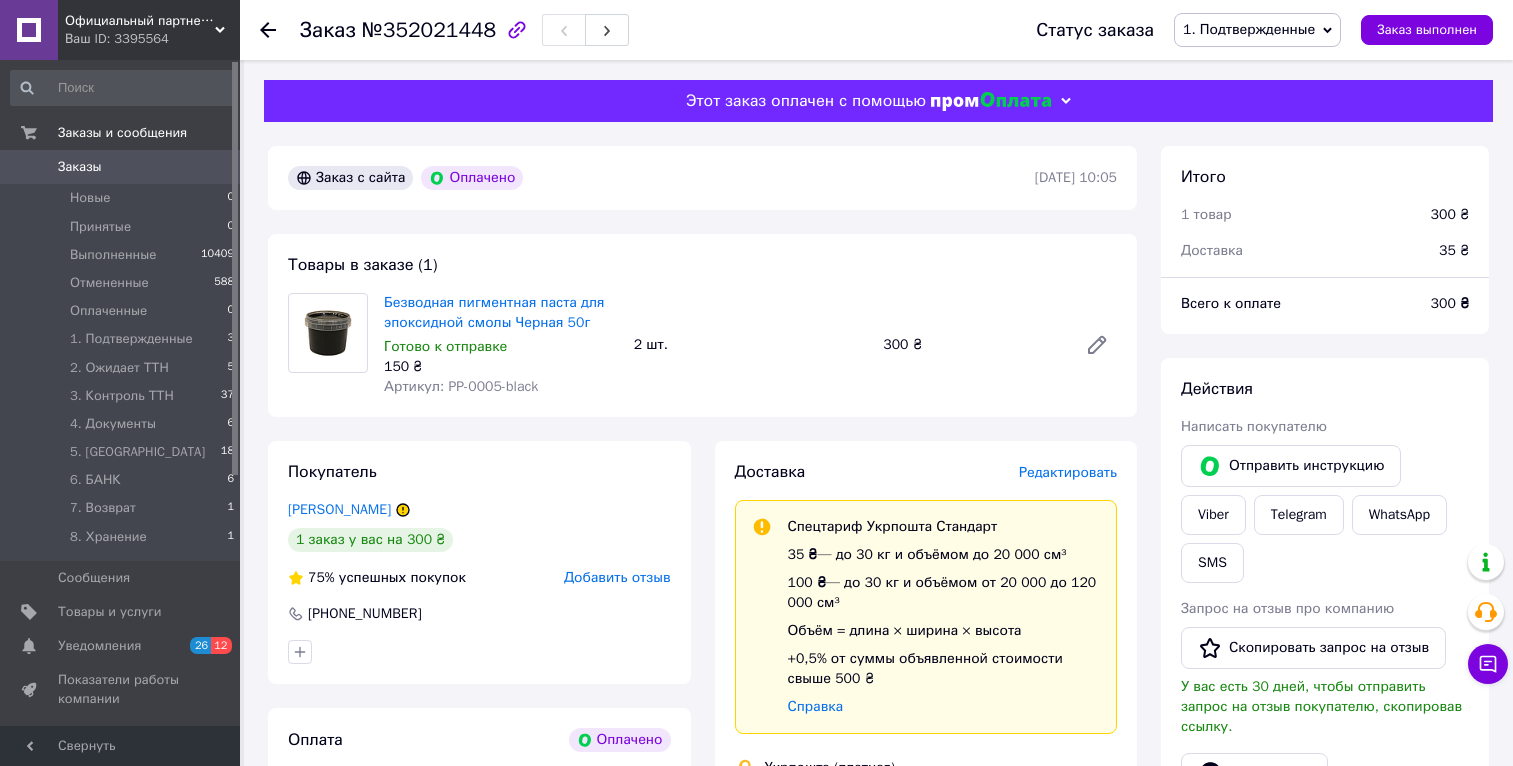 scroll, scrollTop: 417, scrollLeft: 0, axis: vertical 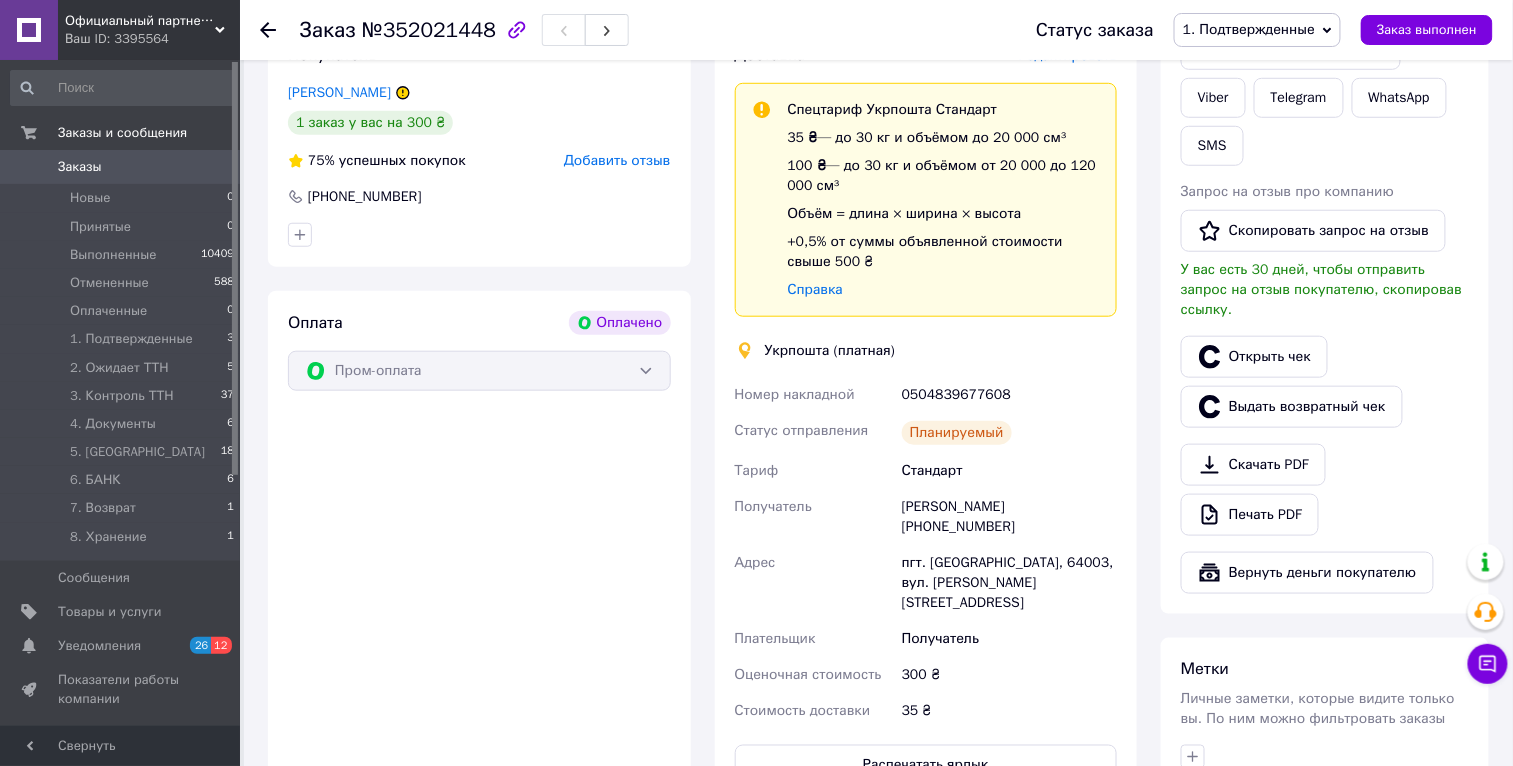 click on "Официальный партнер Plastall [GEOGRAPHIC_DATA]" at bounding box center [140, 21] 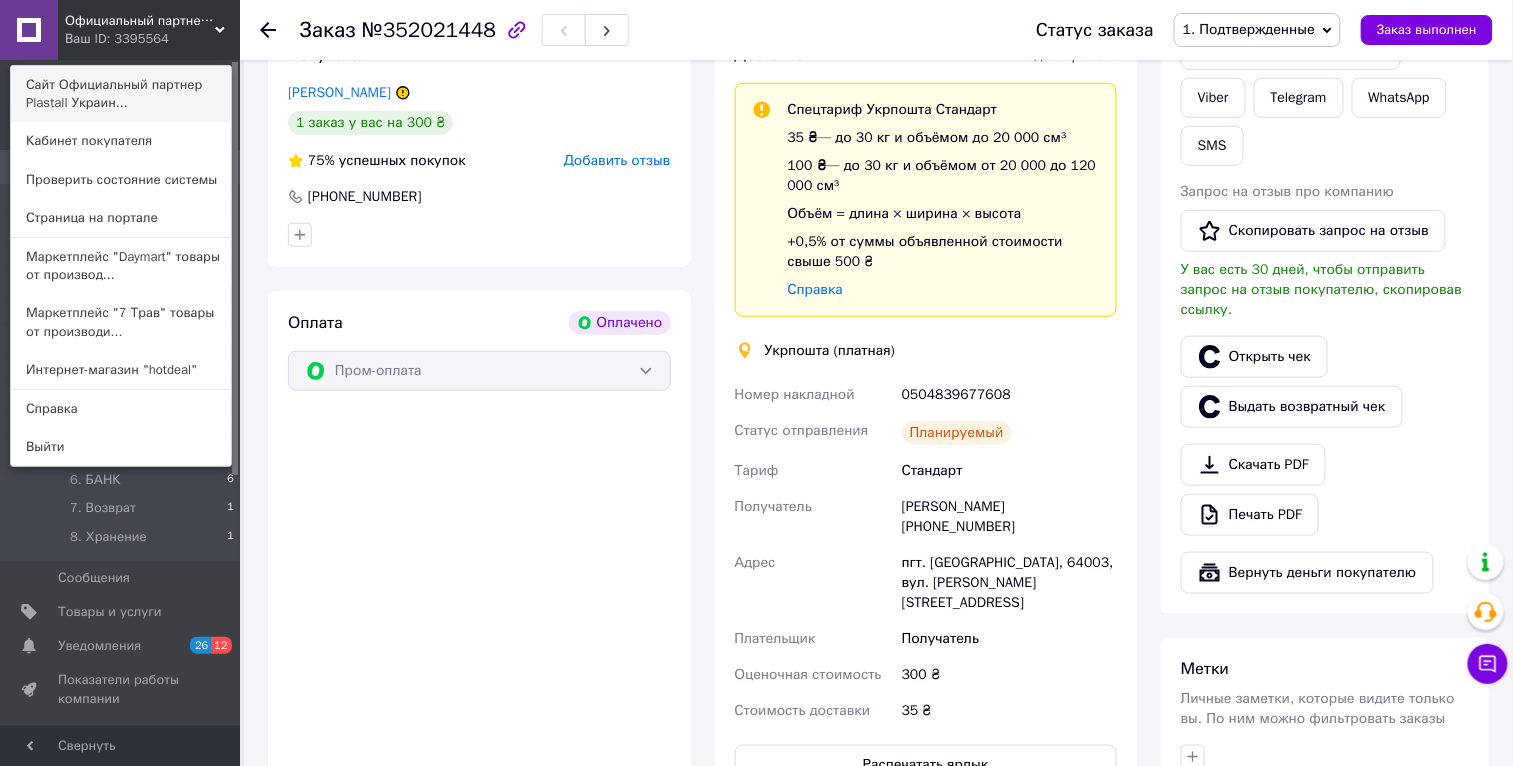 click on "Сайт Официальный партнер Plastall Украин..." at bounding box center (121, 94) 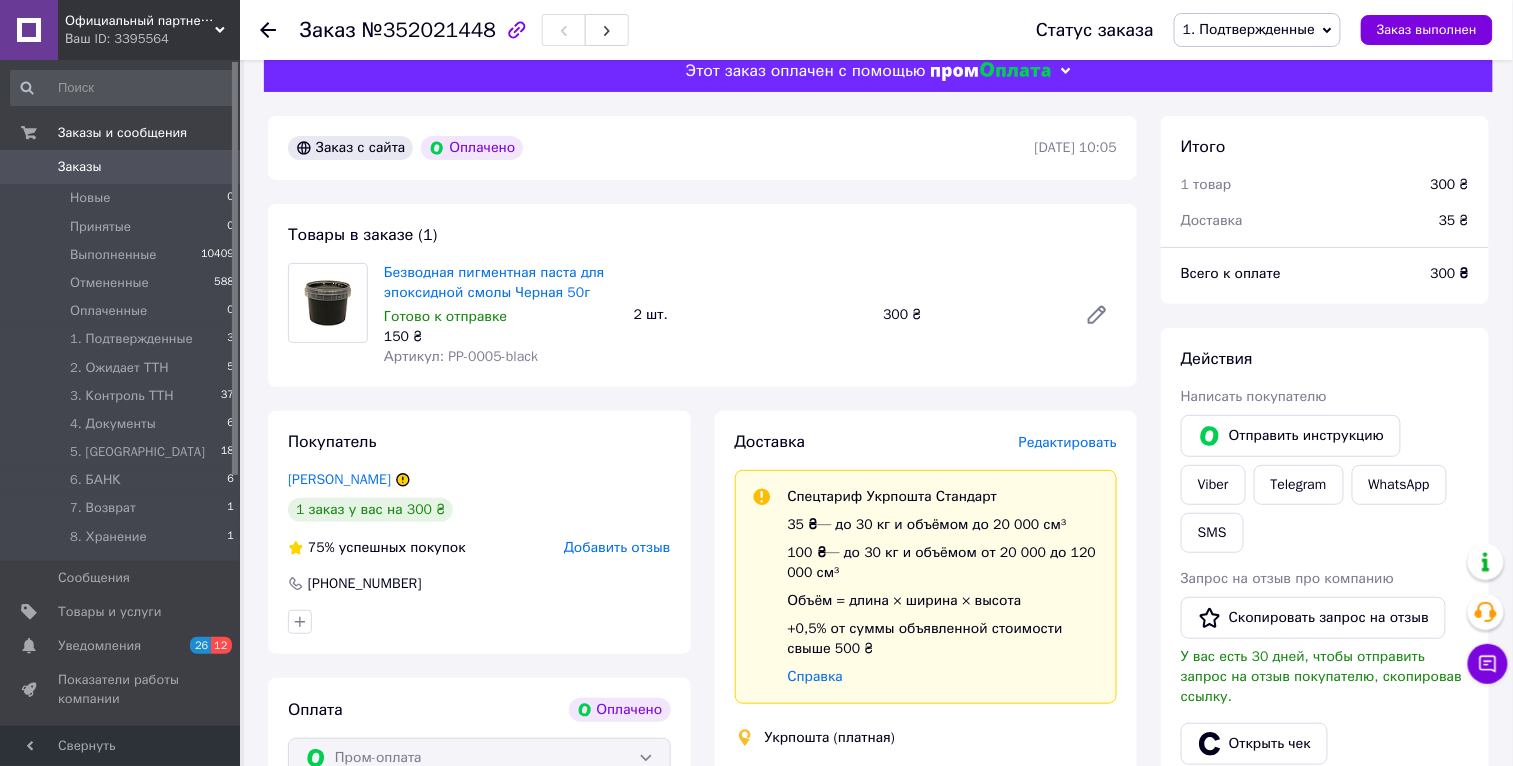 scroll, scrollTop: 0, scrollLeft: 0, axis: both 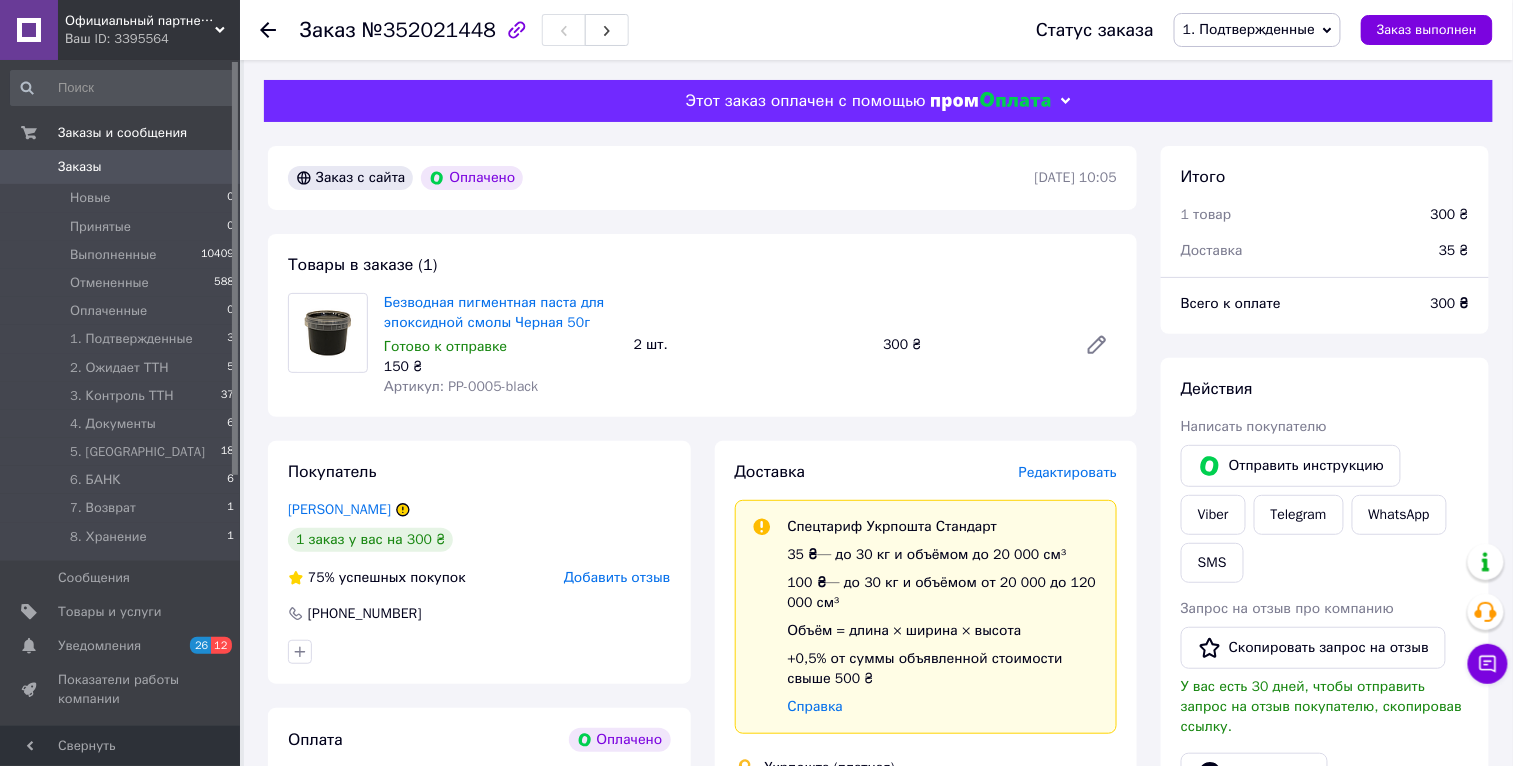 click on "Заказы" at bounding box center [121, 167] 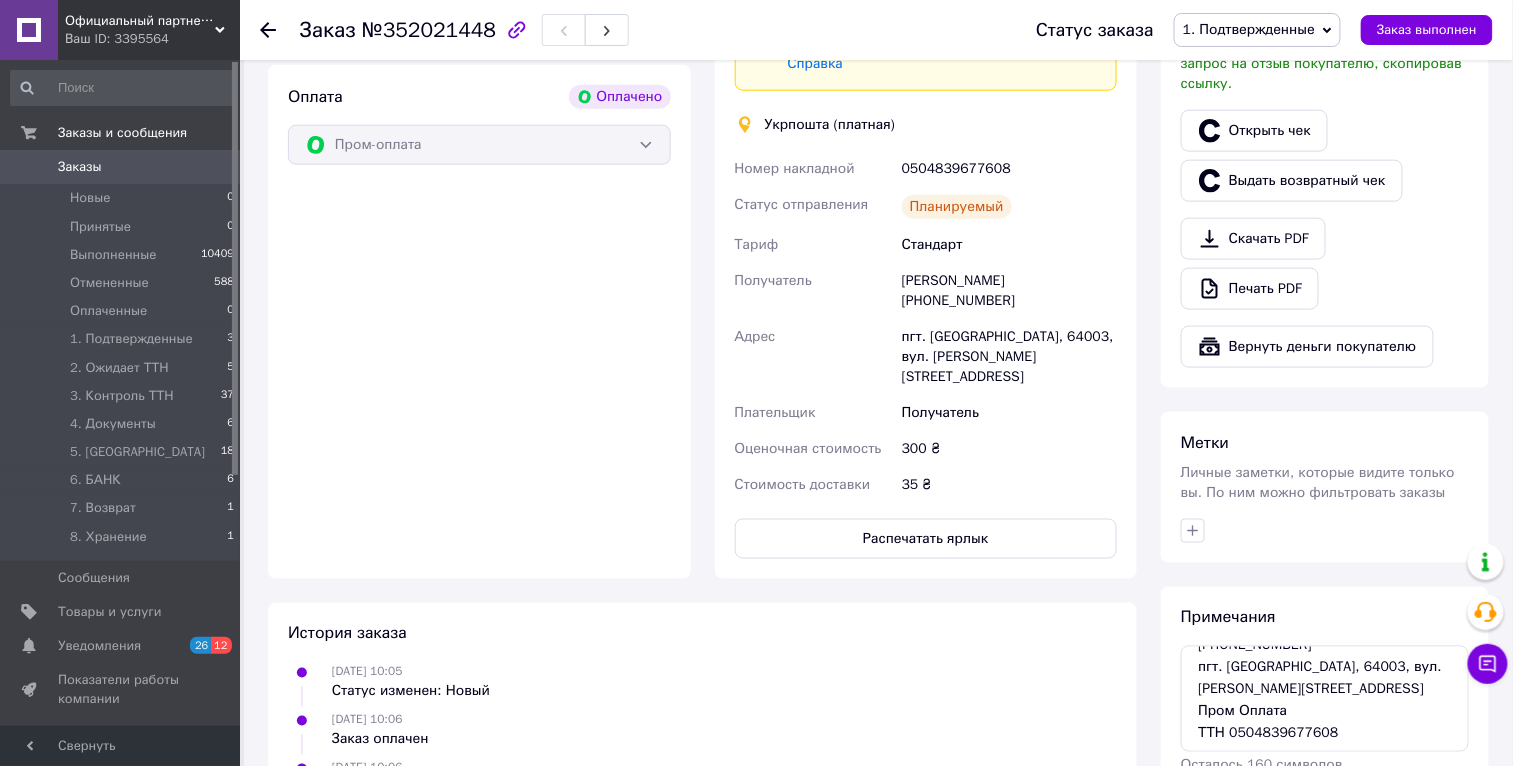 scroll, scrollTop: 930, scrollLeft: 0, axis: vertical 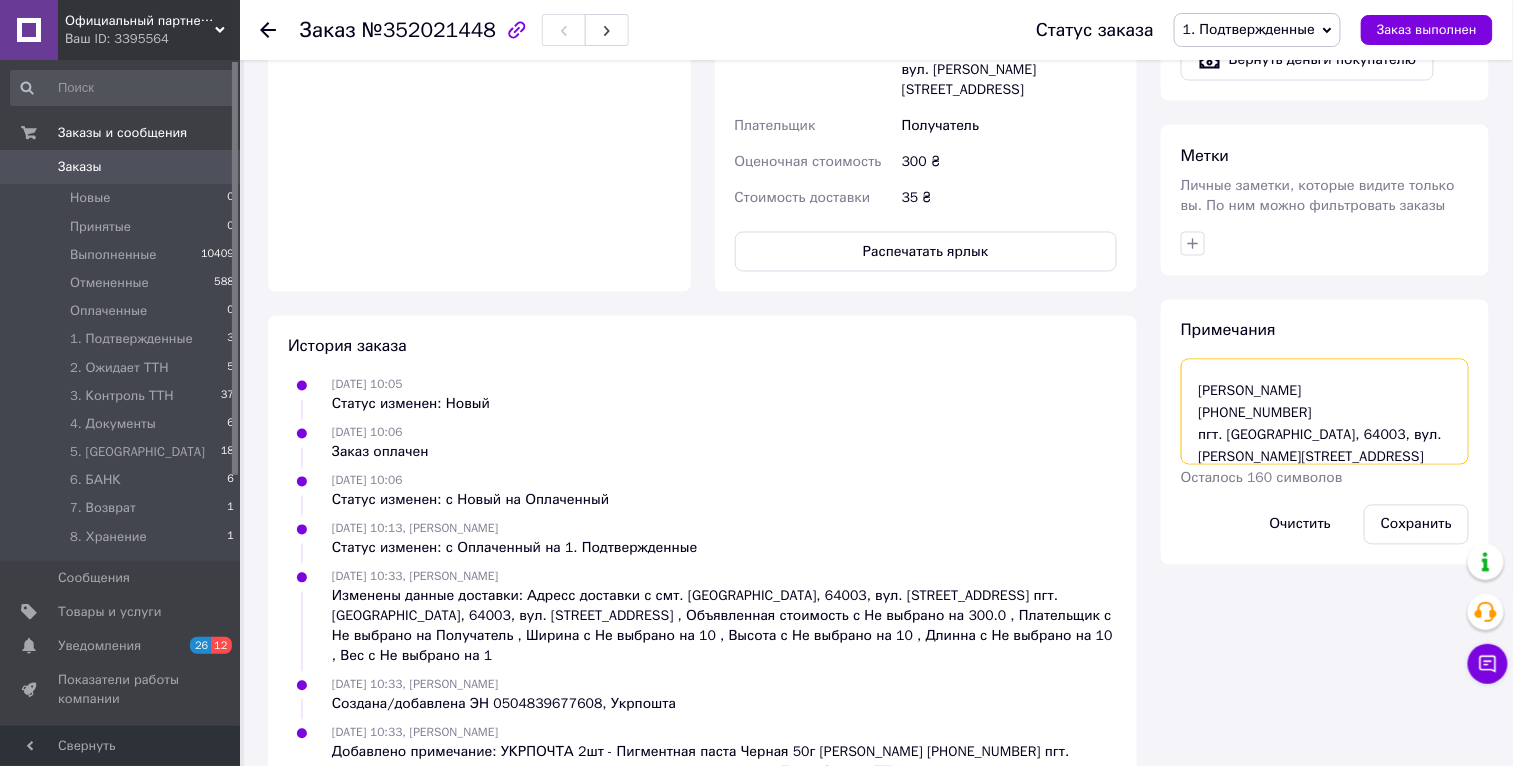 drag, startPoint x: 1285, startPoint y: 453, endPoint x: 1181, endPoint y: 412, distance: 111.78998 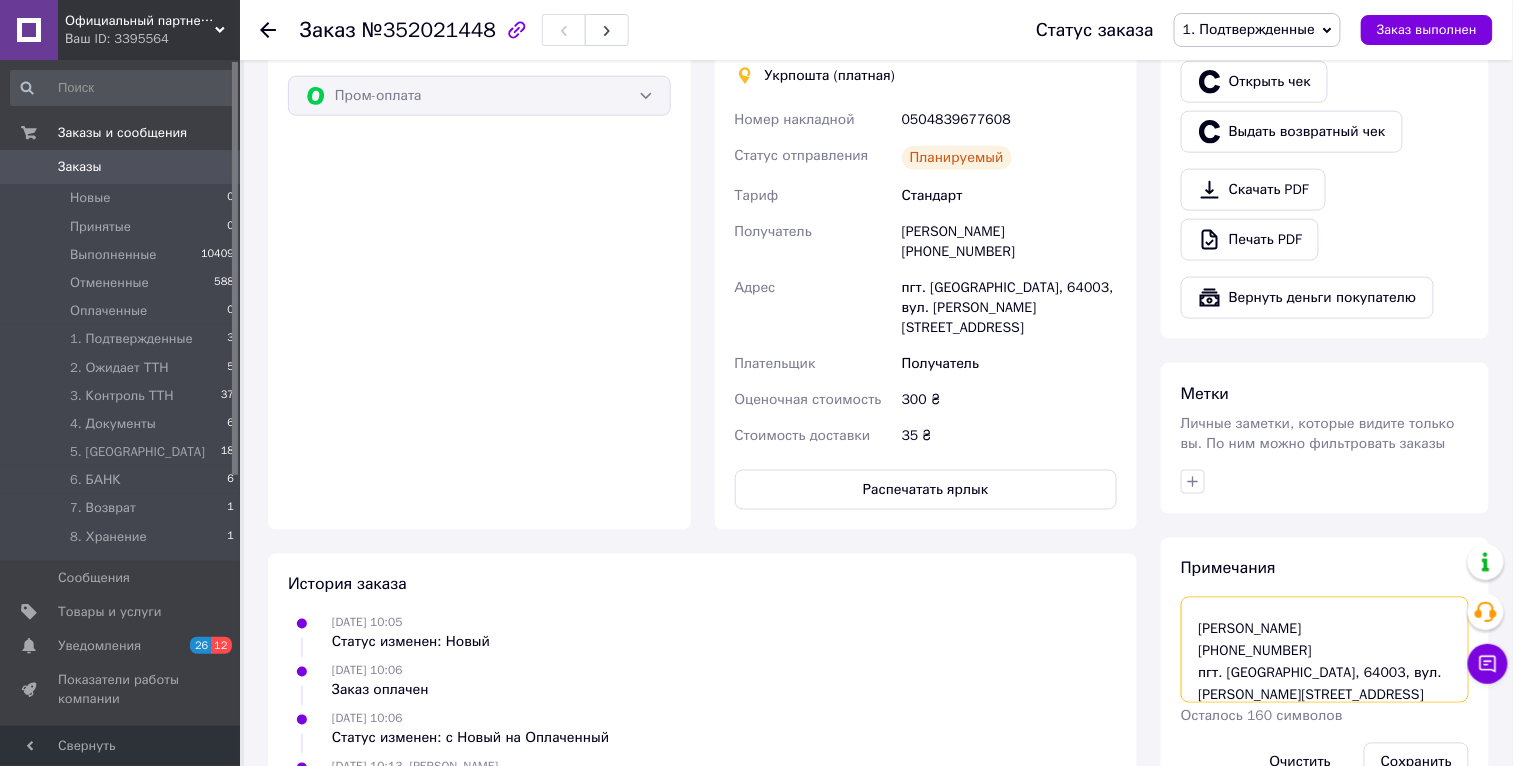 scroll, scrollTop: 34, scrollLeft: 0, axis: vertical 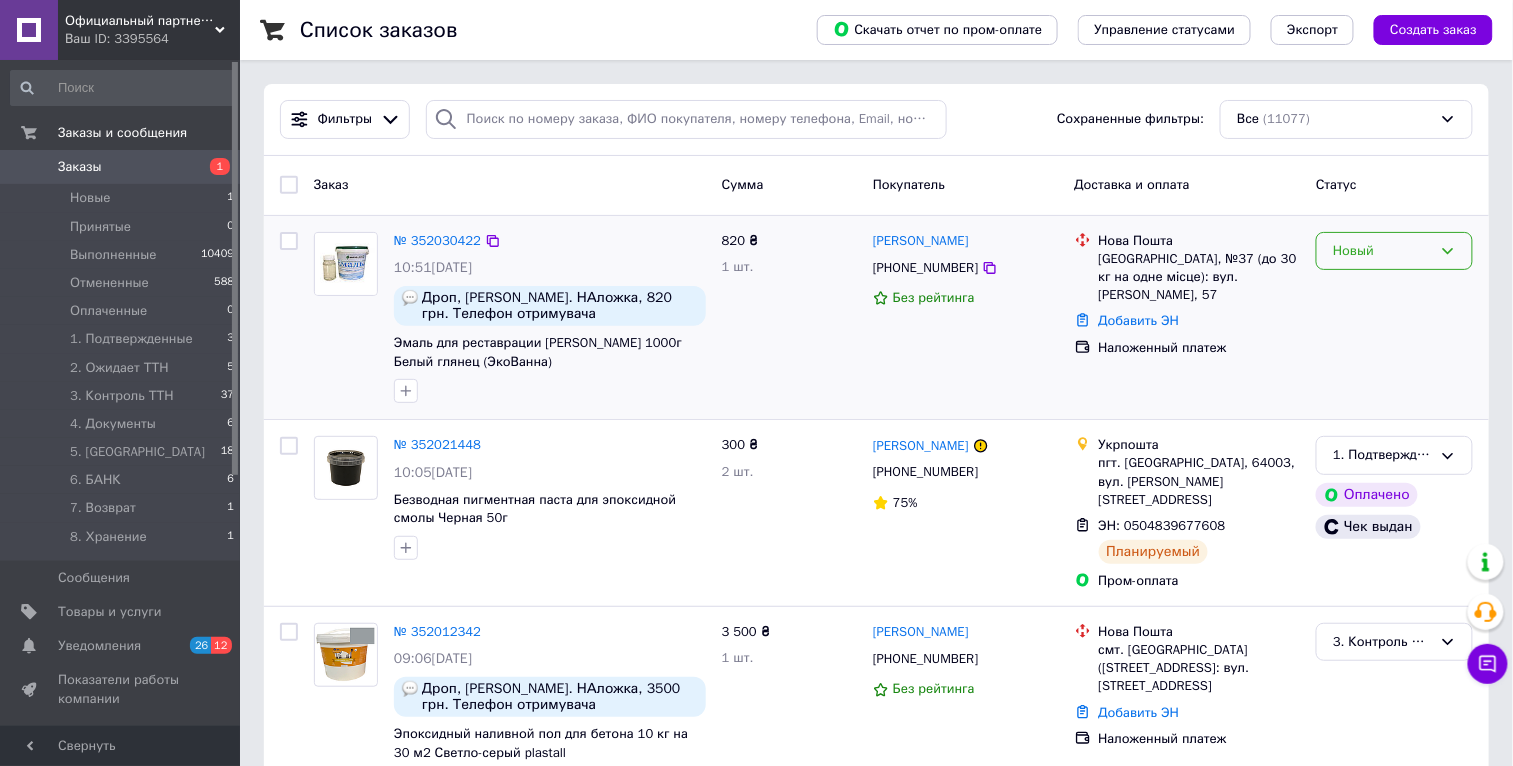 click on "Новый" at bounding box center [1382, 251] 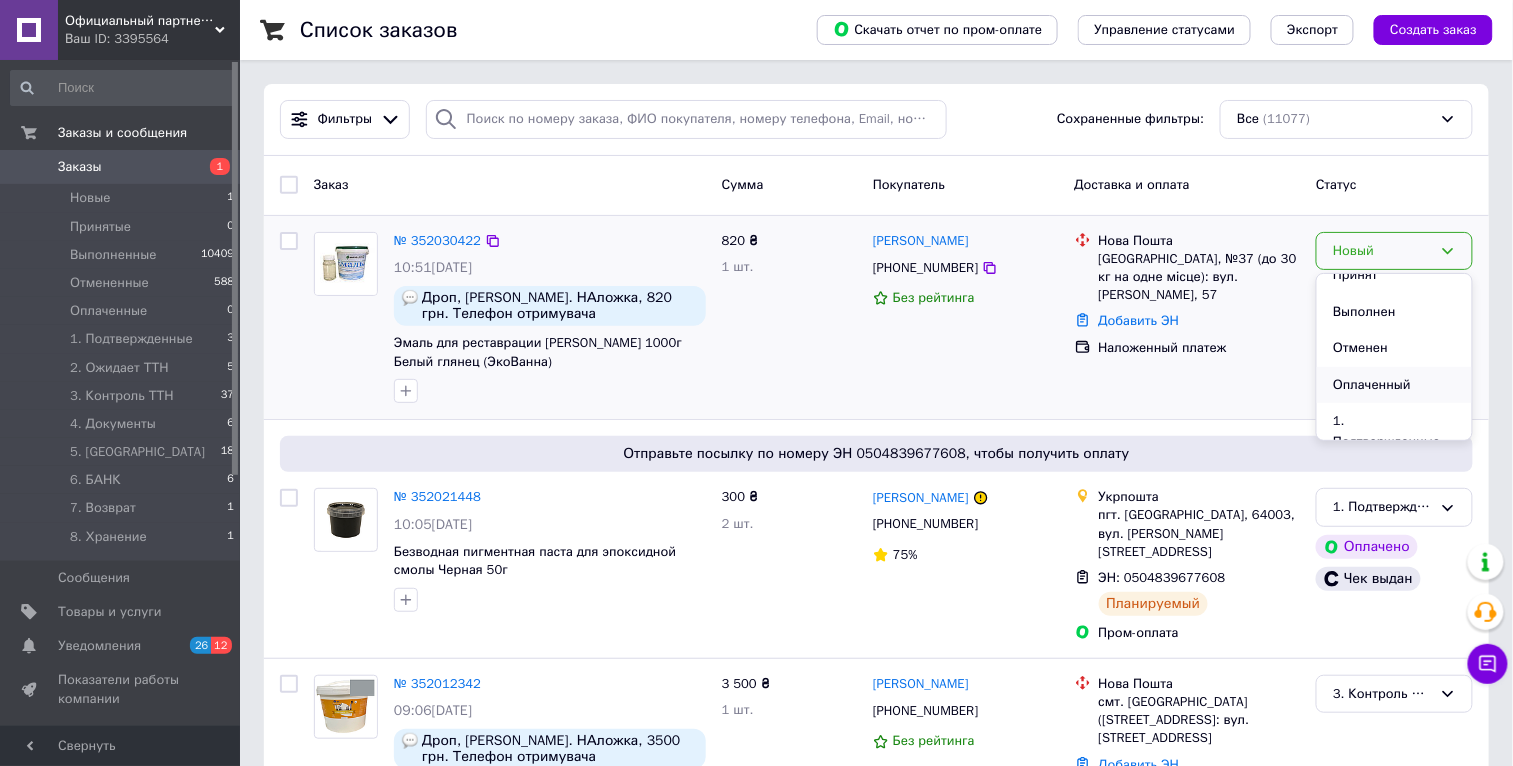 scroll, scrollTop: 28, scrollLeft: 0, axis: vertical 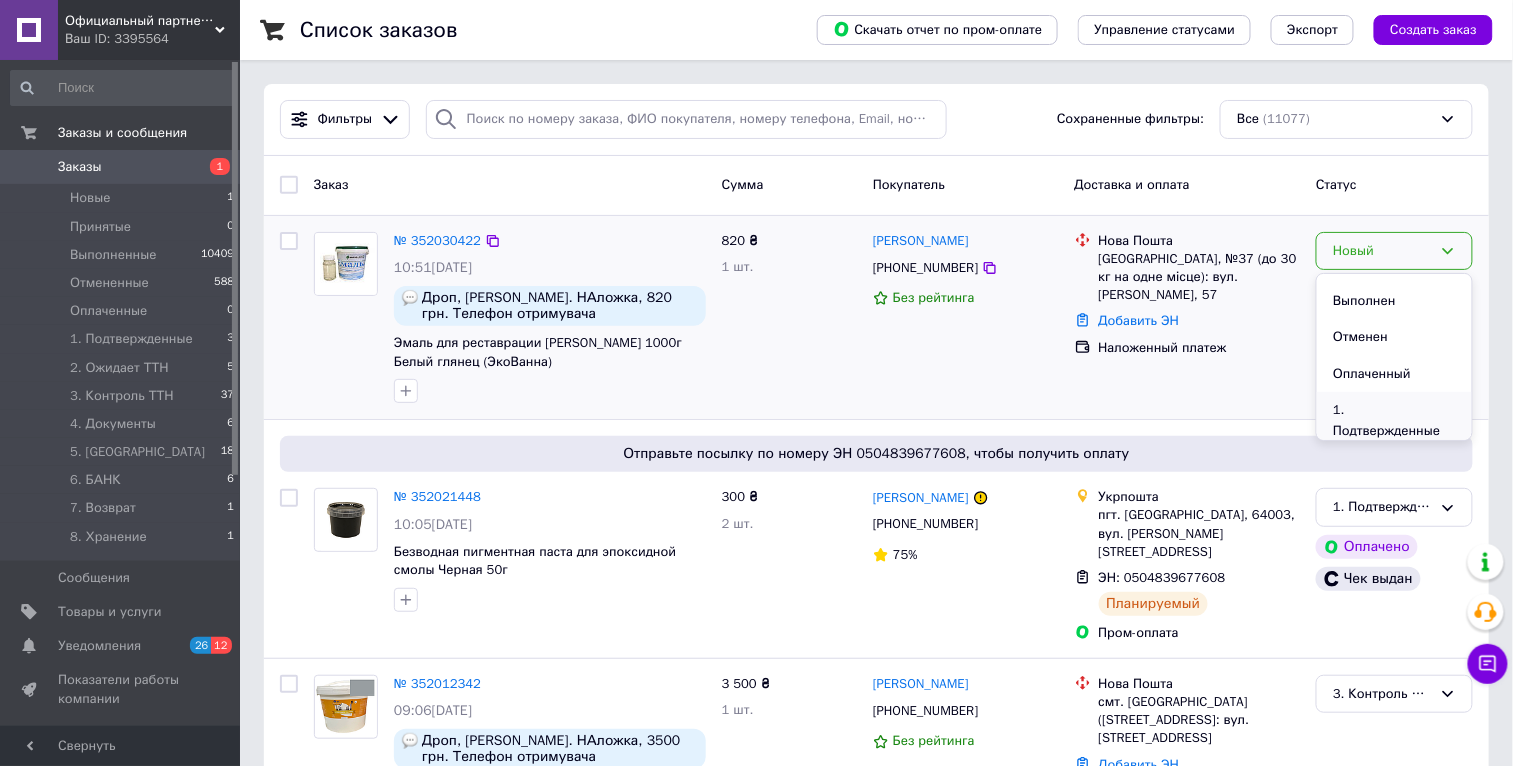 click on "1. Подтвержденные" at bounding box center [1394, 420] 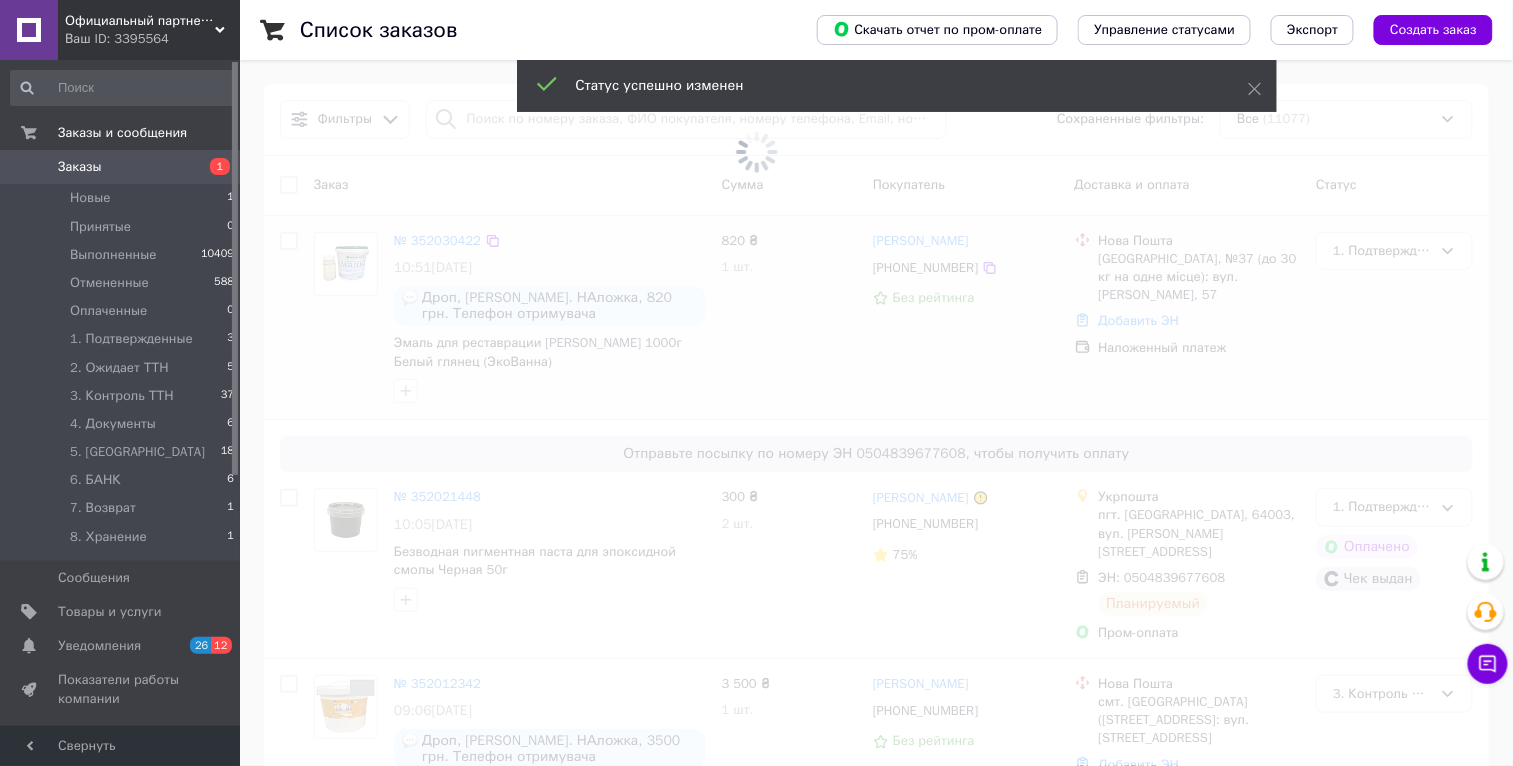 click on "Статус успешно изменен" at bounding box center (897, 88) 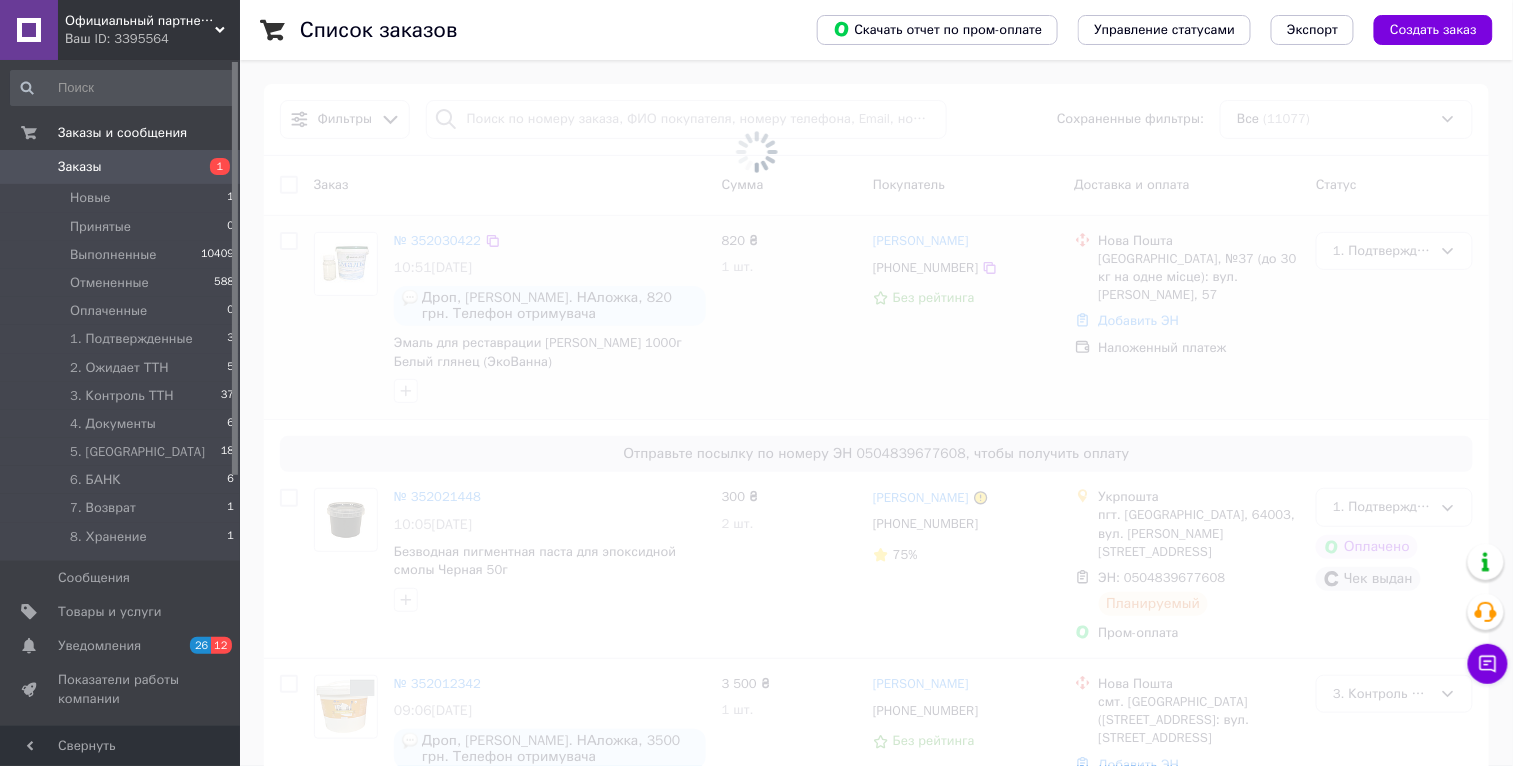 click at bounding box center [756, 151] 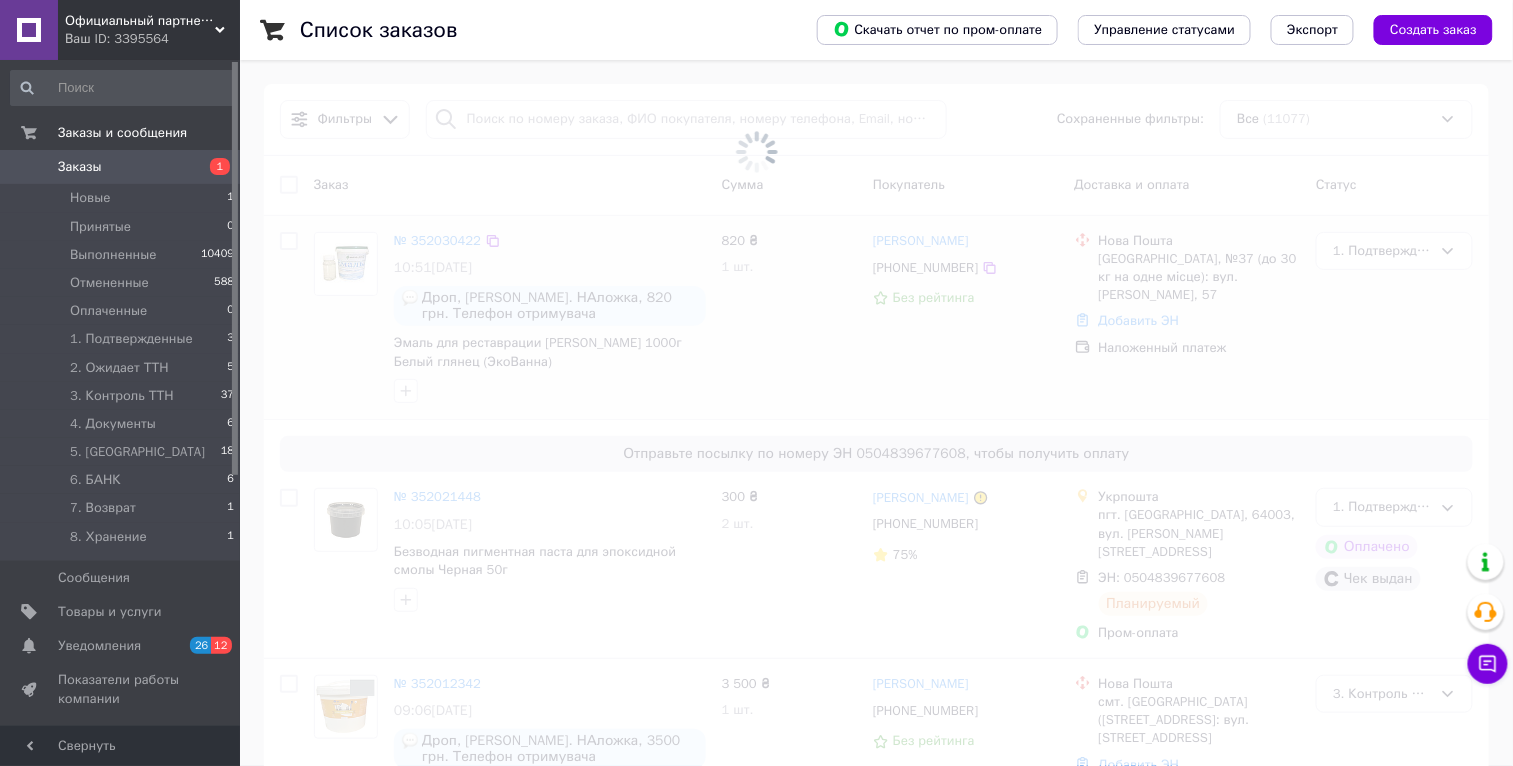 click at bounding box center (756, 151) 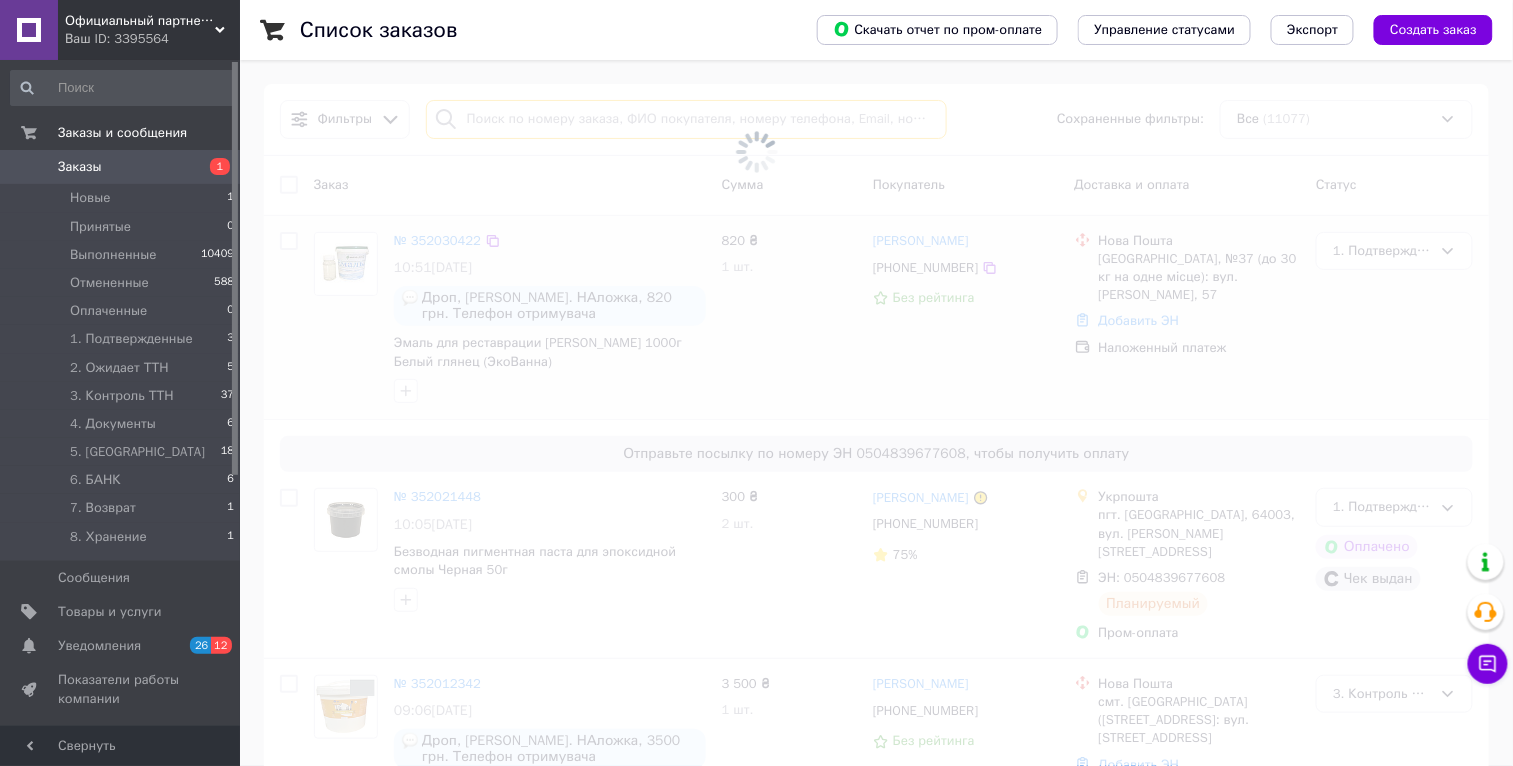 click at bounding box center [686, 119] 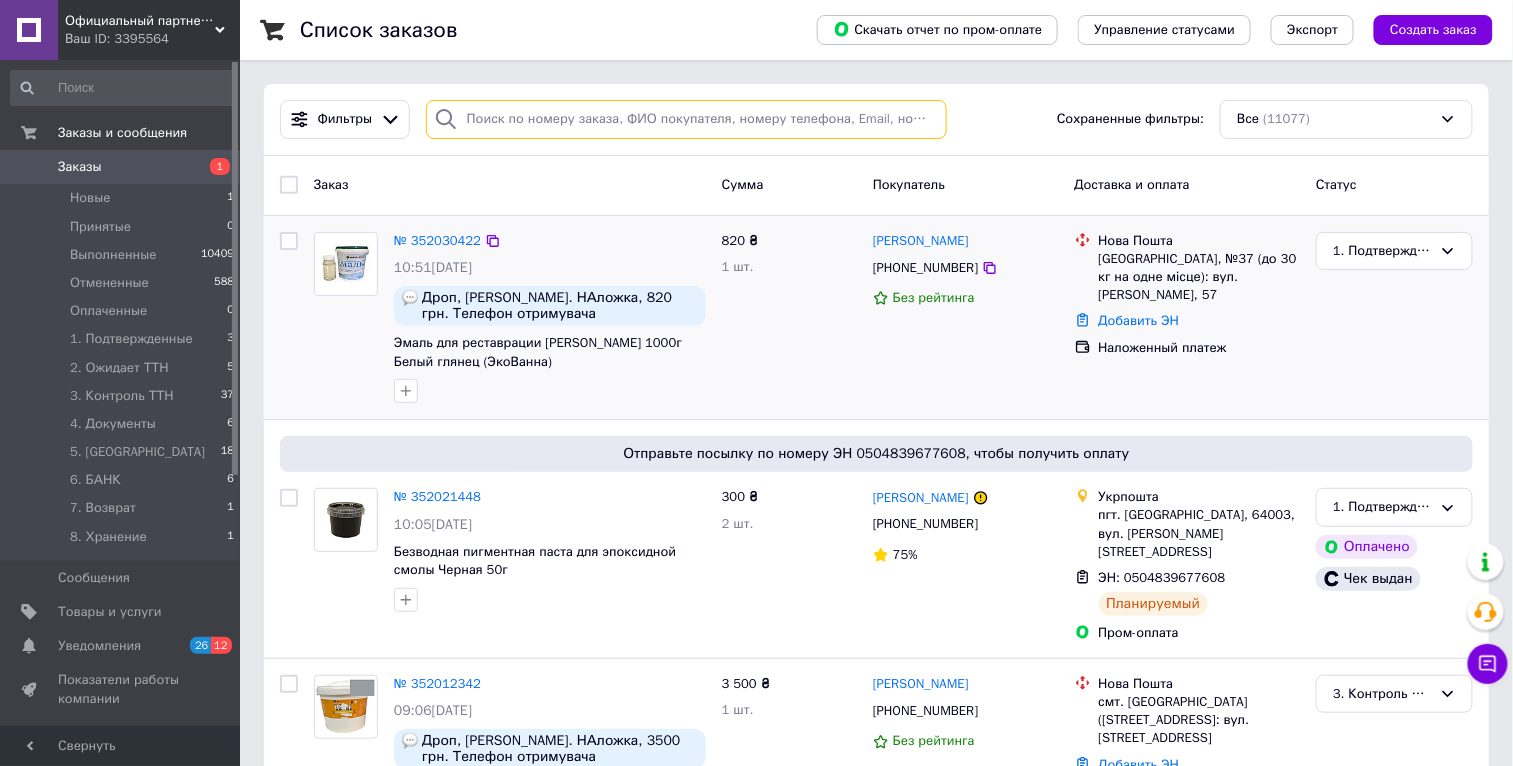 click at bounding box center (686, 119) 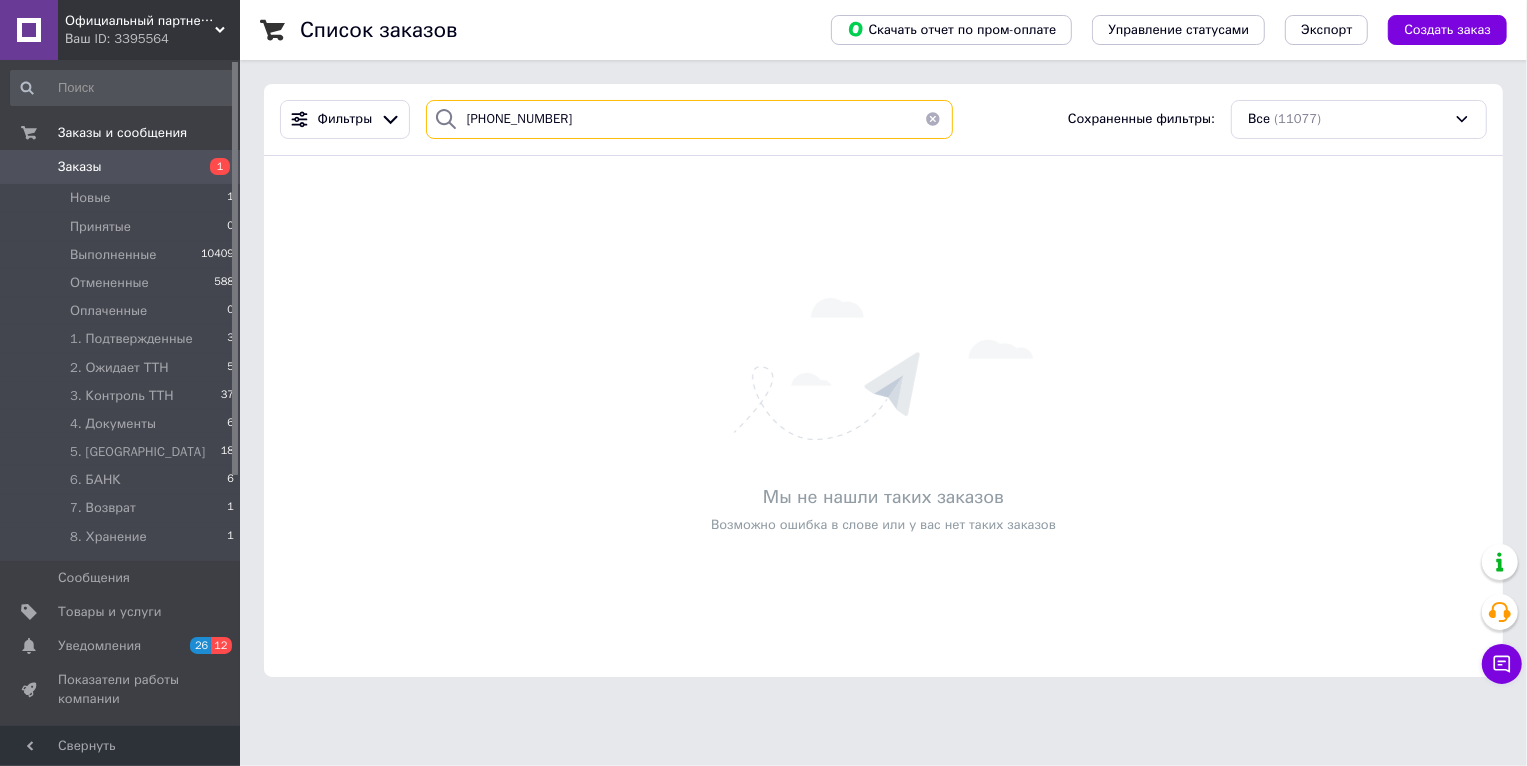 type on "+380963640315" 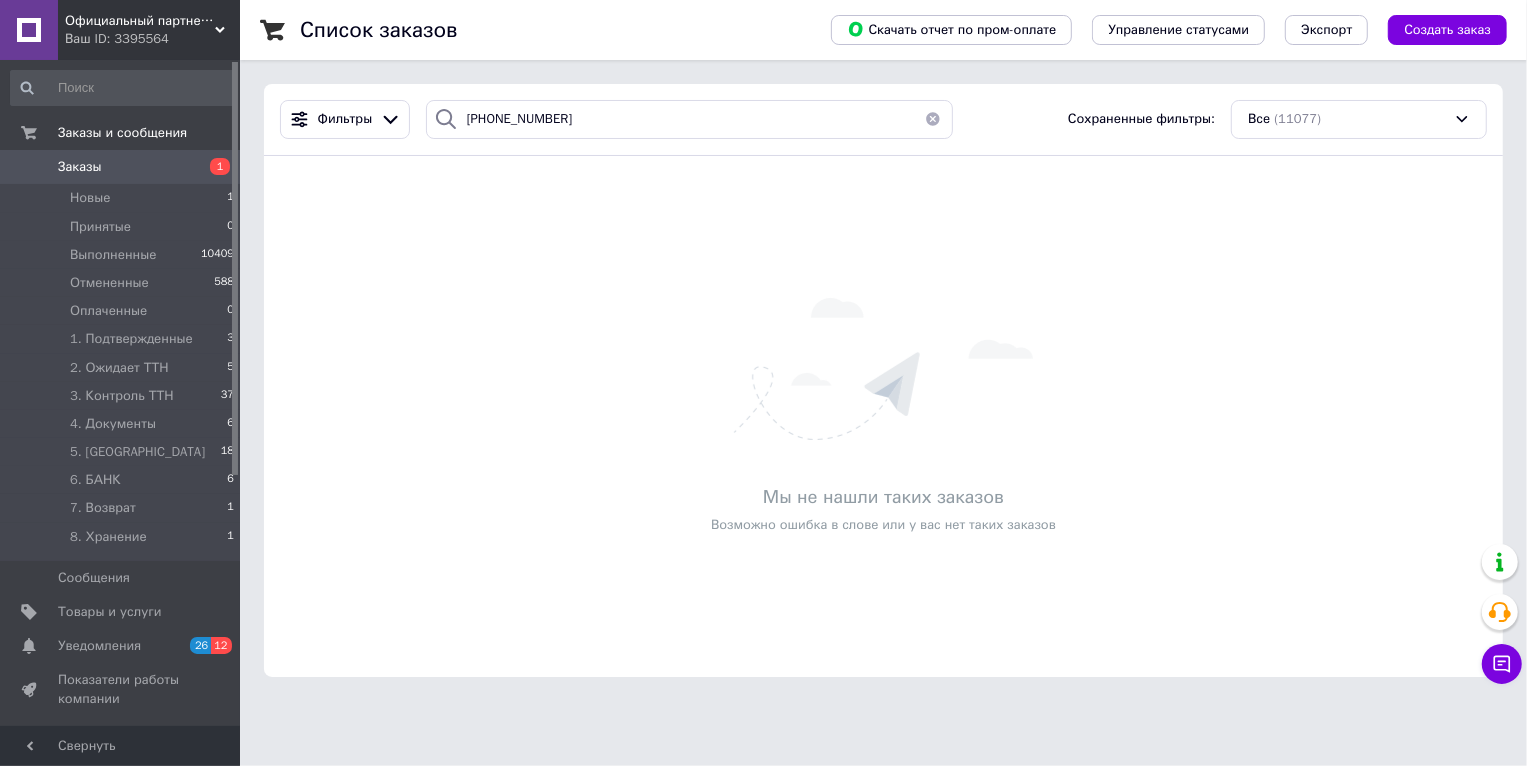 click on "Заказы" at bounding box center [121, 167] 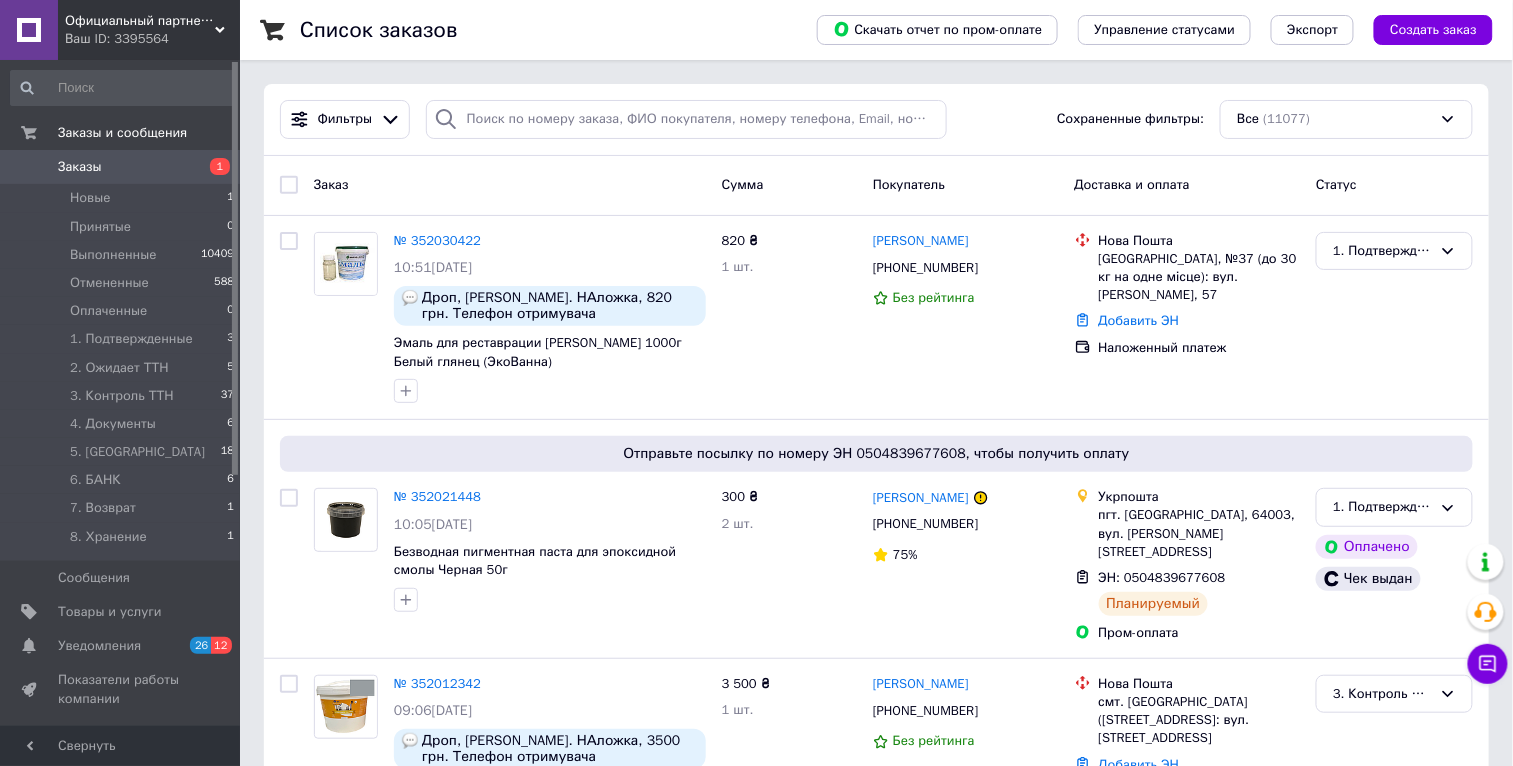 click on "Заказы" at bounding box center [121, 167] 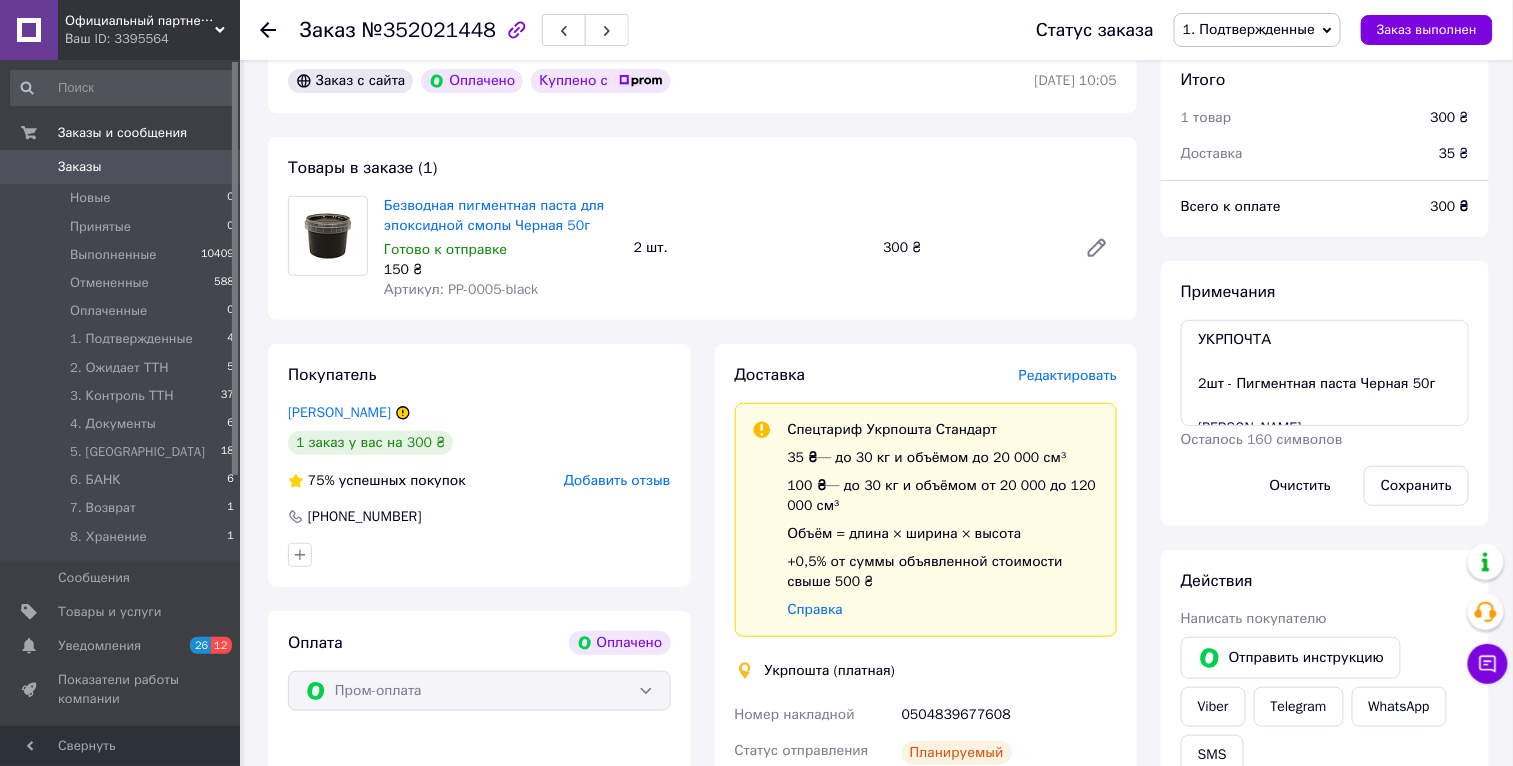 scroll, scrollTop: 143, scrollLeft: 0, axis: vertical 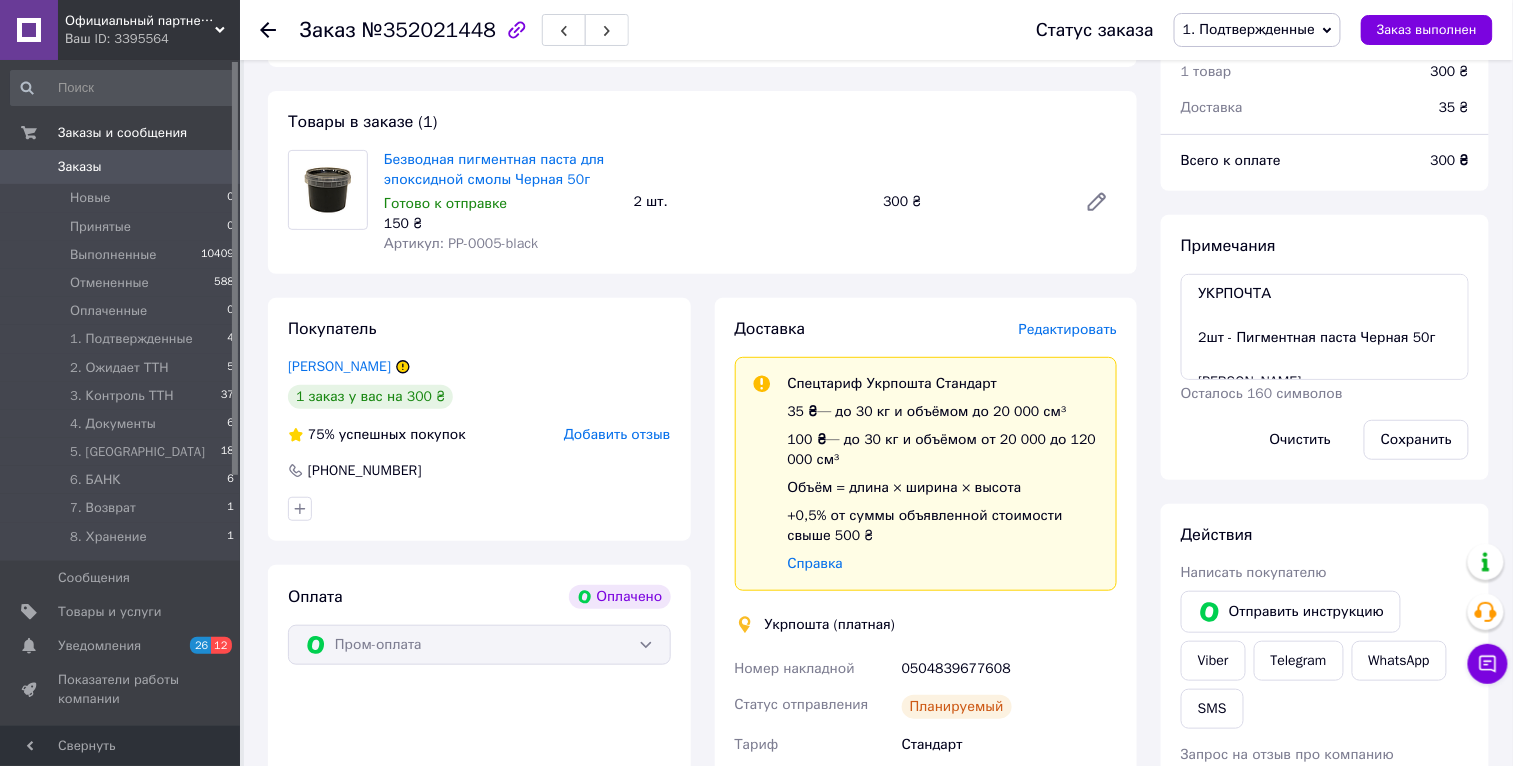 click on "0504839677608" at bounding box center [1009, 669] 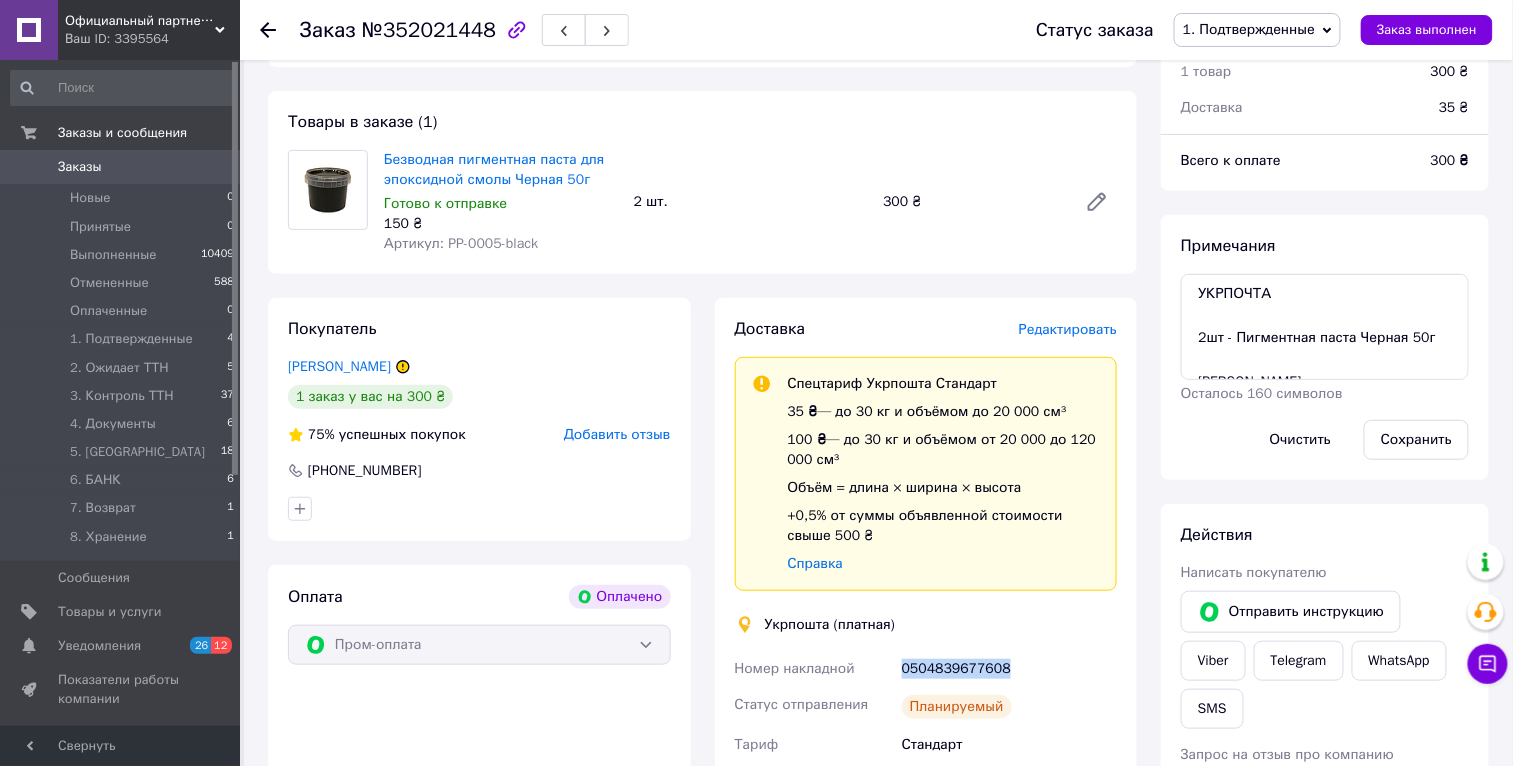 click on "0504839677608" at bounding box center [1009, 669] 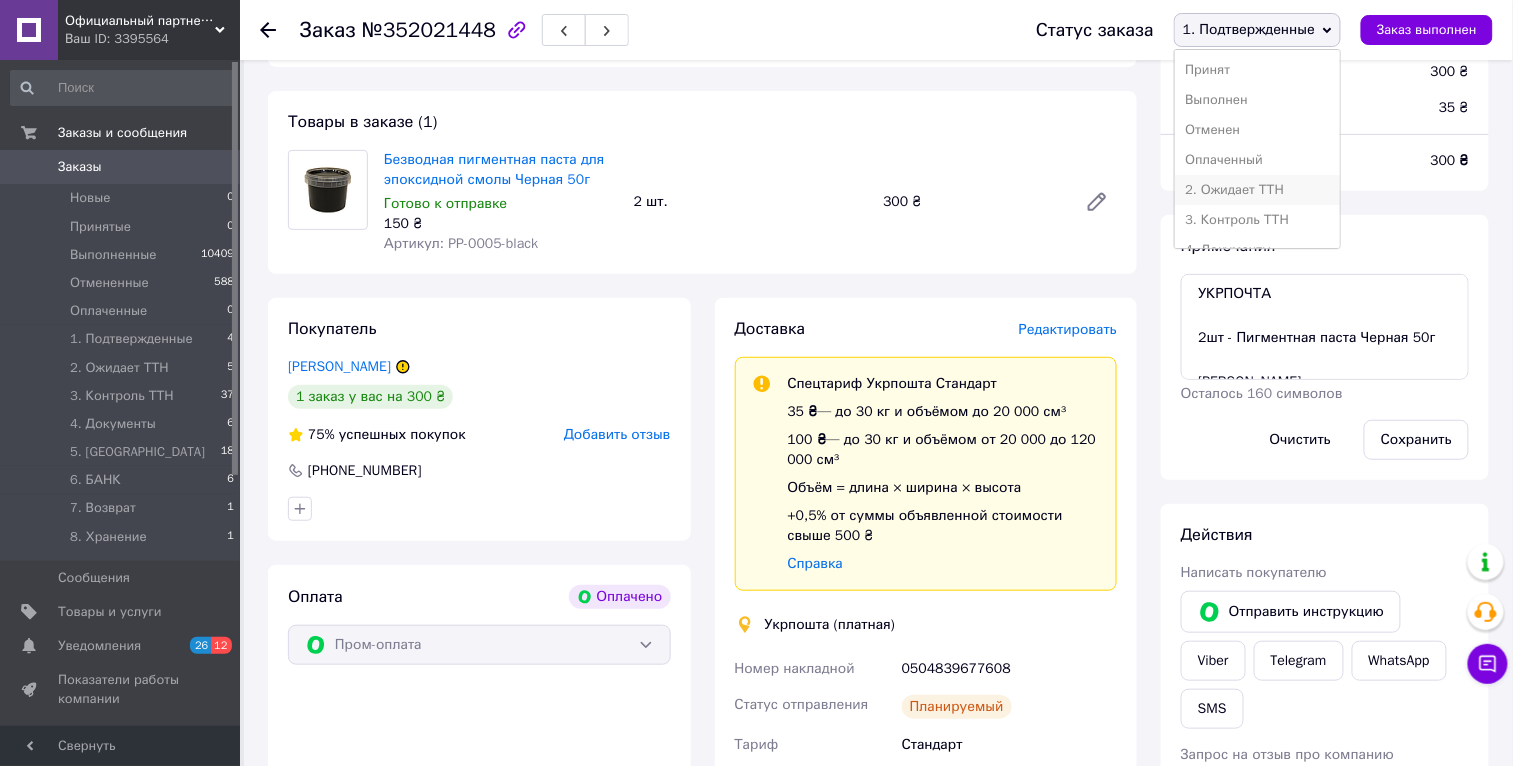 click on "2. Ожидает ТТН" at bounding box center (1257, 190) 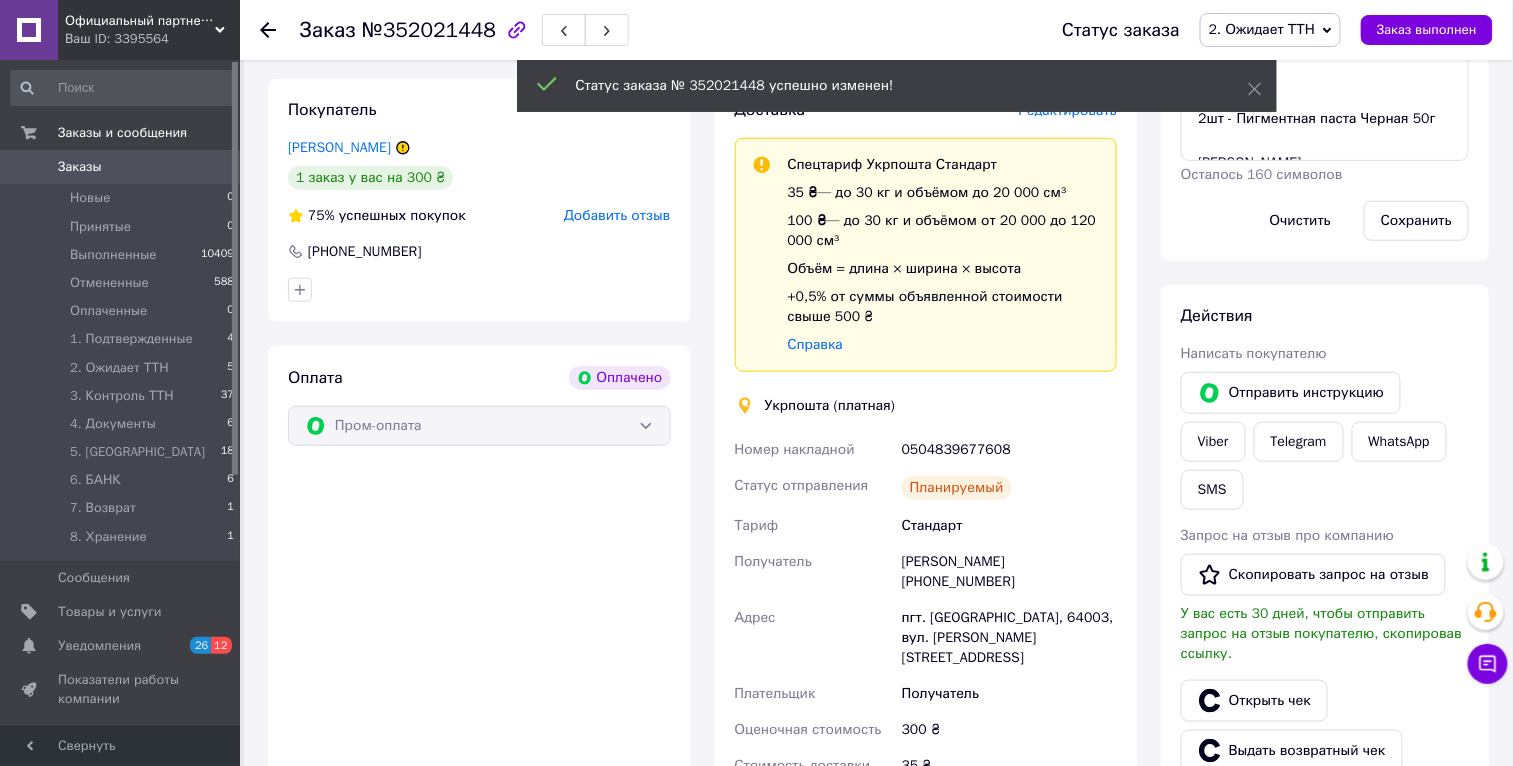 scroll, scrollTop: 0, scrollLeft: 0, axis: both 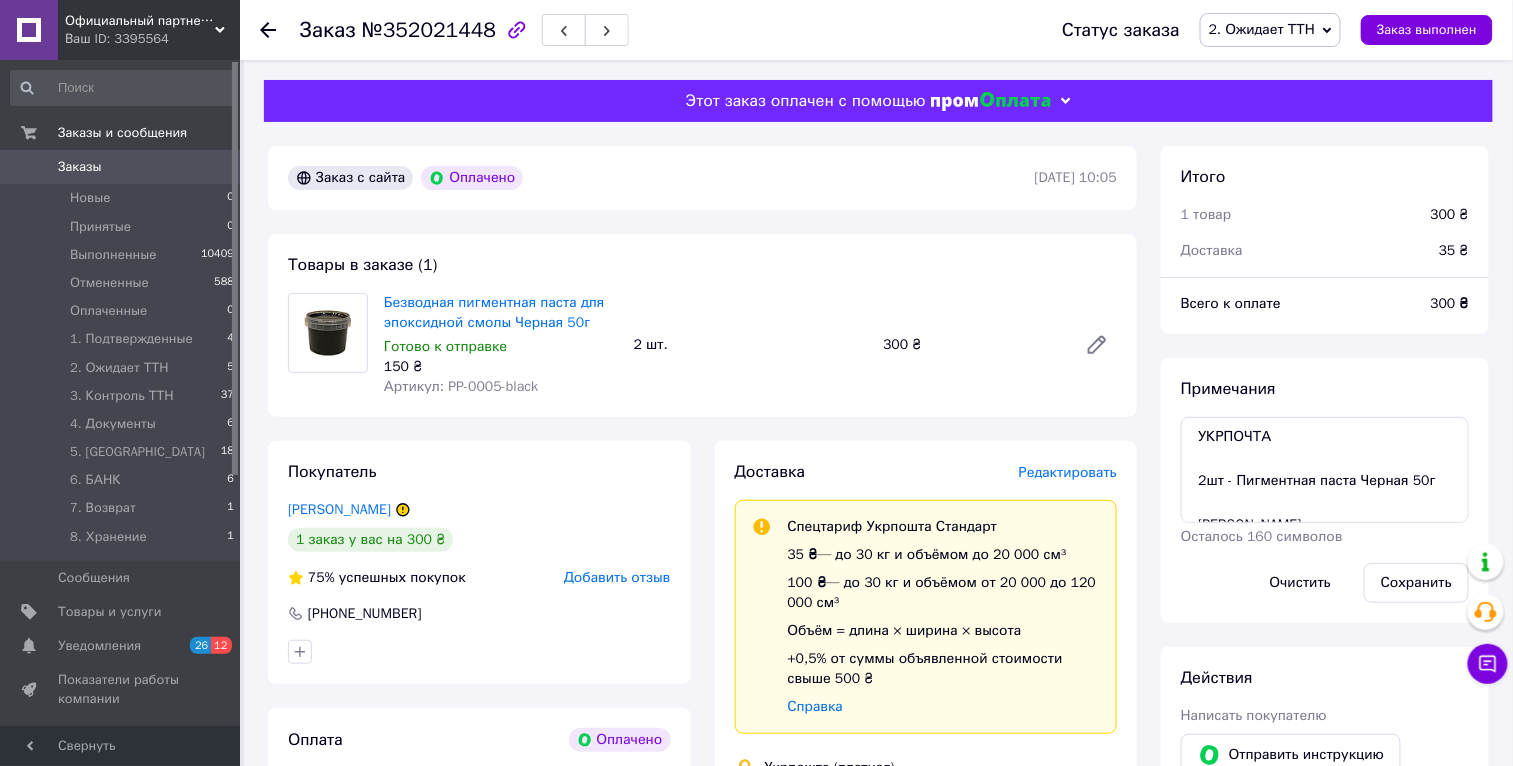 click on "Заказы" at bounding box center [121, 167] 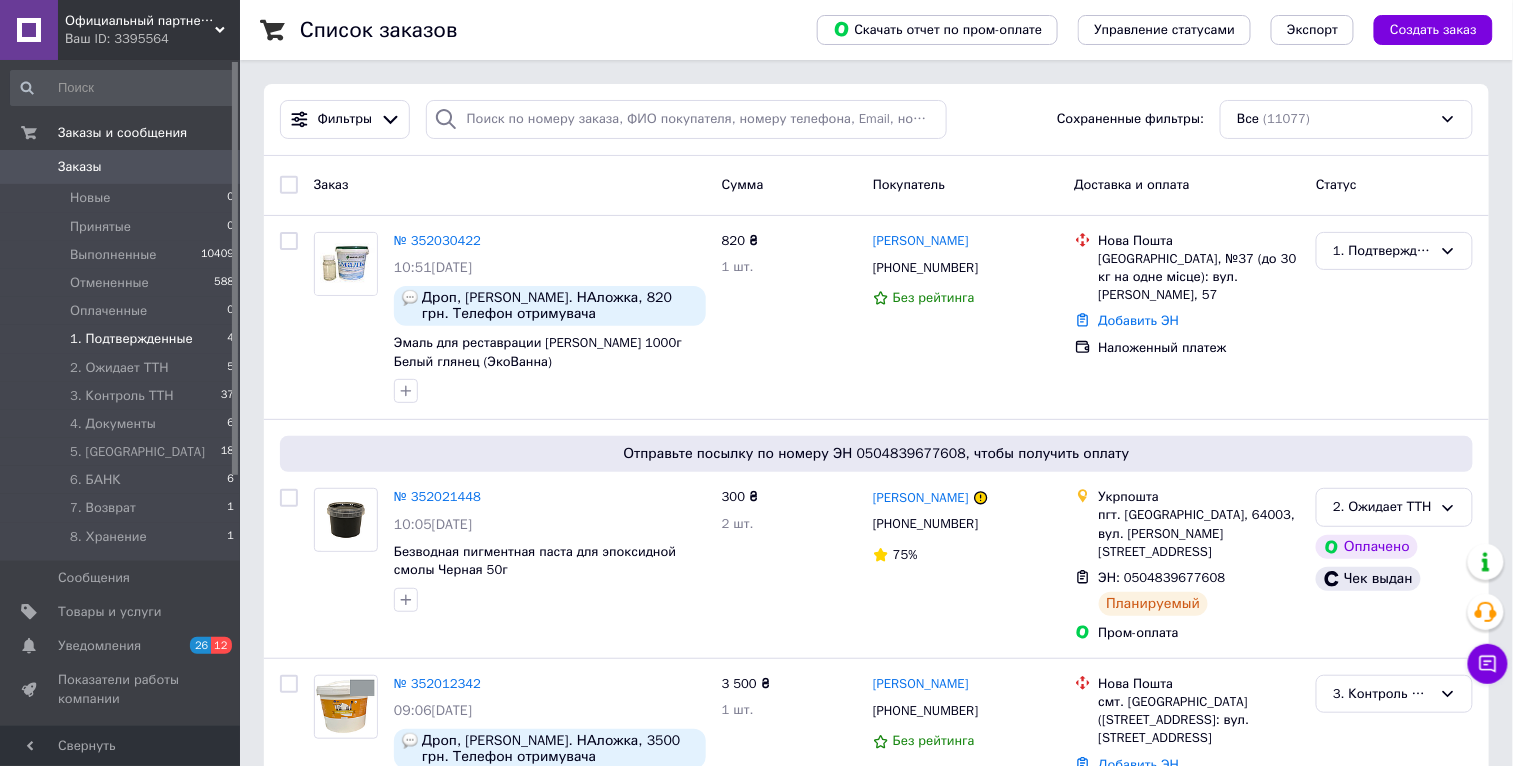 click on "1. Подтвержденные 4" at bounding box center [123, 339] 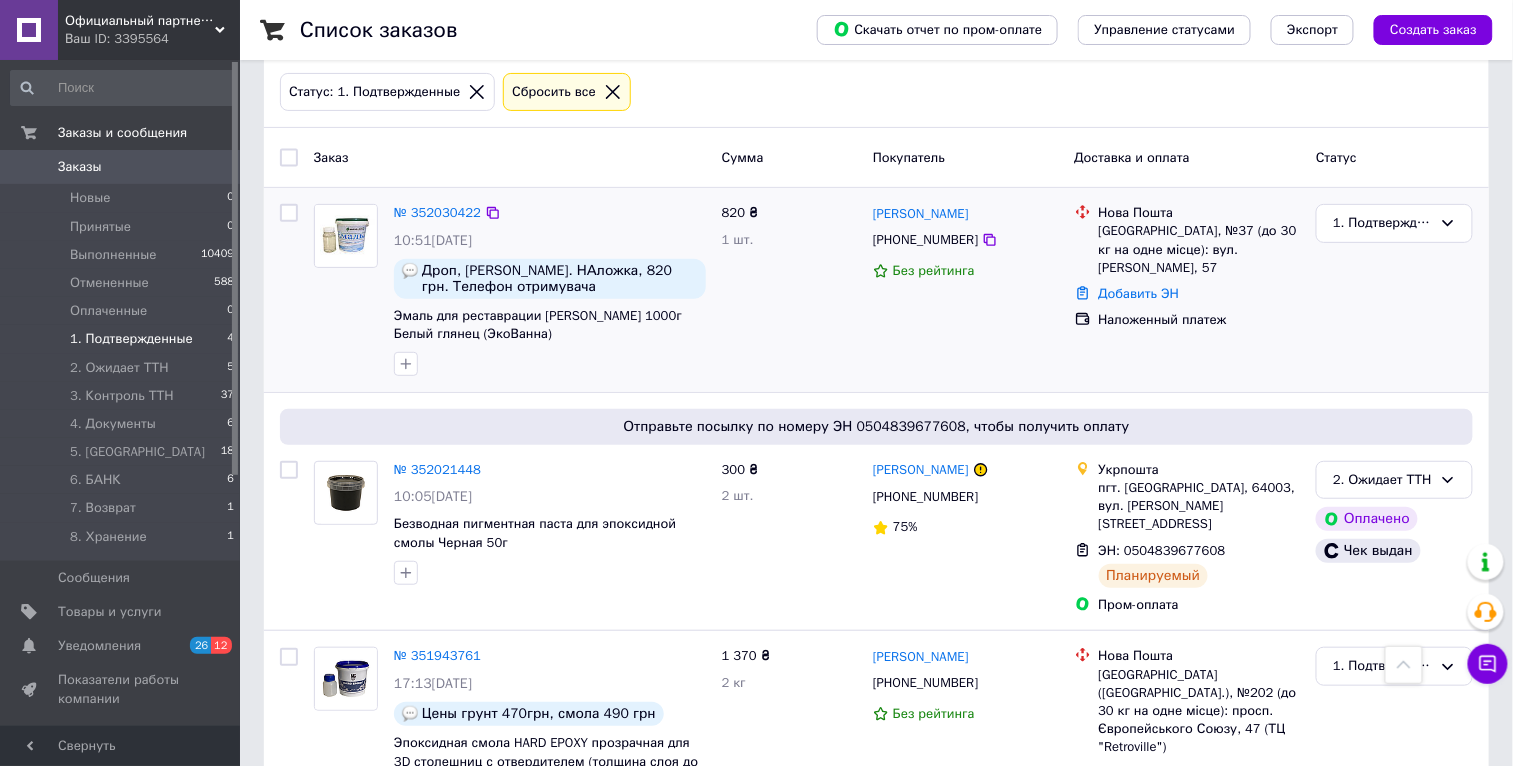 scroll, scrollTop: 62, scrollLeft: 0, axis: vertical 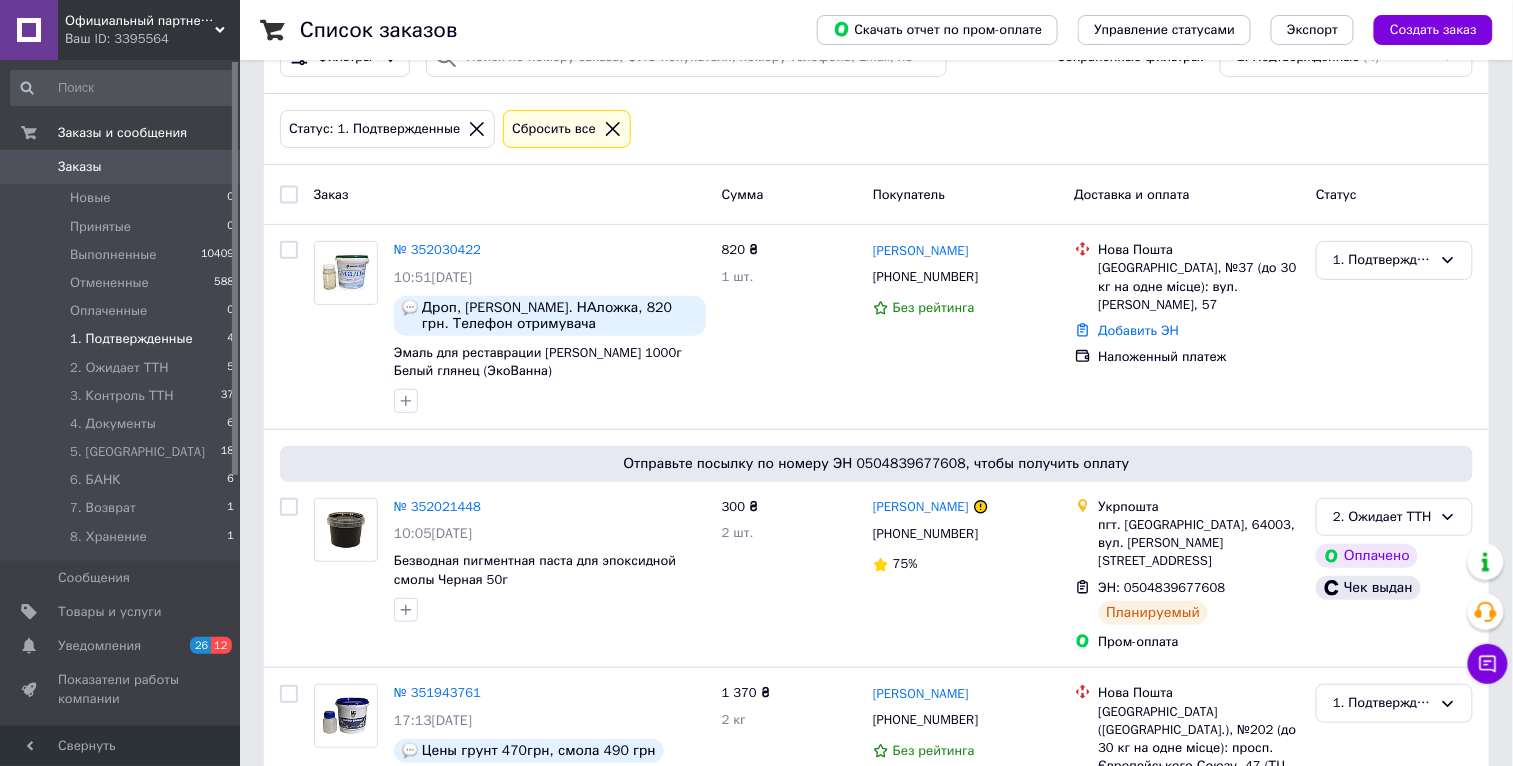 click on "Официальный партнер Plastall Украина Ваш ID: 3395564" at bounding box center [149, 30] 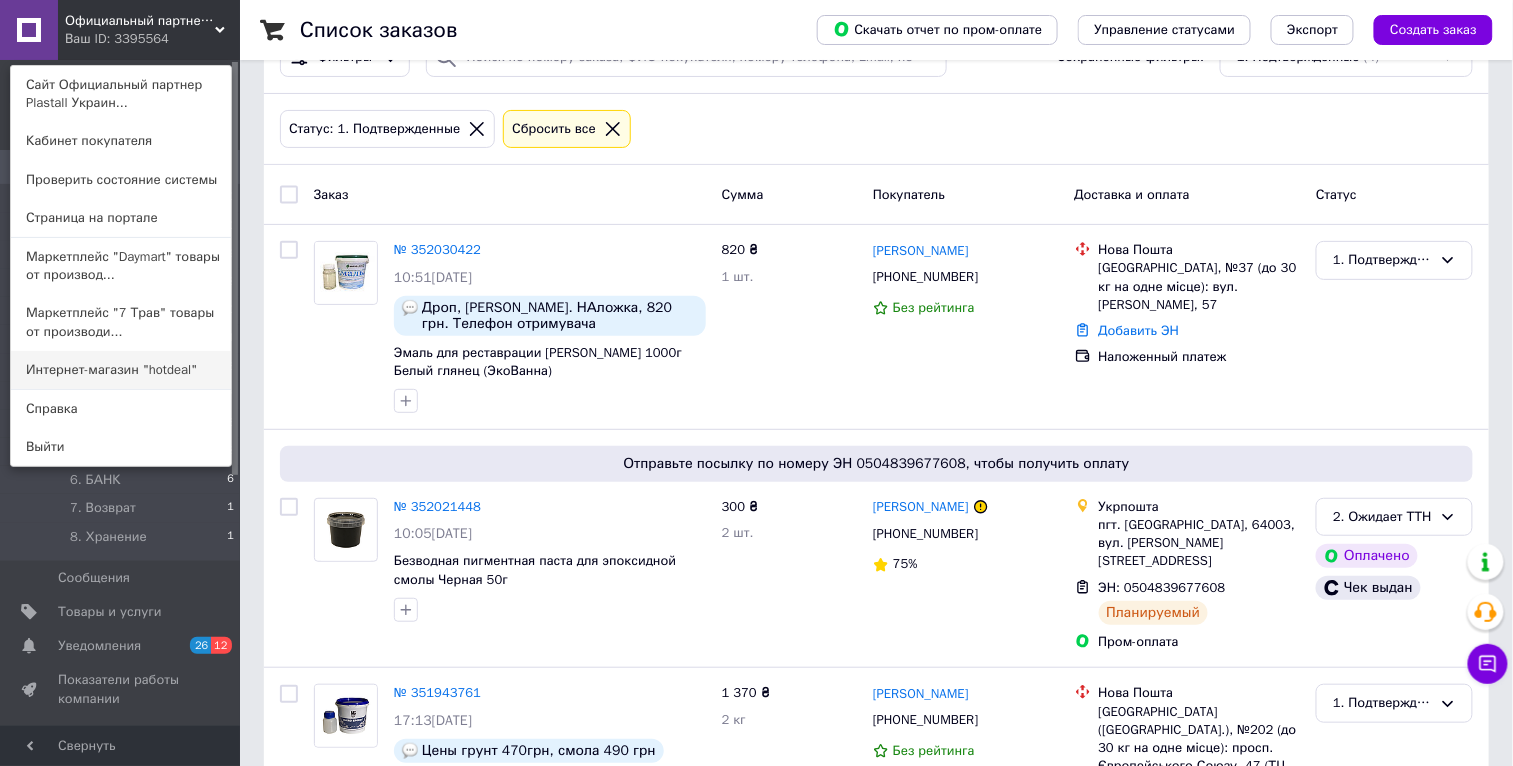 click on "Интернет-магазин "hotdeal"" at bounding box center (121, 370) 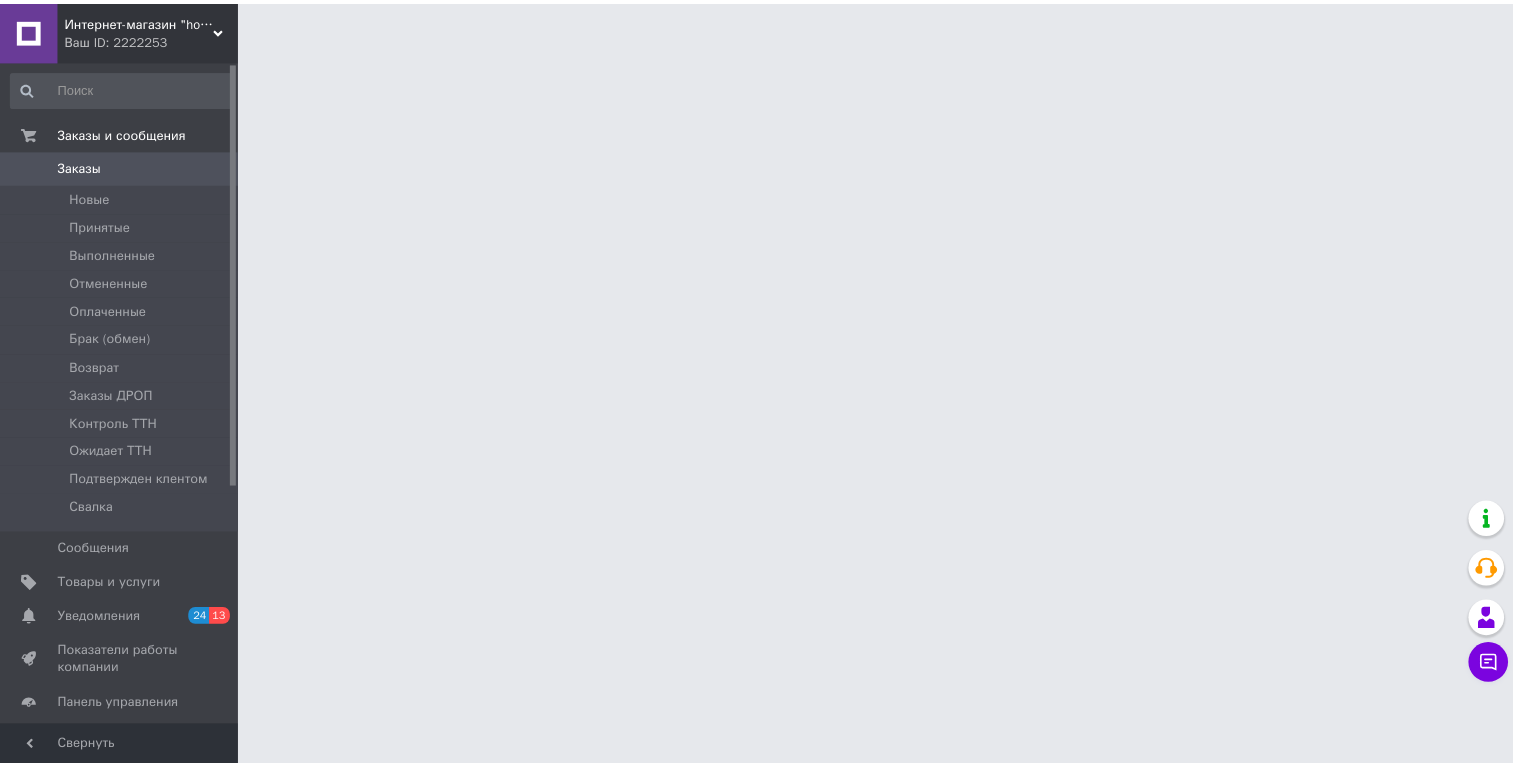 scroll, scrollTop: 0, scrollLeft: 0, axis: both 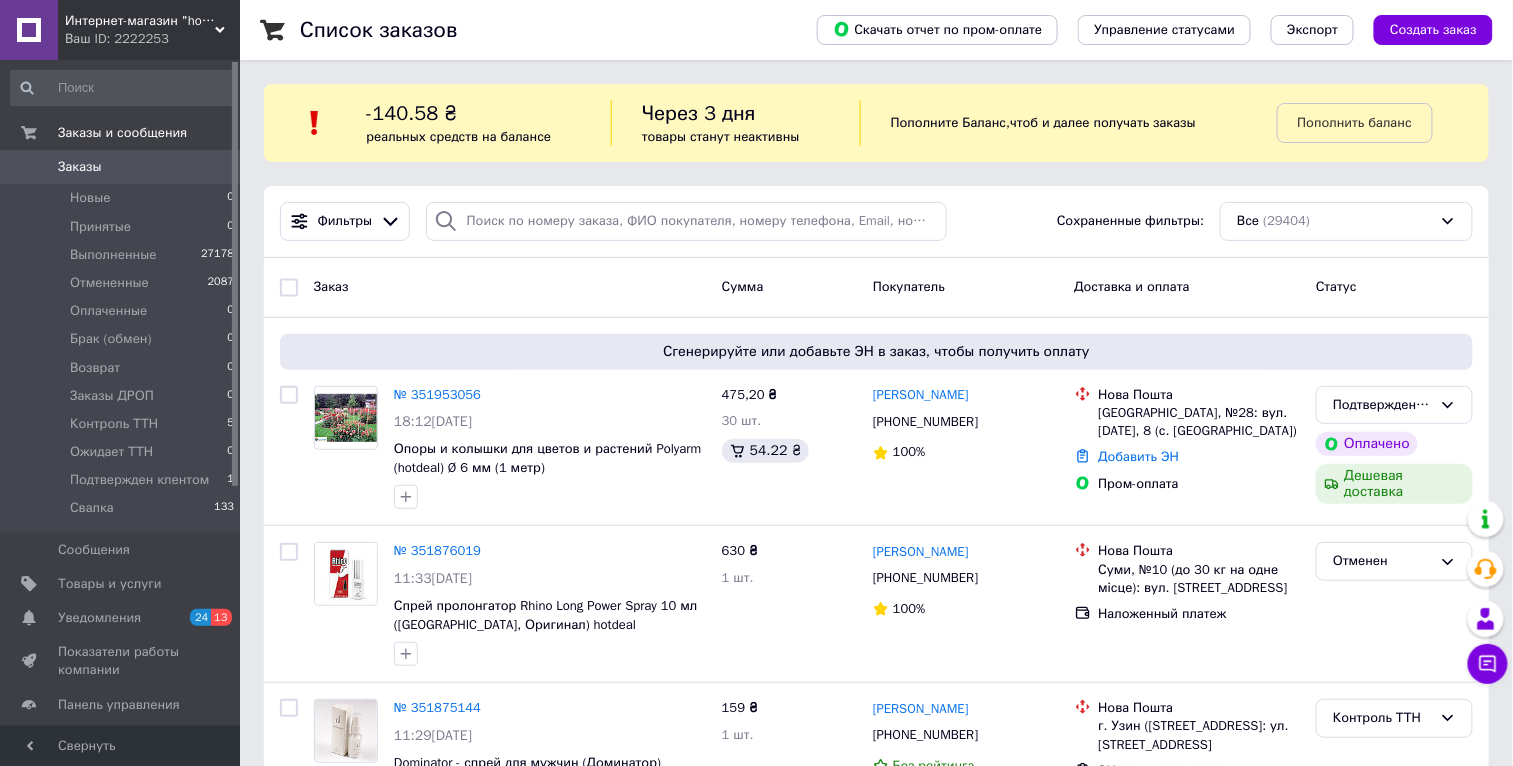 click on "Заказы 0" at bounding box center [123, 167] 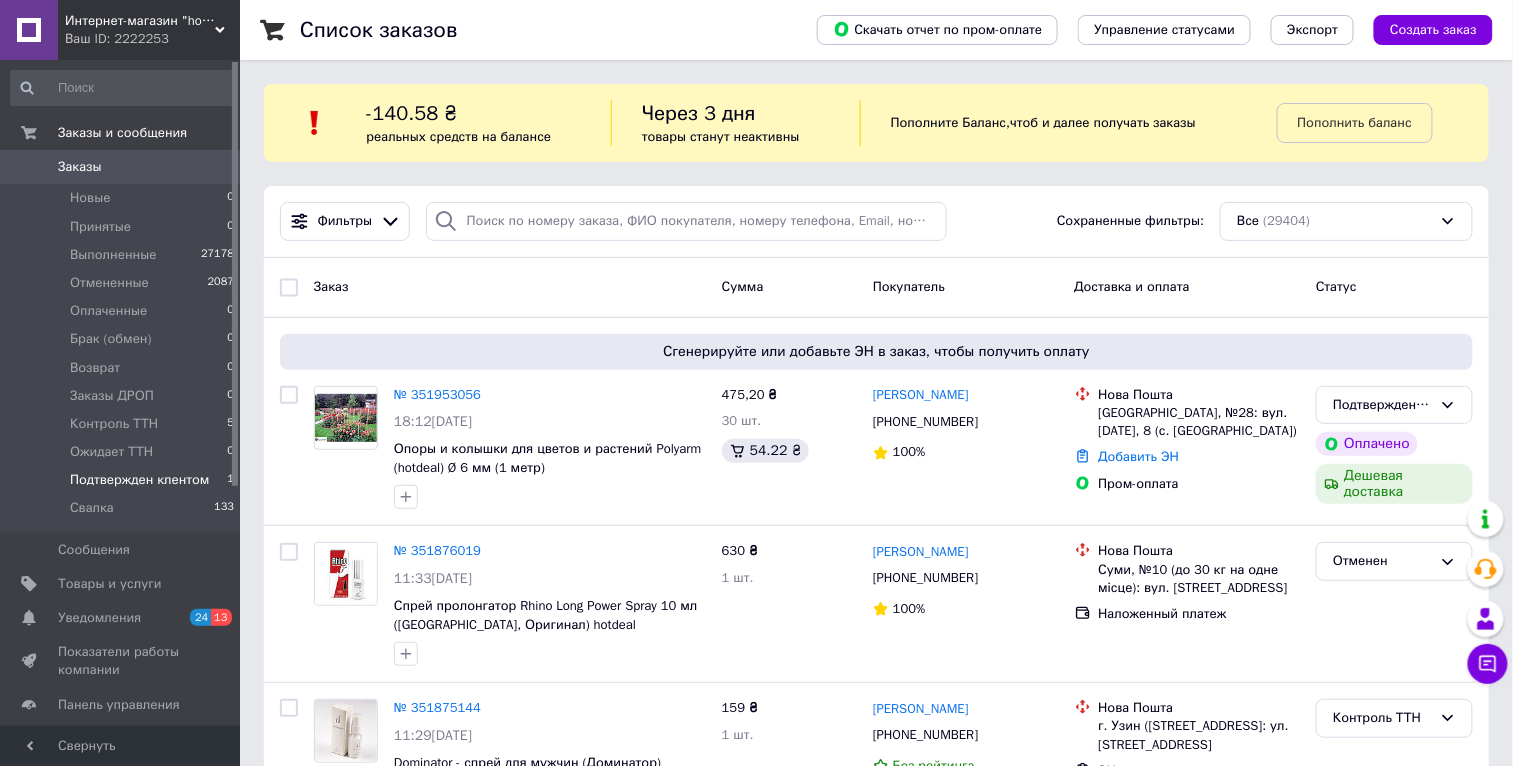 click on "1" at bounding box center (230, 480) 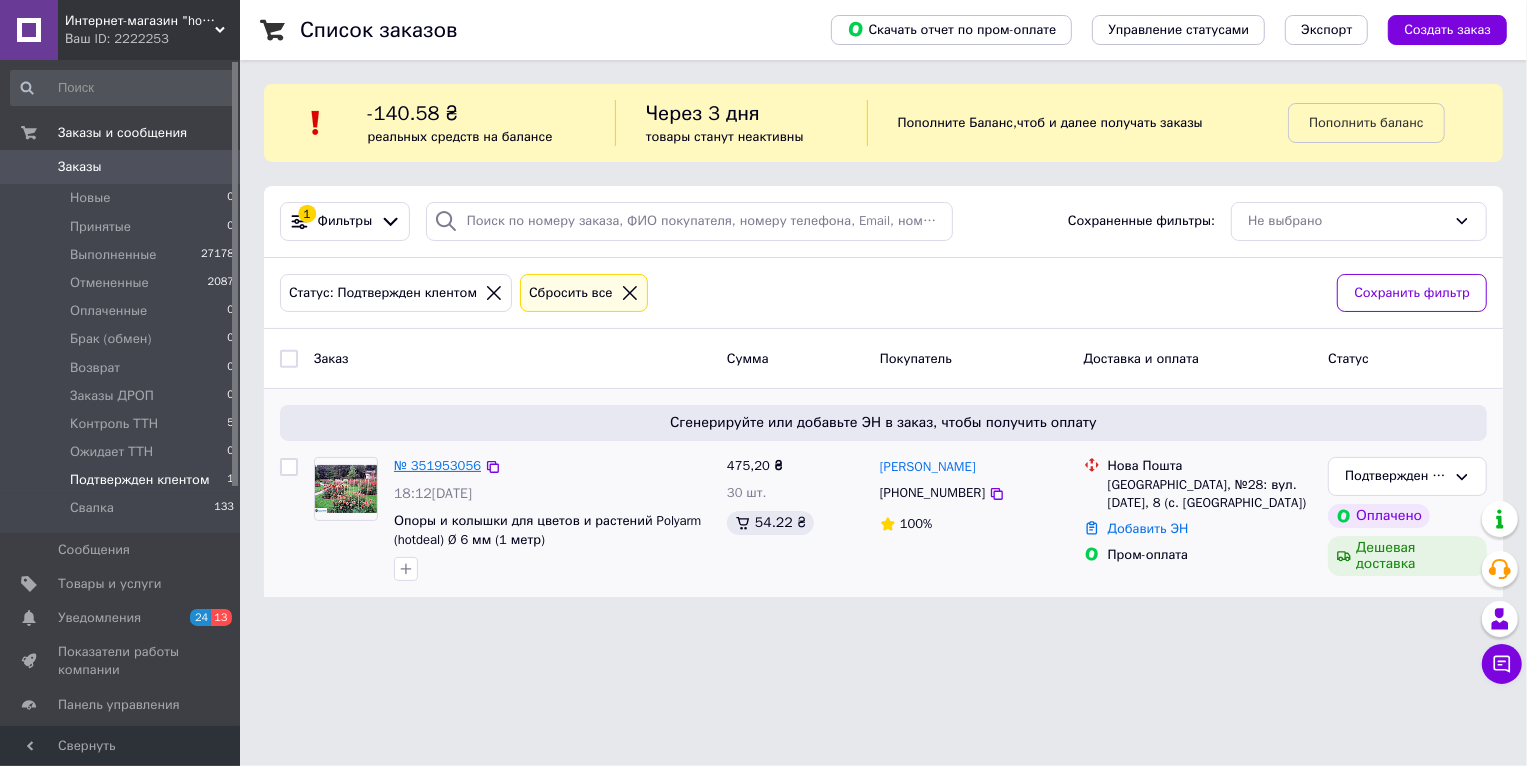 click on "№ 351953056" at bounding box center (437, 465) 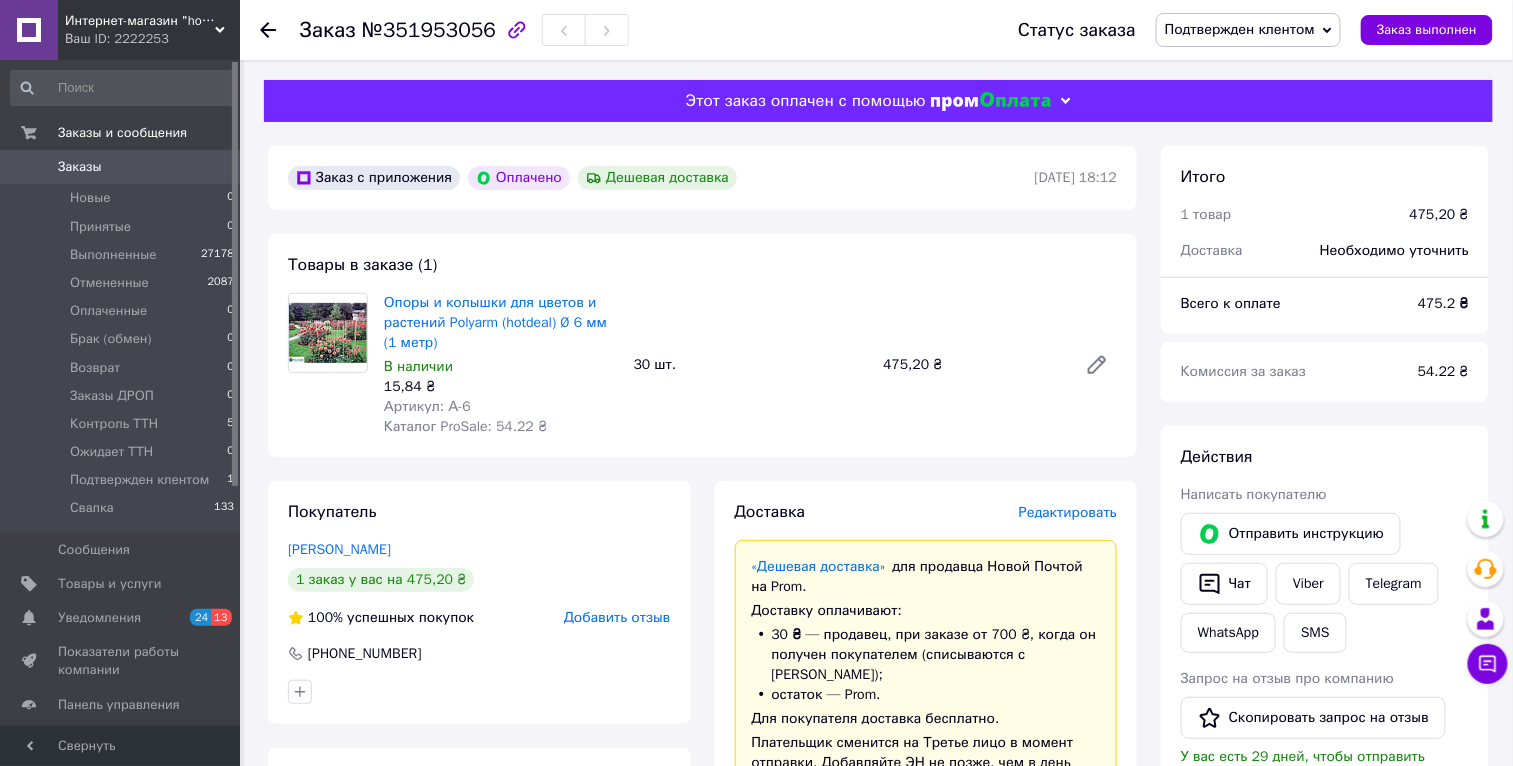 click on "Подтвержден клентом" at bounding box center (1248, 30) 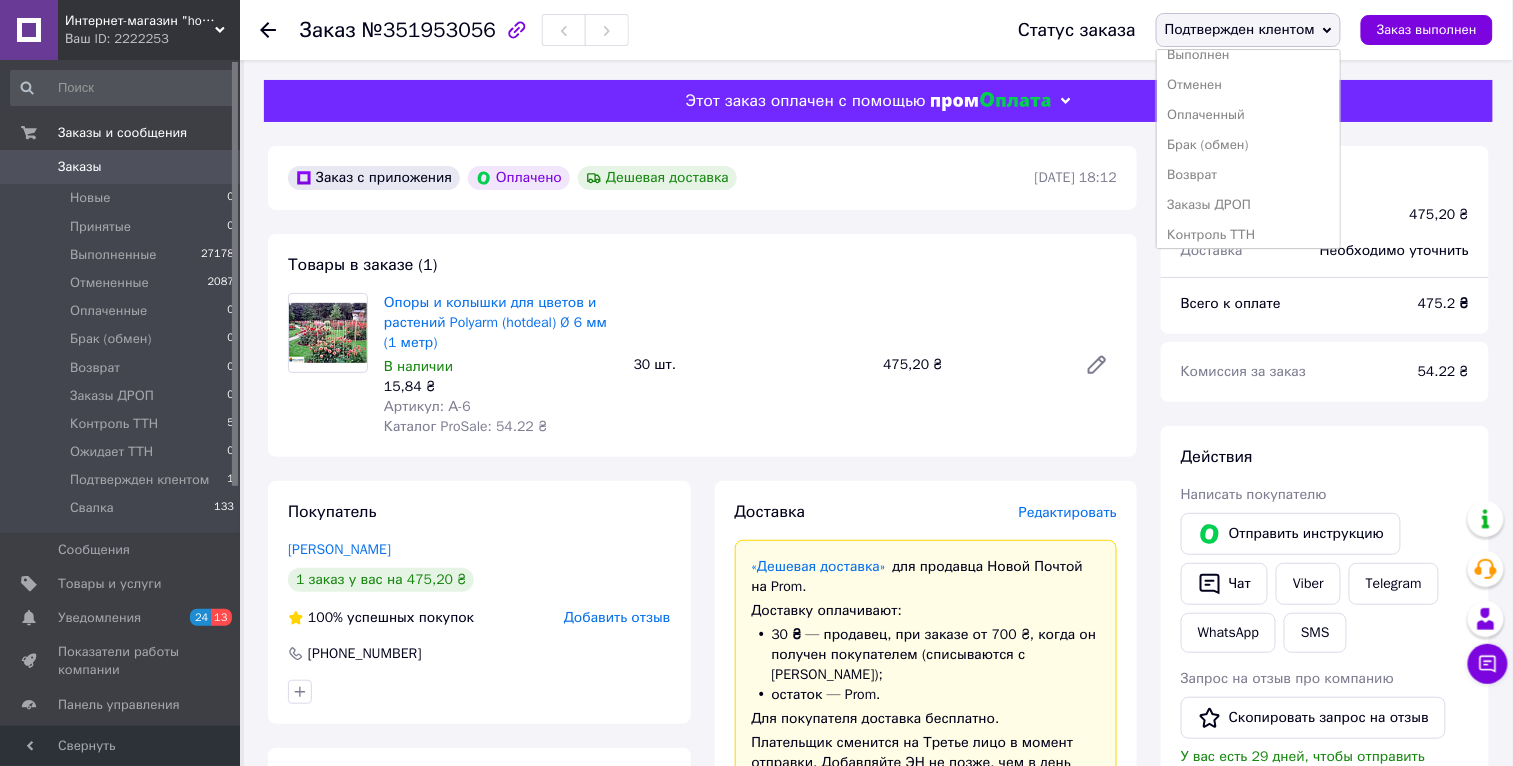 scroll, scrollTop: 111, scrollLeft: 0, axis: vertical 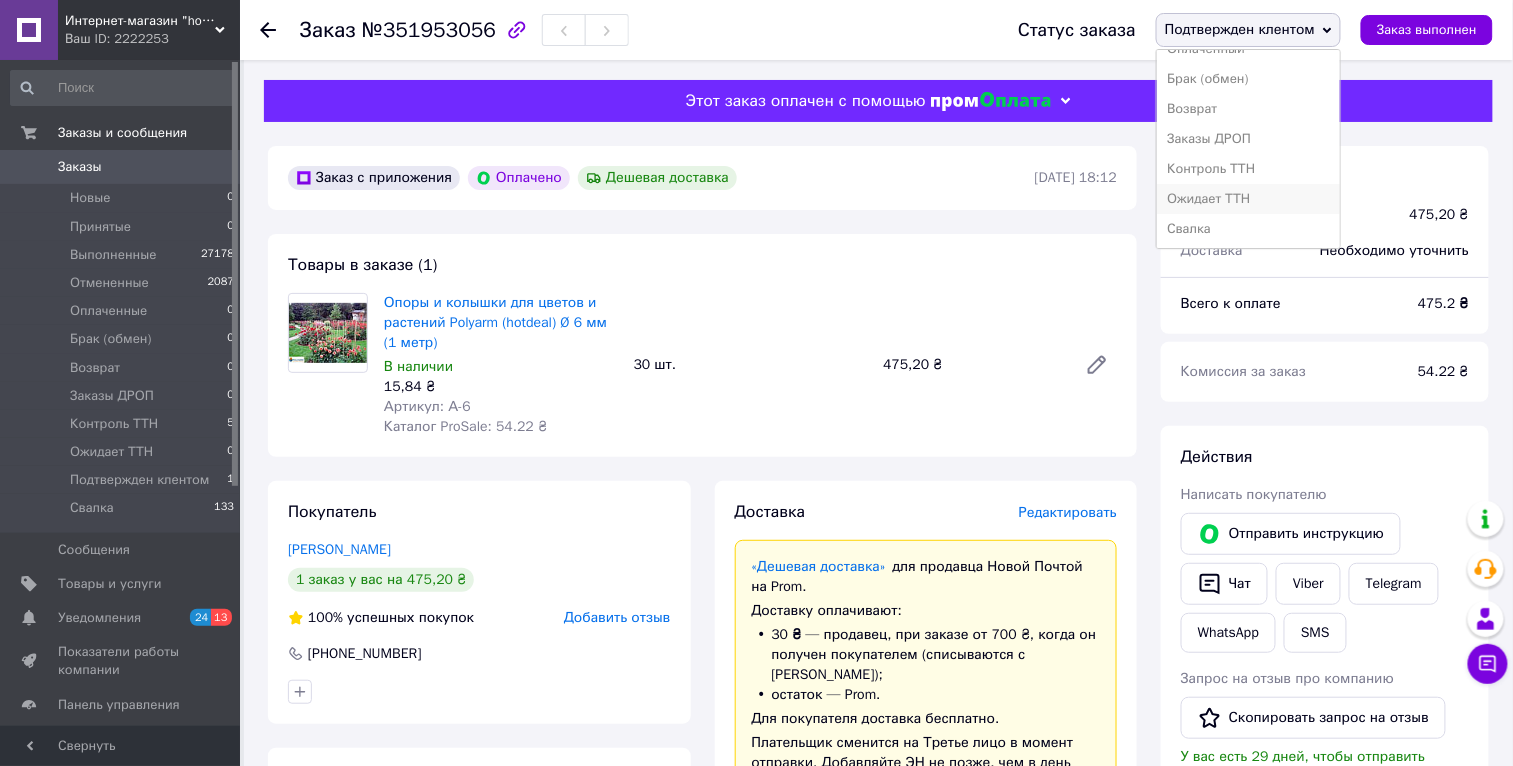 click on "Ожидает ТТН" at bounding box center [1248, 199] 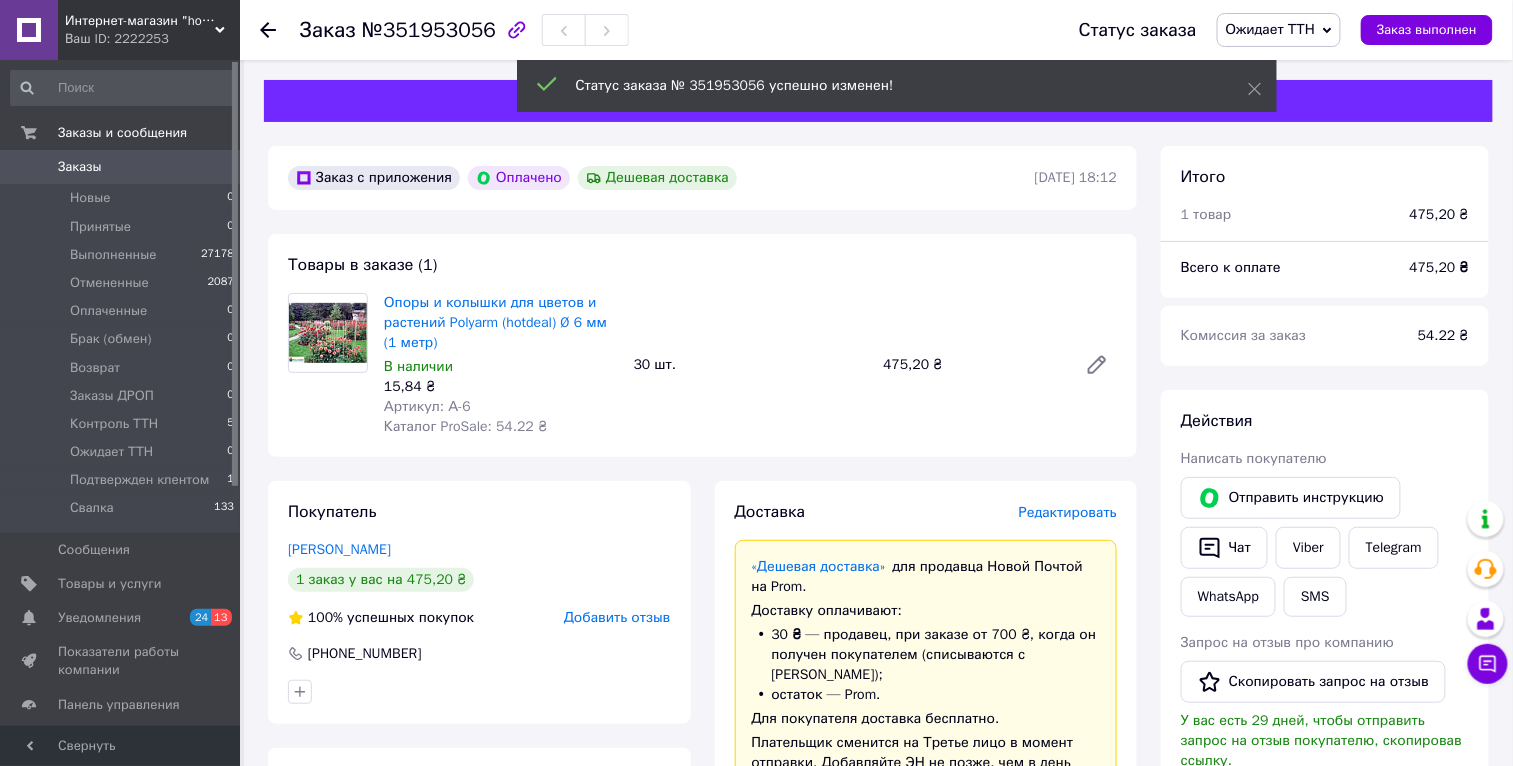 click on "Интернет-магазин "hotdeal"" at bounding box center (140, 21) 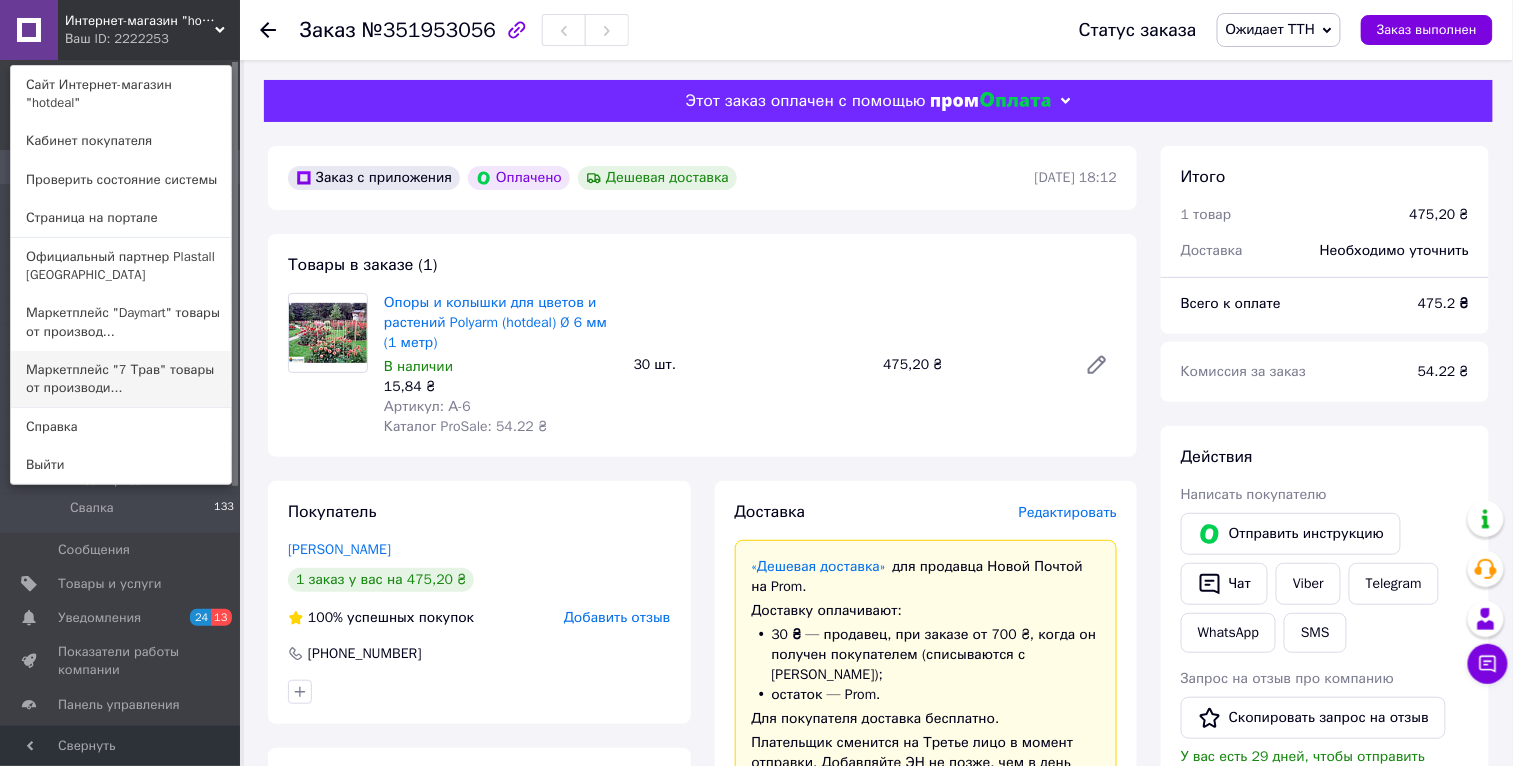 click on "Маркетплейс "7 Трав" товары от производи..." at bounding box center (121, 379) 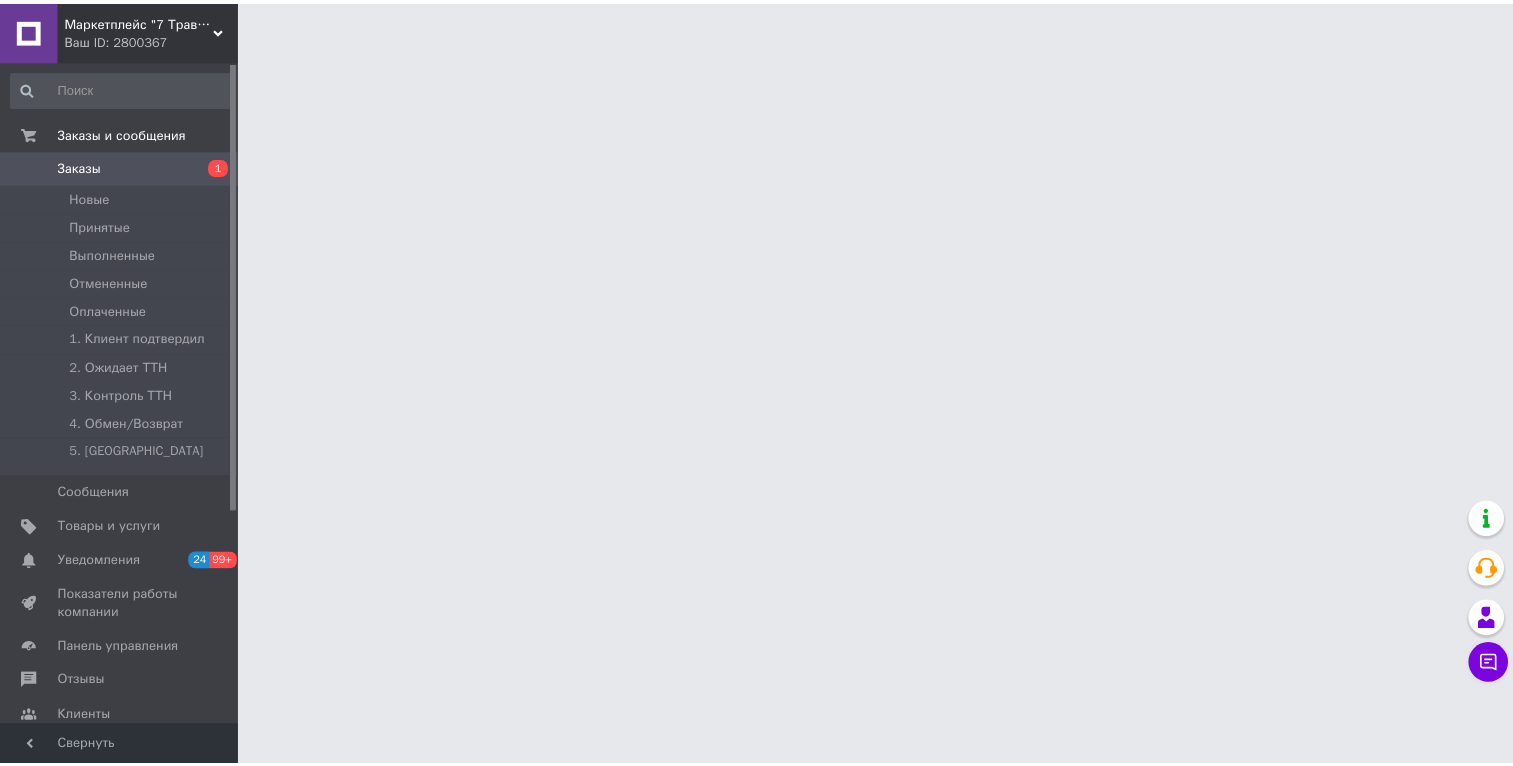 scroll, scrollTop: 0, scrollLeft: 0, axis: both 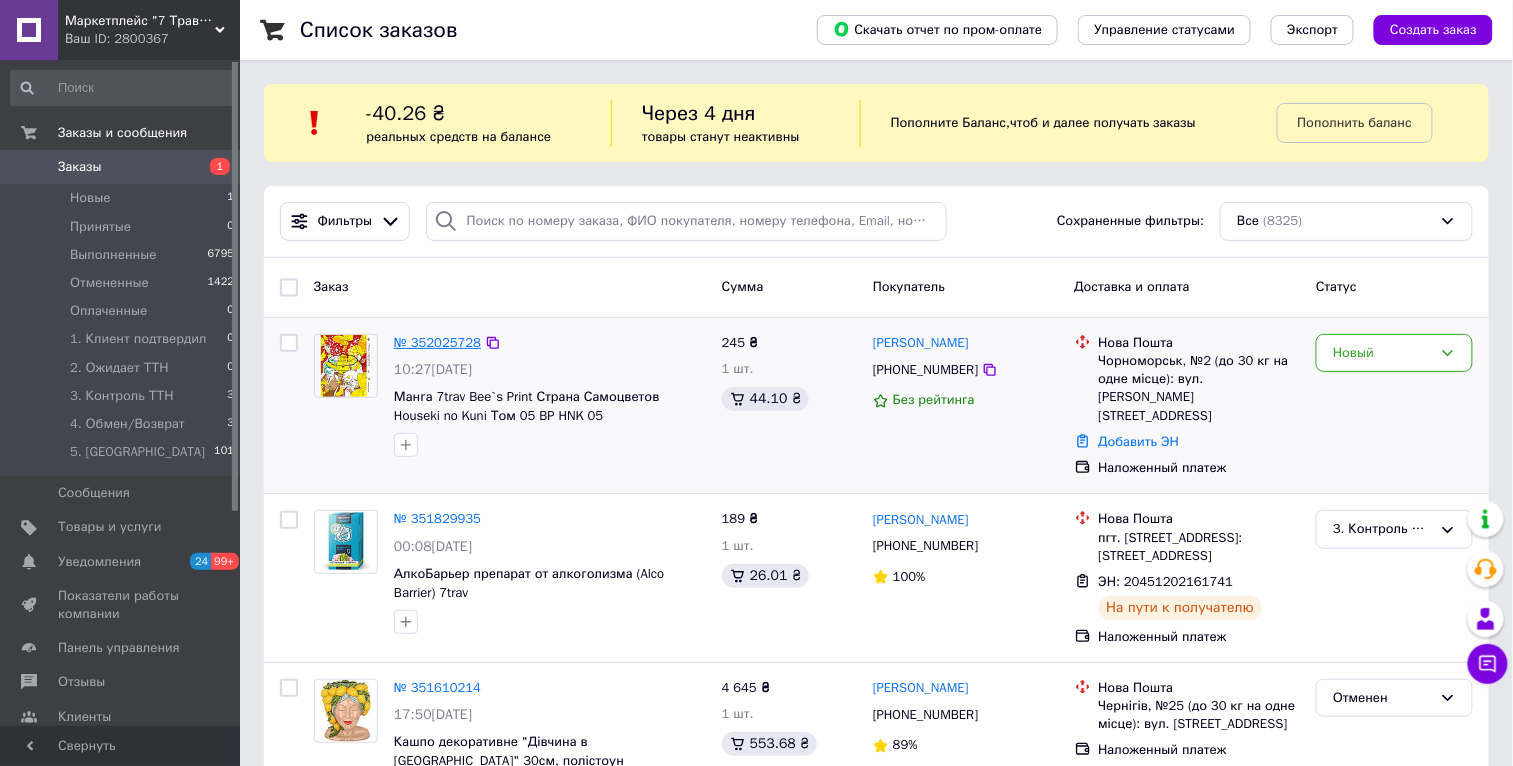 click on "№ 352025728" at bounding box center (437, 342) 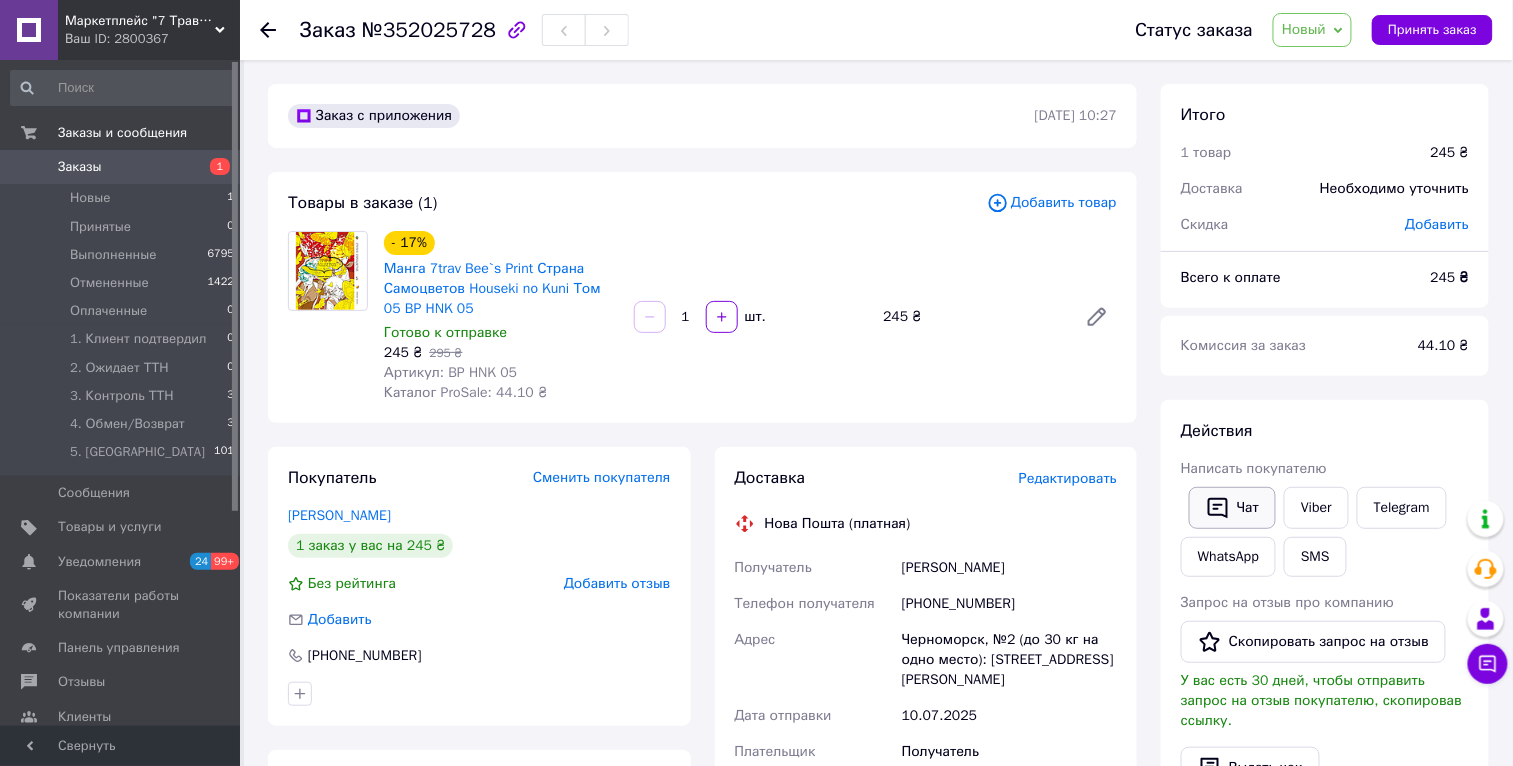 click on "Чат" at bounding box center [1232, 508] 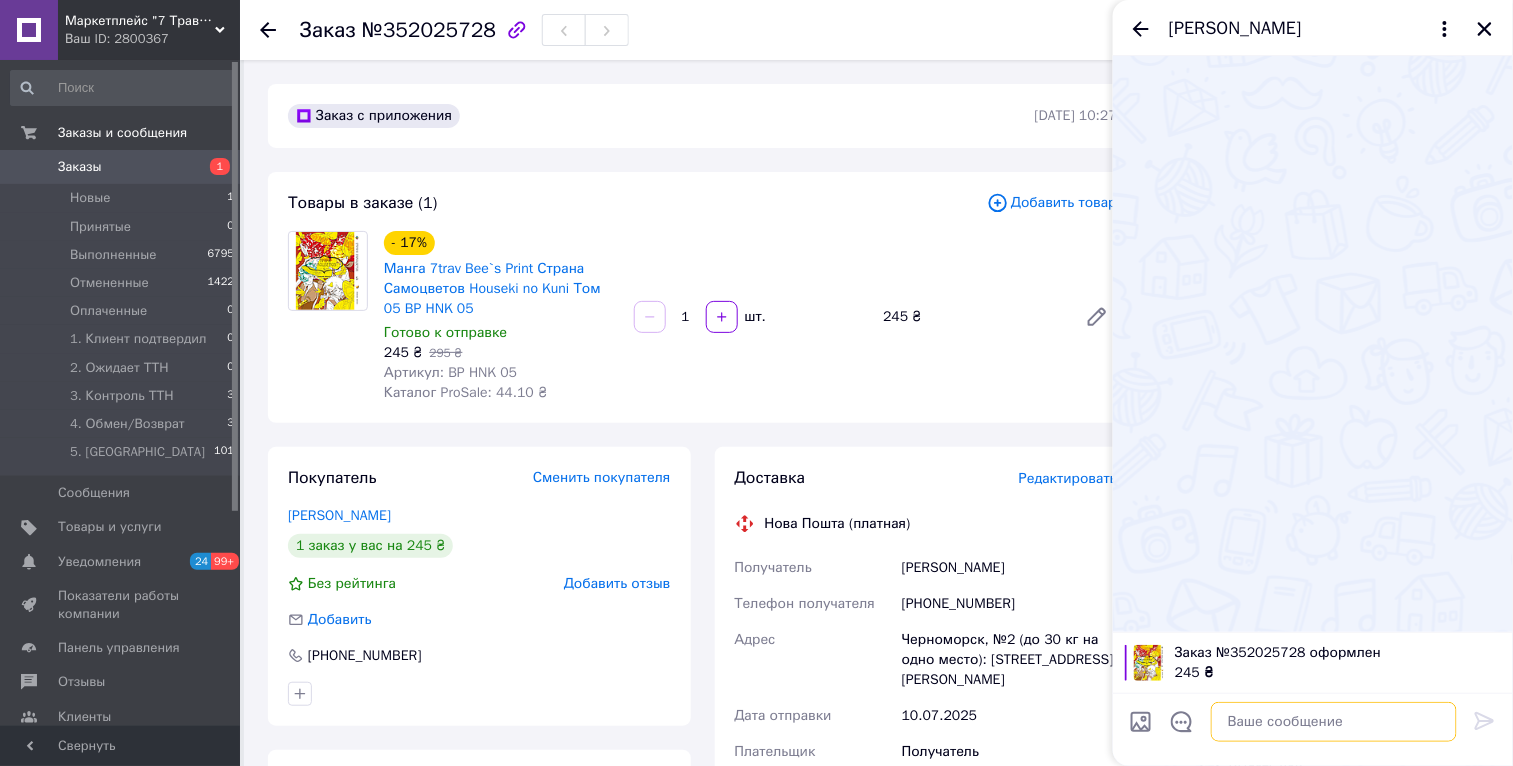 click at bounding box center (1334, 722) 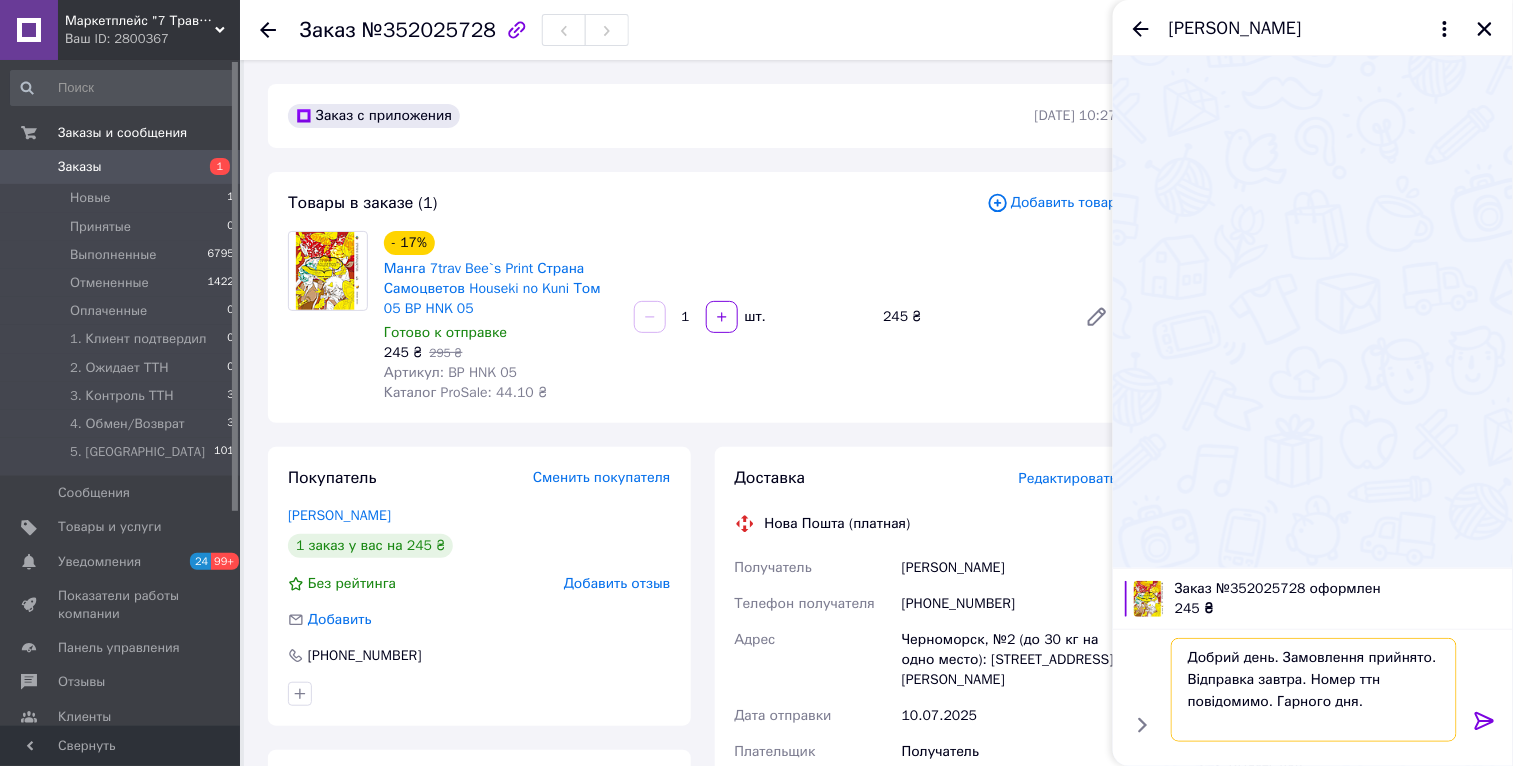 type 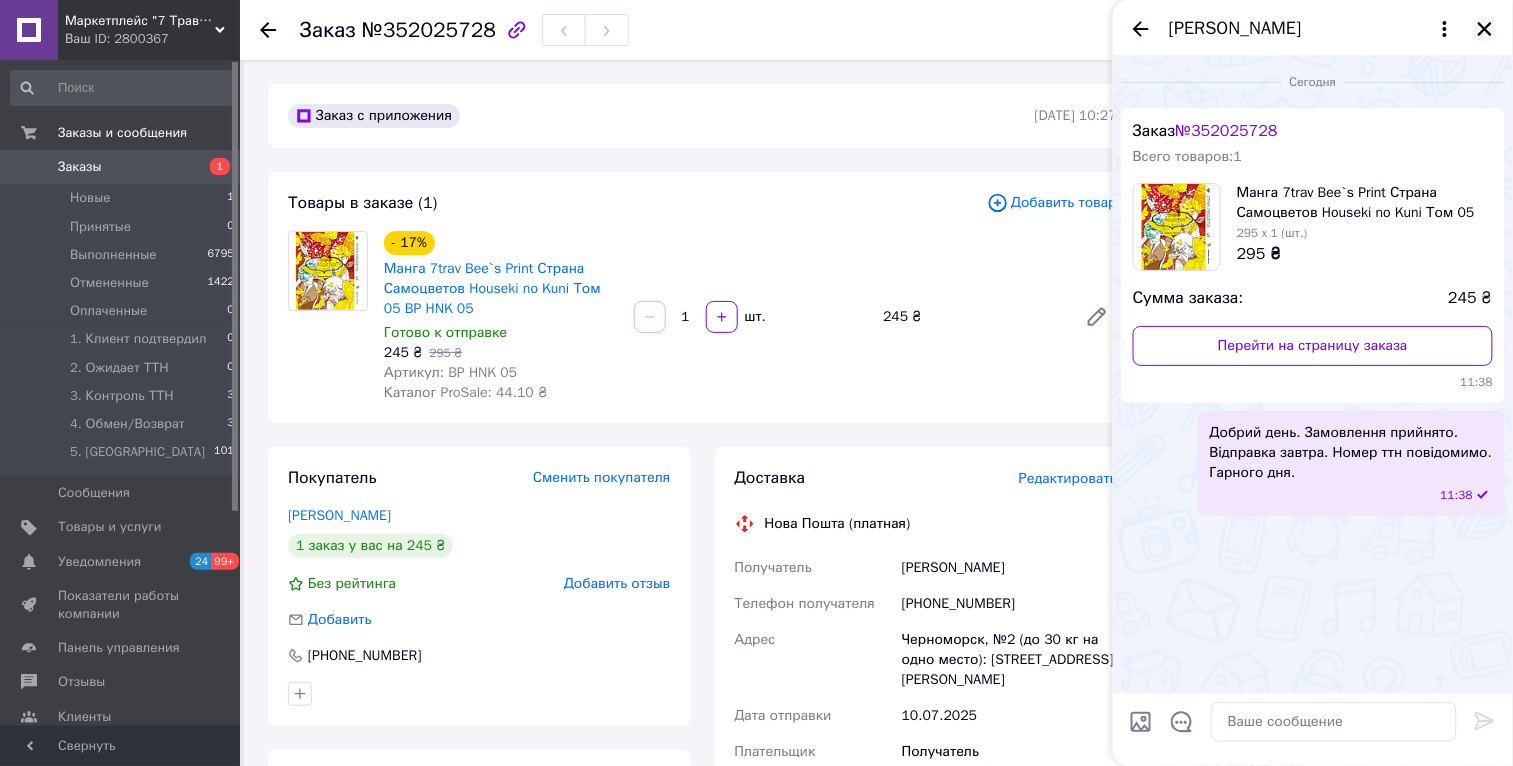 click 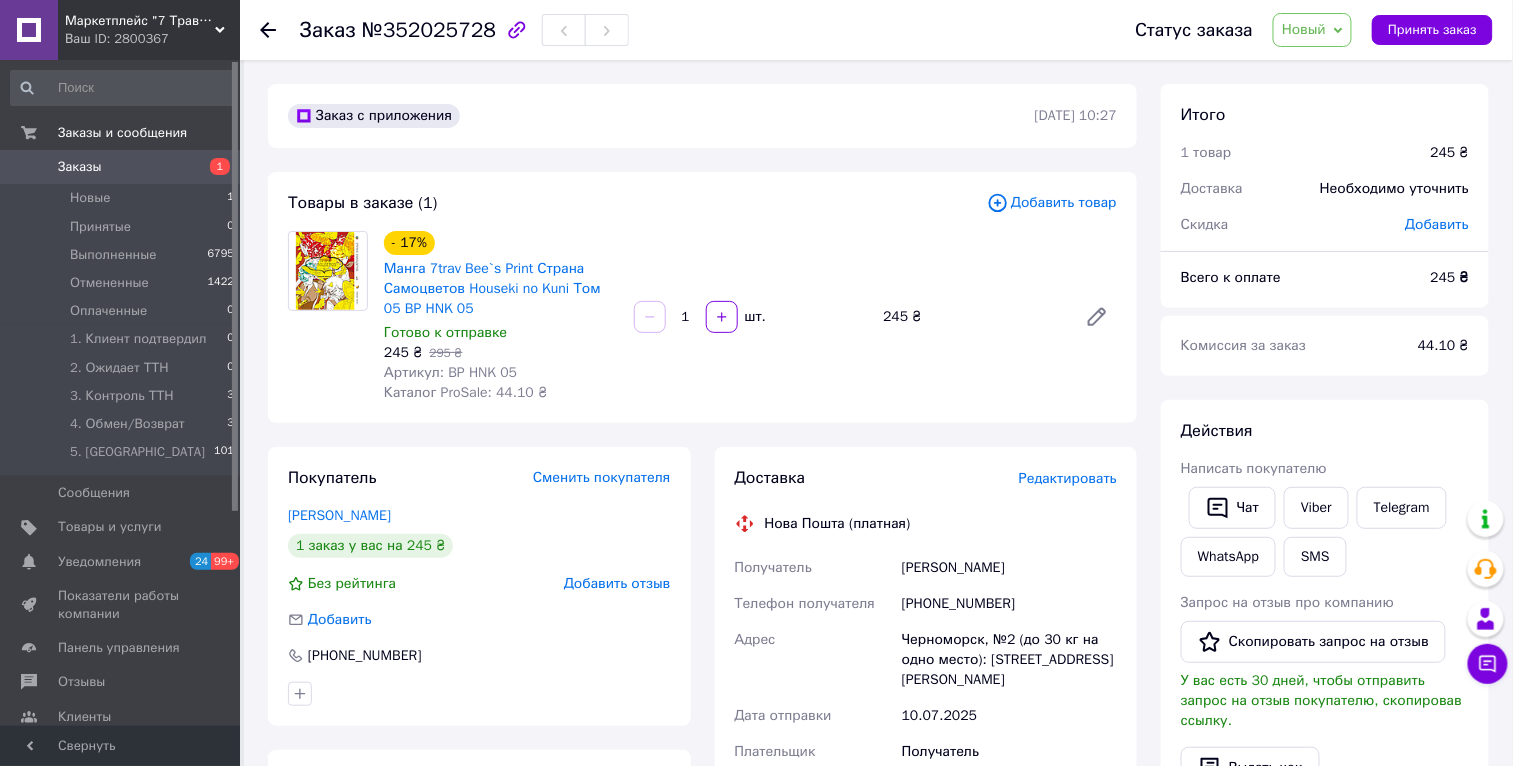 click 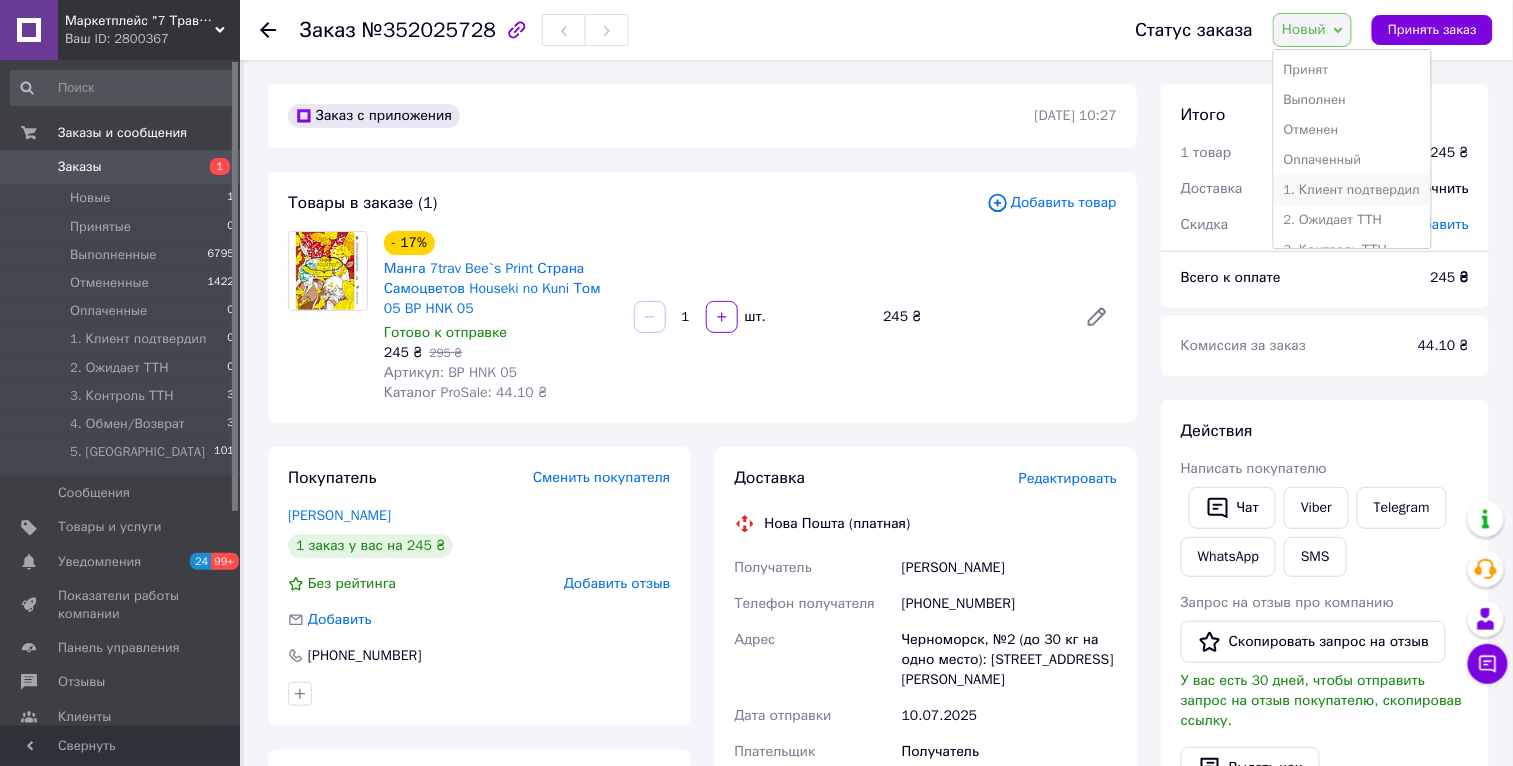 click on "1. Клиент подтвердил" at bounding box center [1352, 190] 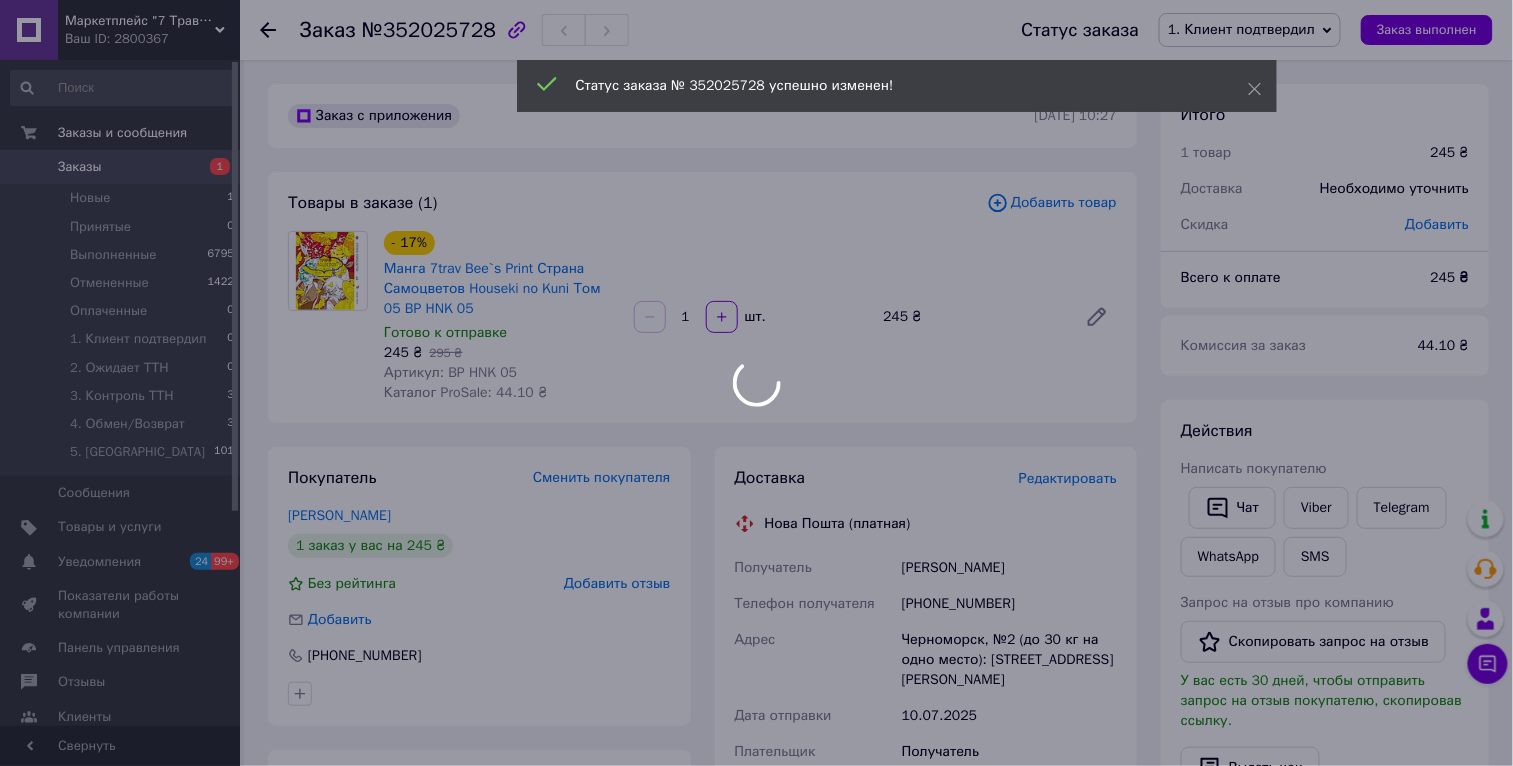 drag, startPoint x: 551, startPoint y: 261, endPoint x: 553, endPoint y: 275, distance: 14.142136 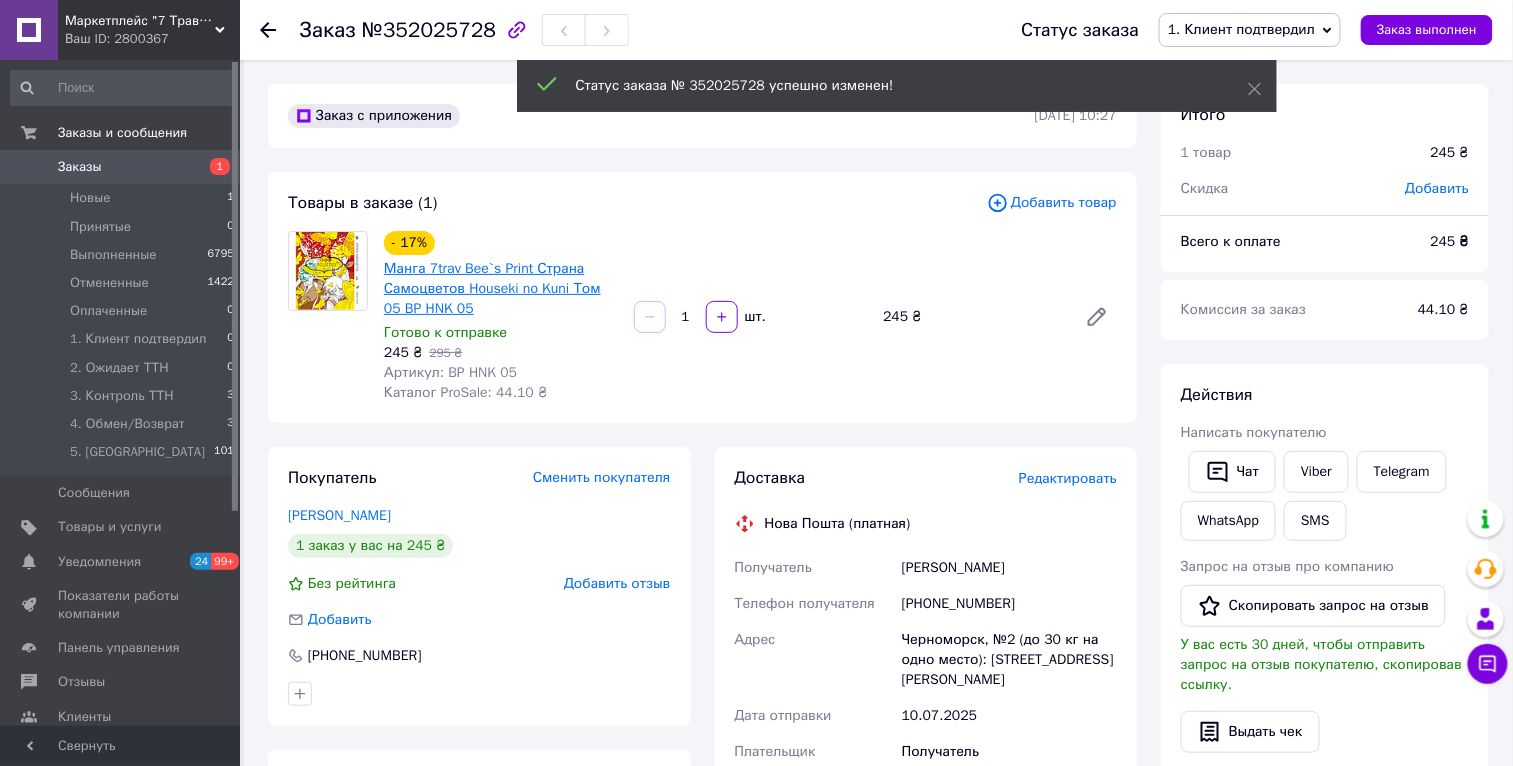 drag, startPoint x: 535, startPoint y: 269, endPoint x: 544, endPoint y: 262, distance: 11.401754 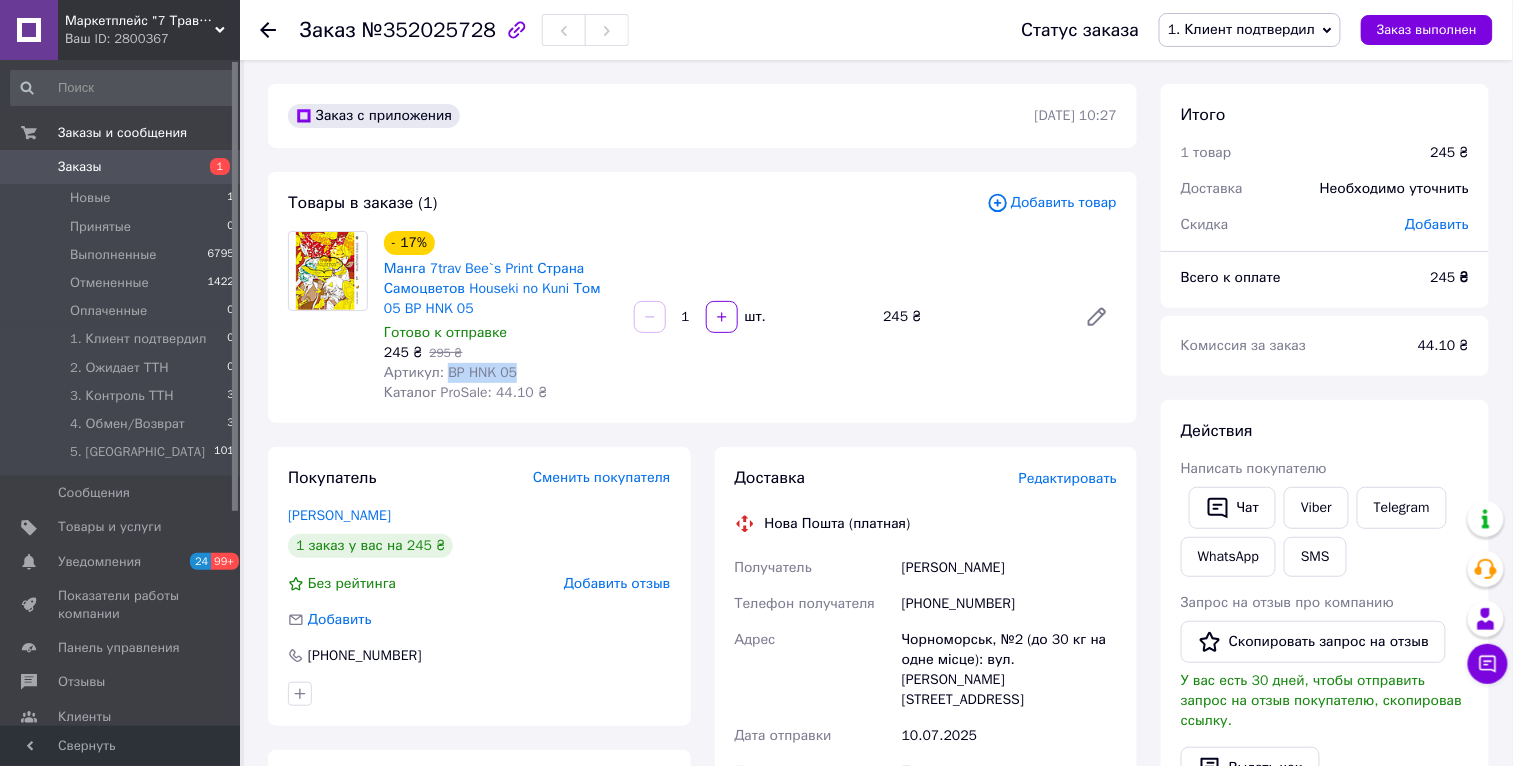 drag, startPoint x: 515, startPoint y: 372, endPoint x: 596, endPoint y: 312, distance: 100.80179 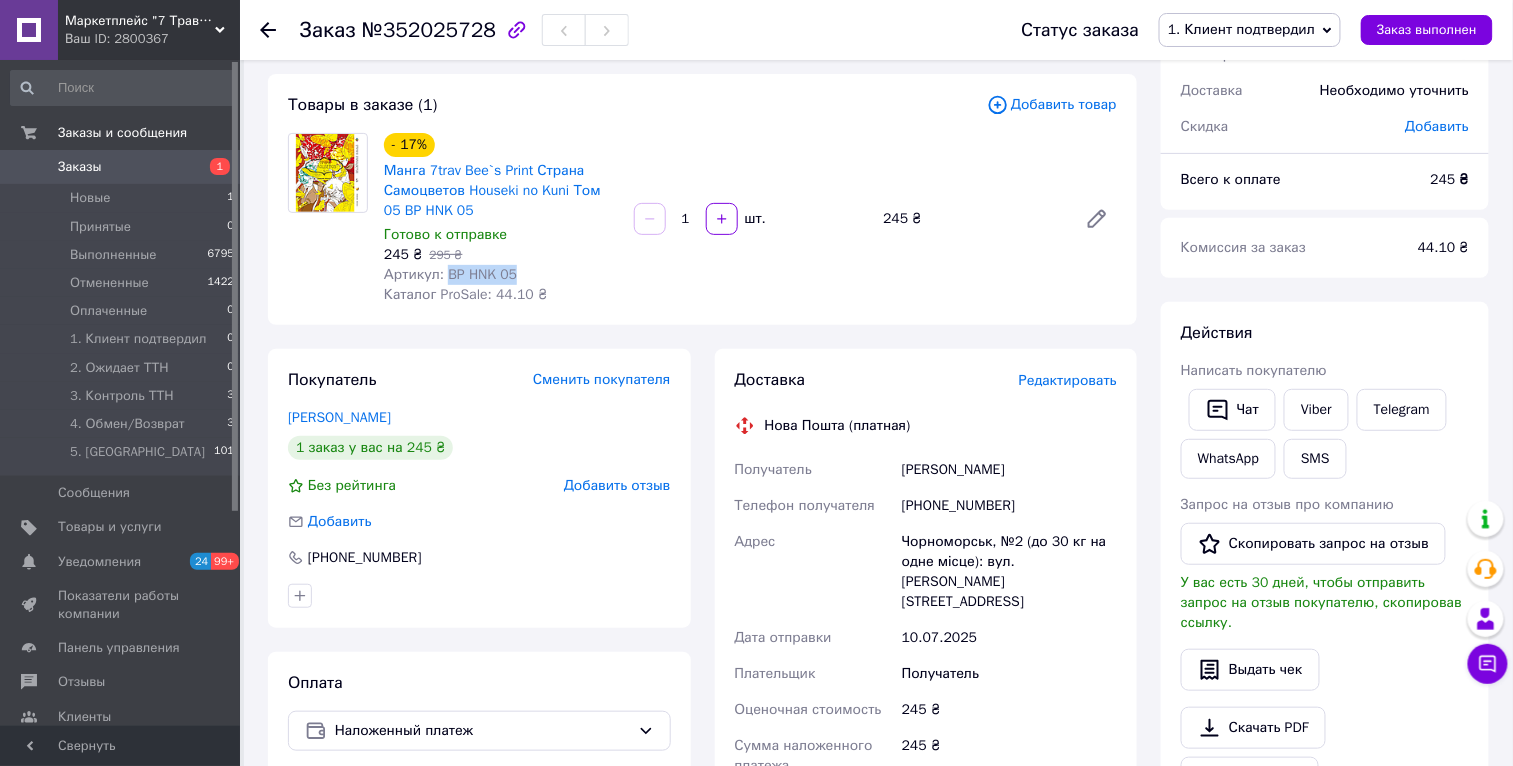 scroll, scrollTop: 101, scrollLeft: 0, axis: vertical 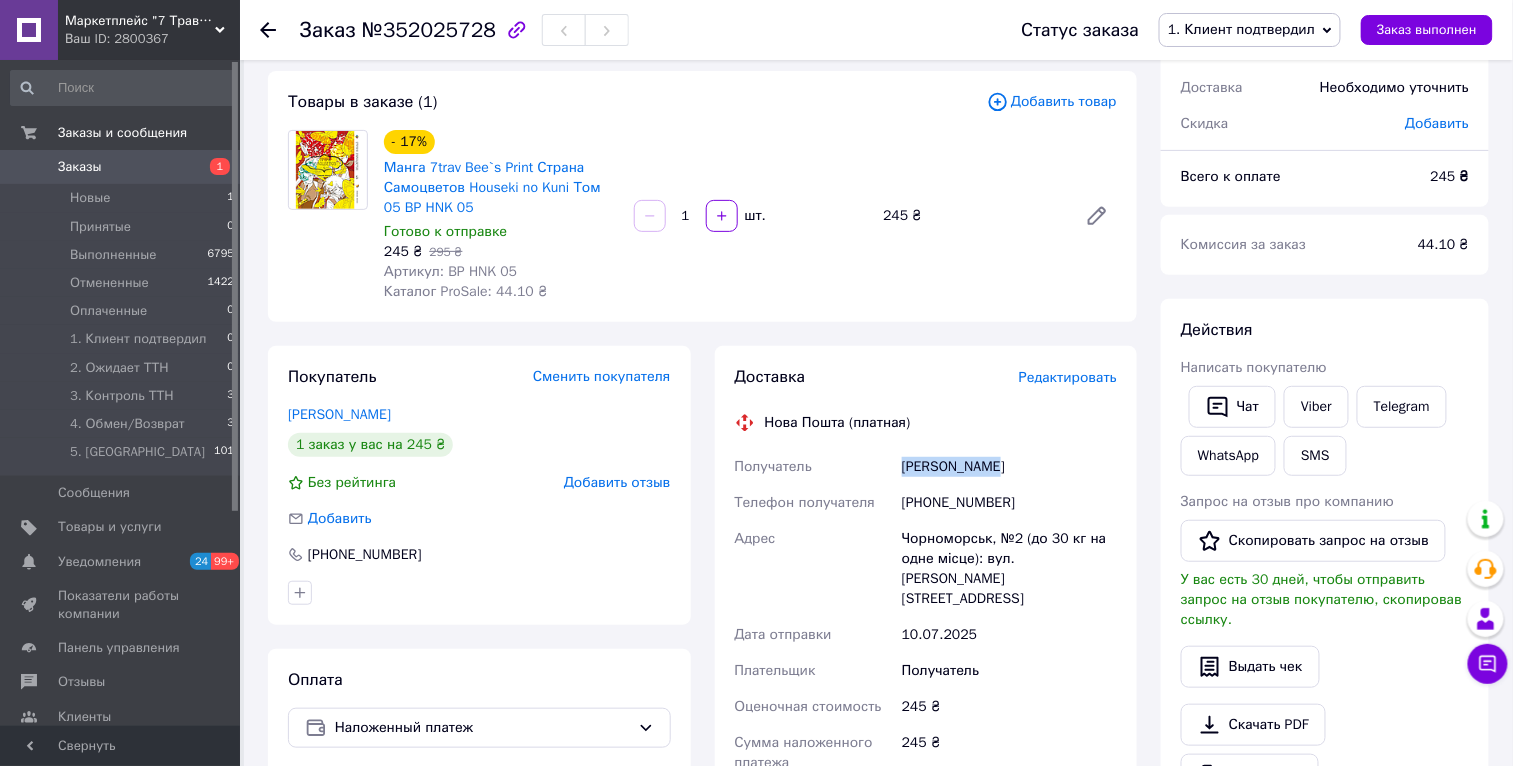 drag, startPoint x: 992, startPoint y: 469, endPoint x: 930, endPoint y: 455, distance: 63.560993 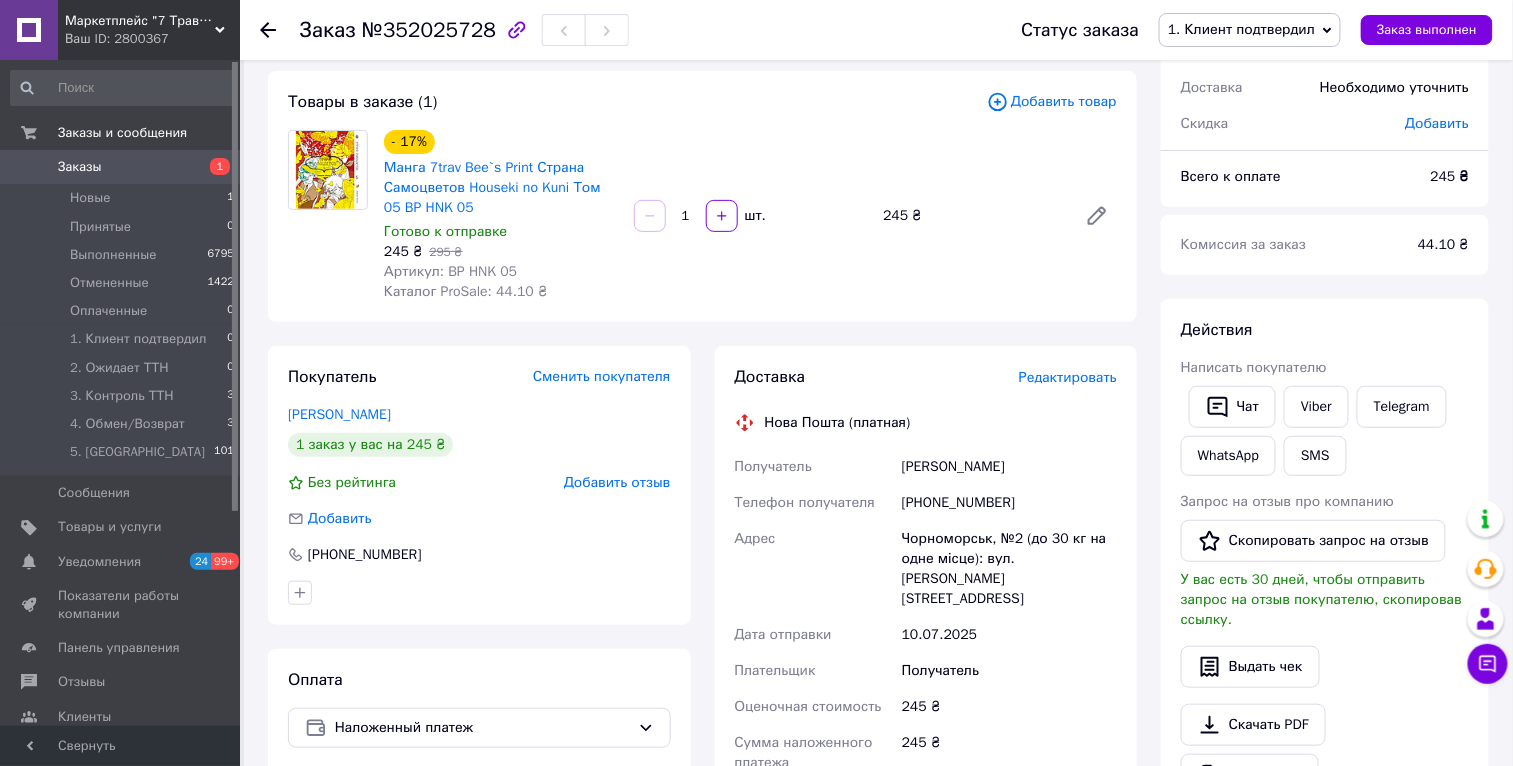 click on "Чорноморськ, №2 (до 30 кг на одне місце): вул. Віталія Шума, 21а" at bounding box center [1009, 569] 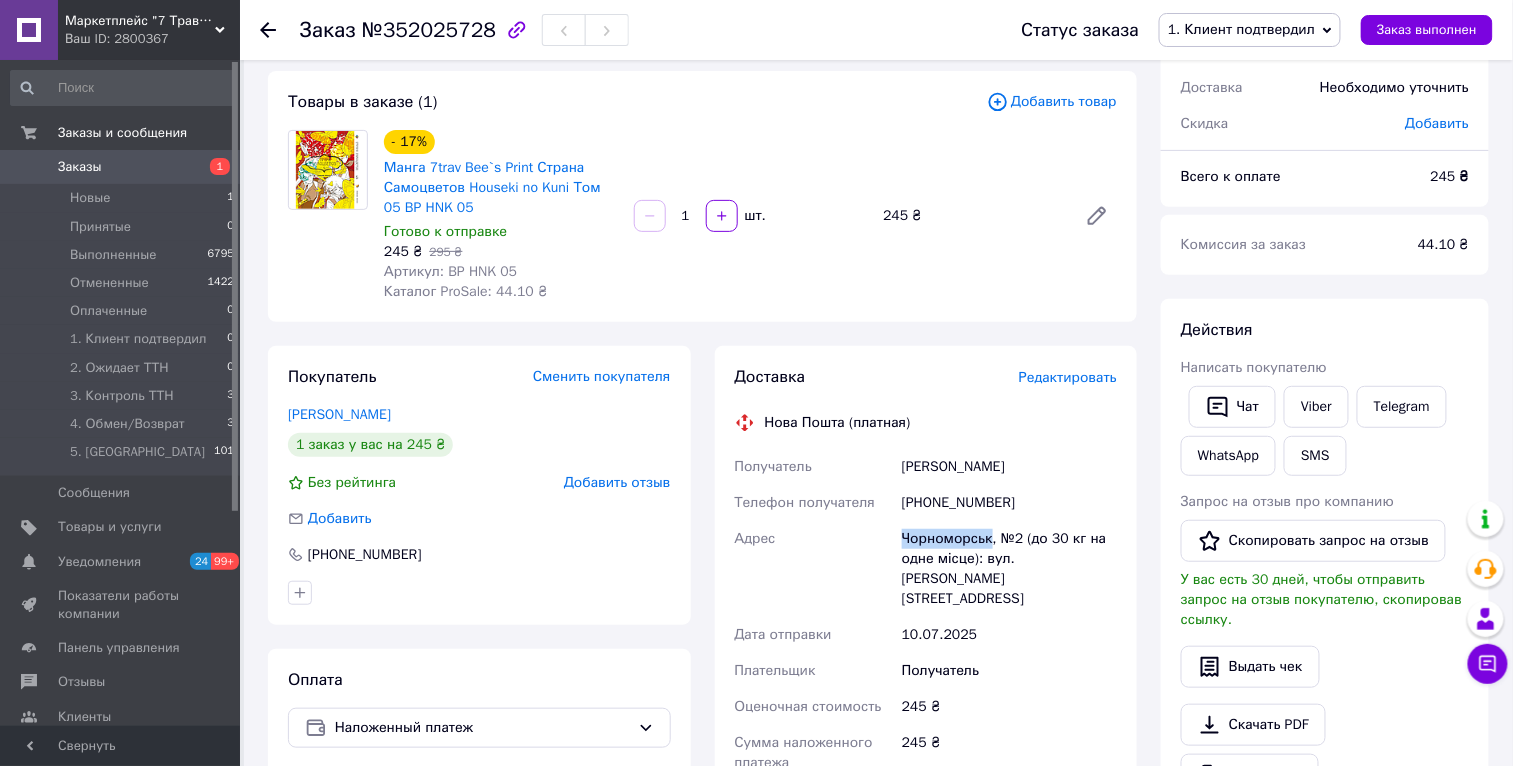 click on "Чорноморськ, №2 (до 30 кг на одне місце): вул. Віталія Шума, 21а" at bounding box center (1009, 569) 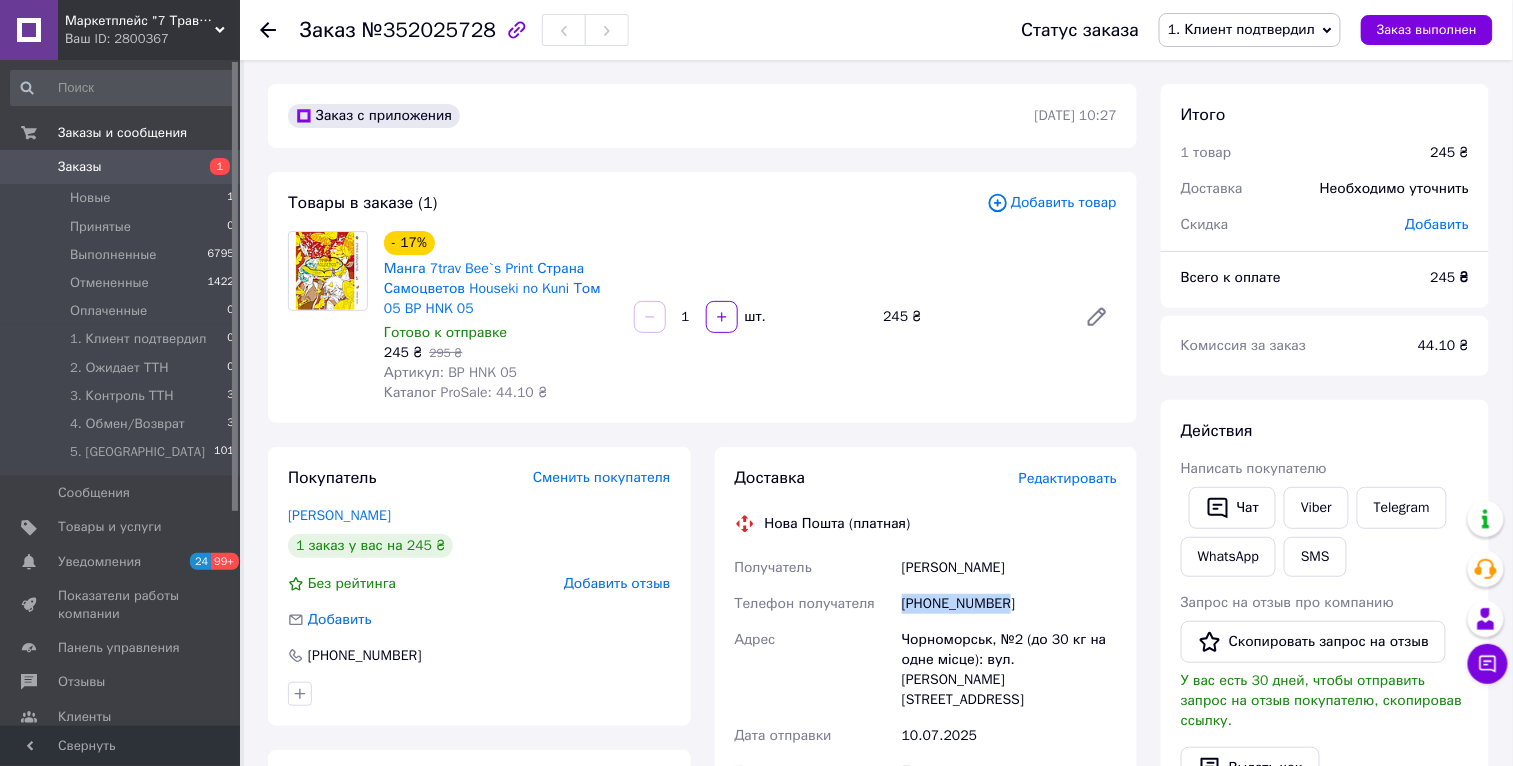 drag, startPoint x: 1024, startPoint y: 606, endPoint x: 915, endPoint y: 619, distance: 109.77249 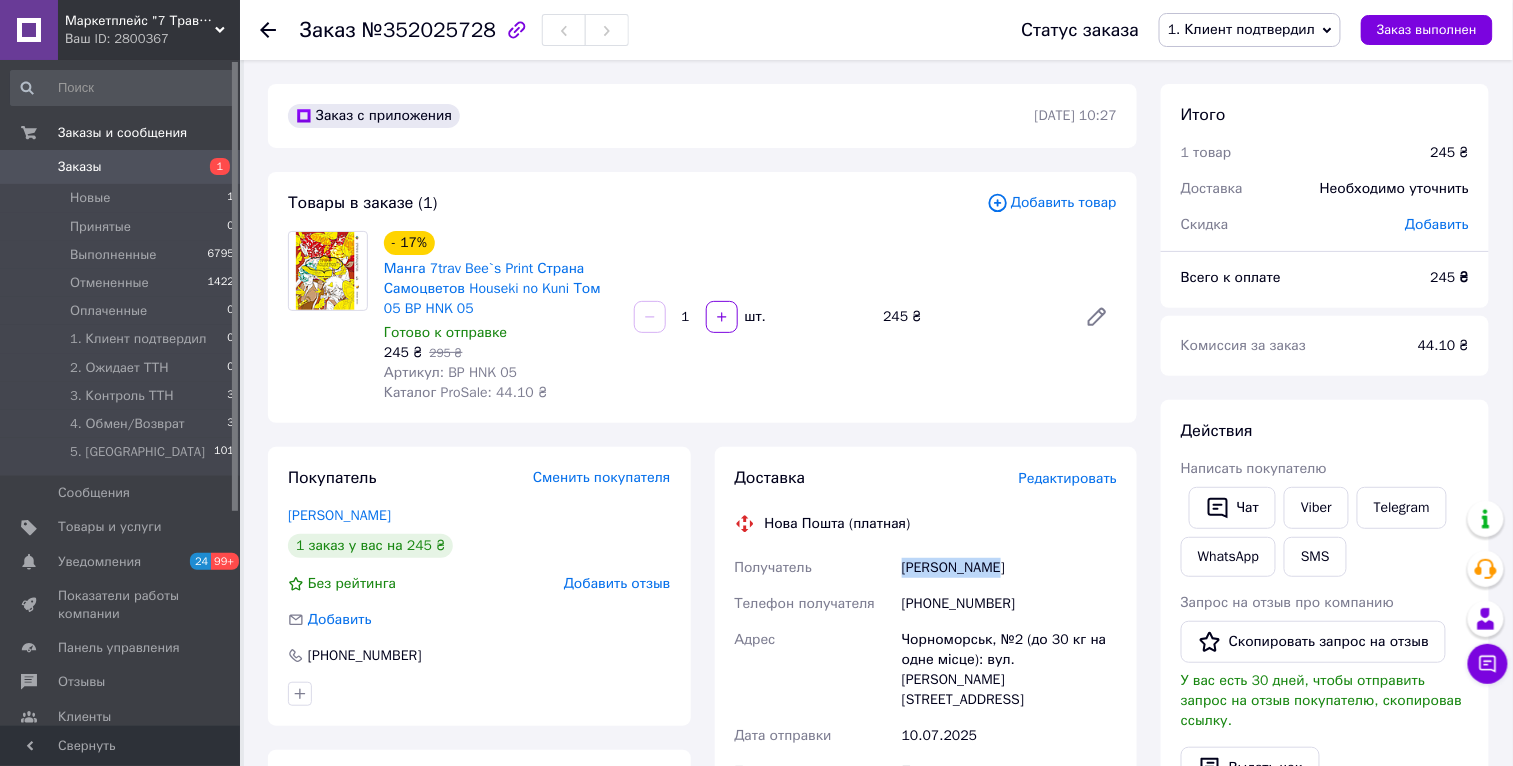 drag, startPoint x: 987, startPoint y: 568, endPoint x: 901, endPoint y: 566, distance: 86.023254 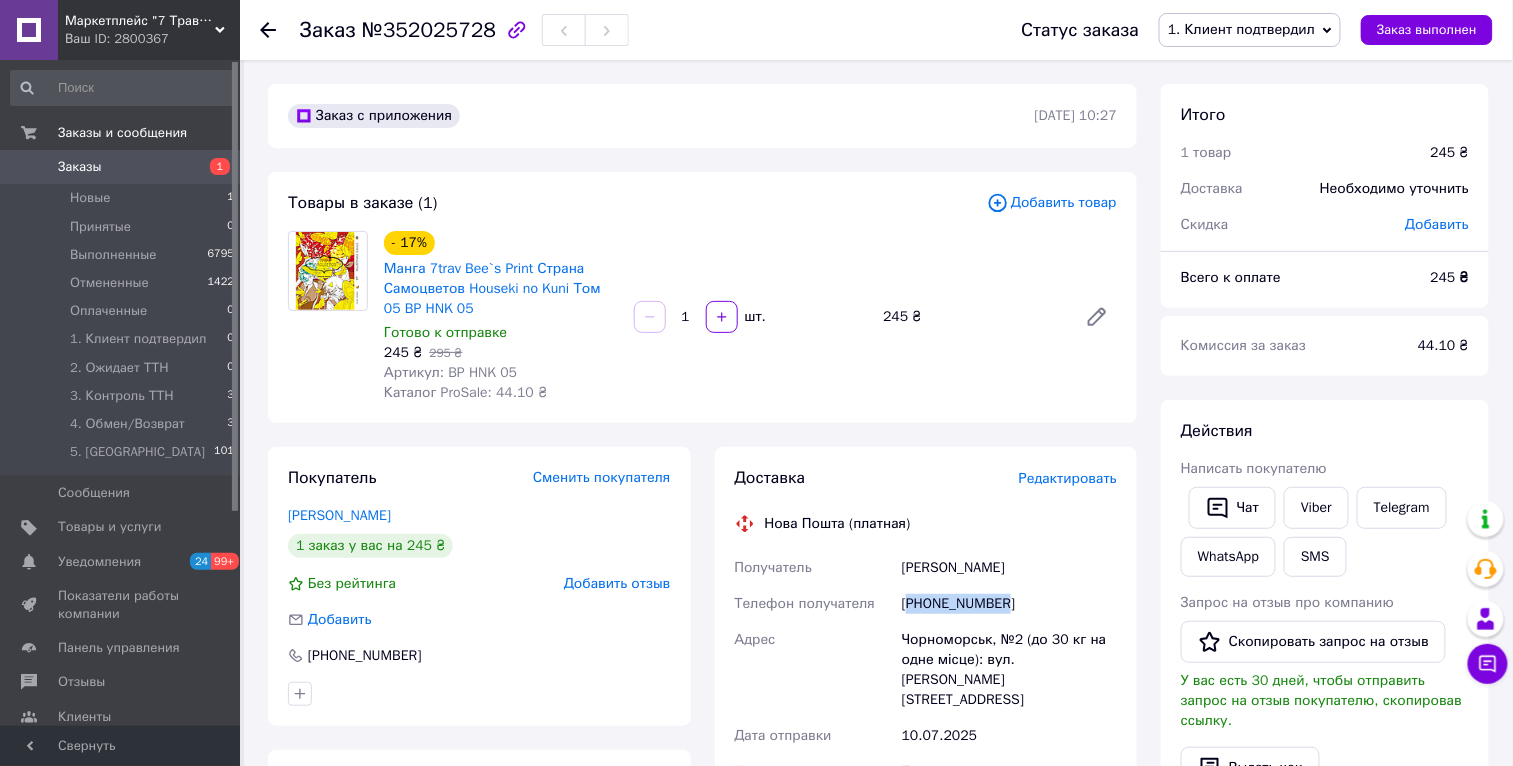 drag, startPoint x: 1030, startPoint y: 602, endPoint x: 911, endPoint y: 598, distance: 119.06721 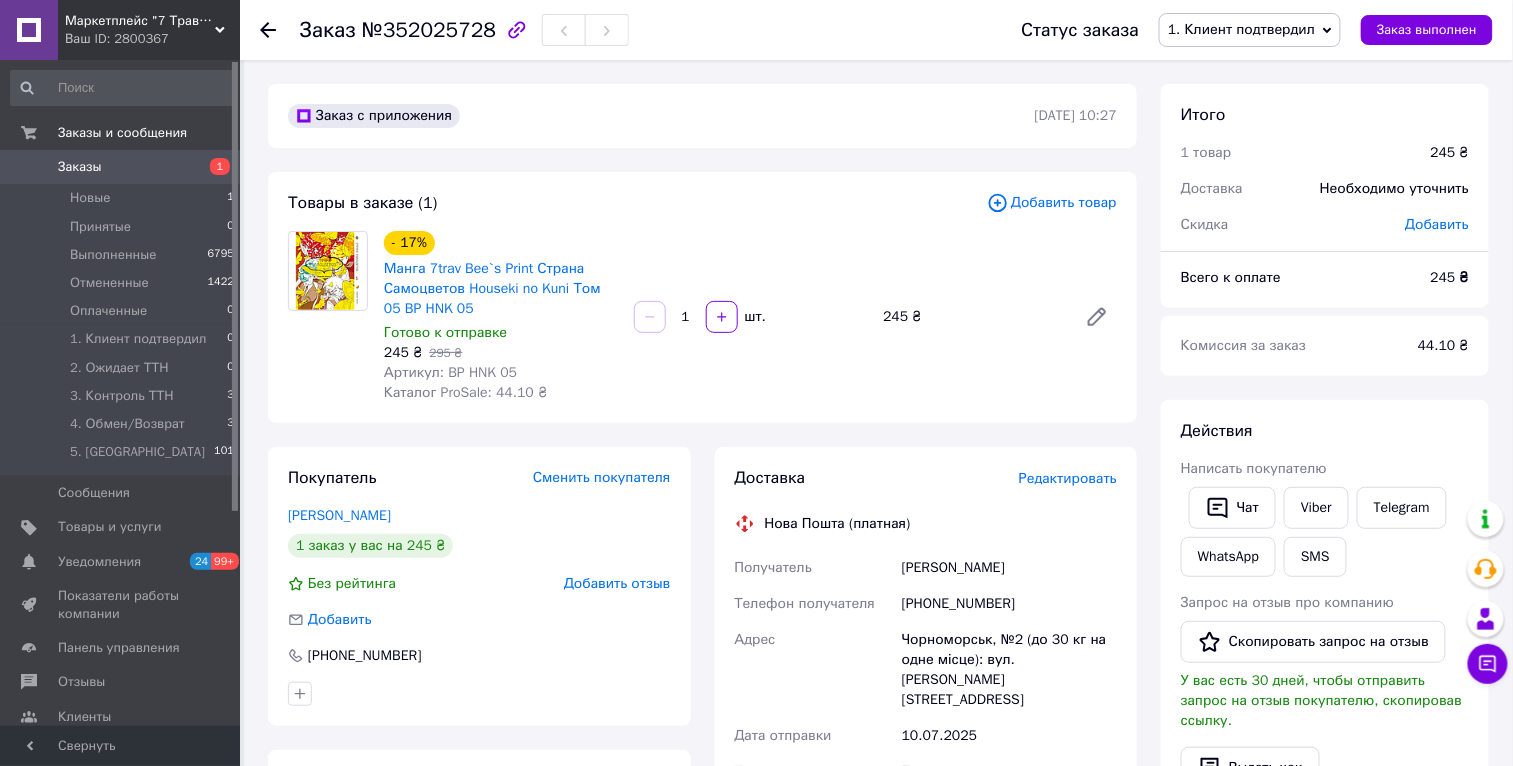 click on "245 ₴" at bounding box center (1450, 277) 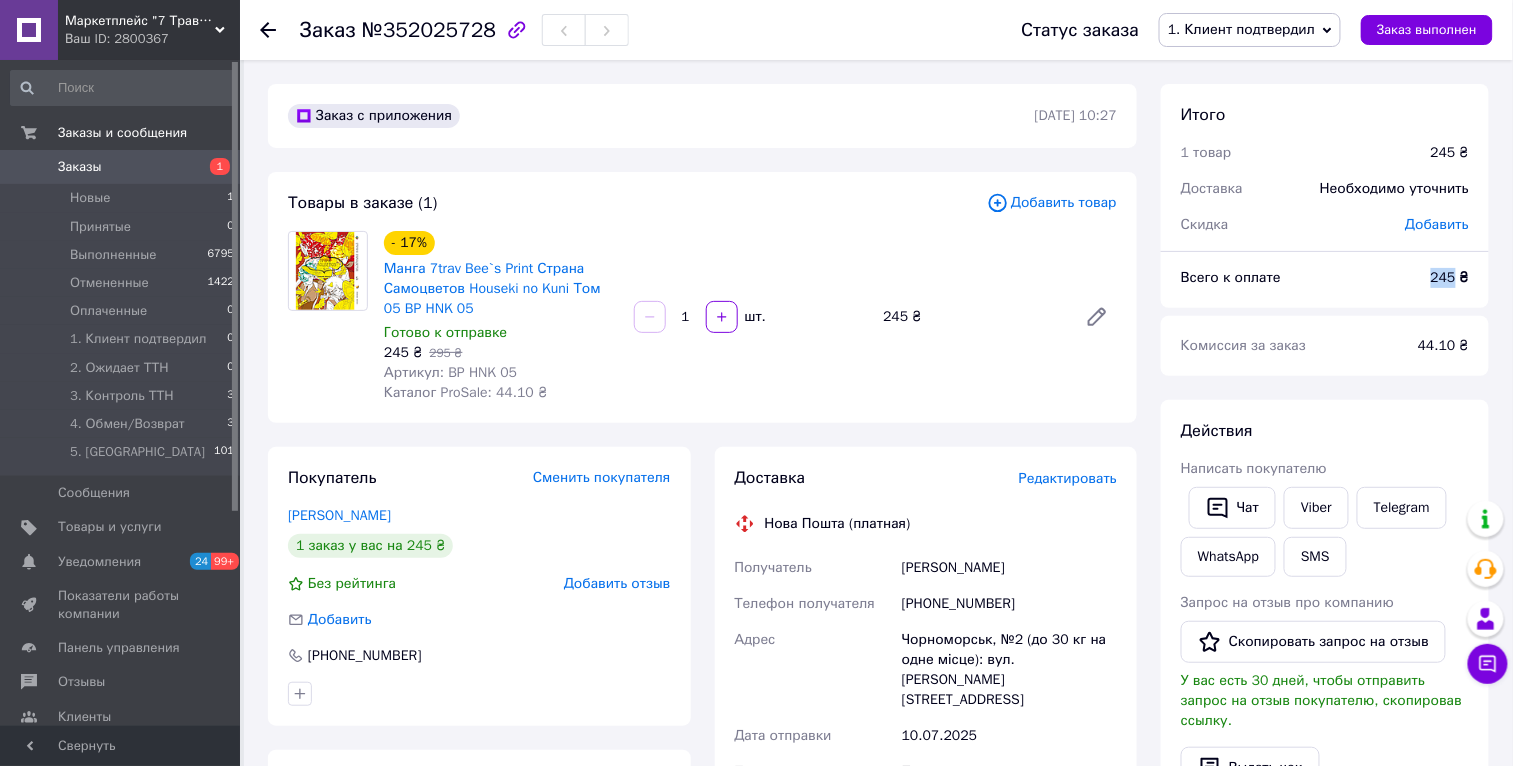 click on "245 ₴" at bounding box center (1450, 277) 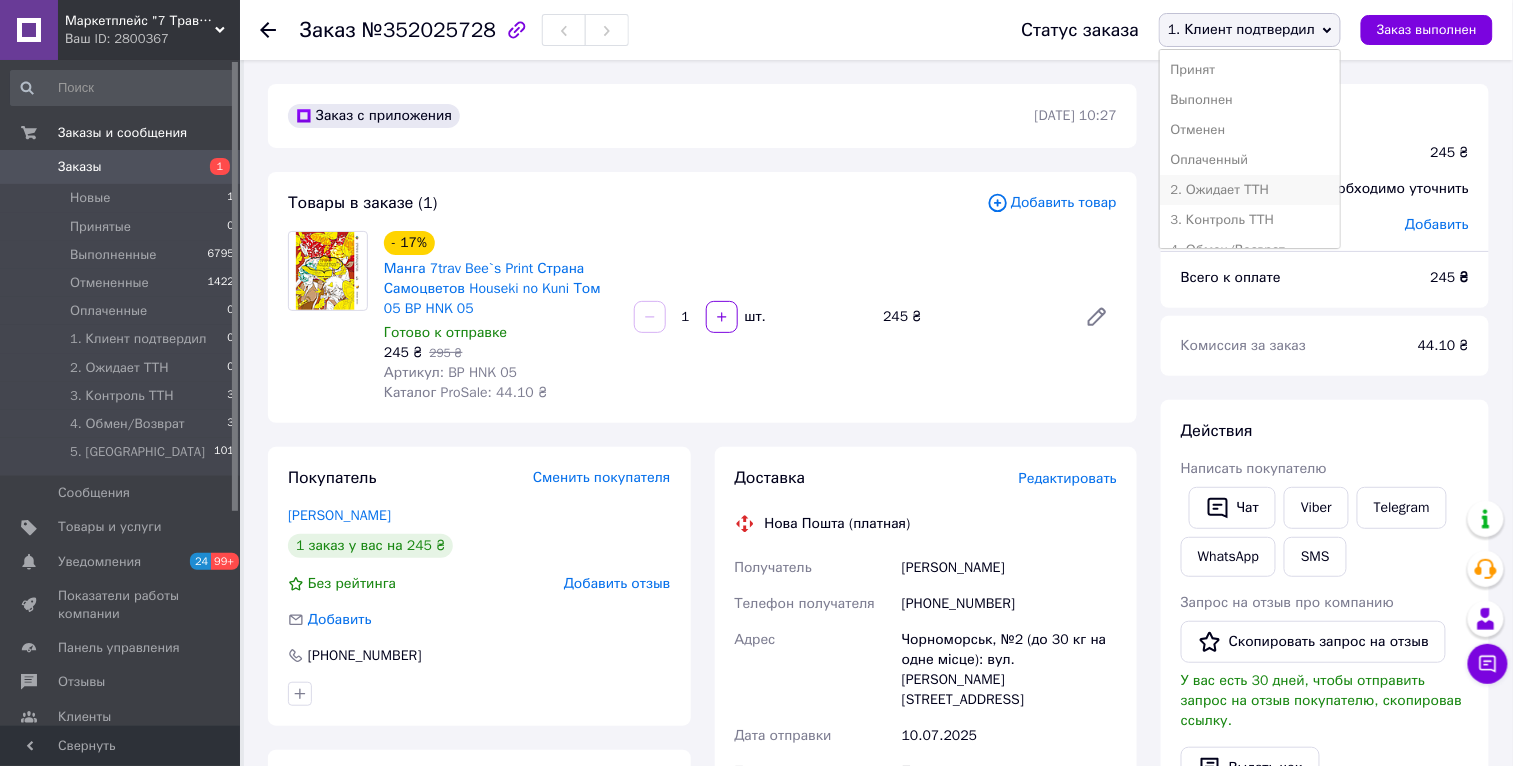 click on "2. Ожидает ТТН" at bounding box center [1250, 190] 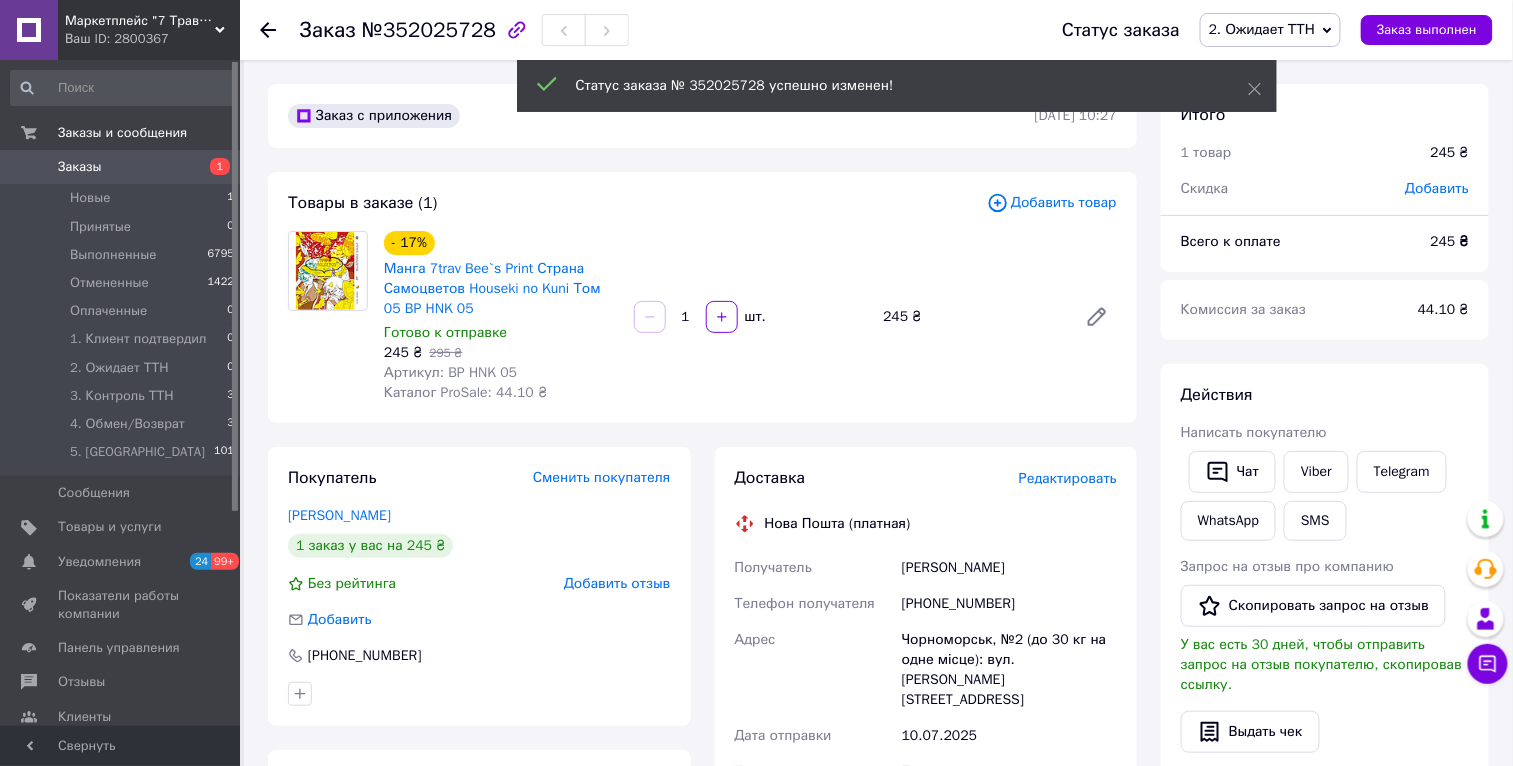click on "Маркетплейс "7 Трав" товары от производителей Украины, Европы и Азии" at bounding box center (140, 21) 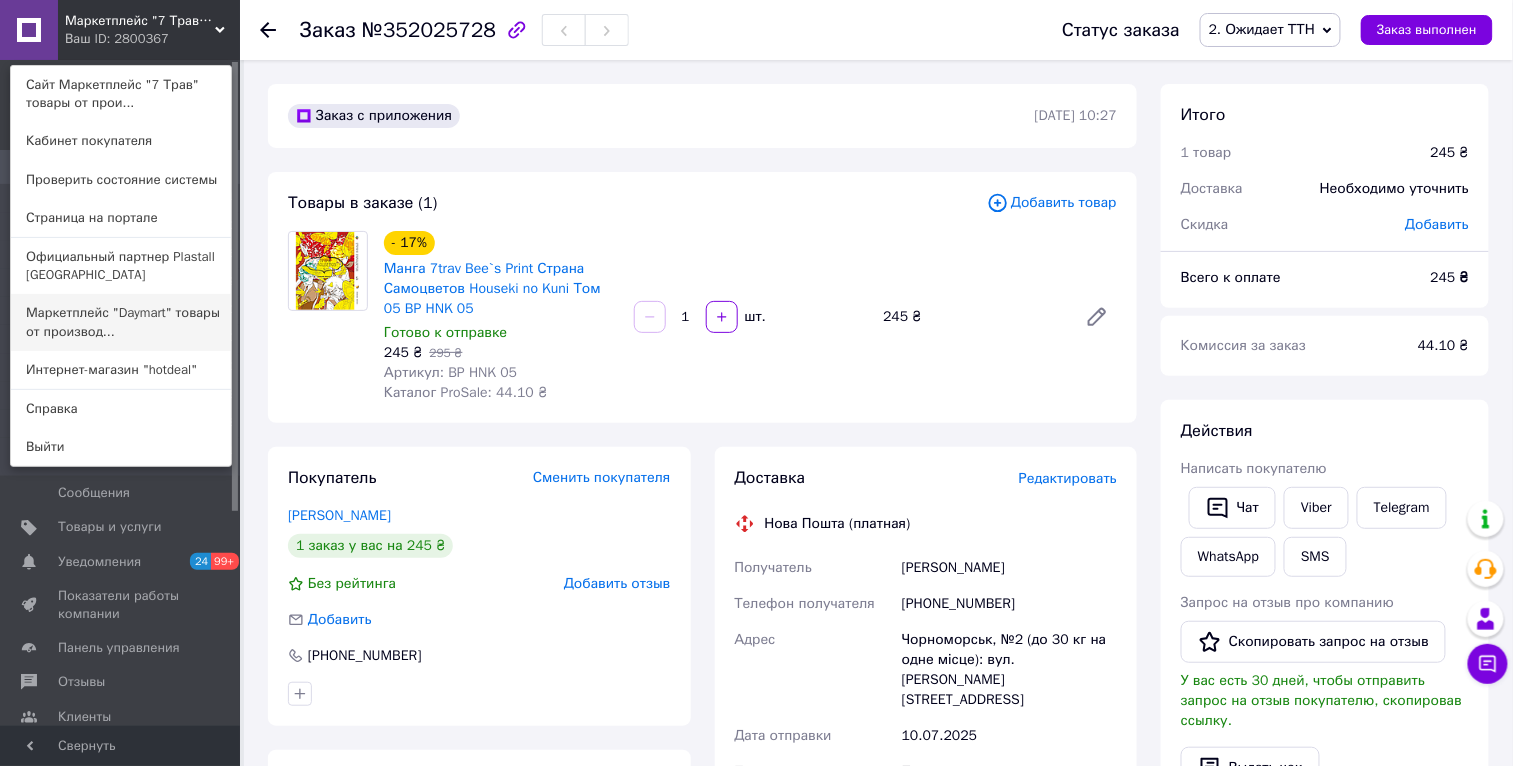 click on "Маркетплейс "Daymart" товары от производ..." at bounding box center [121, 322] 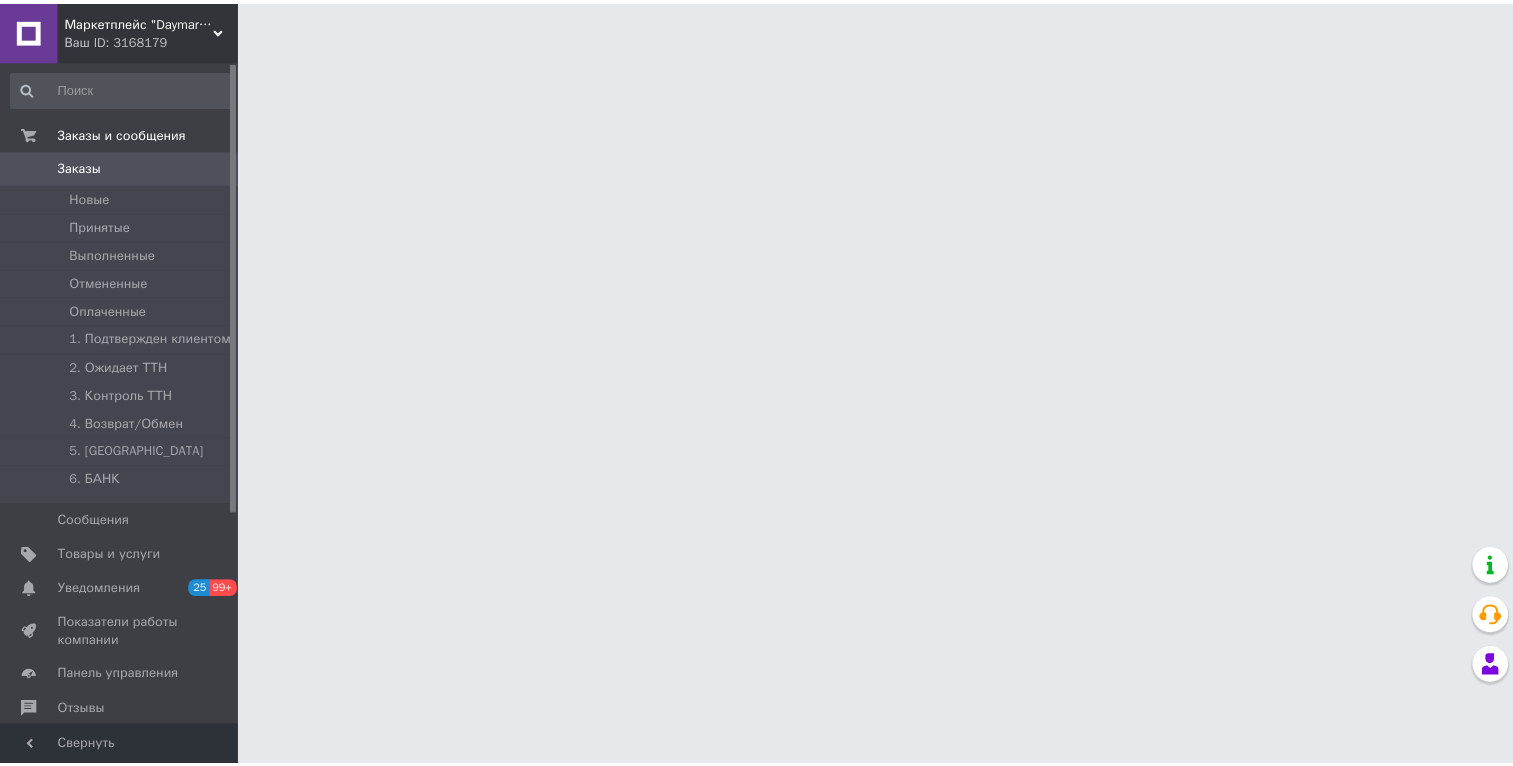 scroll, scrollTop: 0, scrollLeft: 0, axis: both 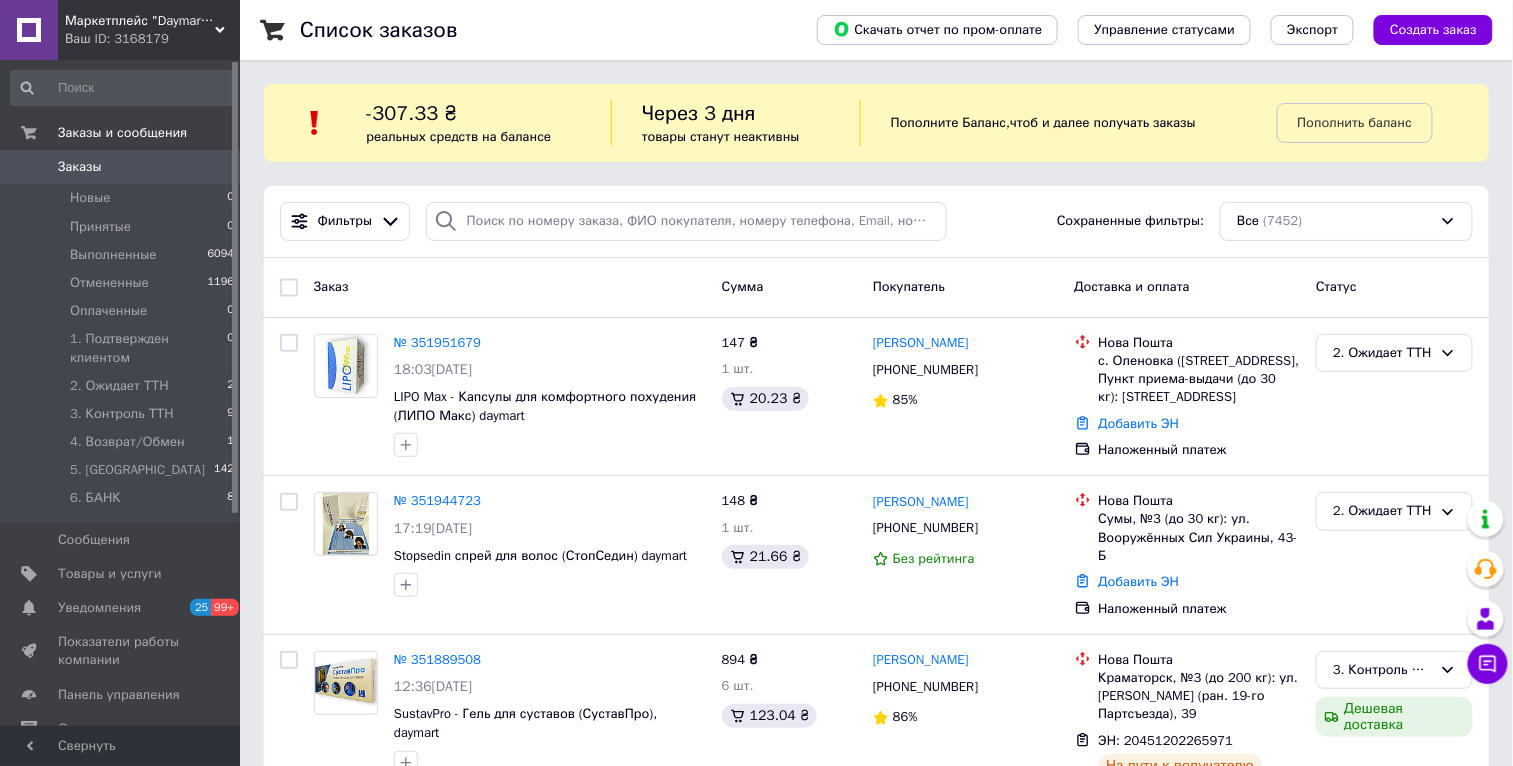 click on "Ваш ID: 3168179" at bounding box center [152, 39] 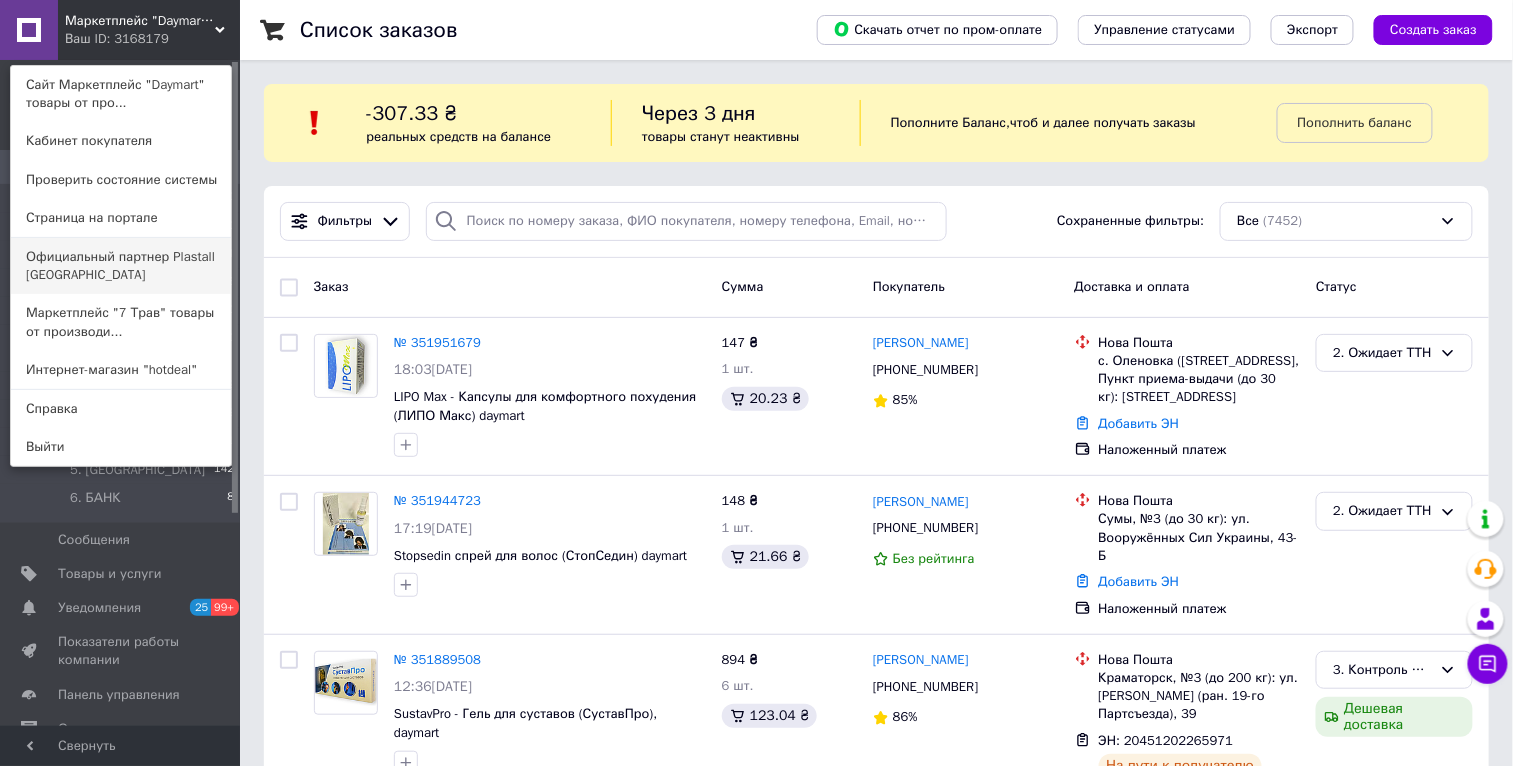 click on "Официальный партнер Plastall [GEOGRAPHIC_DATA]" at bounding box center [121, 266] 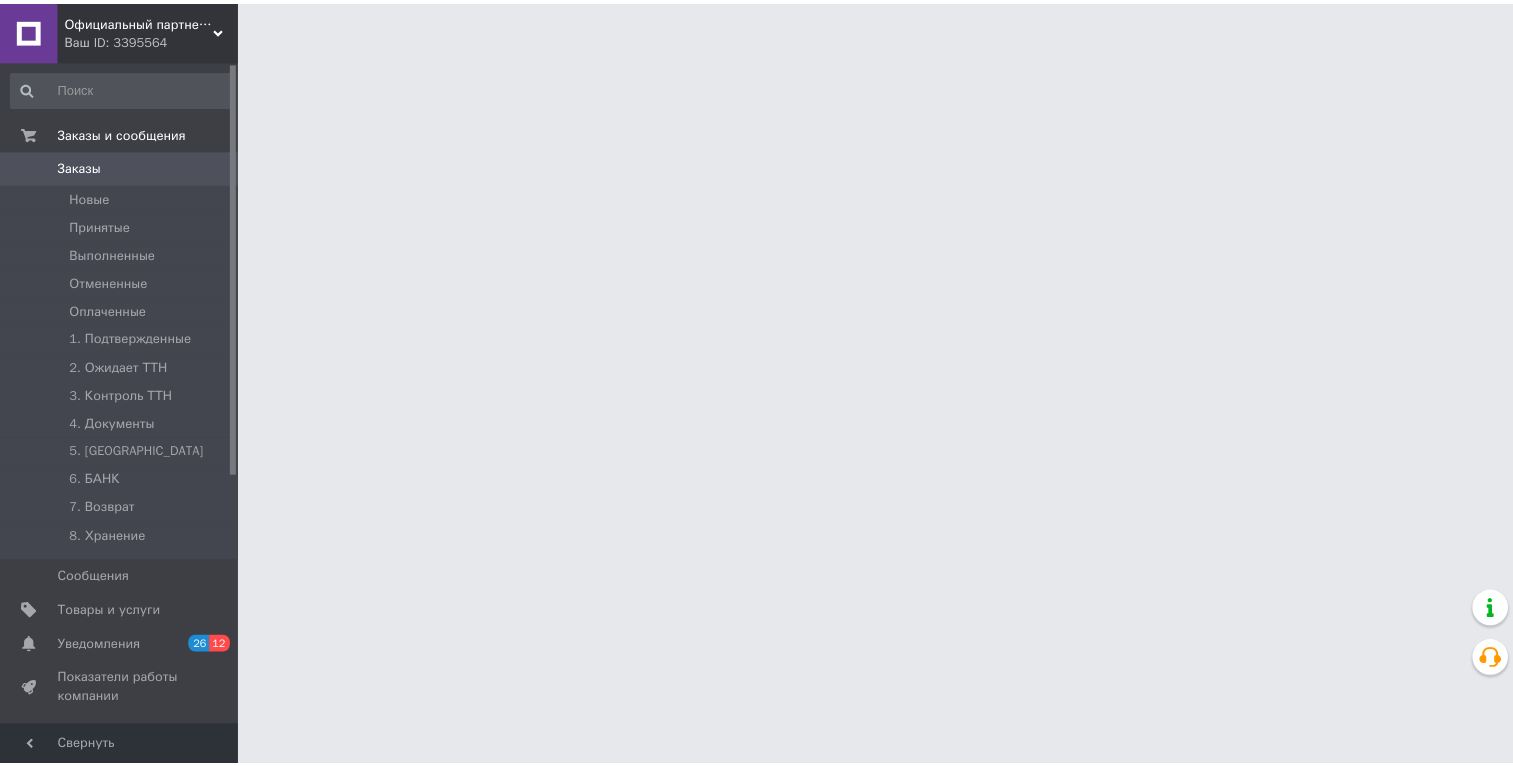 scroll, scrollTop: 0, scrollLeft: 0, axis: both 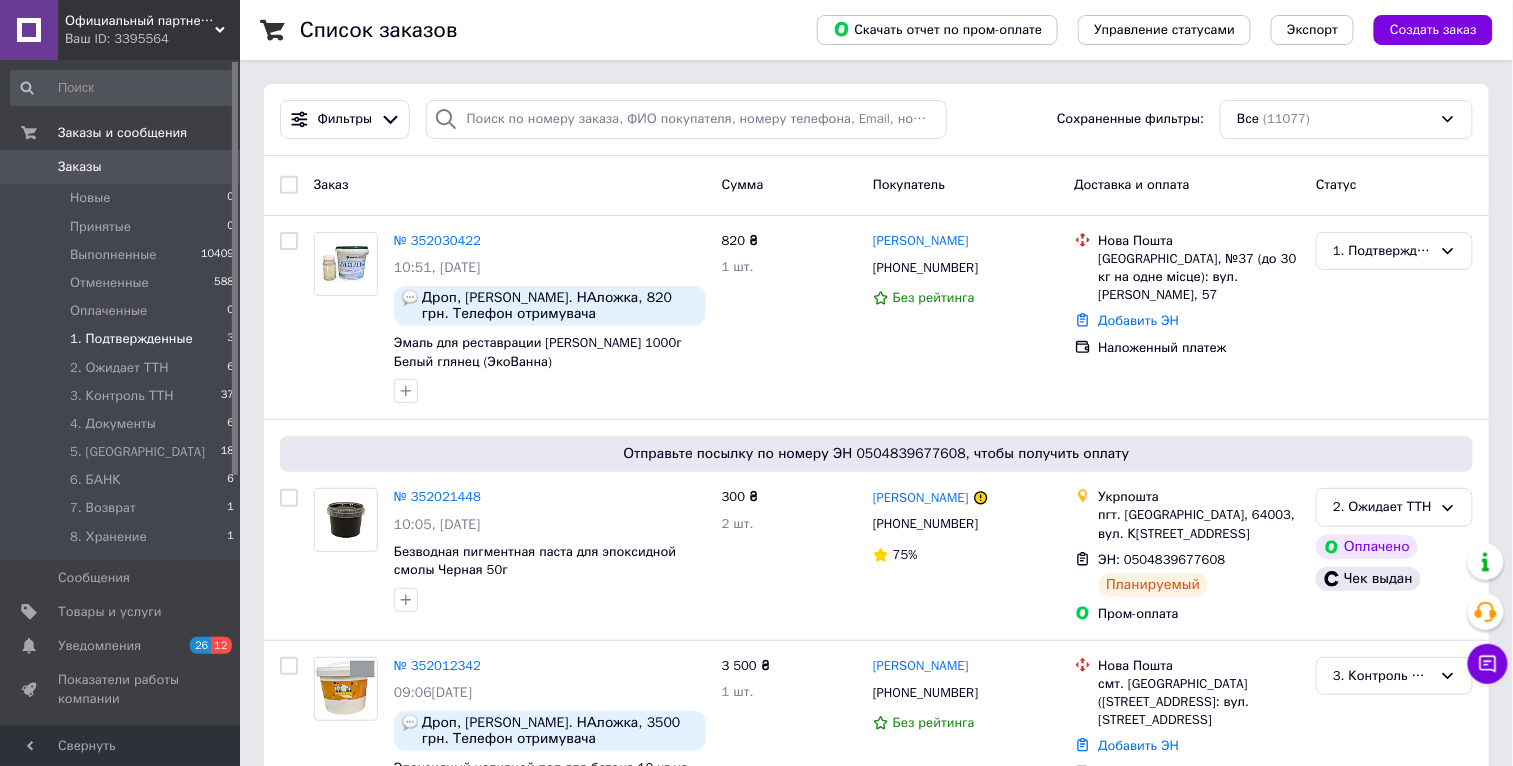 click on "1. Подтвержденные" at bounding box center (131, 339) 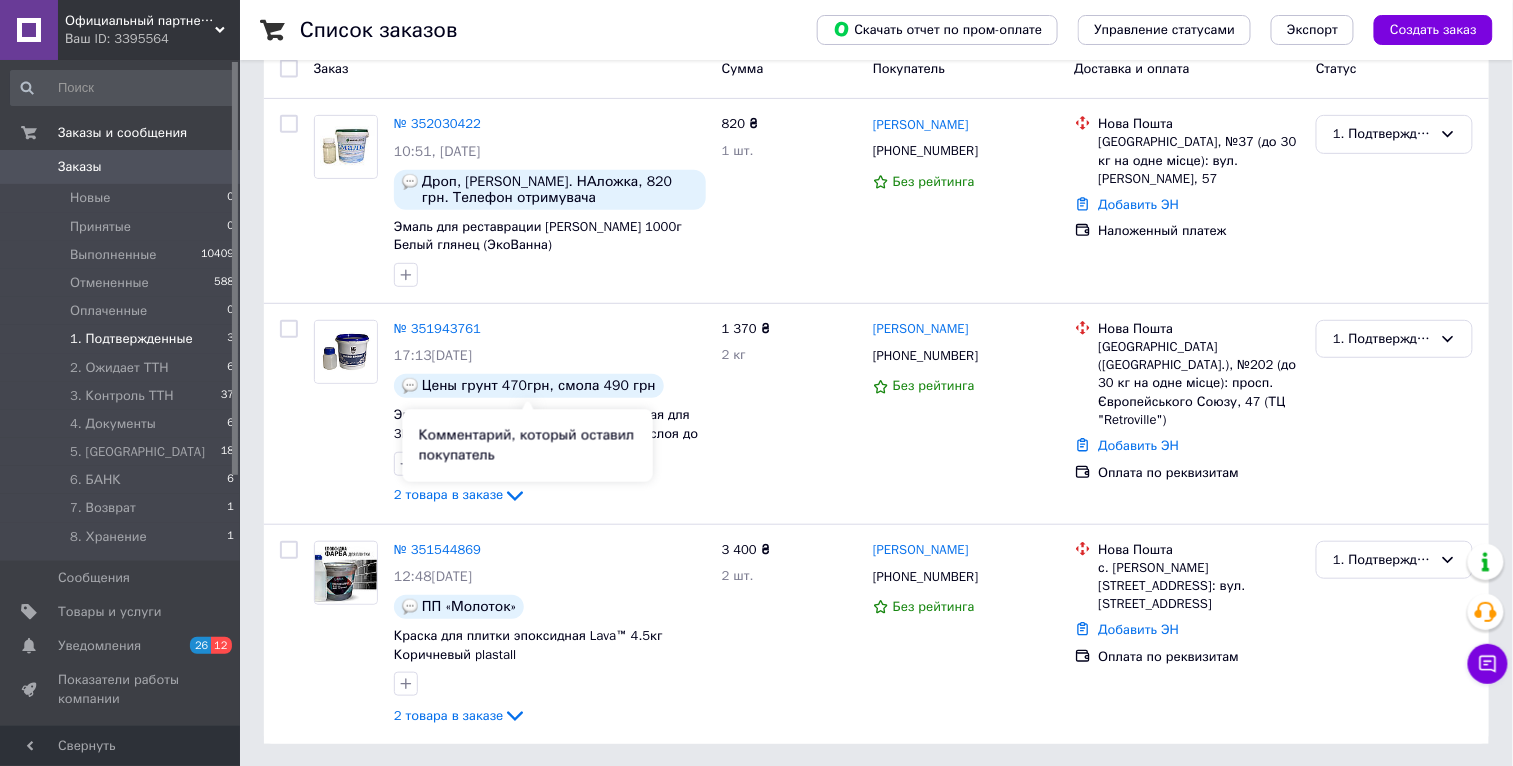 scroll, scrollTop: 189, scrollLeft: 0, axis: vertical 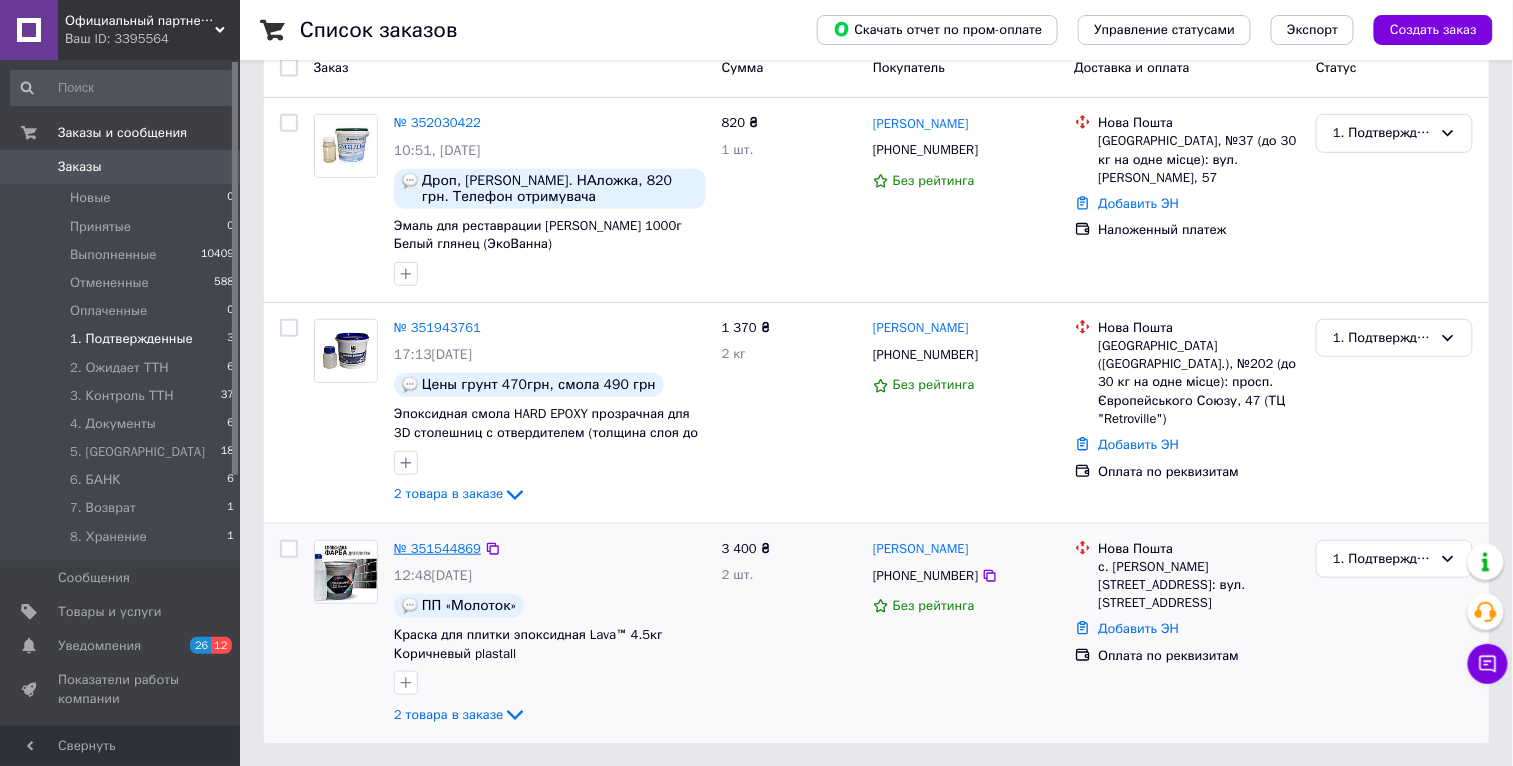 click on "№ 351544869" at bounding box center [437, 548] 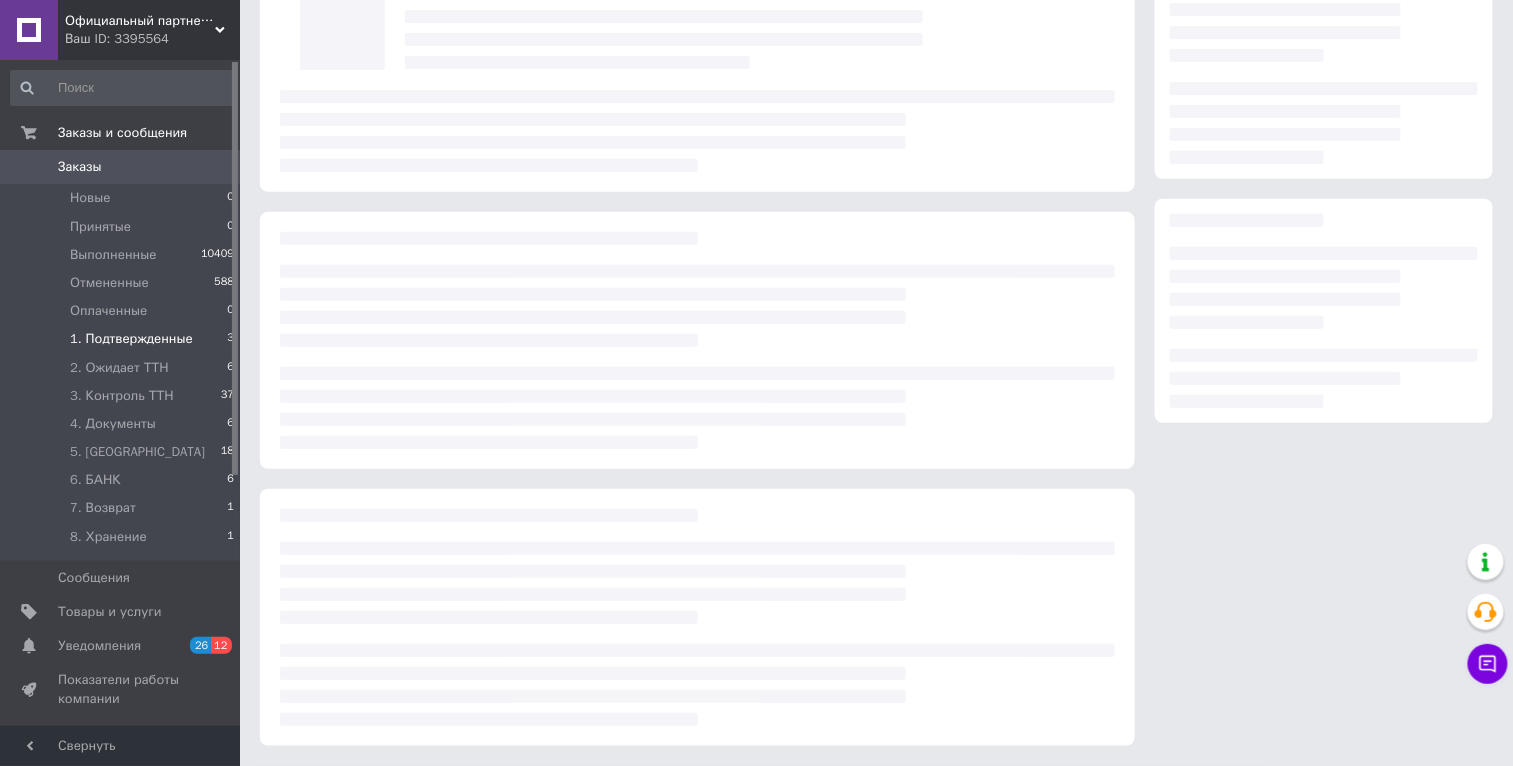 scroll, scrollTop: 0, scrollLeft: 0, axis: both 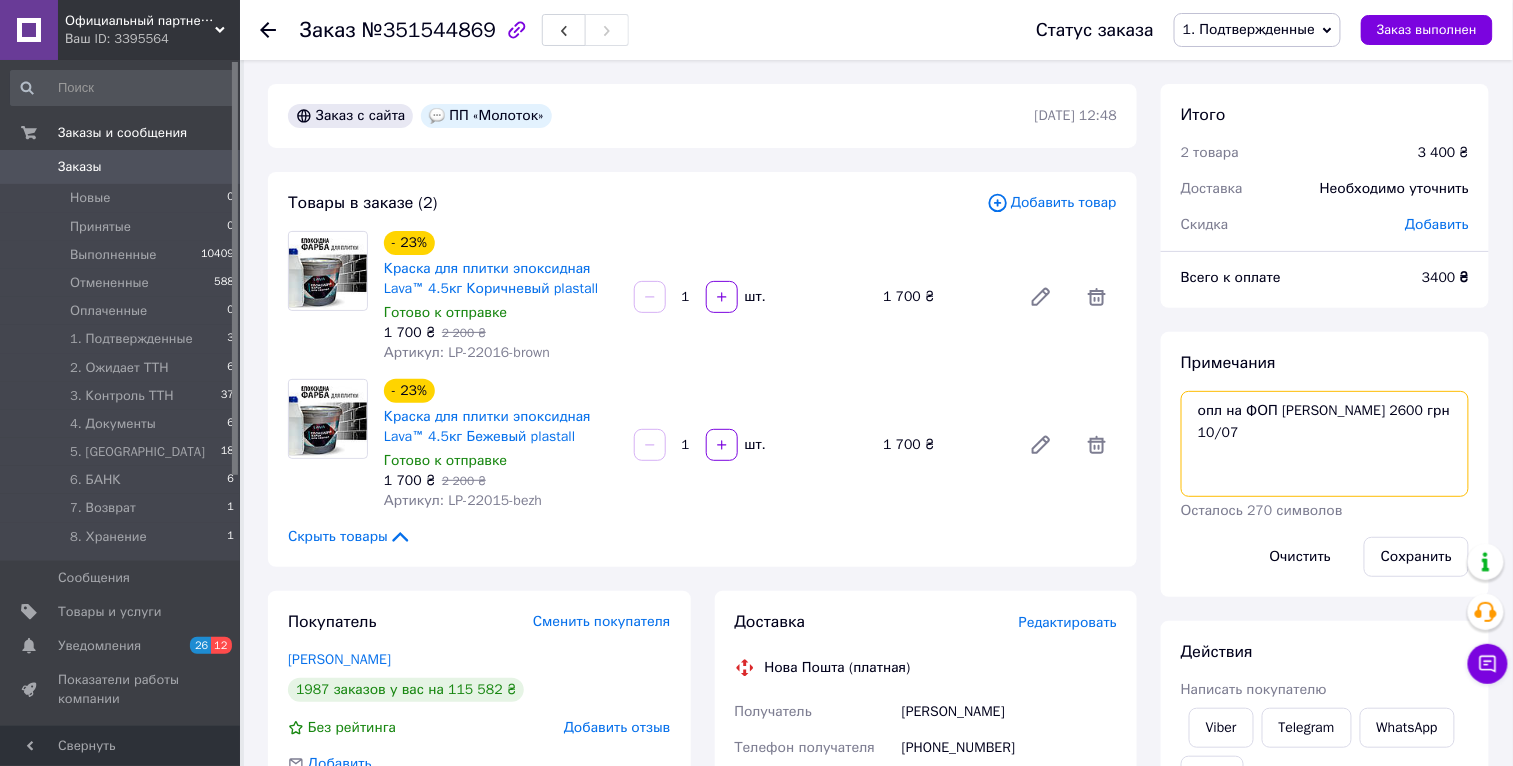 click on "опл на ФОП [PERSON_NAME] 2600 грн 10/07" at bounding box center (1325, 444) 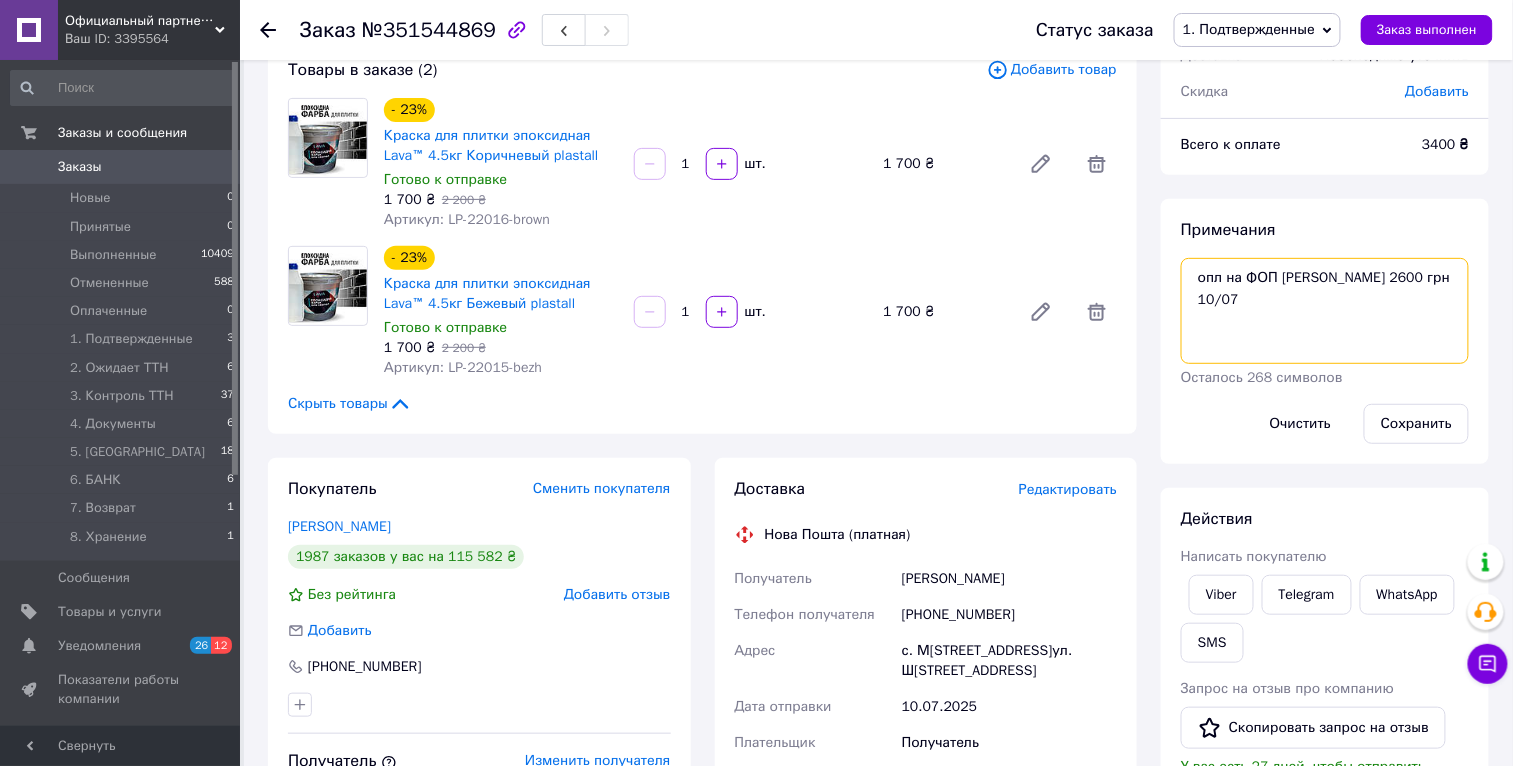 scroll, scrollTop: 171, scrollLeft: 0, axis: vertical 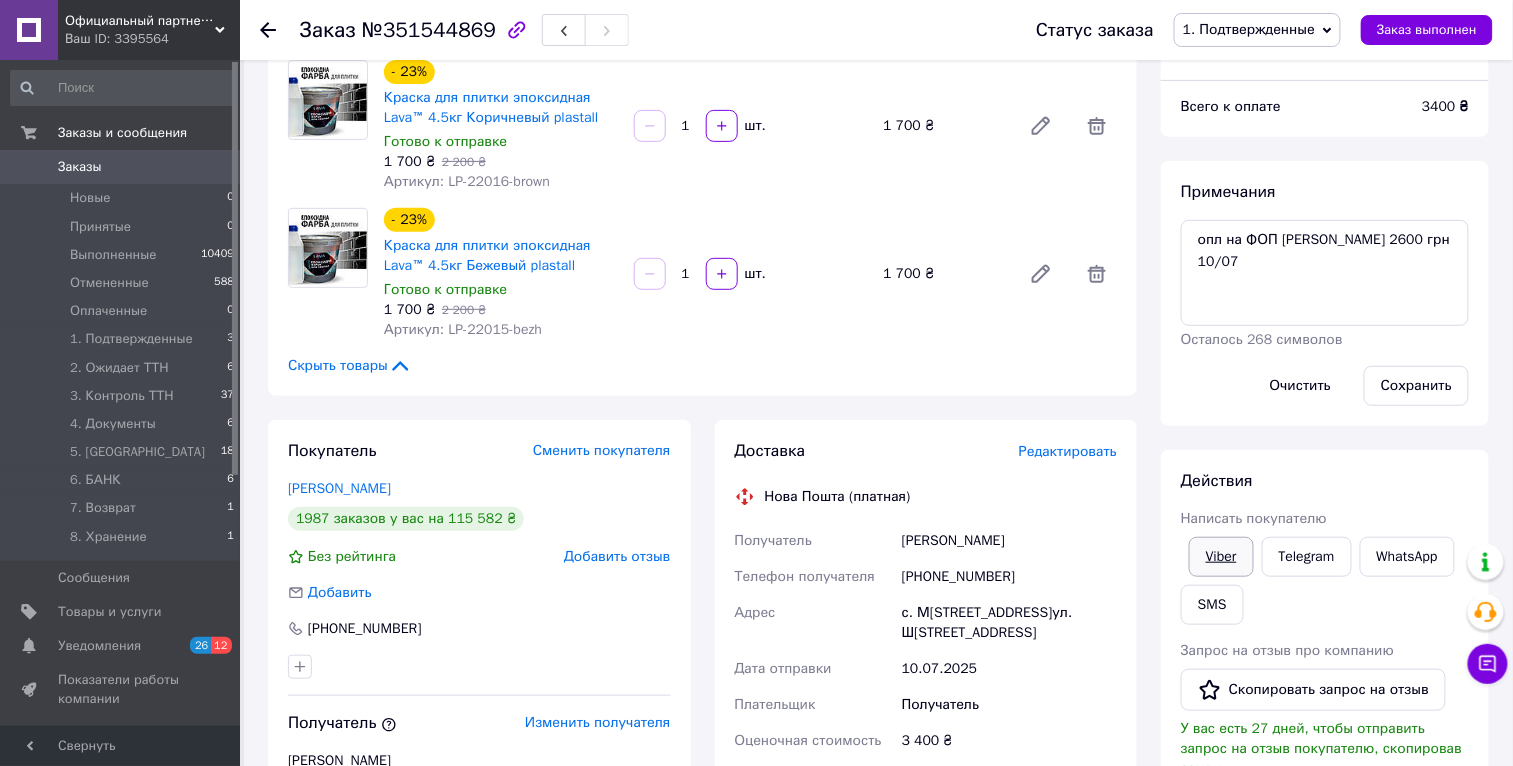 click on "Viber" at bounding box center [1221, 557] 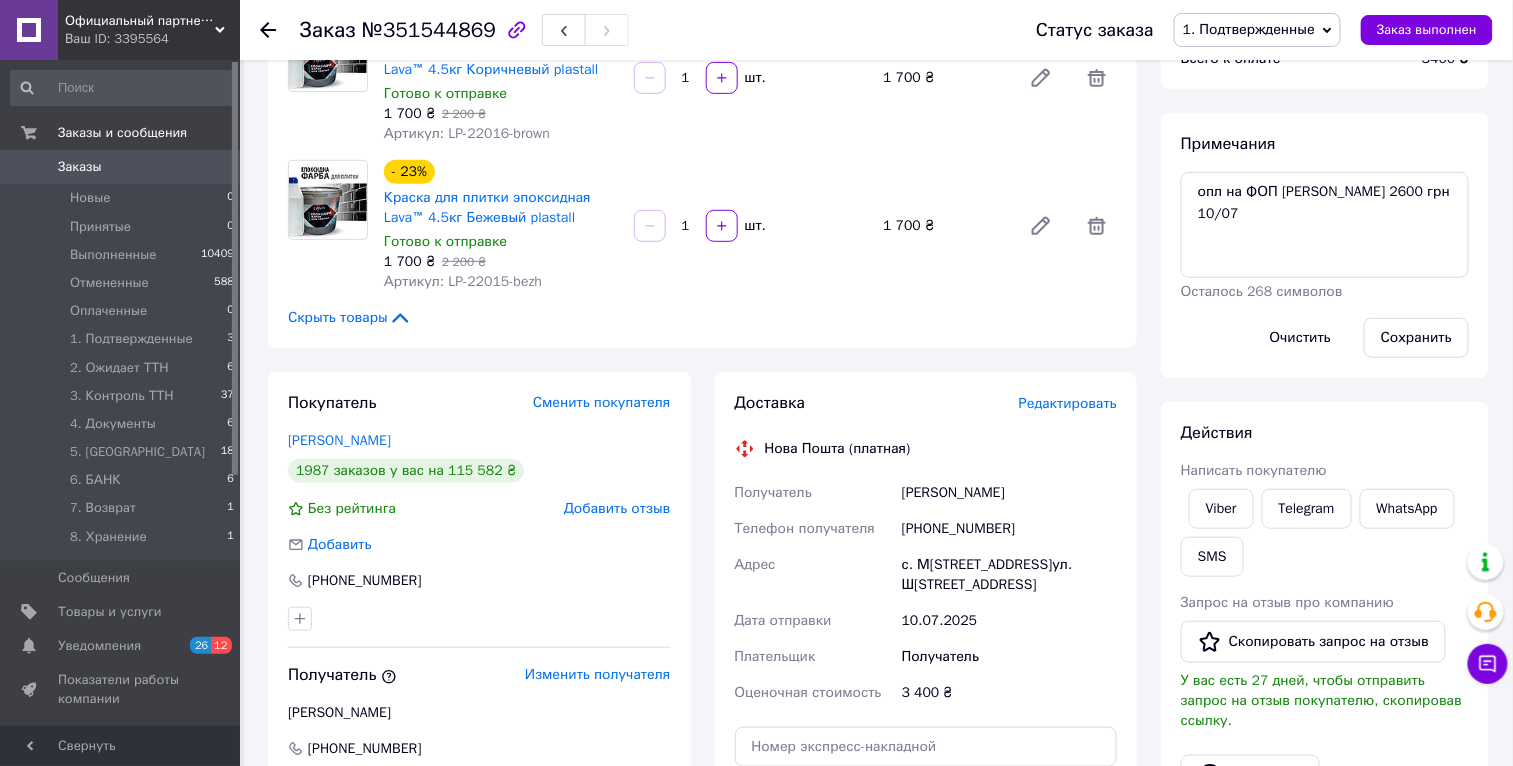 scroll, scrollTop: 276, scrollLeft: 0, axis: vertical 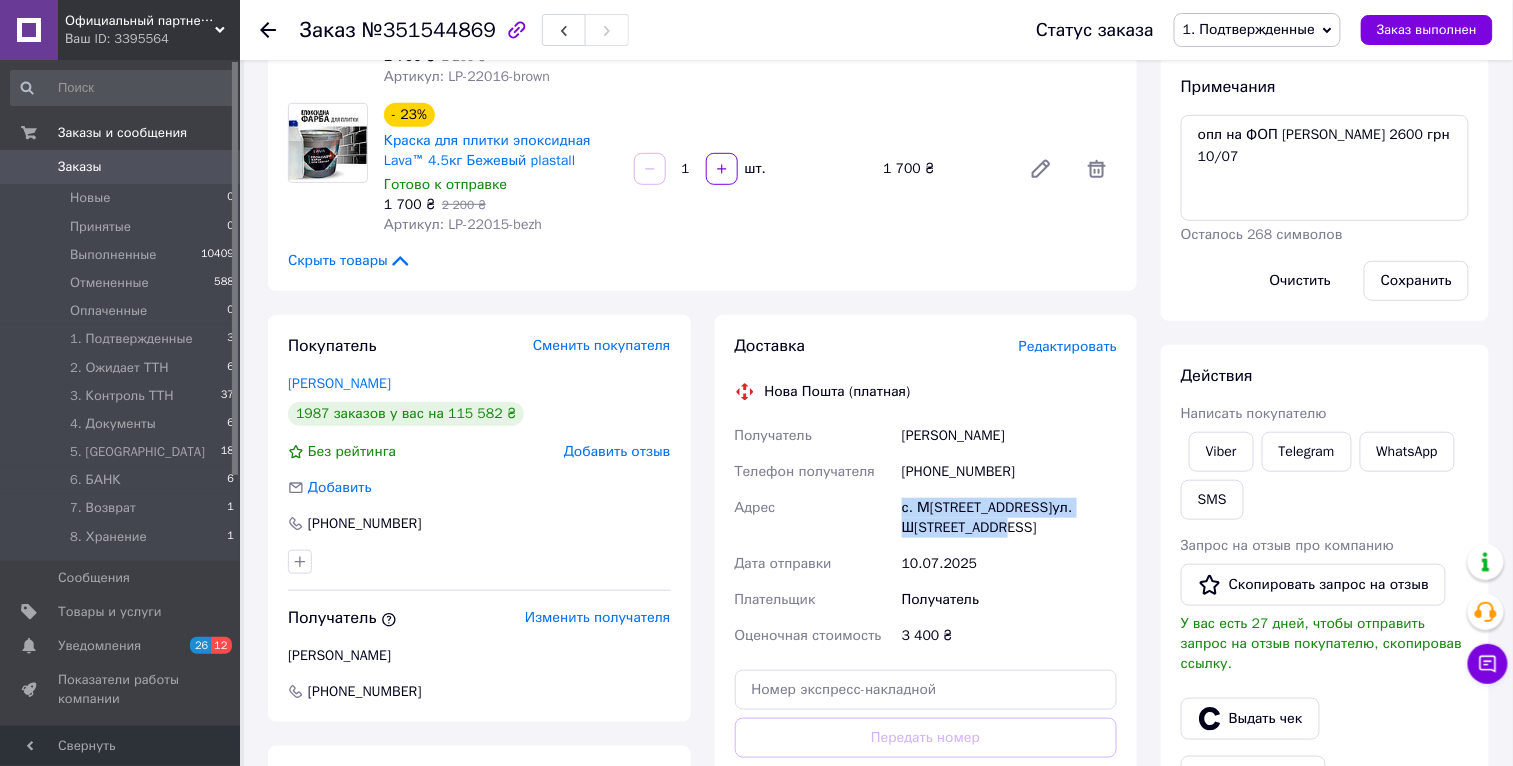 drag, startPoint x: 903, startPoint y: 509, endPoint x: 1005, endPoint y: 534, distance: 105.01904 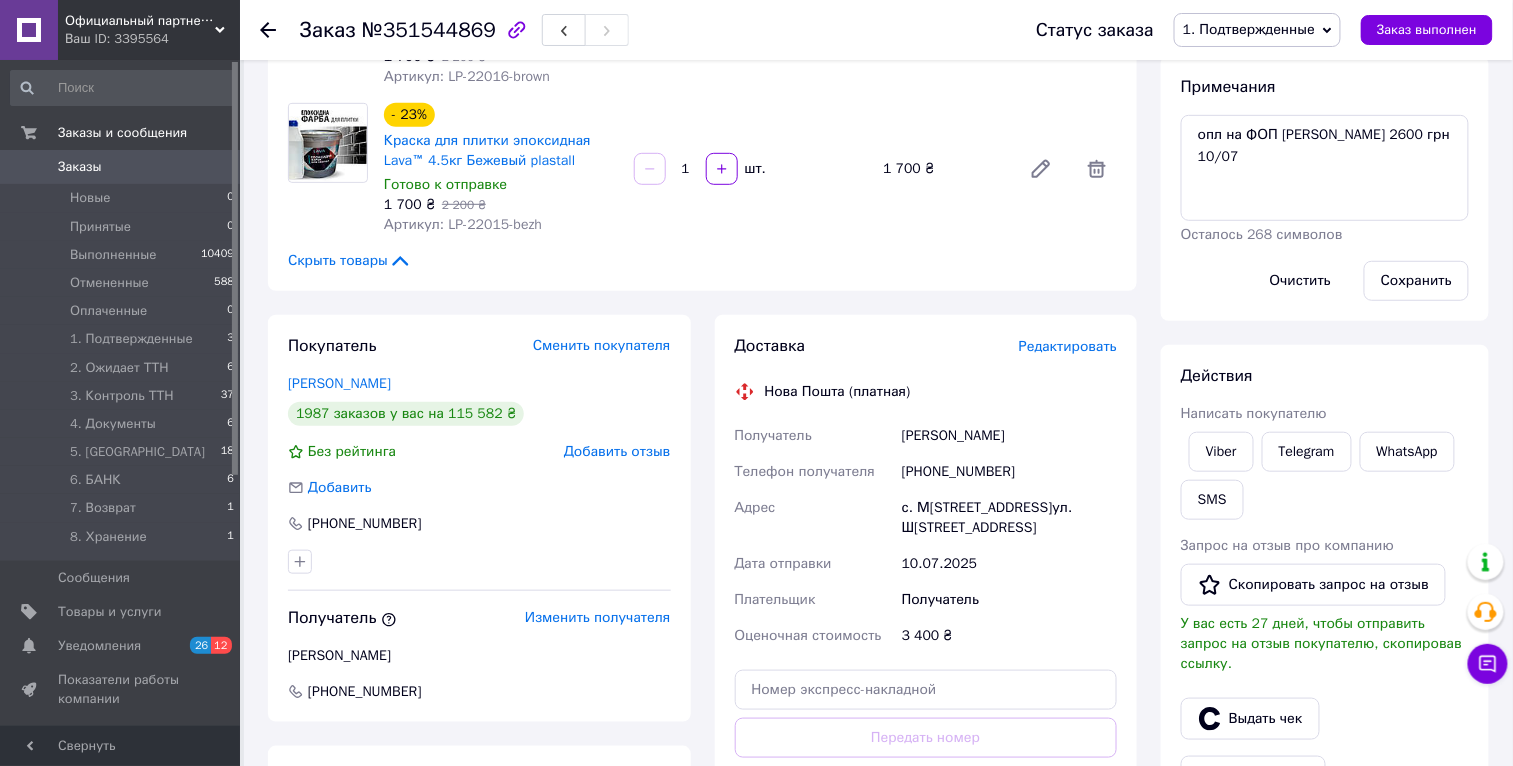 click on "с. Медвежье Ушко, №1: ул. Школьная, 8" at bounding box center [1009, 518] 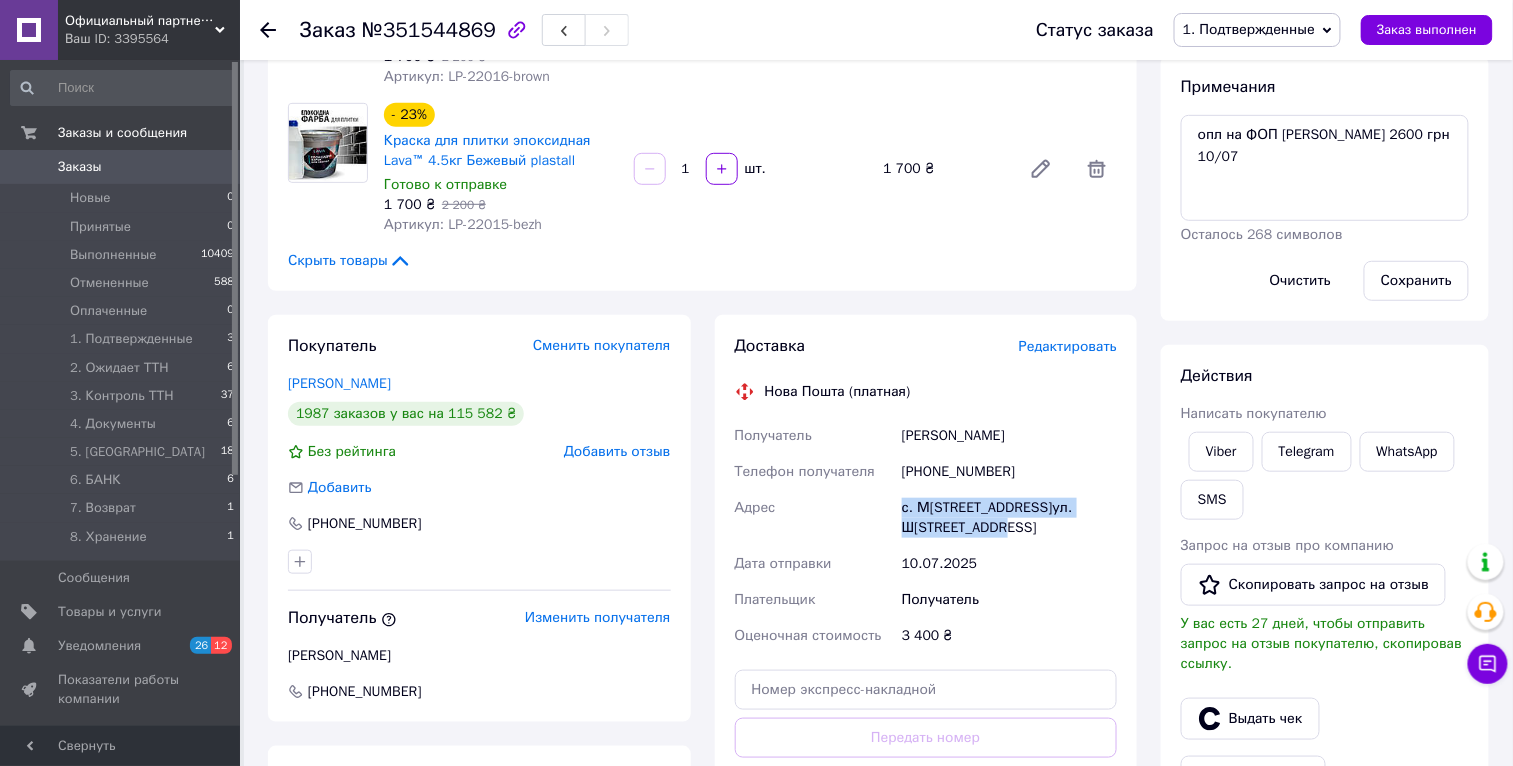drag, startPoint x: 999, startPoint y: 527, endPoint x: 891, endPoint y: 508, distance: 109.65856 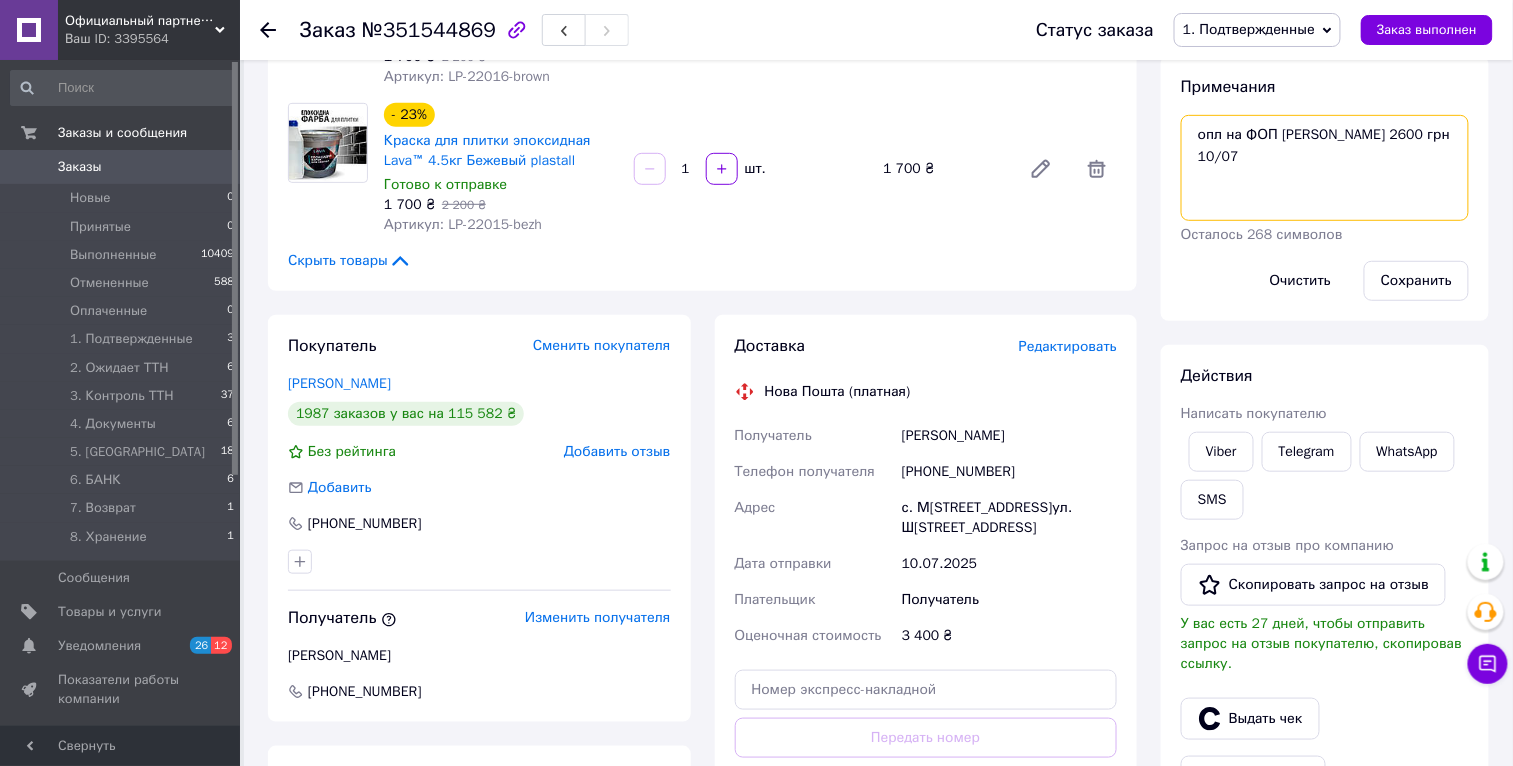 click on "опл на ФОП Макс 2600 грн 10/07" at bounding box center [1325, 168] 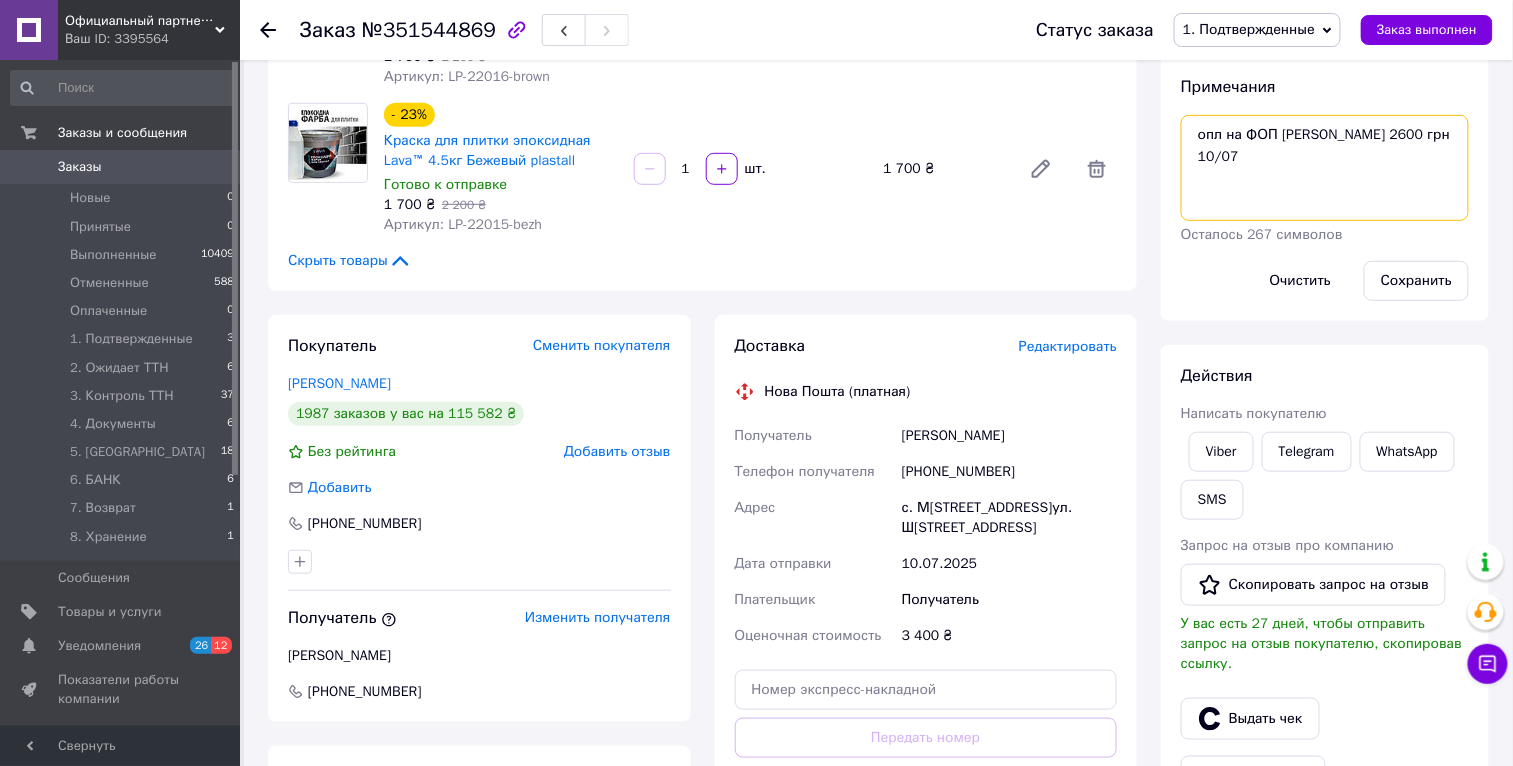paste on "ПП «Молоток» ЄДРПОУ: 36474100
Осадчук Олексій
067 430 92 26
с. Медвежье Ушко (Вінницька обл.), №1: ул. Школьная, 8" 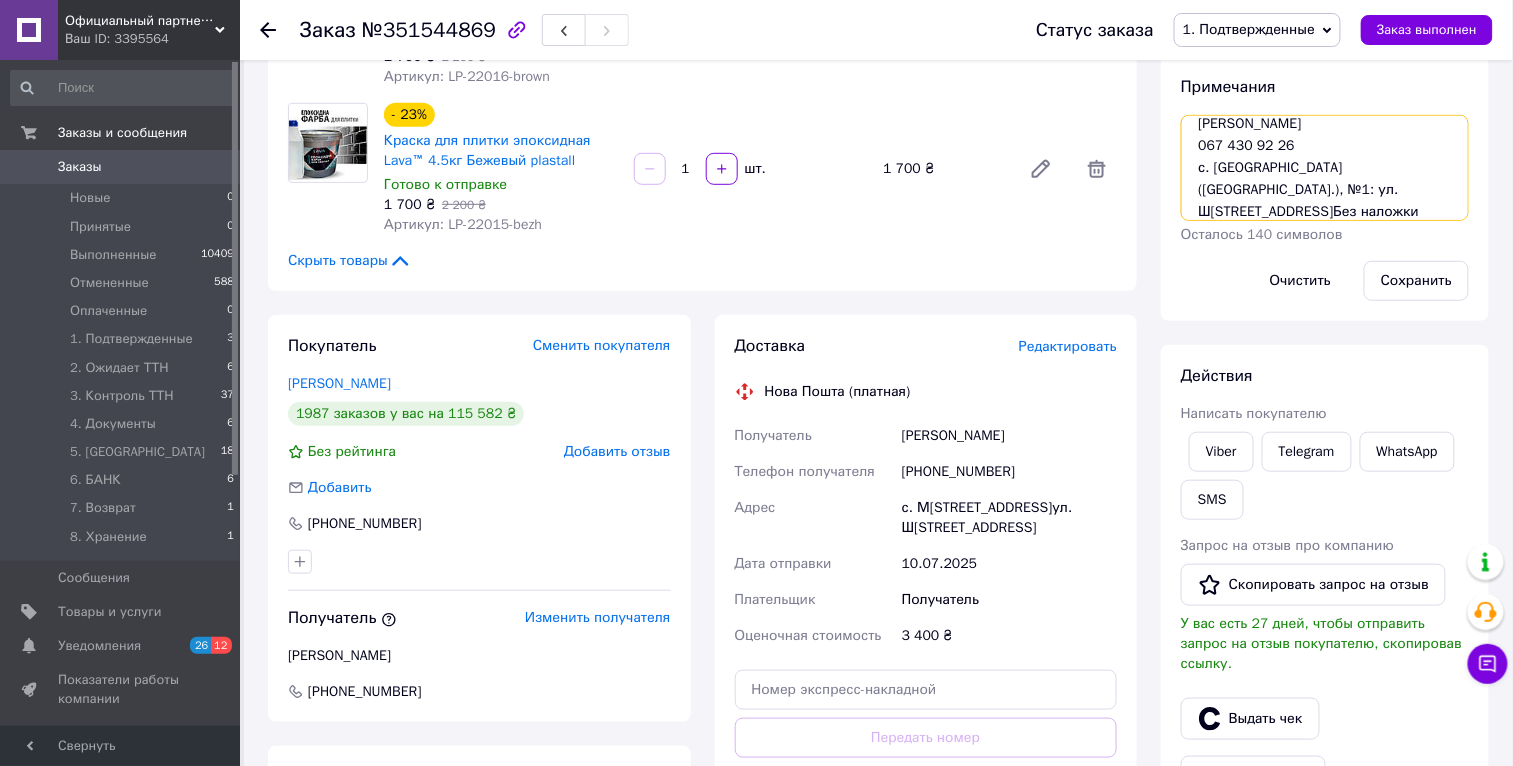 scroll, scrollTop: 120, scrollLeft: 0, axis: vertical 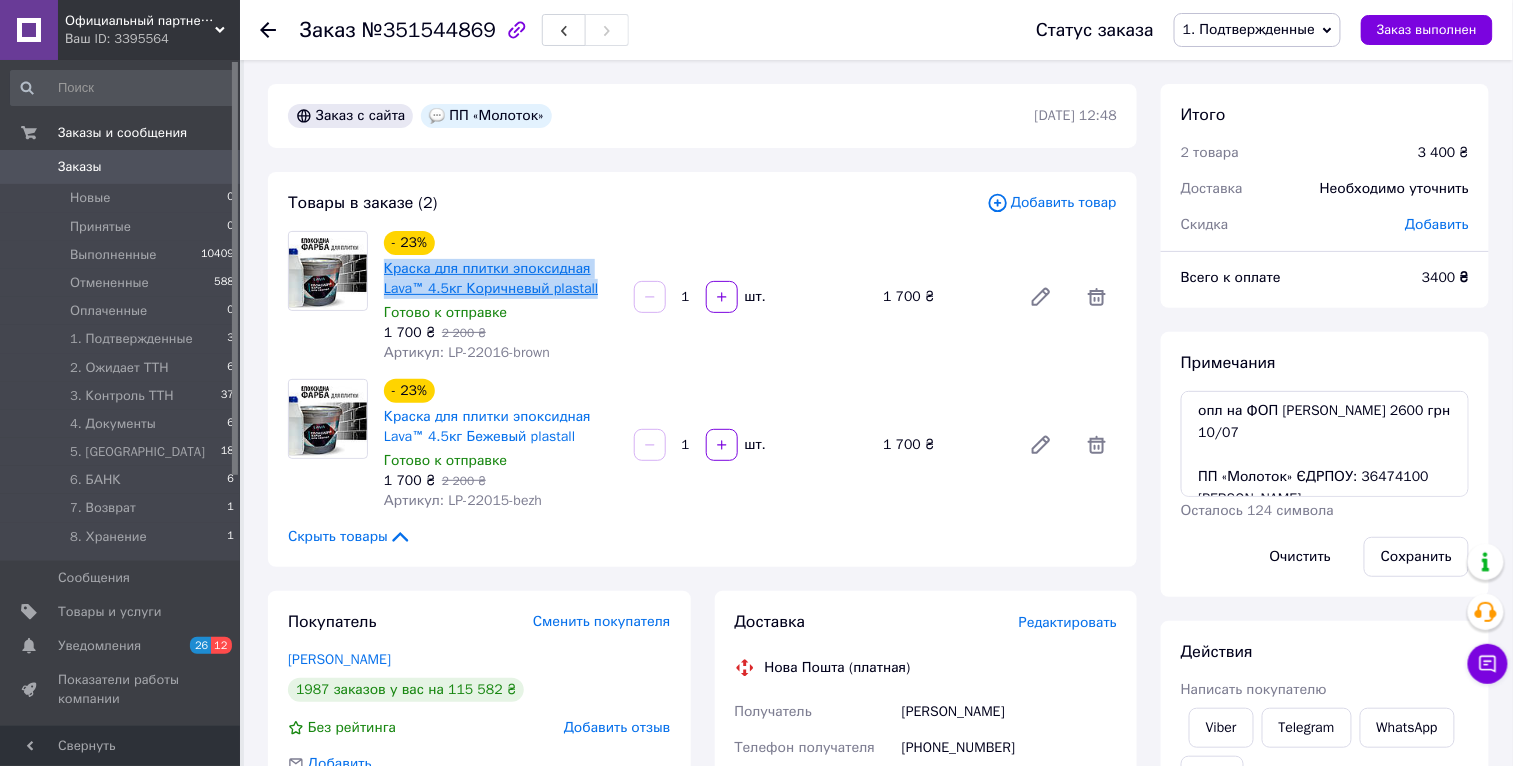 drag, startPoint x: 583, startPoint y: 282, endPoint x: 386, endPoint y: 270, distance: 197.36514 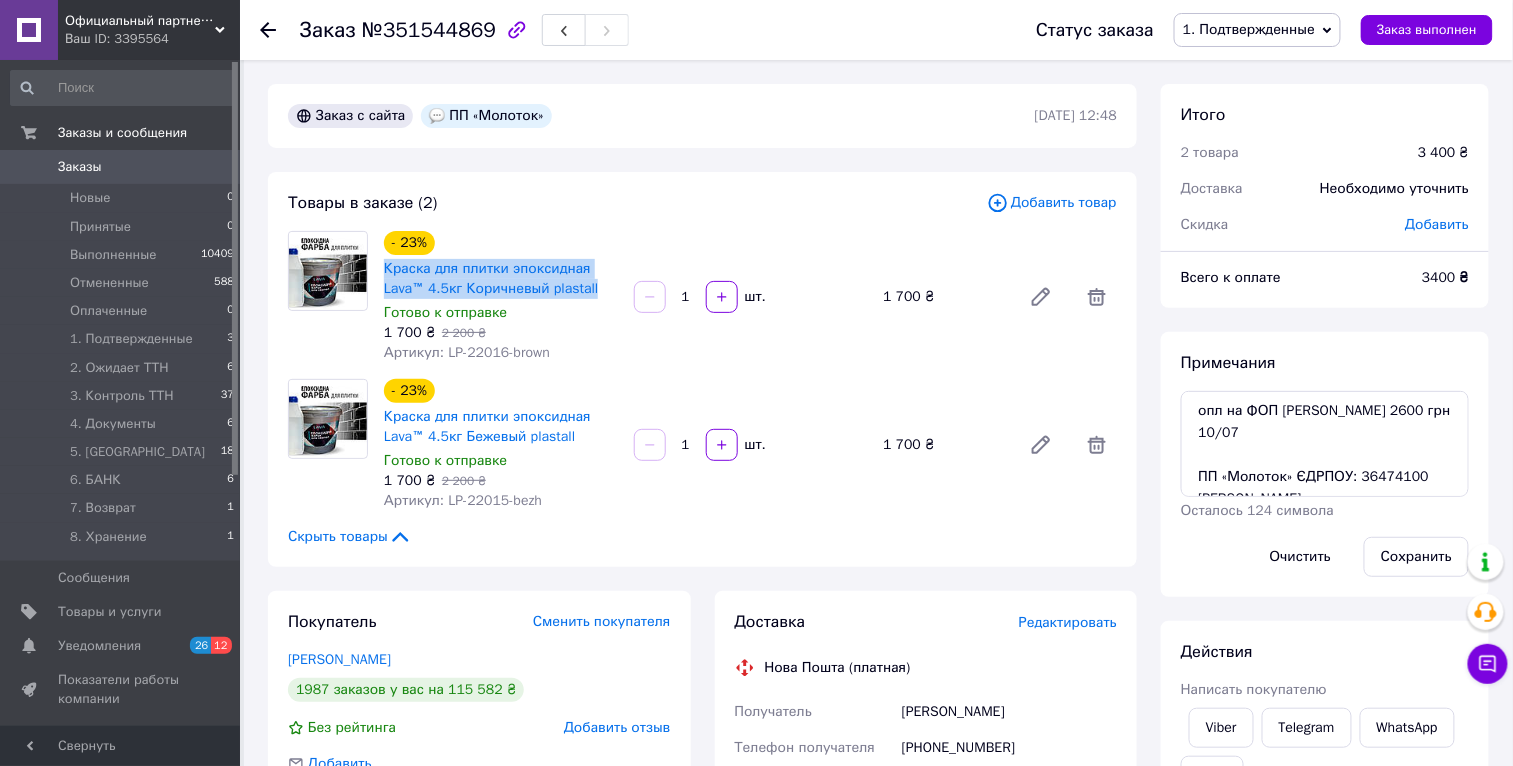 copy on "Краска для плитки эпоксидная Lava™ 4.5кг Коричневый plastall" 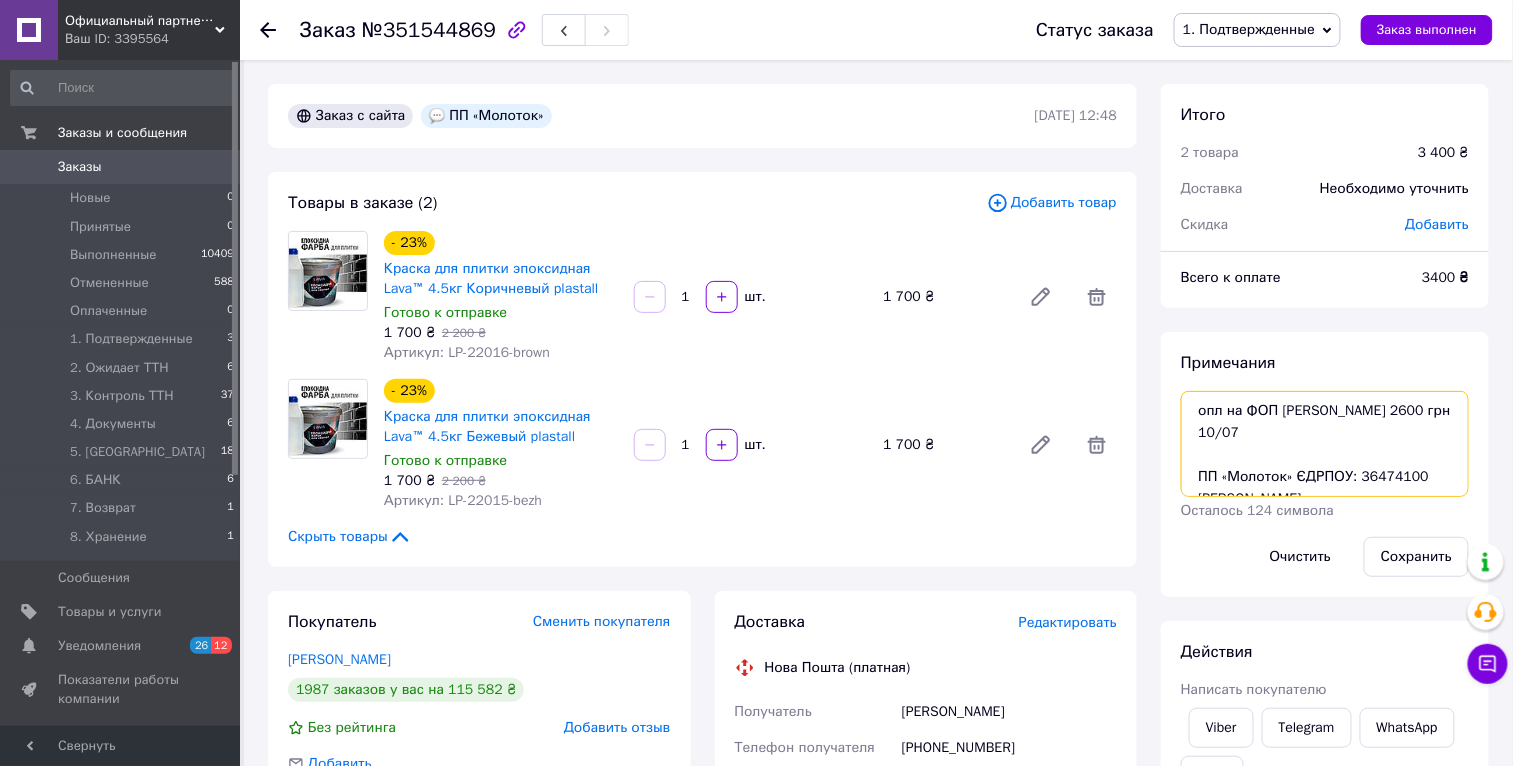 click on "опл на ФОП Макс 2600 грн 10/07
ПП «Молоток» ЄДРПОУ: 36474100
Осадчук Олексій
067 430 92 26
с. Медвежье Ушко (Вінницька обл.), №1: ул. Школьная, 8
Без наложки
Оценка 3400 грн" at bounding box center (1325, 444) 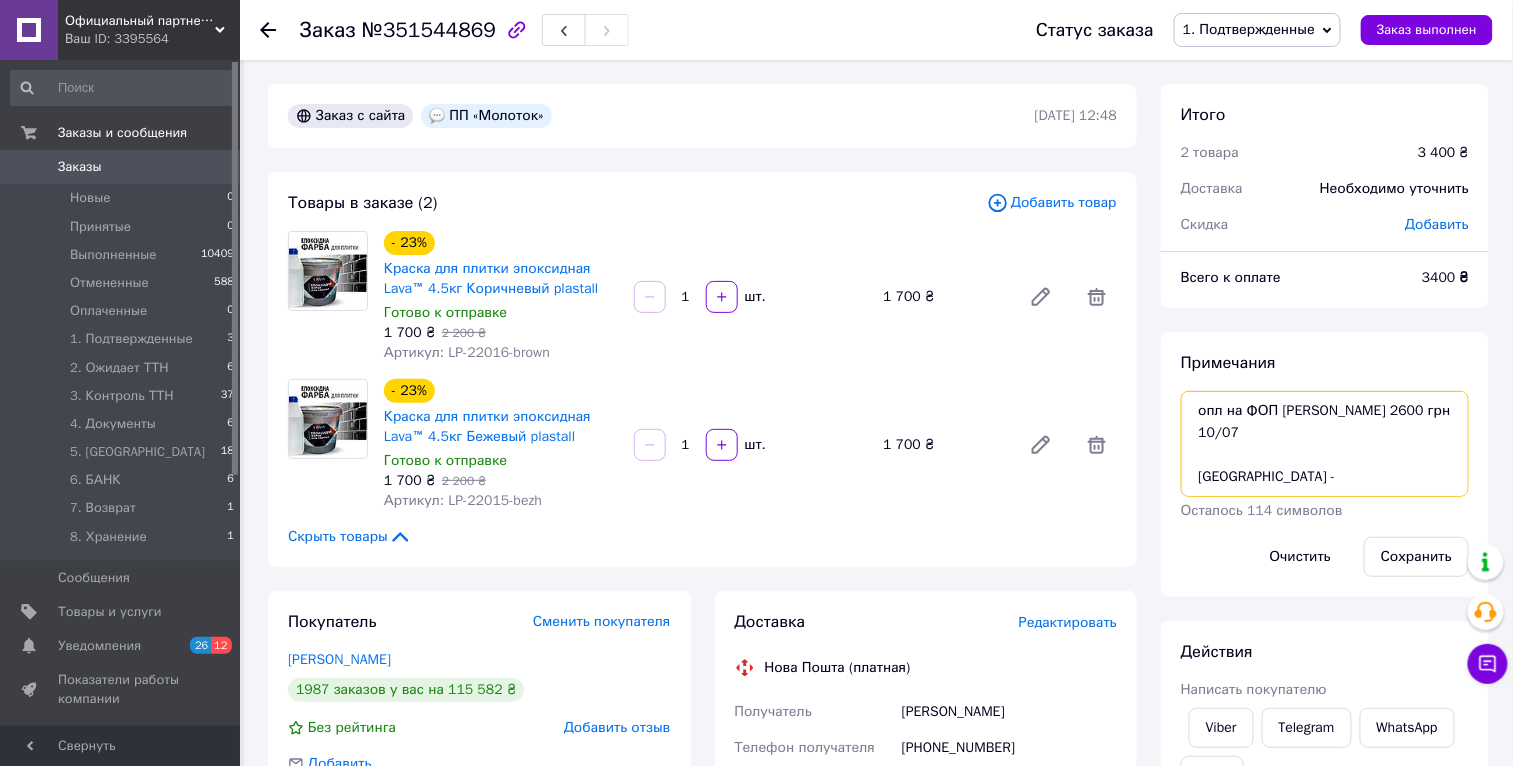 drag, startPoint x: 1229, startPoint y: 456, endPoint x: 1305, endPoint y: 442, distance: 77.27872 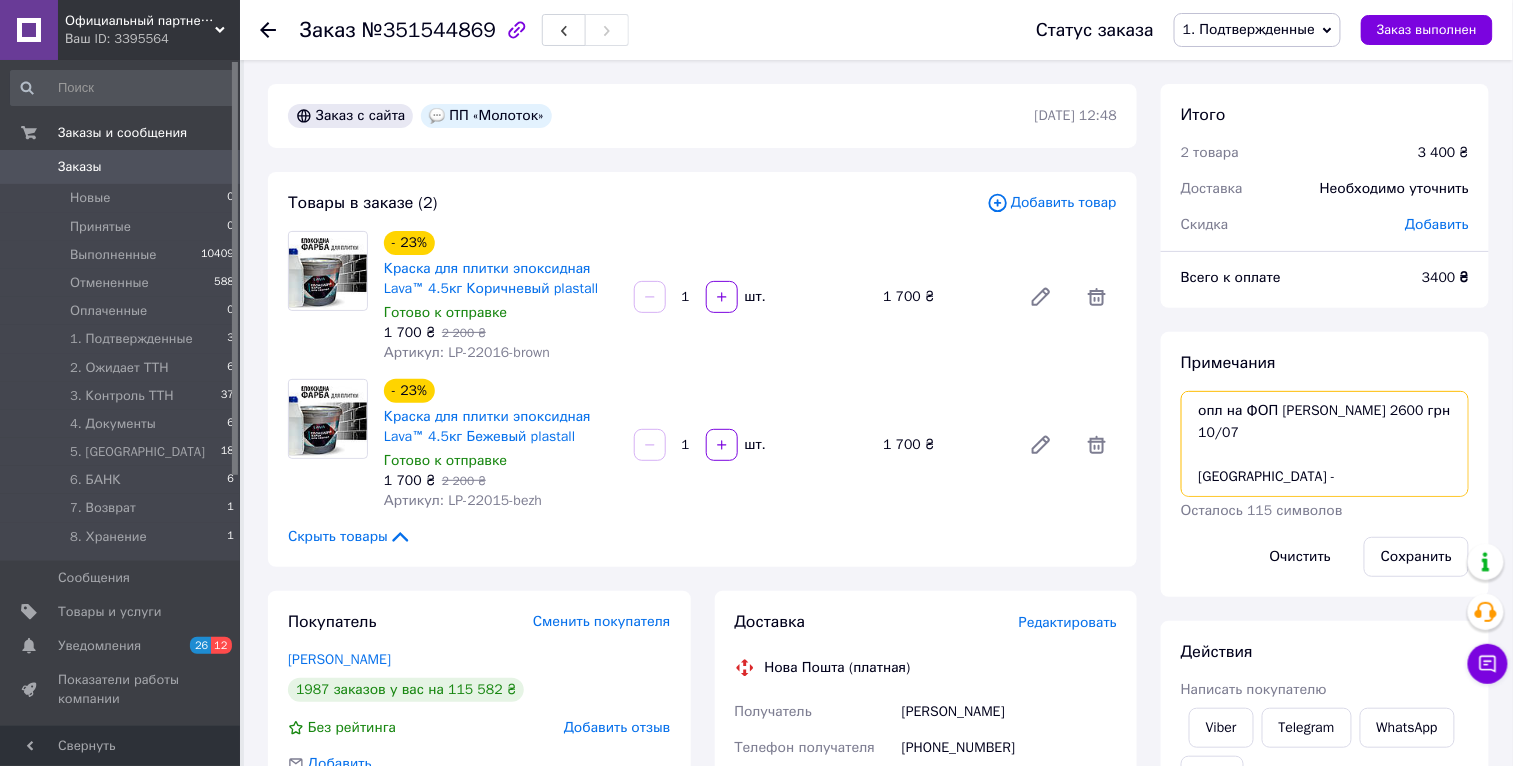 click on "опл на ФОП Макс 2600 грн 10/07
1шт -
ПП «Молоток» ЄДРПОУ: 36474100
Осадчук Олексій
067 430 92 26
с. Медвежье Ушко (Вінницька обл.), №1: ул. Школьная, 8
Без наложки
Оценка 3400 грн" at bounding box center [1325, 444] 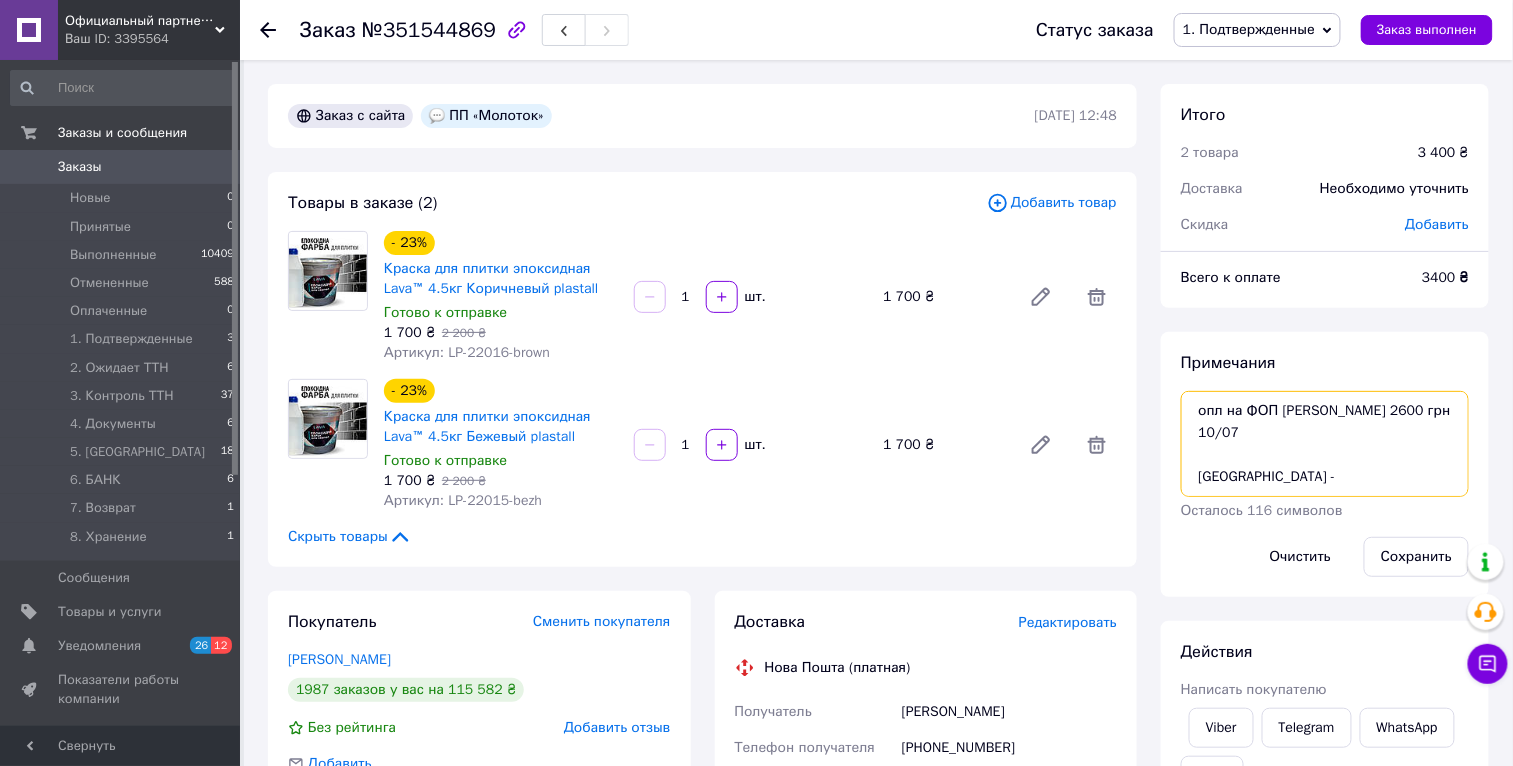 paste on "Краска для плитки эпоксидная Lava™ 4.5кг Коричневый plastall" 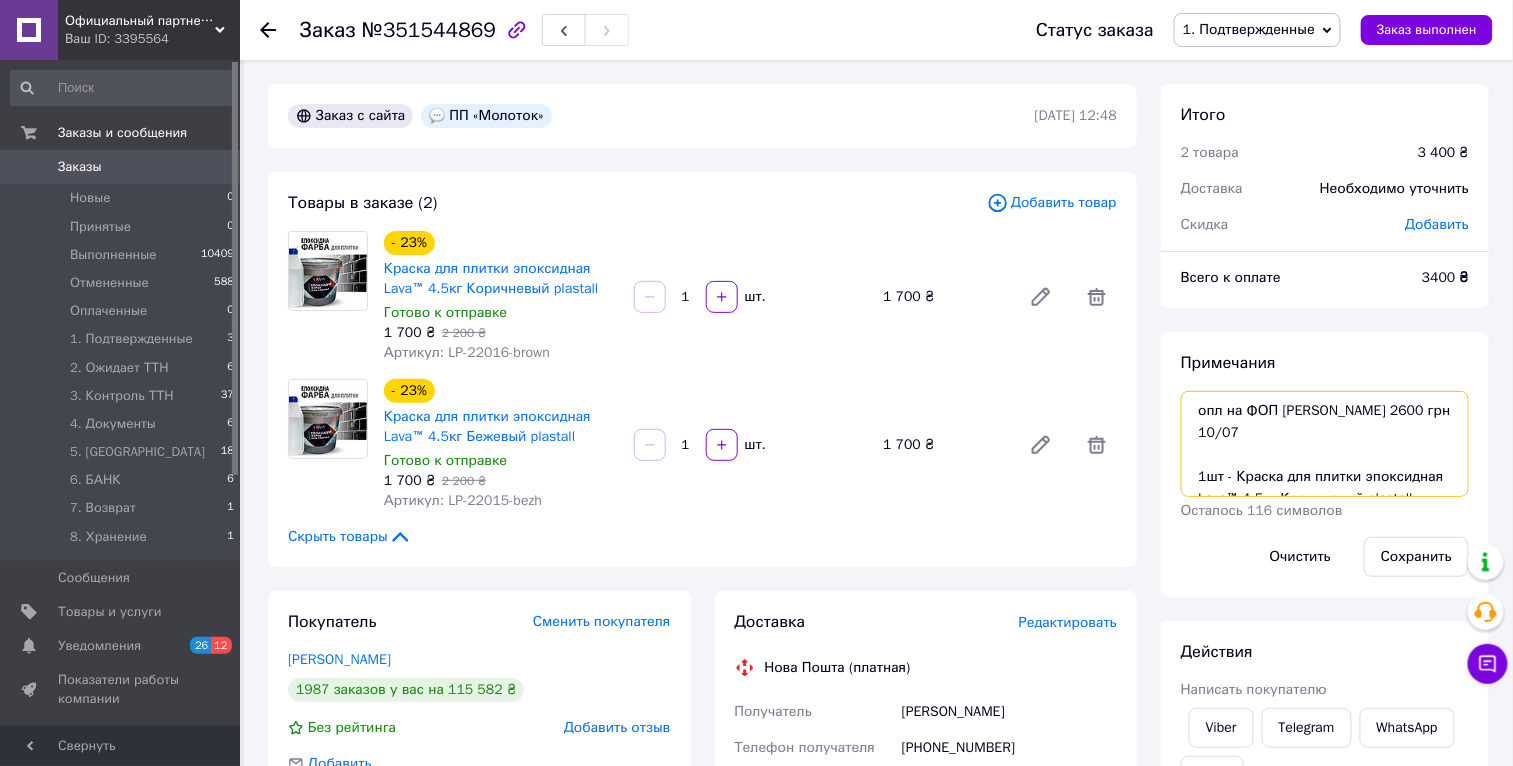 scroll, scrollTop: 10, scrollLeft: 0, axis: vertical 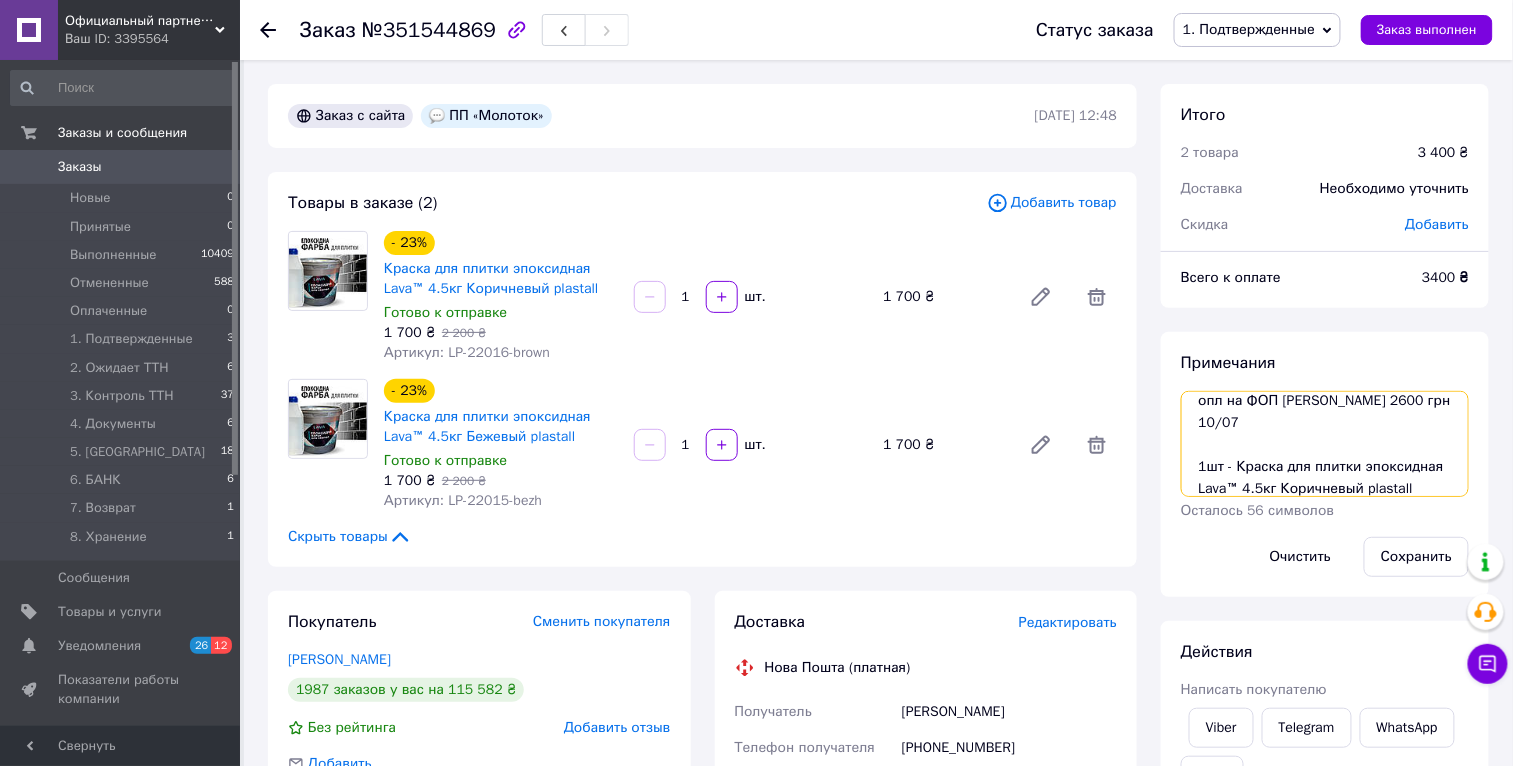 click on "опл на ФОП Макс 2600 грн 10/07
1шт - Краска для плитки эпоксидная Lava™ 4.5кг Коричневый plastall
ПП «Молоток» ЄДРПОУ: 36474100
Осадчук Олексій
067 430 92 26
с. Медвежье Ушко (Вінницька обл.), №1: ул. Школьная, 8
Без наложки
Оценка 3400 грн" at bounding box center (1325, 444) 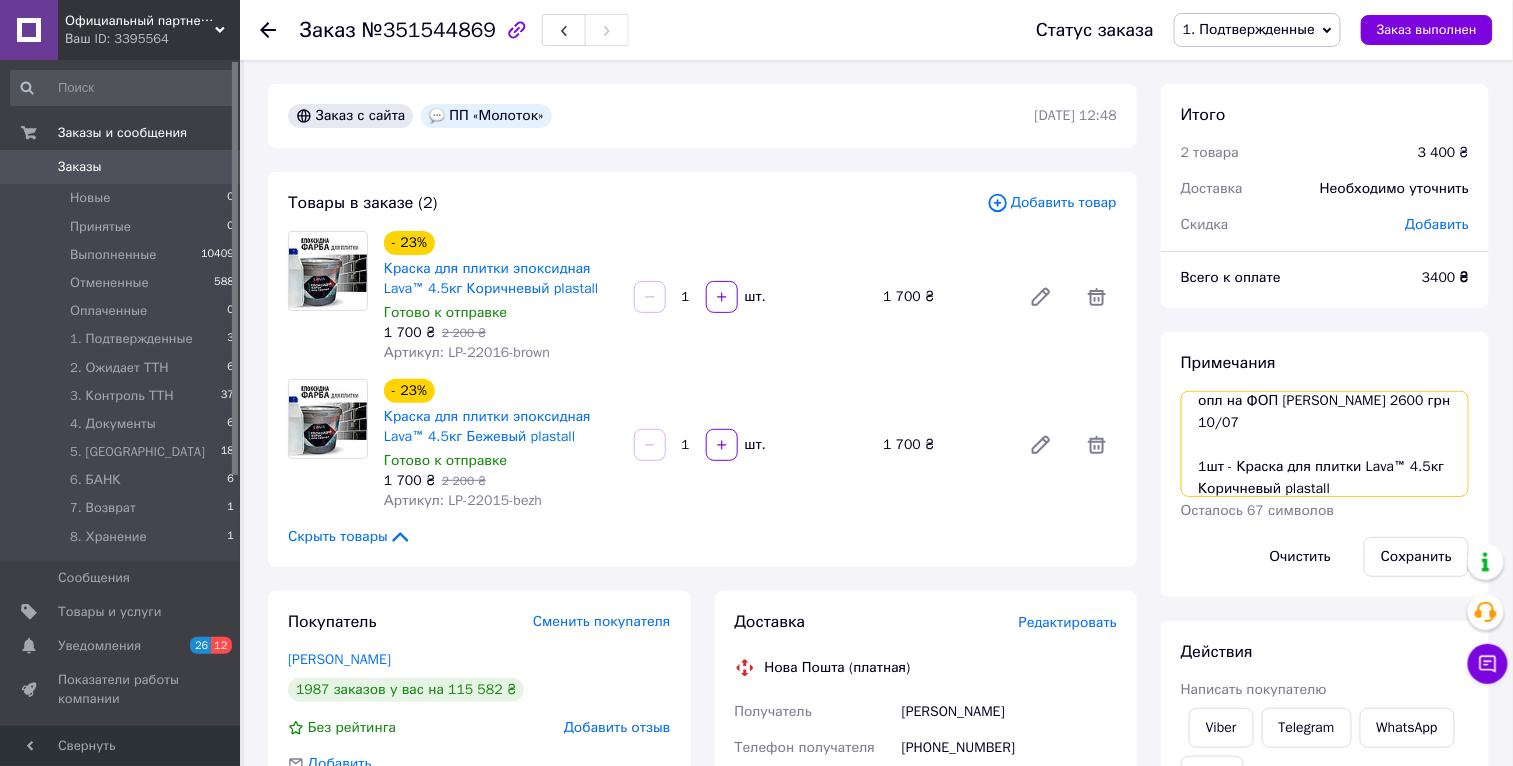drag, startPoint x: 1404, startPoint y: 442, endPoint x: 1363, endPoint y: 442, distance: 41 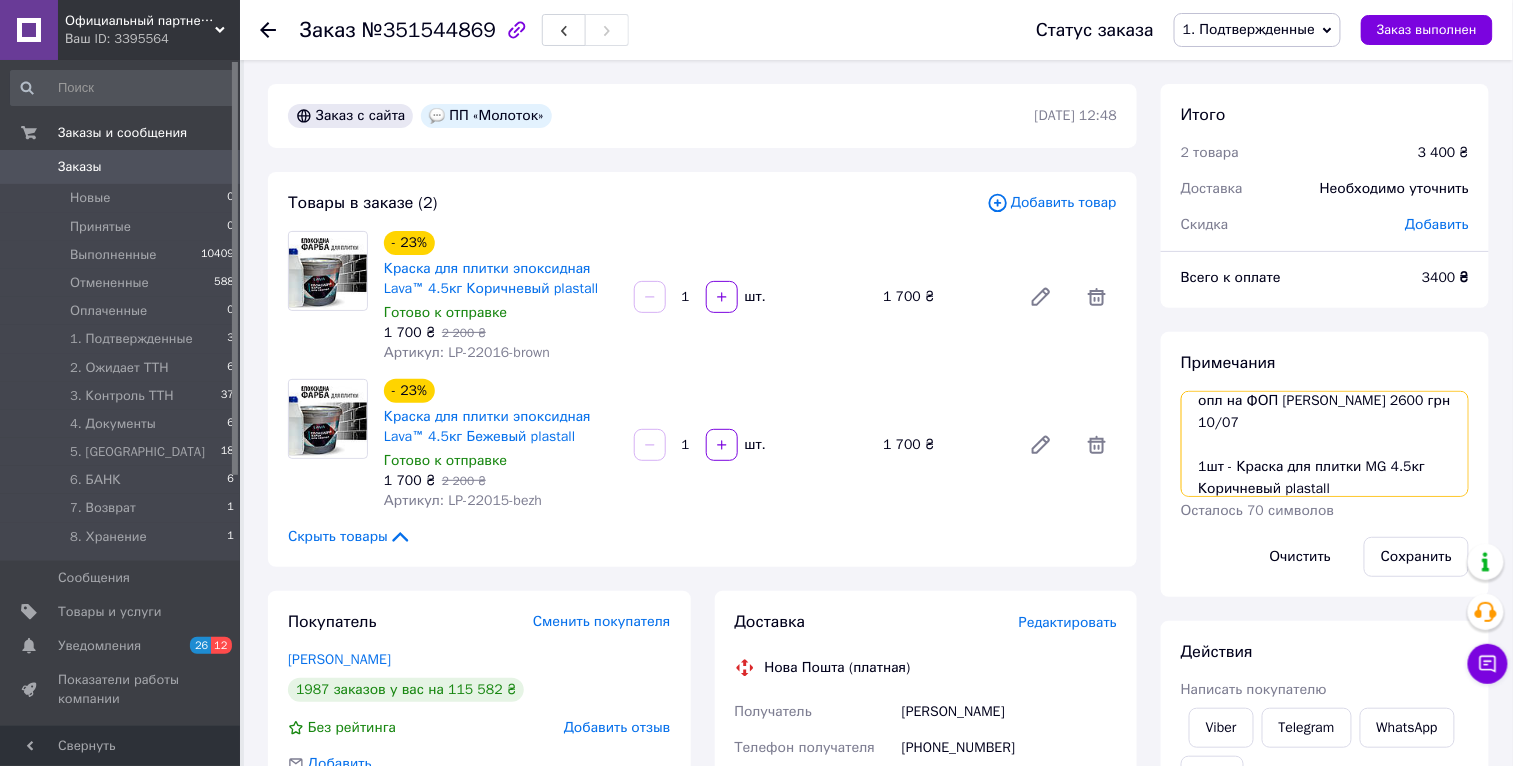 click on "опл на ФОП Макс 2600 грн 10/07
1шт - Краска для плитки MG 4.5кг Коричневый plastall
ПП «Молоток» ЄДРПОУ: 36474100
Осадчук Олексій
067 430 92 26
с. Медвежье Ушко (Вінницька обл.), №1: ул. Школьная, 8
Без наложки
Оценка 3400 грн" at bounding box center (1325, 444) 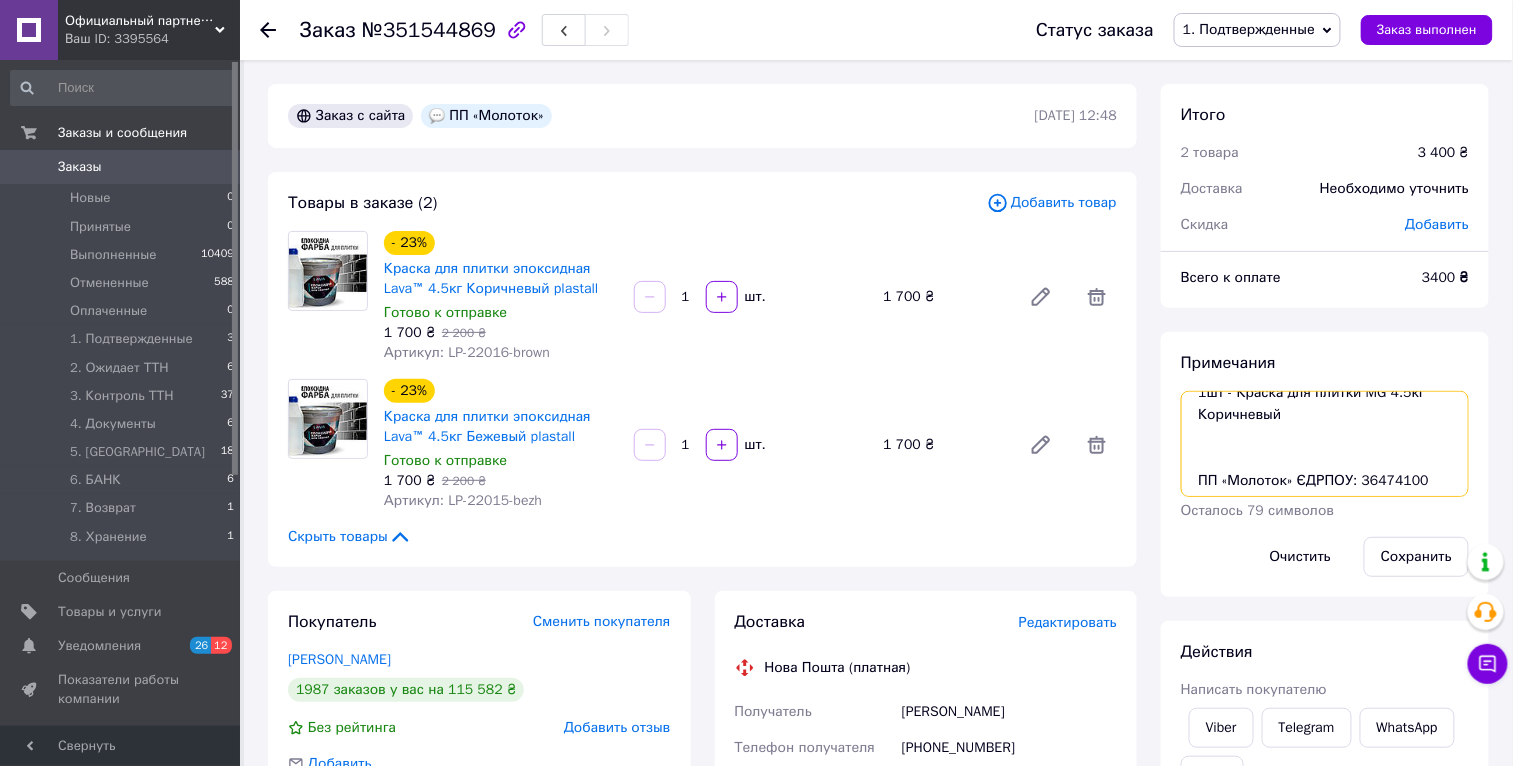 scroll, scrollTop: 37, scrollLeft: 0, axis: vertical 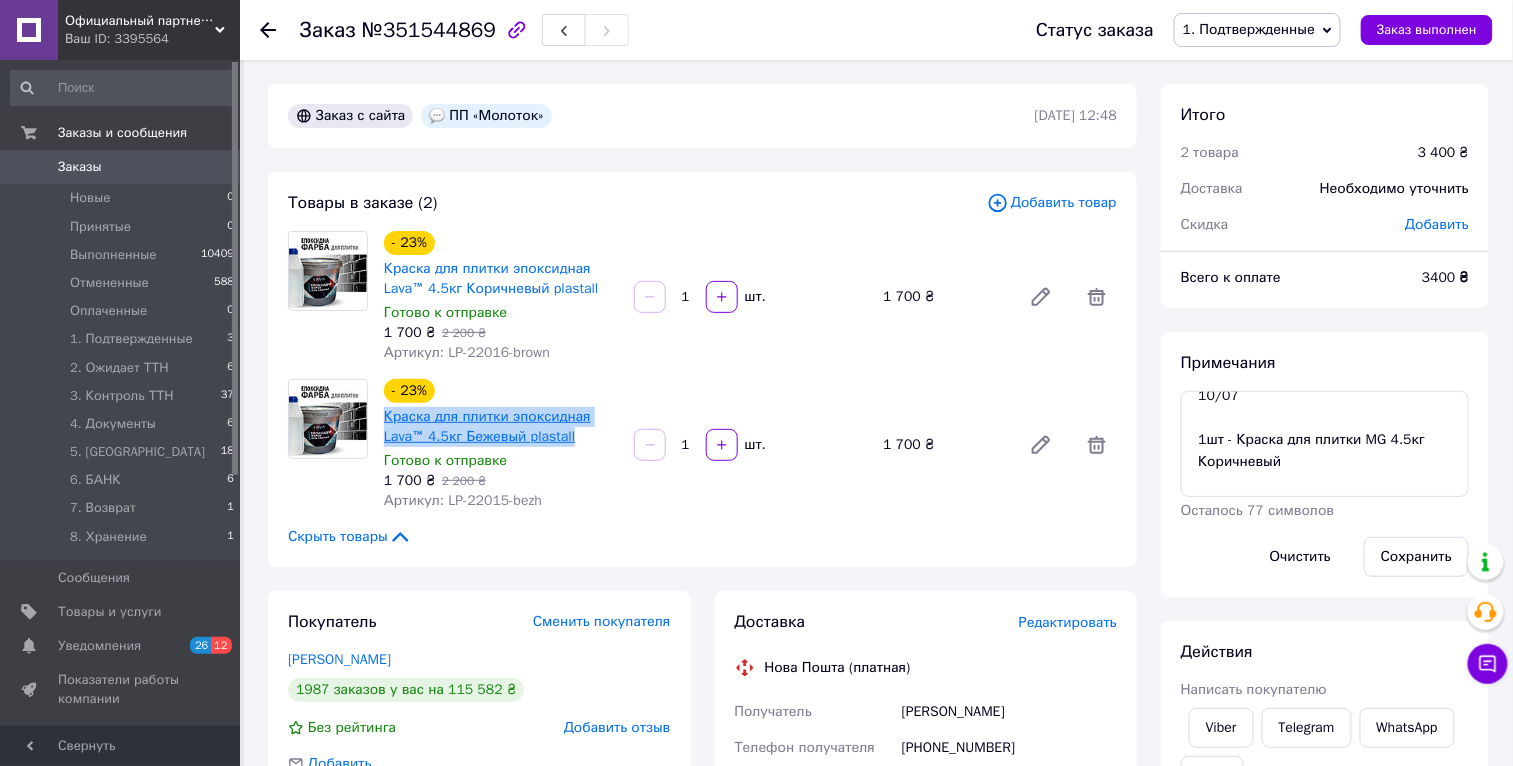 drag, startPoint x: 588, startPoint y: 435, endPoint x: 386, endPoint y: 413, distance: 203.19449 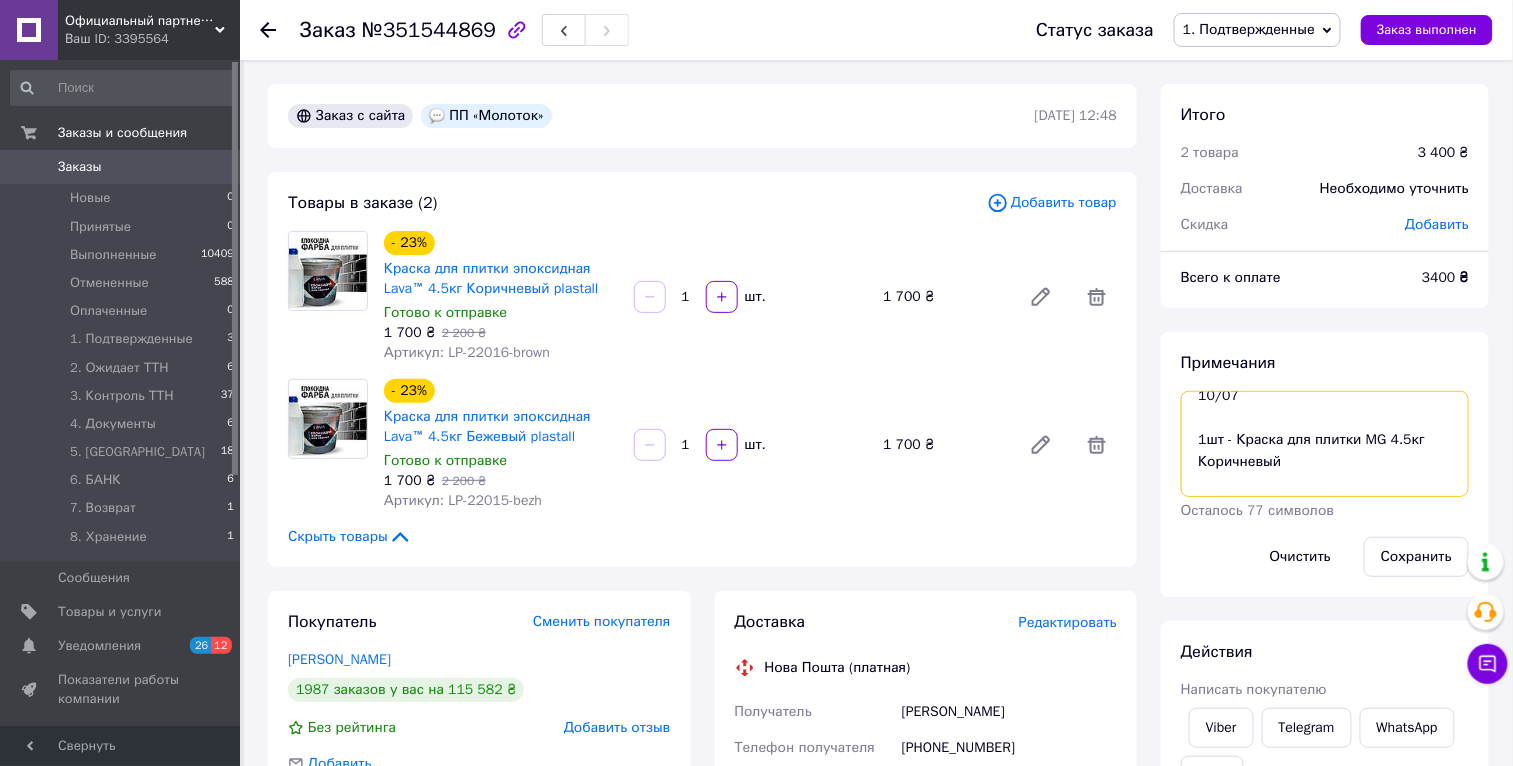 click on "опл на ФОП Макс 2600 грн 10/07
1шт - Краска для плитки MG 4.5кг Коричневый
ПП «Молоток» ЄДРПОУ: 36474100
Осадчук Олексій
067 430 92 26
с. Медвежье Ушко (Вінницька обл.), №1: ул. Школьная, 8
Без наложки
Оценка 3400 грн" at bounding box center [1325, 444] 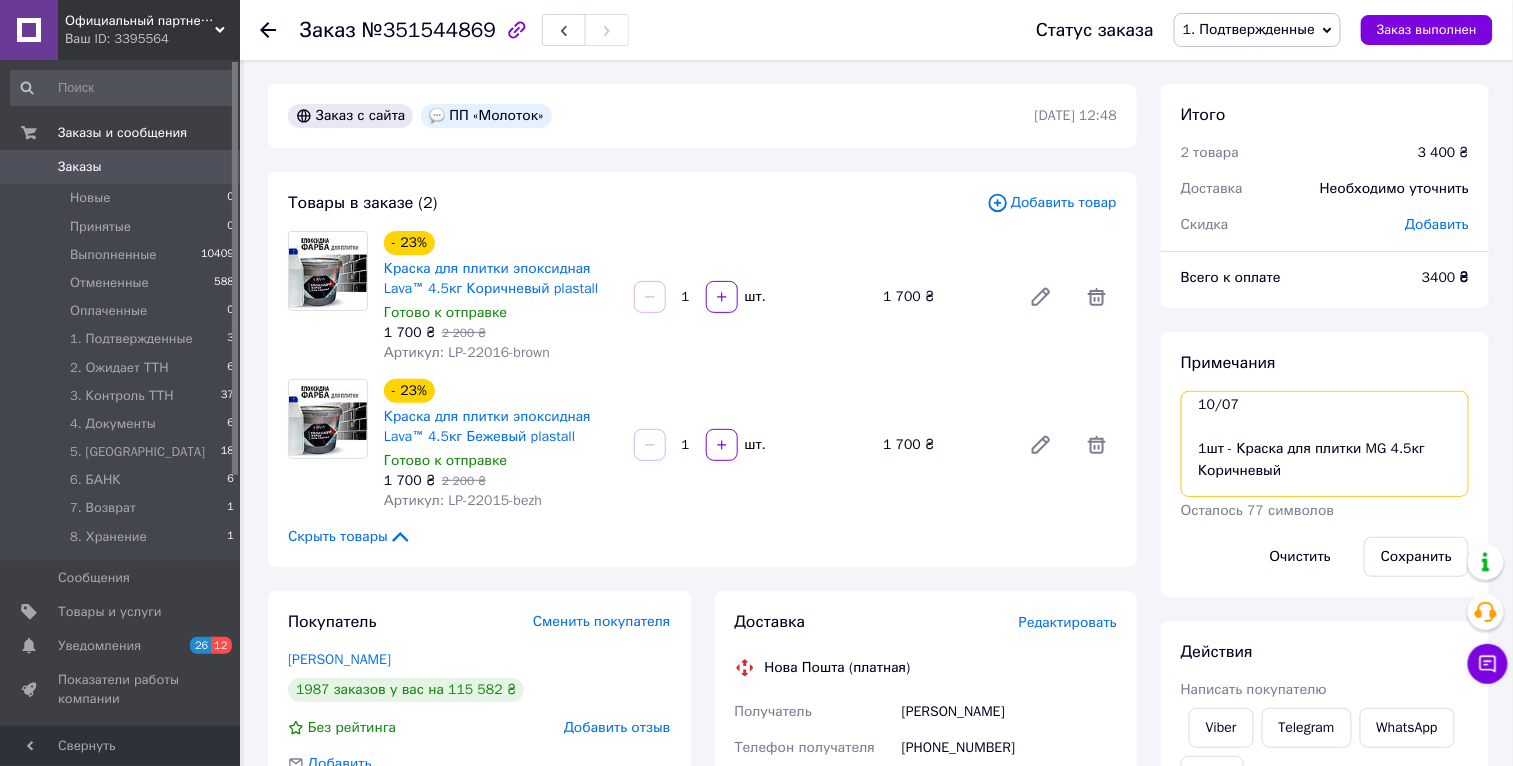 scroll, scrollTop: 101, scrollLeft: 0, axis: vertical 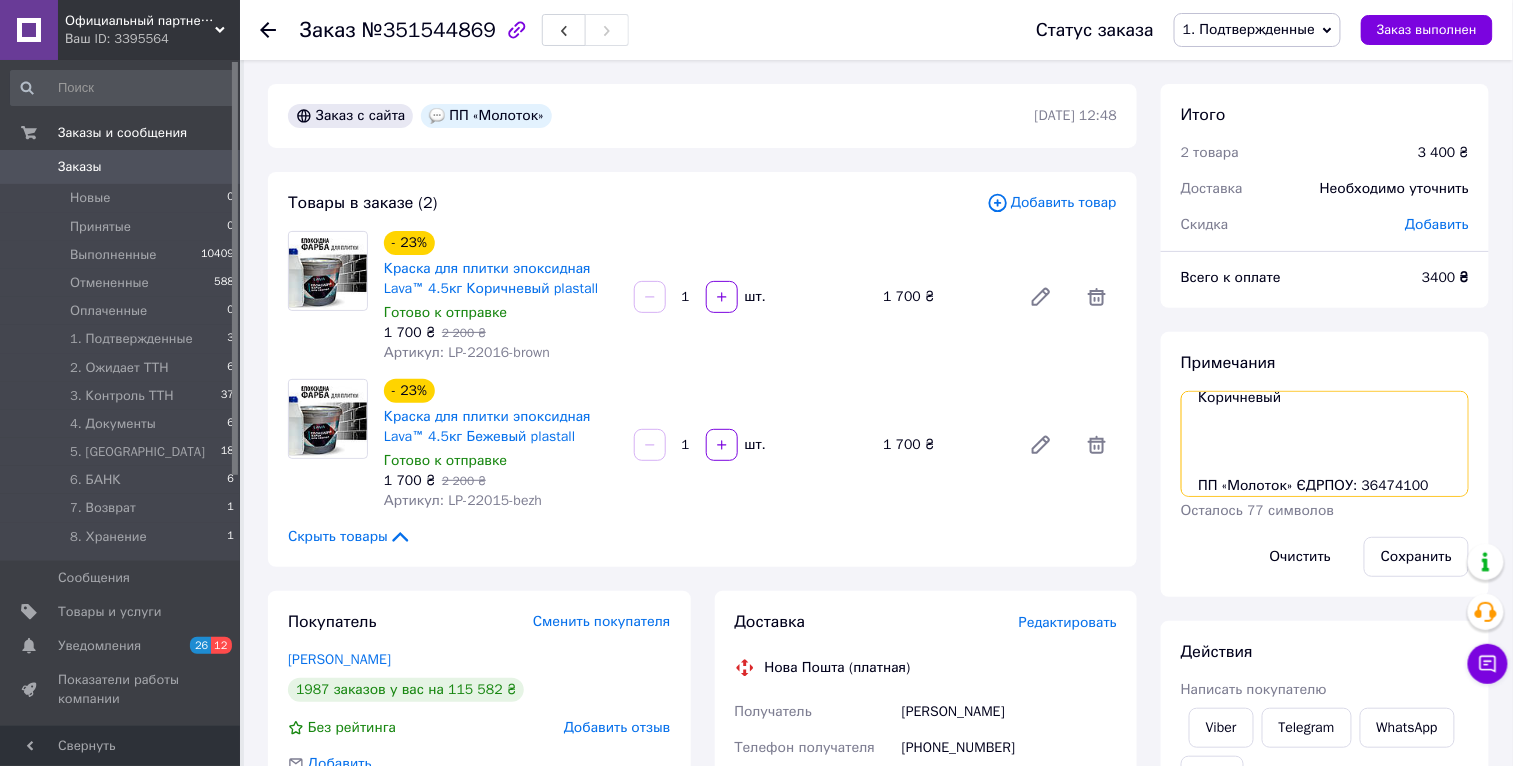 click on "опл на ФОП Макс 2600 грн 10/07
1шт - Краска для плитки MG 4.5кг Коричневый
ПП «Молоток» ЄДРПОУ: 36474100
Осадчук Олексій
067 430 92 26
с. Медвежье Ушко (Вінницька обл.), №1: ул. Школьная, 8
Без наложки
Оценка 3400 грн" at bounding box center (1325, 444) 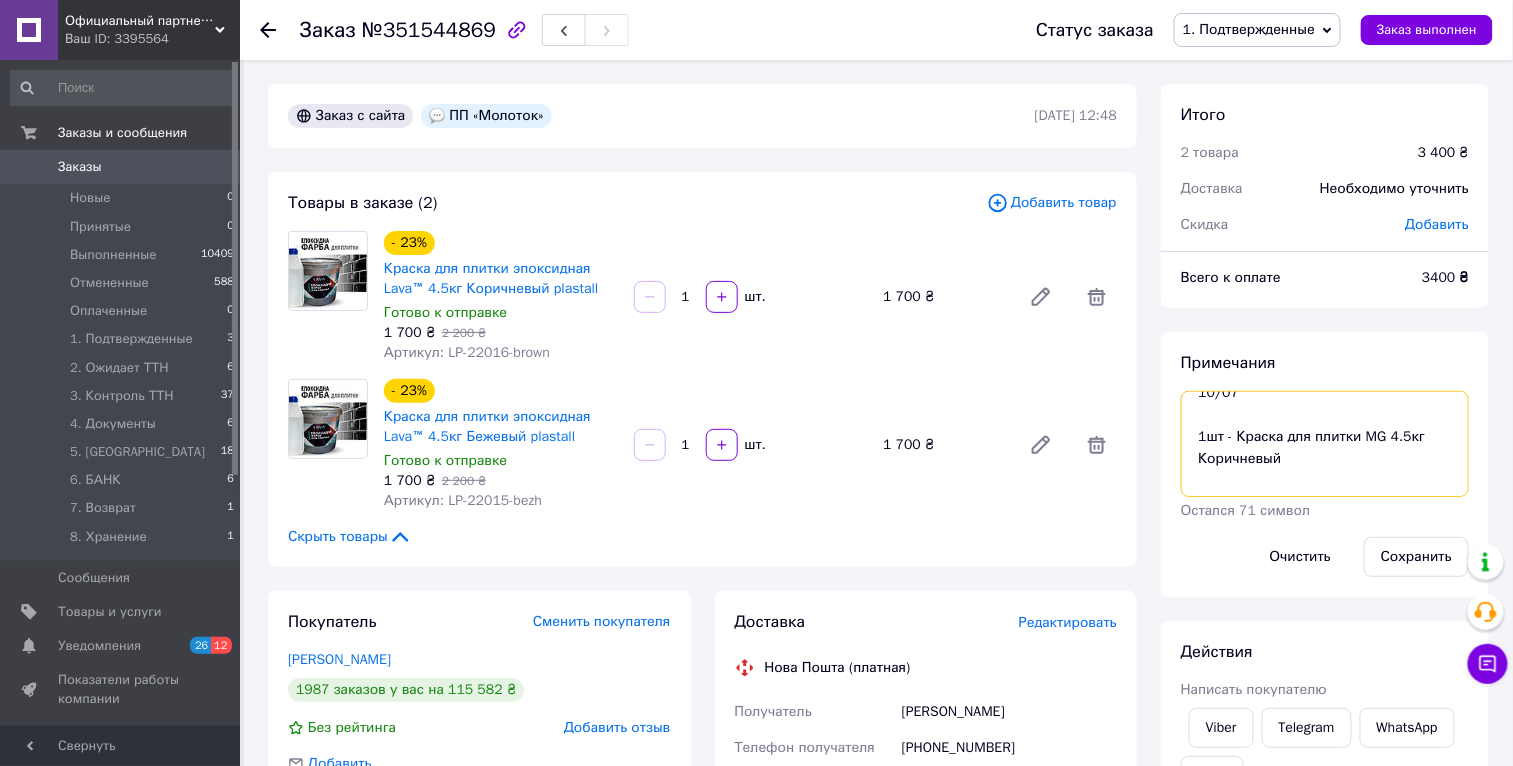 scroll, scrollTop: 30, scrollLeft: 0, axis: vertical 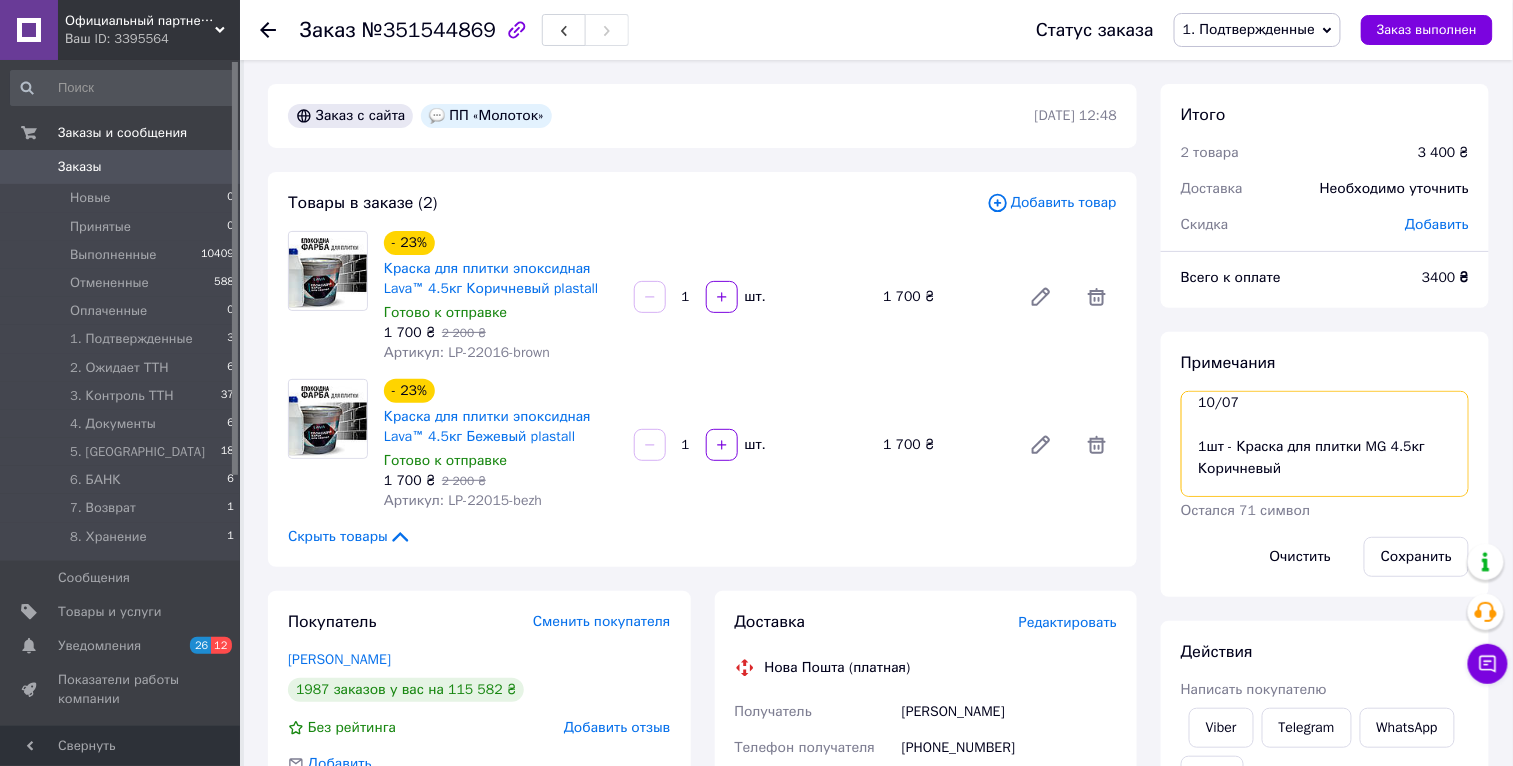 drag, startPoint x: 1237, startPoint y: 424, endPoint x: 1429, endPoint y: 424, distance: 192 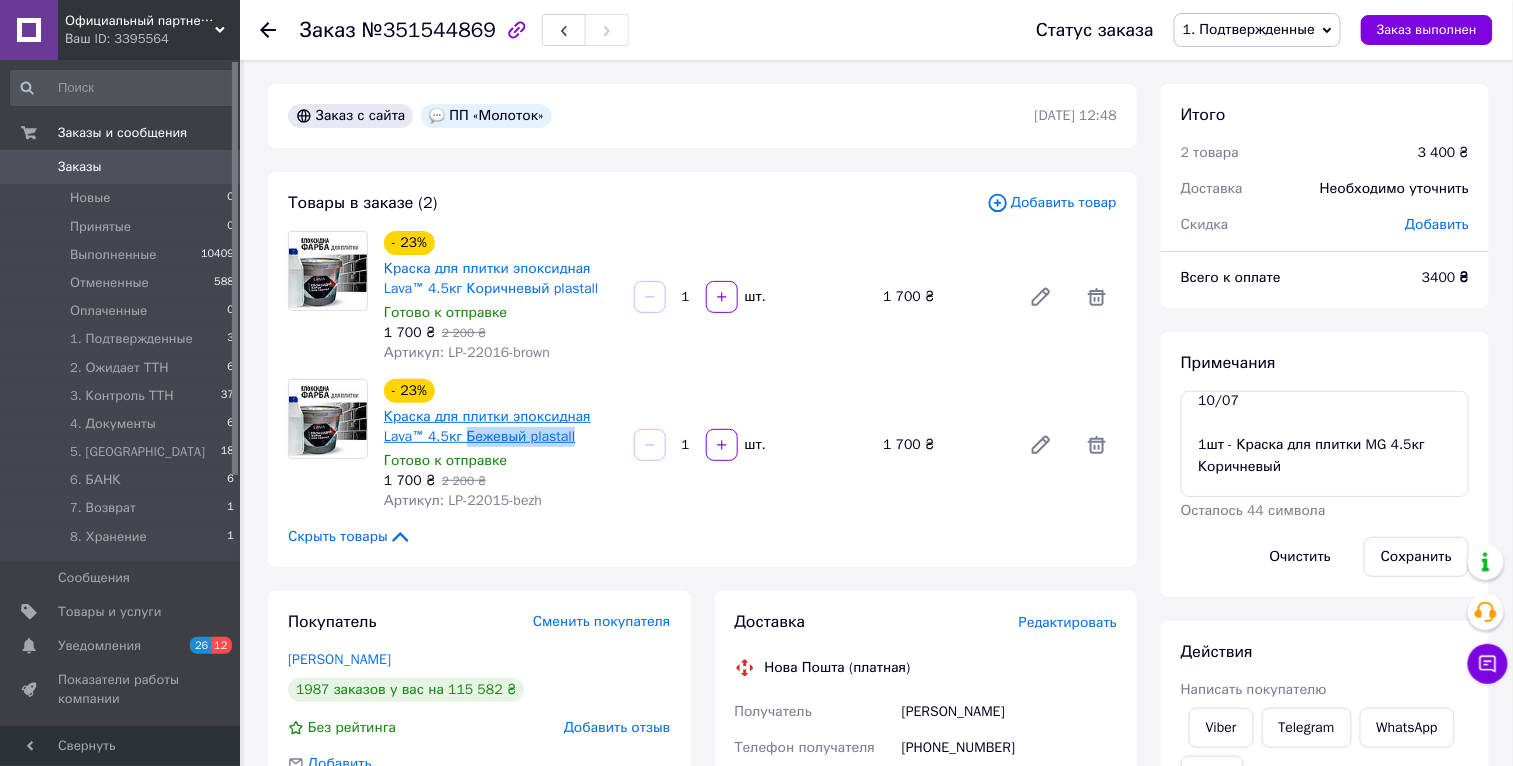 drag, startPoint x: 602, startPoint y: 436, endPoint x: 470, endPoint y: 438, distance: 132.01515 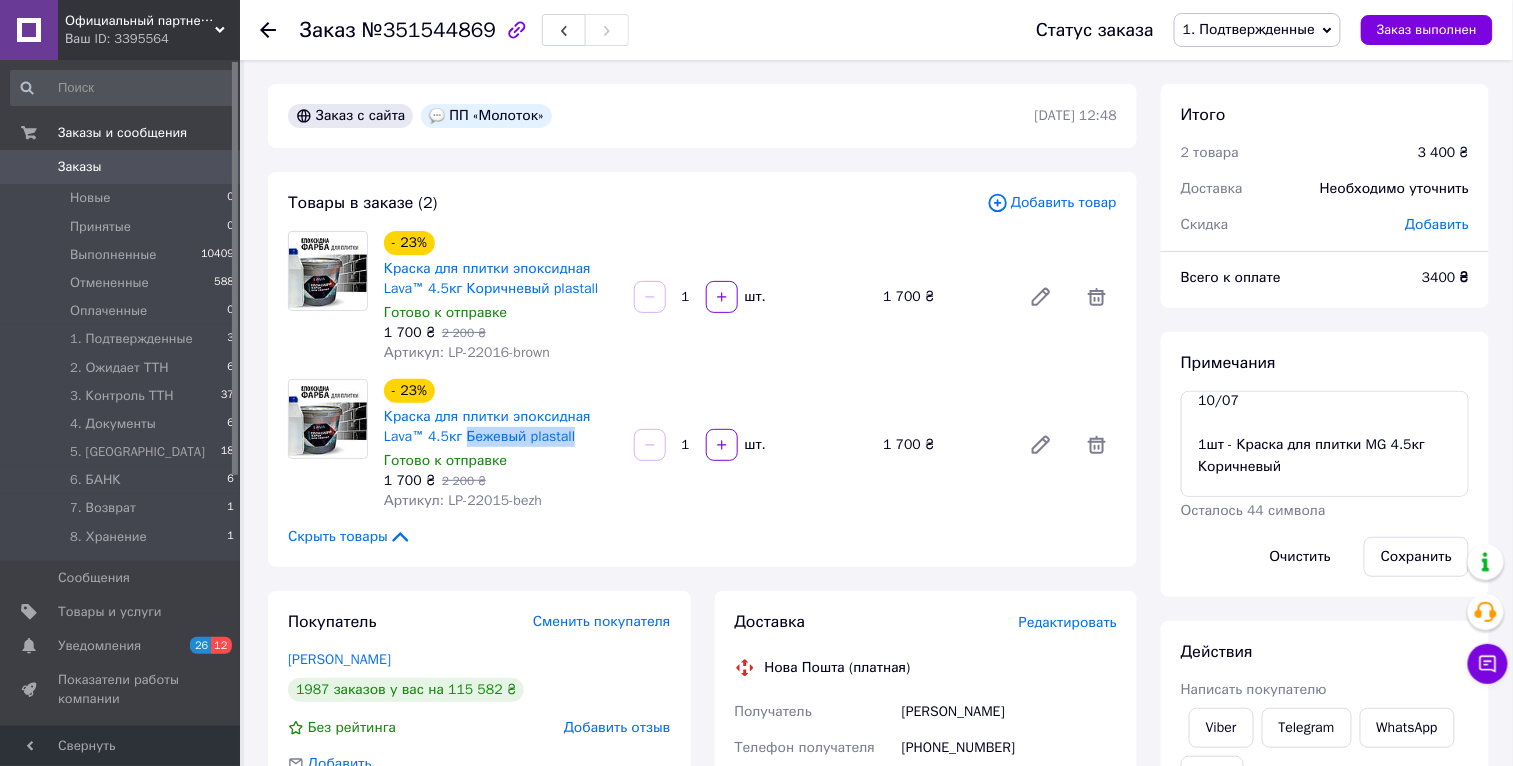 copy on "Бежевый plastall" 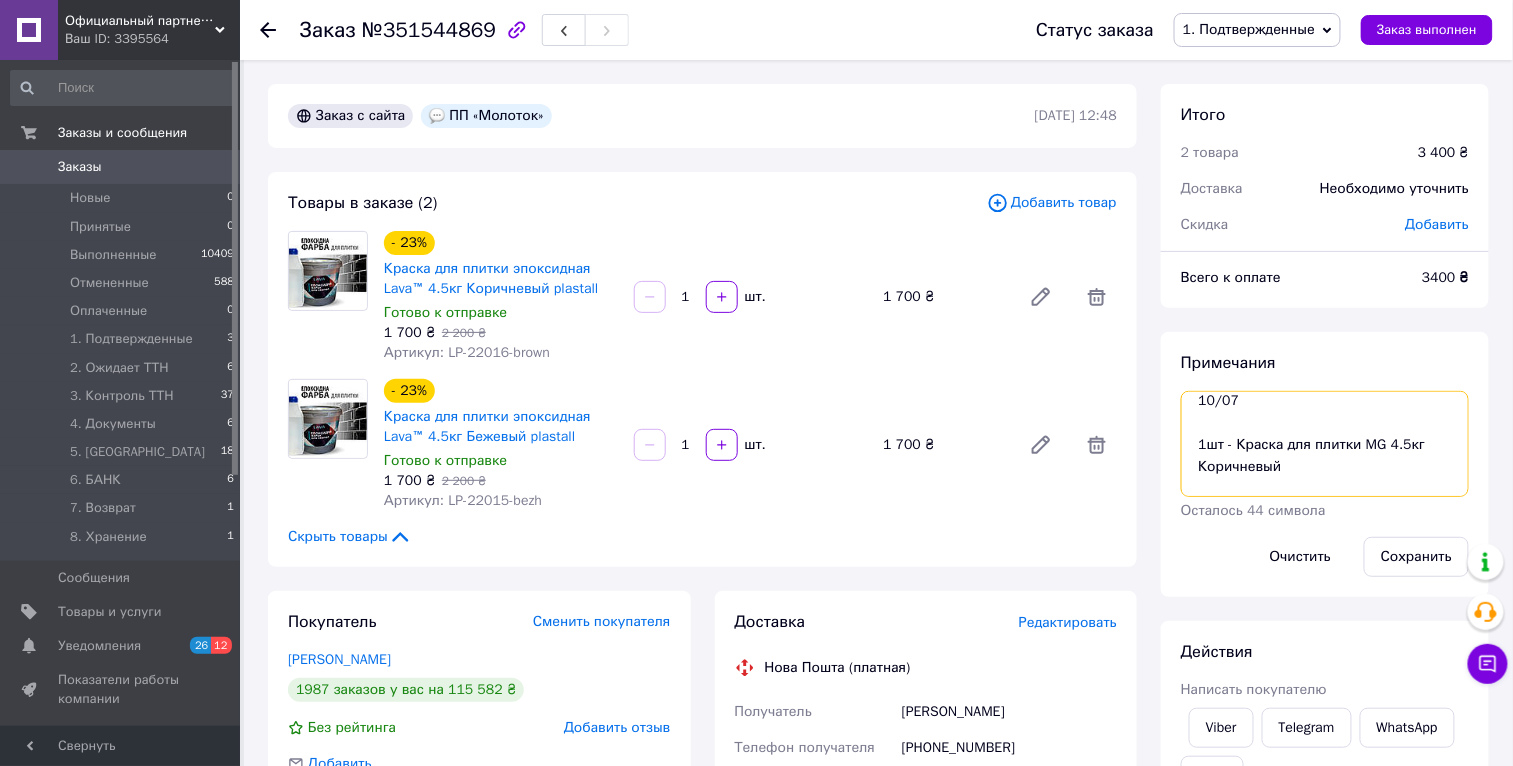 click on "опл на ФОП Макс 2600 грн 10/07
1шт - Краска для плитки MG 4.5кг Коричневый
1шт - Краска для плитки MG 4.5кг
ПП «Молоток» ЄДРПОУ: 36474100
Осадчук Олексій
067 430 92 26
с. Медвежье Ушко (Вінницька обл.), №1: ул. Школьная, 8
Без наложки
Оценка 3400 грн" at bounding box center (1325, 444) 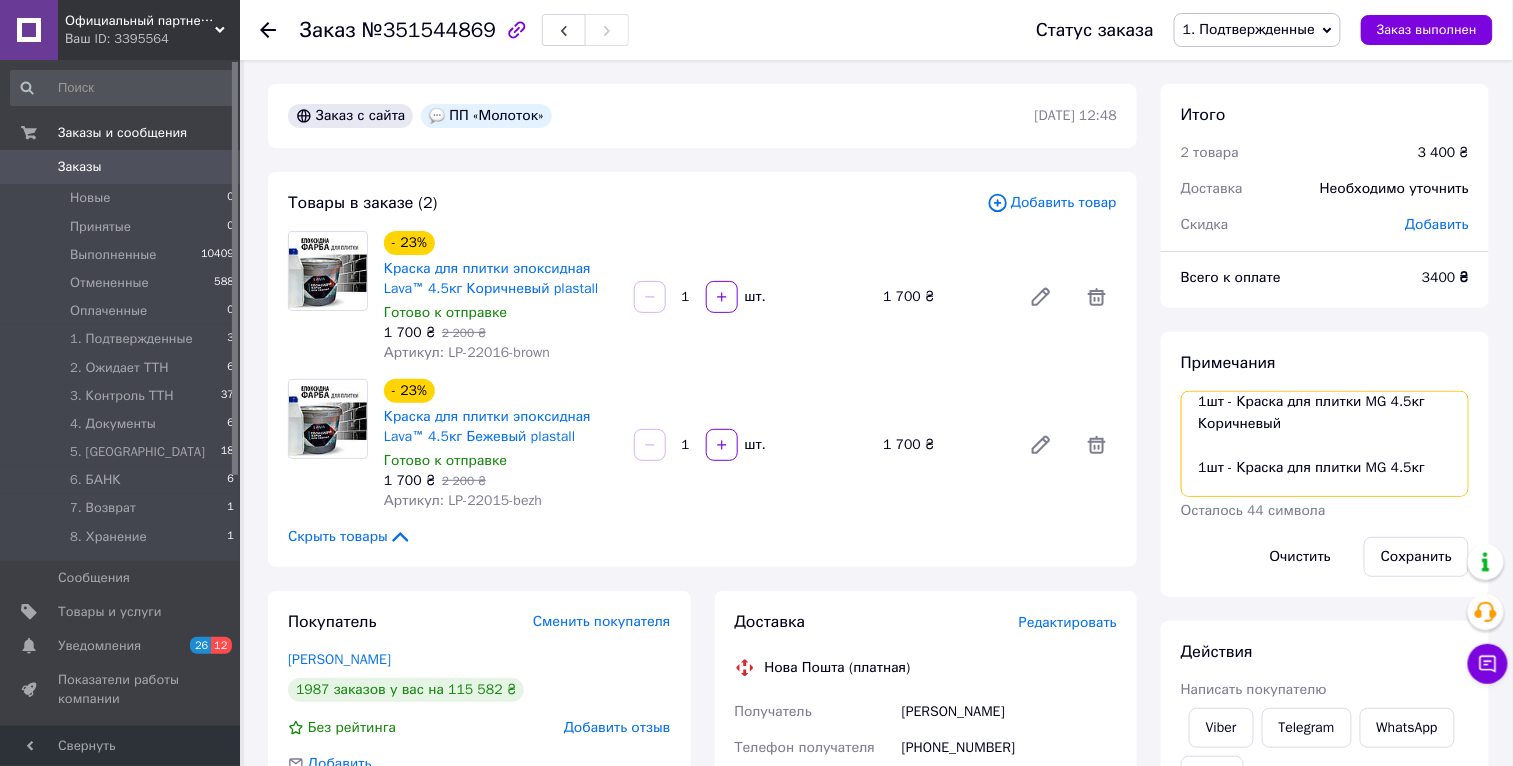 scroll, scrollTop: 73, scrollLeft: 0, axis: vertical 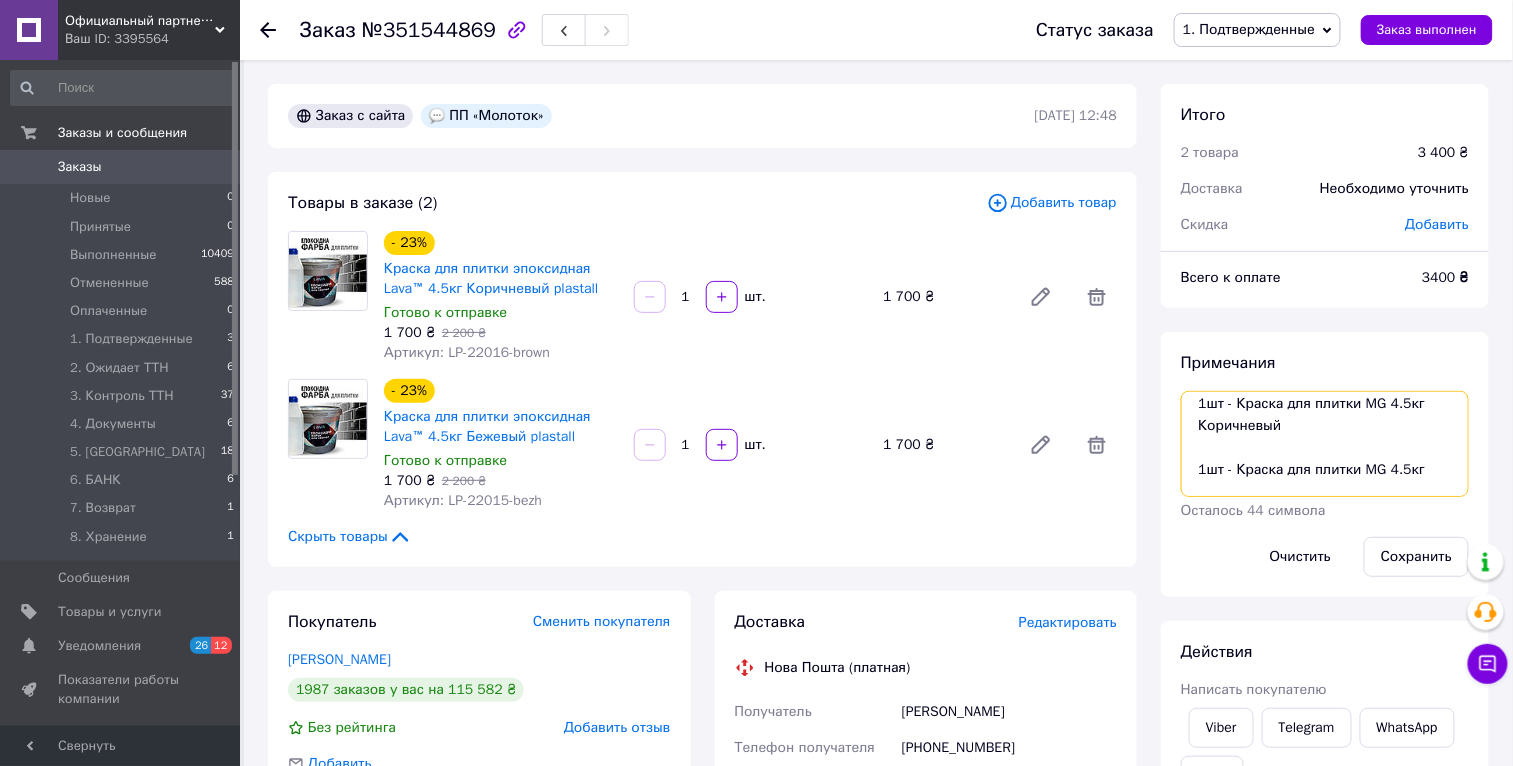 click on "опл на ФОП Макс 2600 грн 10/07
1шт - Краска для плитки MG 4.5кг Коричневый
1шт - Краска для плитки MG 4.5кг
ПП «Молоток» ЄДРПОУ: 36474100
Осадчук Олексій
067 430 92 26
с. Медвежье Ушко (Вінницька обл.), №1: ул. Школьная, 8
Без наложки
Оценка 3400 грн" at bounding box center [1325, 444] 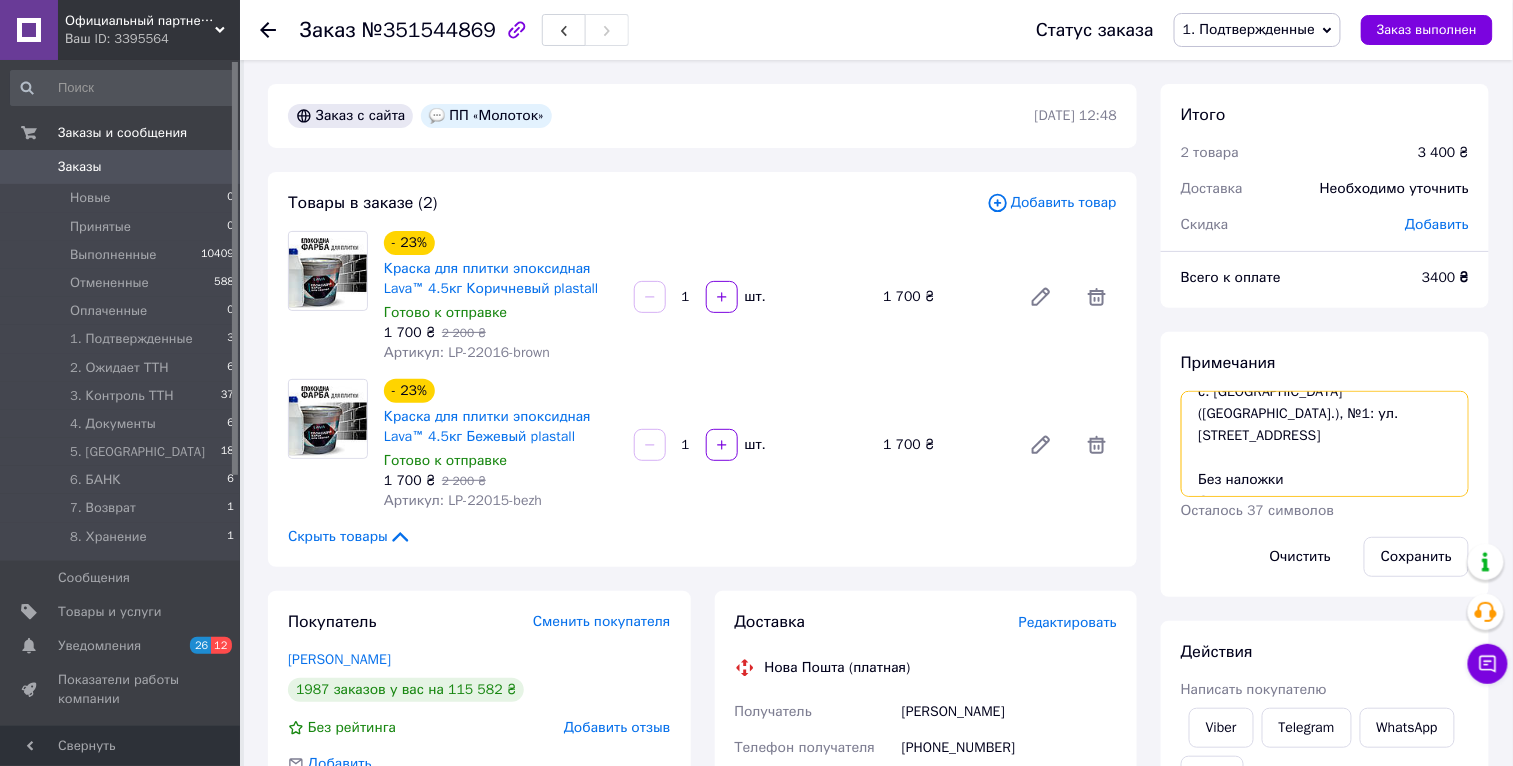 scroll, scrollTop: 281, scrollLeft: 0, axis: vertical 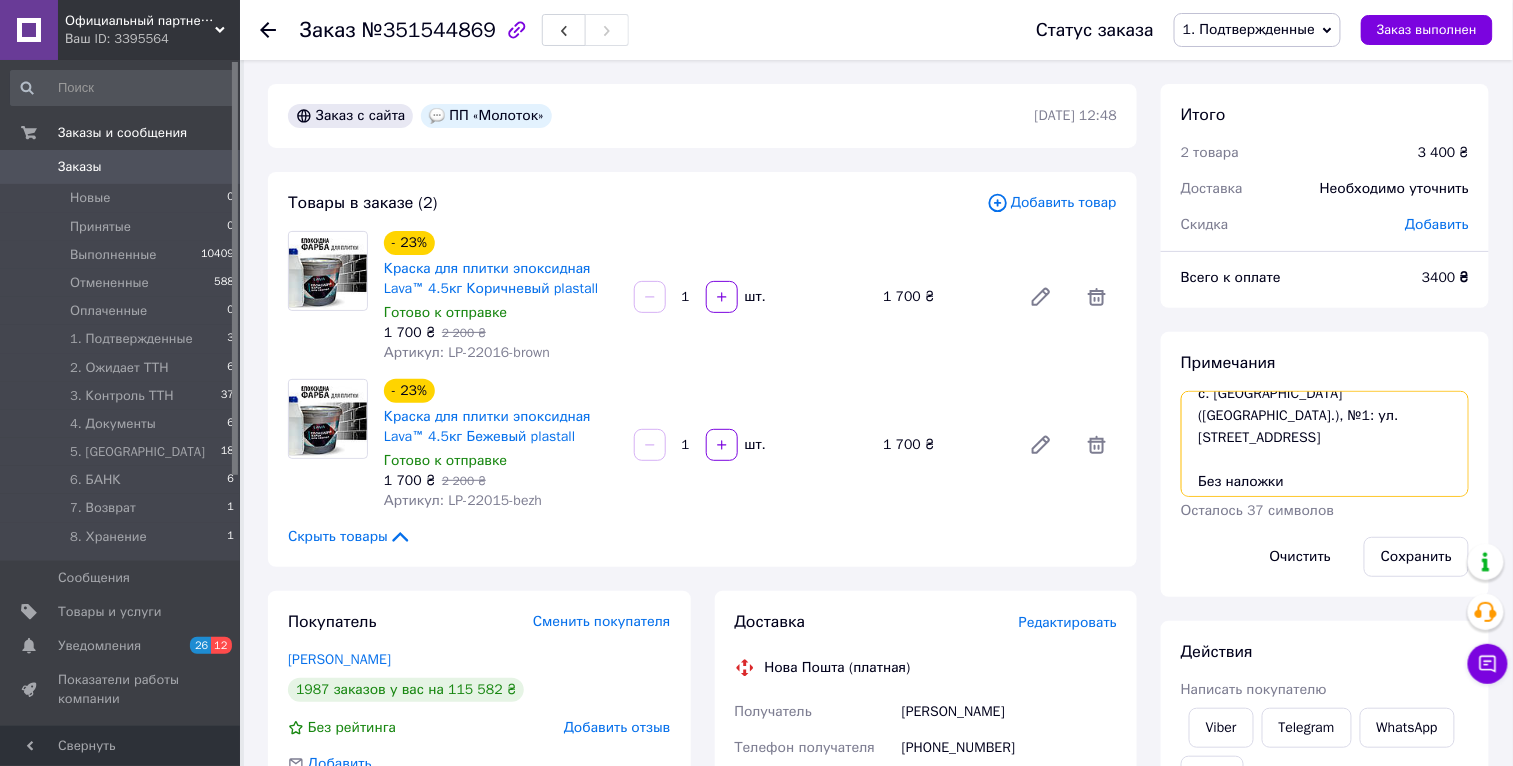 click on "опл на ФОП Макс 2600 грн 10/07
1шт - Краска для плитки MG 4.5кг Коричневый
1шт - Краска для плитки MG 4.5кг Бежевый
ПП «Молоток» ЄДРПОУ: 36474100
Осадчук Олексій
067 430 92 26
с. Медвежье Ушко (Вінницька обл.), №1: ул. Школьная, 8
Без наложки
Оценка 3400 грн" at bounding box center [1325, 444] 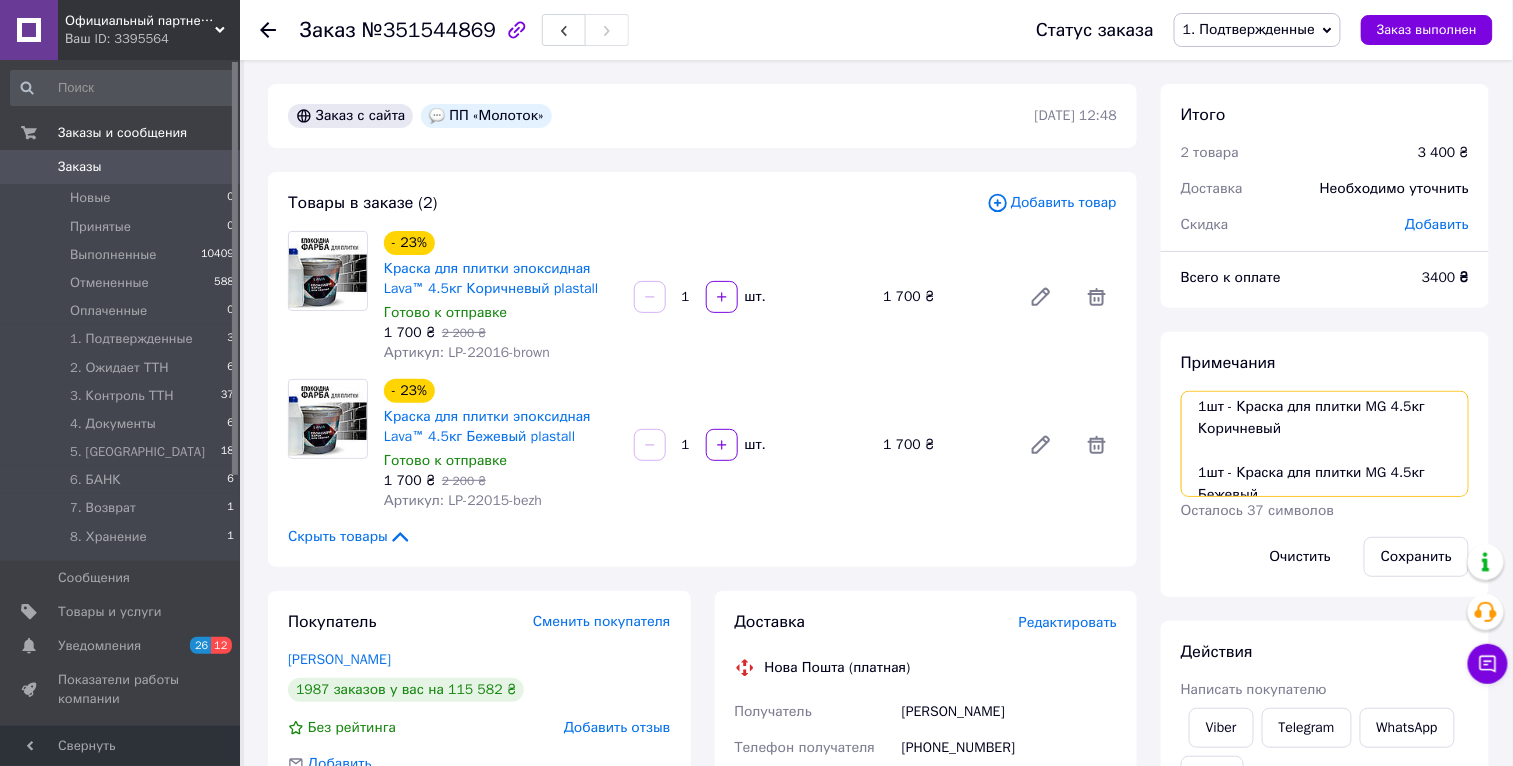 scroll, scrollTop: 0, scrollLeft: 0, axis: both 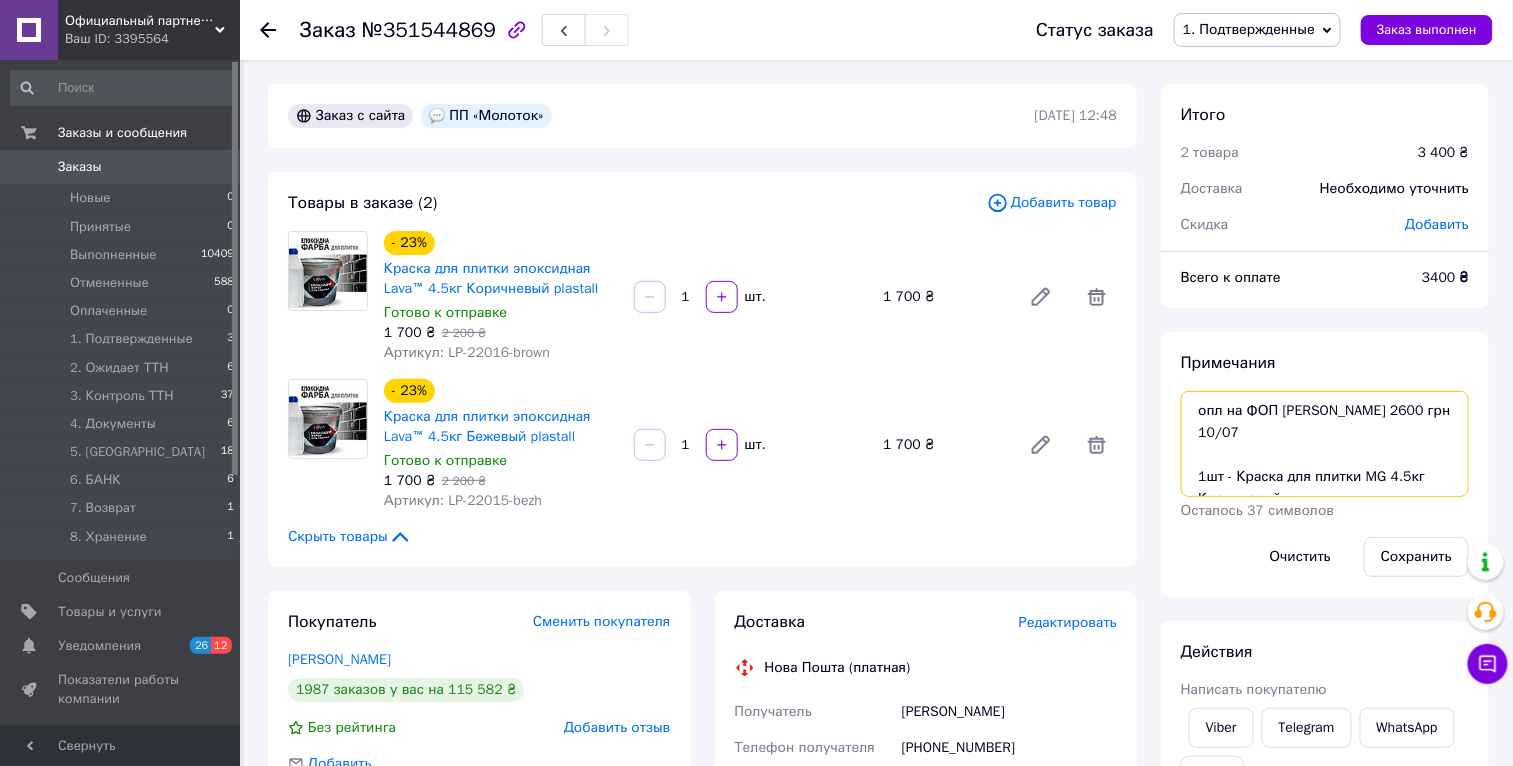 click on "опл на ФОП Макс 2600 грн 10/07
1шт - Краска для плитки MG 4.5кг Коричневый
1шт - Краска для плитки MG 4.5кг Бежевый
ПП «Молоток» ЄДРПОУ: 36474100
Осадчук Олексій
067 430 92 26
с. Медвежье Ушко (Вінницька обл.), №1: ул. Школьная, 8
Без наложки
Оценка 3400 грн" at bounding box center [1325, 444] 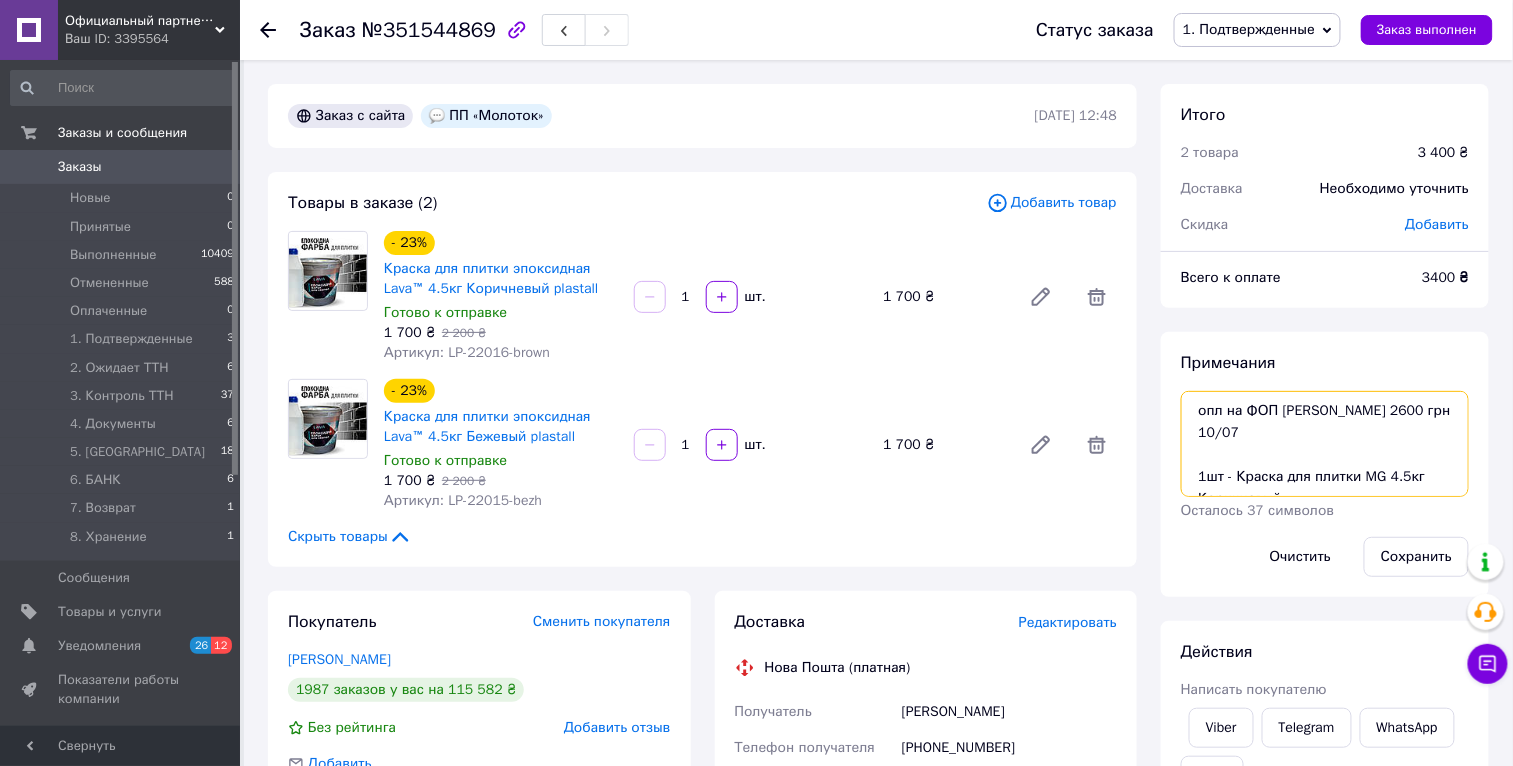 scroll, scrollTop: 285, scrollLeft: 0, axis: vertical 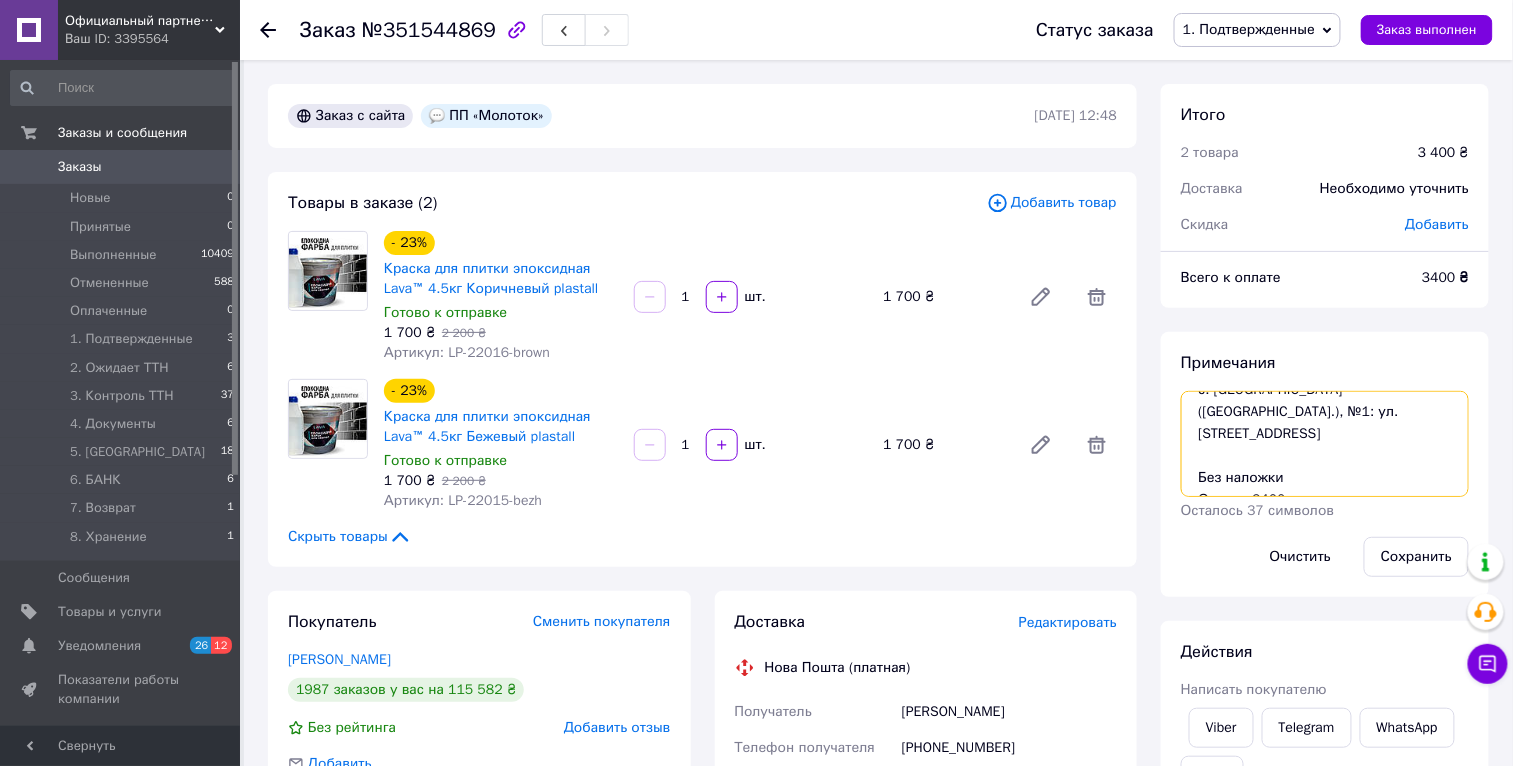 click on "опл на ФОП Макс 2600 грн 10/07
1шт - Краска для плитки MG 4.5кг Коричневый
1шт - Краска для плитки MG 4.5кг Бежевый
ПП «Молоток» ЄДРПОУ: 36474100
Осадчук Олексій
067 430 92 26
с. Медвежье Ушко (Вінницька обл.), №1: ул. Школьная, 8
Без наложки
Оценка 3400 грн" at bounding box center (1325, 444) 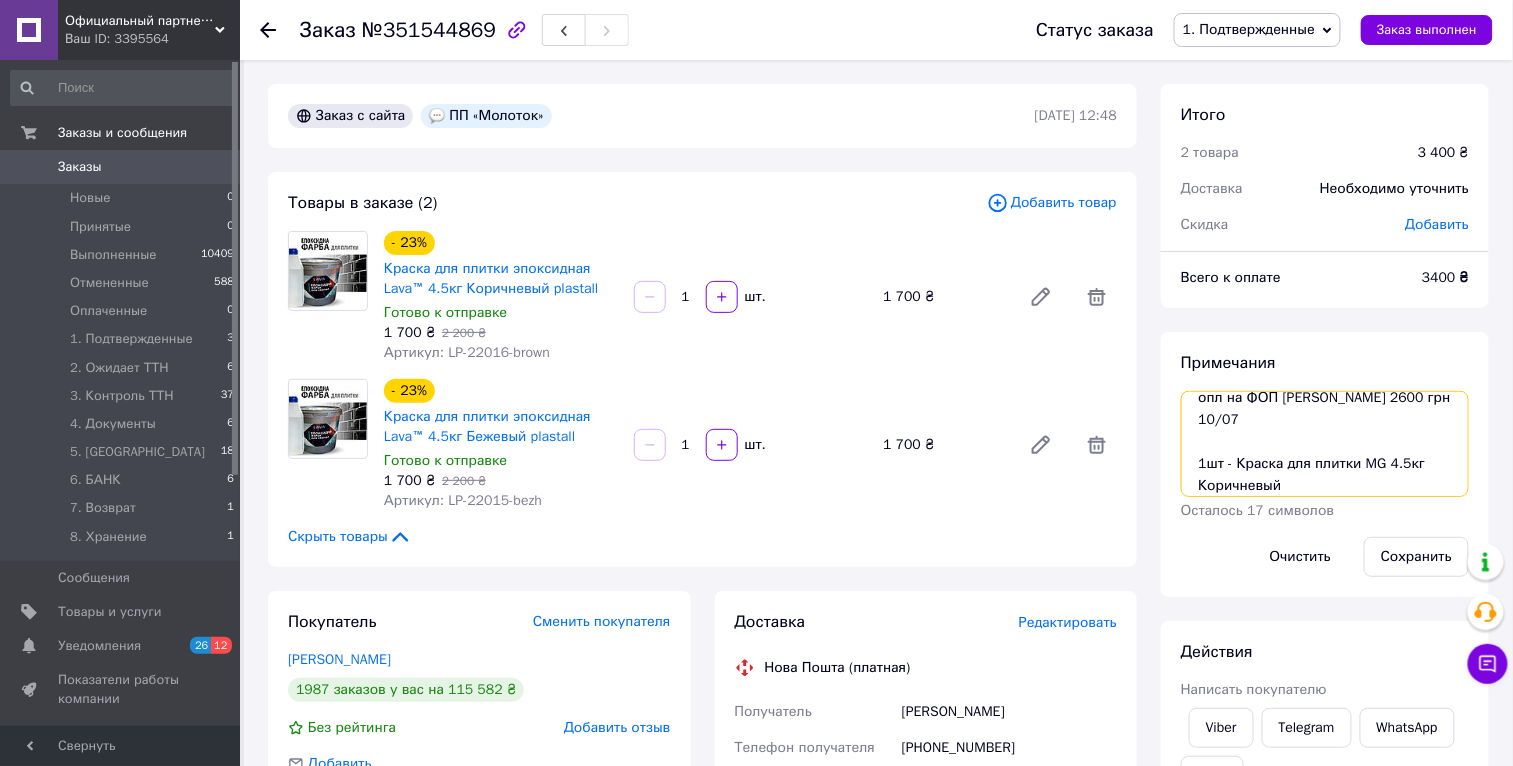 scroll, scrollTop: 0, scrollLeft: 0, axis: both 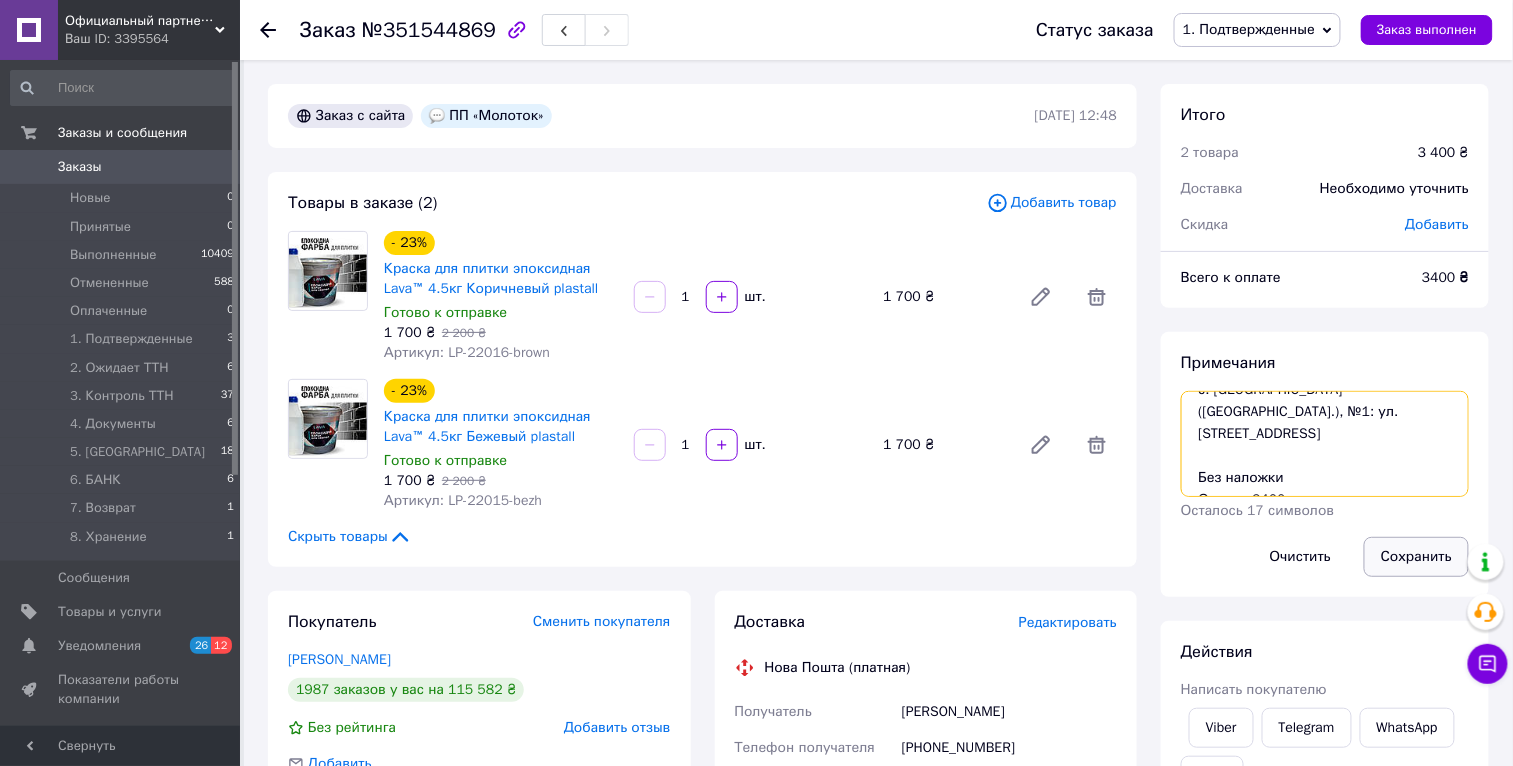 drag, startPoint x: 1197, startPoint y: 448, endPoint x: 1415, endPoint y: 551, distance: 241.10786 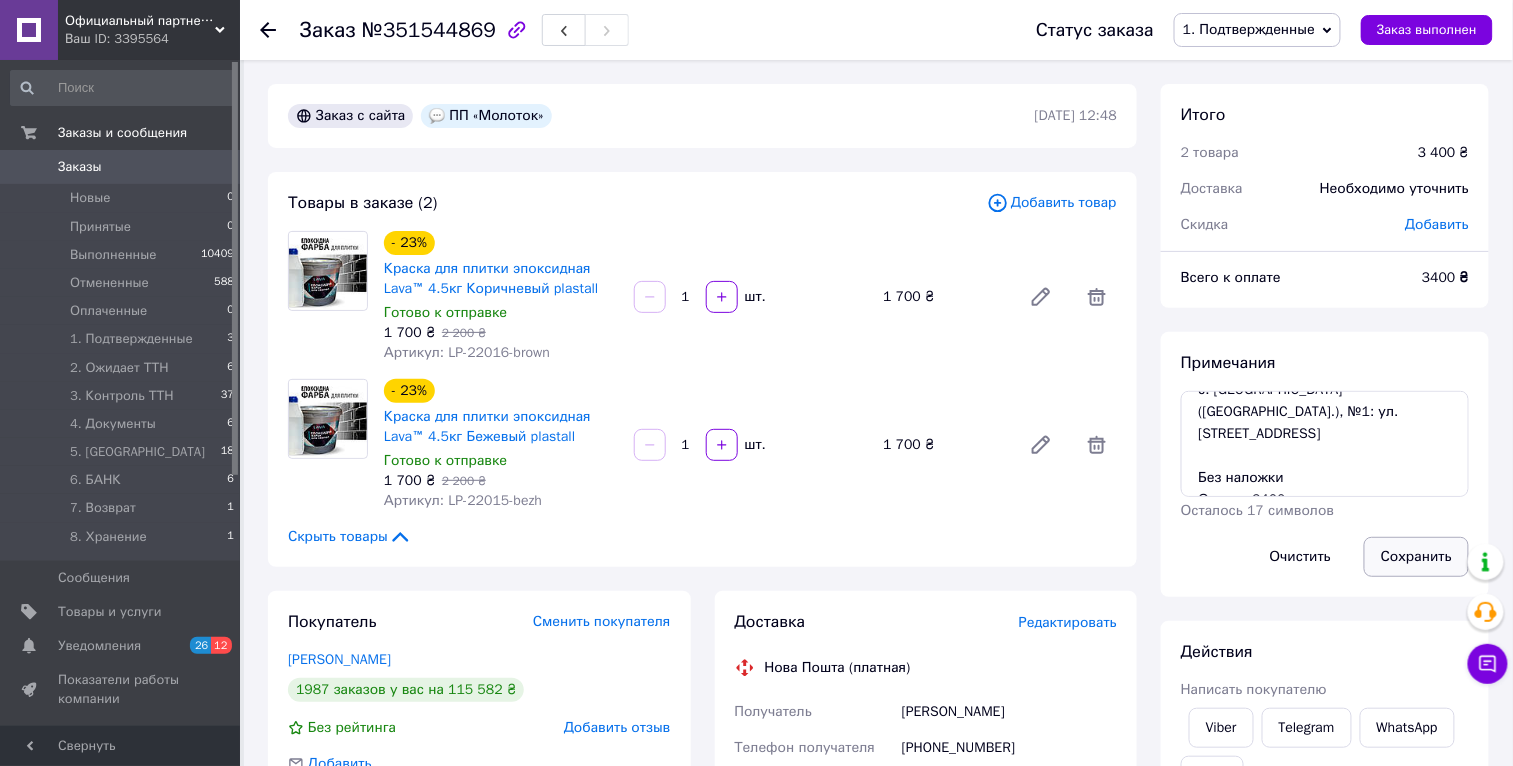 click on "Сохранить" at bounding box center (1416, 557) 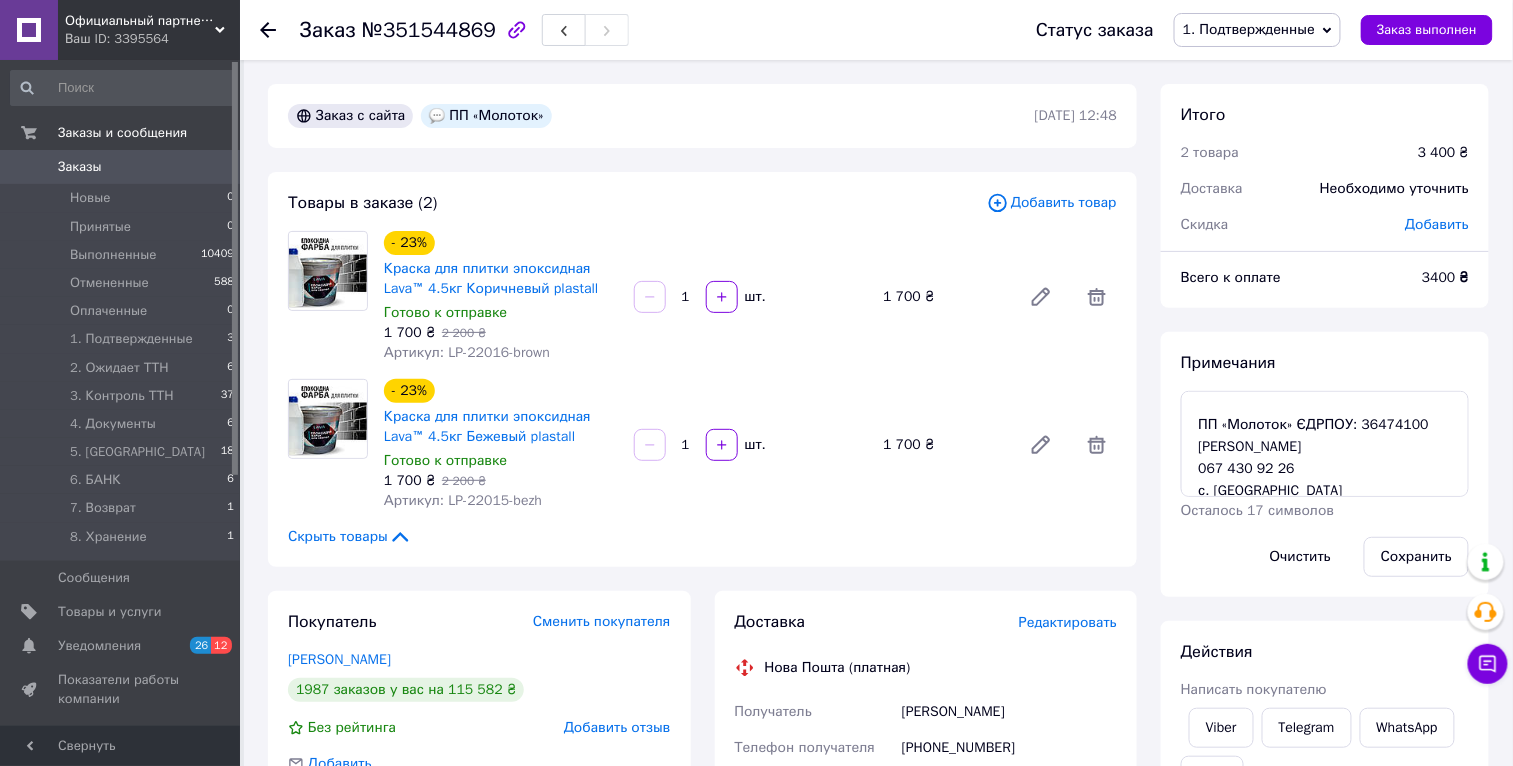 scroll, scrollTop: 184, scrollLeft: 0, axis: vertical 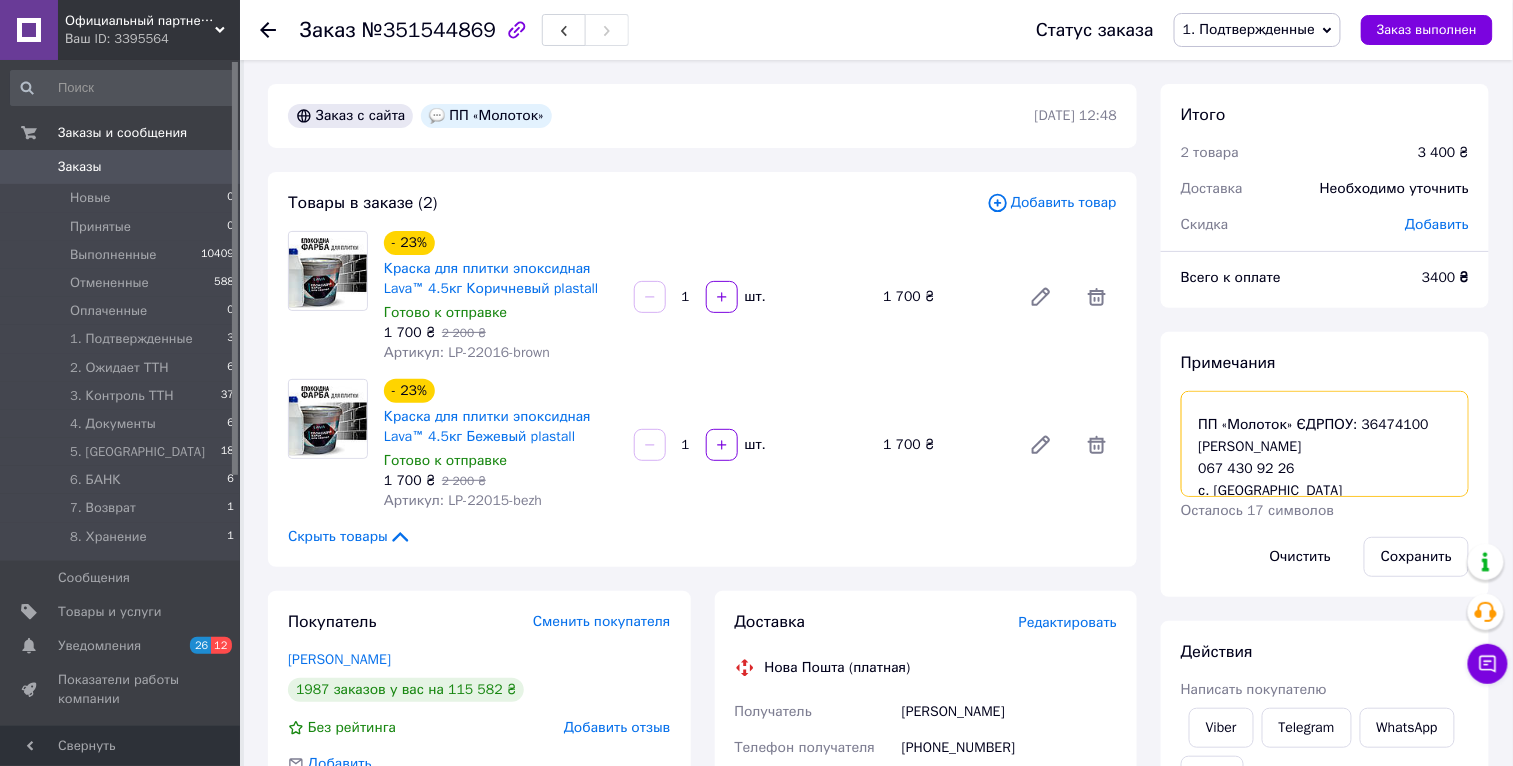 drag, startPoint x: 1219, startPoint y: 487, endPoint x: 1192, endPoint y: 409, distance: 82.5409 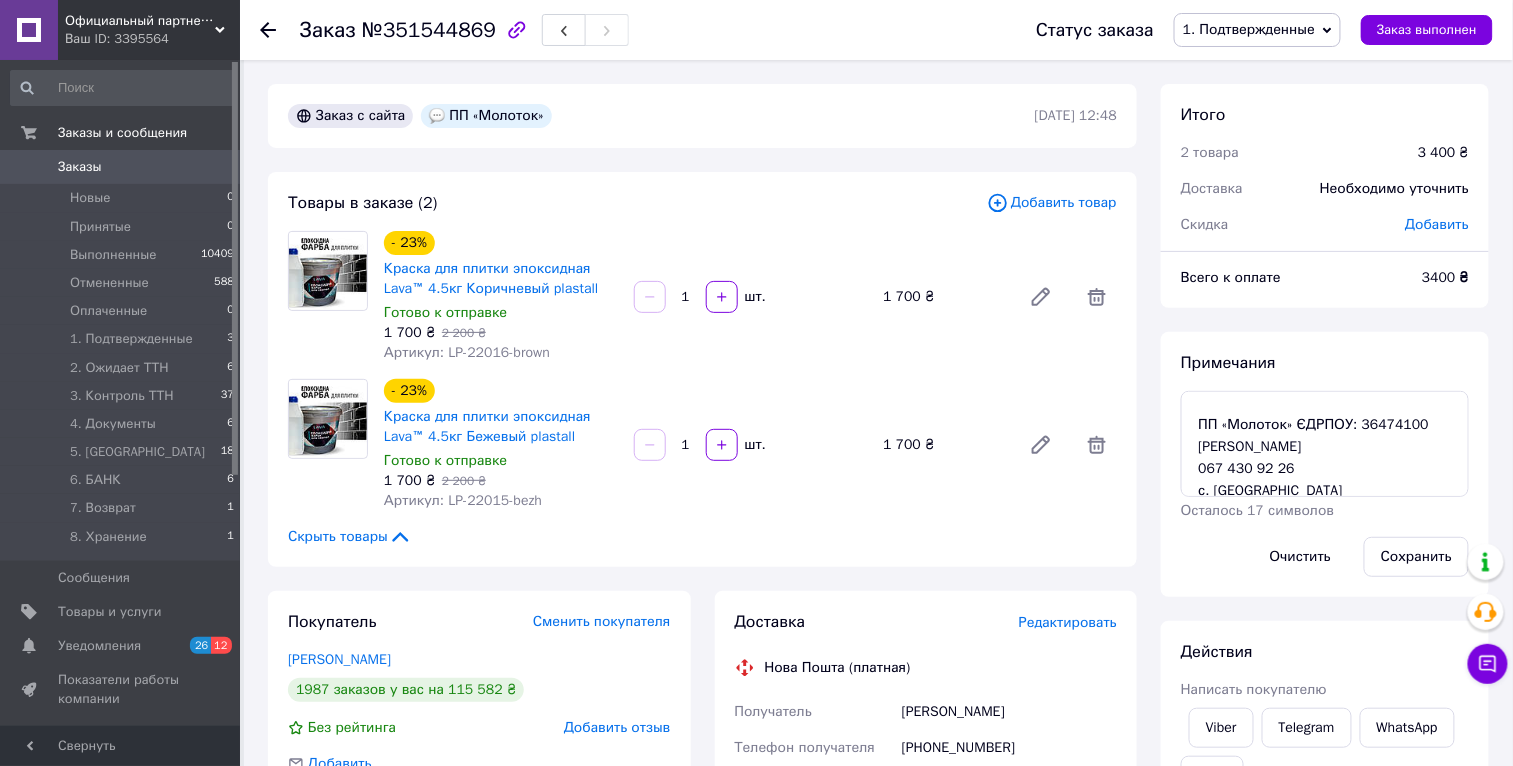 click on "Ваш ID: 3395564" at bounding box center (152, 39) 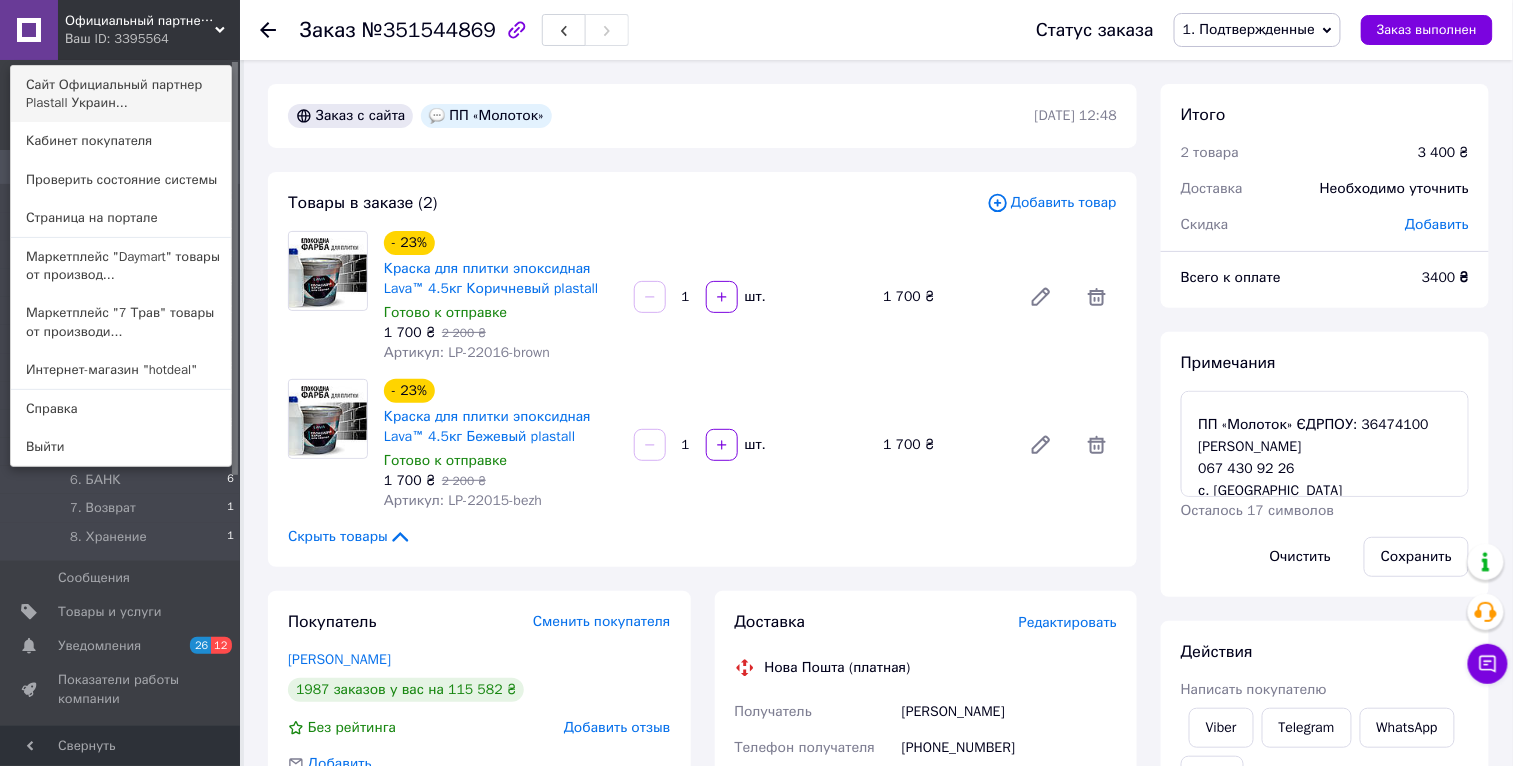 click on "Сайт Официальный партнер Plastall Украин..." at bounding box center [121, 94] 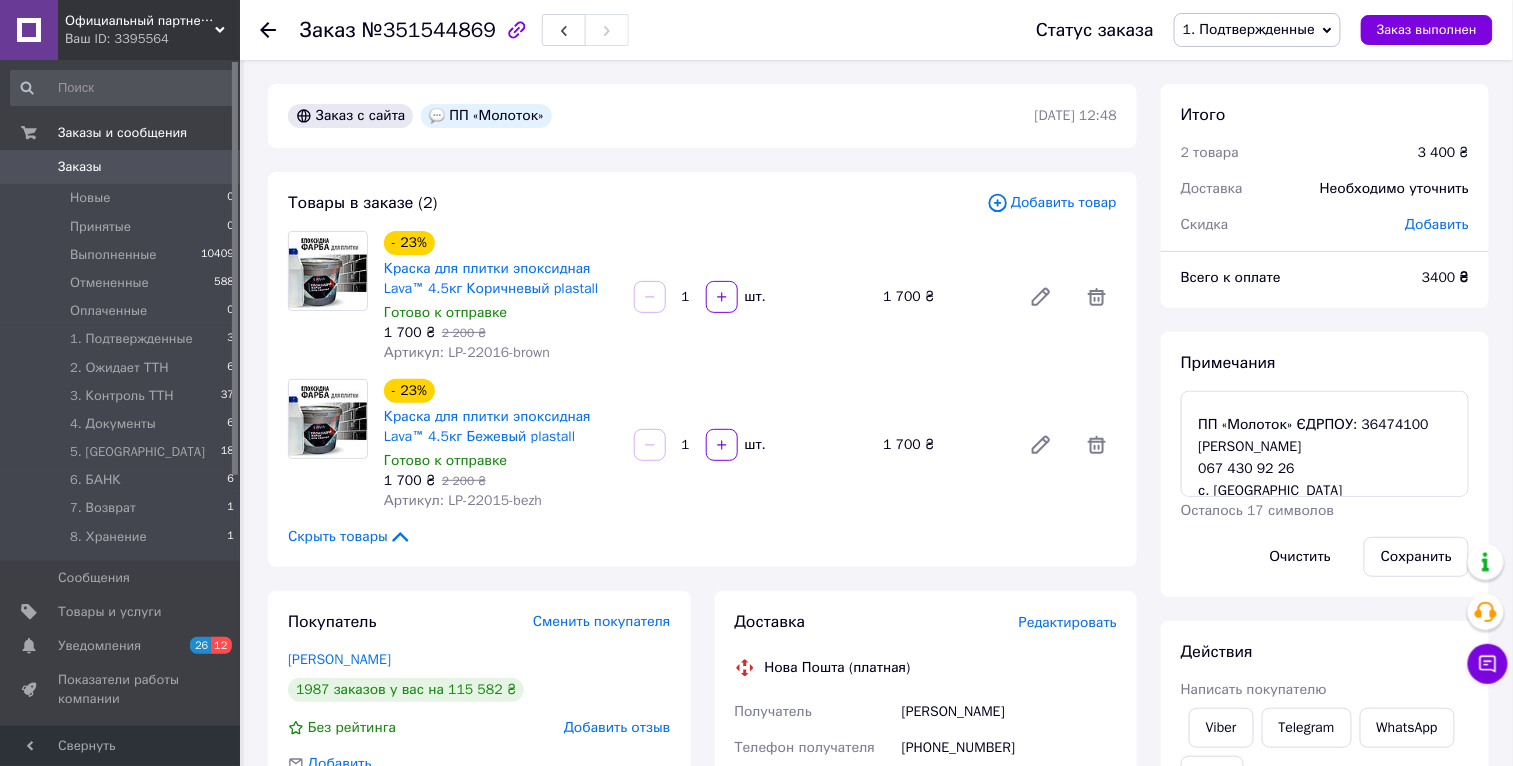 click on "1. Подтвержденные" at bounding box center [1249, 29] 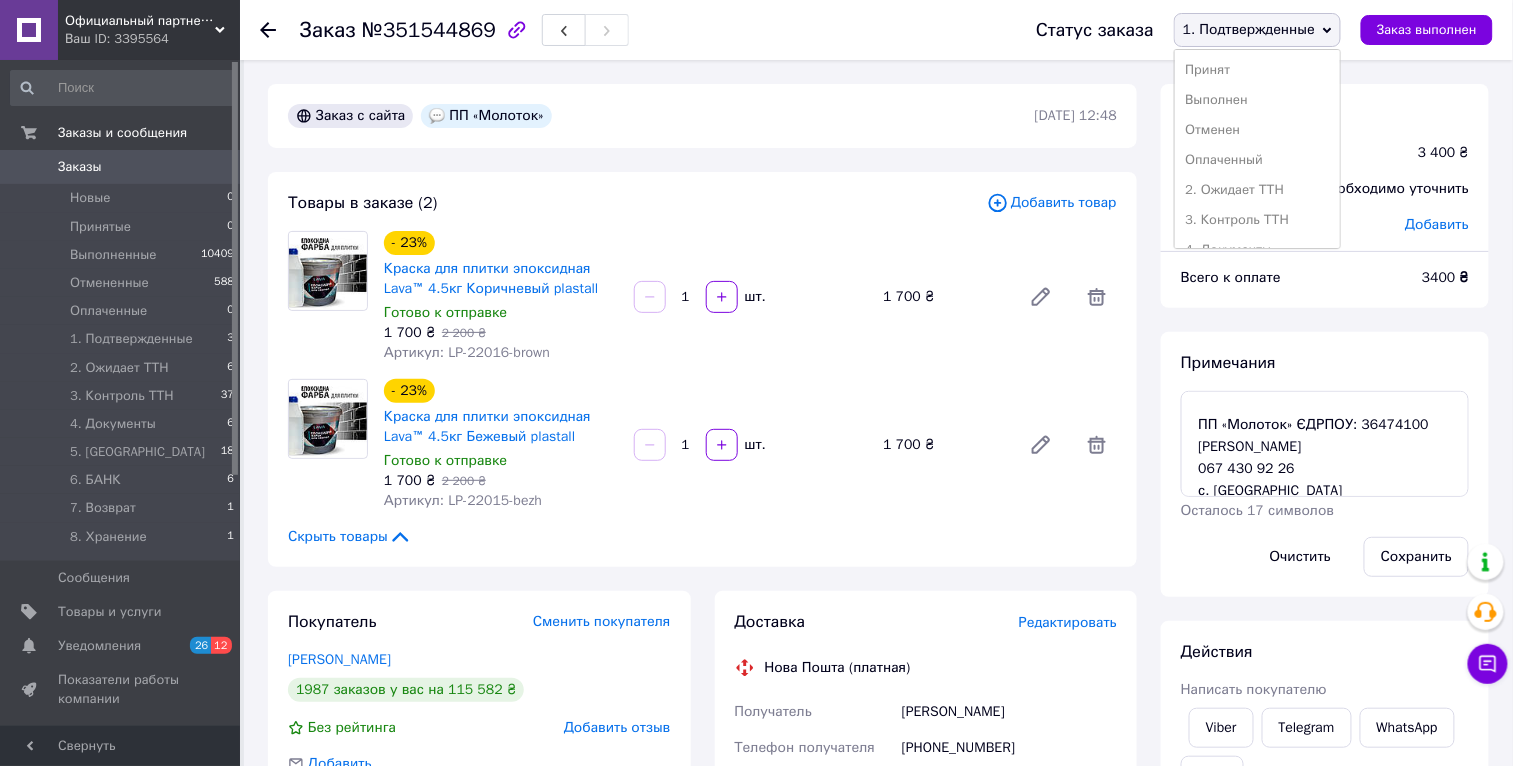 click on "2. Ожидает ТТН" at bounding box center (1257, 190) 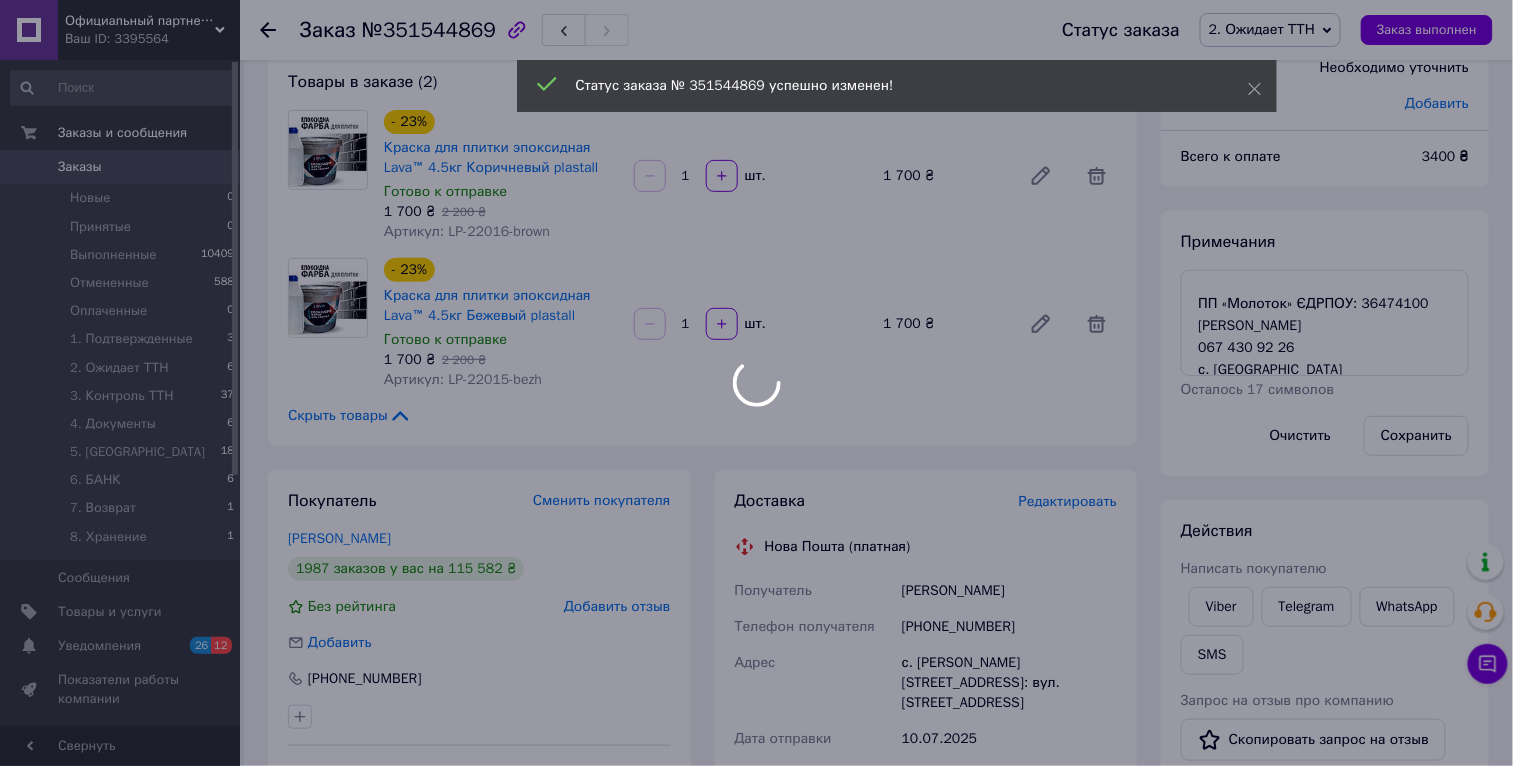 scroll, scrollTop: 0, scrollLeft: 0, axis: both 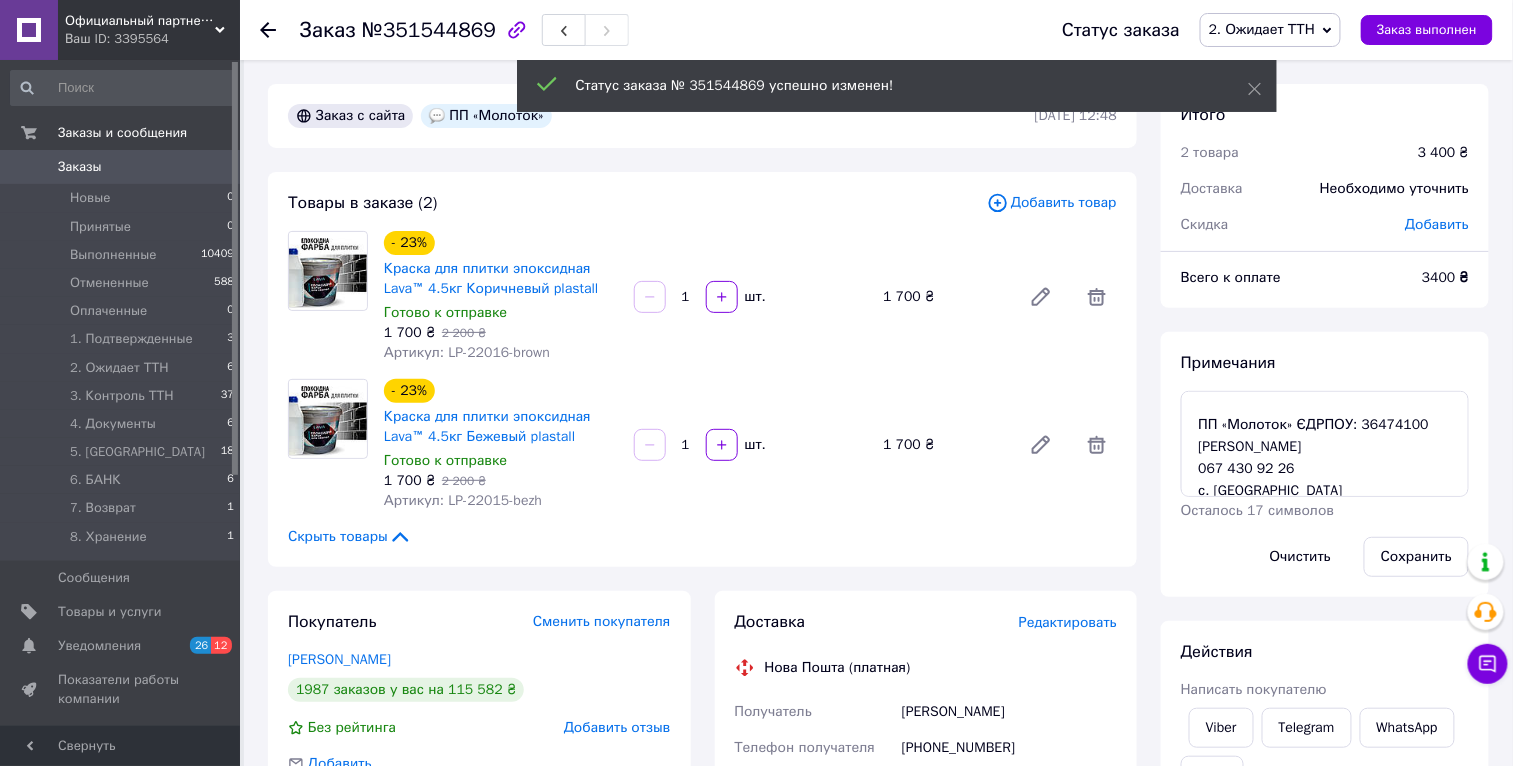 click on "Примечания опл на ФОП Макс 2600 грн 10/07
1шт - Краска для плитки MG 4.5кг Коричневый
1шт - Краска для плитки MG 4.5кг Бежевый
ПП «Молоток» ЄДРПОУ: 36474100
Осадчук Олексій
067 430 92 26
с. Медвежье Ушко (Вінницька обл.), №1: ул. Школьная, 8
Без наложки
Оценка 3400 грн
Оплата по безготівці Осталось 17 символов Очистить Сохранить" at bounding box center [1325, 464] 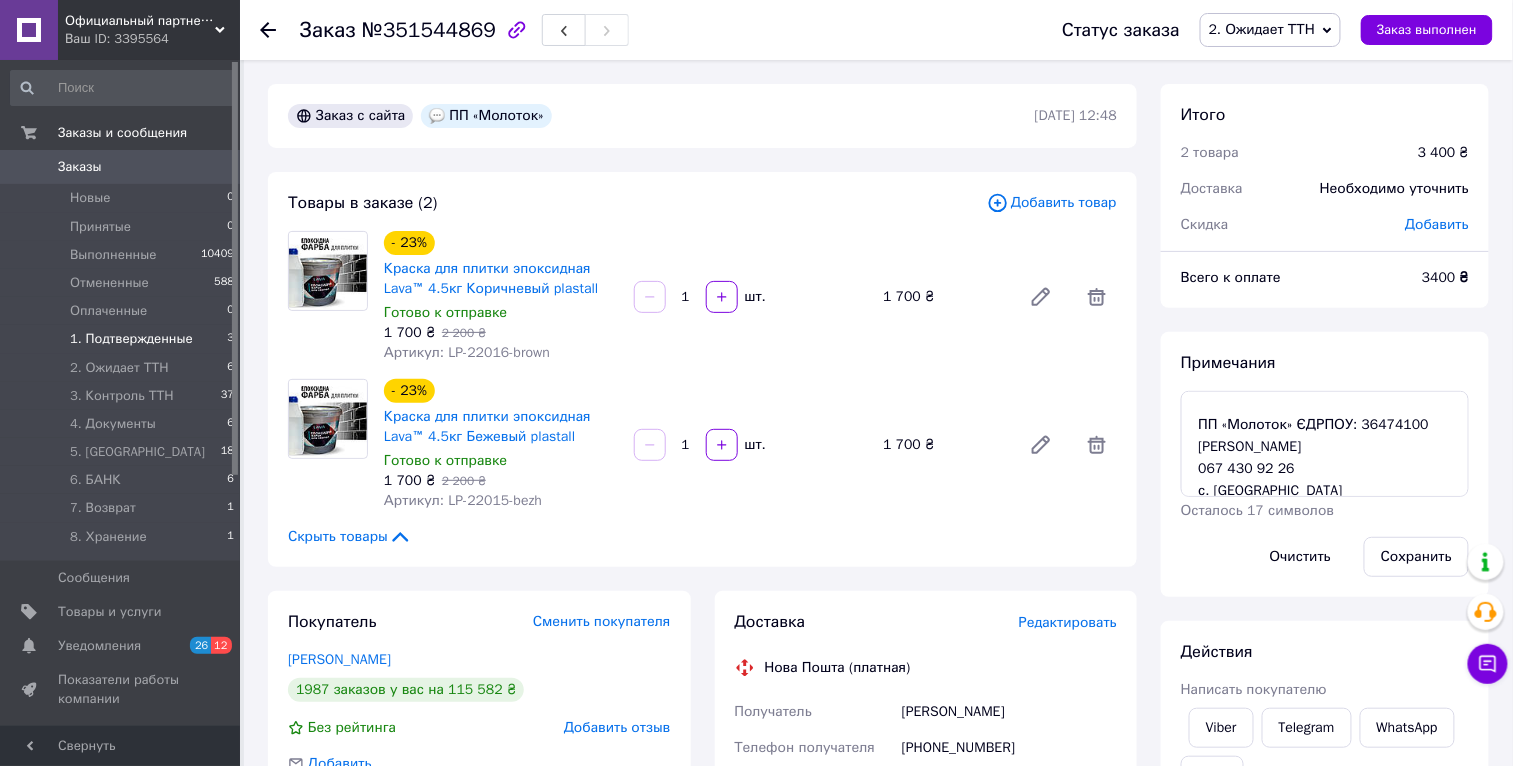 click on "1. Подтвержденные" at bounding box center [131, 339] 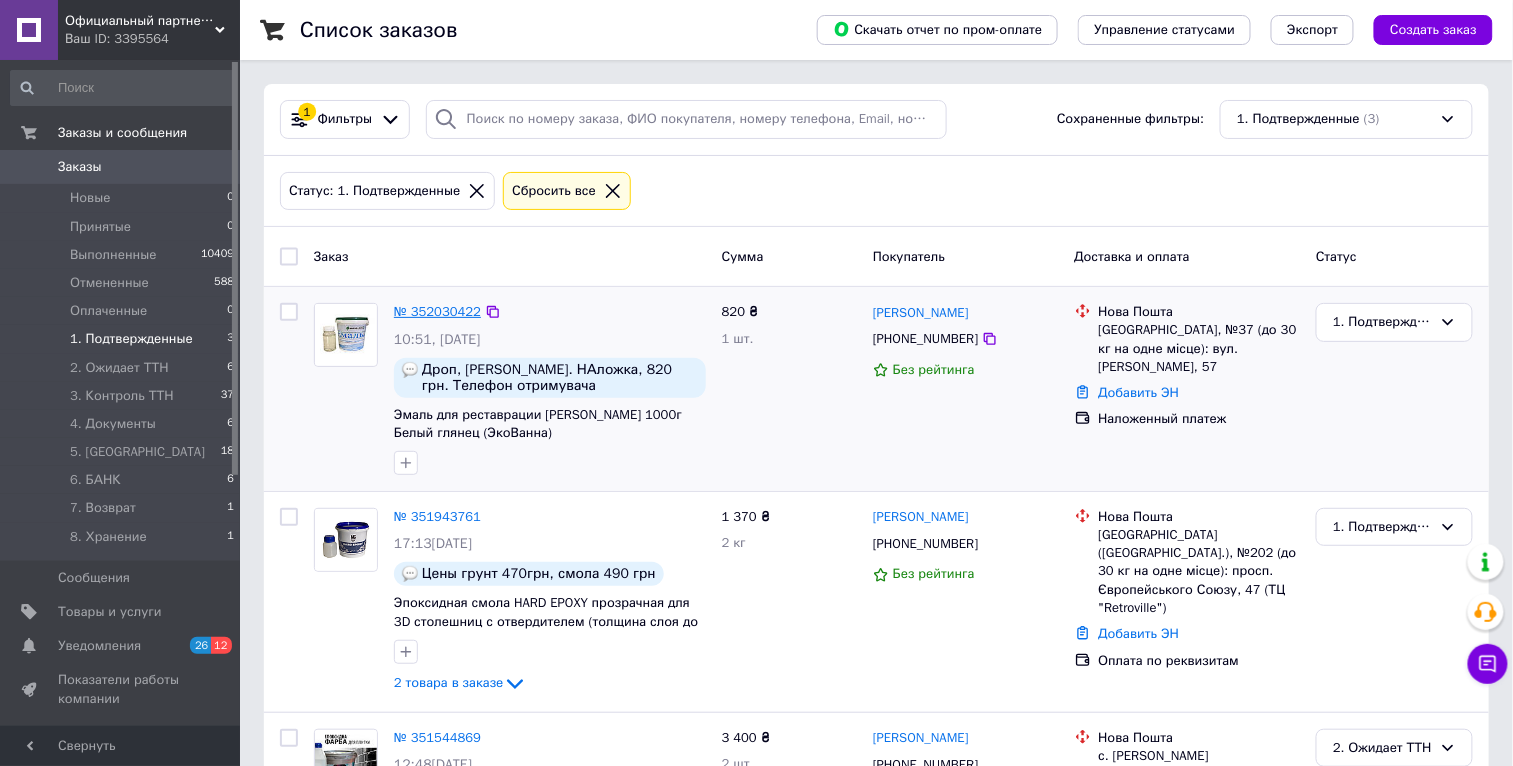 click on "№ 352030422" at bounding box center [437, 311] 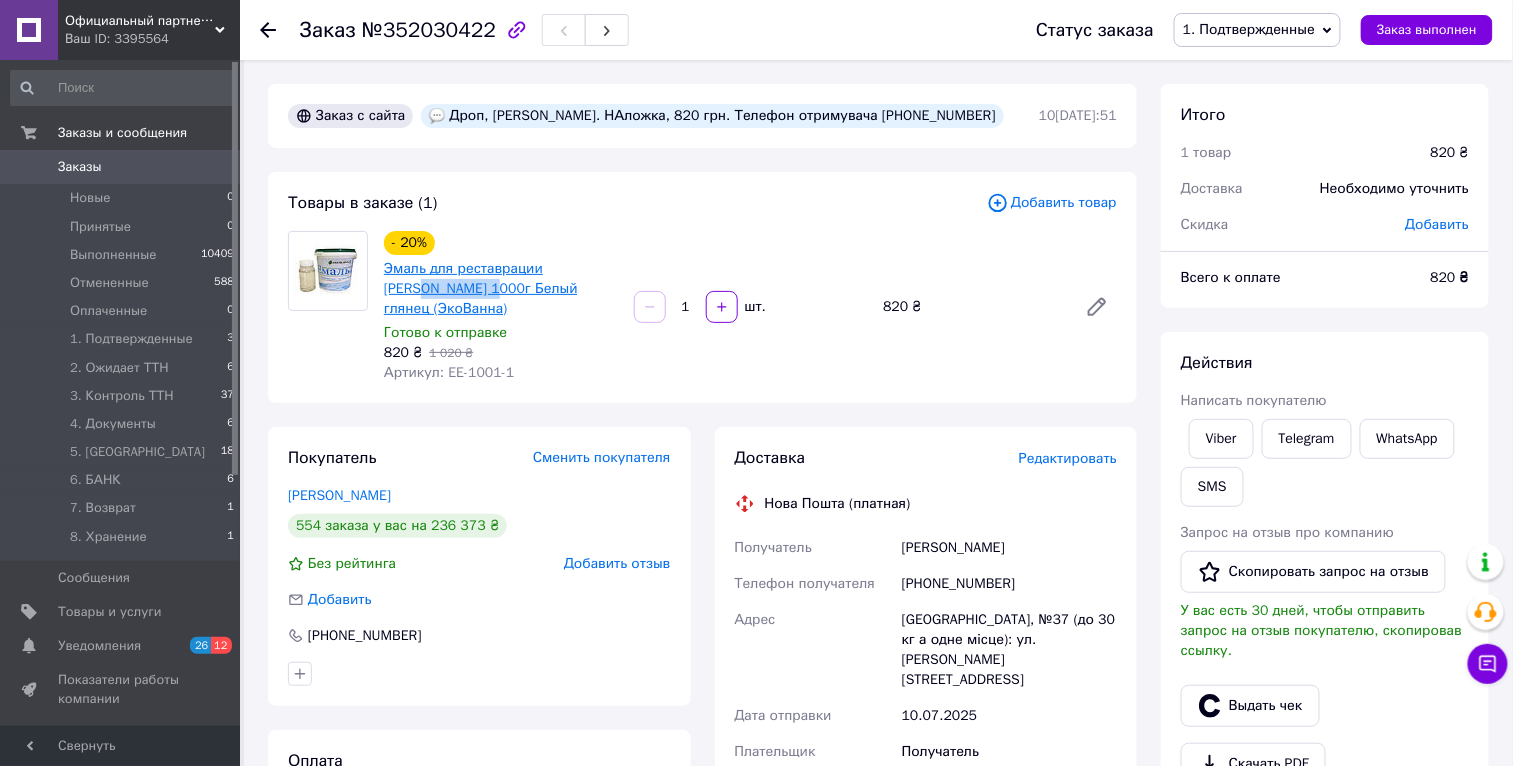 drag, startPoint x: 432, startPoint y: 289, endPoint x: 465, endPoint y: 290, distance: 33.01515 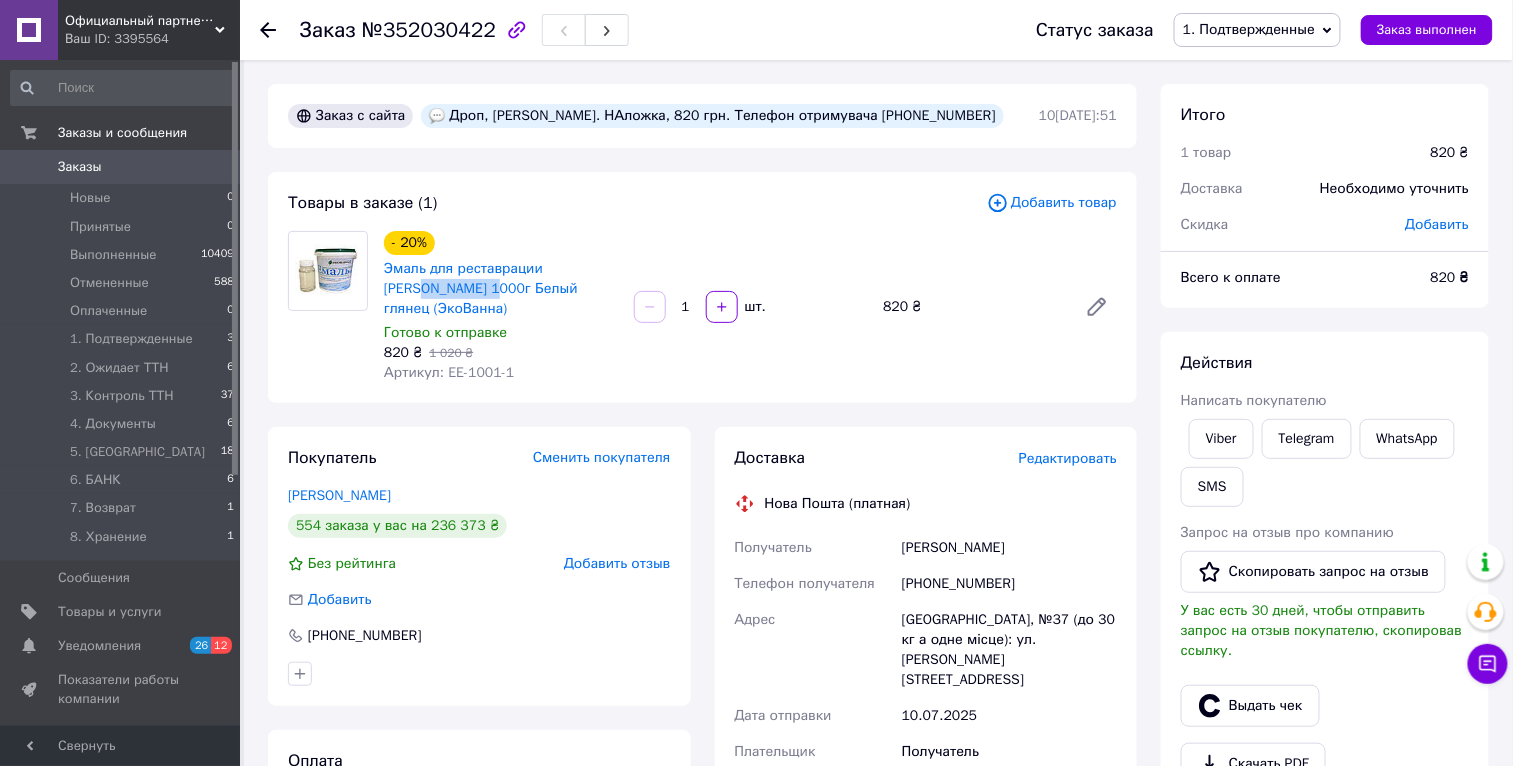 copy on "ЭкоЭмалька" 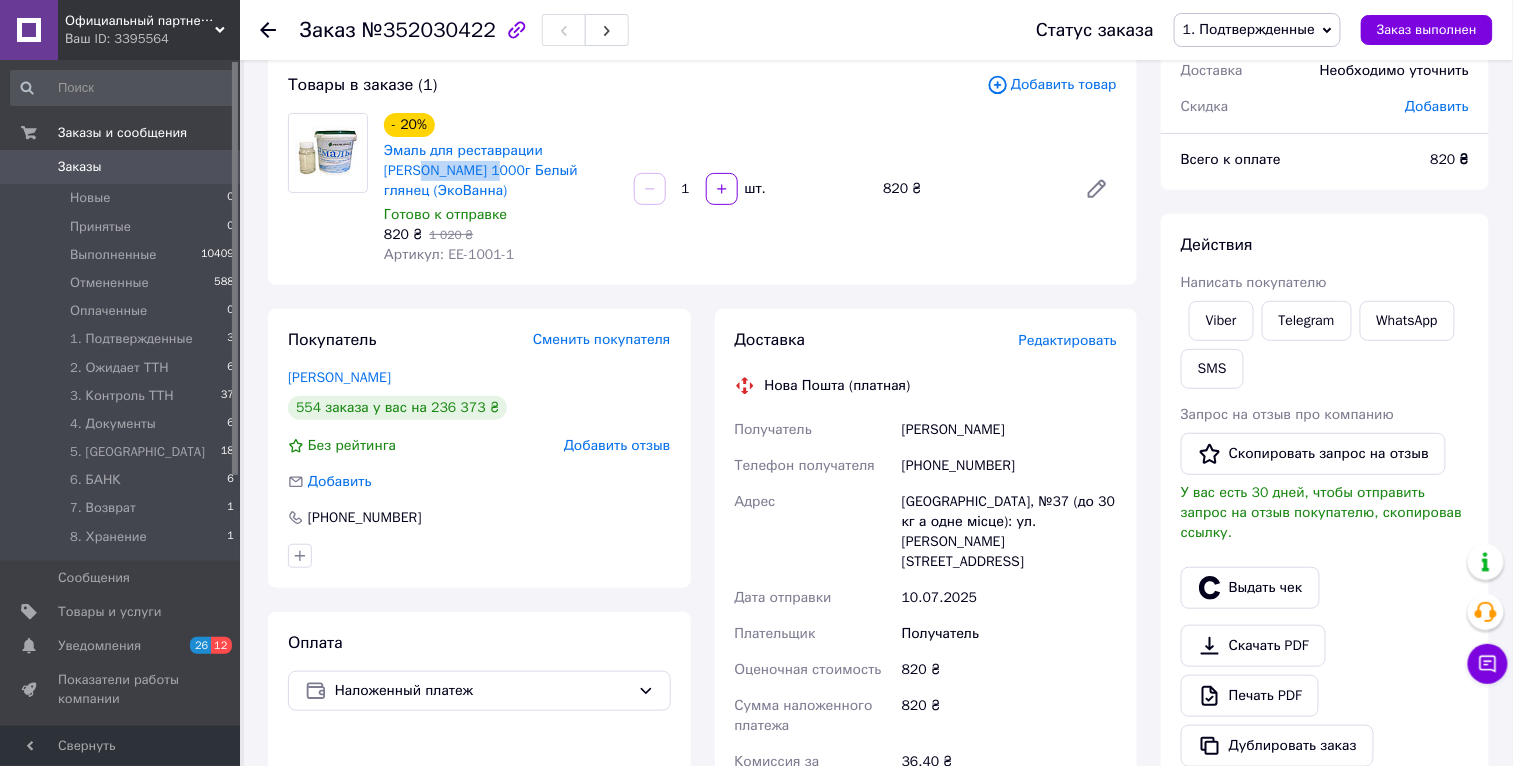 scroll, scrollTop: 624, scrollLeft: 0, axis: vertical 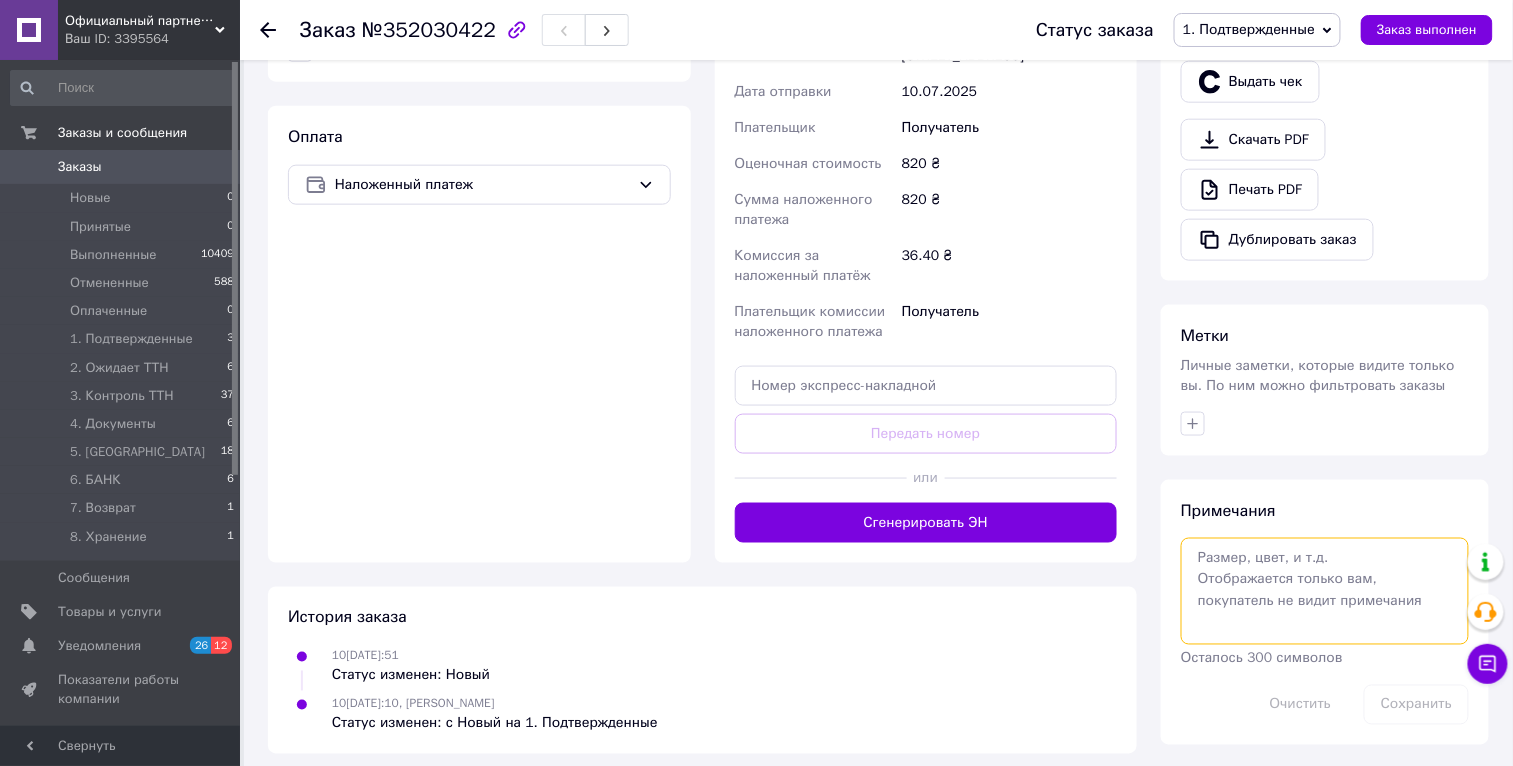 click at bounding box center [1325, 591] 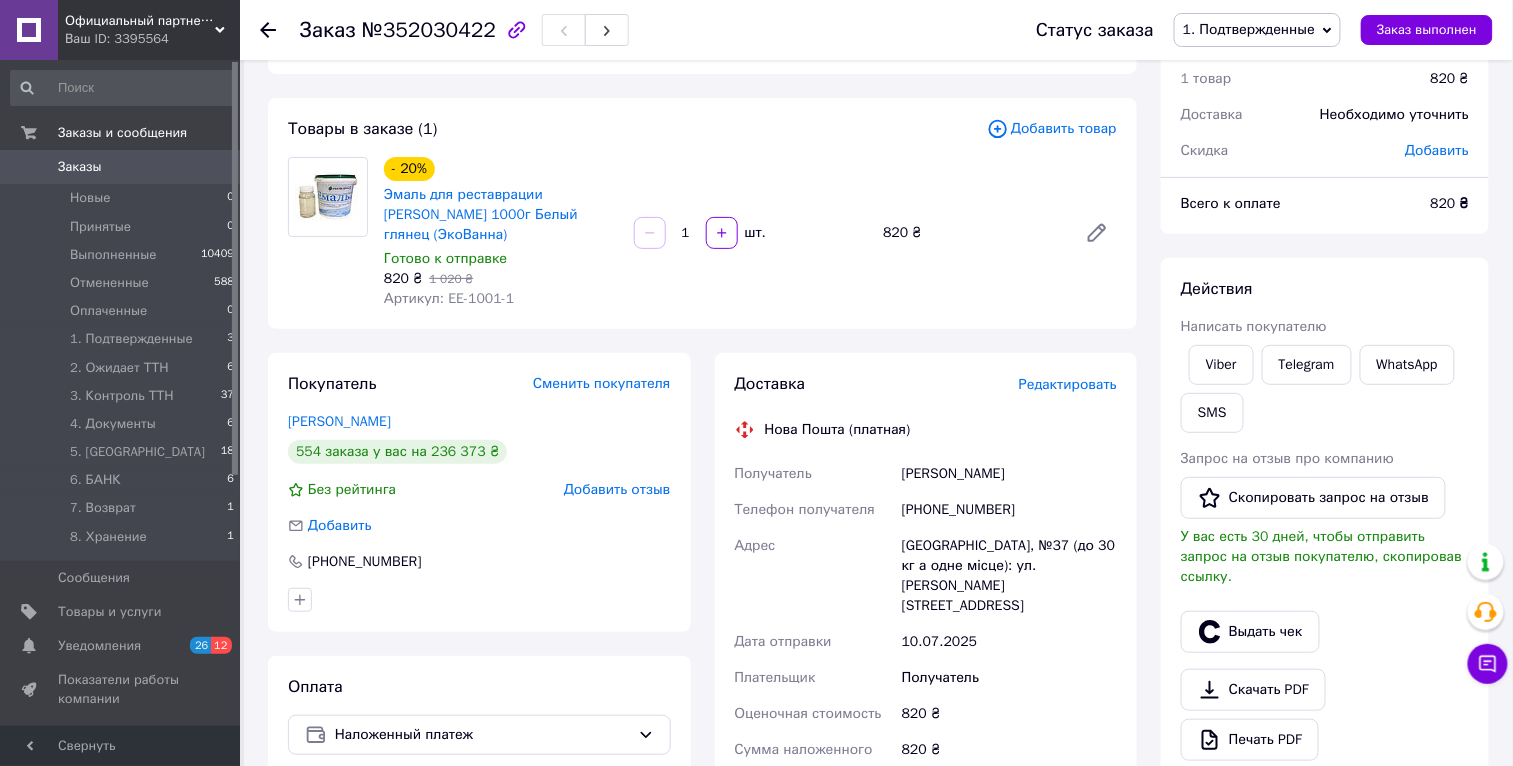 scroll, scrollTop: 0, scrollLeft: 0, axis: both 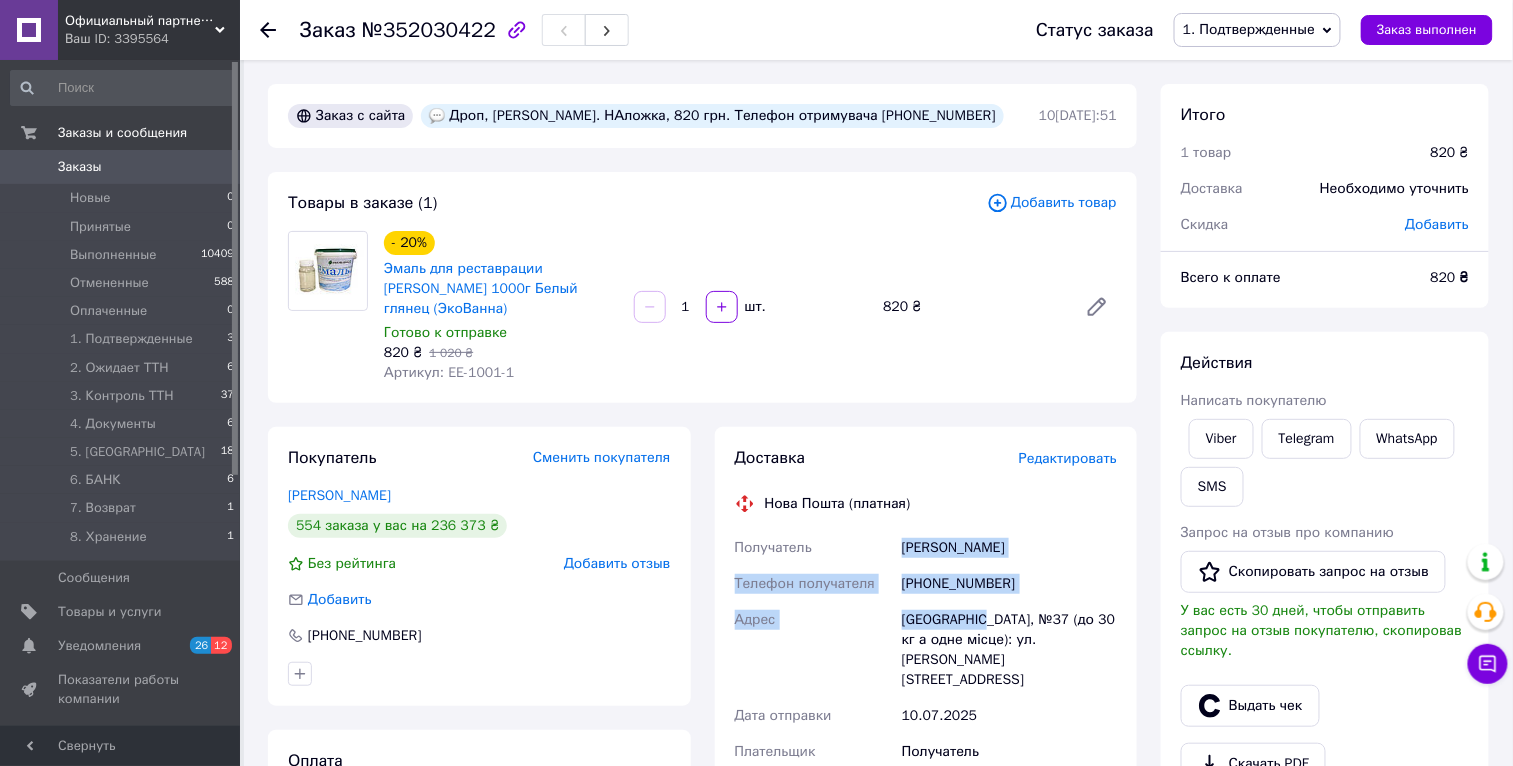 drag, startPoint x: 903, startPoint y: 549, endPoint x: 991, endPoint y: 620, distance: 113.07078 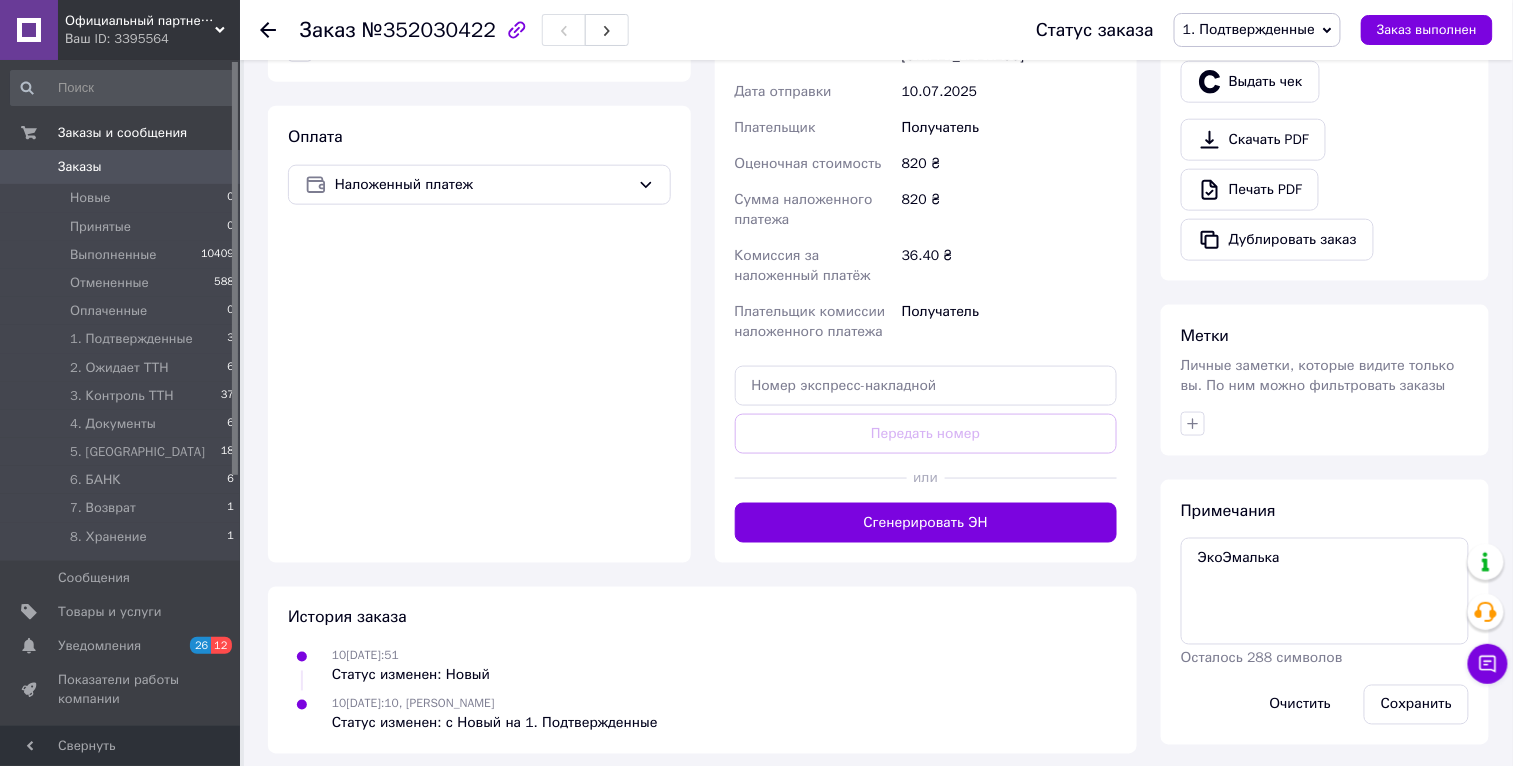 scroll, scrollTop: 624, scrollLeft: 0, axis: vertical 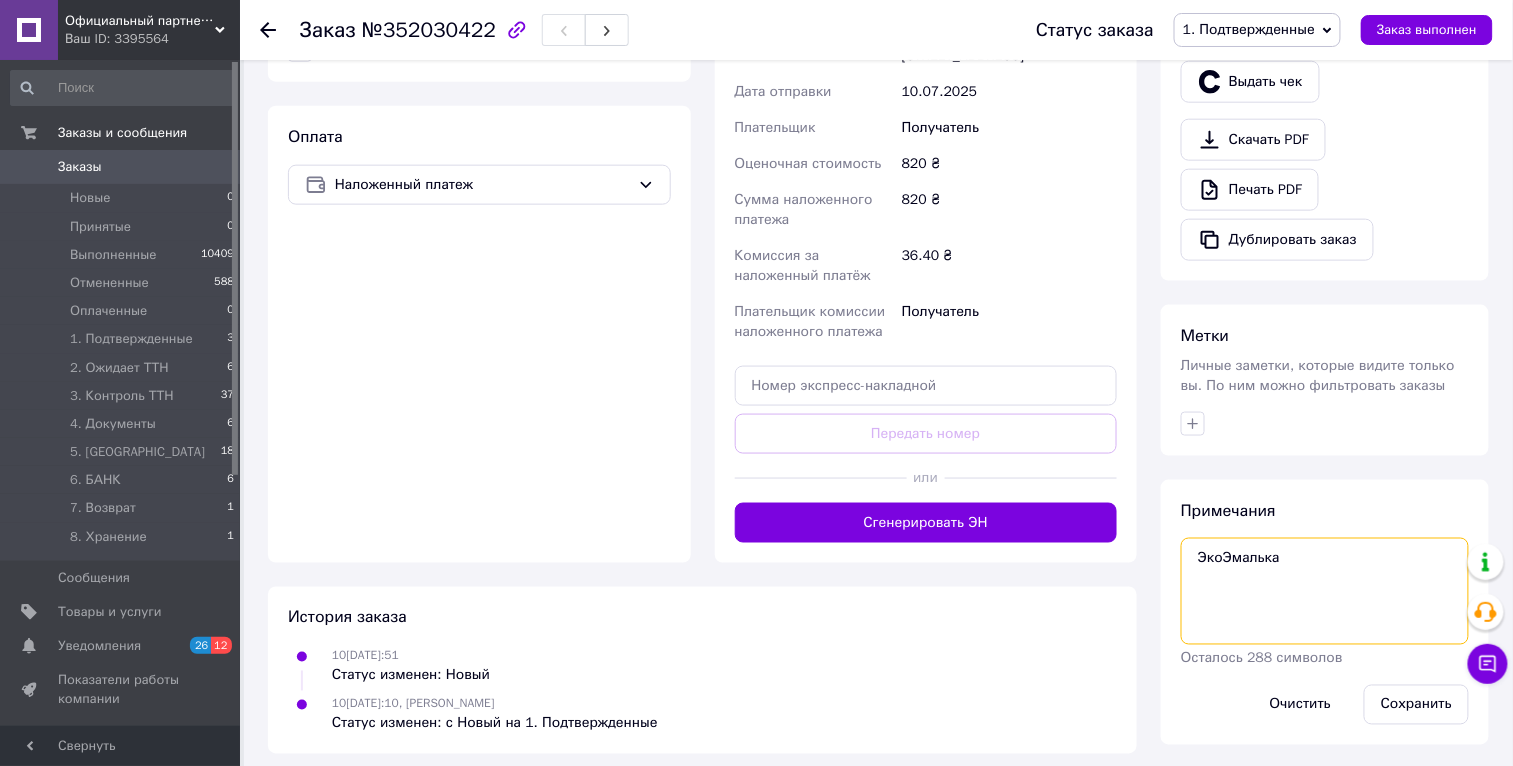 click on "ЭкоЭмалька" at bounding box center (1325, 591) 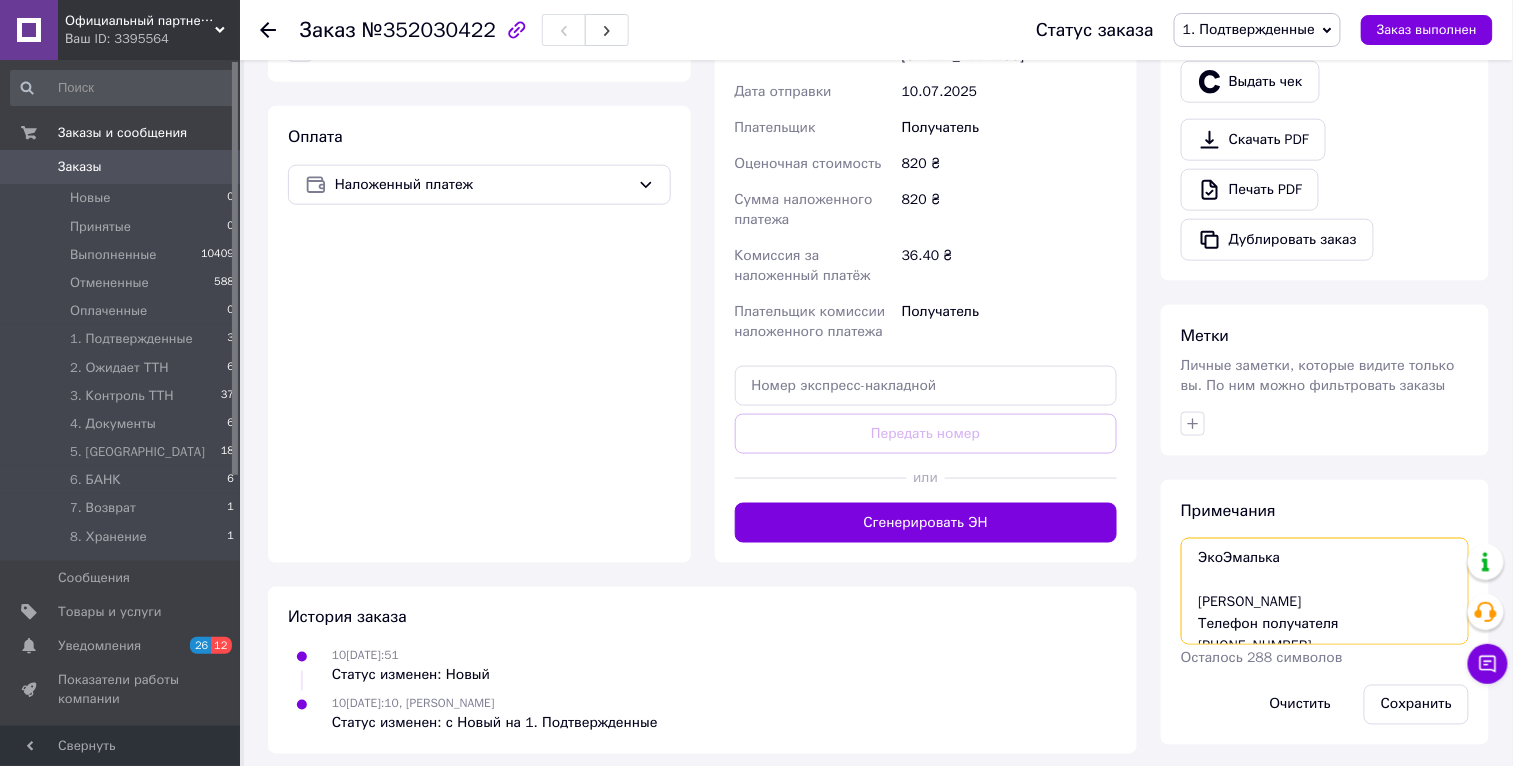 scroll, scrollTop: 55, scrollLeft: 0, axis: vertical 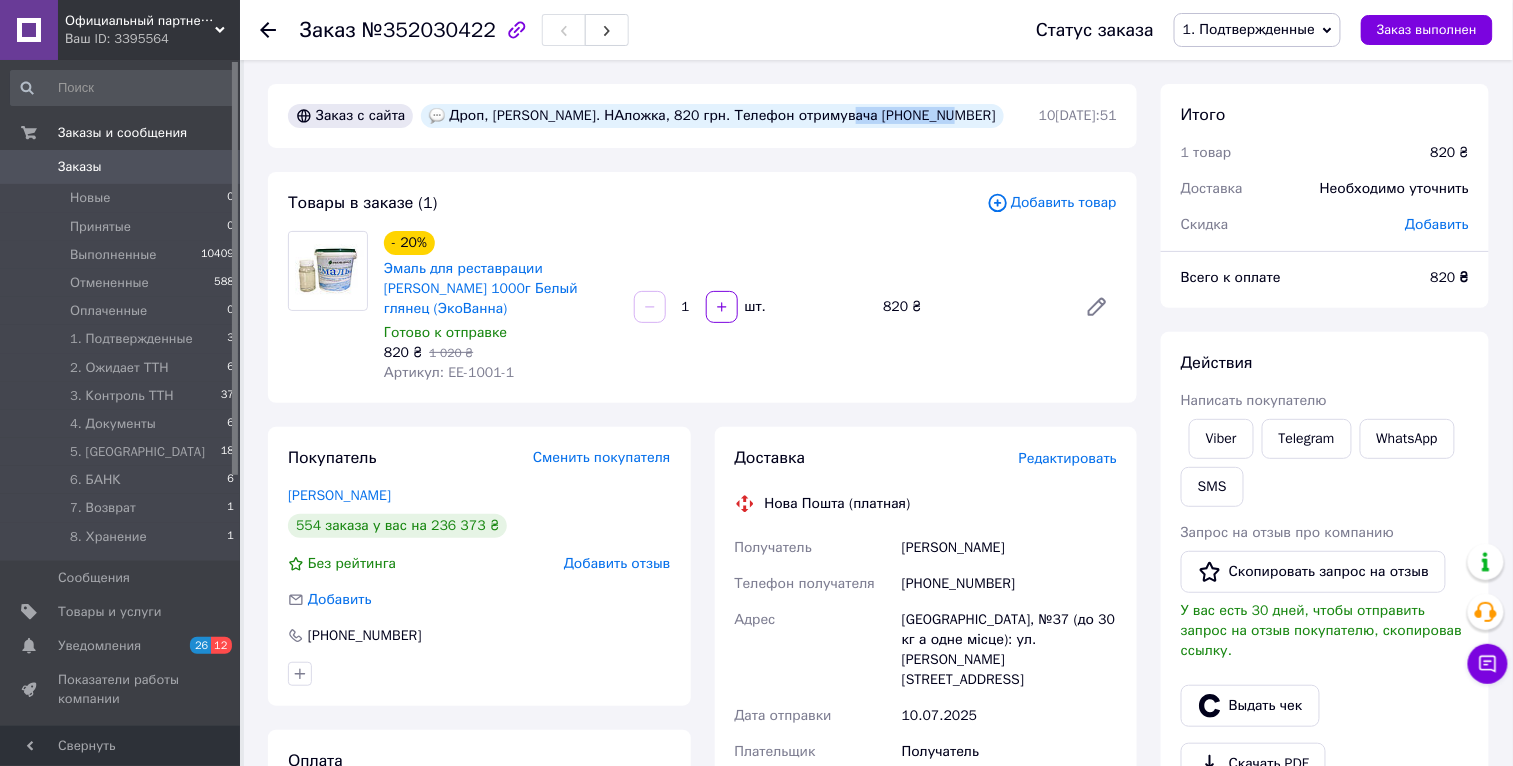 drag, startPoint x: 836, startPoint y: 114, endPoint x: 951, endPoint y: 116, distance: 115.01739 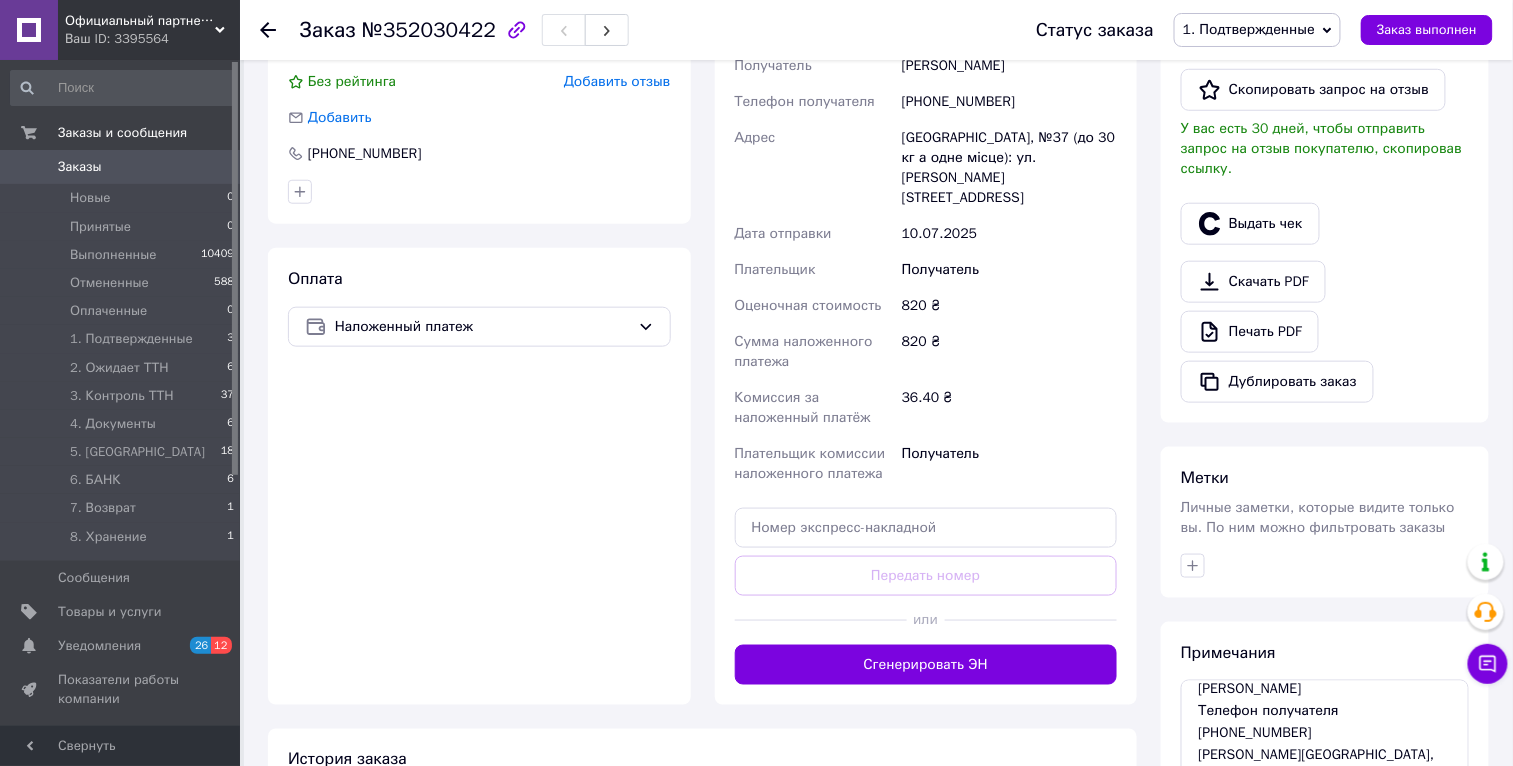 scroll, scrollTop: 624, scrollLeft: 0, axis: vertical 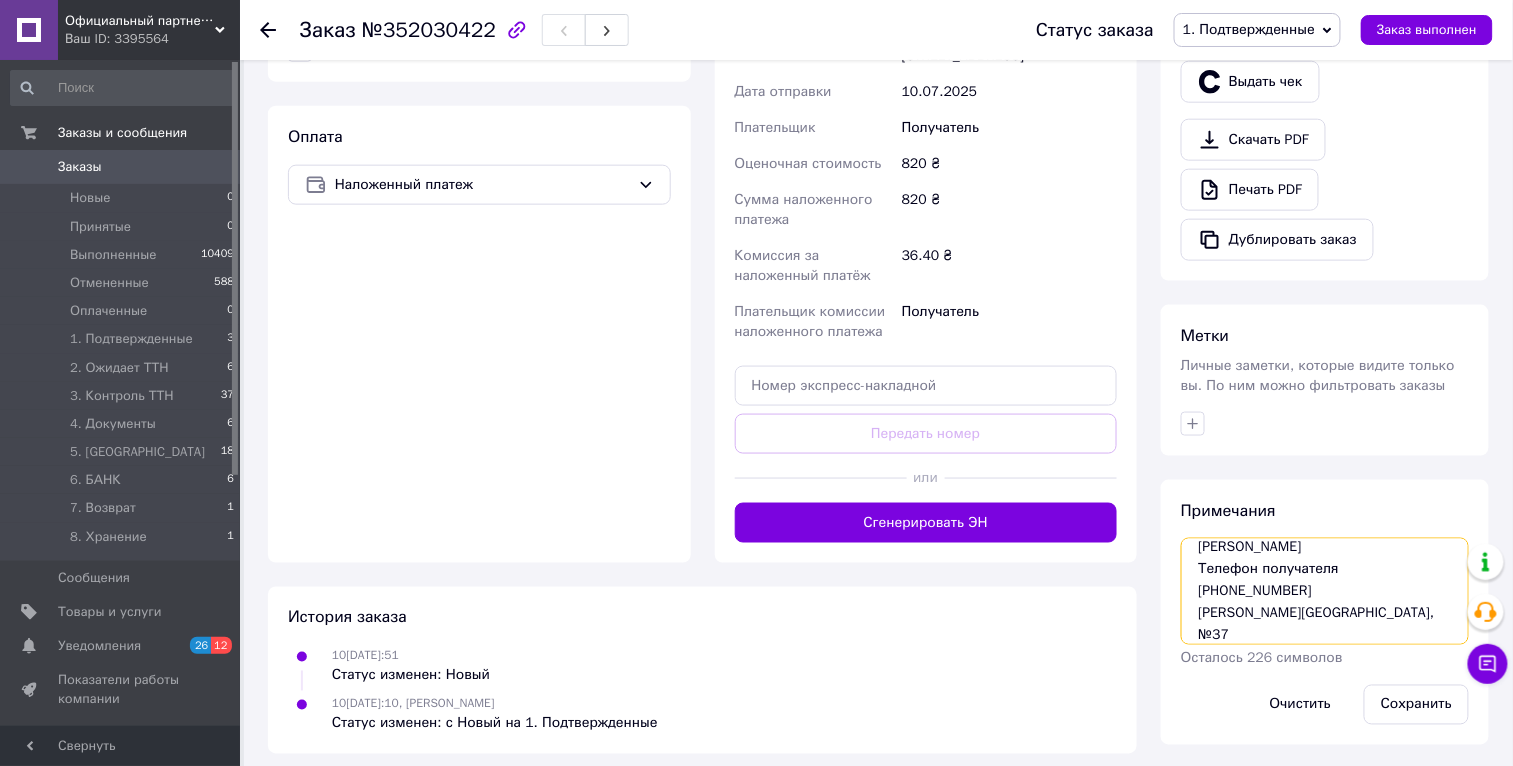 drag, startPoint x: 1253, startPoint y: 619, endPoint x: 1183, endPoint y: 577, distance: 81.63332 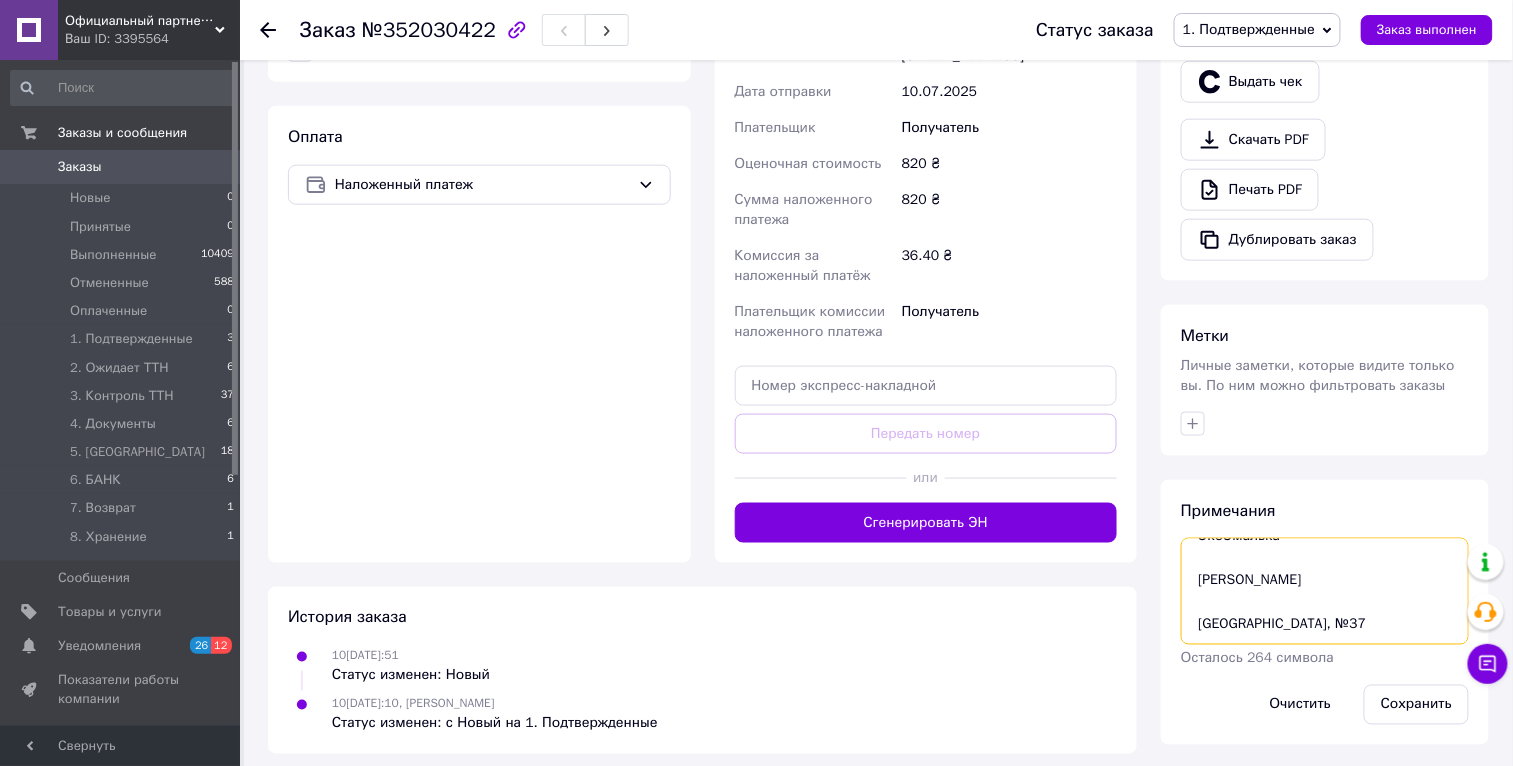 scroll, scrollTop: 21, scrollLeft: 0, axis: vertical 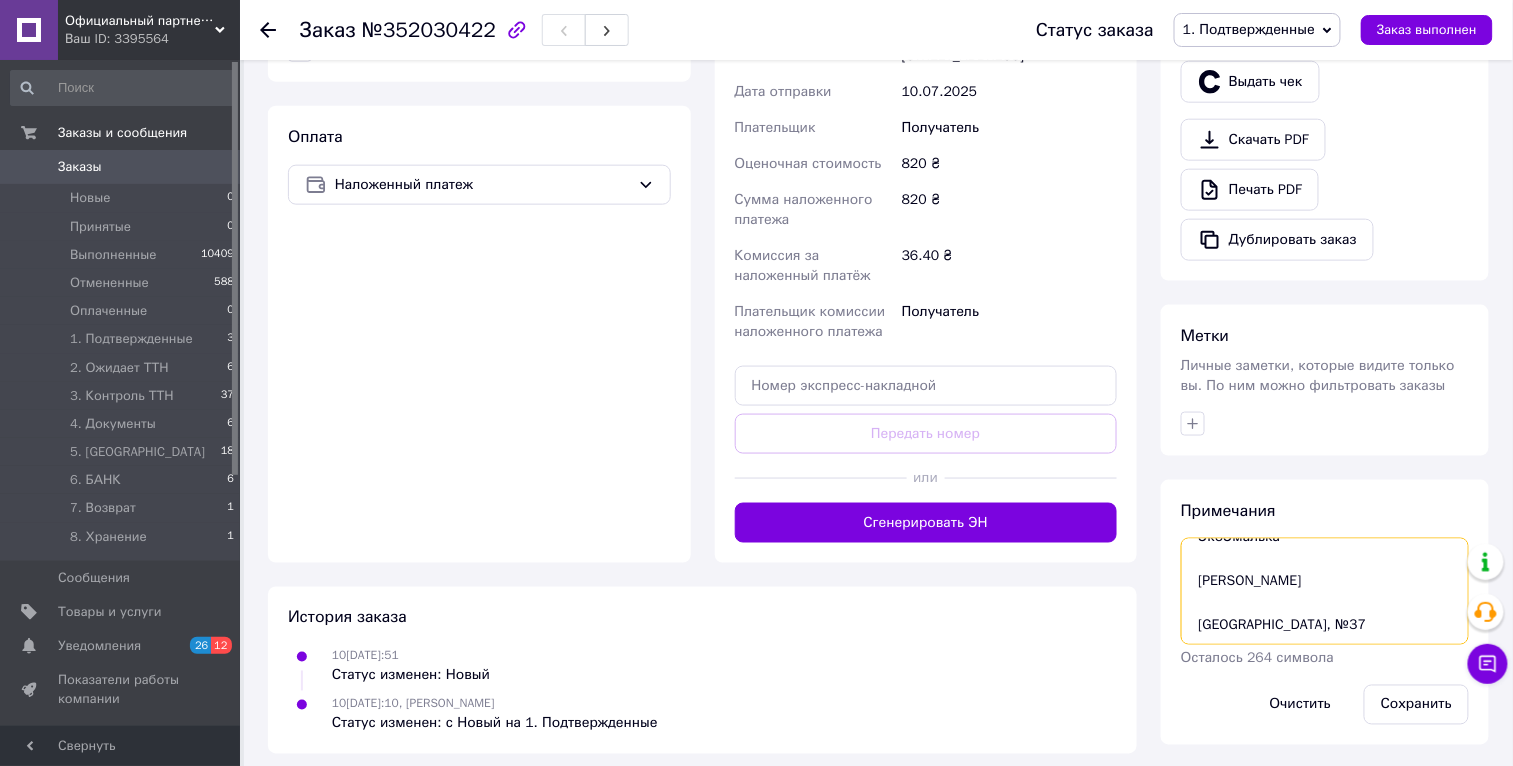 paste on "+380677717608" 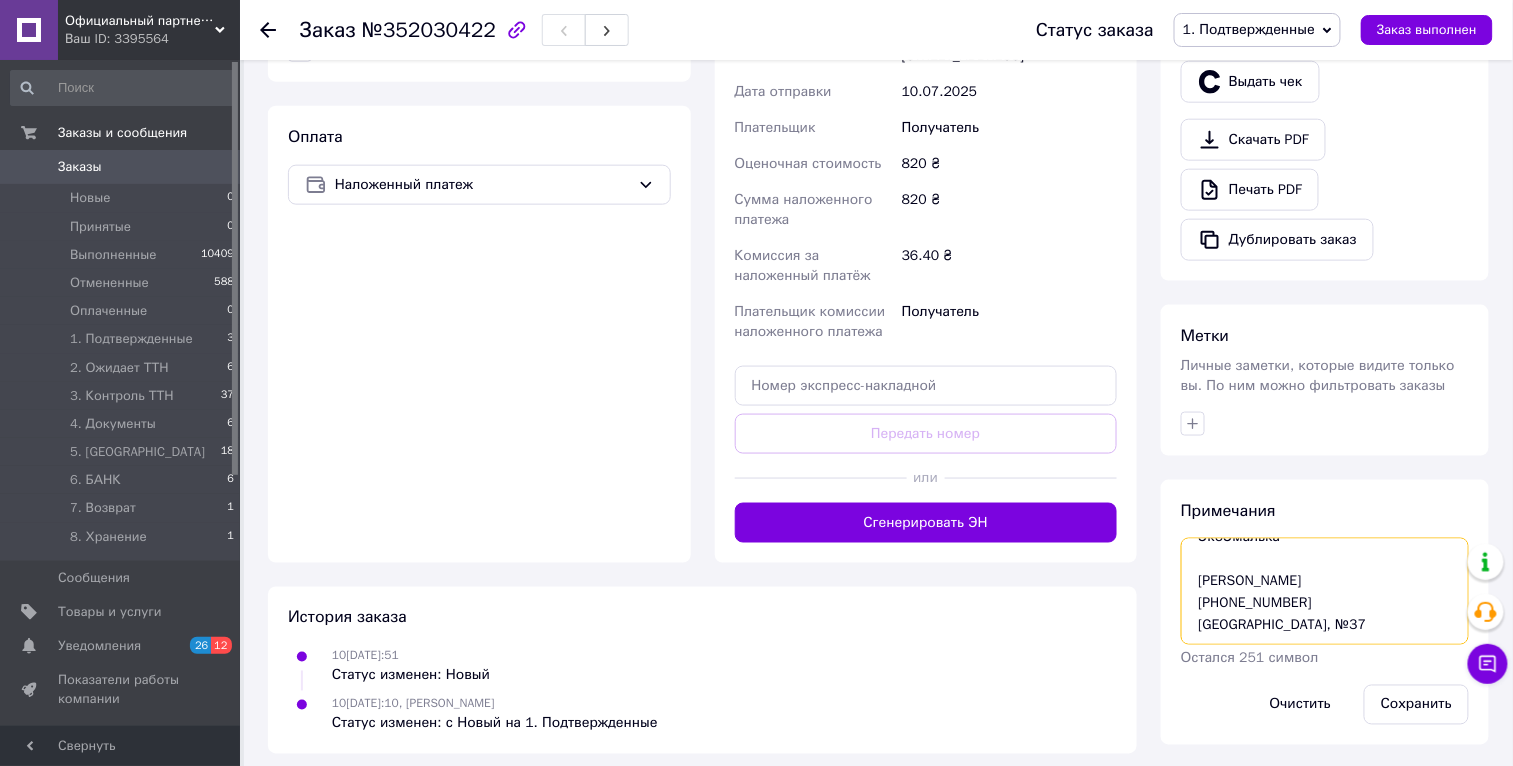 scroll, scrollTop: 0, scrollLeft: 0, axis: both 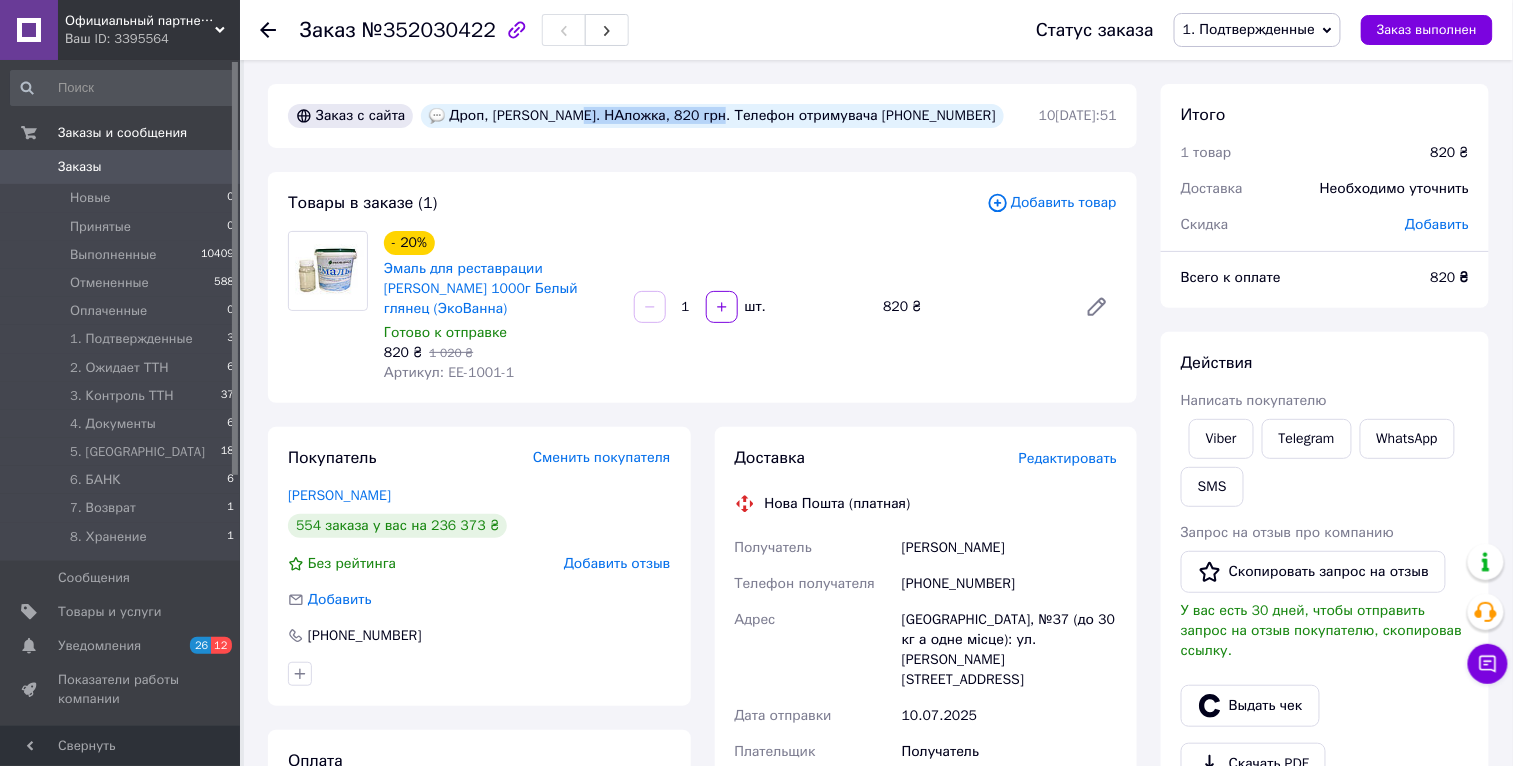 drag, startPoint x: 569, startPoint y: 117, endPoint x: 720, endPoint y: 123, distance: 151.11916 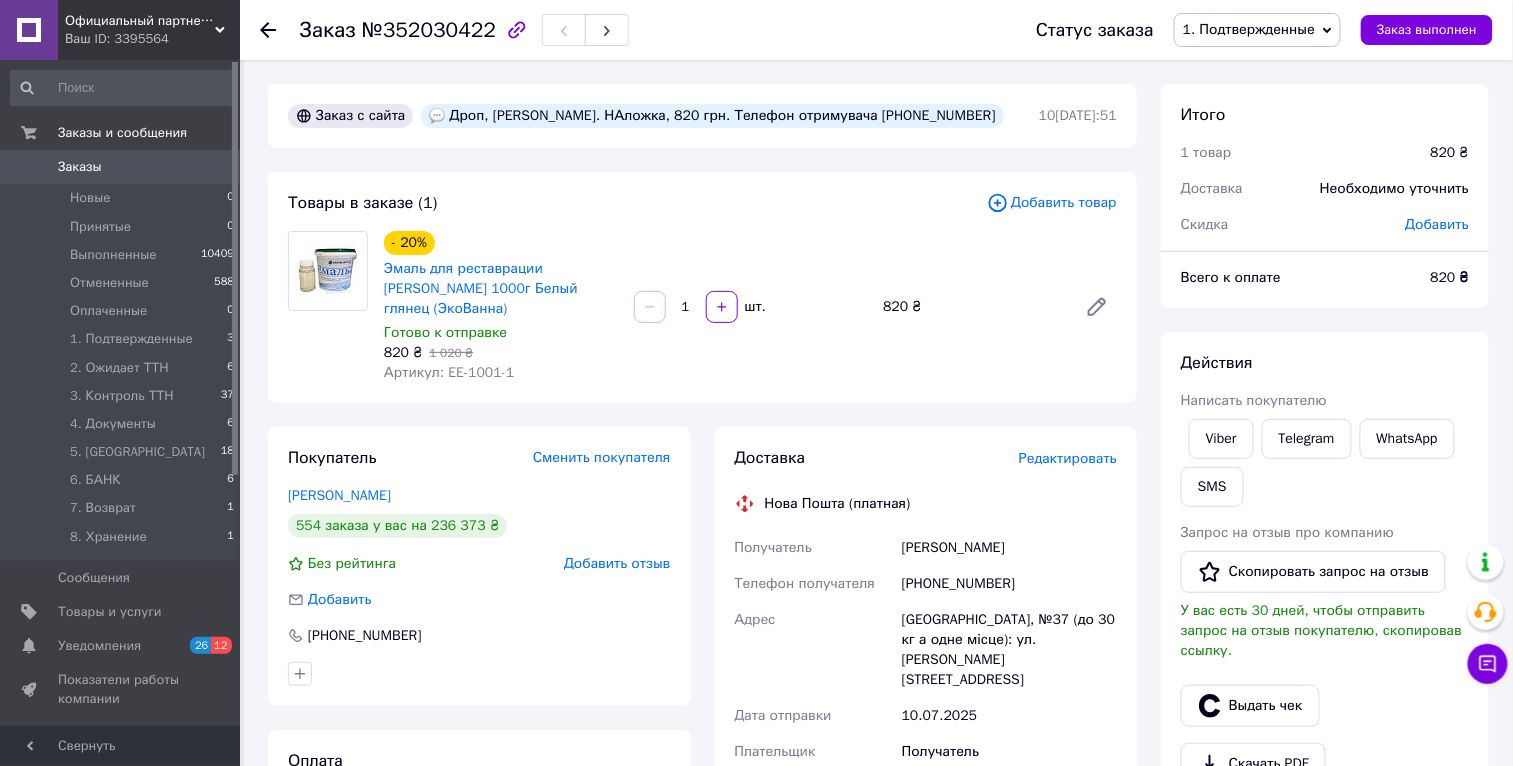 click on "Дроп, Андрієнко. НАложка, 820 грн.
Телефон отримувача
+380677717608" at bounding box center [712, 116] 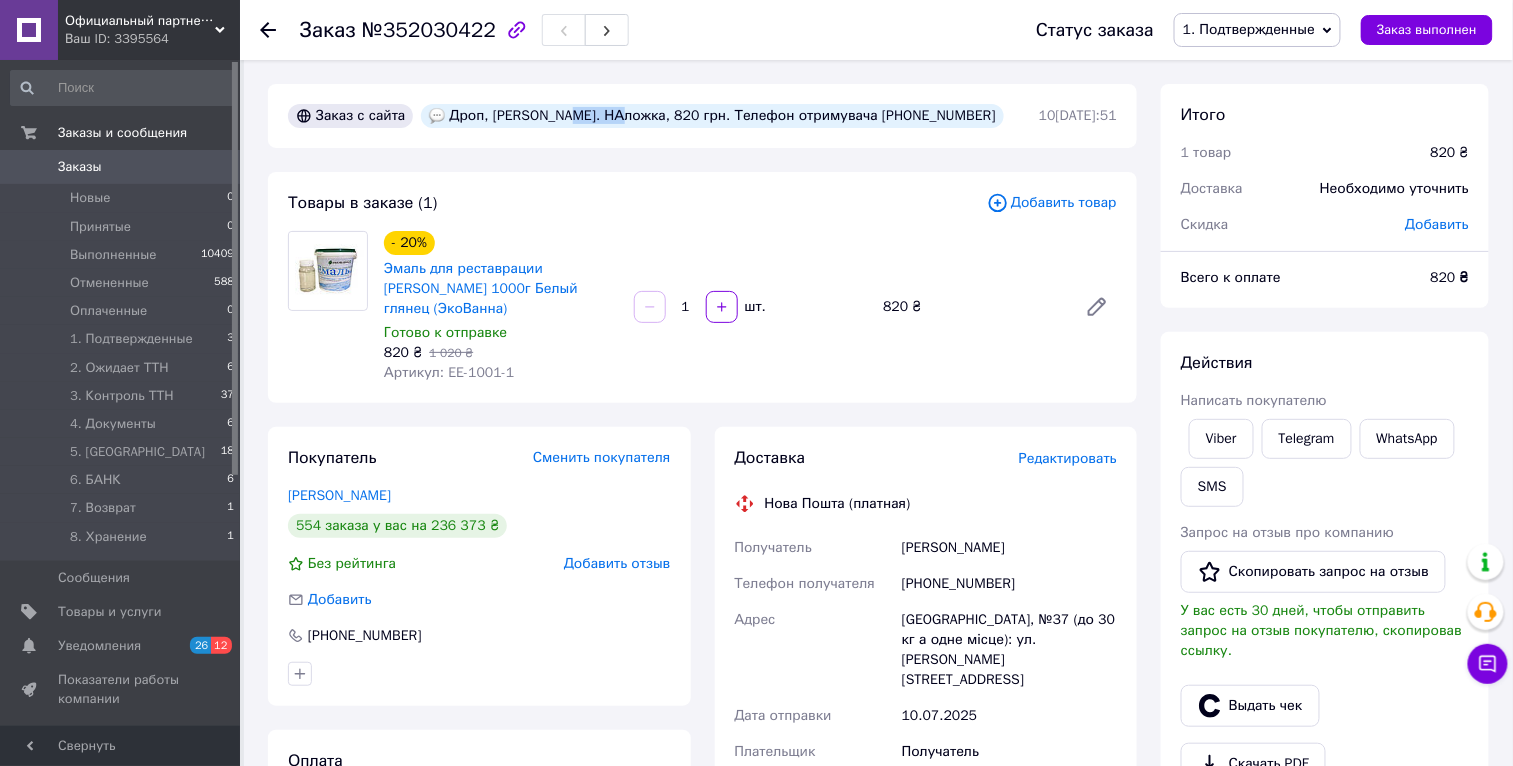 drag, startPoint x: 563, startPoint y: 115, endPoint x: 619, endPoint y: 117, distance: 56.0357 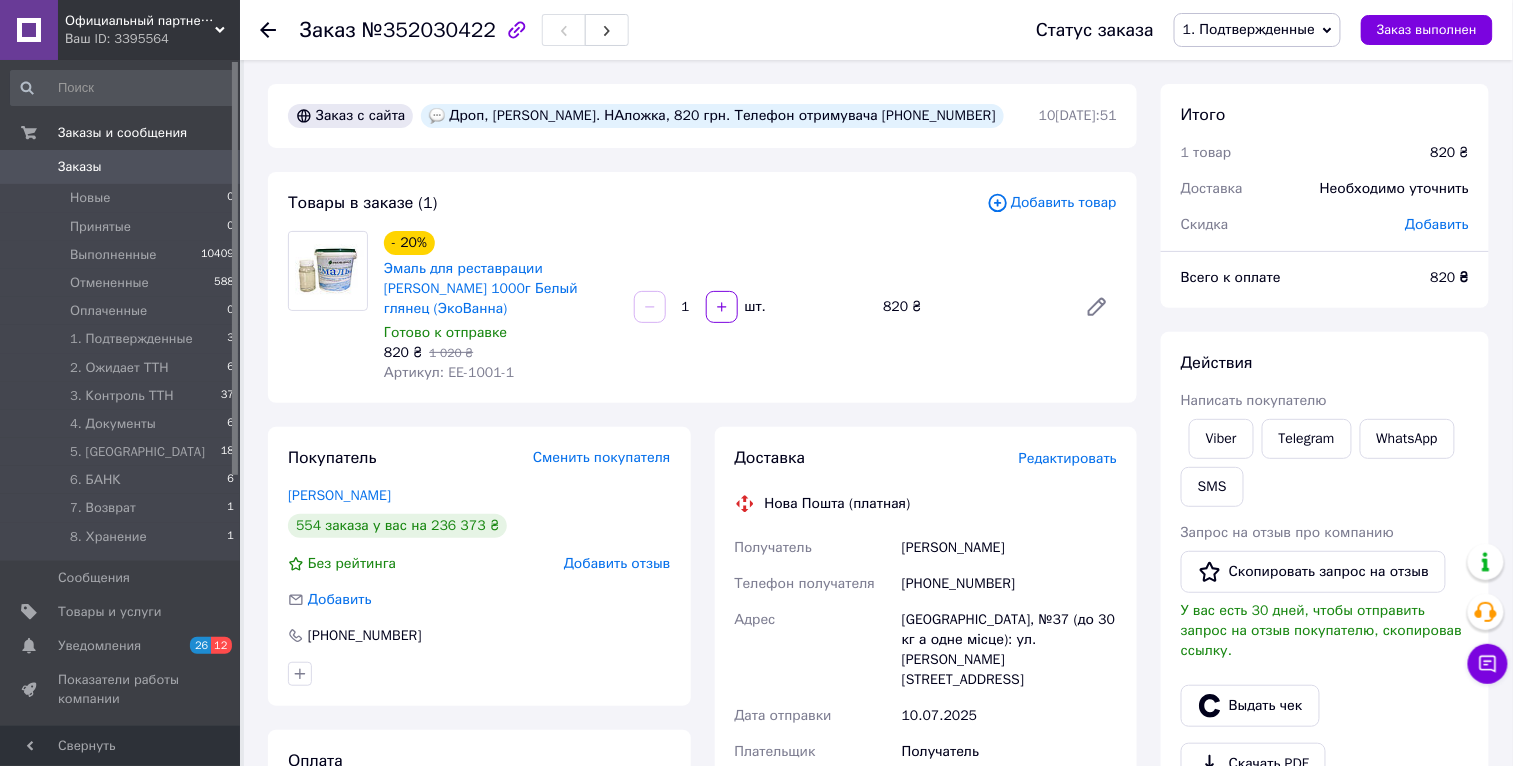 drag, startPoint x: 599, startPoint y: 124, endPoint x: 584, endPoint y: 116, distance: 17 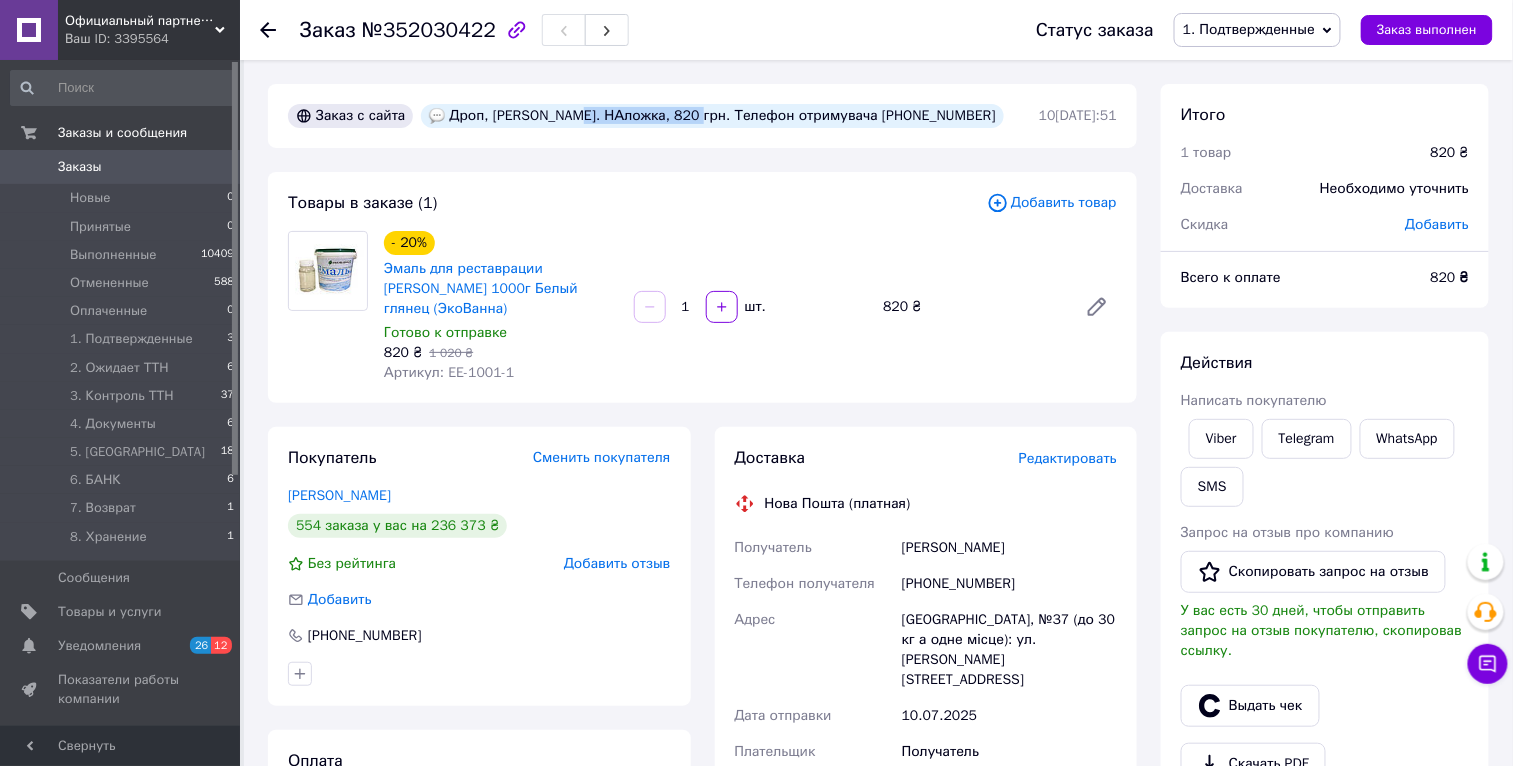 drag, startPoint x: 567, startPoint y: 115, endPoint x: 688, endPoint y: 113, distance: 121.016525 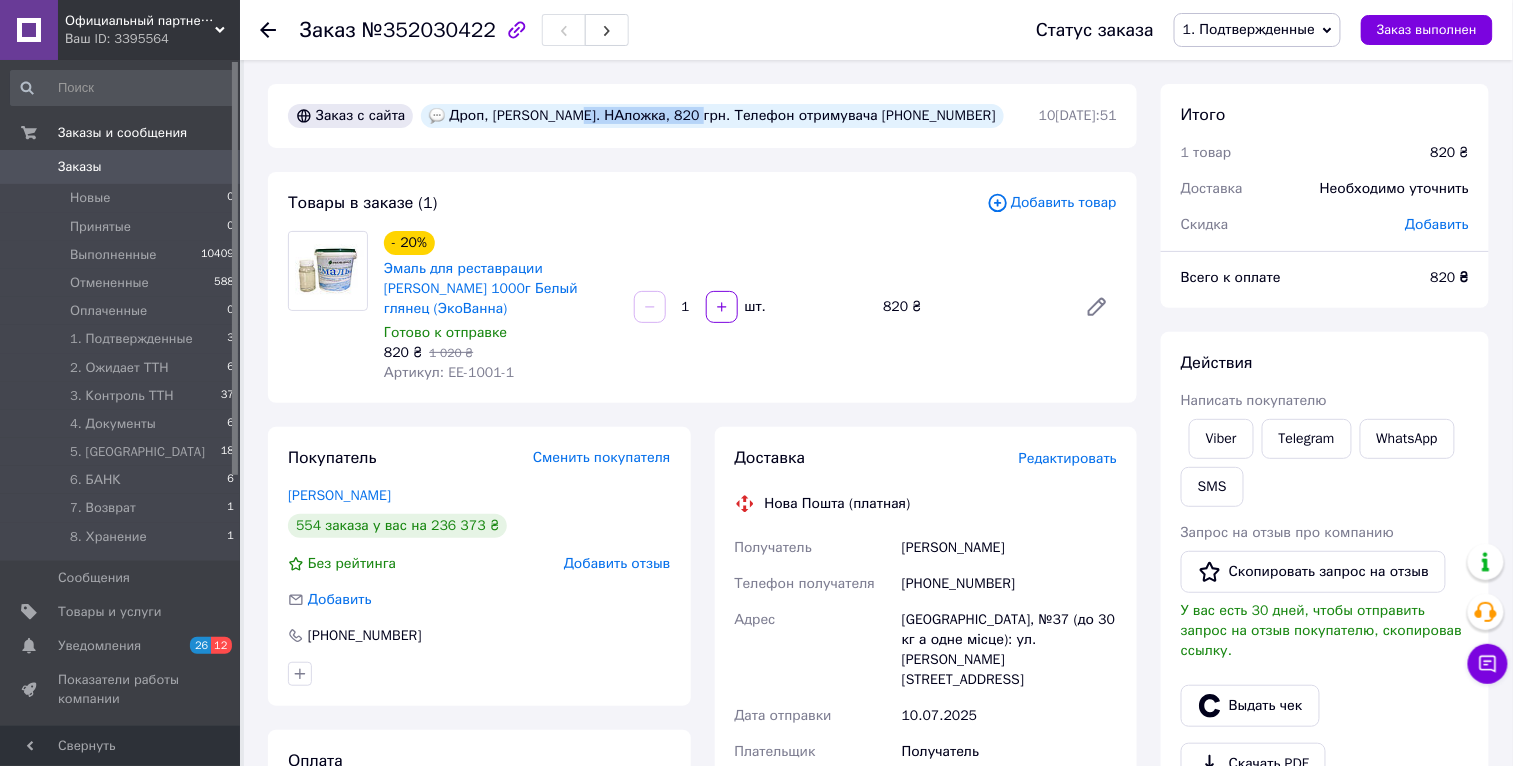 copy on "НАложка, 820 грн." 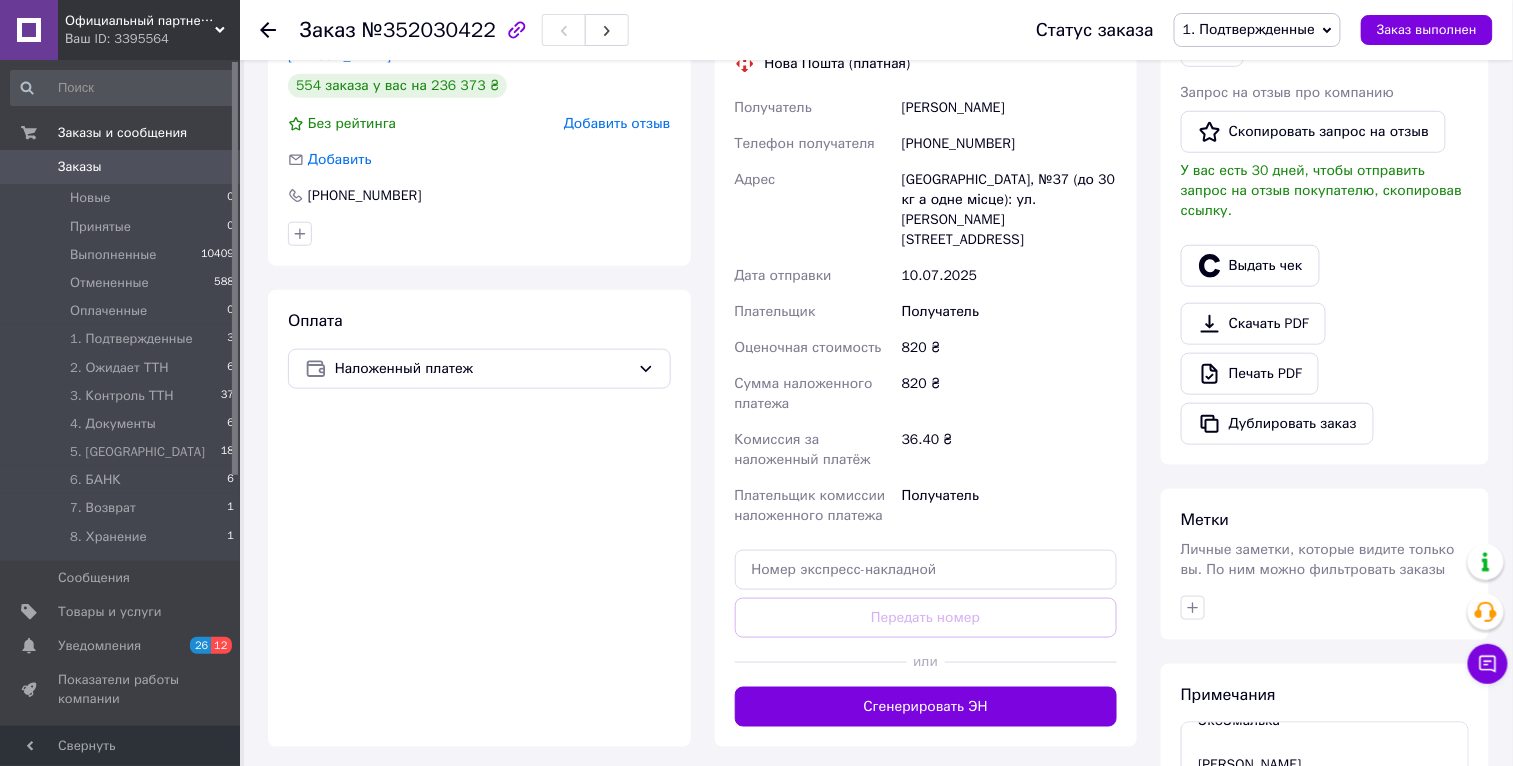 scroll, scrollTop: 624, scrollLeft: 0, axis: vertical 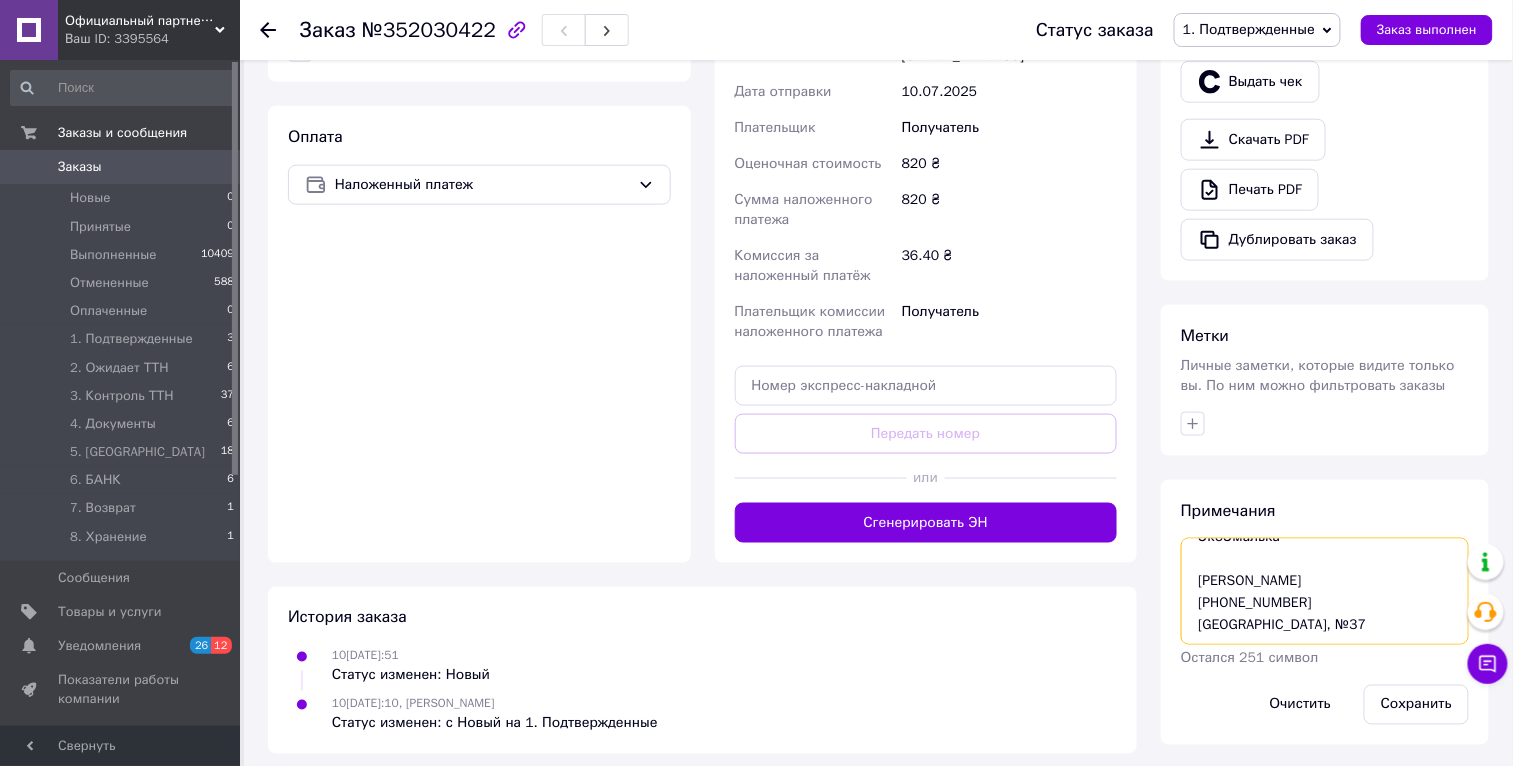 click on "ЭкоЭмалька
Фурдуй Олег
+380677717608
Одесса, №37" at bounding box center (1325, 591) 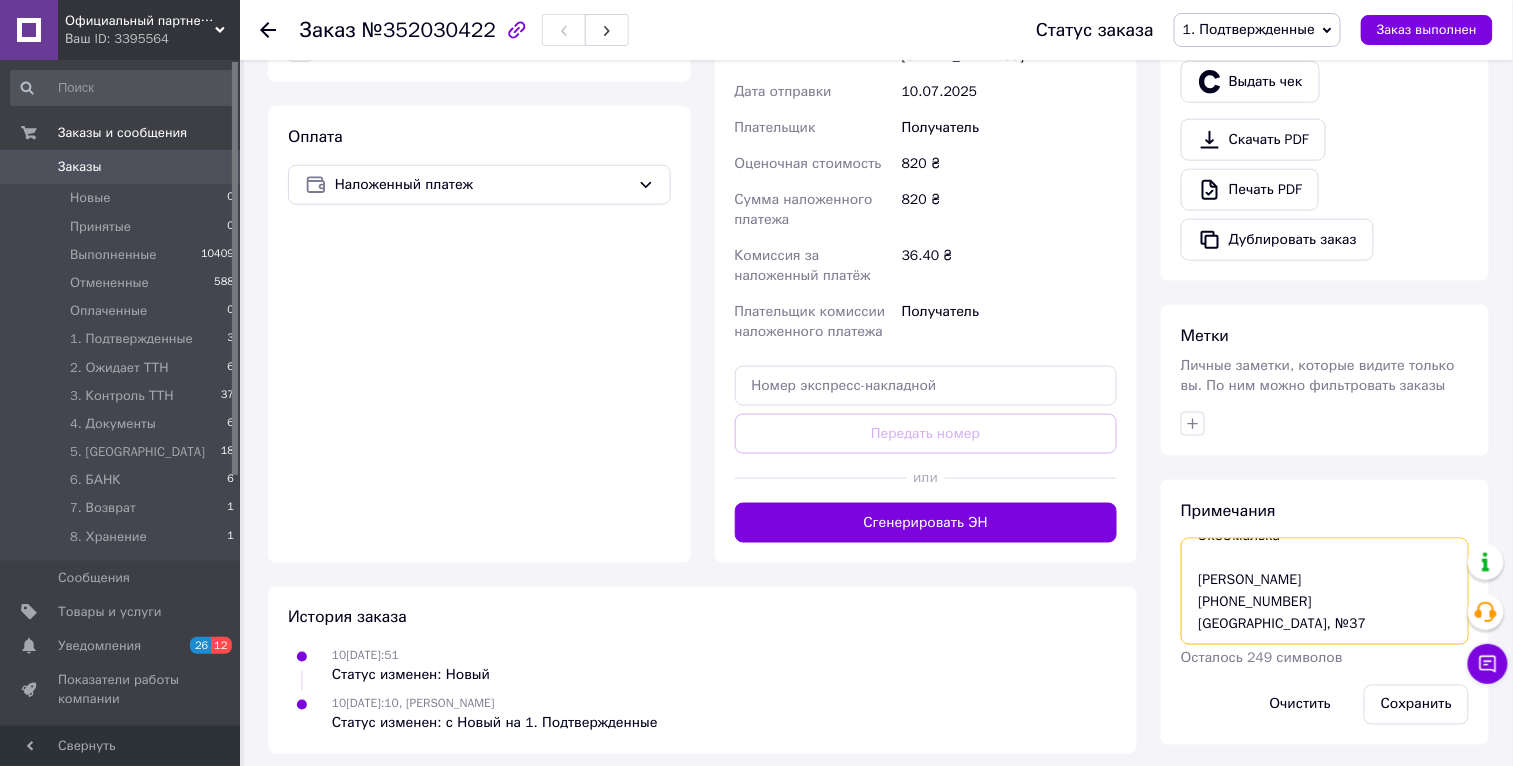 paste on "НАложка, 820 грн." 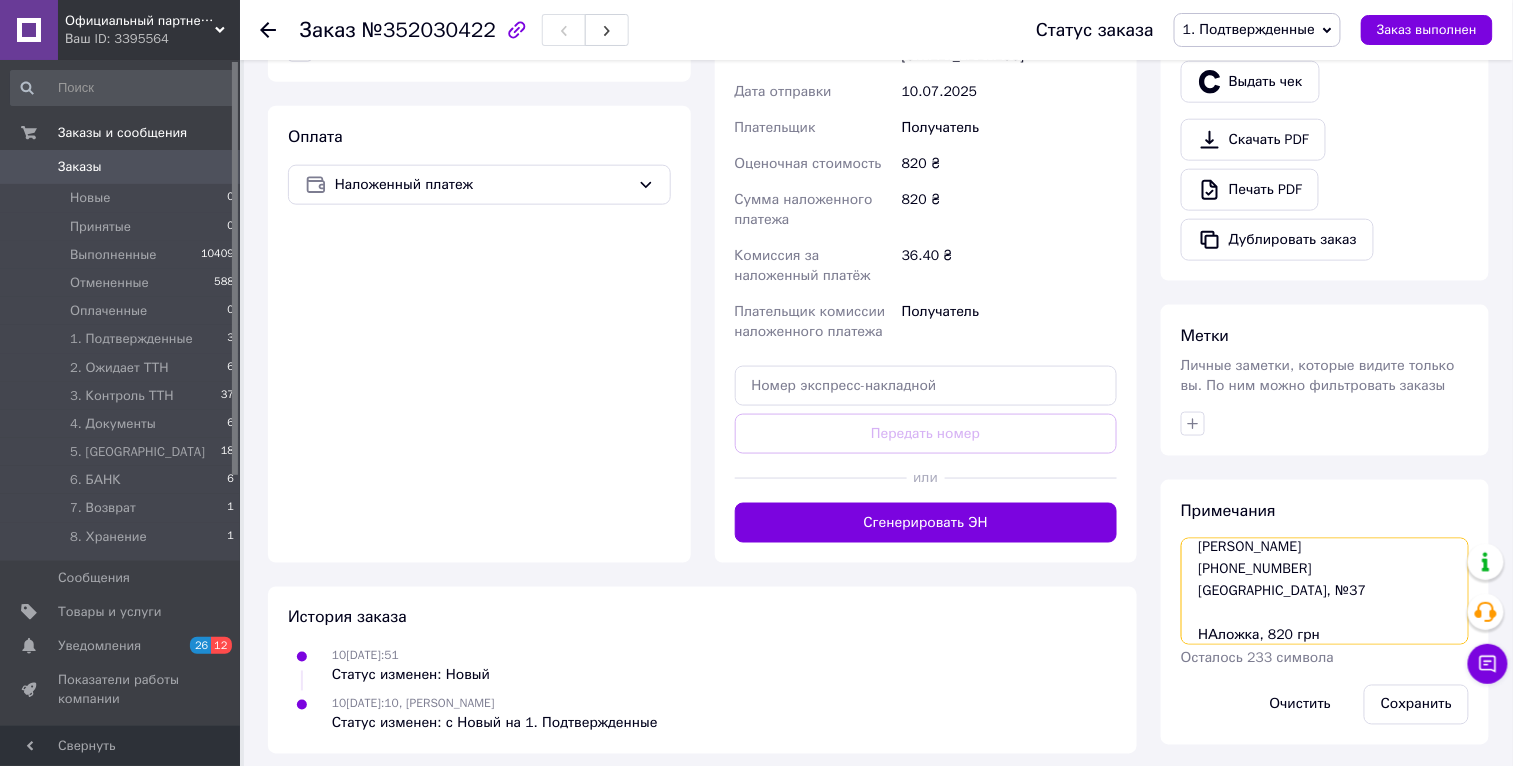 click on "ЭкоЭмалька
Фурдуй Олег
+380677717608
Одесса, №37
НАложка, 820 грн" at bounding box center [1325, 591] 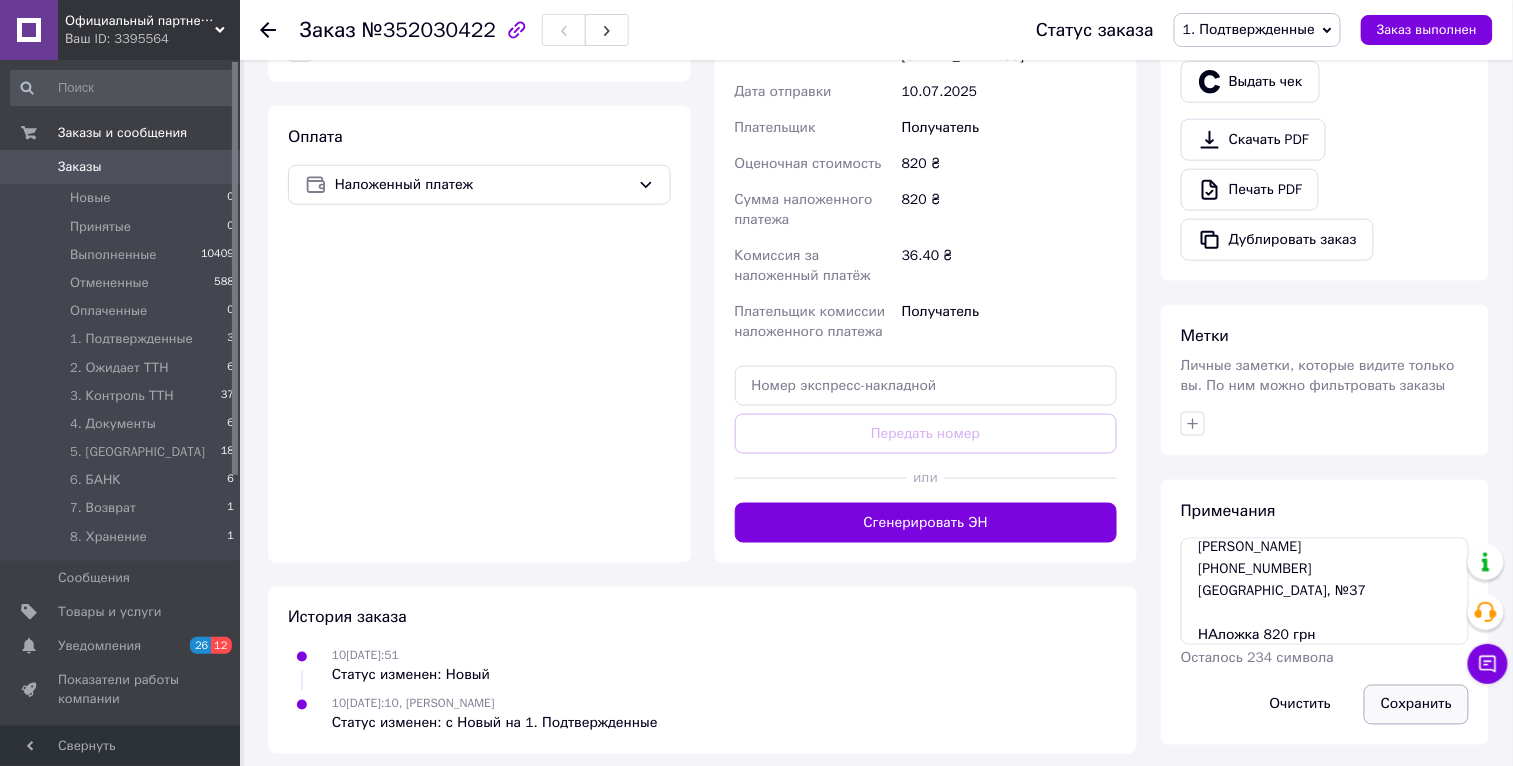 click on "Сохранить" at bounding box center [1416, 705] 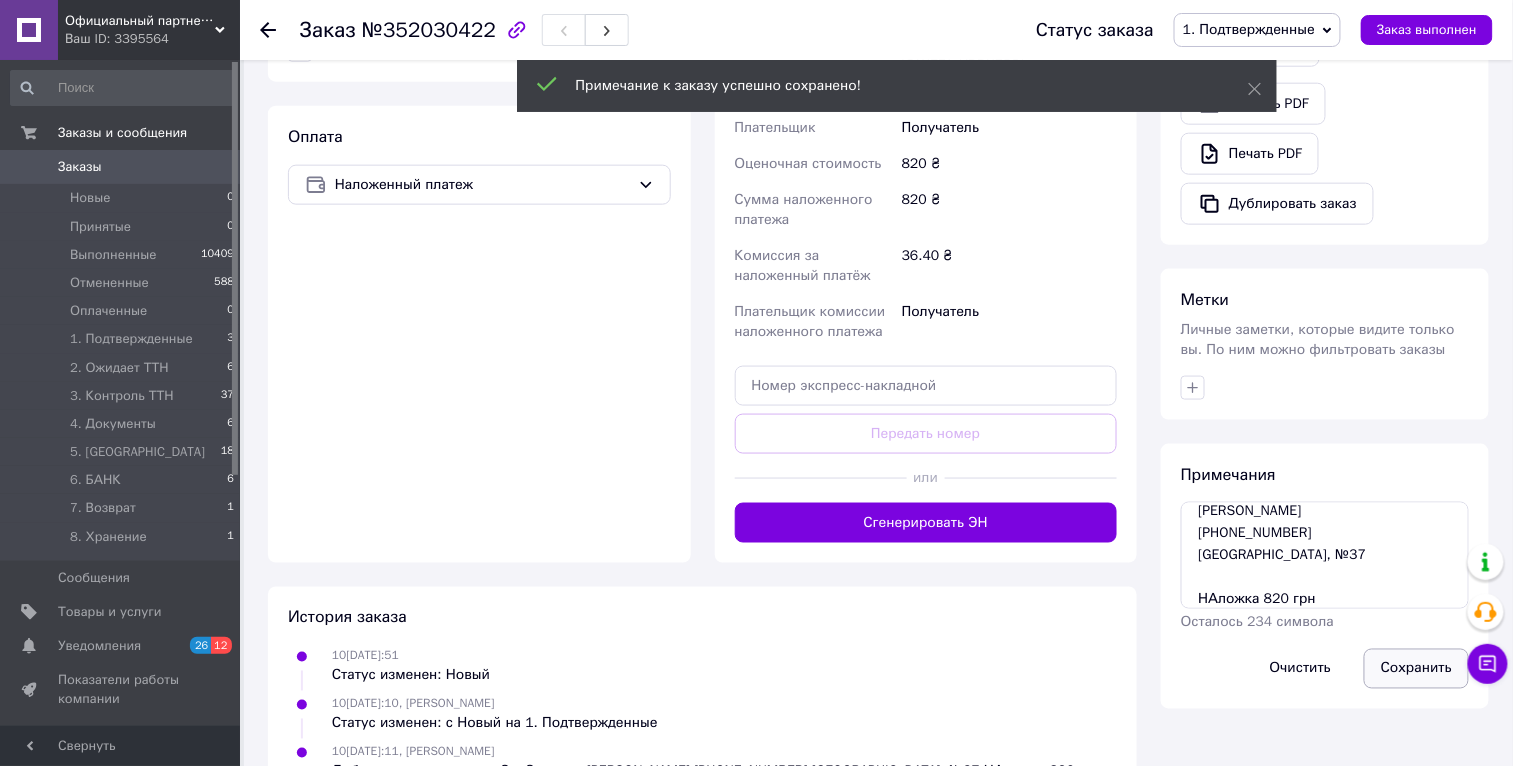 click on "Сохранить" at bounding box center [1416, 669] 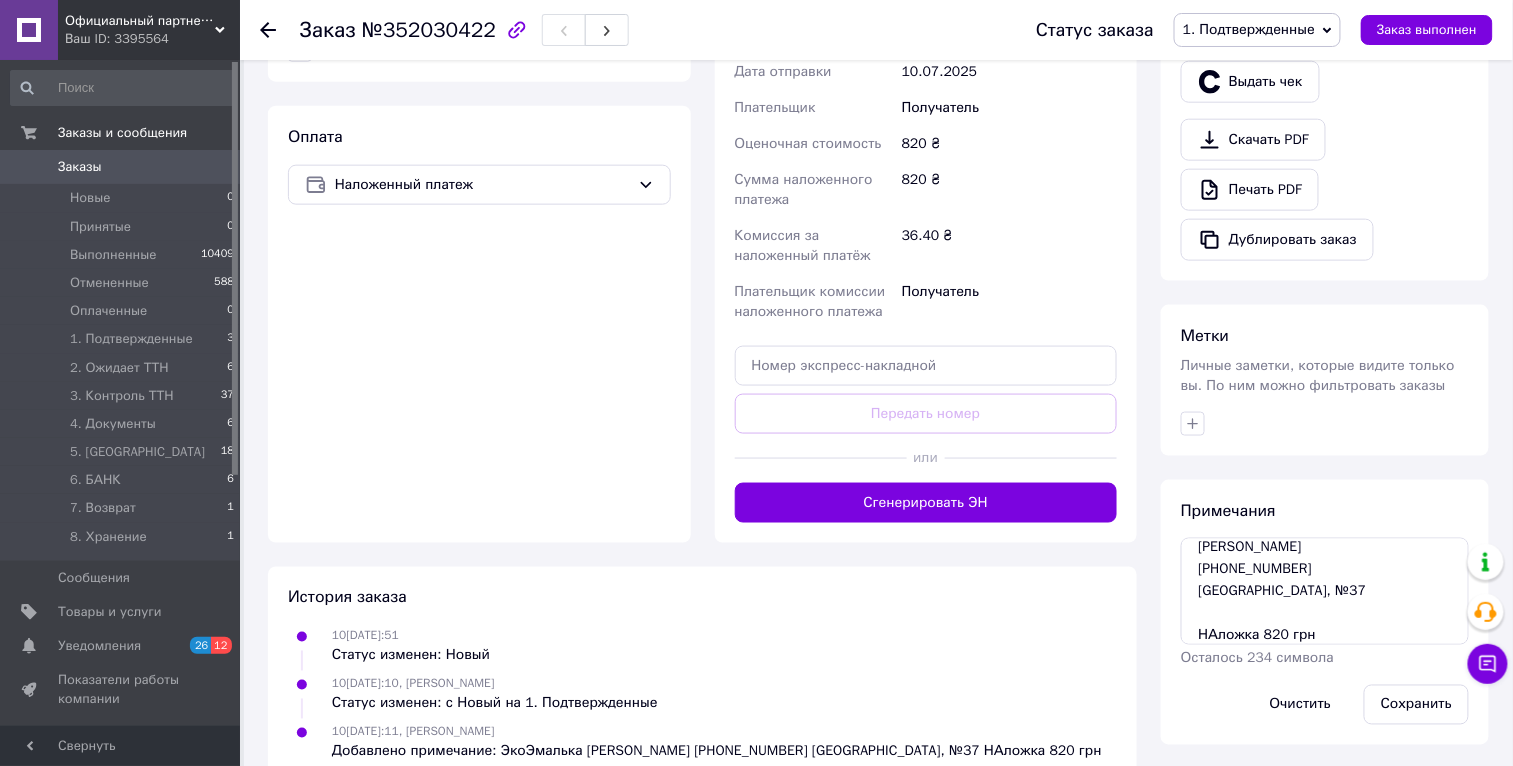 scroll, scrollTop: 0, scrollLeft: 0, axis: both 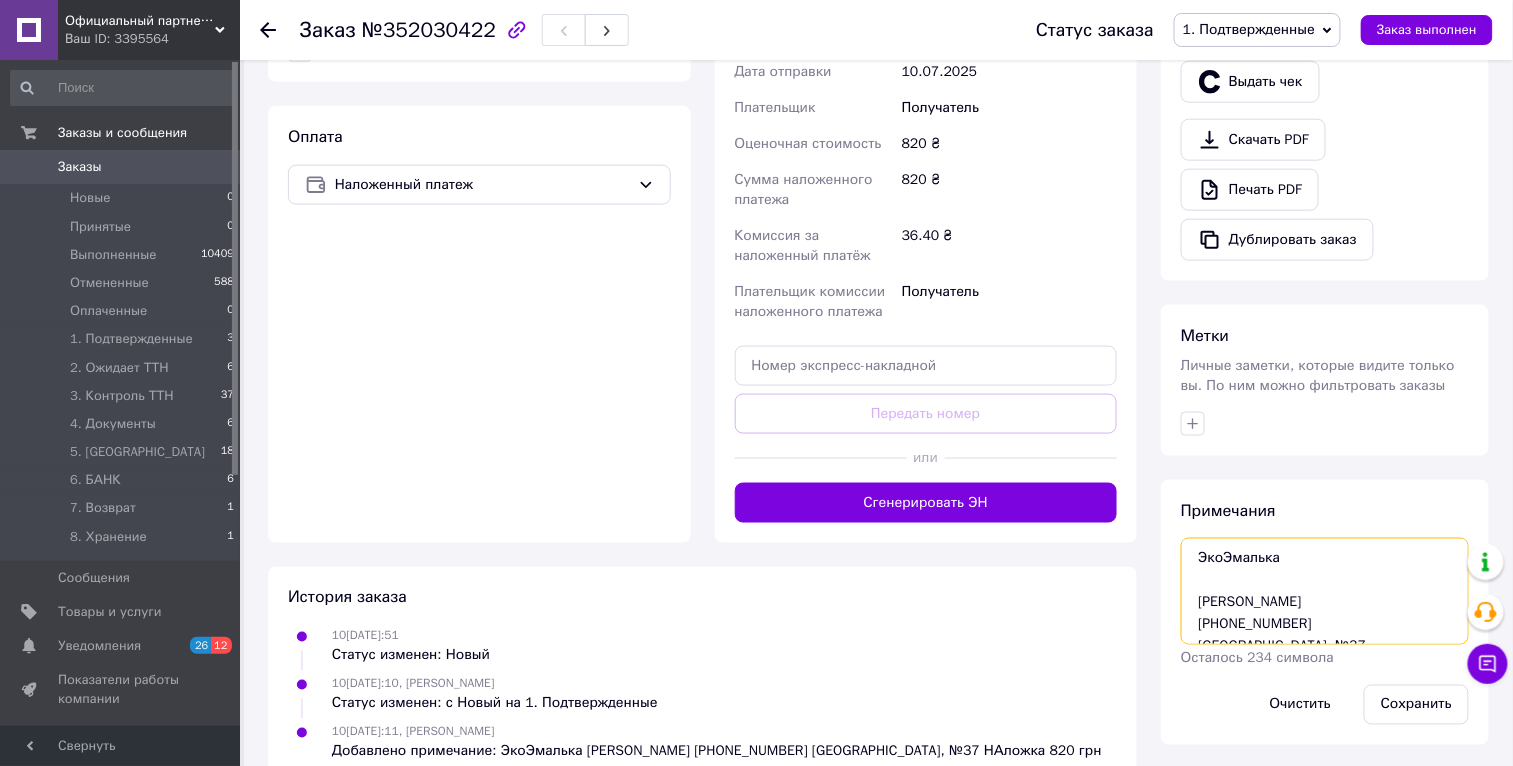 drag, startPoint x: 1296, startPoint y: 558, endPoint x: 1067, endPoint y: 546, distance: 229.3142 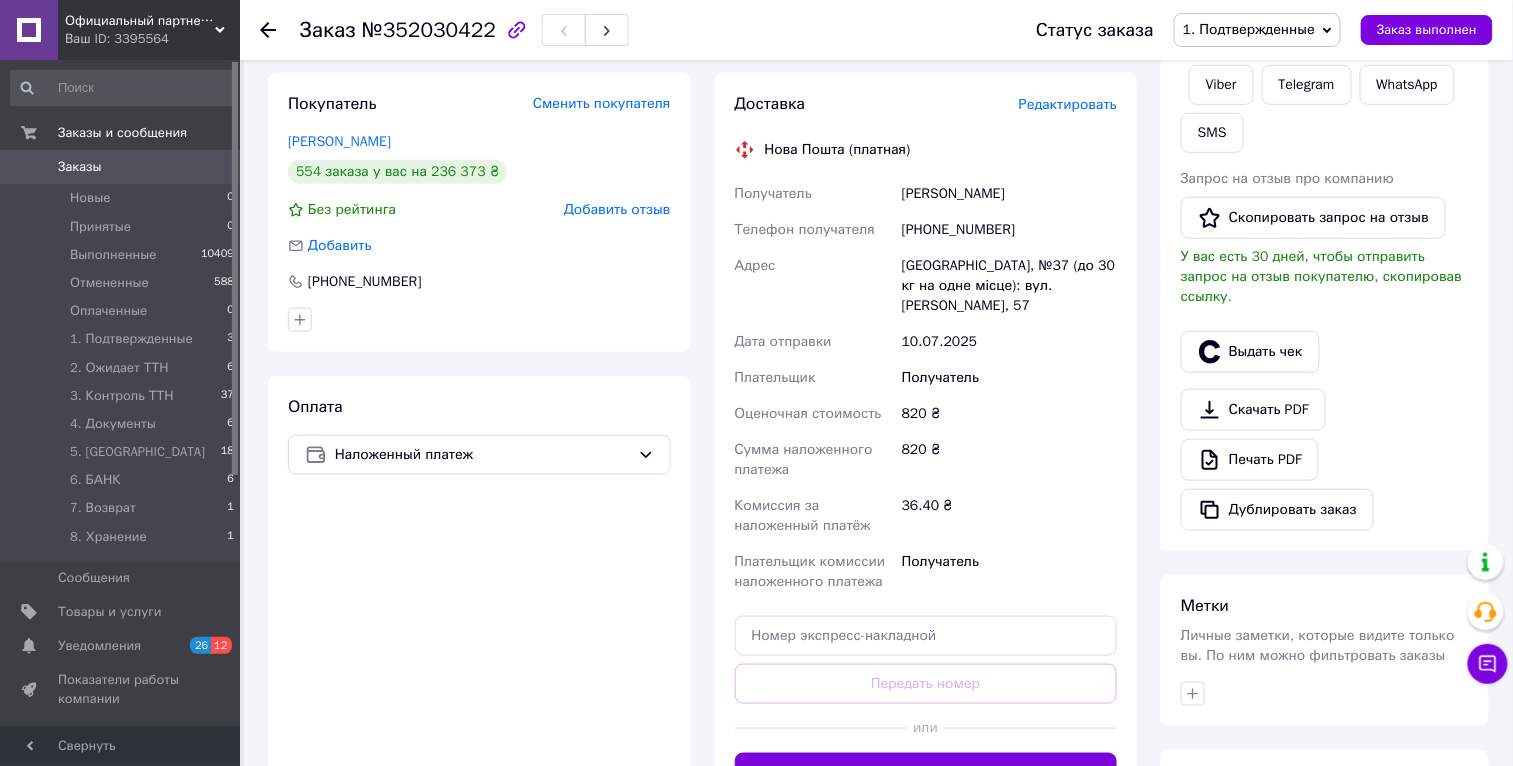 scroll, scrollTop: 0, scrollLeft: 0, axis: both 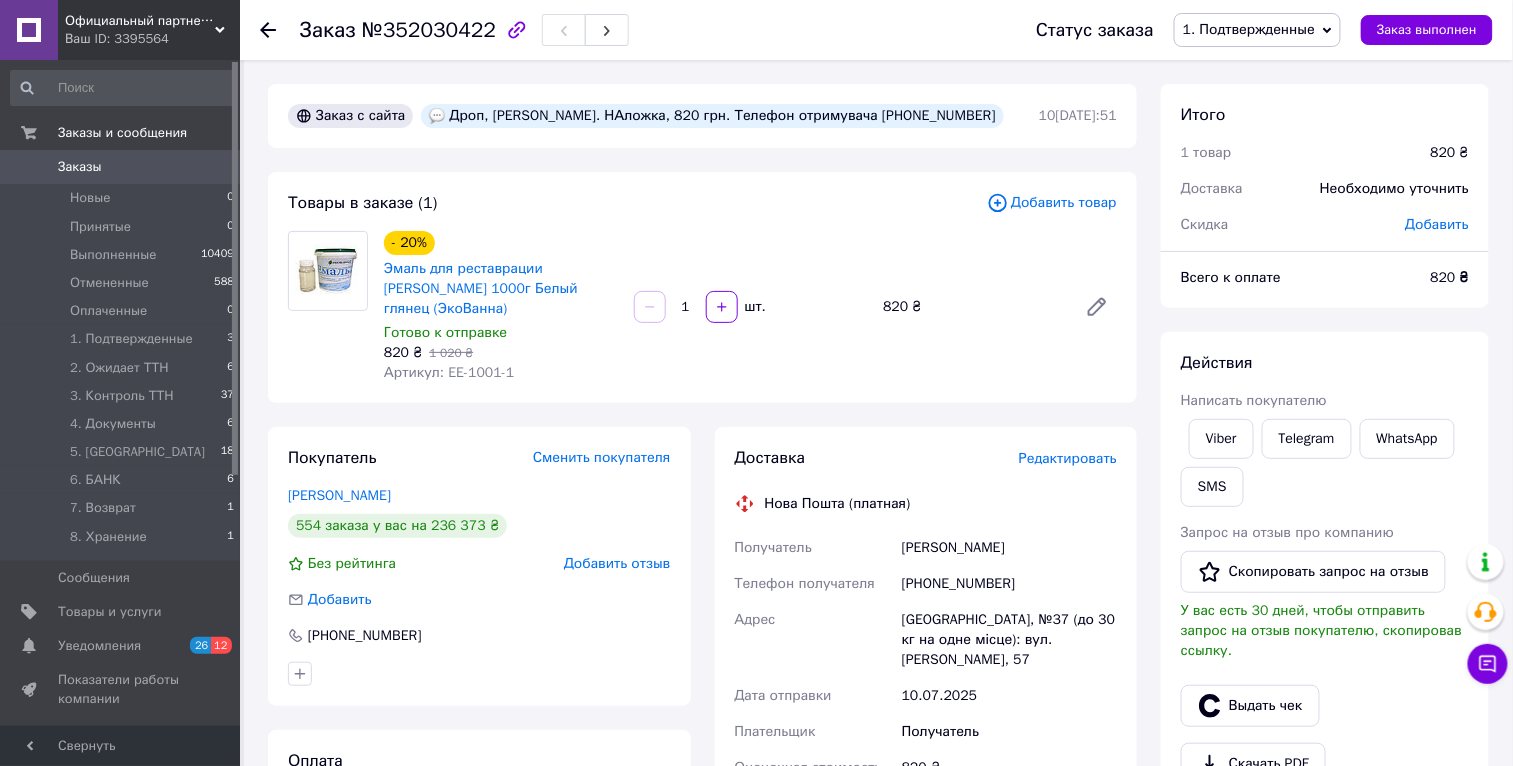 click on "Дроп, Андрієнко. НАложка, 820 грн.
Телефон отримувача
+380677717608" at bounding box center [712, 116] 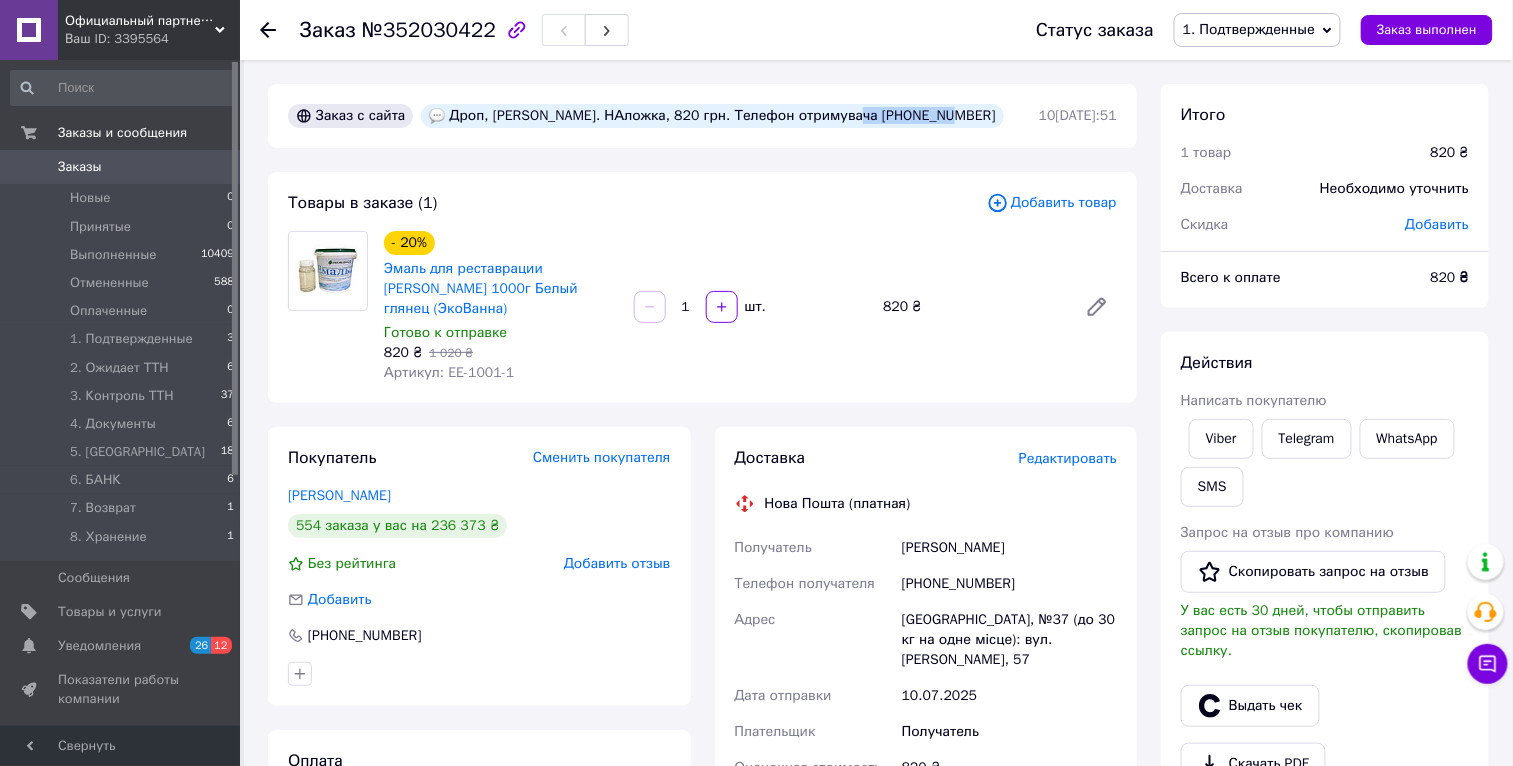click on "Дроп, Андрієнко. НАложка, 820 грн.
Телефон отримувача
+380677717608" at bounding box center [712, 116] 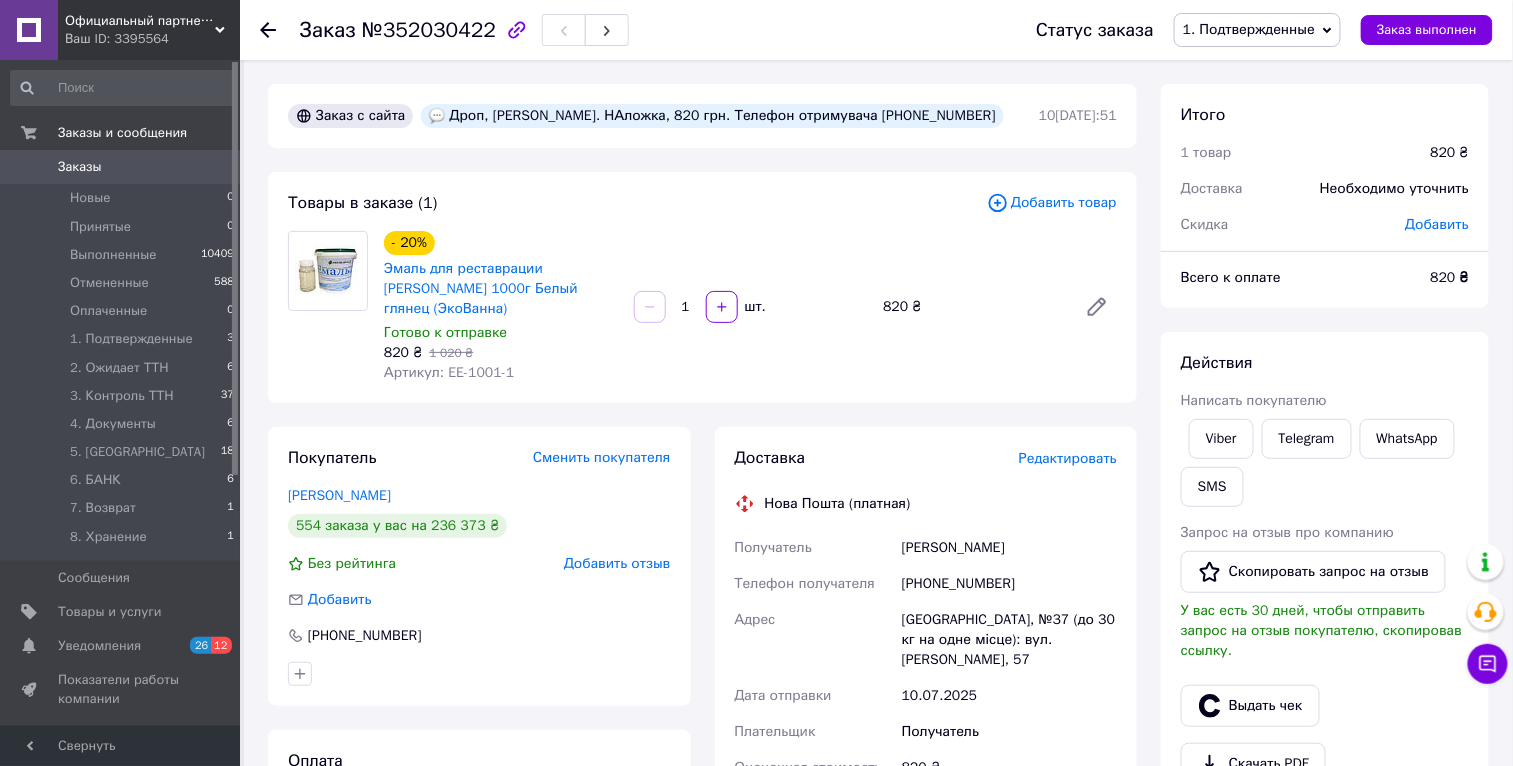 click on "Фурдуй Олег" at bounding box center (1009, 548) 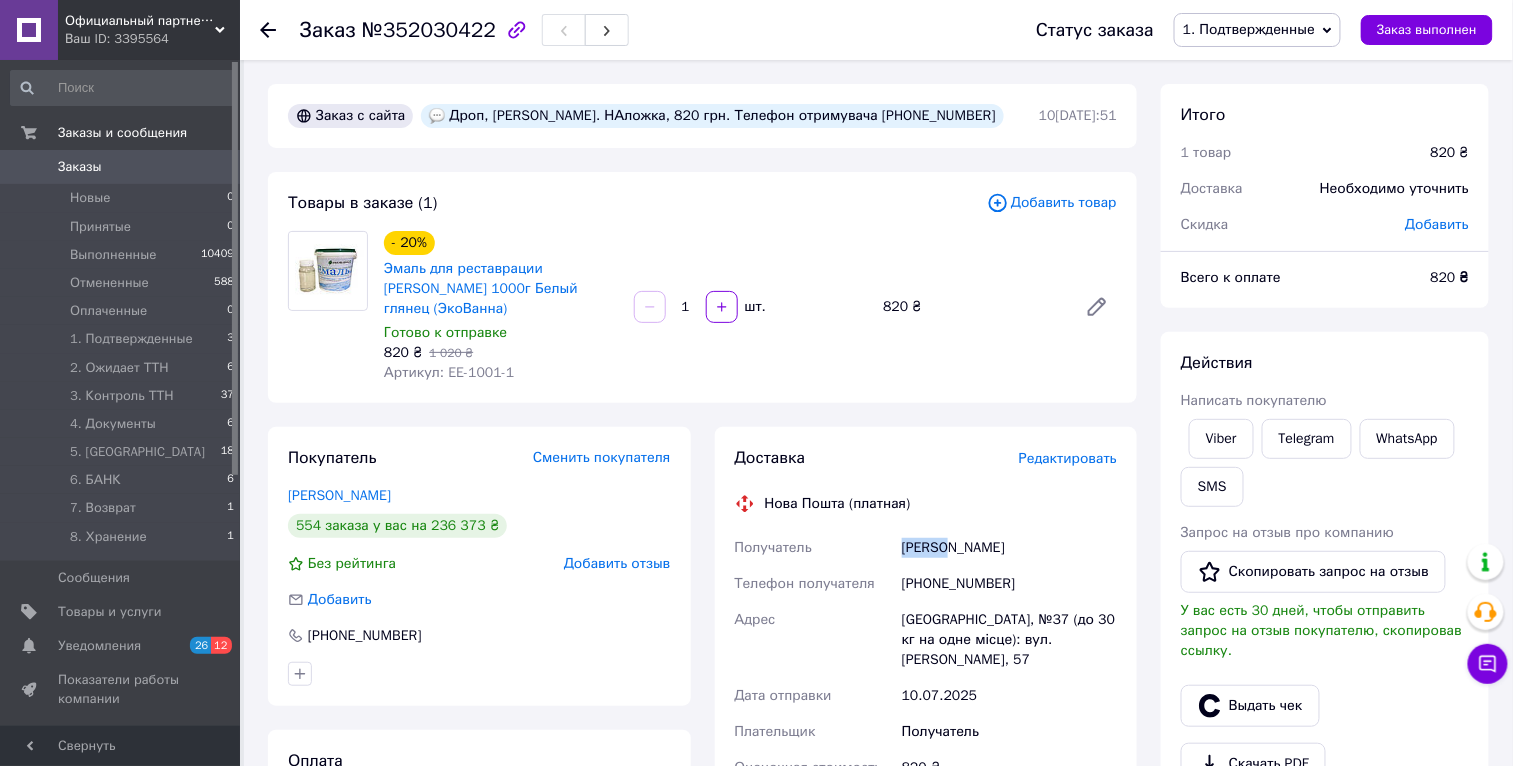 drag, startPoint x: 935, startPoint y: 551, endPoint x: 936, endPoint y: 567, distance: 16.03122 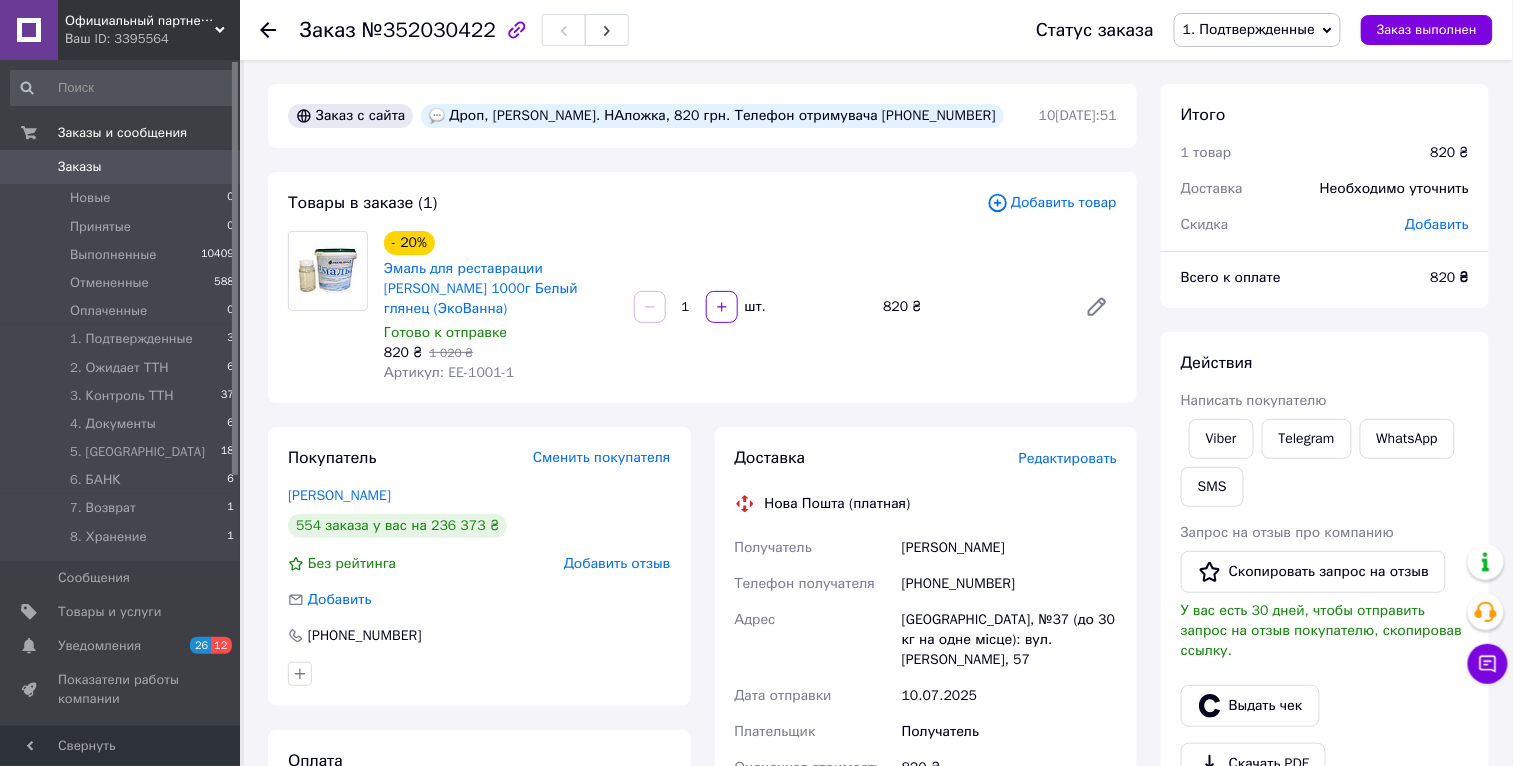 click on "Фурдуй Олег" at bounding box center [1009, 548] 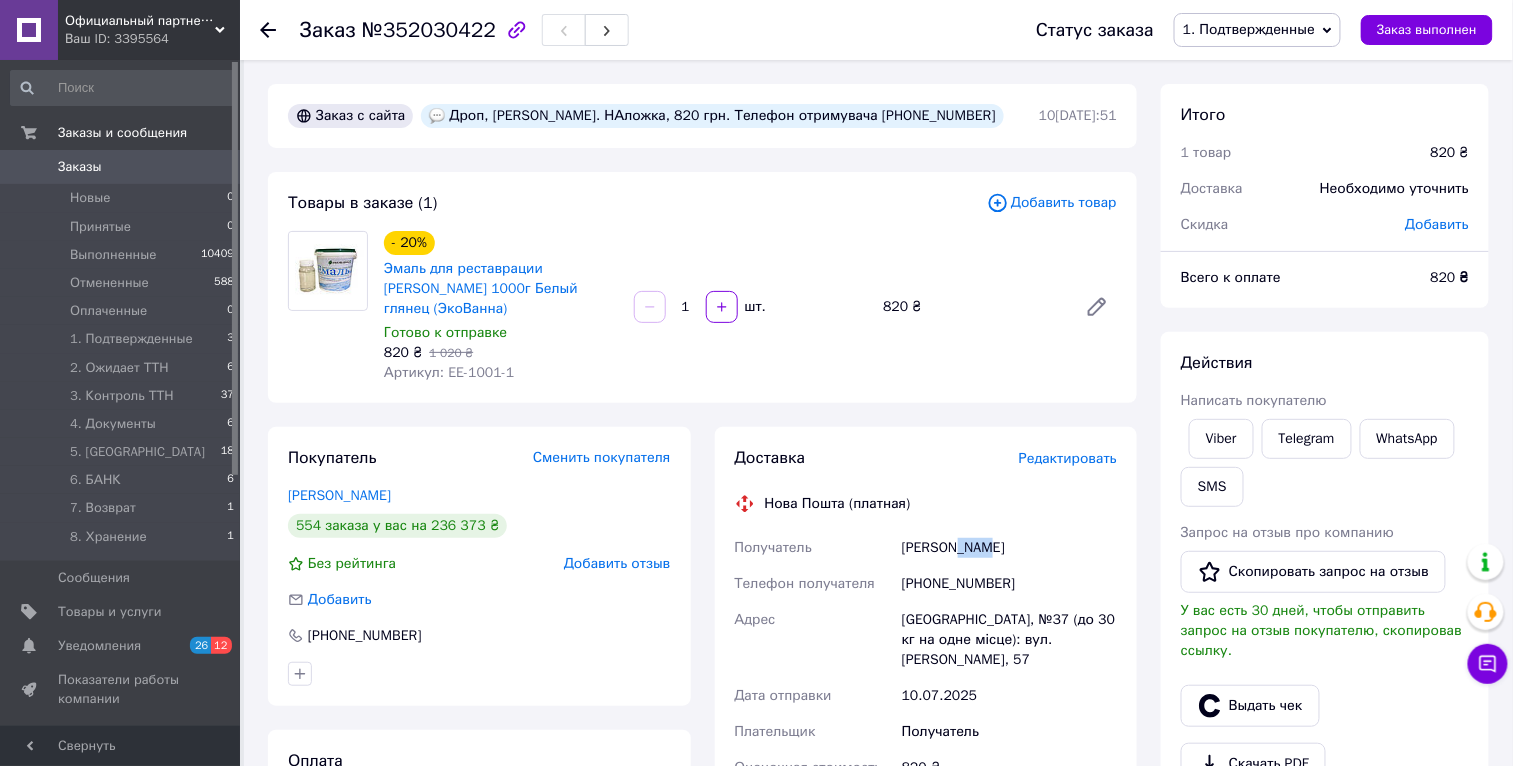 click on "Фурдуй Олег" at bounding box center [1009, 548] 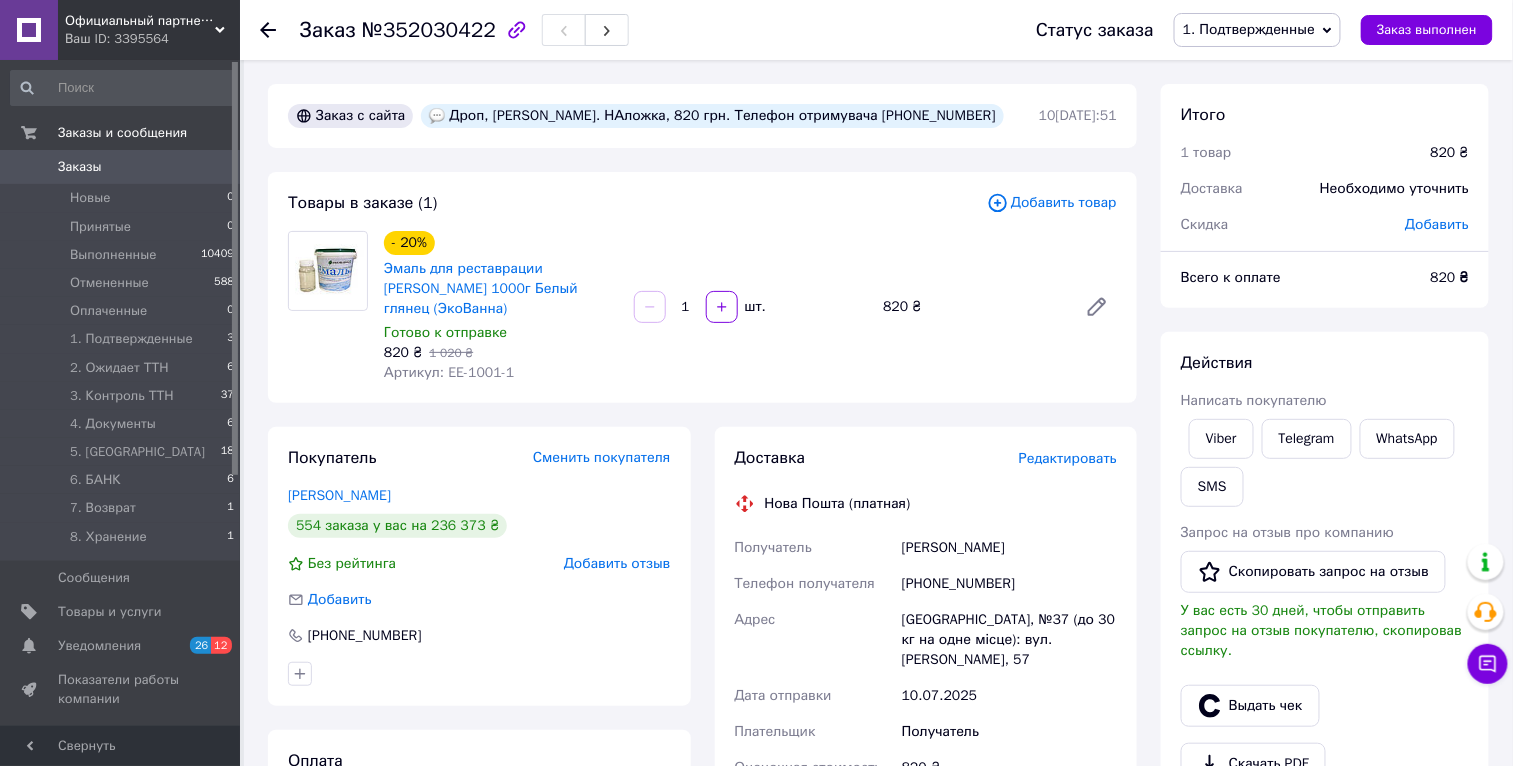 click on "Одеса, №37 (до 30 кг на одне місце): вул. Сергія Шелухіна, 57" at bounding box center [1009, 640] 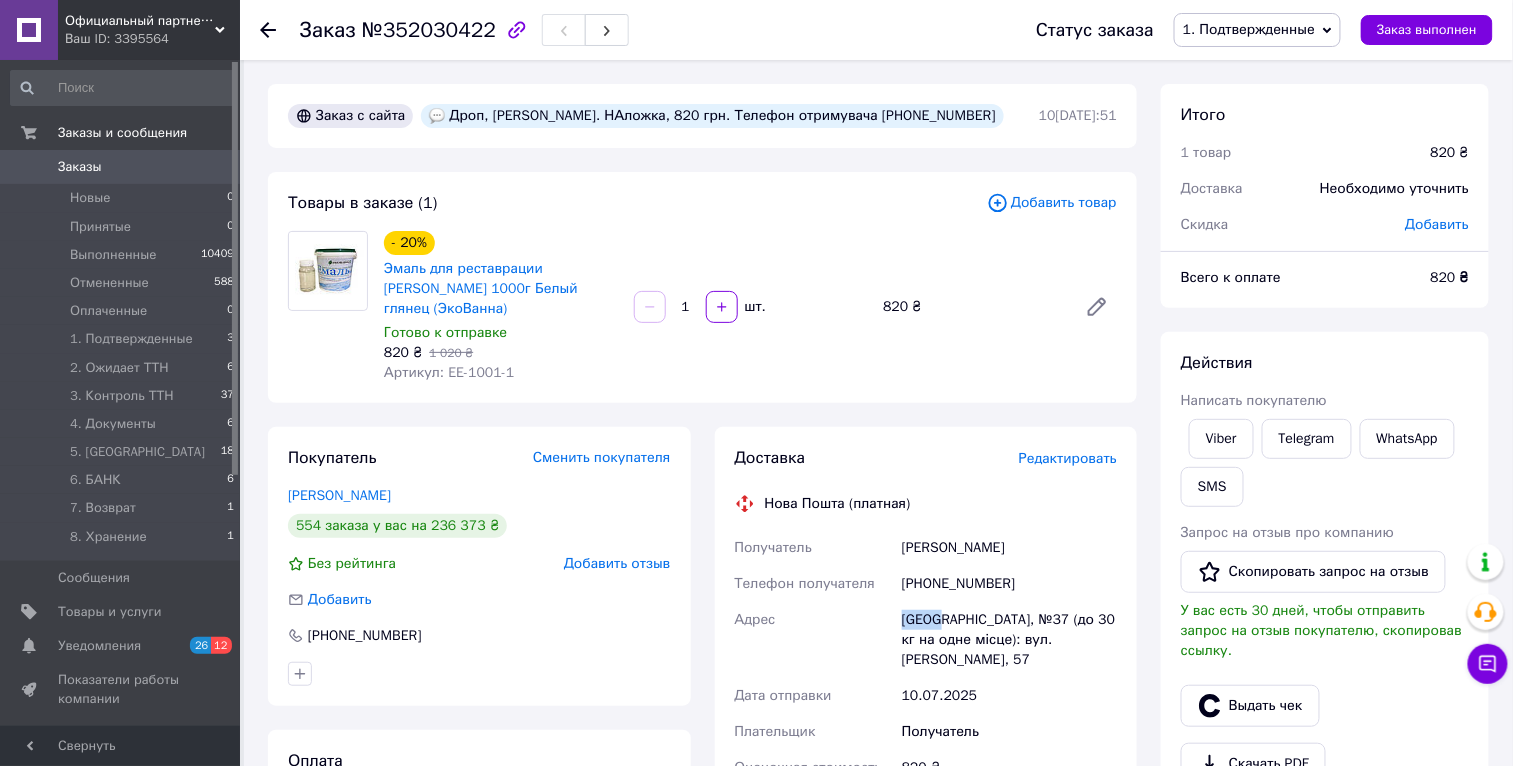 click on "Одеса, №37 (до 30 кг на одне місце): вул. Сергія Шелухіна, 57" at bounding box center (1009, 640) 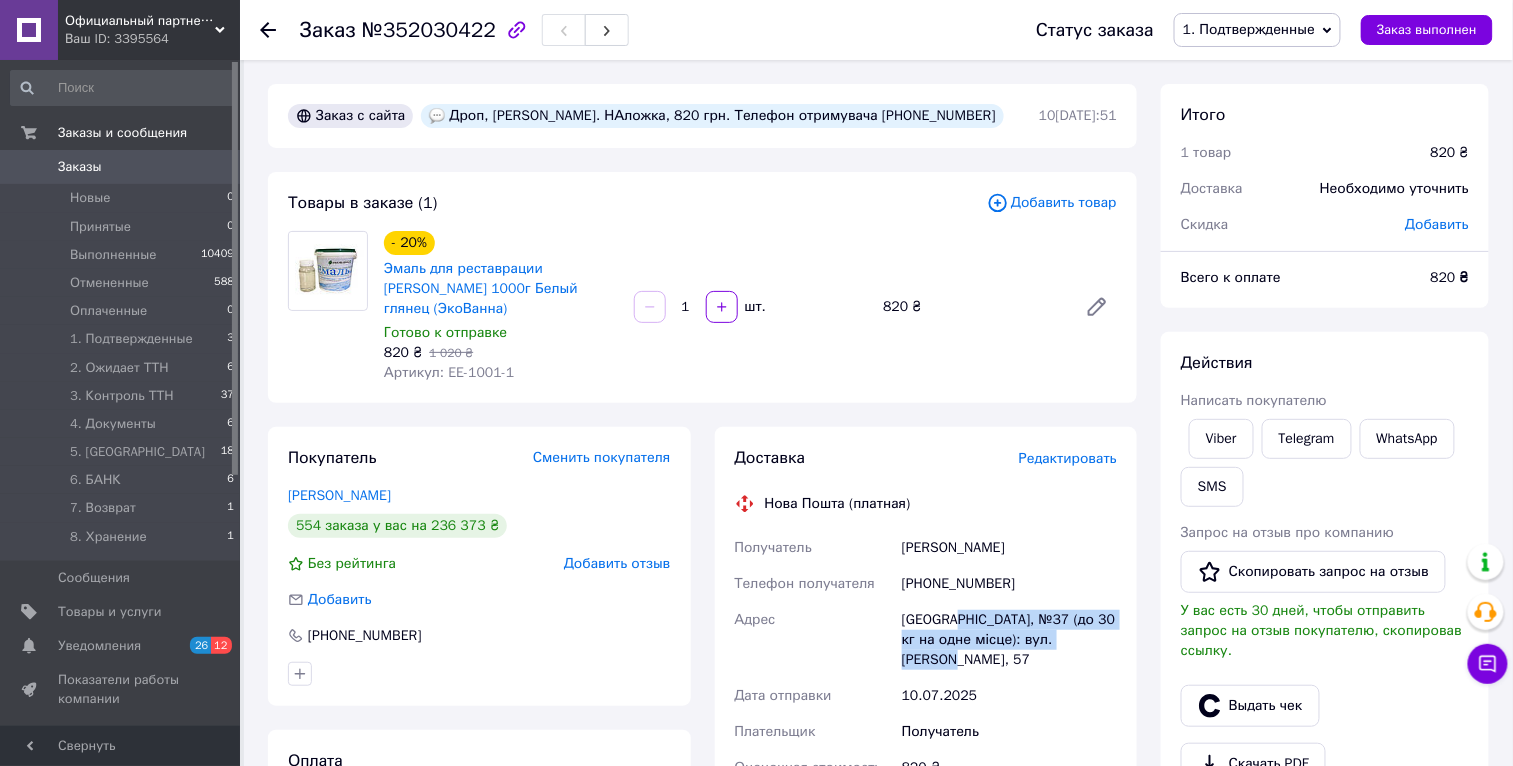 drag, startPoint x: 1117, startPoint y: 639, endPoint x: 954, endPoint y: 615, distance: 164.7574 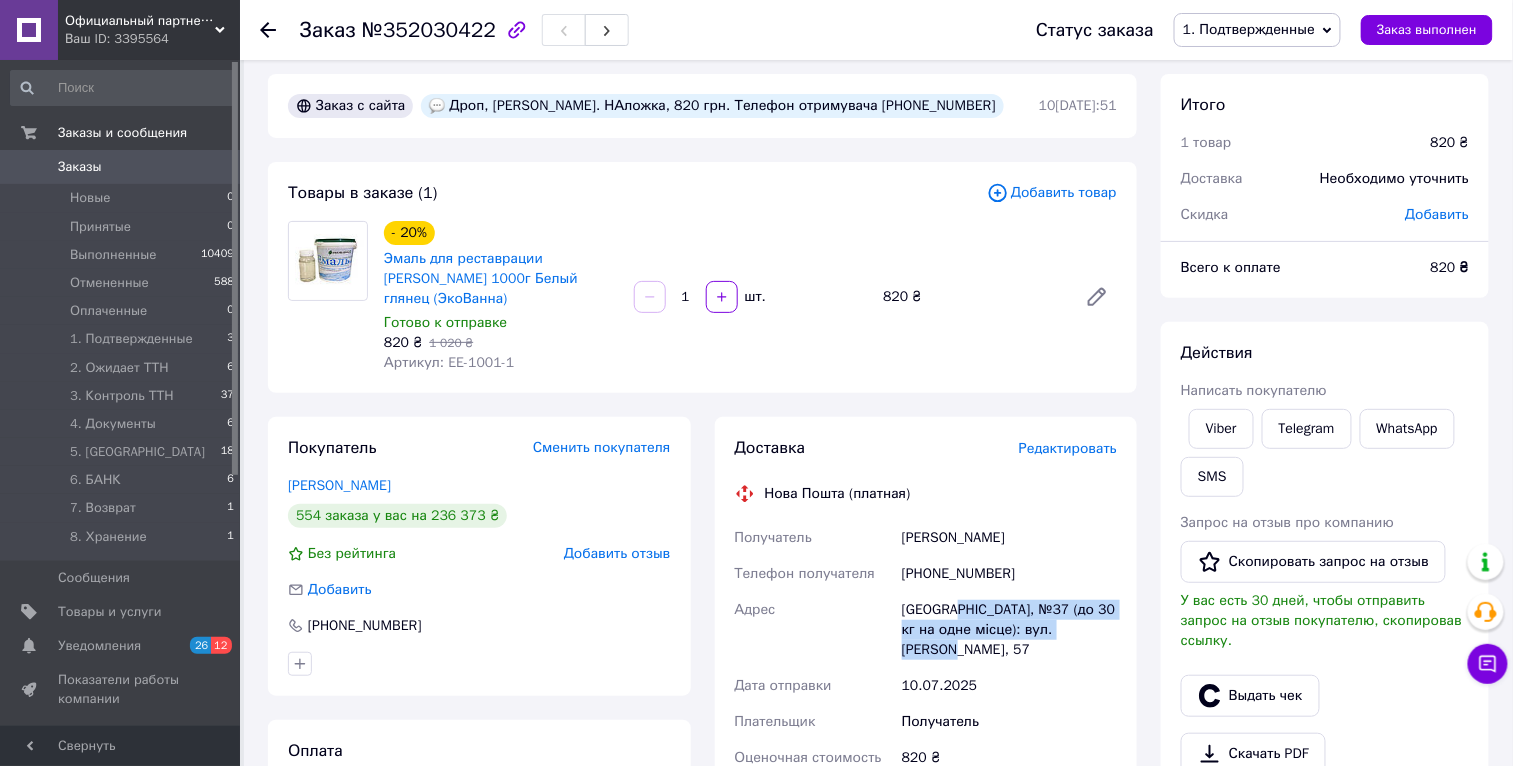 scroll, scrollTop: 642, scrollLeft: 0, axis: vertical 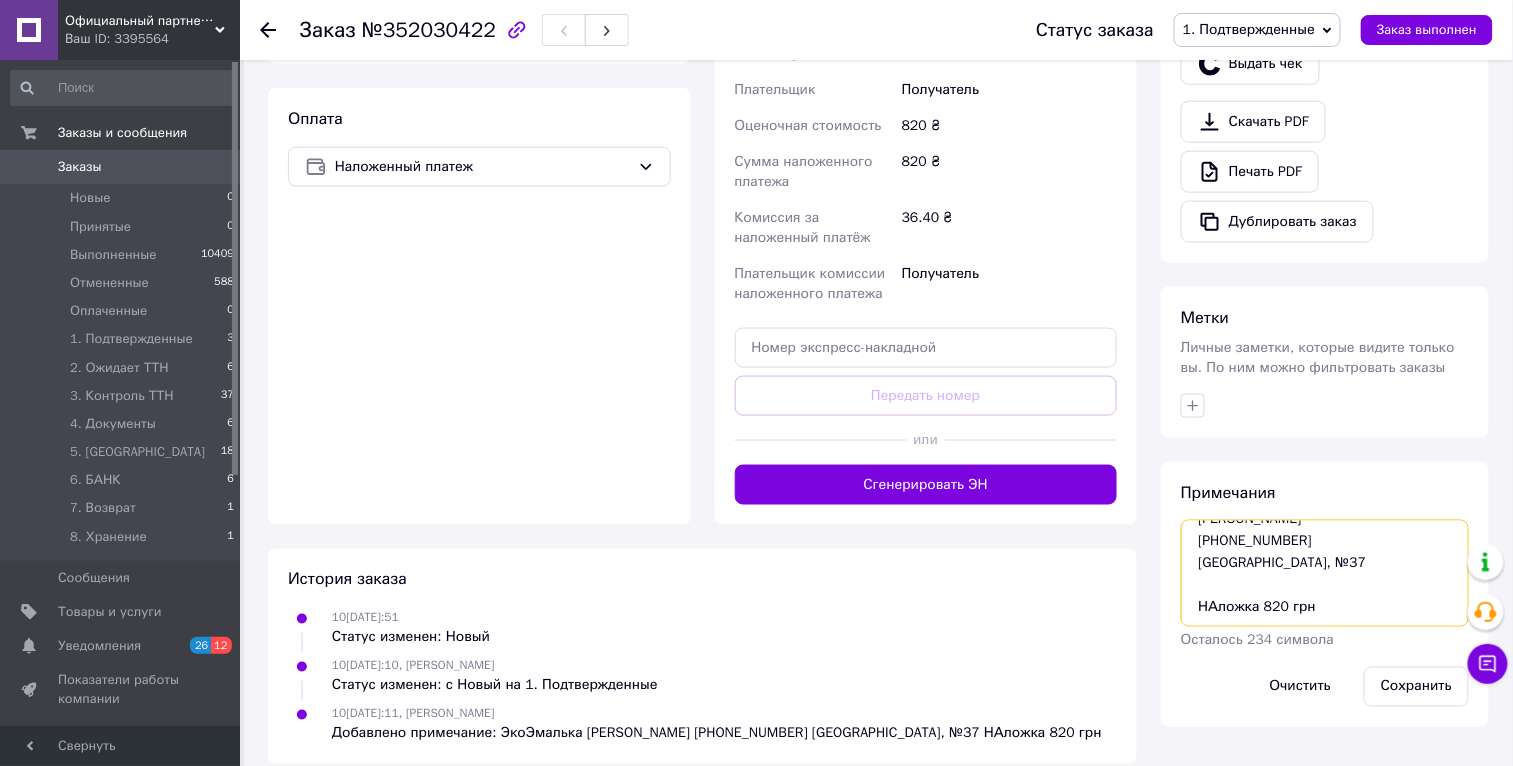 click on "ЭкоЭмалька
Фурдуй Олег
+380677717608
Одесса, №37
НАложка 820 грн" at bounding box center [1325, 573] 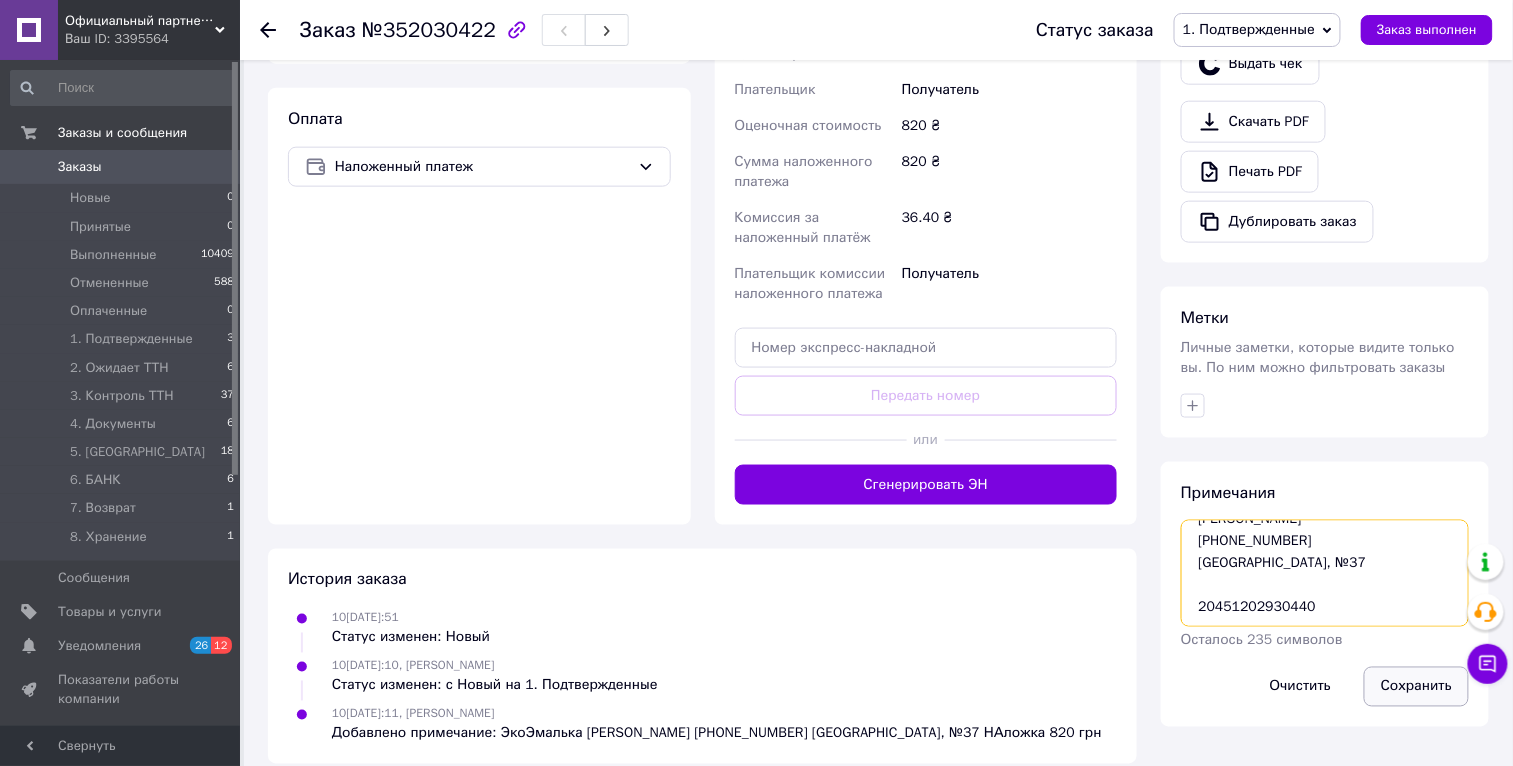 type on "ЭкоЭмалька
Фурдуй Олег
+380677717608
Одесса, №37
20451202930440" 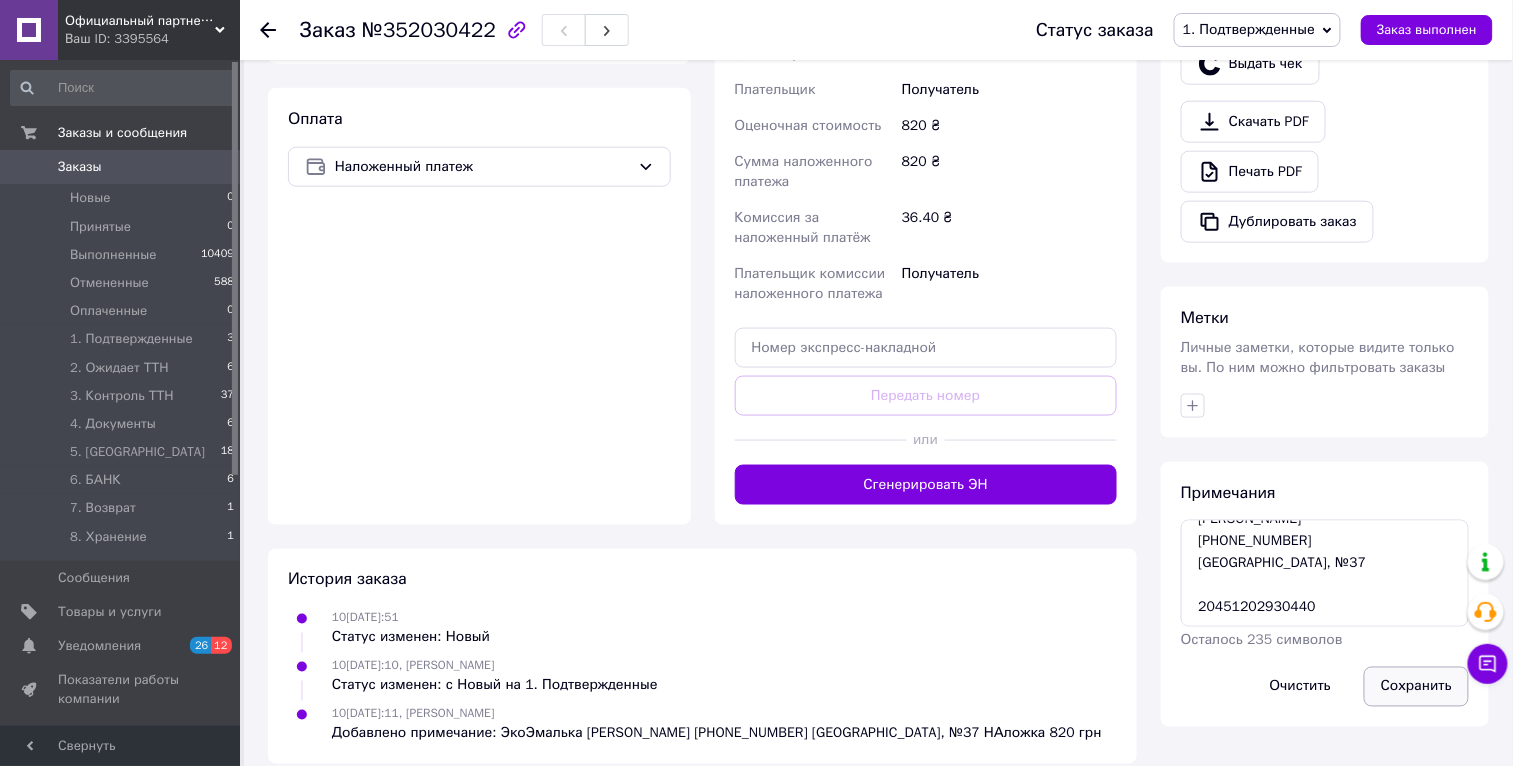 drag, startPoint x: 1397, startPoint y: 681, endPoint x: 1385, endPoint y: 669, distance: 16.970562 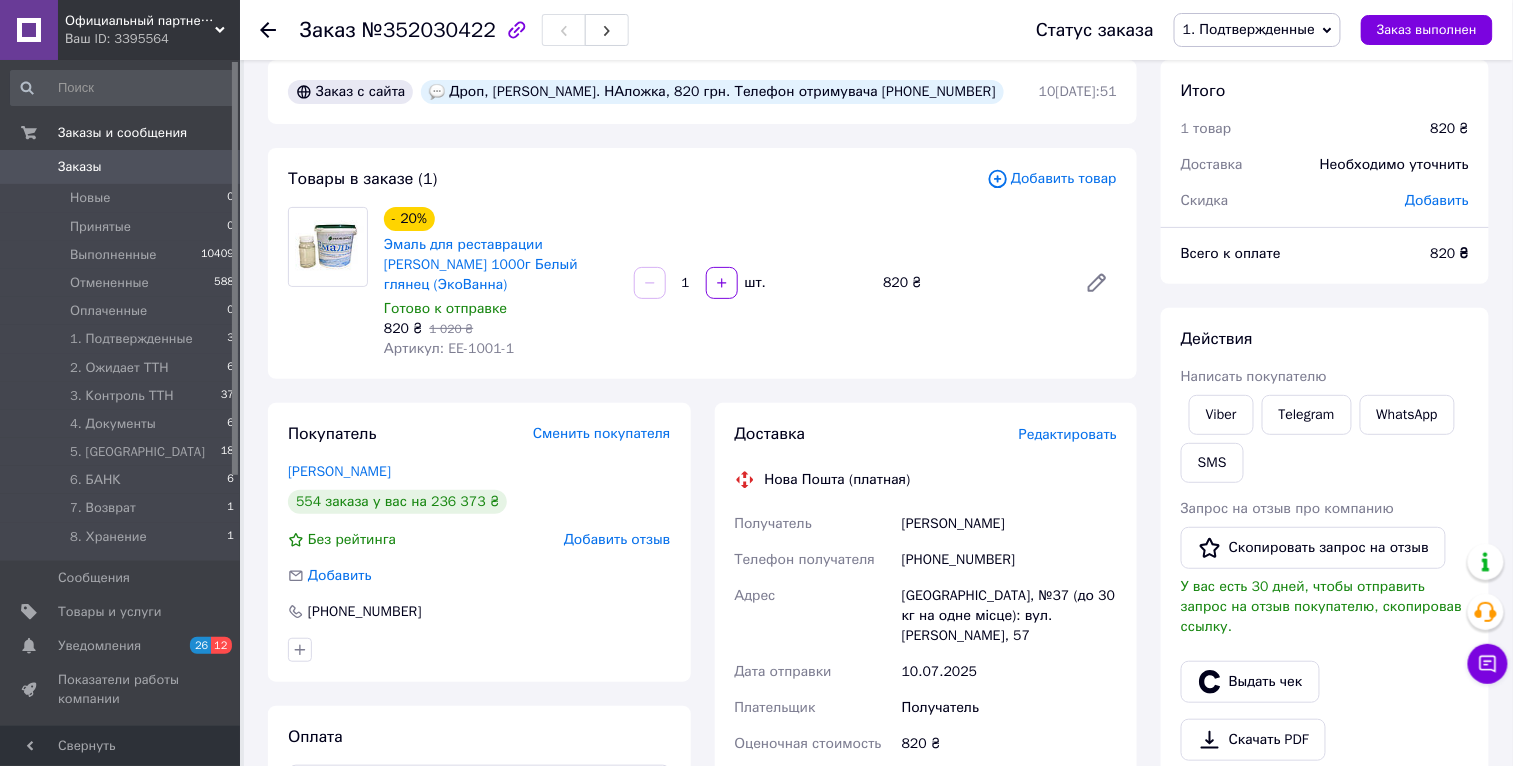 scroll, scrollTop: 0, scrollLeft: 0, axis: both 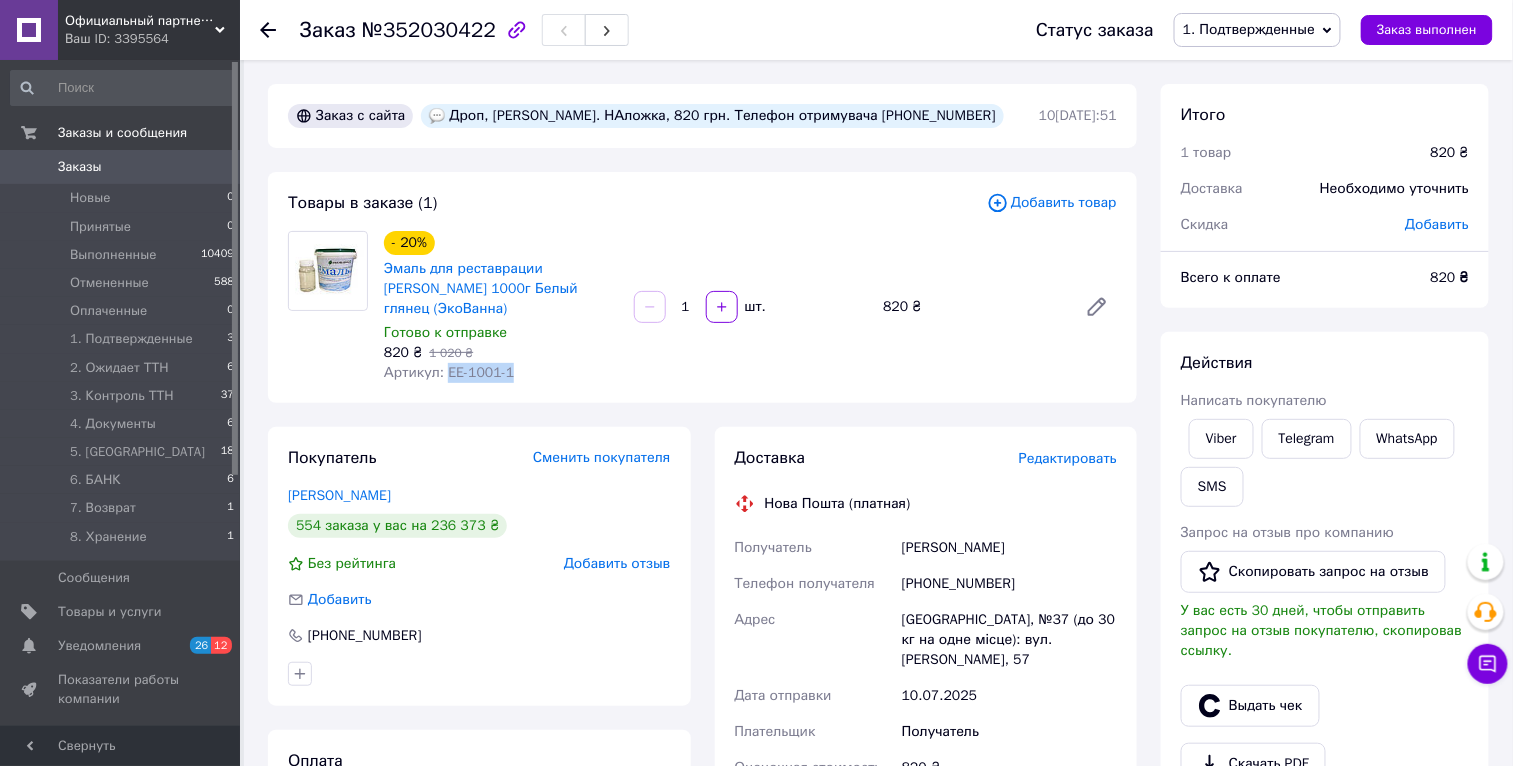 drag, startPoint x: 492, startPoint y: 376, endPoint x: 447, endPoint y: 374, distance: 45.044422 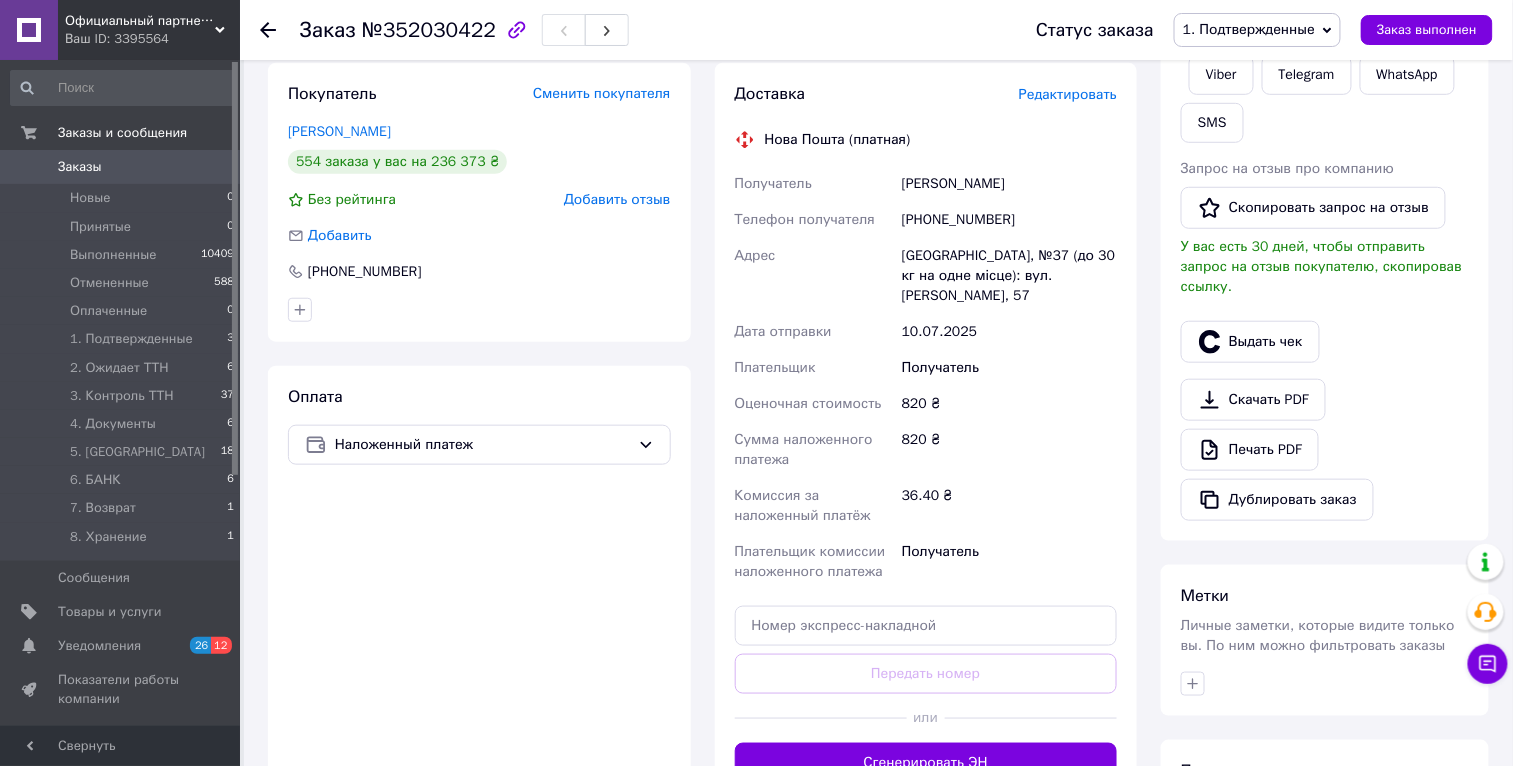 scroll, scrollTop: 690, scrollLeft: 0, axis: vertical 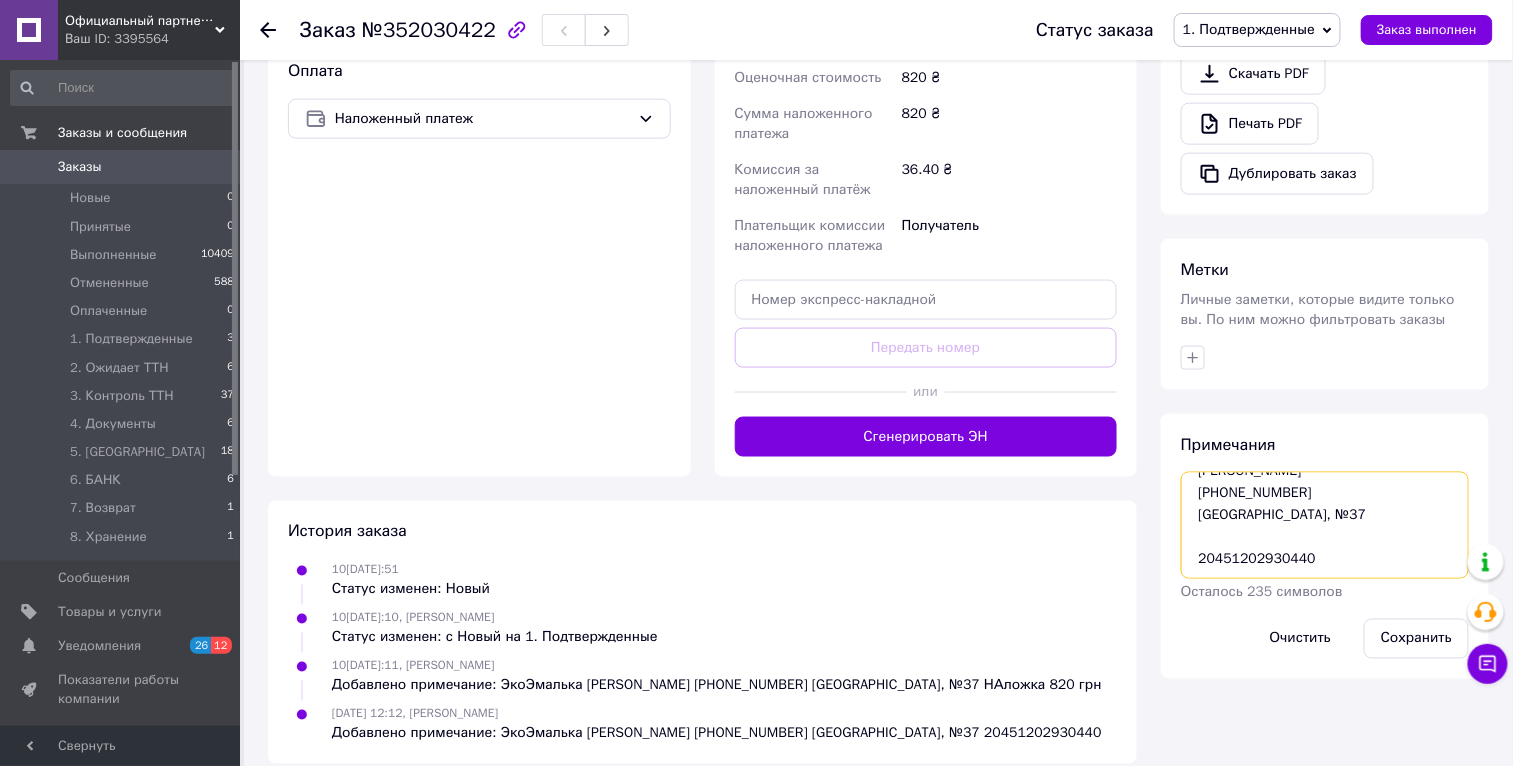 drag, startPoint x: 1330, startPoint y: 557, endPoint x: 1097, endPoint y: 529, distance: 234.67638 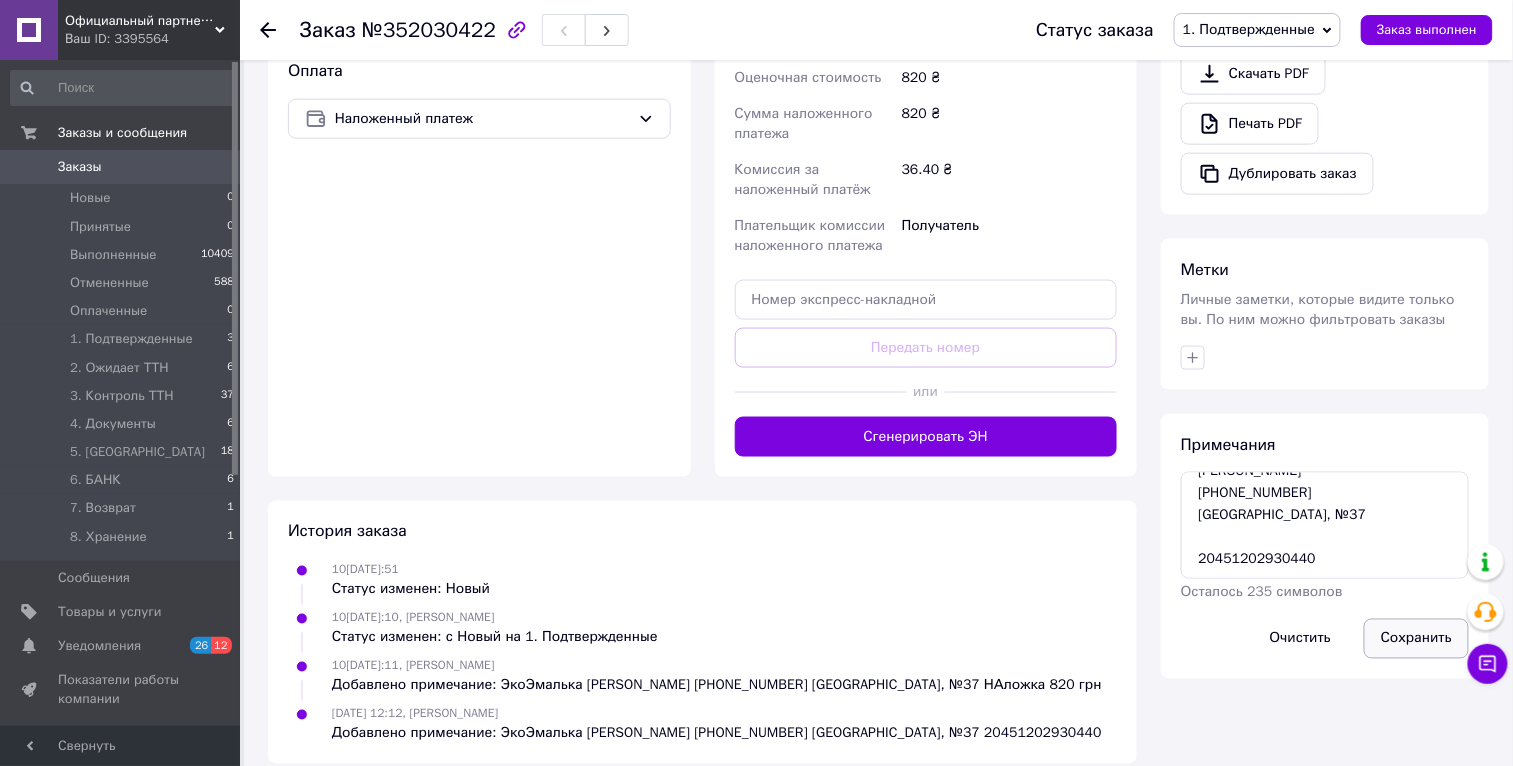 click on "Сохранить" at bounding box center [1416, 639] 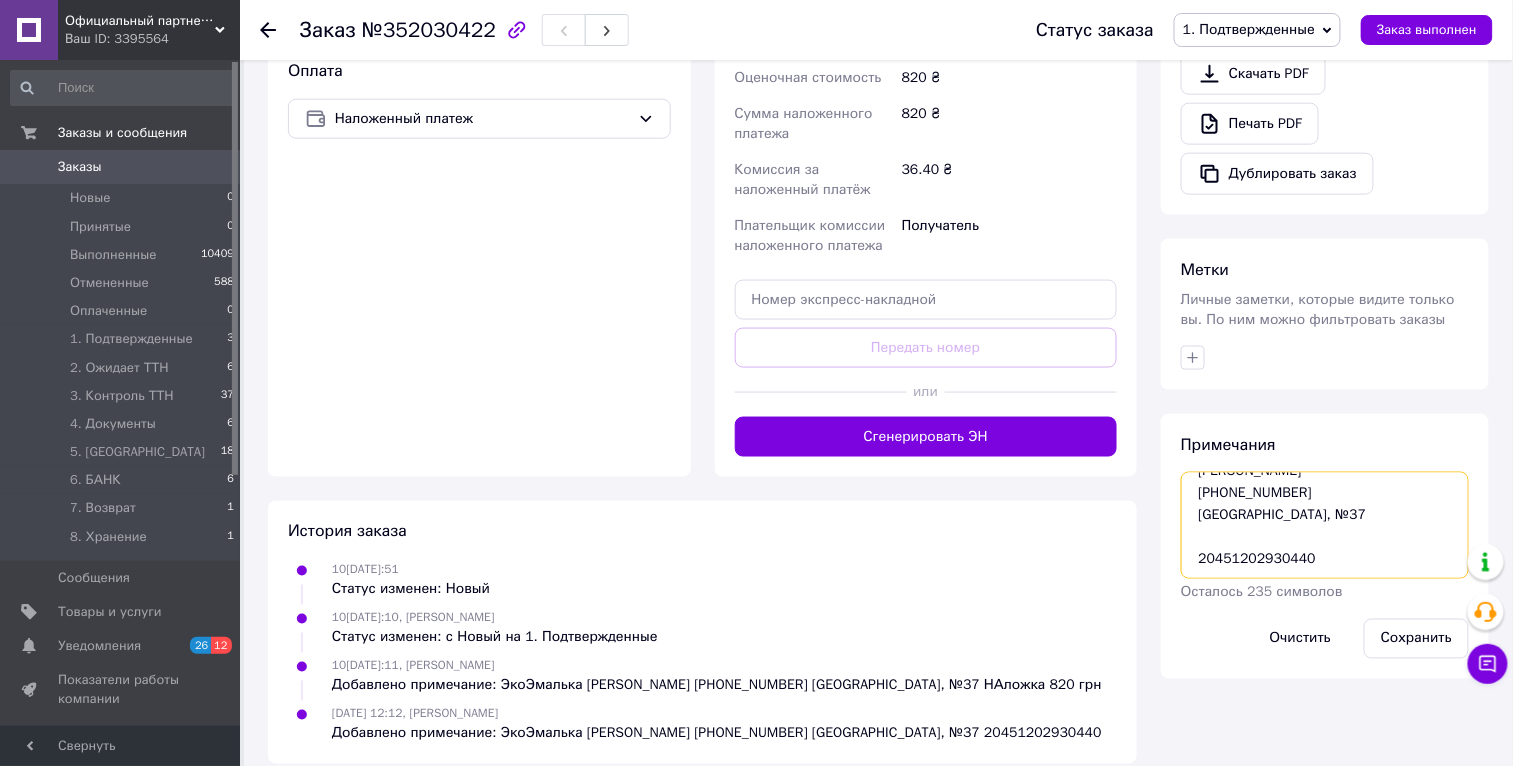 scroll, scrollTop: 0, scrollLeft: 0, axis: both 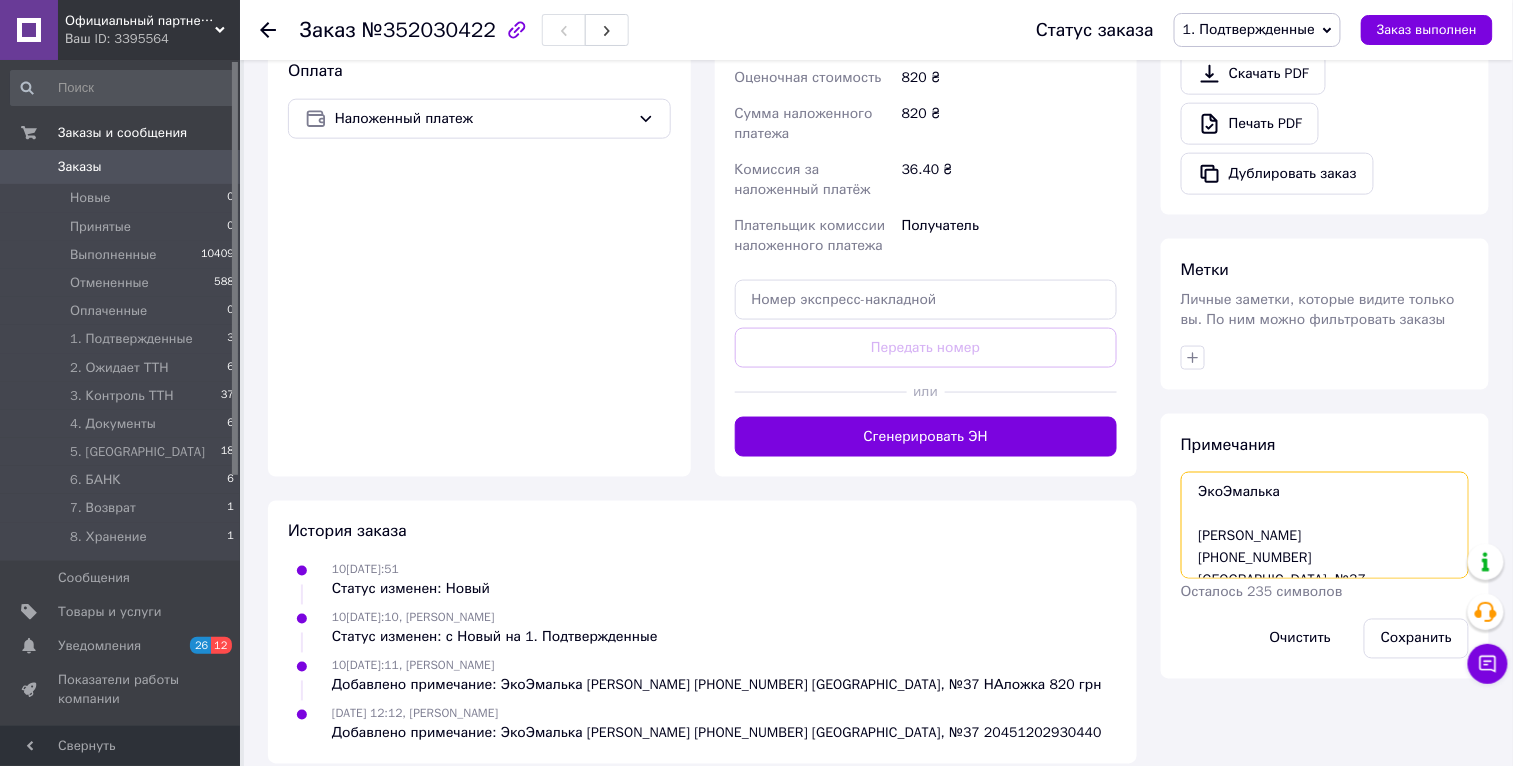 drag, startPoint x: 1328, startPoint y: 565, endPoint x: 1183, endPoint y: 395, distance: 223.43903 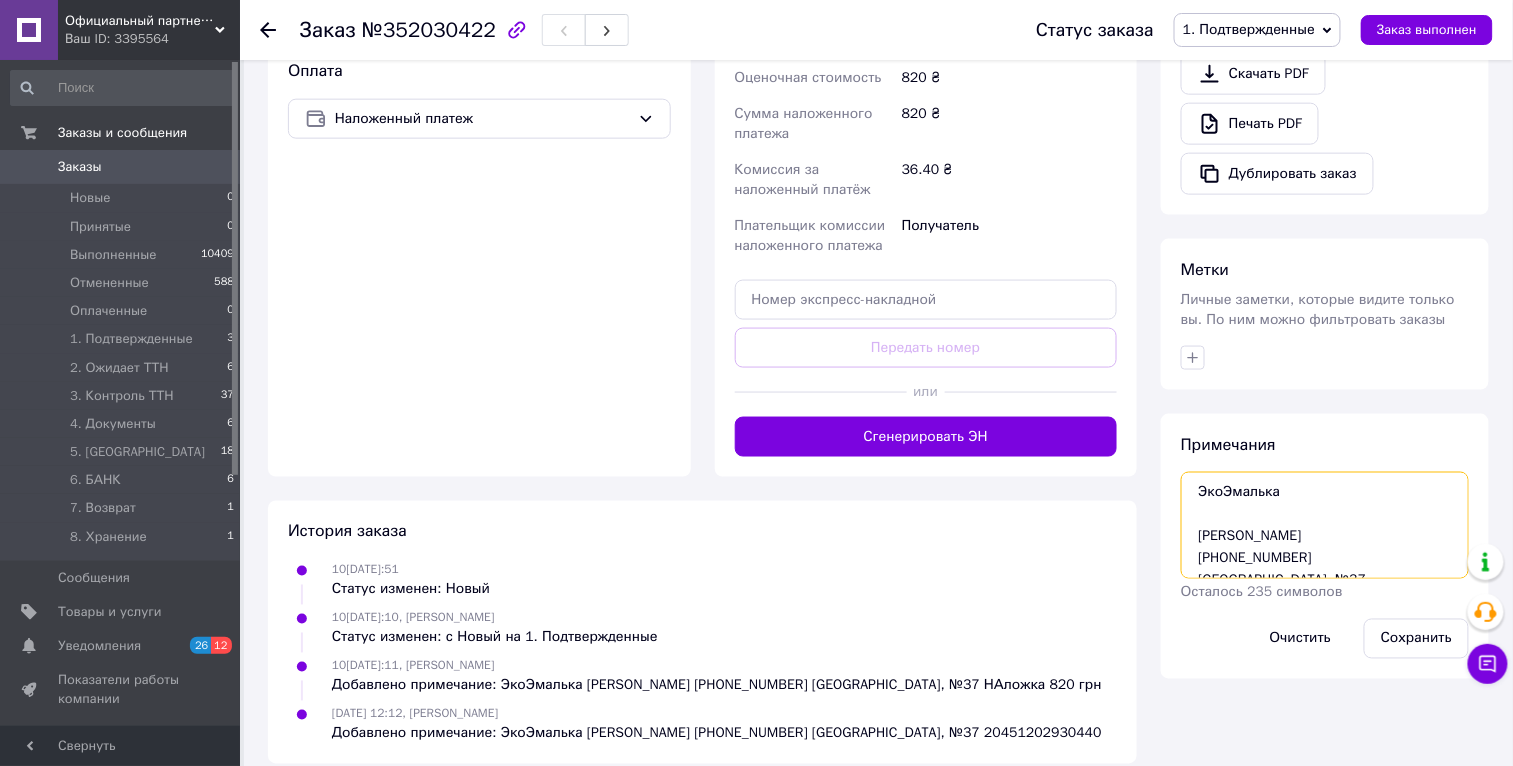 click on "ЭкоЭмалька
Фурдуй Олег
+380677717608
Одесса, №37
20451202930440" at bounding box center (1325, 525) 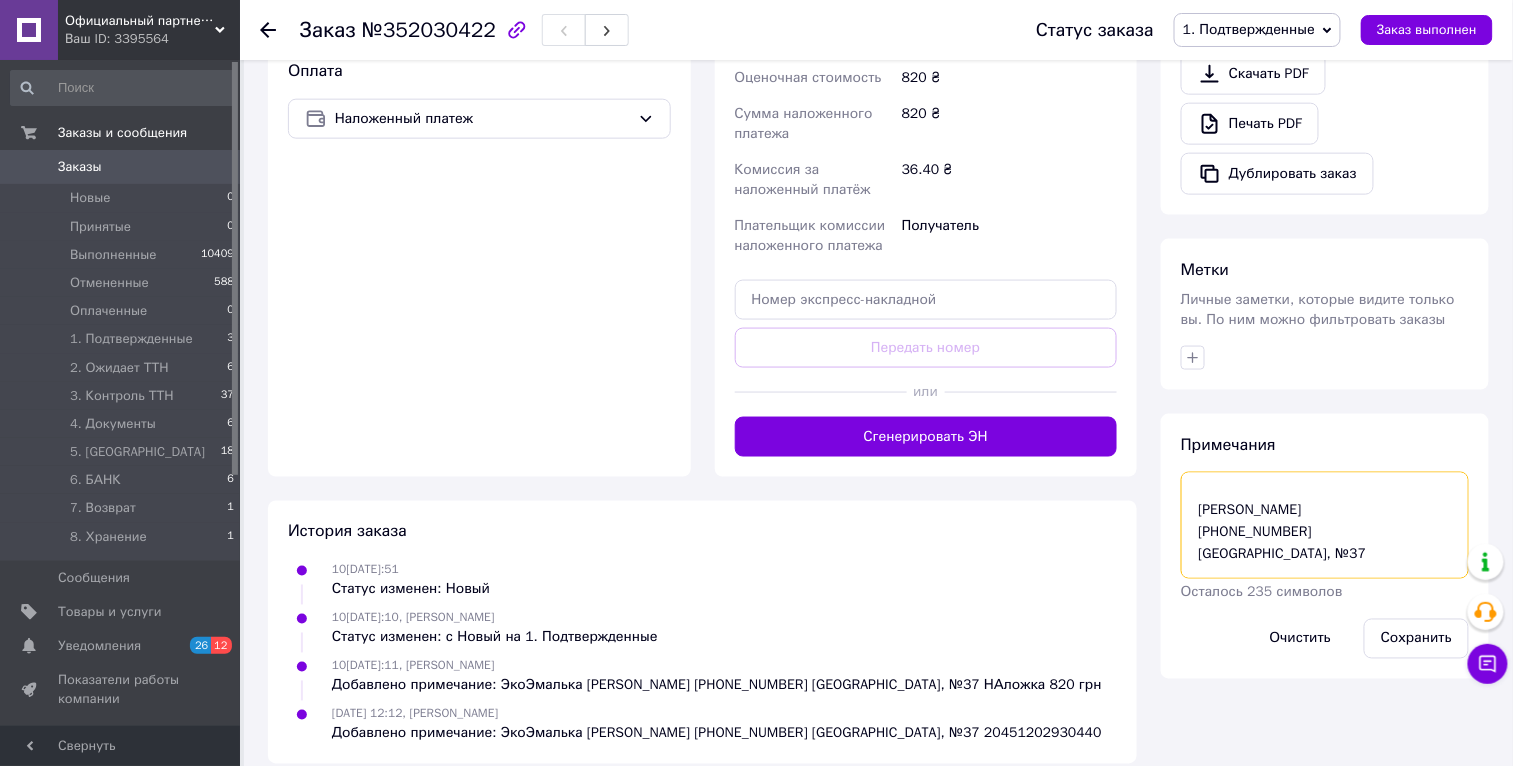 scroll, scrollTop: 0, scrollLeft: 0, axis: both 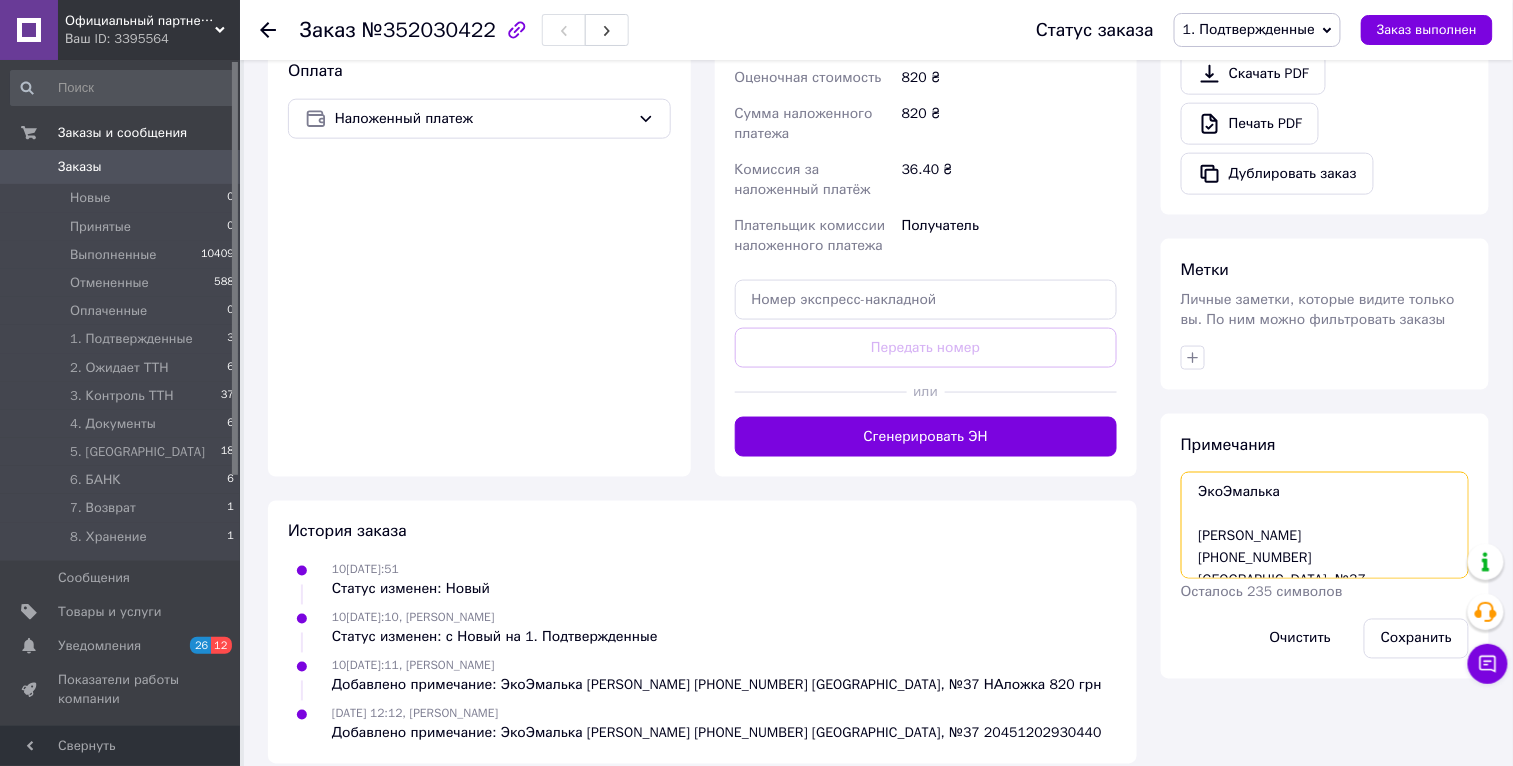 drag, startPoint x: 1255, startPoint y: 487, endPoint x: 1147, endPoint y: 435, distance: 119.86659 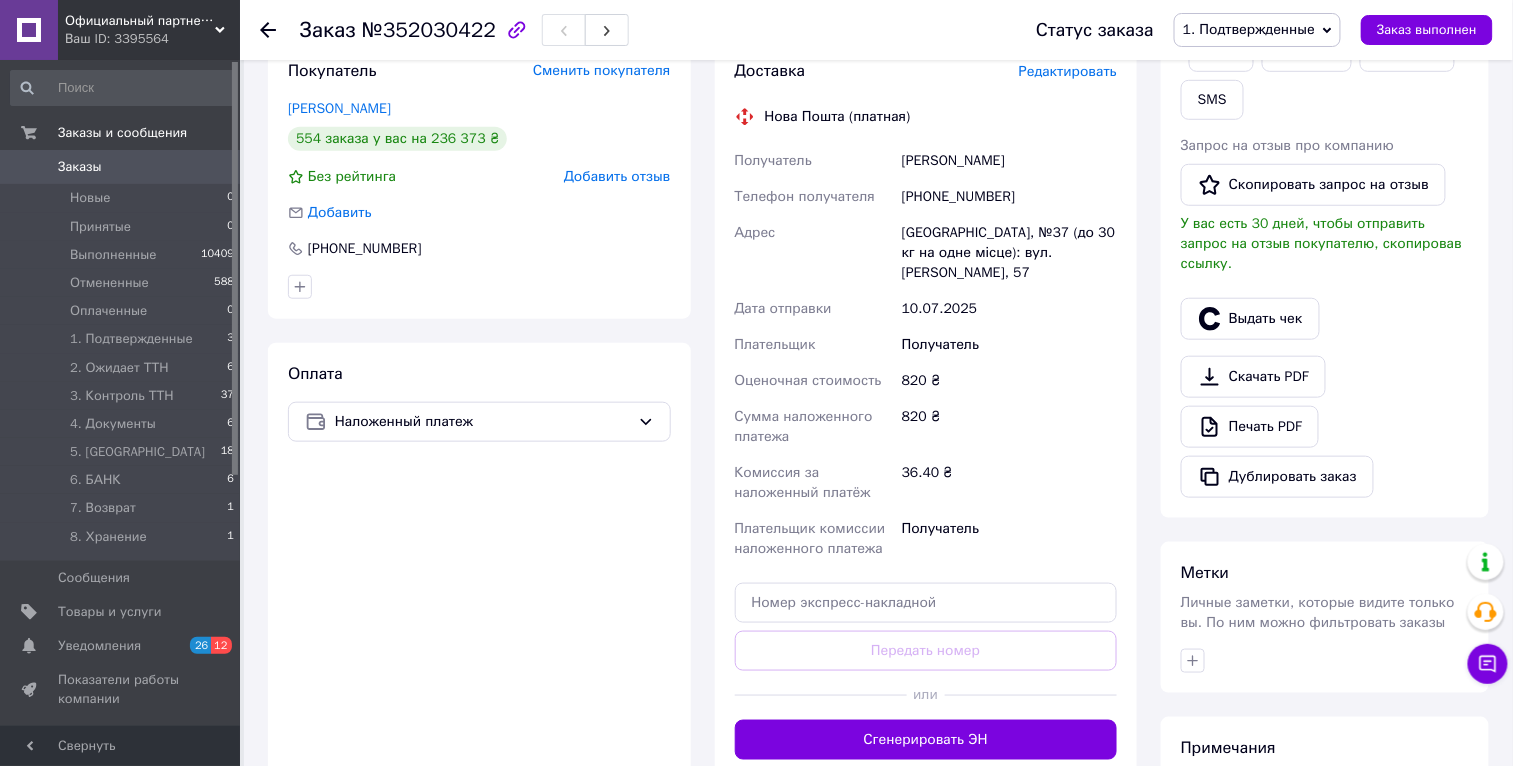 scroll, scrollTop: 0, scrollLeft: 0, axis: both 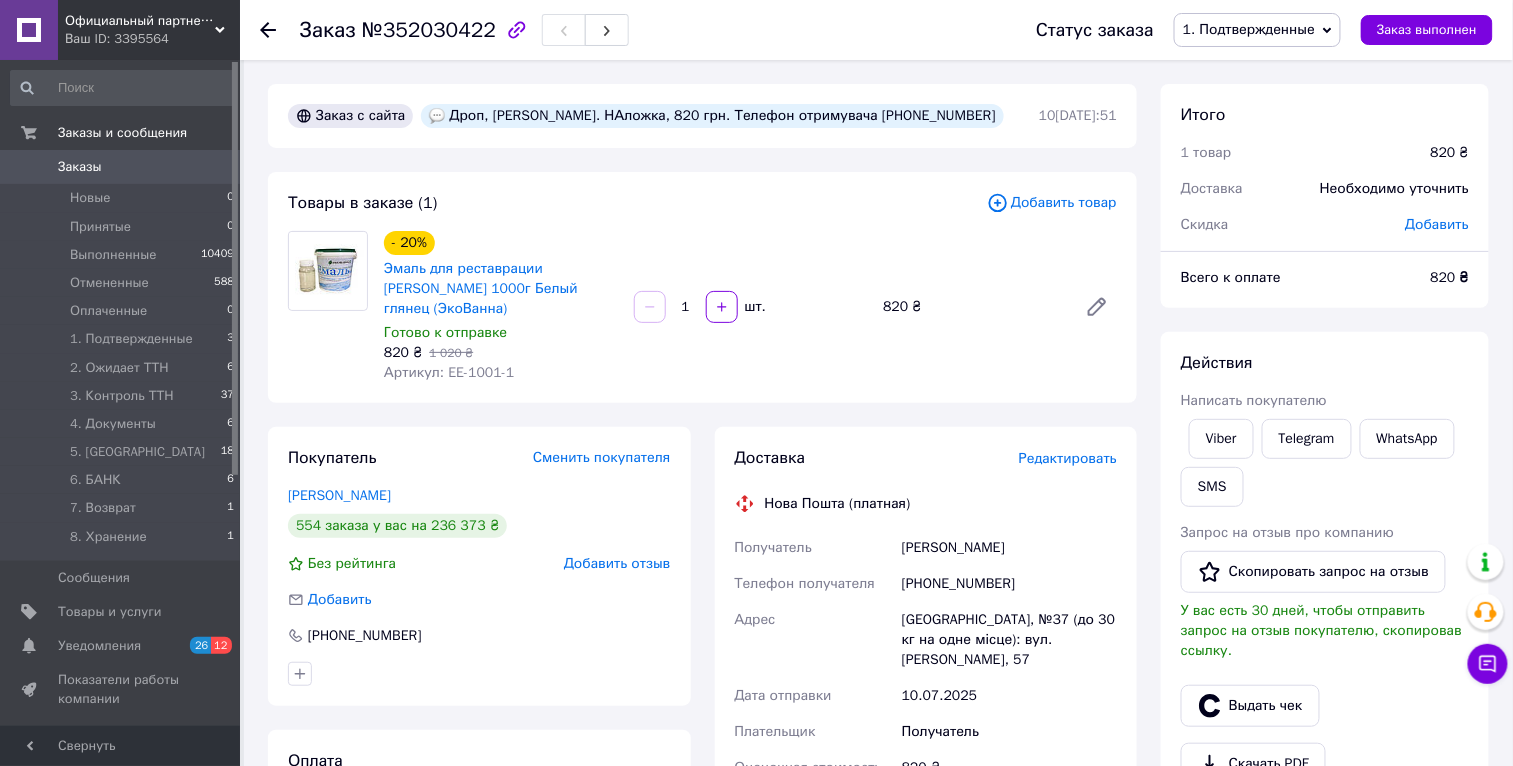 click on "1. Подтвержденные" at bounding box center [1249, 29] 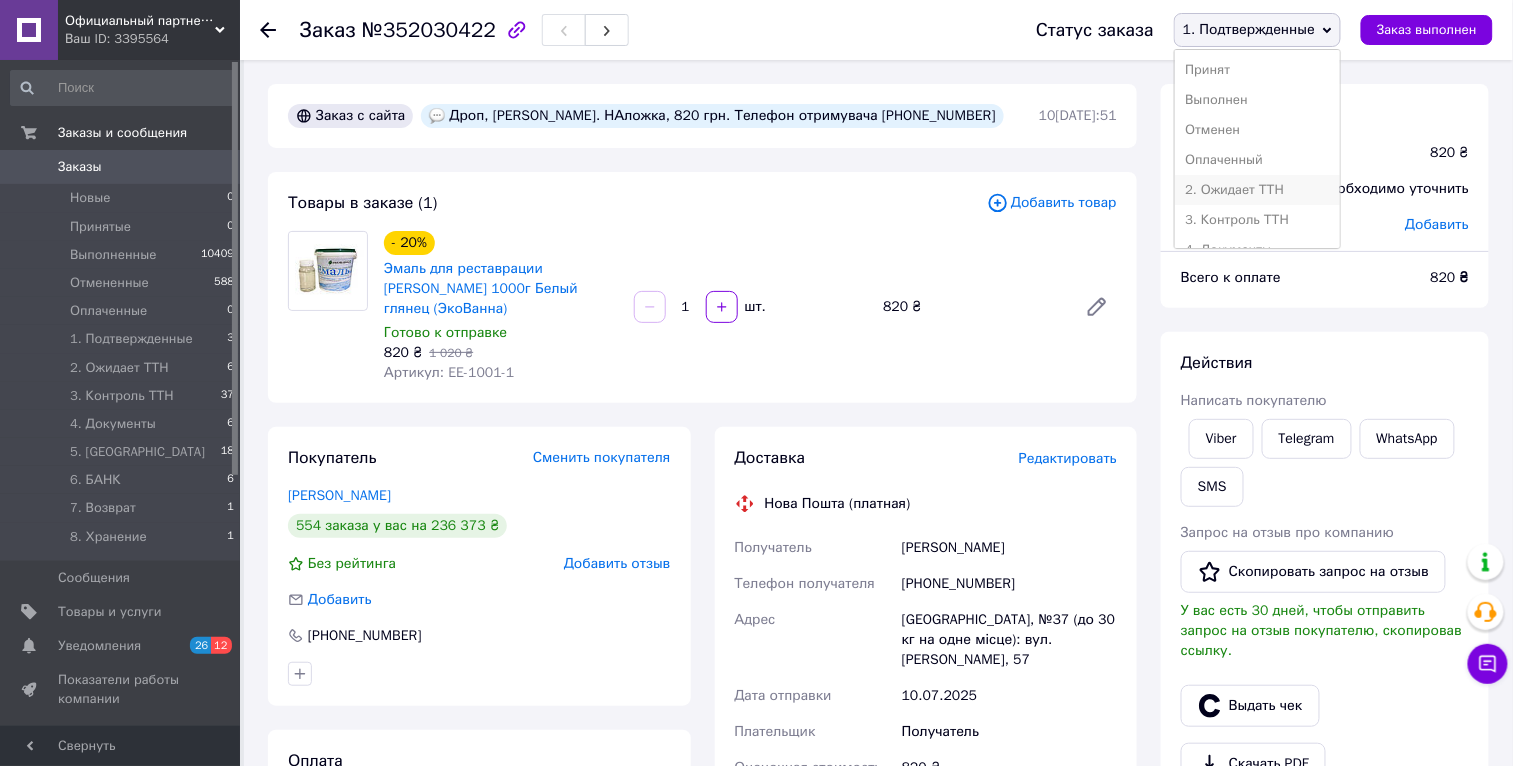 click on "2. Ожидает ТТН" at bounding box center (1257, 190) 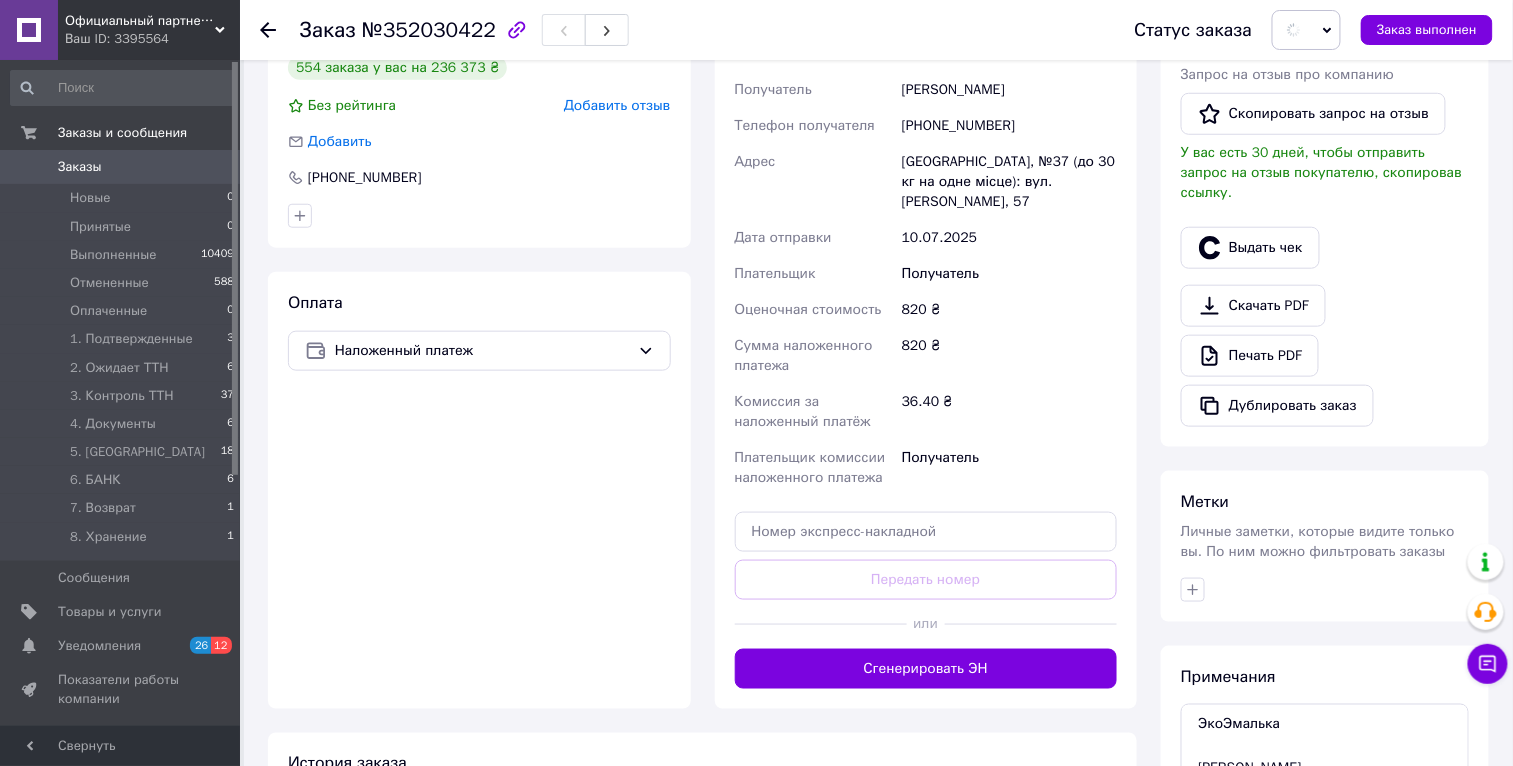 scroll, scrollTop: 690, scrollLeft: 0, axis: vertical 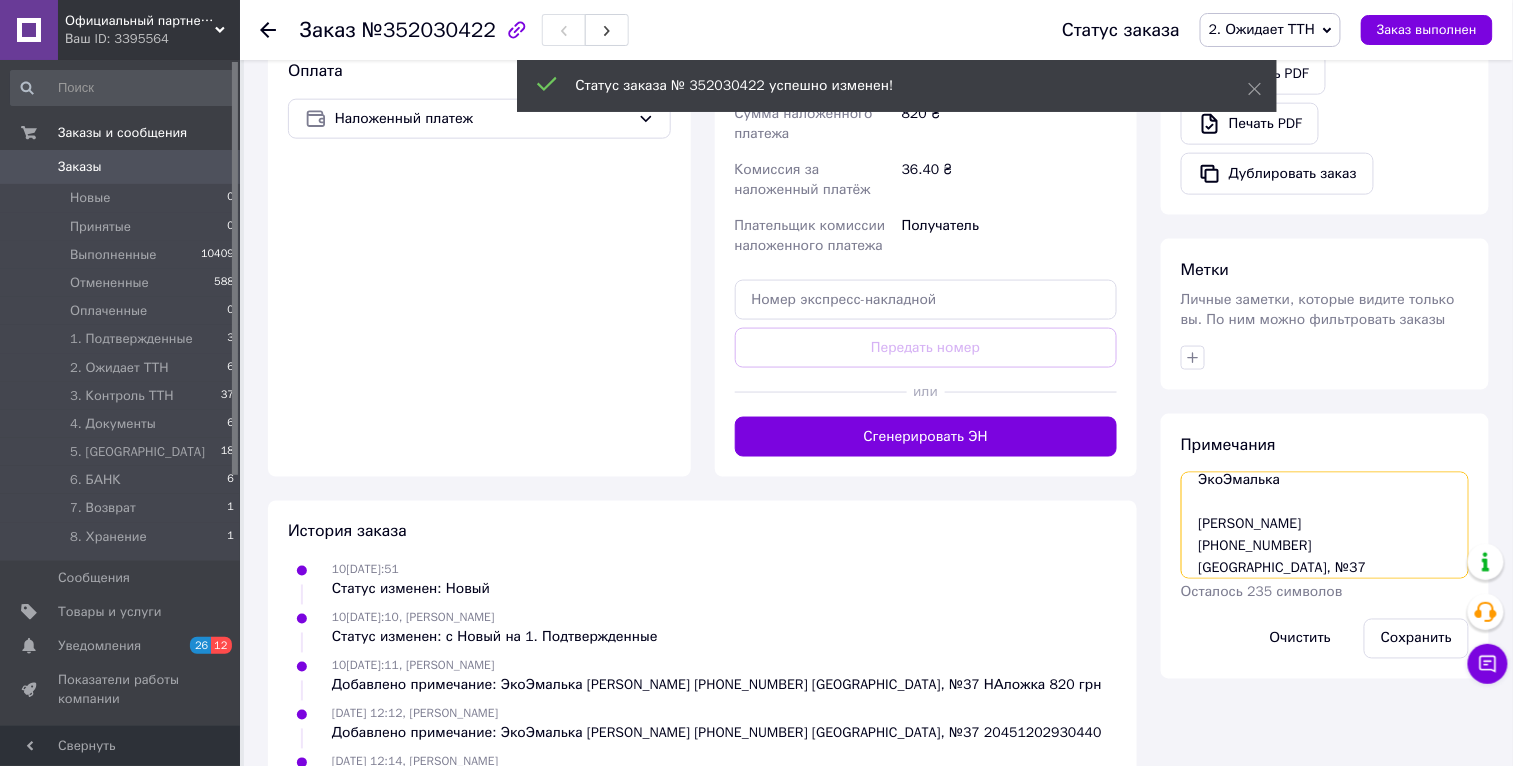 drag, startPoint x: 1291, startPoint y: 566, endPoint x: 1184, endPoint y: 518, distance: 117.273186 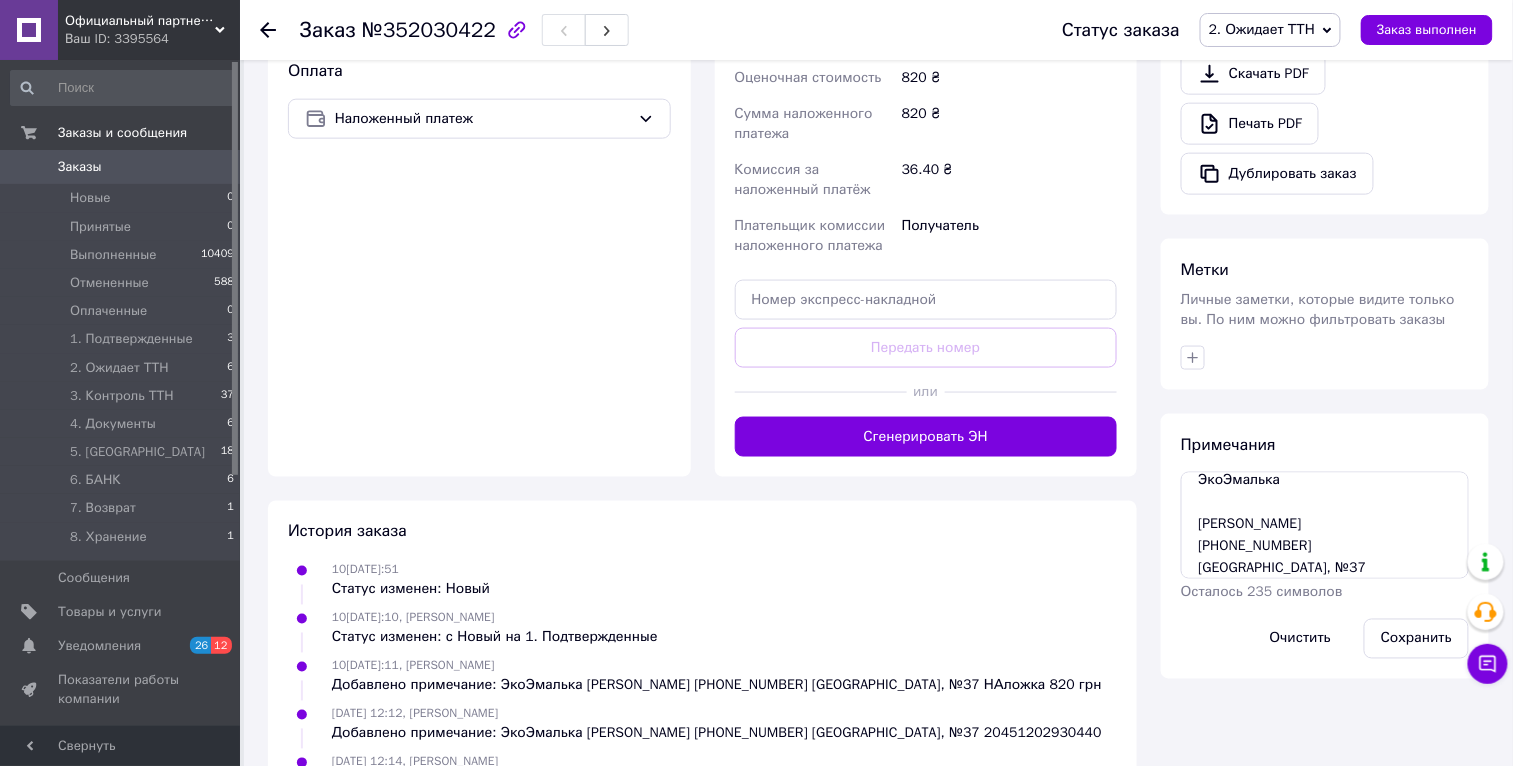 drag, startPoint x: 1399, startPoint y: 638, endPoint x: 1355, endPoint y: 8, distance: 631.53467 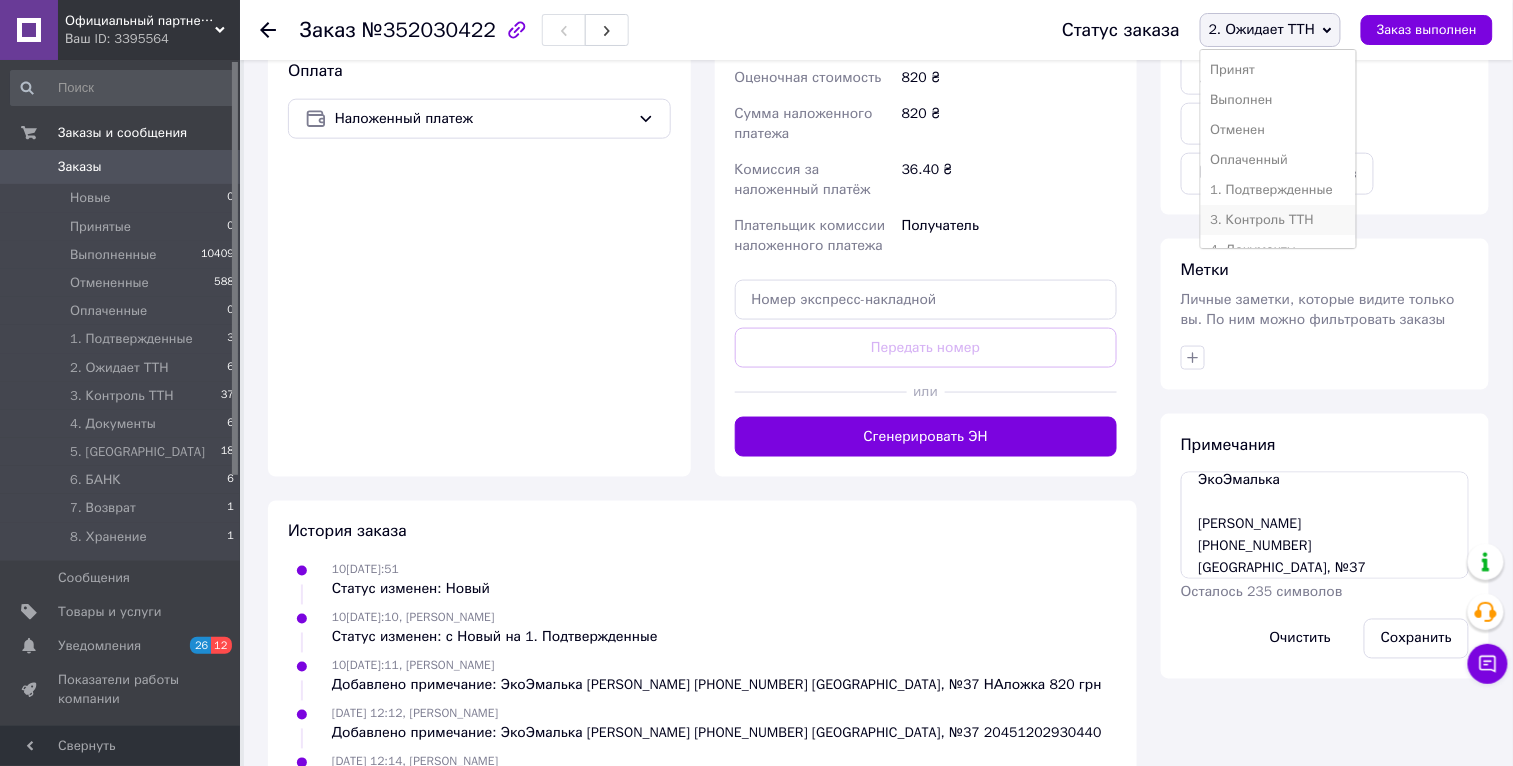 click on "3. Контроль ТТН" at bounding box center [1278, 220] 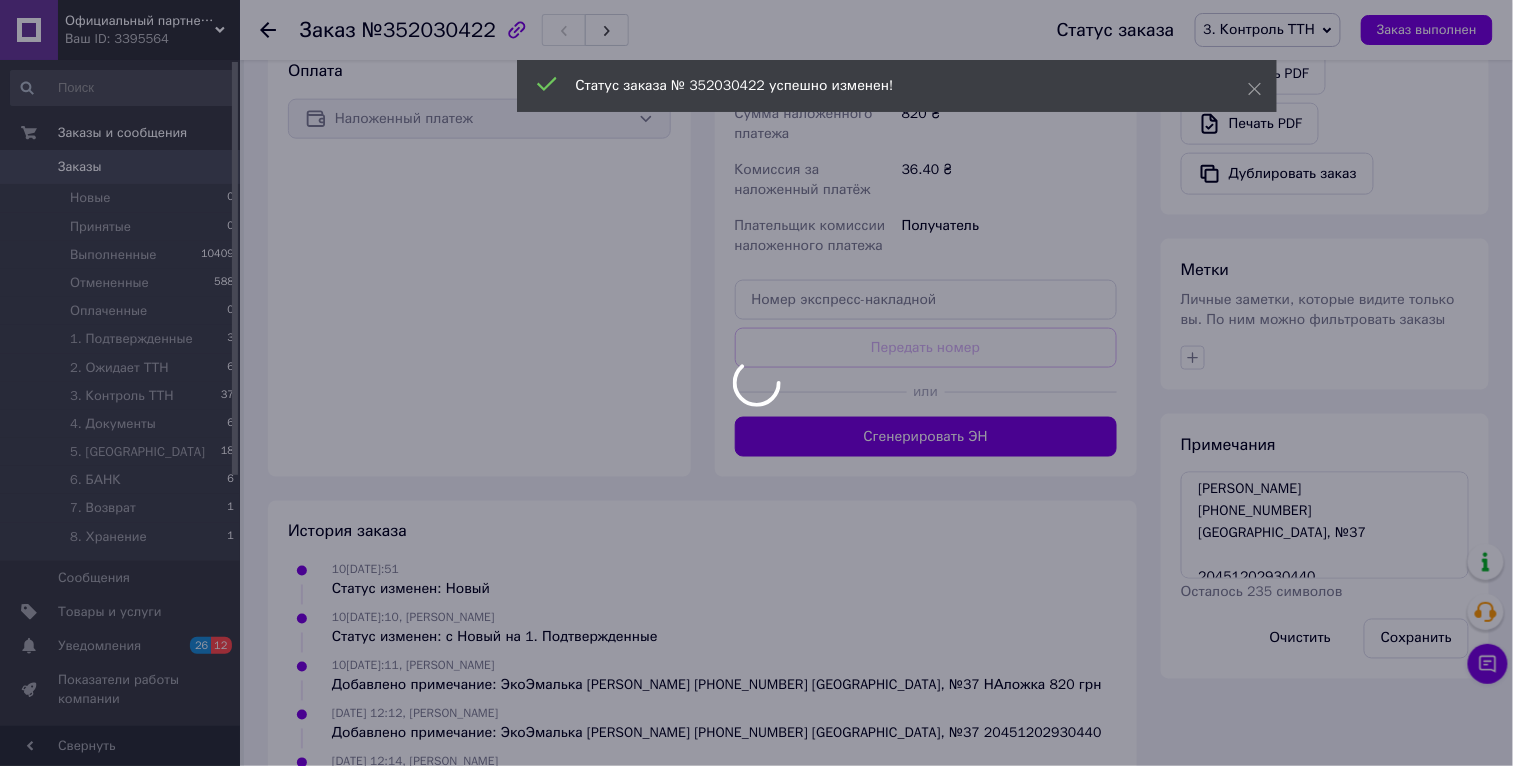 scroll, scrollTop: 65, scrollLeft: 0, axis: vertical 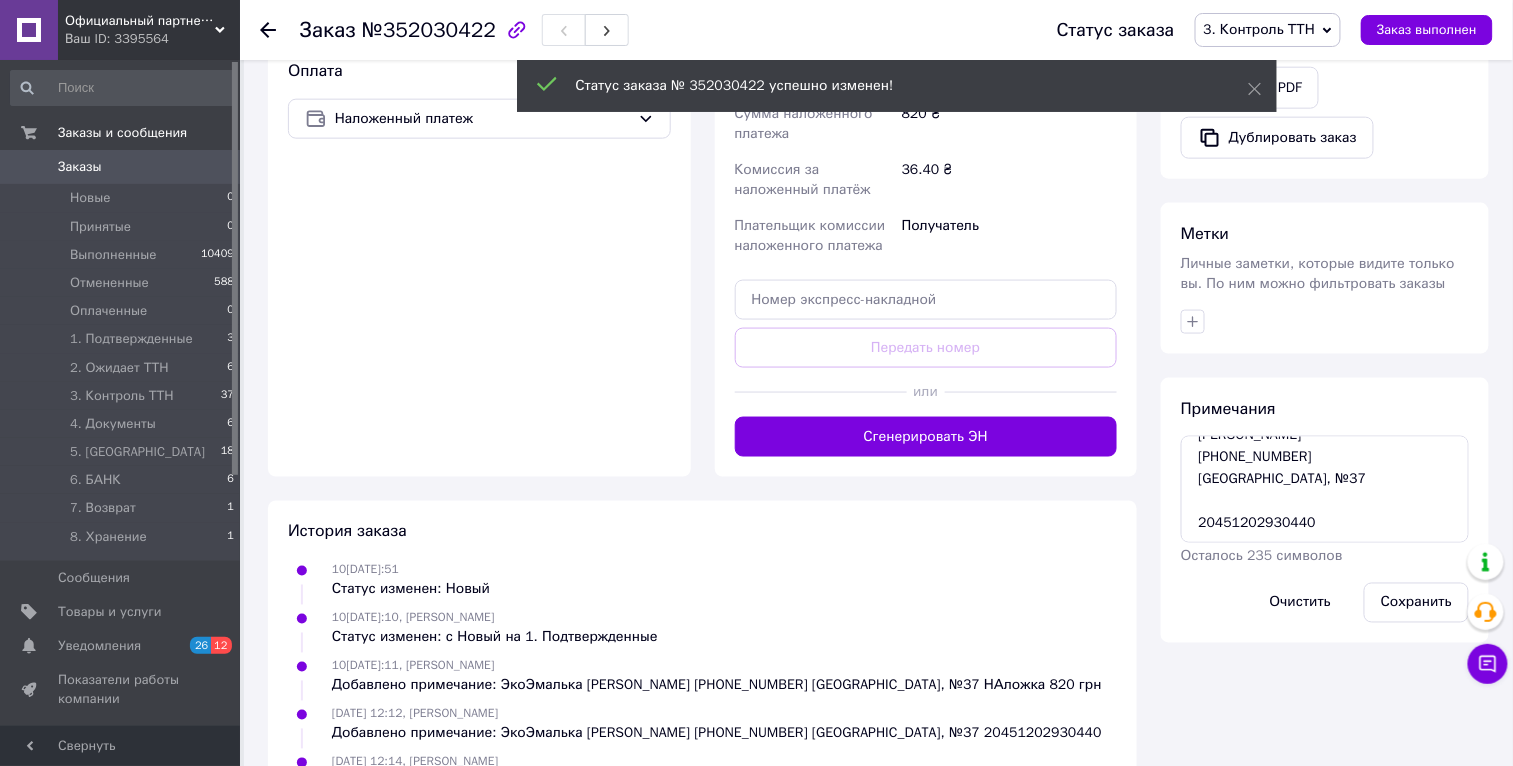 click on "Осталось 235 символов" at bounding box center [1262, 556] 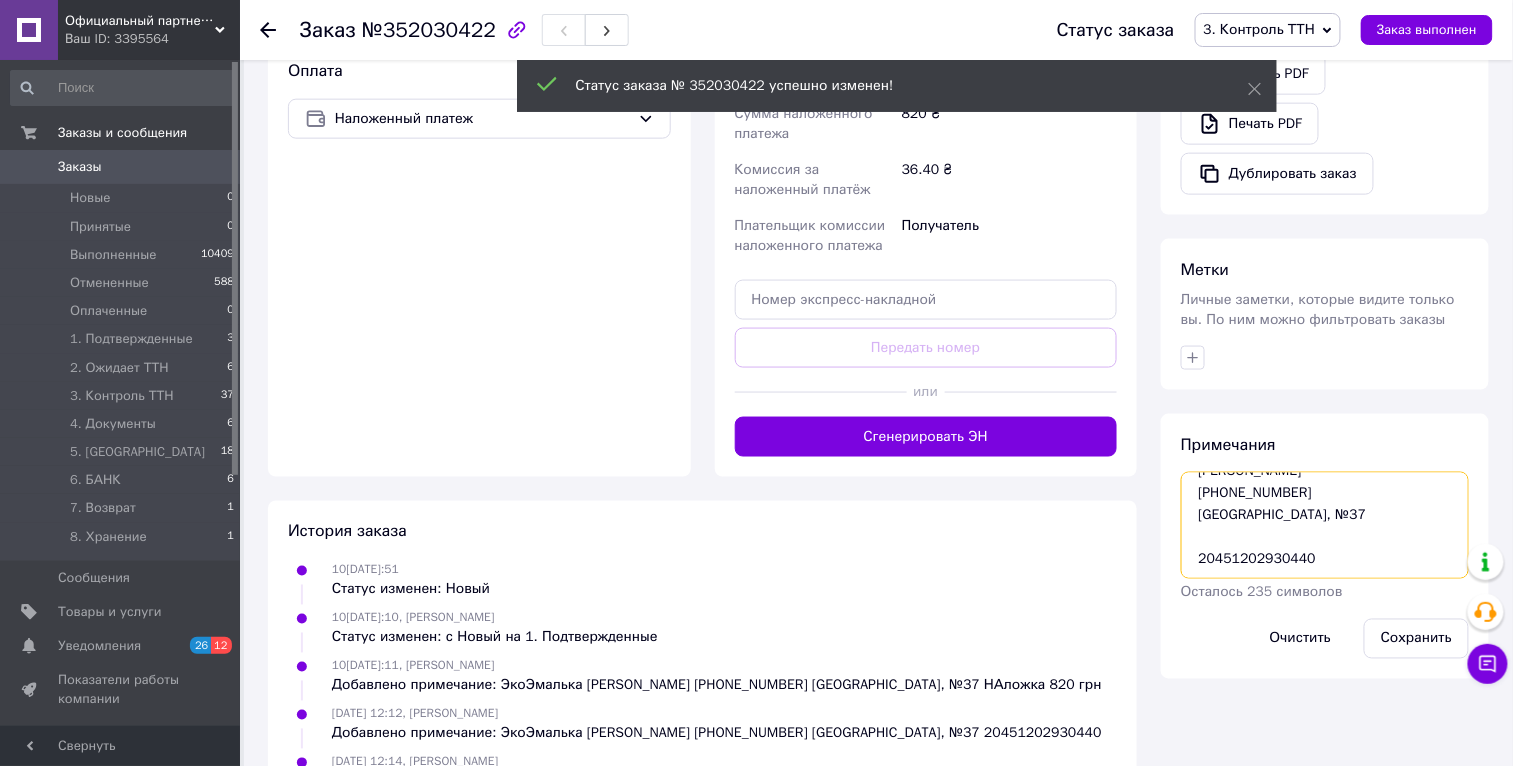scroll, scrollTop: 0, scrollLeft: 0, axis: both 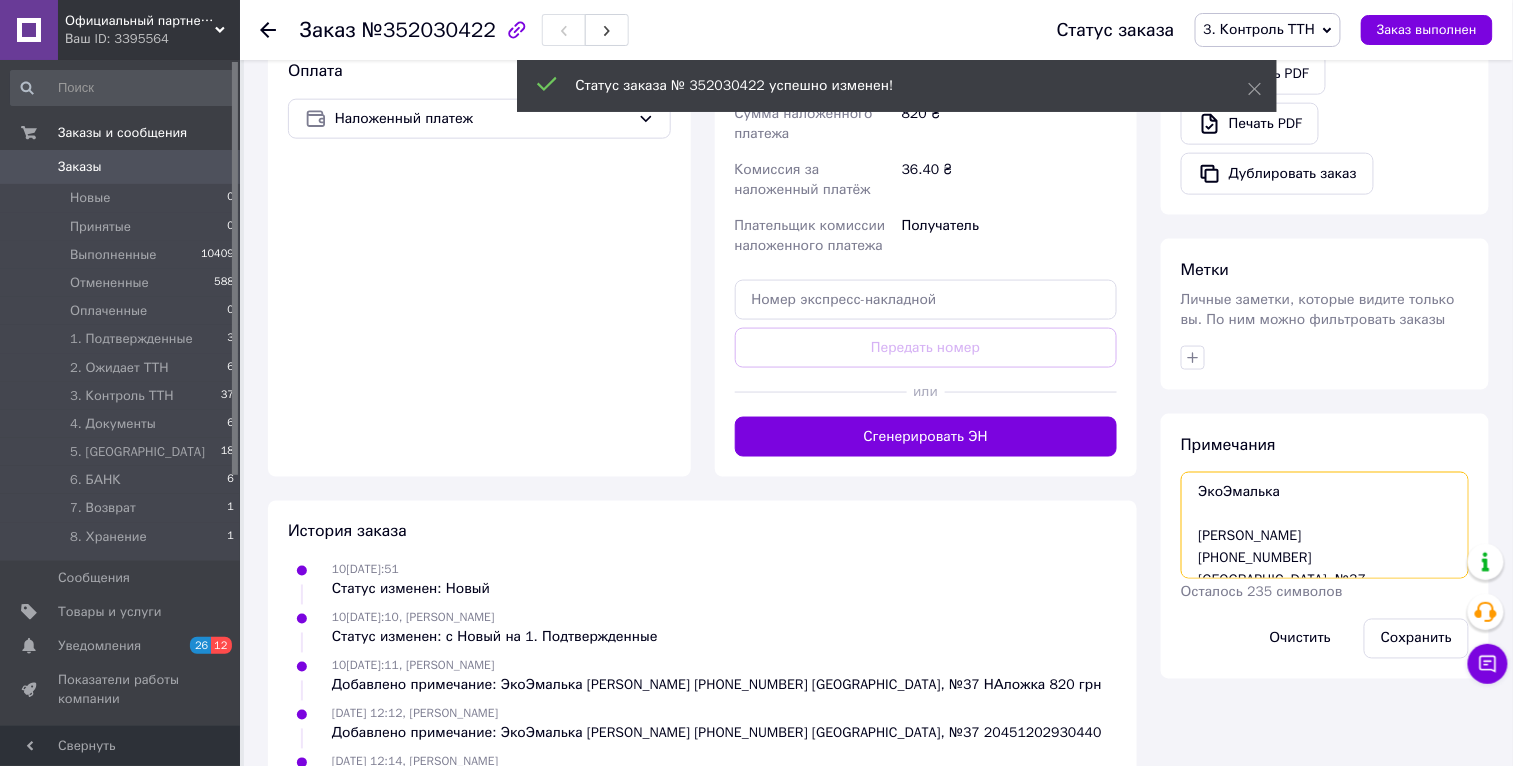 drag, startPoint x: 1345, startPoint y: 557, endPoint x: 1196, endPoint y: 417, distance: 204.45293 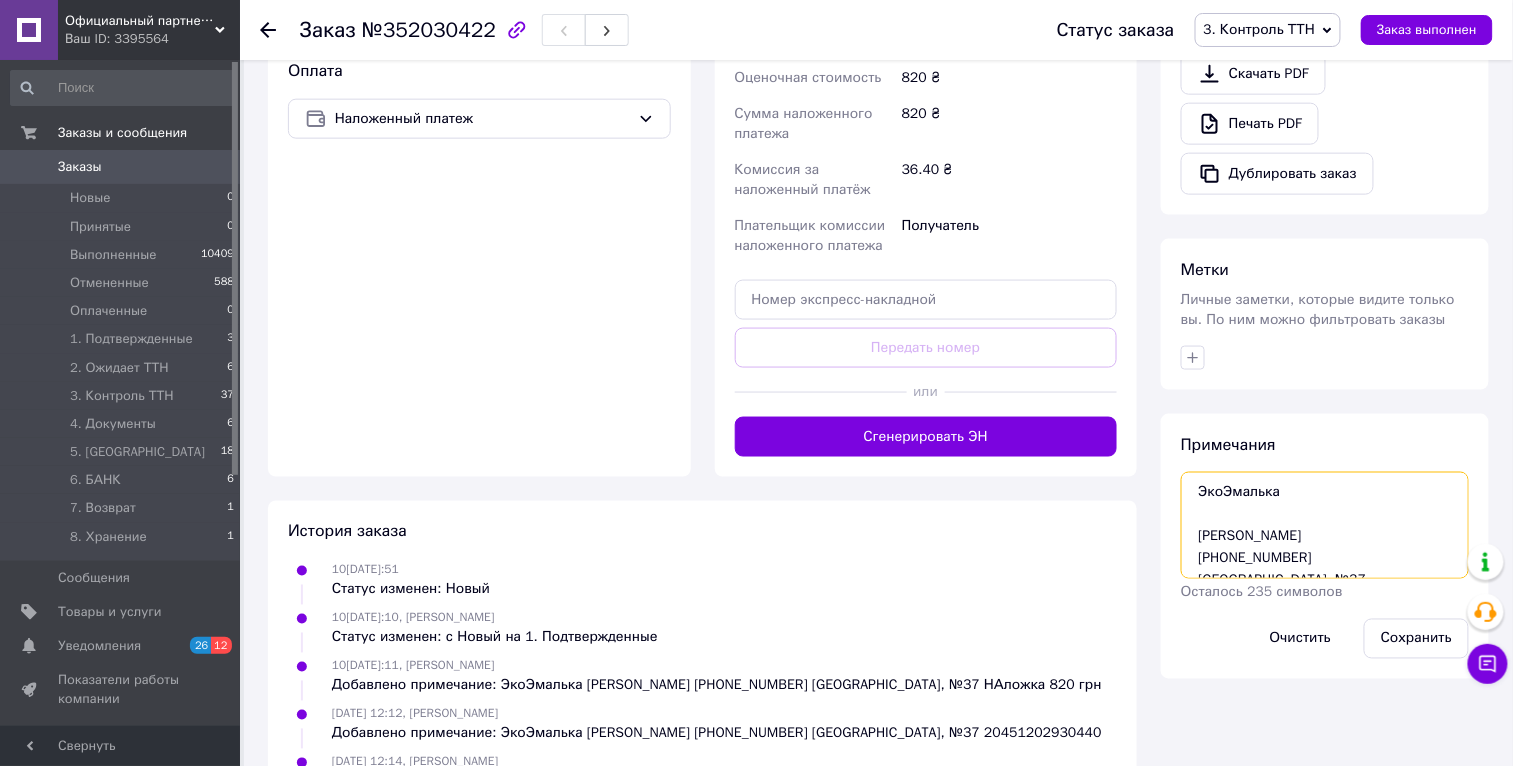 scroll, scrollTop: 0, scrollLeft: 0, axis: both 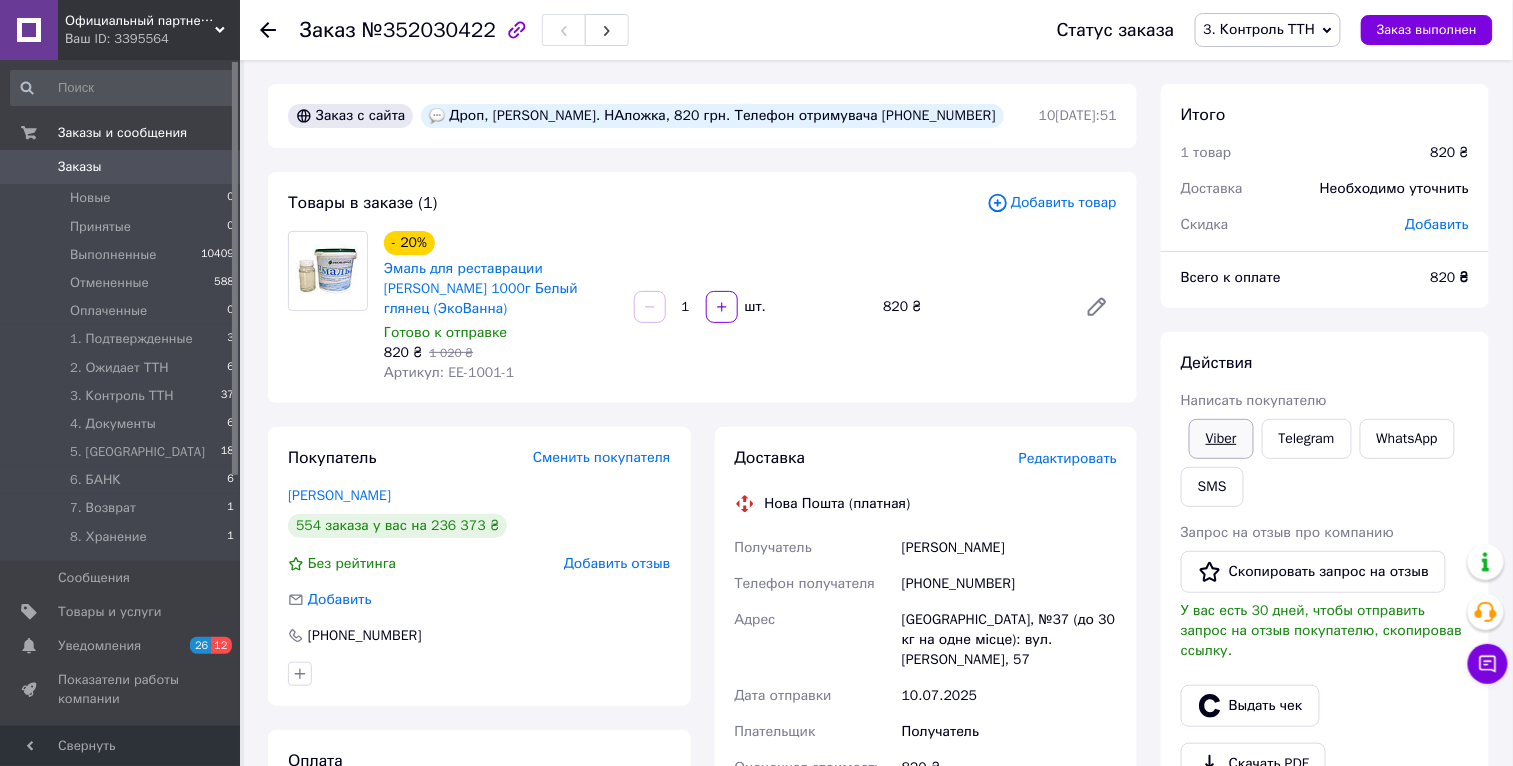 click on "Viber" at bounding box center (1221, 439) 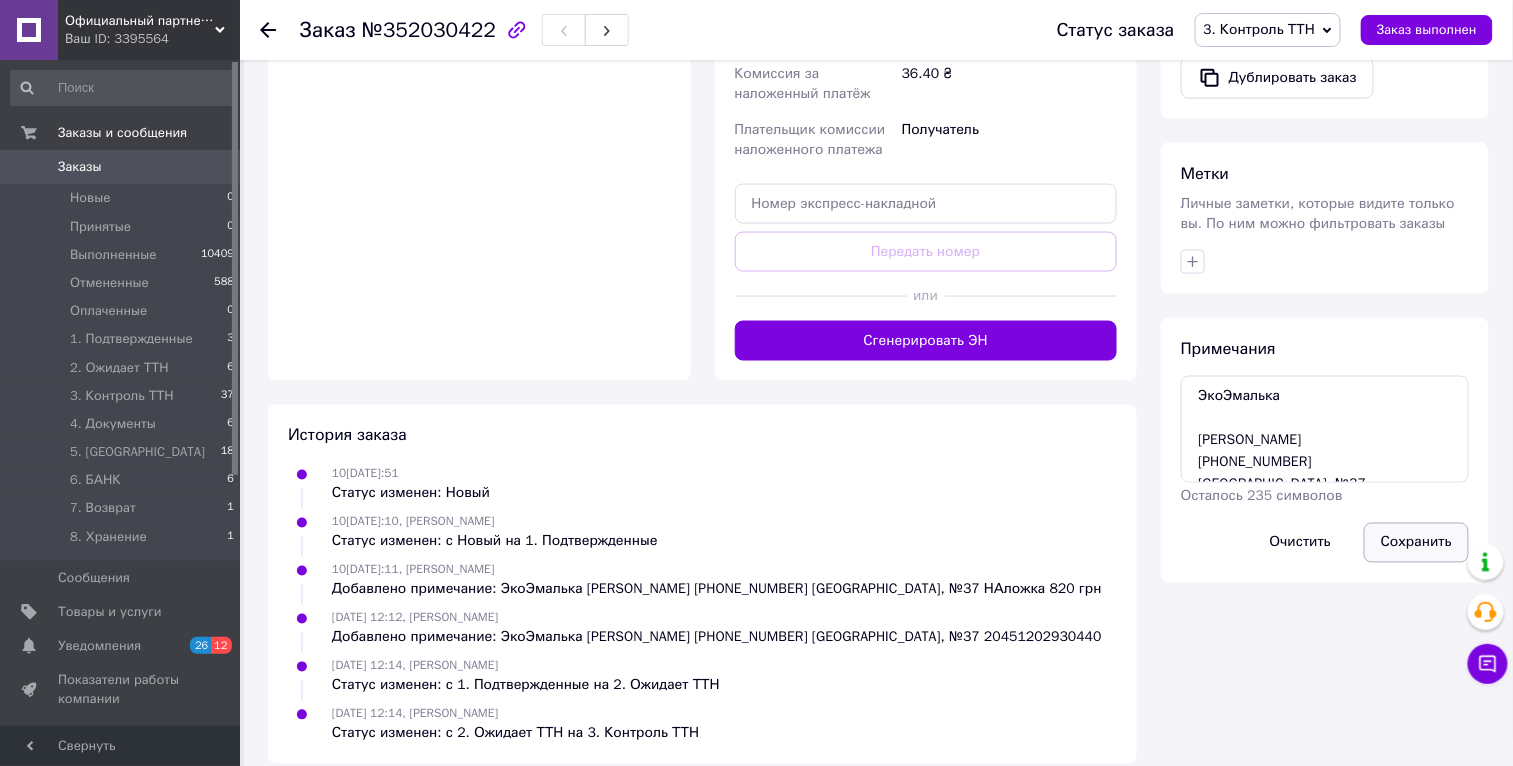 click on "Сохранить" at bounding box center [1416, 543] 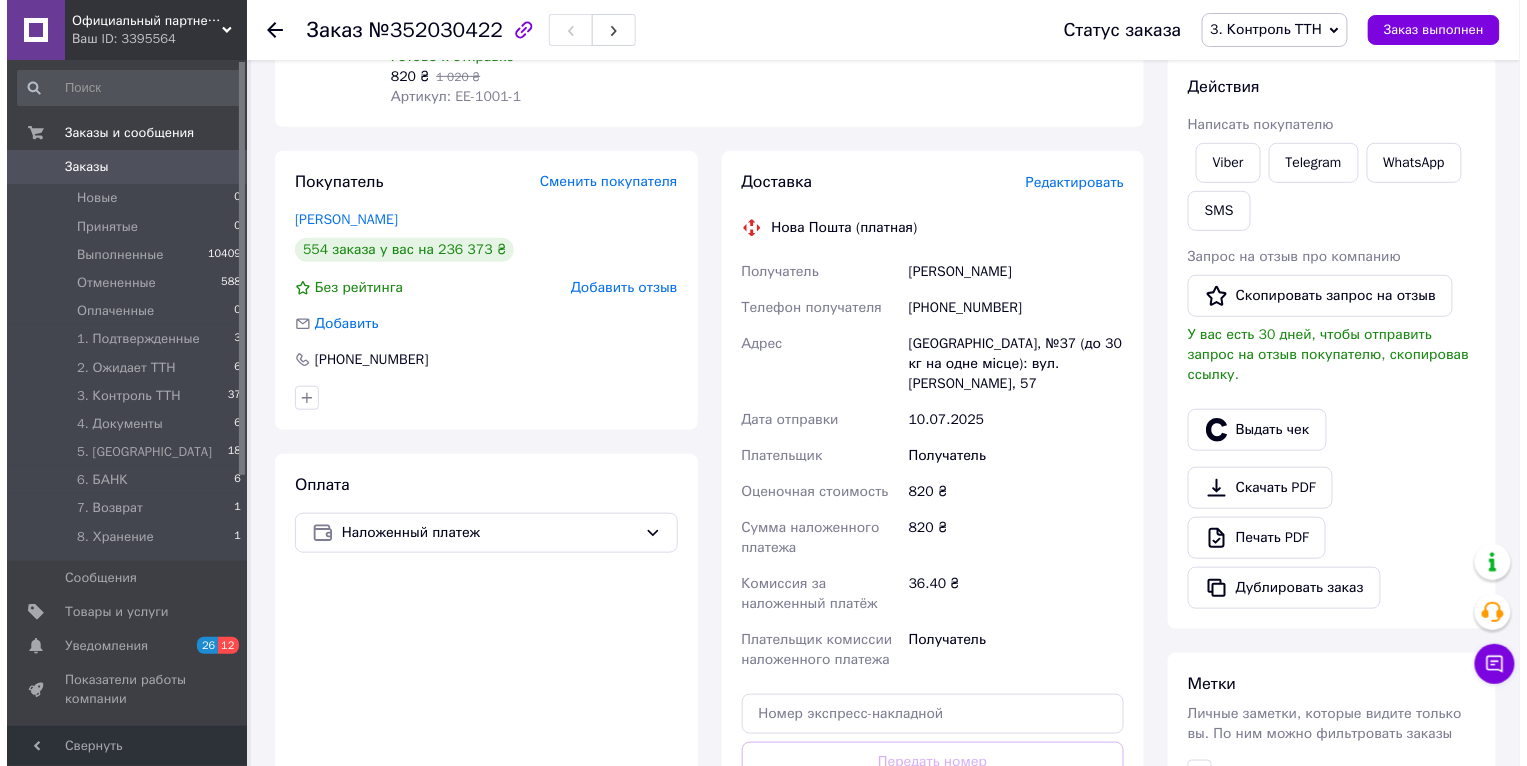 scroll, scrollTop: 0, scrollLeft: 0, axis: both 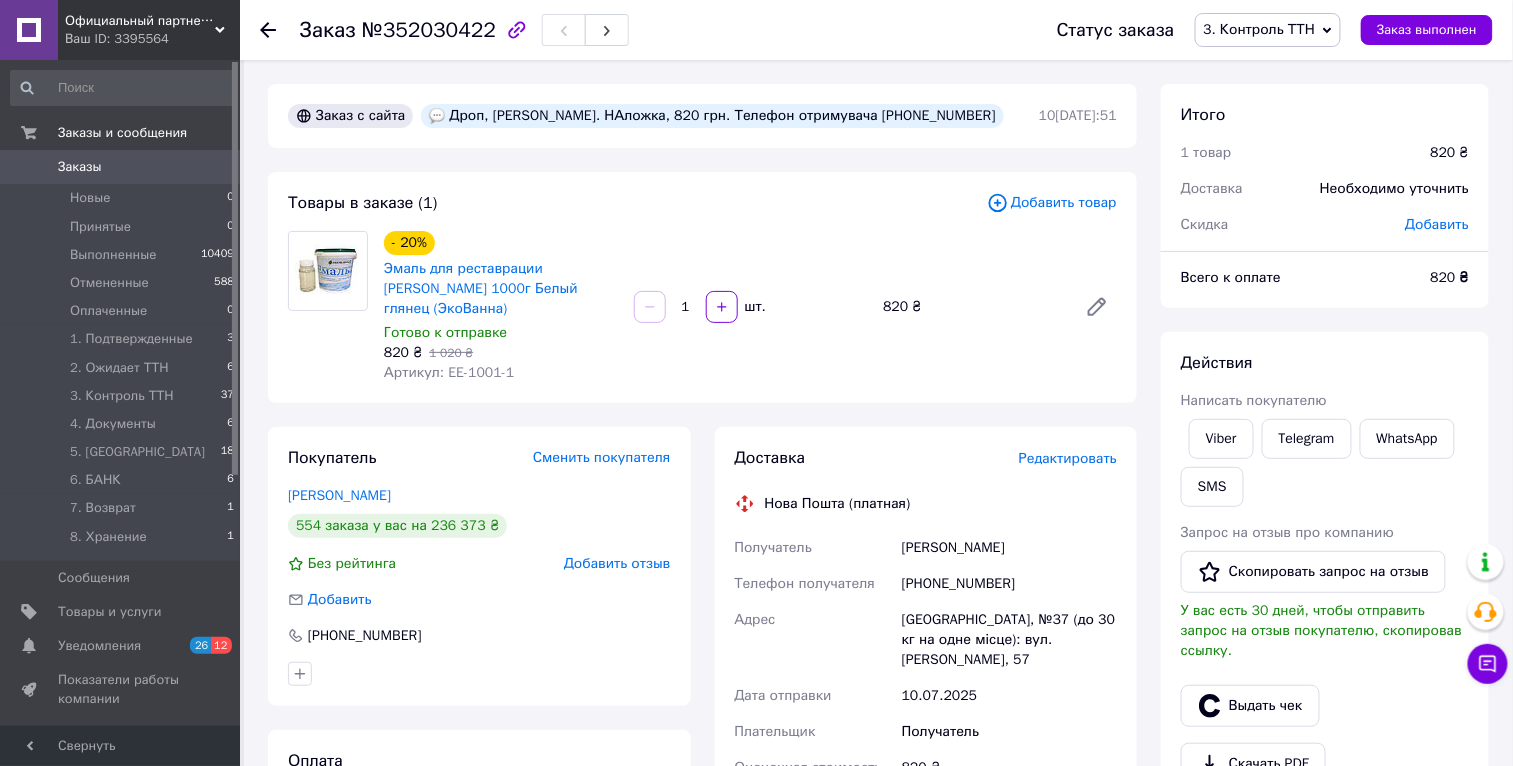 click on "Заказы" at bounding box center [80, 167] 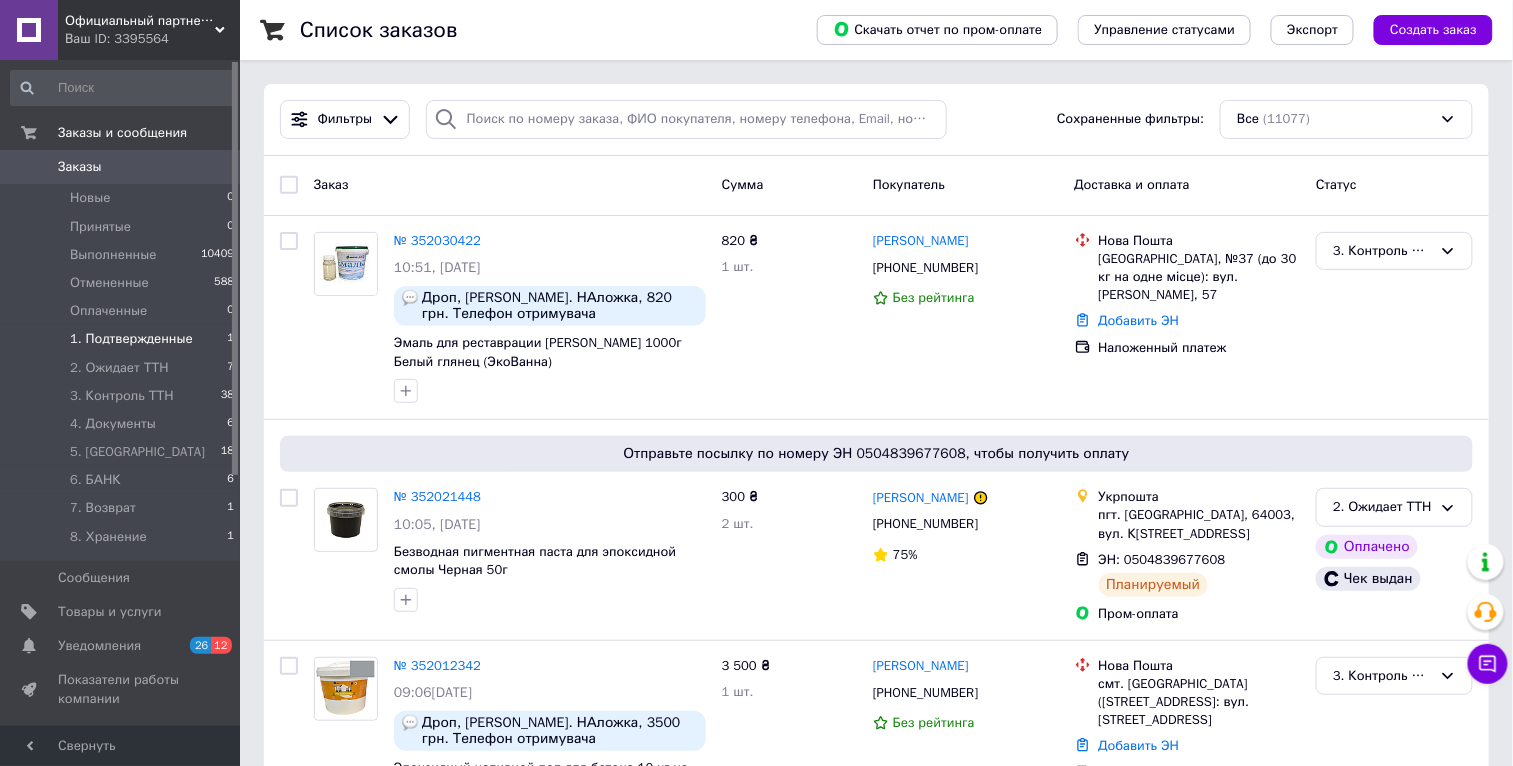 click on "1. Подтвержденные 1" at bounding box center (123, 339) 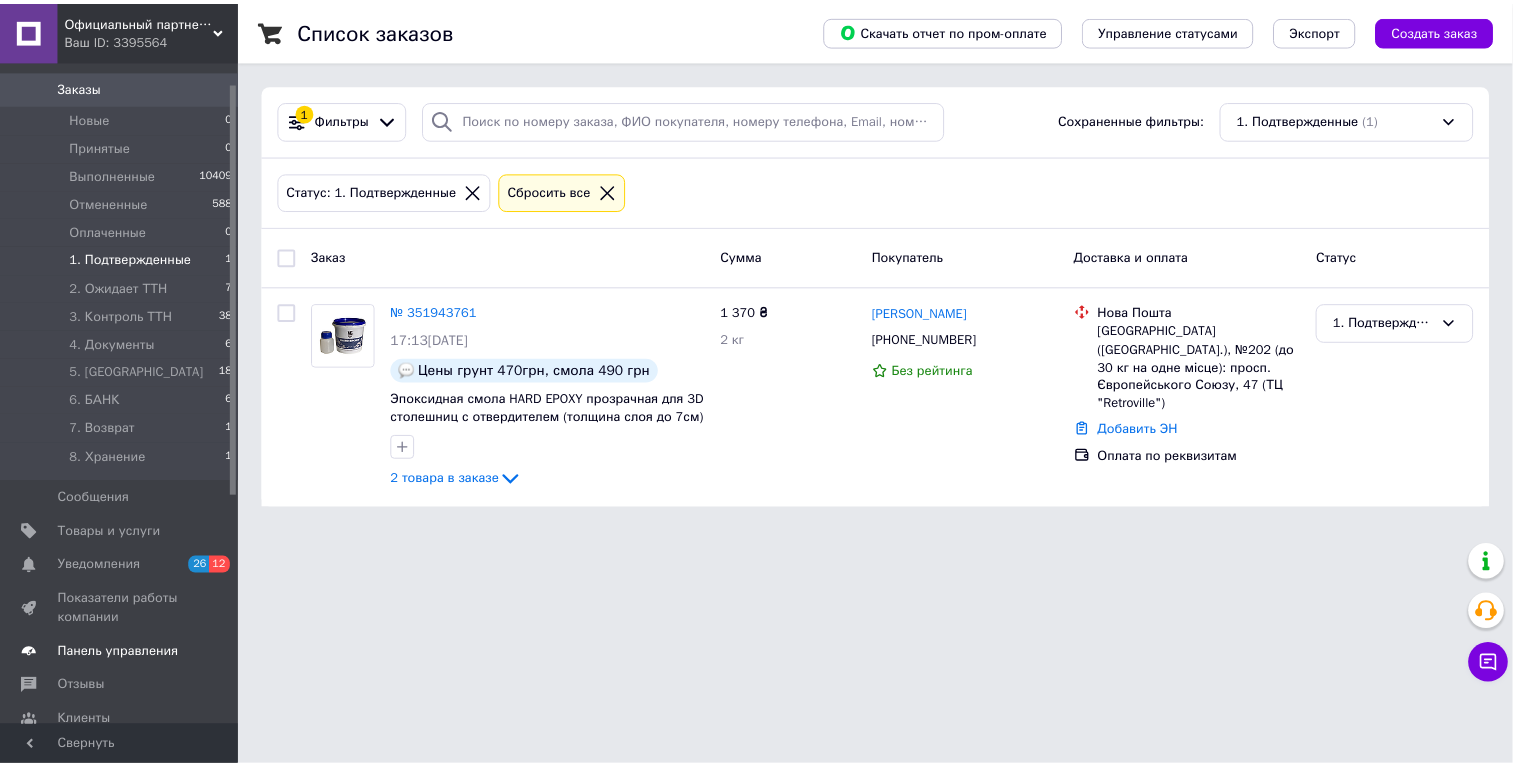 scroll, scrollTop: 83, scrollLeft: 0, axis: vertical 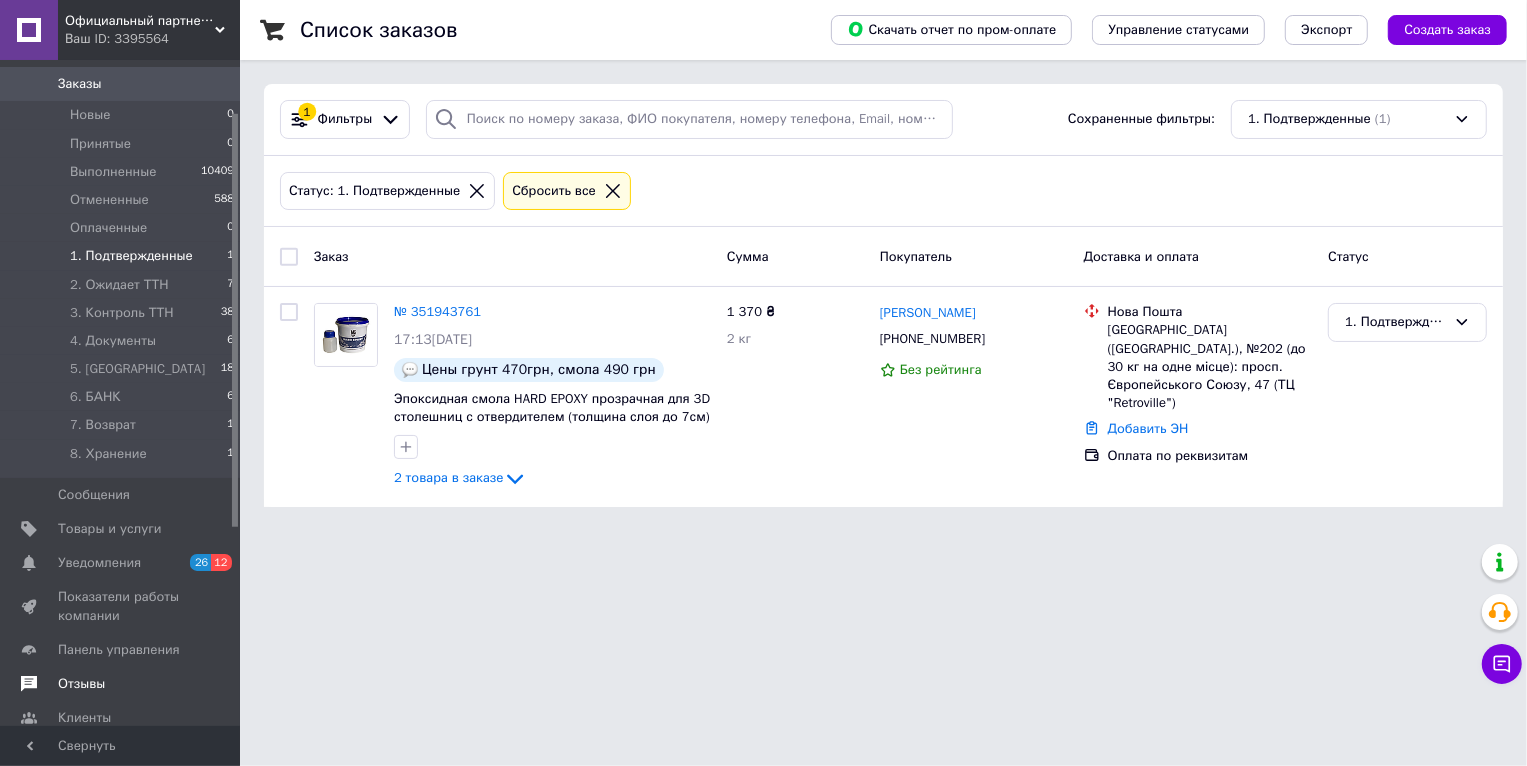 click on "Отзывы" at bounding box center (81, 684) 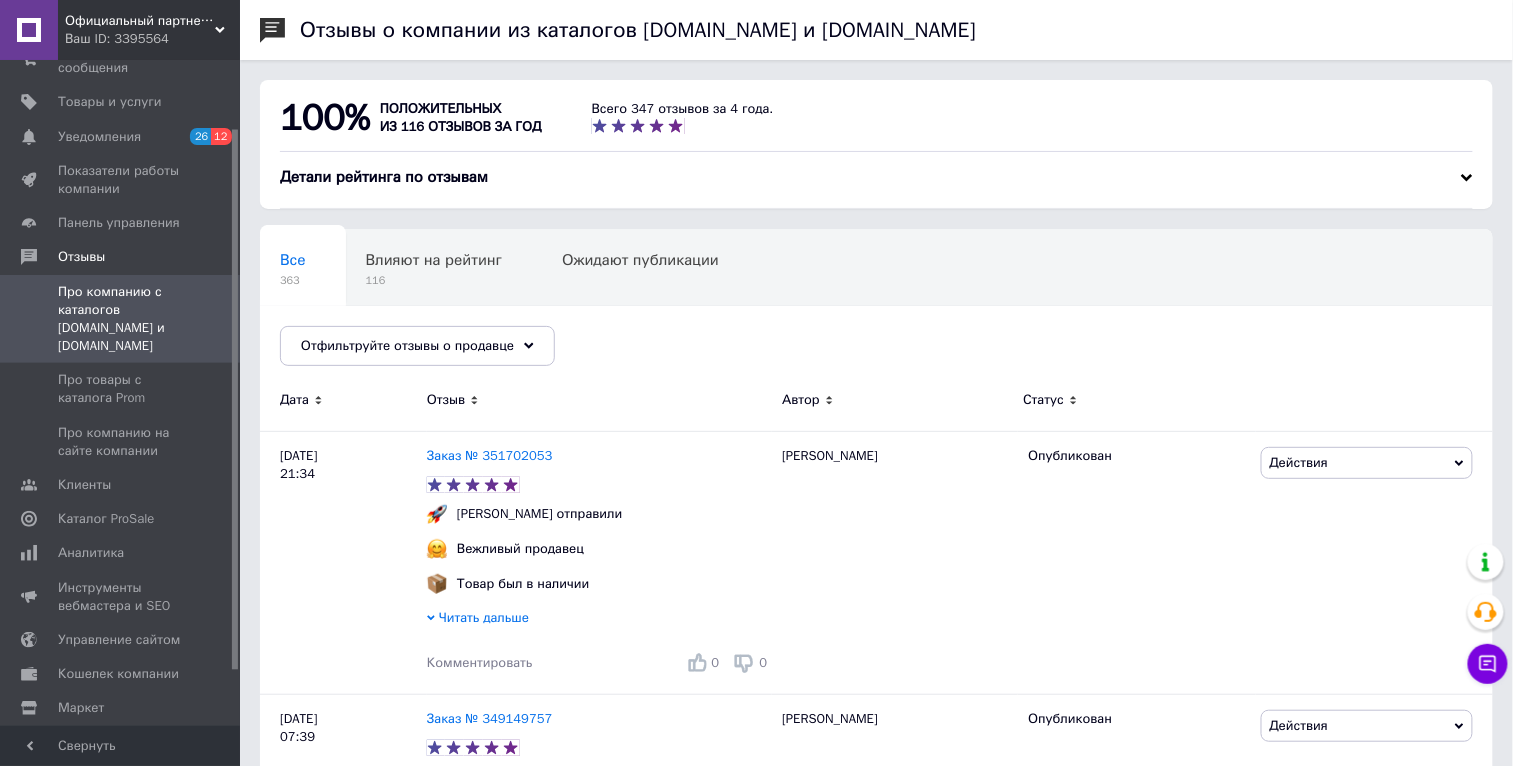 click on "Ваш ID: 3395564" at bounding box center (152, 39) 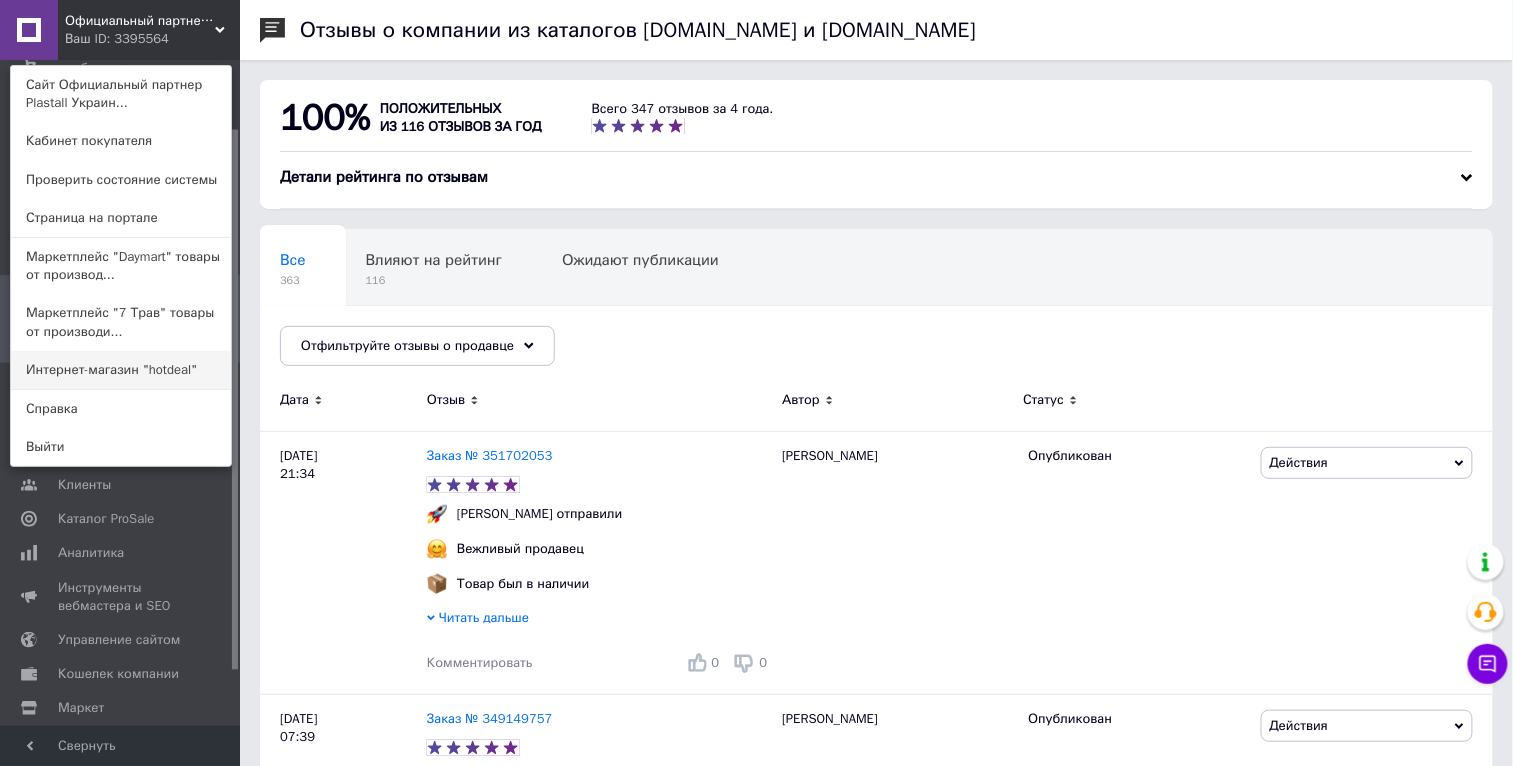 click on "Интернет-магазин "hotdeal"" at bounding box center [121, 370] 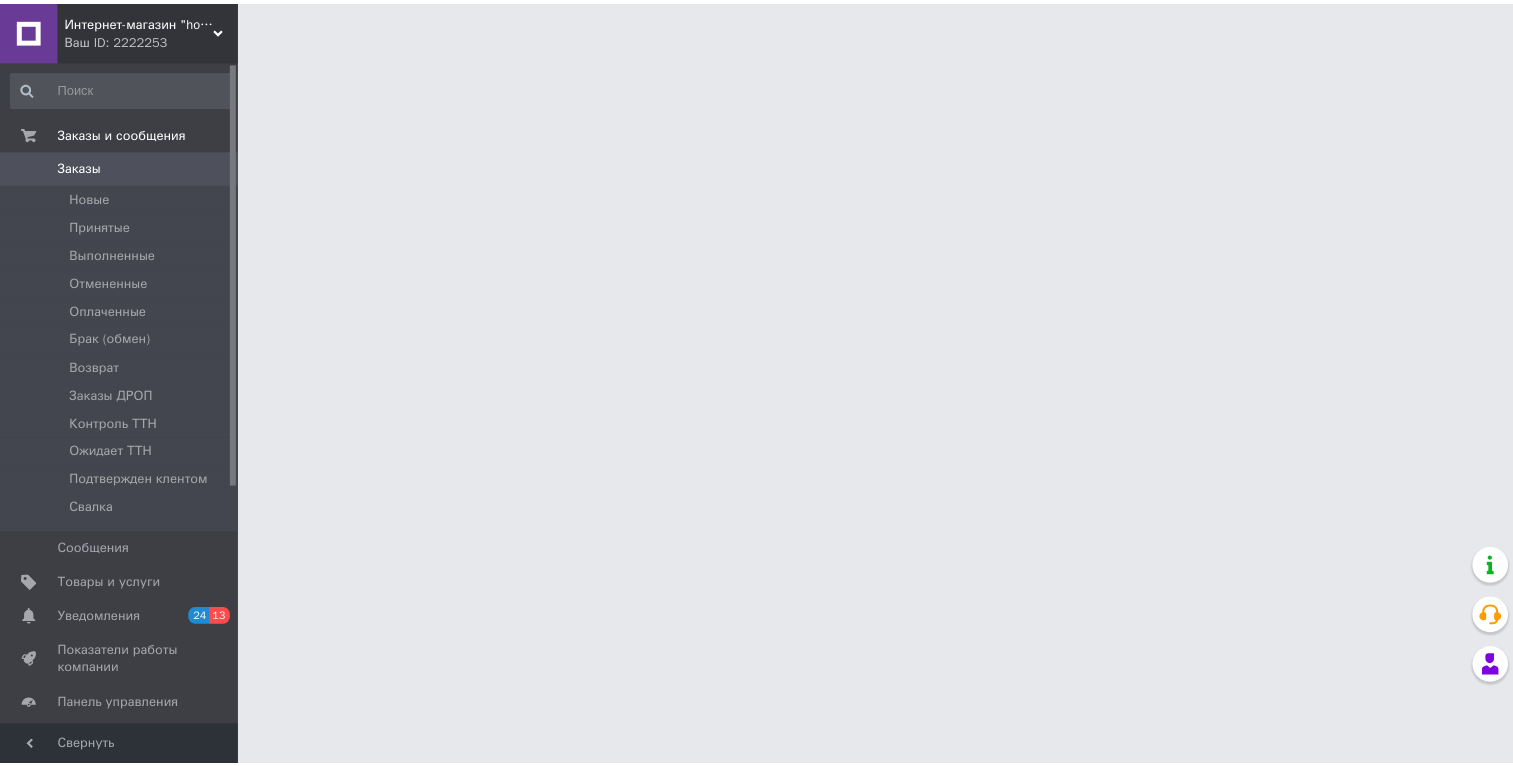 scroll, scrollTop: 0, scrollLeft: 0, axis: both 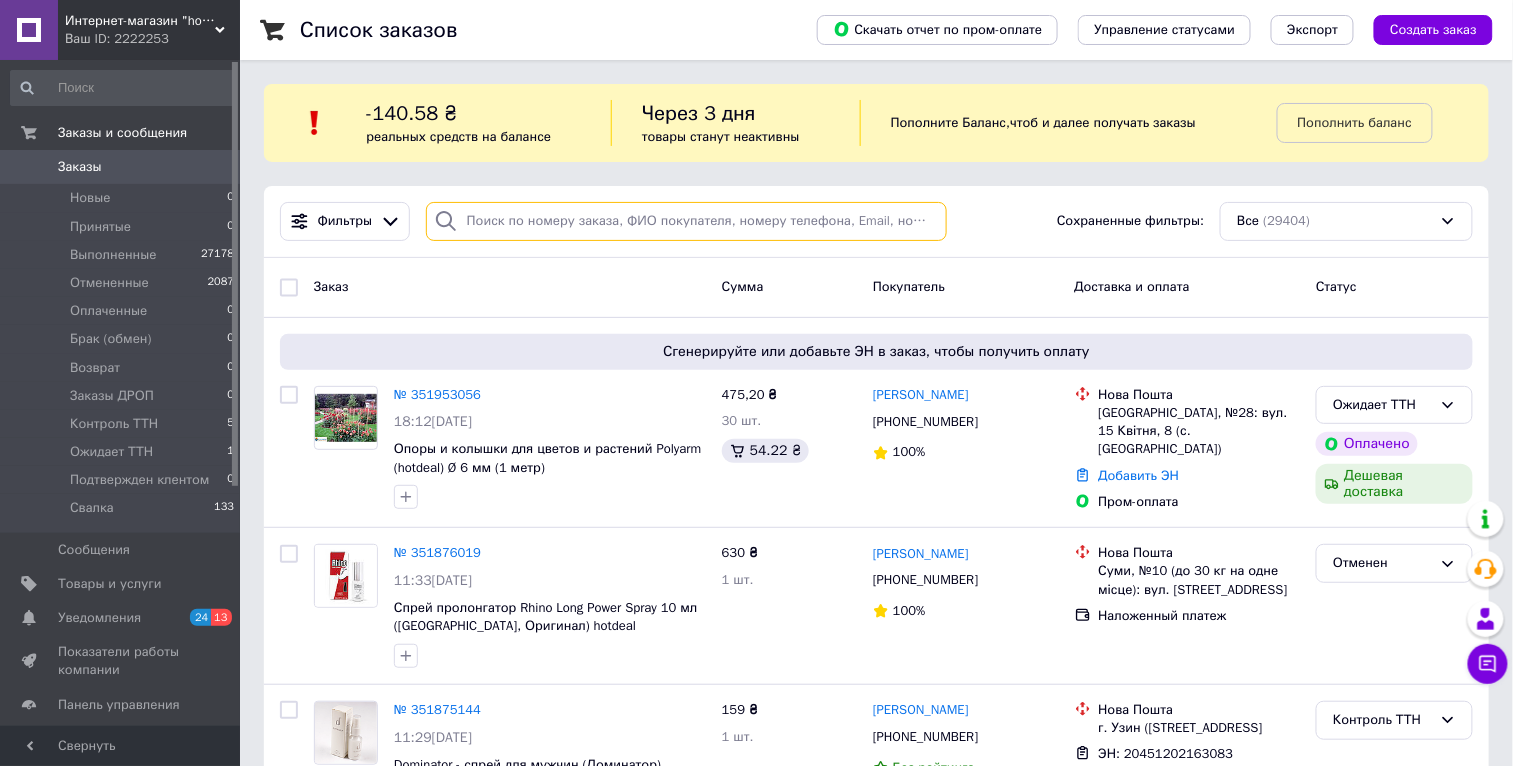 click at bounding box center [686, 221] 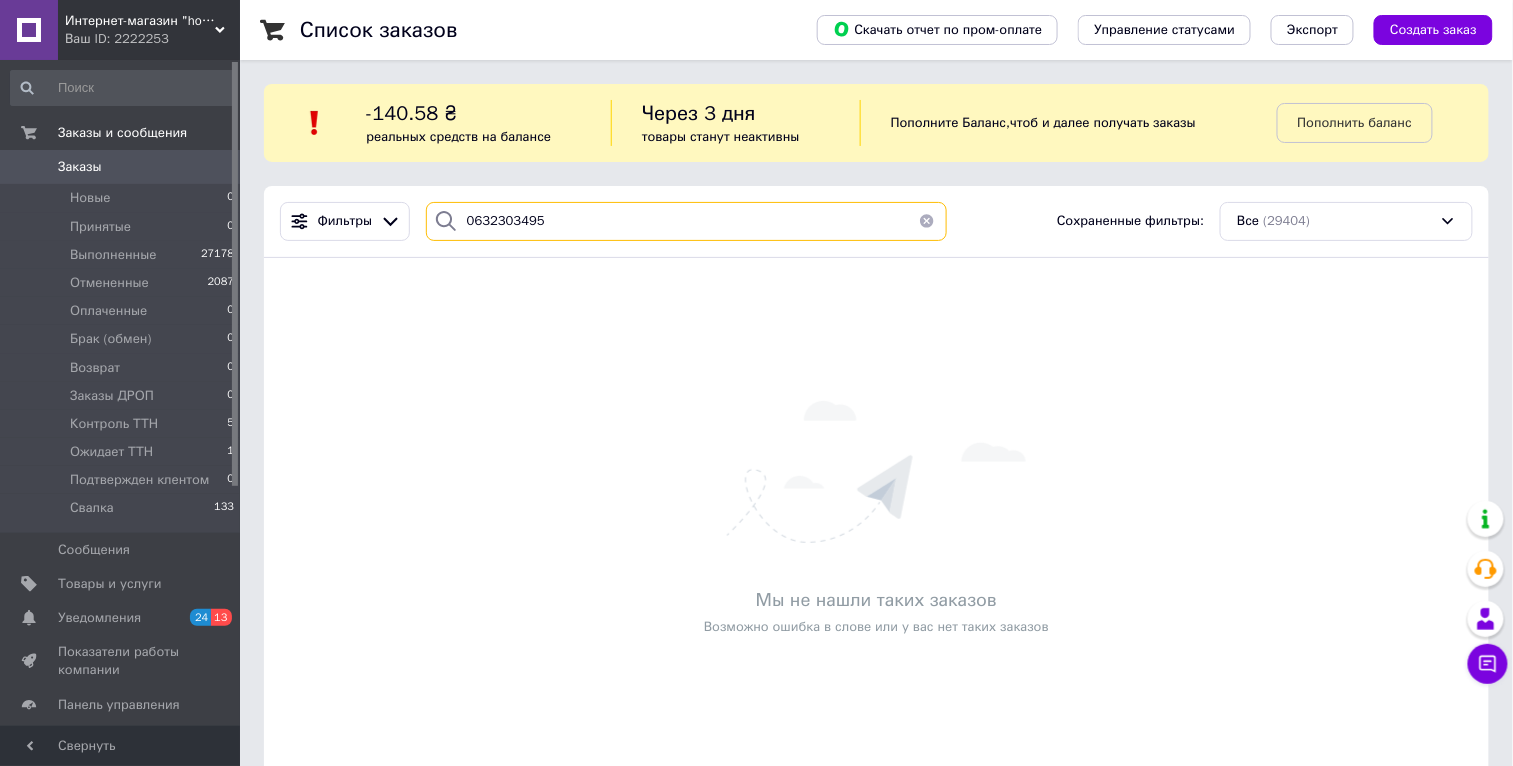 type on "0632303495" 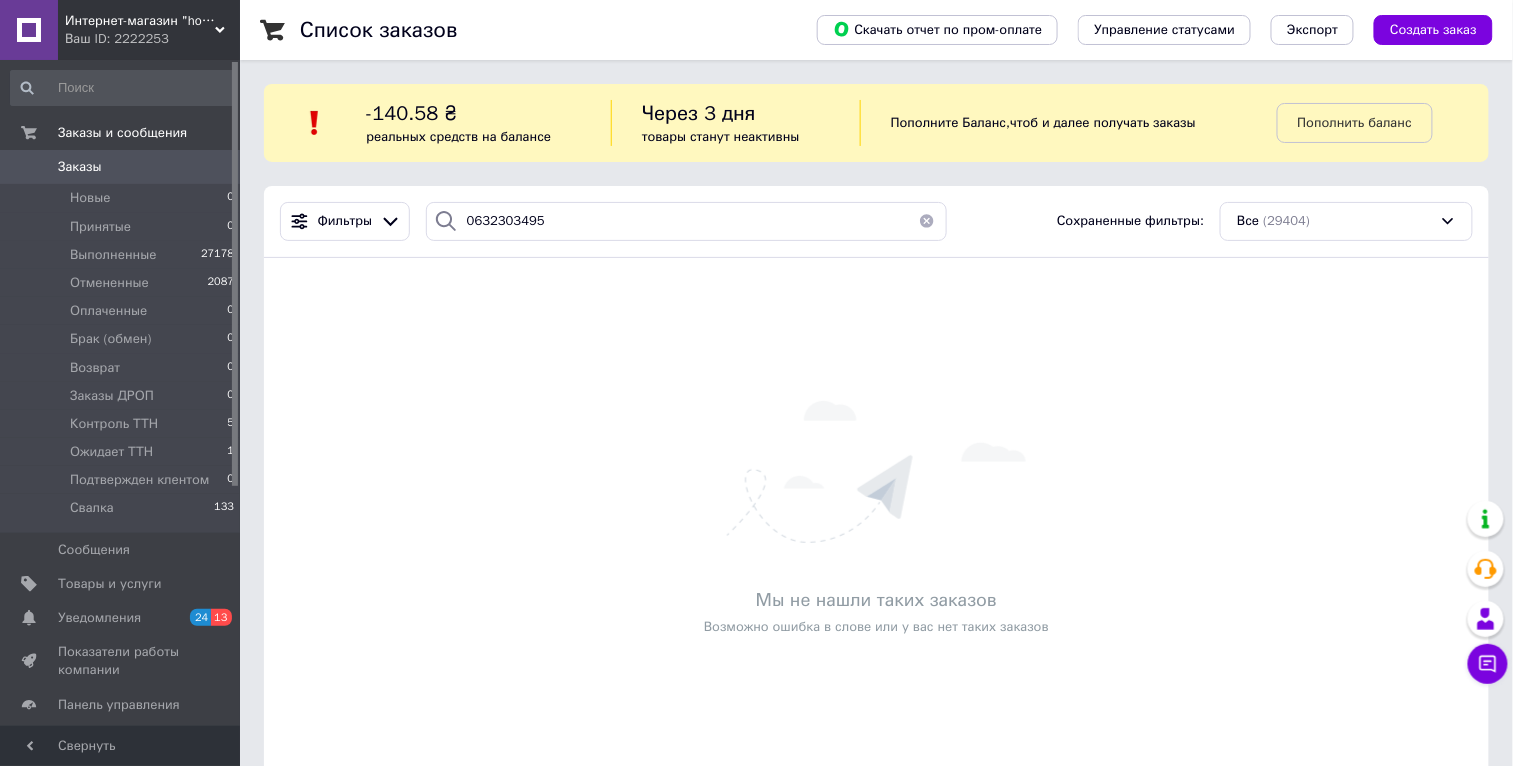 click on "Интернет-магазин "hotdeal"" at bounding box center [140, 21] 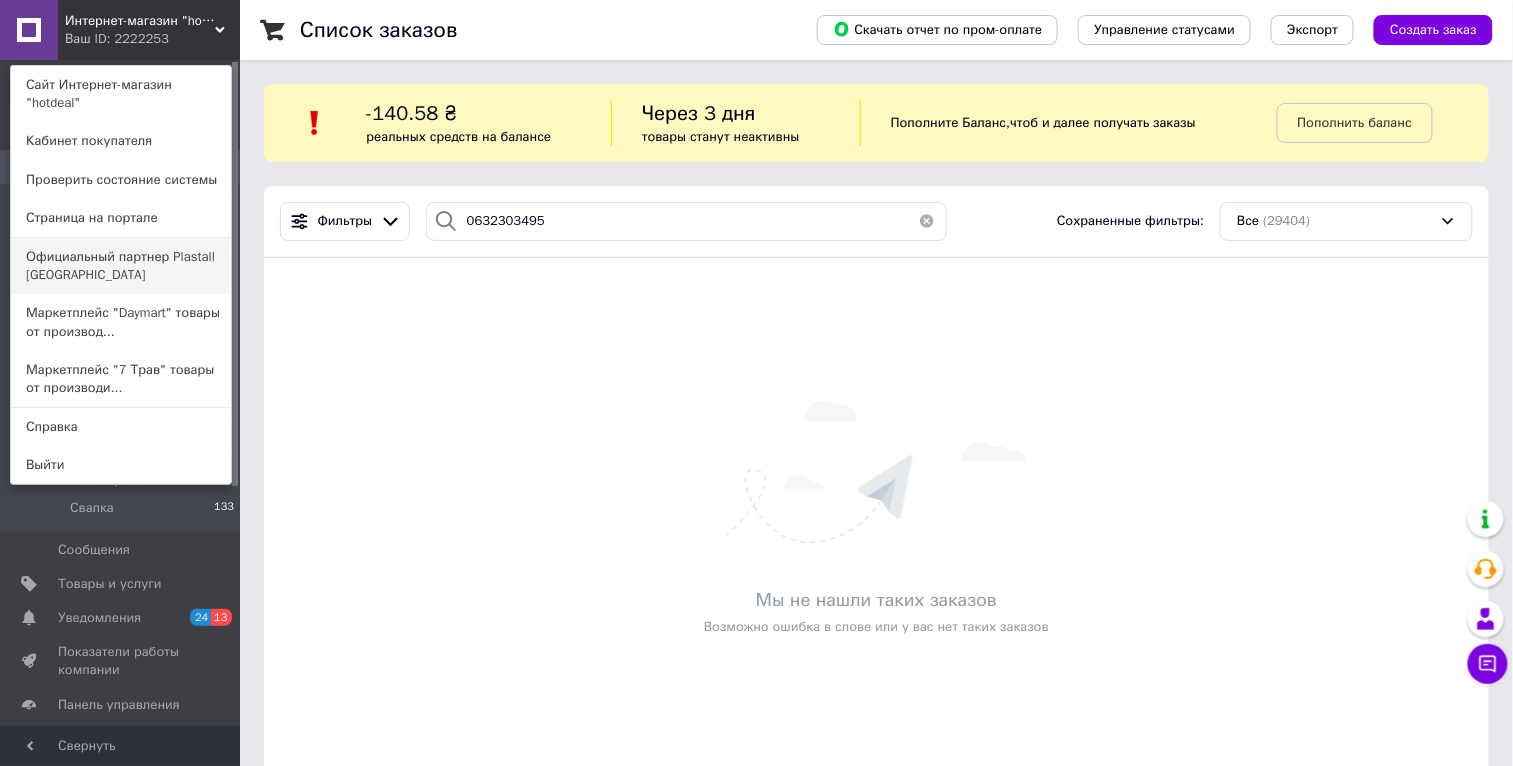 click on "Официальный партнер Plastall [GEOGRAPHIC_DATA]" at bounding box center [121, 266] 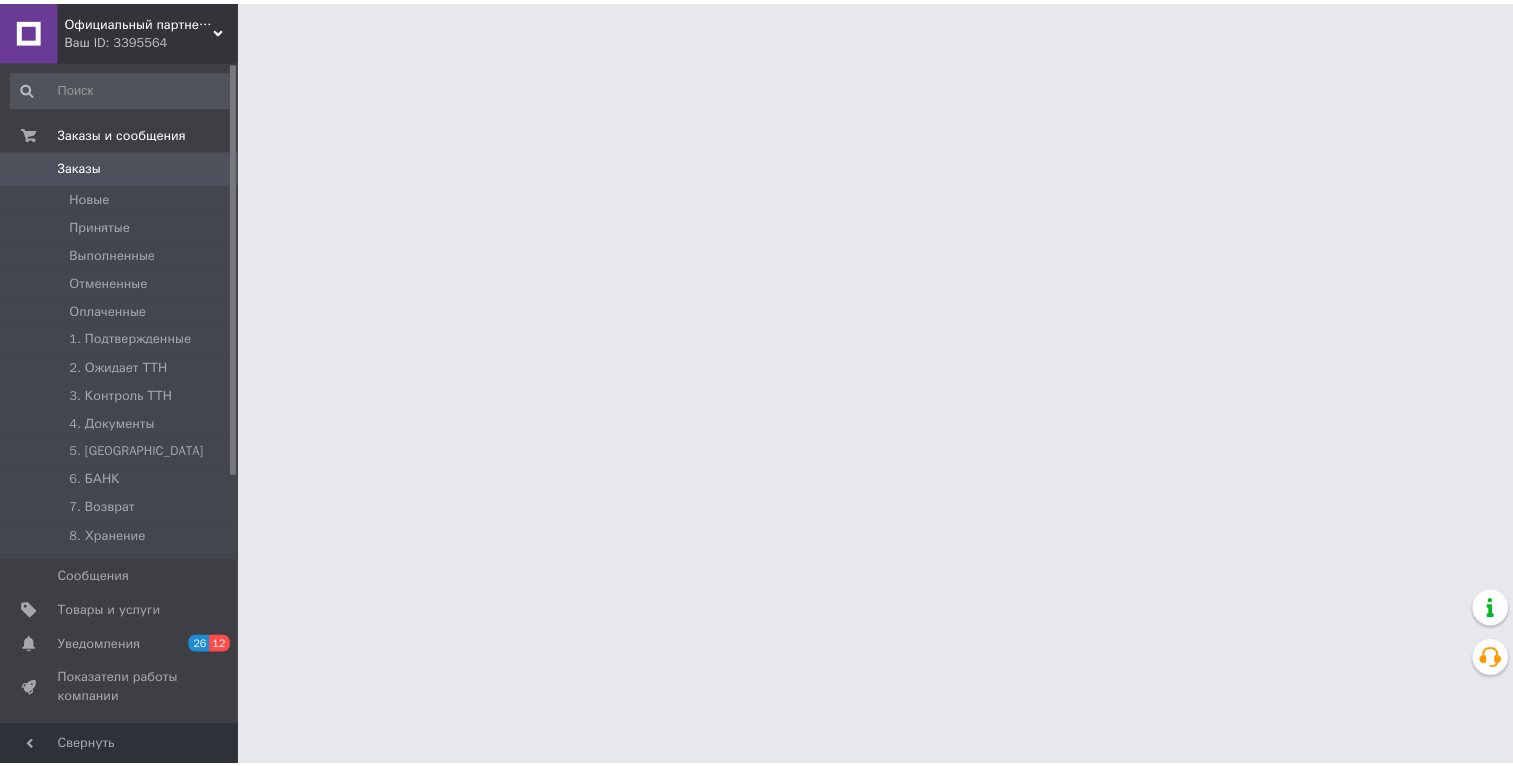 scroll, scrollTop: 0, scrollLeft: 0, axis: both 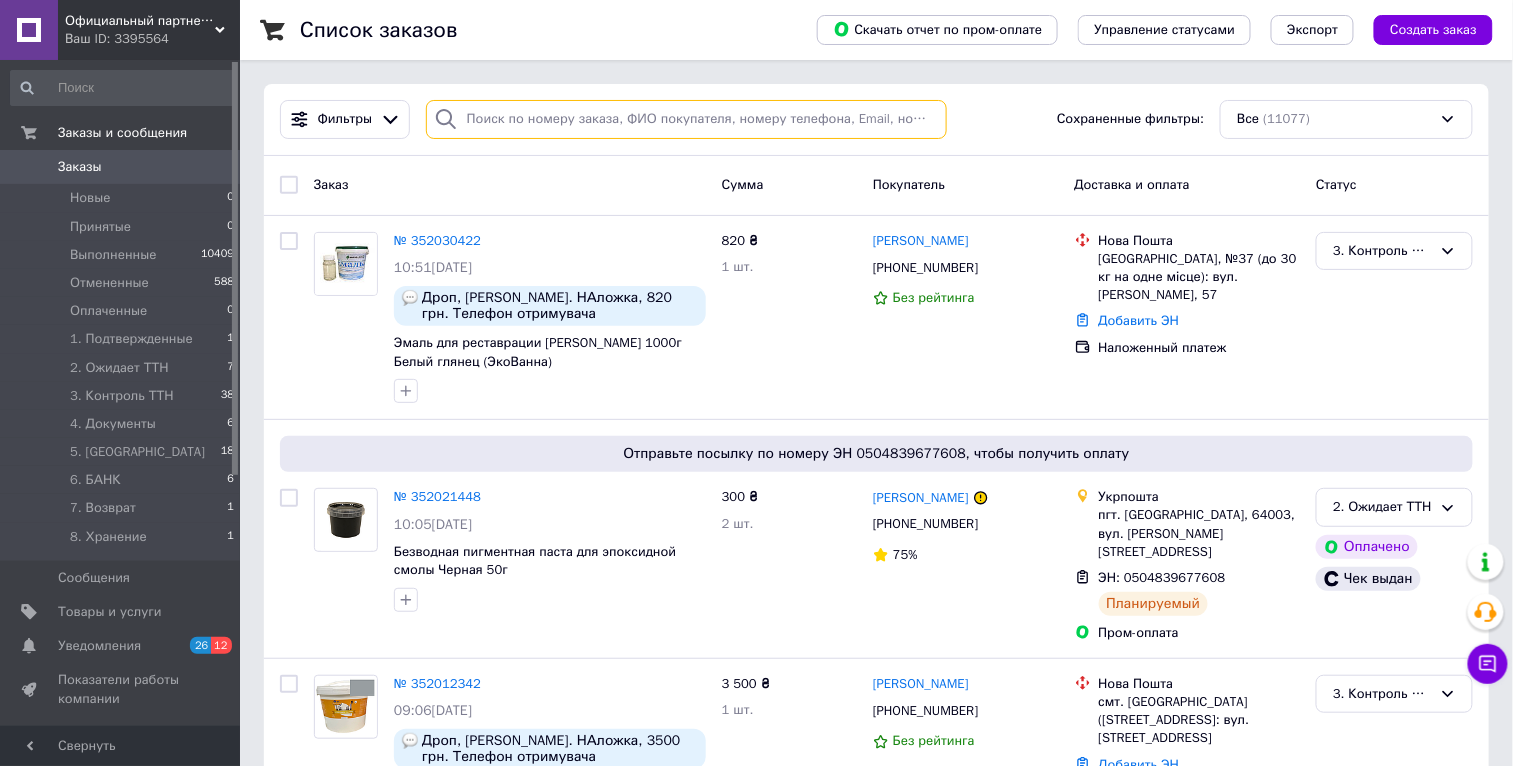 click at bounding box center (686, 119) 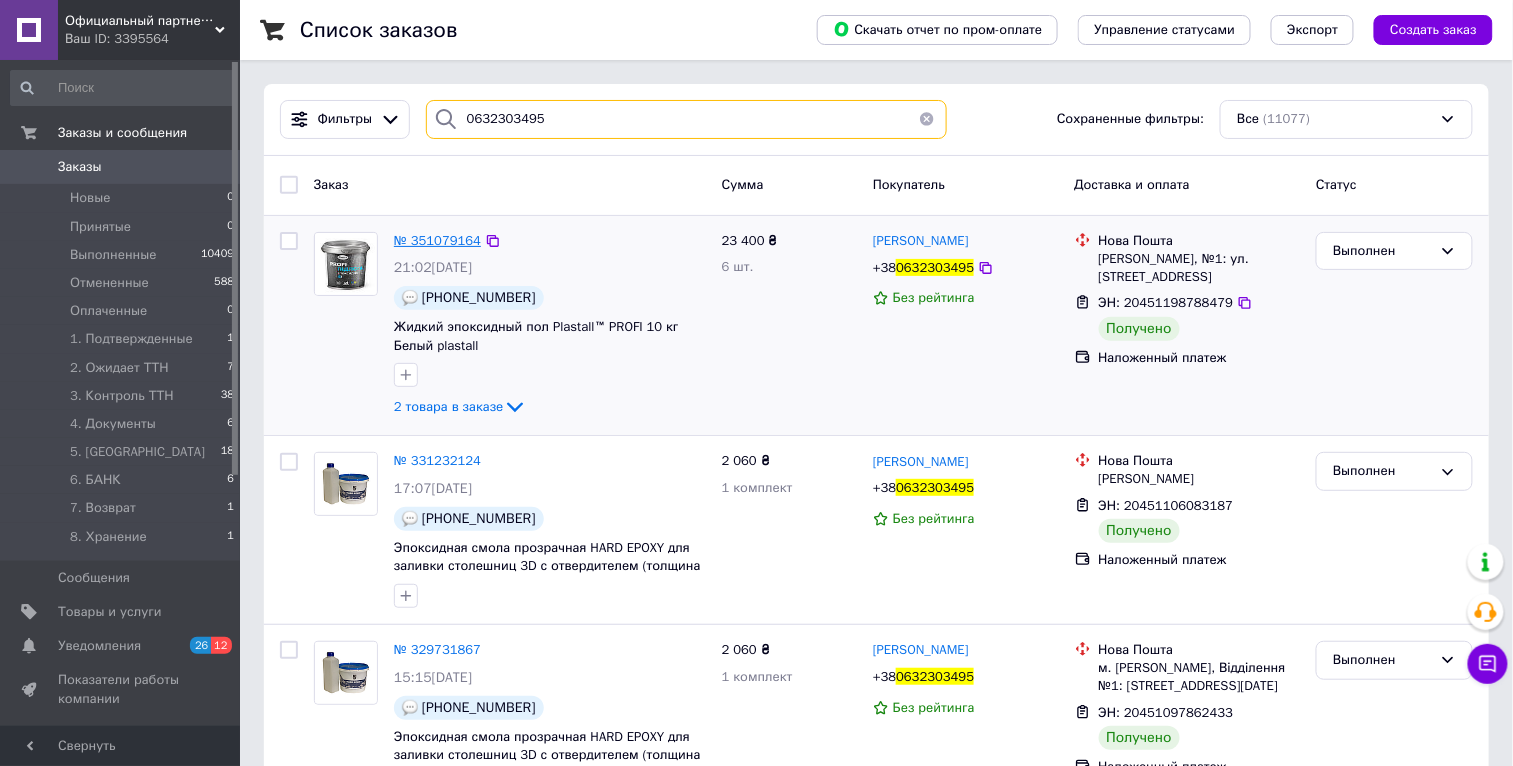 type on "0632303495" 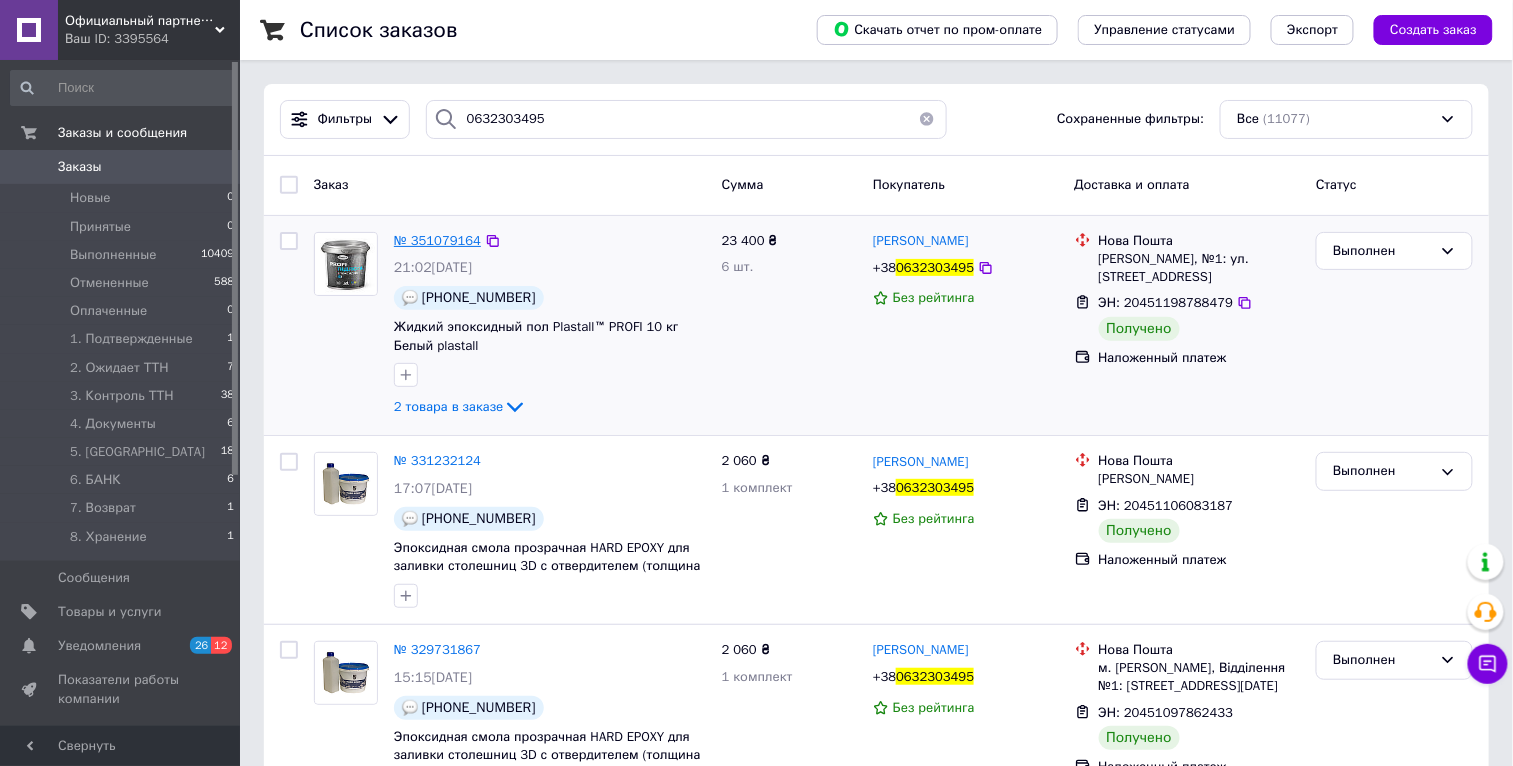 click on "№ 351079164" at bounding box center (437, 240) 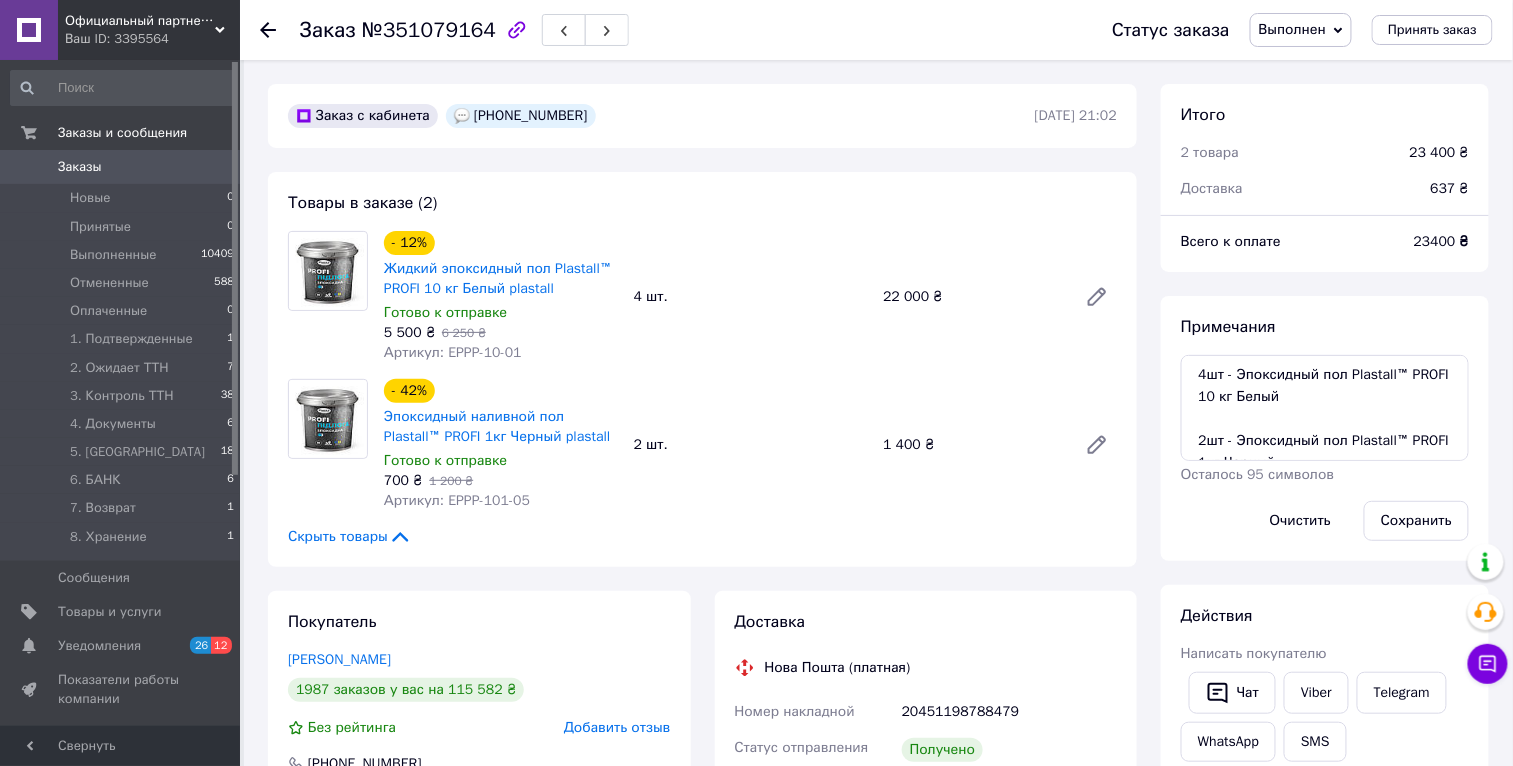 scroll, scrollTop: 335, scrollLeft: 0, axis: vertical 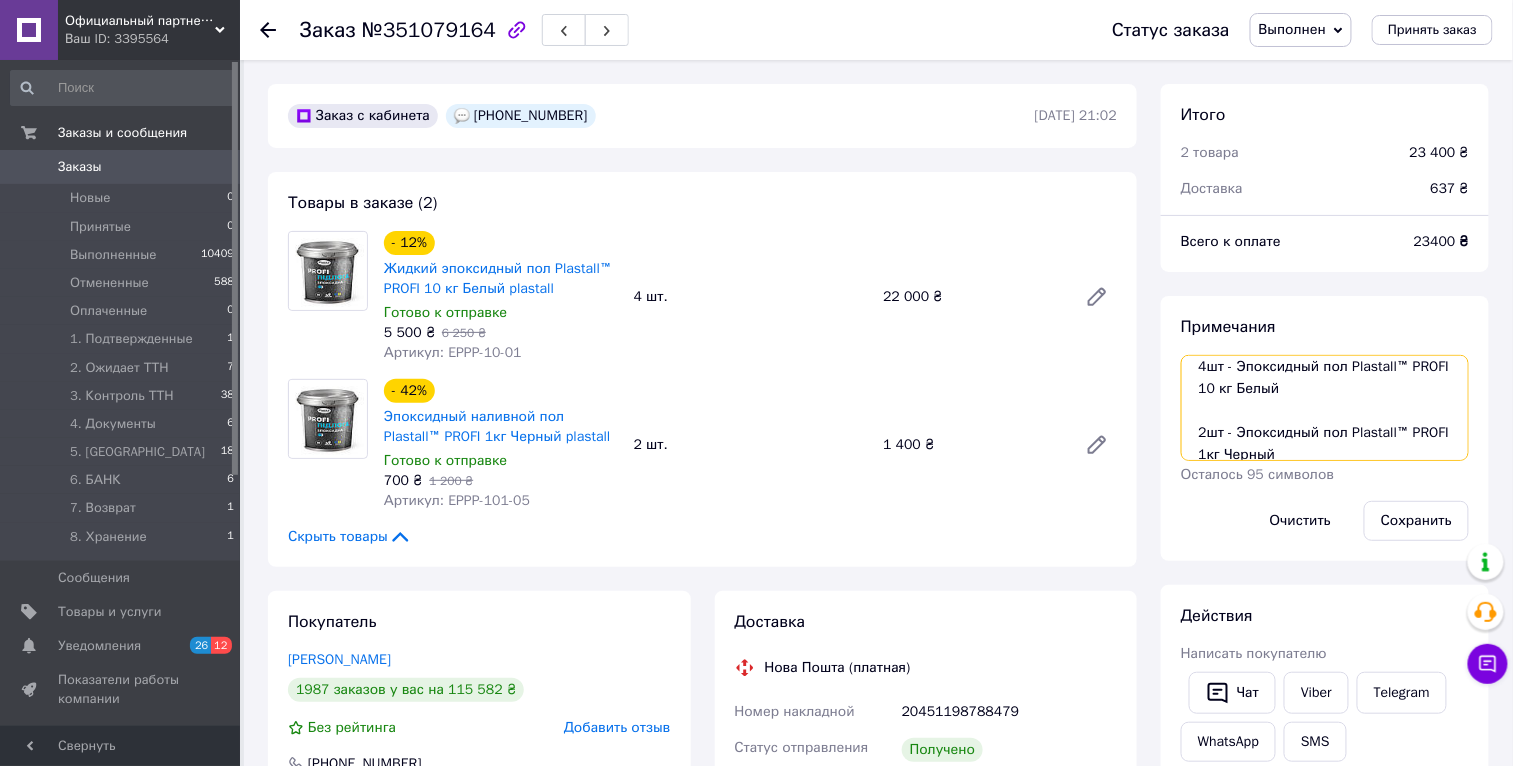 drag, startPoint x: 1348, startPoint y: 441, endPoint x: 1188, endPoint y: 435, distance: 160.11246 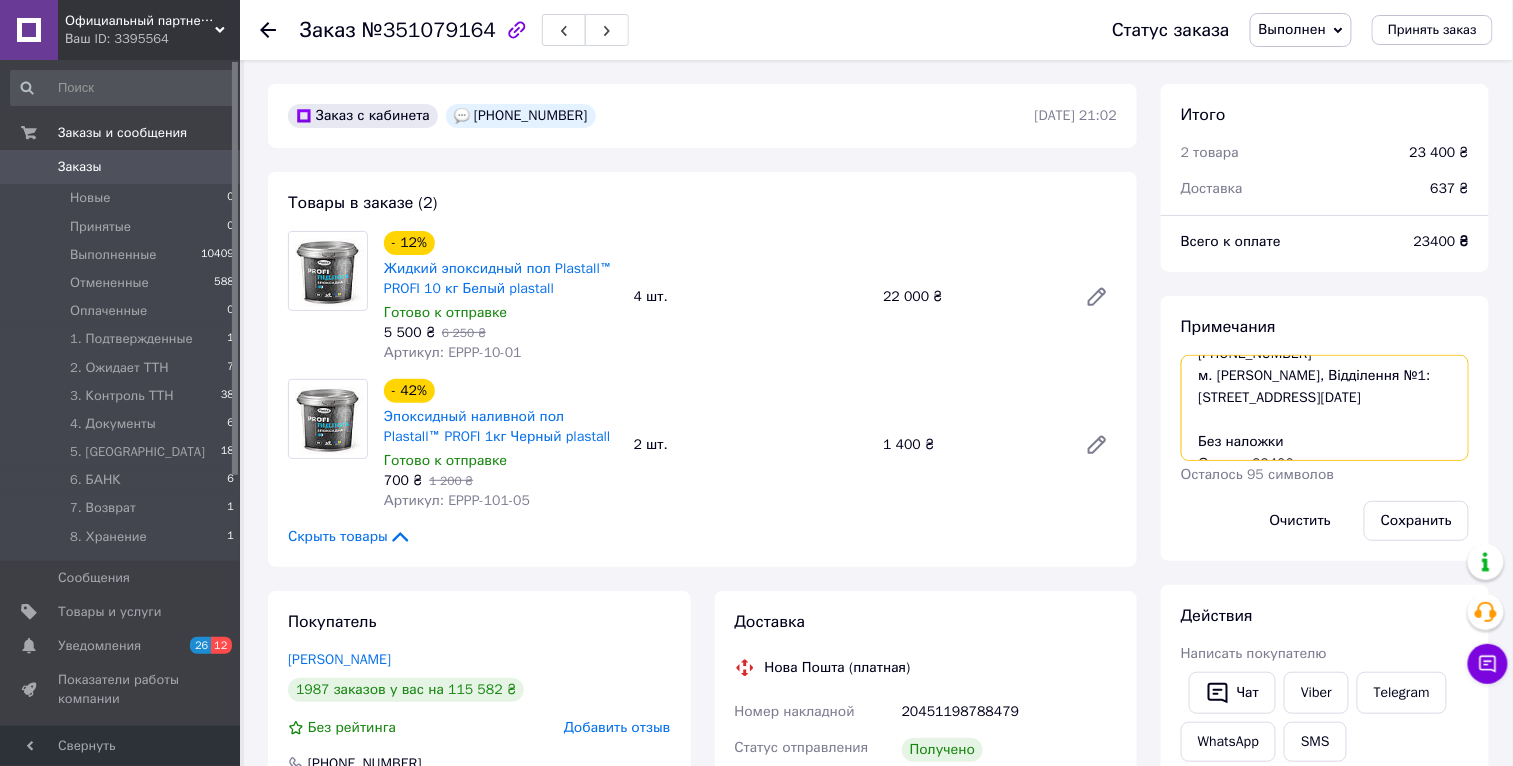 scroll, scrollTop: 197, scrollLeft: 0, axis: vertical 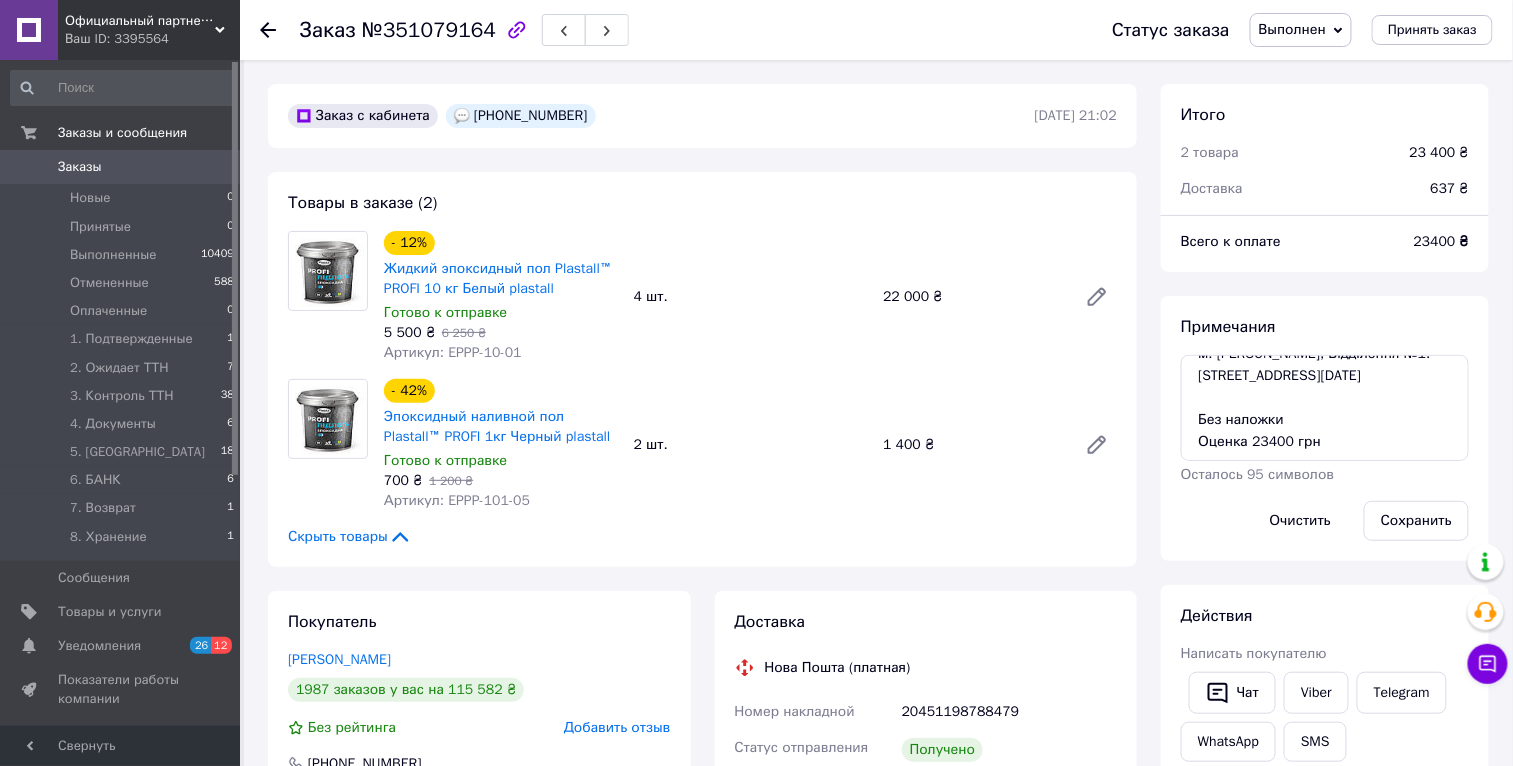 click on "Заказы" at bounding box center (121, 167) 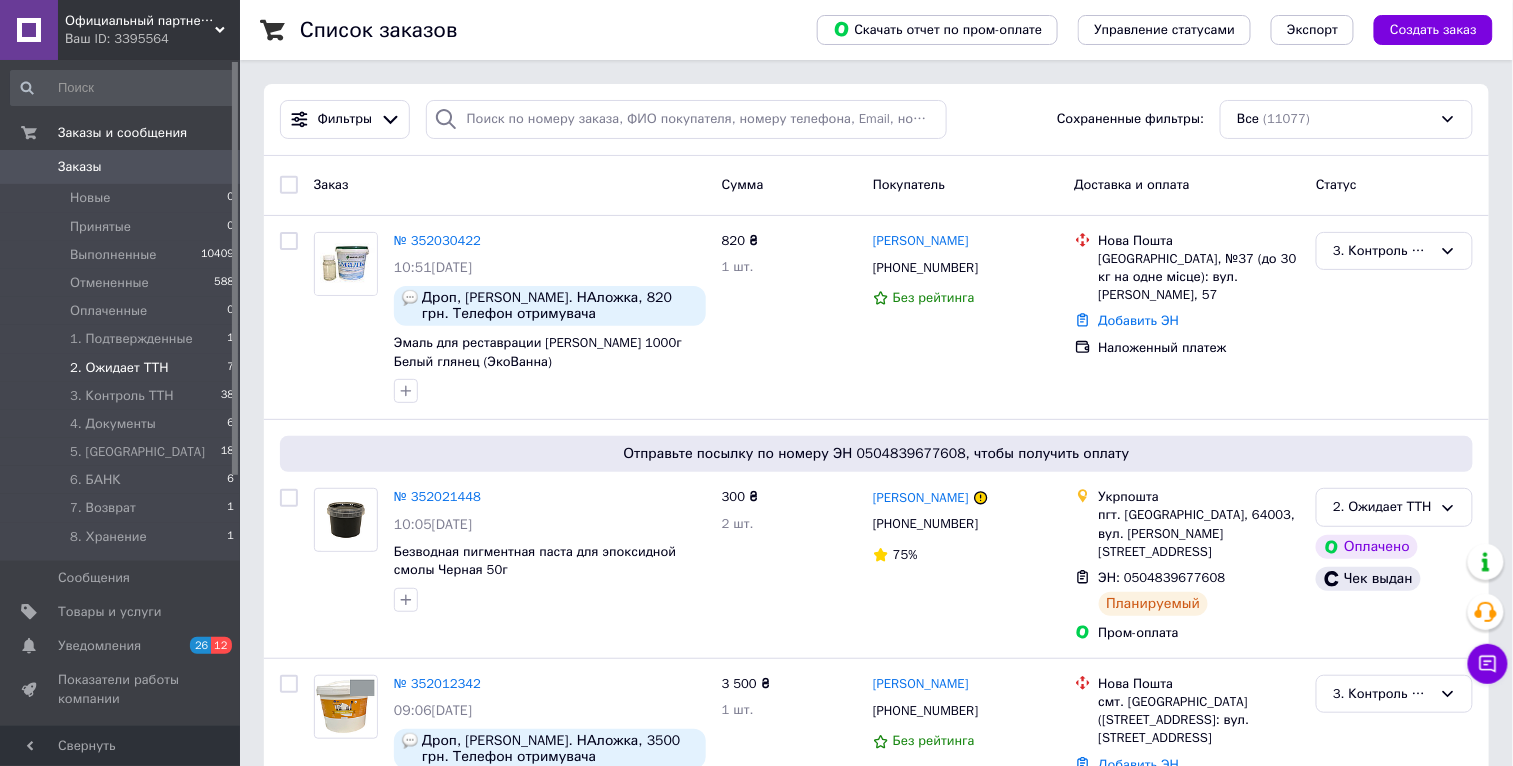 click on "2. Ожидает ТТН" at bounding box center [119, 368] 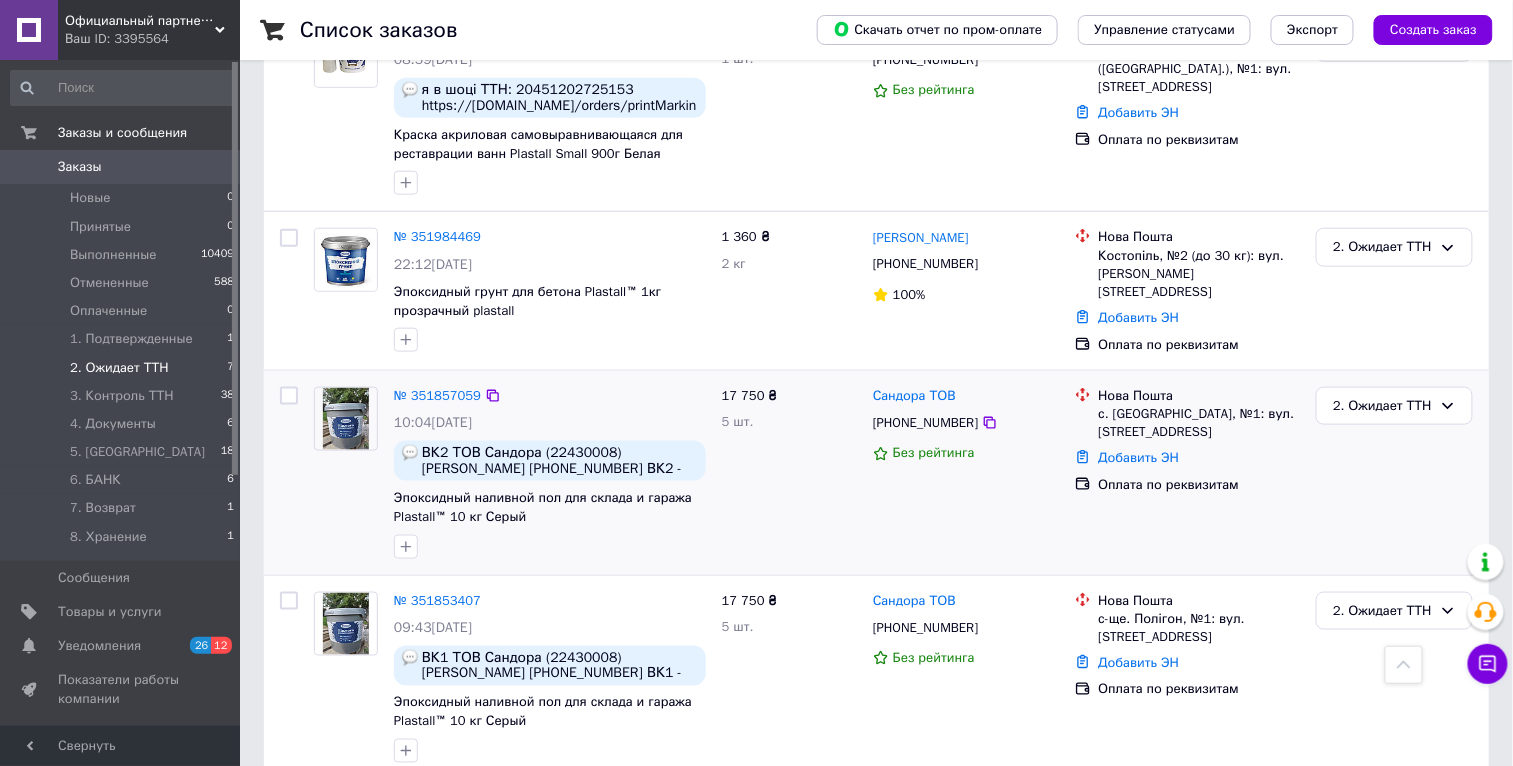scroll, scrollTop: 175, scrollLeft: 0, axis: vertical 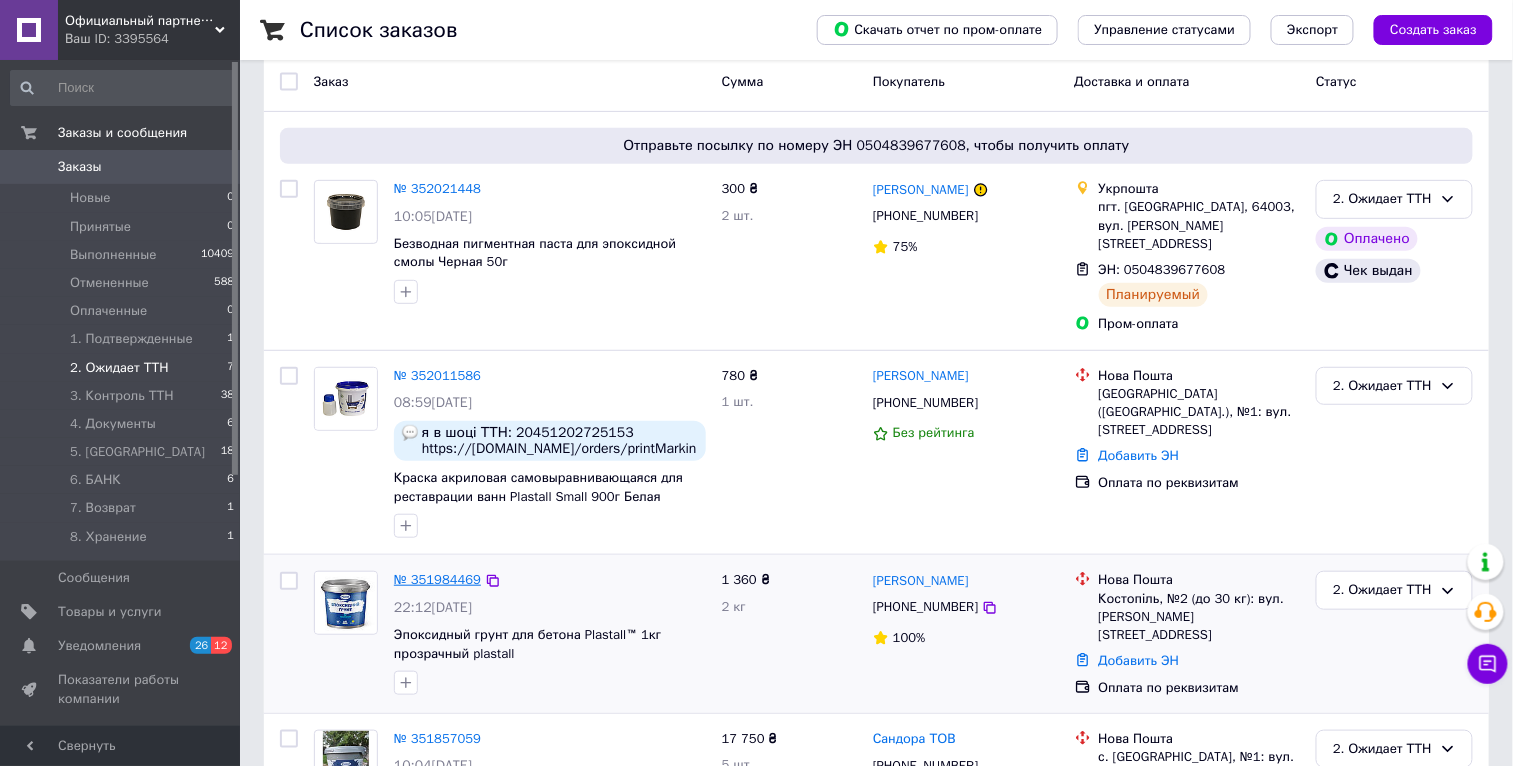 click on "№ 351984469" at bounding box center [437, 579] 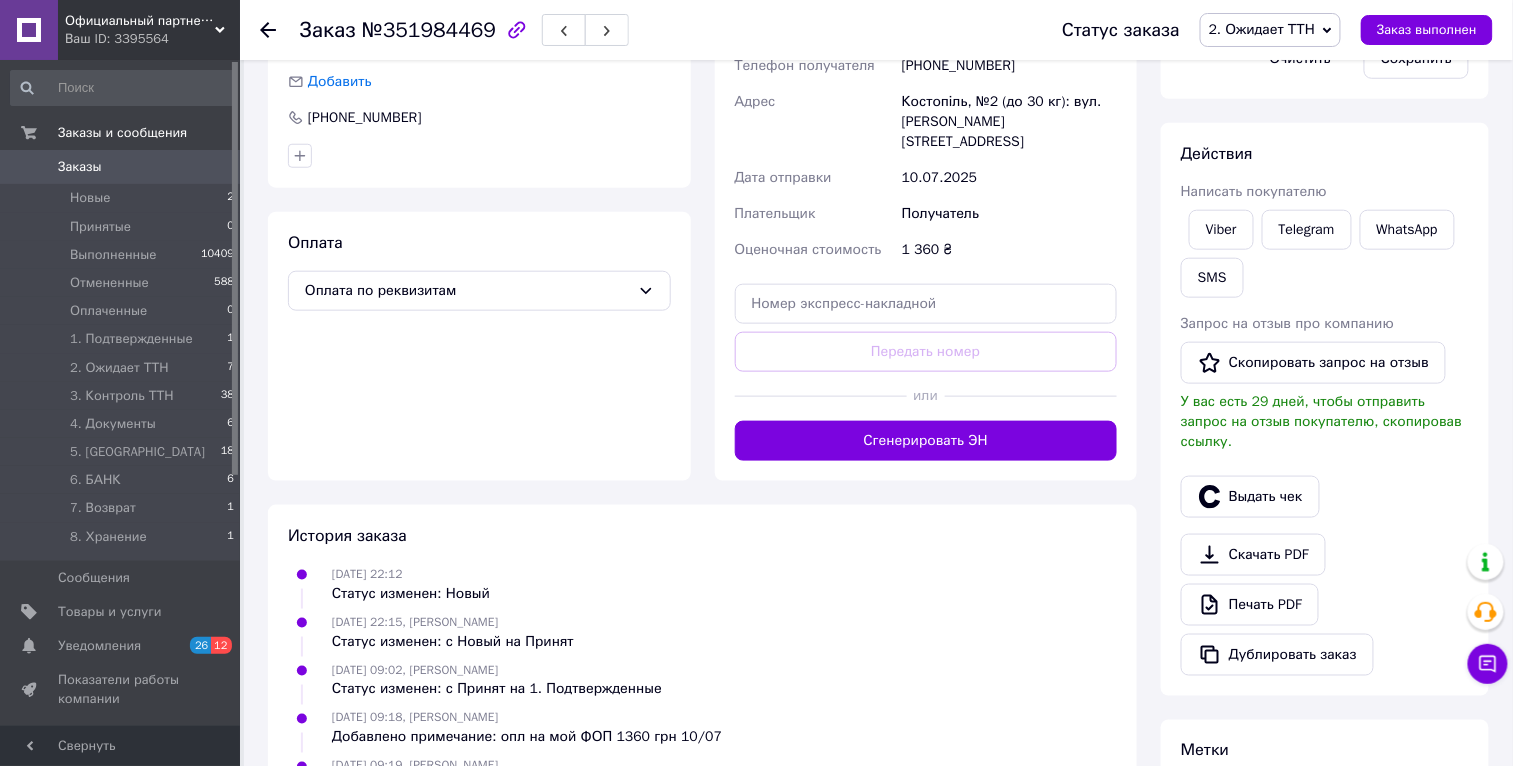 scroll, scrollTop: 501, scrollLeft: 0, axis: vertical 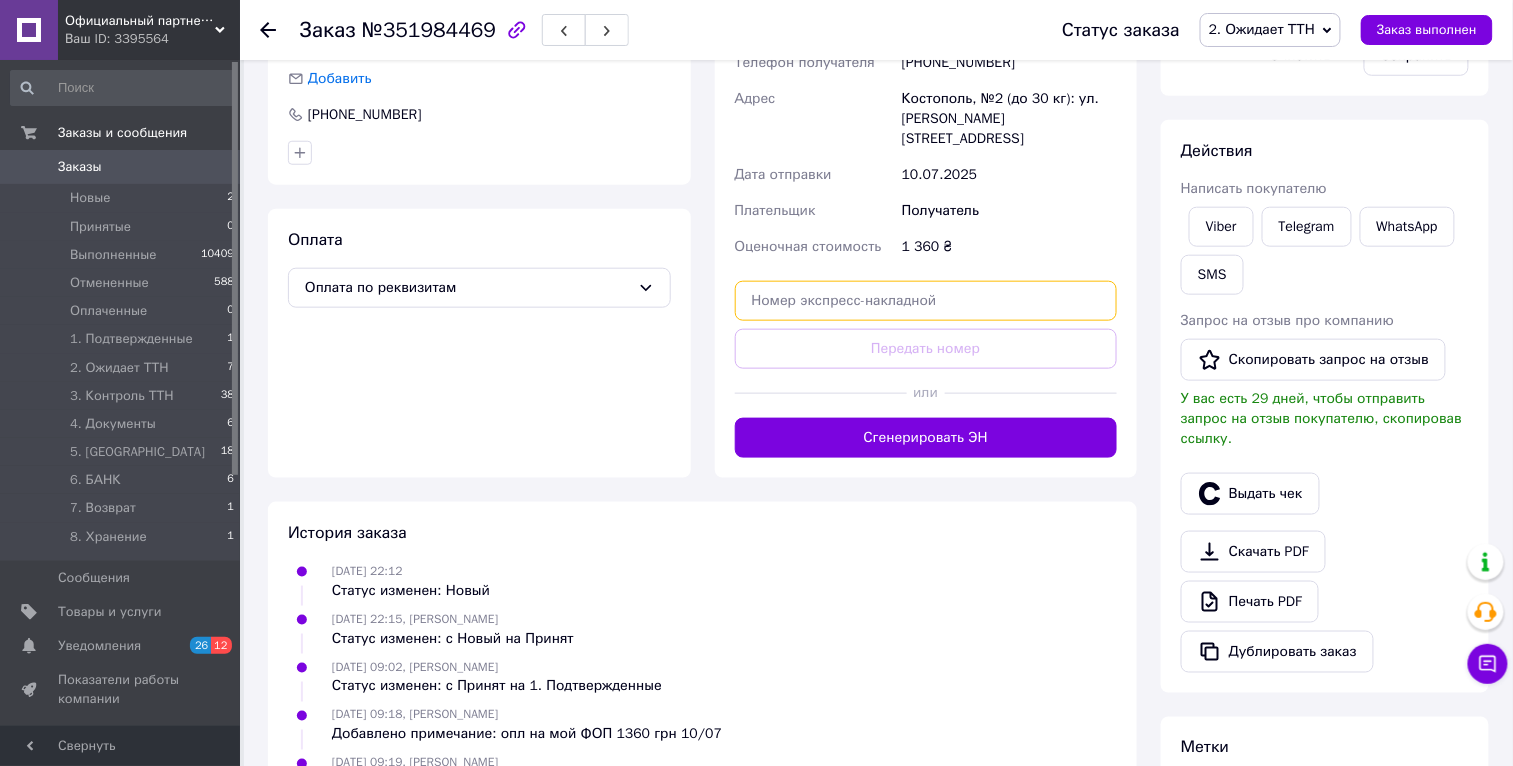 click at bounding box center [926, 301] 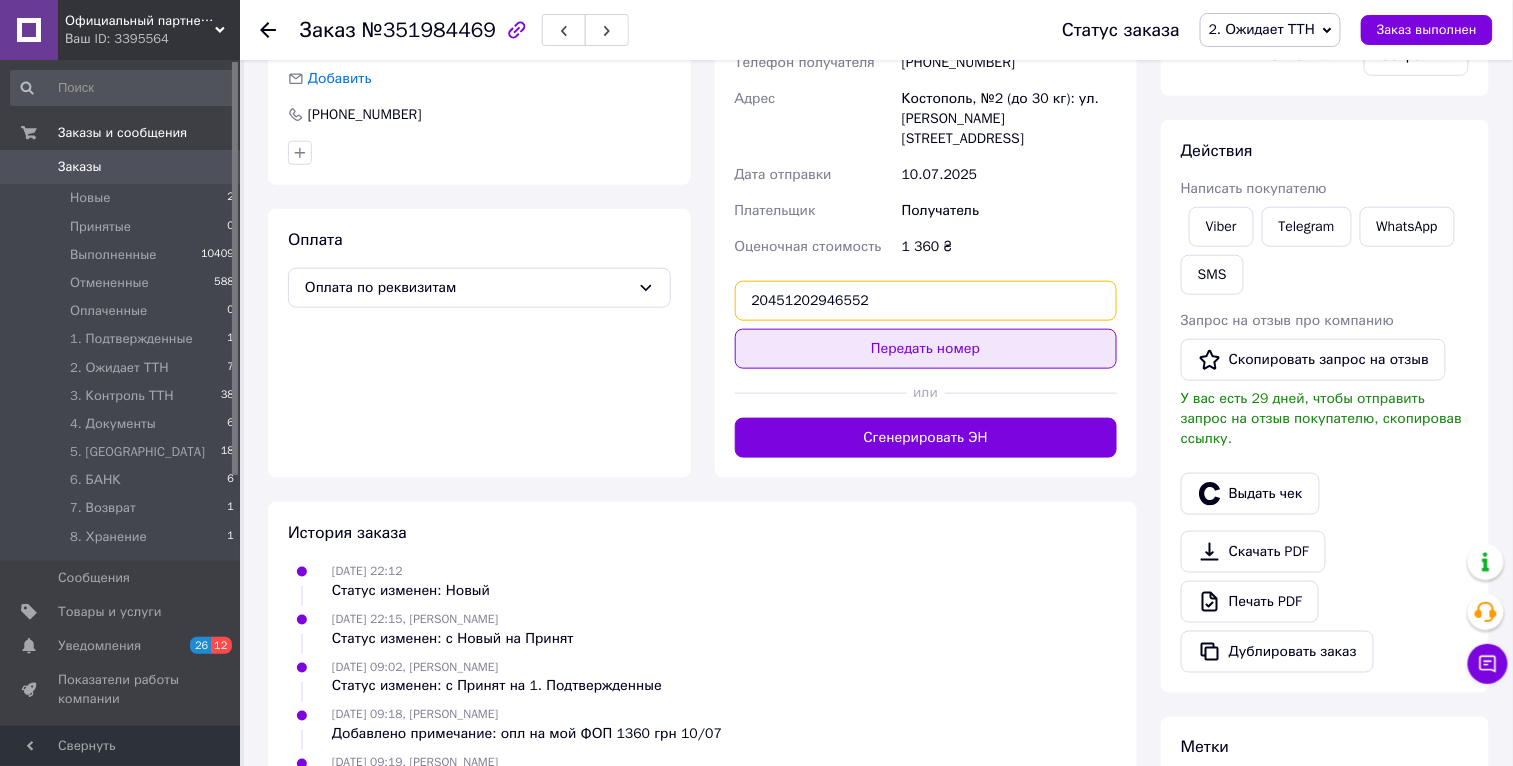 type on "20451202946552" 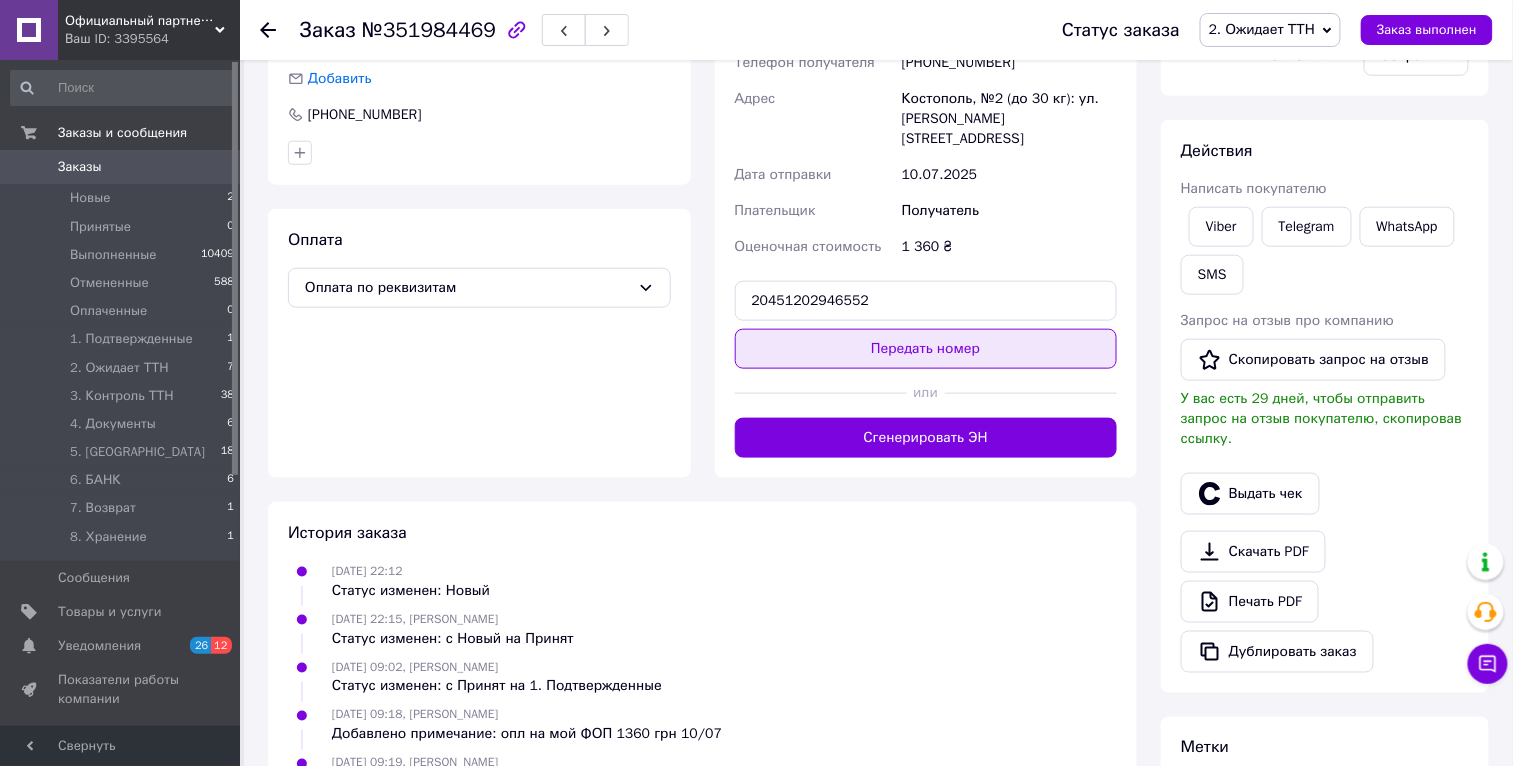 click on "Передать номер" at bounding box center (926, 349) 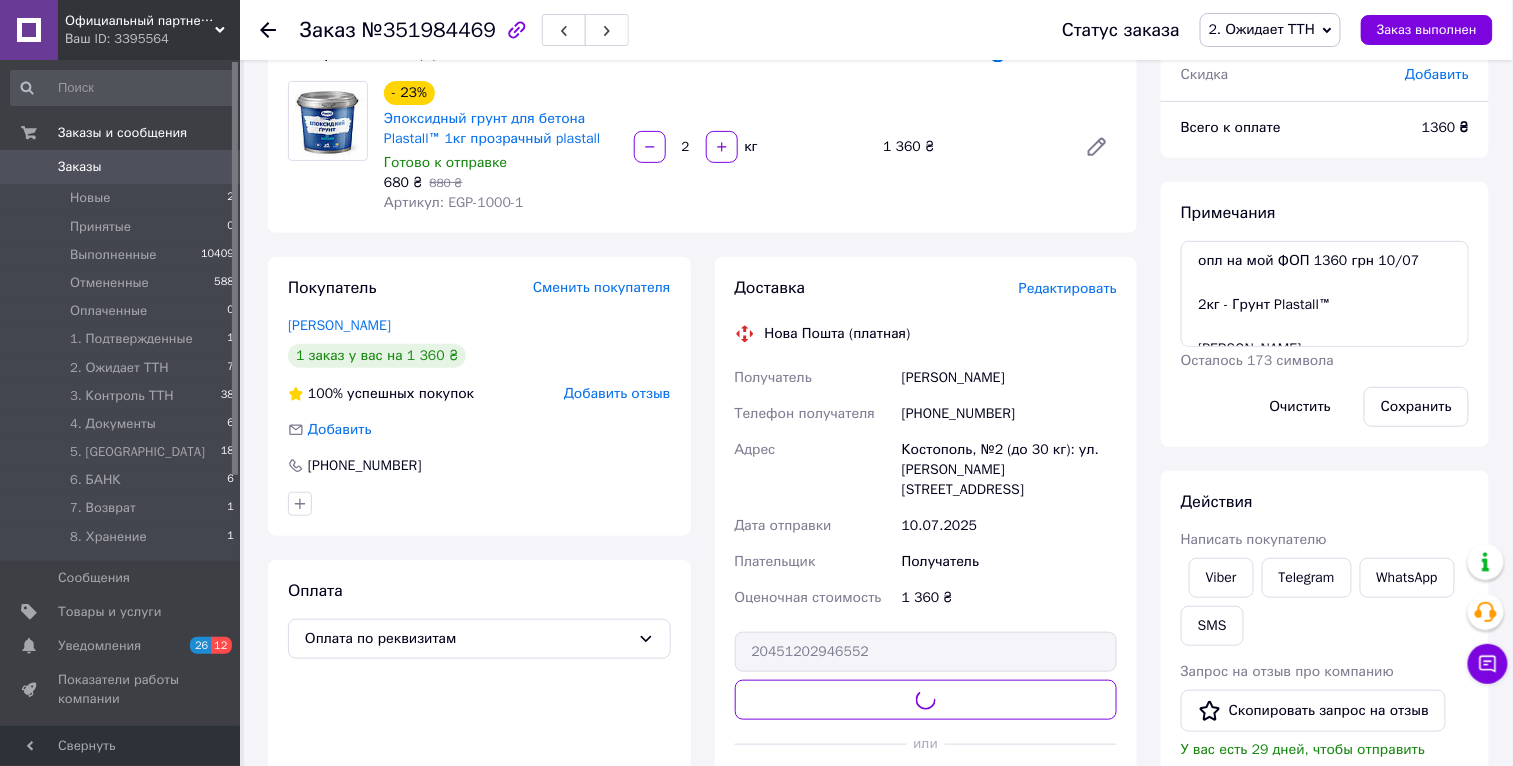 scroll, scrollTop: 0, scrollLeft: 0, axis: both 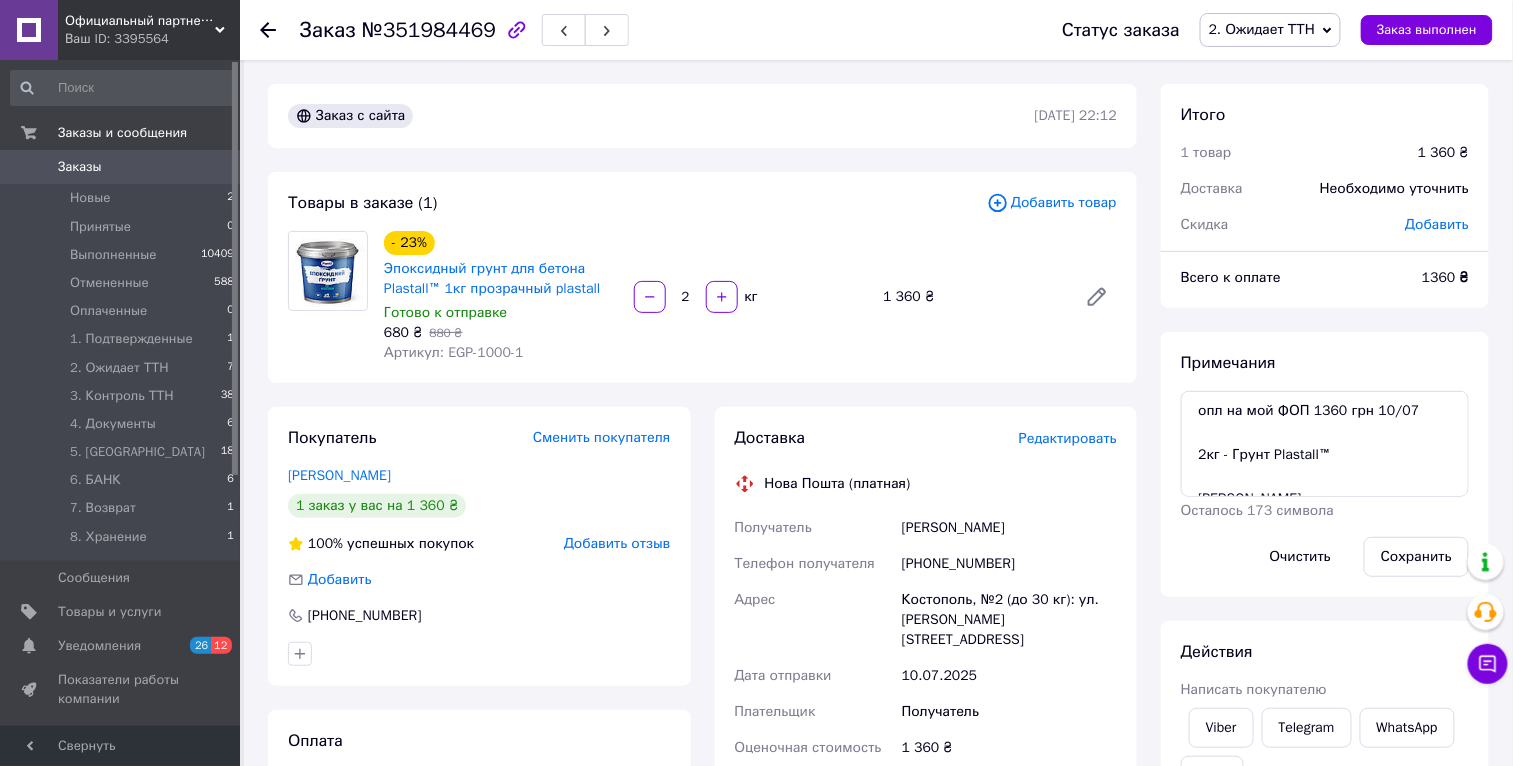 click on "2. Ожидает ТТН" at bounding box center (1262, 29) 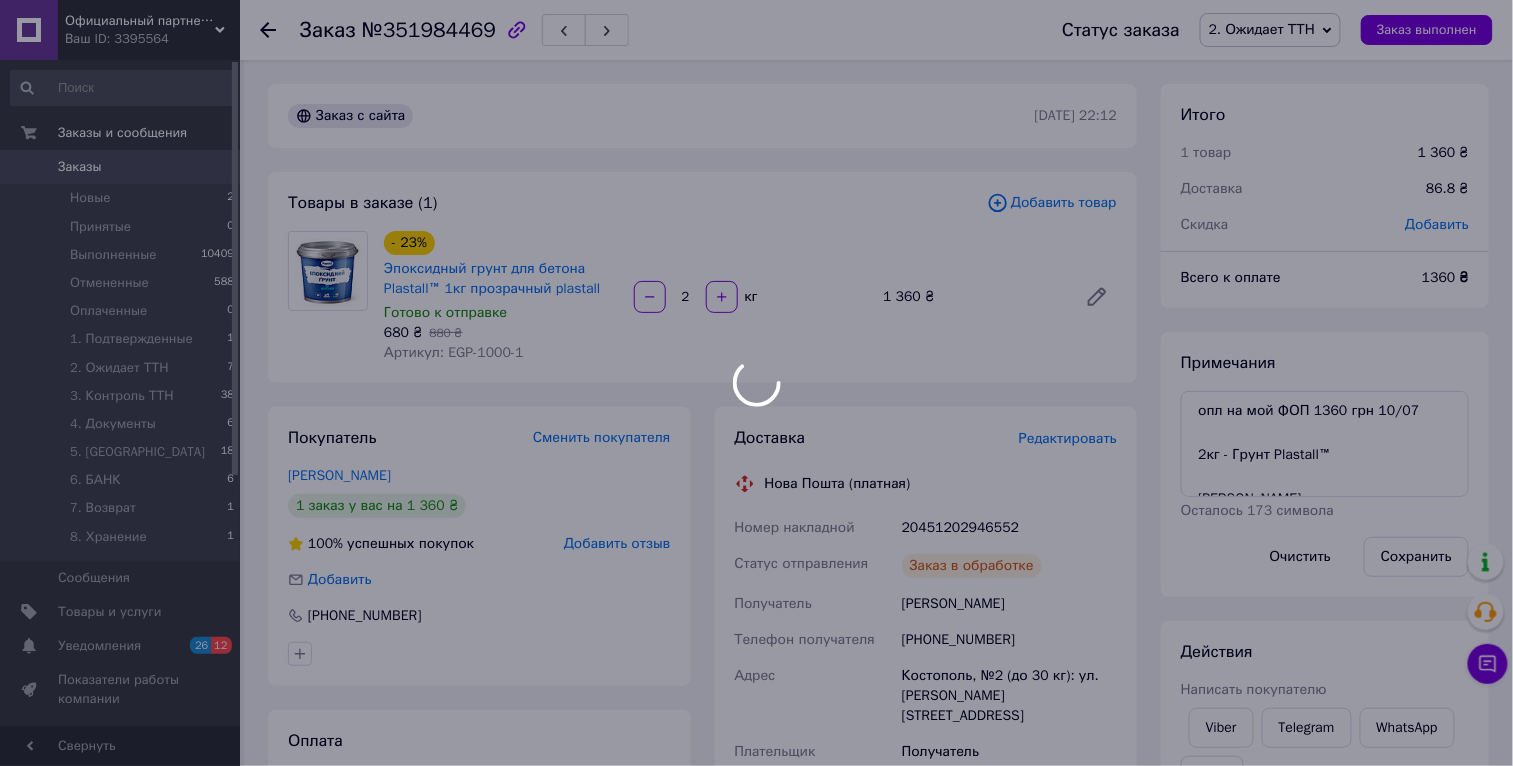 click at bounding box center [756, 383] 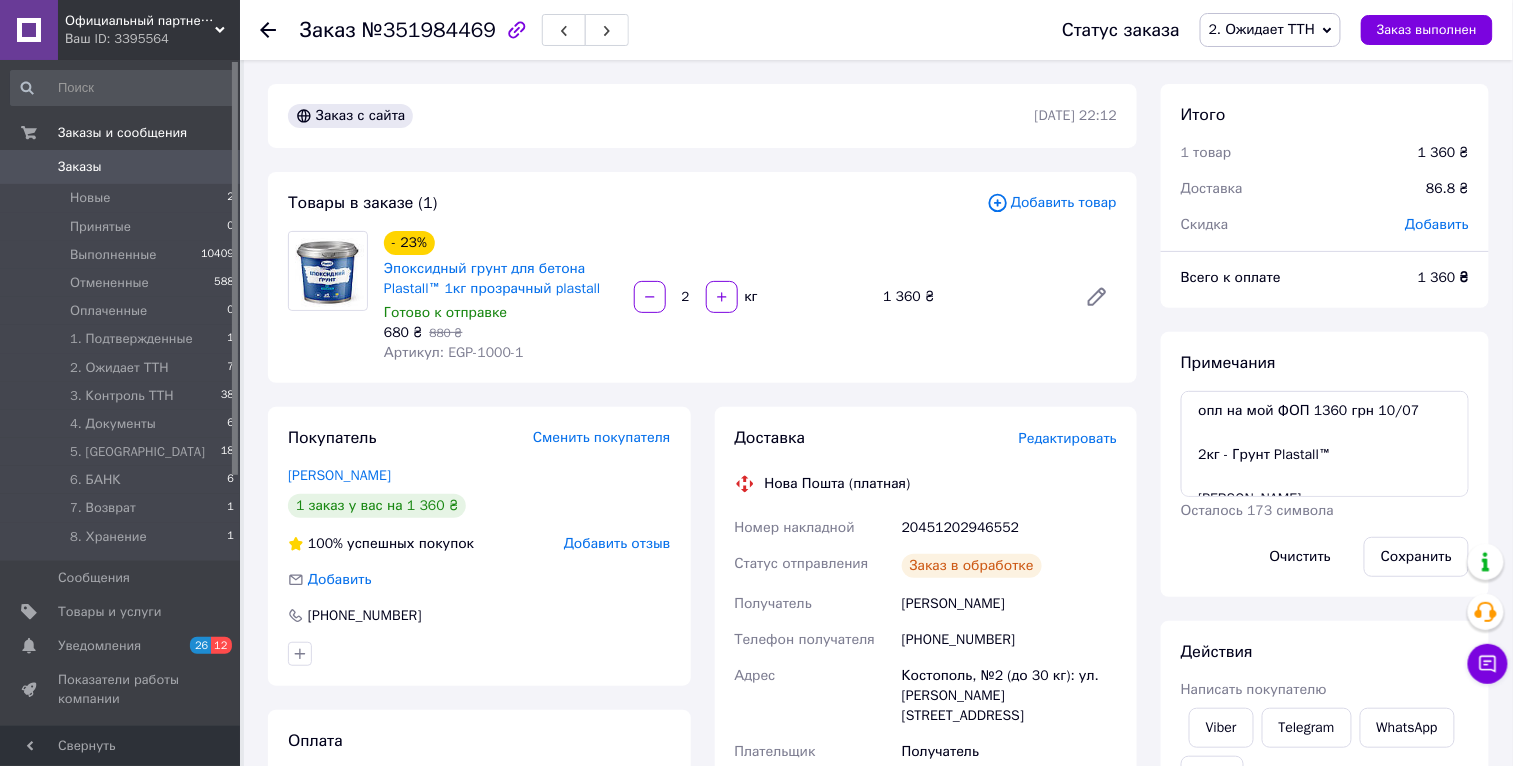 click on "2. Ожидает ТТН" at bounding box center [1262, 29] 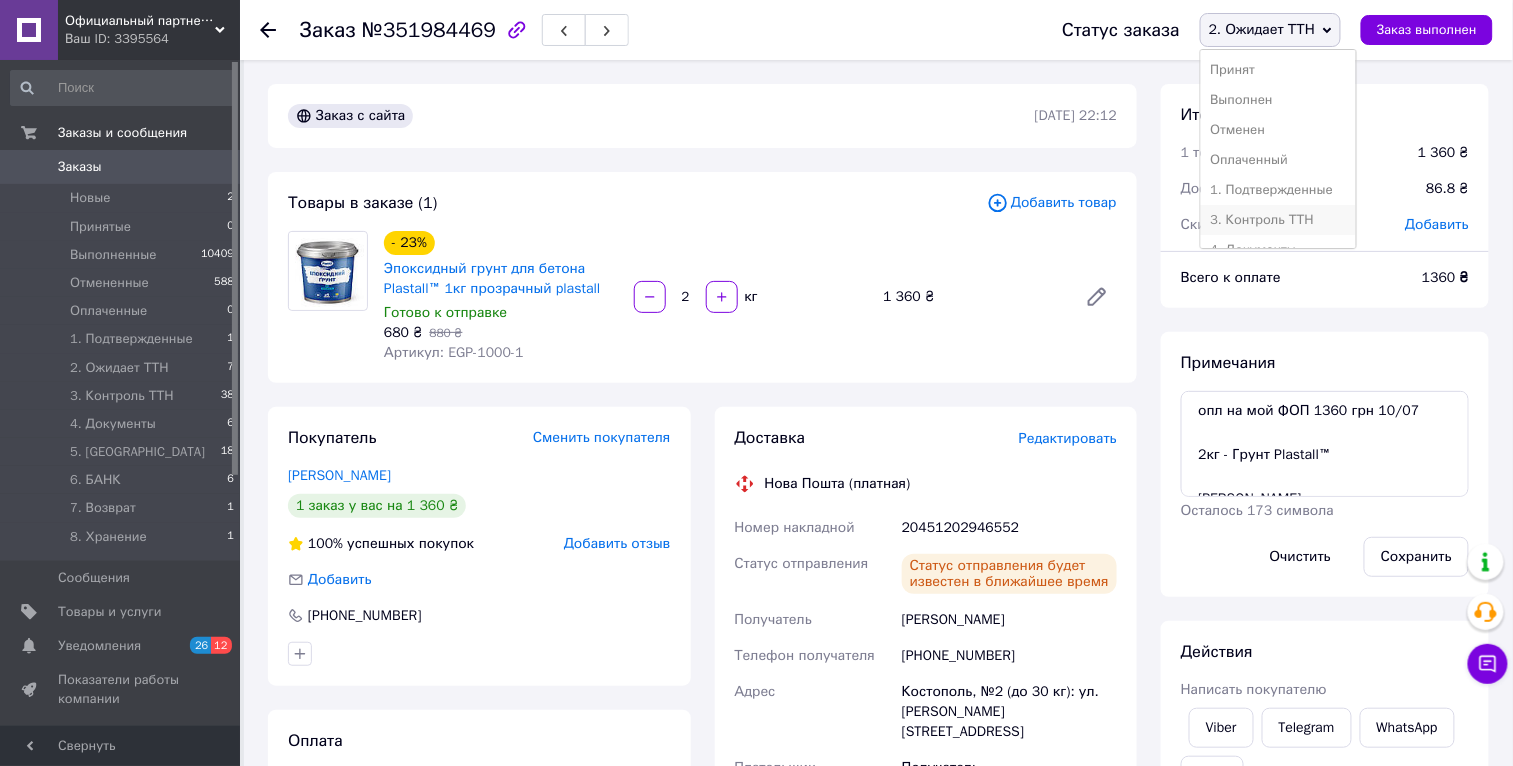 click on "3. Контроль ТТН" at bounding box center [1278, 220] 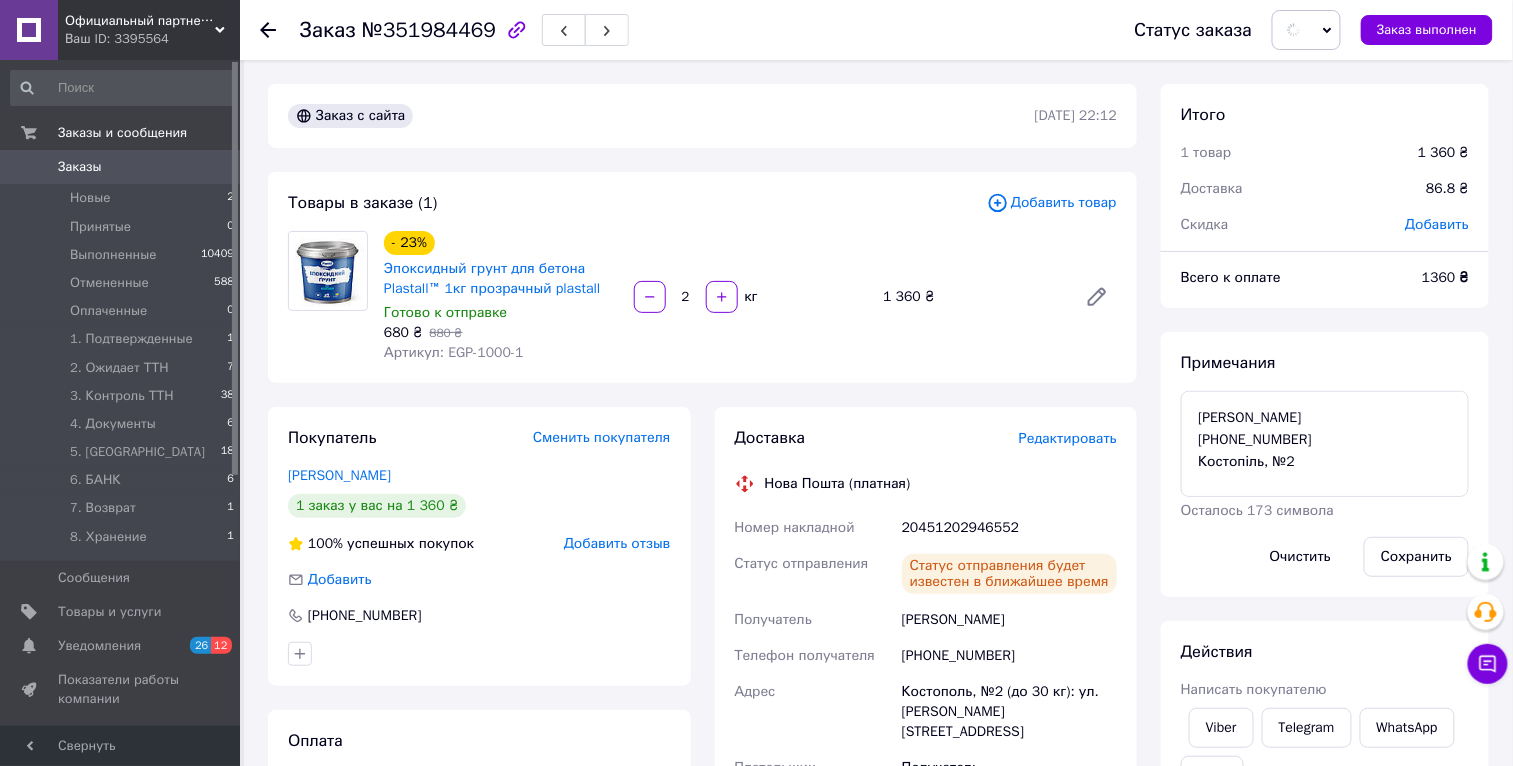 scroll, scrollTop: 131, scrollLeft: 0, axis: vertical 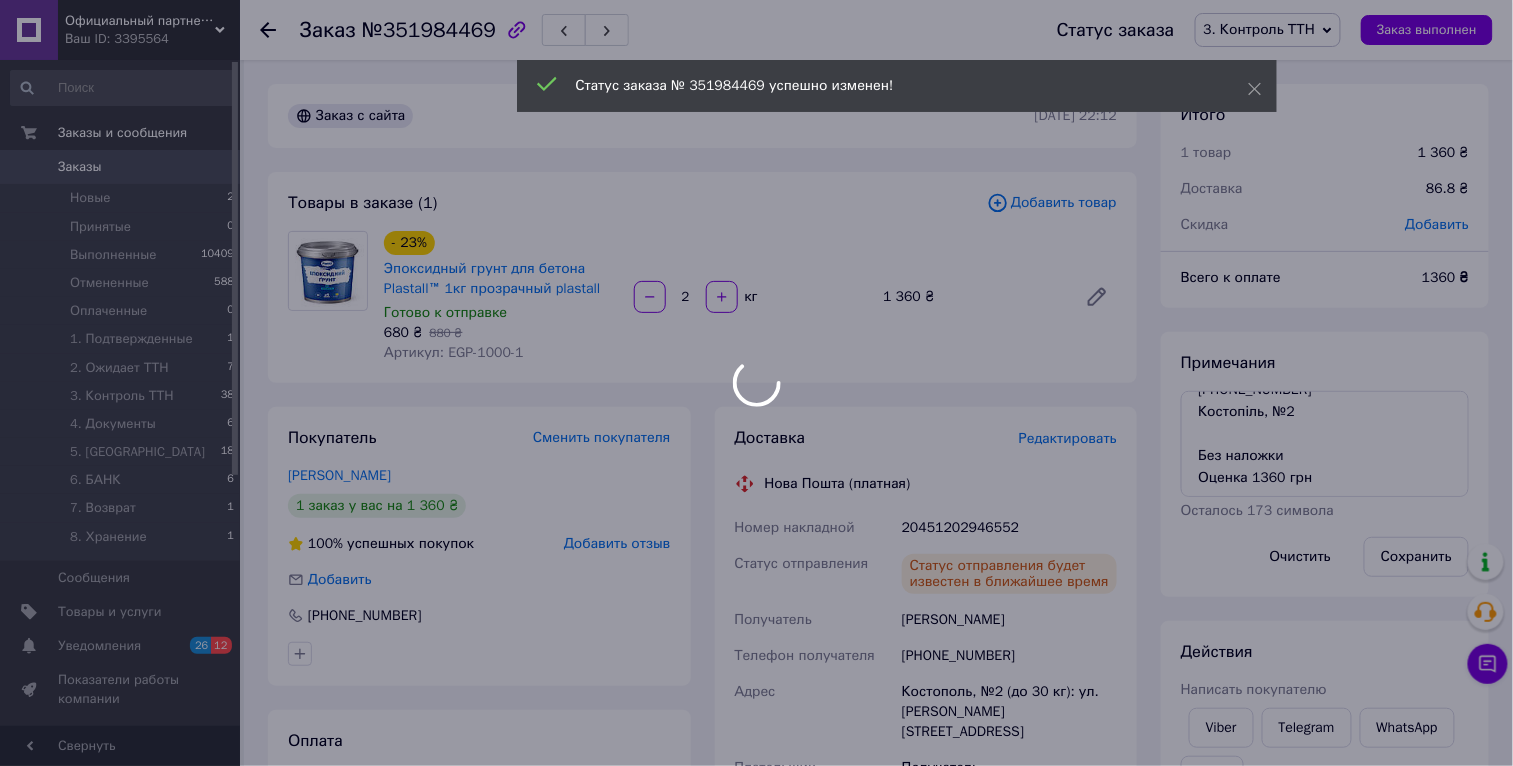 click at bounding box center [756, 383] 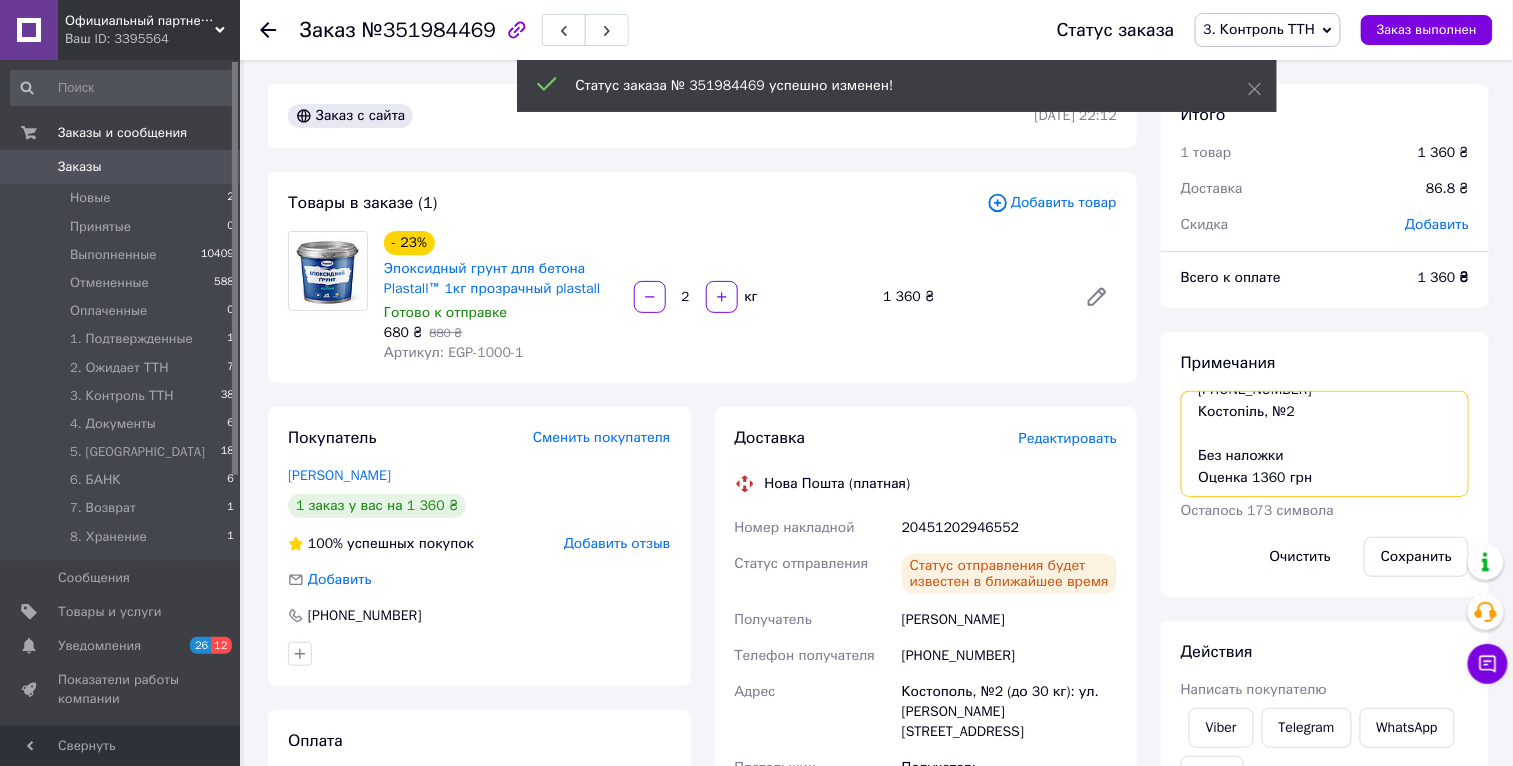 click on "опл на мой ФОП 1360 грн 10/07
2кг - Грунт Plastall™
Сосновчик Галина
+380967211697
Костопіль, №2
Без наложки
Оценка 1360 грн" at bounding box center (1325, 444) 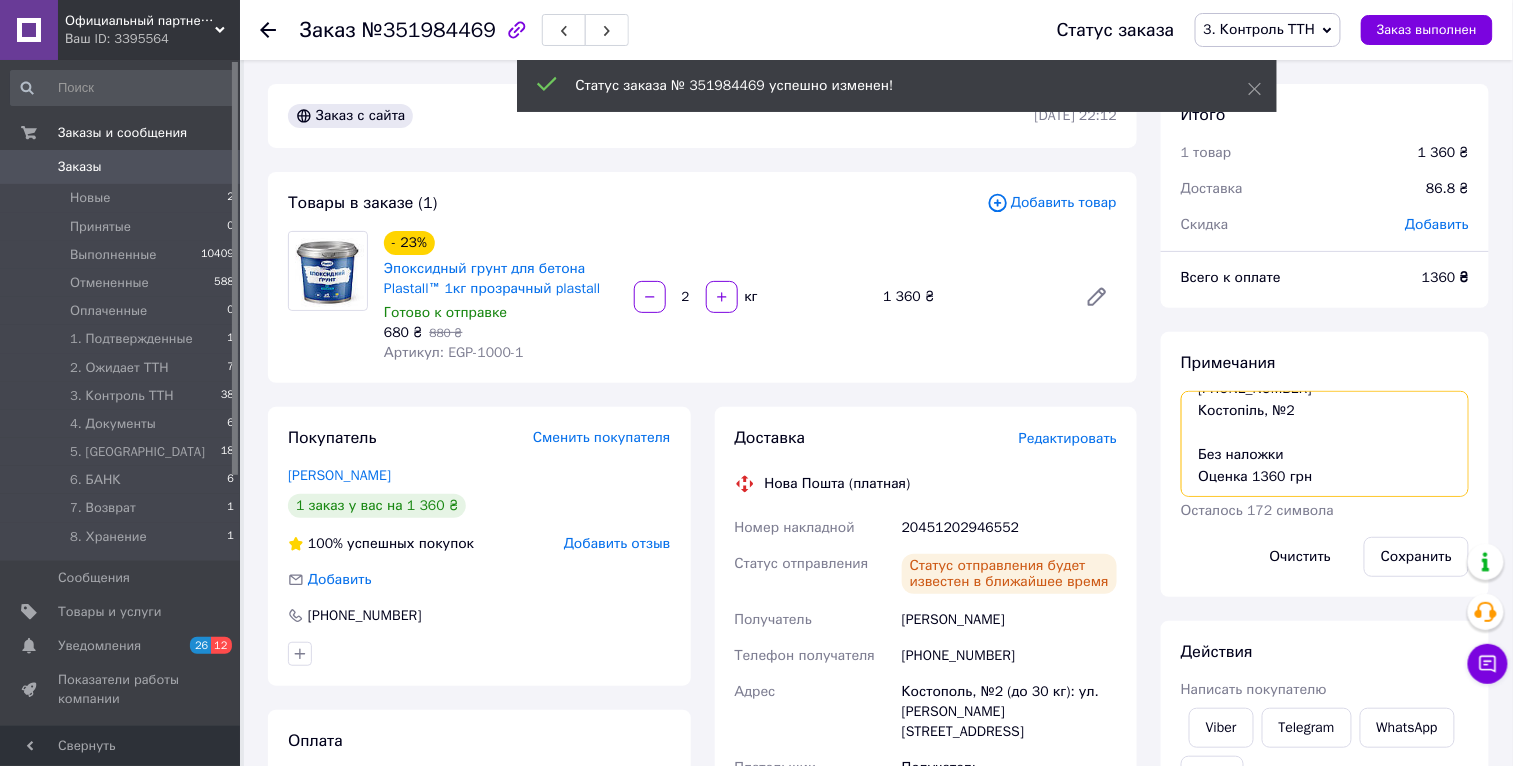 paste on "20451202946552" 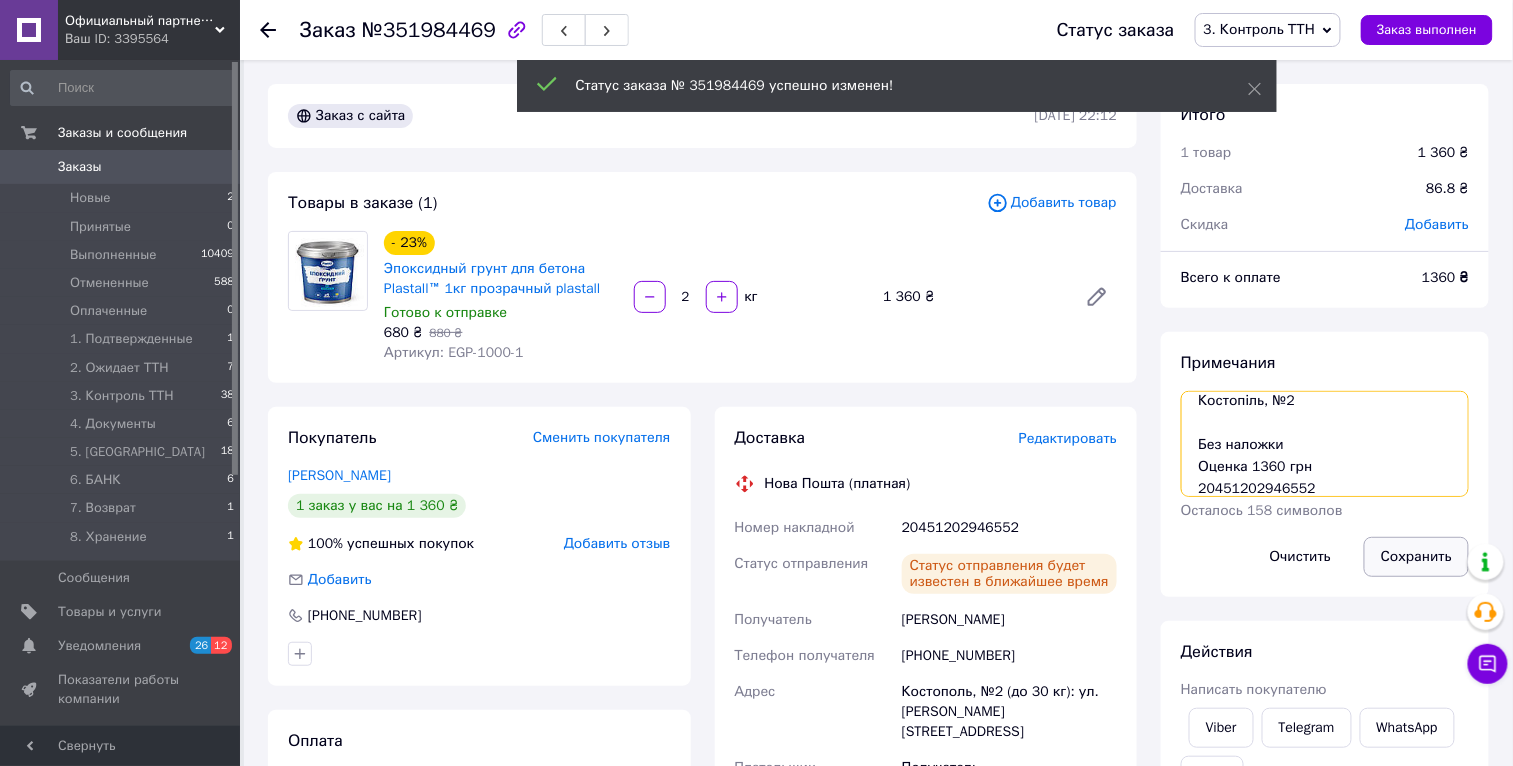 type on "опл на мой ФОП 1360 грн 10/07
2кг - Грунт Plastall™
Сосновчик Галина
+380967211697
Костопіль, №2
Без наложки
Оценка 1360 грн
20451202946552" 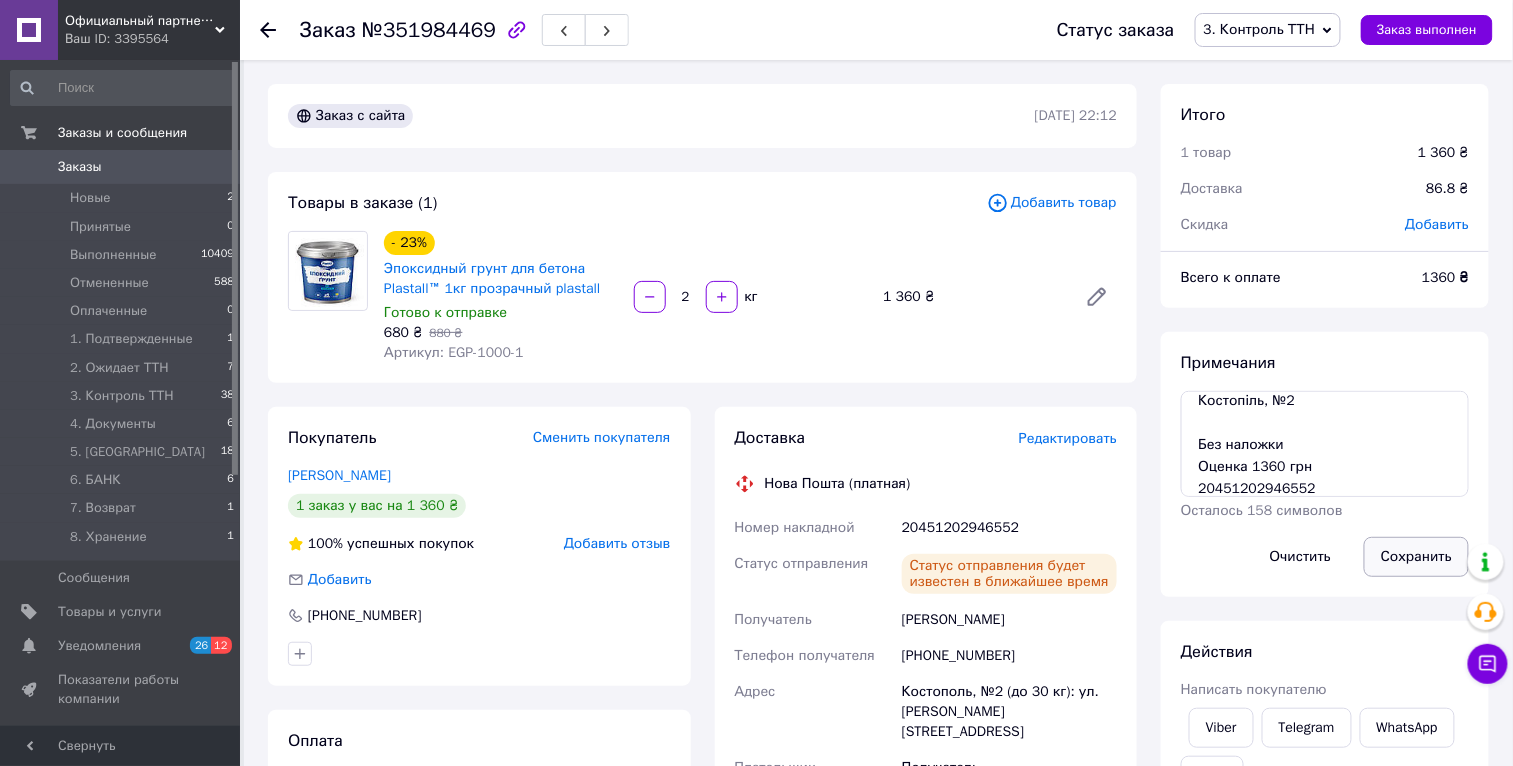 click on "Сохранить" at bounding box center (1416, 557) 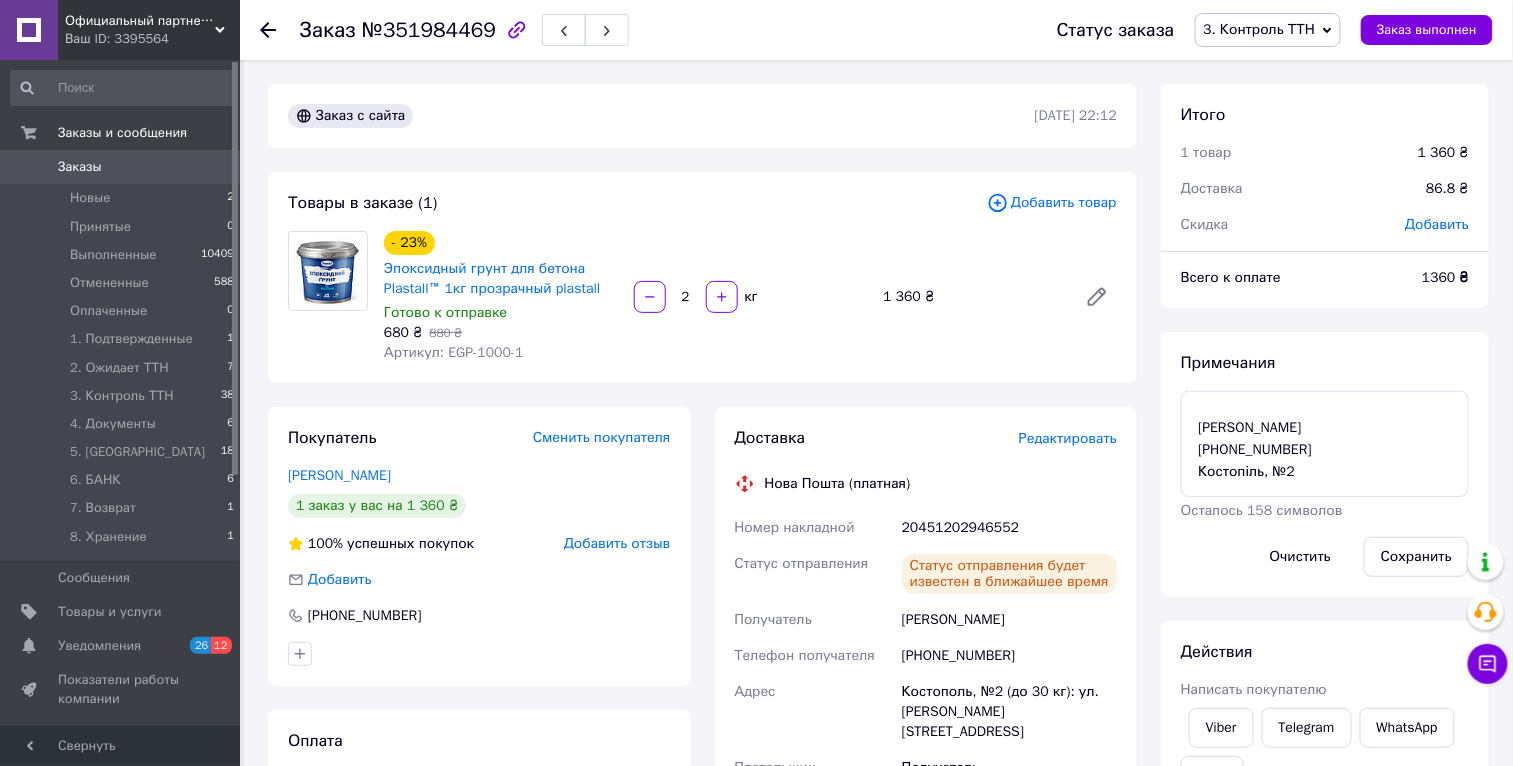 scroll, scrollTop: 0, scrollLeft: 0, axis: both 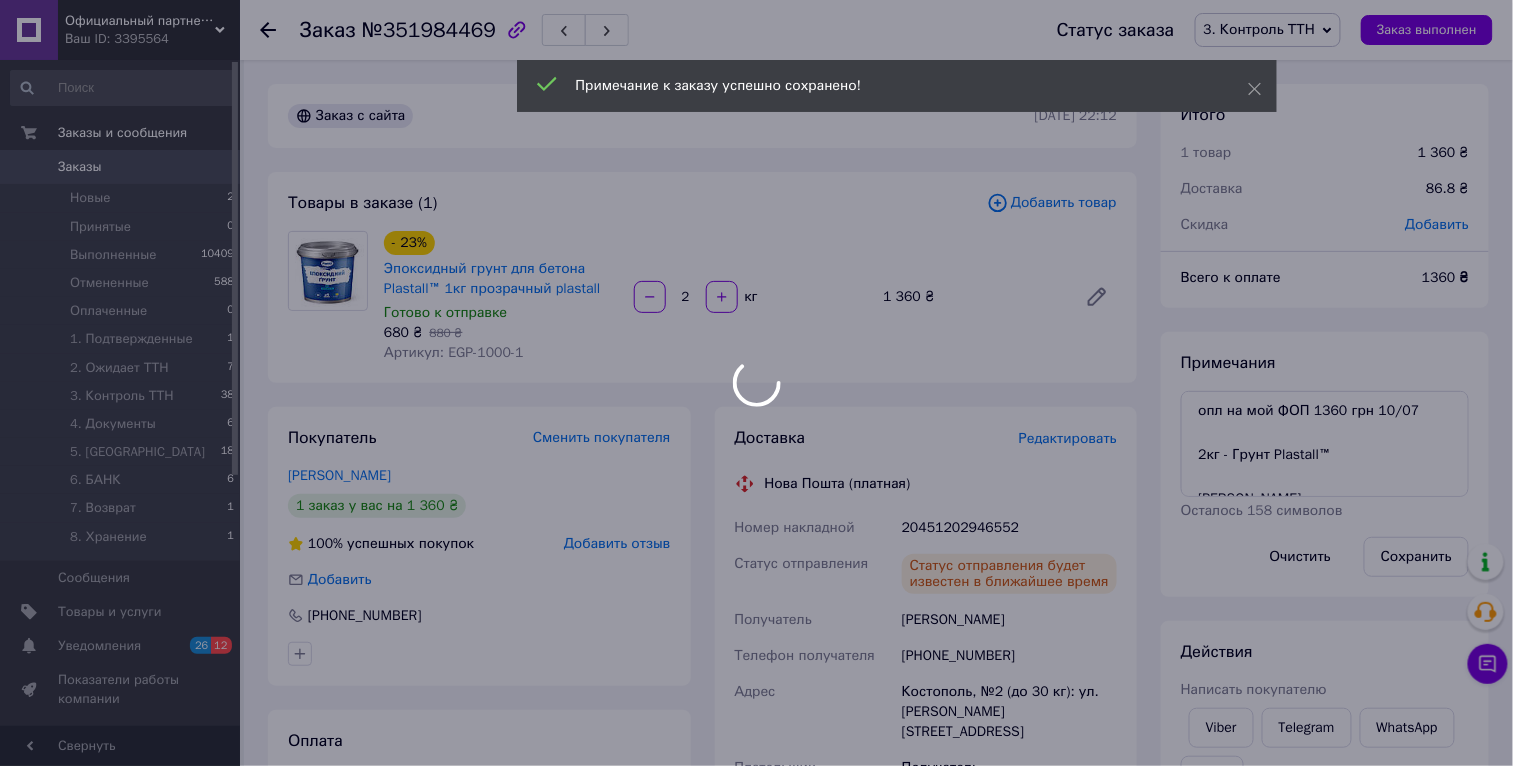 click at bounding box center (756, 383) 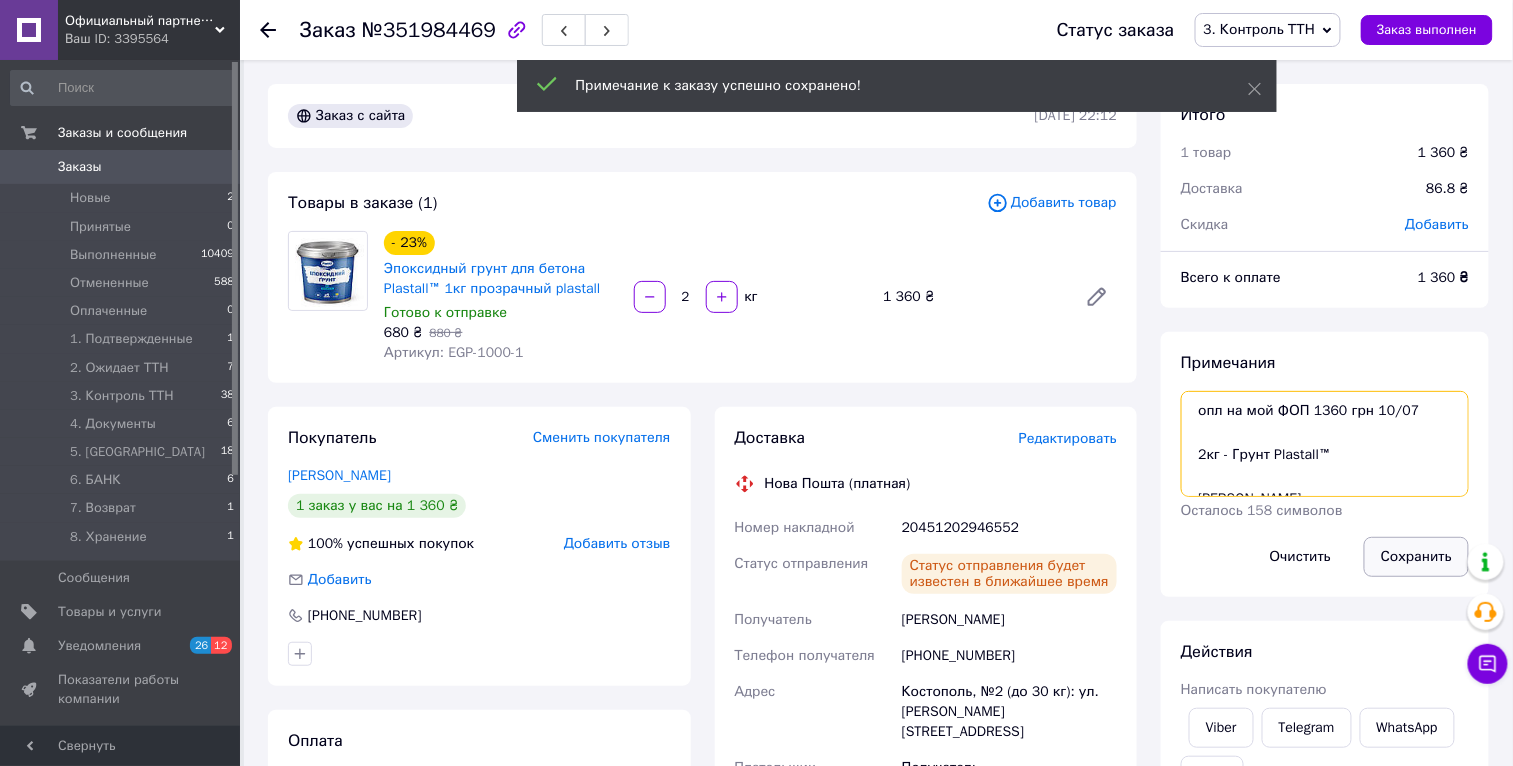 scroll, scrollTop: 153, scrollLeft: 0, axis: vertical 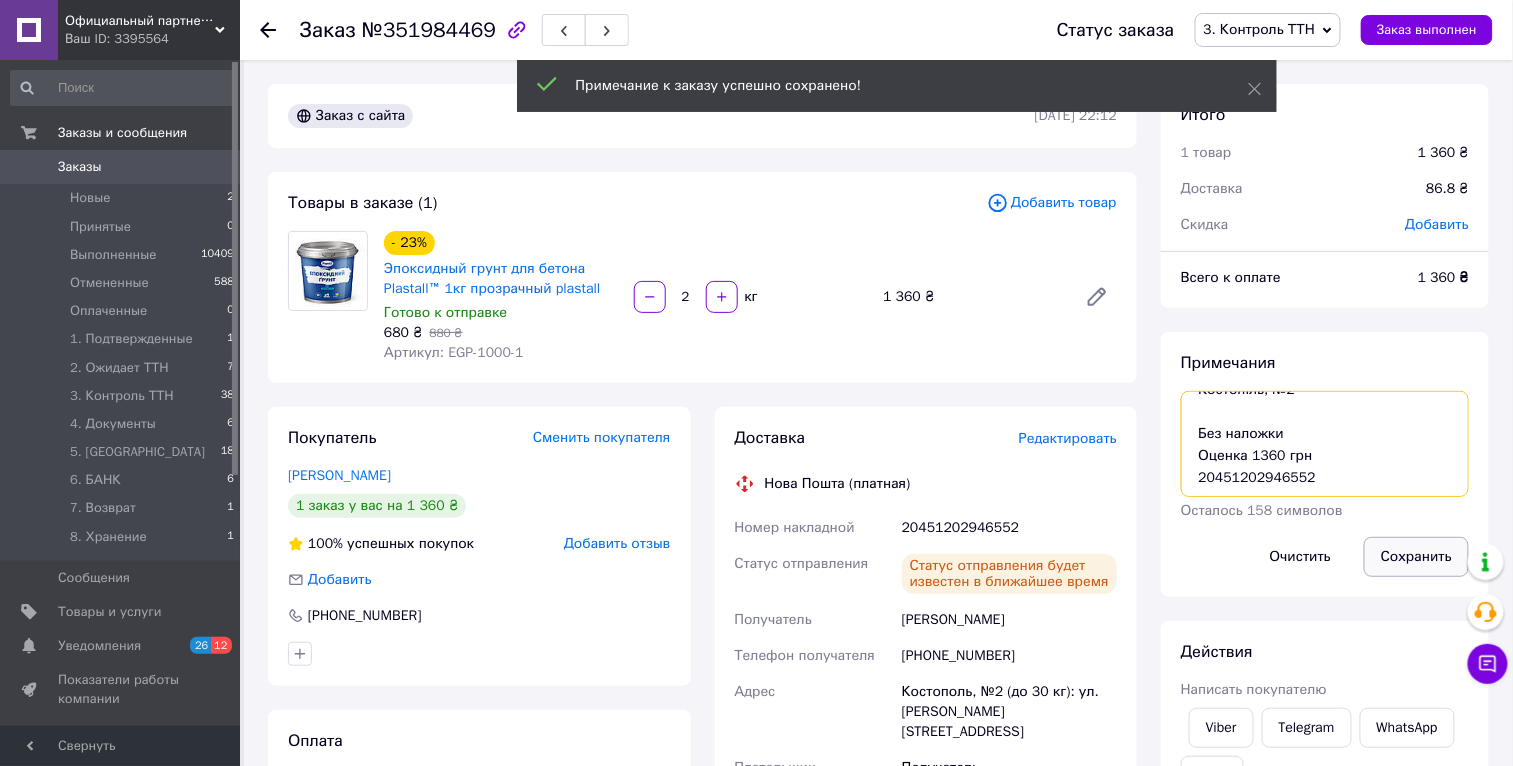 drag, startPoint x: 1198, startPoint y: 451, endPoint x: 1427, endPoint y: 546, distance: 247.92337 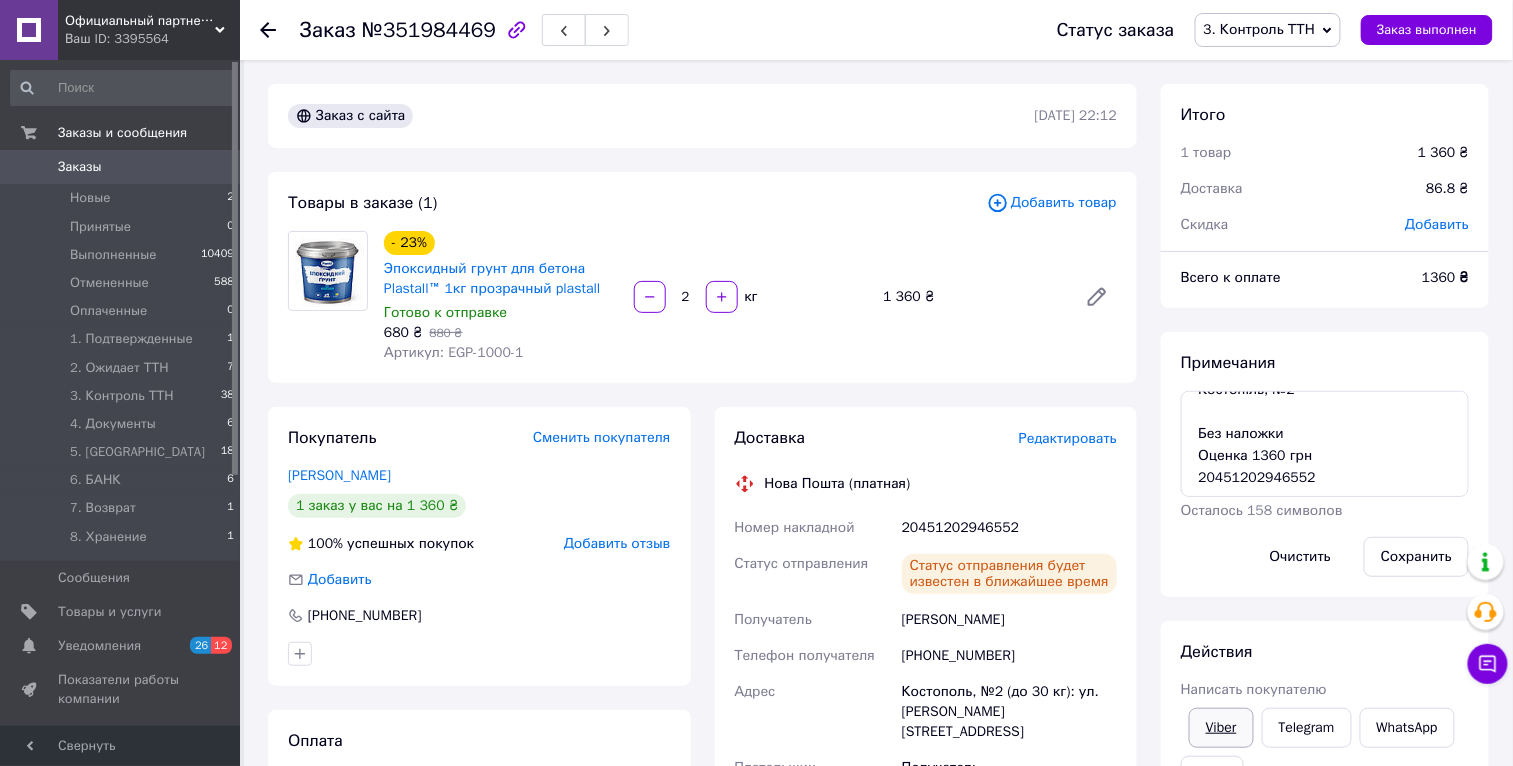 click on "Viber" at bounding box center [1221, 728] 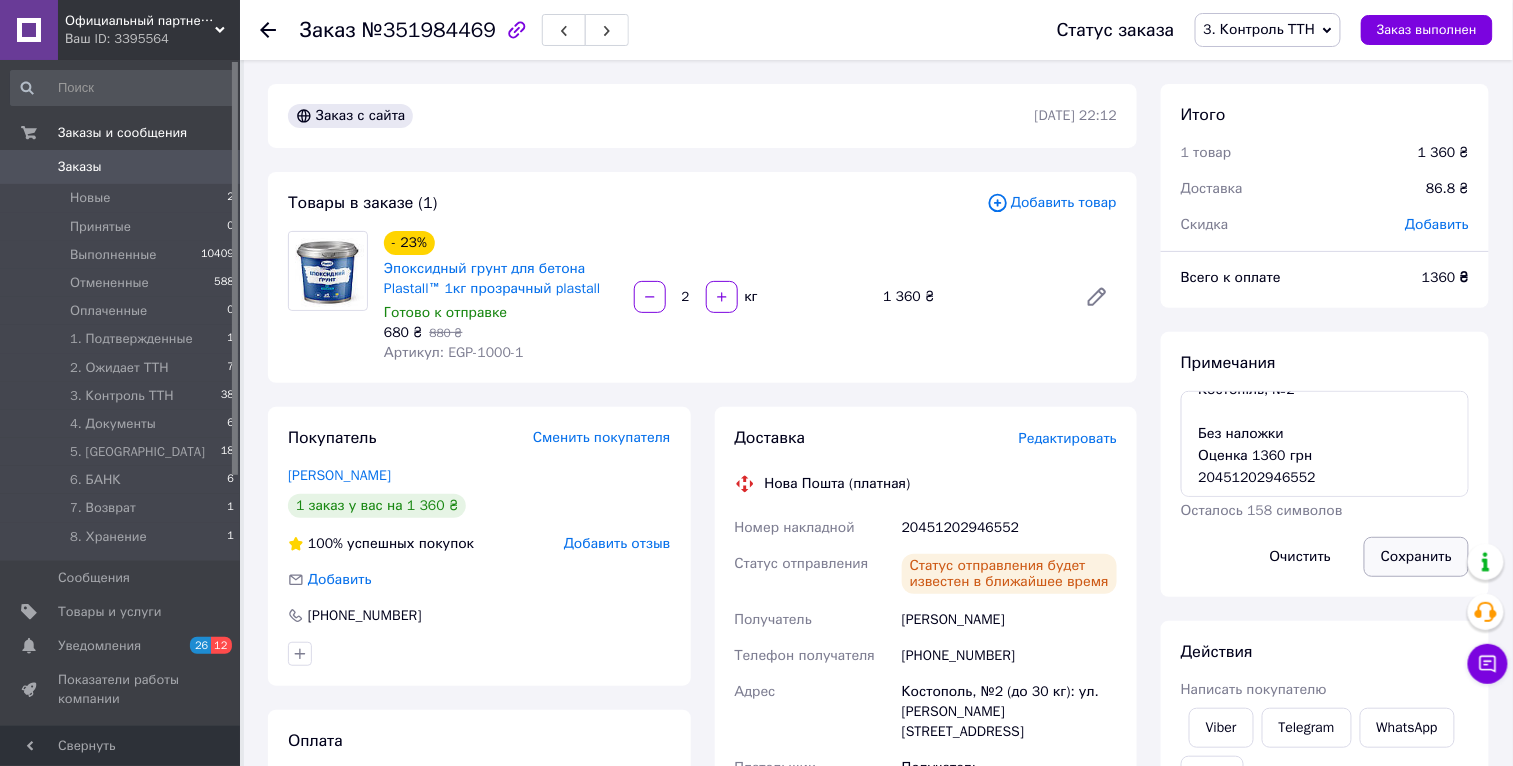 click on "Сохранить" at bounding box center (1416, 557) 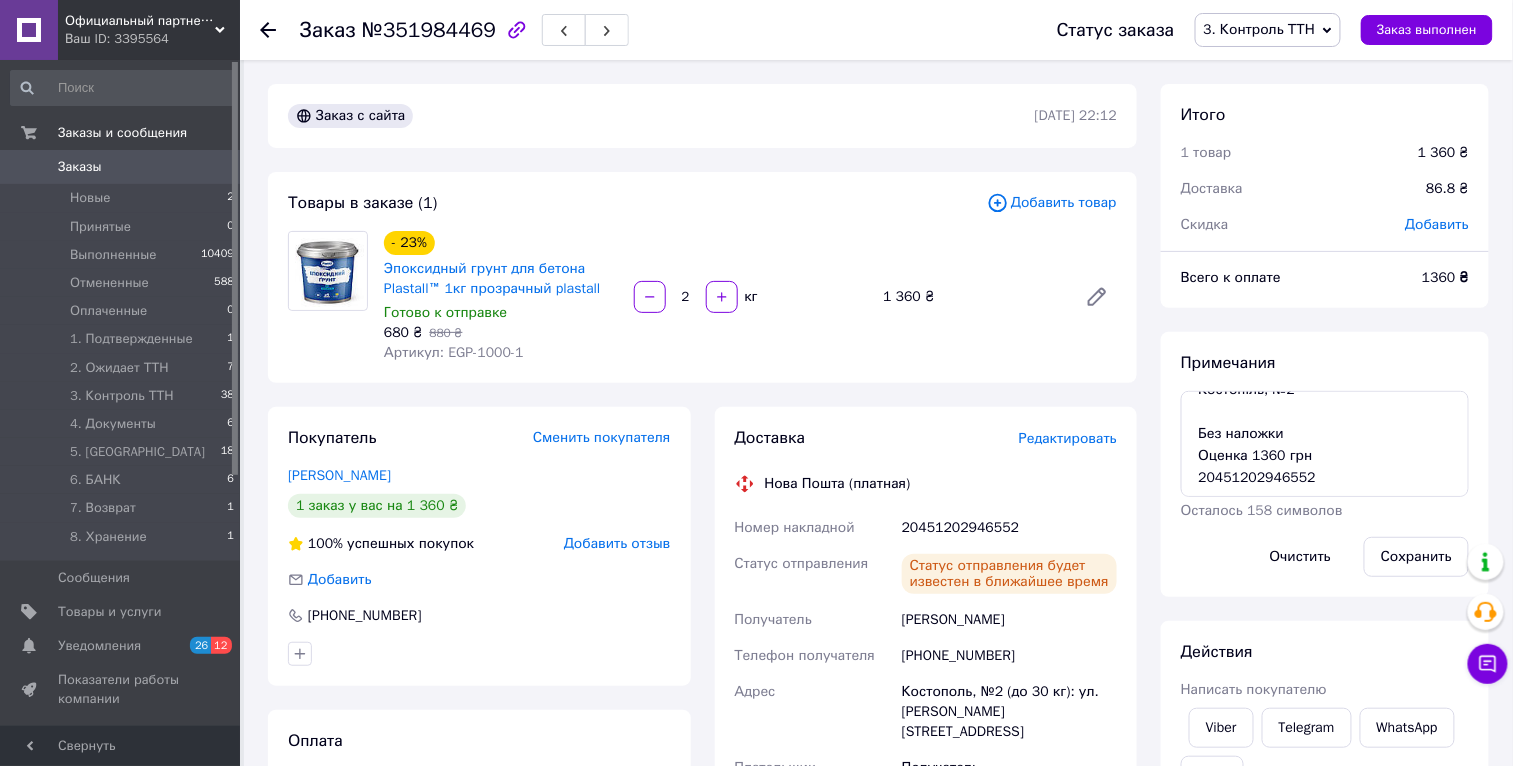 click on "Заказы" at bounding box center (121, 167) 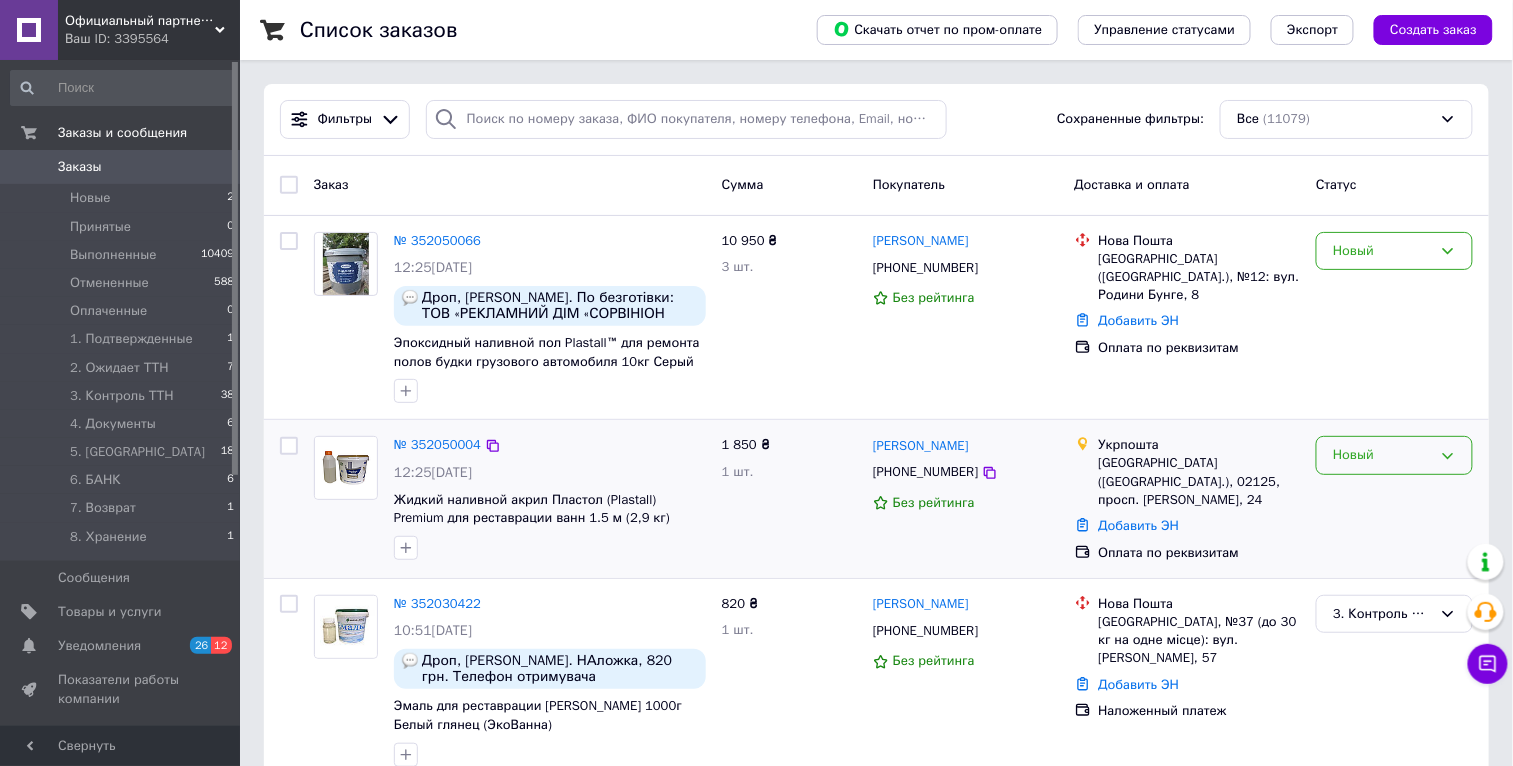 click 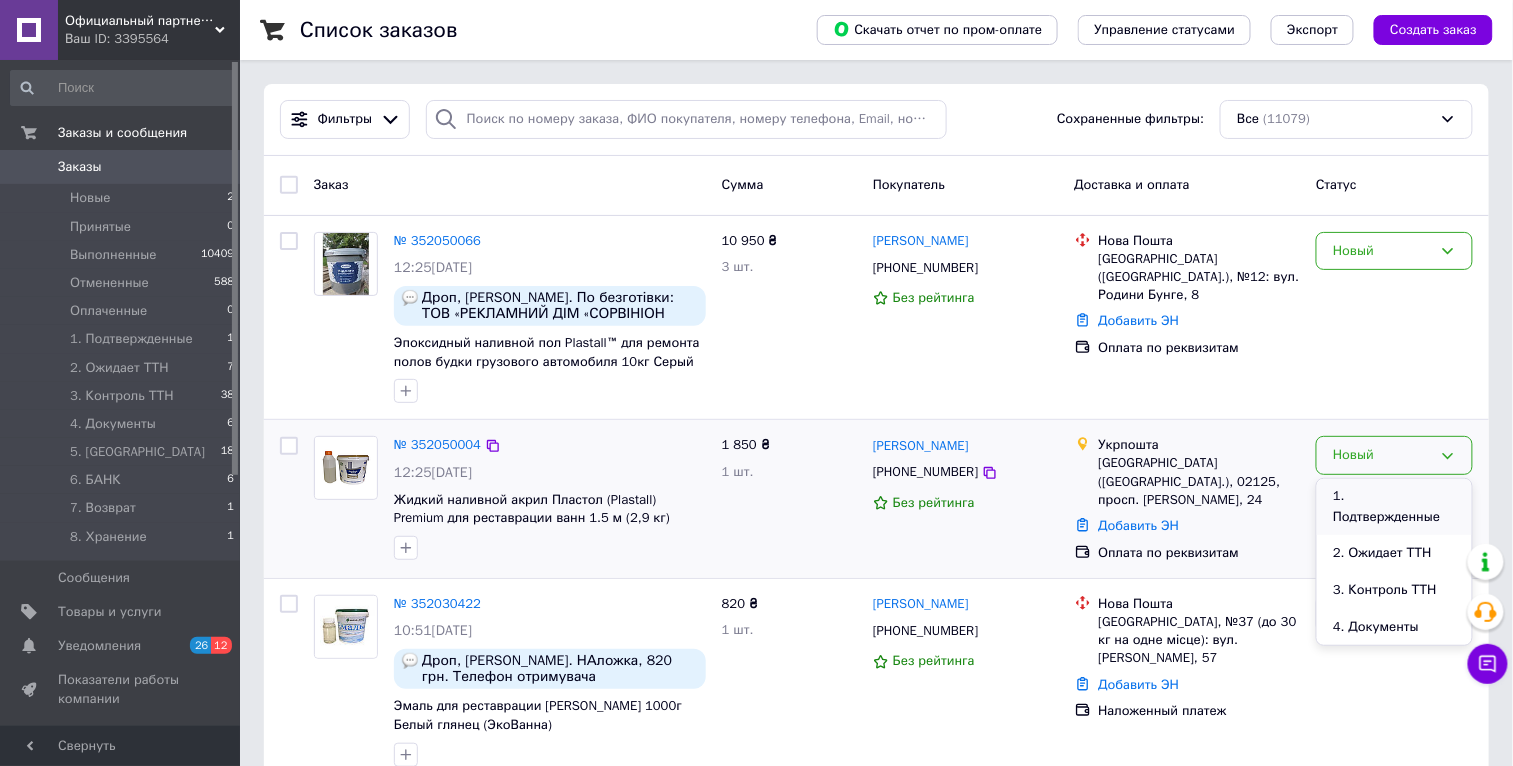 scroll, scrollTop: 146, scrollLeft: 0, axis: vertical 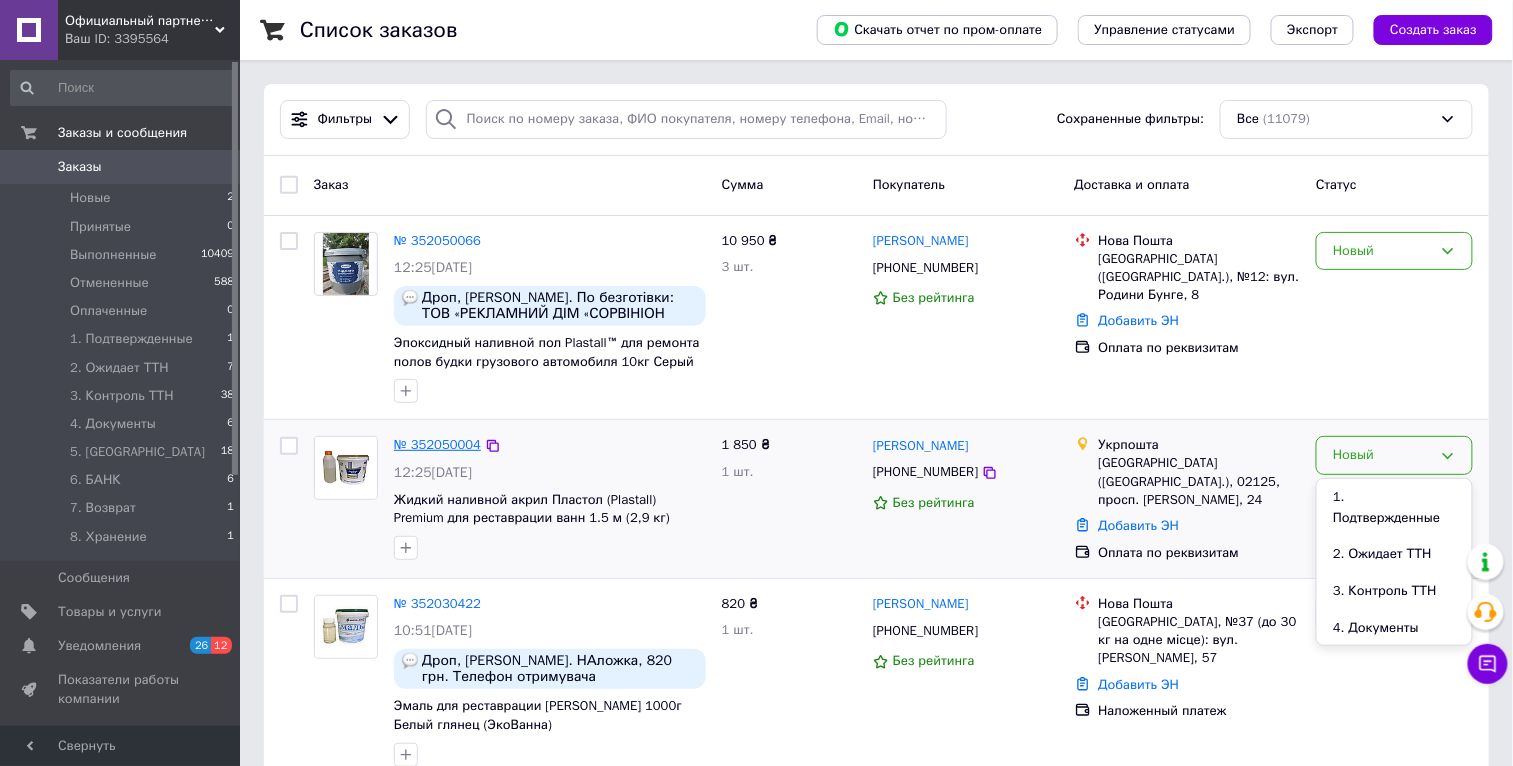 click on "№ 352050004" at bounding box center [437, 444] 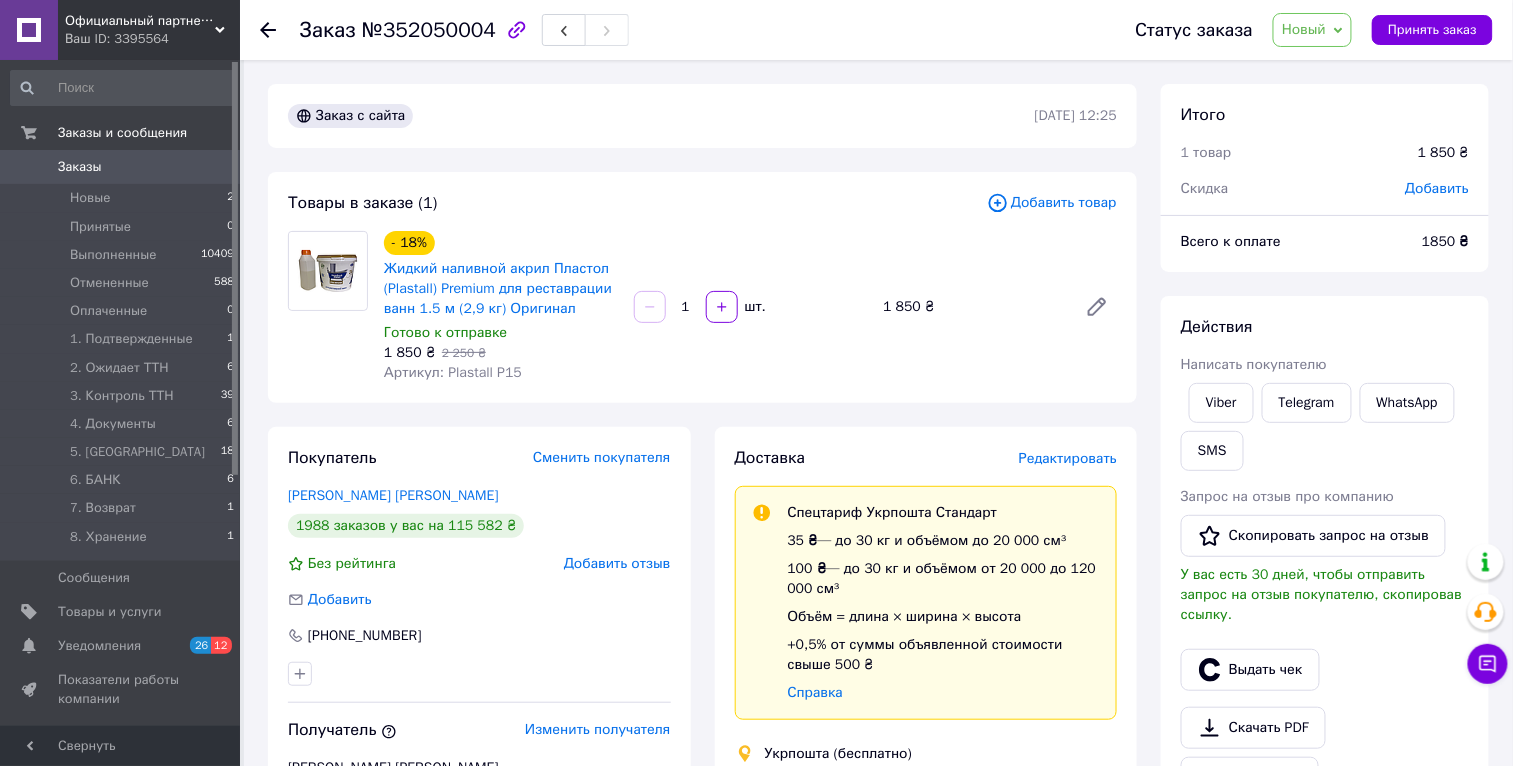 click on "Новый" at bounding box center (1304, 29) 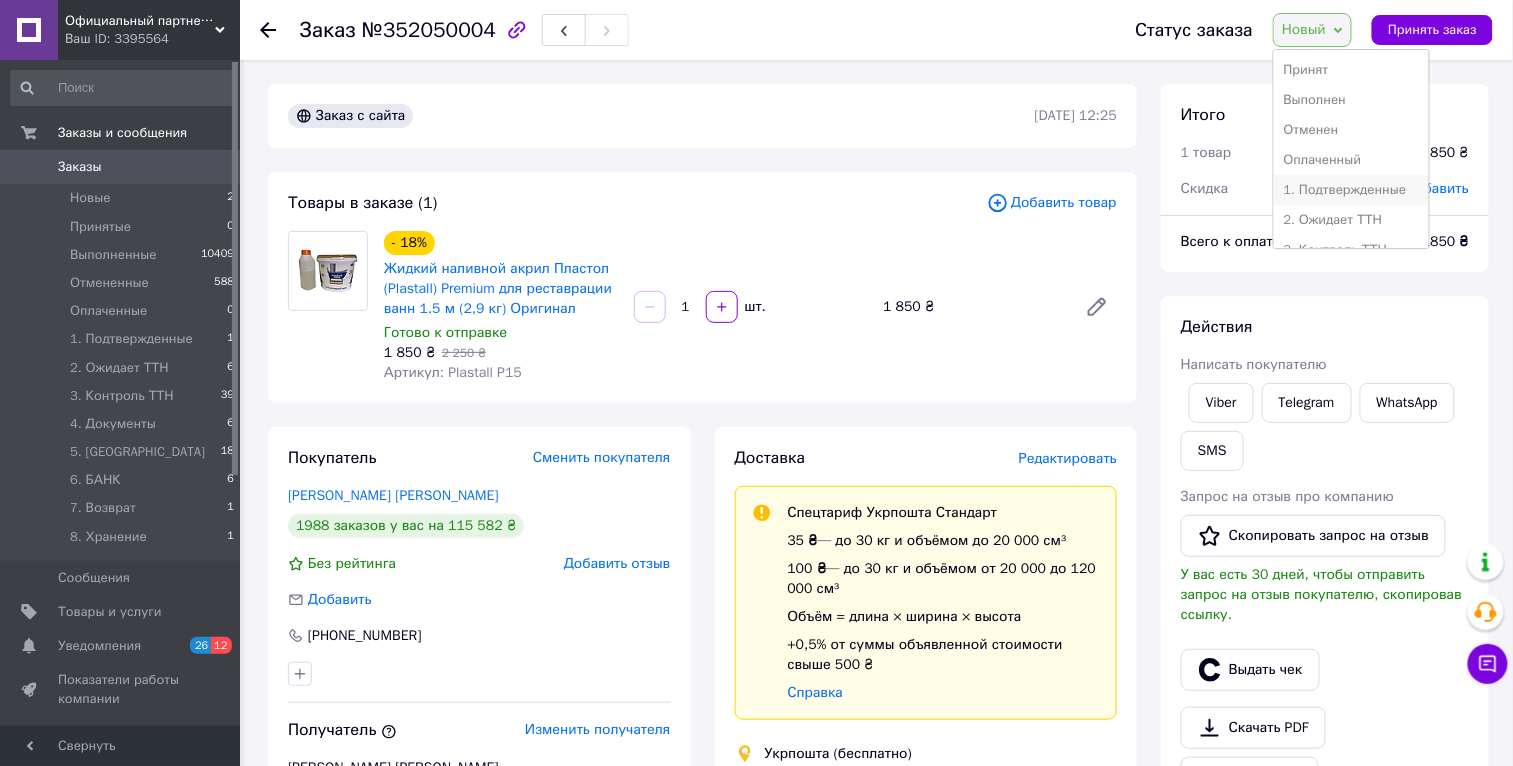 click on "1. Подтвержденные" at bounding box center [1351, 190] 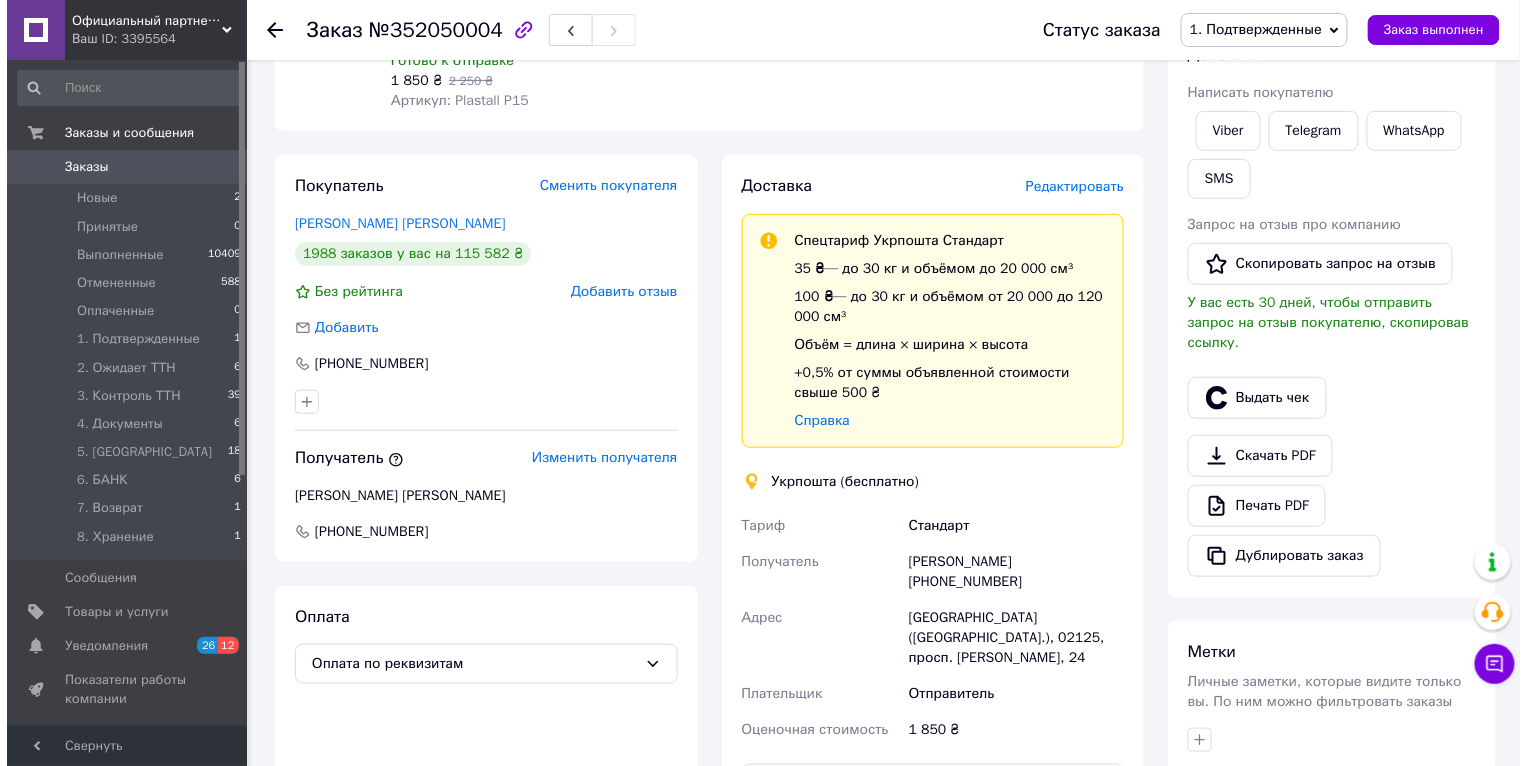 scroll, scrollTop: 174, scrollLeft: 0, axis: vertical 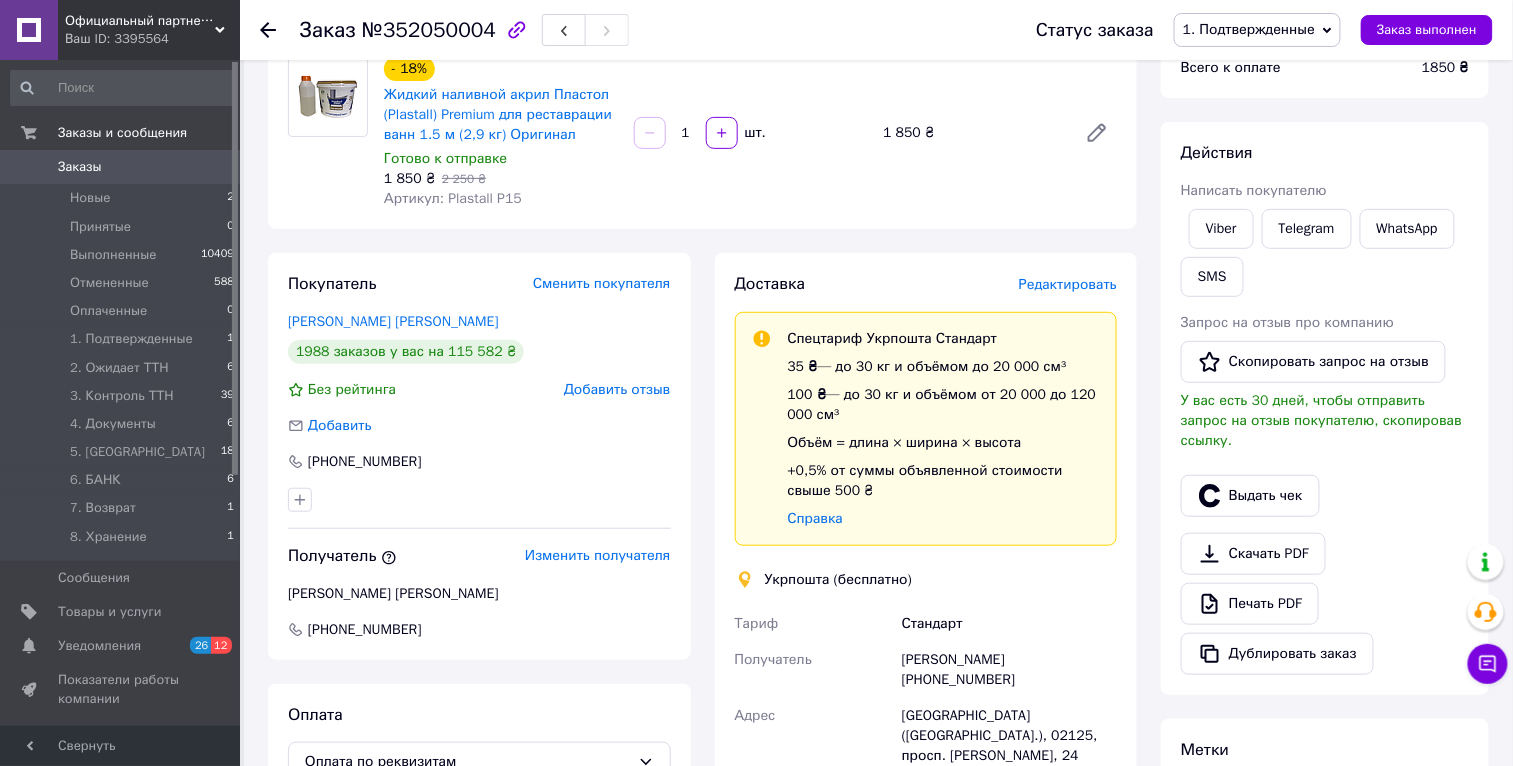 click on "Редактировать" at bounding box center [1068, 284] 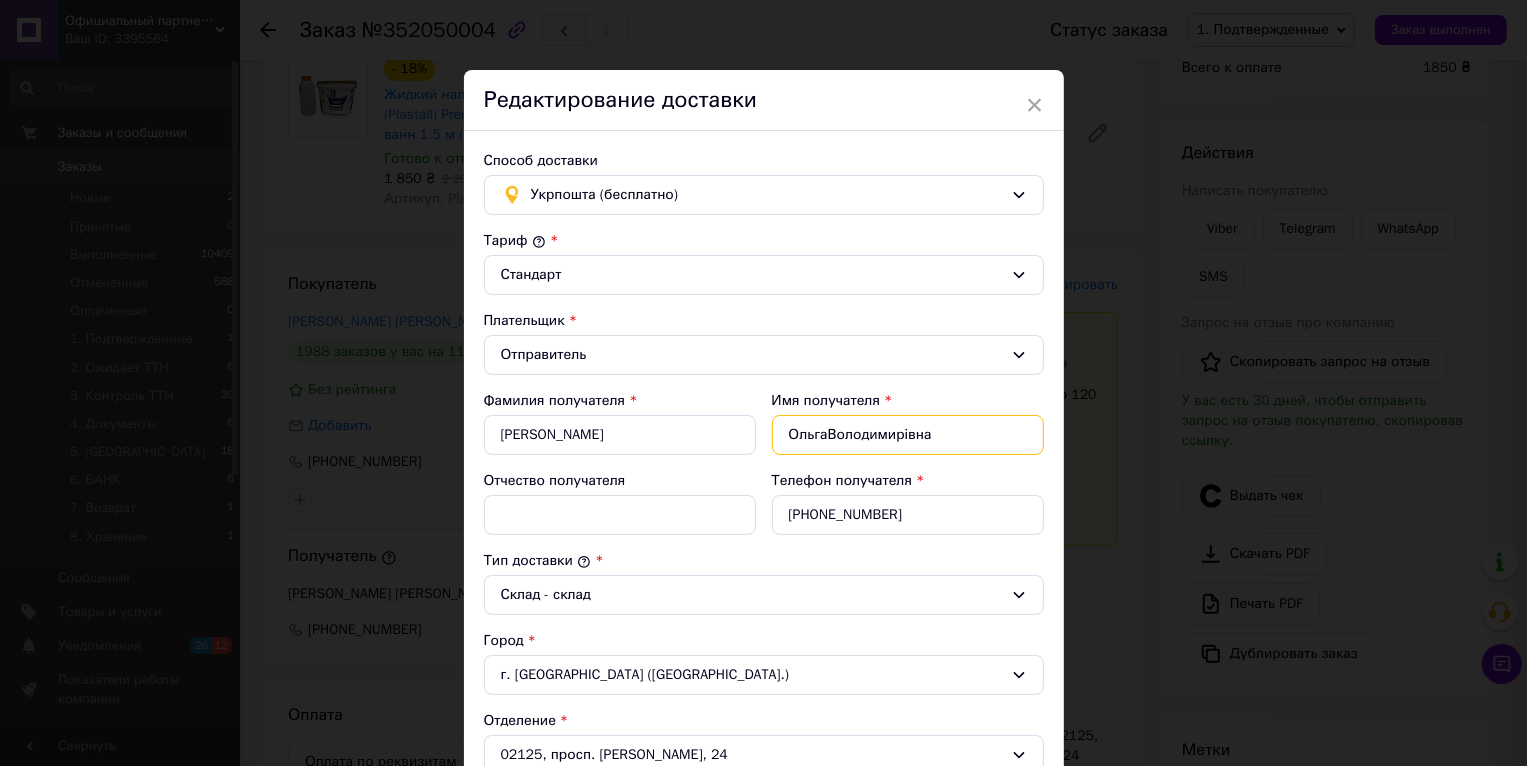 drag, startPoint x: 824, startPoint y: 438, endPoint x: 997, endPoint y: 436, distance: 173.01157 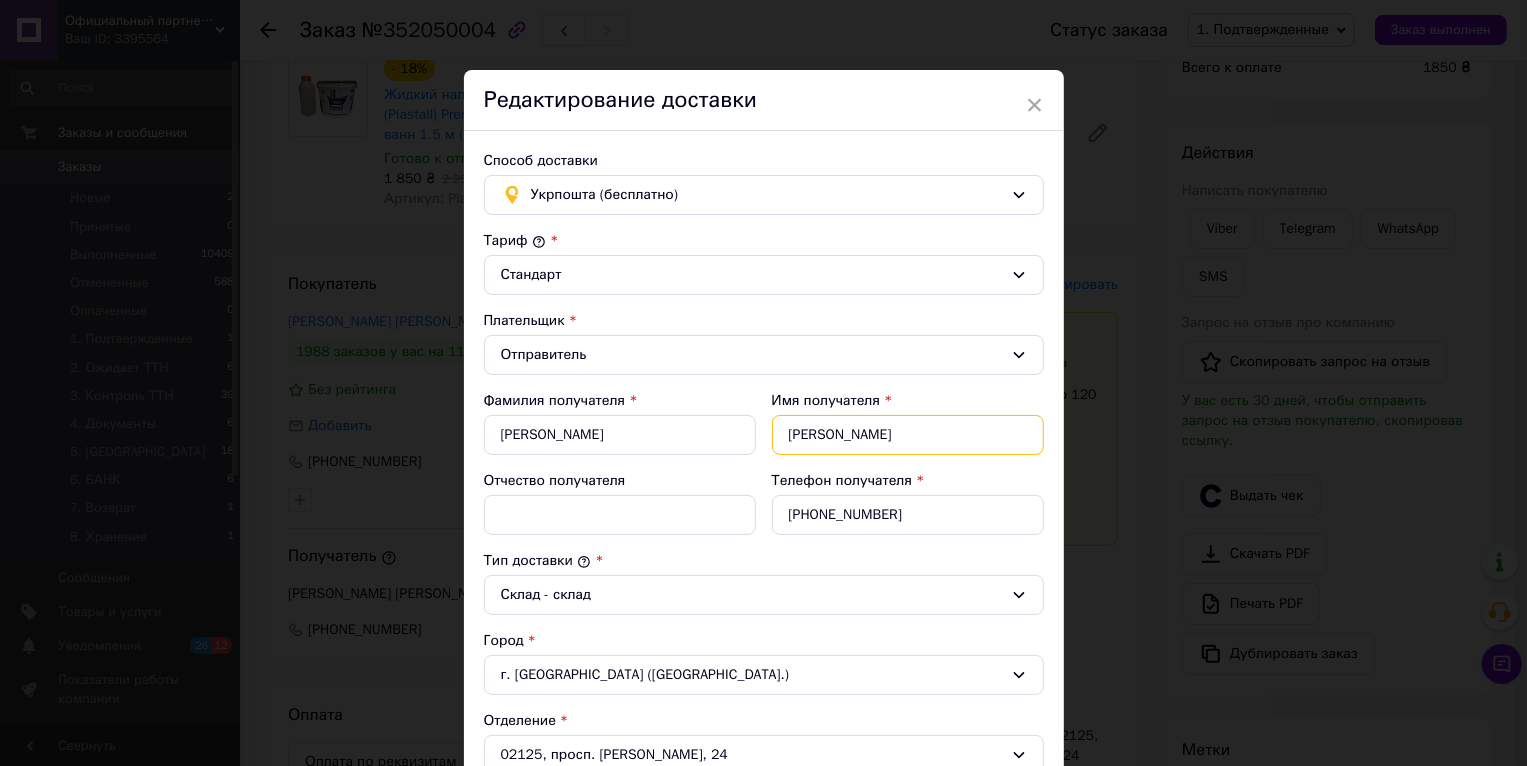 type on "Ольга" 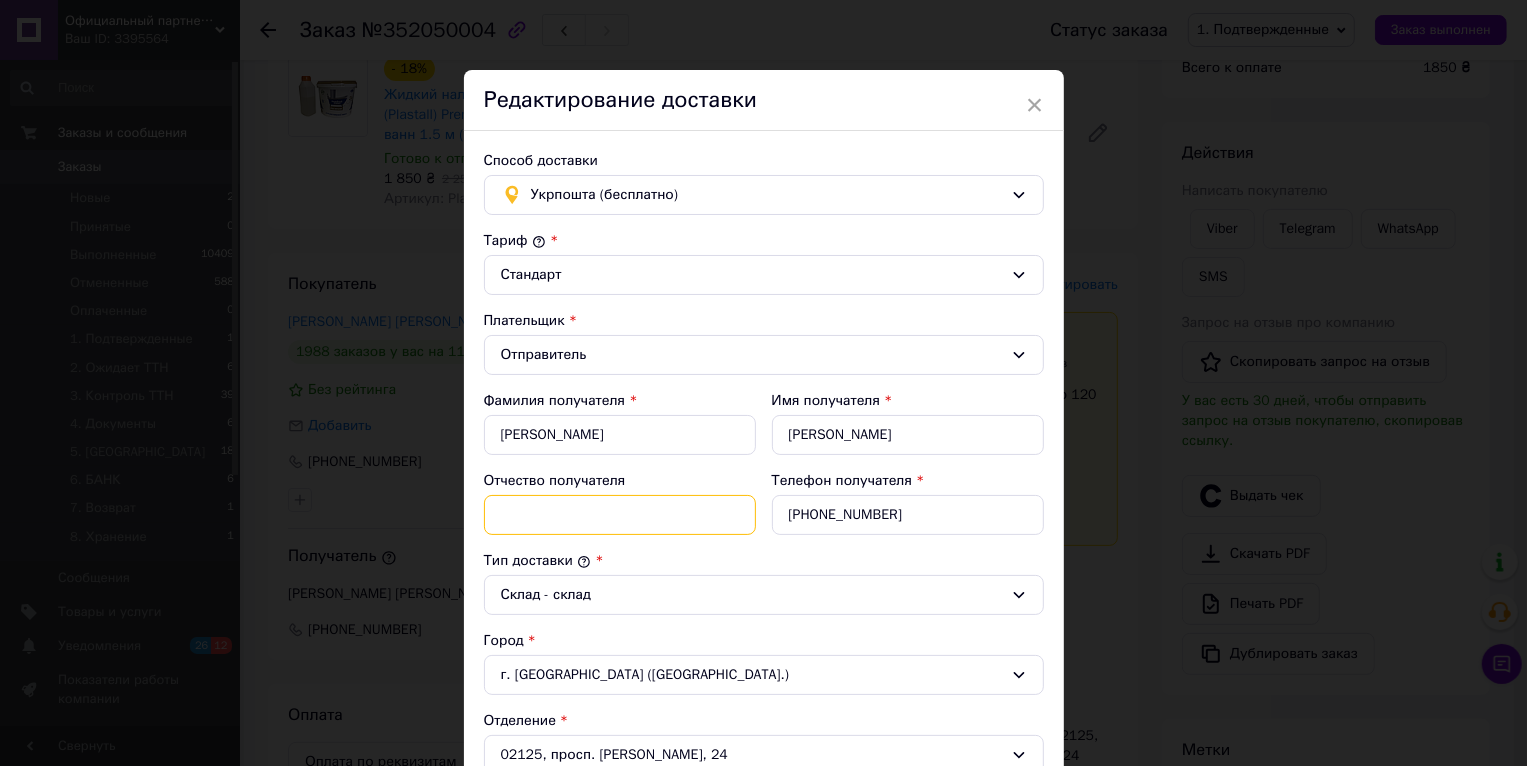 click on "Отчество получателя" at bounding box center (620, 515) 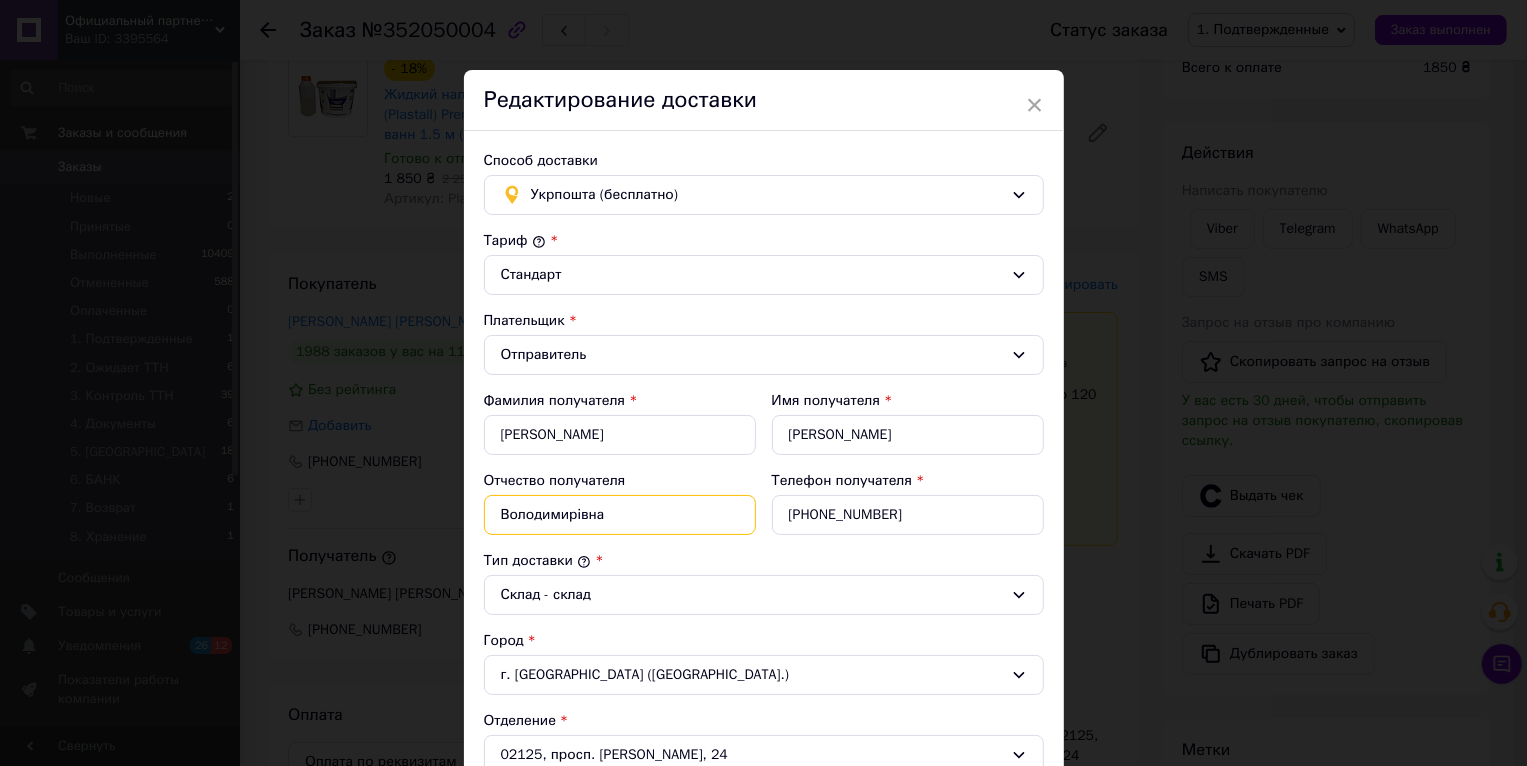 scroll, scrollTop: 28, scrollLeft: 0, axis: vertical 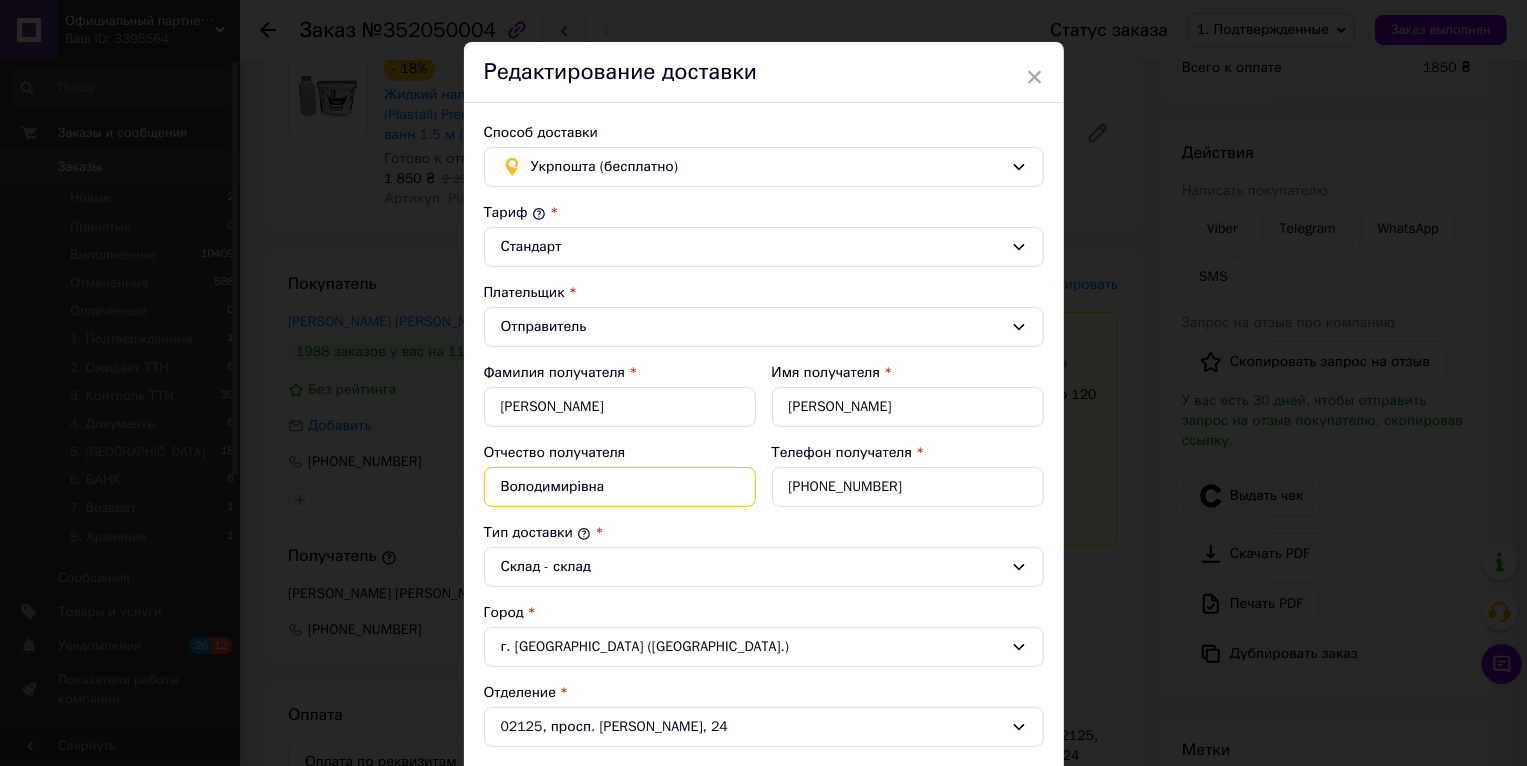 type on "Володимирівна" 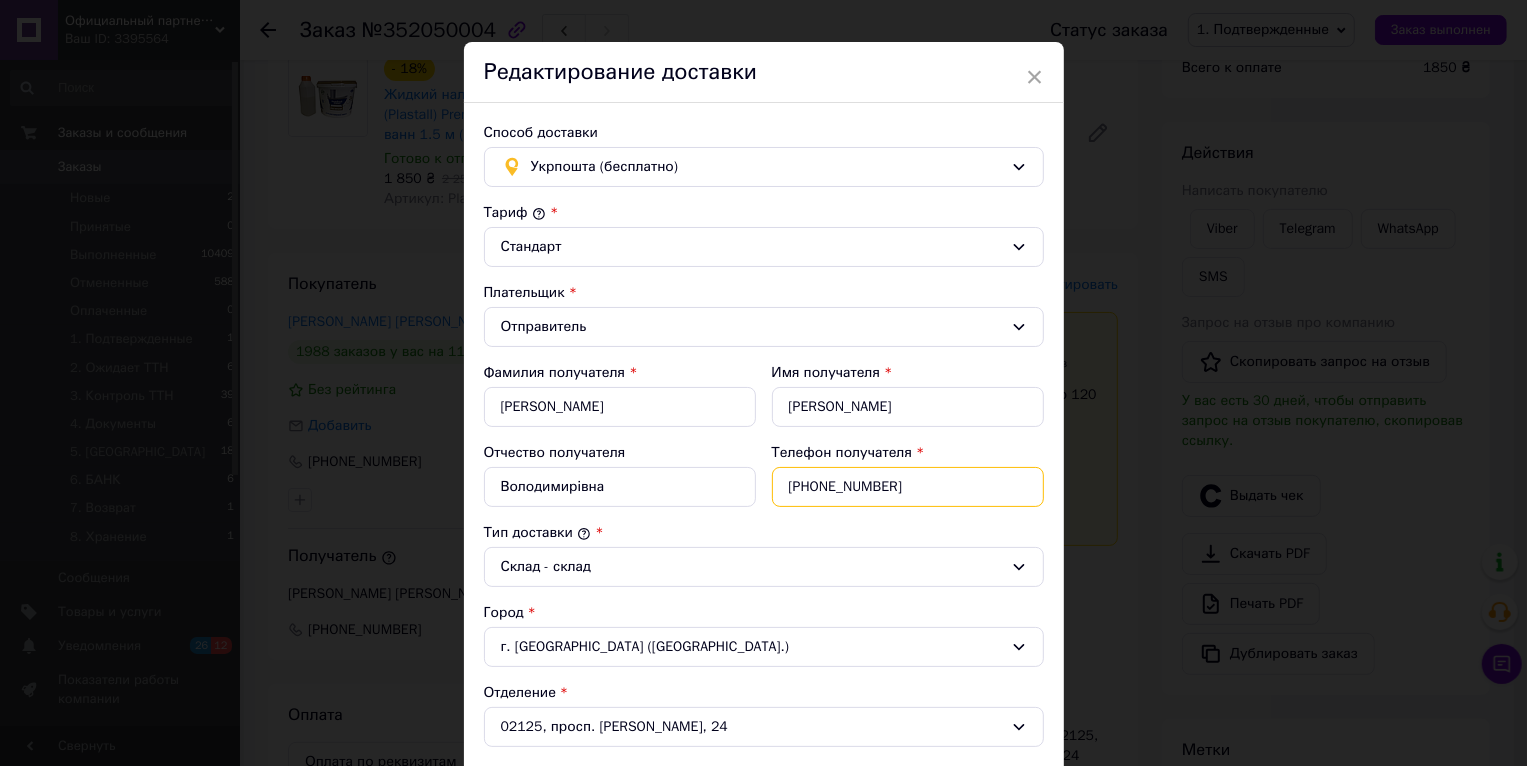 drag, startPoint x: 926, startPoint y: 486, endPoint x: 898, endPoint y: 496, distance: 29.732138 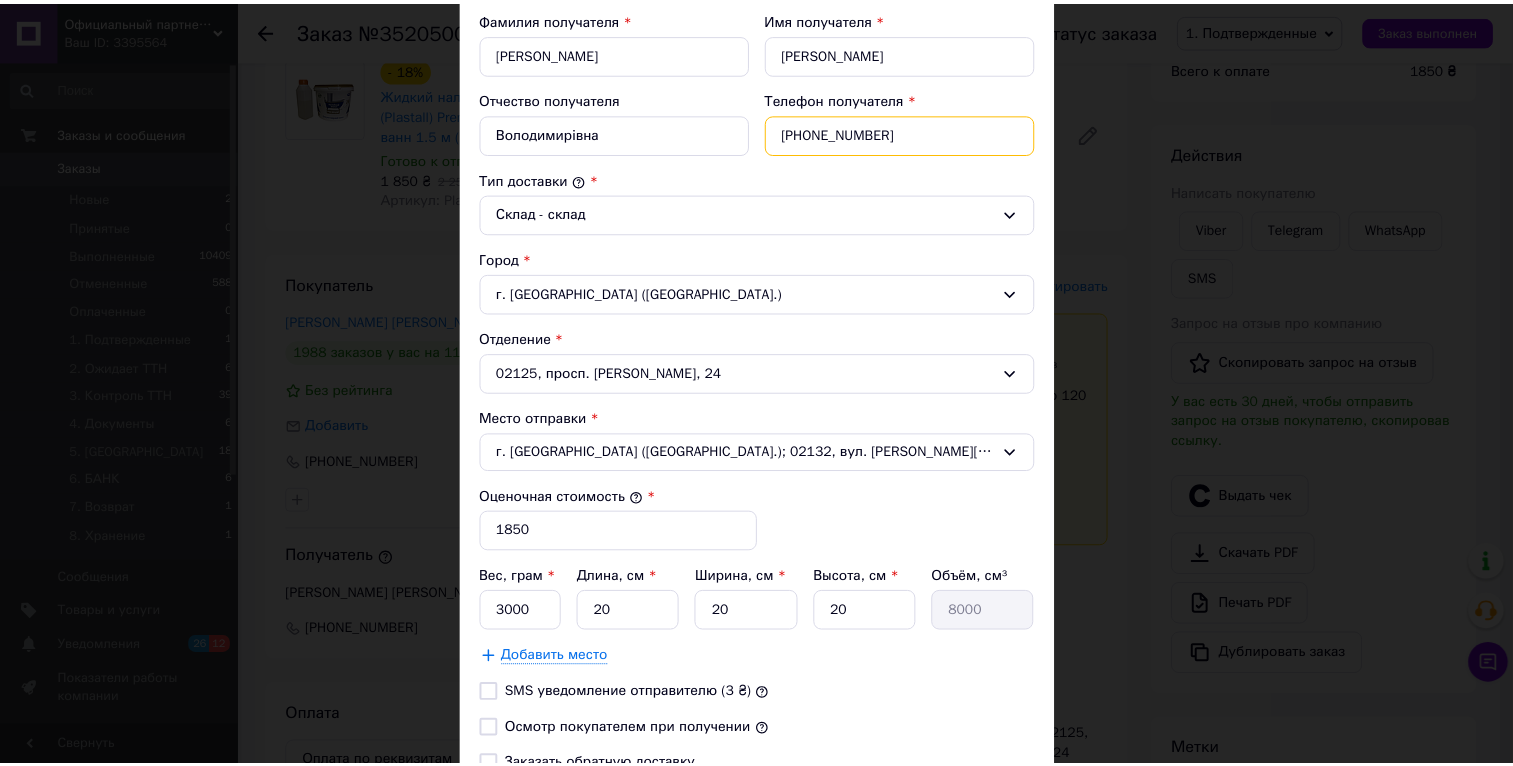 scroll, scrollTop: 554, scrollLeft: 0, axis: vertical 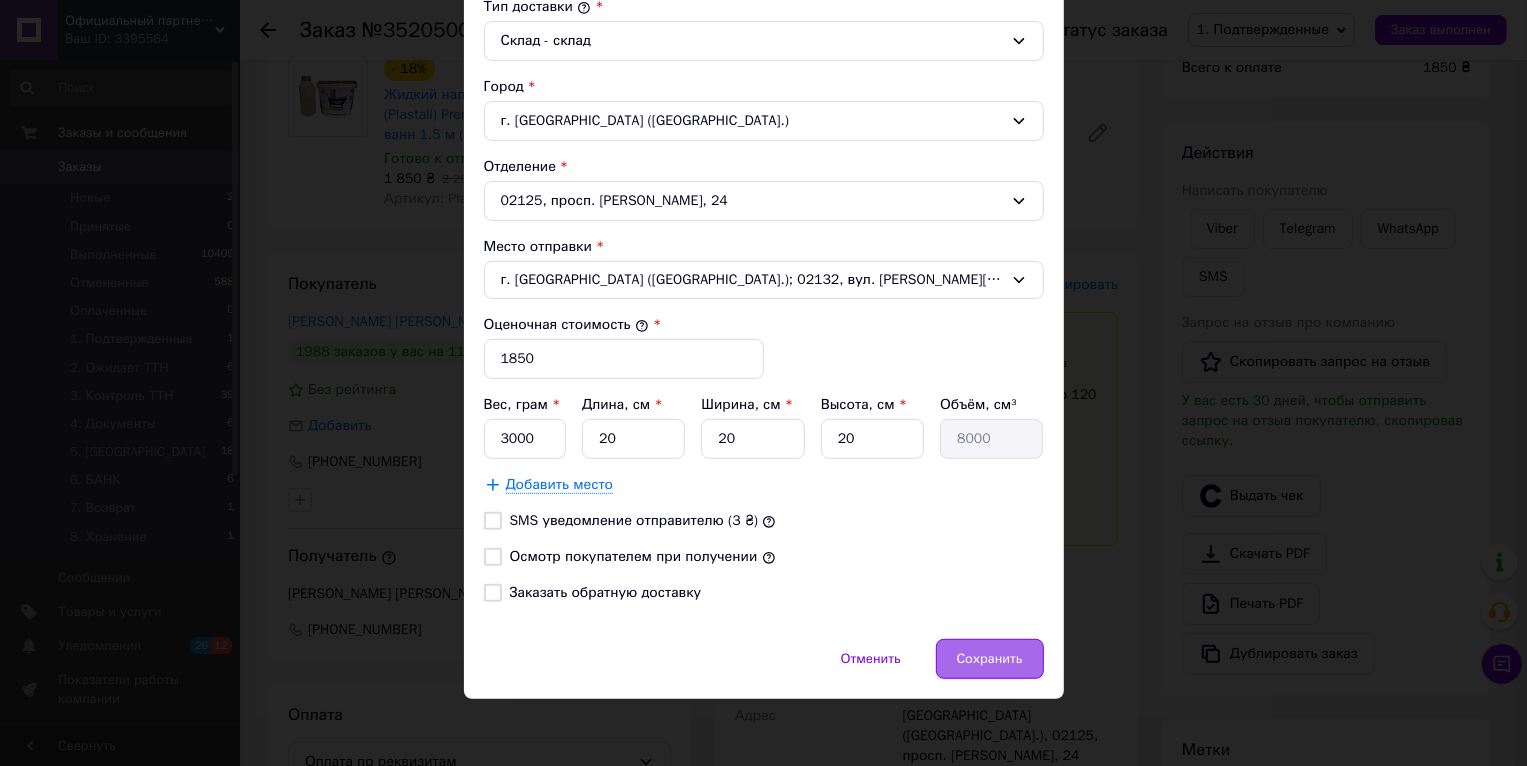 click on "Сохранить" at bounding box center (990, 659) 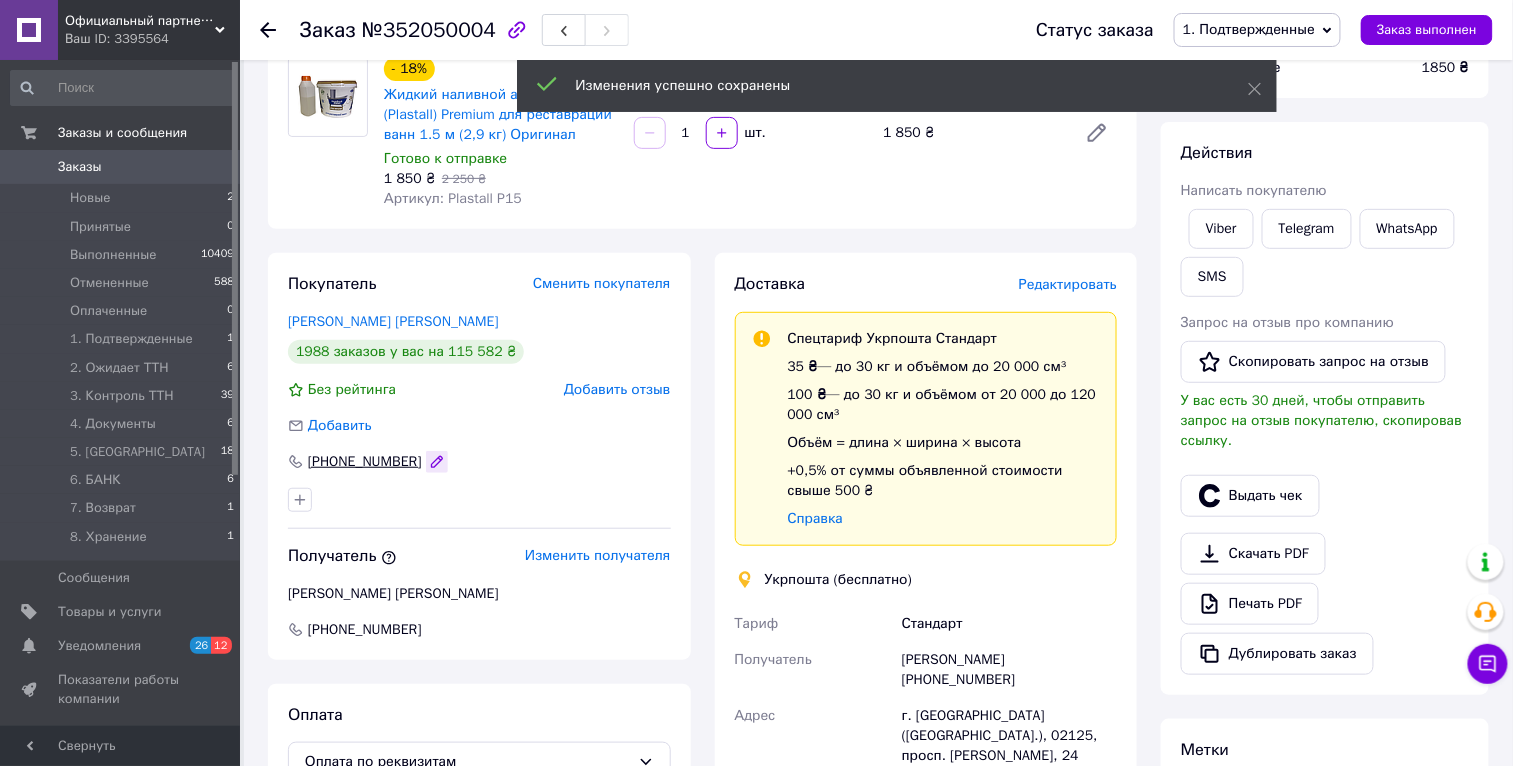 click 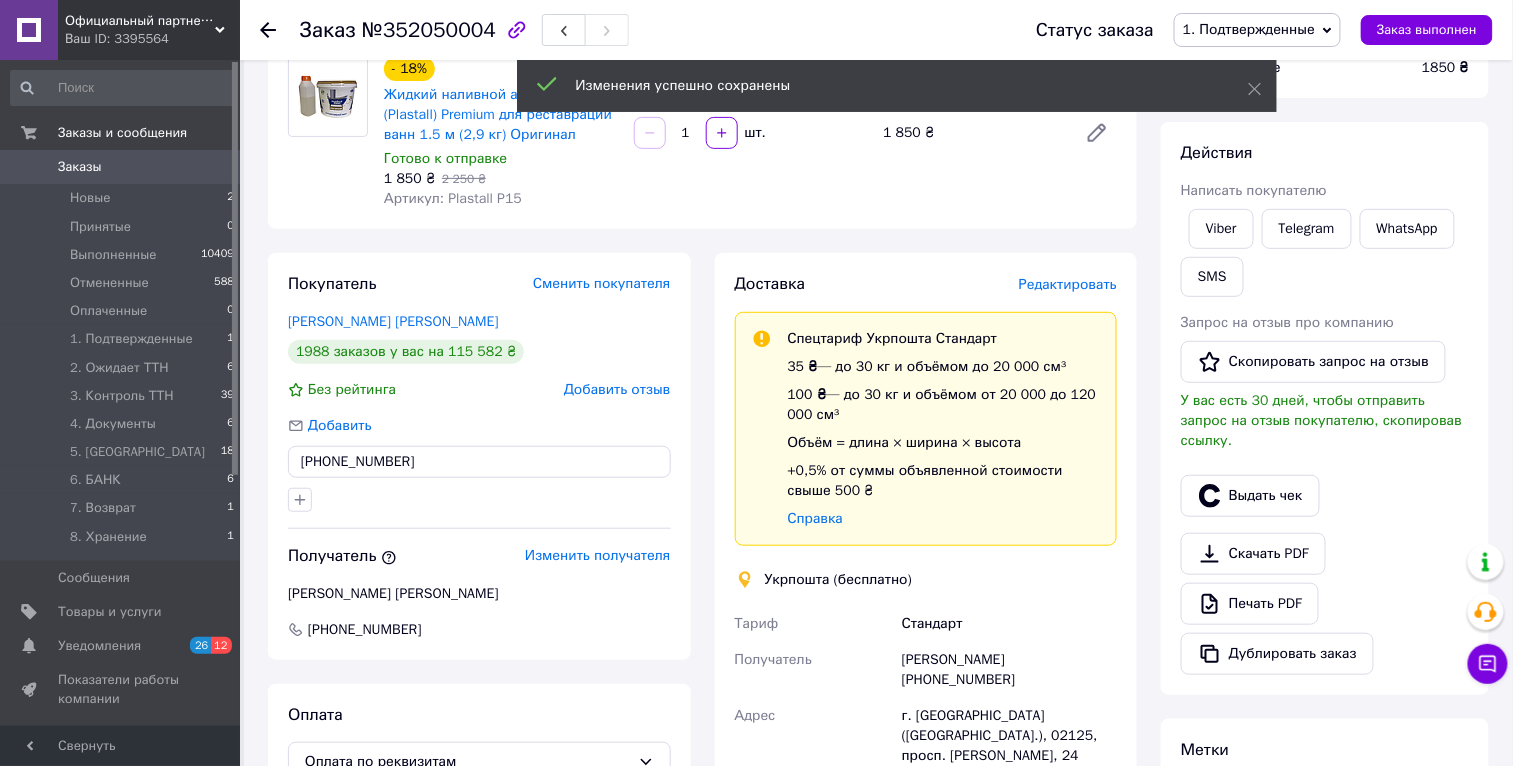 click on "Покупатель Сменить покупателя Лукоянова ОльгаВолодимирівна 1988 заказов у вас на 115 582 ₴ Без рейтинга   Добавить отзыв Добавить +380632093701 +380632093701 Получатель   Изменить получателя Лукоянова Ольга Володимирівна +380675070522" at bounding box center [479, 456] 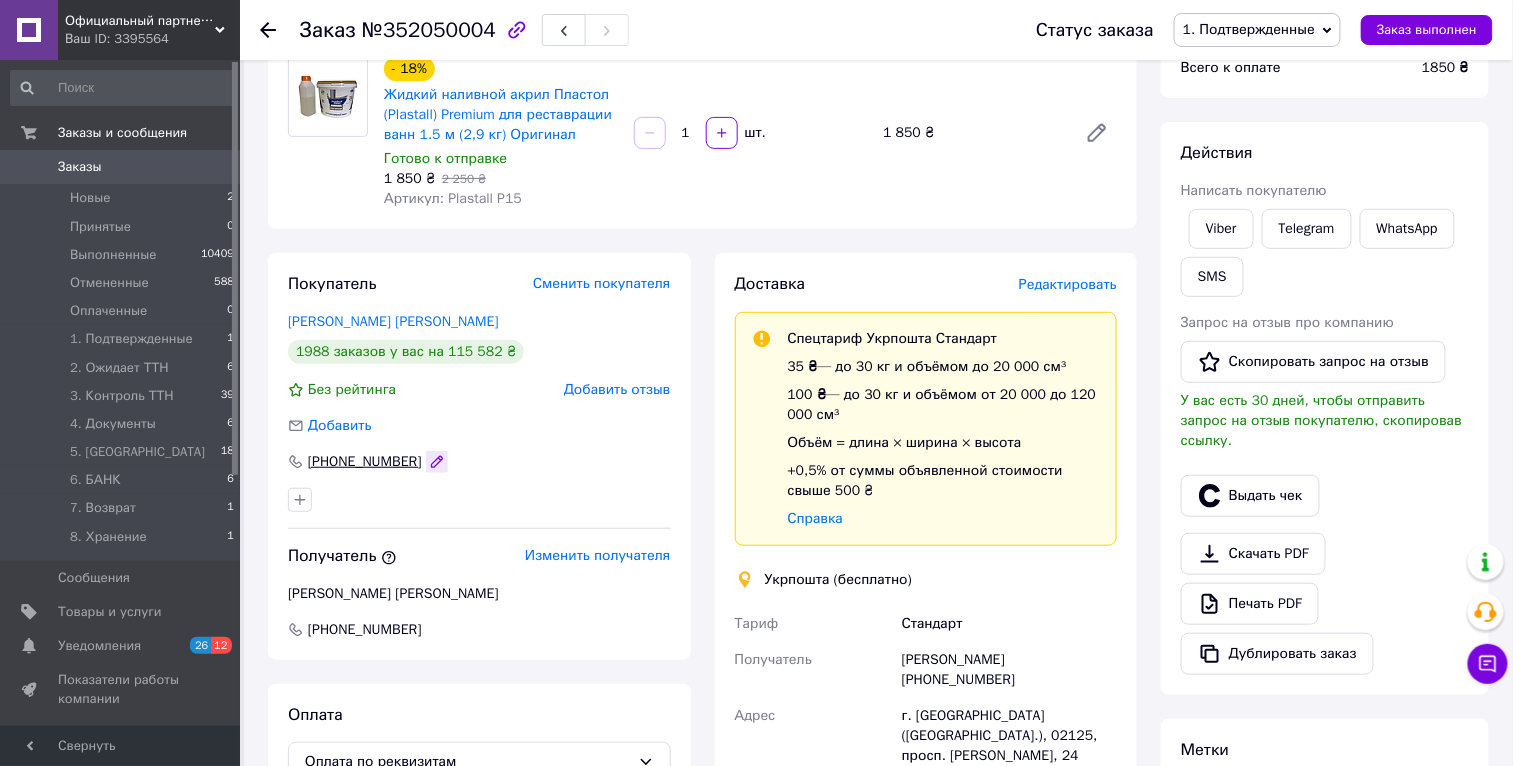click 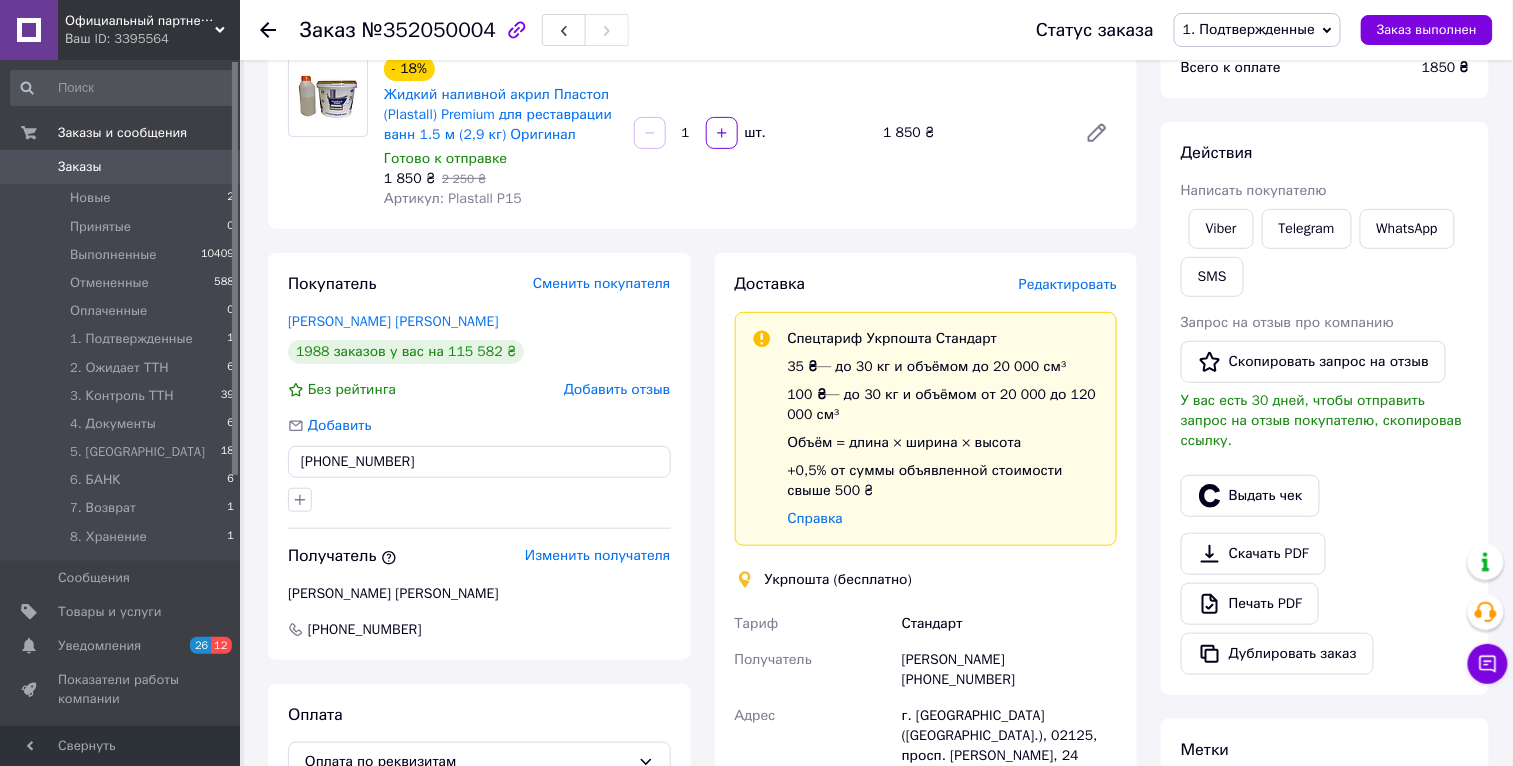 drag, startPoint x: 378, startPoint y: 466, endPoint x: 297, endPoint y: 463, distance: 81.055534 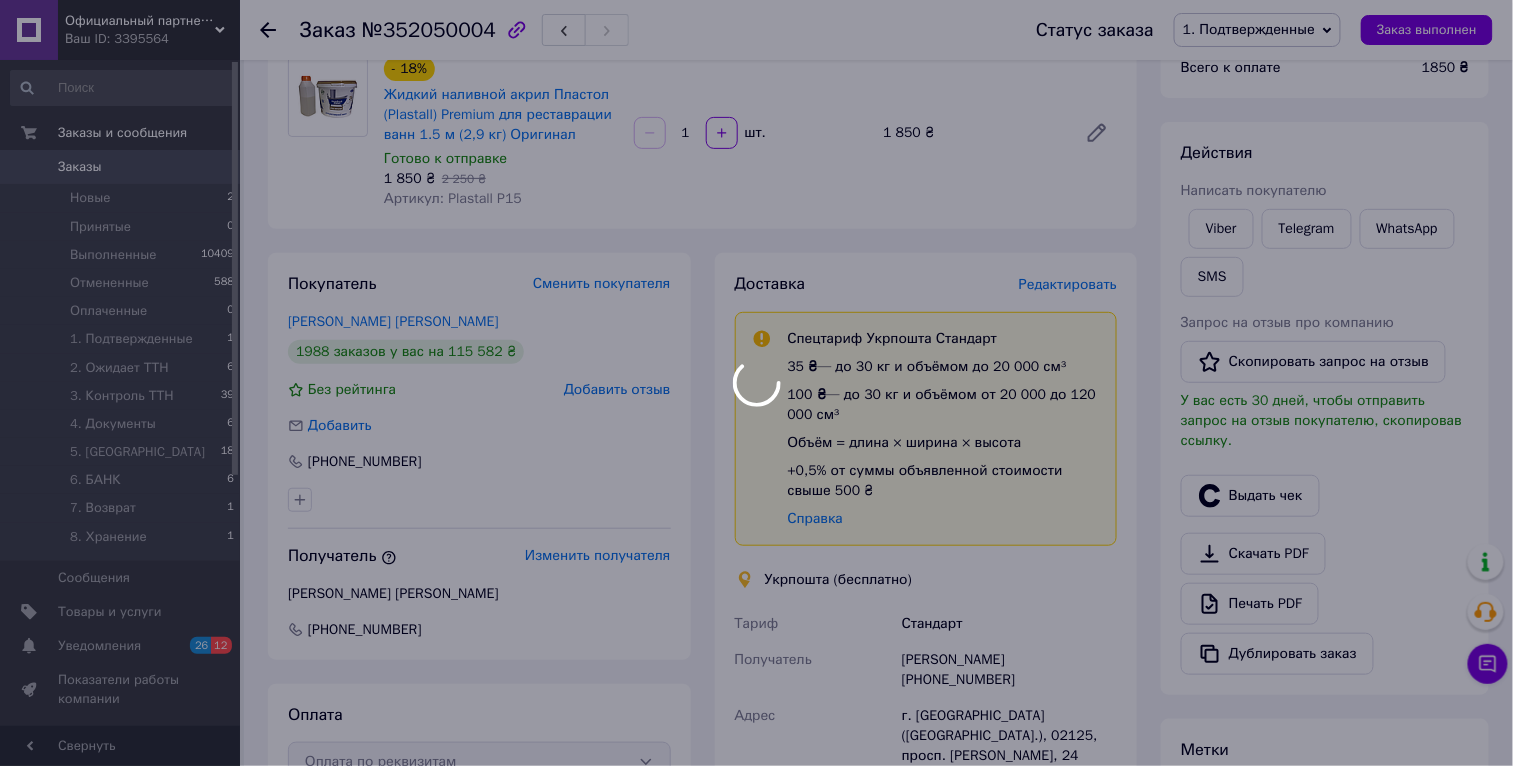 scroll, scrollTop: 0, scrollLeft: 0, axis: both 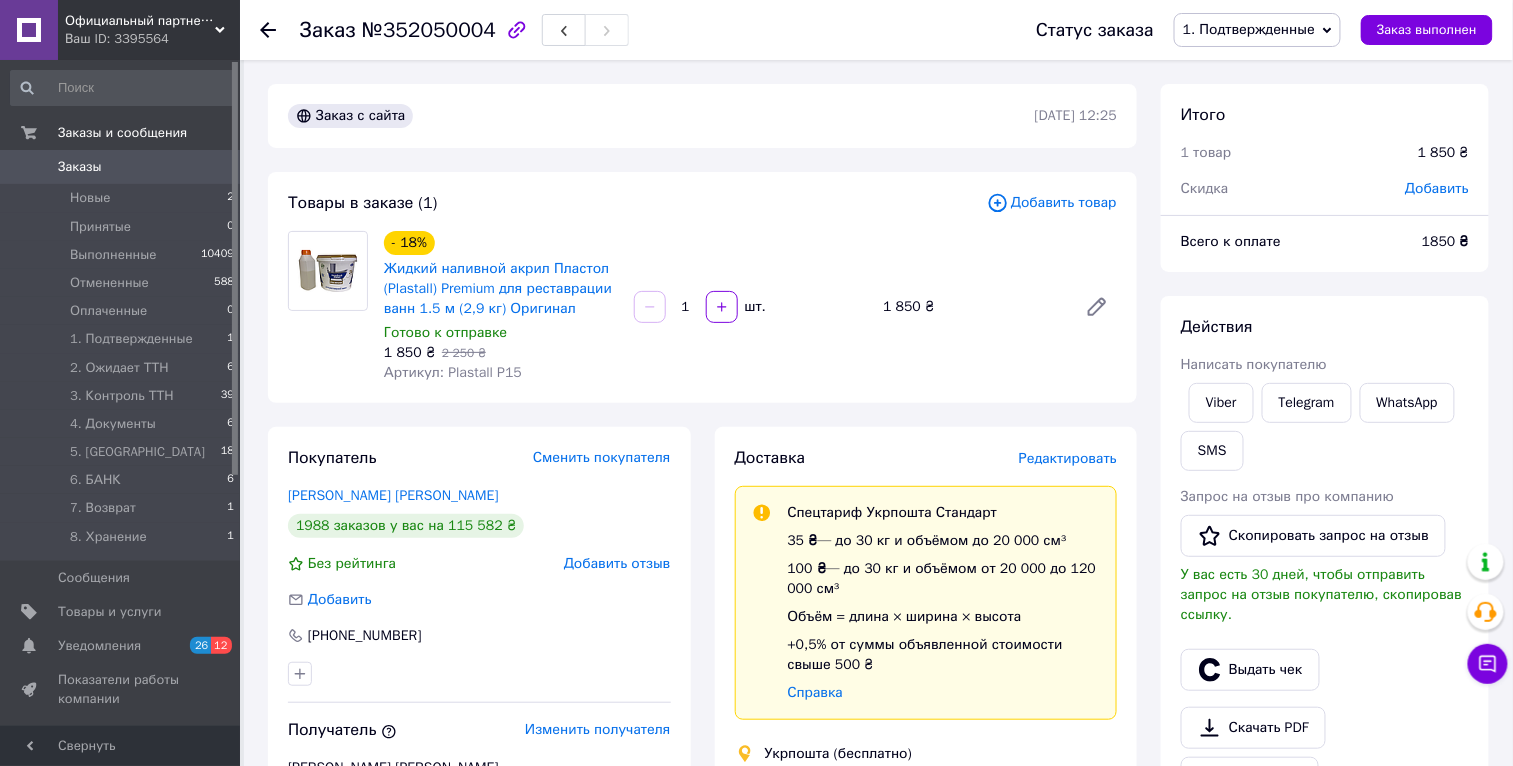 click on "Заказы" at bounding box center [121, 167] 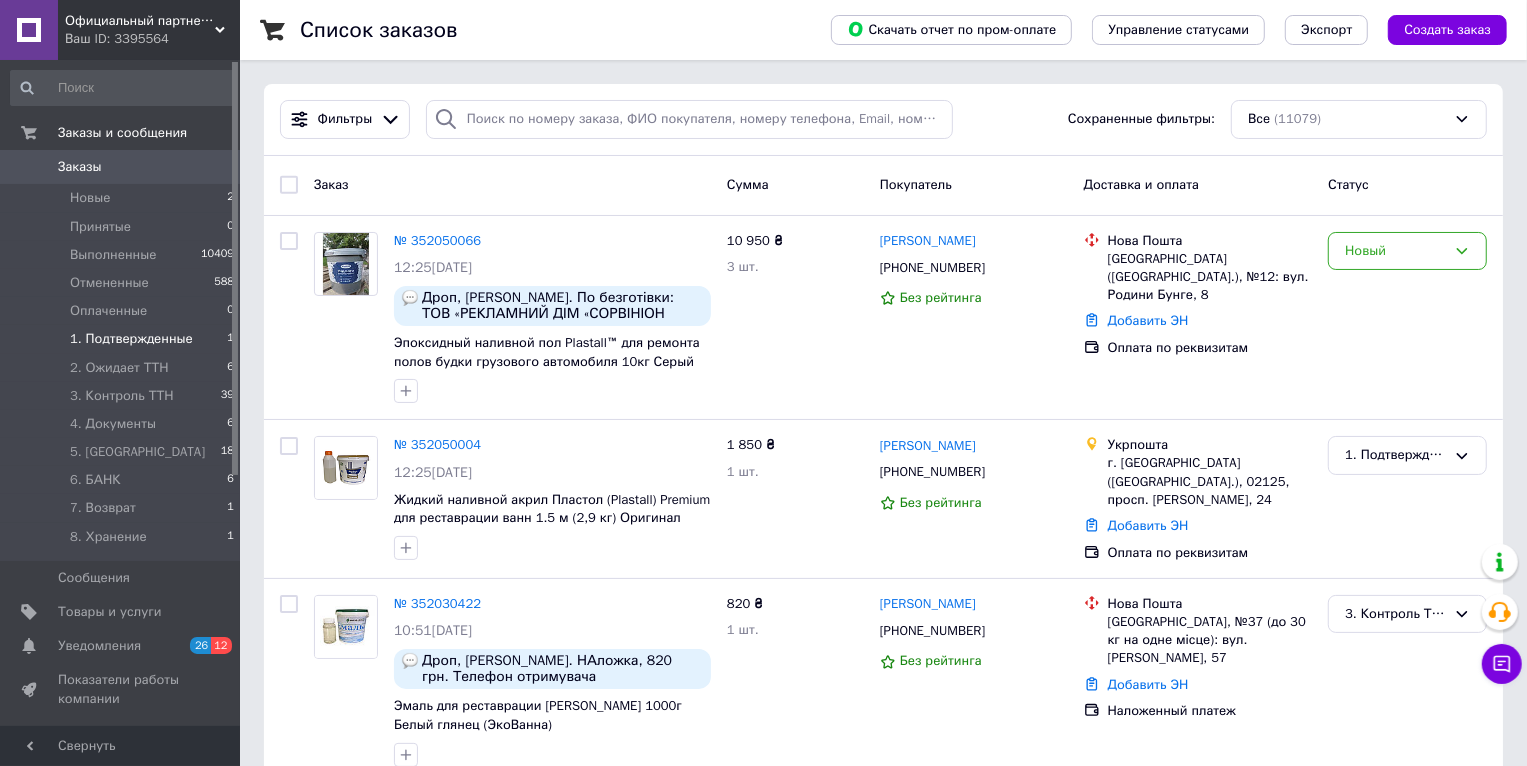 click on "1. Подтвержденные" at bounding box center (131, 339) 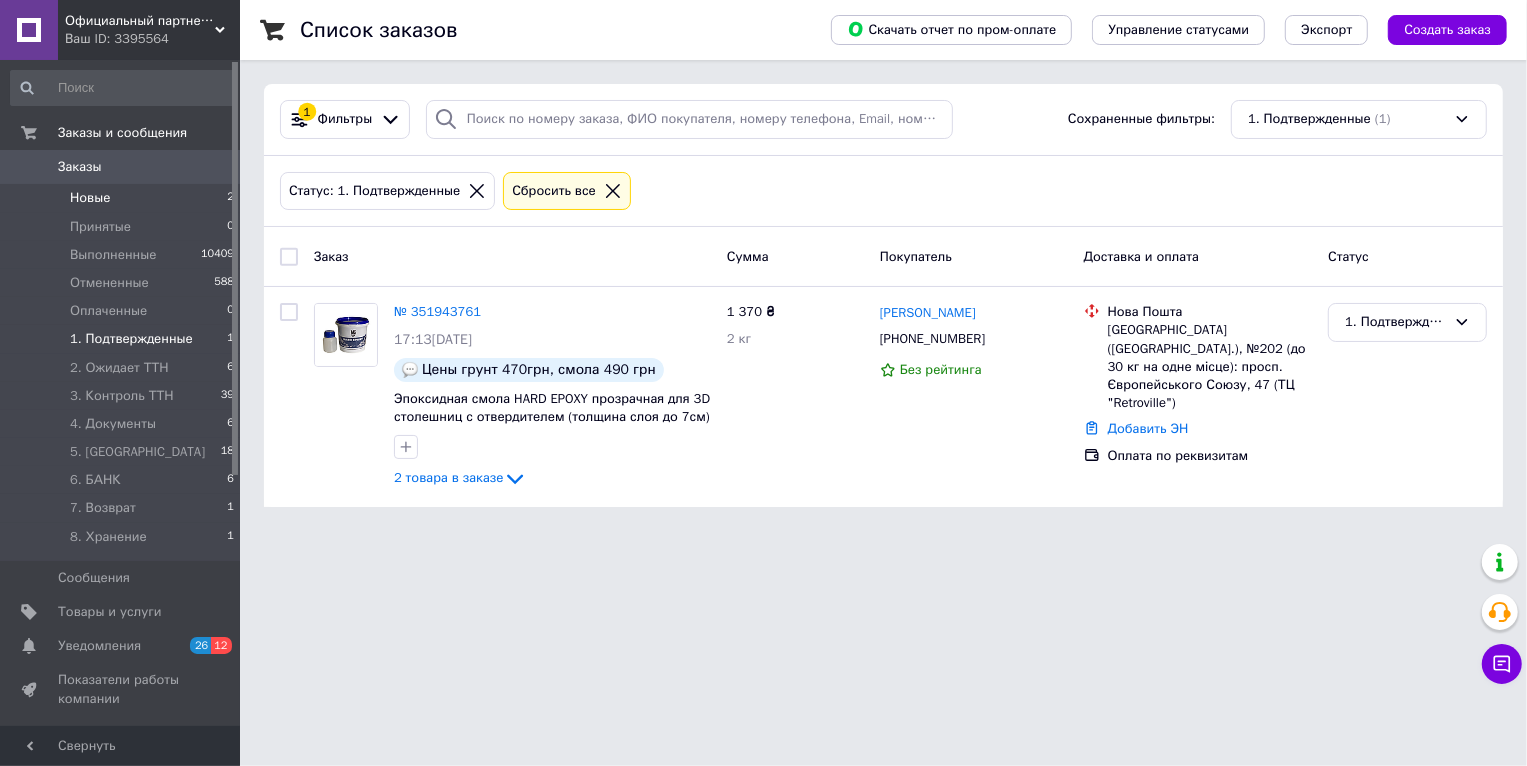 click on "Новые 2" at bounding box center [123, 198] 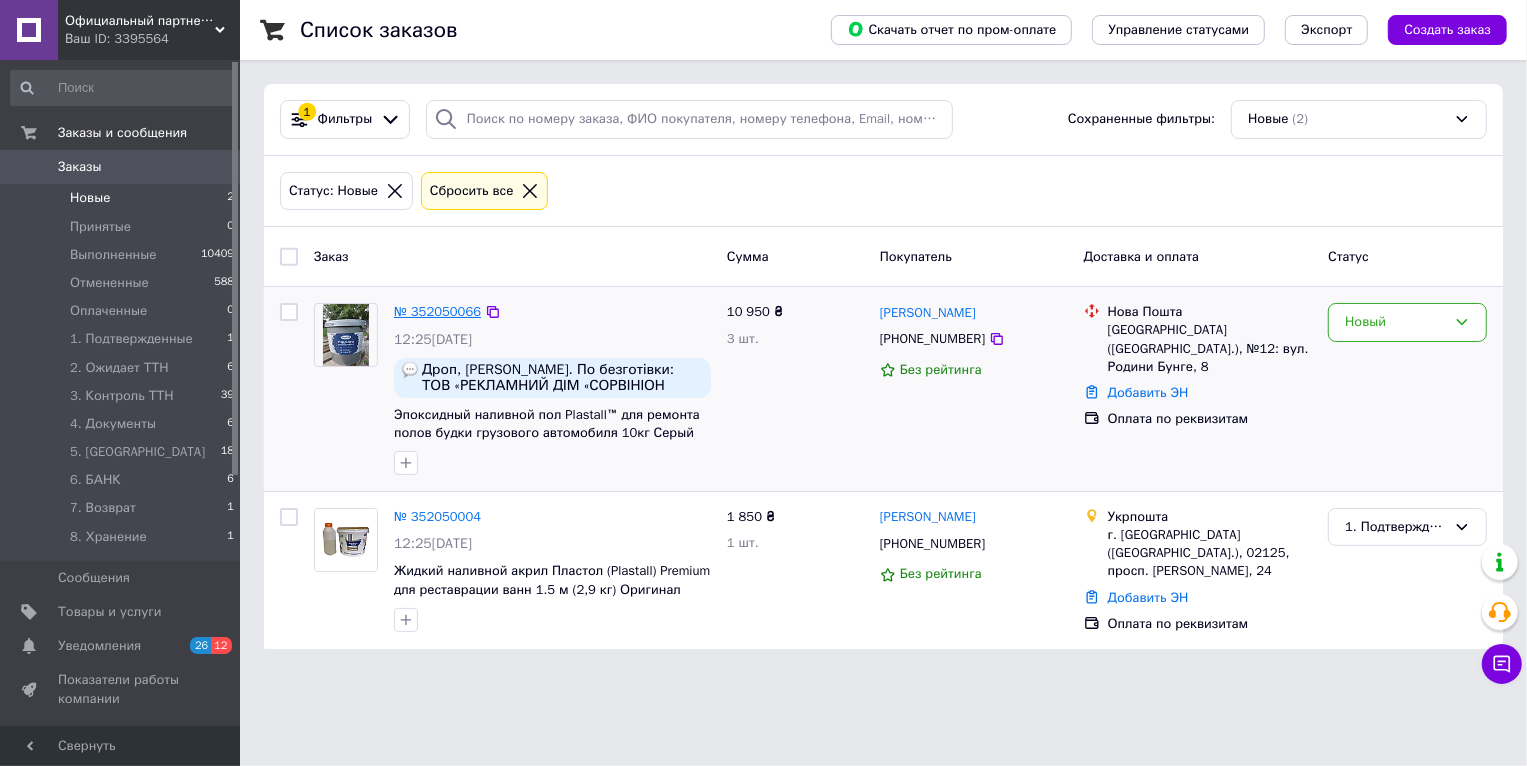 click on "№ 352050066" at bounding box center (437, 311) 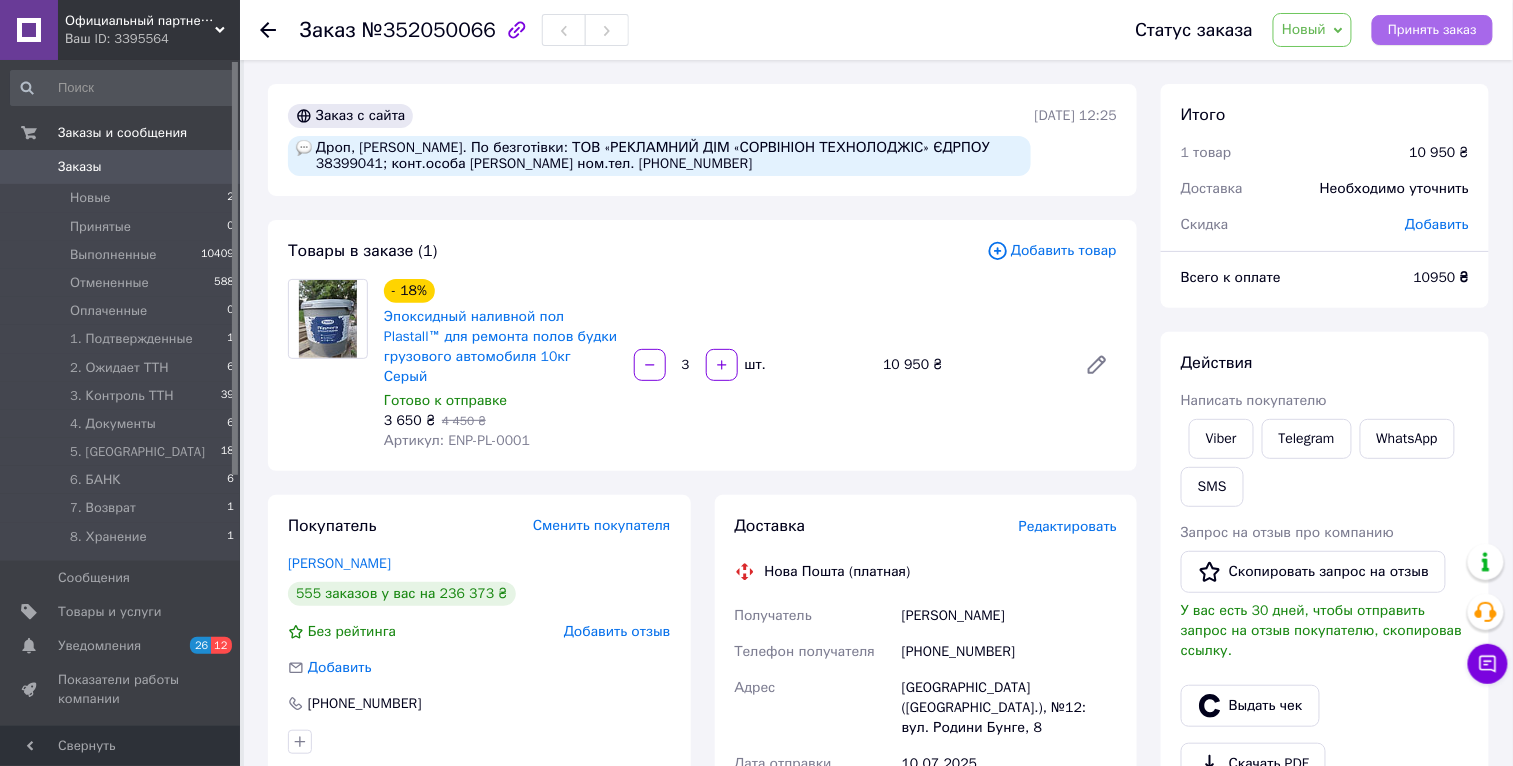 click on "Принять заказ" at bounding box center [1432, 30] 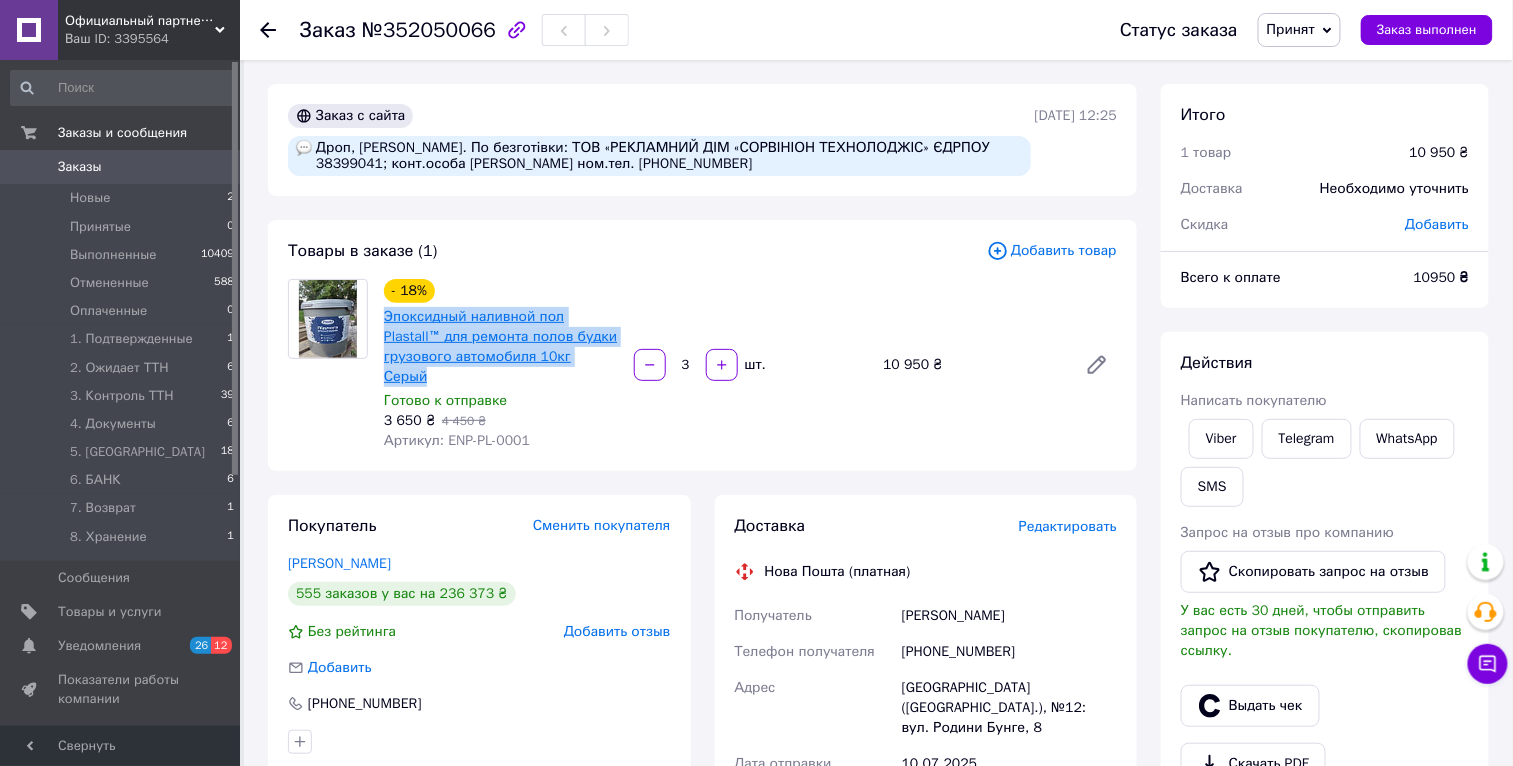 drag, startPoint x: 615, startPoint y: 358, endPoint x: 386, endPoint y: 313, distance: 233.37952 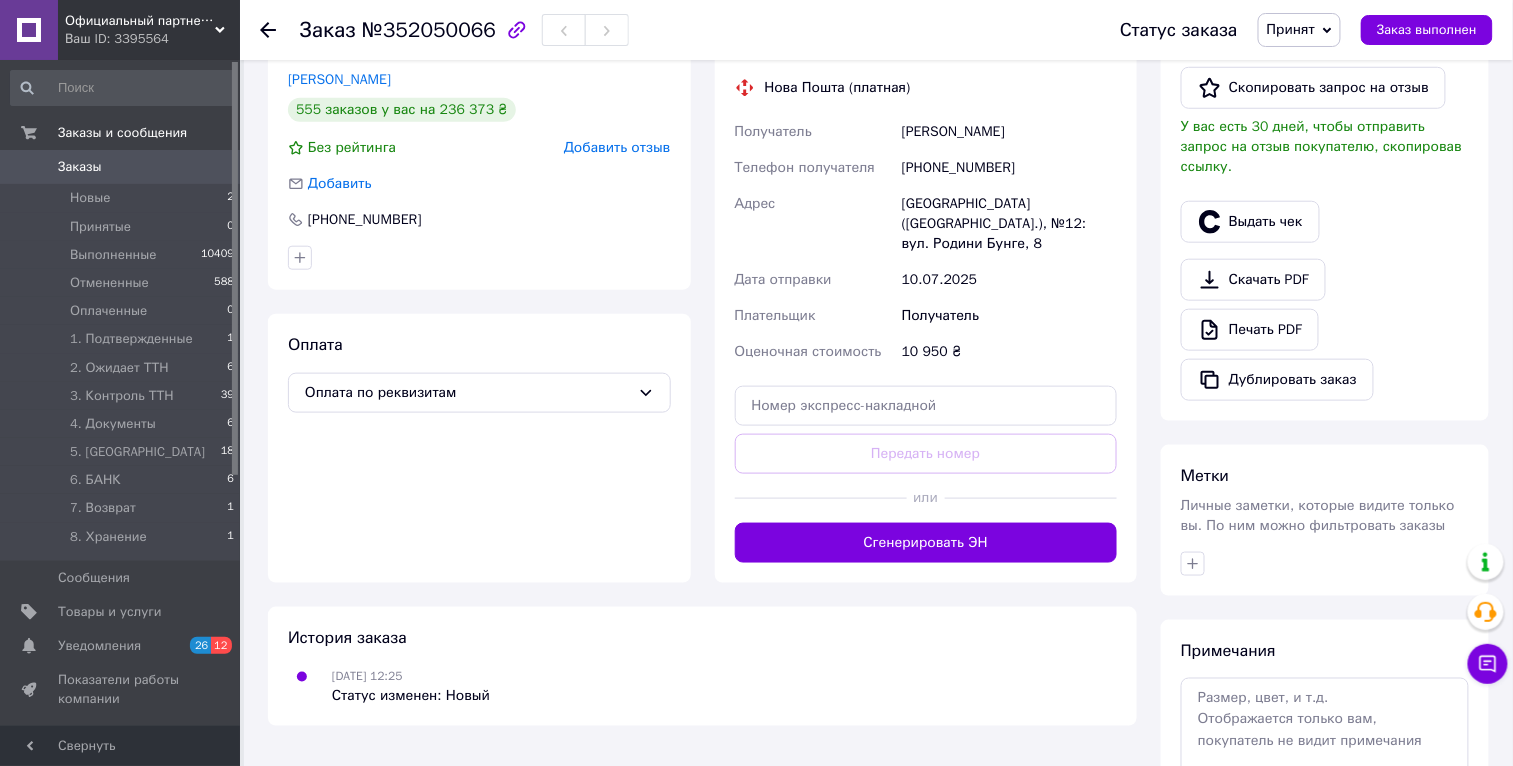 scroll, scrollTop: 624, scrollLeft: 0, axis: vertical 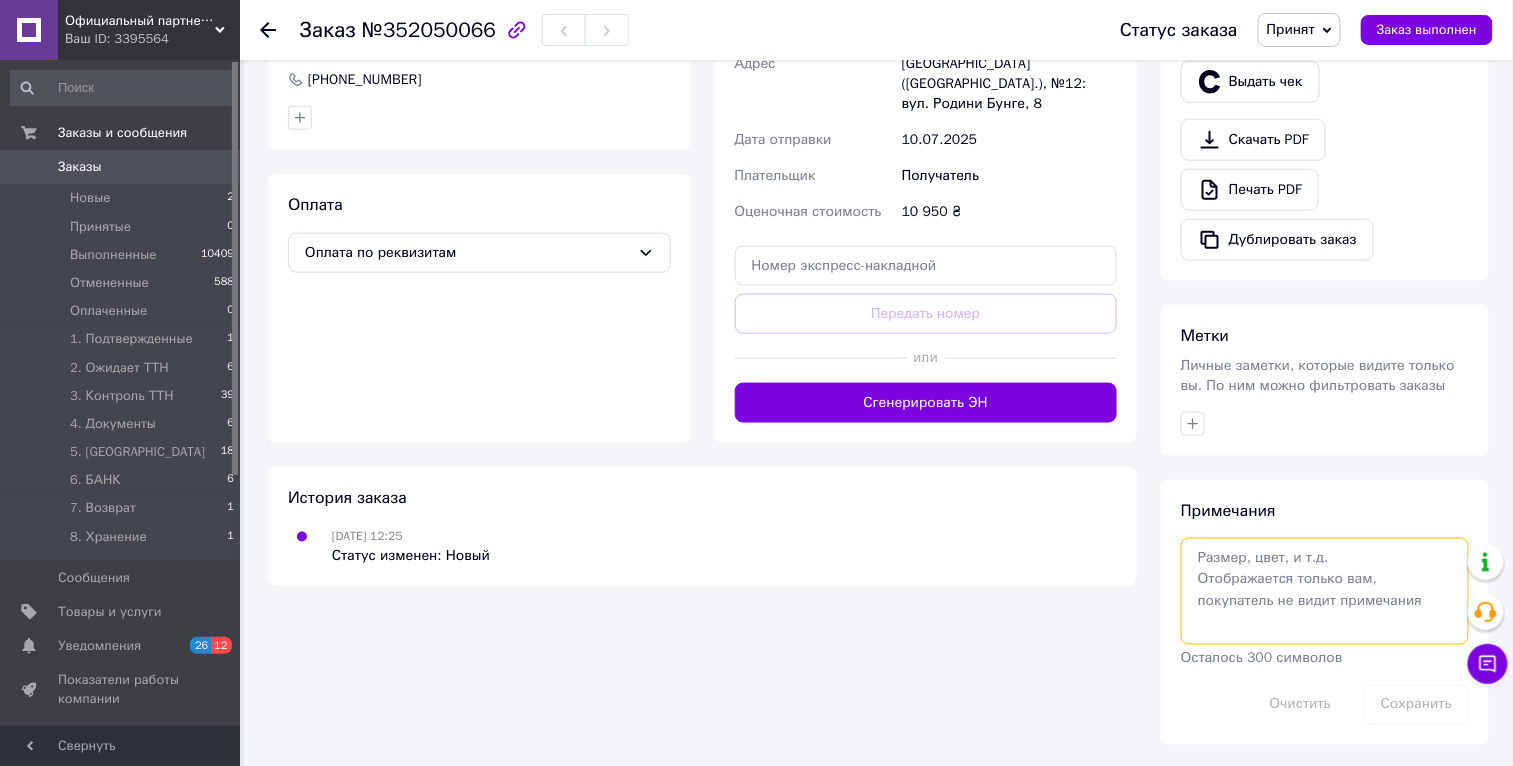 click at bounding box center [1325, 591] 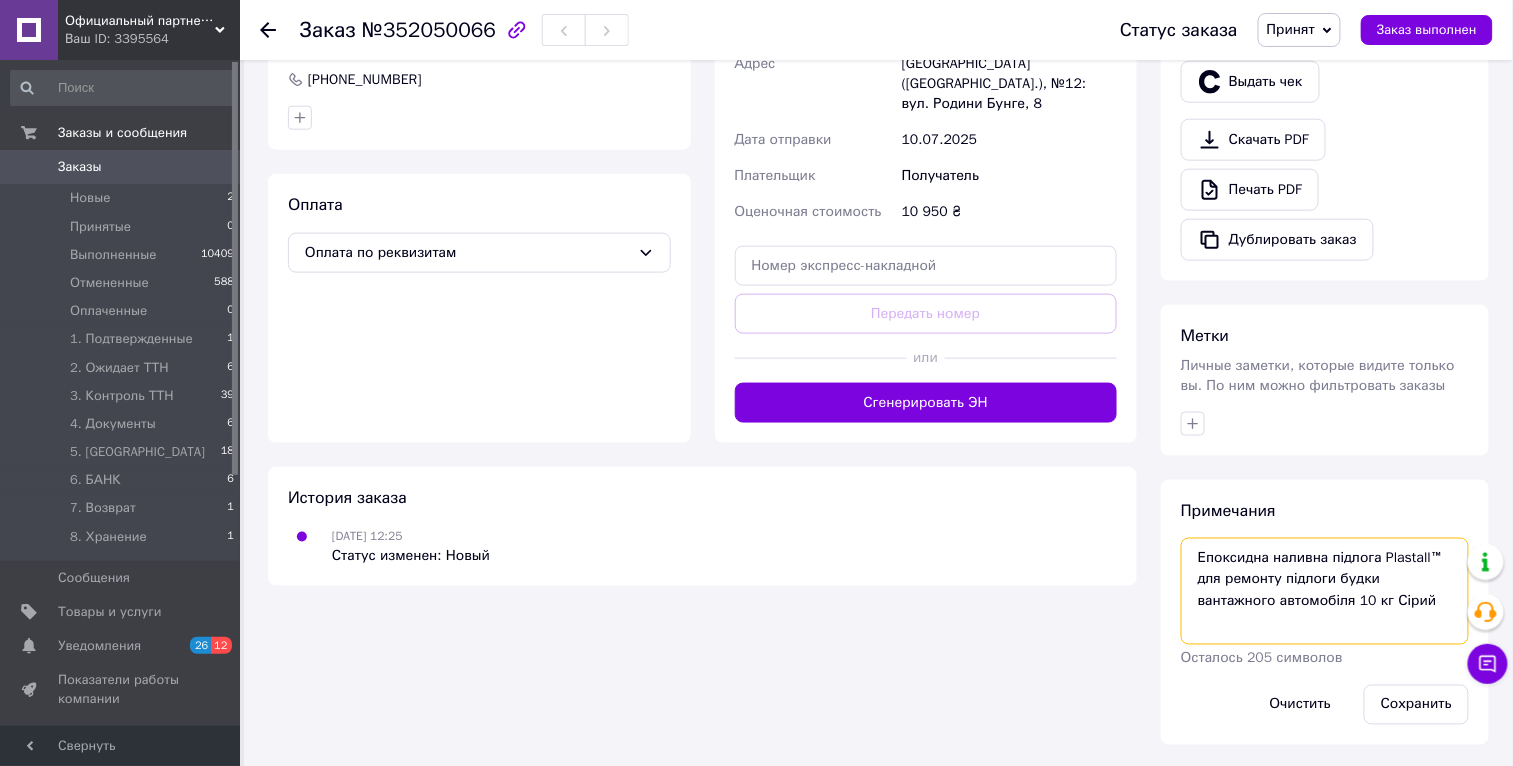 click on "Епоксидна наливна підлога Plastall™ для ремонту підлоги будки вантажного автомобіля 10 кг Сірий" at bounding box center (1325, 591) 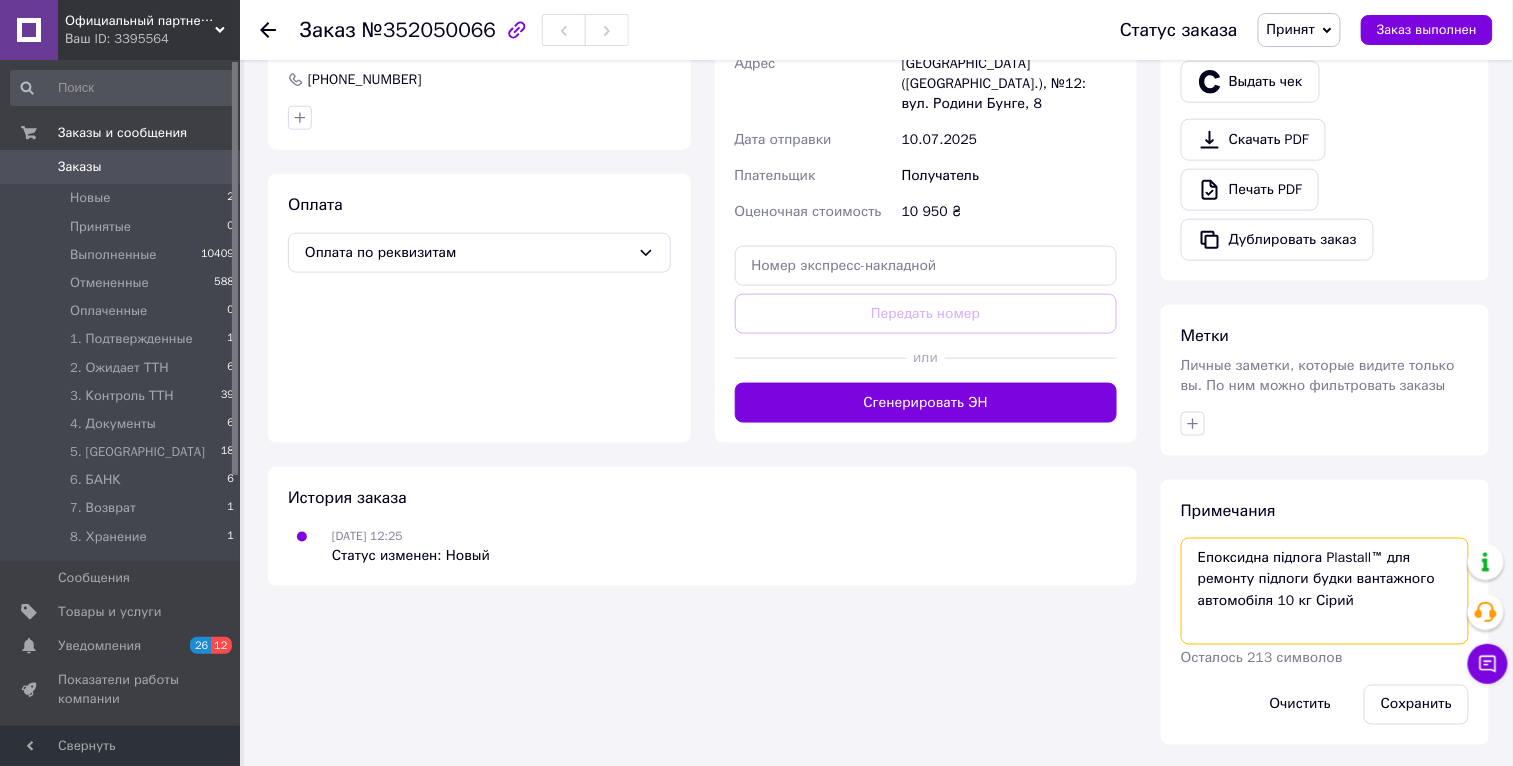 drag, startPoint x: 1389, startPoint y: 555, endPoint x: 1276, endPoint y: 597, distance: 120.552895 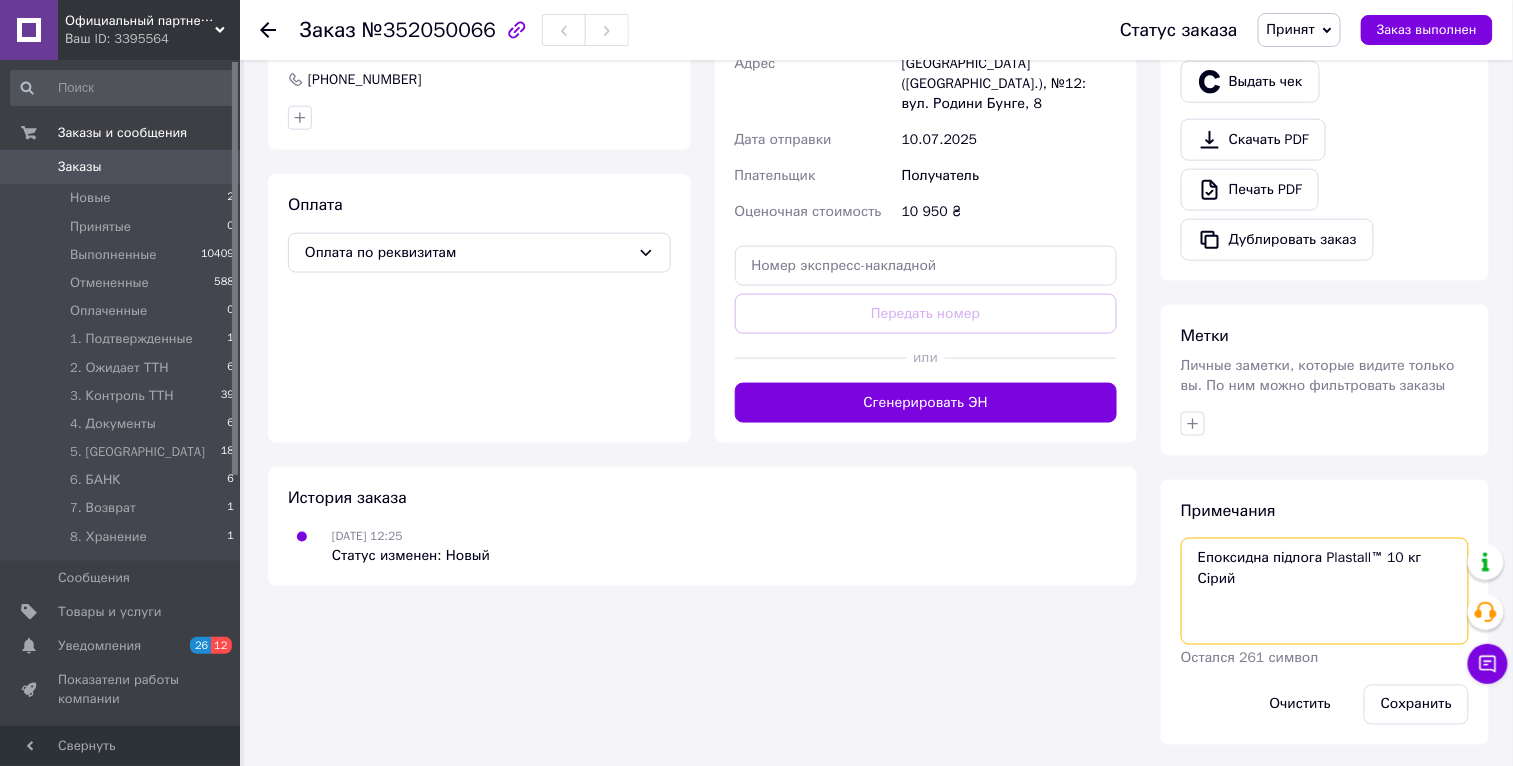 drag, startPoint x: 1269, startPoint y: 589, endPoint x: 1128, endPoint y: 529, distance: 153.2351 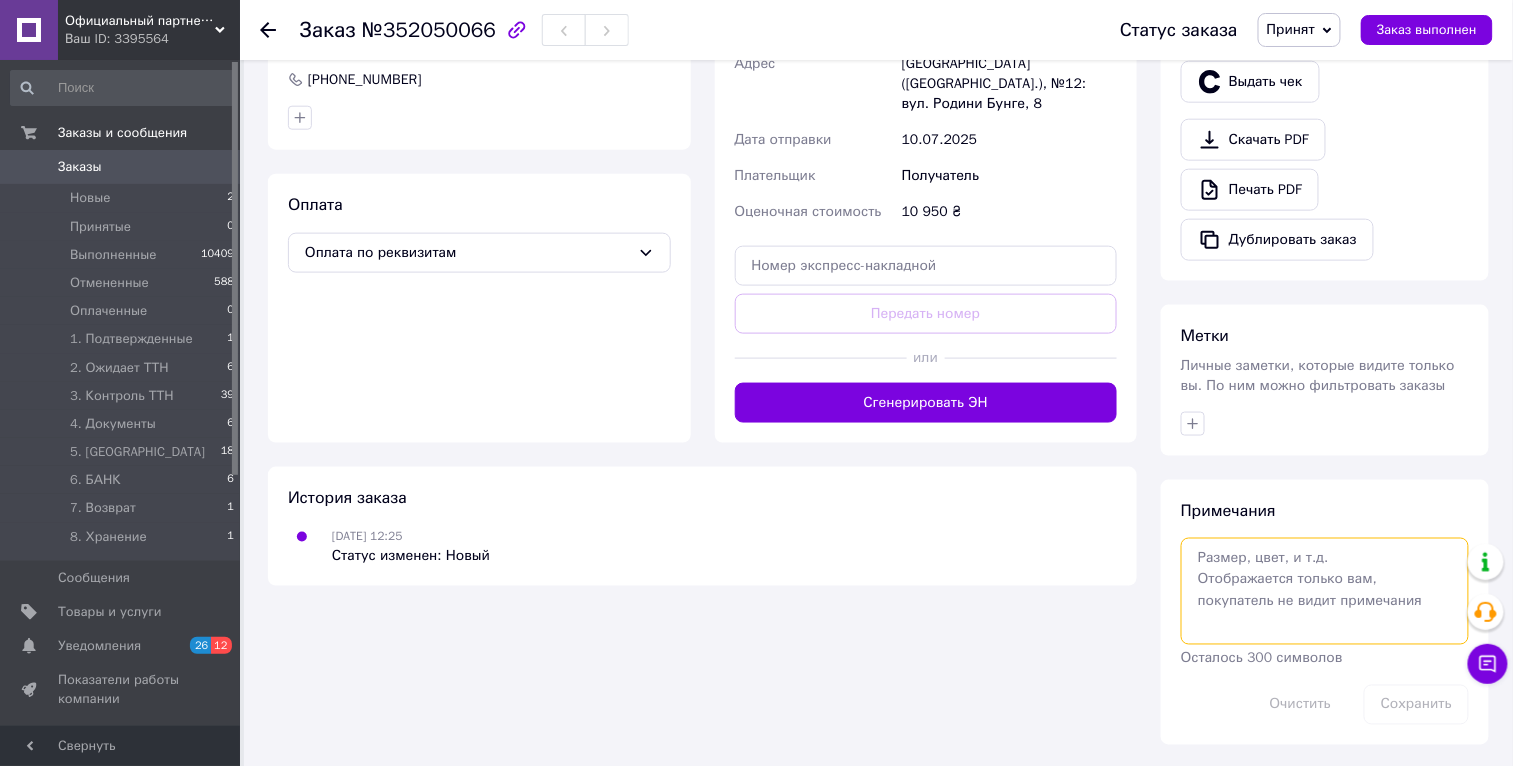 scroll, scrollTop: 0, scrollLeft: 0, axis: both 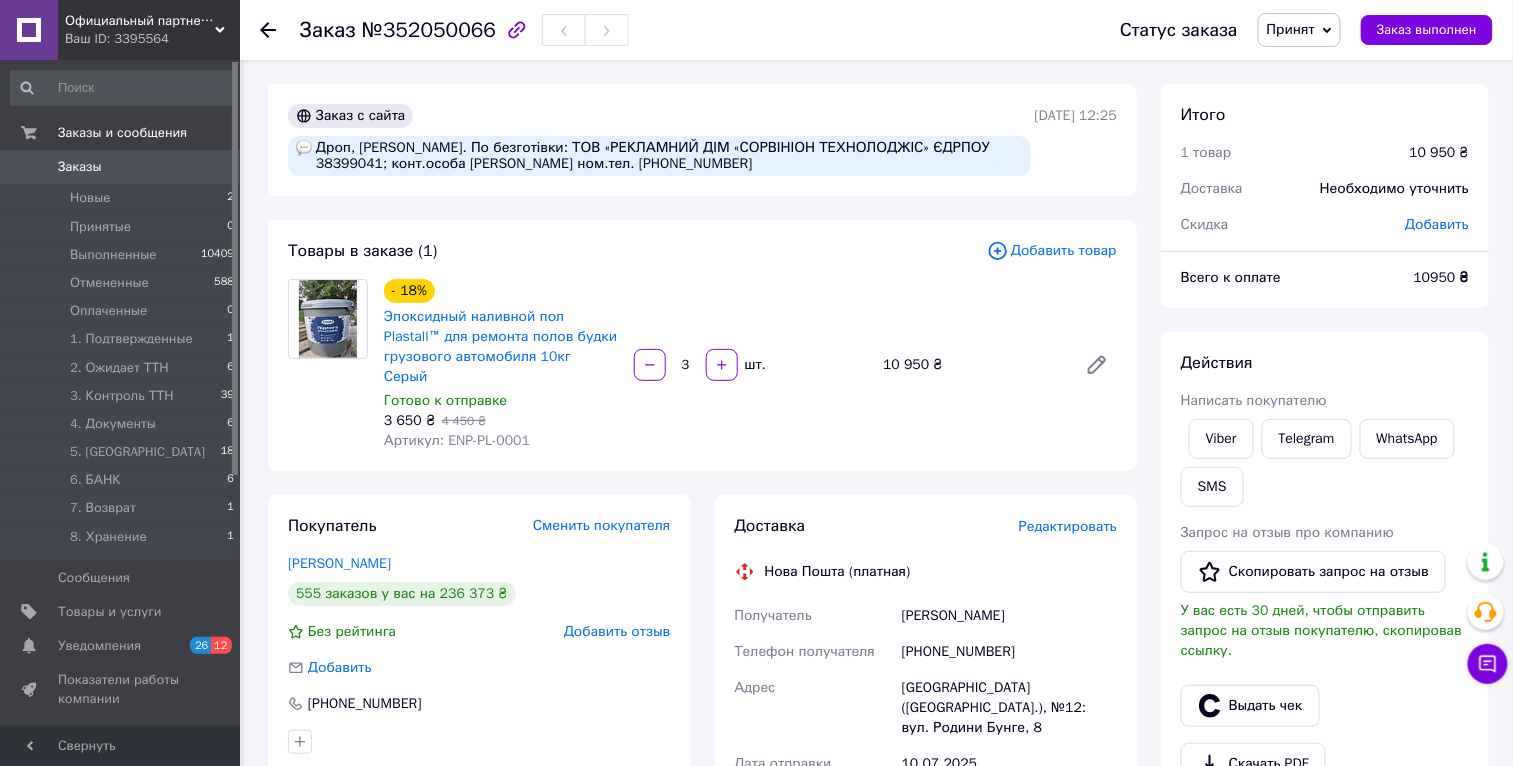 click on "Принят" at bounding box center (1299, 30) 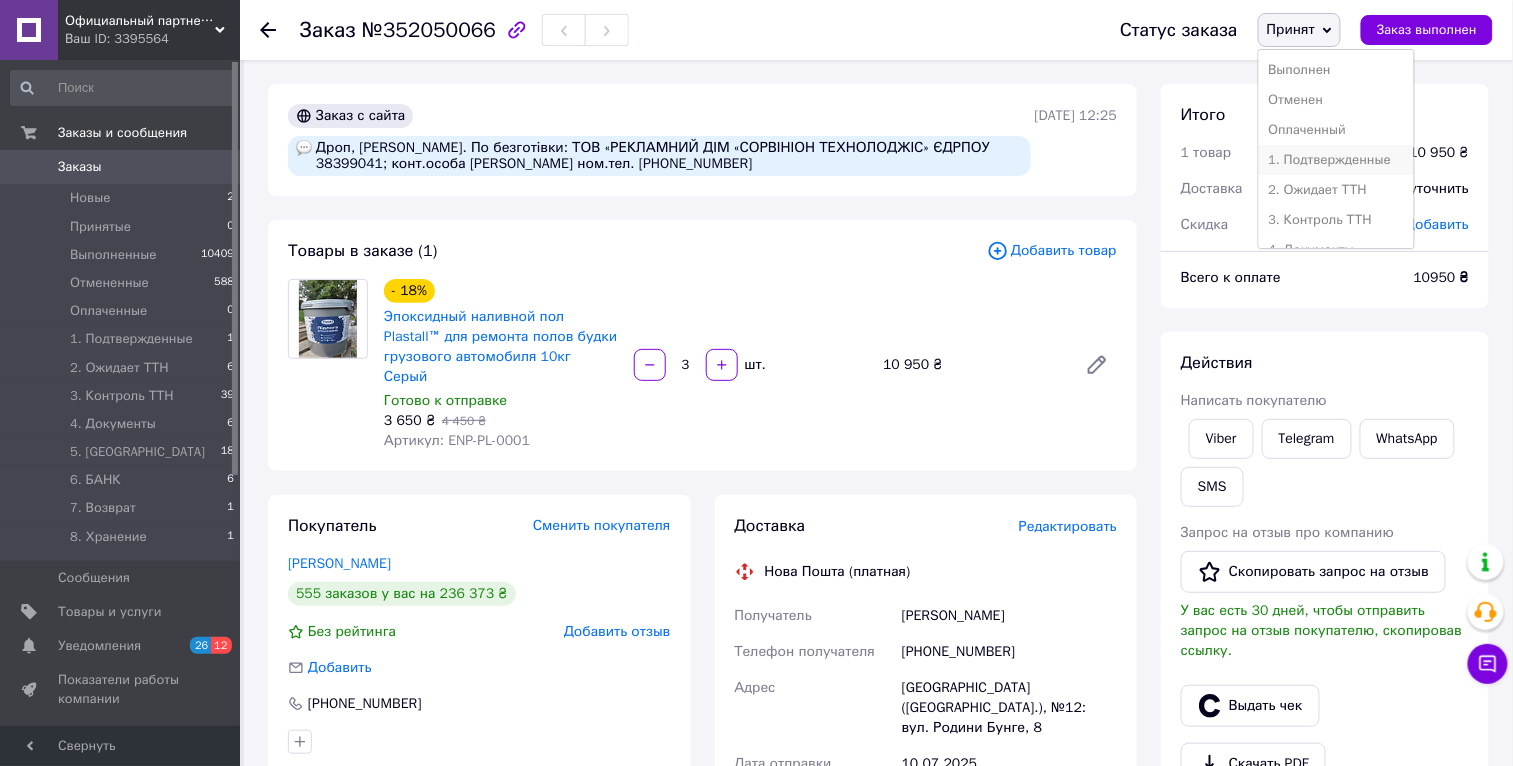 click on "1. Подтвержденные" at bounding box center (1336, 160) 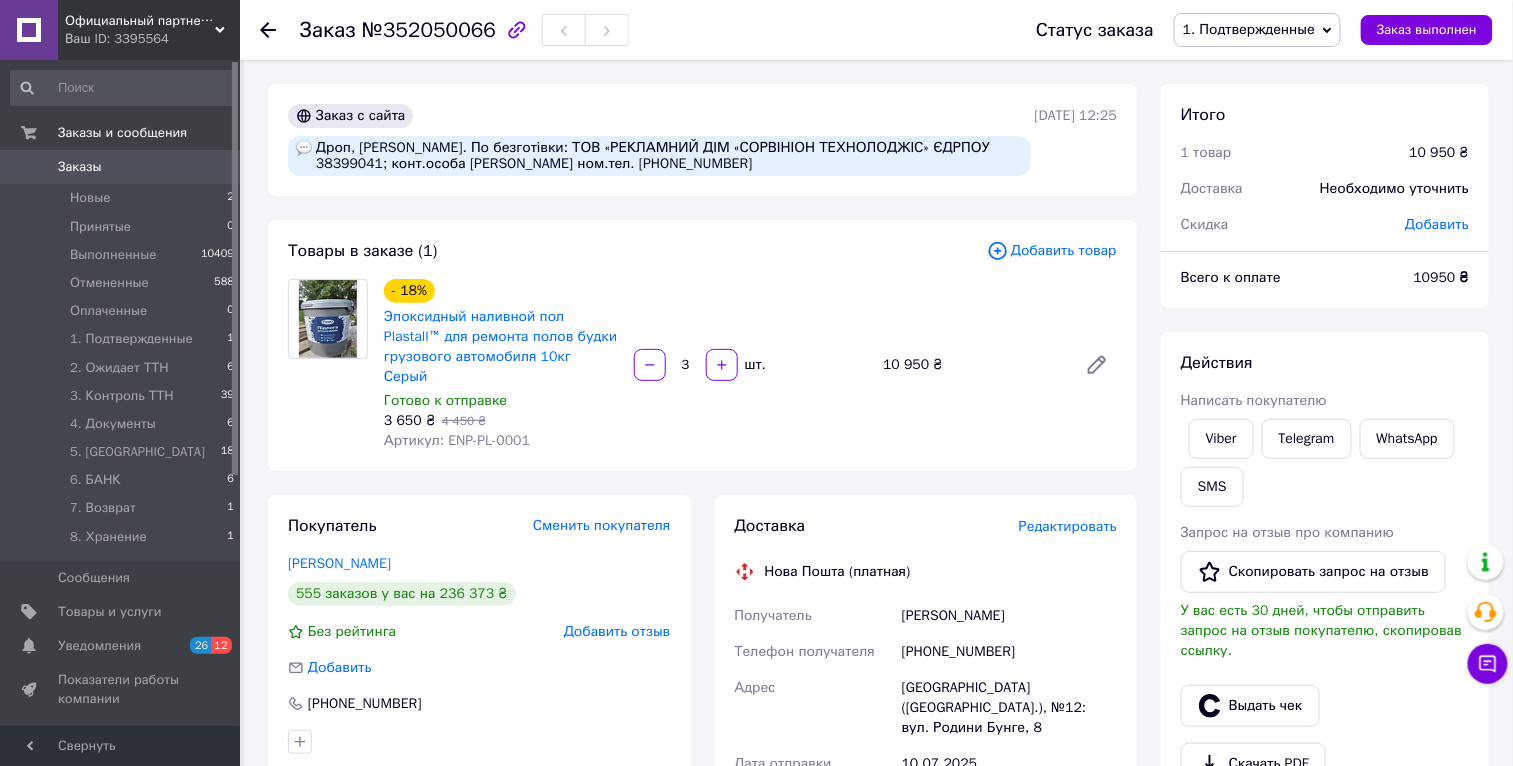 click on "Заказы" at bounding box center [80, 167] 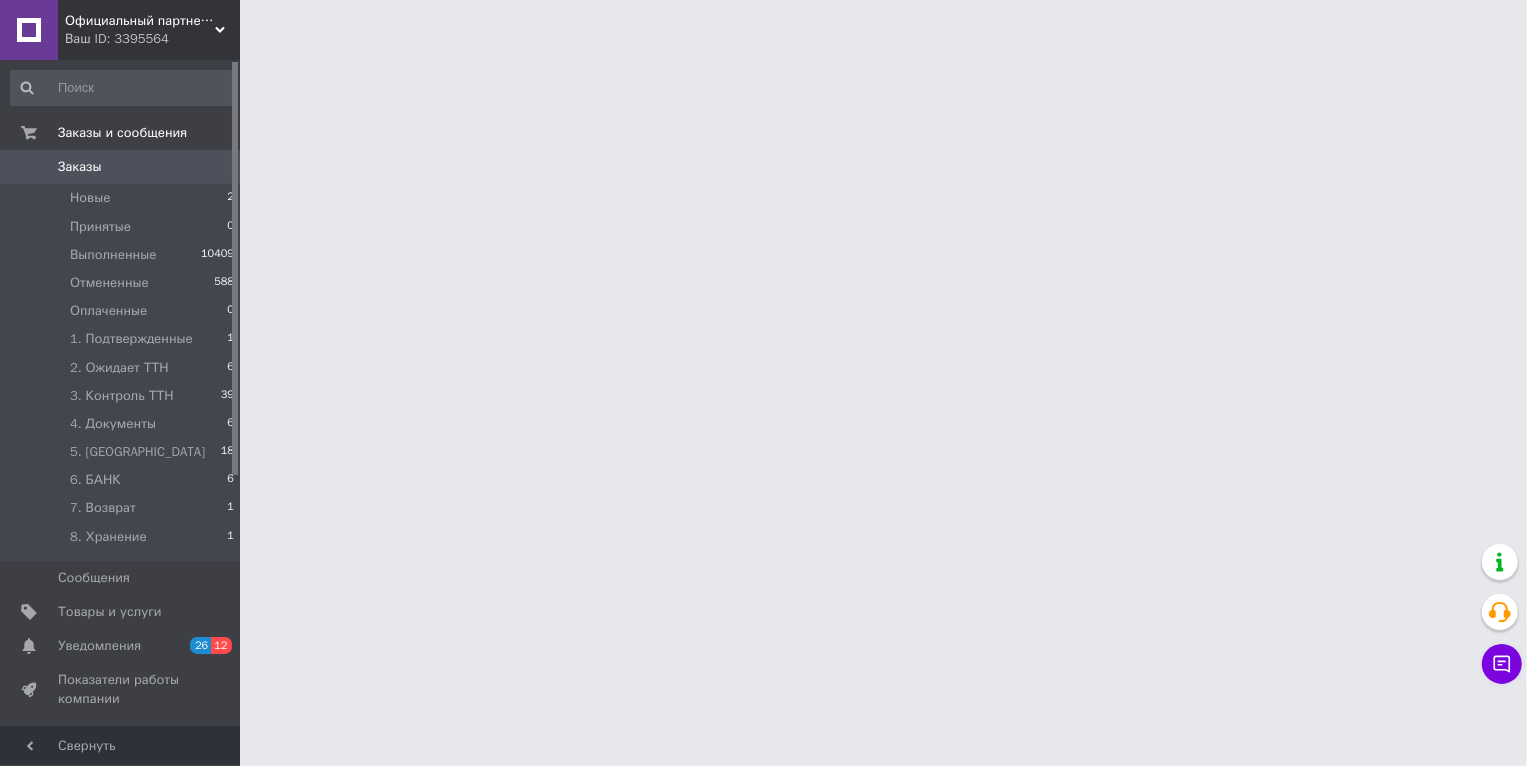 click on "Заказы" at bounding box center [80, 167] 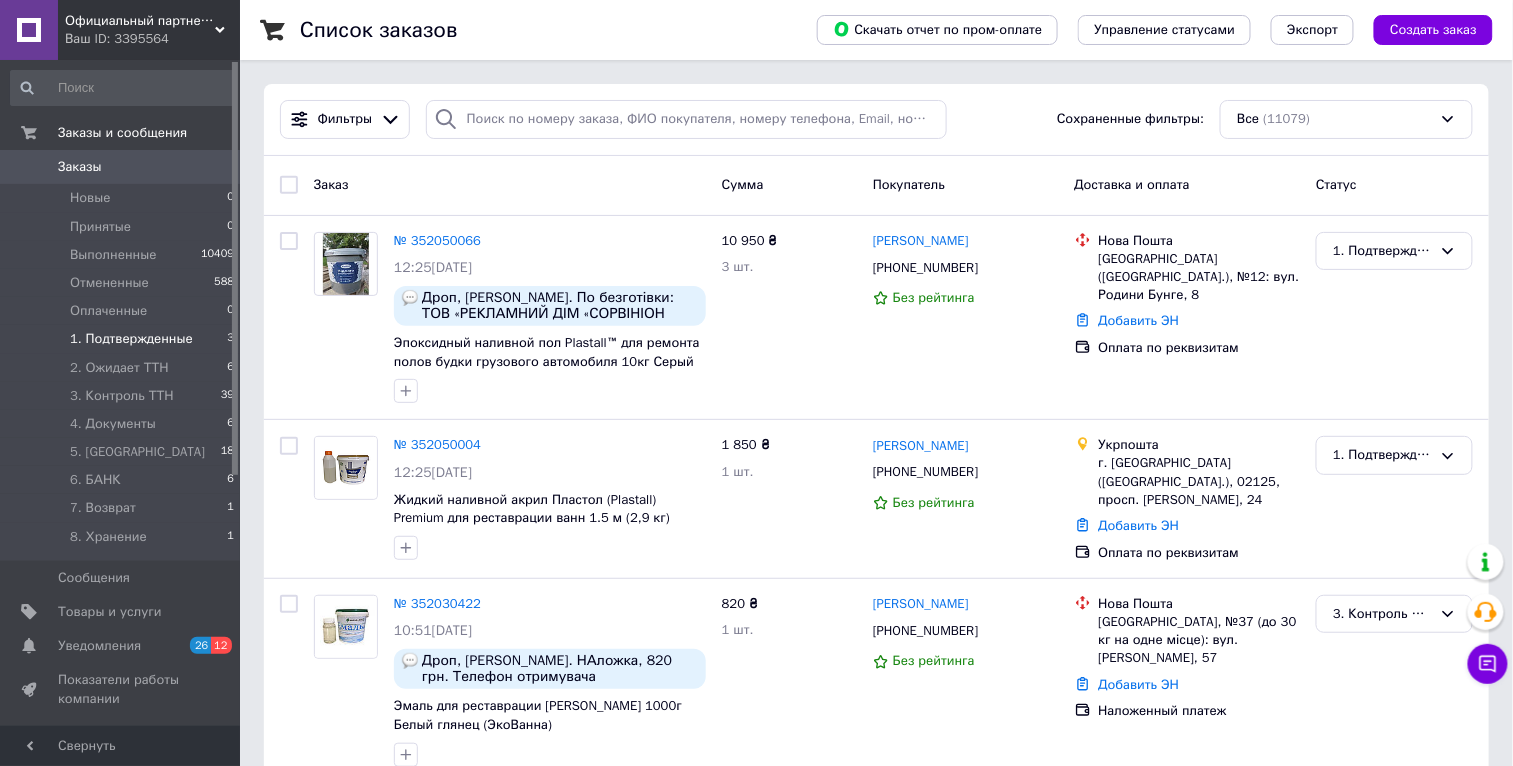 click on "1. Подтвержденные 3" at bounding box center (123, 339) 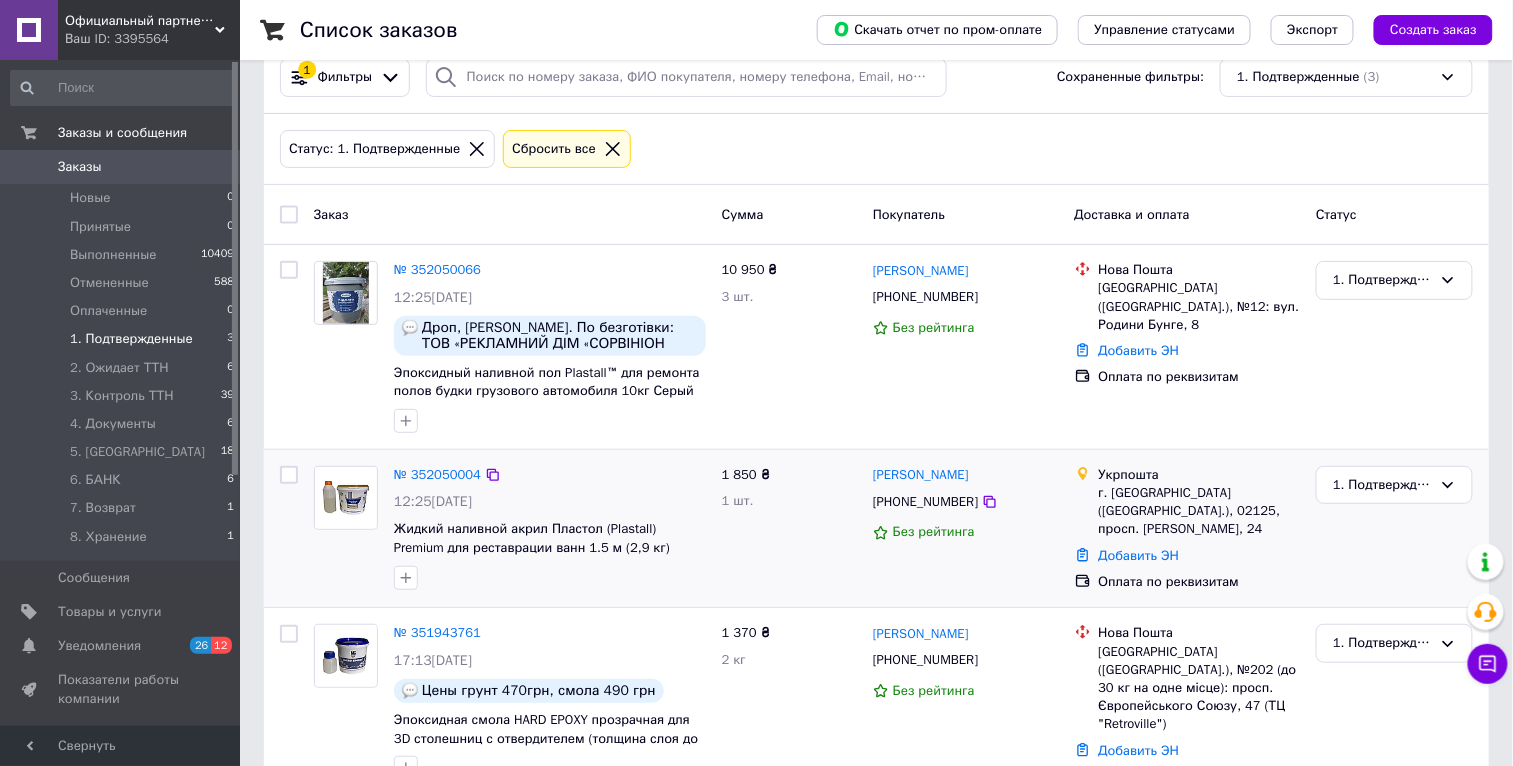 scroll, scrollTop: 125, scrollLeft: 0, axis: vertical 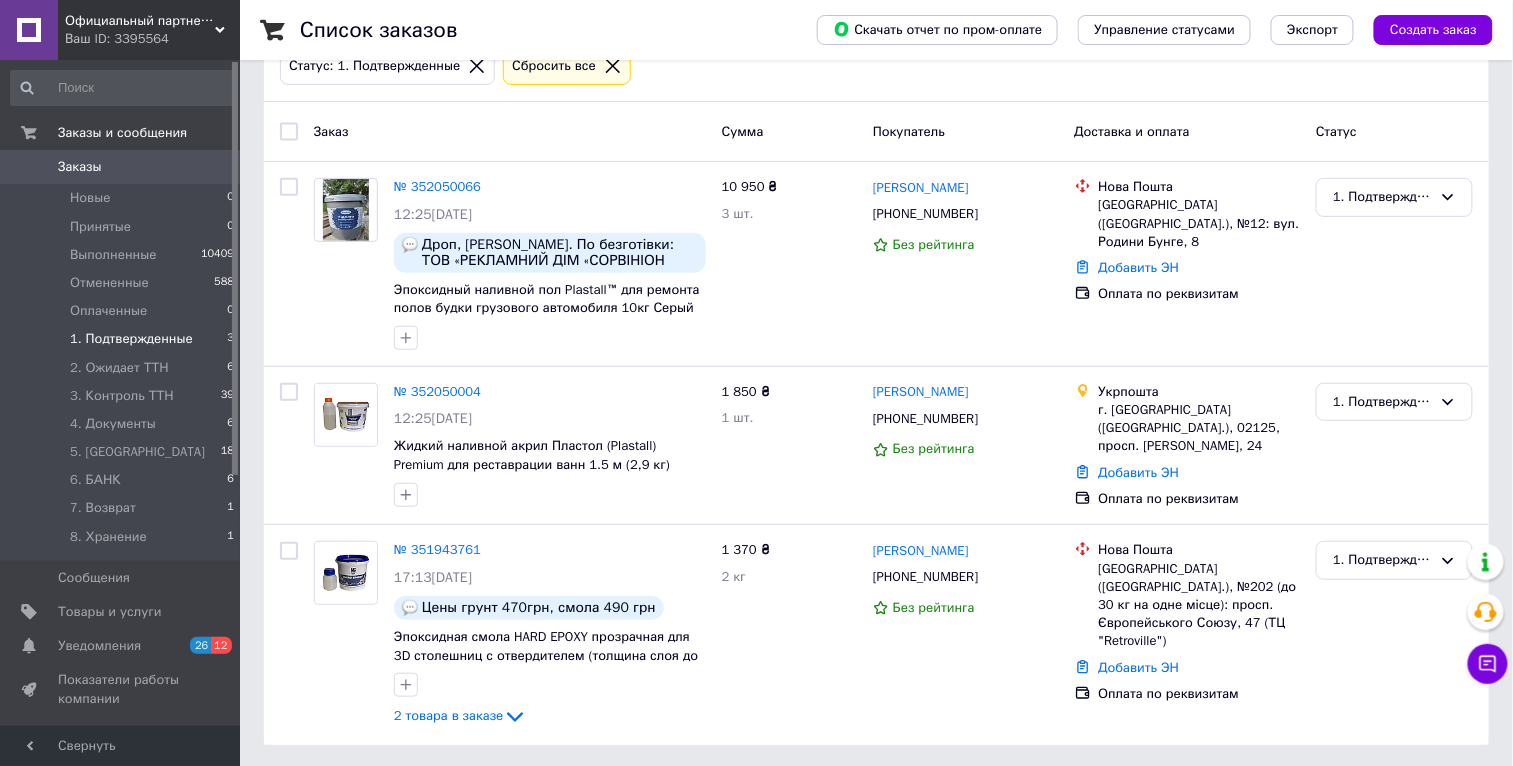 drag, startPoint x: 198, startPoint y: 28, endPoint x: 198, endPoint y: 41, distance: 13 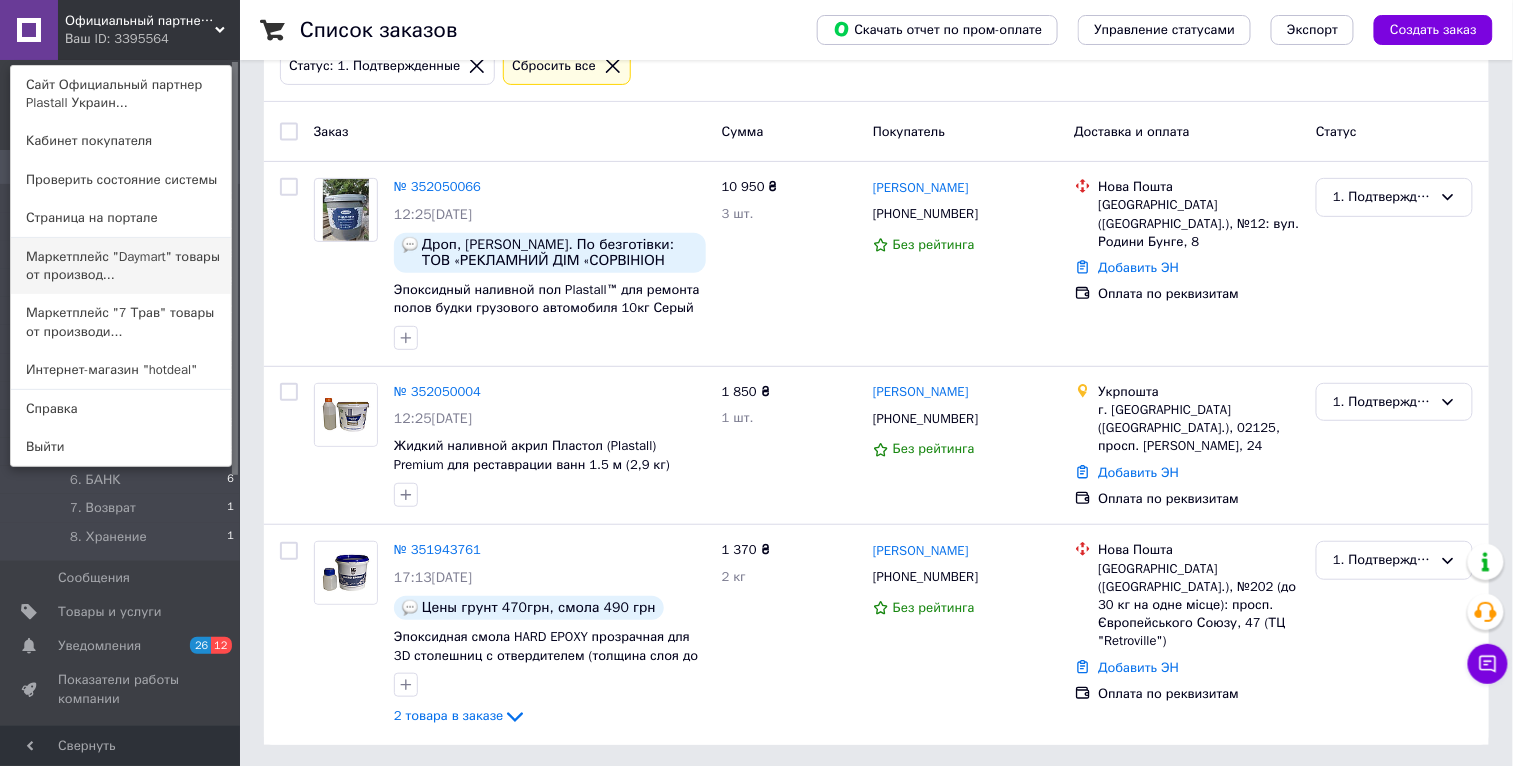 click on "Маркетплейс "Daymart" товары от производ..." at bounding box center (121, 266) 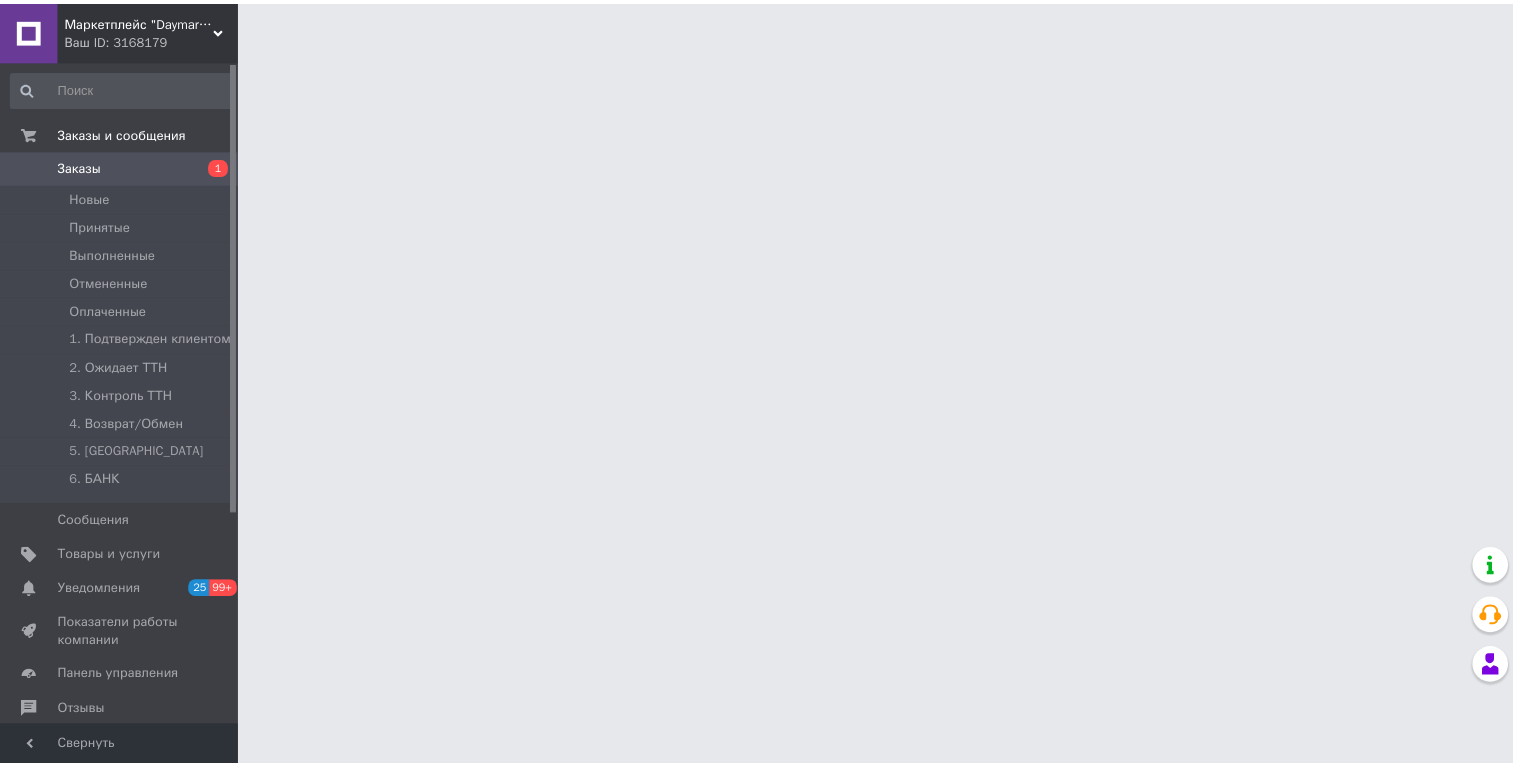 scroll, scrollTop: 0, scrollLeft: 0, axis: both 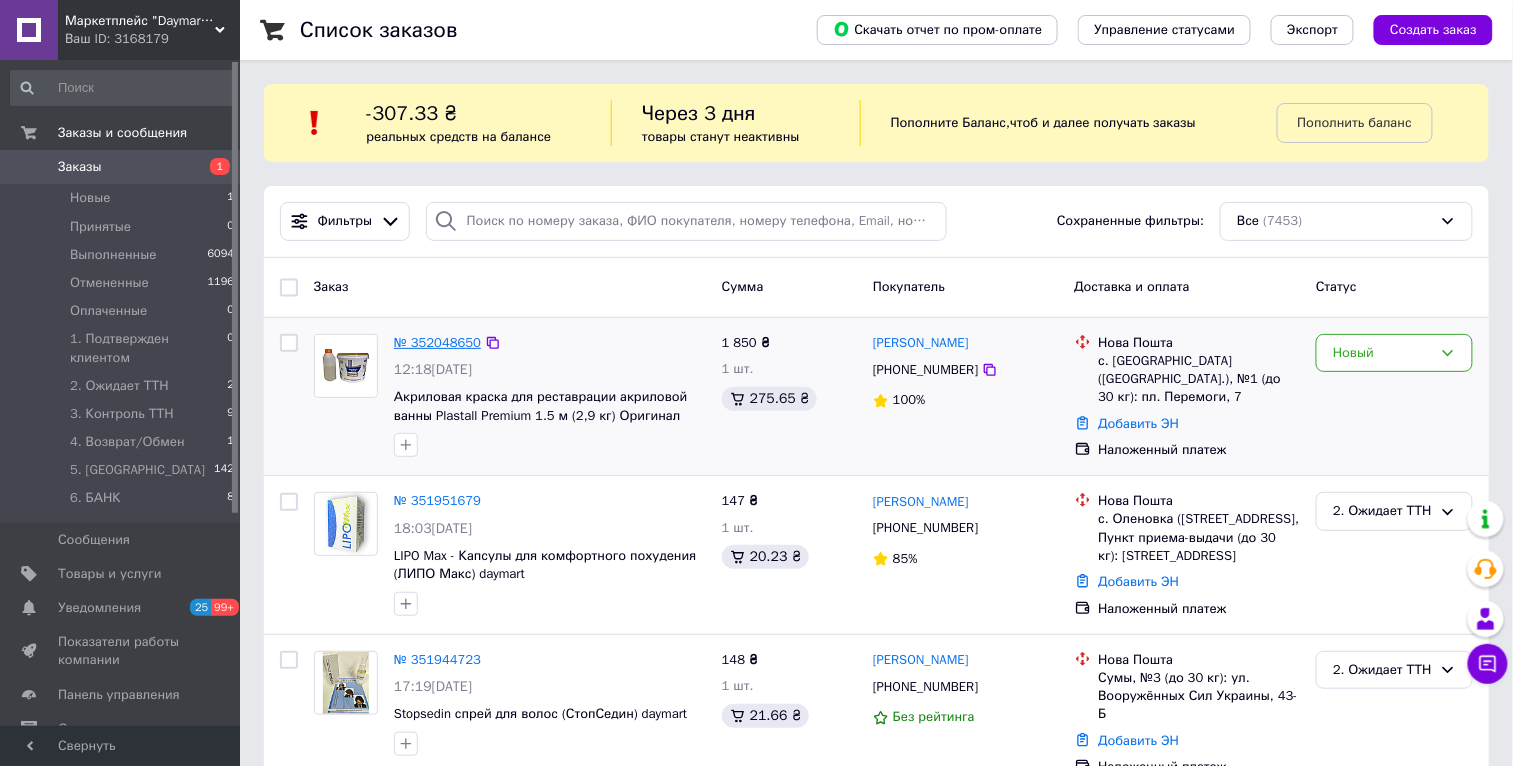 click on "№ 352048650" at bounding box center [437, 342] 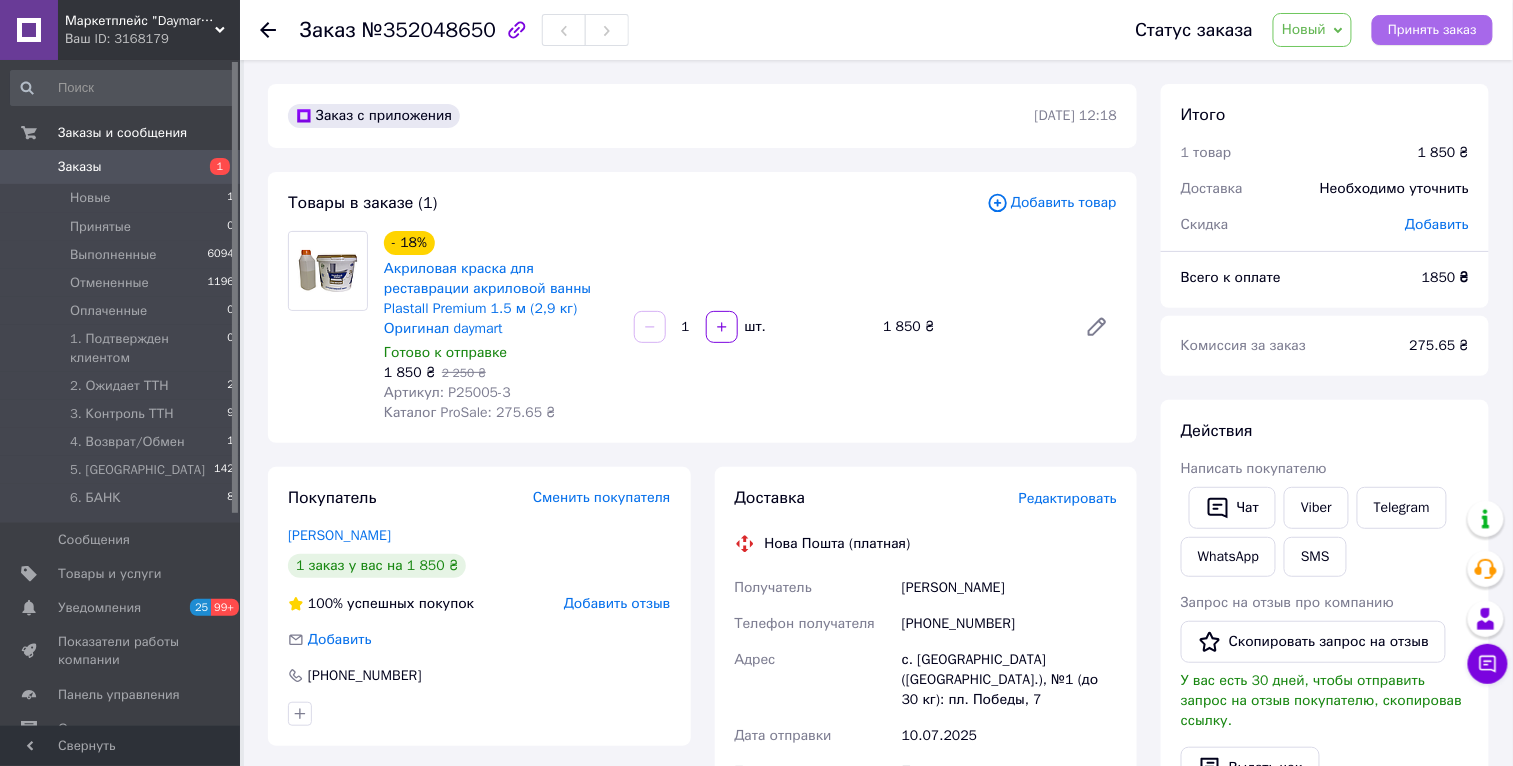 click on "Принять заказ" at bounding box center (1432, 30) 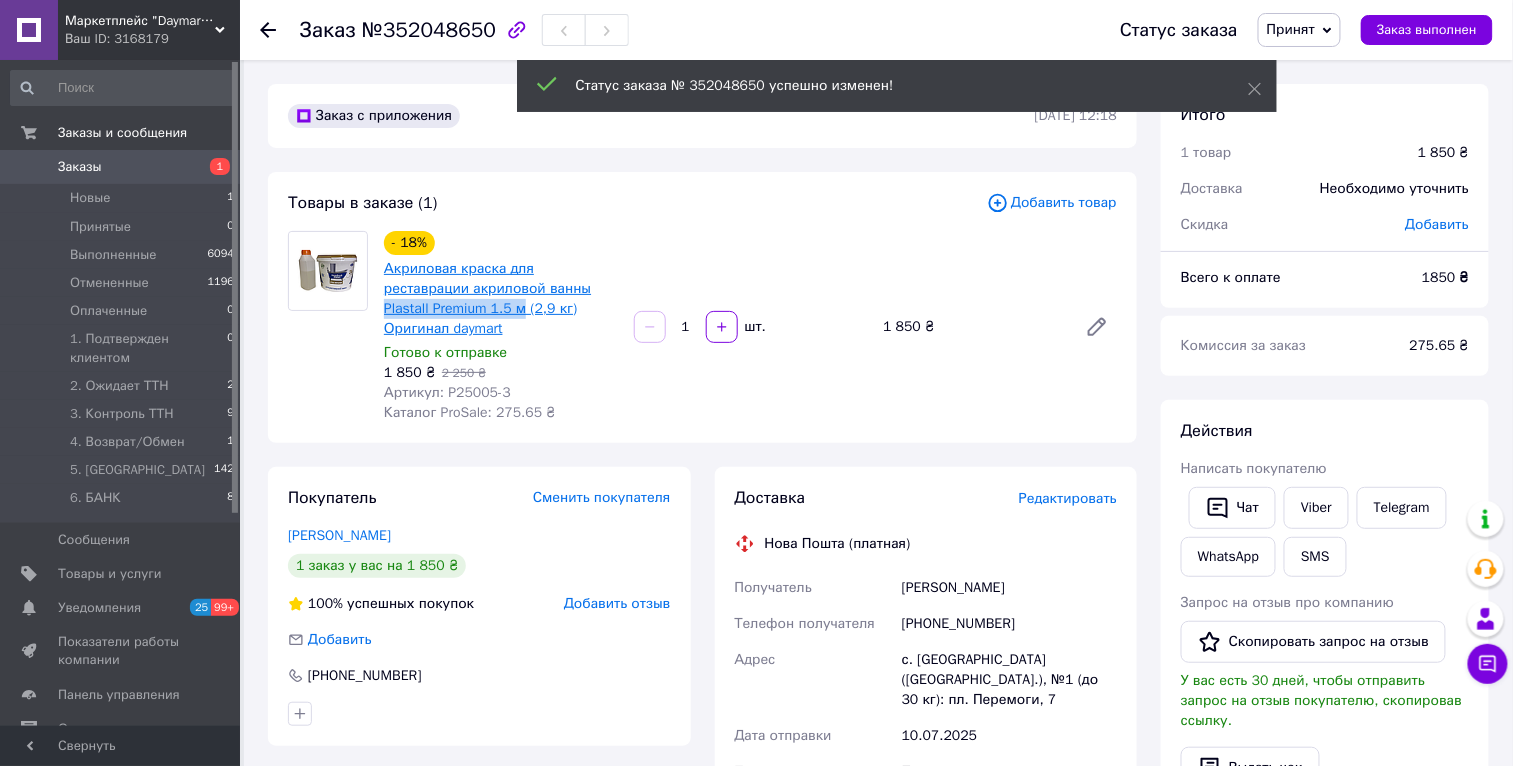 drag, startPoint x: 376, startPoint y: 309, endPoint x: 522, endPoint y: 312, distance: 146.03082 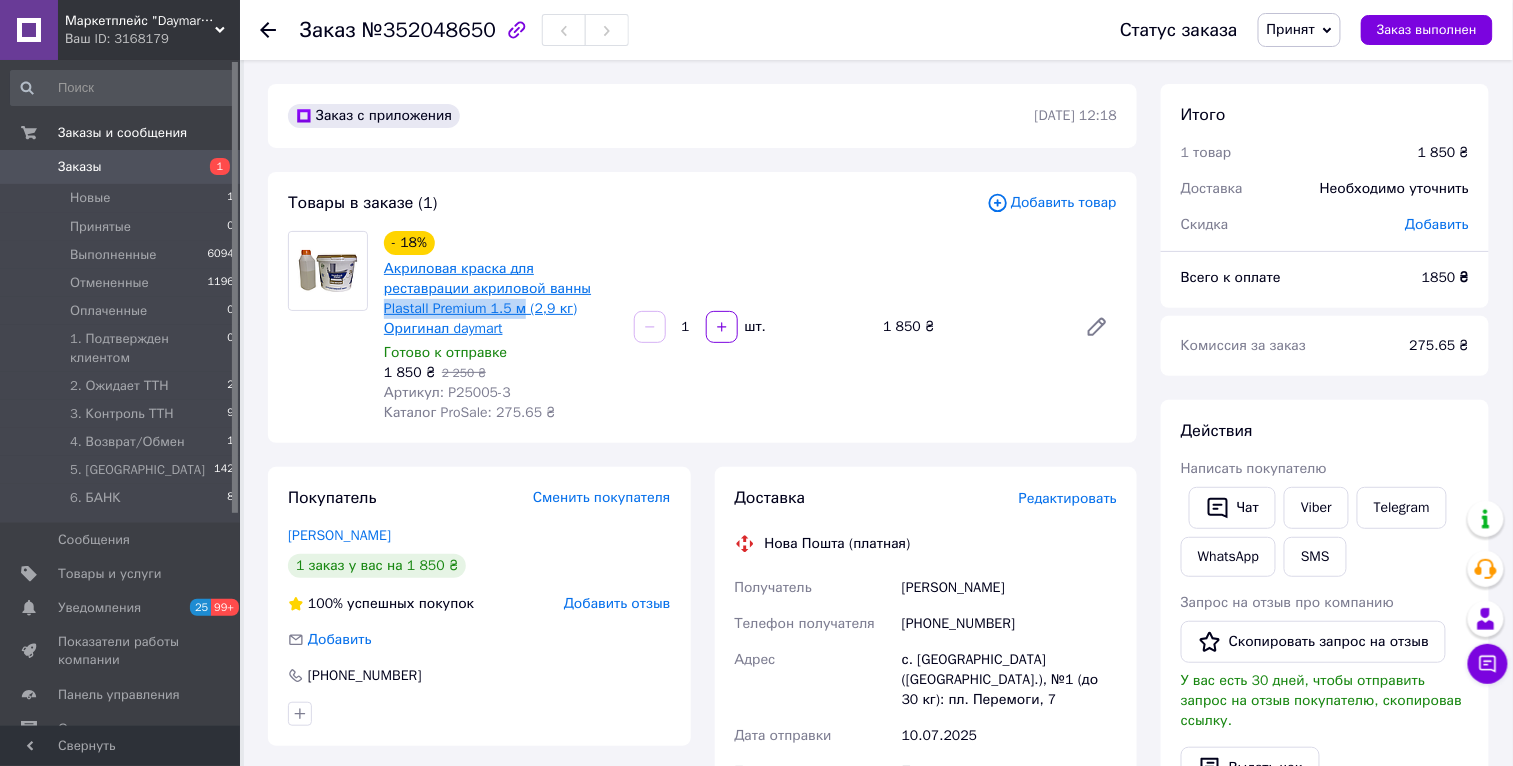 copy on "Plastall Premium 1.5 м" 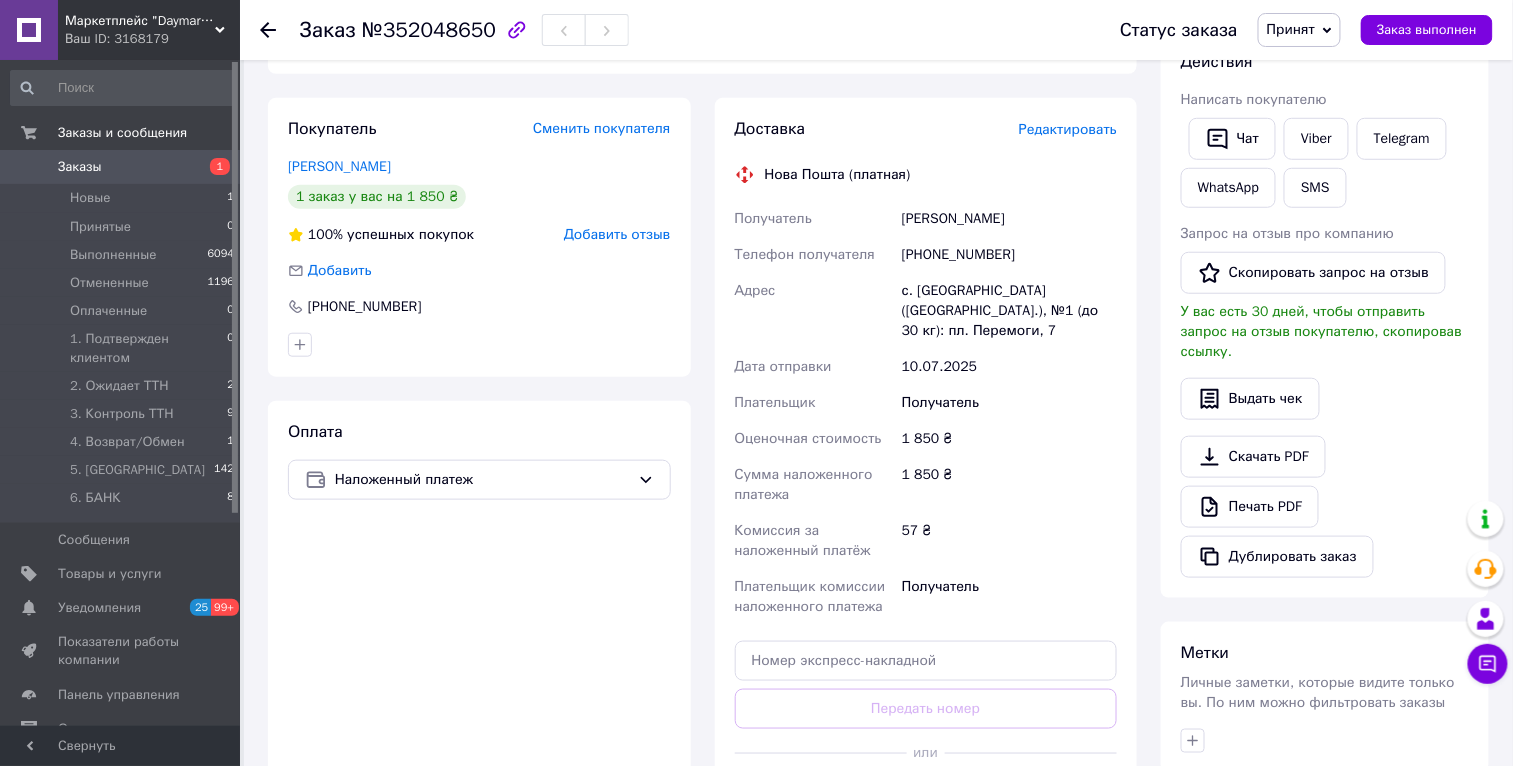 scroll, scrollTop: 686, scrollLeft: 0, axis: vertical 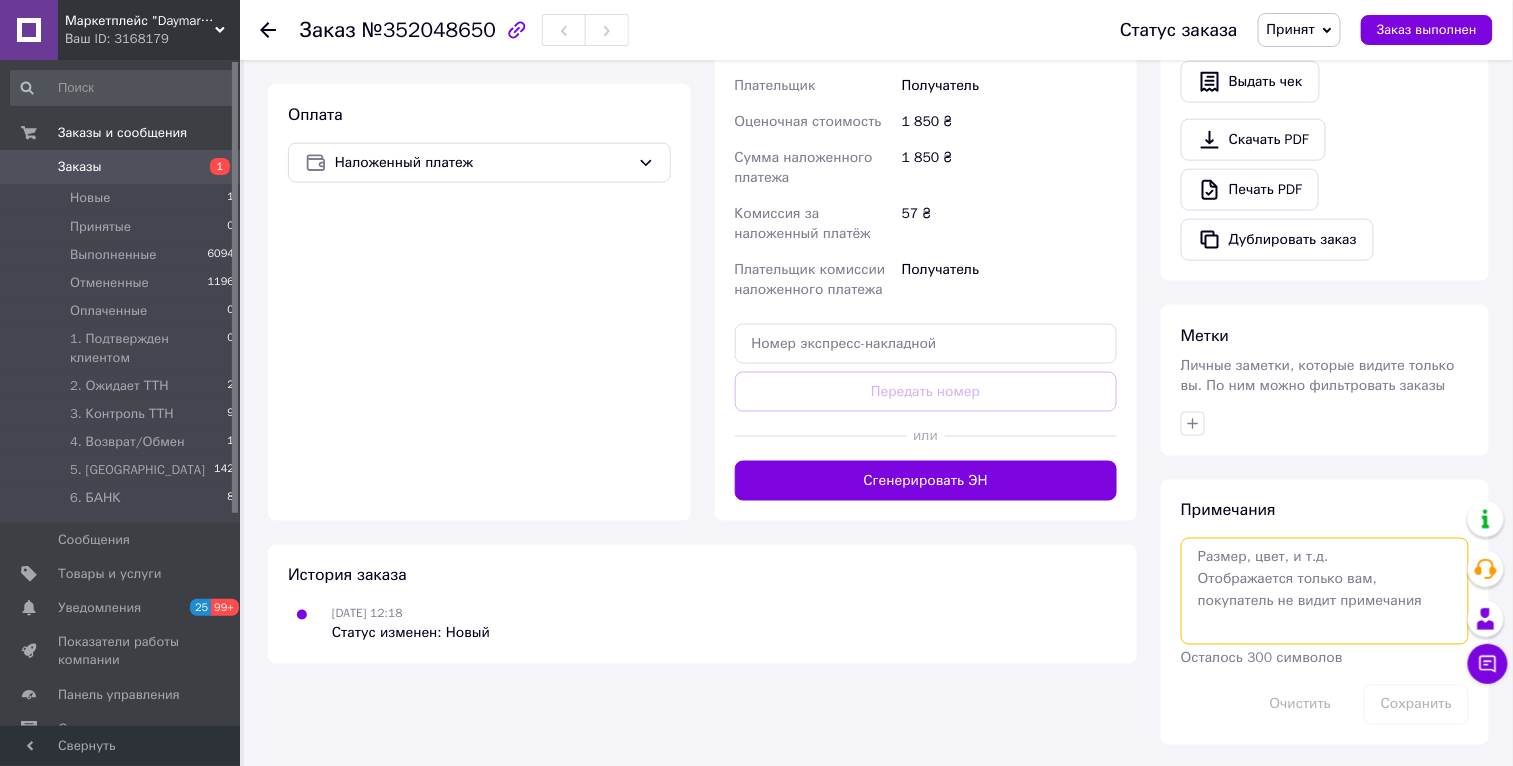click at bounding box center [1325, 591] 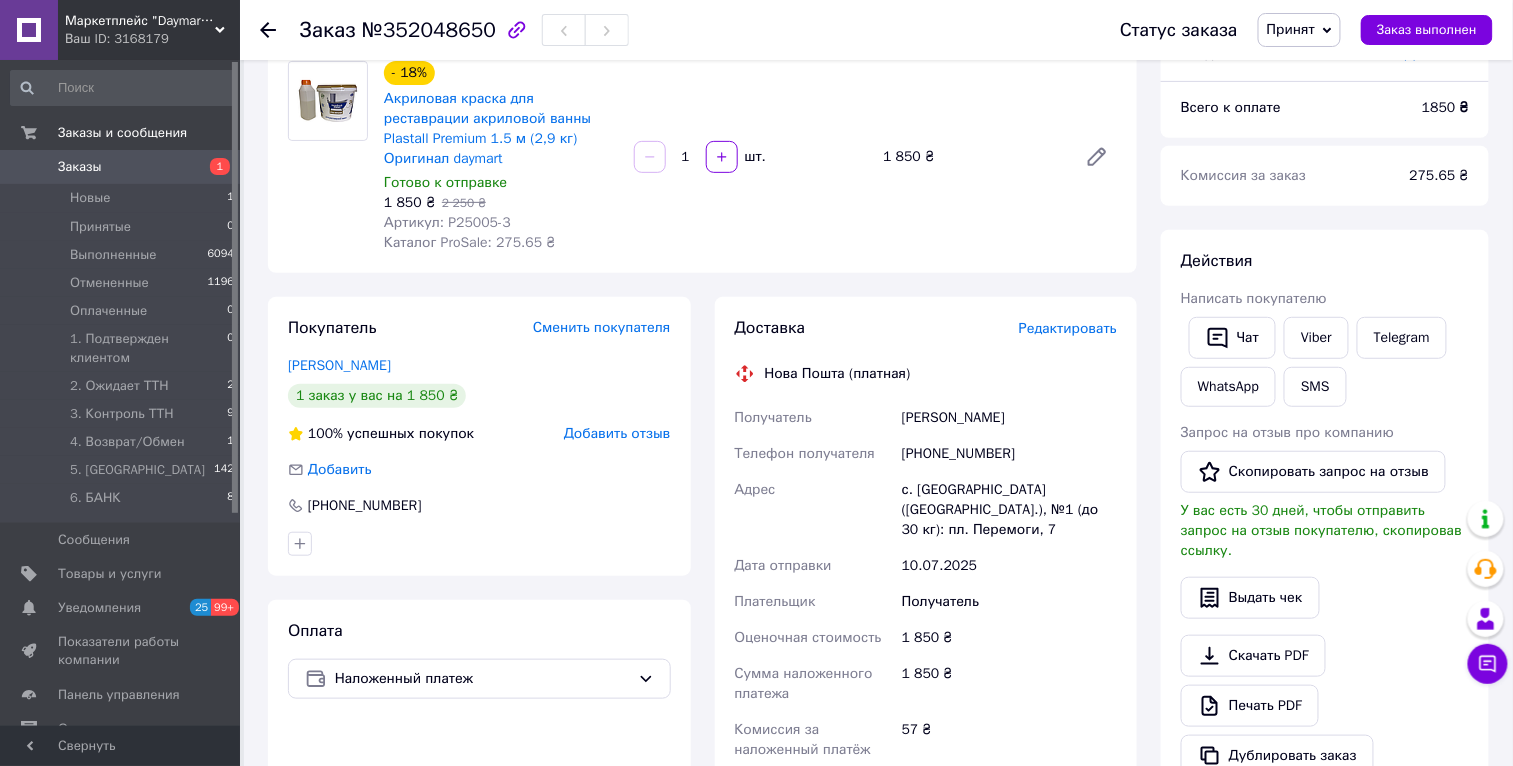 scroll, scrollTop: 341, scrollLeft: 0, axis: vertical 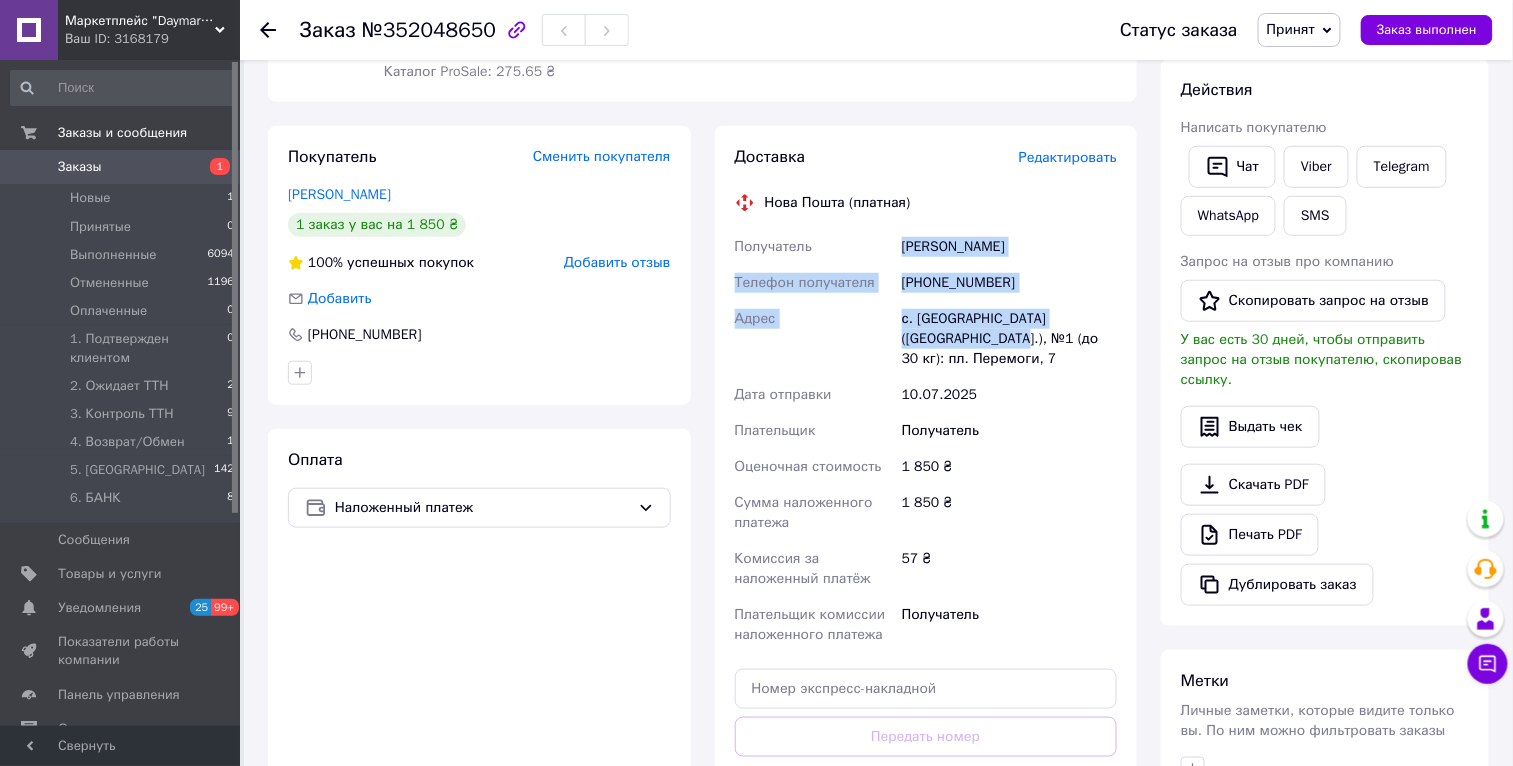 drag, startPoint x: 902, startPoint y: 238, endPoint x: 965, endPoint y: 340, distance: 119.88744 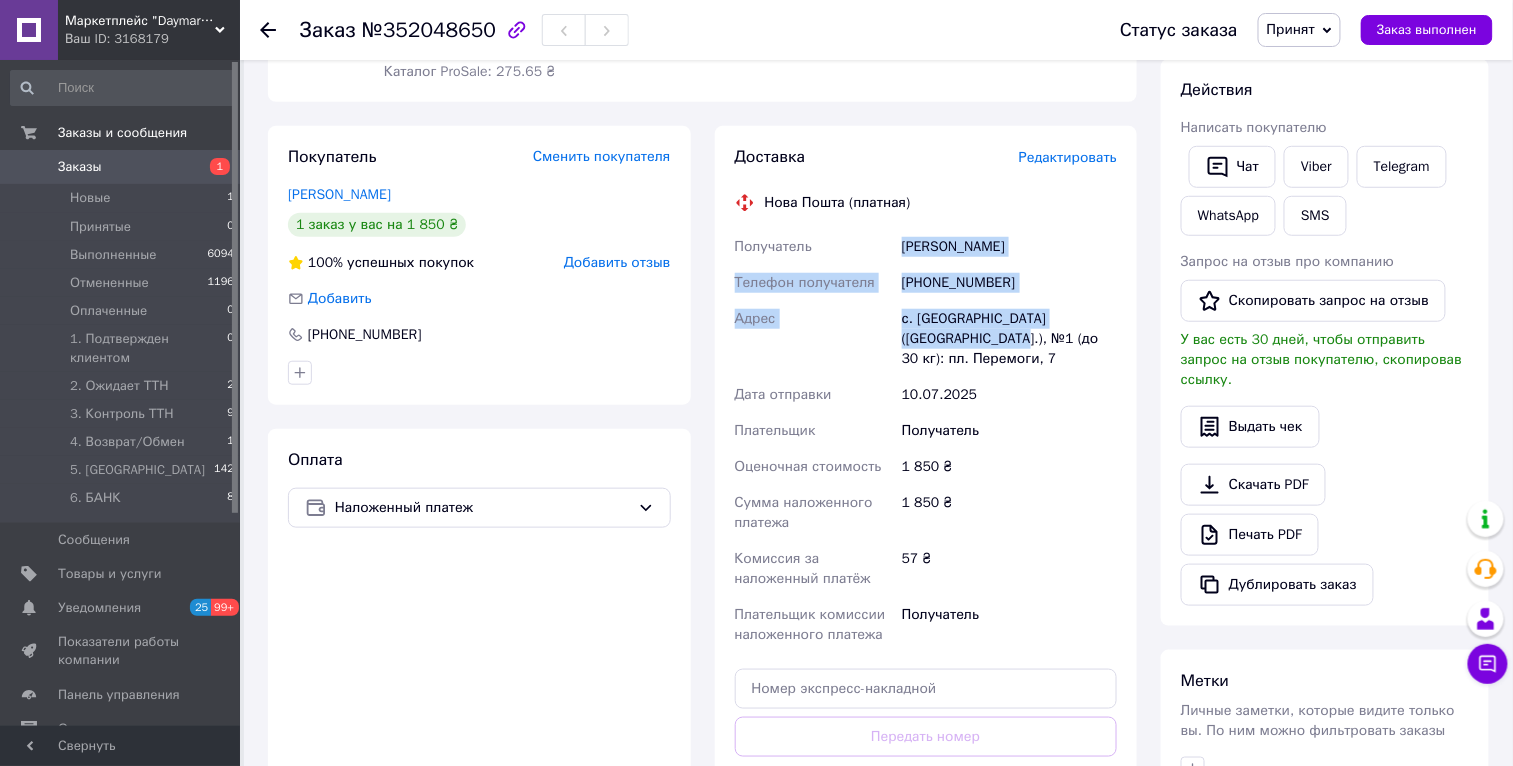 copy on "[PERSON_NAME] [PHONE_NUMBER] [PERSON_NAME] [GEOGRAPHIC_DATA] ([GEOGRAPHIC_DATA].), №1" 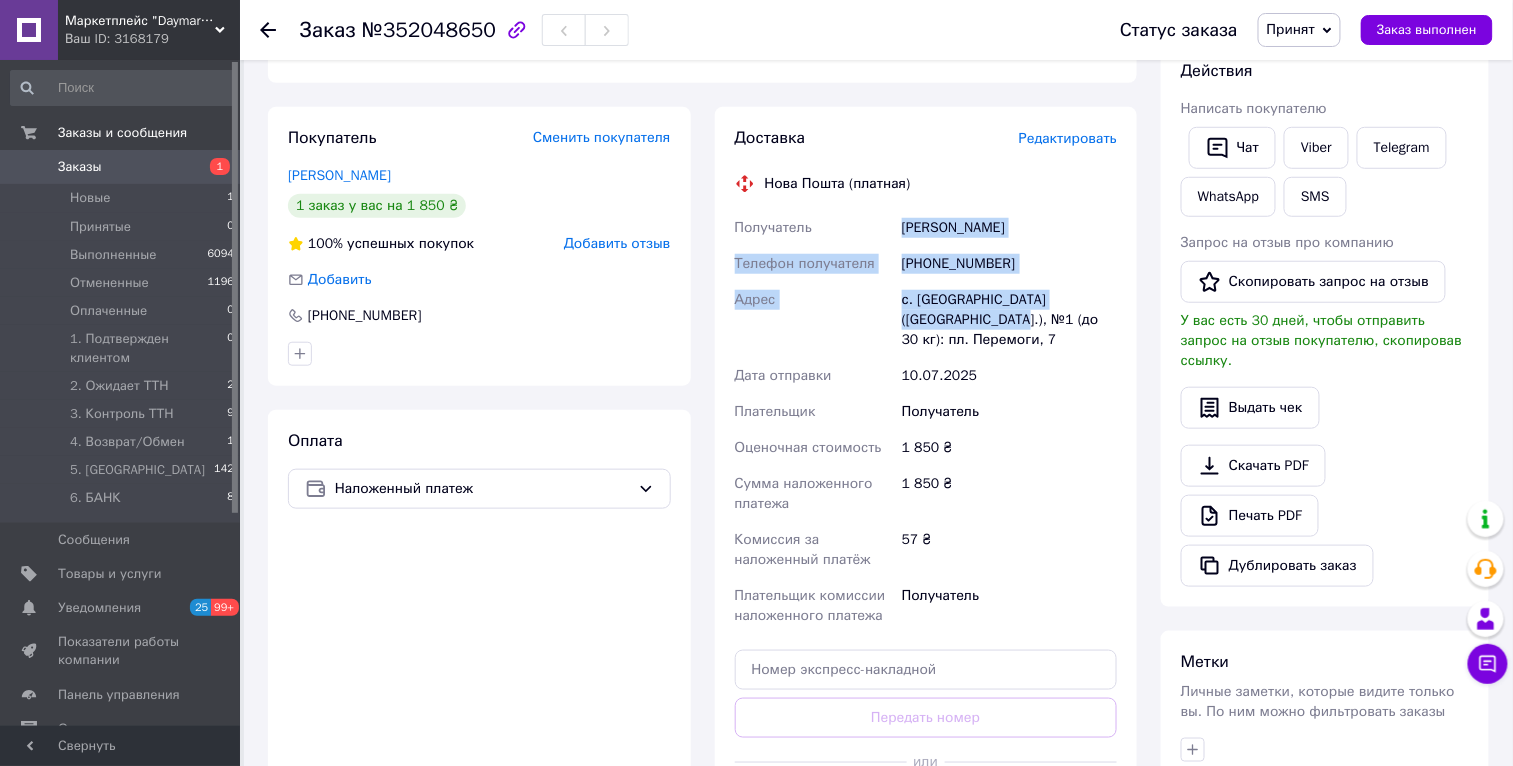 scroll, scrollTop: 686, scrollLeft: 0, axis: vertical 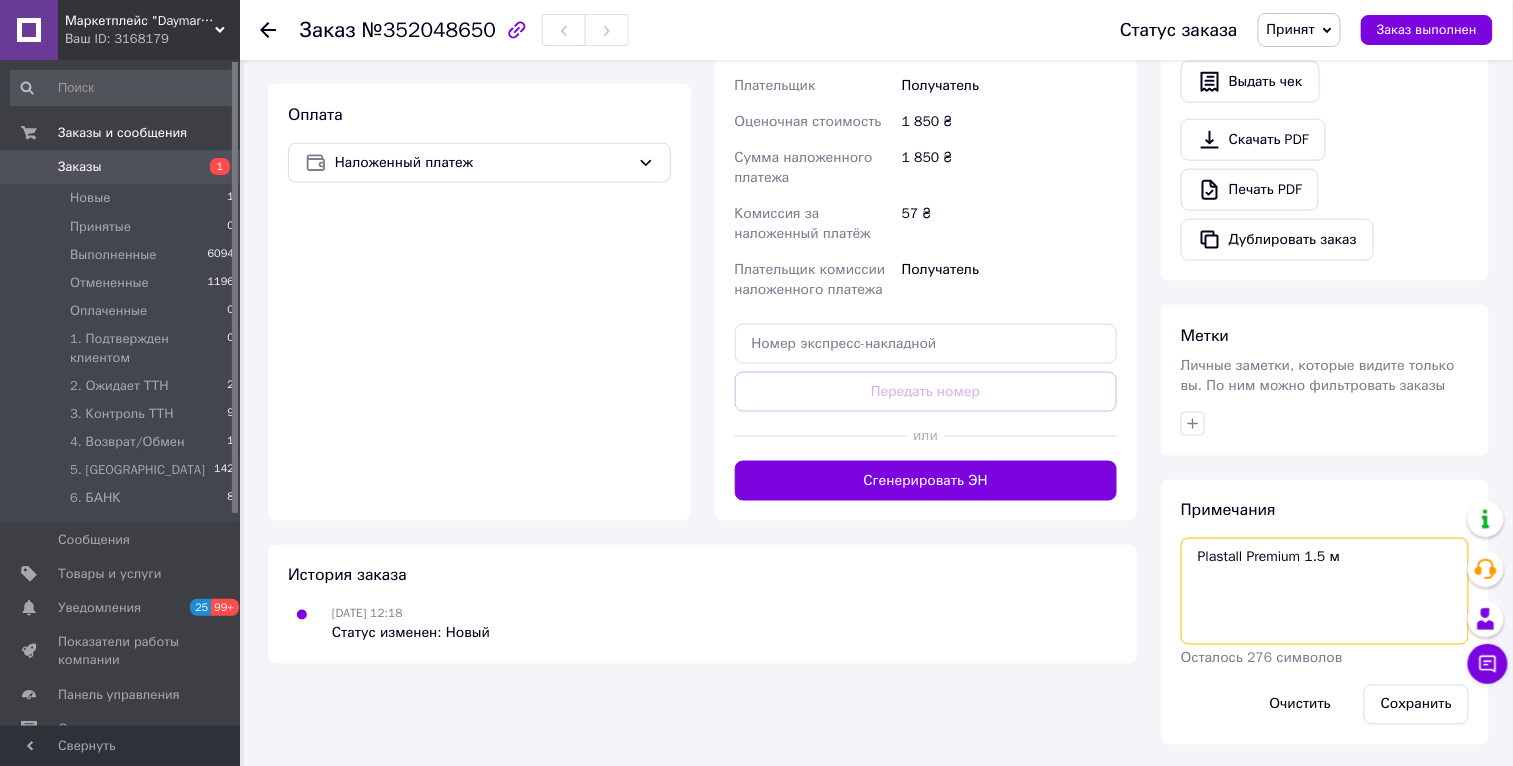 click on "Plastall Premium 1.5 м" at bounding box center (1325, 591) 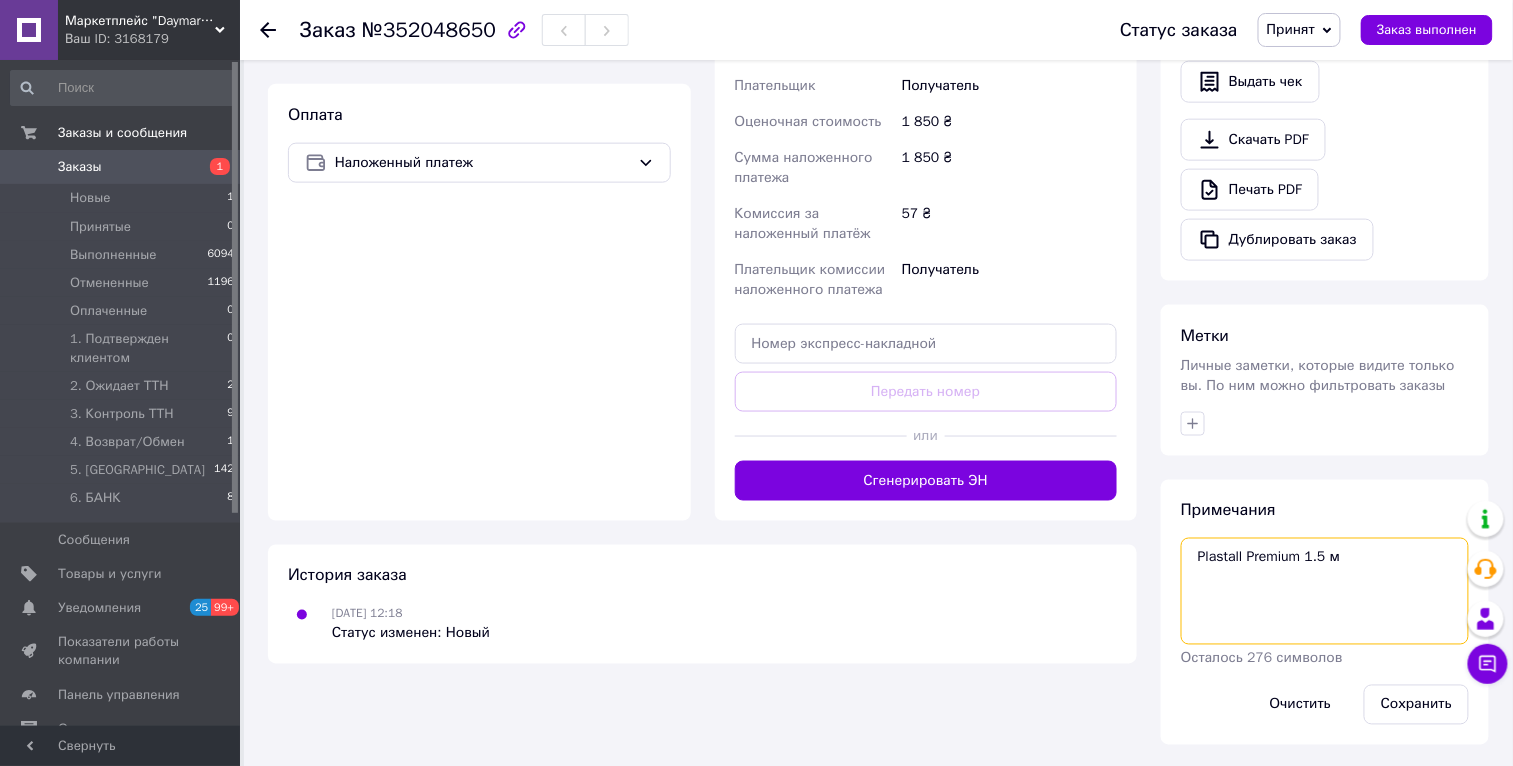 paste on "[PERSON_NAME]
[PHONE_NUMBER]
[PERSON_NAME] [GEOGRAPHIC_DATA] ([GEOGRAPHIC_DATA].), №1" 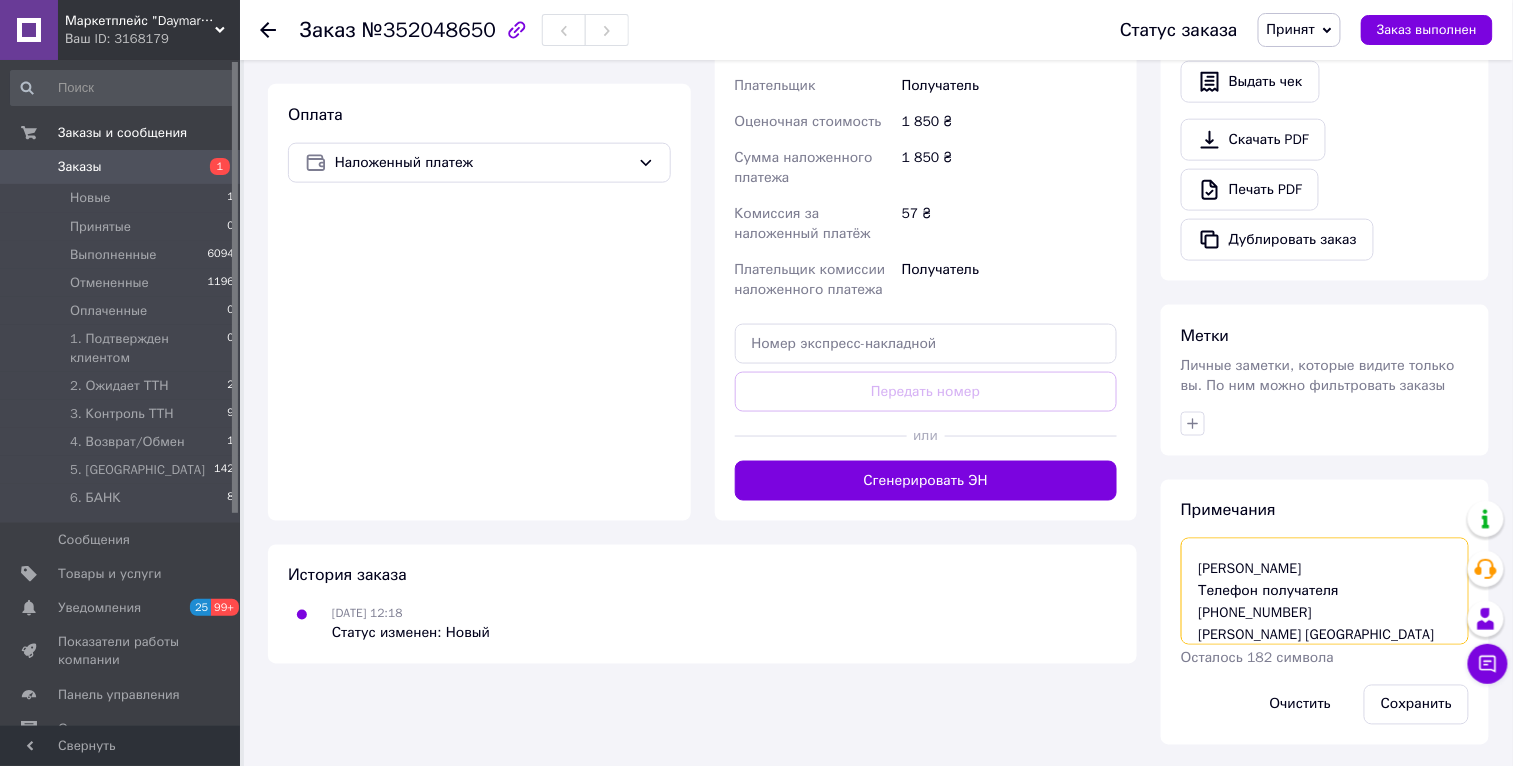 scroll, scrollTop: 31, scrollLeft: 0, axis: vertical 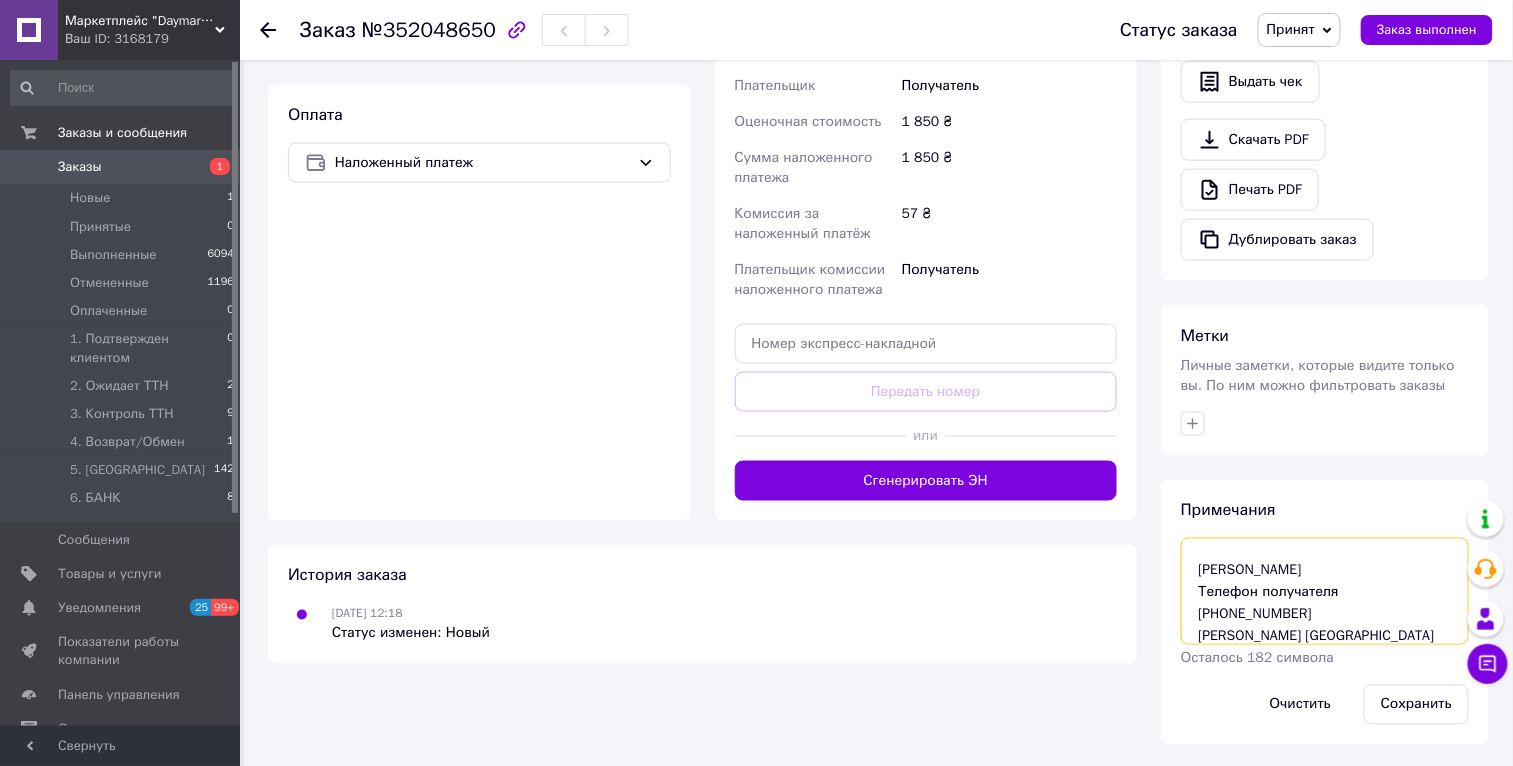drag, startPoint x: 1353, startPoint y: 590, endPoint x: 1122, endPoint y: 588, distance: 231.00865 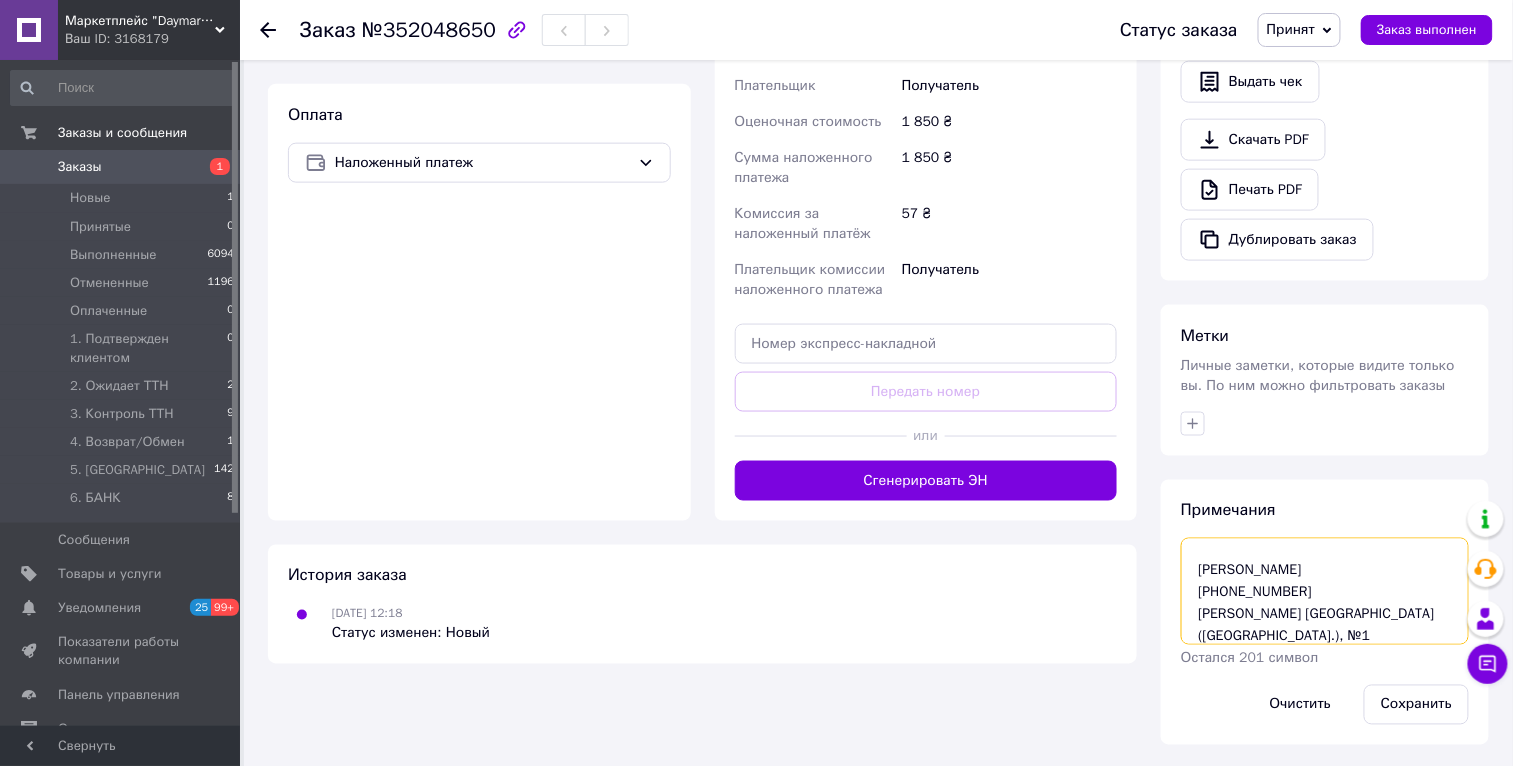 drag, startPoint x: 1256, startPoint y: 609, endPoint x: 1124, endPoint y: 614, distance: 132.09467 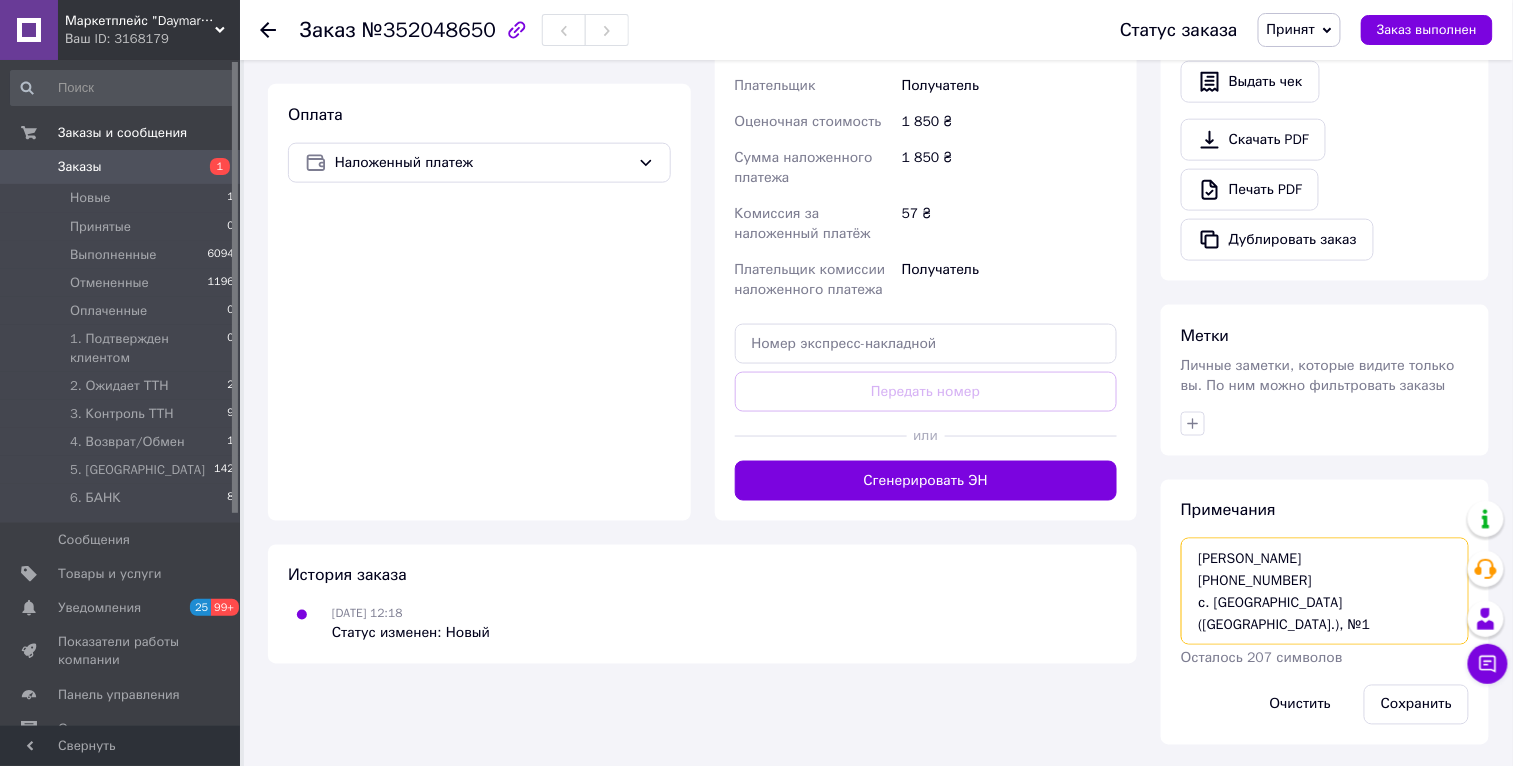 click on "Plastall Premium 1.5 м
[PERSON_NAME]
[PHONE_NUMBER]
с. [GEOGRAPHIC_DATA] ([GEOGRAPHIC_DATA].), №1" at bounding box center [1325, 591] 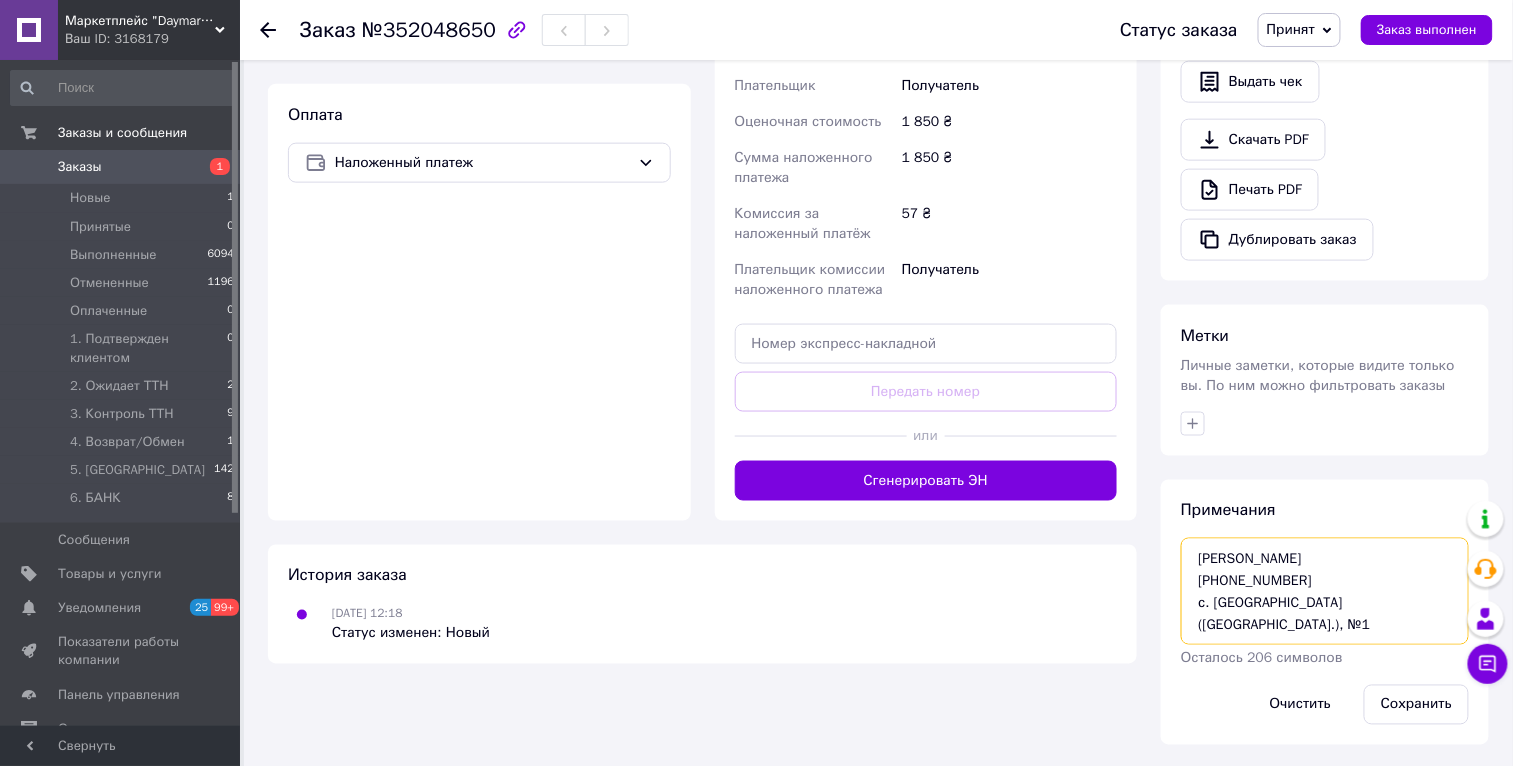 scroll, scrollTop: 55, scrollLeft: 0, axis: vertical 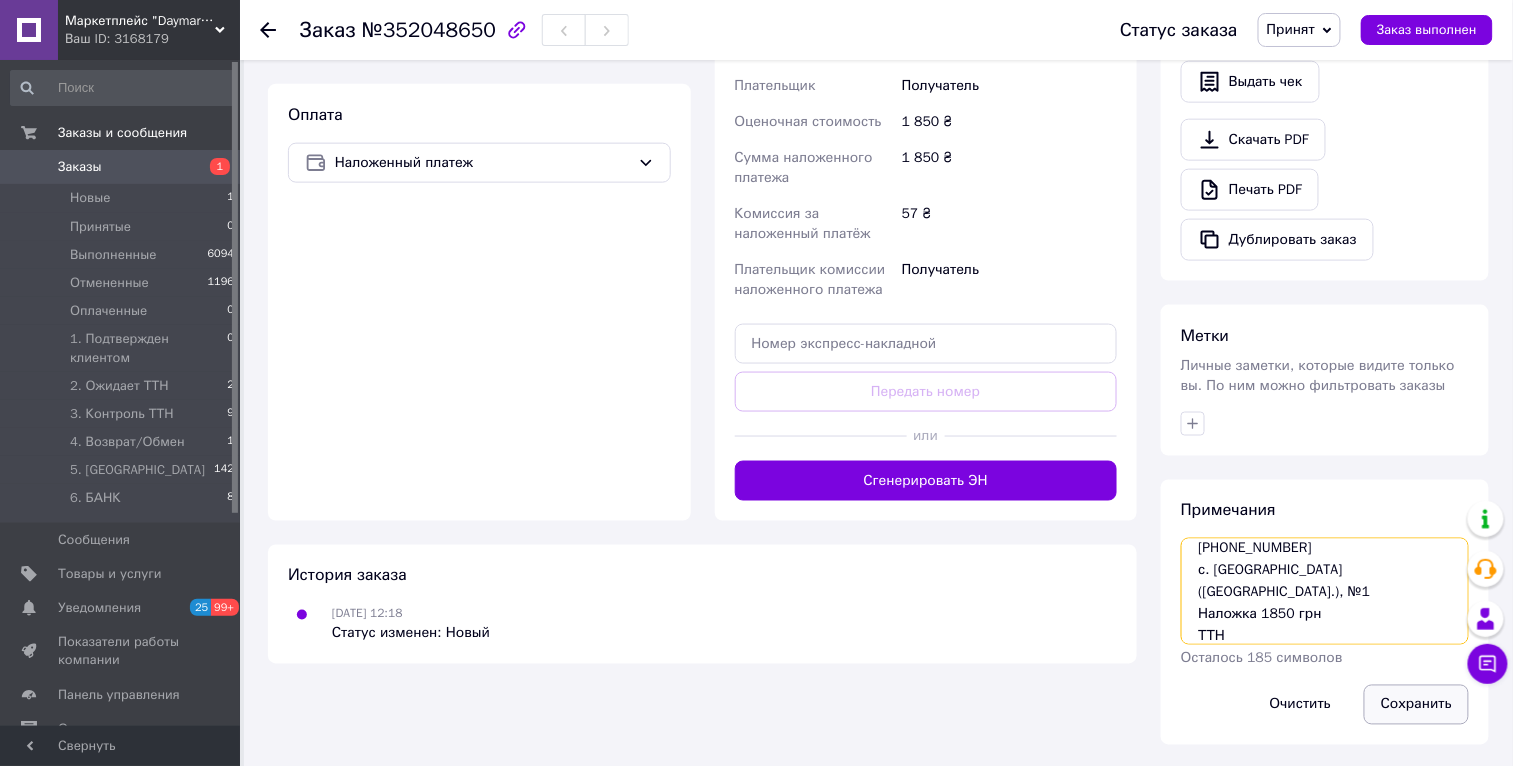 type on "Plastall Premium 1.5 м
[PERSON_NAME]
[PHONE_NUMBER]
с. [GEOGRAPHIC_DATA] ([GEOGRAPHIC_DATA].), №1
Наложка 1850 грн
ТТН" 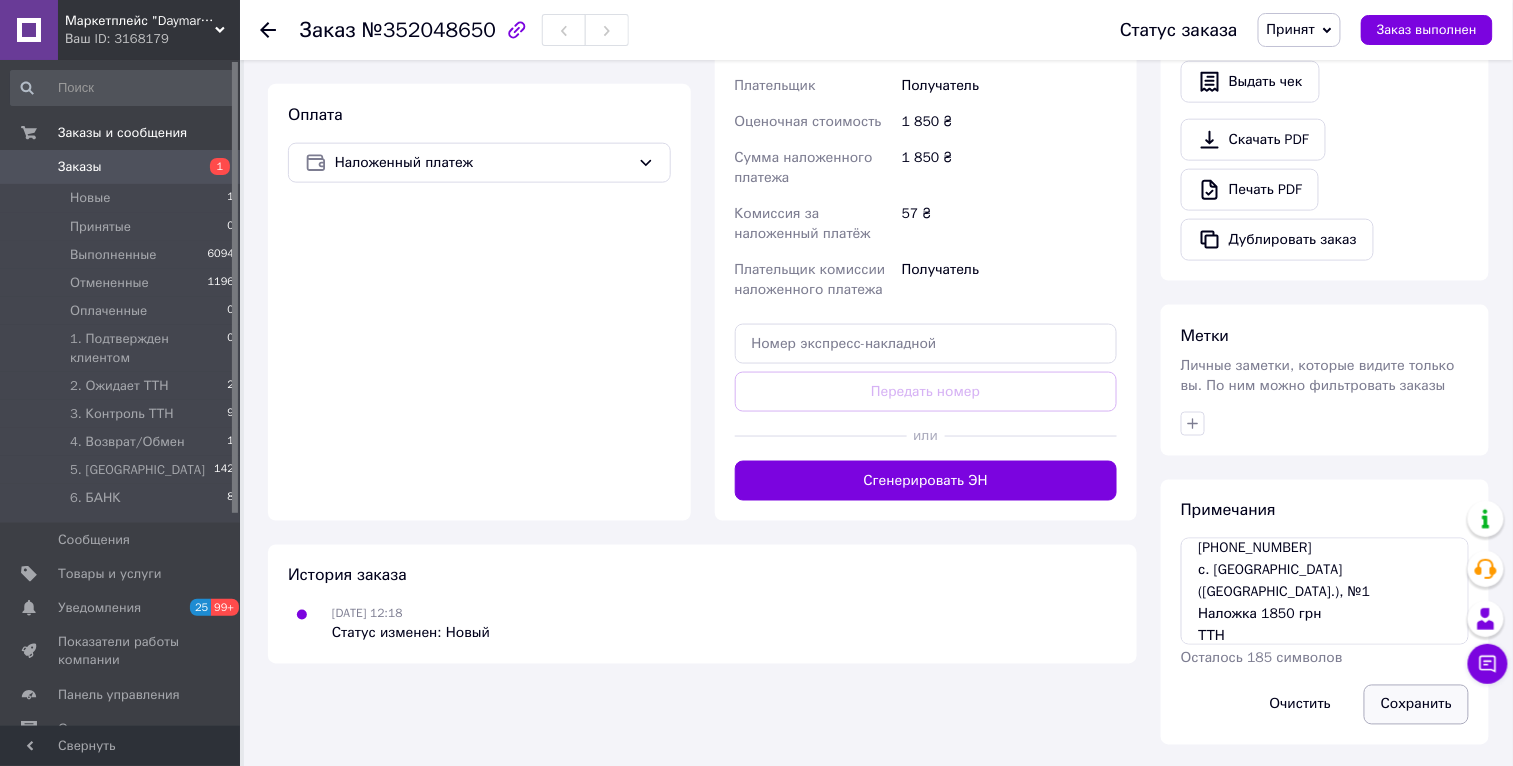 click on "Сохранить" at bounding box center (1416, 705) 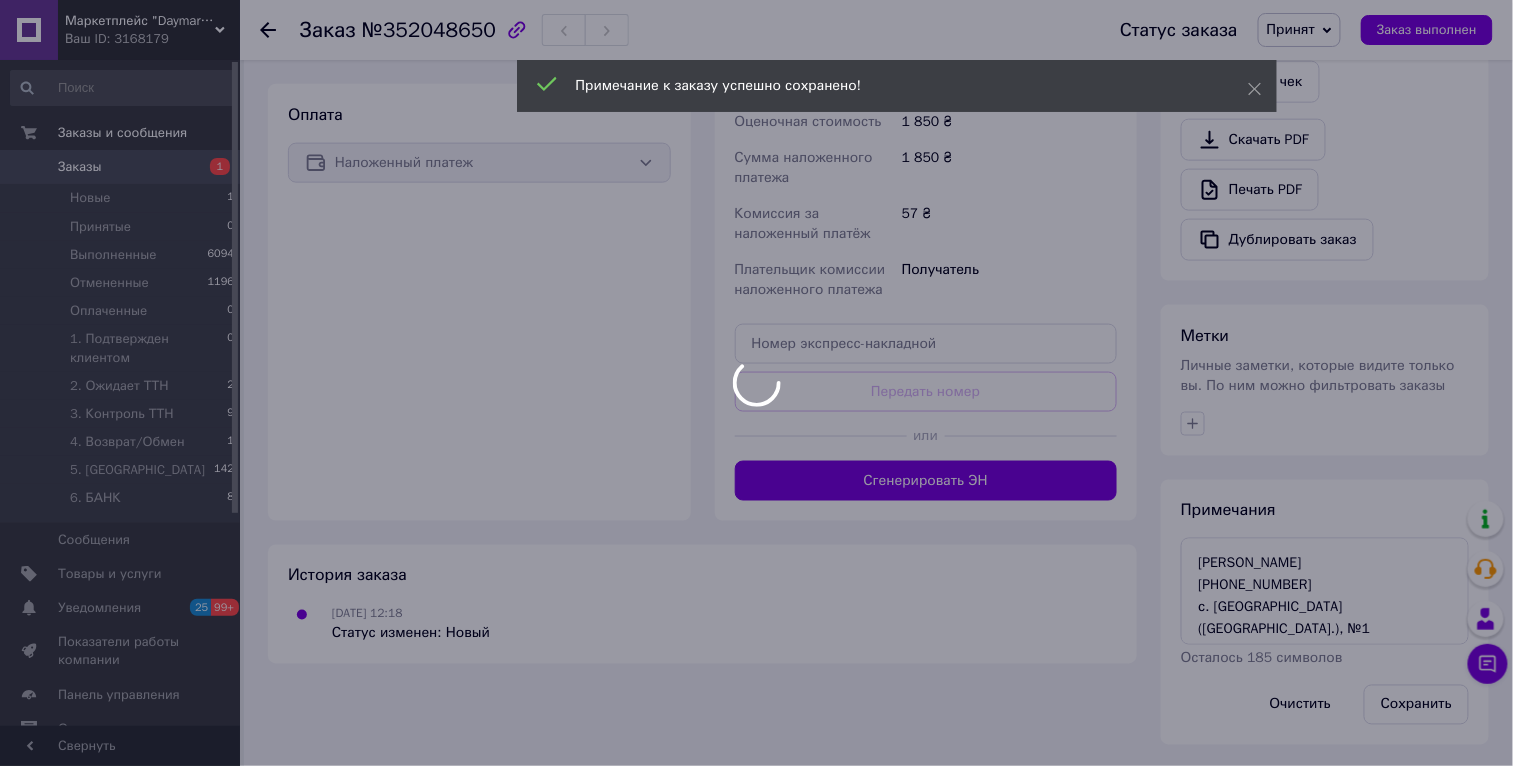 scroll, scrollTop: 0, scrollLeft: 0, axis: both 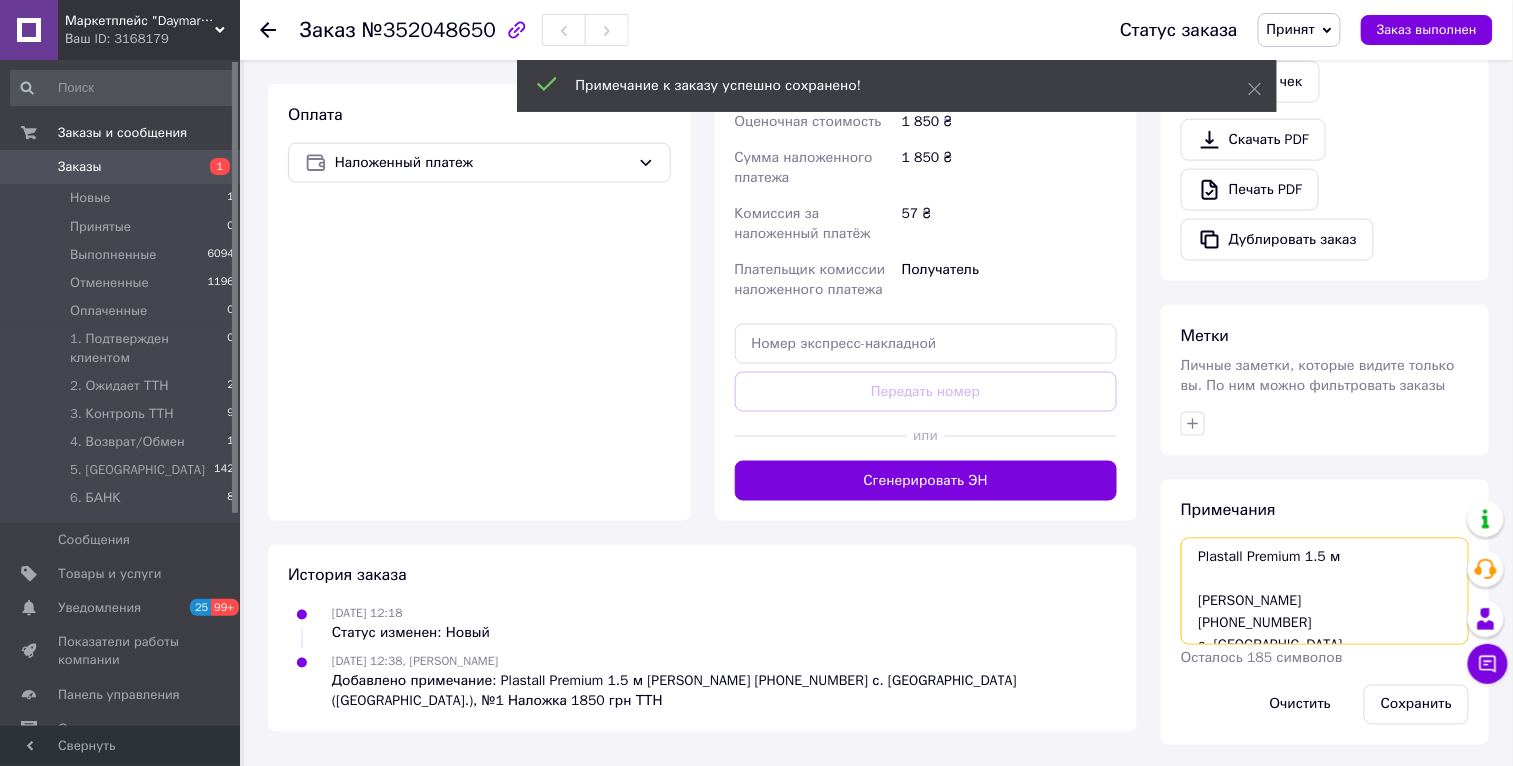 drag, startPoint x: 1345, startPoint y: 539, endPoint x: 1125, endPoint y: 492, distance: 224.96445 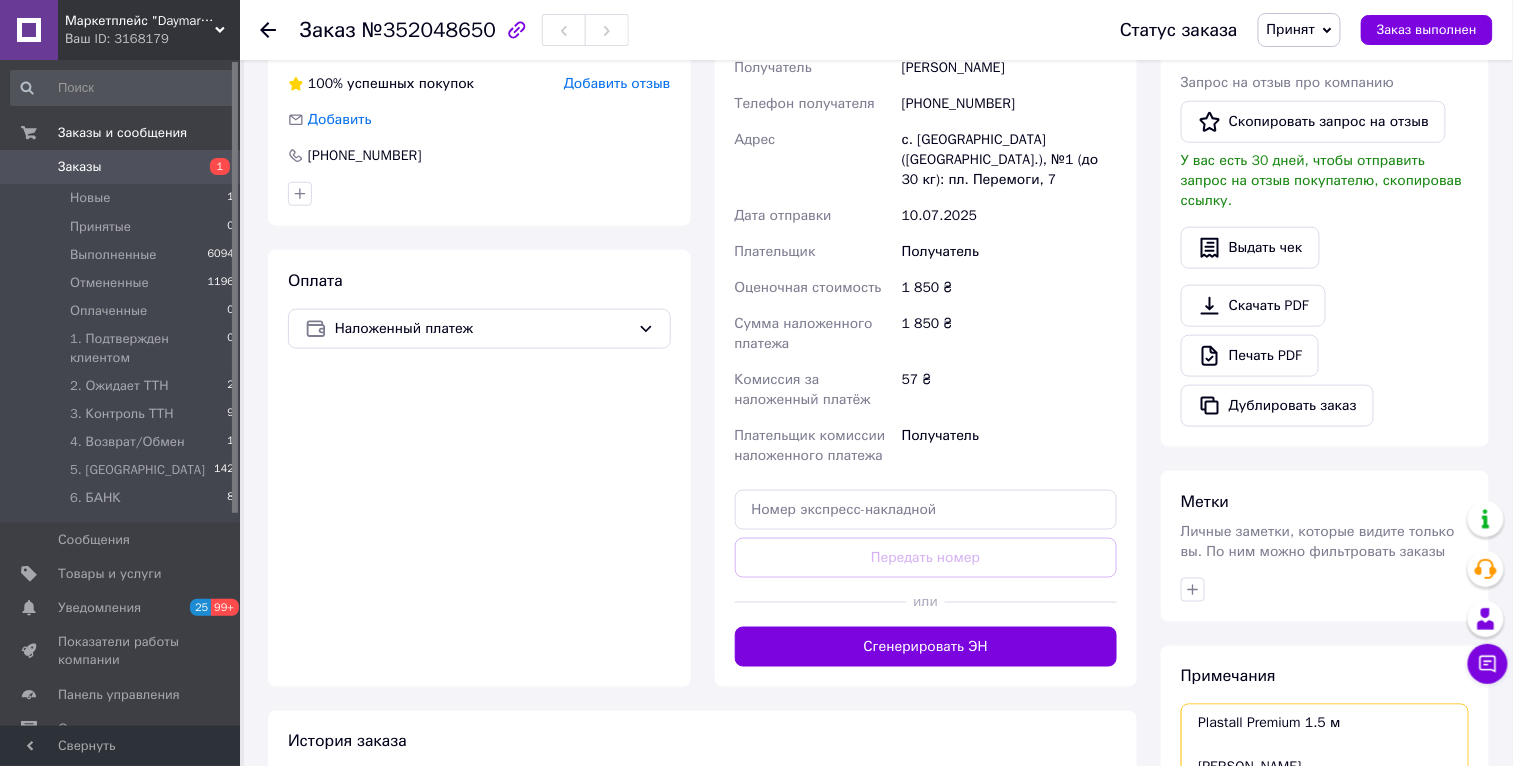 scroll, scrollTop: 686, scrollLeft: 0, axis: vertical 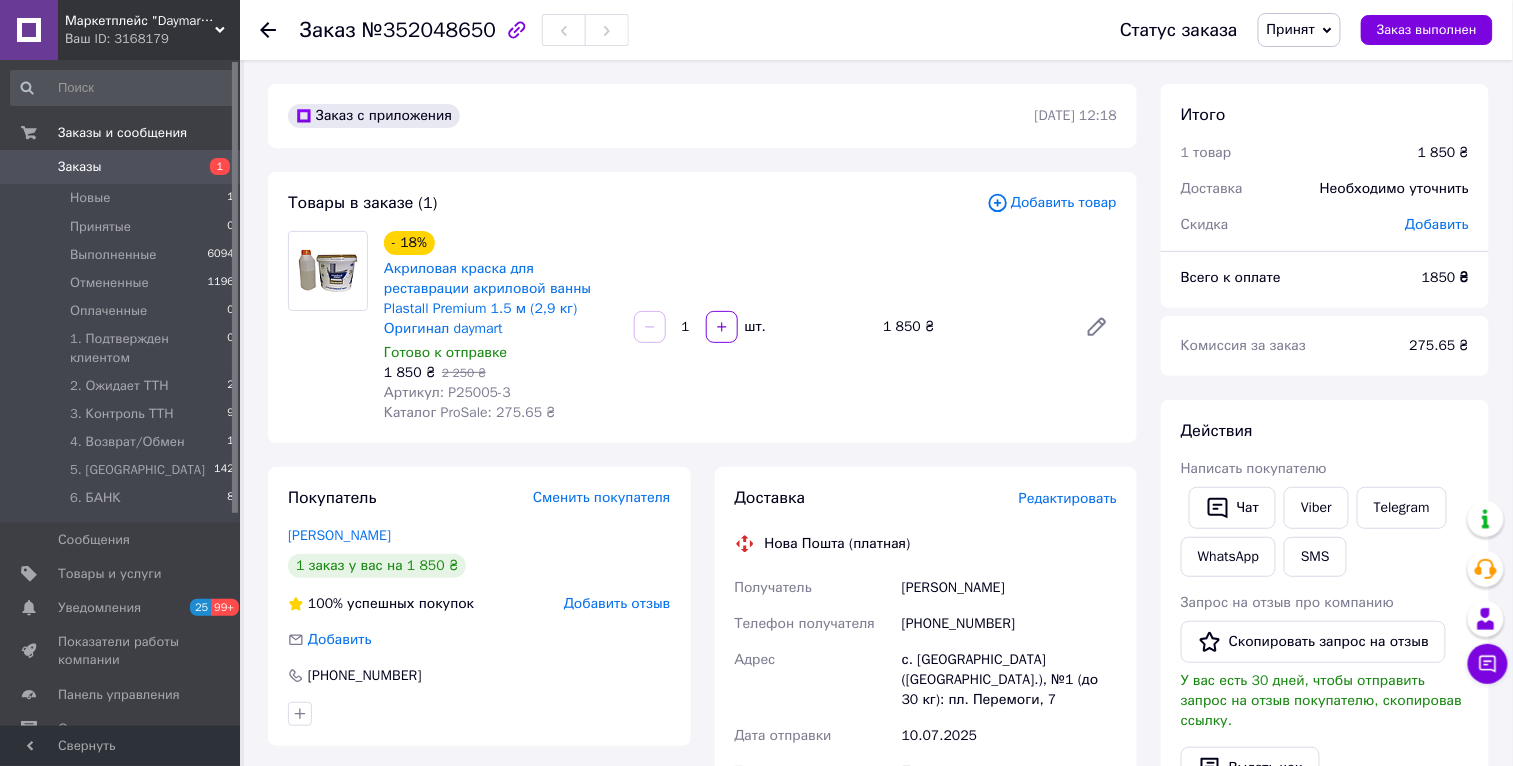 click on "+380970082043" at bounding box center (1009, 624) 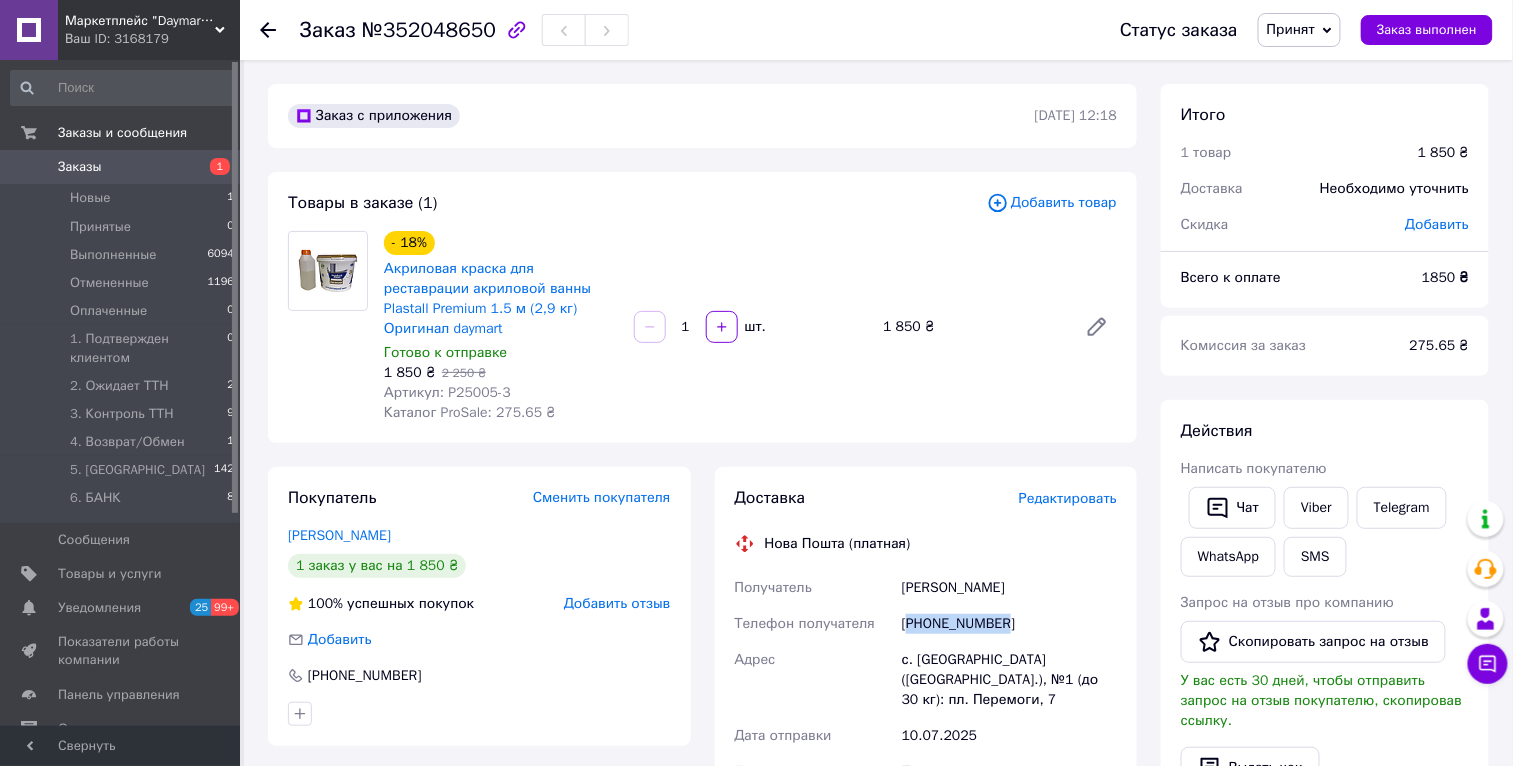 click on "+380970082043" at bounding box center [1009, 624] 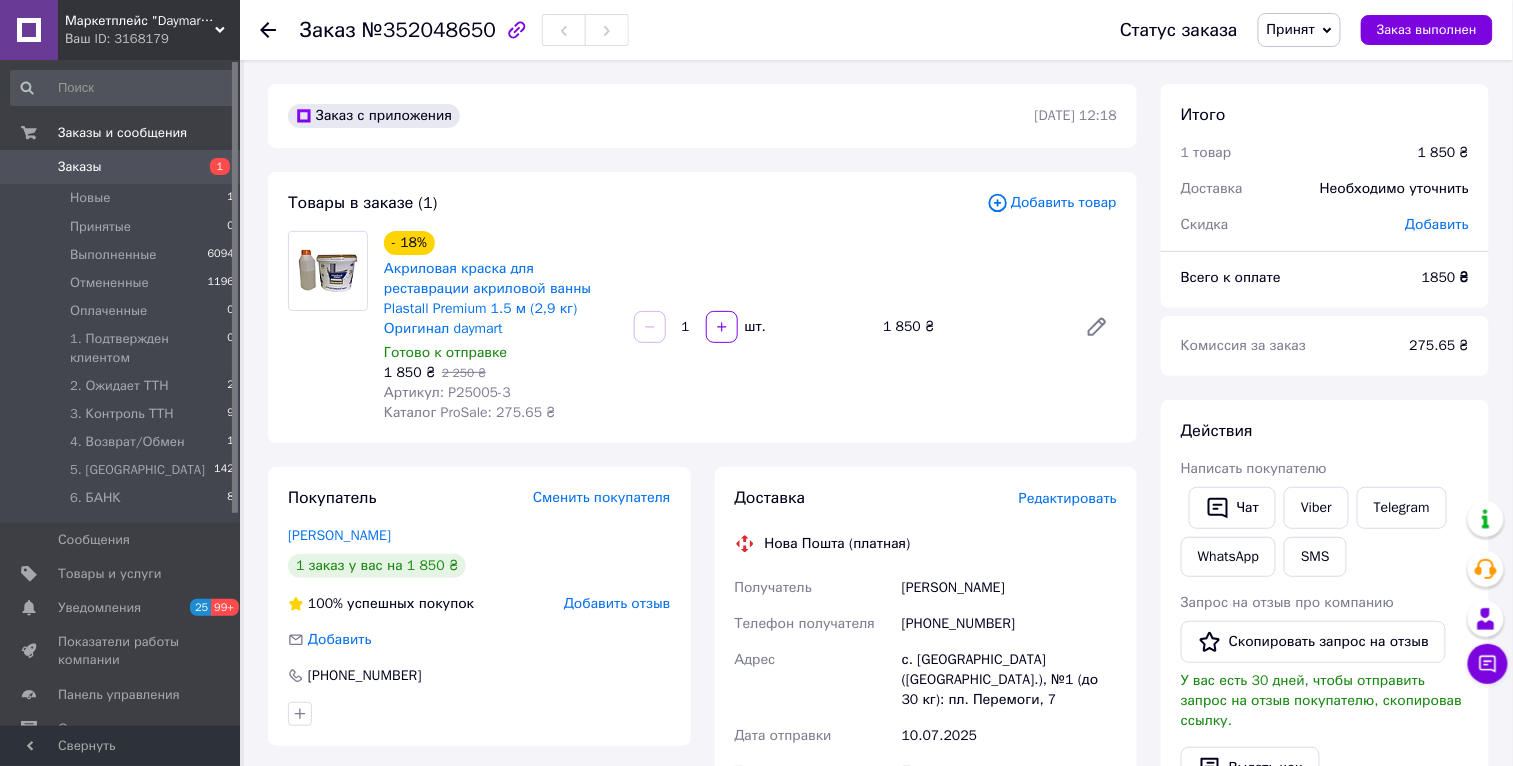 click on "Коломієць Сергій" at bounding box center (1009, 588) 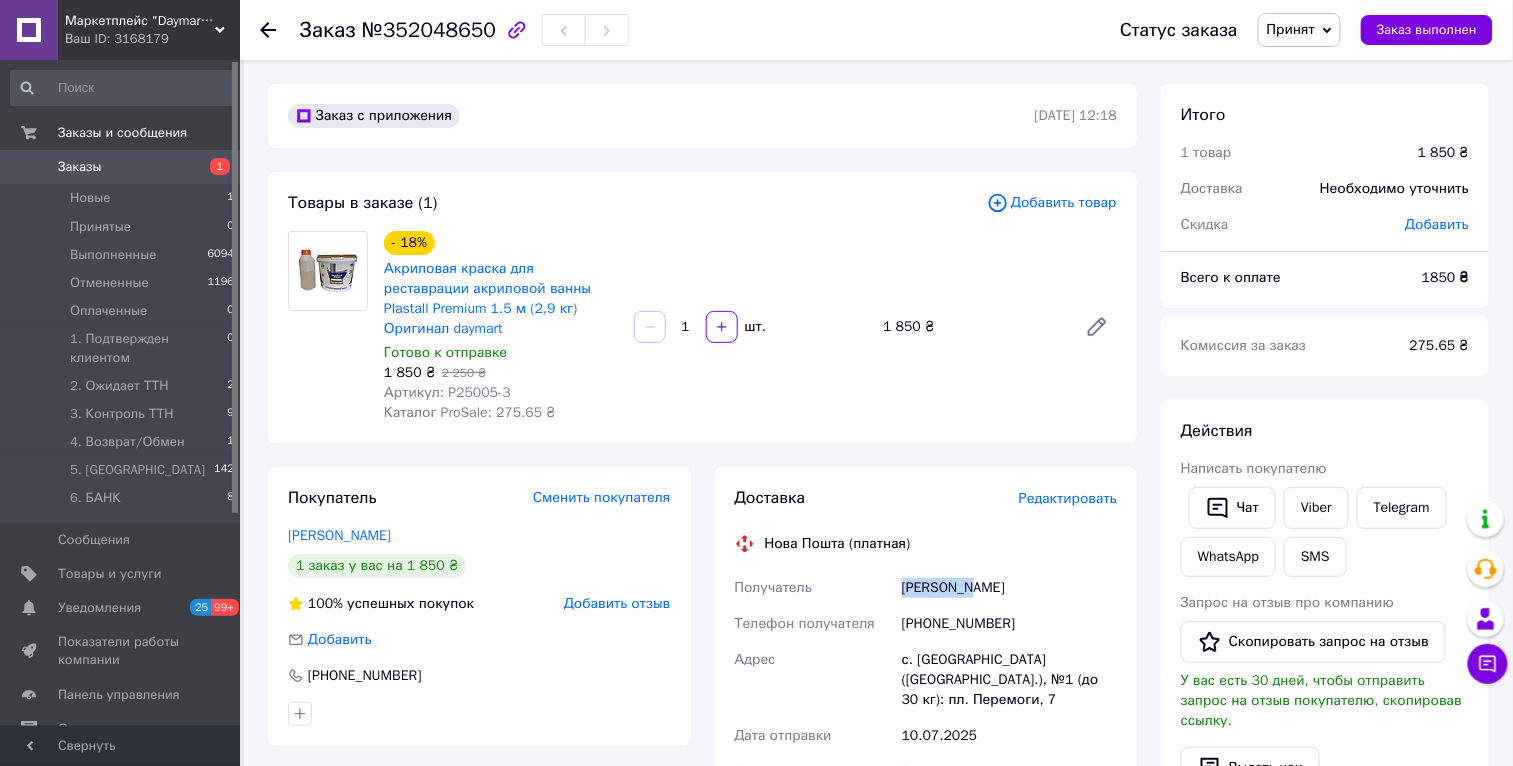 click on "Коломієць Сергій" at bounding box center (1009, 588) 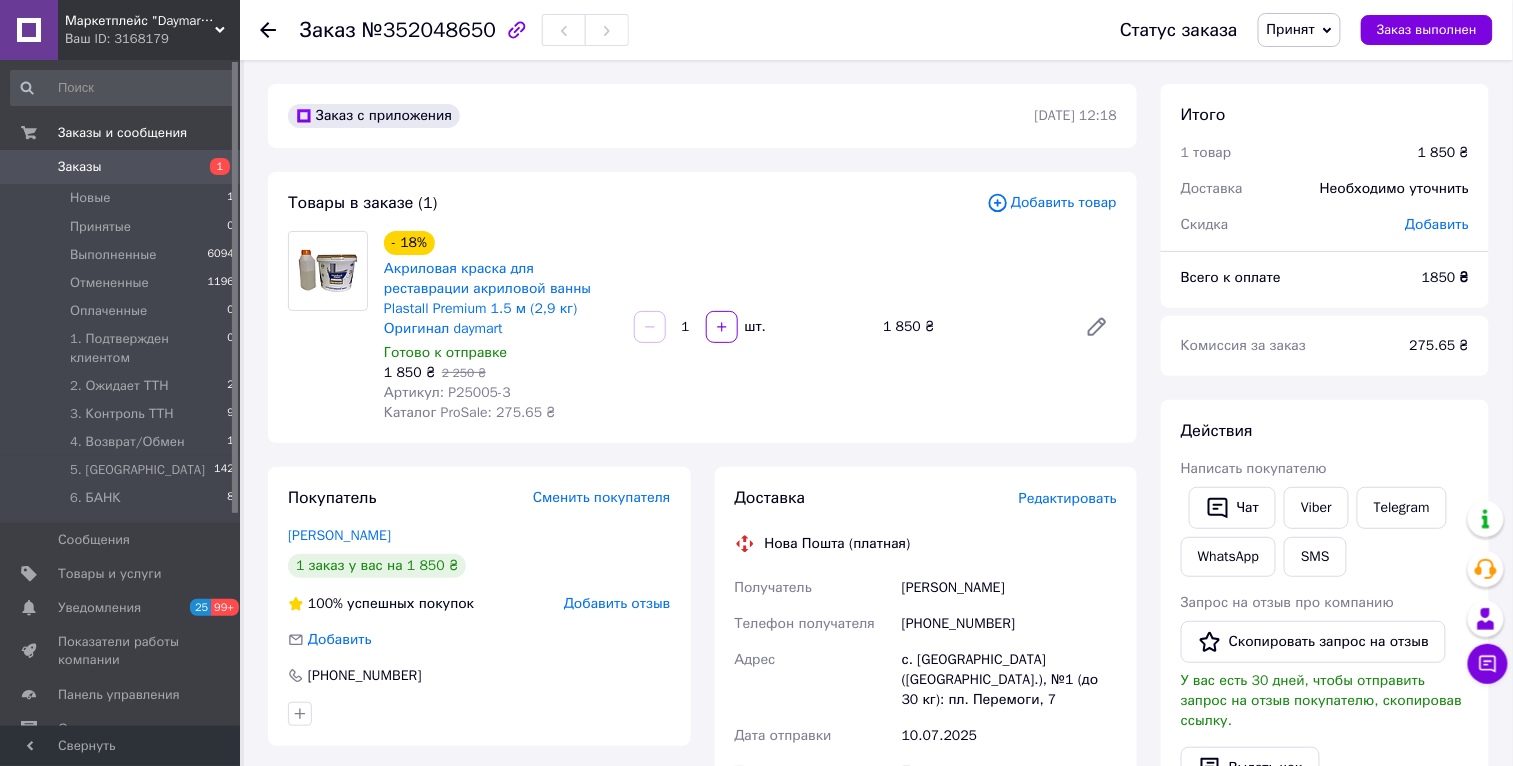click on "Коломієць Сергій" at bounding box center [1009, 588] 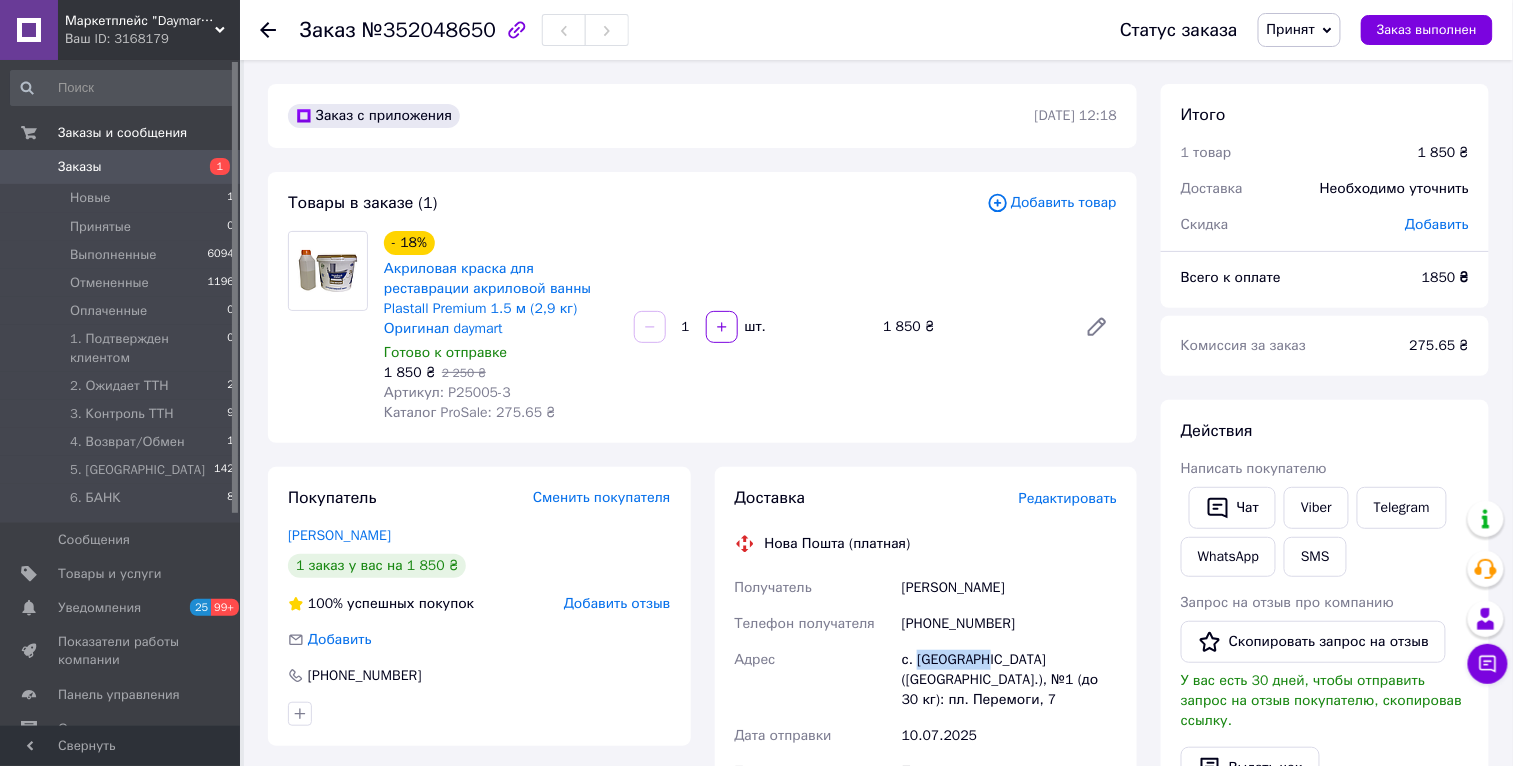 click on "с. Дмитрівка (Кіровоградська обл.), №1 (до 30 кг): пл. Перемоги, 7" at bounding box center (1009, 680) 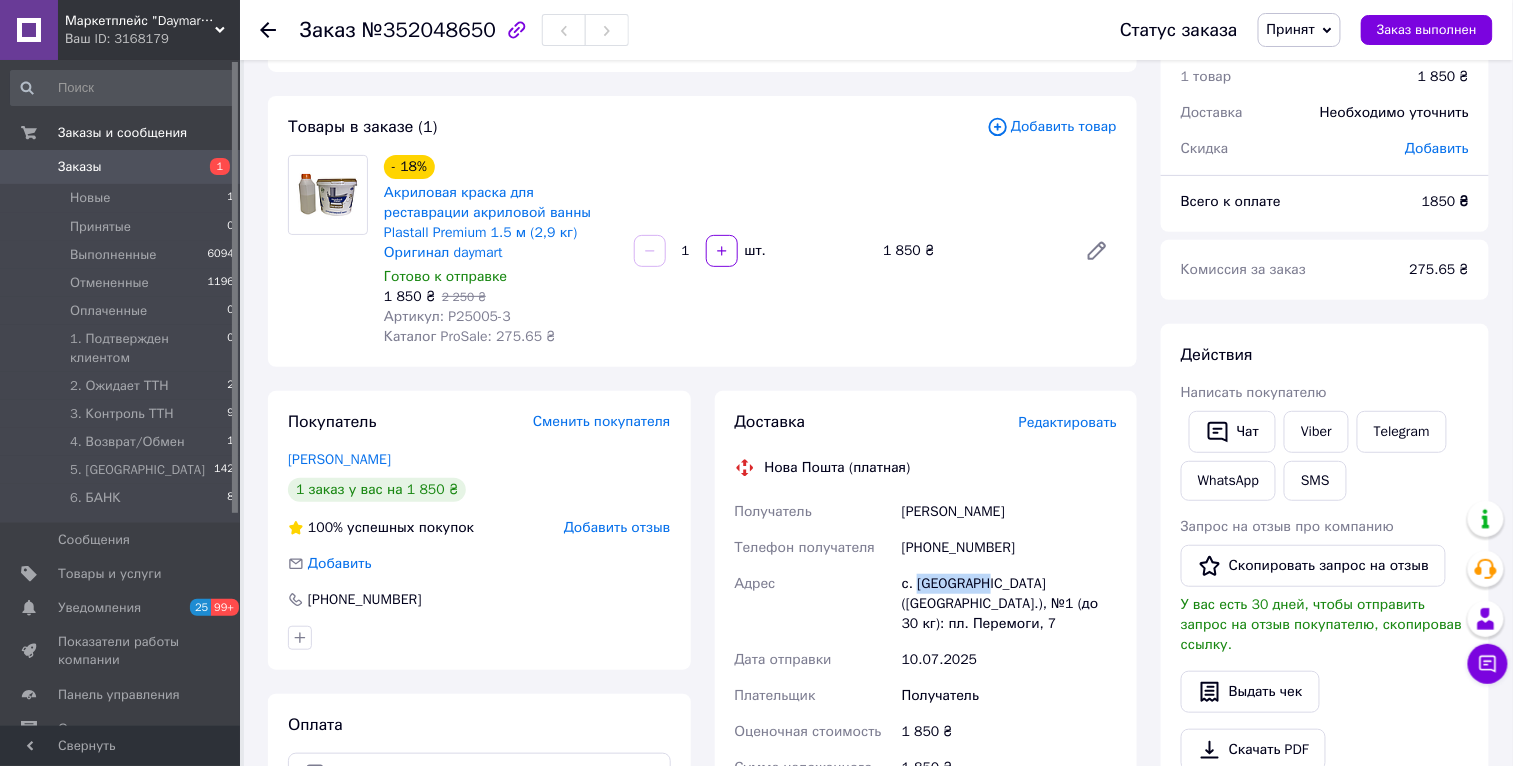 scroll, scrollTop: 118, scrollLeft: 0, axis: vertical 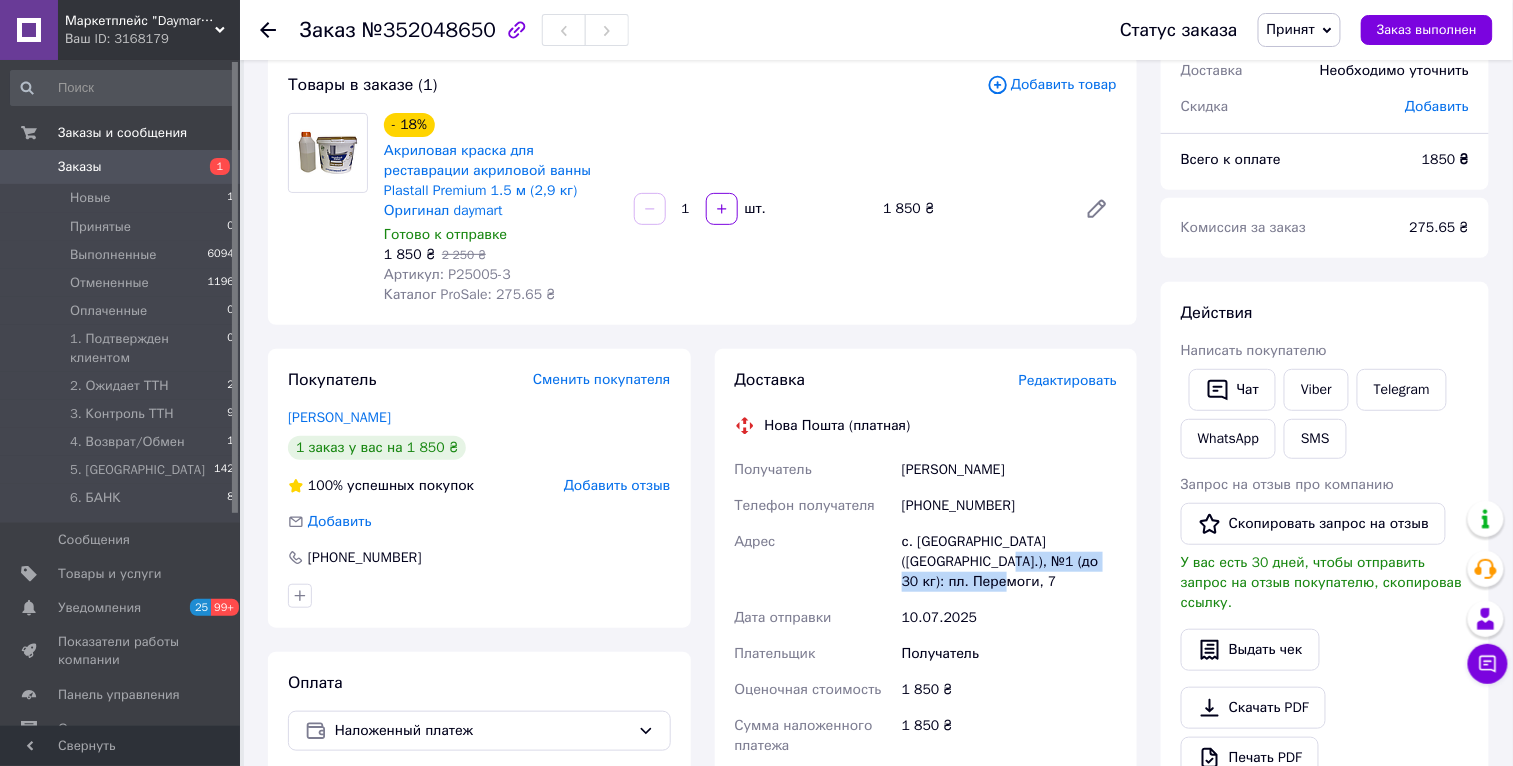 drag, startPoint x: 972, startPoint y: 566, endPoint x: 948, endPoint y: 556, distance: 26 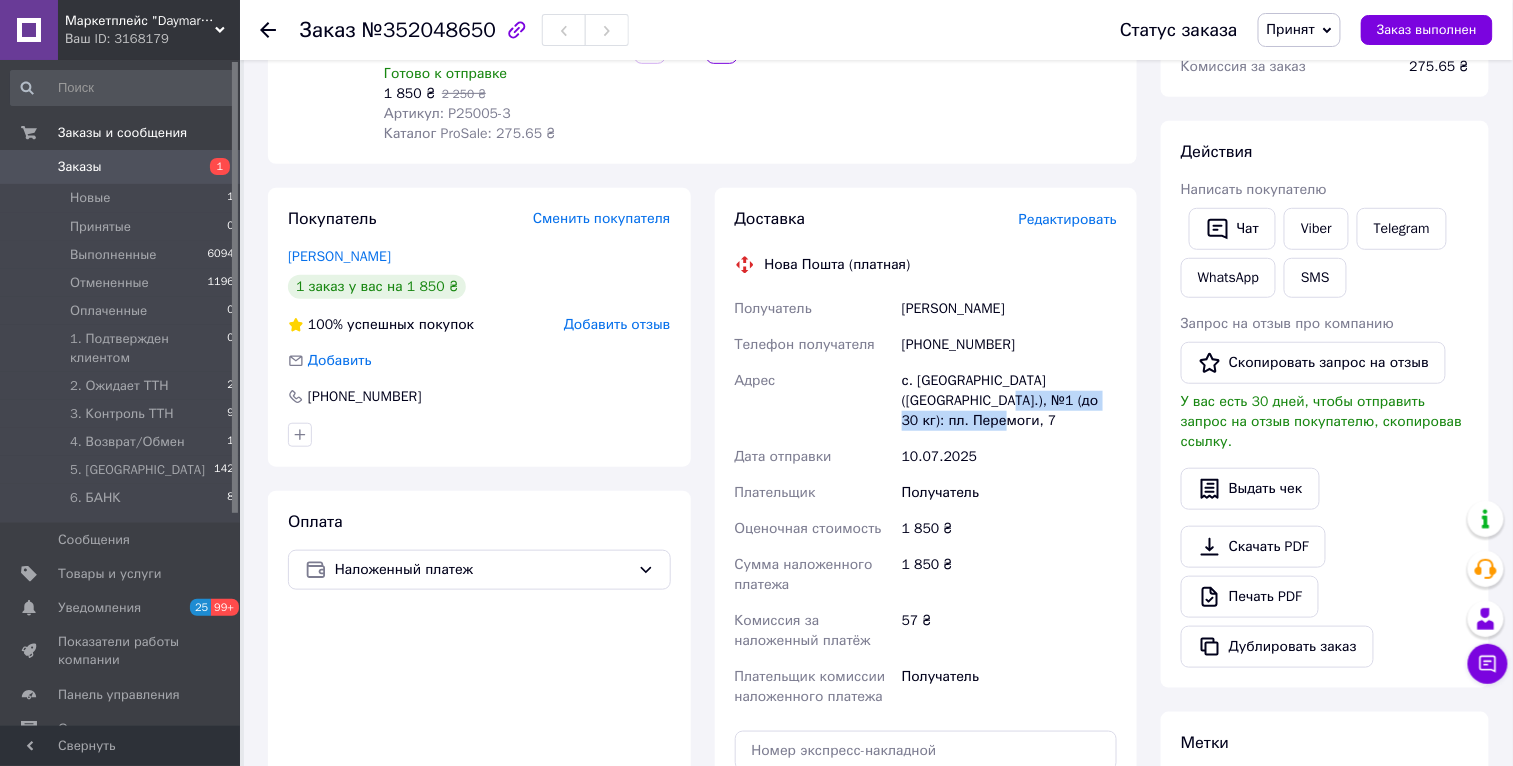 scroll, scrollTop: 462, scrollLeft: 0, axis: vertical 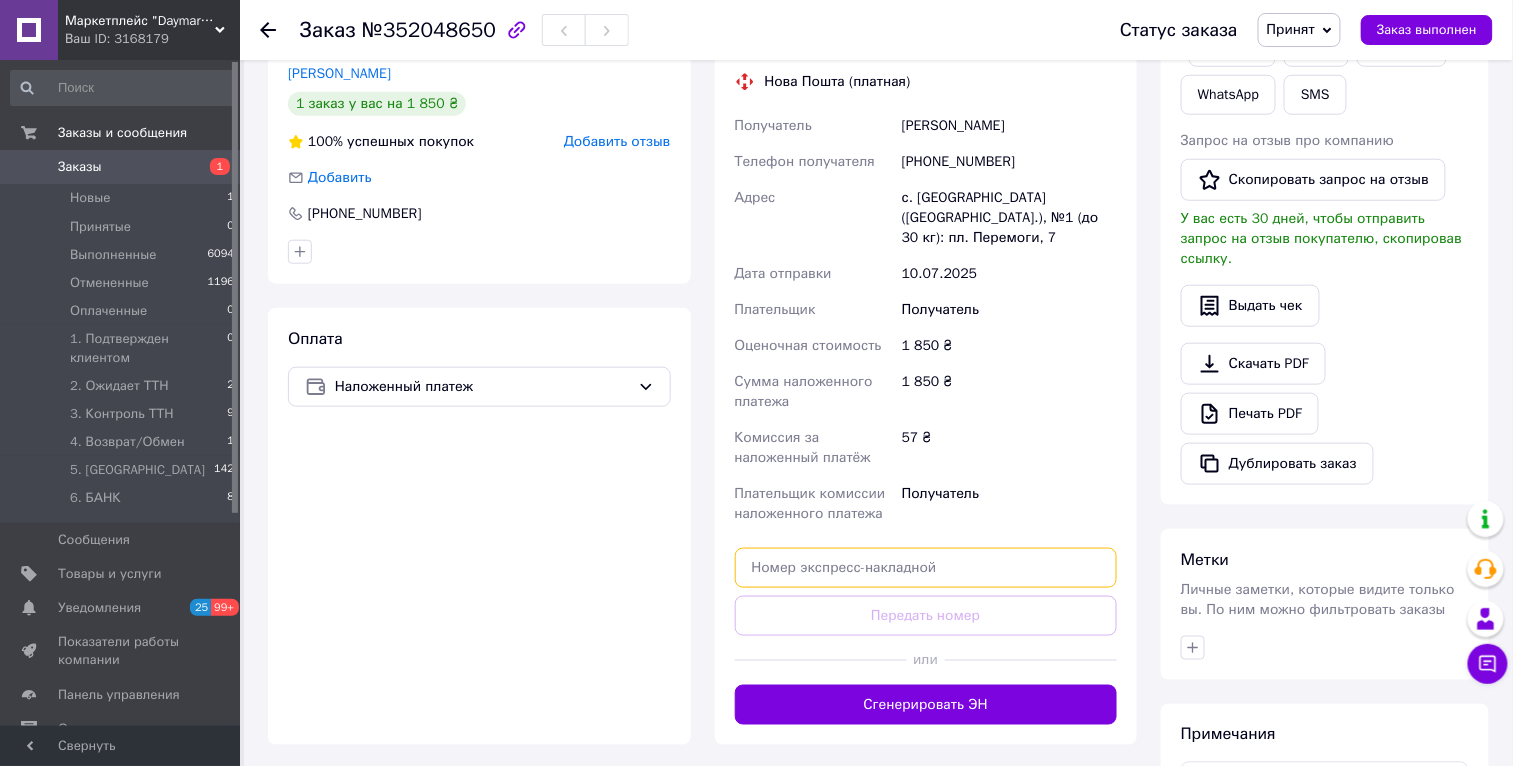click at bounding box center (926, 568) 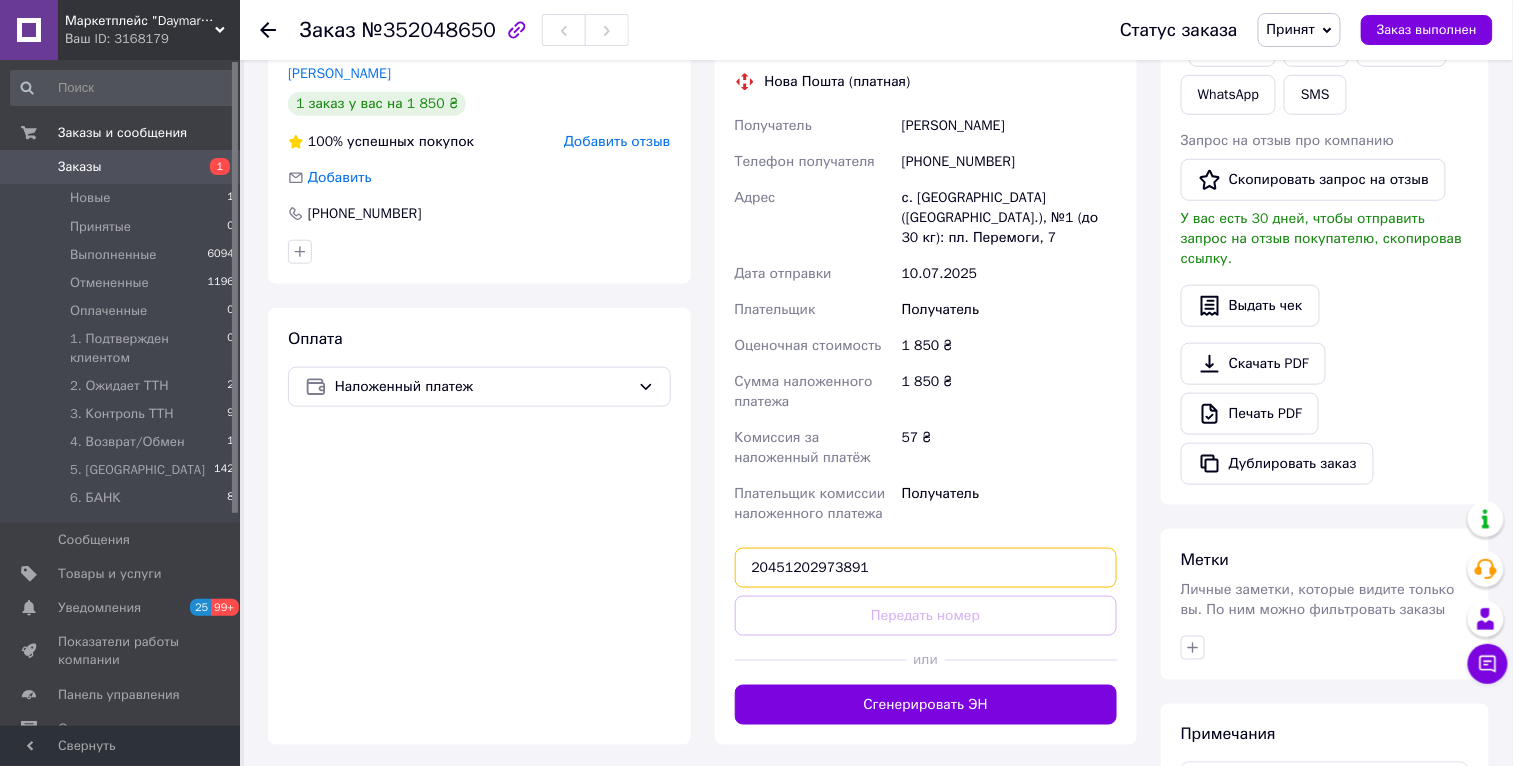 type on "20451202973891" 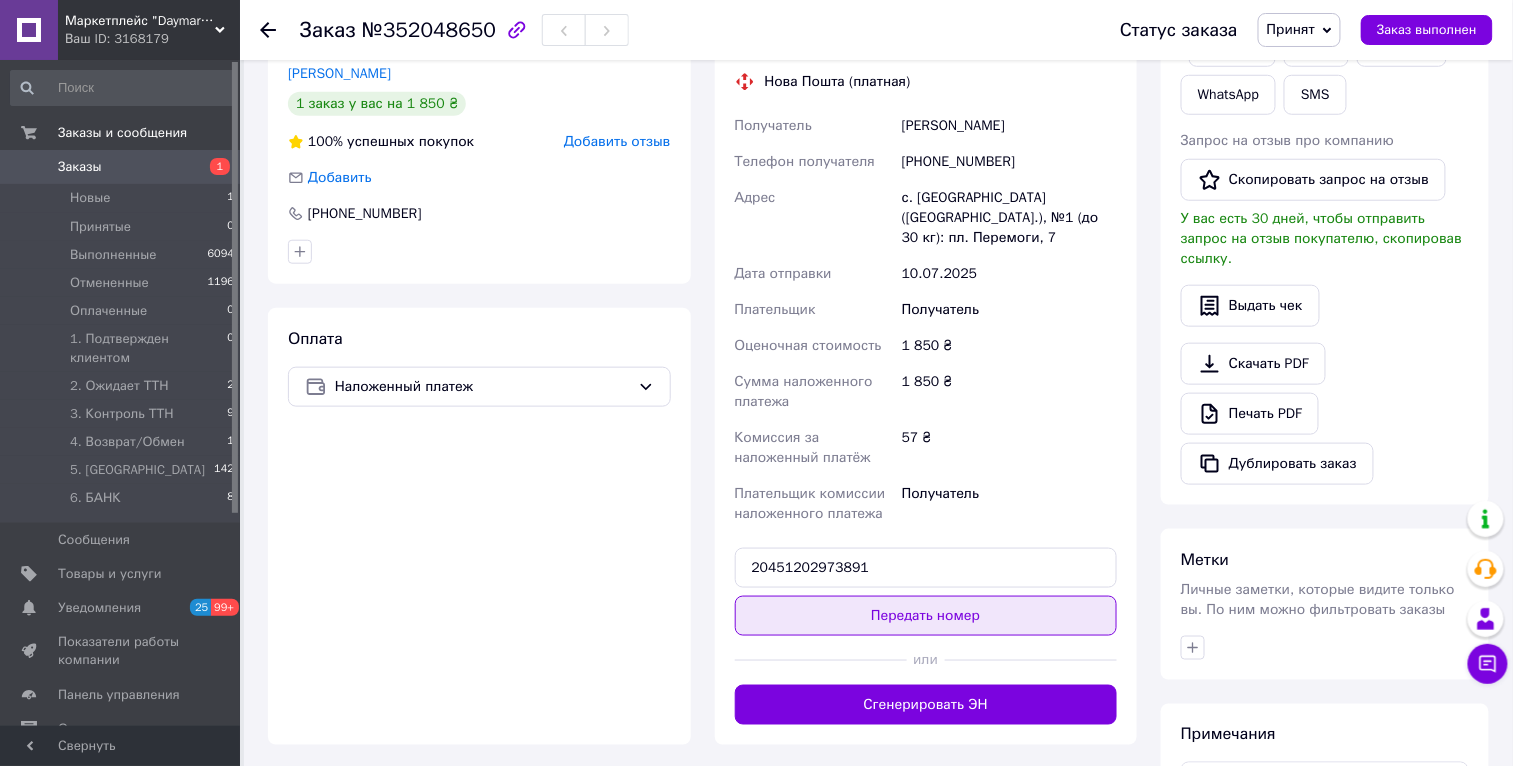 click on "Передать номер" at bounding box center [926, 616] 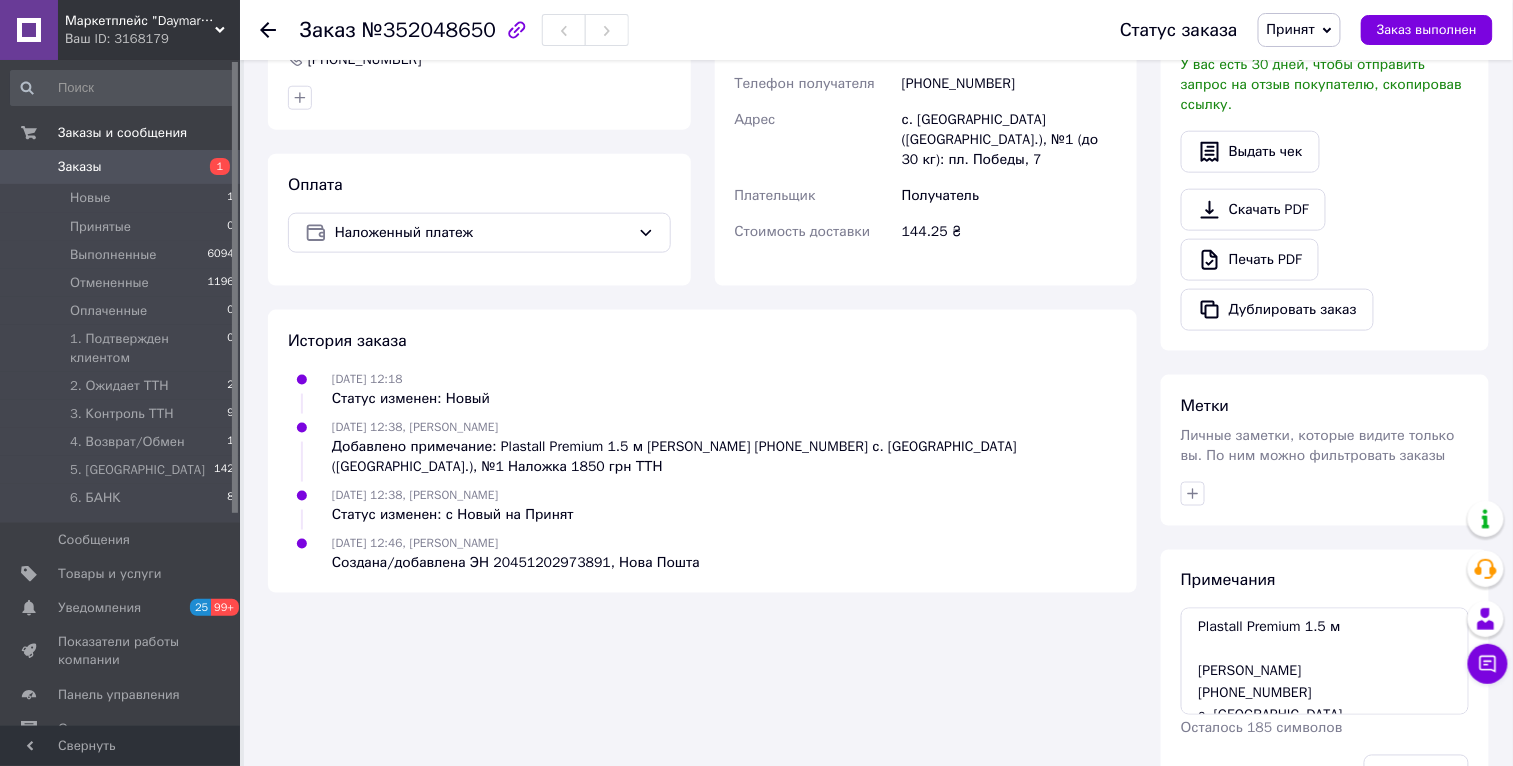 scroll, scrollTop: 686, scrollLeft: 0, axis: vertical 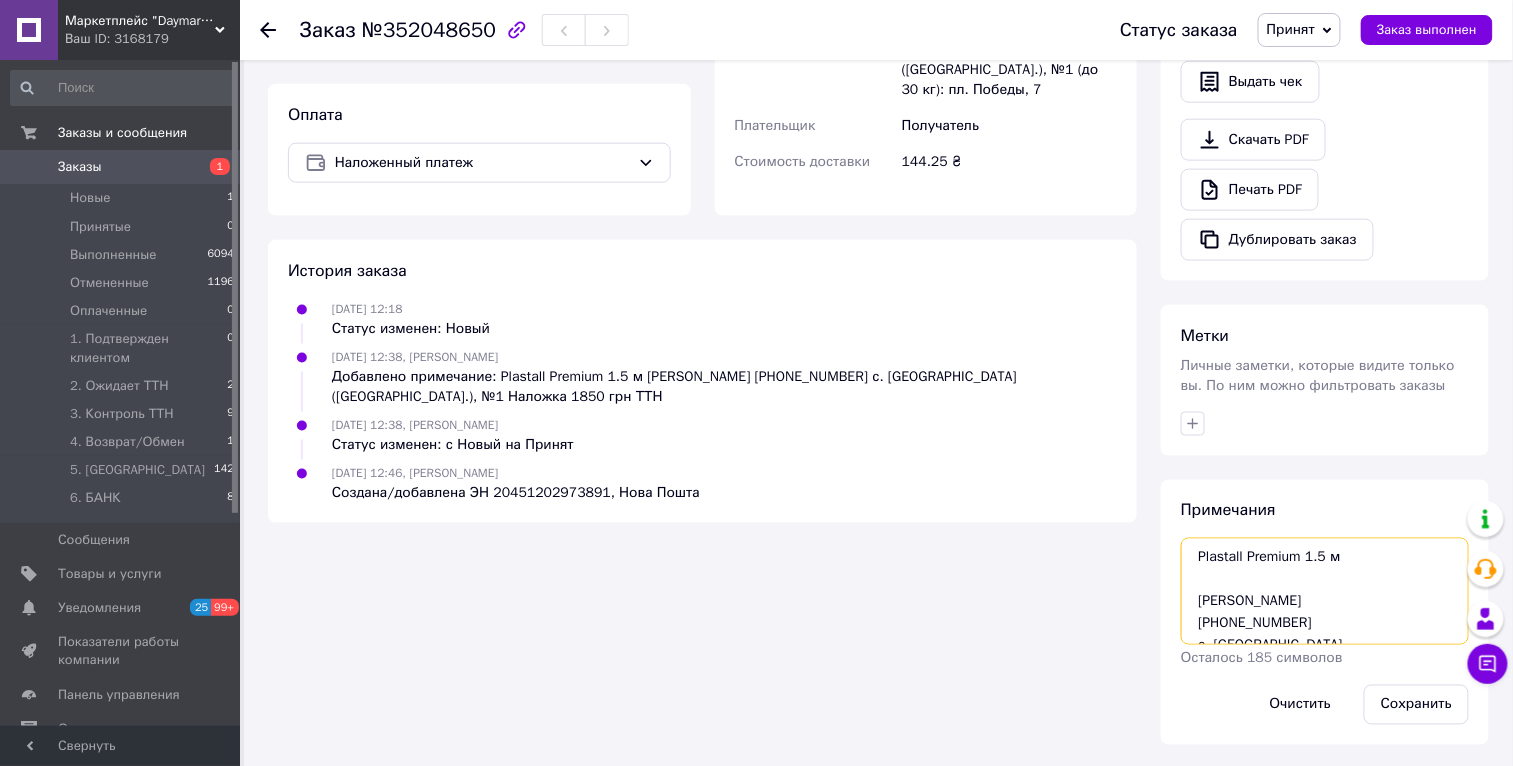 drag, startPoint x: 1344, startPoint y: 550, endPoint x: 1034, endPoint y: 502, distance: 313.69412 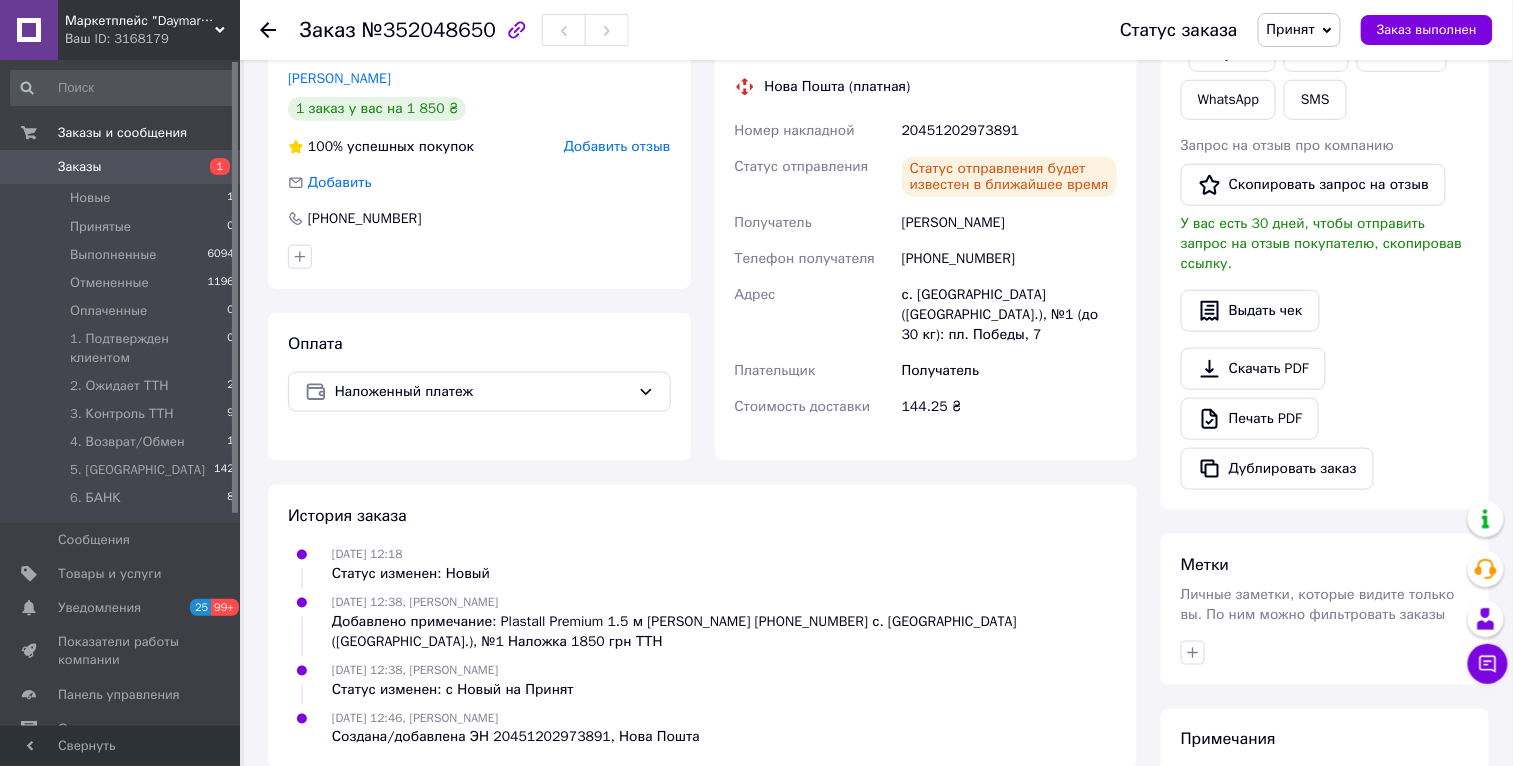 scroll, scrollTop: 686, scrollLeft: 0, axis: vertical 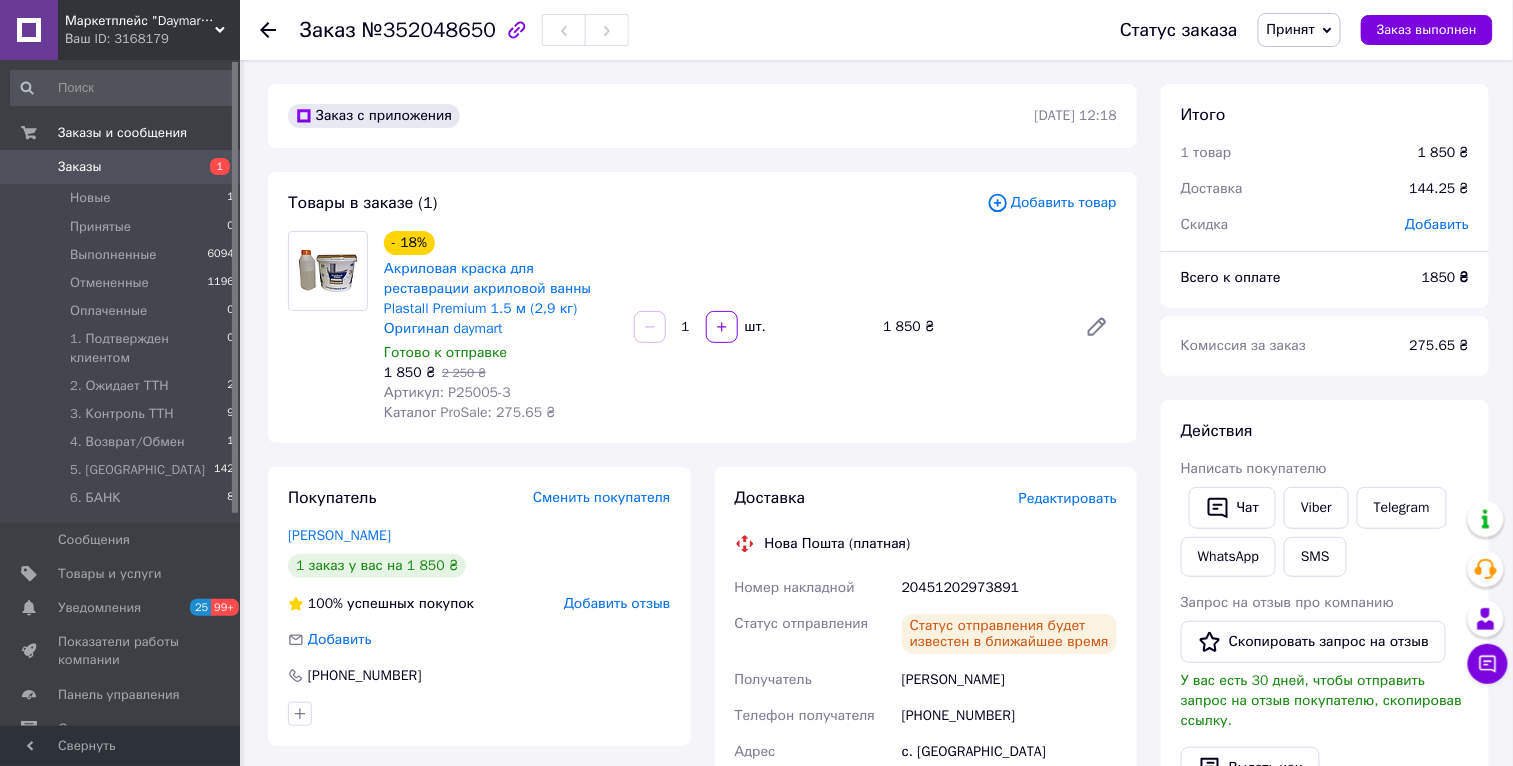 click on "20451202973891" at bounding box center [1009, 588] 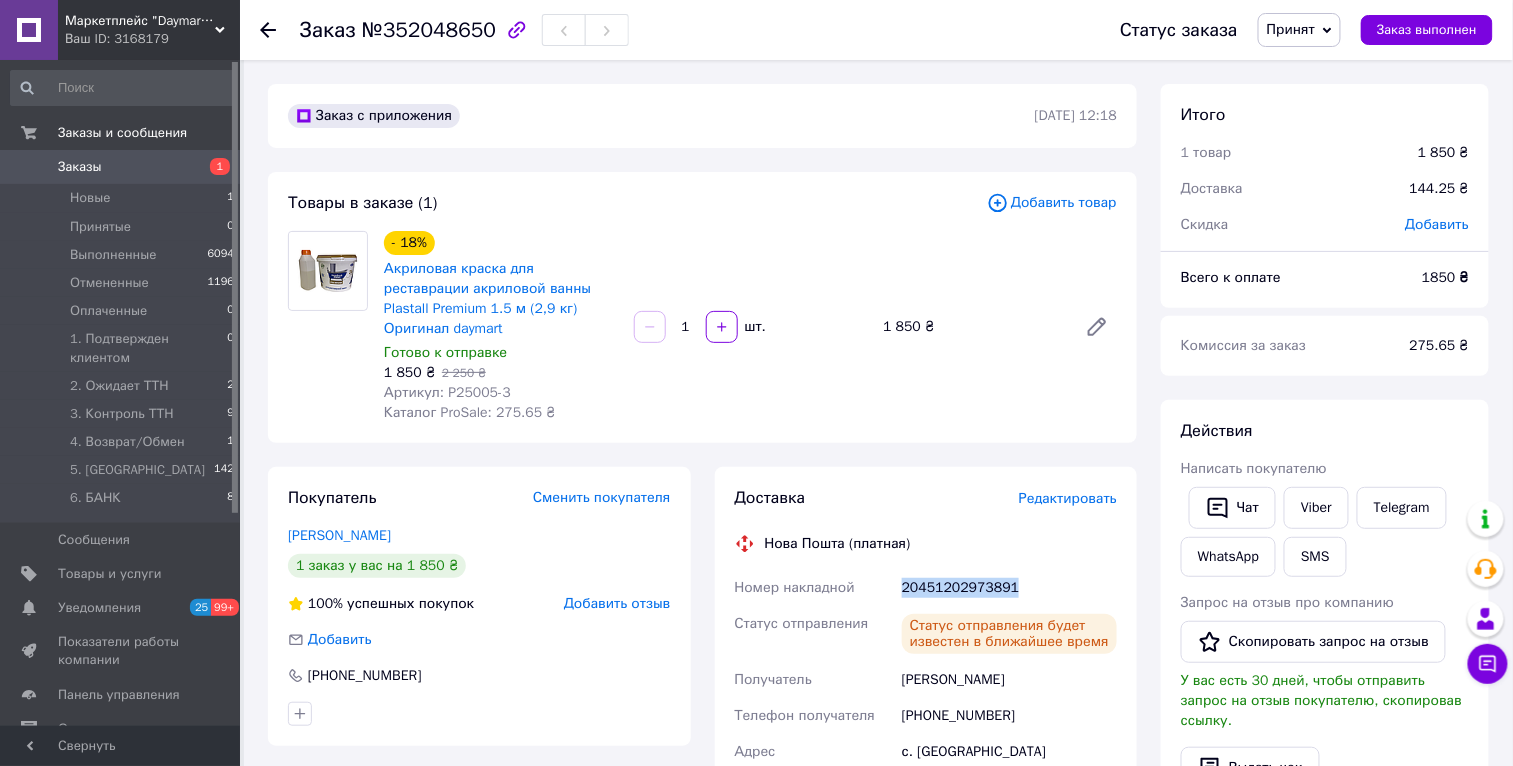 click on "20451202973891" at bounding box center (1009, 588) 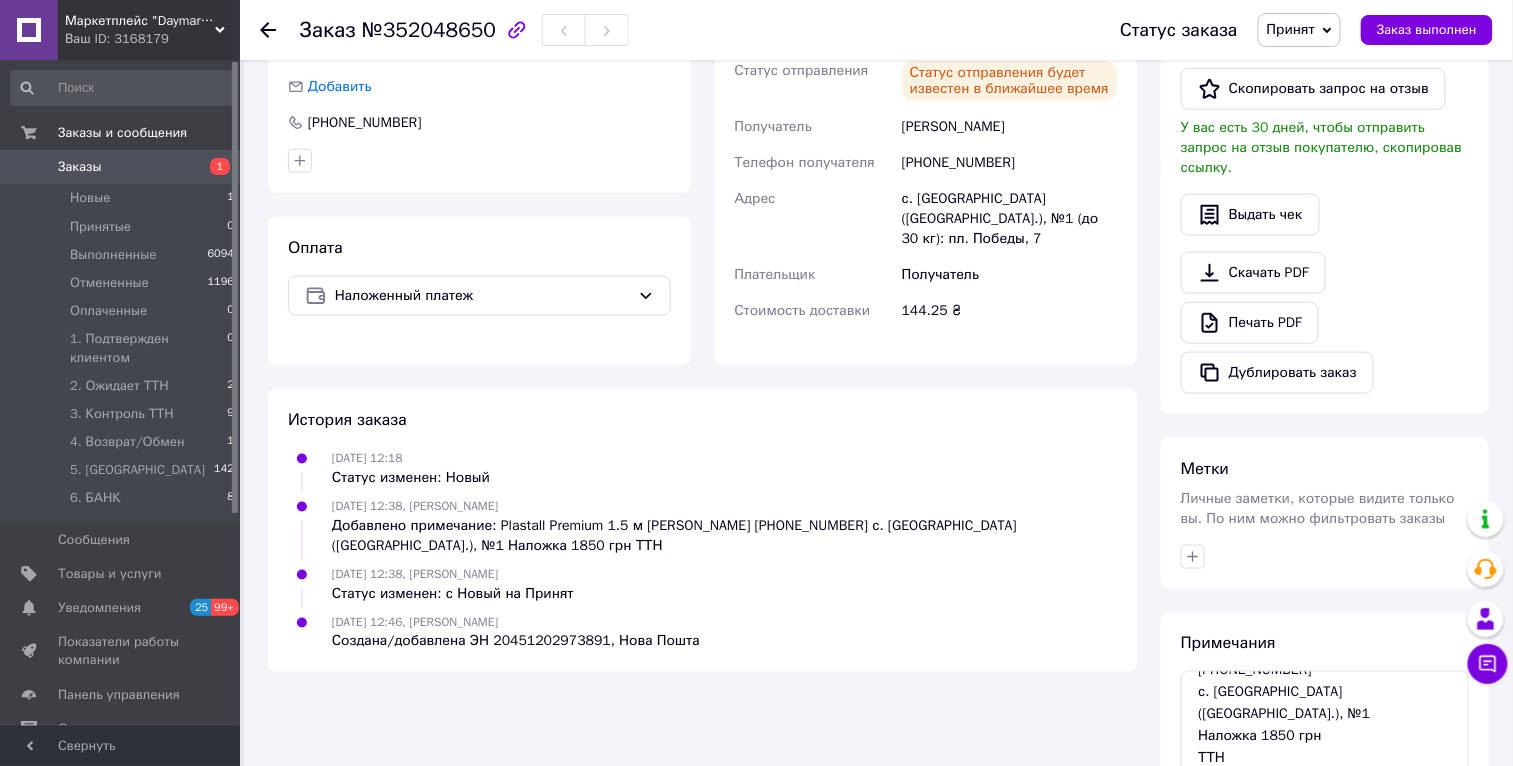 scroll, scrollTop: 686, scrollLeft: 0, axis: vertical 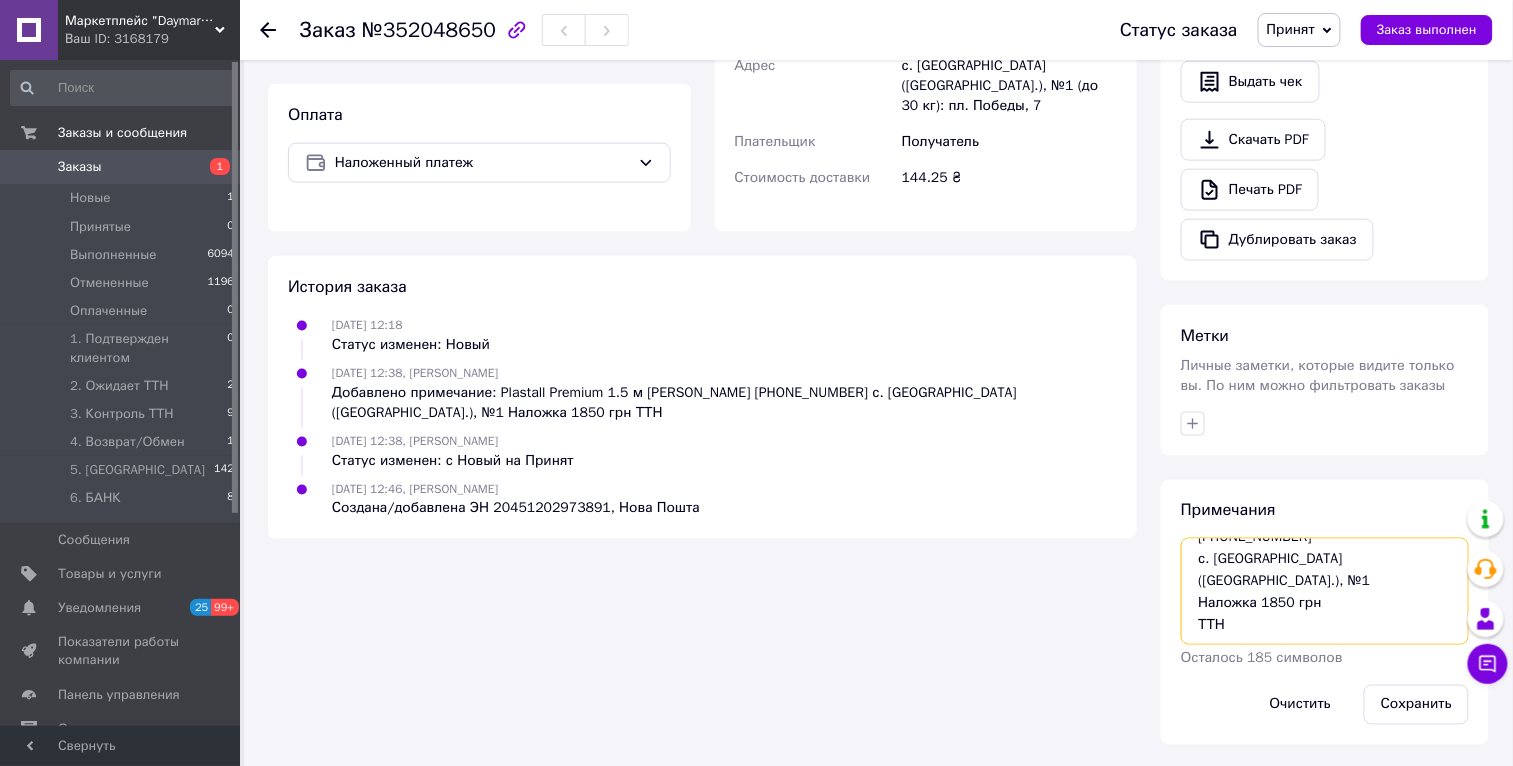 click on "Plastall Premium 1.5 м
Коломієць Сергій
+380970082043
с. Дмитрівка (Кіровоградська обл.), №1
Наложка 1850 грн
ТТН" at bounding box center [1325, 591] 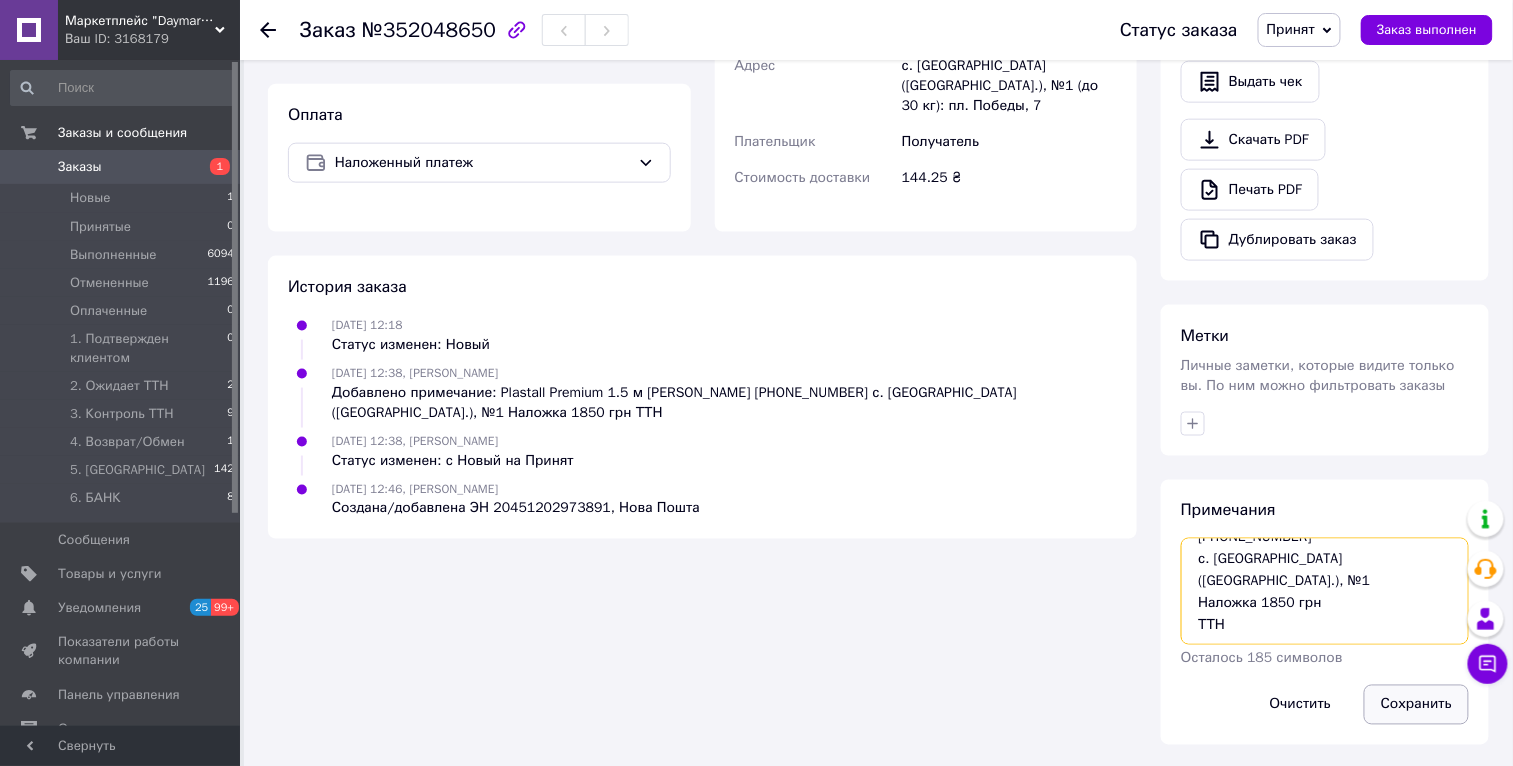 paste on "20451202973891" 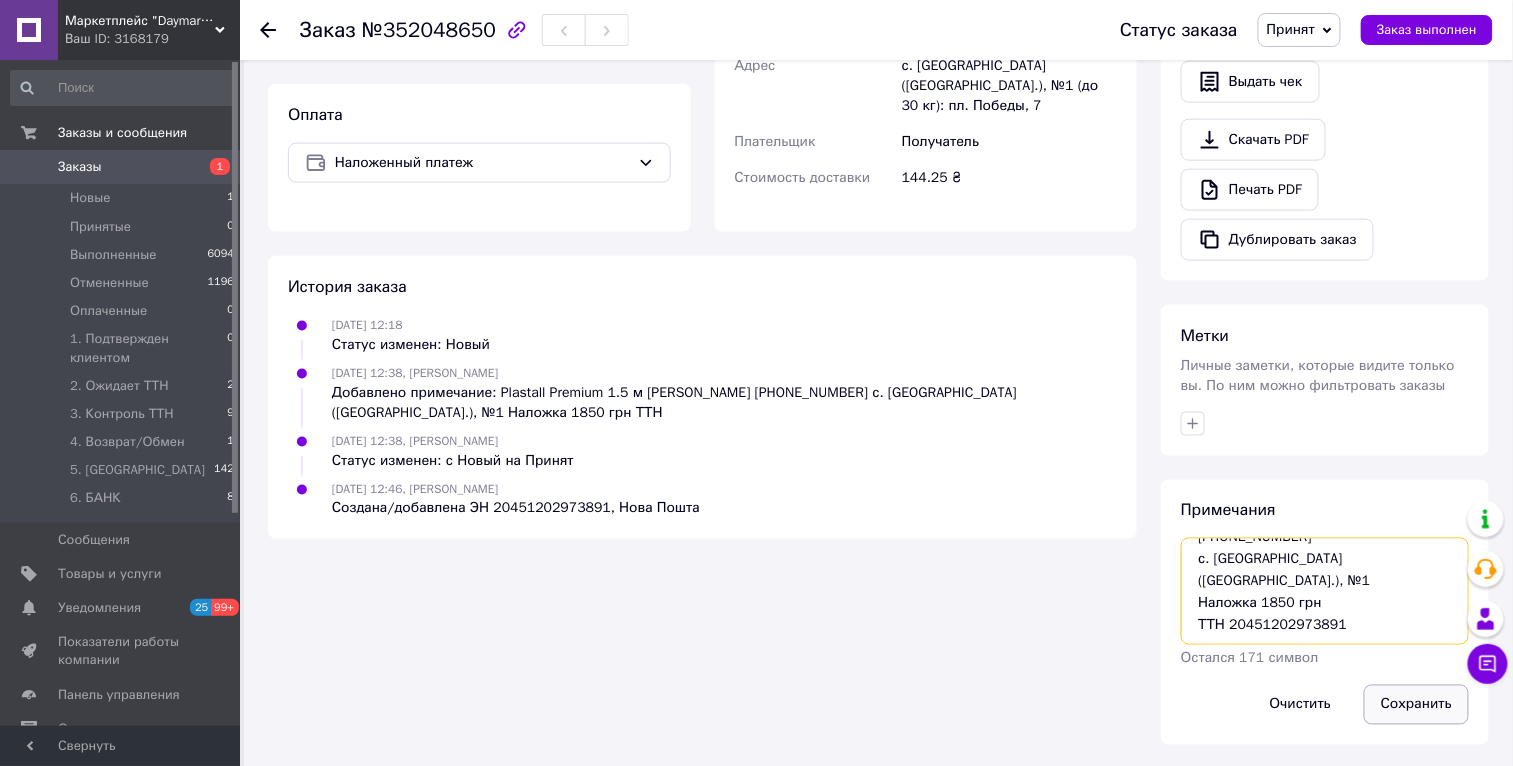 type on "Plastall Premium 1.5 м
Коломієць Сергій
+380970082043
с. Дмитрівка (Кіровоградська обл.), №1
Наложка 1850 грн
ТТН 20451202973891" 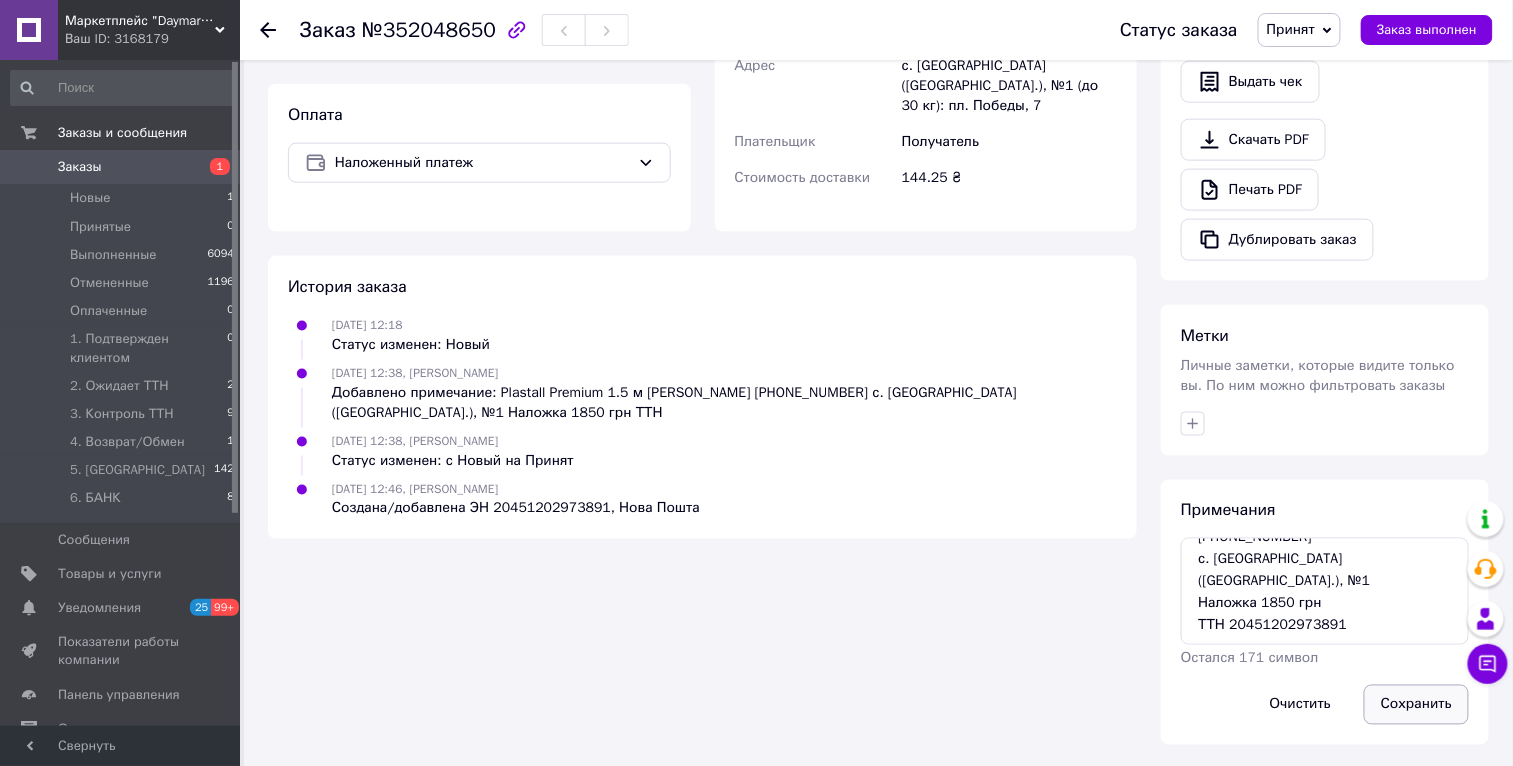 click on "Сохранить" at bounding box center [1416, 705] 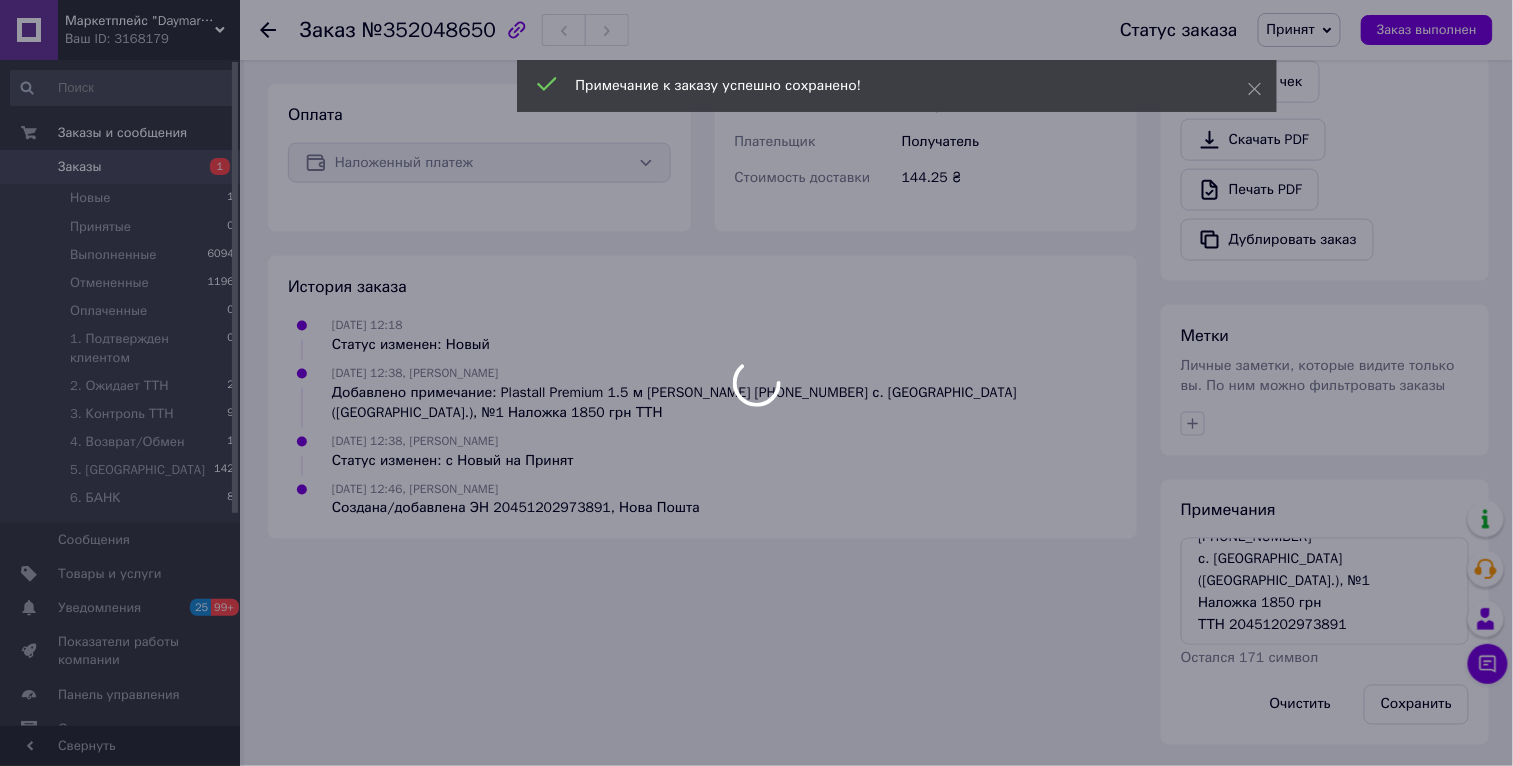 click at bounding box center (756, 383) 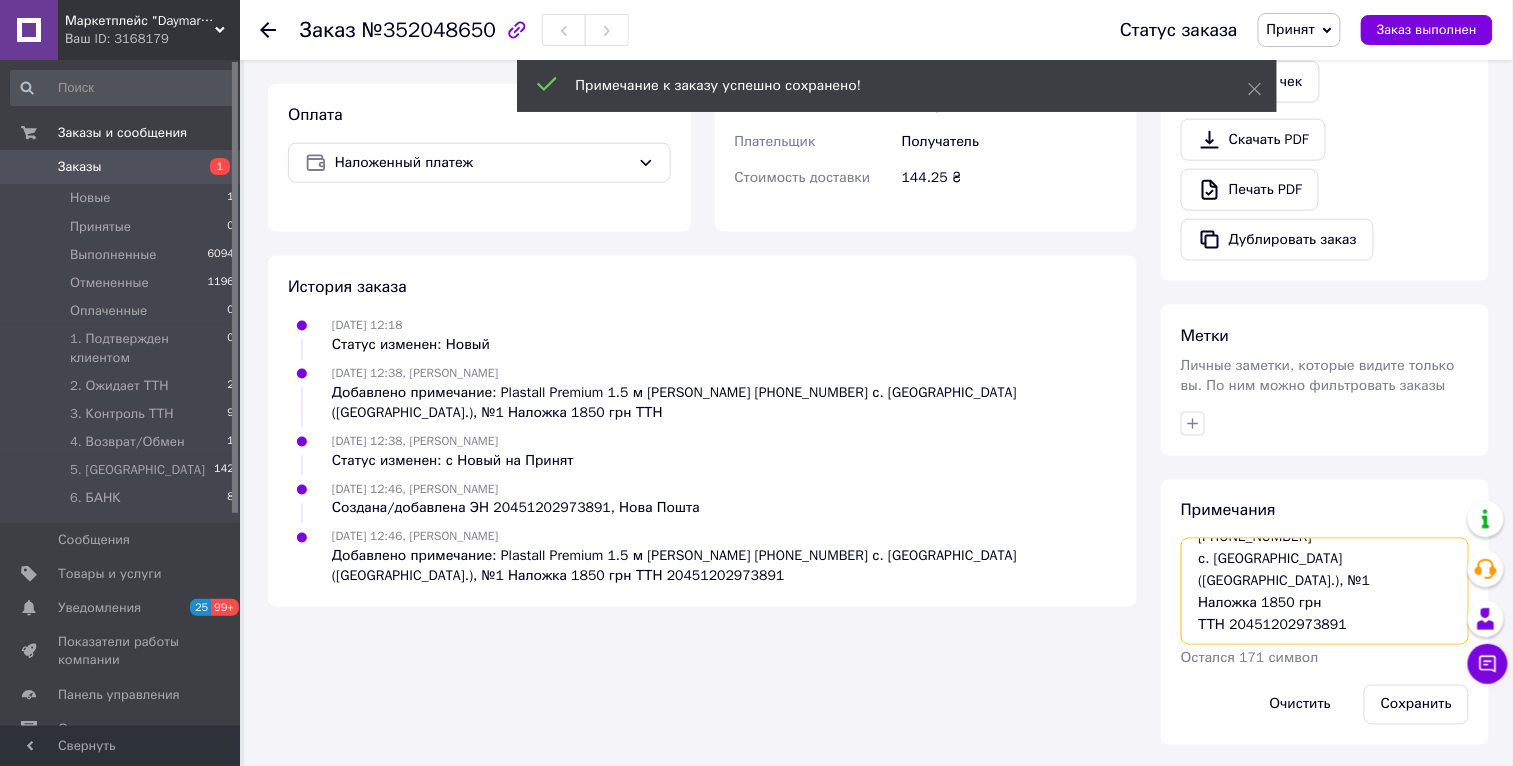 scroll, scrollTop: 0, scrollLeft: 0, axis: both 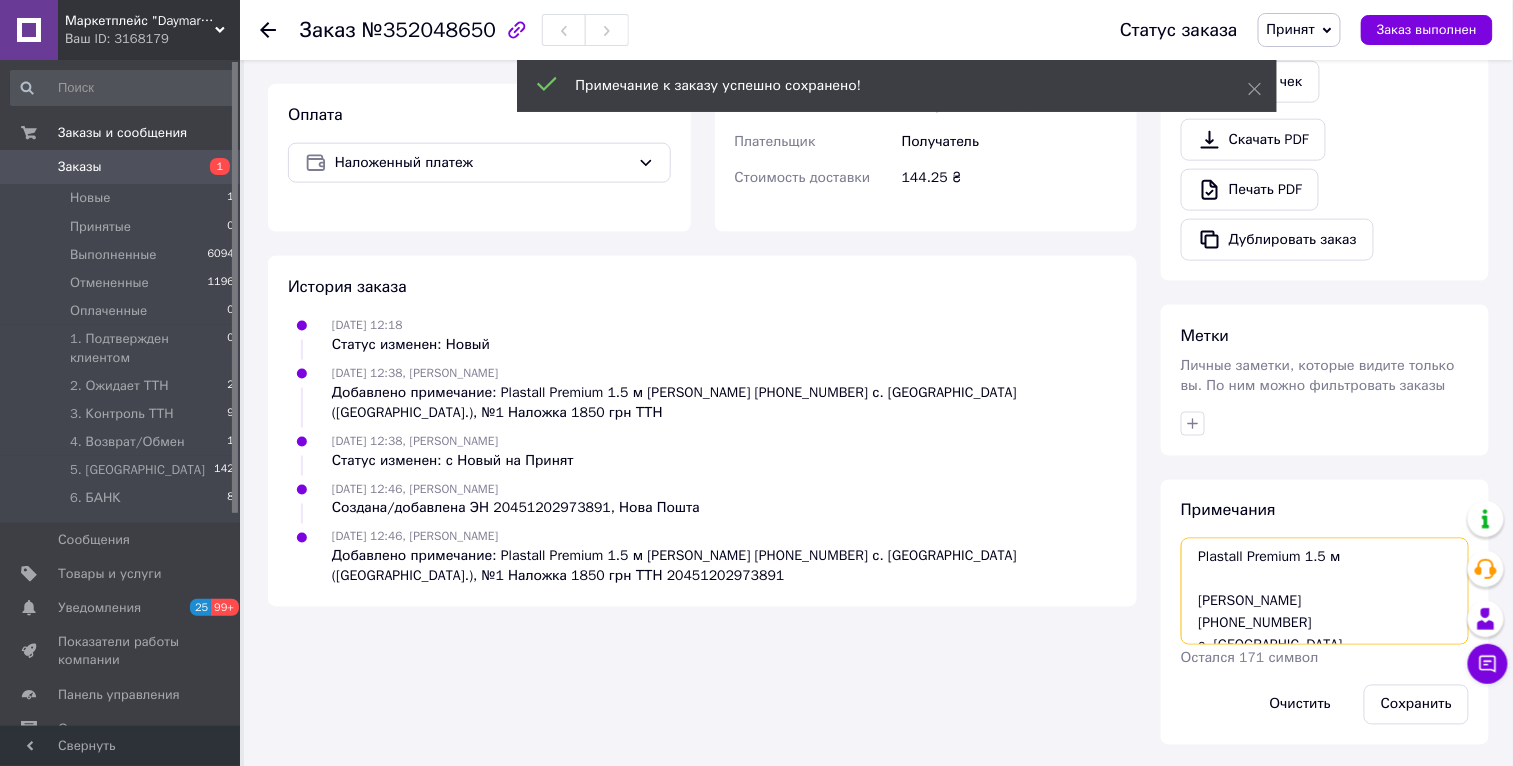drag, startPoint x: 1355, startPoint y: 622, endPoint x: 1140, endPoint y: 466, distance: 265.6332 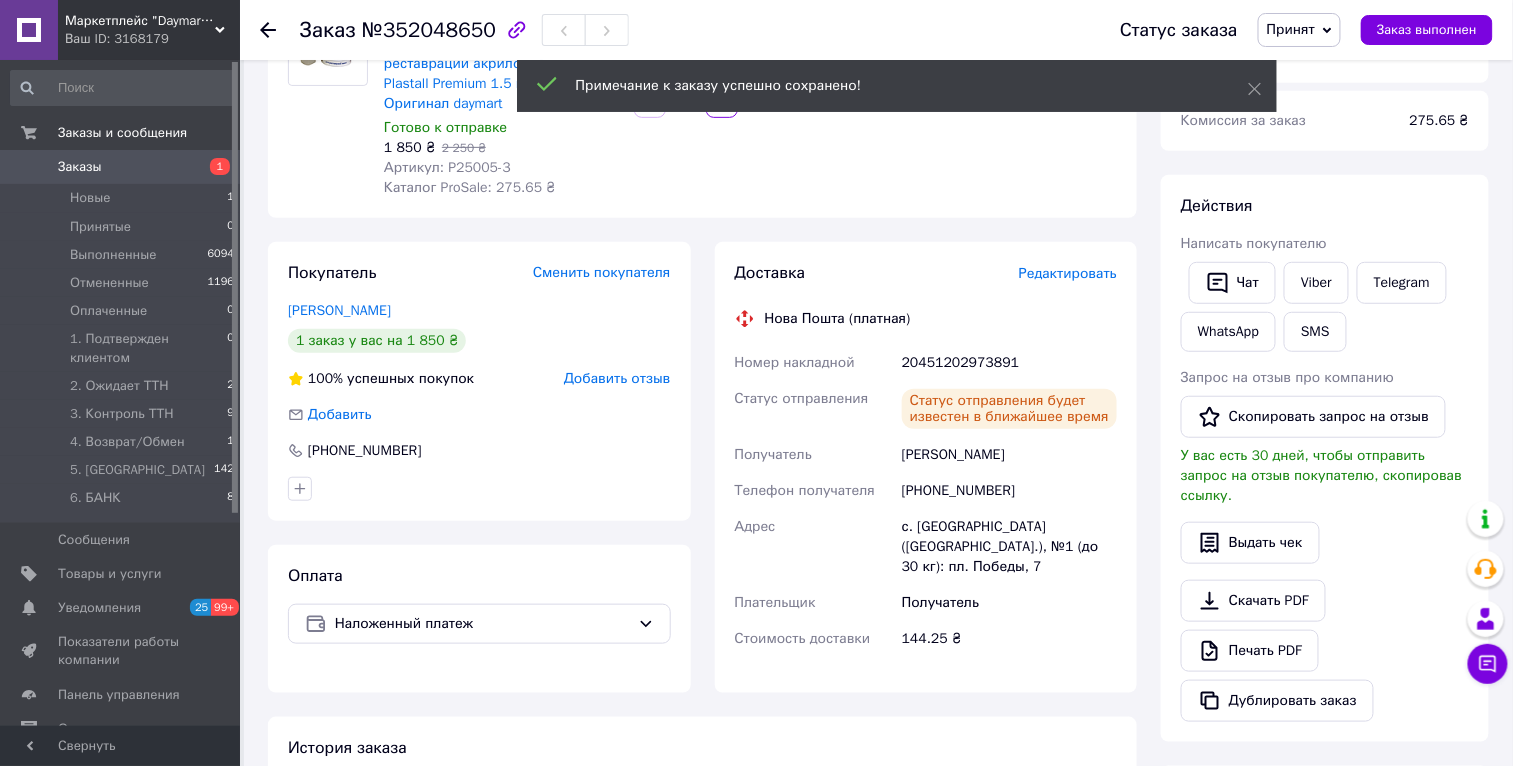 scroll, scrollTop: 0, scrollLeft: 0, axis: both 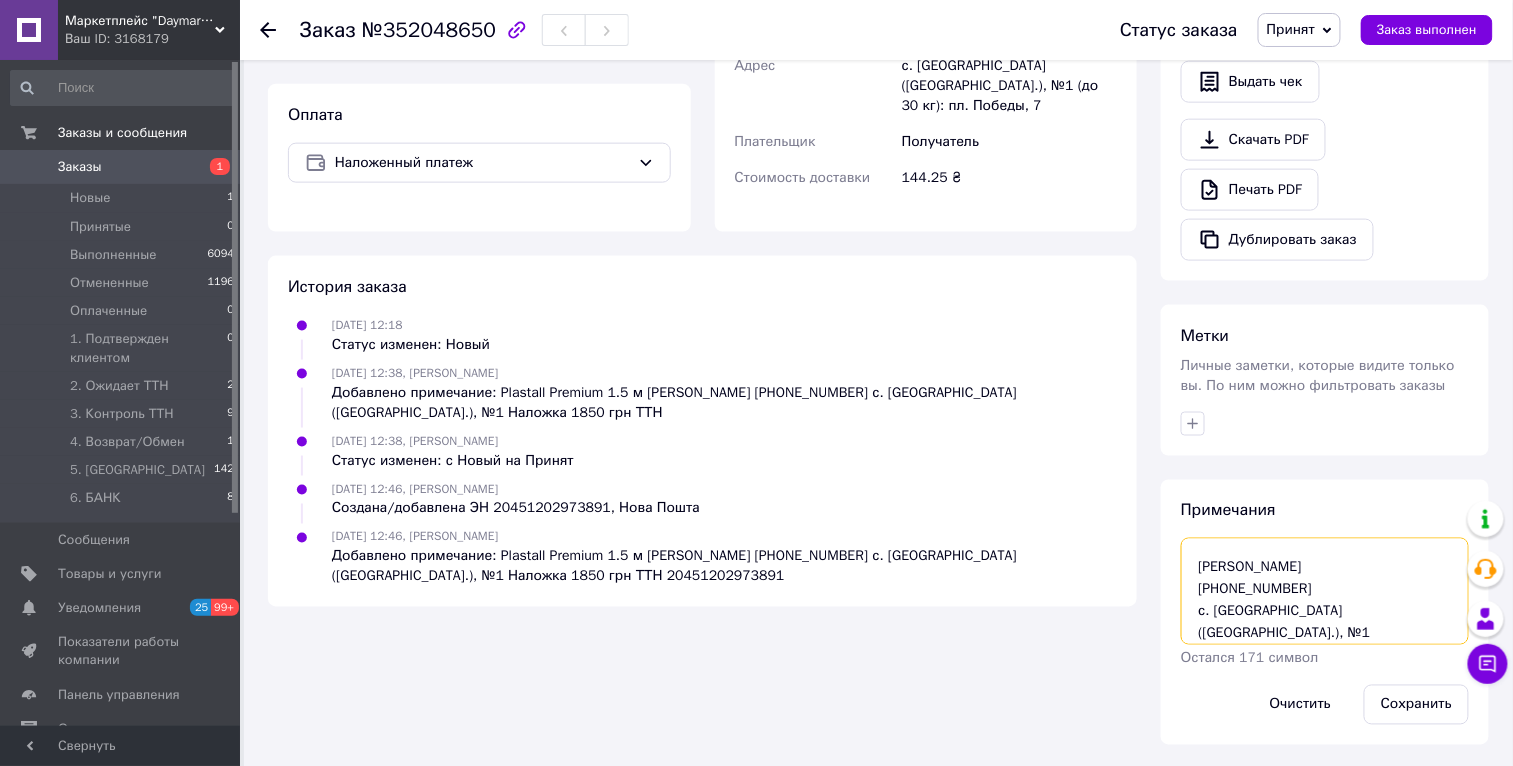 click on "Plastall Premium 1.5 м
Коломієць Сергій
+380970082043
с. Дмитрівка (Кіровоградська обл.), №1
Наложка 1850 грн
ТТН 20451202973891" at bounding box center [1325, 591] 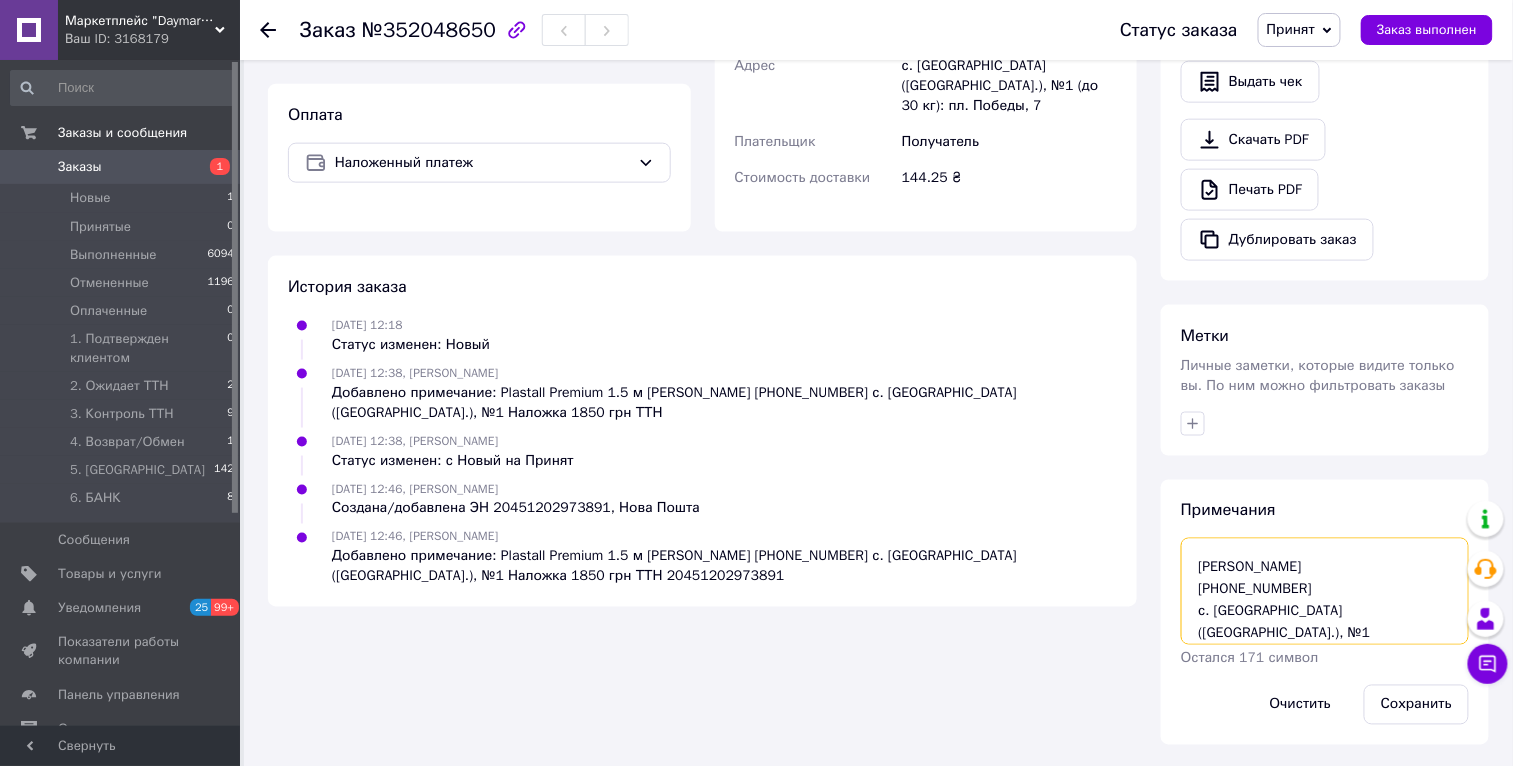 scroll, scrollTop: 0, scrollLeft: 0, axis: both 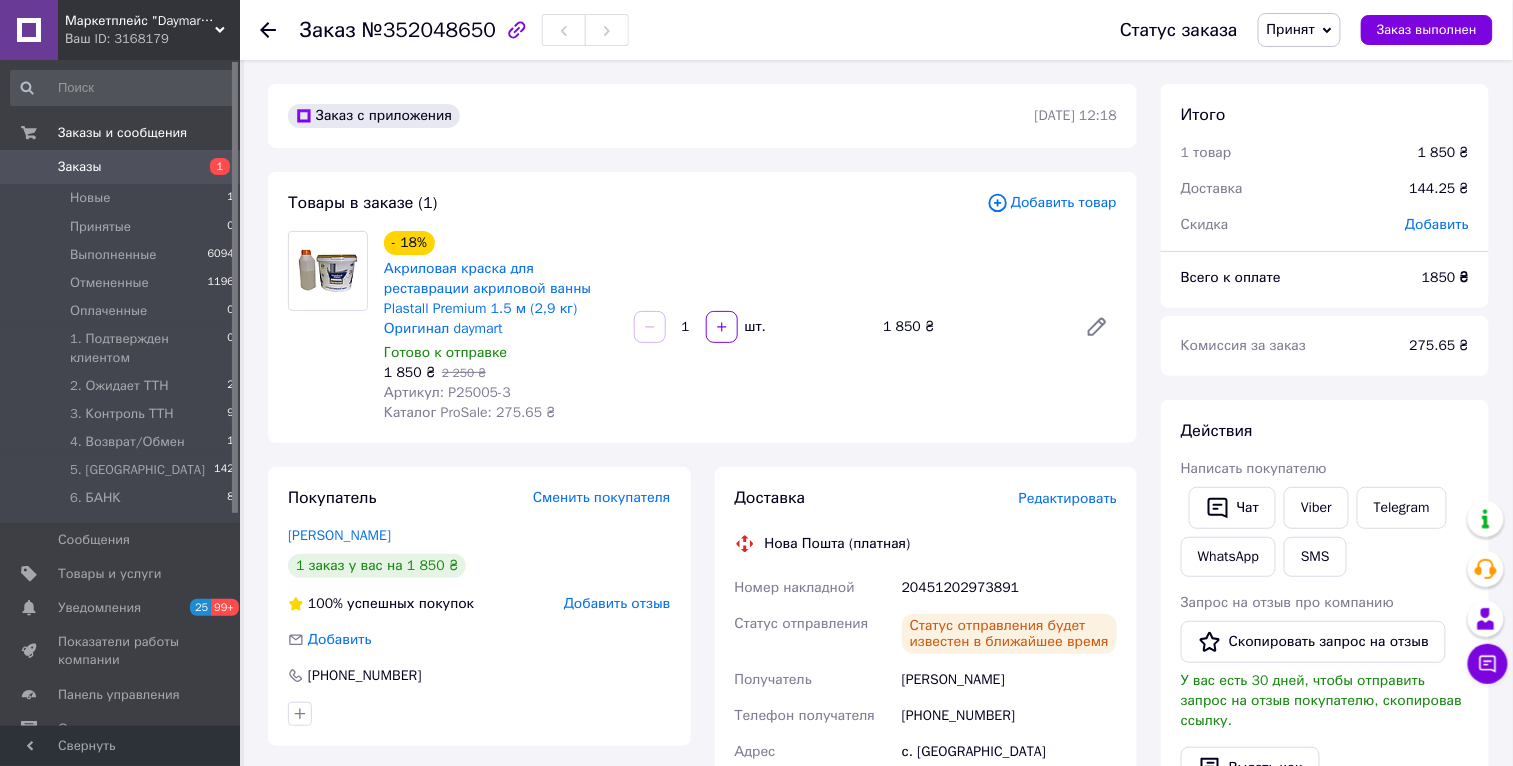click on "Принят" at bounding box center [1299, 30] 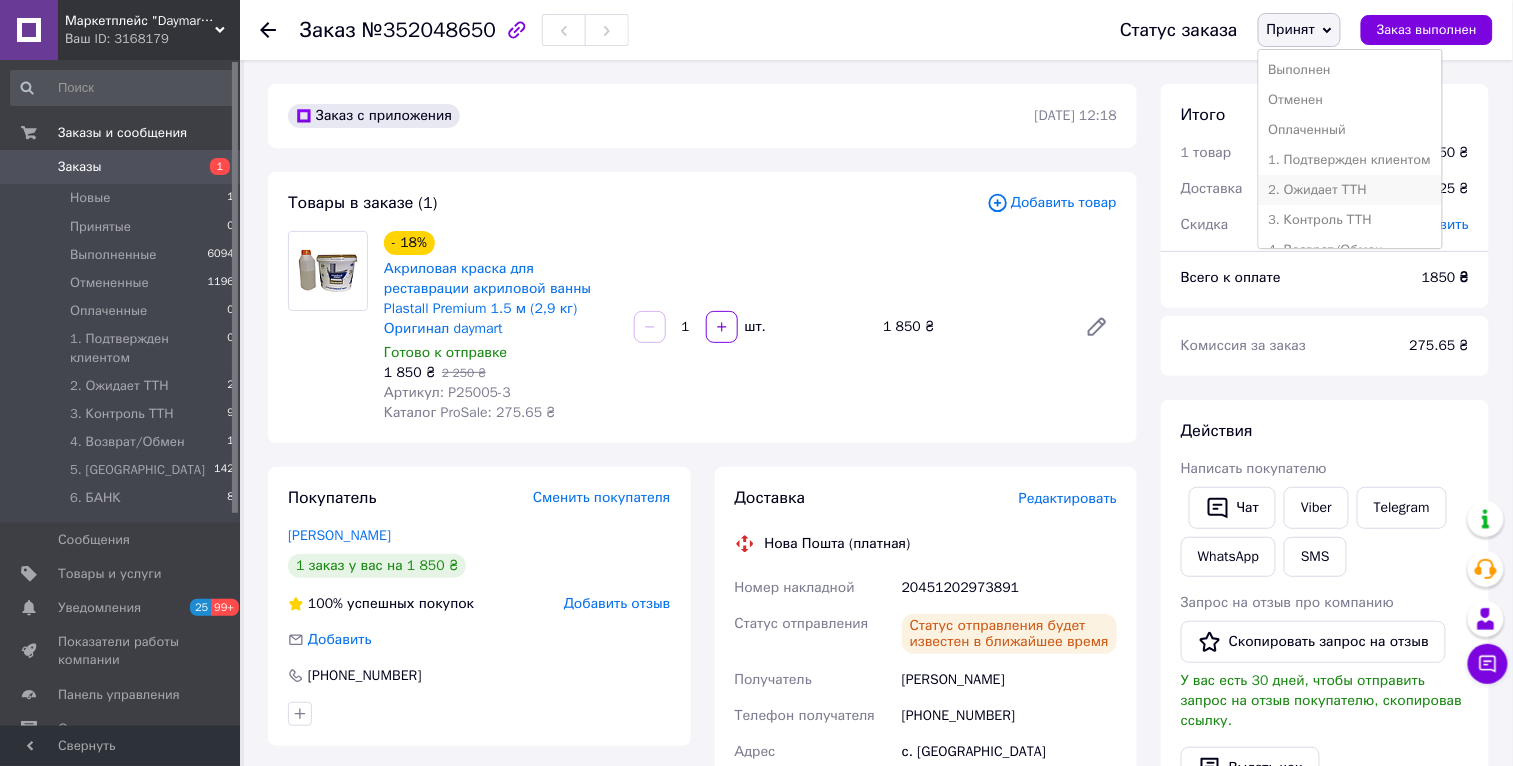 click on "2. Ожидает ТТН" at bounding box center (1350, 190) 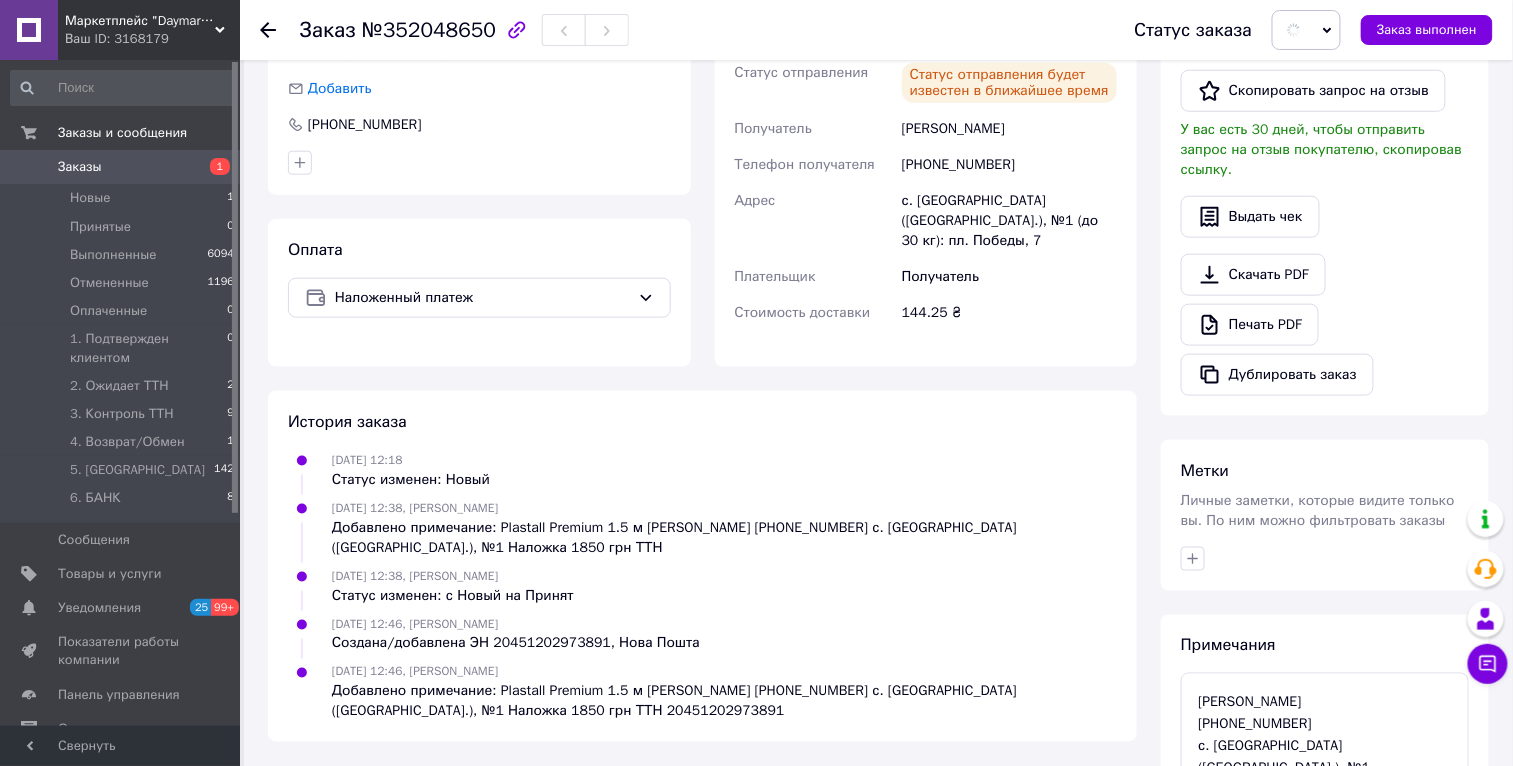 scroll, scrollTop: 686, scrollLeft: 0, axis: vertical 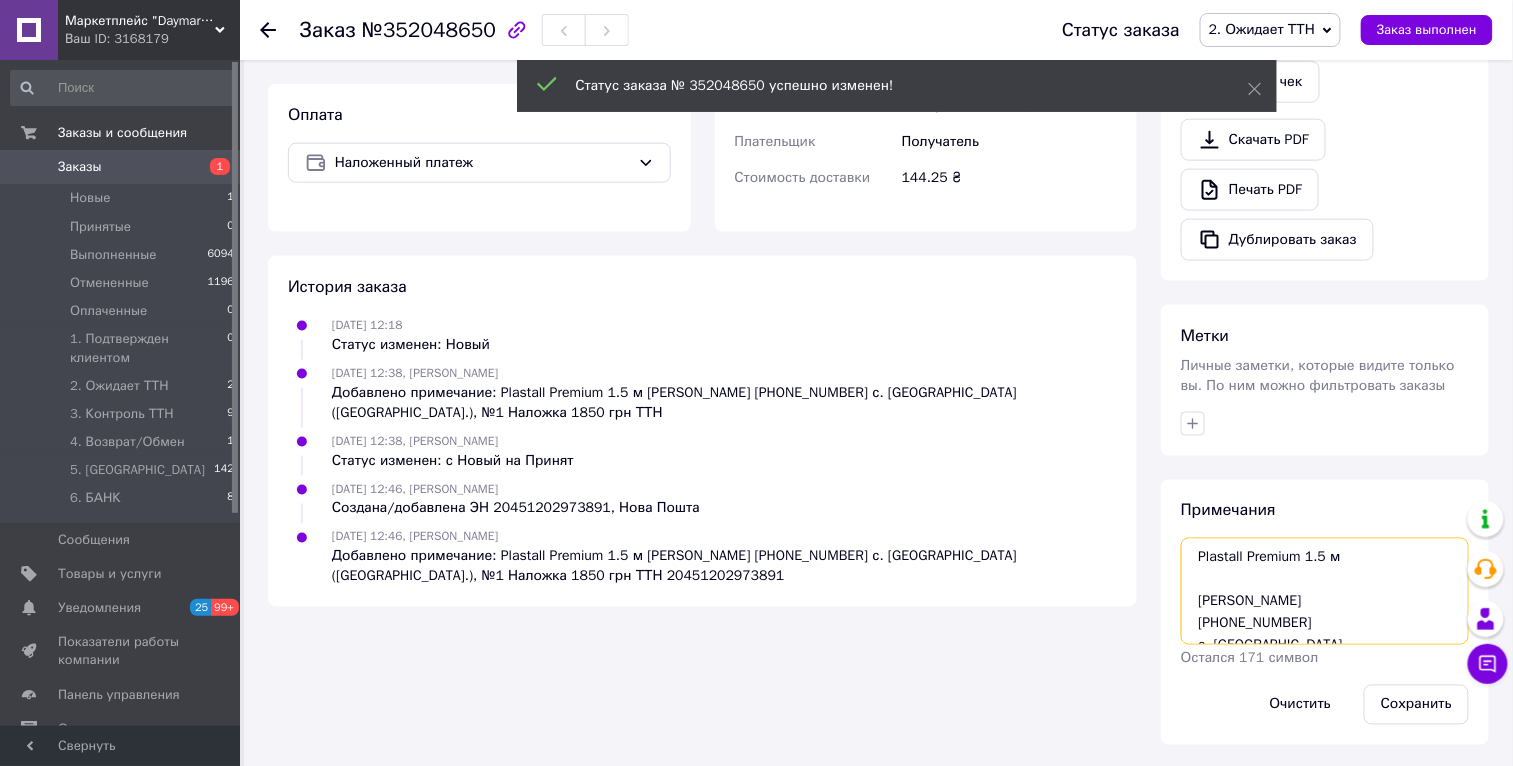 drag, startPoint x: 1356, startPoint y: 633, endPoint x: 1194, endPoint y: 502, distance: 208.33867 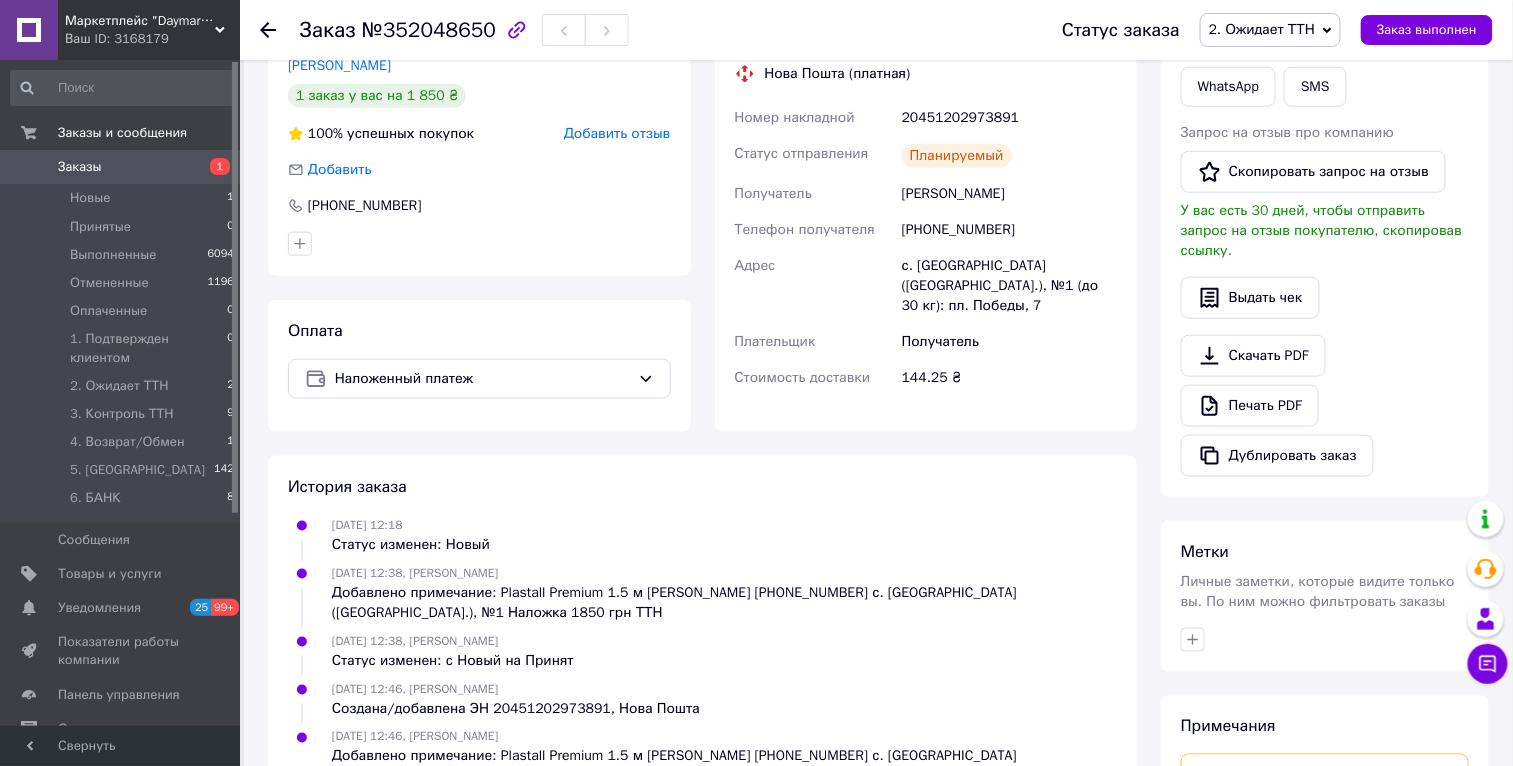 scroll, scrollTop: 0, scrollLeft: 0, axis: both 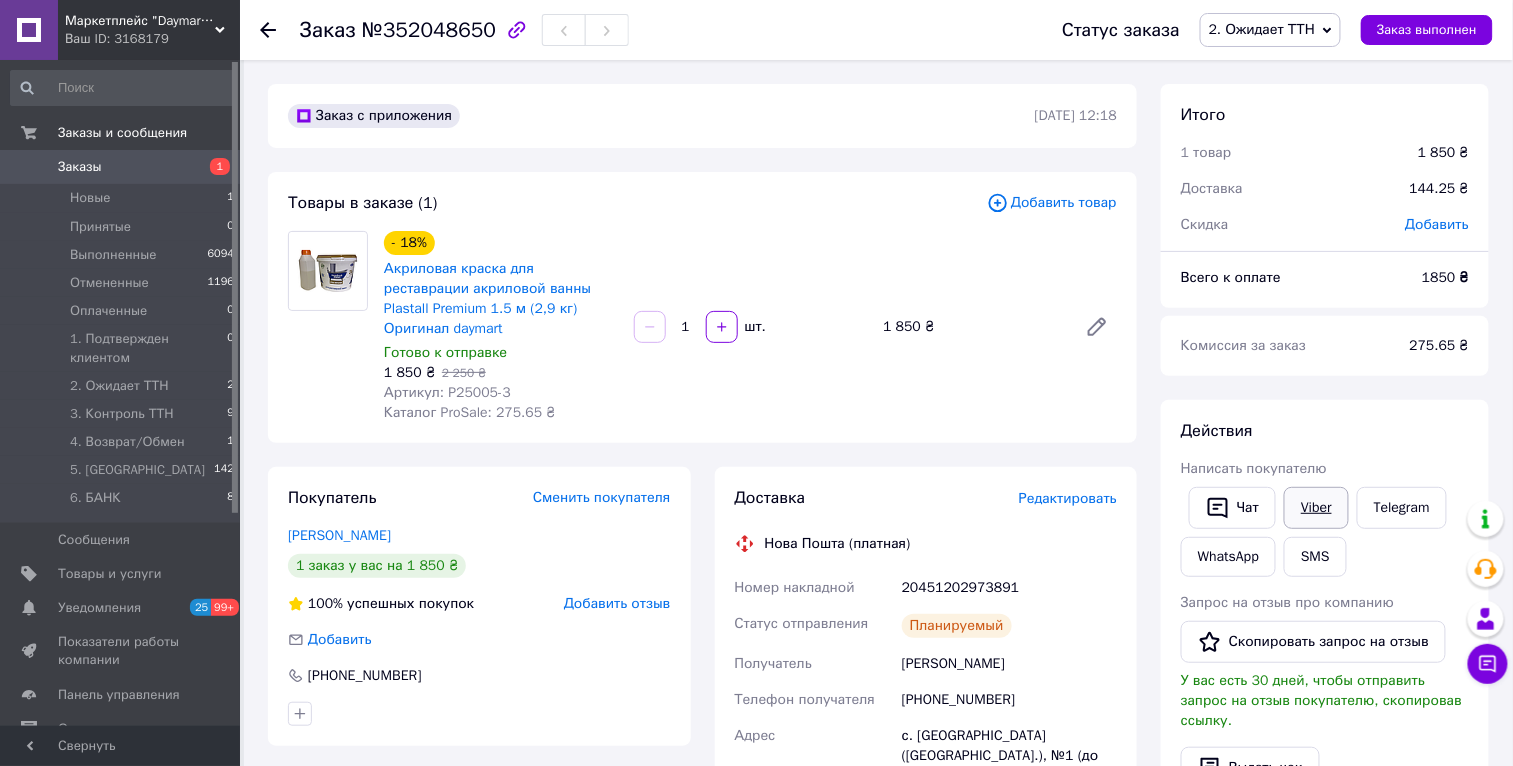click on "Viber" at bounding box center (1316, 508) 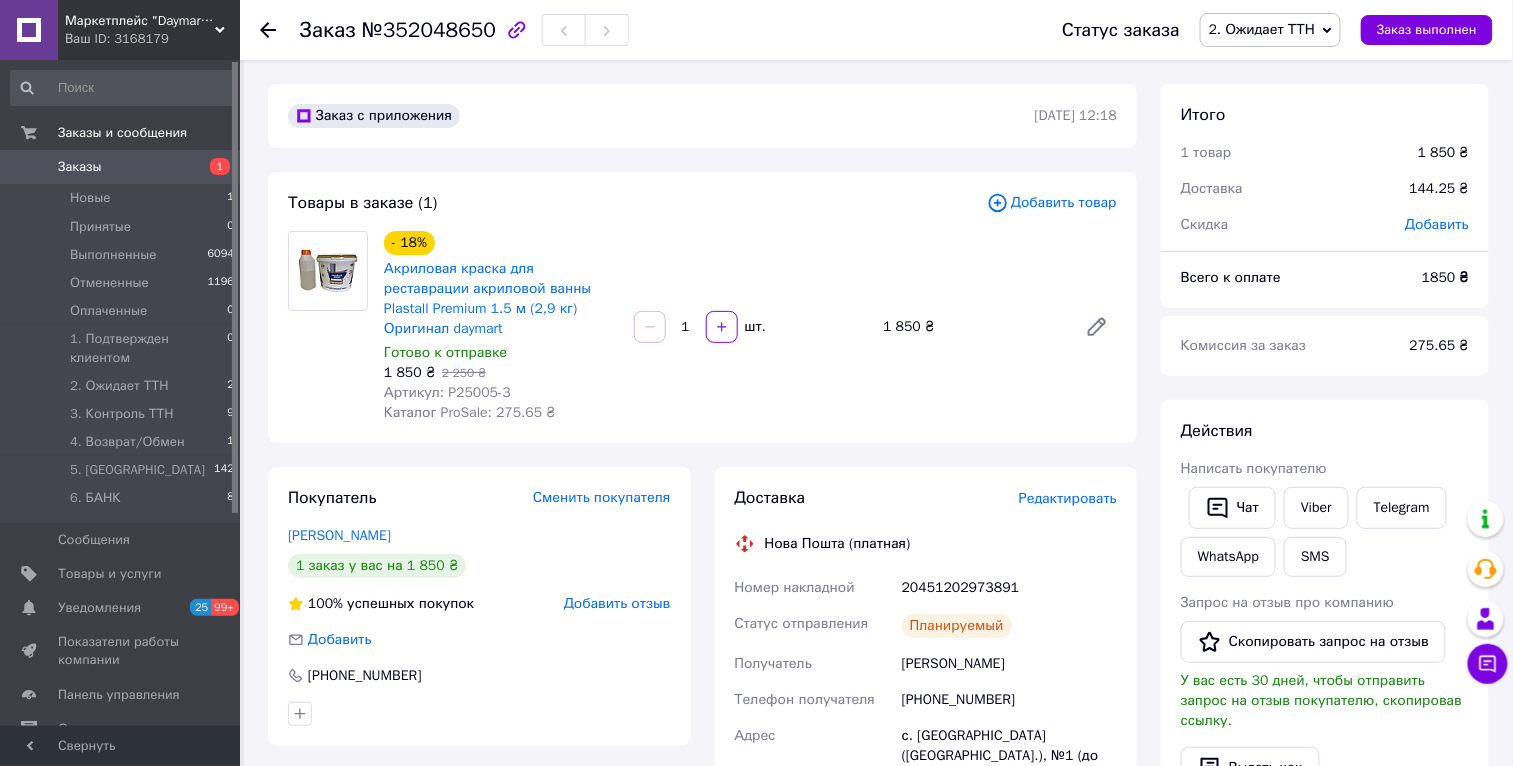 click on "2. Ожидает ТТН" at bounding box center (1270, 30) 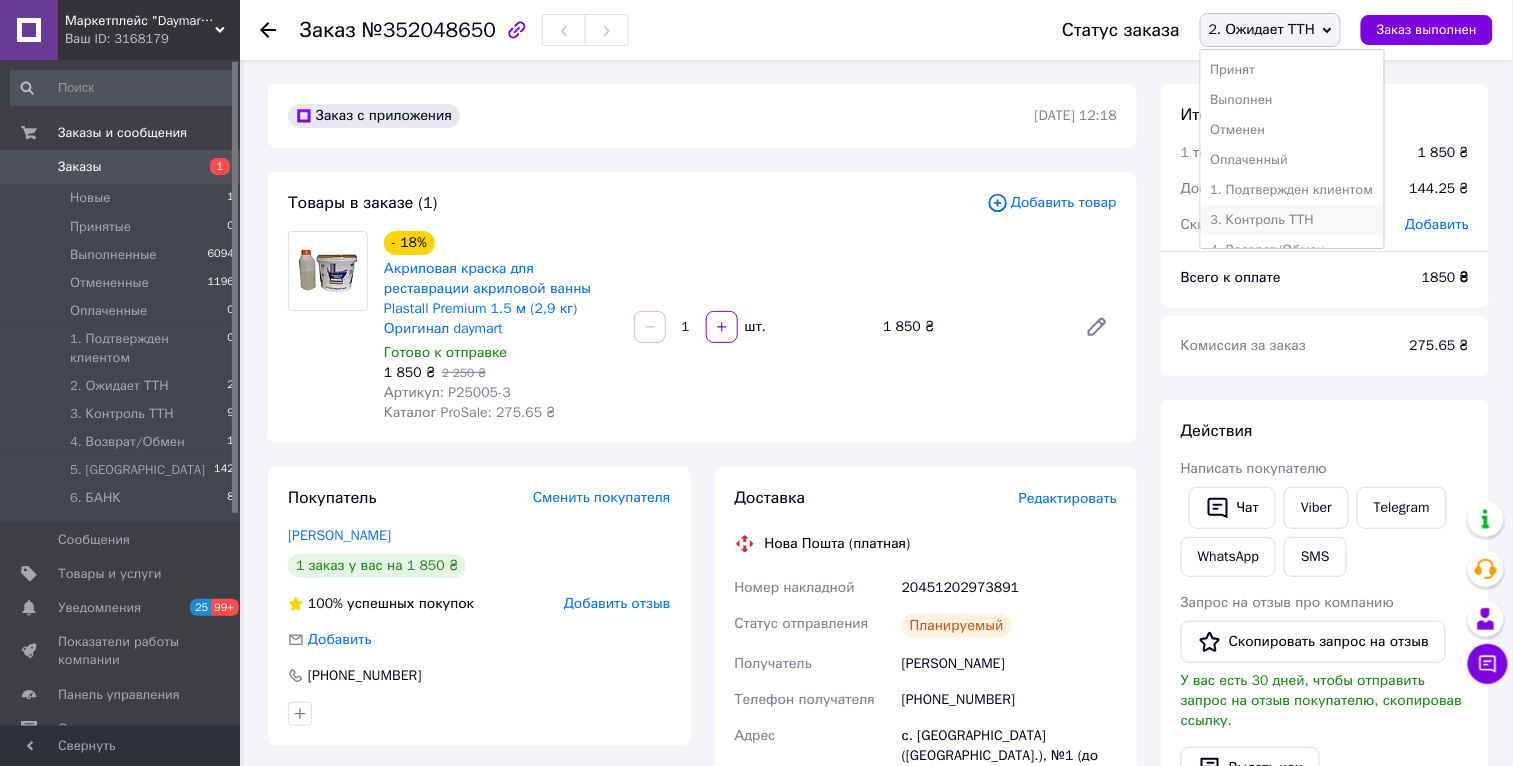 drag, startPoint x: 1312, startPoint y: 217, endPoint x: 971, endPoint y: 519, distance: 455.50522 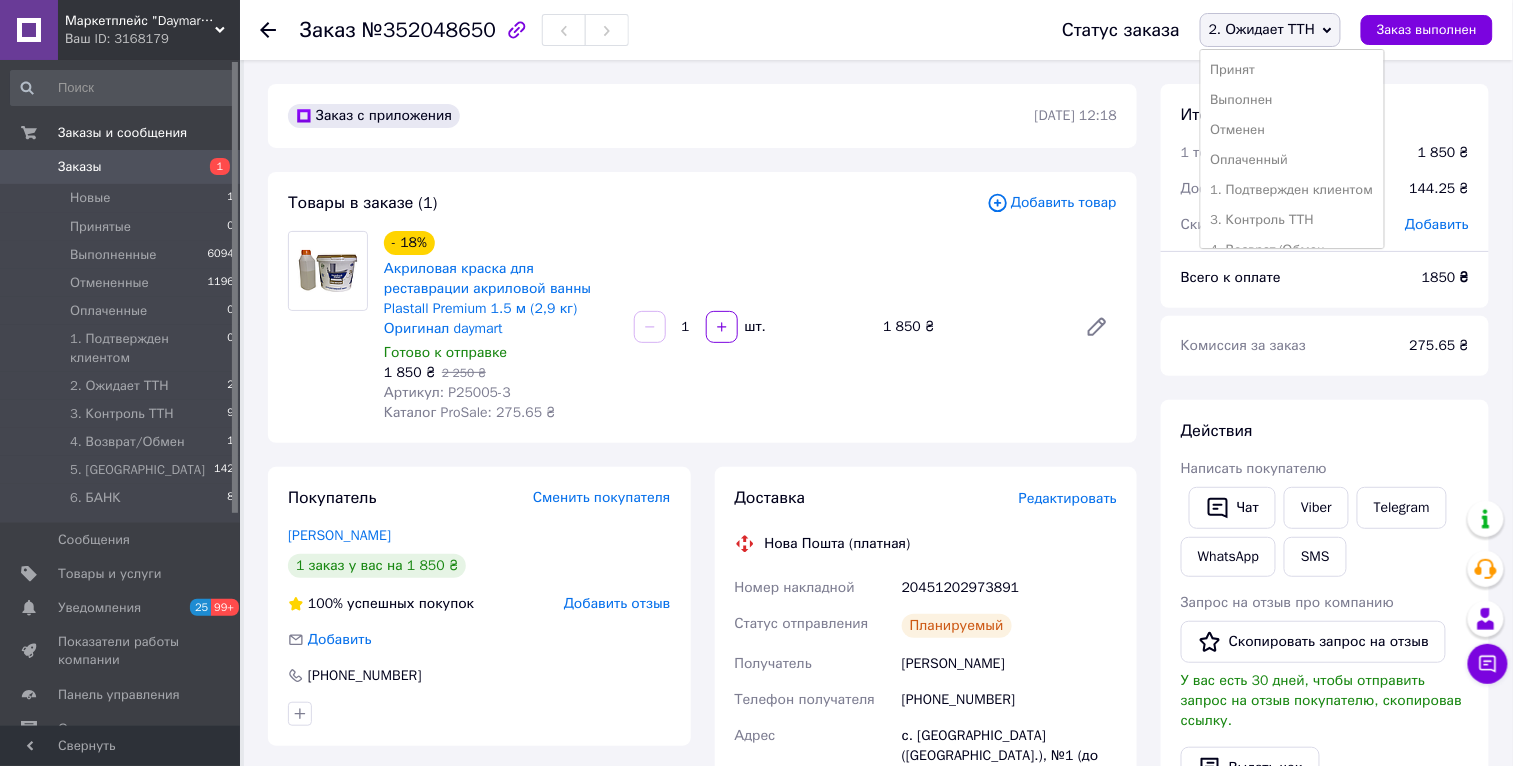 click on "3. Контроль ТТН" at bounding box center [1292, 220] 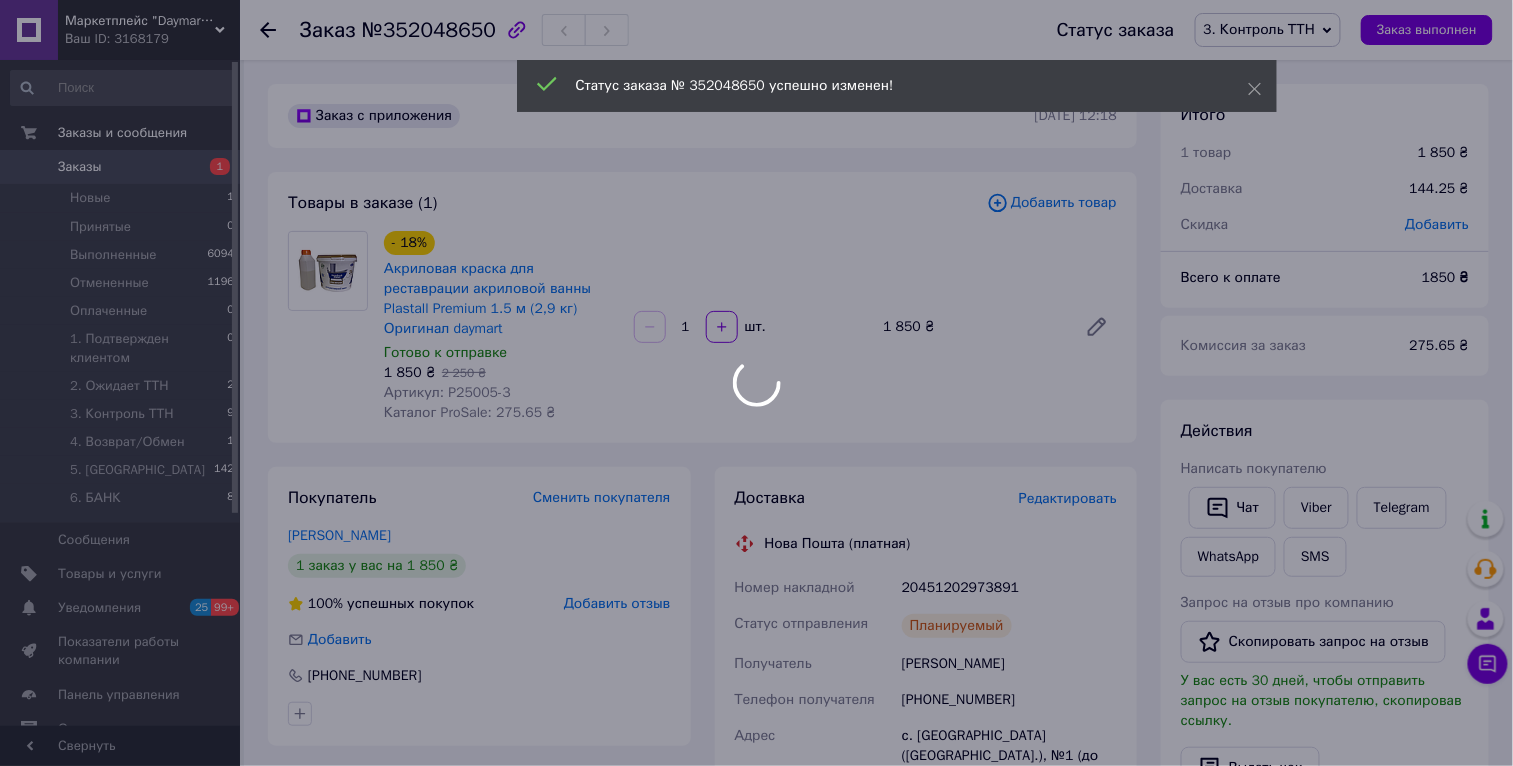 click on "Маркетплейс "Daymart" товары от производителей Украины, Европы и Азии Ваш ID: 3168179 Сайт Маркетплейс "Daymart" товары от про... Кабинет покупателя Проверить состояние системы Страница на портале Официальный партнер Plastall Украина Маркетплейс "7 Трав" товары от производи... Интернет-магазин "hotdeal" Справка Выйти Заказы и сообщения Заказы 1 Новые 1 Принятые 0 Выполненные 6094 Отмененные 1196 Оплаченные 0 1. Подтвержден клиентом 0 2. Ожидает ТТН 2 3. Контроль ТТН 9 4. Возврат/Обмен 1 5. Свалка 142 6. БАНК 8 Сообщения 0 Товары и услуги 25 99+ Prom топ" at bounding box center (756, 727) 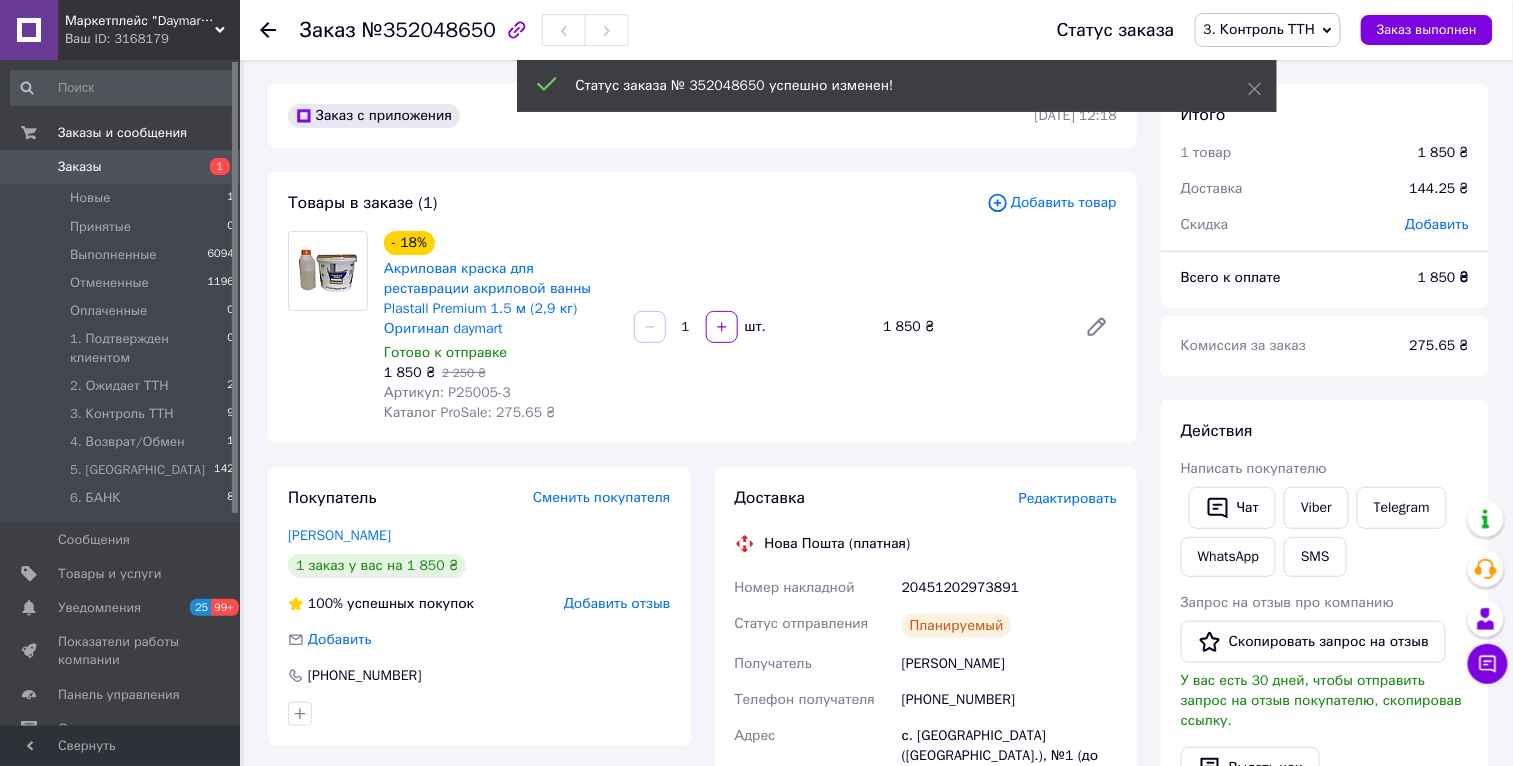 click on "20451202973891" at bounding box center [1009, 588] 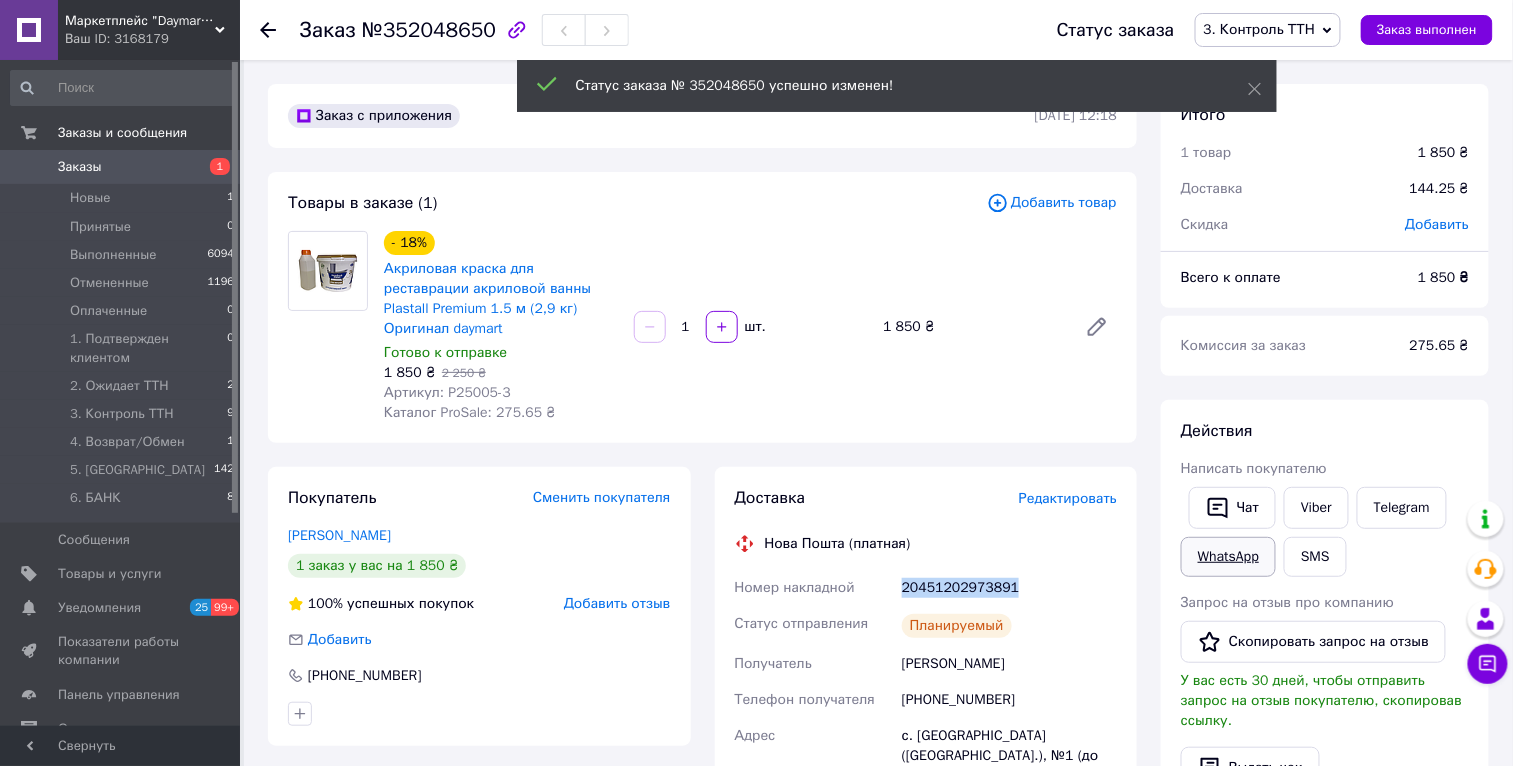 drag, startPoint x: 941, startPoint y: 589, endPoint x: 1246, endPoint y: 572, distance: 305.4734 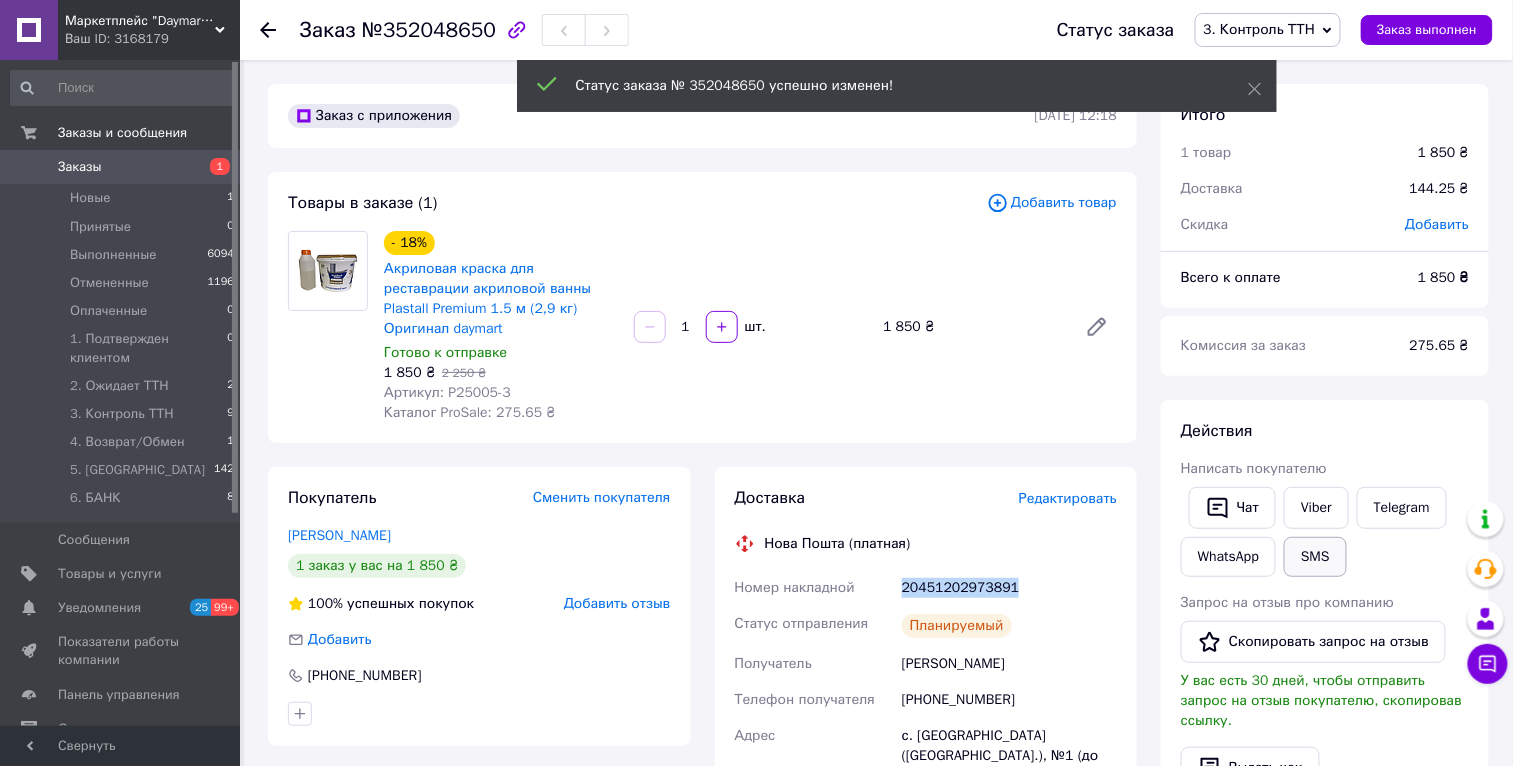 copy on "20451202973891" 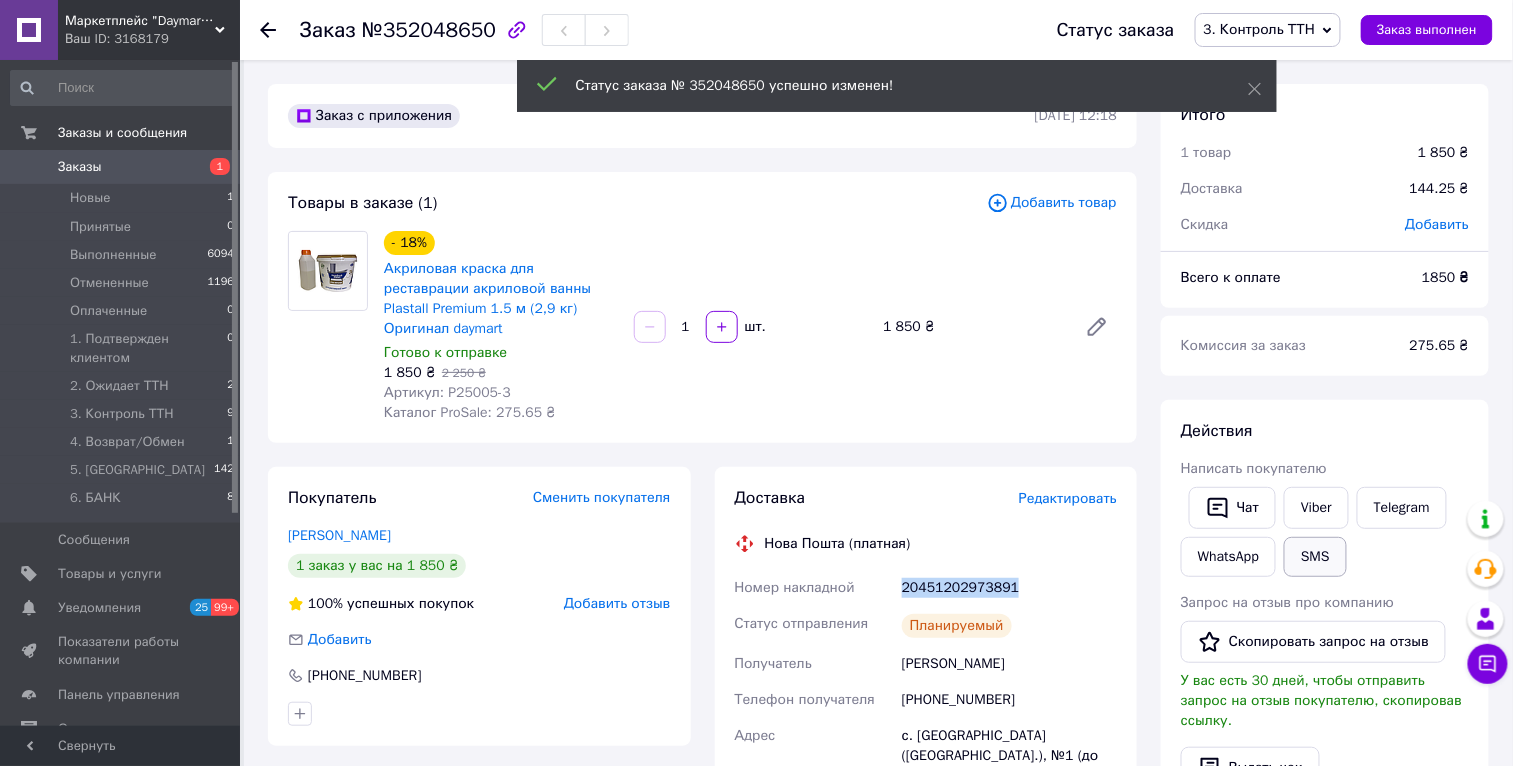 click on "SMS" at bounding box center [1315, 557] 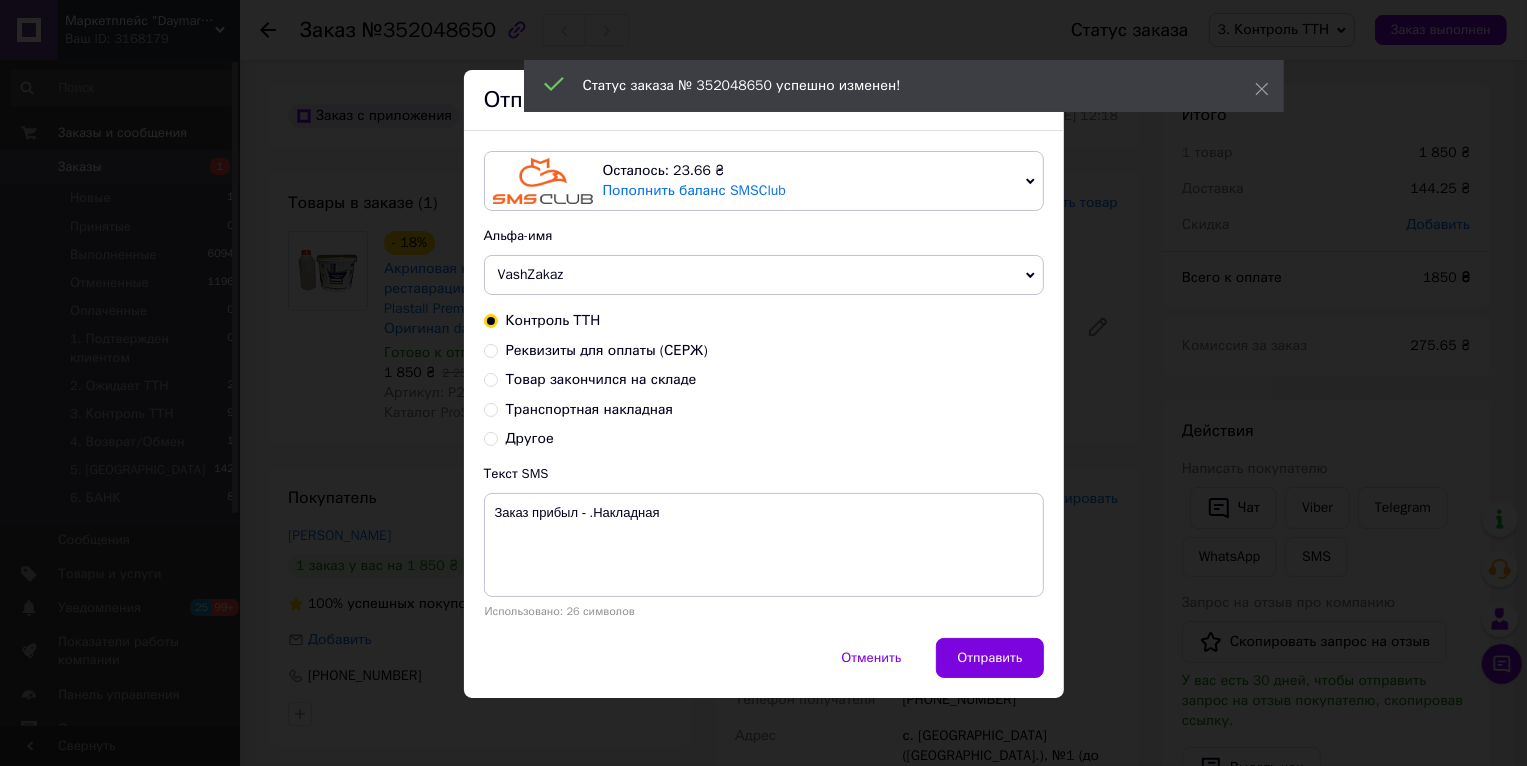 click on "Контроль ТТН Реквизиты для оплаты (СЕРЖ) Товар закончился на складе Транспортная накладная Другое" at bounding box center [764, 380] 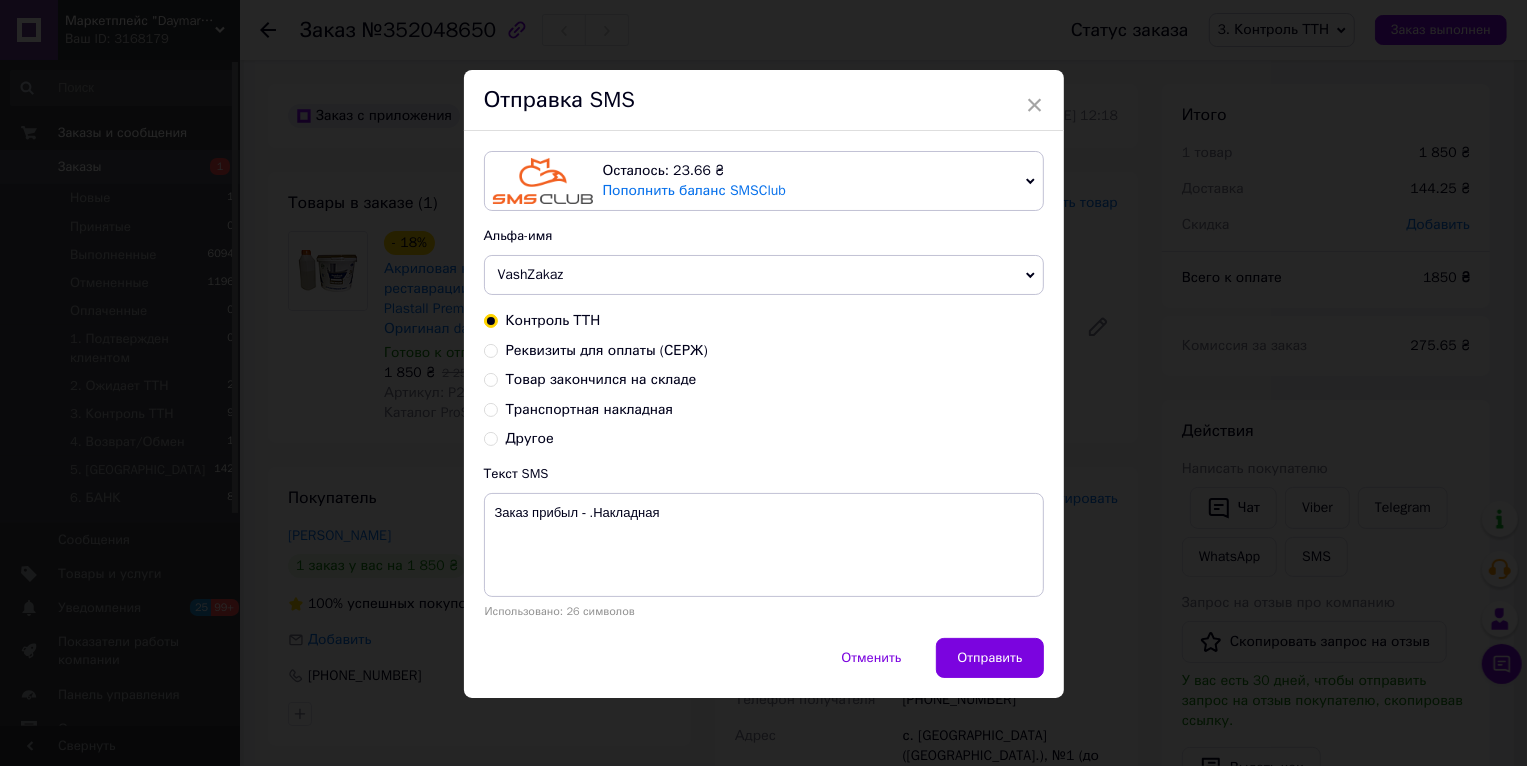 click on "Транспортная накладная" at bounding box center [590, 409] 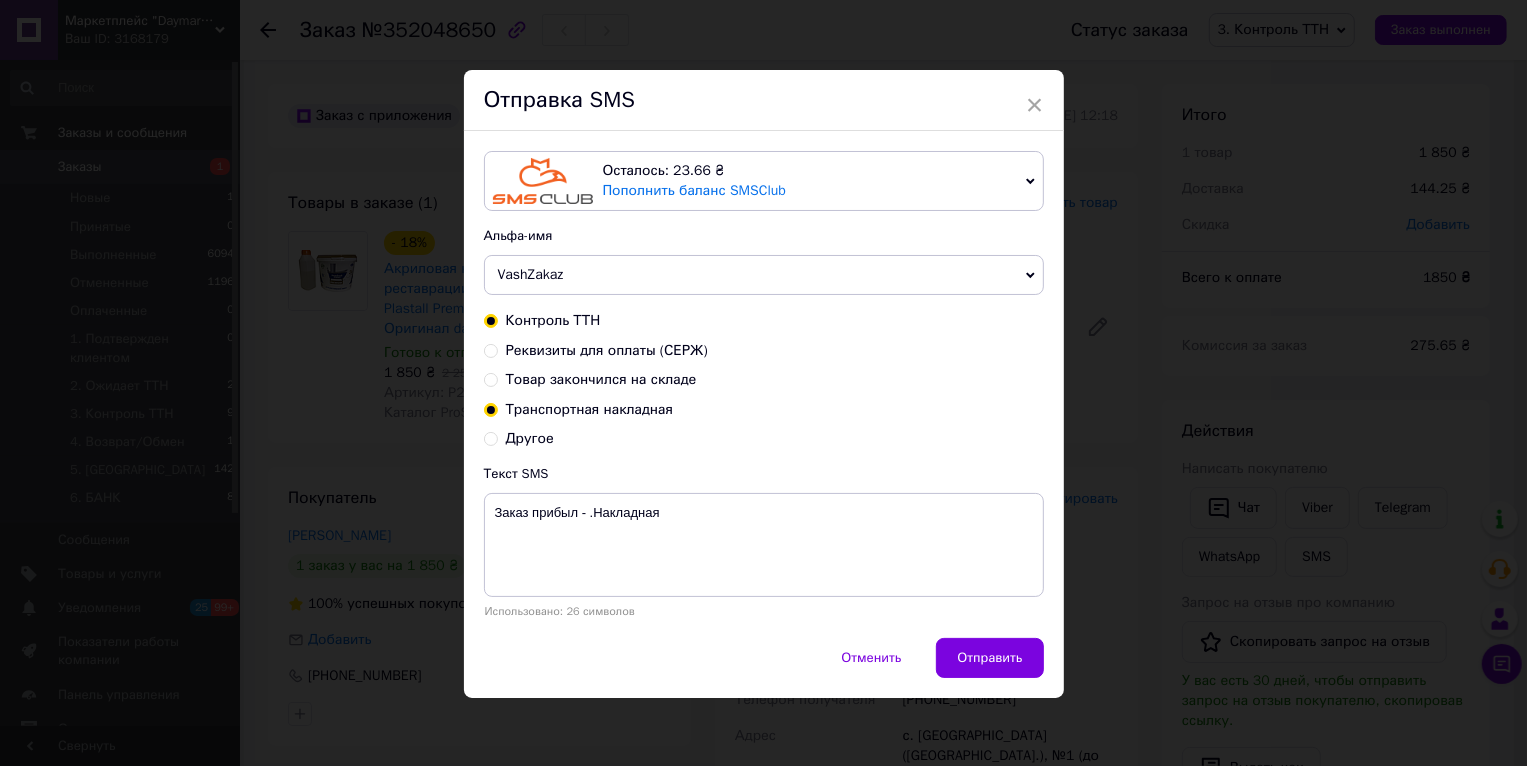 radio on "true" 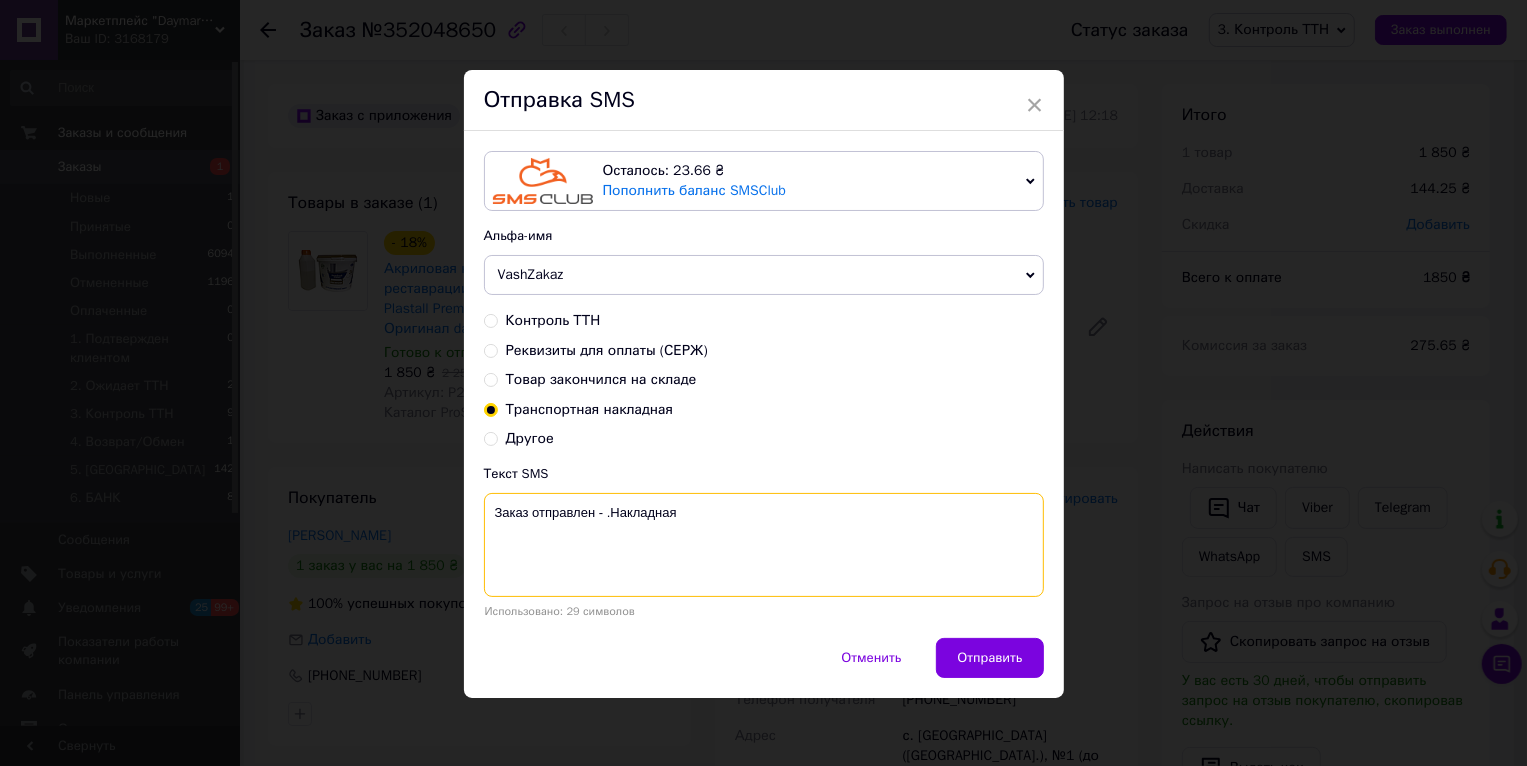 drag, startPoint x: 728, startPoint y: 543, endPoint x: 671, endPoint y: 540, distance: 57.07889 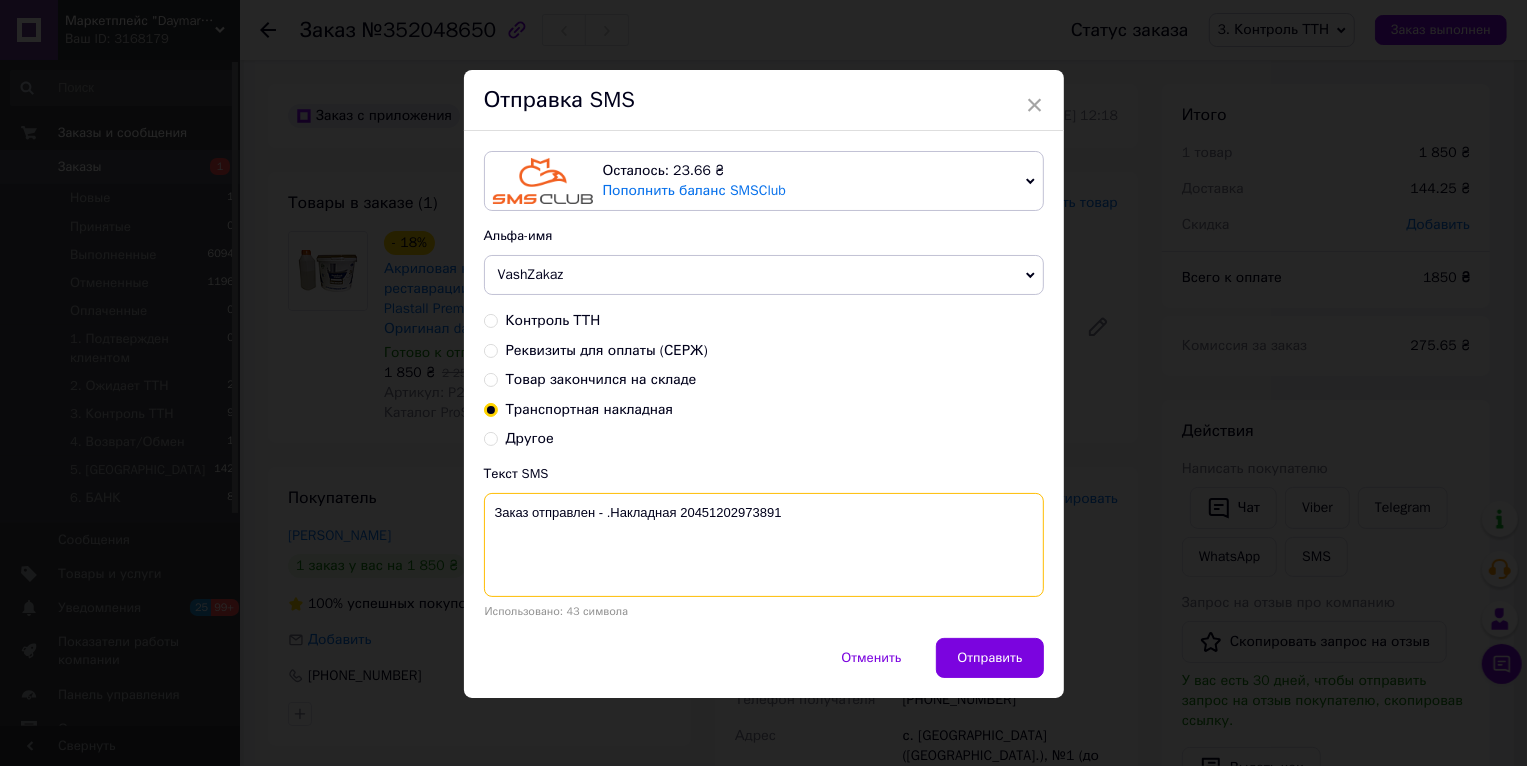 click on "Заказ отправлен - .Накладная 20451202973891" at bounding box center [764, 545] 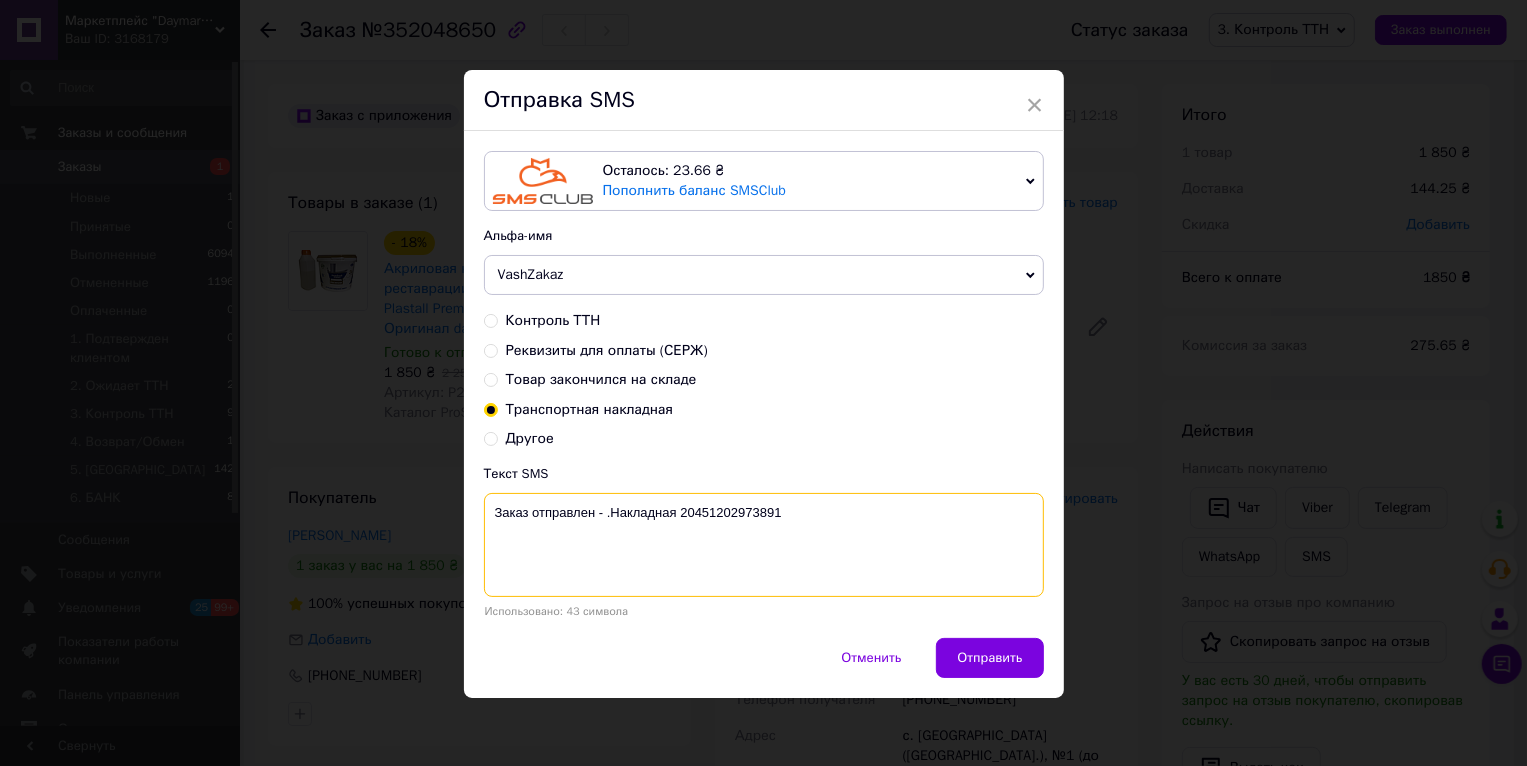 click on "Заказ отправлен - .Накладная 20451202973891" at bounding box center (764, 545) 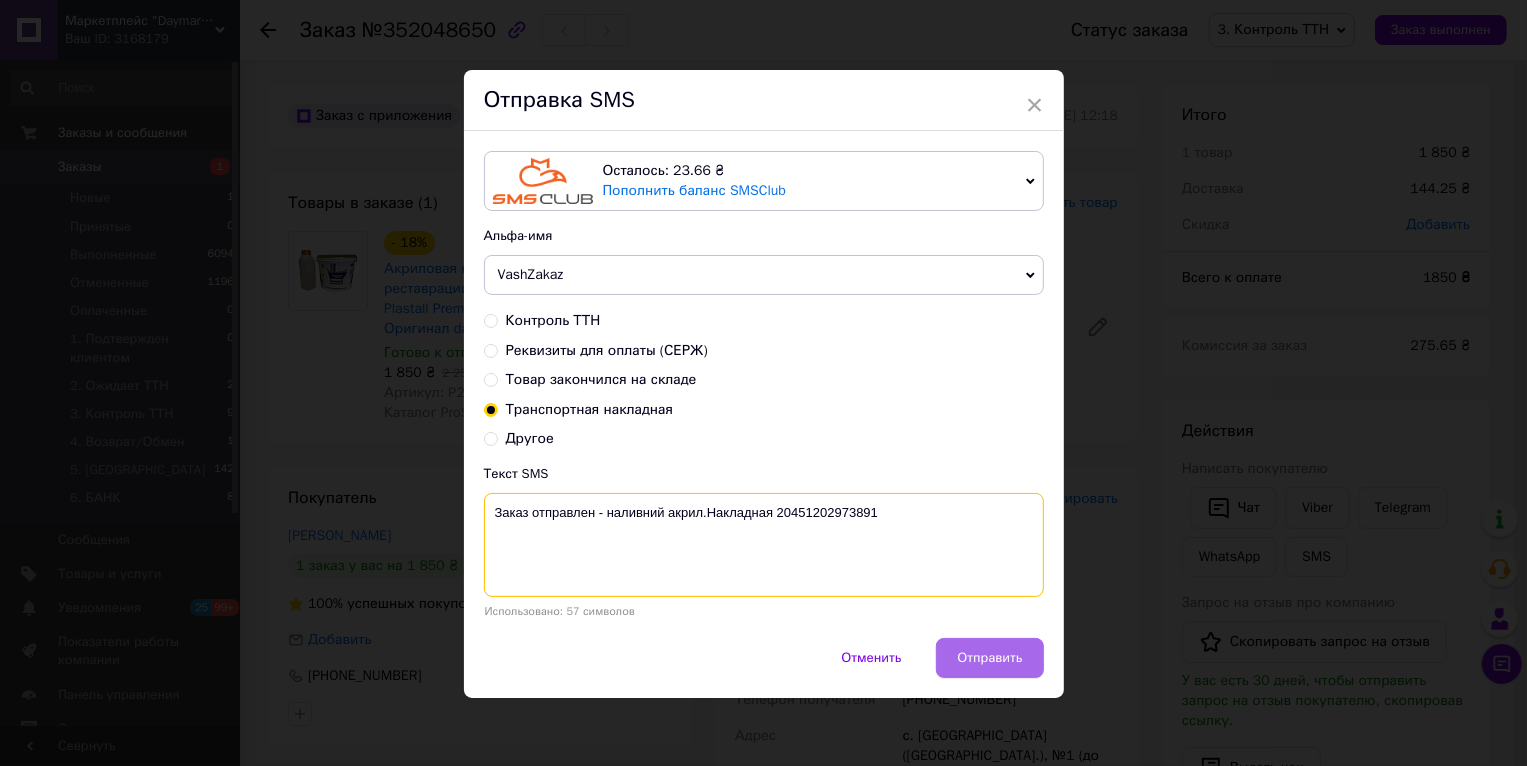 type on "Заказ отправлен - наливний акрил.Накладная 20451202973891" 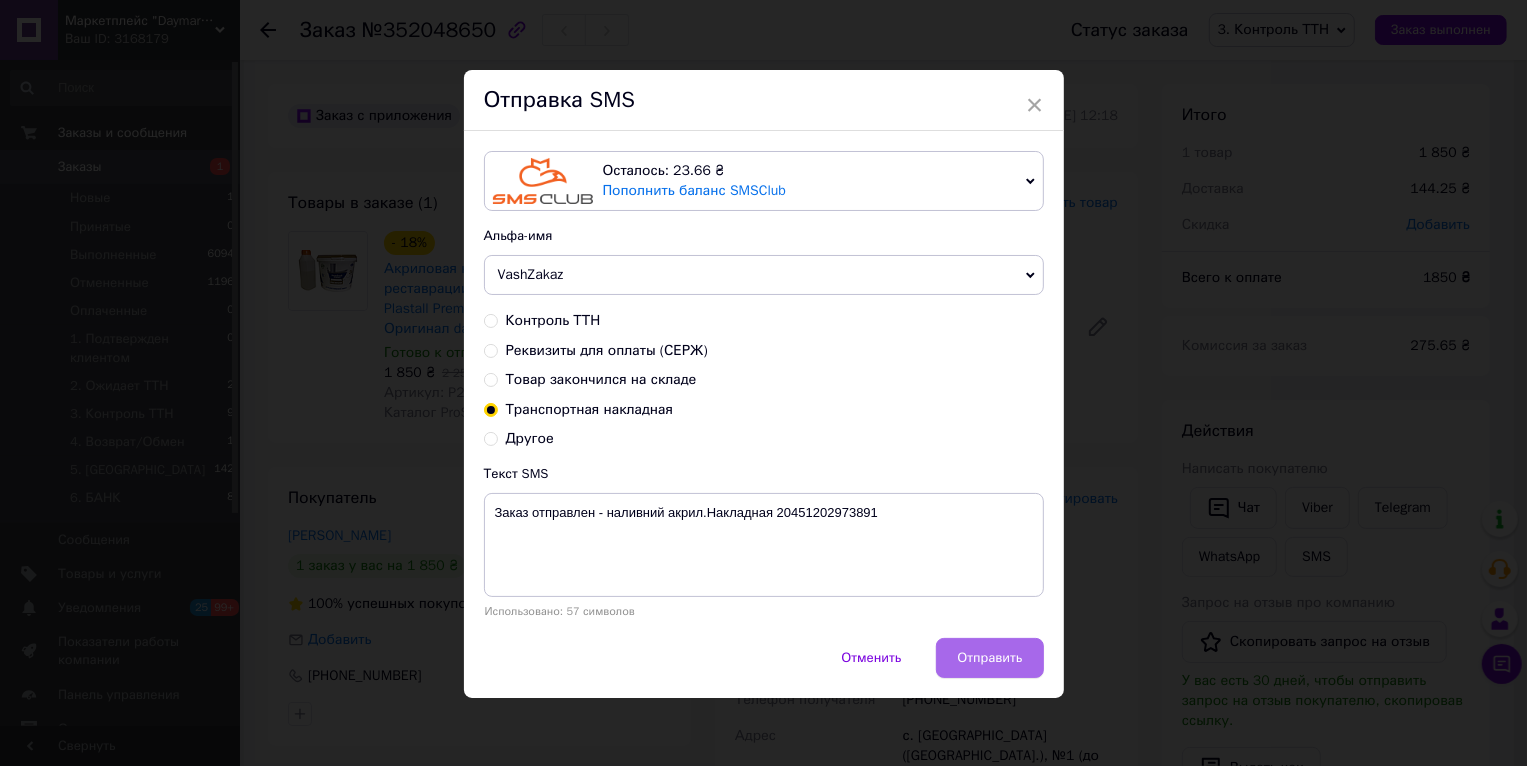 click on "Отправить" at bounding box center (989, 658) 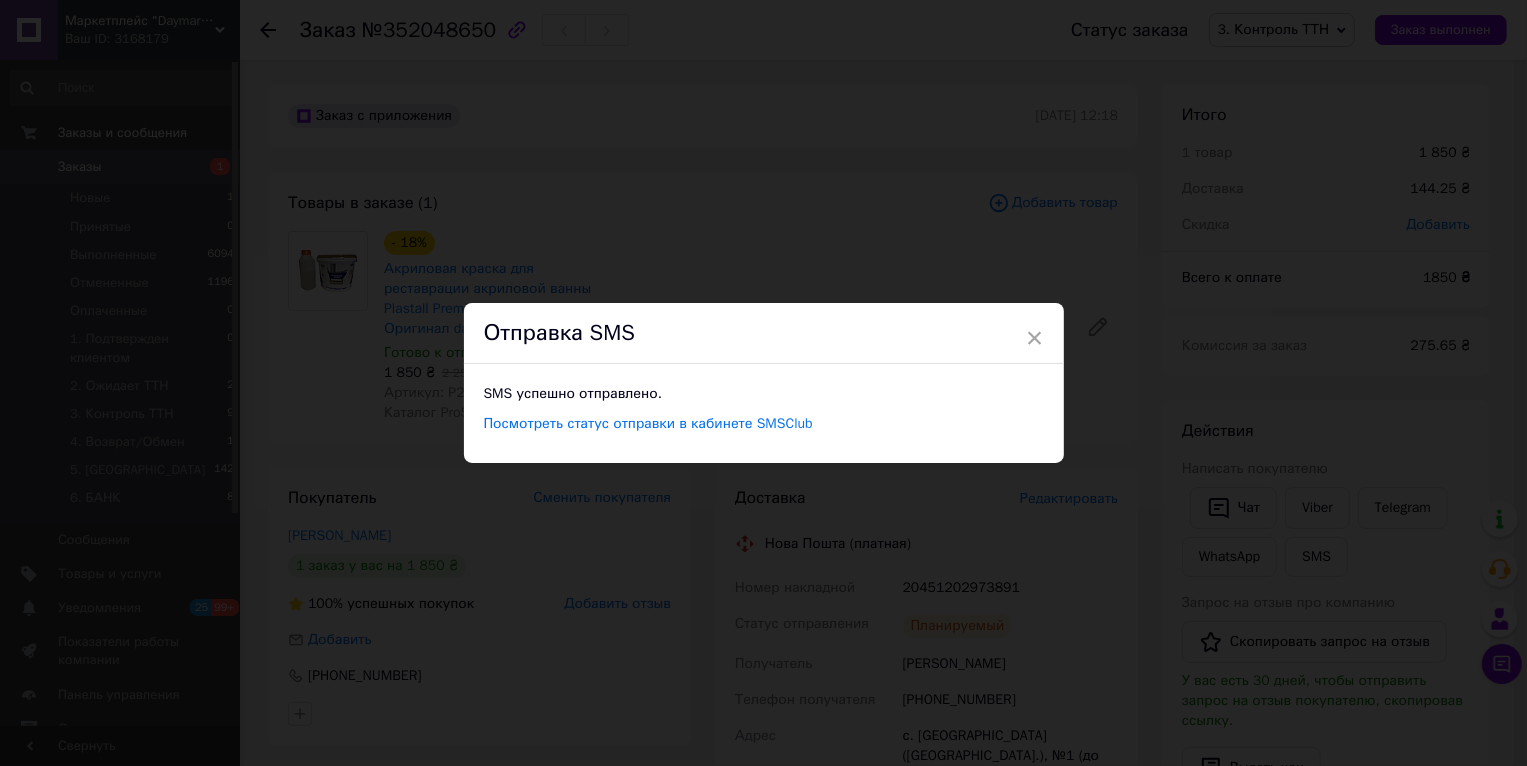 click on "× Отправка SMS SMS успешно отправлено. Посмотреть статус отправки в кабинете SMSClub" at bounding box center [763, 383] 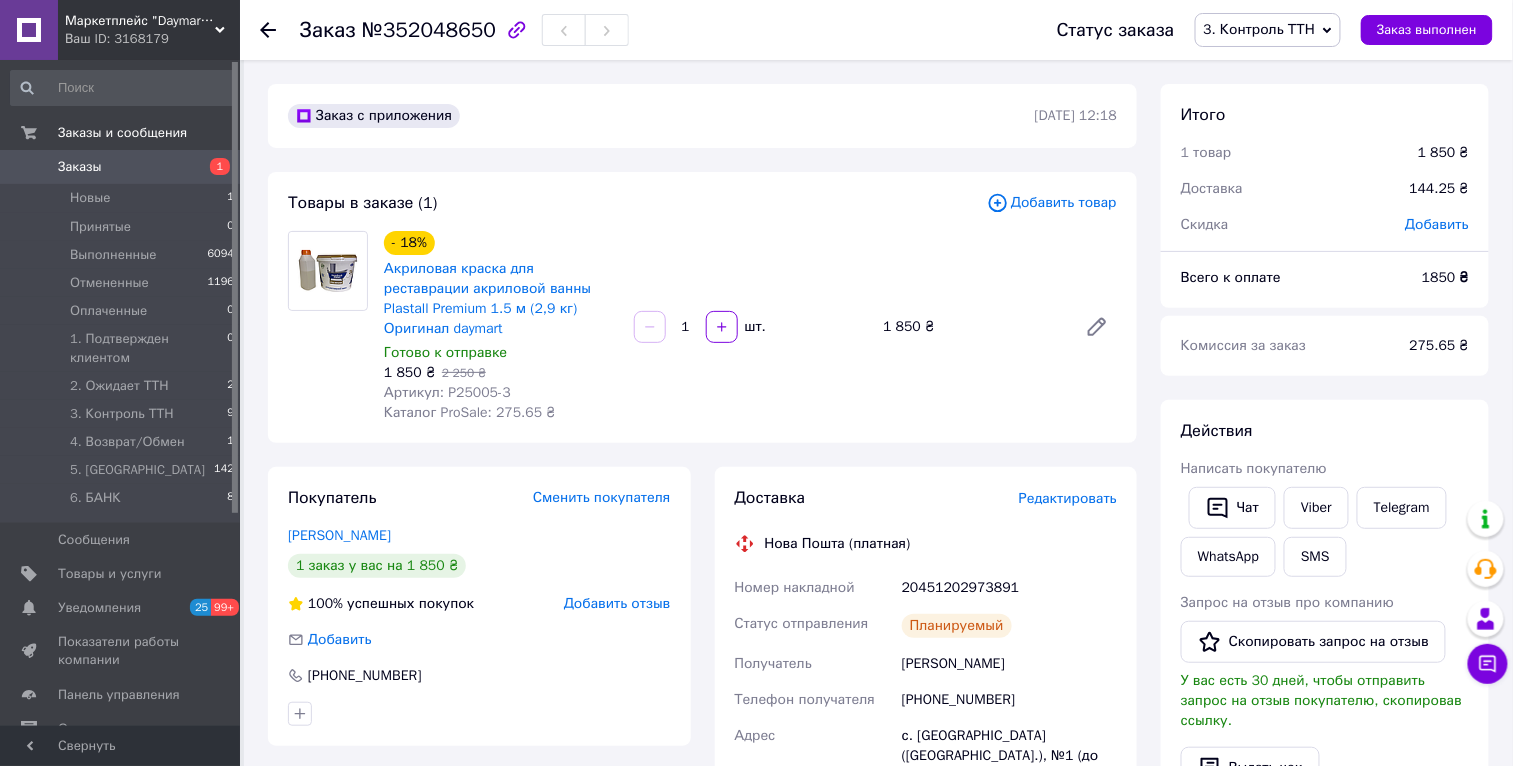 click on "Заказы" at bounding box center (121, 167) 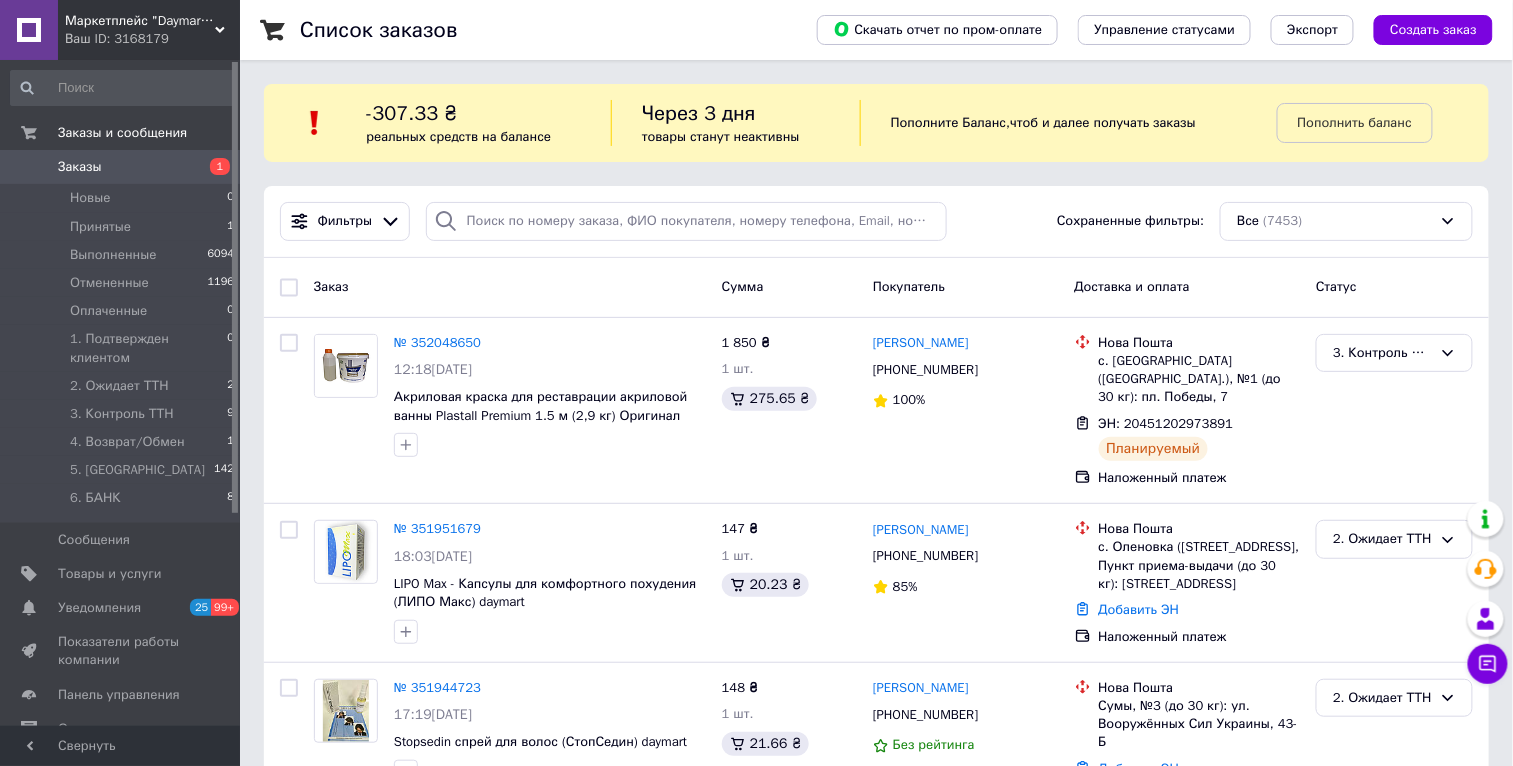 click on "Маркетплейс "Daymart" товары от производителей Украины, Европы и Азии" at bounding box center [140, 21] 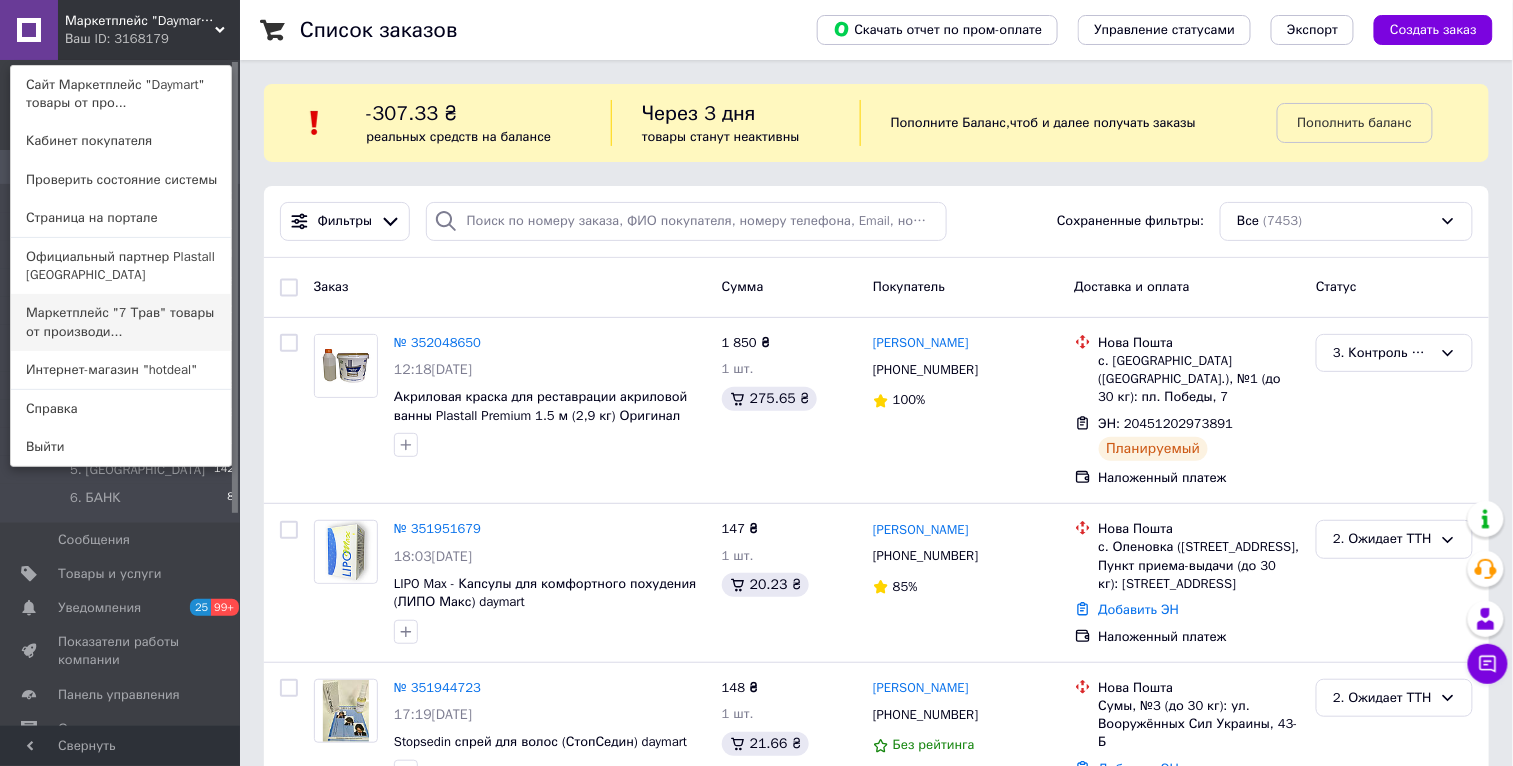 click on "Маркетплейс "7 Трав" товары от производи..." at bounding box center (121, 322) 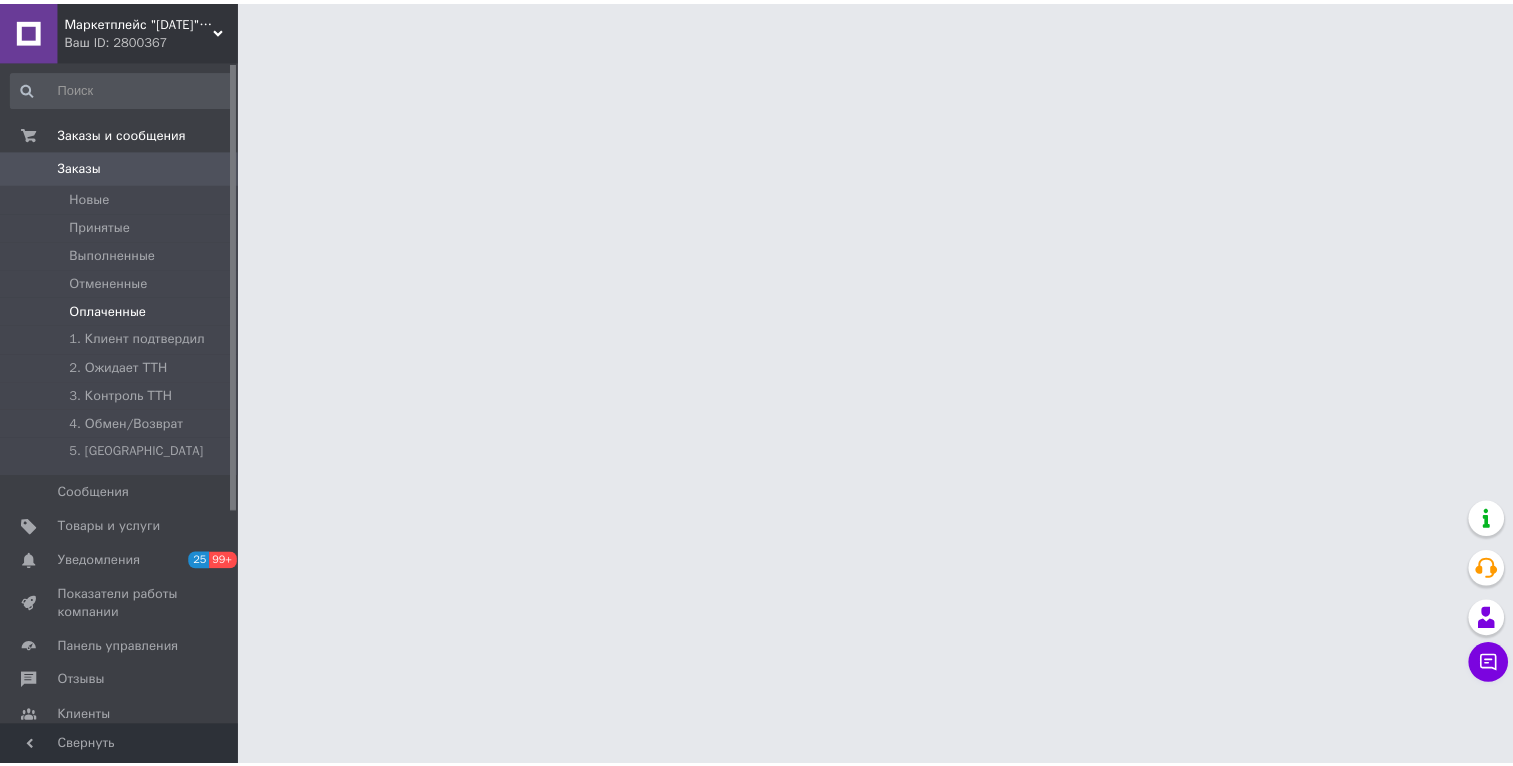 scroll, scrollTop: 0, scrollLeft: 0, axis: both 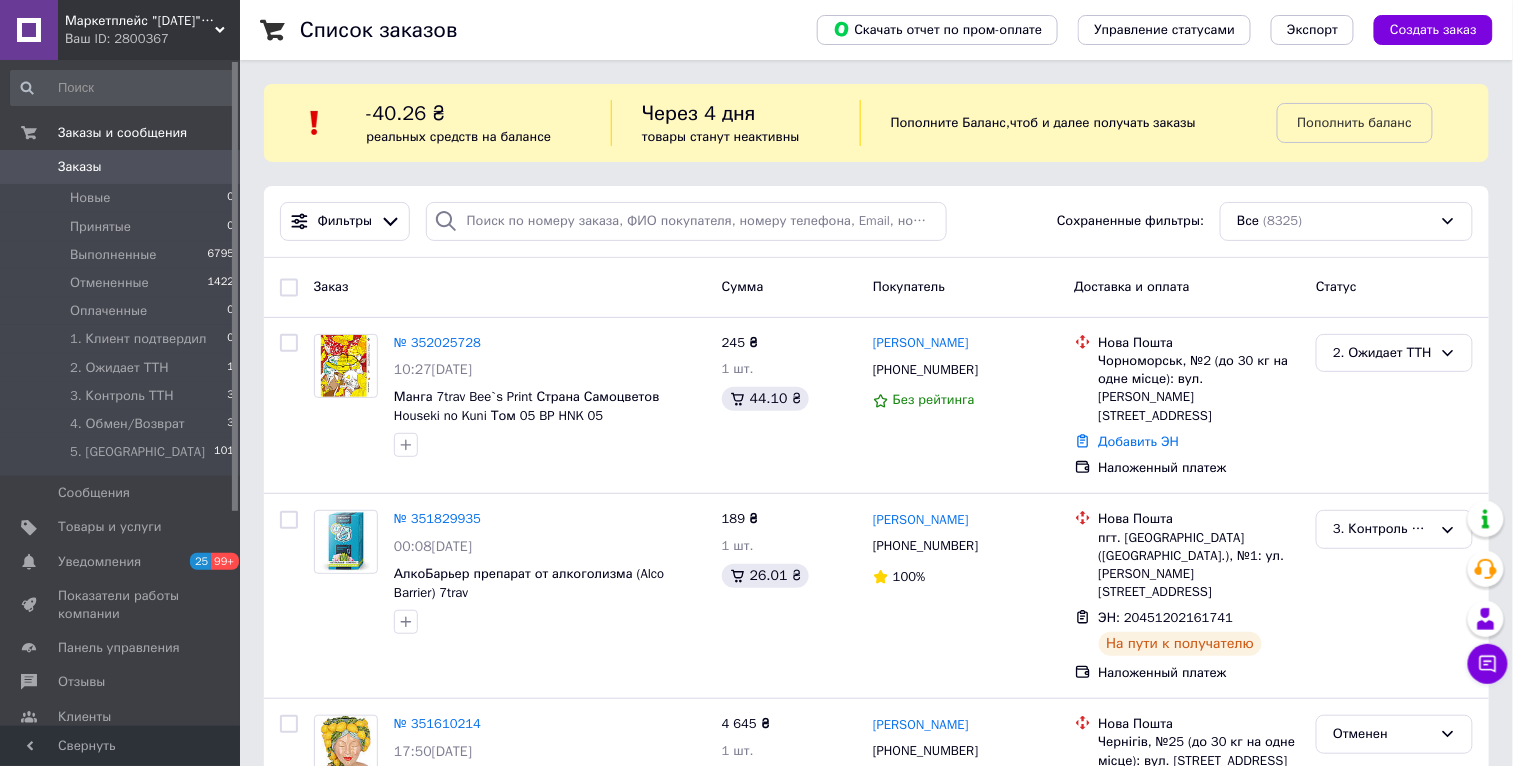 click on "Ваш ID: 2800367" at bounding box center [152, 39] 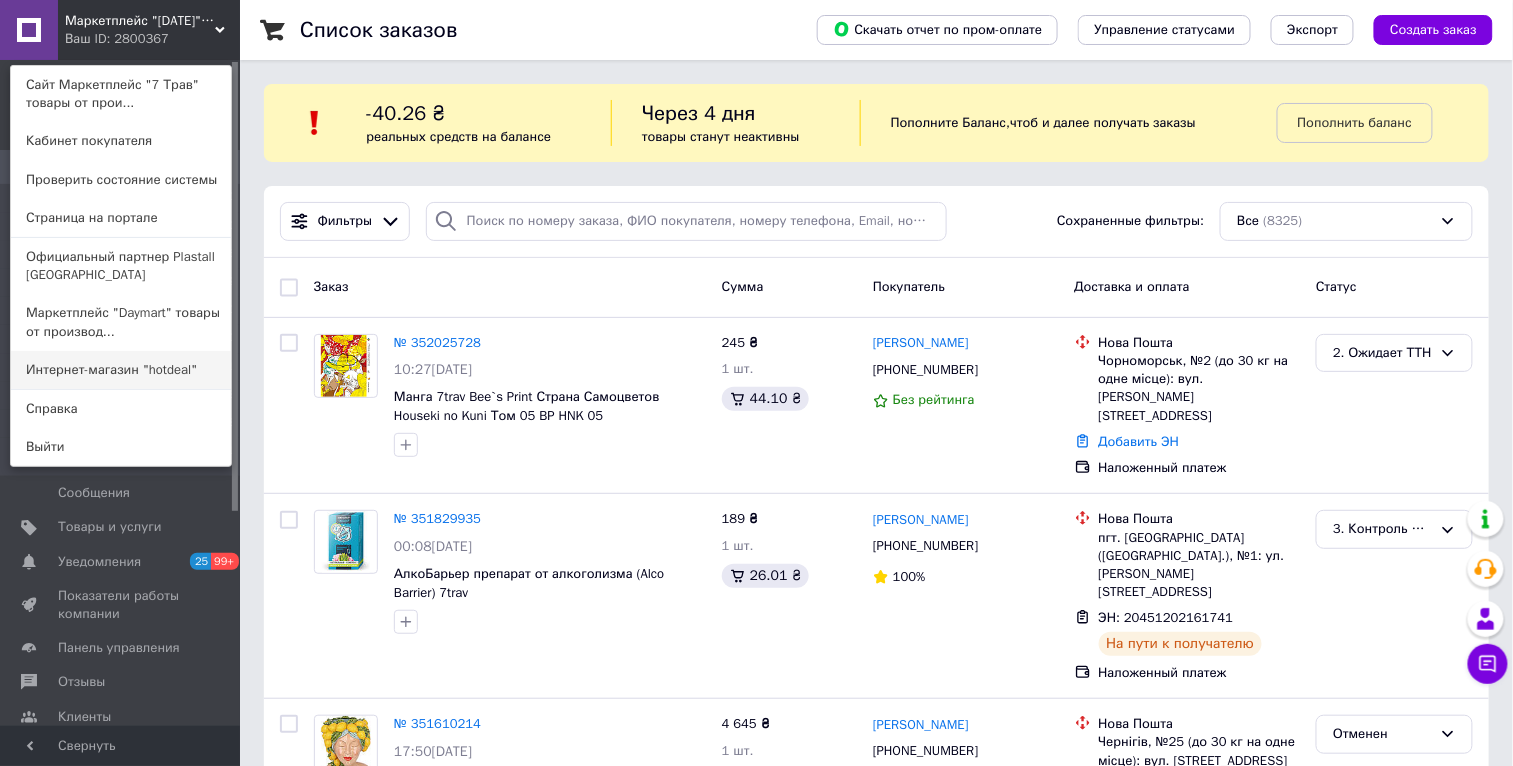 click on "Интернет-магазин "hotdeal"" at bounding box center [121, 370] 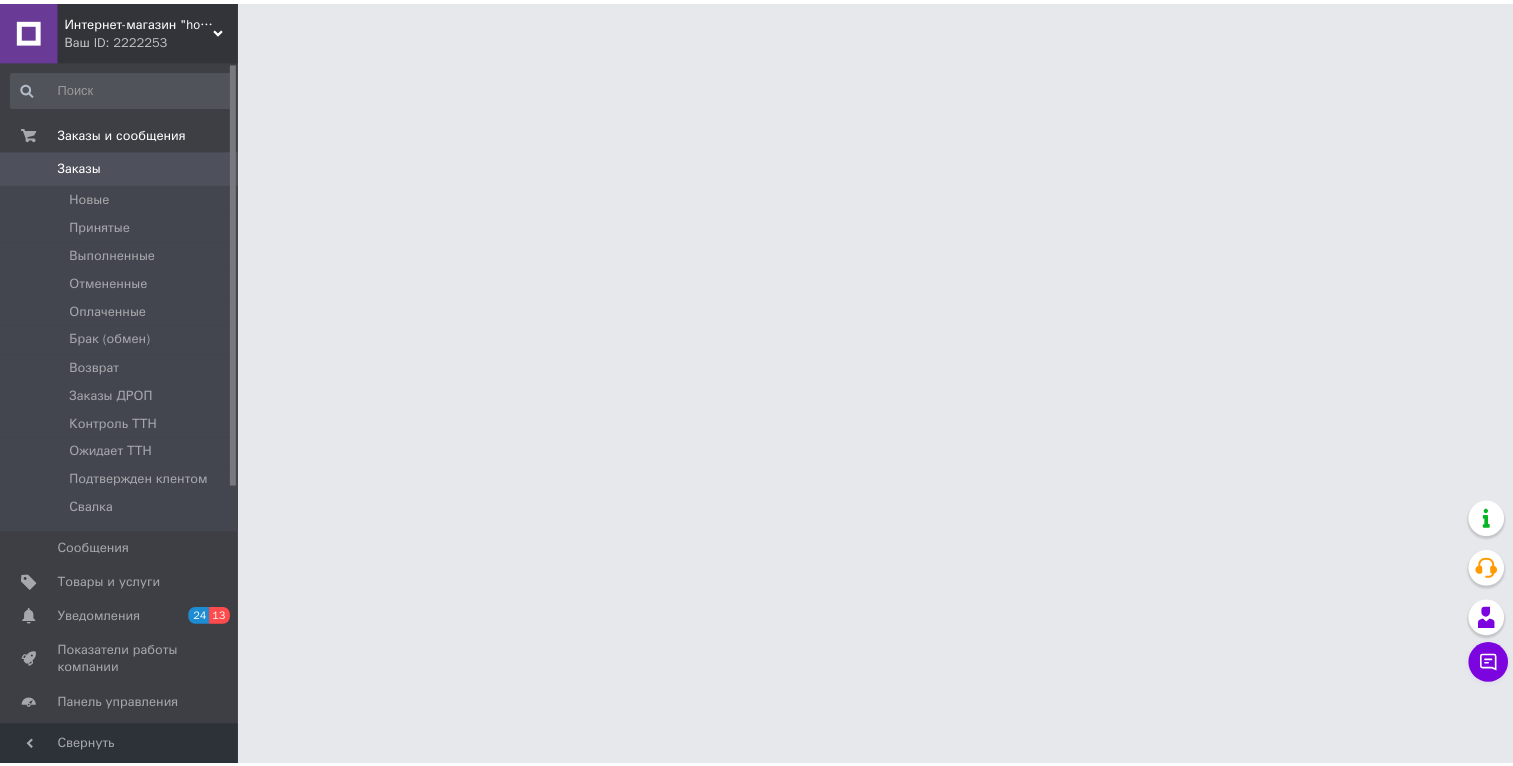 scroll, scrollTop: 0, scrollLeft: 0, axis: both 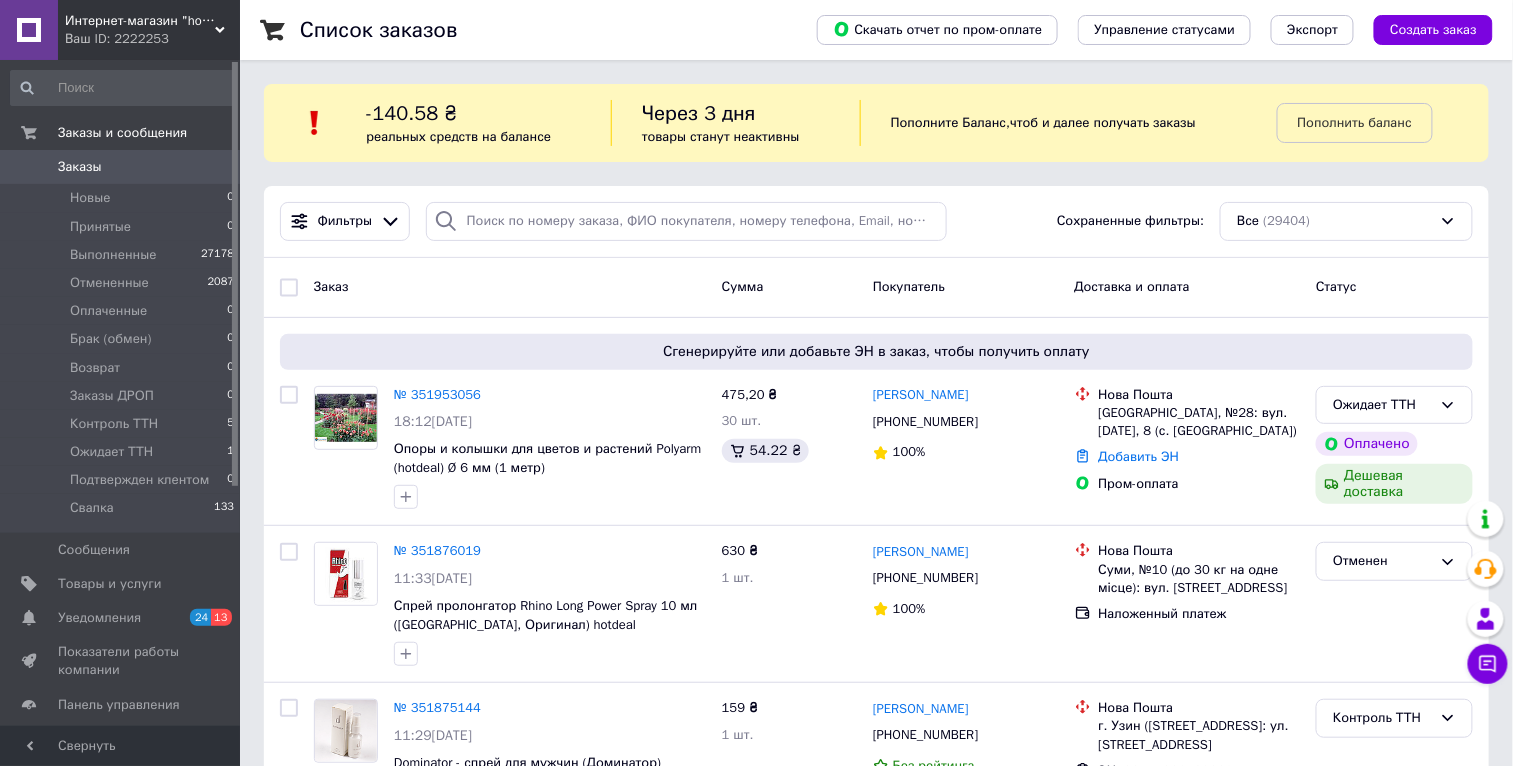 click on "Ваш ID: 2222253" at bounding box center [152, 39] 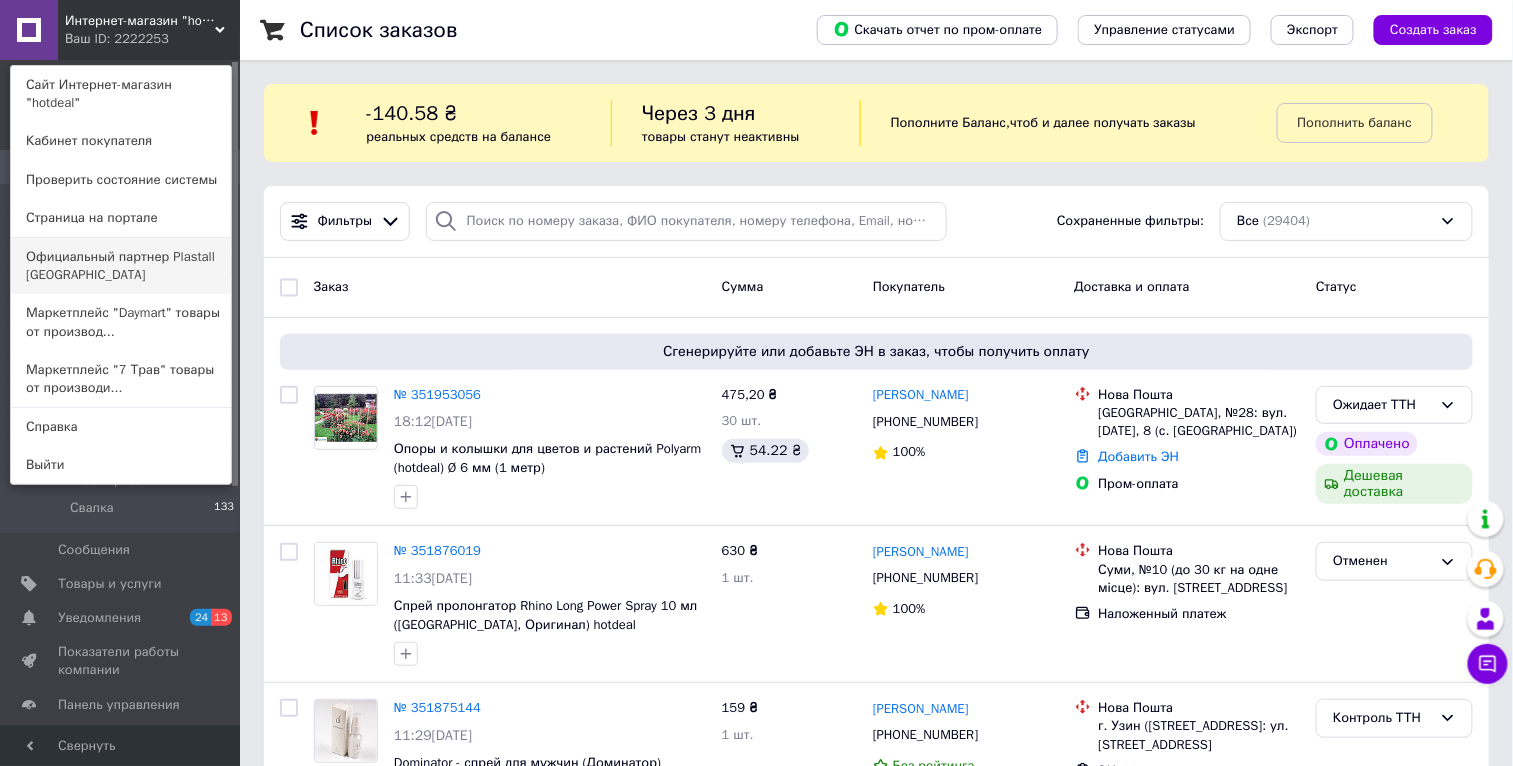 click on "Официальный партнер Plastall [GEOGRAPHIC_DATA]" at bounding box center [121, 266] 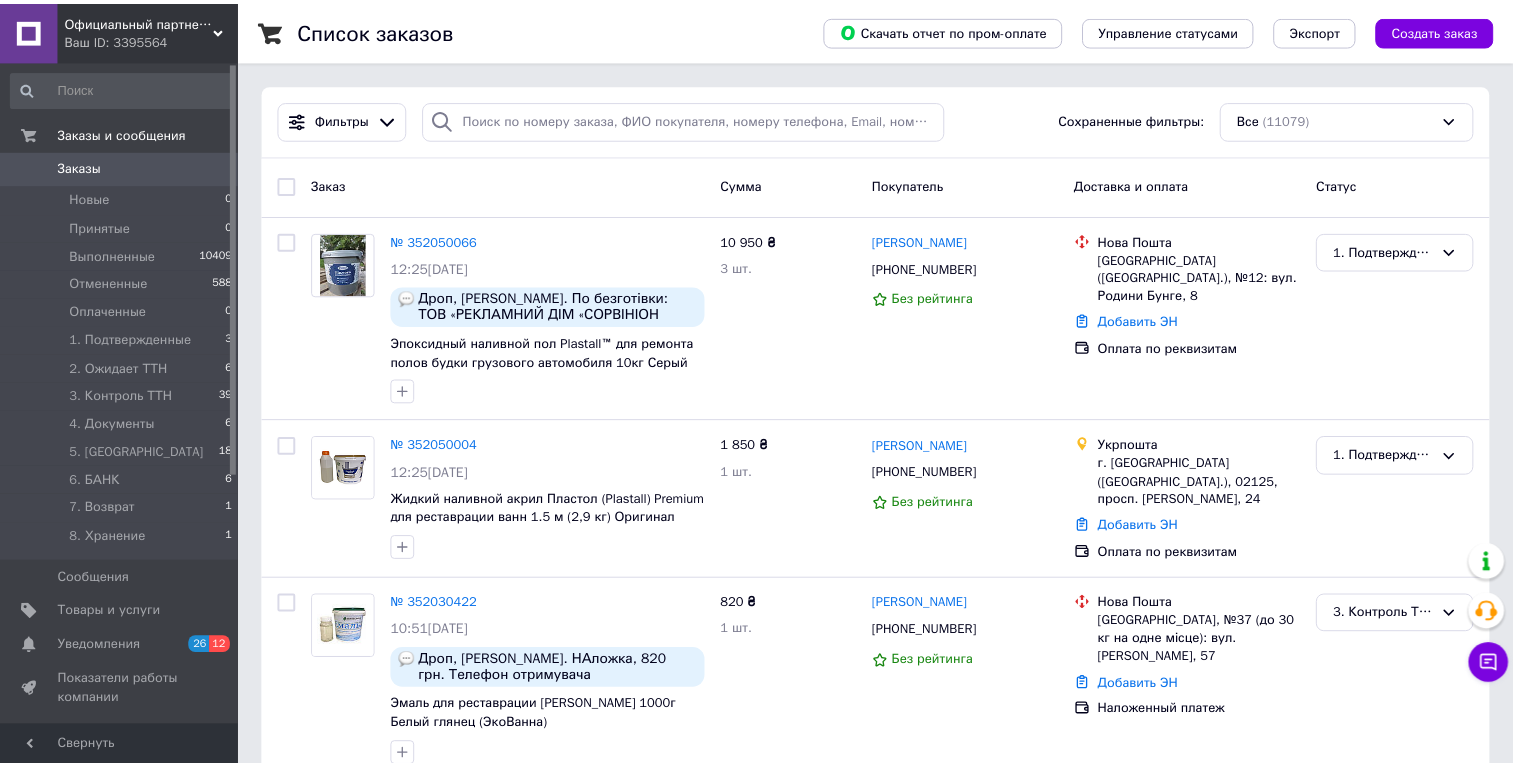 scroll, scrollTop: 0, scrollLeft: 0, axis: both 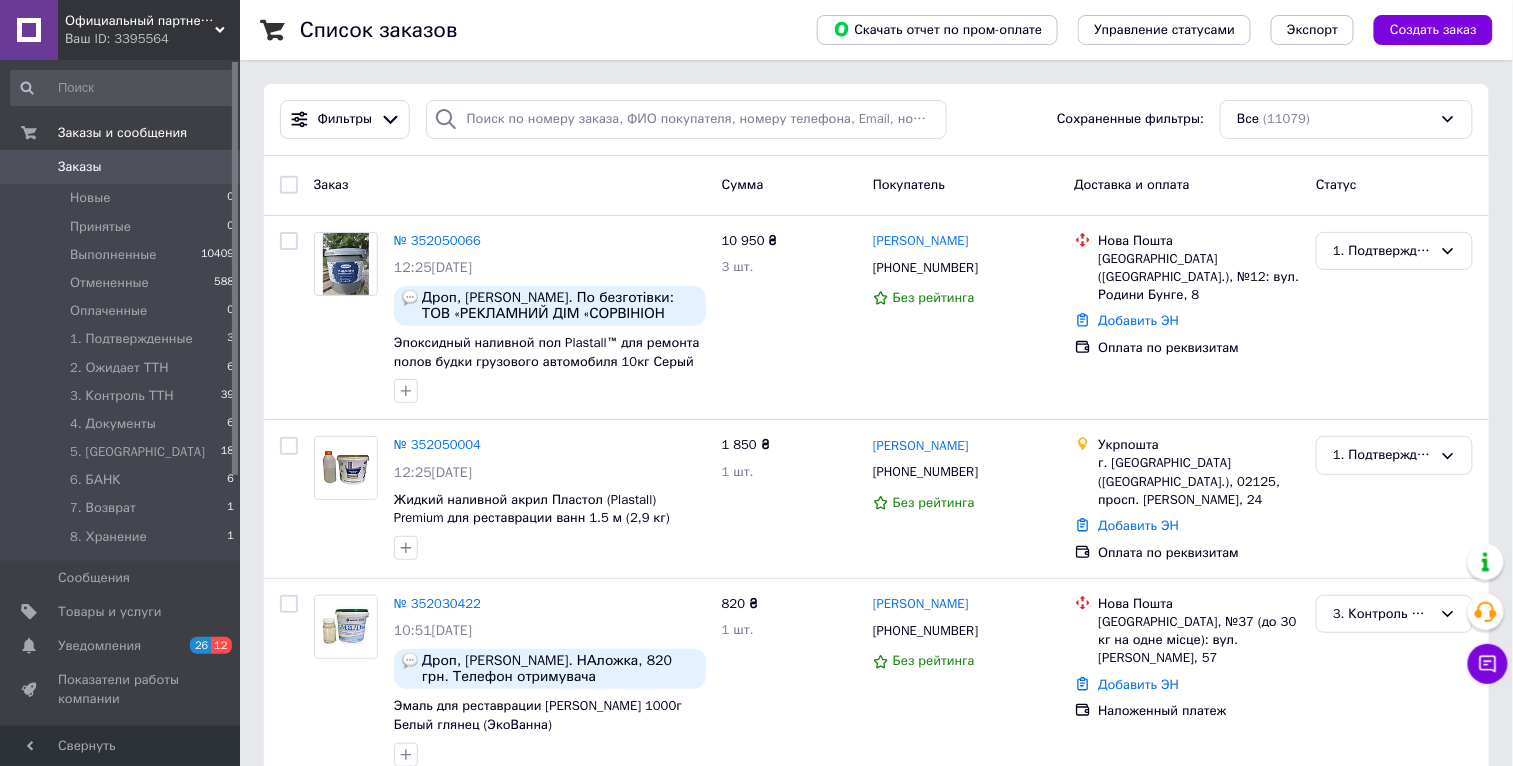 click on "Ваш ID: 3395564" at bounding box center (152, 39) 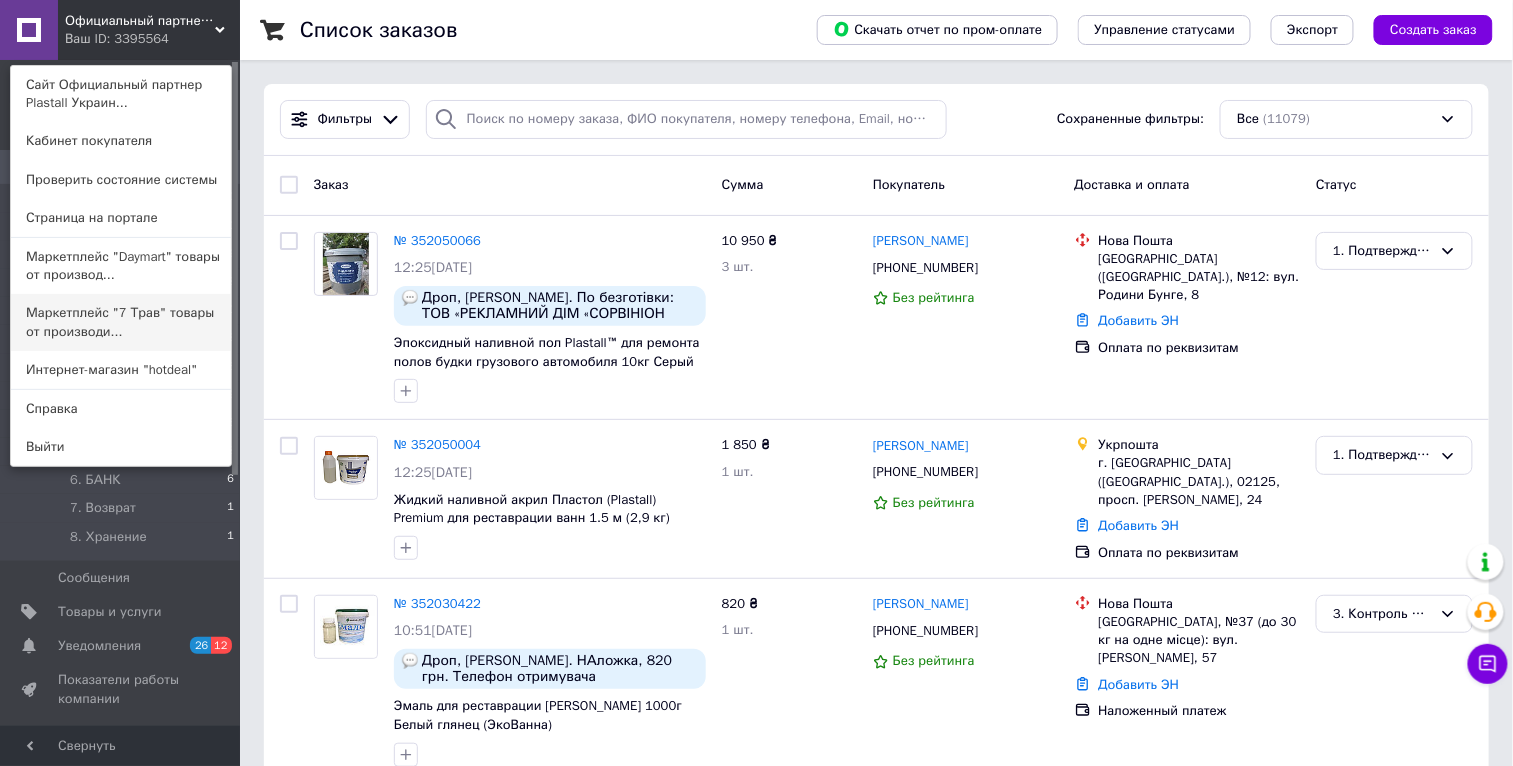 click on "Маркетплейс "7 Трав" товары от производи..." at bounding box center (121, 322) 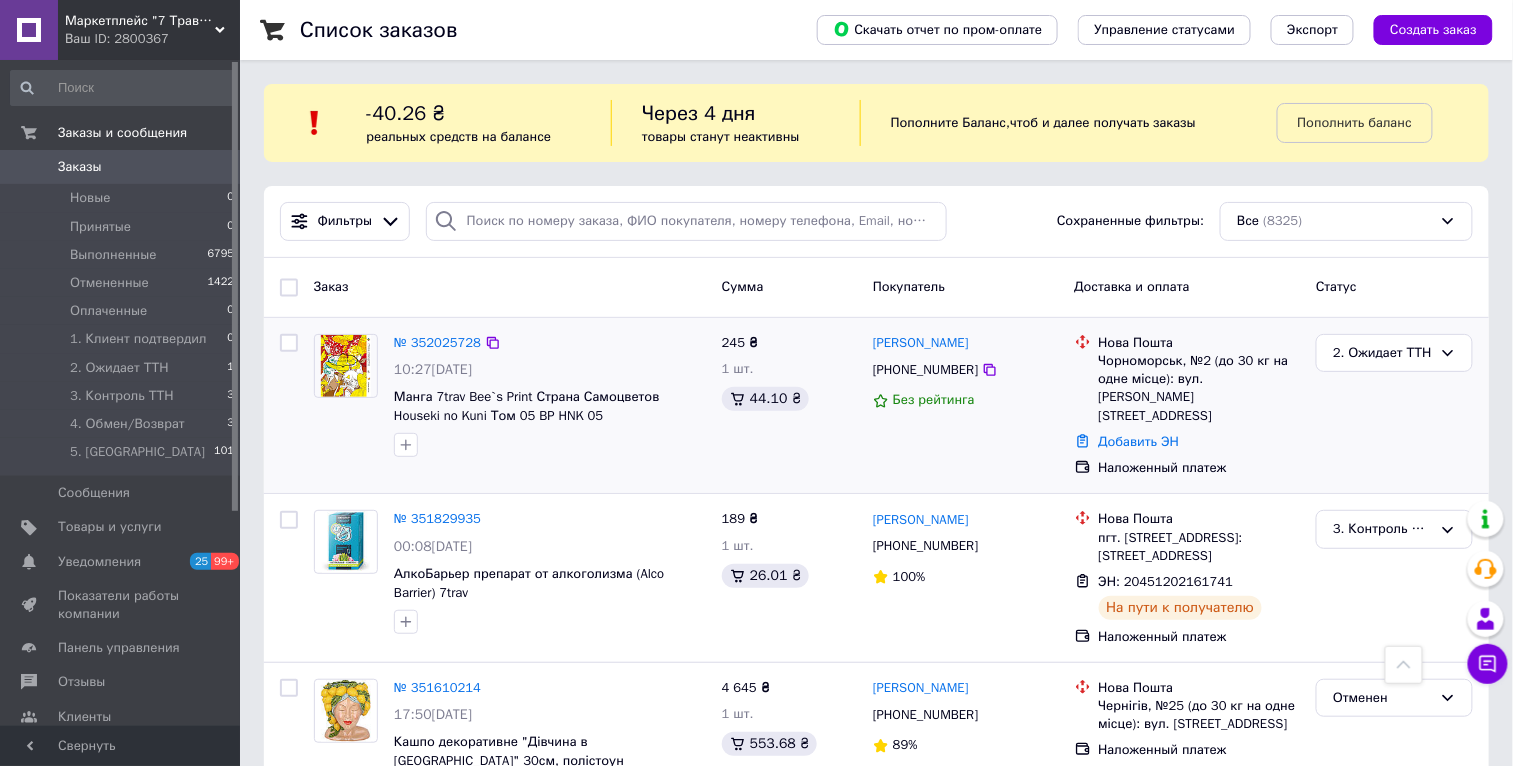 scroll, scrollTop: 442, scrollLeft: 0, axis: vertical 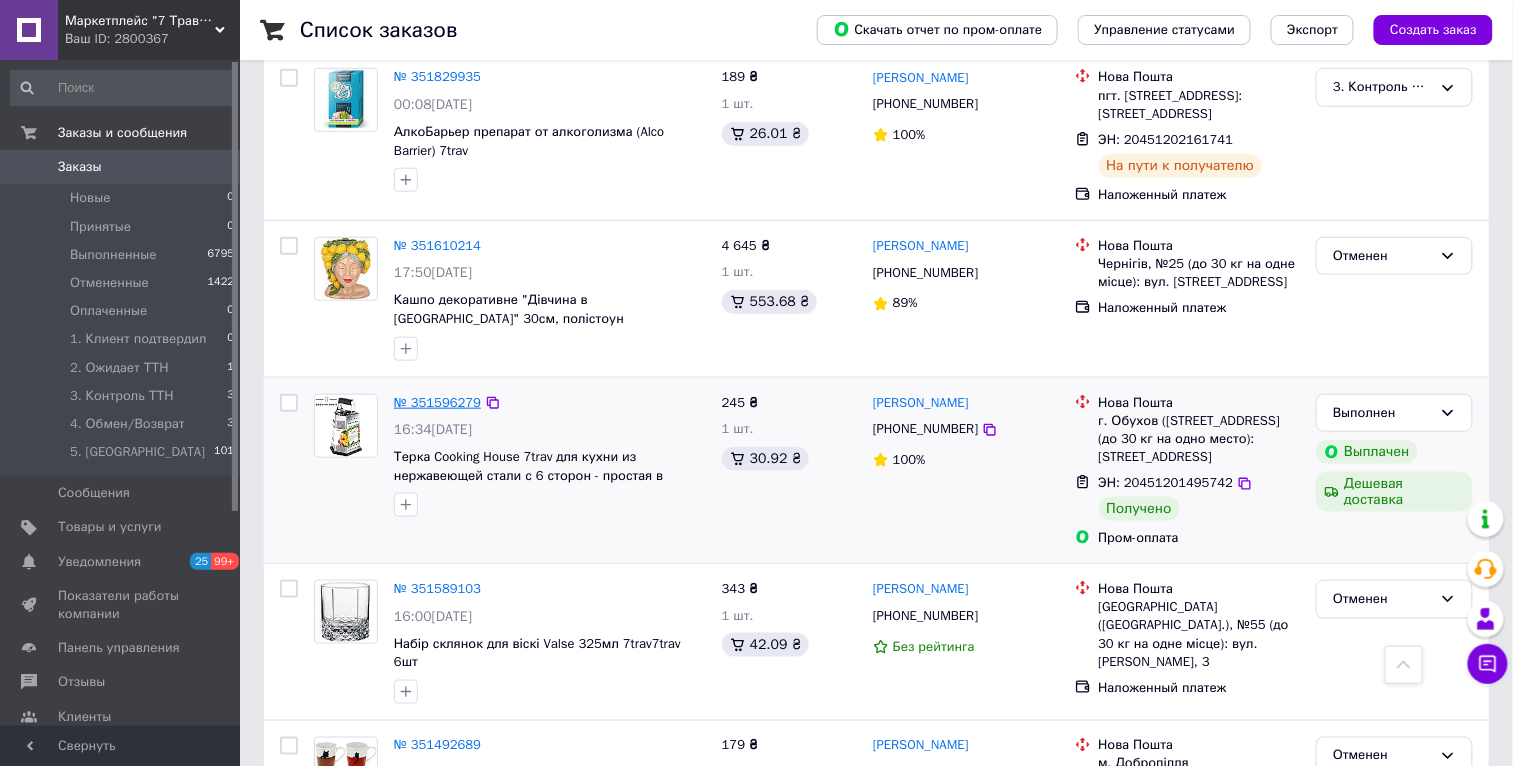 click on "№ 351596279" at bounding box center (437, 402) 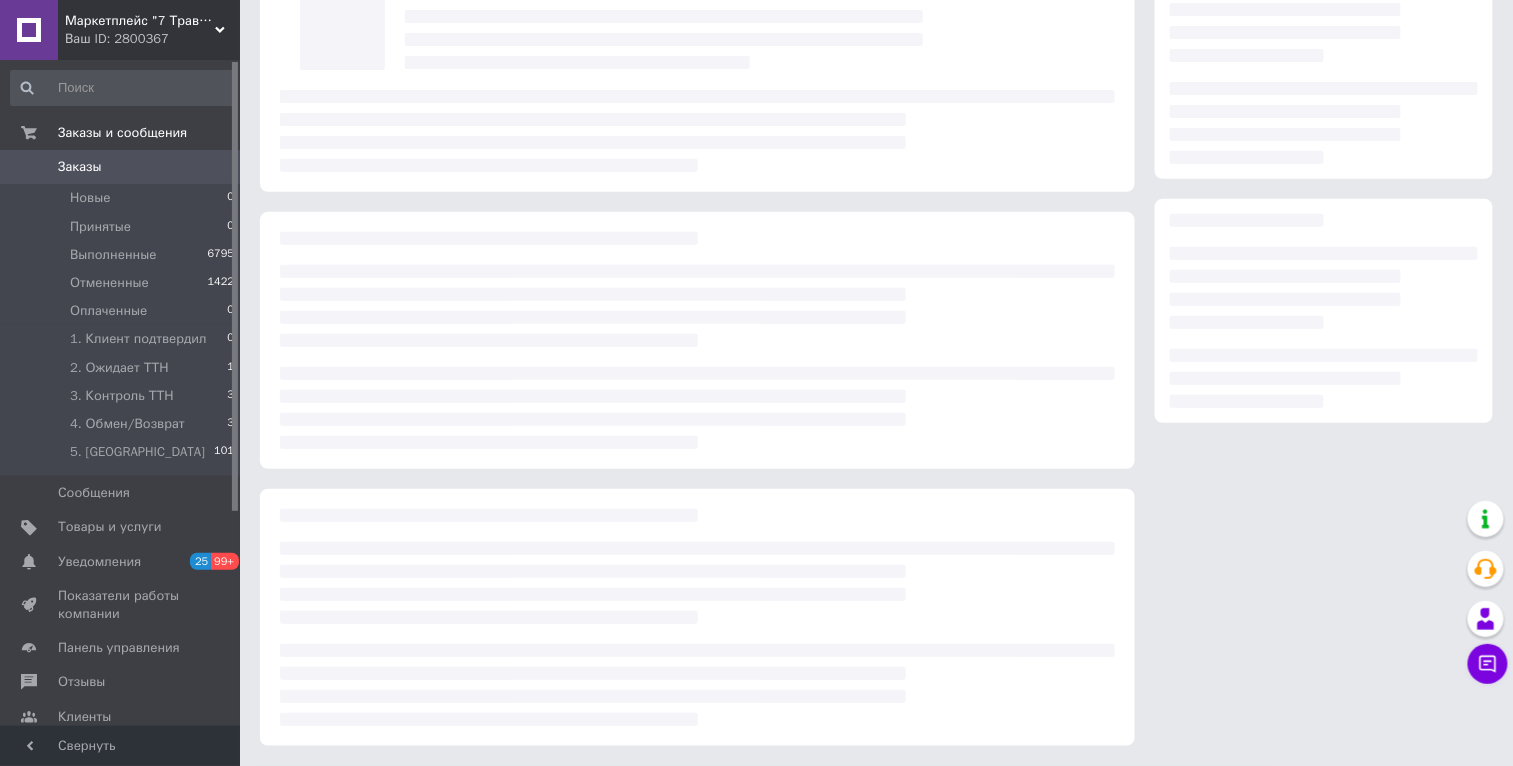 scroll, scrollTop: 0, scrollLeft: 0, axis: both 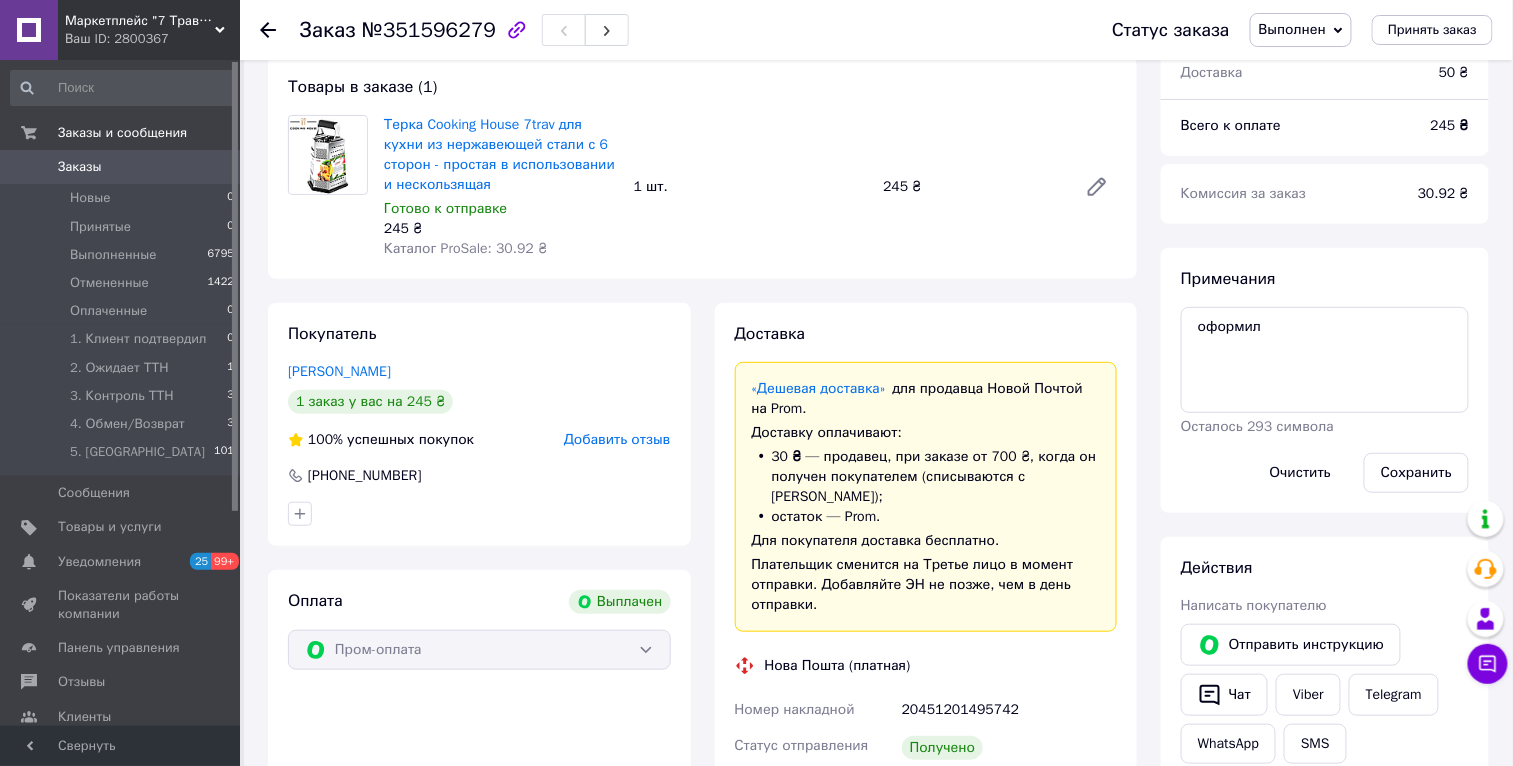 click on "20451201495742" at bounding box center (1009, 710) 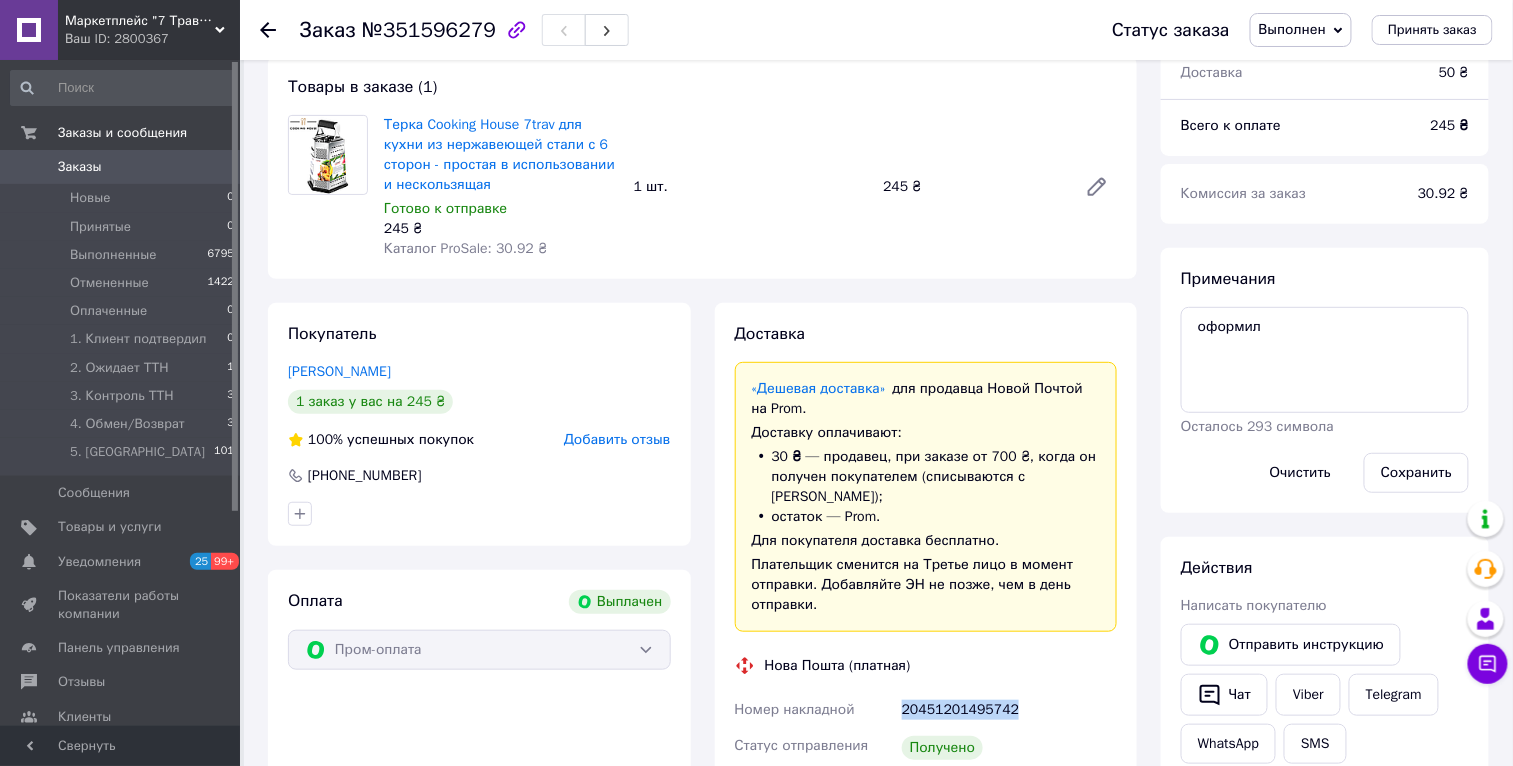 click on "20451201495742" at bounding box center [1009, 710] 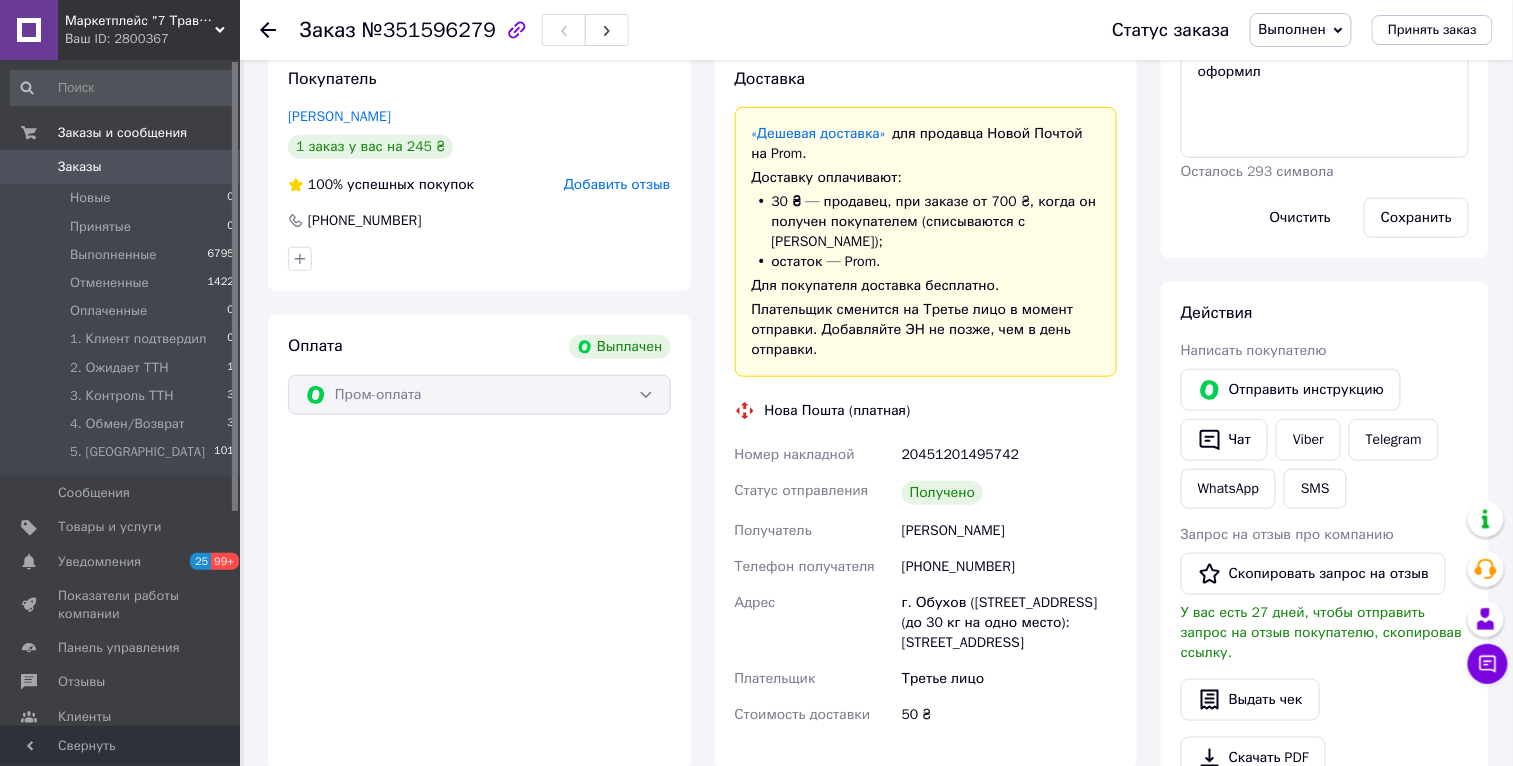 scroll, scrollTop: 552, scrollLeft: 0, axis: vertical 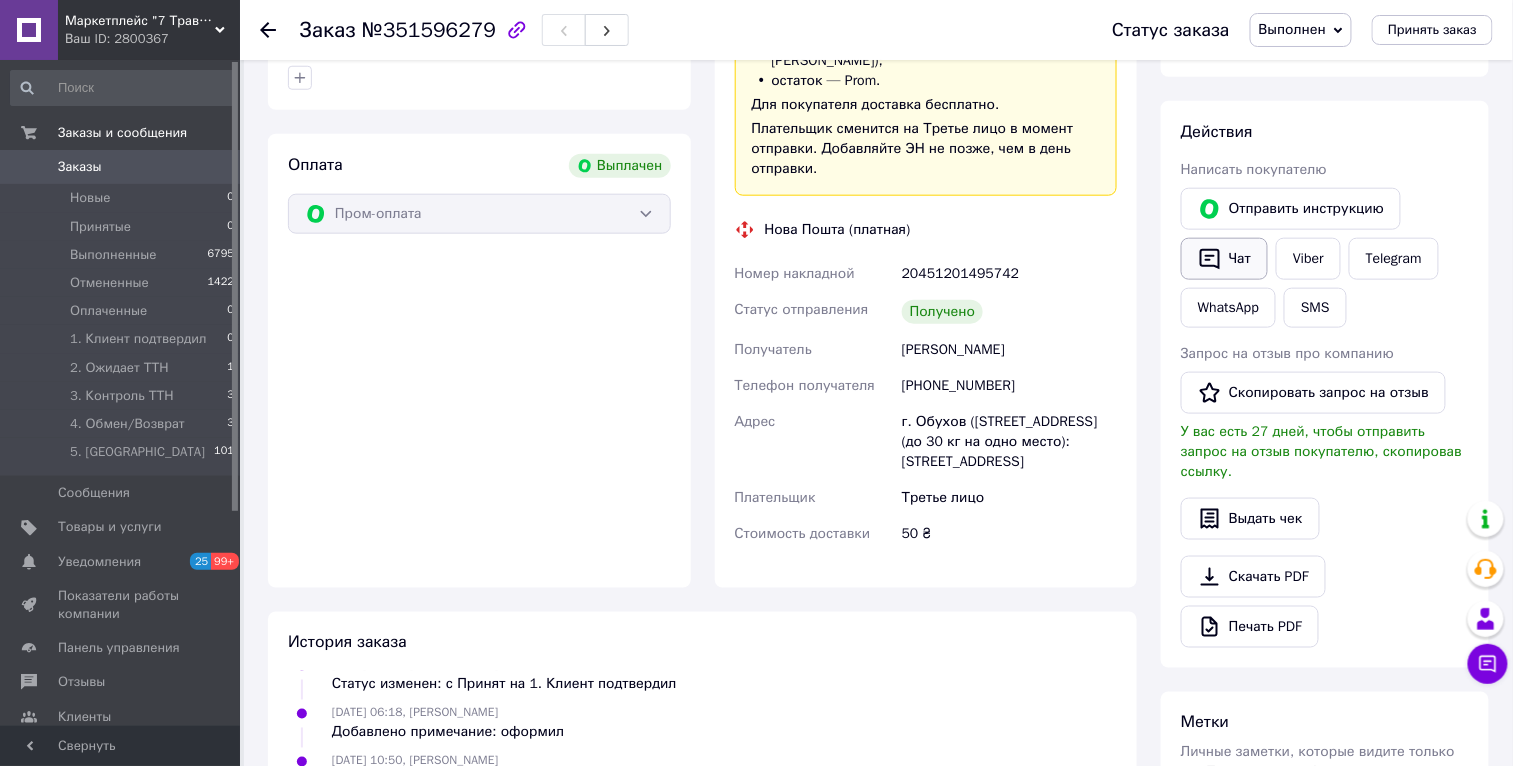 click on "Чат" at bounding box center (1224, 259) 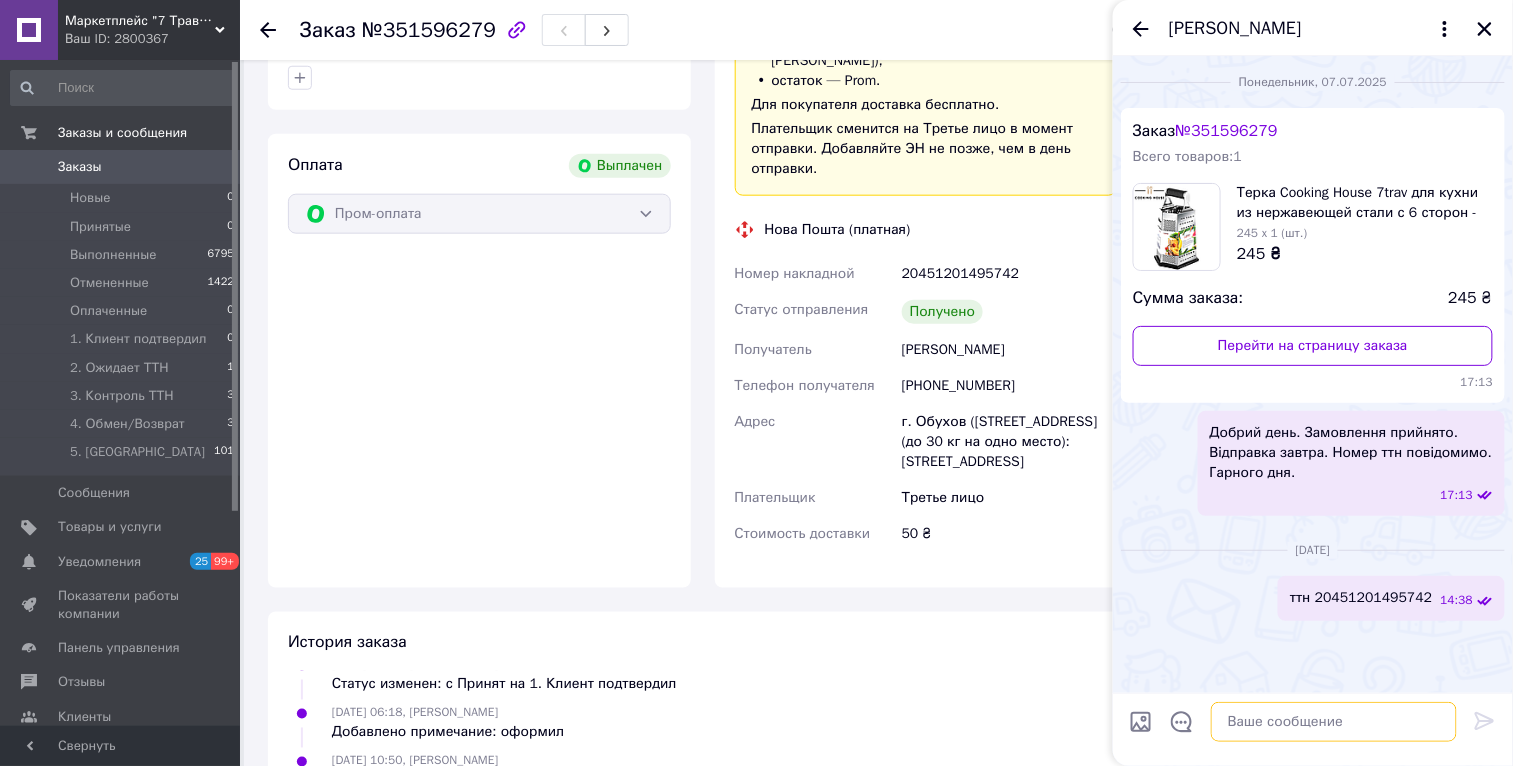 click at bounding box center (1334, 722) 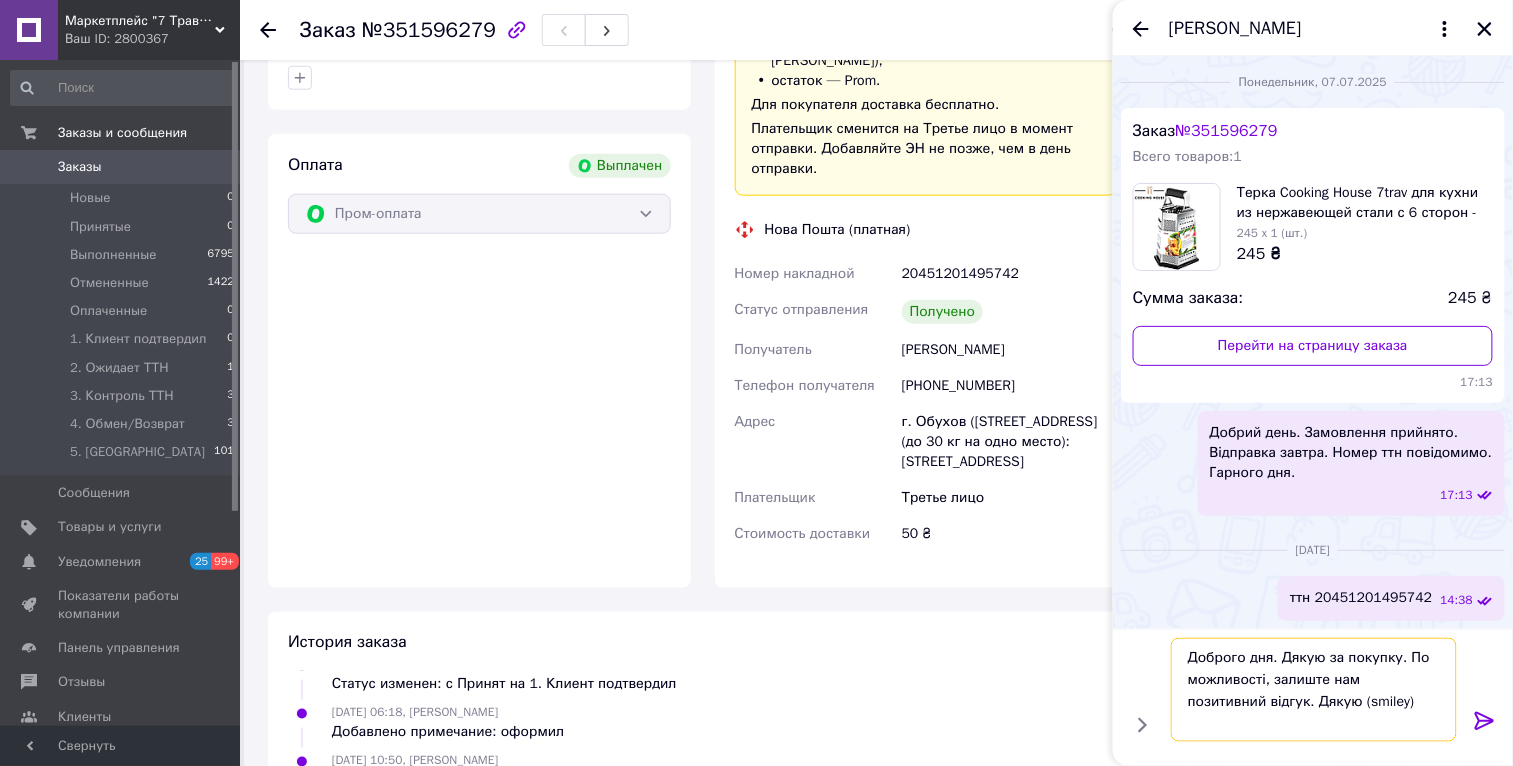 type 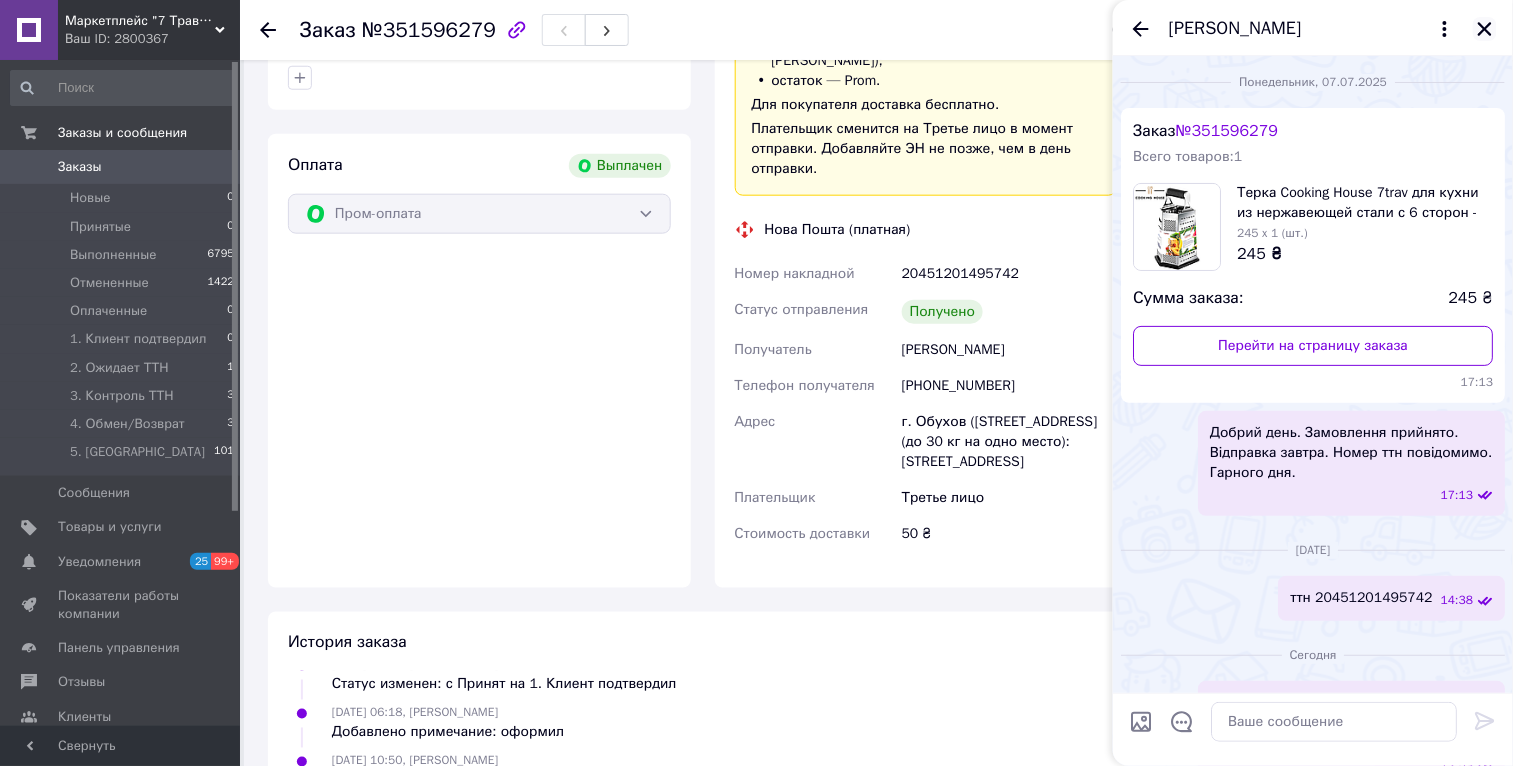 click 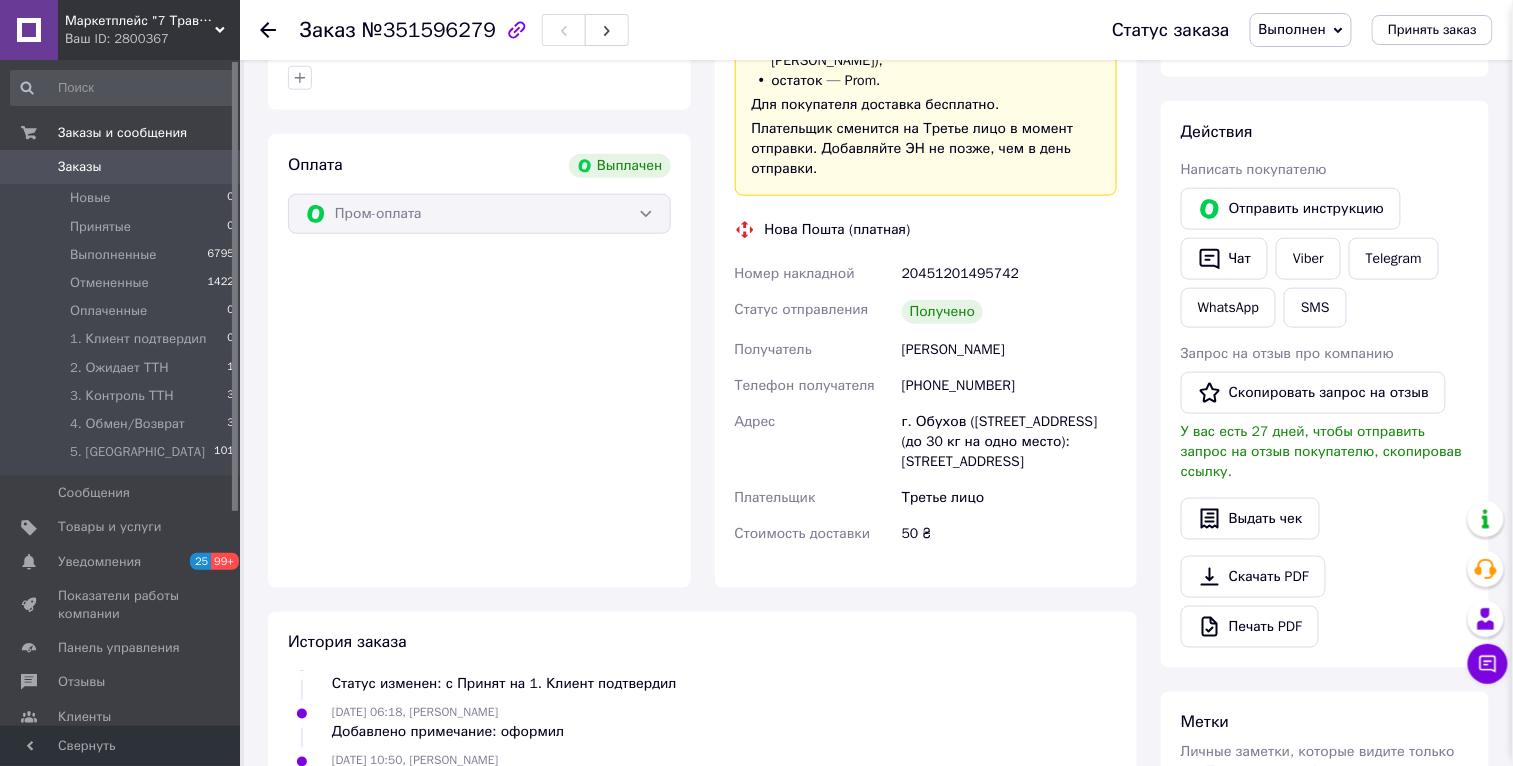 scroll, scrollTop: 100, scrollLeft: 0, axis: vertical 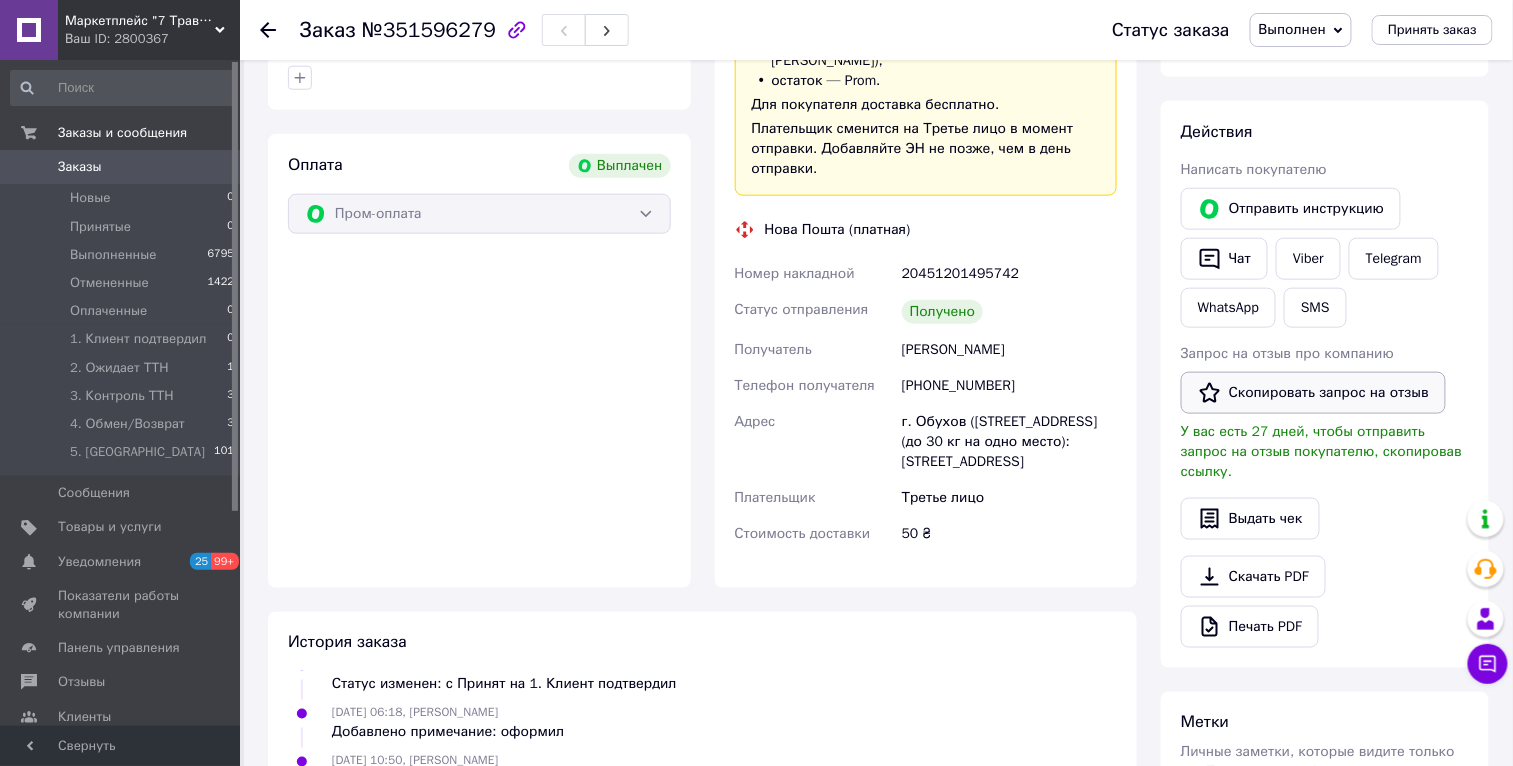 click on "Скопировать запрос на отзыв" at bounding box center (1313, 393) 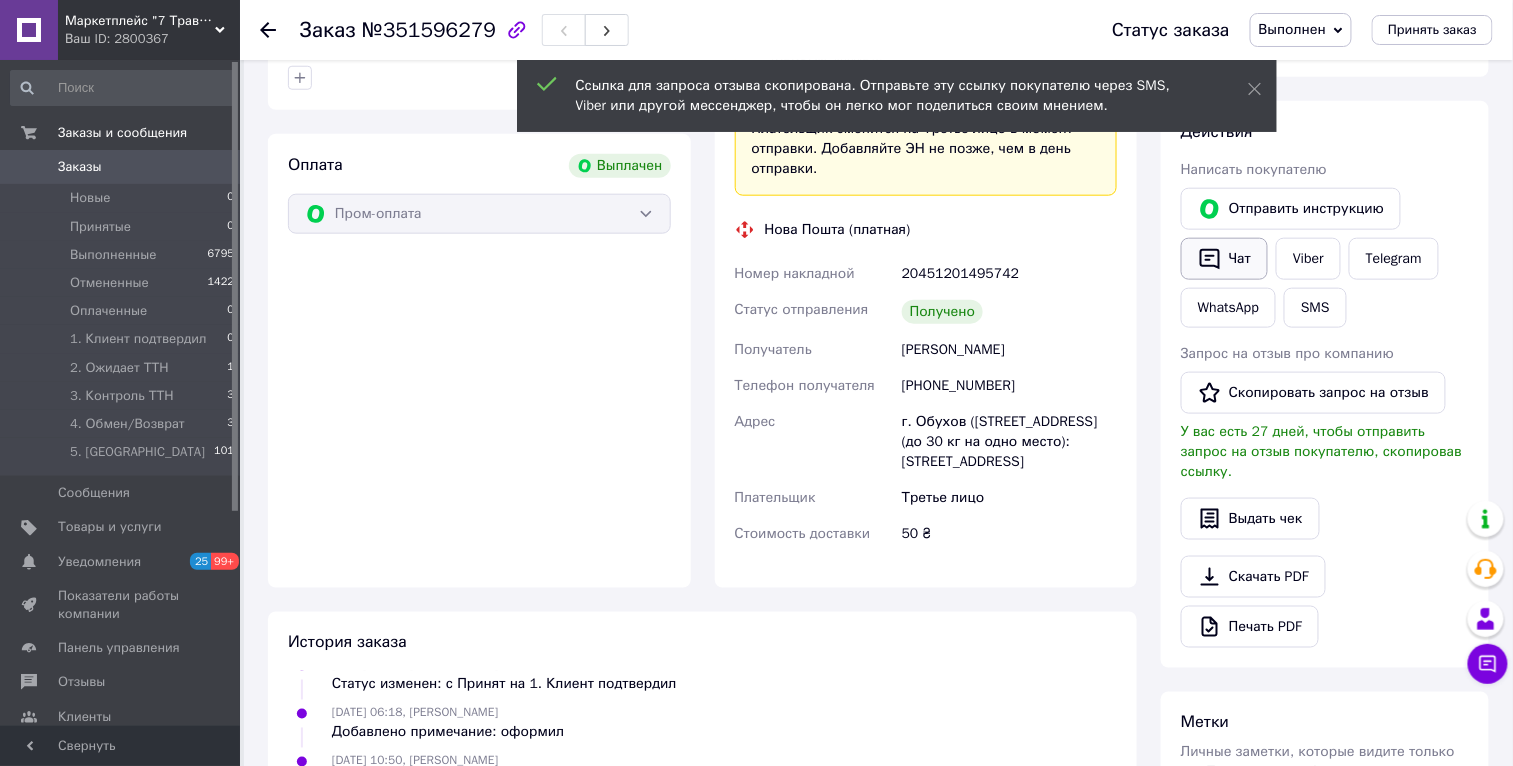 click on "Чат" at bounding box center (1224, 259) 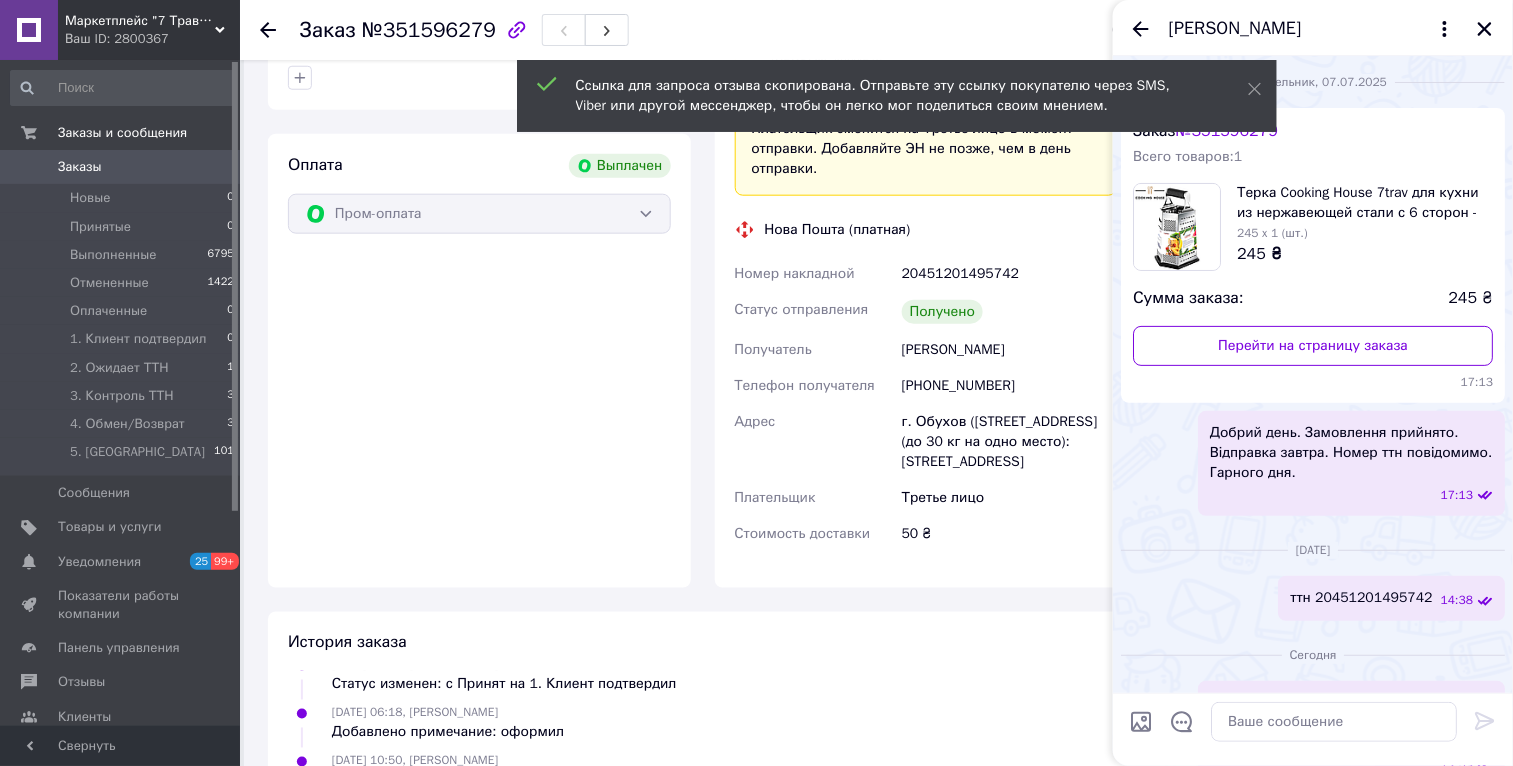 scroll, scrollTop: 100, scrollLeft: 0, axis: vertical 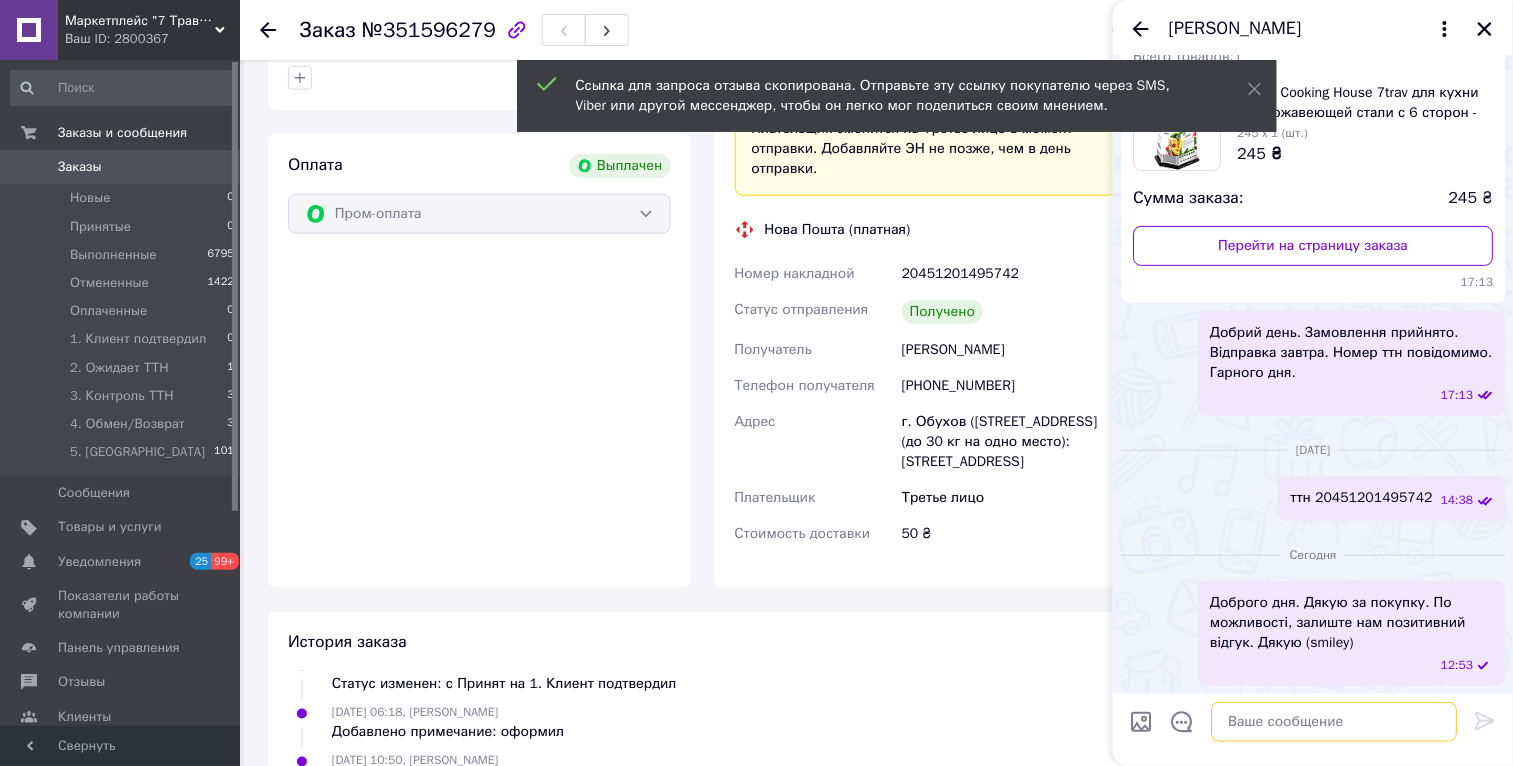 click at bounding box center [1334, 722] 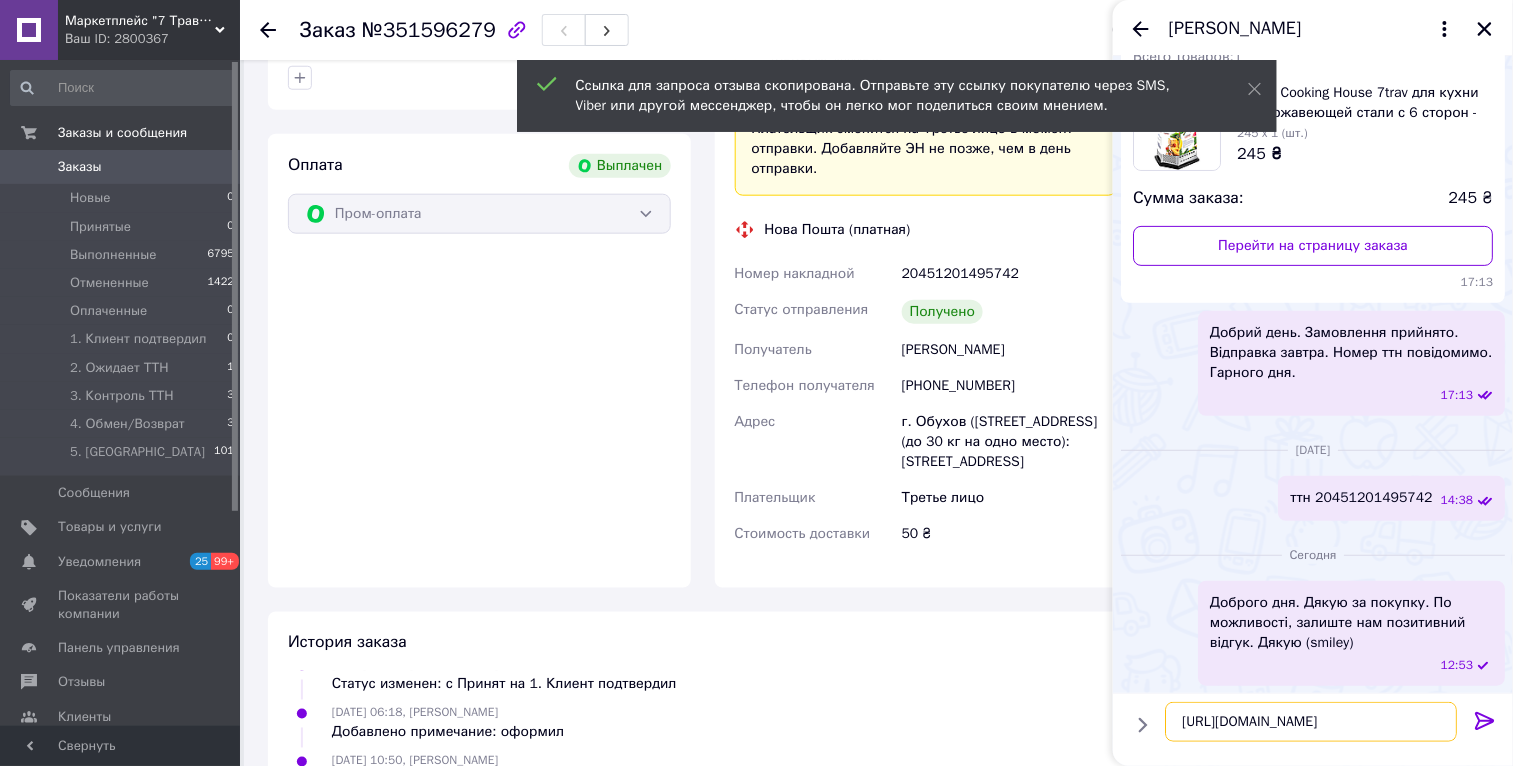 type 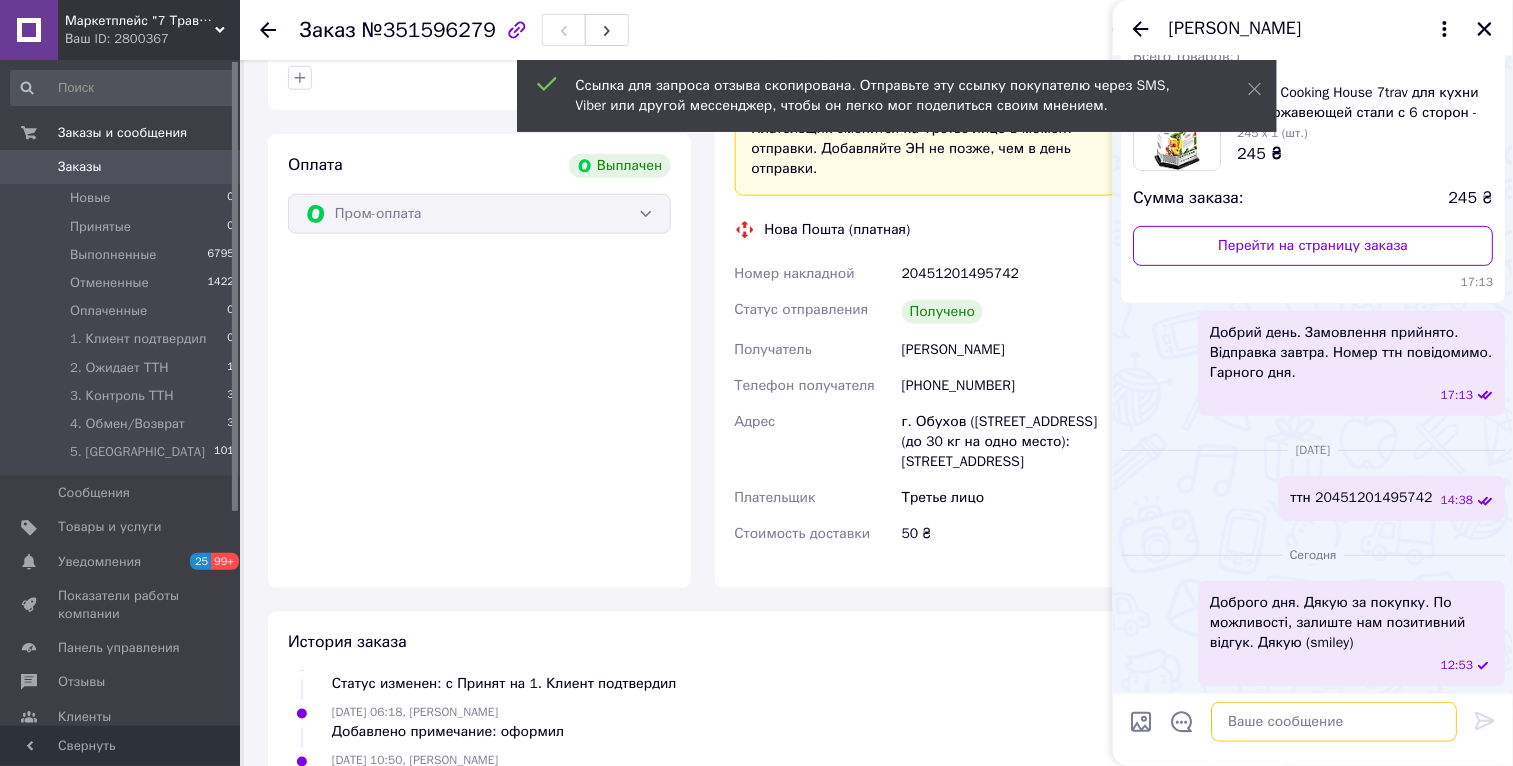 scroll, scrollTop: 421, scrollLeft: 0, axis: vertical 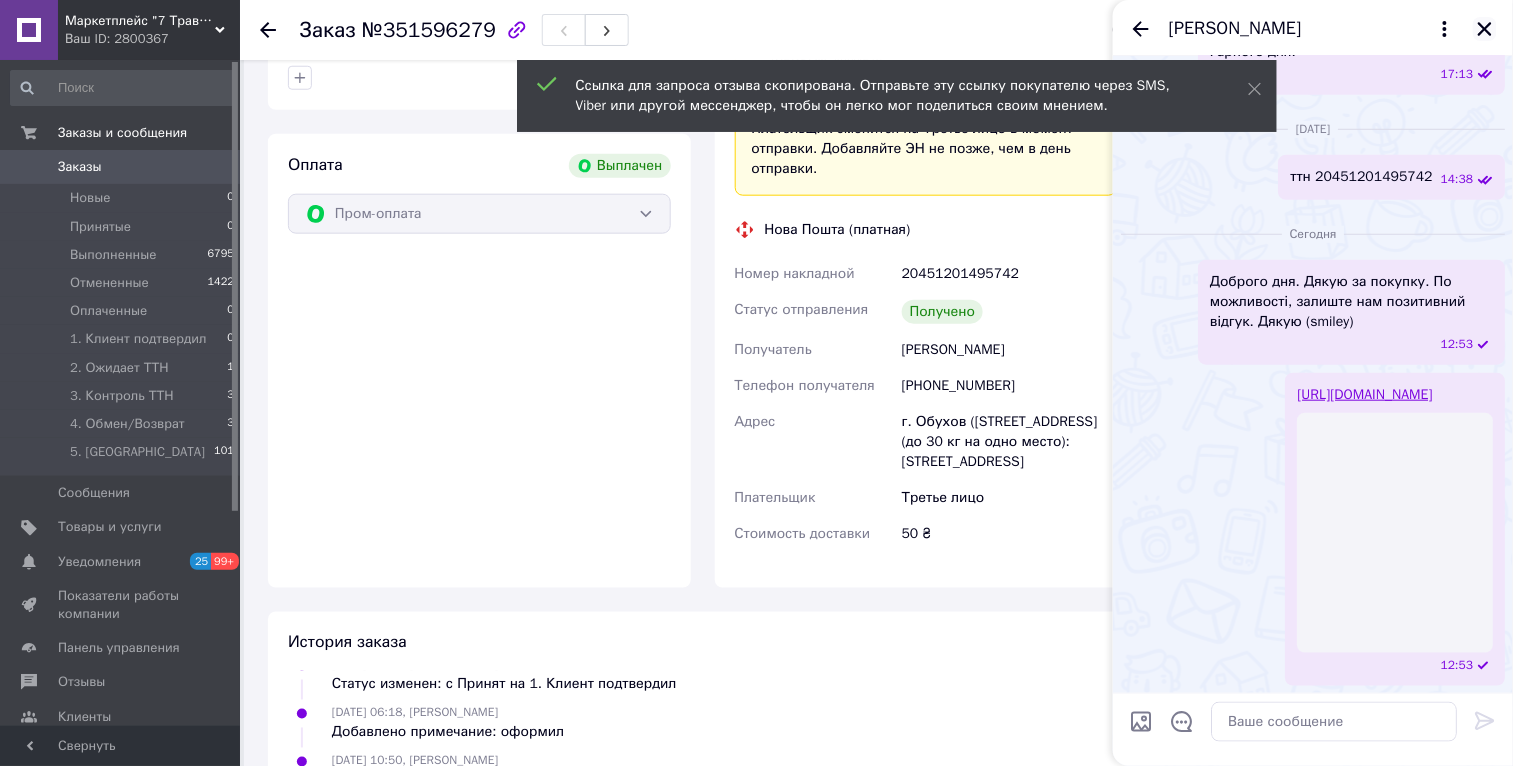 click 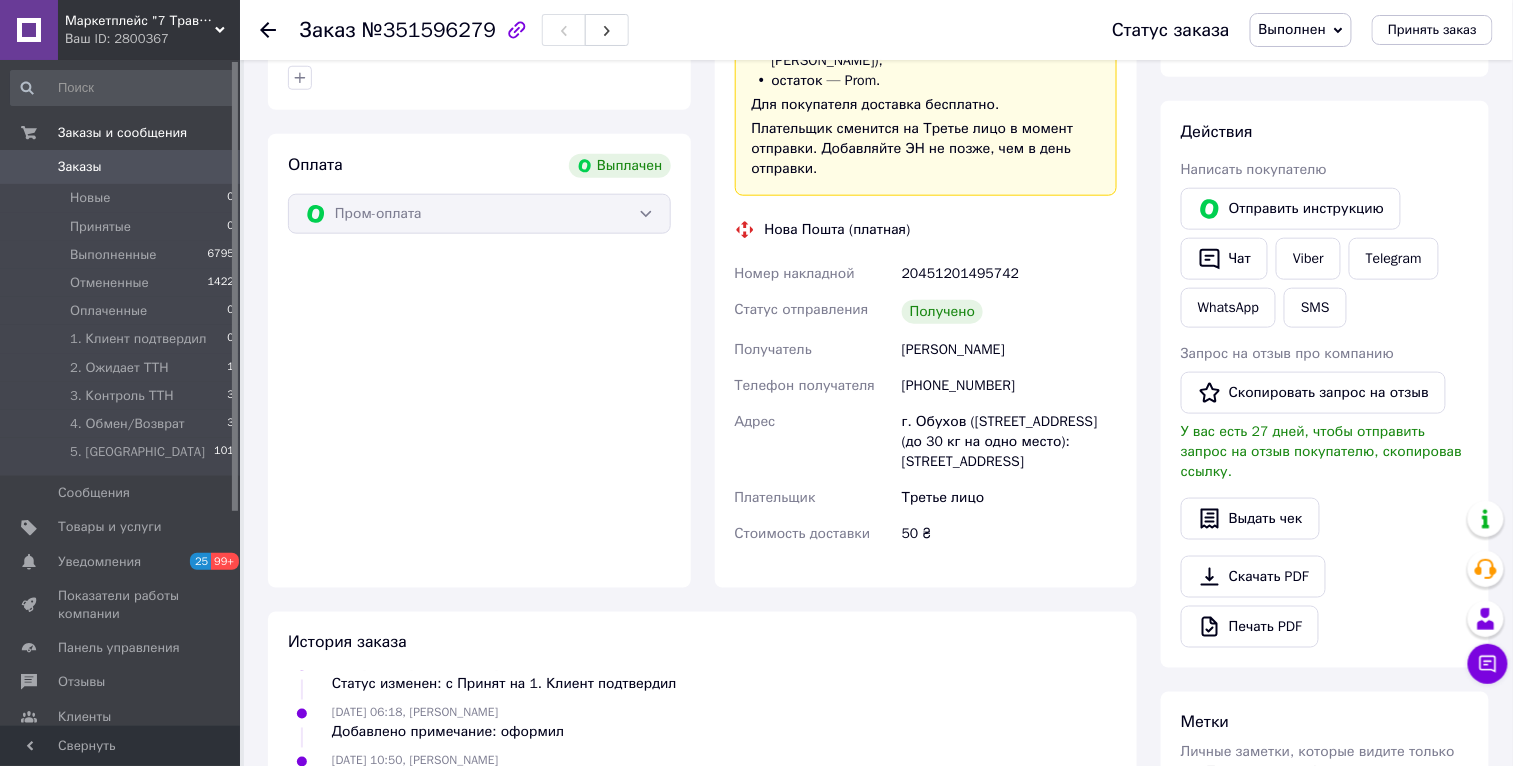 click on "Маркетплейс "7 Трав" товары от производителей Украины, Европы и Азии" at bounding box center [140, 21] 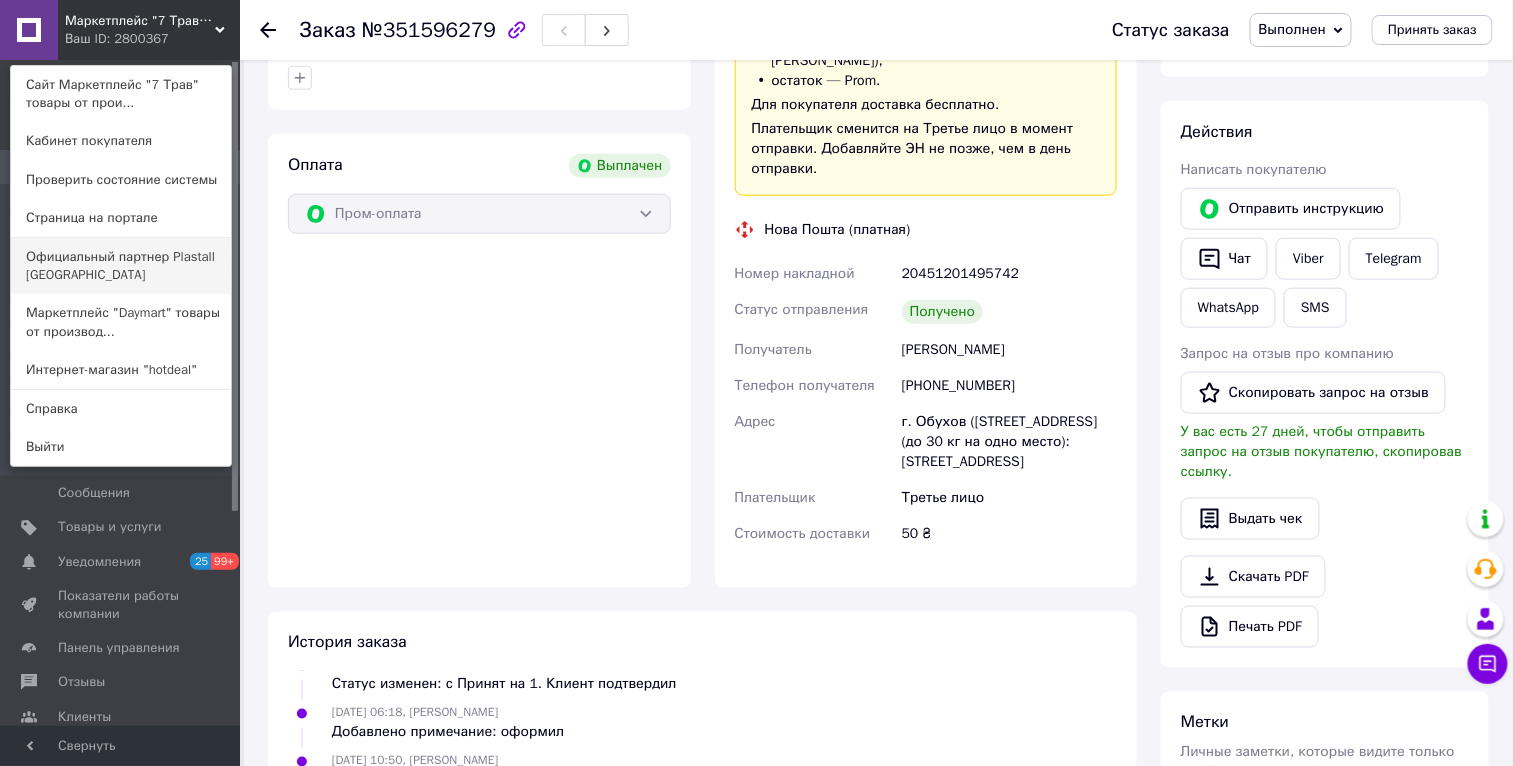 click on "Официальный партнер Plastall [GEOGRAPHIC_DATA]" at bounding box center [121, 266] 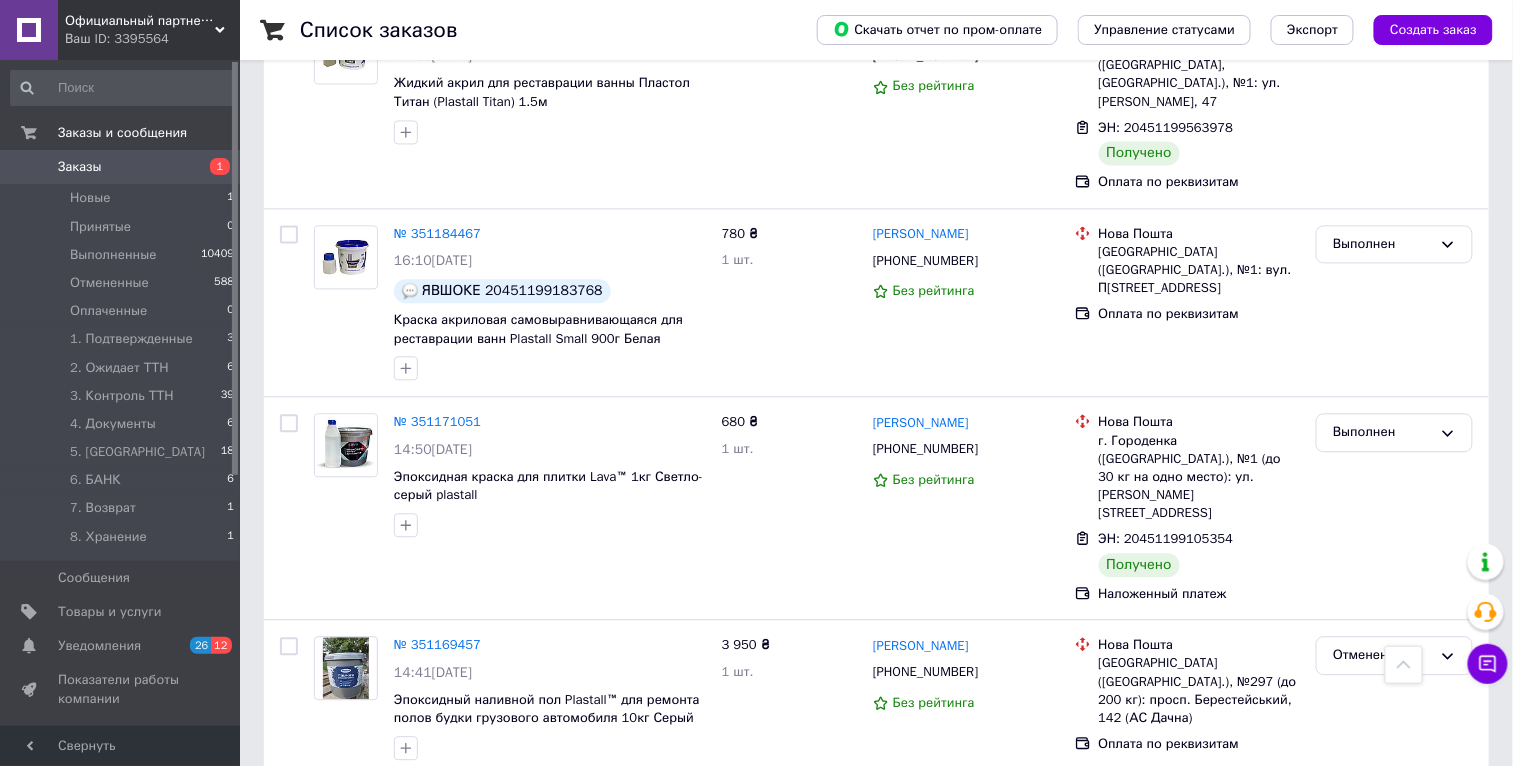 scroll, scrollTop: 17982, scrollLeft: 0, axis: vertical 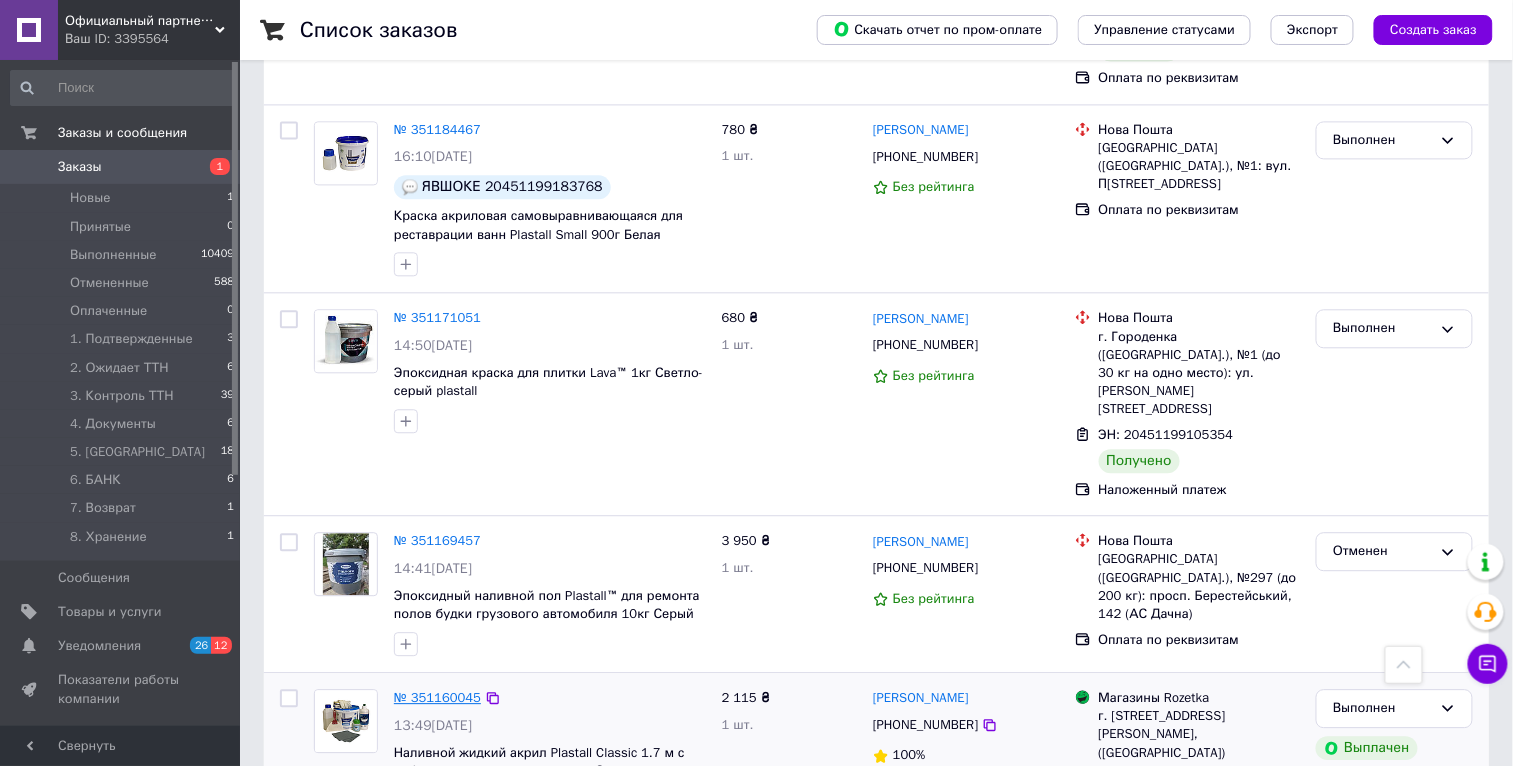 click on "№ 351160045" at bounding box center [437, 697] 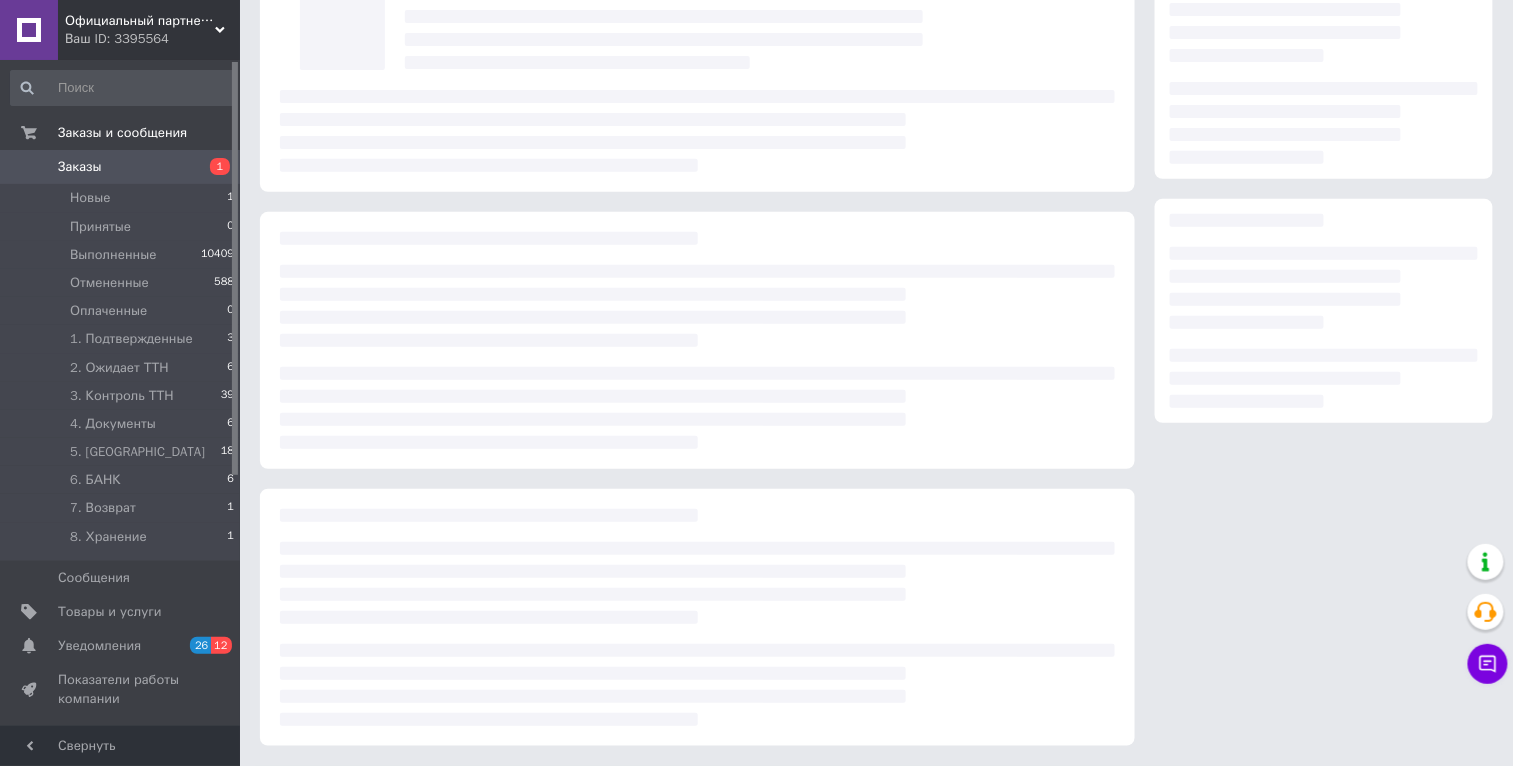 scroll, scrollTop: 0, scrollLeft: 0, axis: both 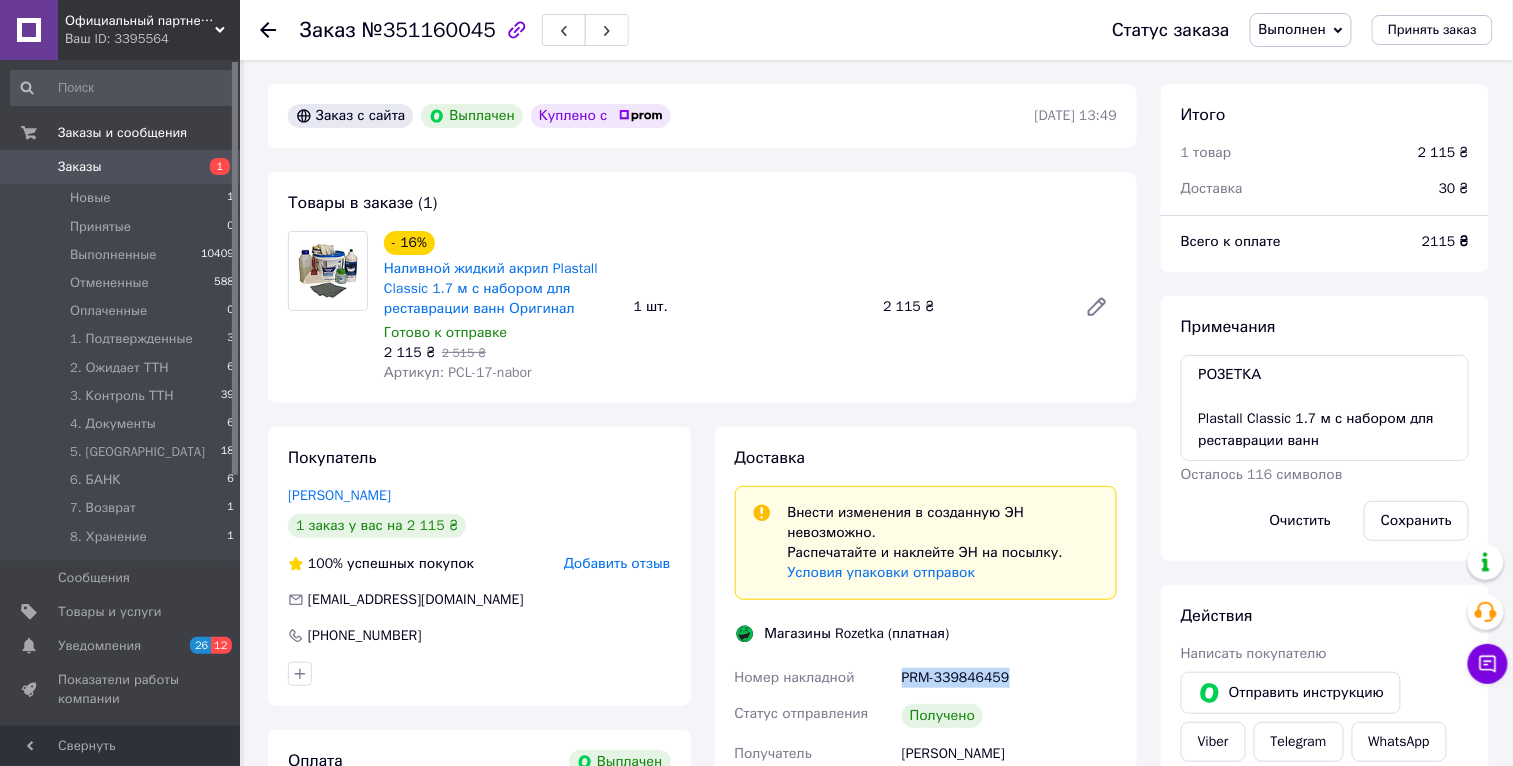 drag, startPoint x: 1019, startPoint y: 668, endPoint x: 905, endPoint y: 676, distance: 114.28036 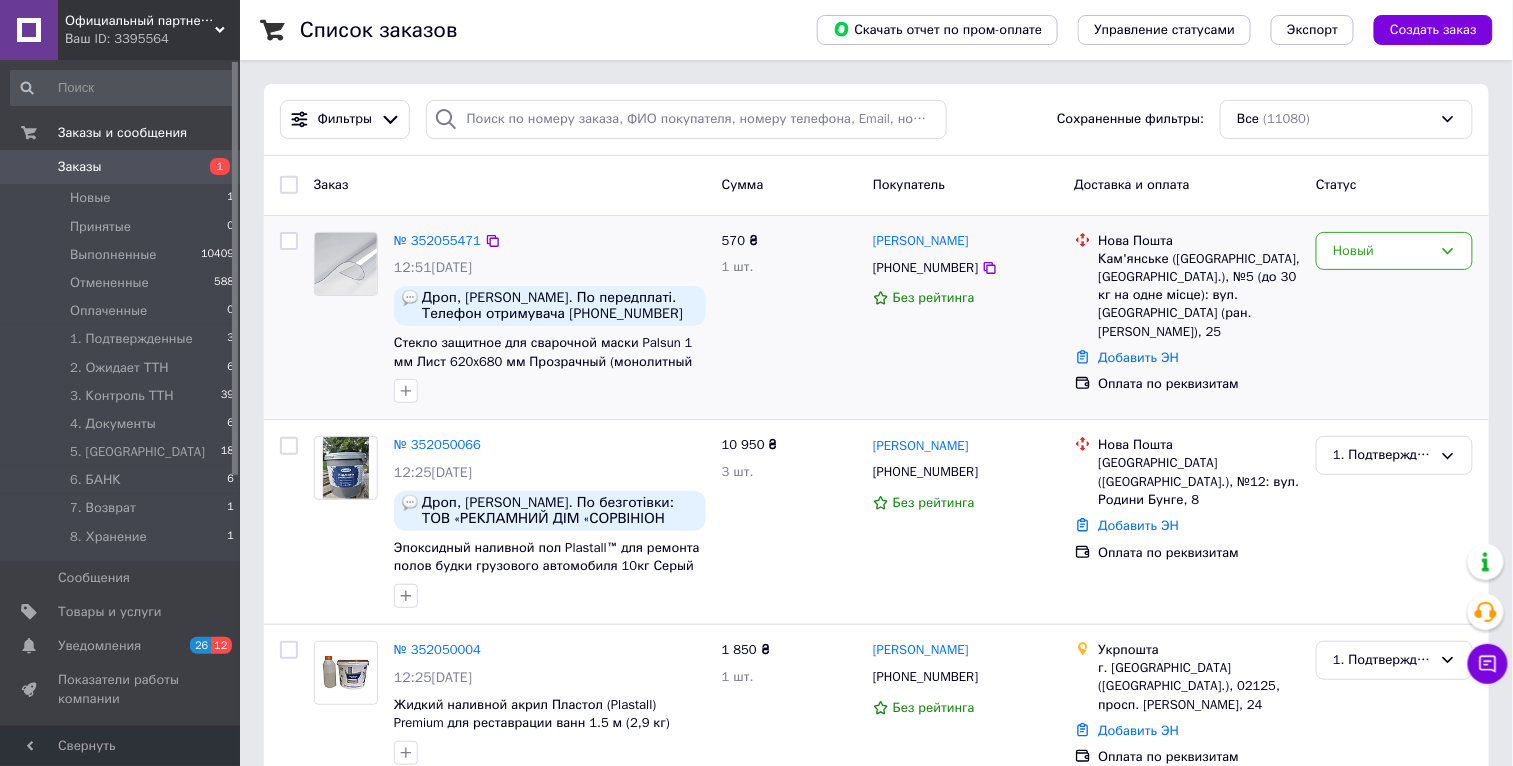 click on "Новый" at bounding box center [1394, 318] 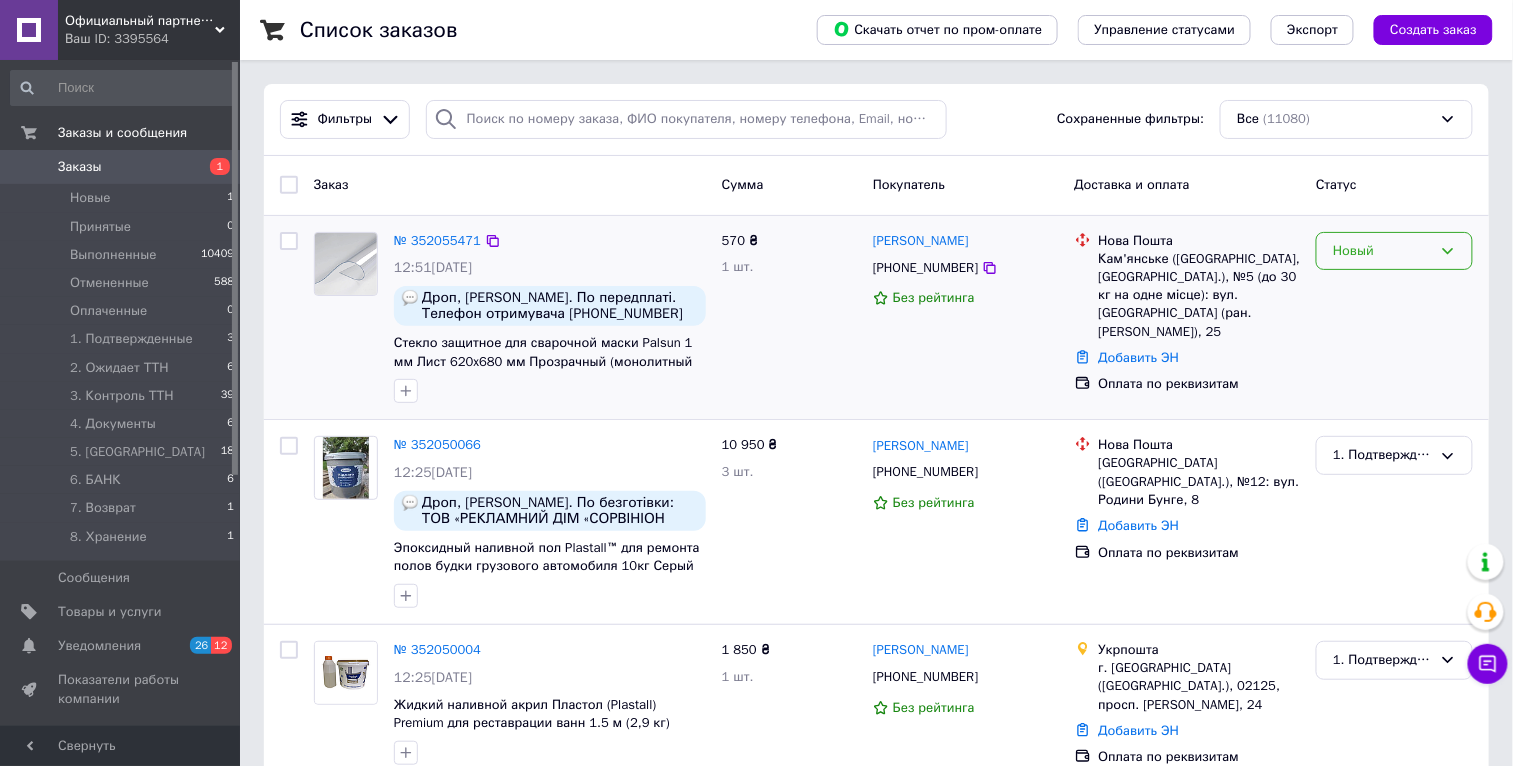 click on "Новый" at bounding box center [1394, 251] 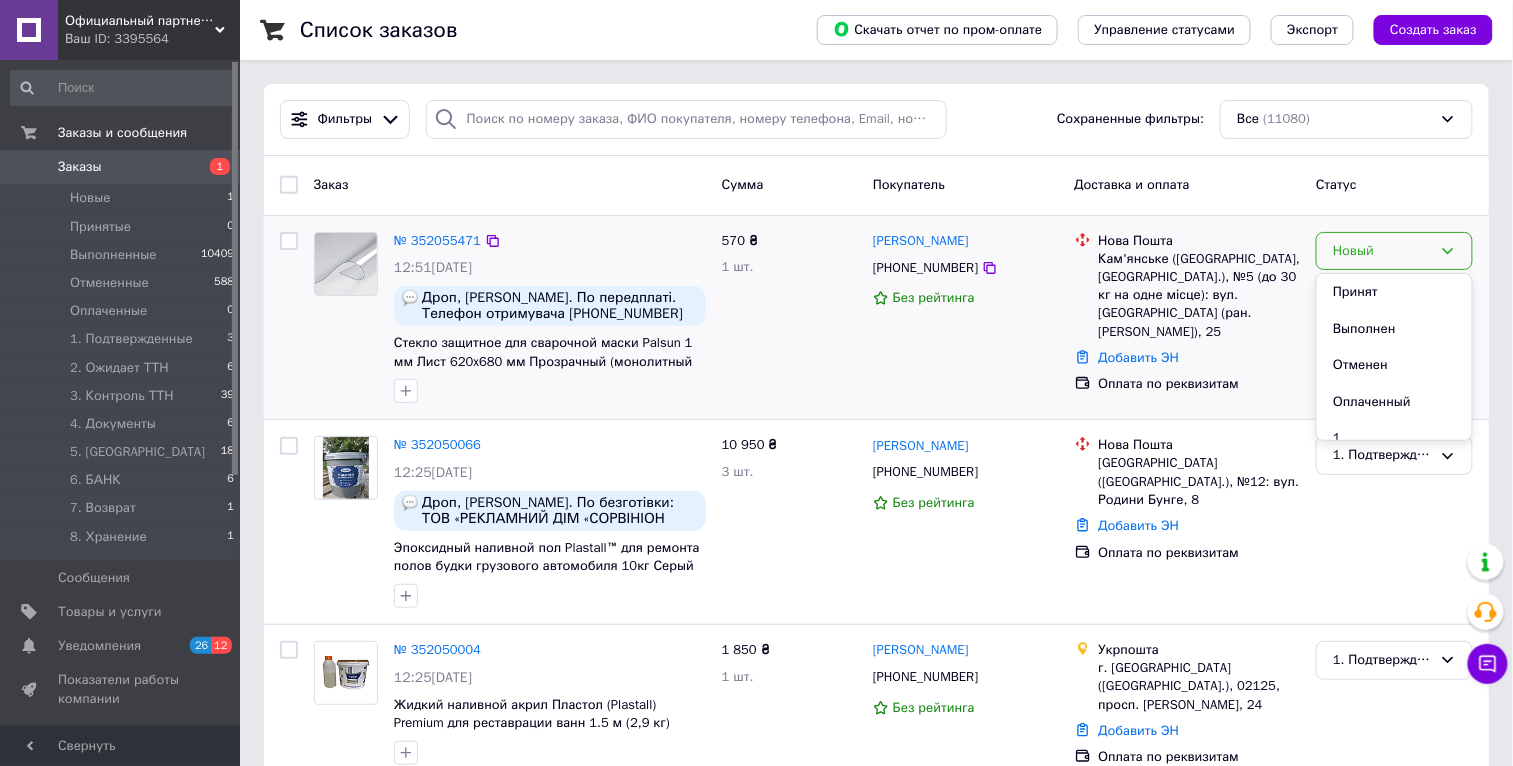 click on "Принят" at bounding box center (1394, 292) 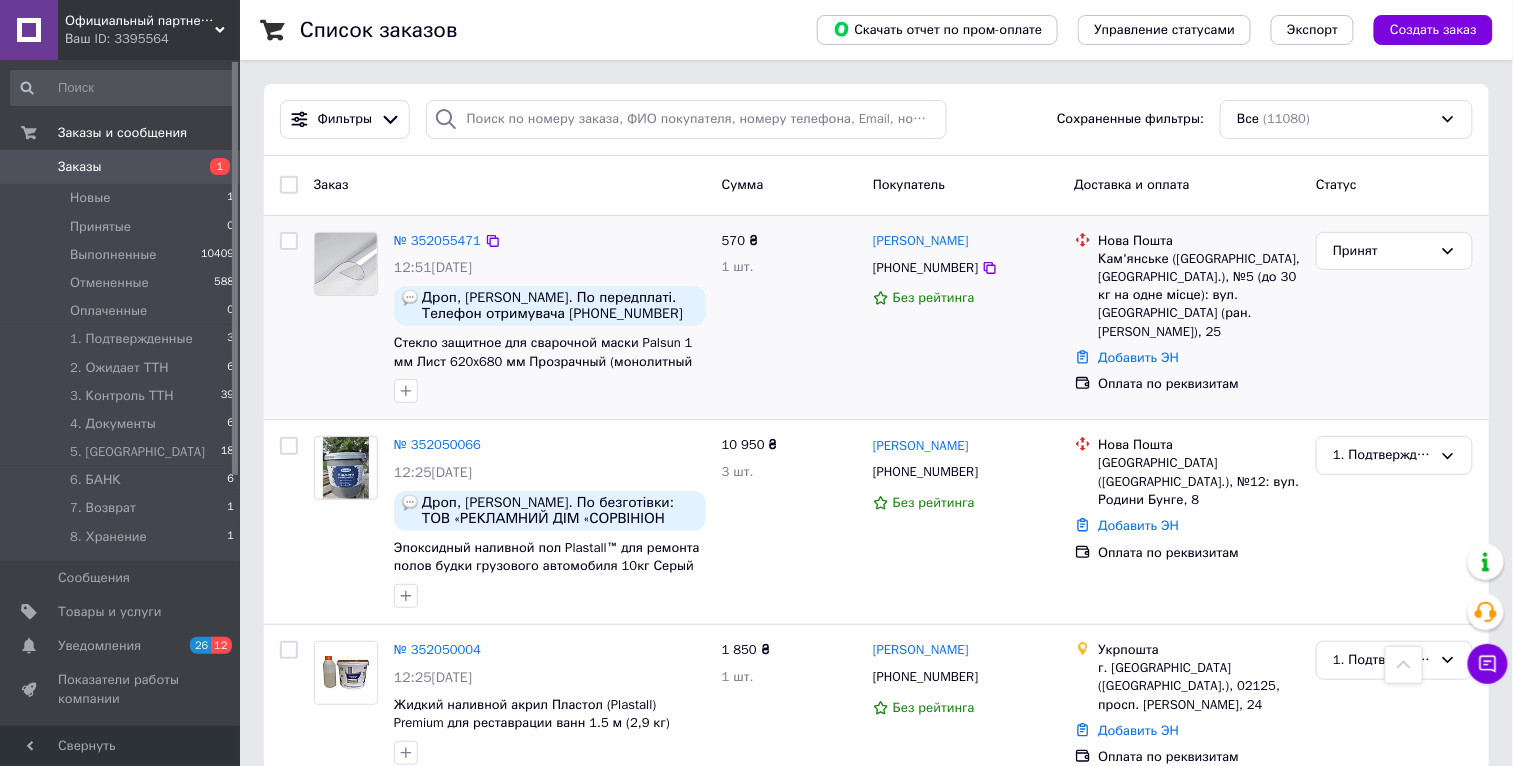 scroll, scrollTop: 6869, scrollLeft: 0, axis: vertical 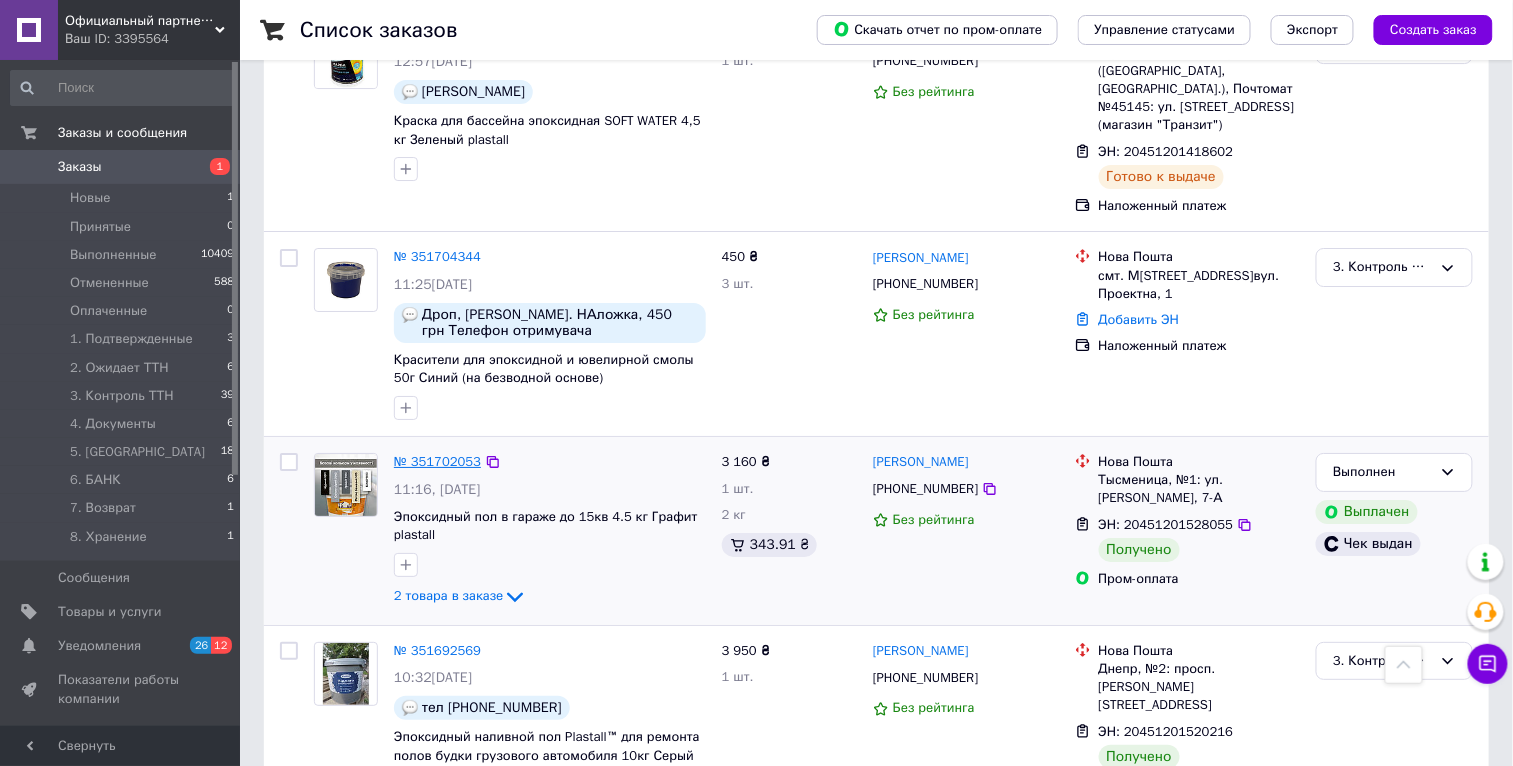 click on "№ 351702053" at bounding box center [437, 461] 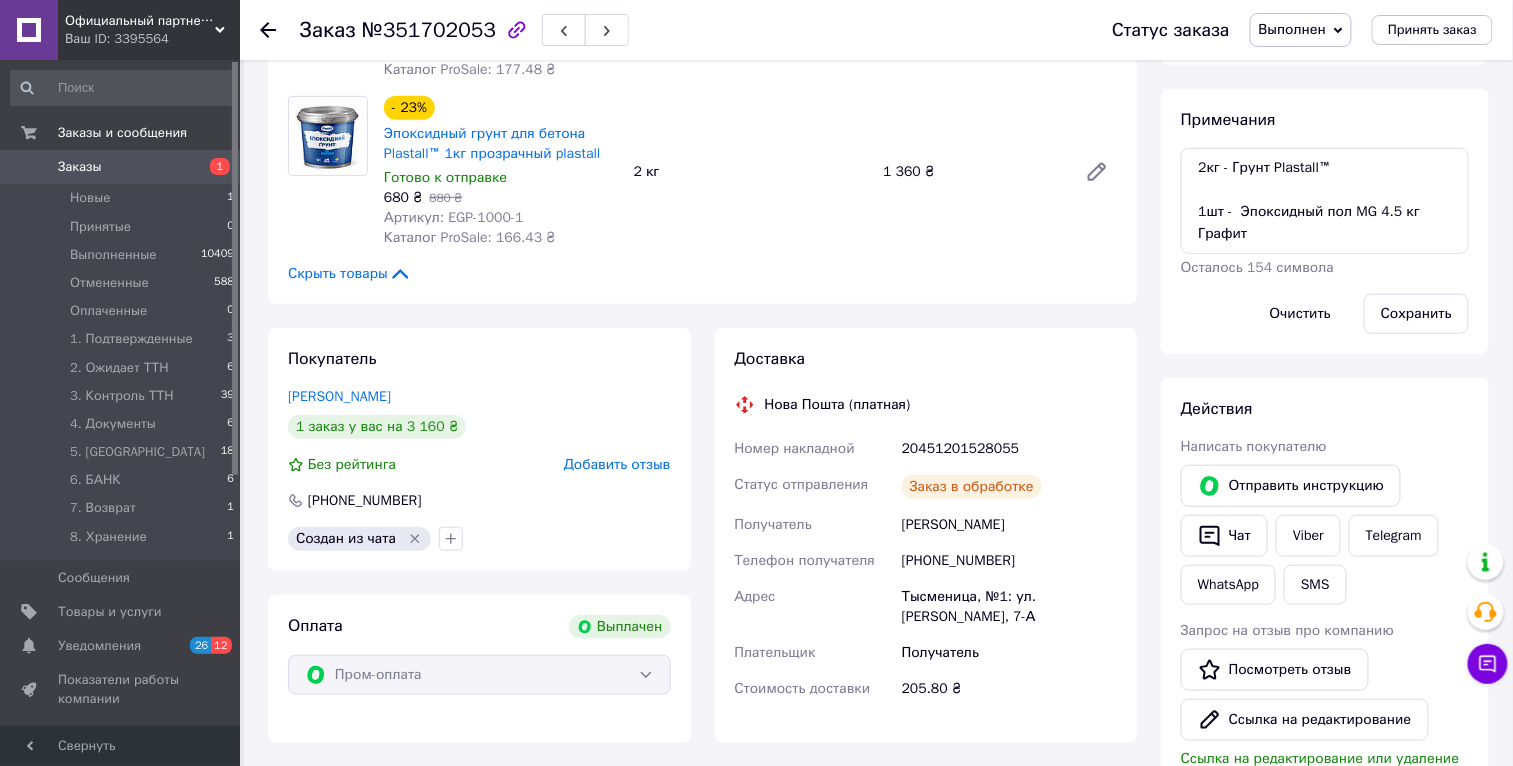scroll, scrollTop: 958, scrollLeft: 0, axis: vertical 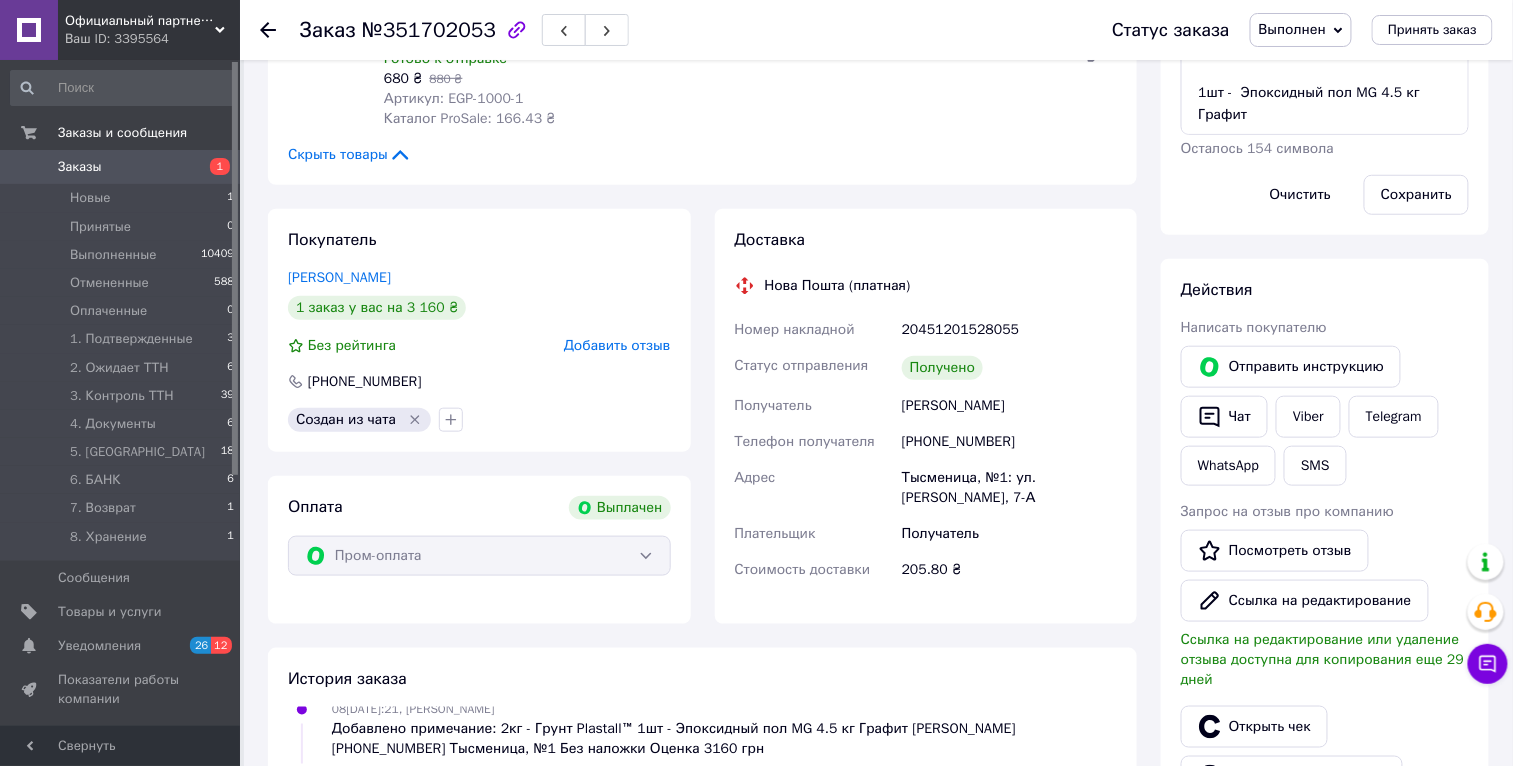click on "Заказы" at bounding box center [80, 167] 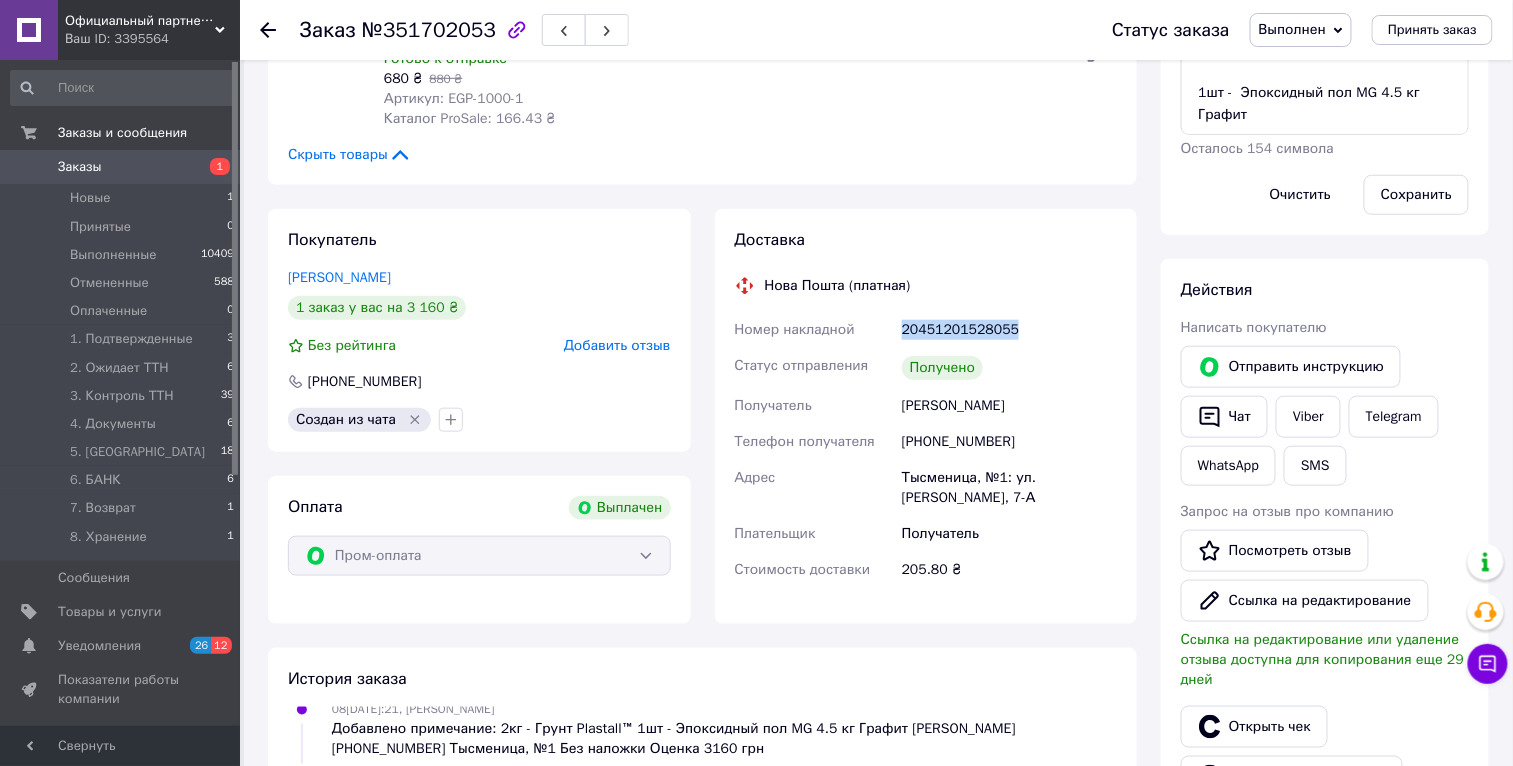 click on "20451201528055" at bounding box center [1009, 330] 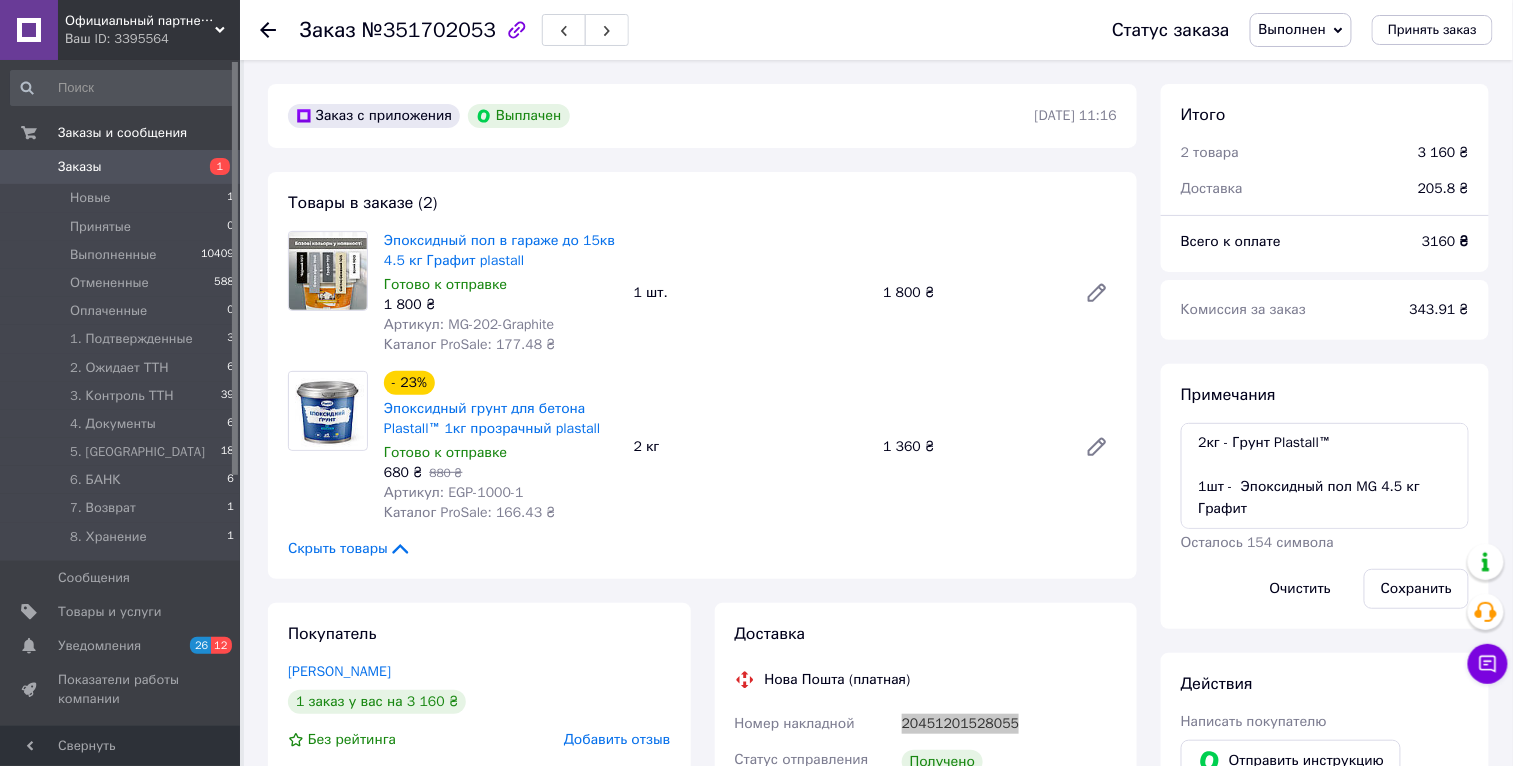 scroll, scrollTop: 220, scrollLeft: 0, axis: vertical 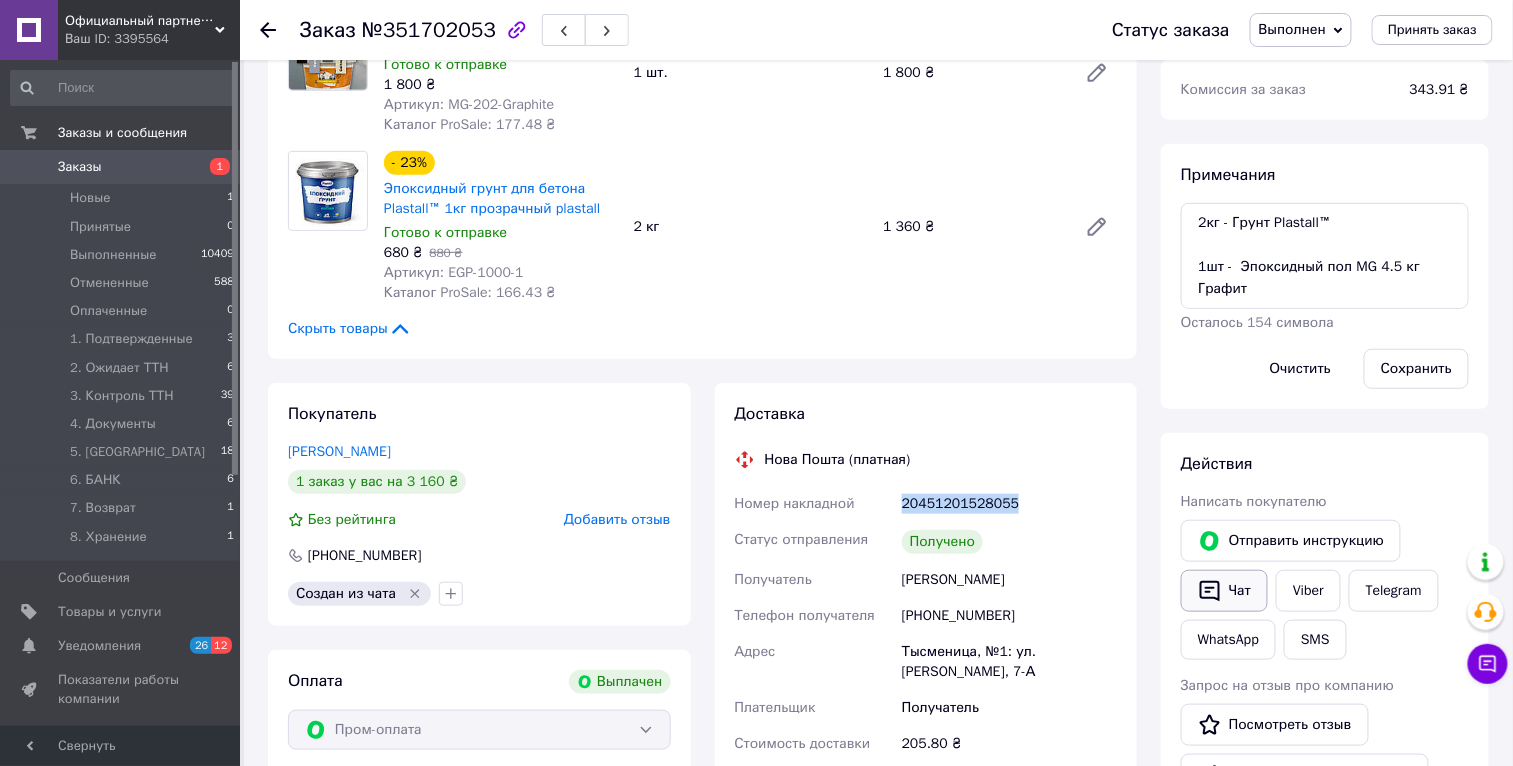 click on "Чат" at bounding box center [1224, 591] 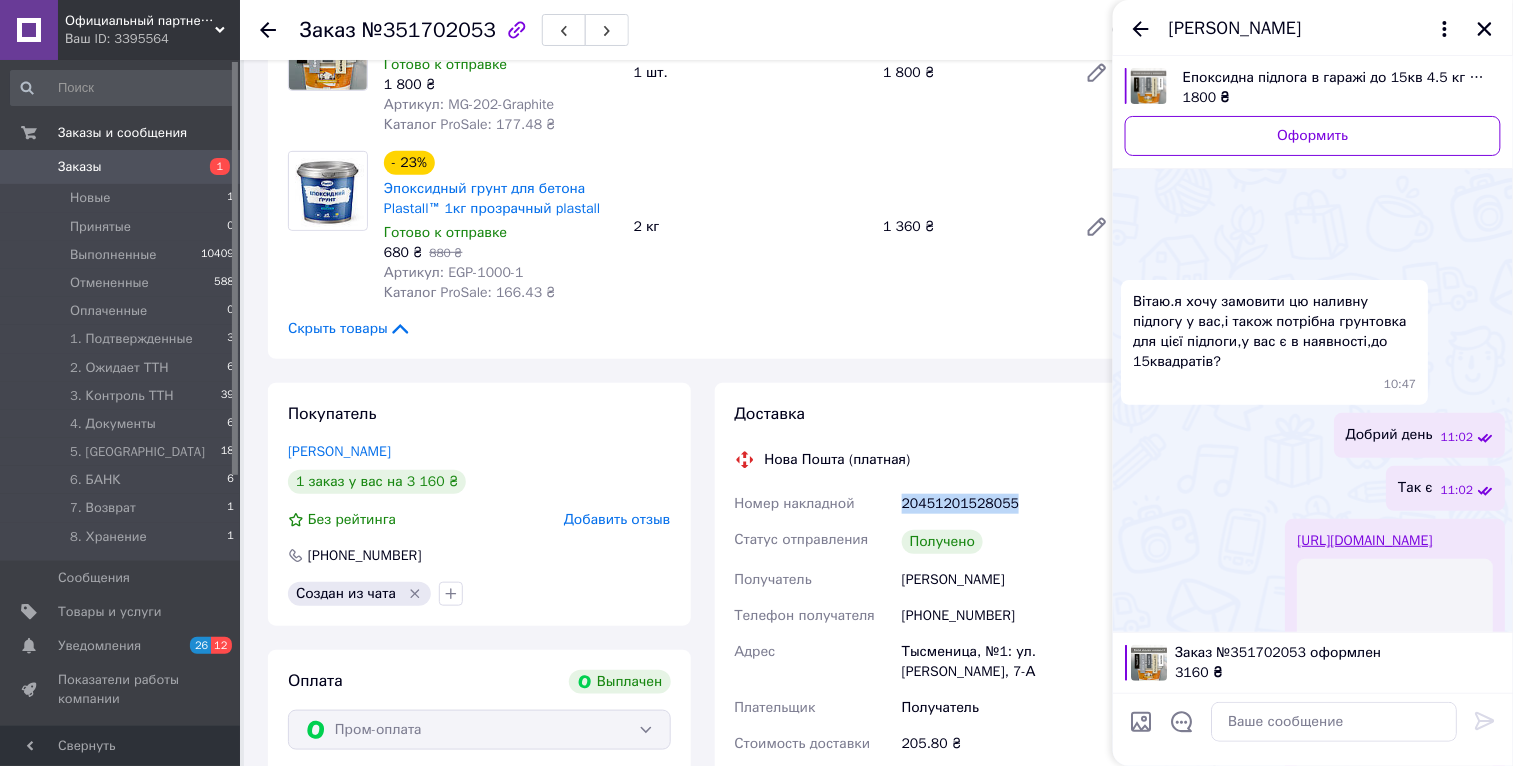 scroll, scrollTop: 166, scrollLeft: 0, axis: vertical 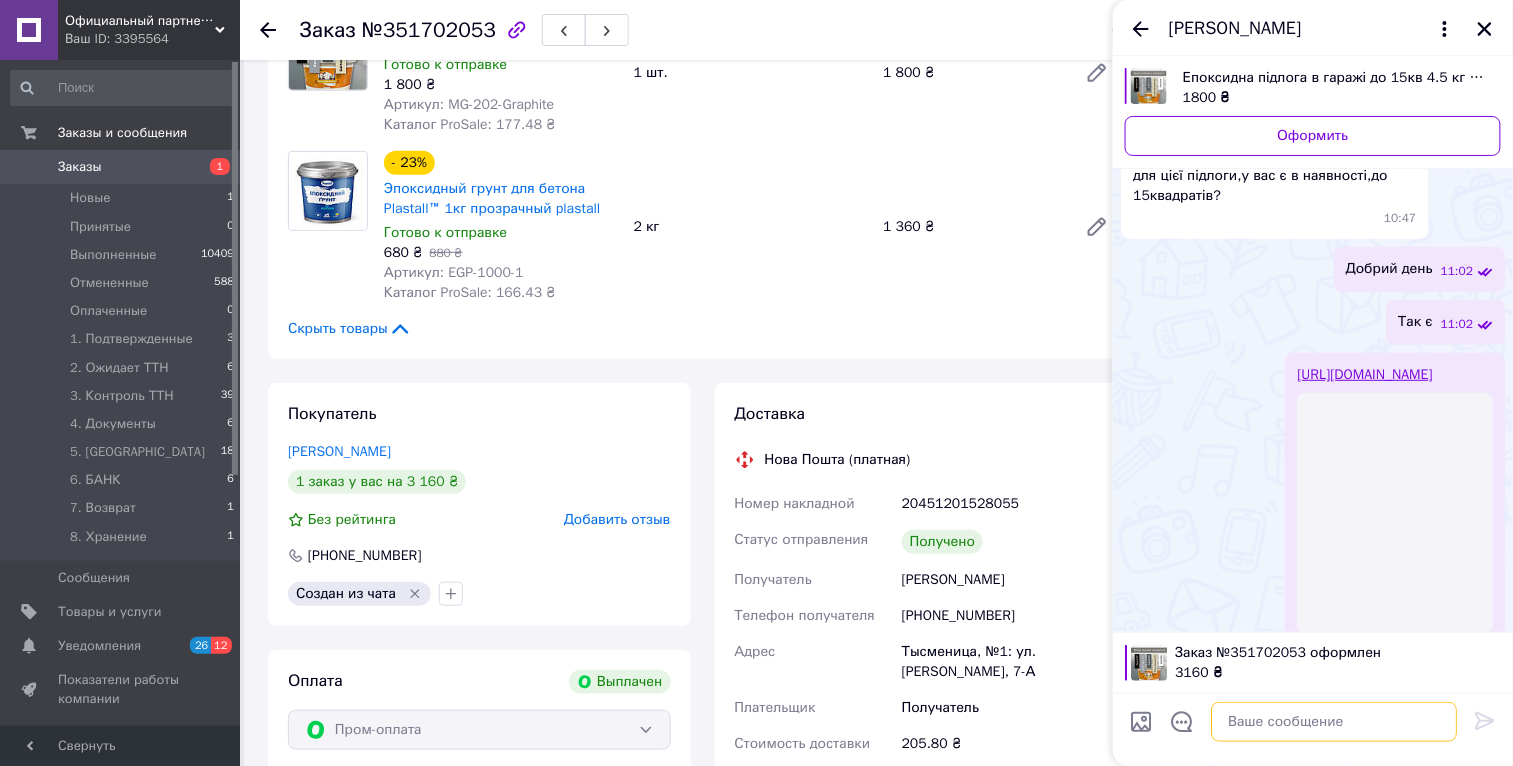 click at bounding box center (1334, 722) 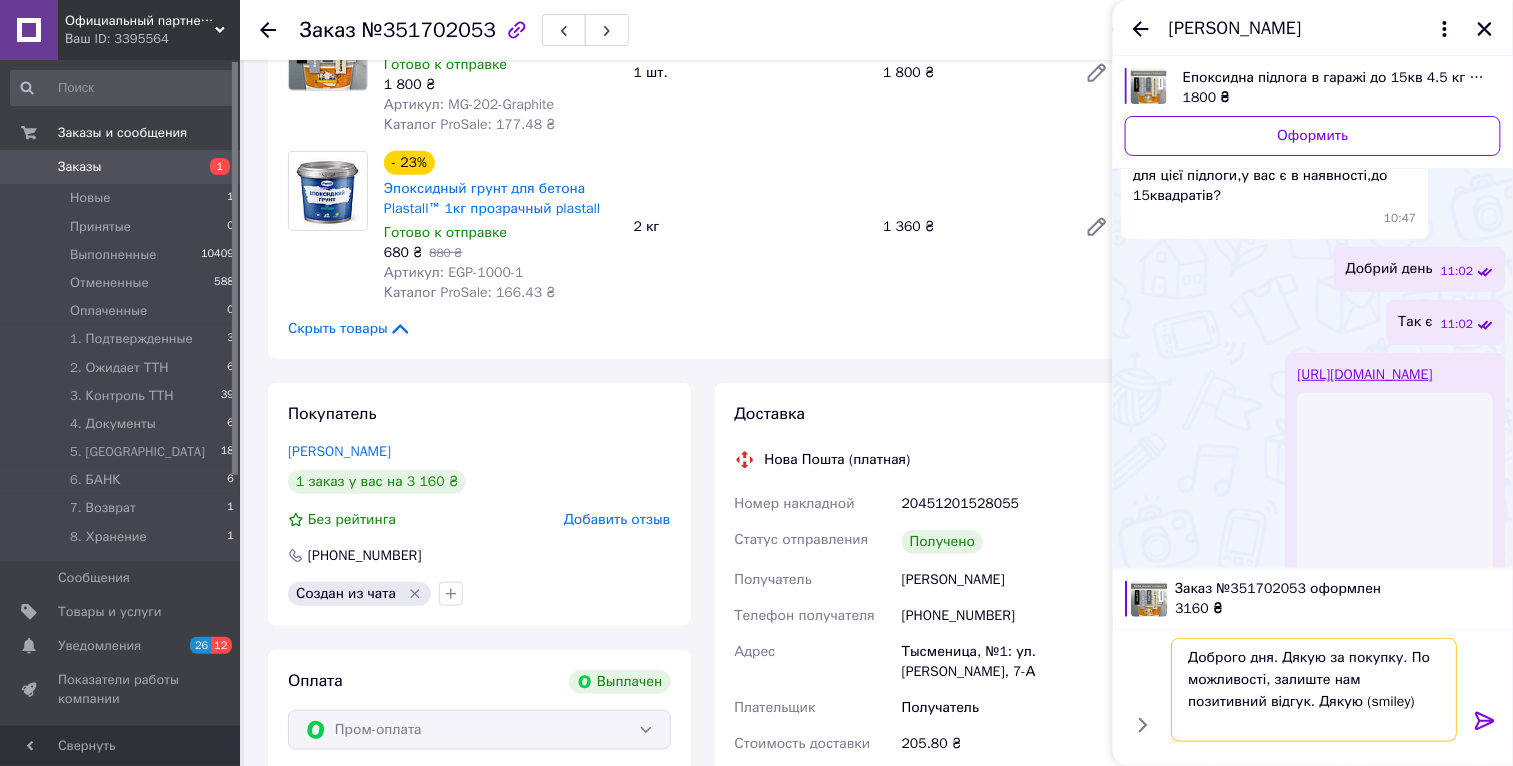 type 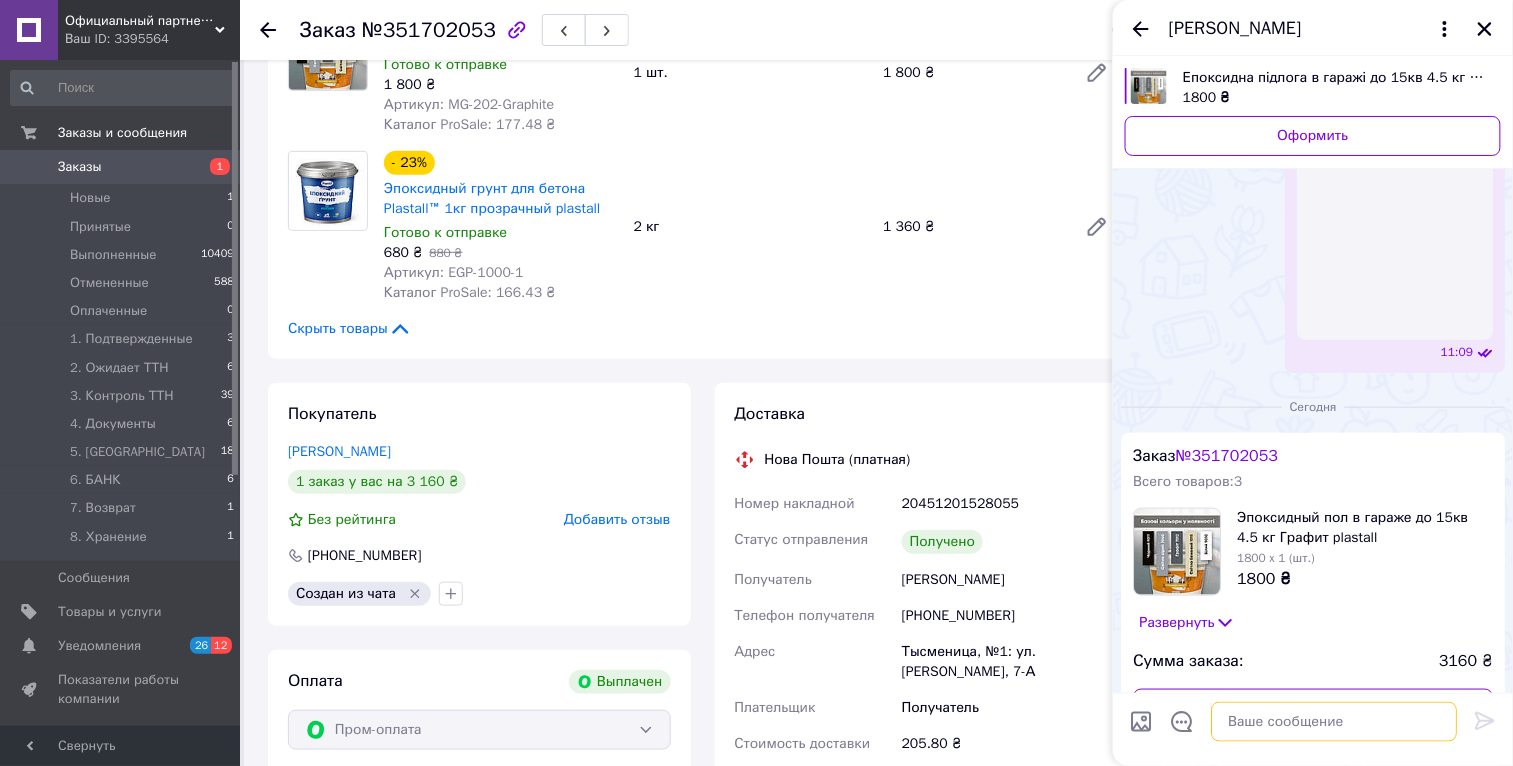 scroll, scrollTop: 621, scrollLeft: 0, axis: vertical 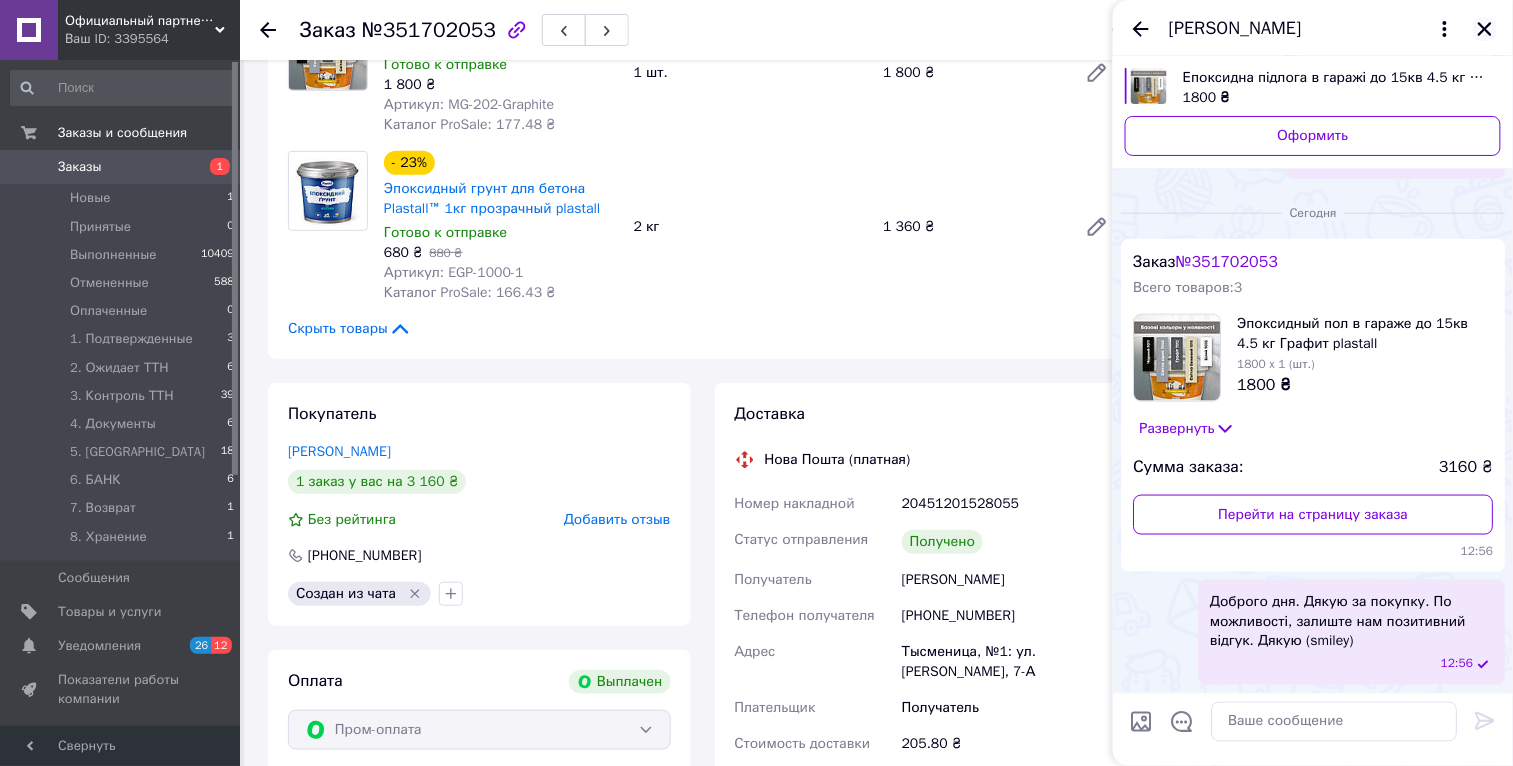 click 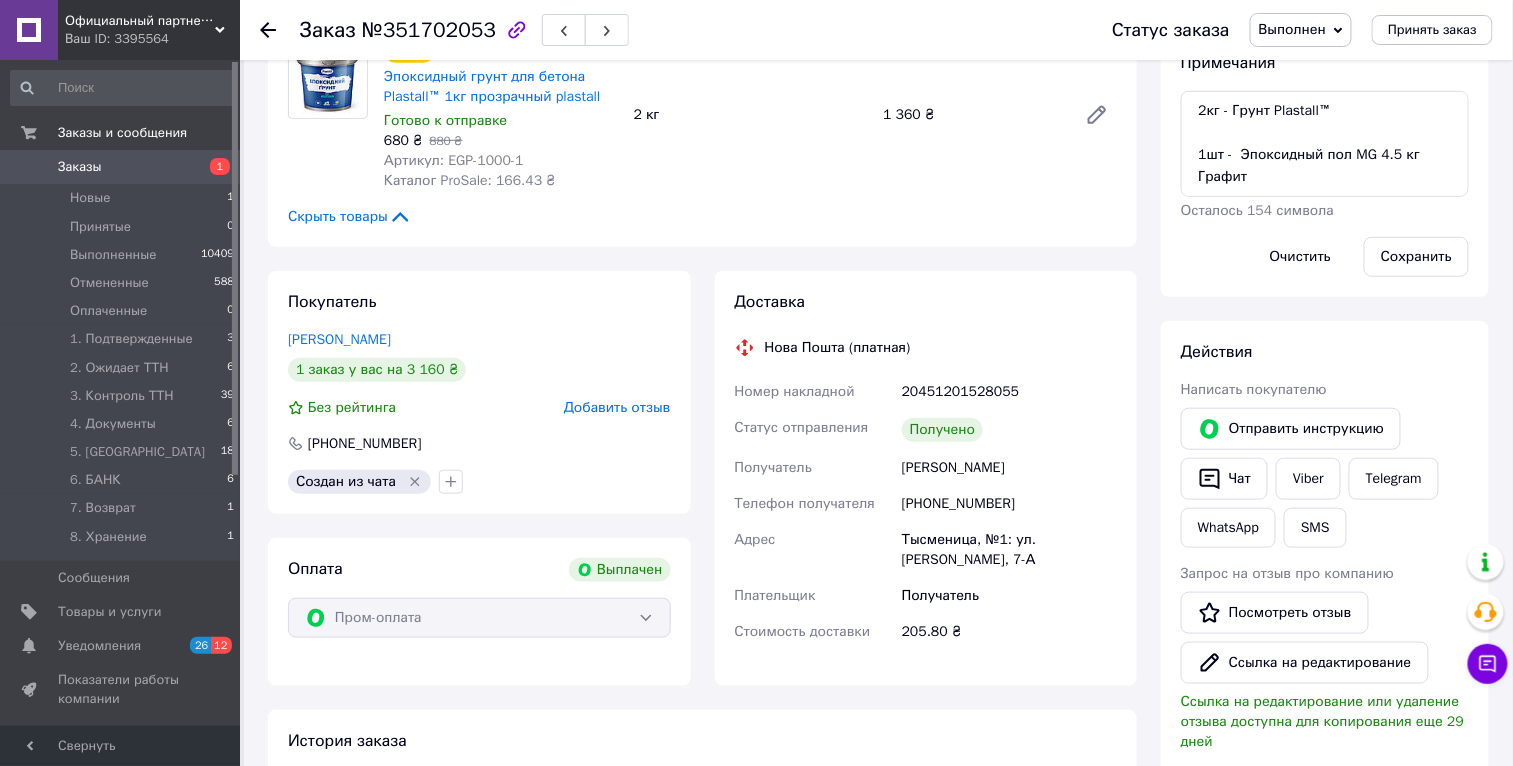 scroll, scrollTop: 430, scrollLeft: 0, axis: vertical 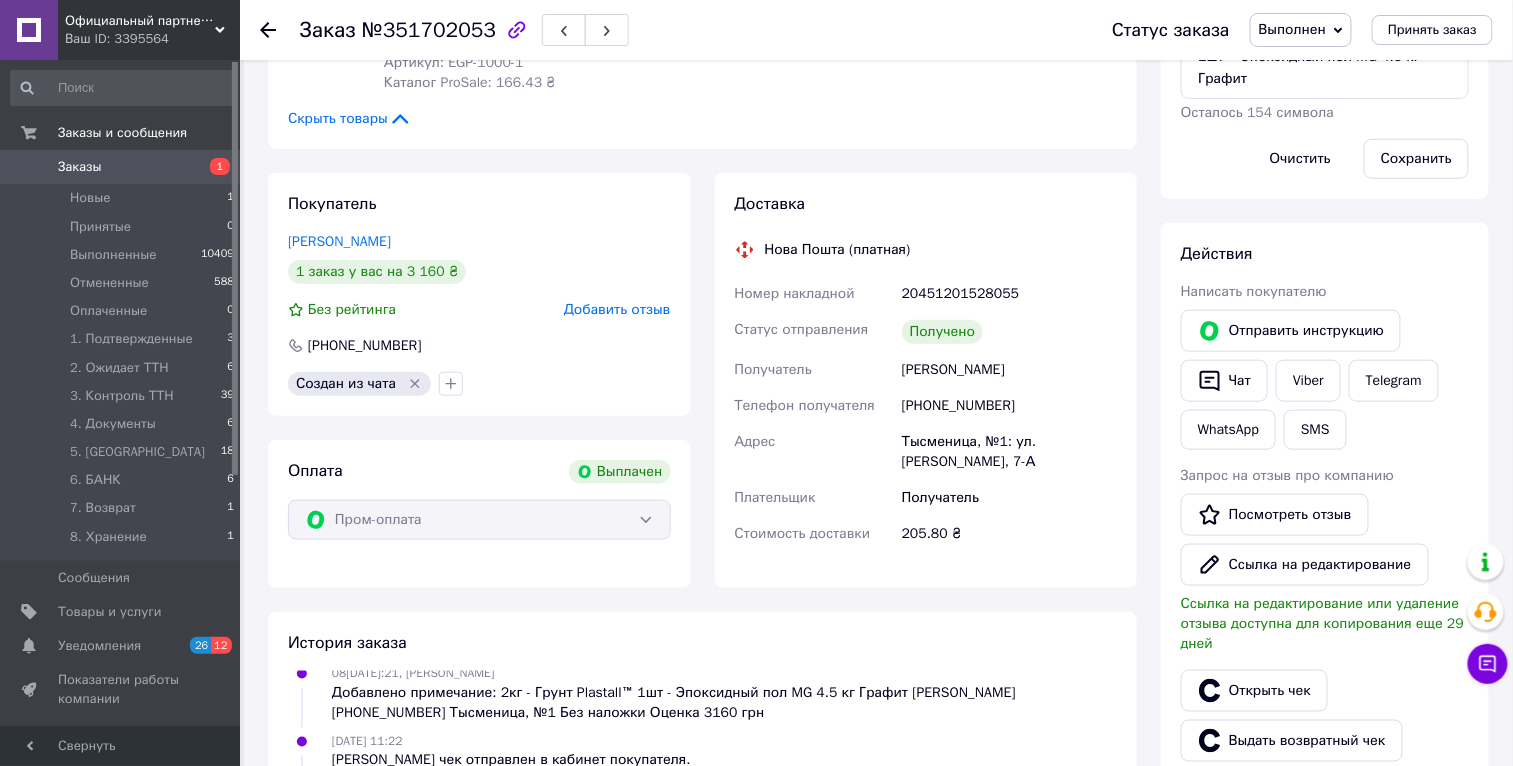 click on "Заказы" at bounding box center (121, 167) 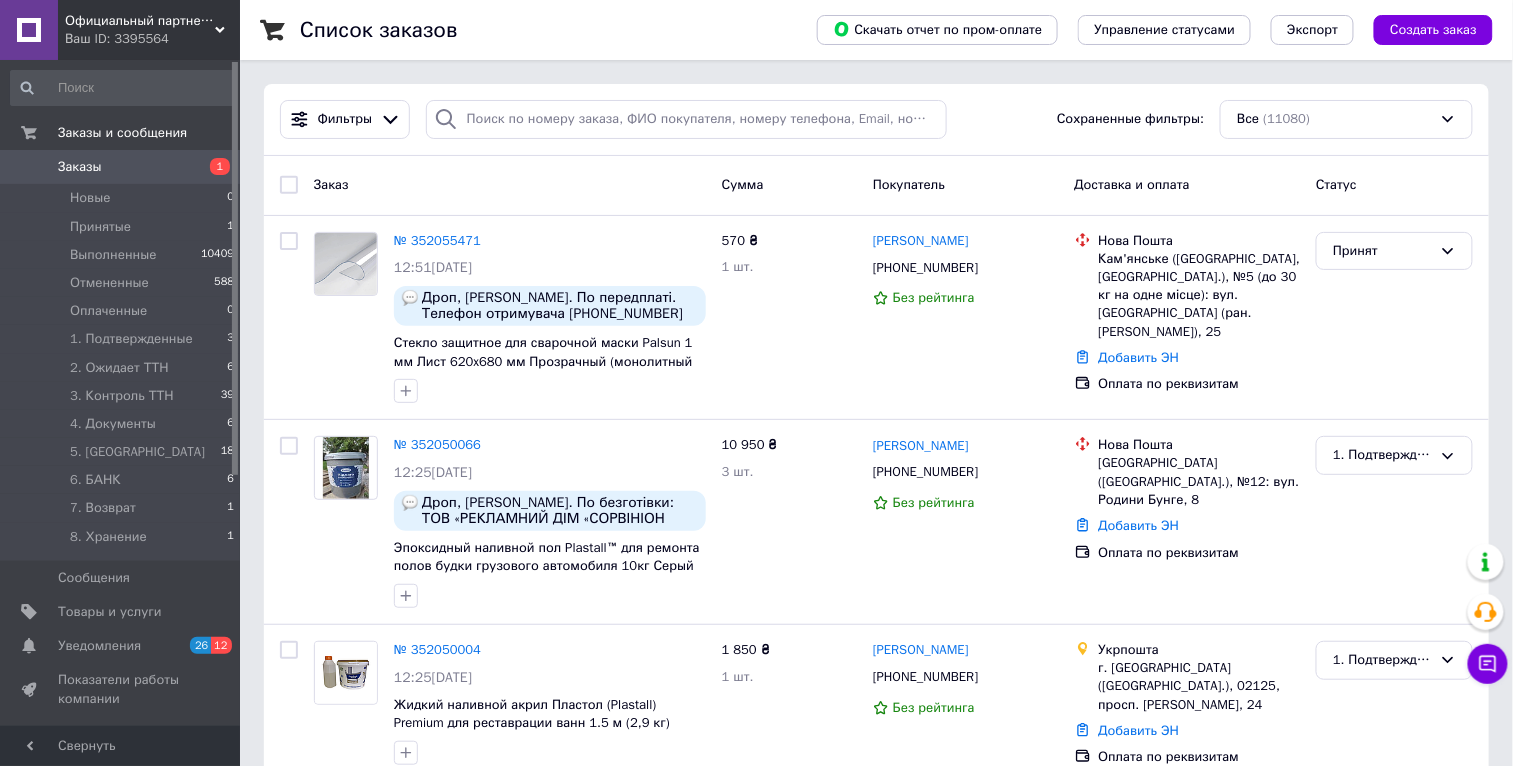 scroll, scrollTop: 13297, scrollLeft: 0, axis: vertical 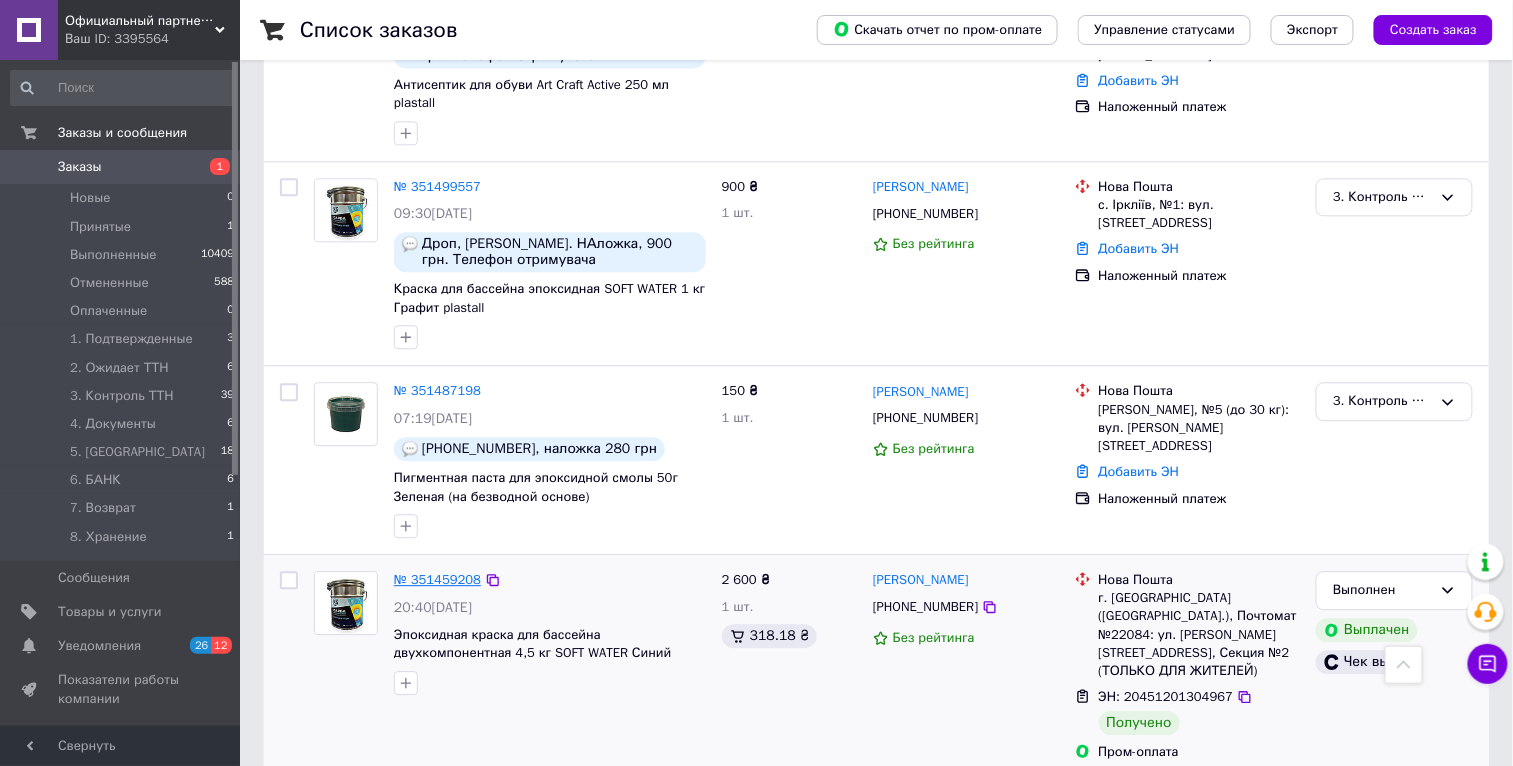 click on "№ 351459208" at bounding box center (437, 579) 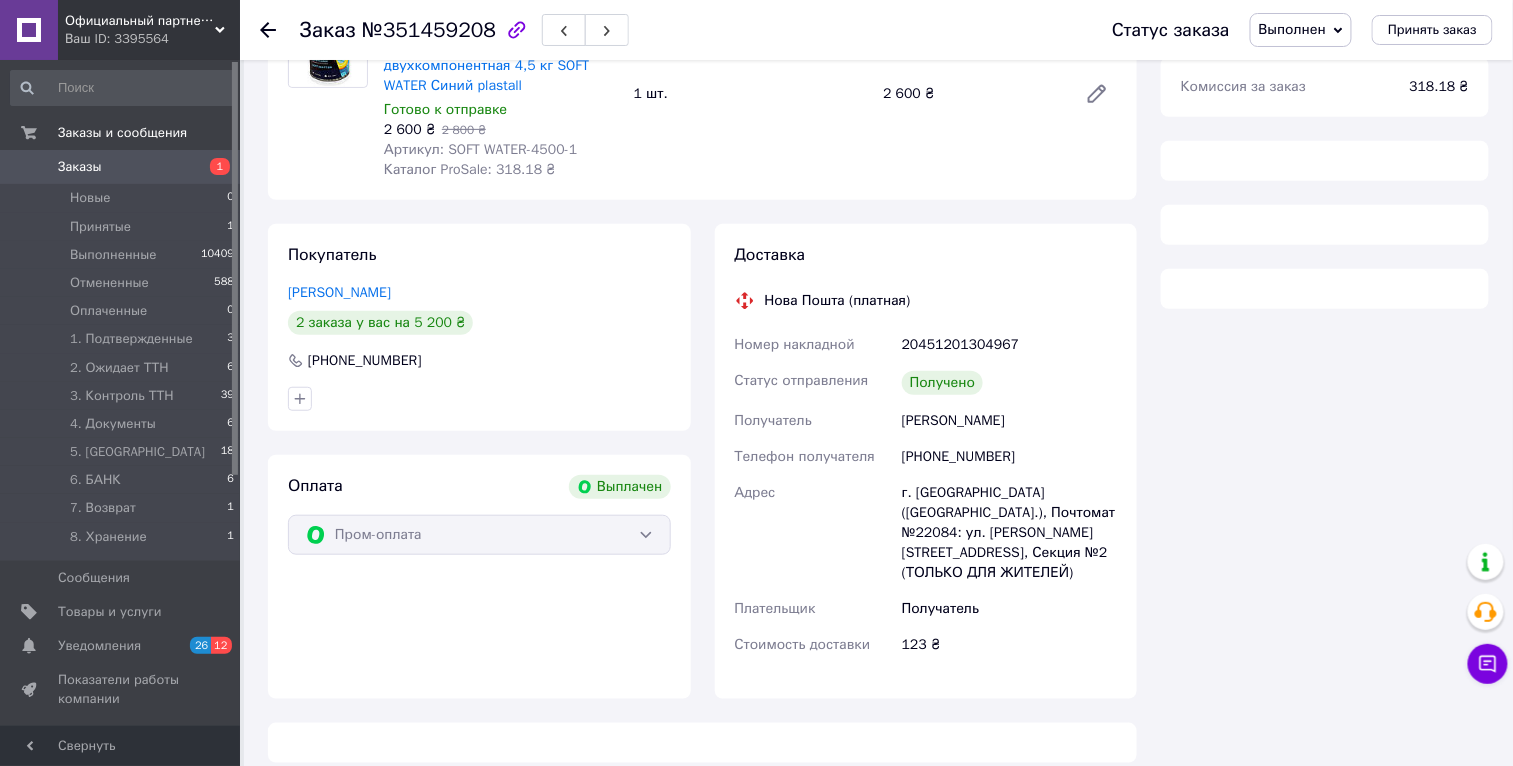 scroll, scrollTop: 862, scrollLeft: 0, axis: vertical 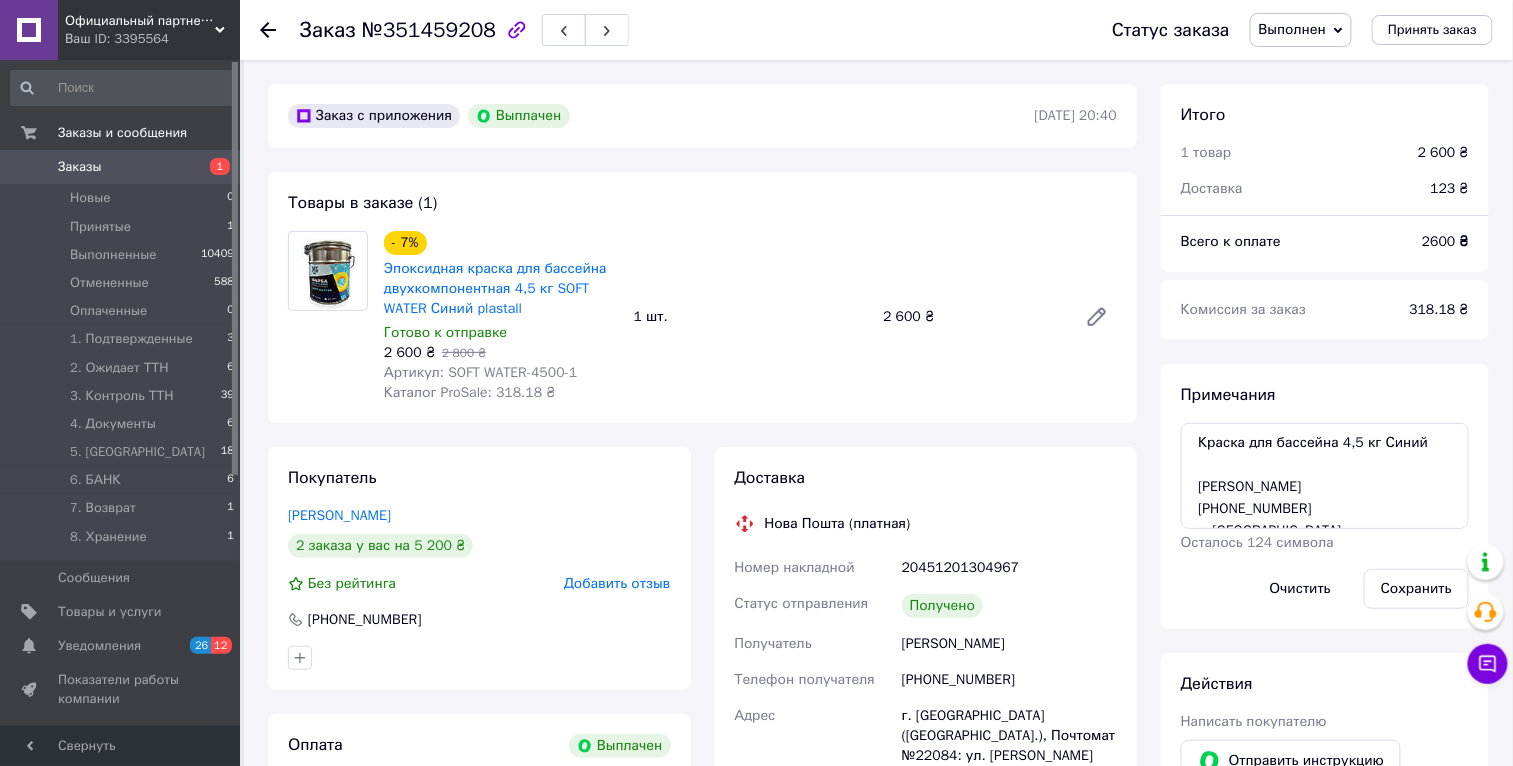 click on "20451201304967" at bounding box center [1009, 568] 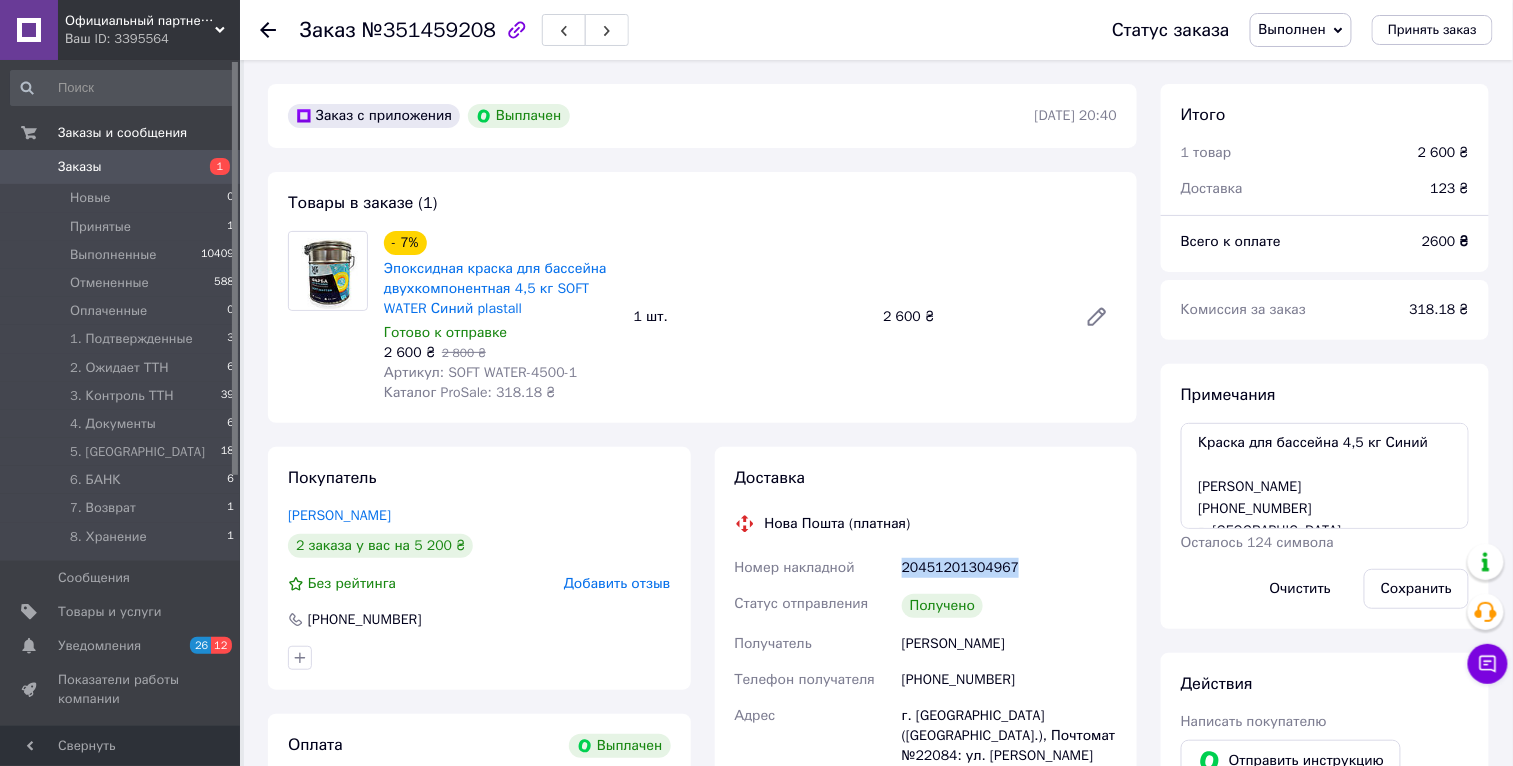 click on "20451201304967" at bounding box center [1009, 568] 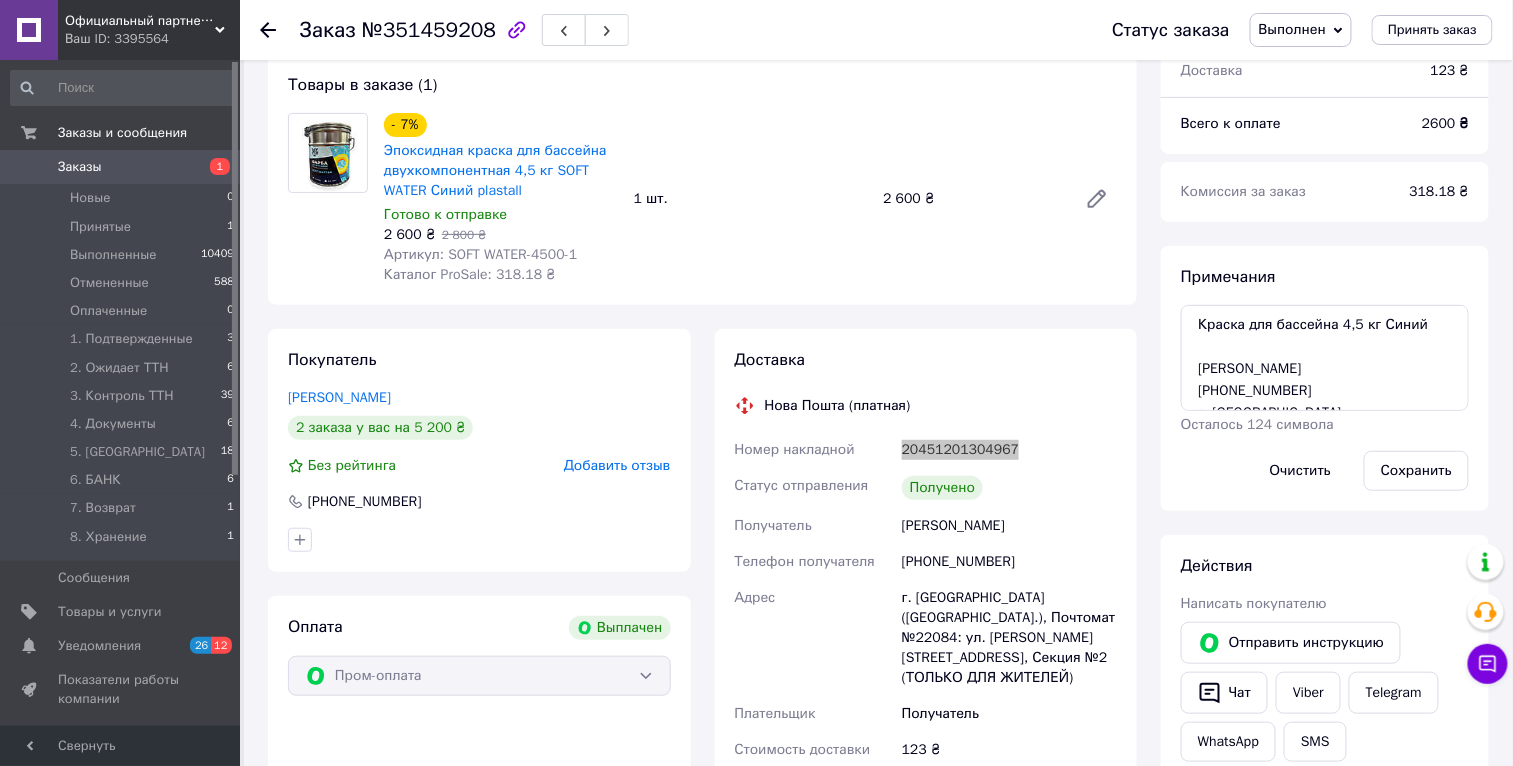 scroll, scrollTop: 226, scrollLeft: 0, axis: vertical 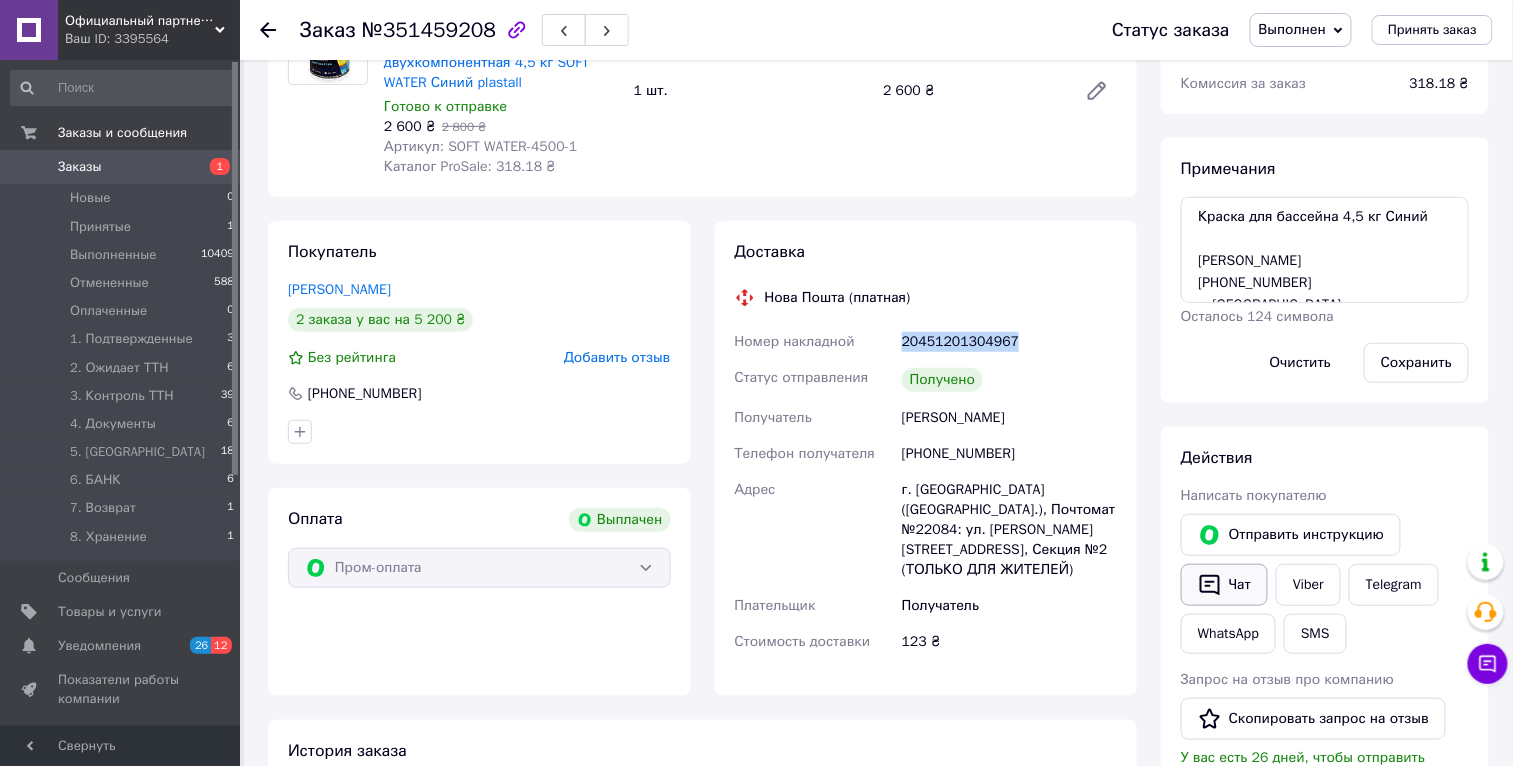 click on "Чат" at bounding box center [1224, 585] 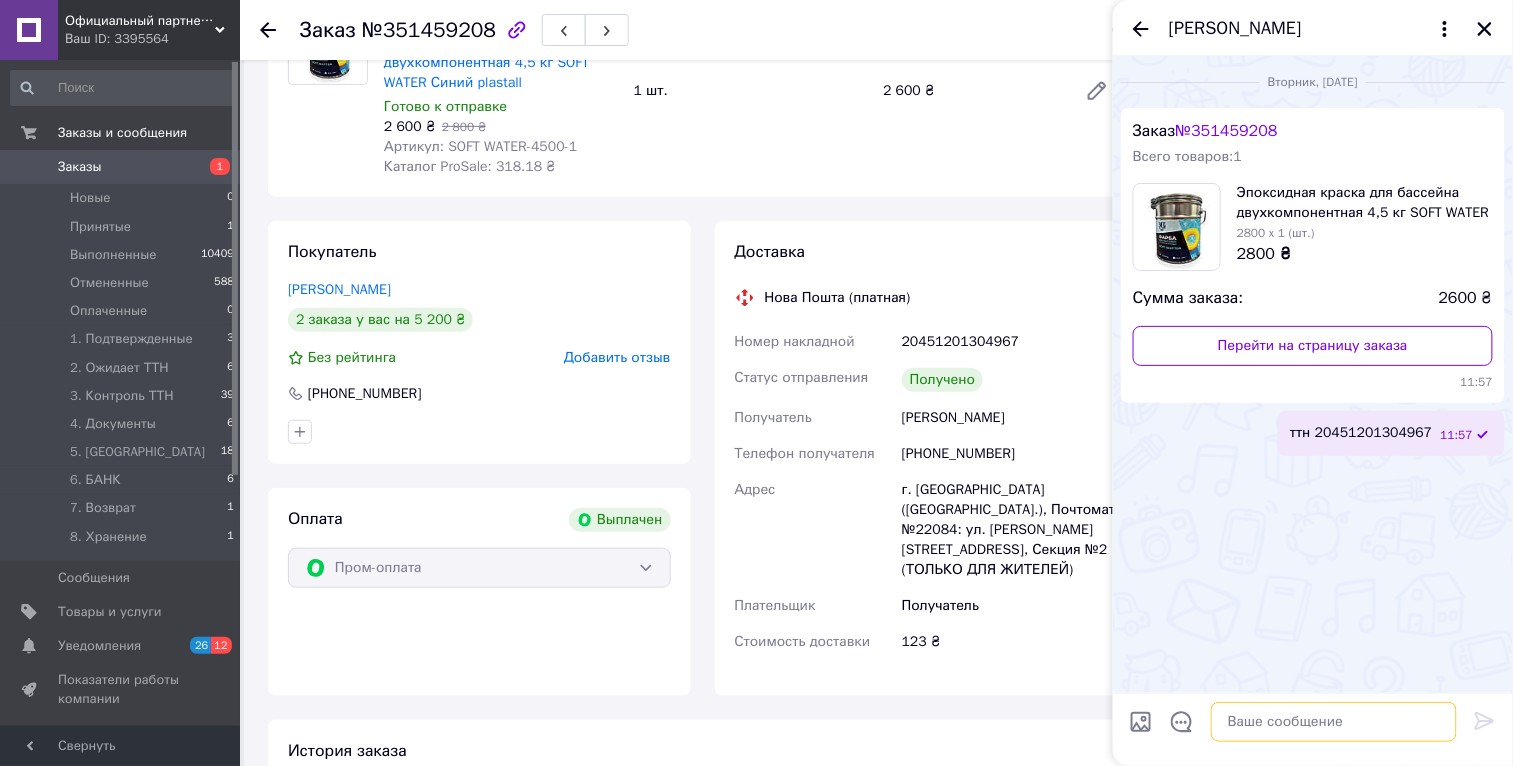 click at bounding box center (1334, 722) 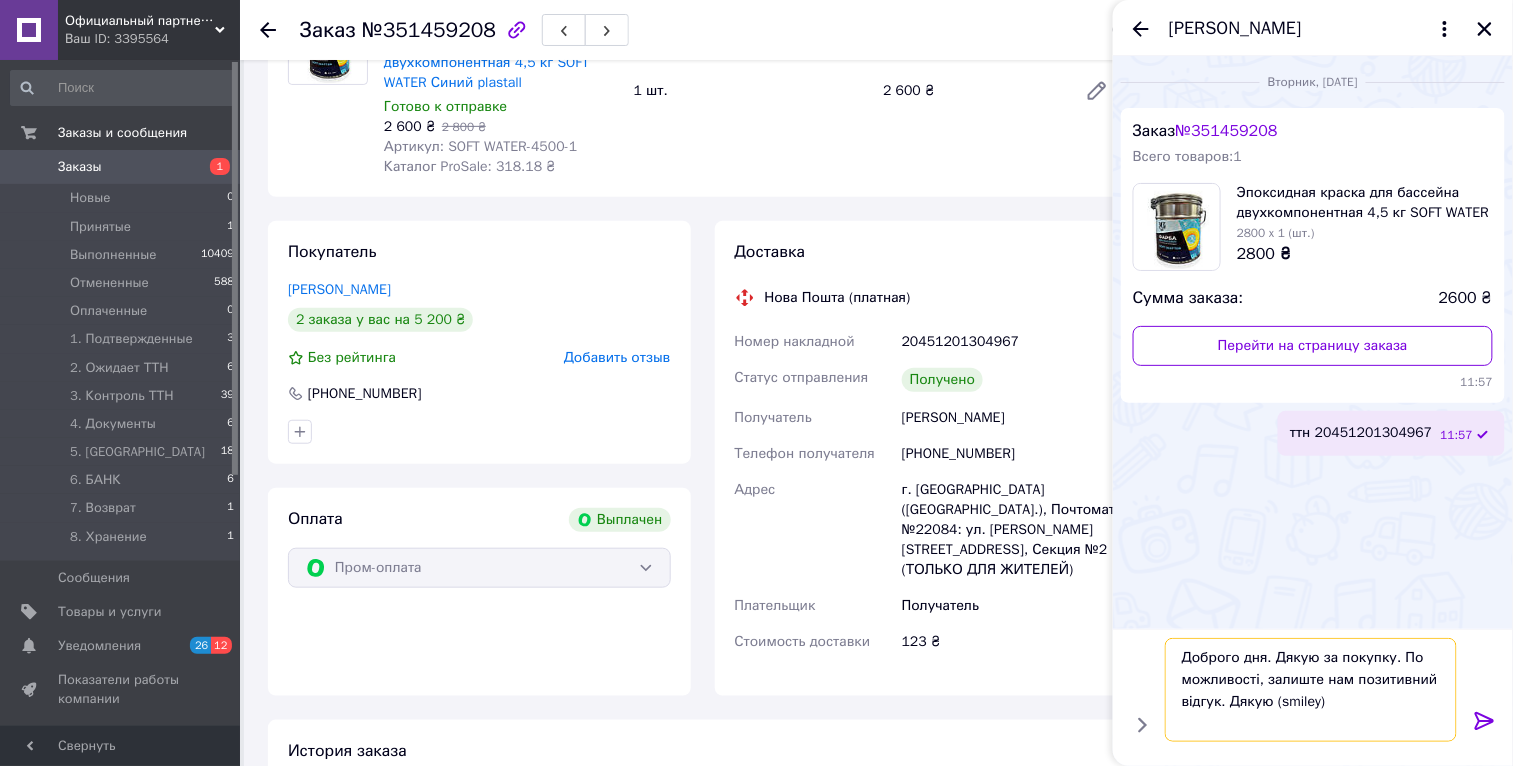 type 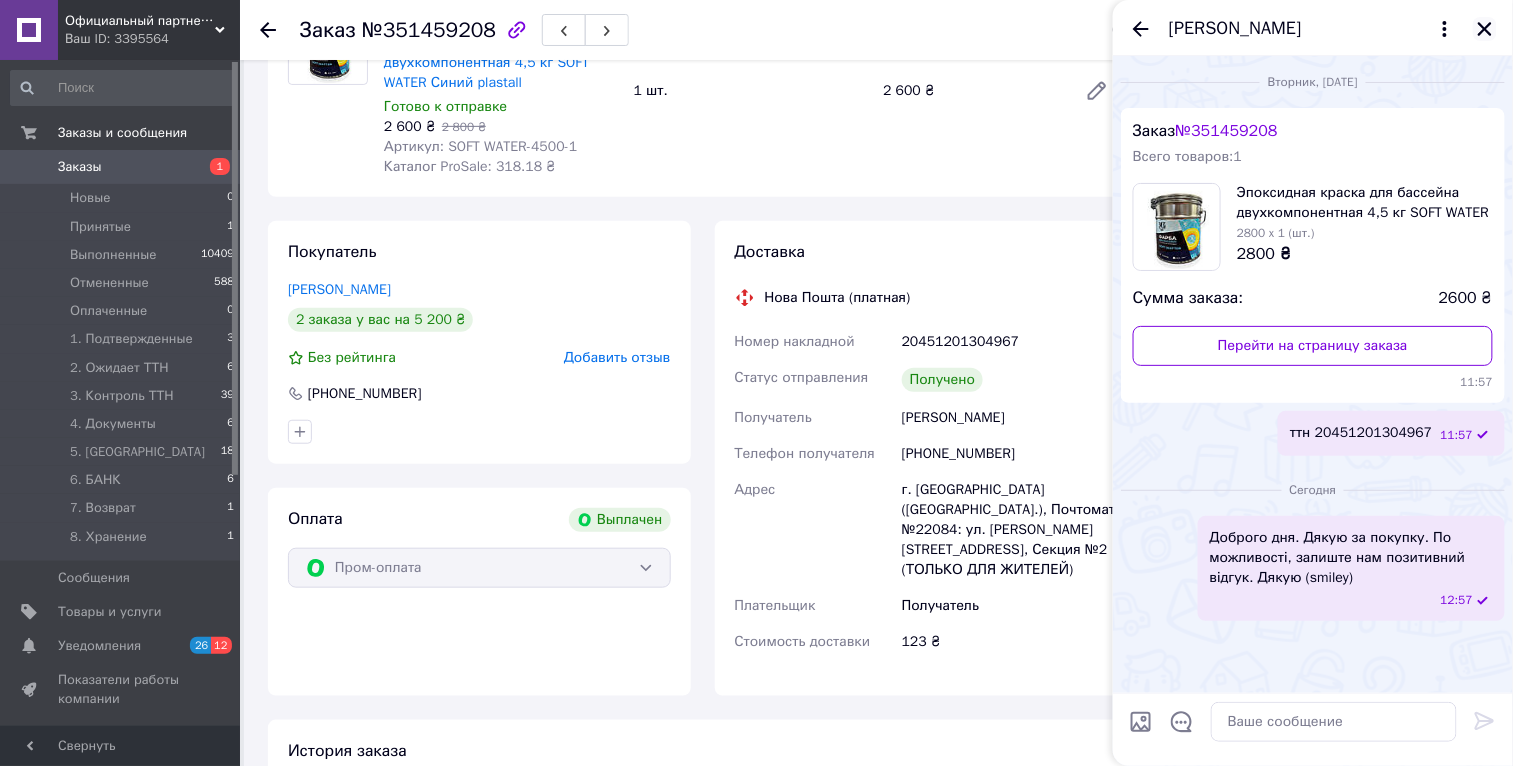click 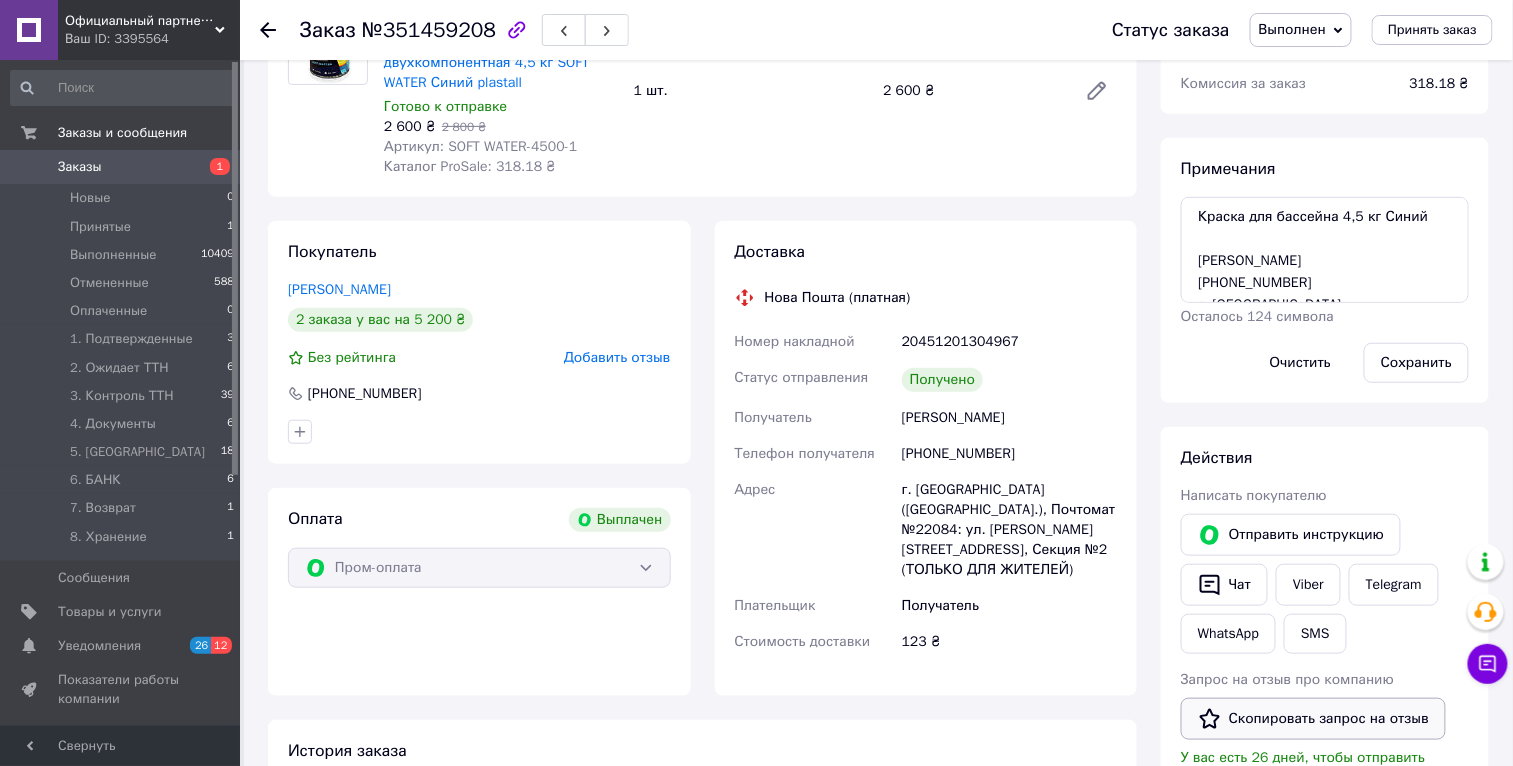 click on "Скопировать запрос на отзыв" at bounding box center [1313, 719] 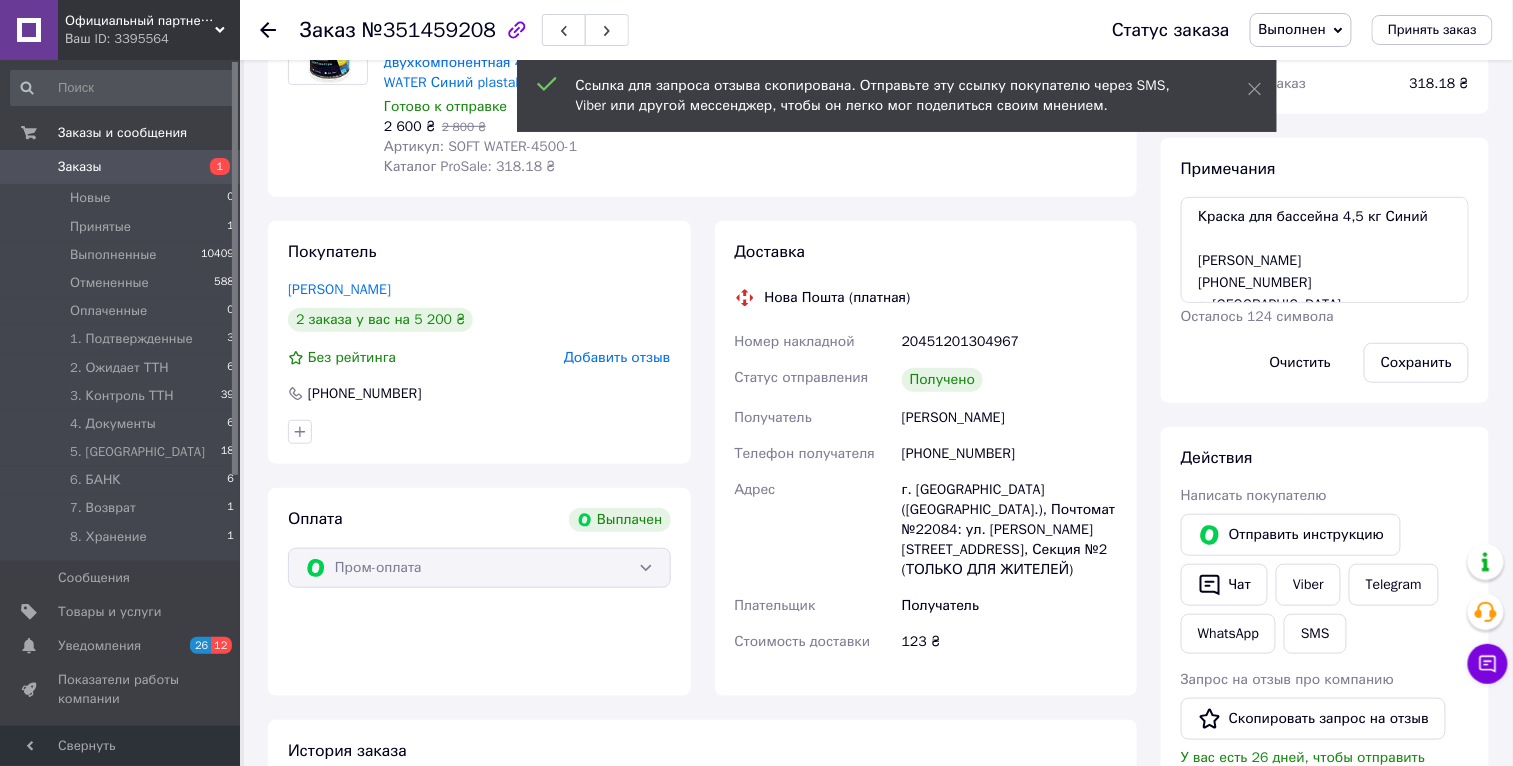 click on "Чат" at bounding box center [1224, 585] 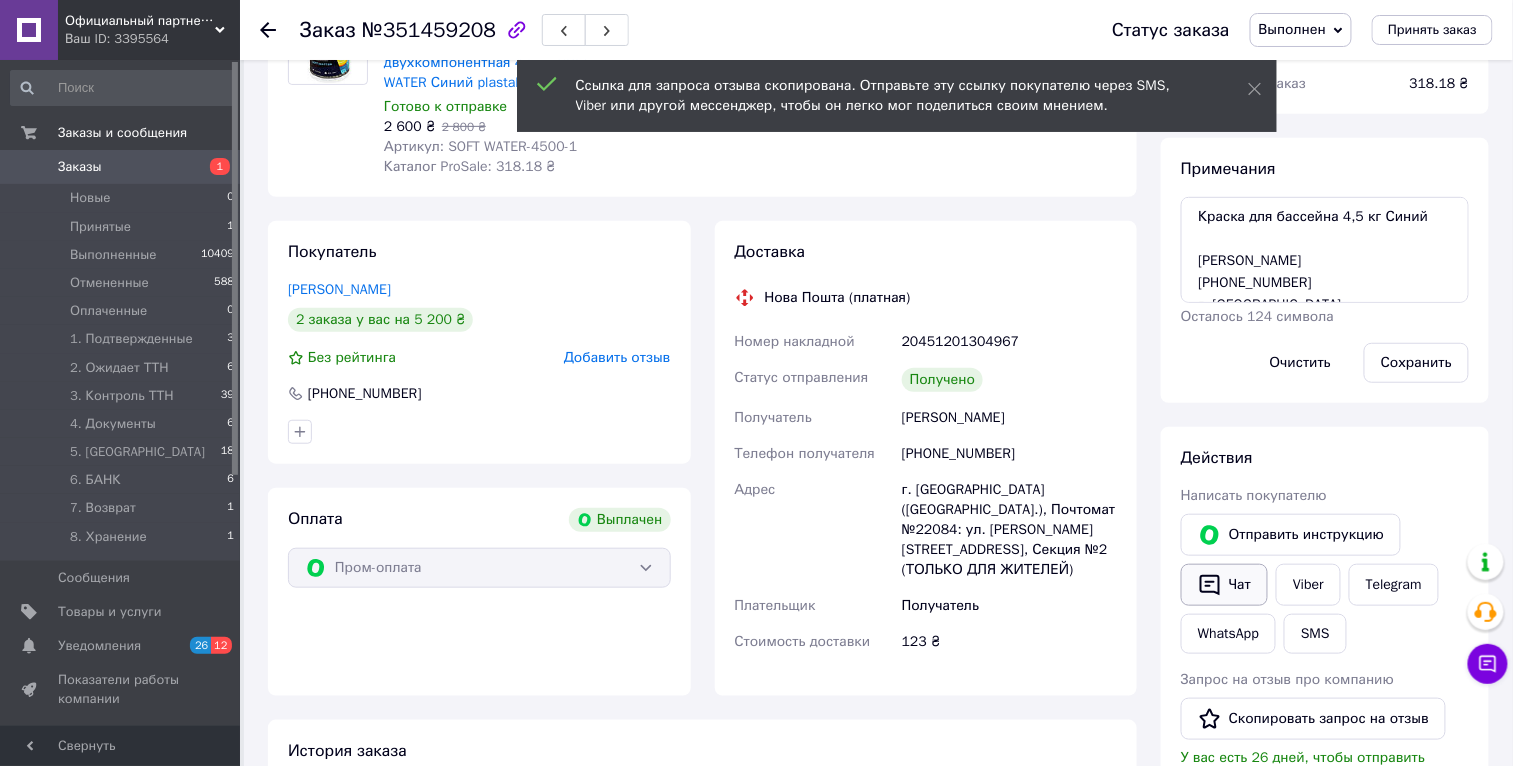 click on "Чат" at bounding box center (1224, 585) 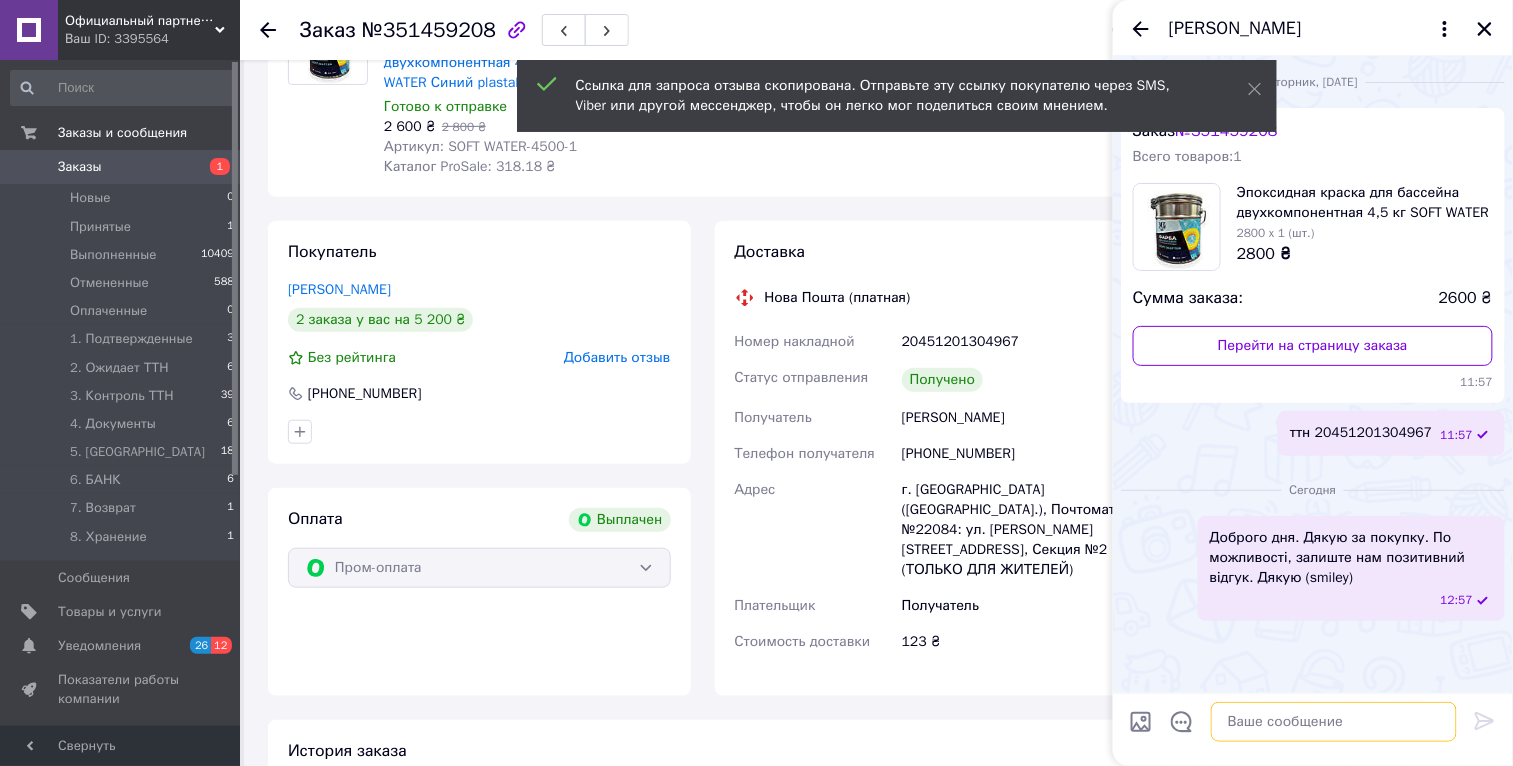click at bounding box center (1334, 722) 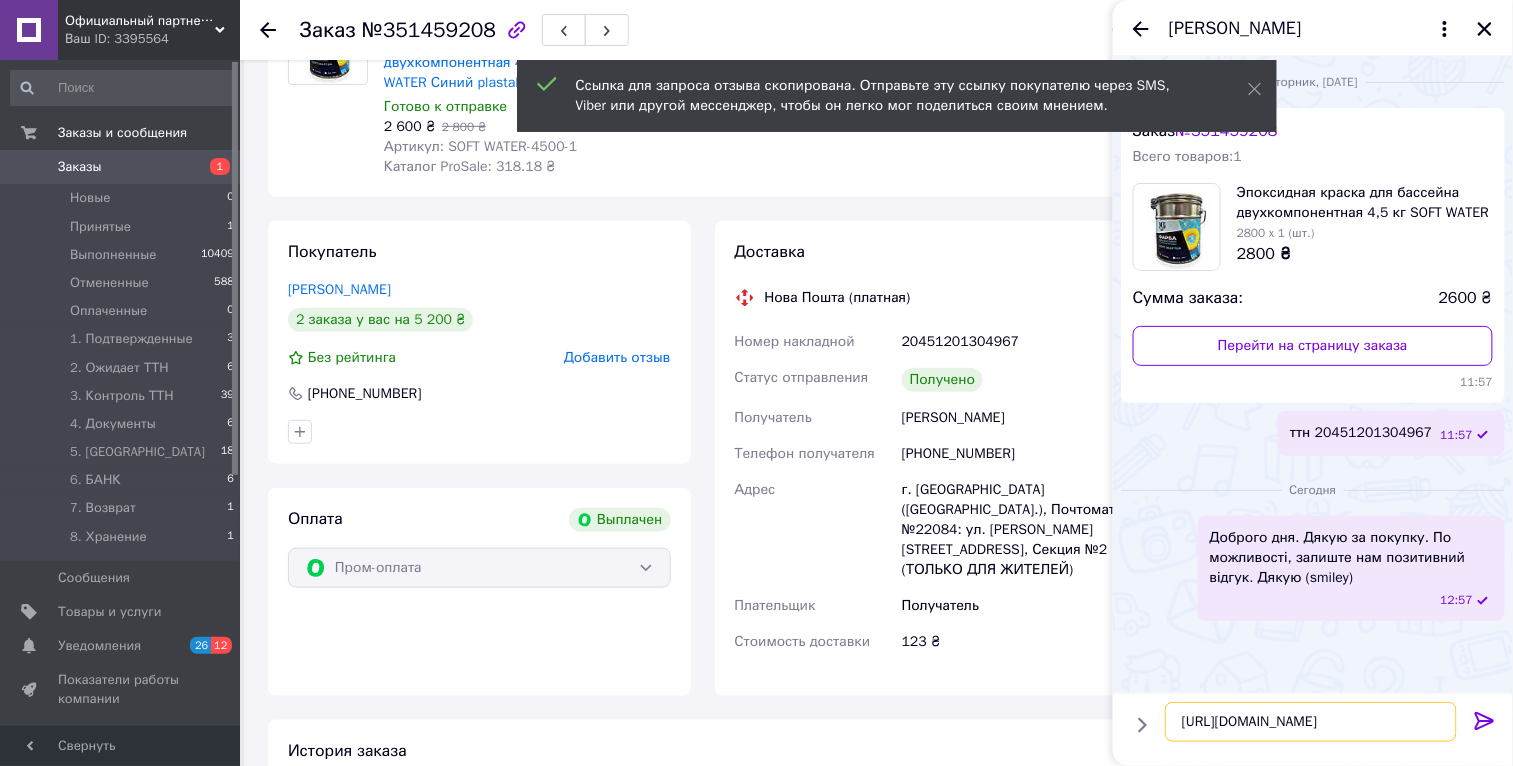 type 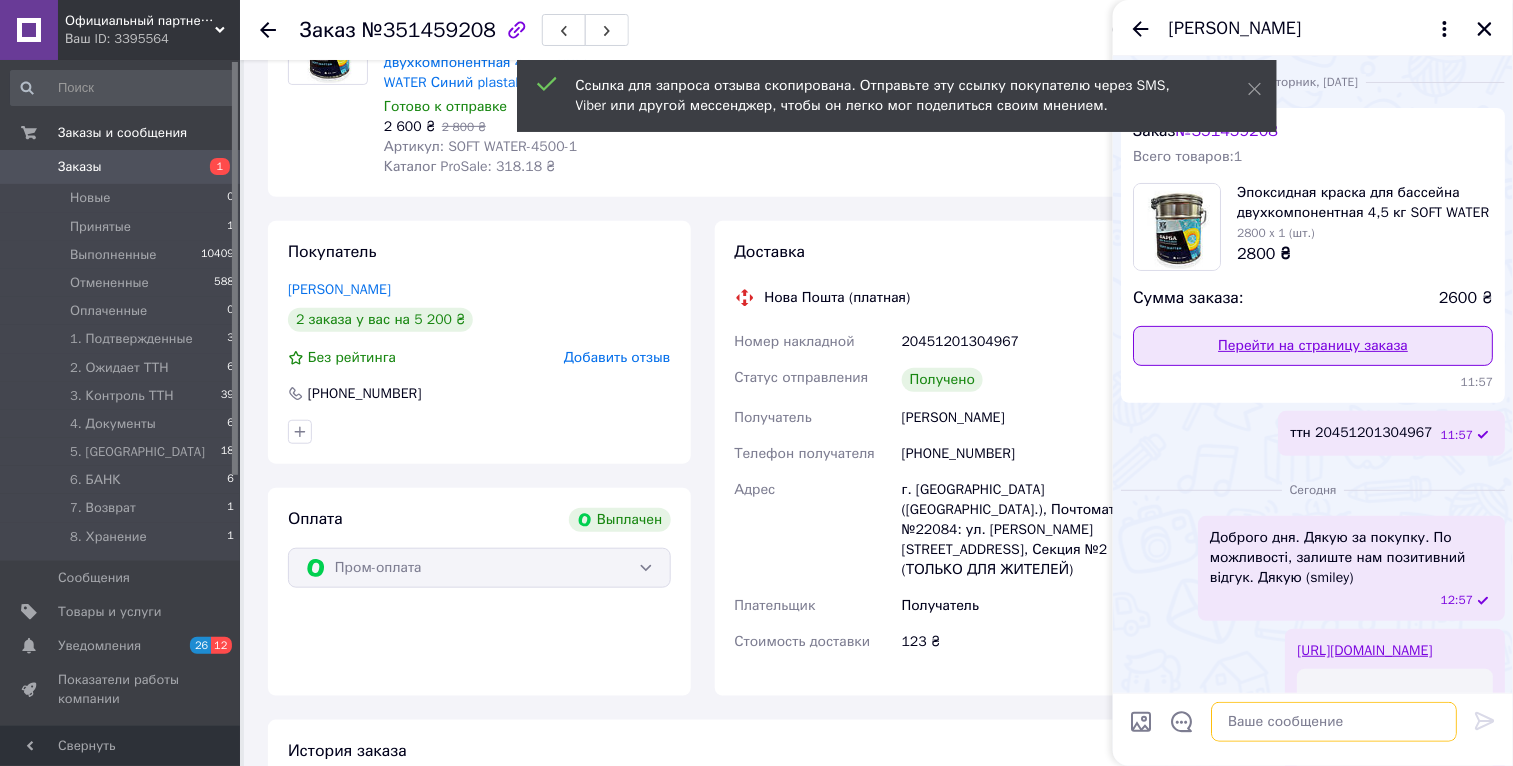 scroll, scrollTop: 256, scrollLeft: 0, axis: vertical 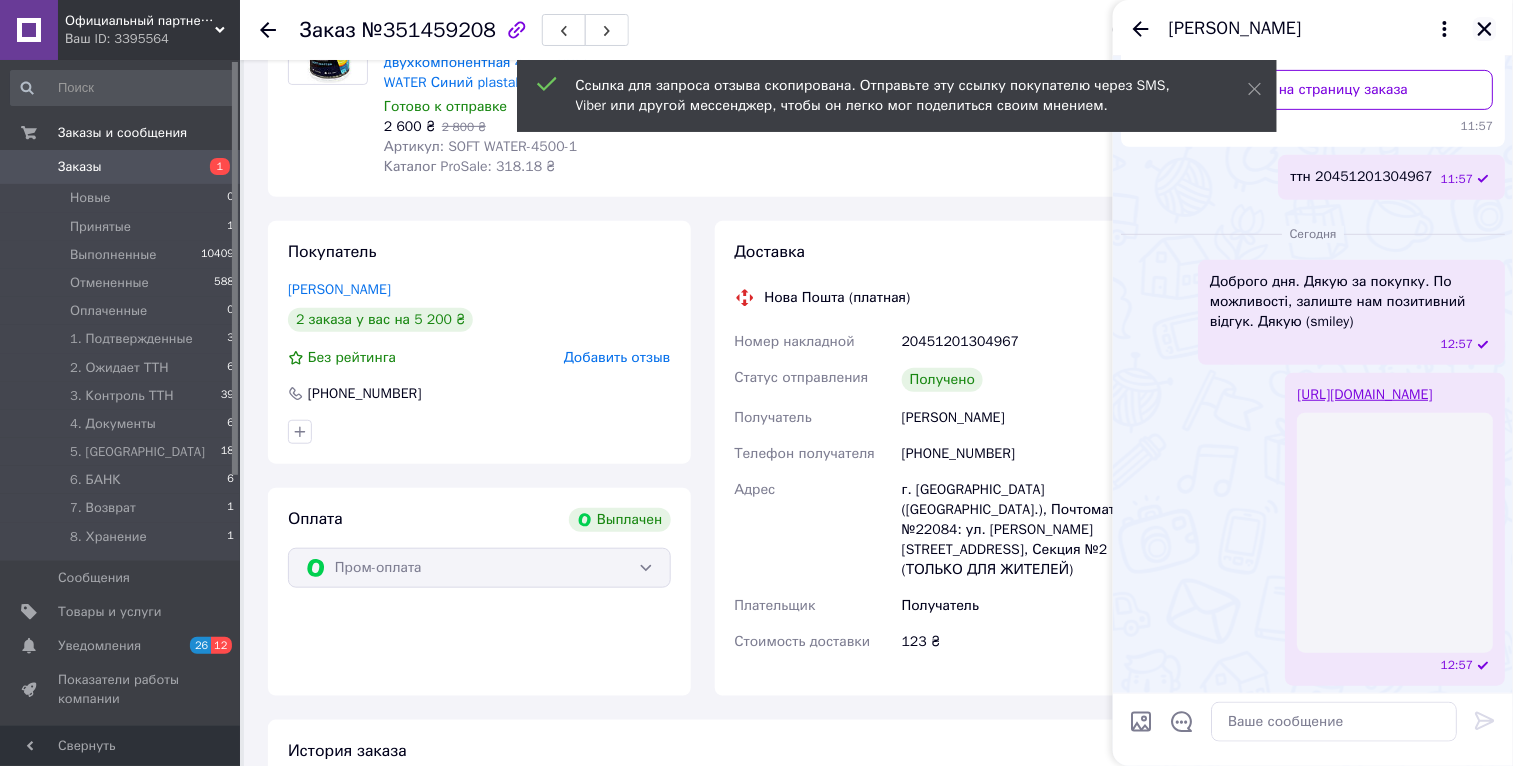 drag, startPoint x: 1466, startPoint y: 35, endPoint x: 1484, endPoint y: 37, distance: 18.110771 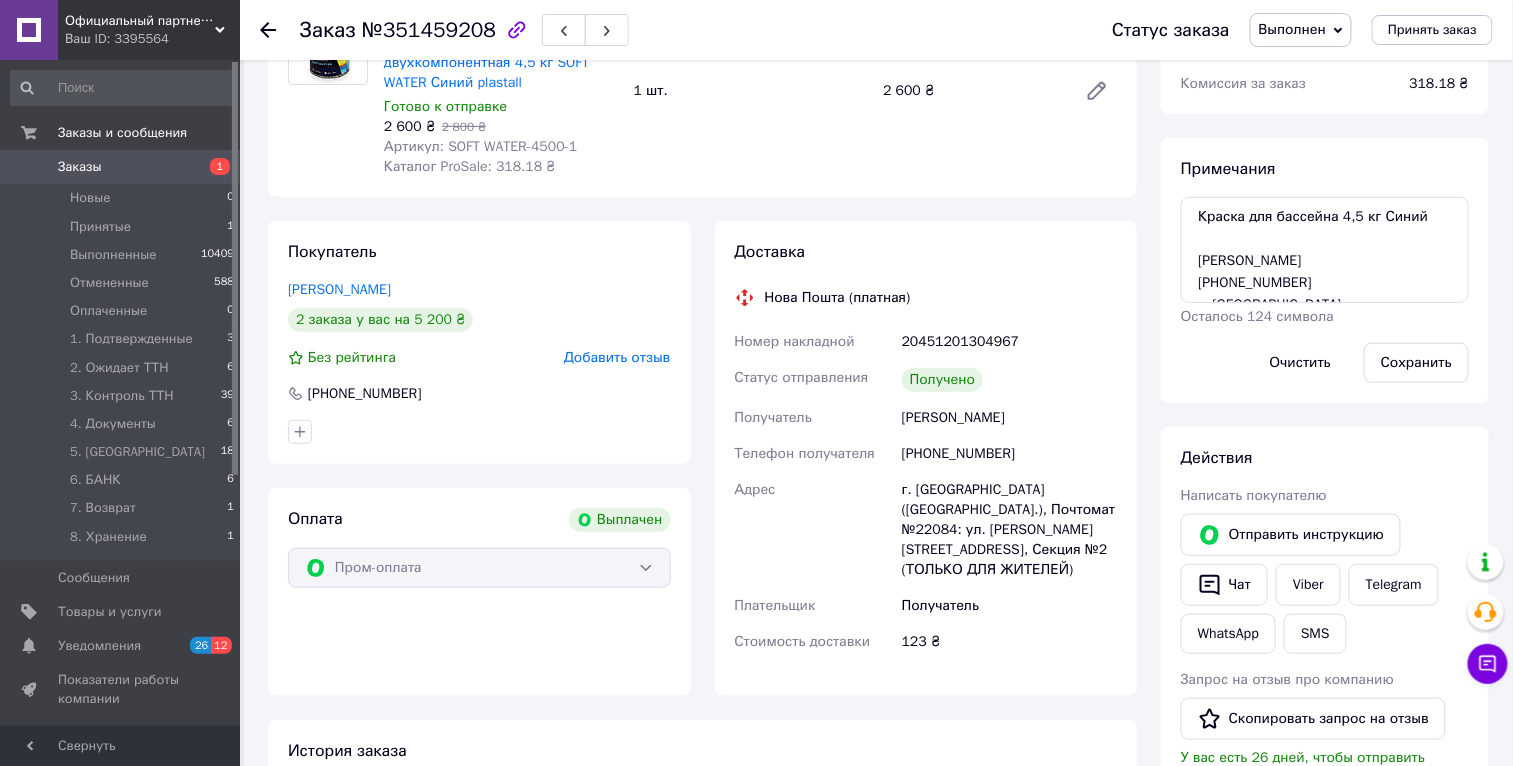 click on "Заказы" at bounding box center [121, 167] 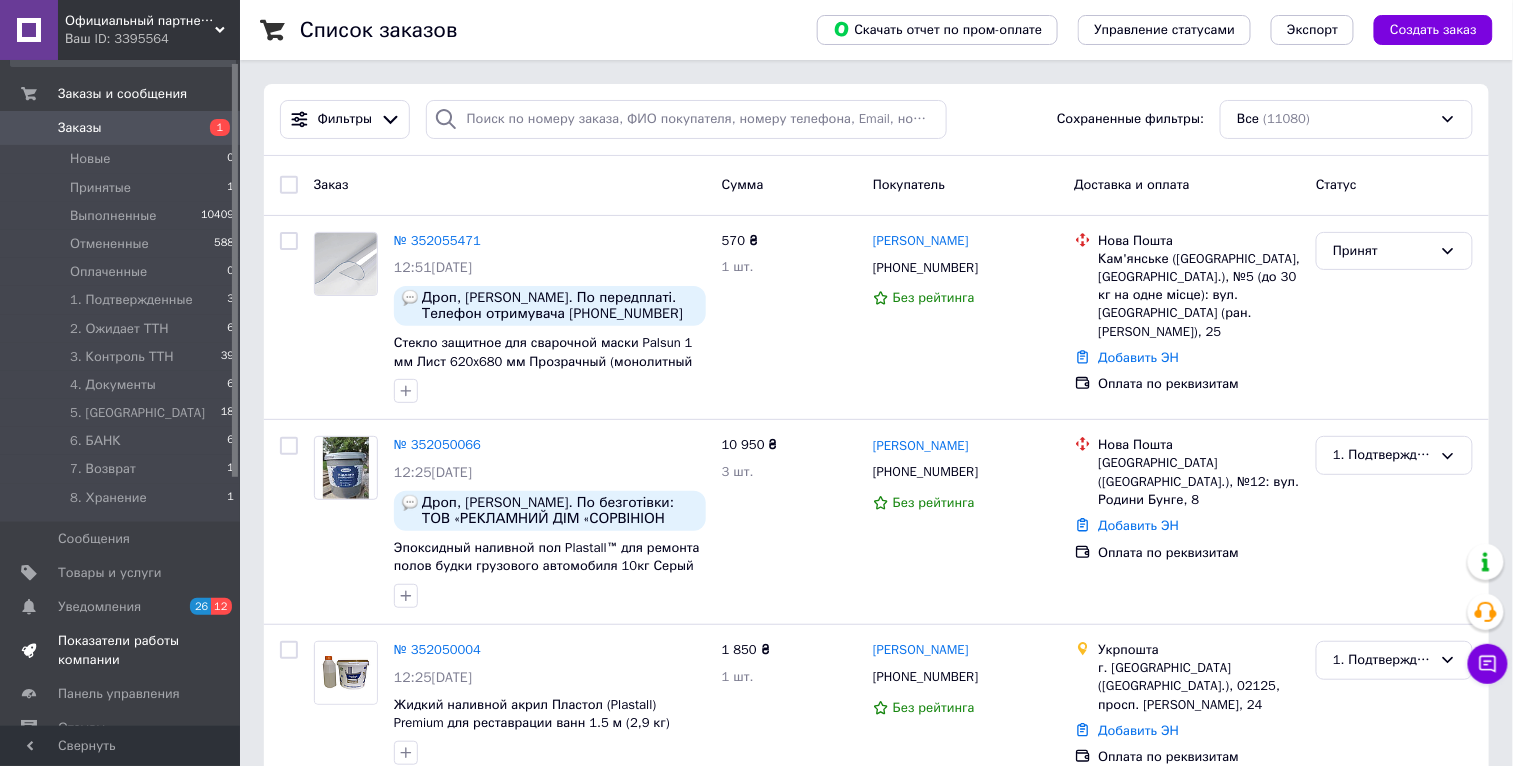 scroll, scrollTop: 112, scrollLeft: 0, axis: vertical 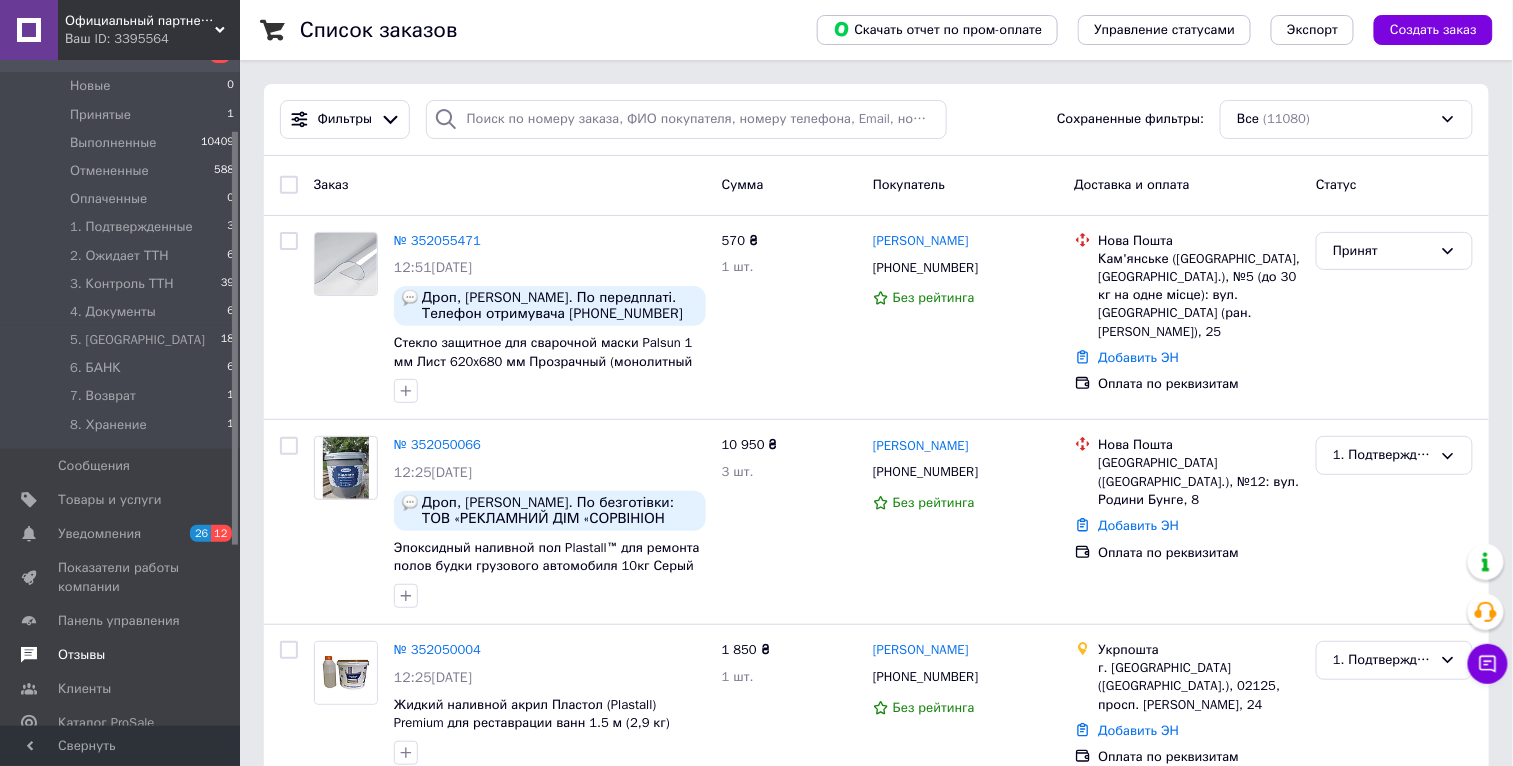click on "Отзывы" at bounding box center (121, 655) 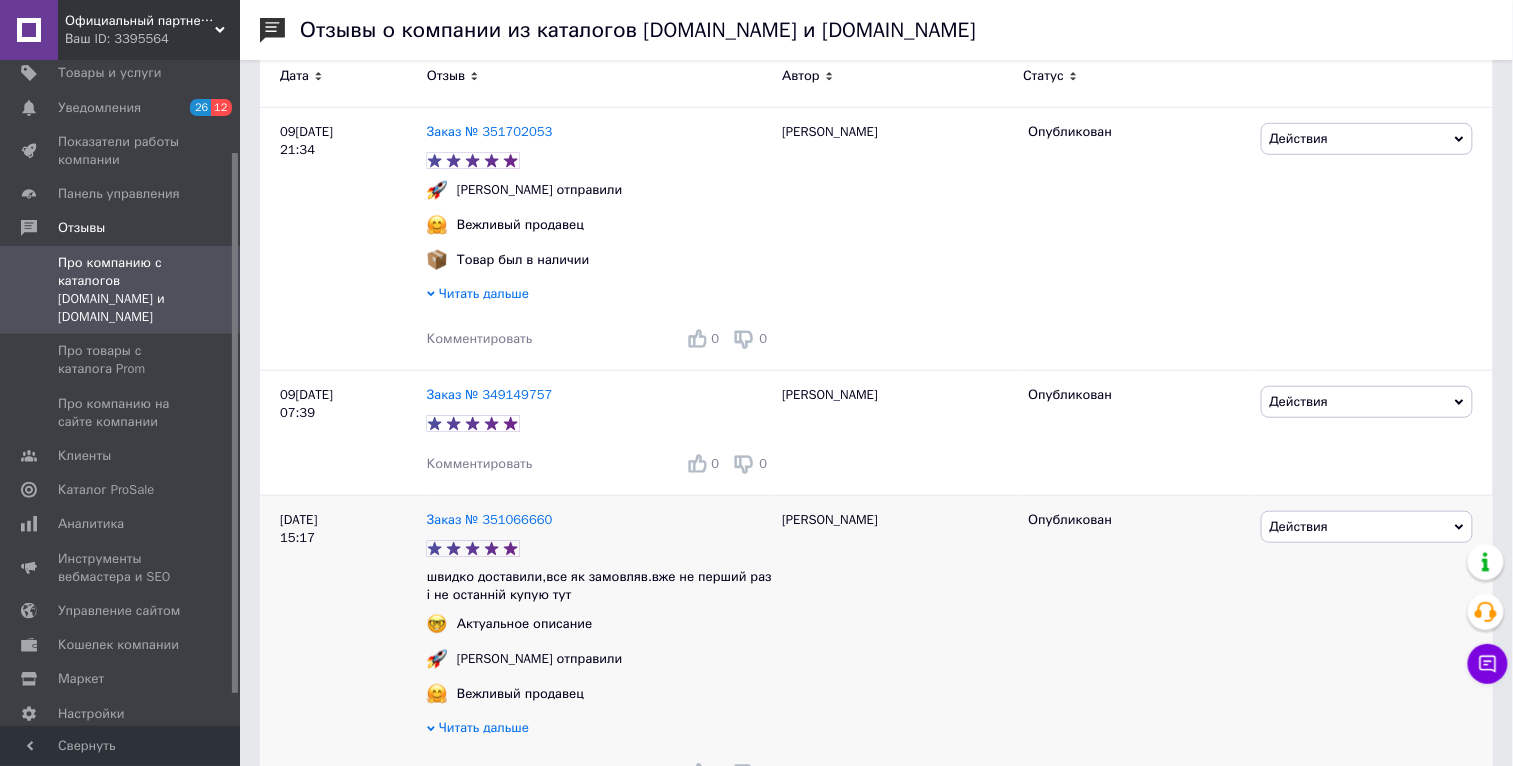 scroll, scrollTop: 345, scrollLeft: 0, axis: vertical 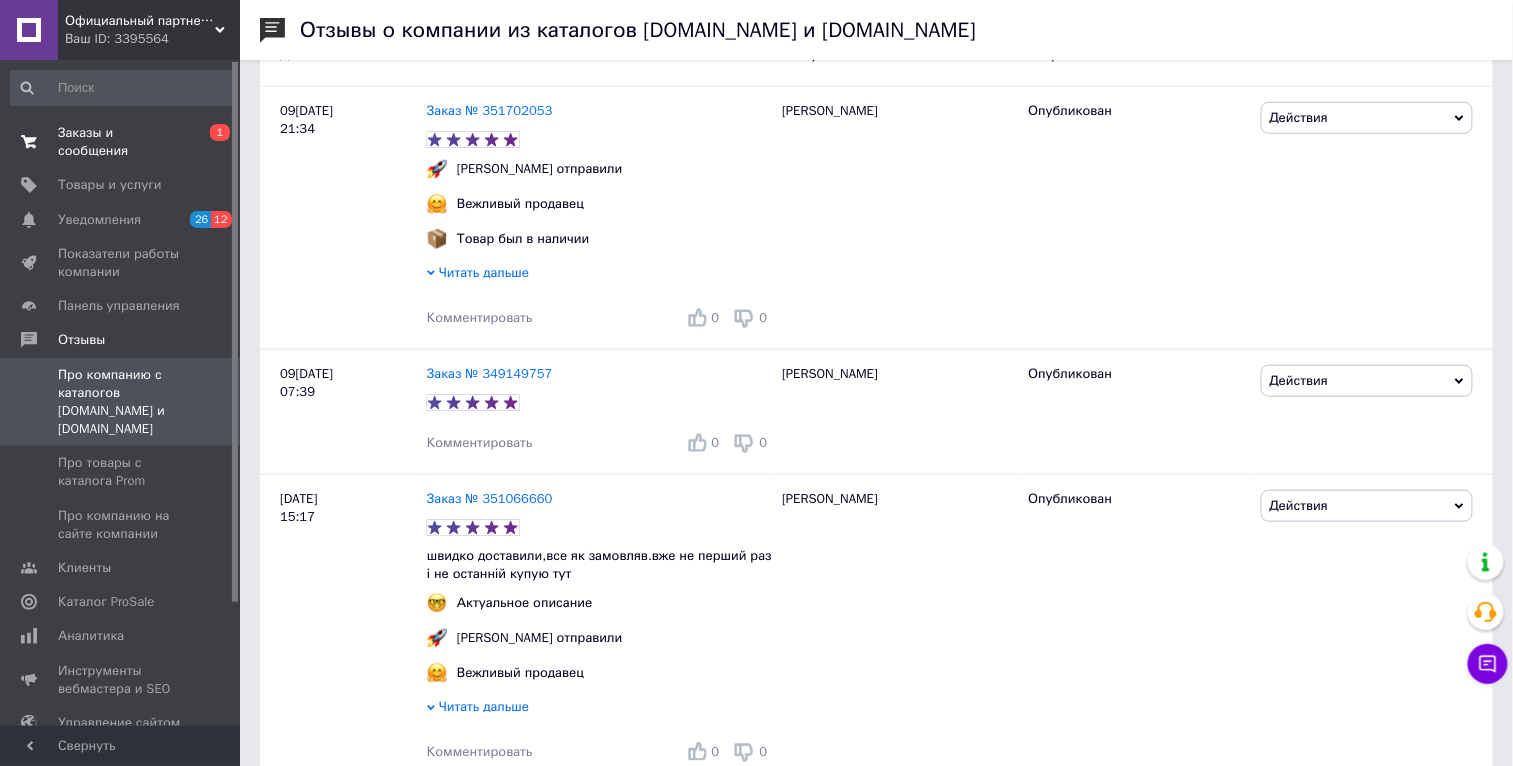 click on "Заказы и сообщения" at bounding box center (121, 142) 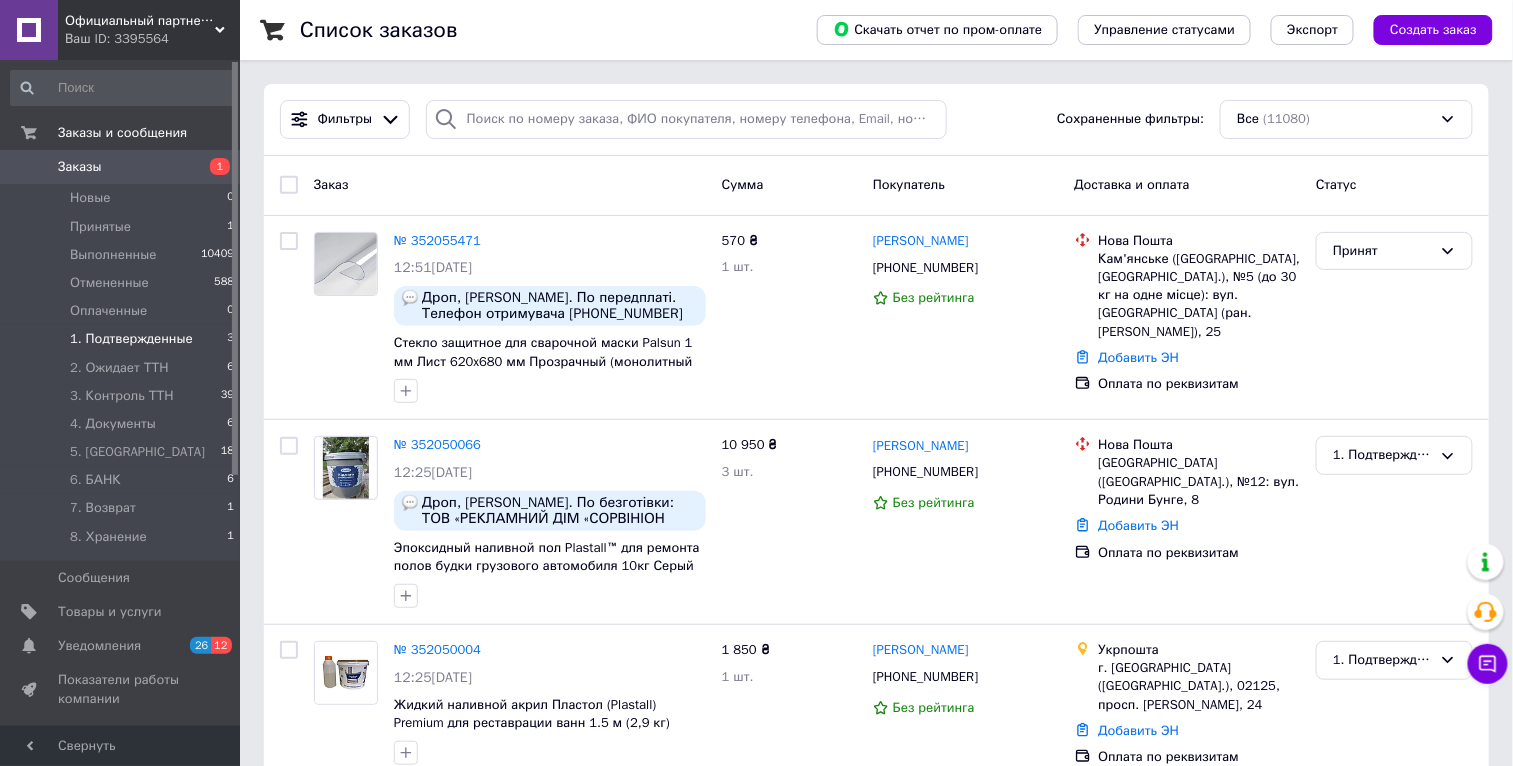 click on "1. Подтвержденные 3" at bounding box center [123, 339] 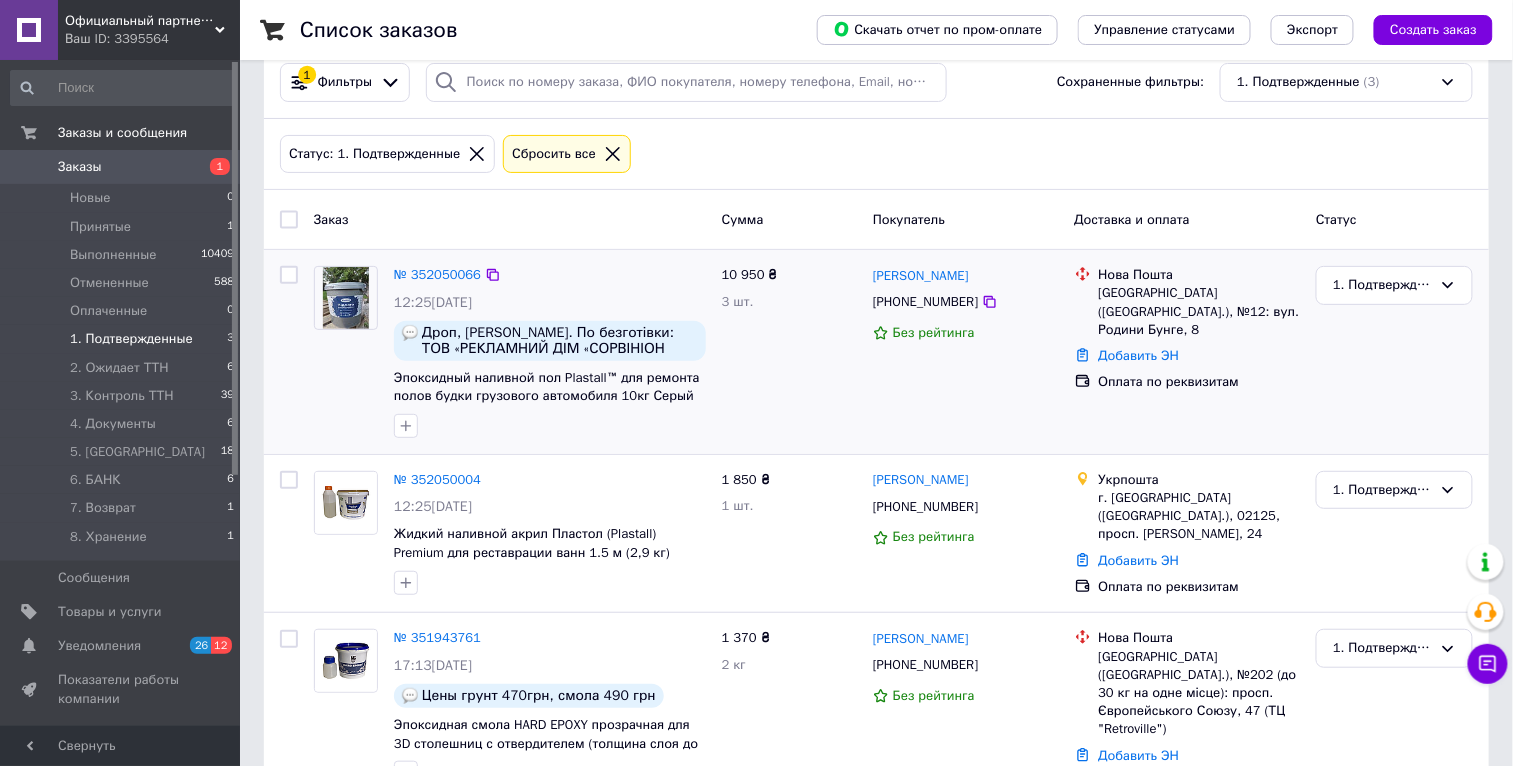 scroll, scrollTop: 0, scrollLeft: 0, axis: both 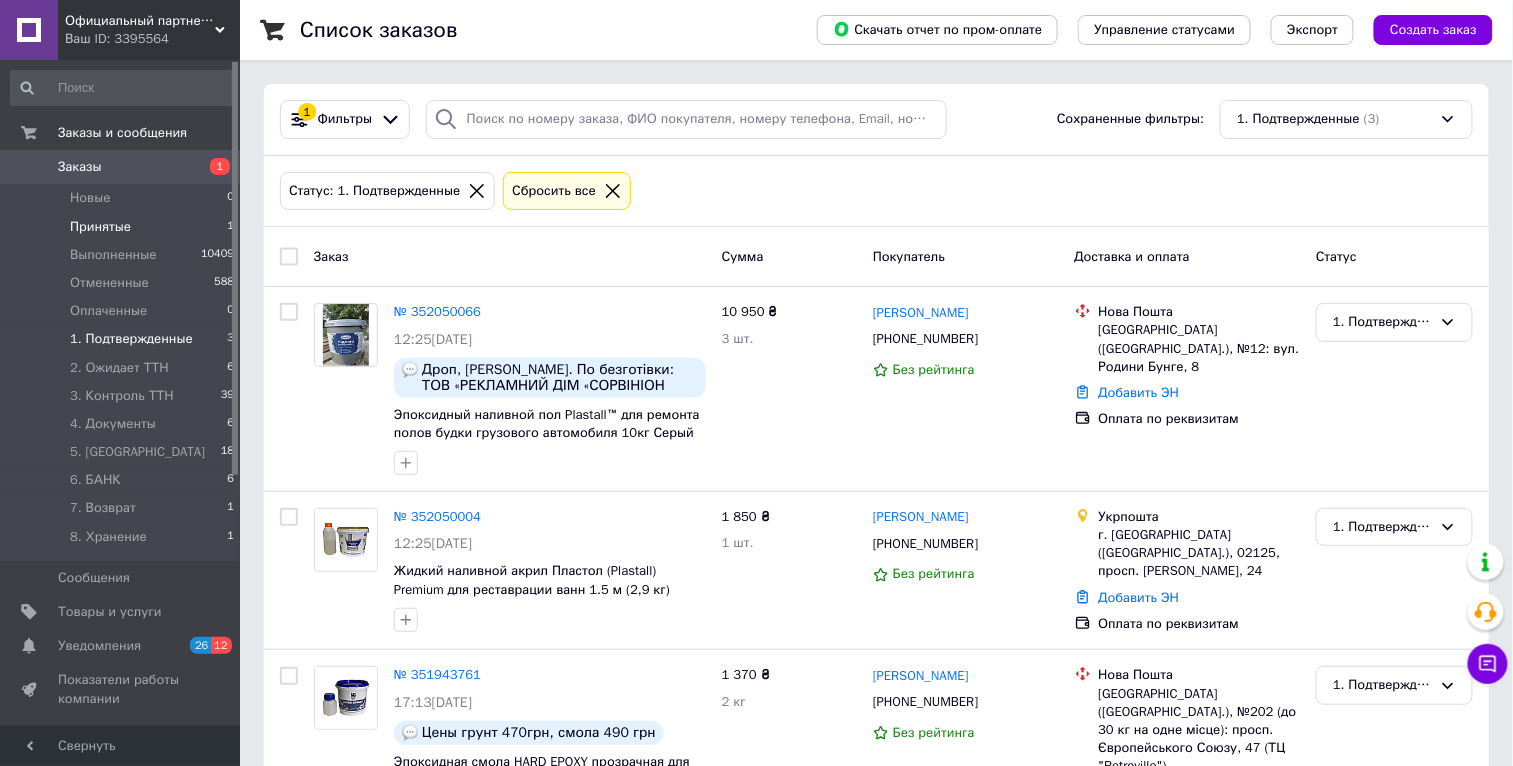 click on "Принятые 1" at bounding box center (123, 227) 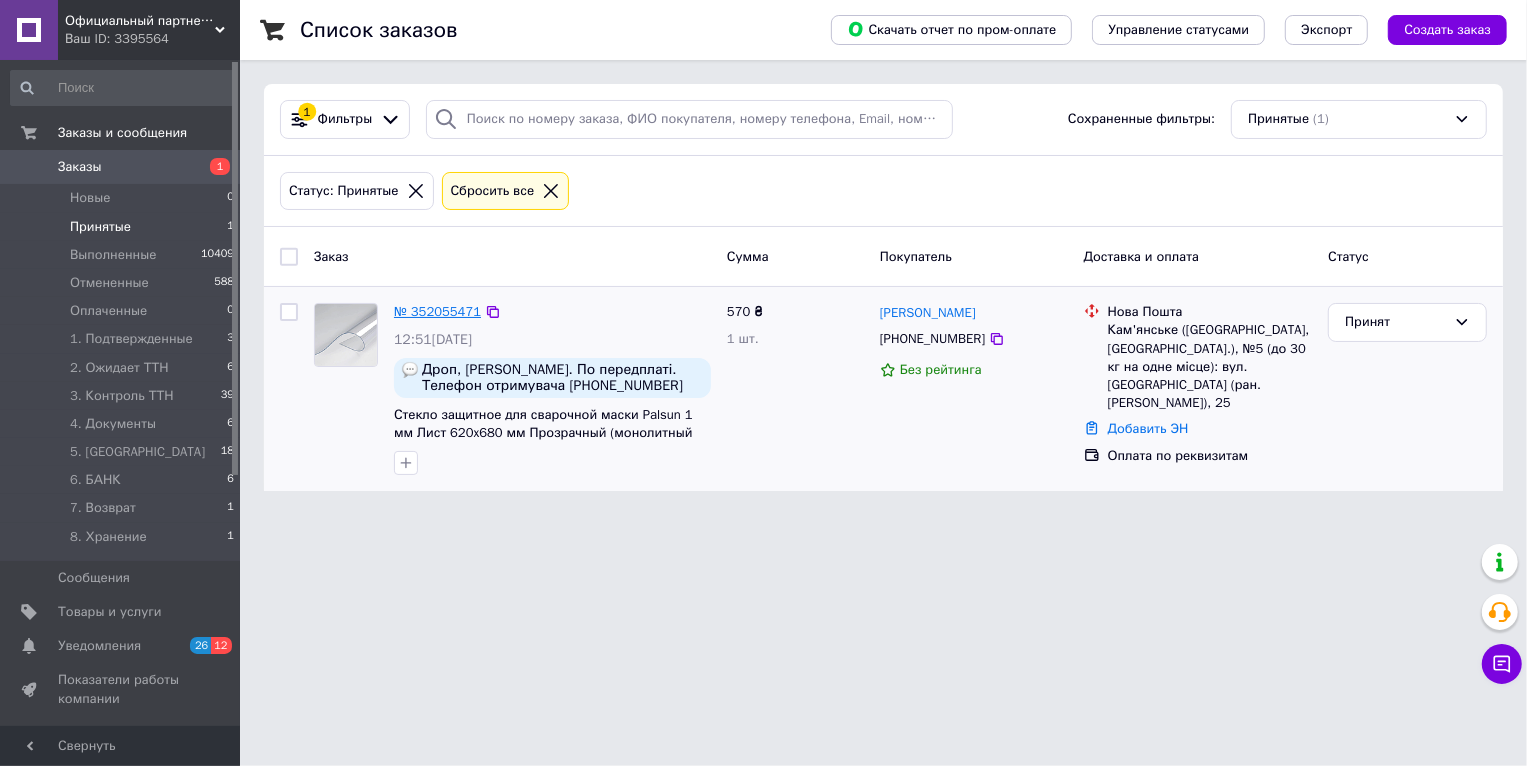 click on "№ 352055471" at bounding box center [437, 311] 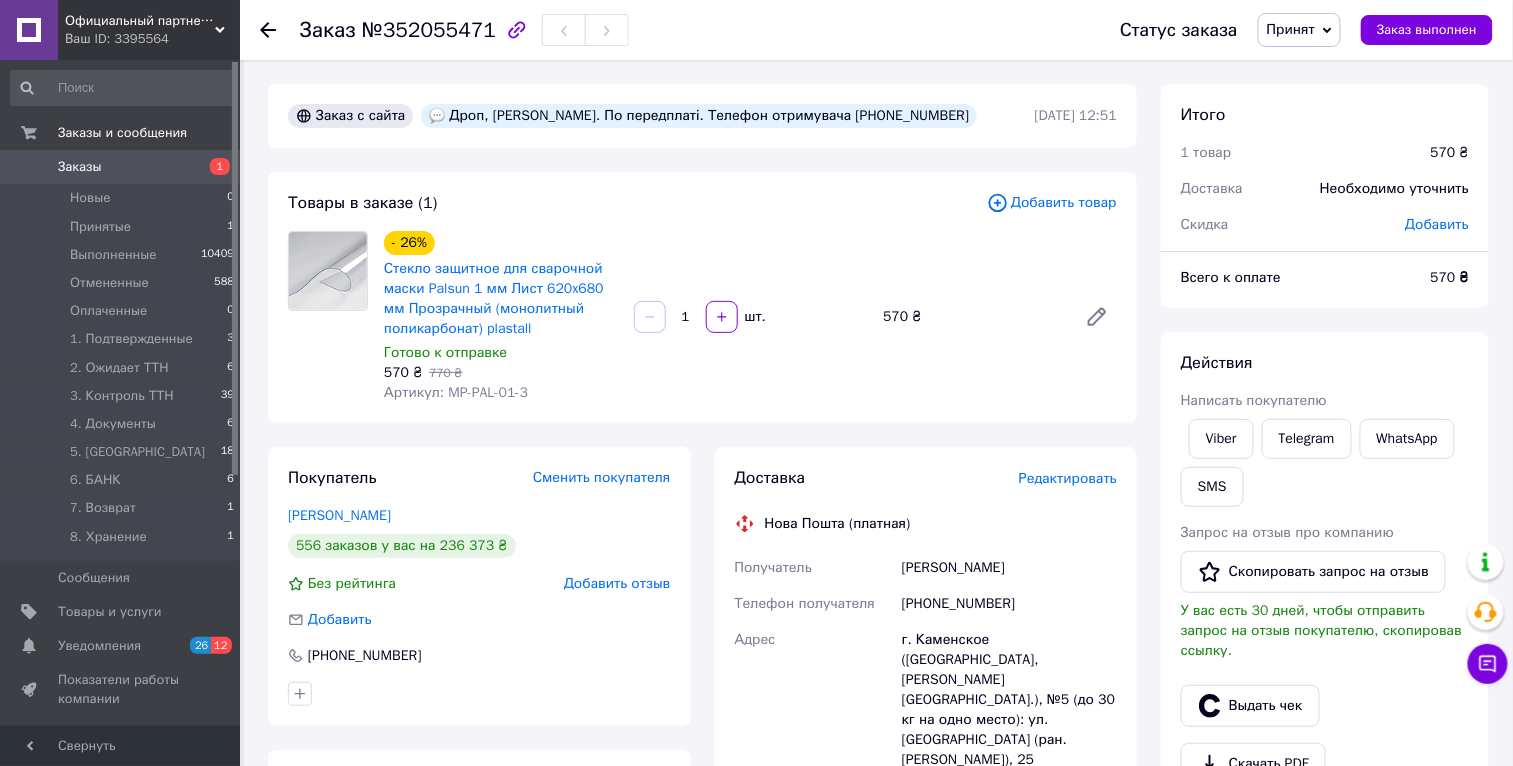 click on "Принят" at bounding box center (1299, 30) 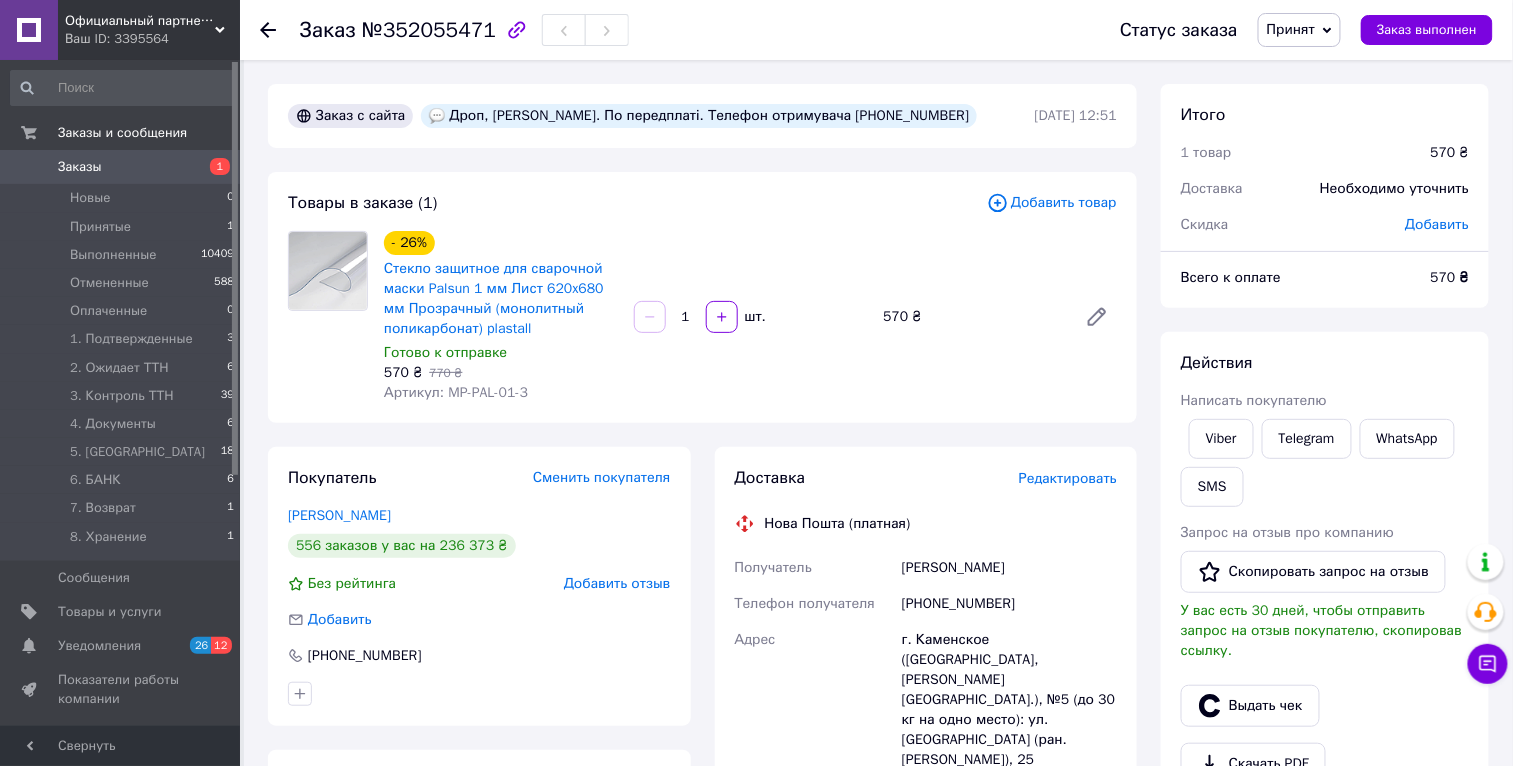click on "Заказ" at bounding box center (328, 30) 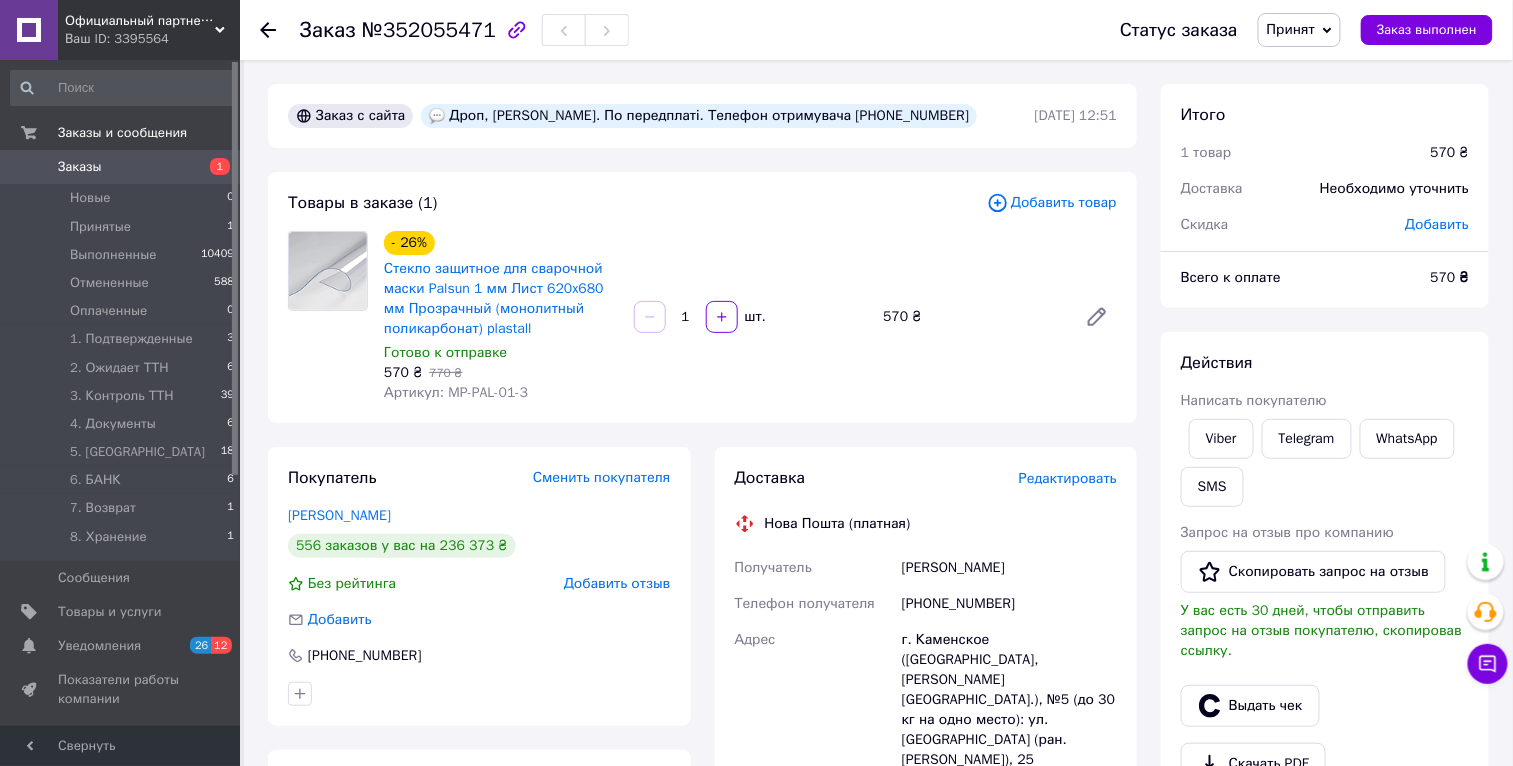 drag, startPoint x: 303, startPoint y: 25, endPoint x: 494, endPoint y: 25, distance: 191 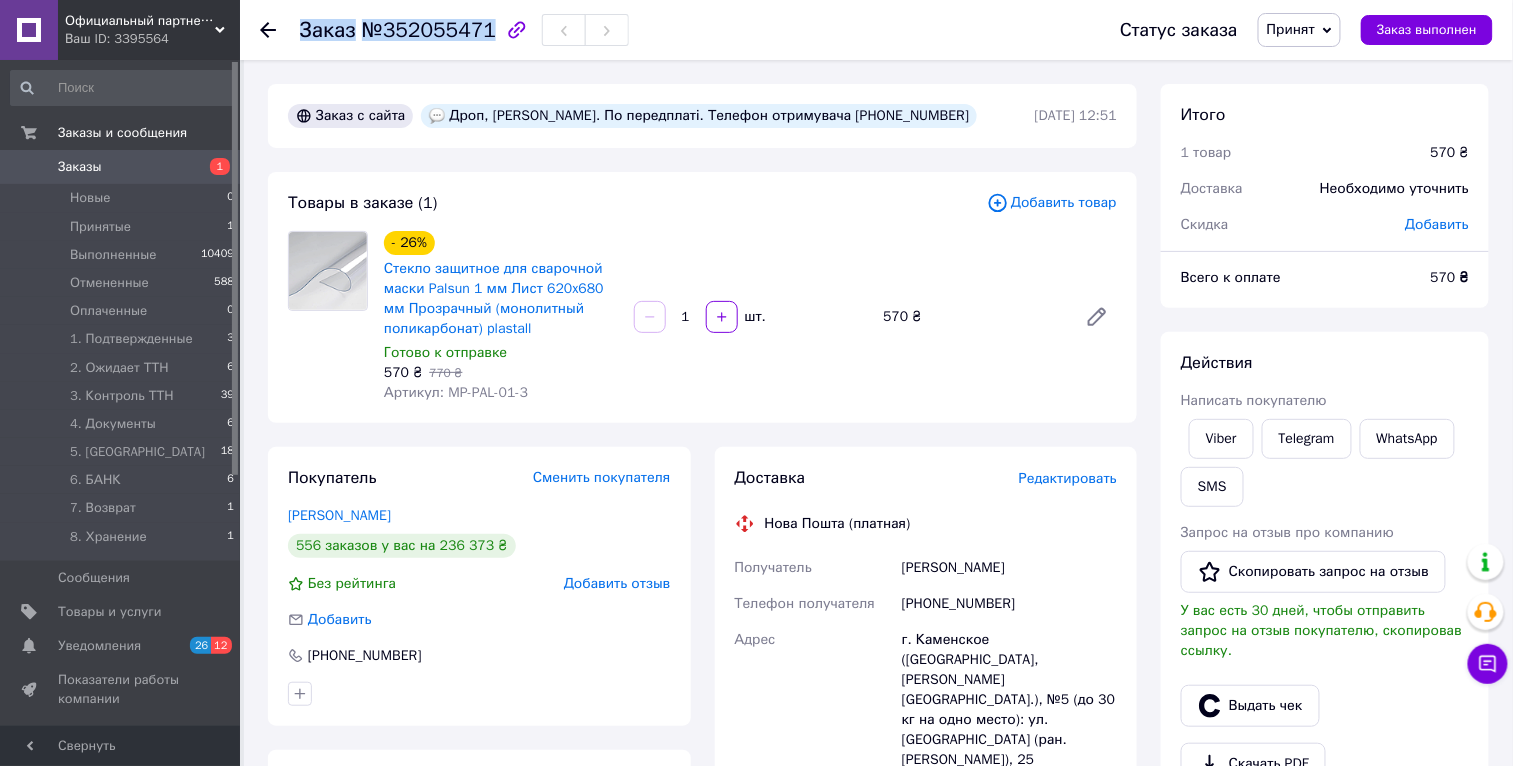 drag, startPoint x: 490, startPoint y: 31, endPoint x: 302, endPoint y: 35, distance: 188.04254 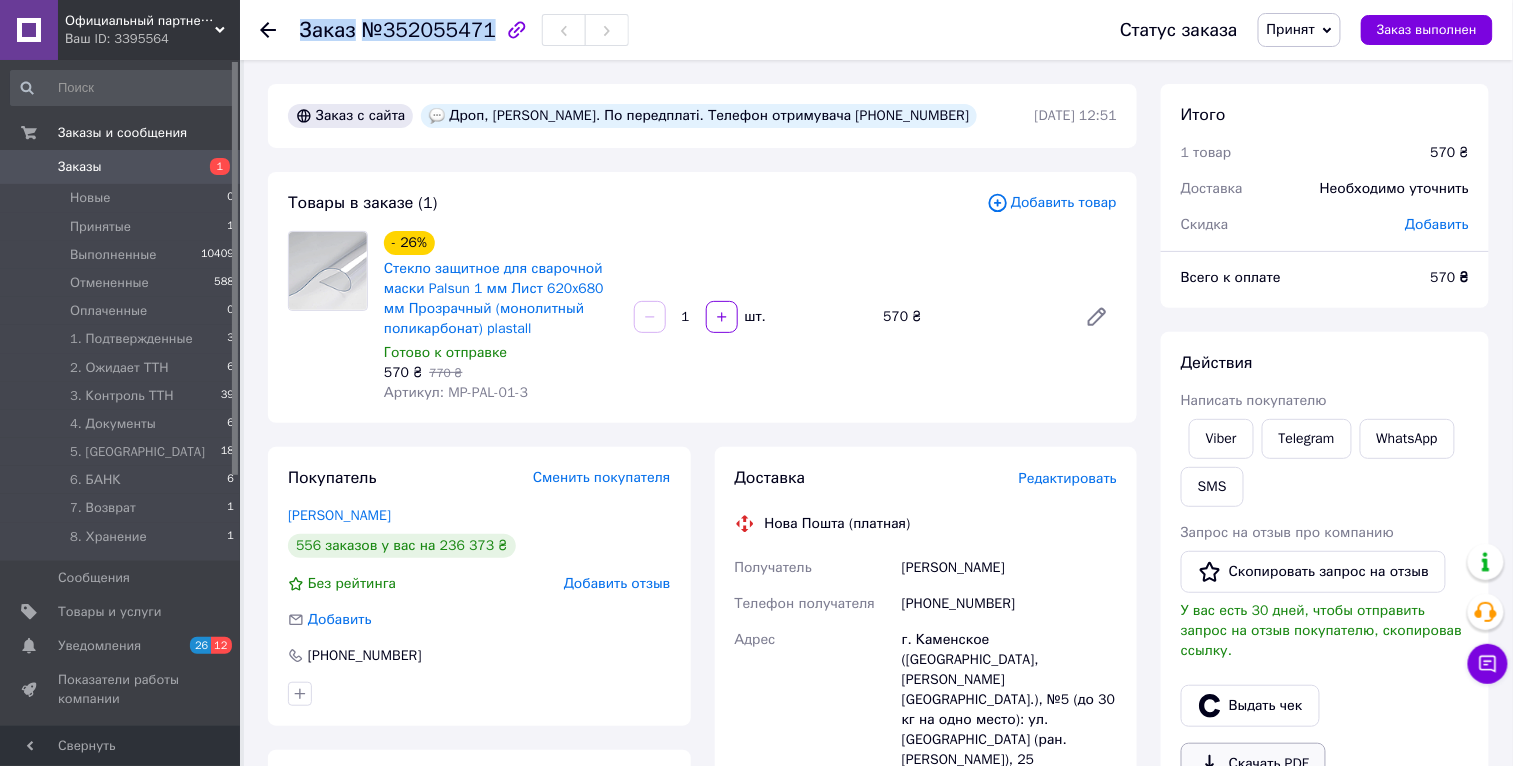copy on "Заказ №352055471" 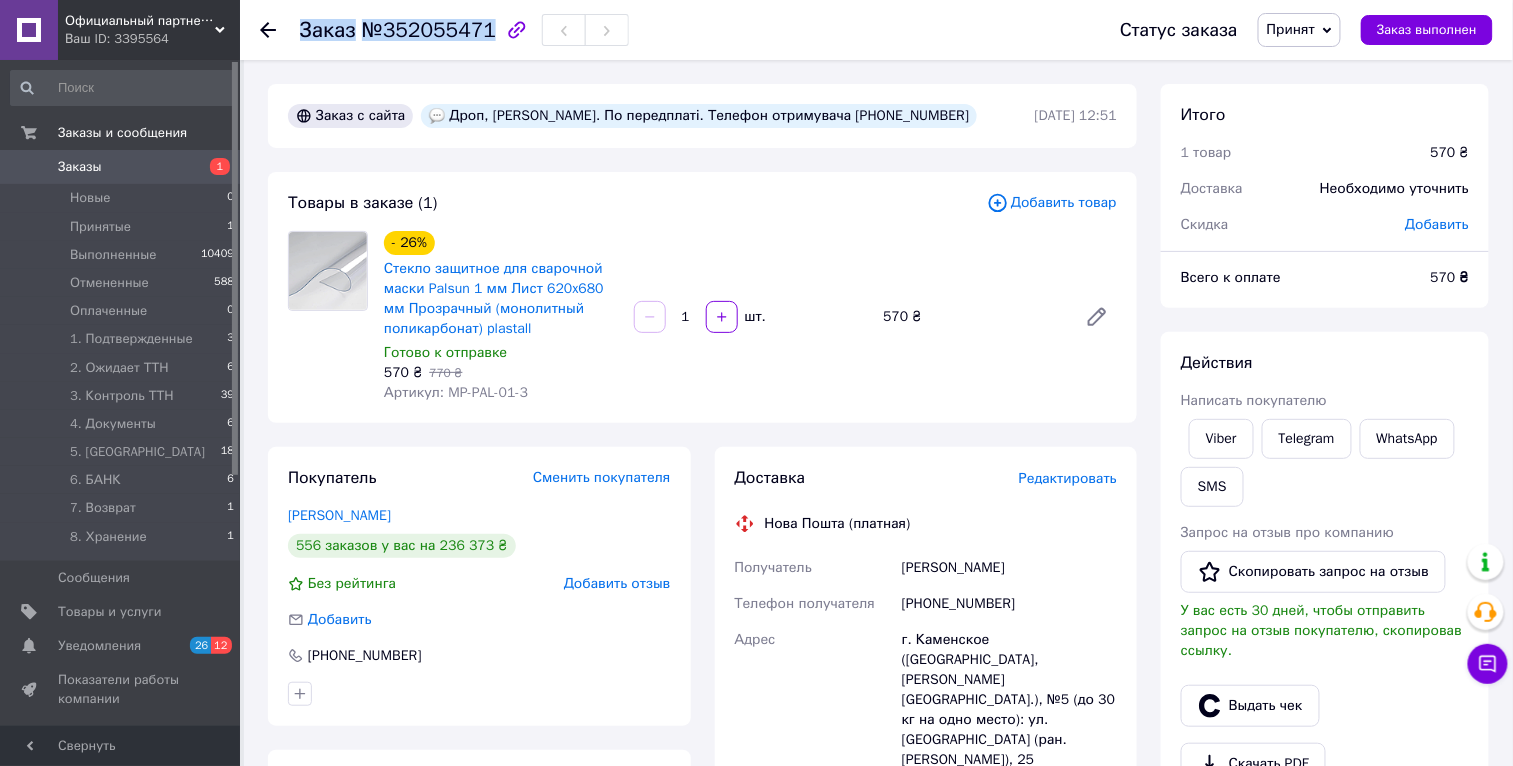 click on "Принят" at bounding box center [1299, 30] 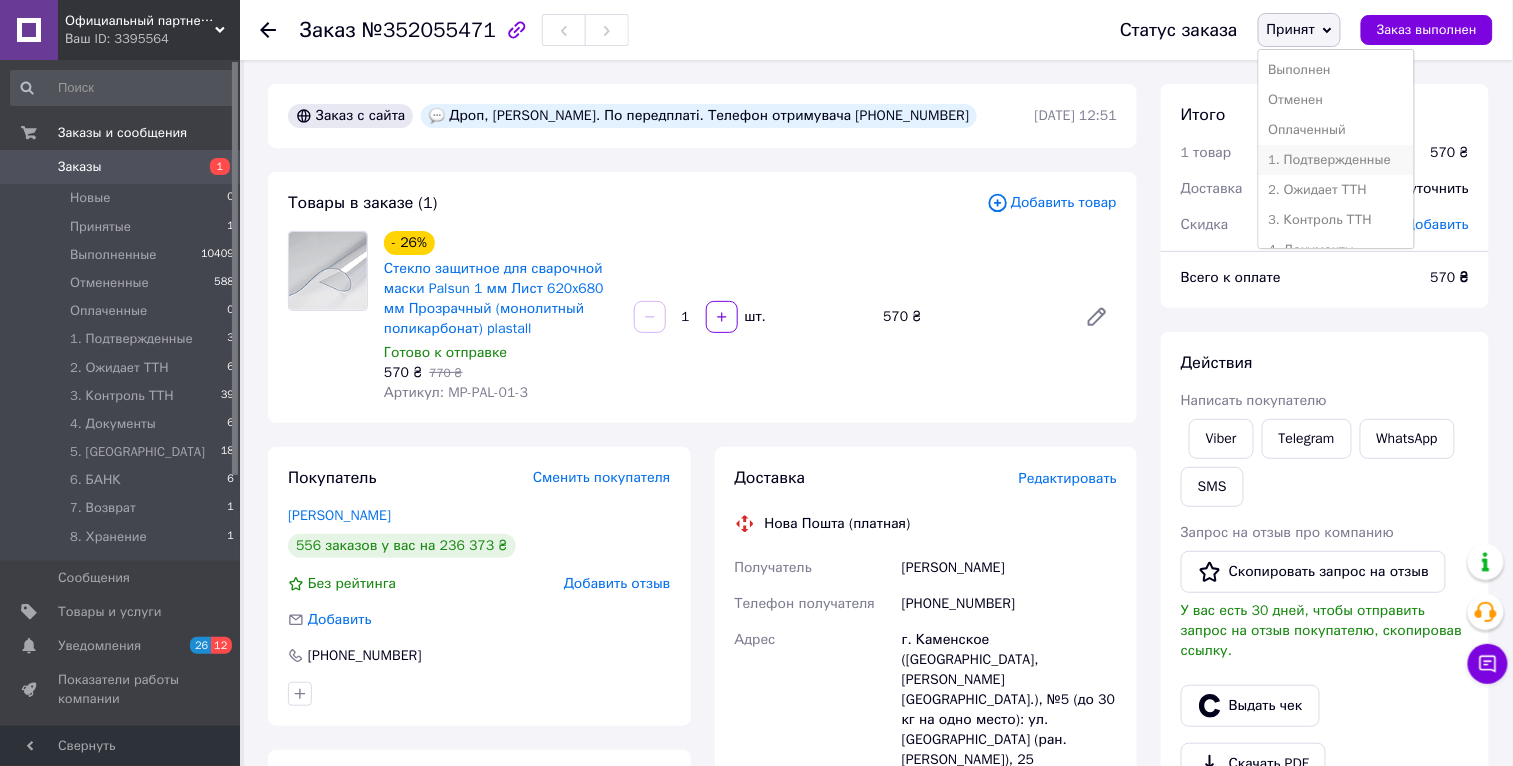 click on "1. Подтвержденные" at bounding box center (1336, 160) 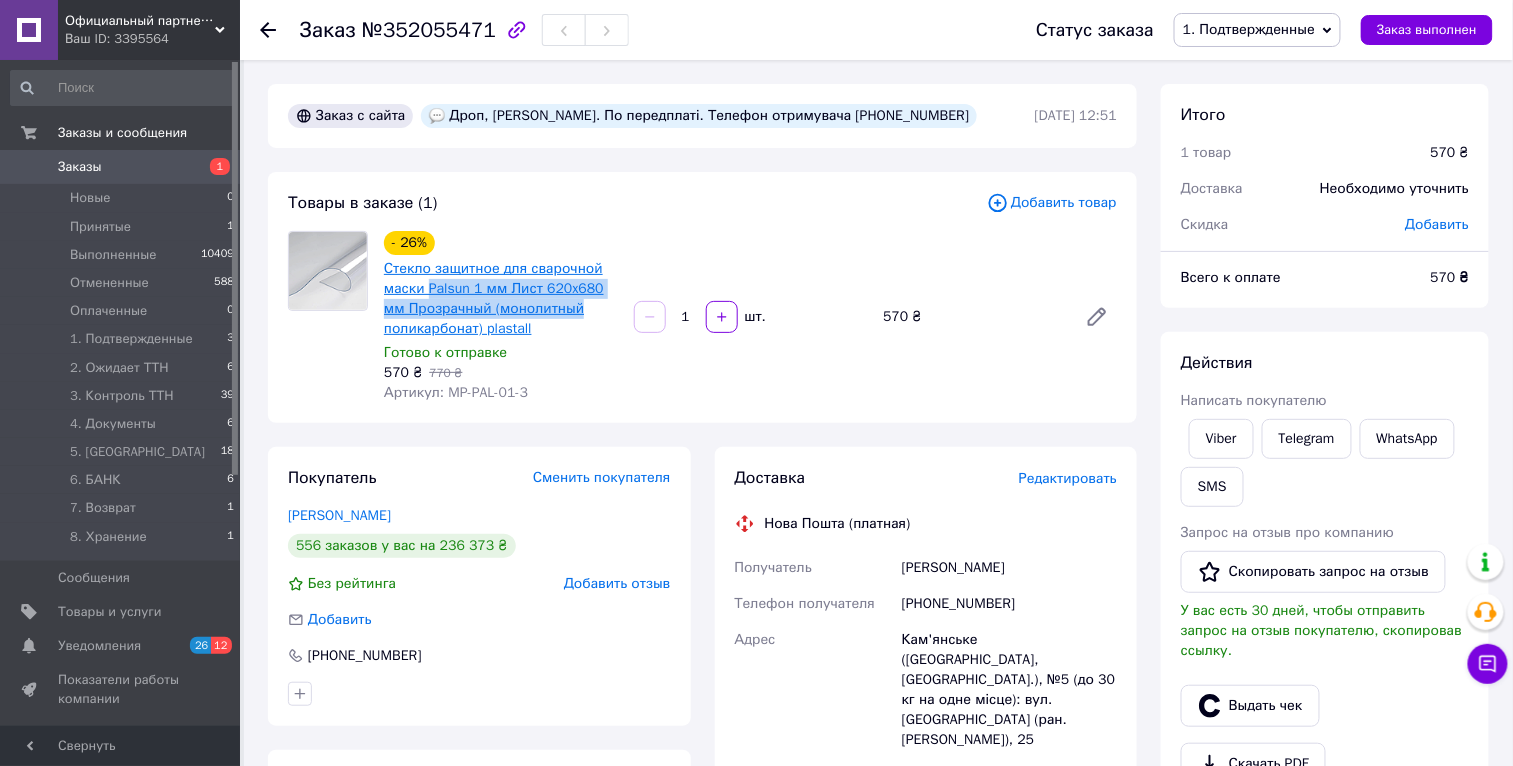 drag, startPoint x: 597, startPoint y: 307, endPoint x: 428, endPoint y: 285, distance: 170.42593 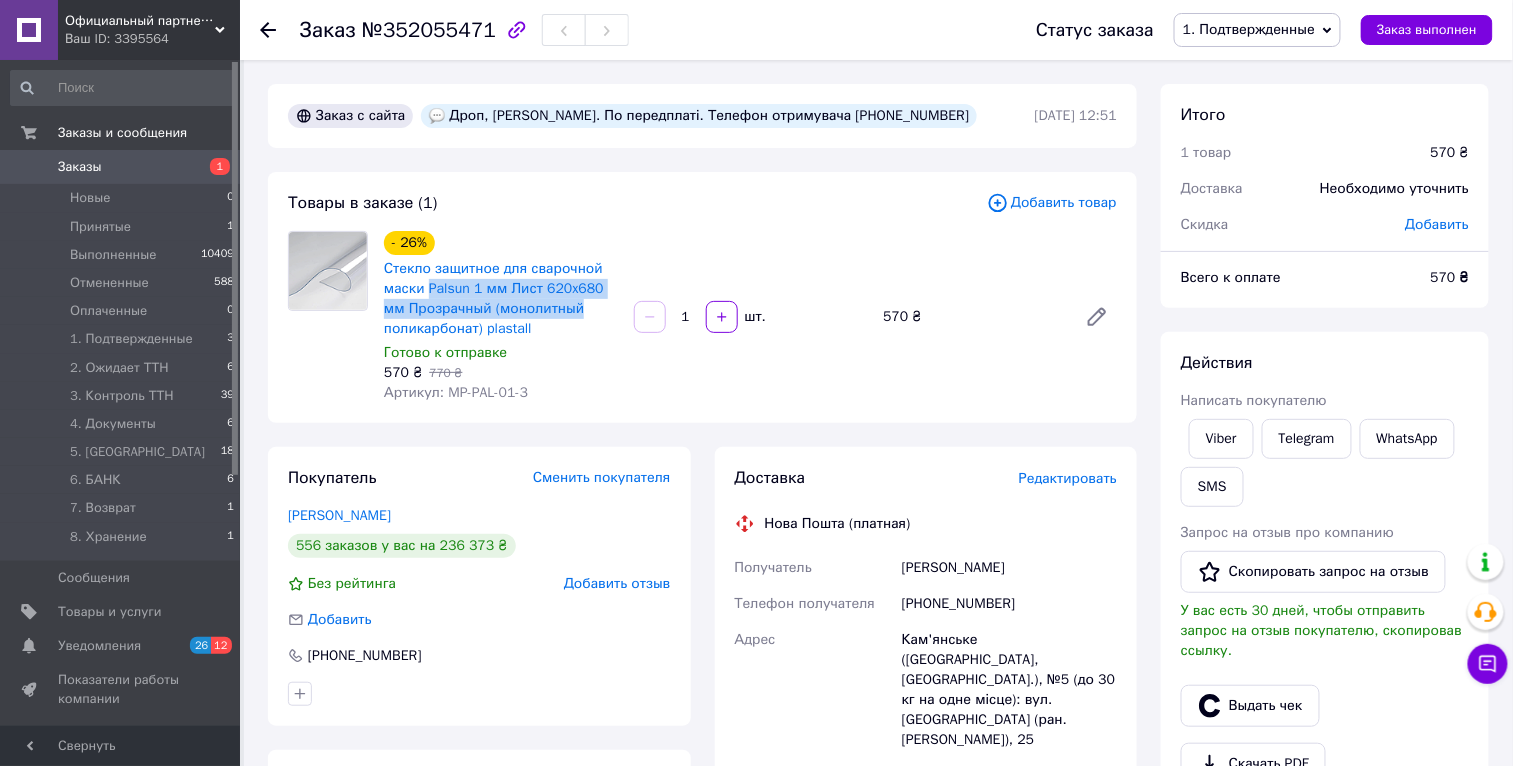 copy on "Palsun 1 мм Лист 620x680 мм Прозрачный (монолитный" 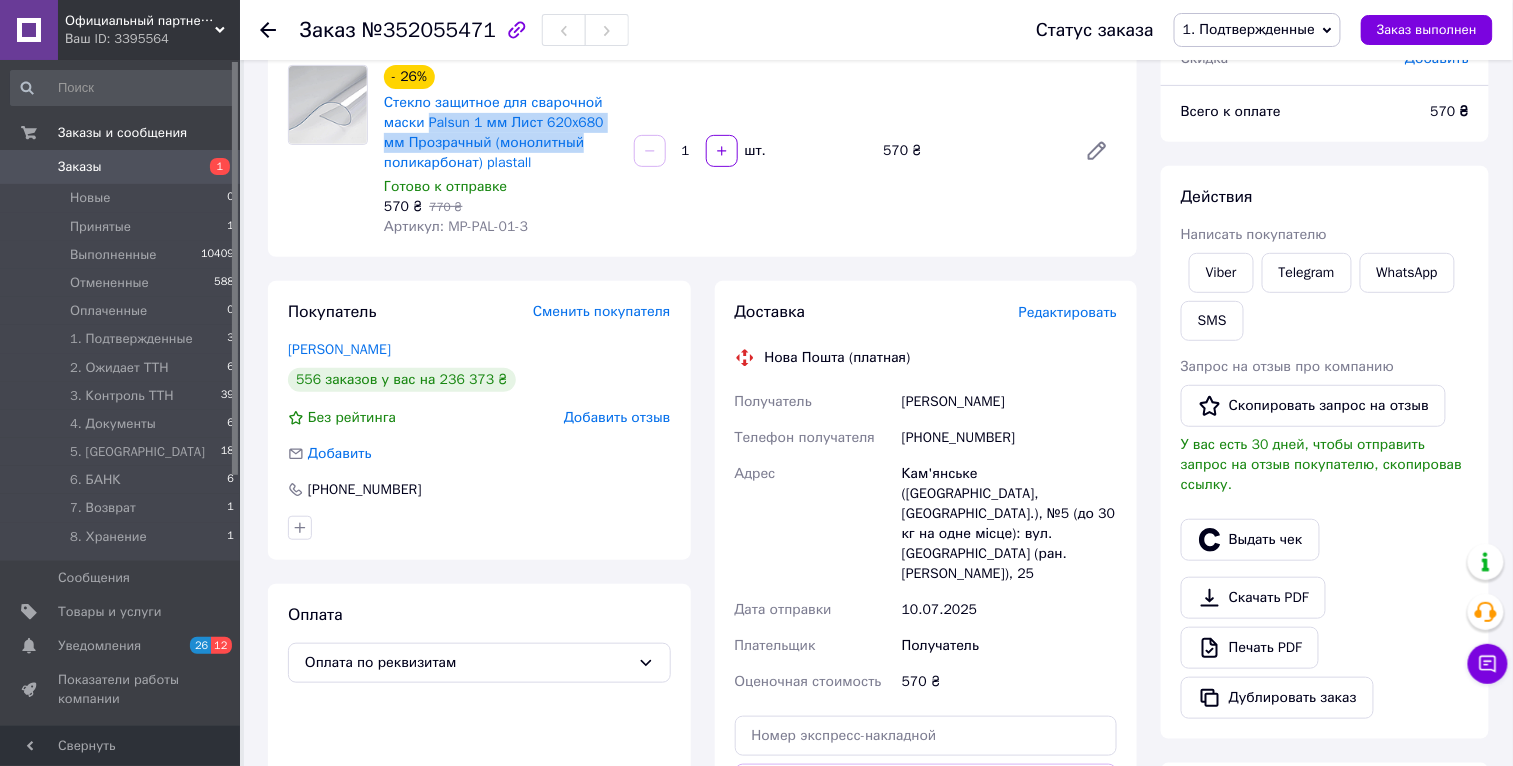 scroll, scrollTop: 624, scrollLeft: 0, axis: vertical 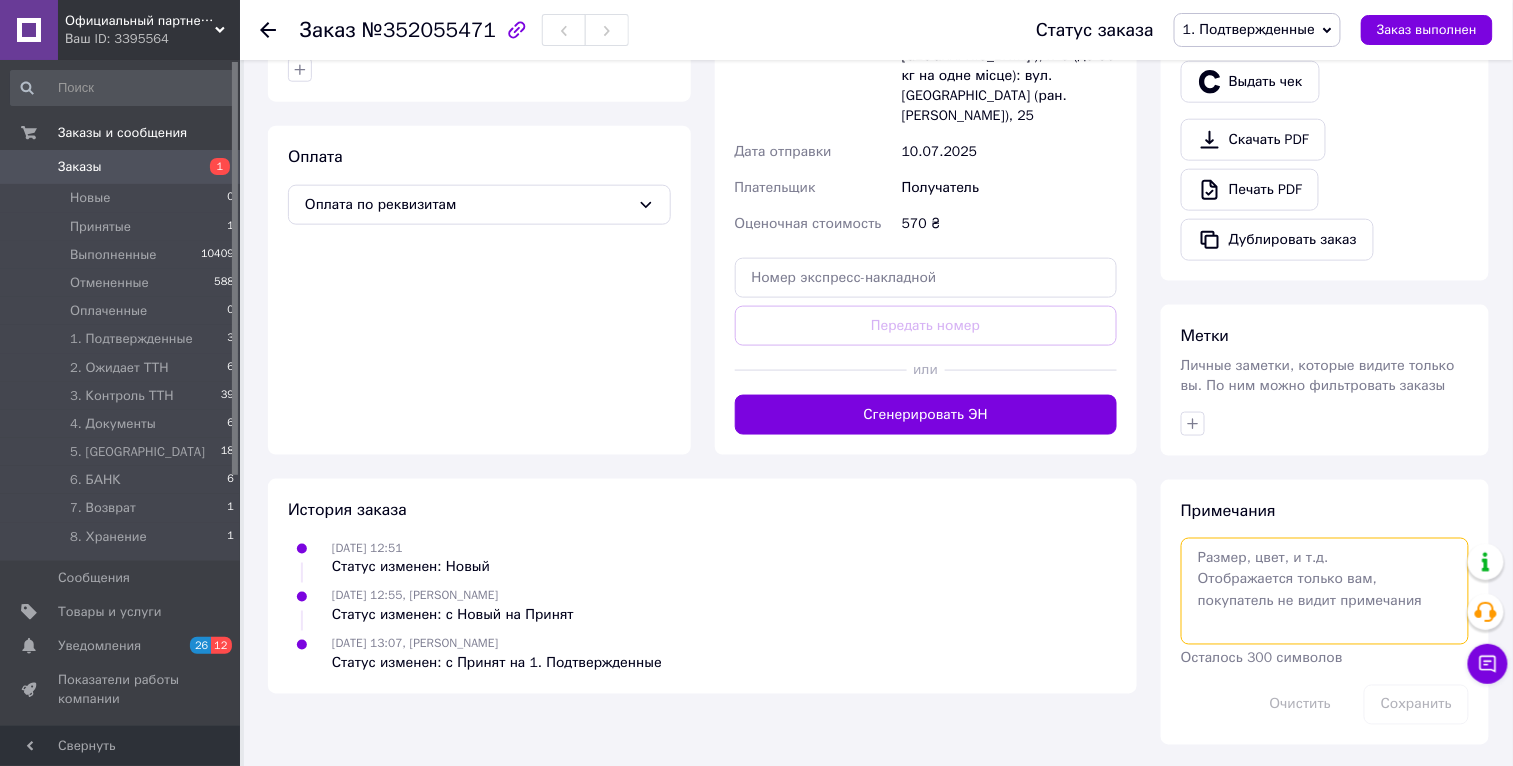 click at bounding box center (1325, 591) 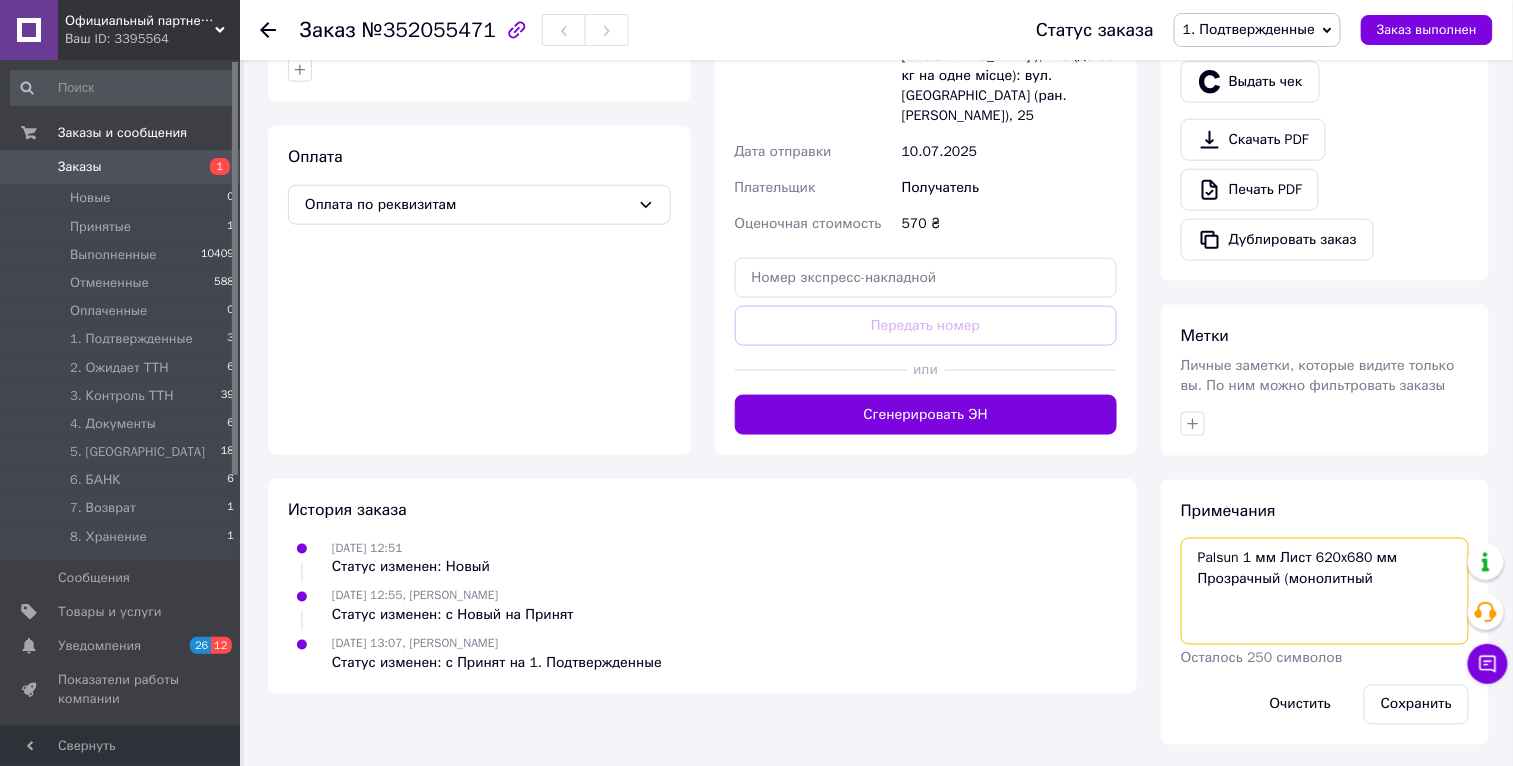 drag, startPoint x: 1280, startPoint y: 573, endPoint x: 1431, endPoint y: 579, distance: 151.11916 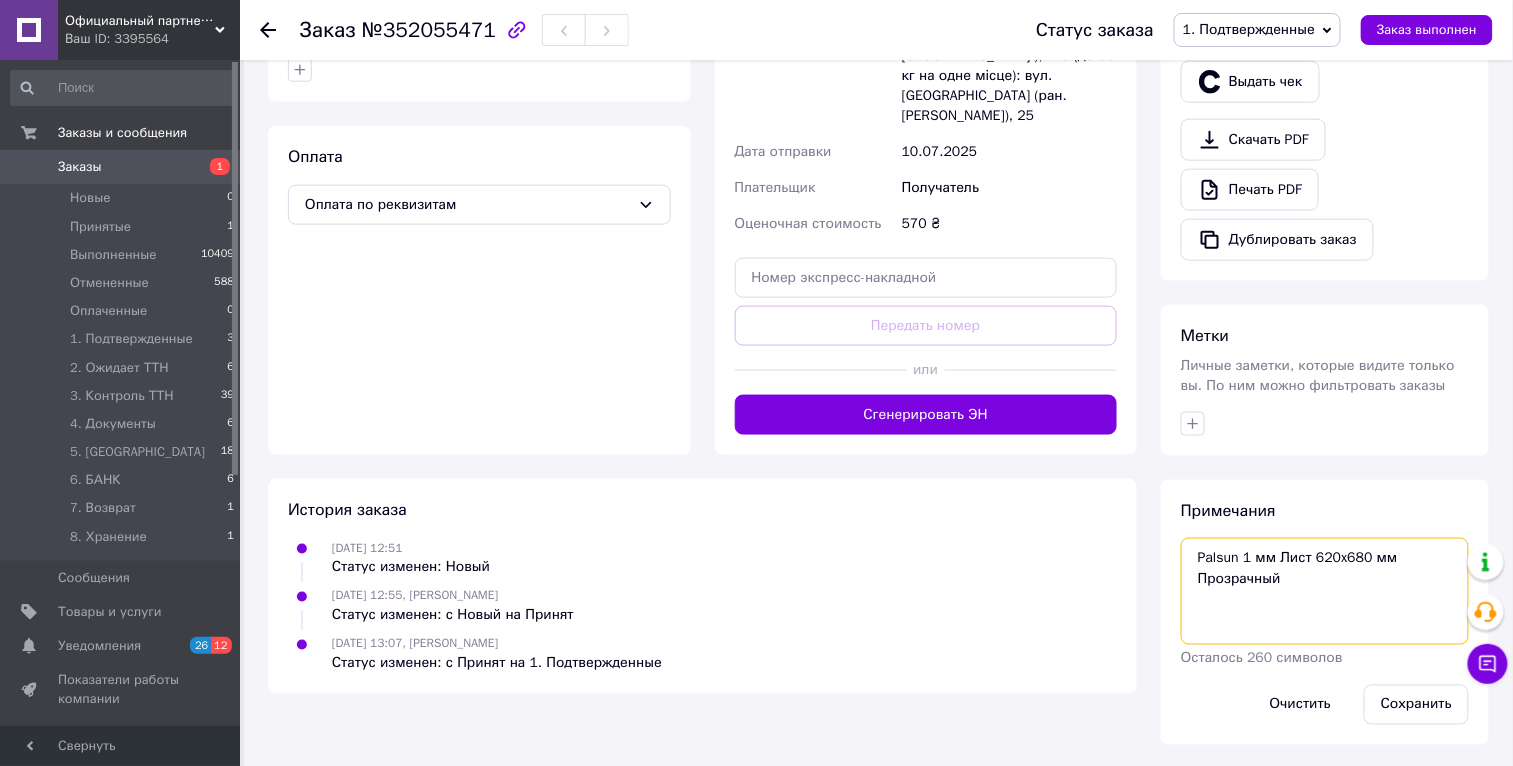 scroll, scrollTop: 0, scrollLeft: 0, axis: both 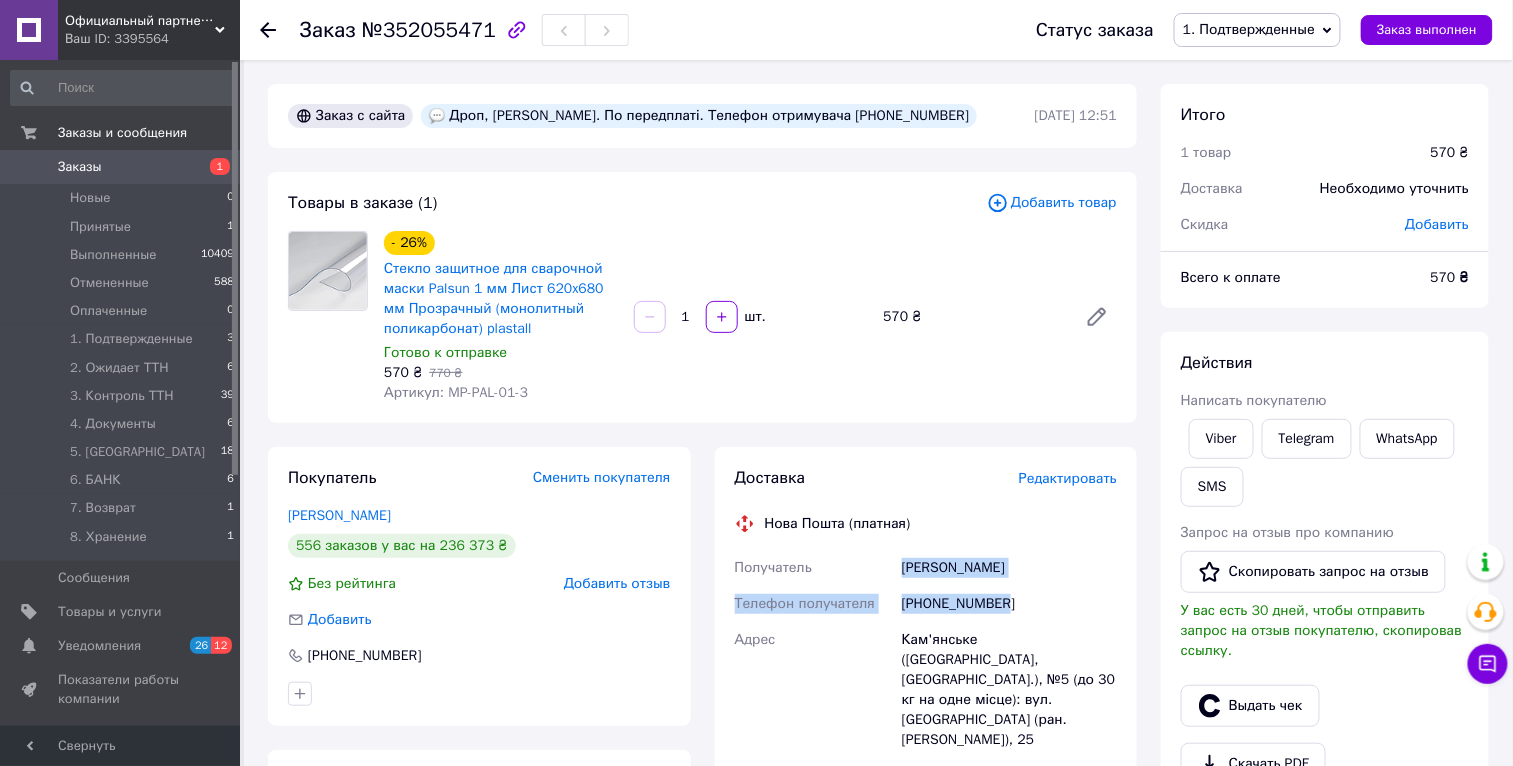 drag, startPoint x: 901, startPoint y: 567, endPoint x: 1045, endPoint y: 600, distance: 147.73286 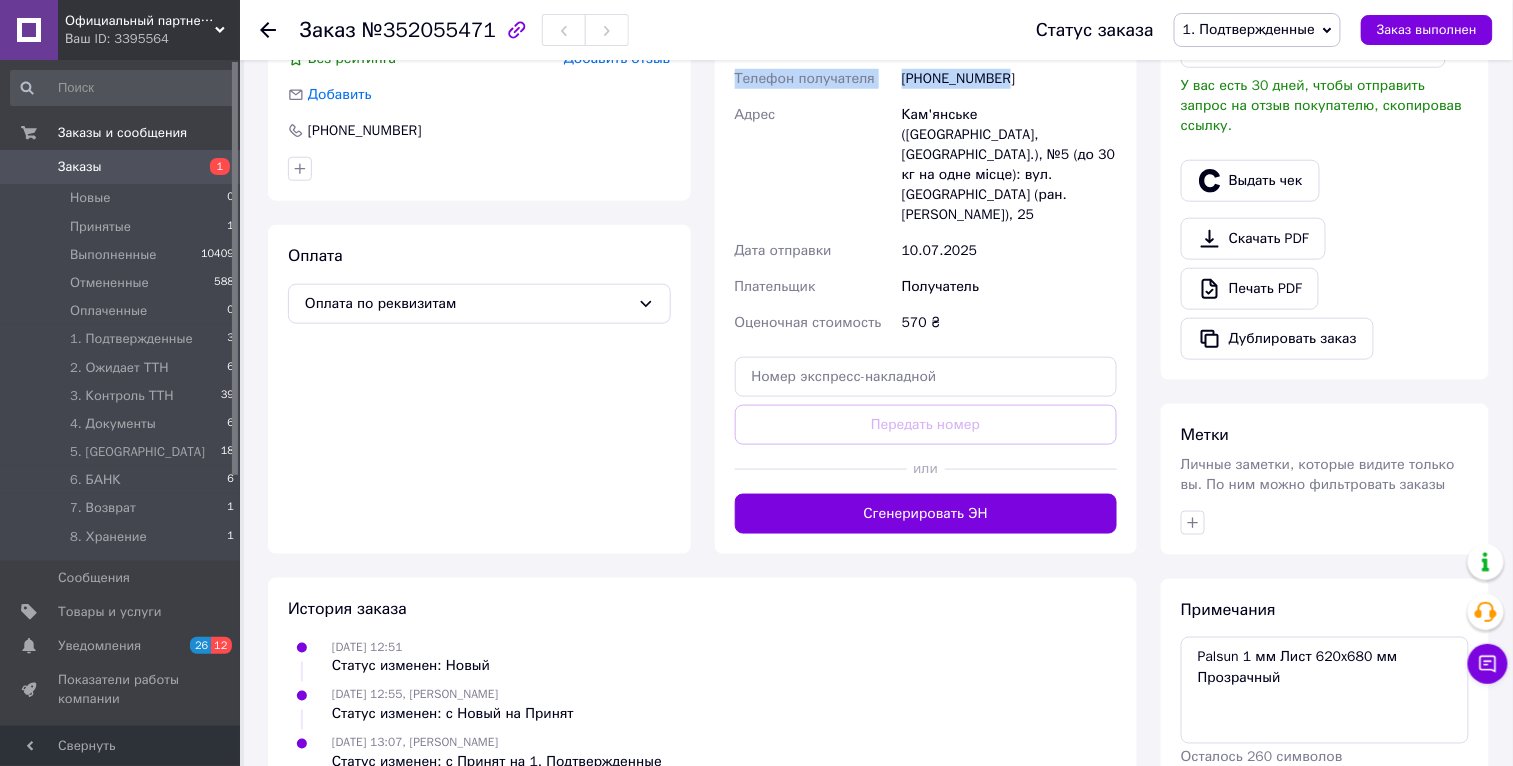 scroll, scrollTop: 530, scrollLeft: 0, axis: vertical 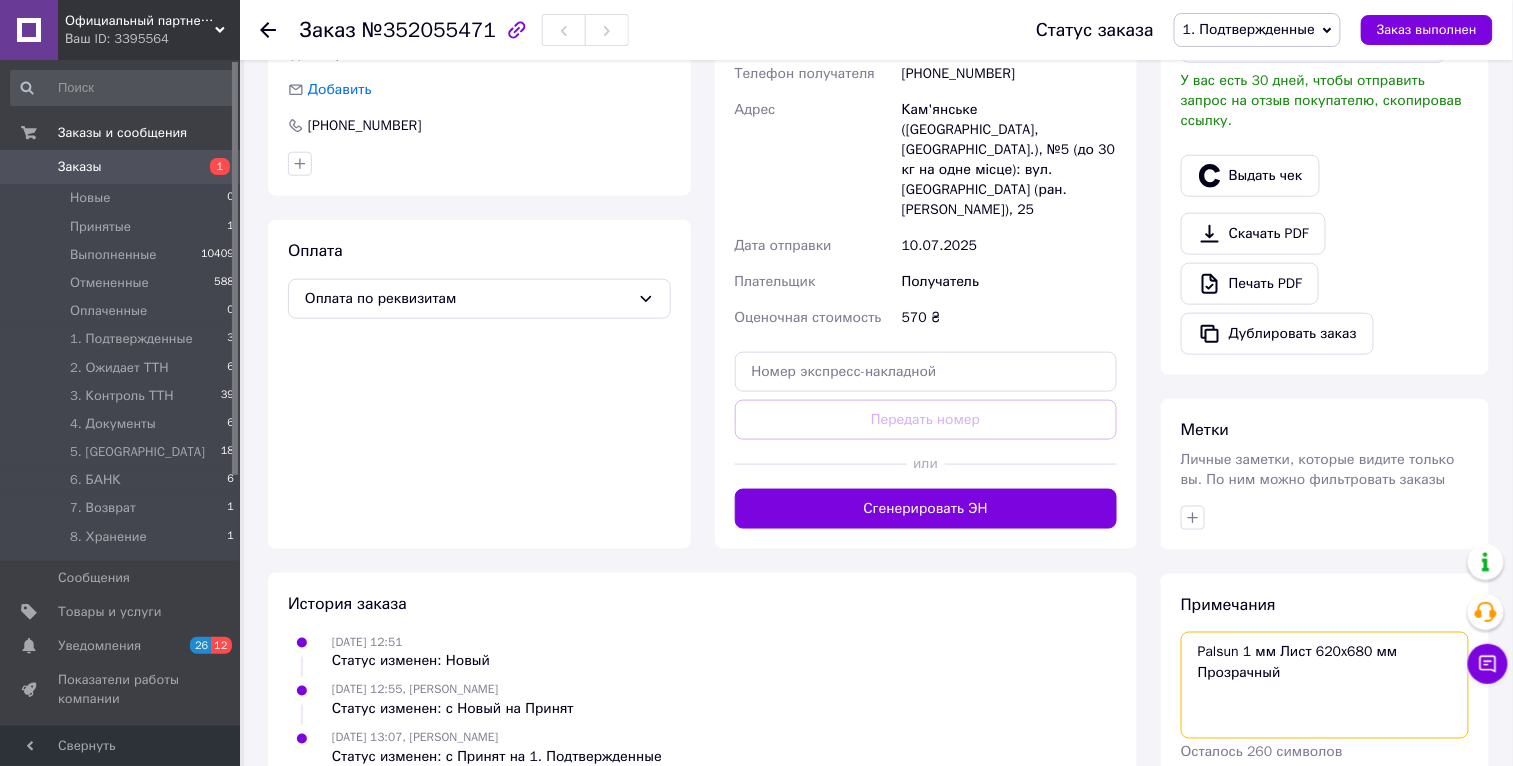 click on "Palsun 1 мм Лист 620x680 мм Прозрачный" at bounding box center [1325, 685] 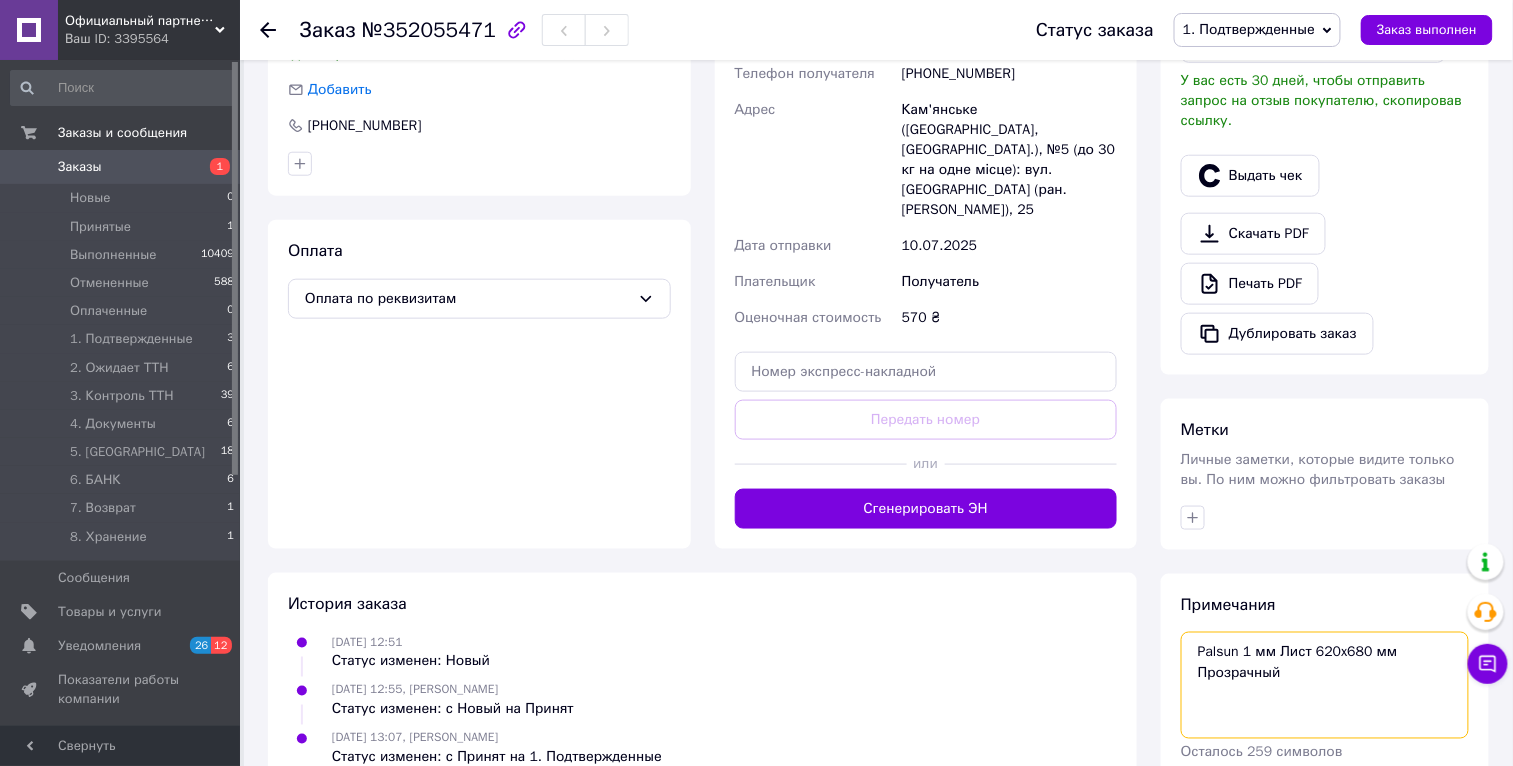 paste on "Васюк Иван
Телефон получателя
+380990732779" 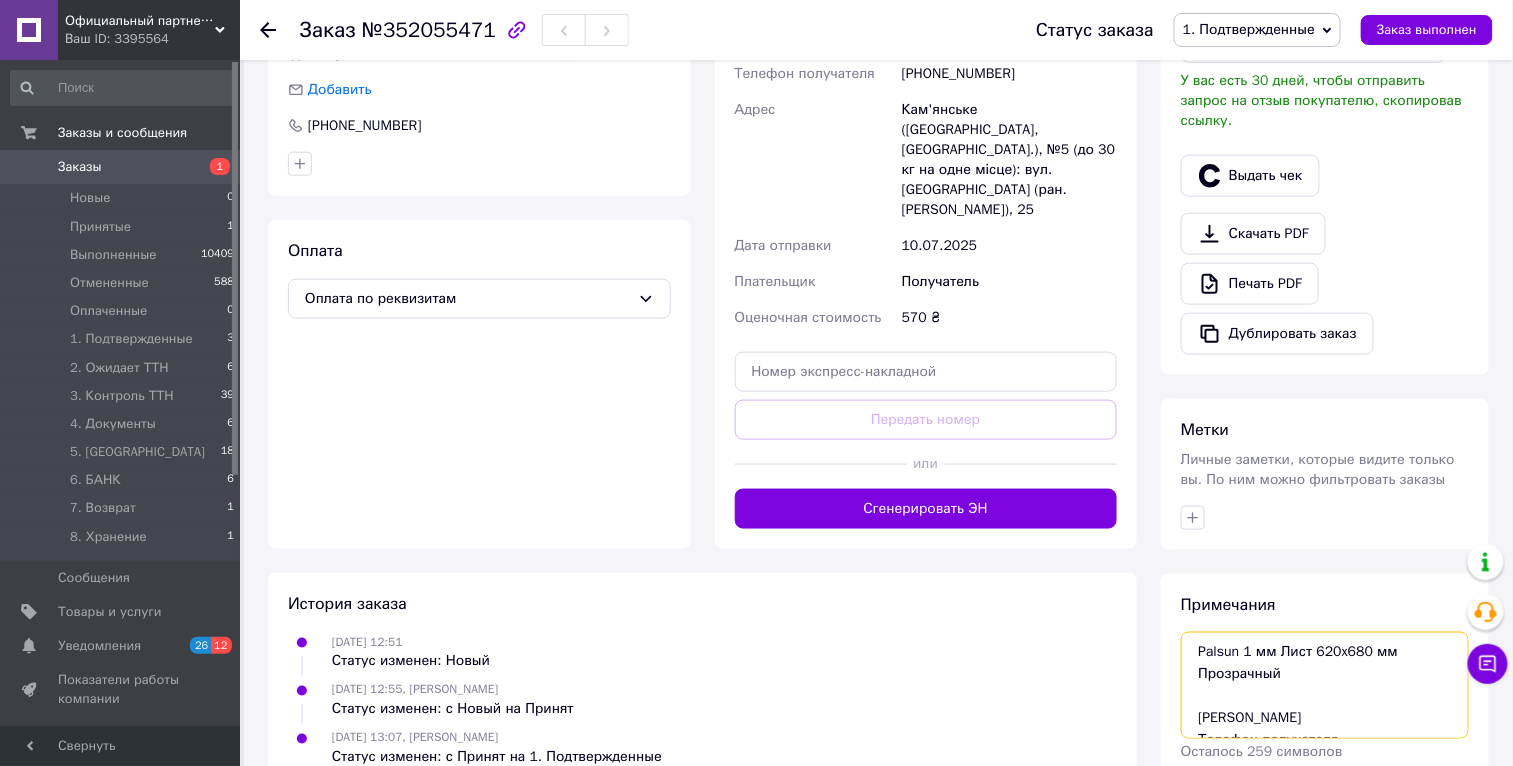 scroll, scrollTop: 32, scrollLeft: 0, axis: vertical 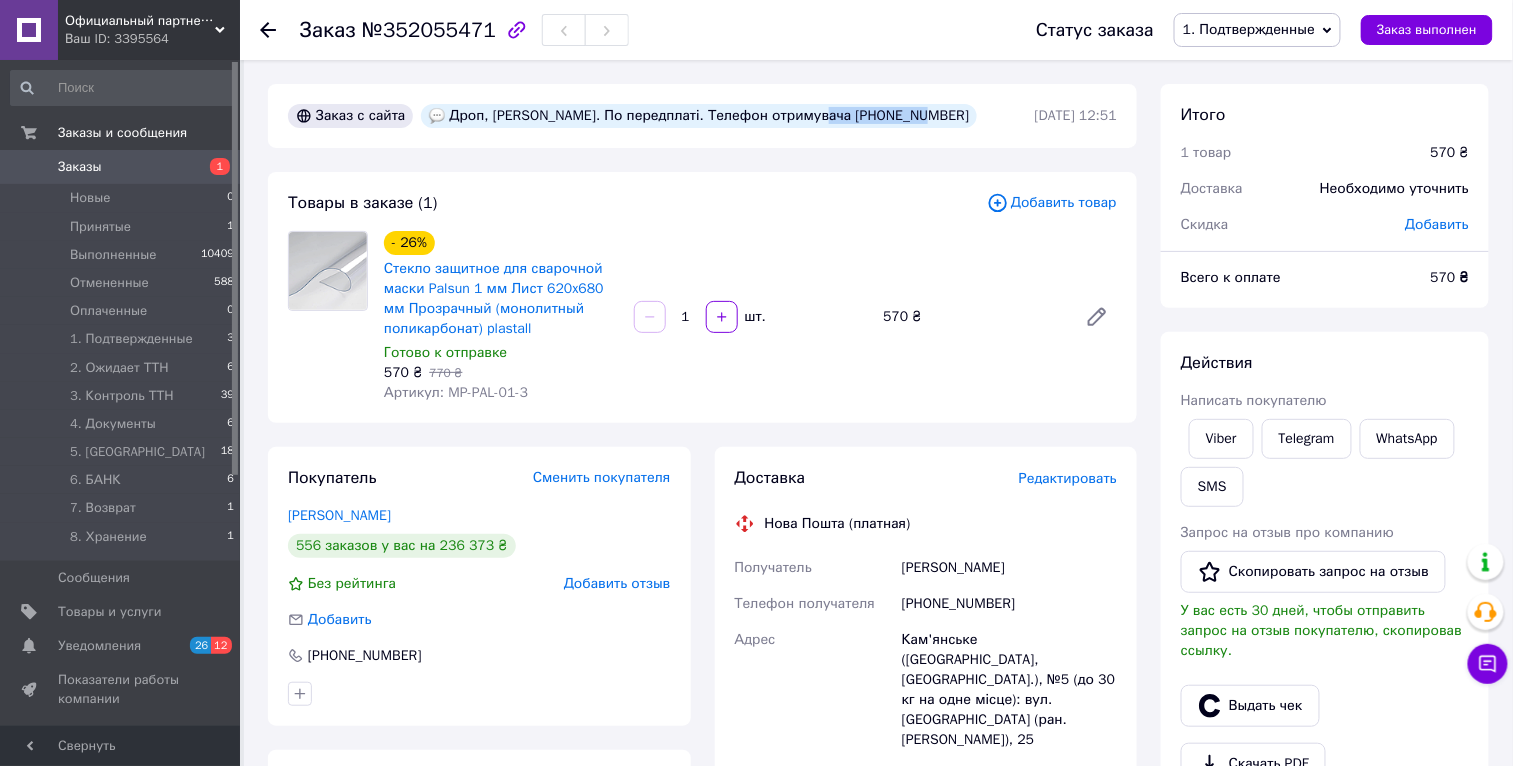 drag, startPoint x: 811, startPoint y: 114, endPoint x: 957, endPoint y: 120, distance: 146.12323 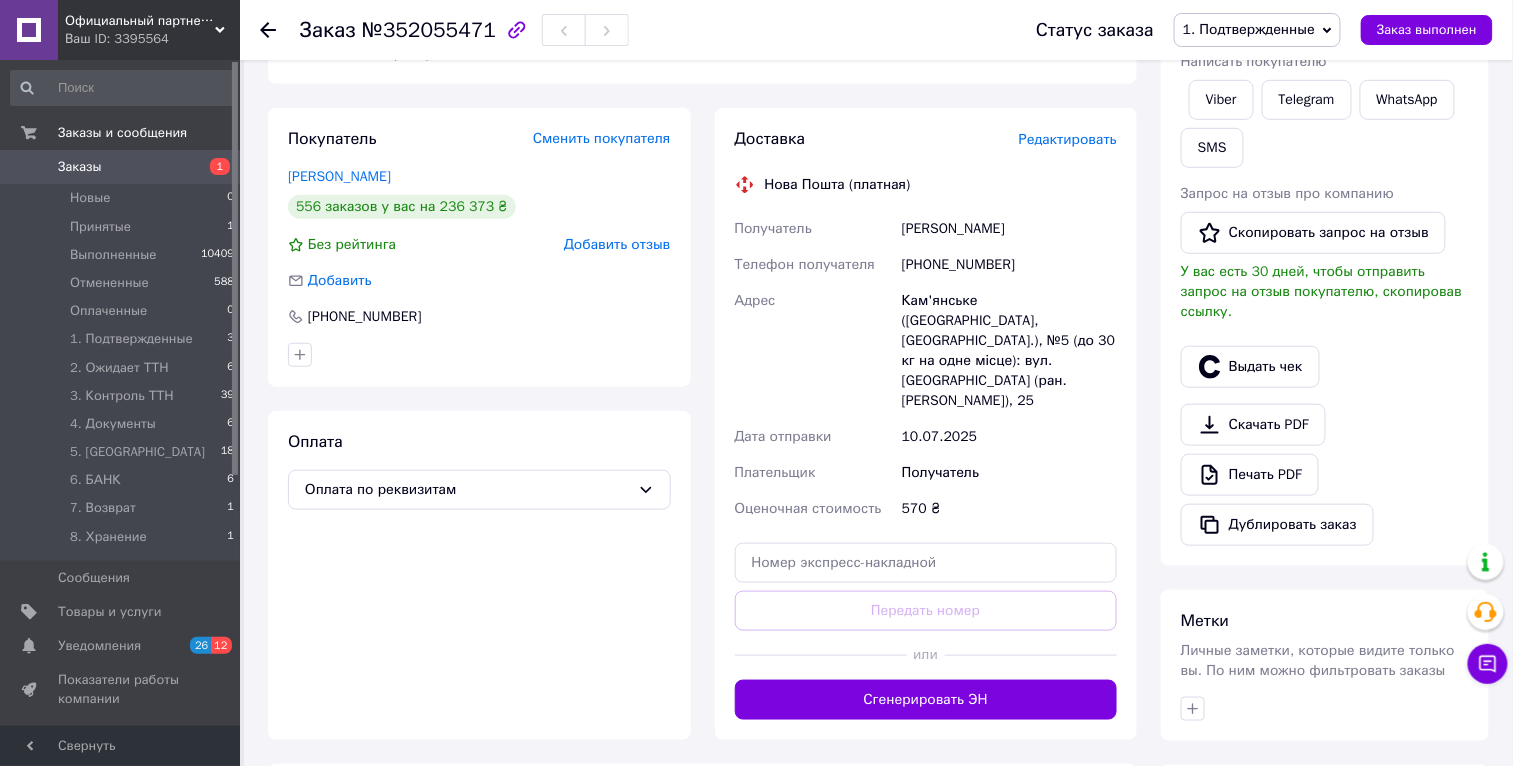 scroll, scrollTop: 624, scrollLeft: 0, axis: vertical 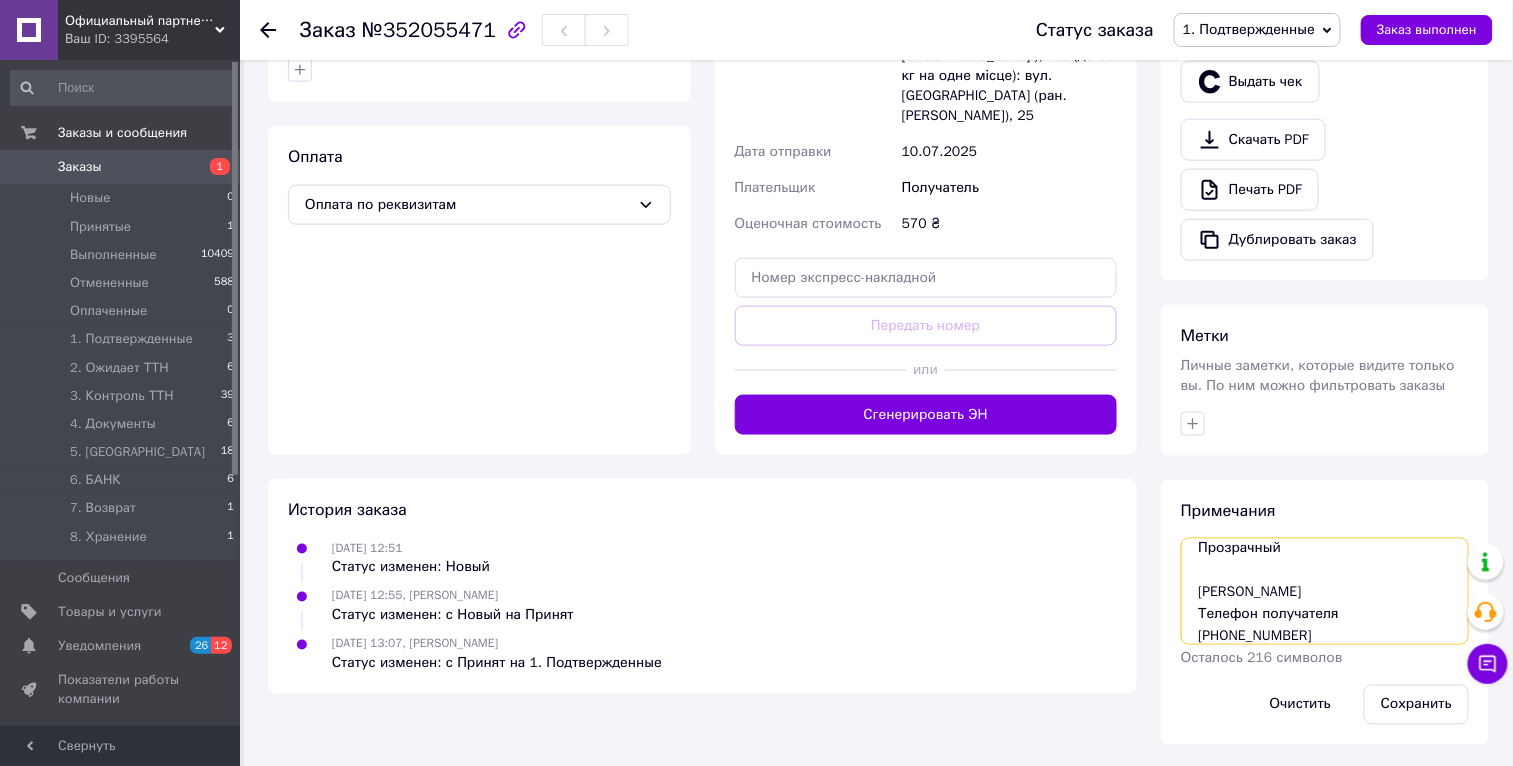 drag, startPoint x: 1331, startPoint y: 630, endPoint x: 1153, endPoint y: 604, distance: 179.88885 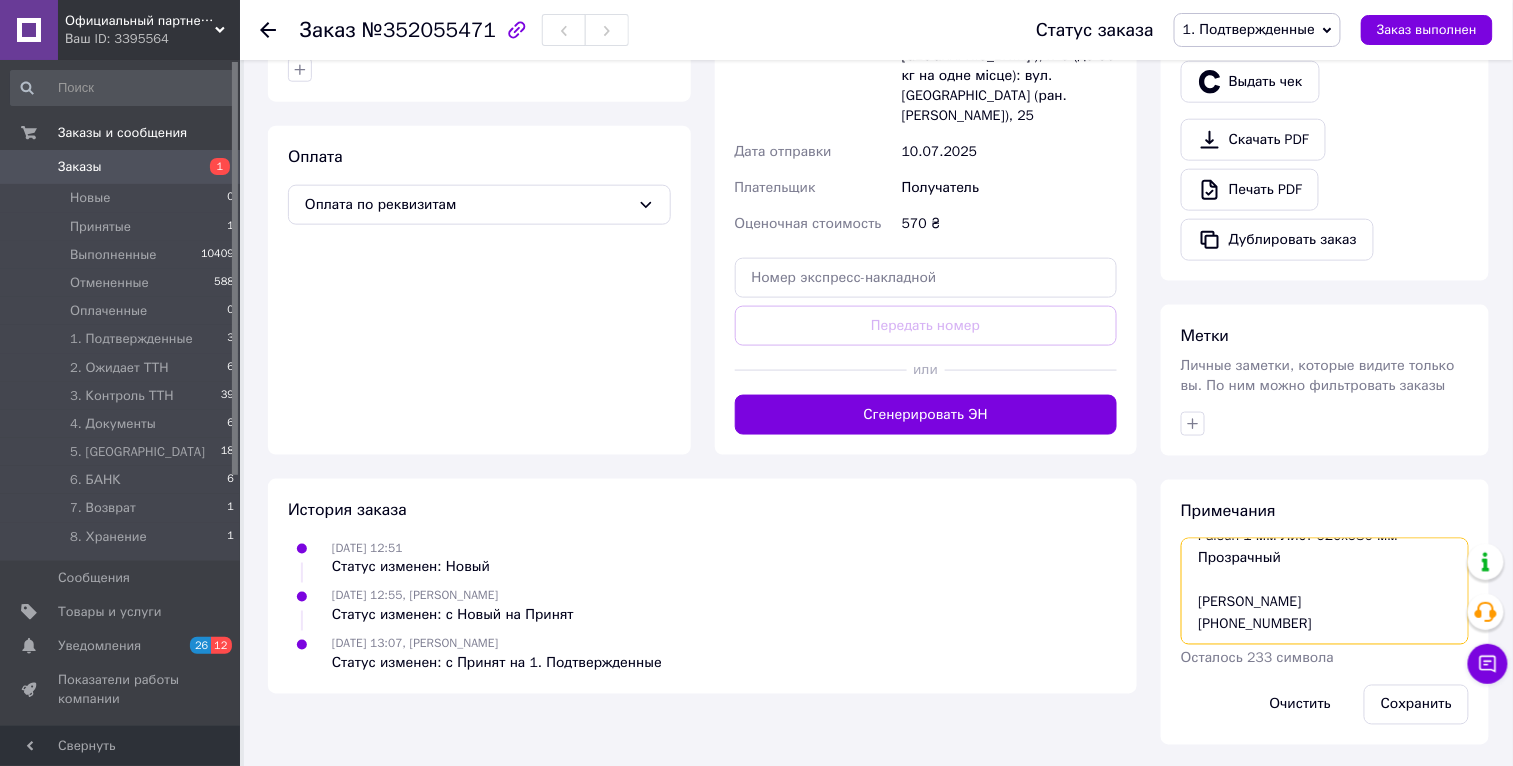 scroll, scrollTop: 55, scrollLeft: 0, axis: vertical 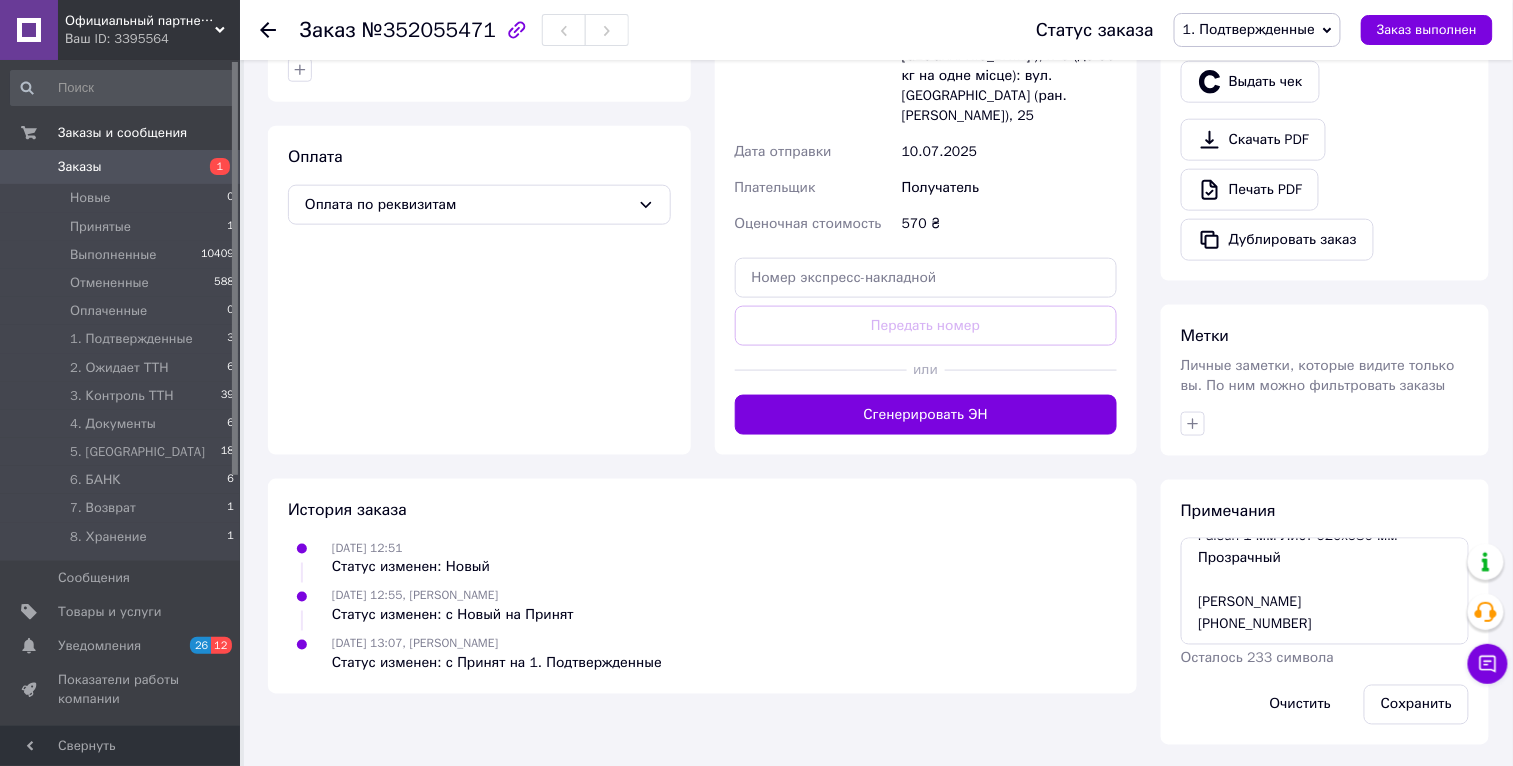 drag, startPoint x: 1431, startPoint y: 696, endPoint x: 1298, endPoint y: 568, distance: 184.58873 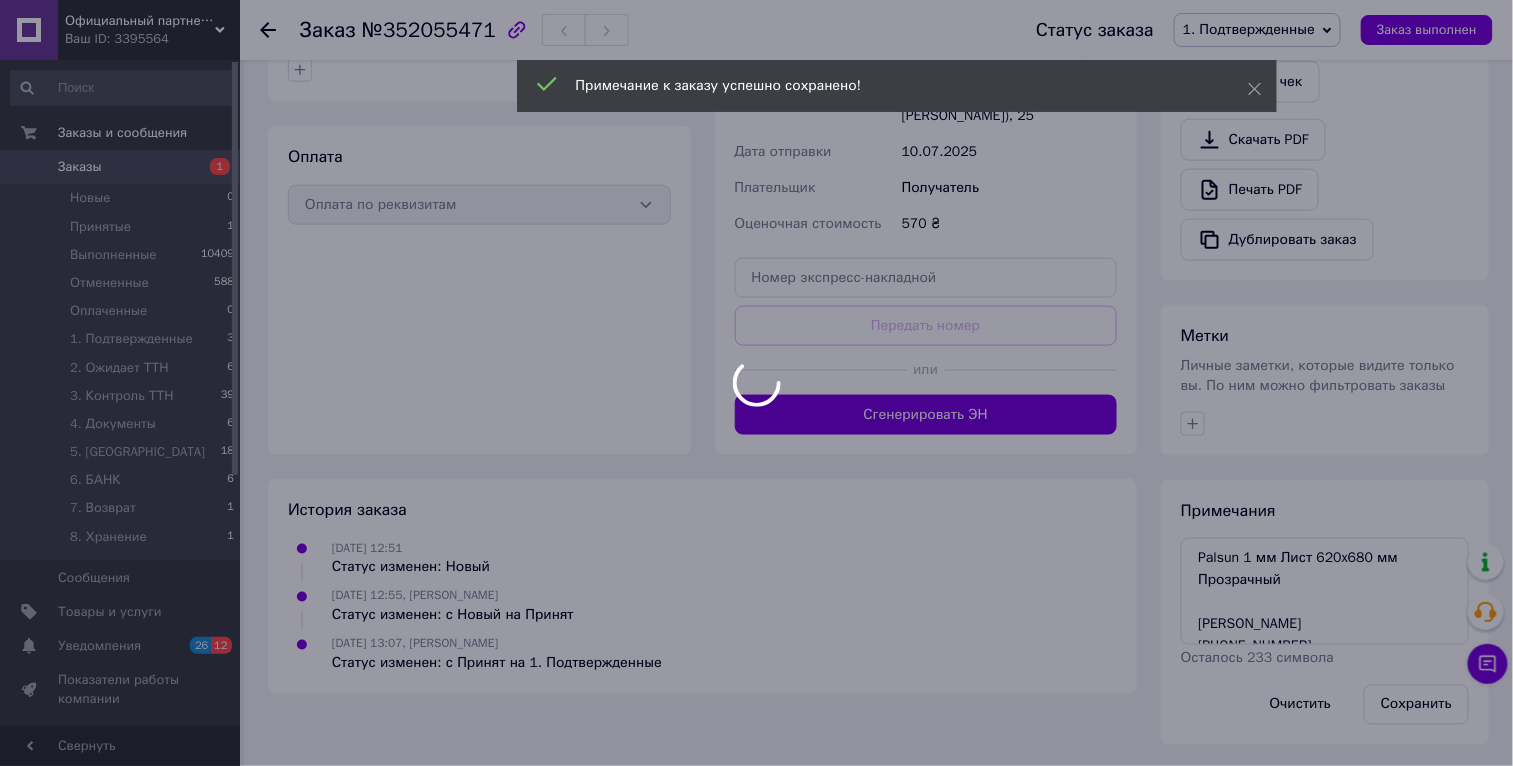scroll, scrollTop: 0, scrollLeft: 0, axis: both 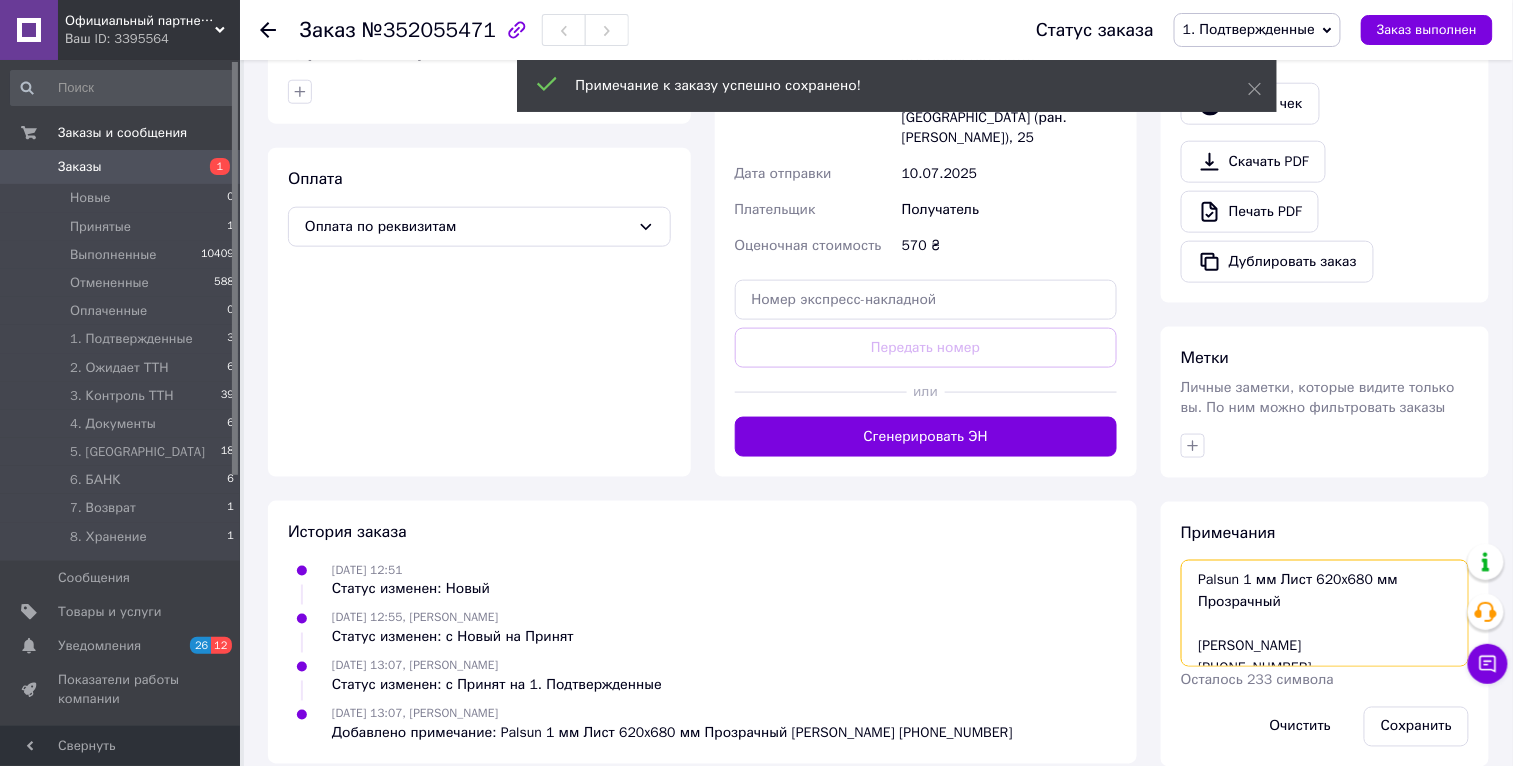 drag, startPoint x: 1288, startPoint y: 560, endPoint x: 1150, endPoint y: 516, distance: 144.84474 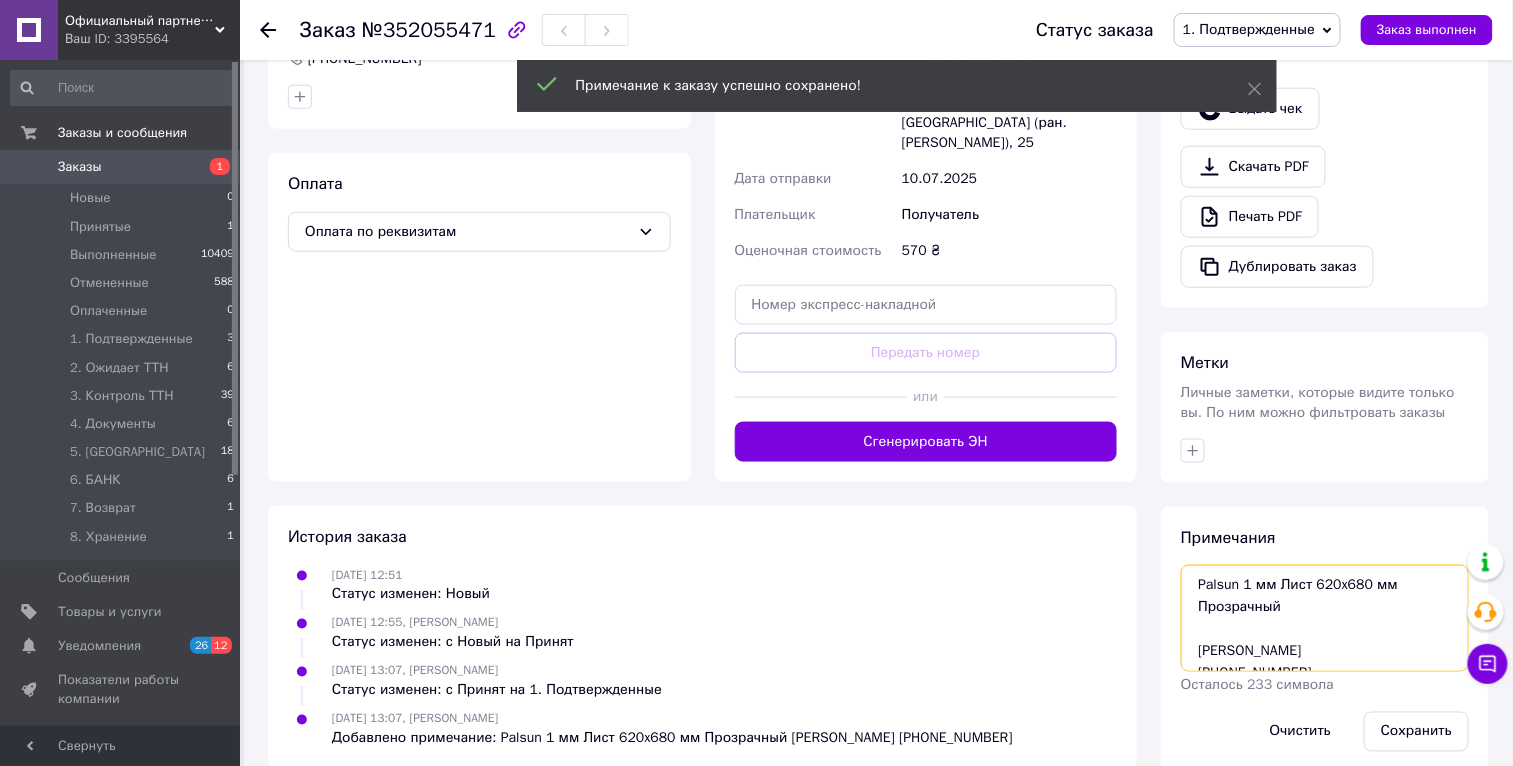 scroll, scrollTop: 0, scrollLeft: 0, axis: both 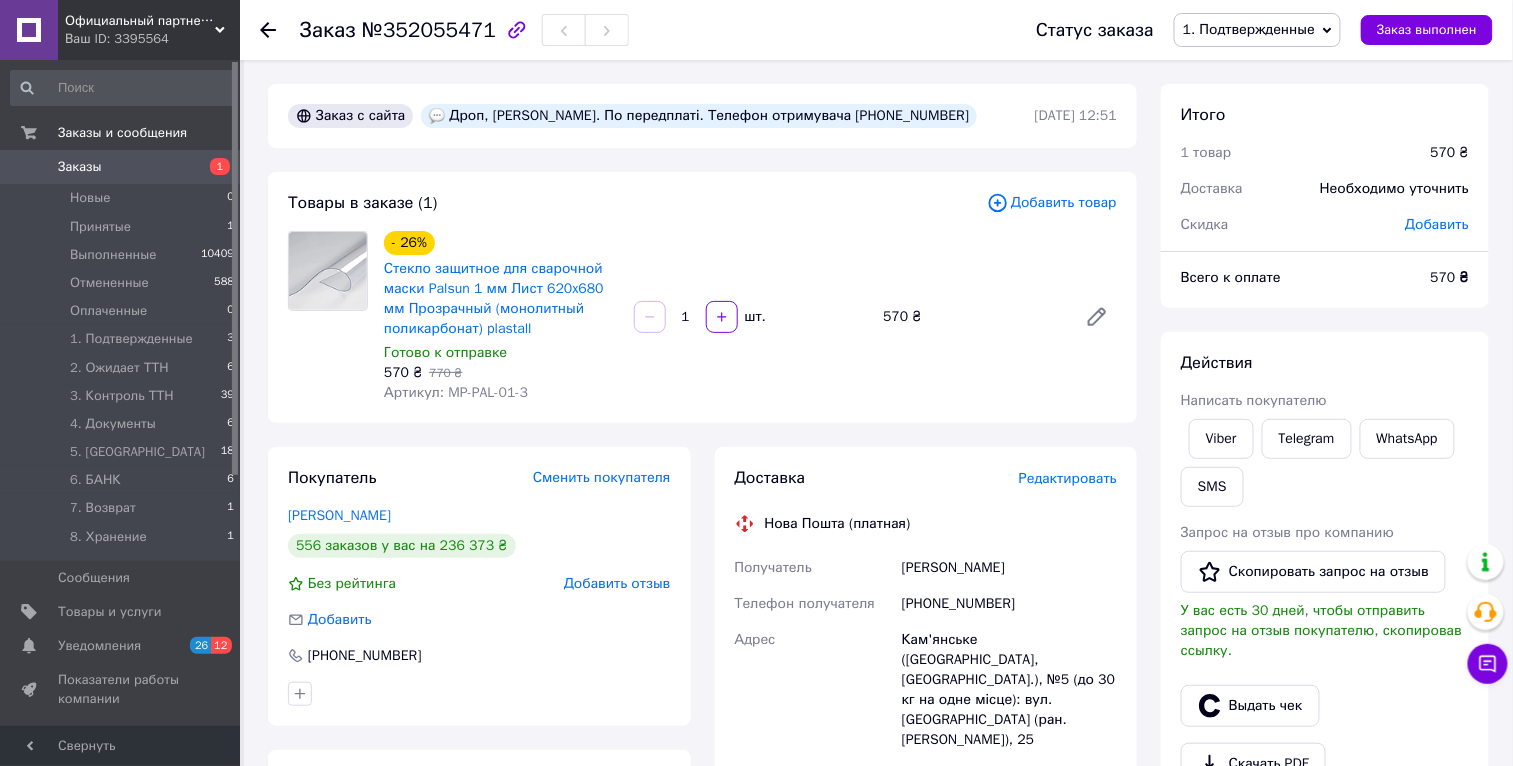 click on "Дроп, Андрієнко. По передплаті.
Телефон отримувача
+380930941017" at bounding box center [699, 116] 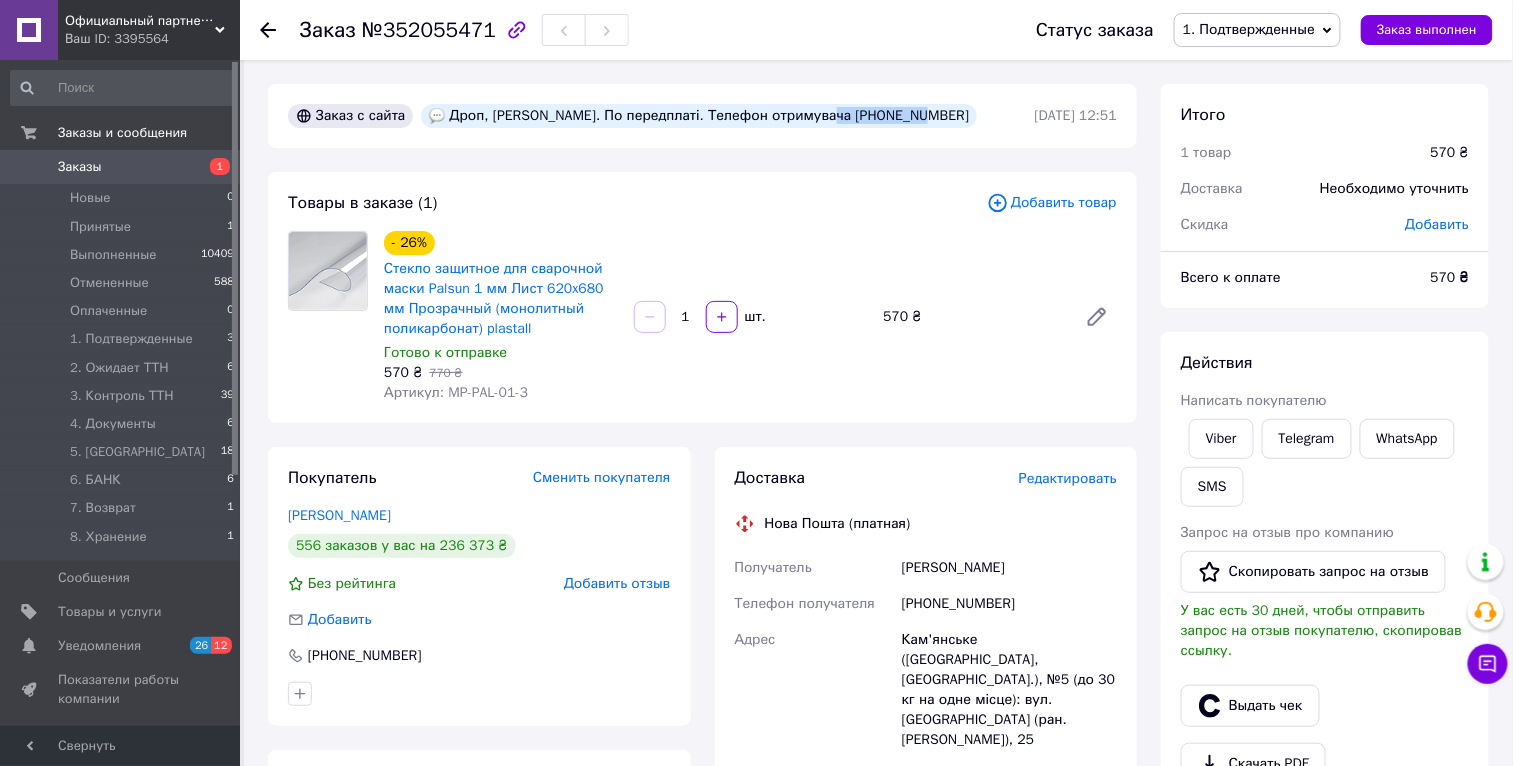 click on "Дроп, Андрієнко. По передплаті.
Телефон отримувача
+380930941017" at bounding box center (699, 116) 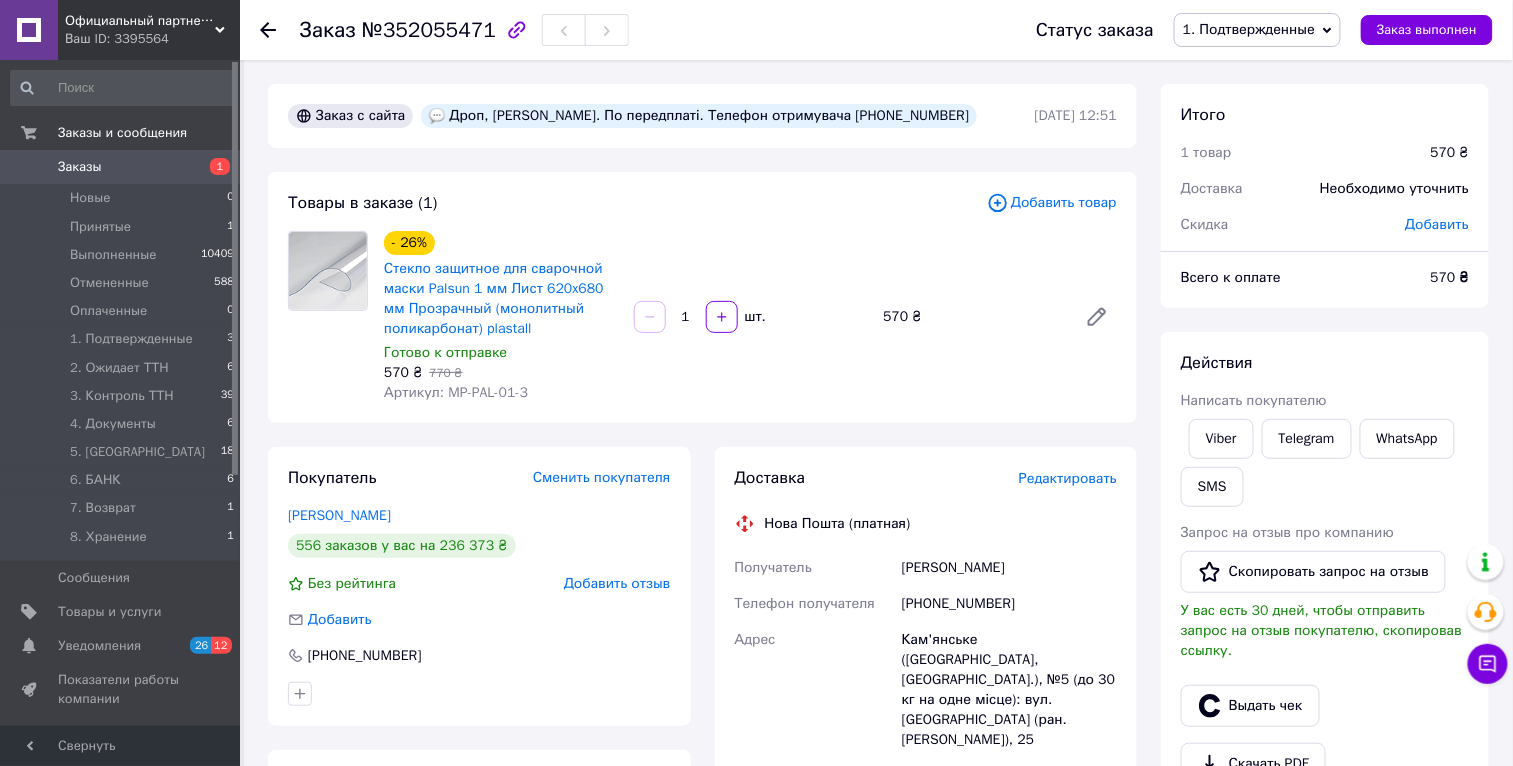 click on "Васюк Иван" at bounding box center (1009, 568) 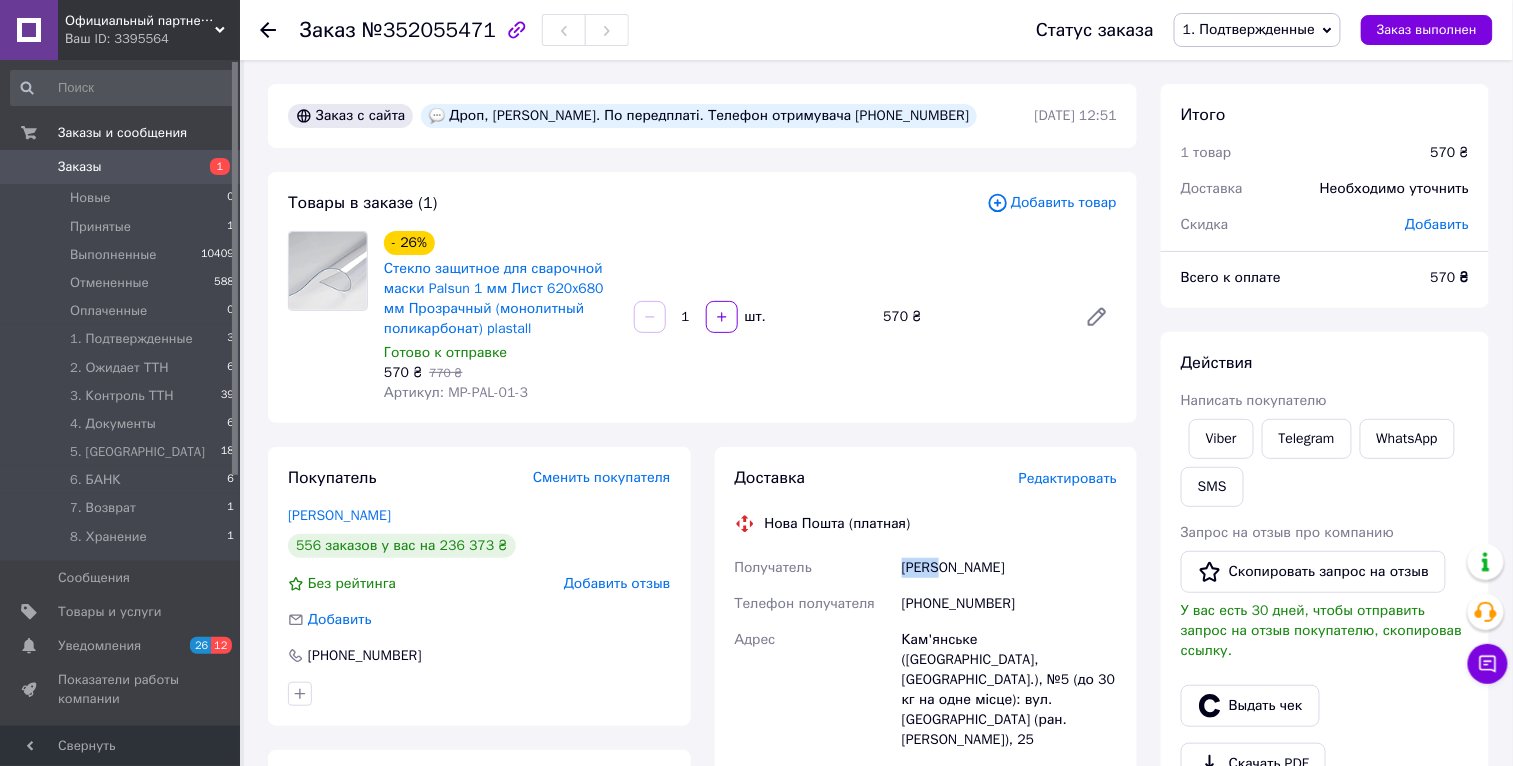 click on "Васюк Иван" at bounding box center (1009, 568) 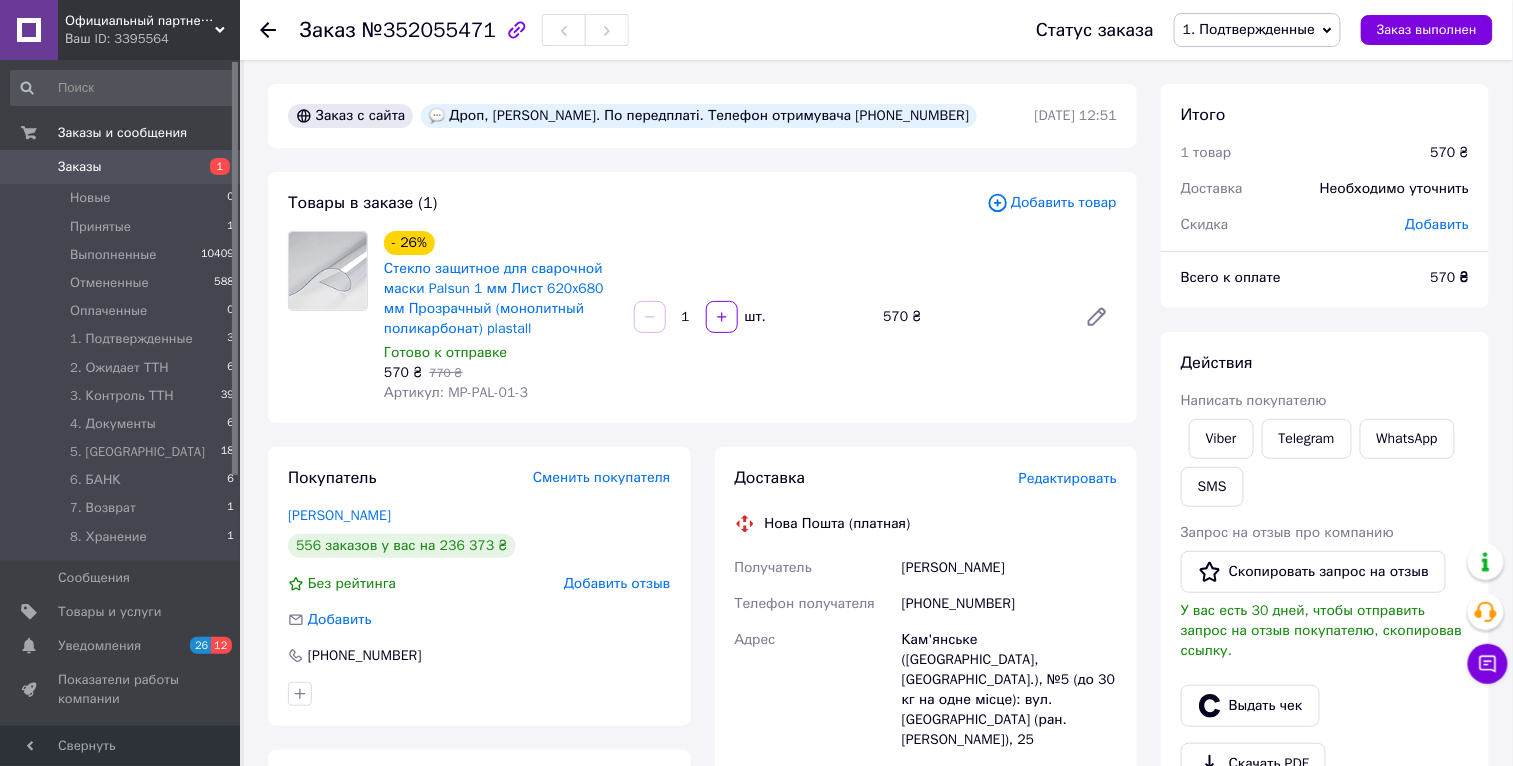 click on "Васюк Иван" at bounding box center (1009, 568) 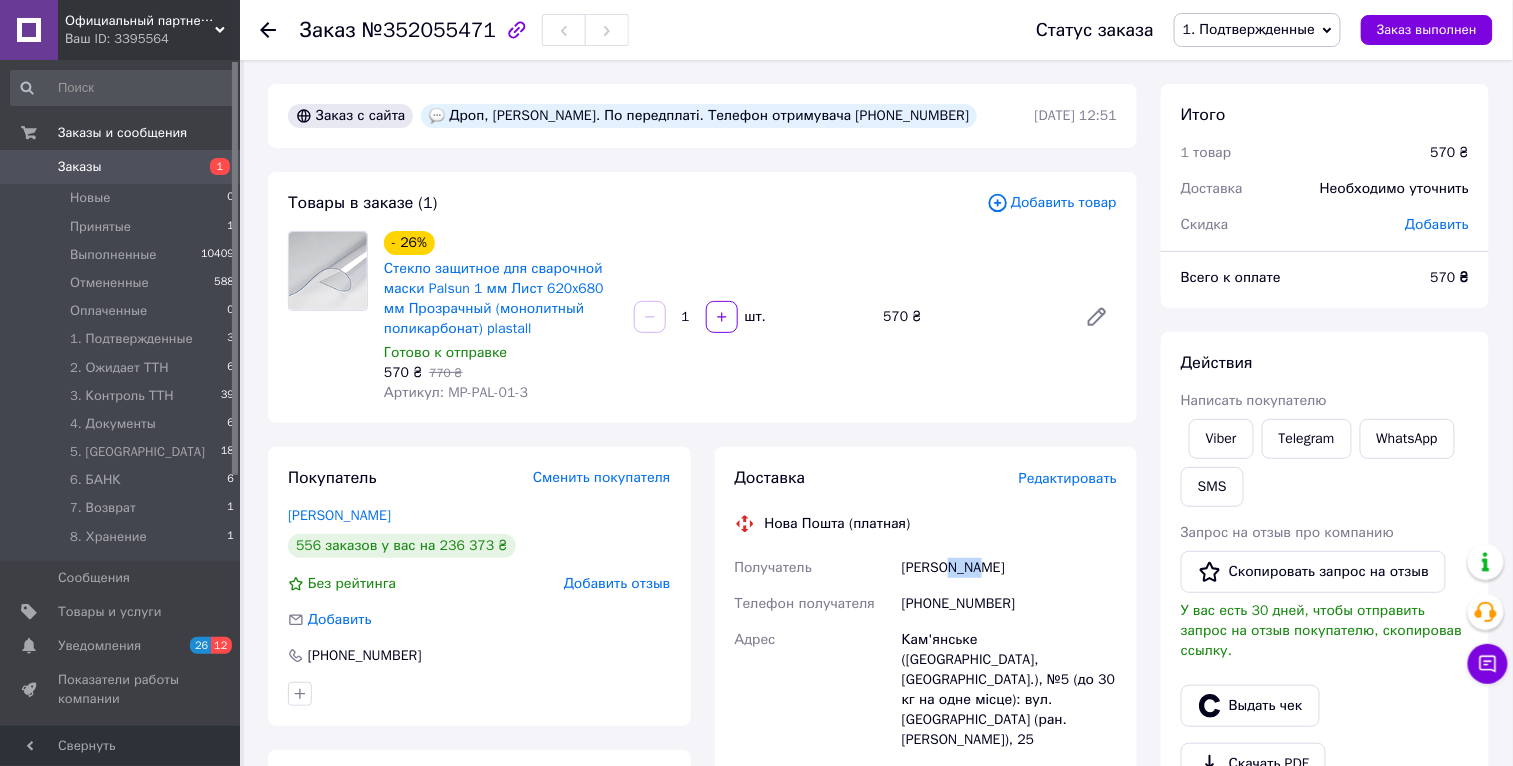 click on "Васюк Иван" at bounding box center [1009, 568] 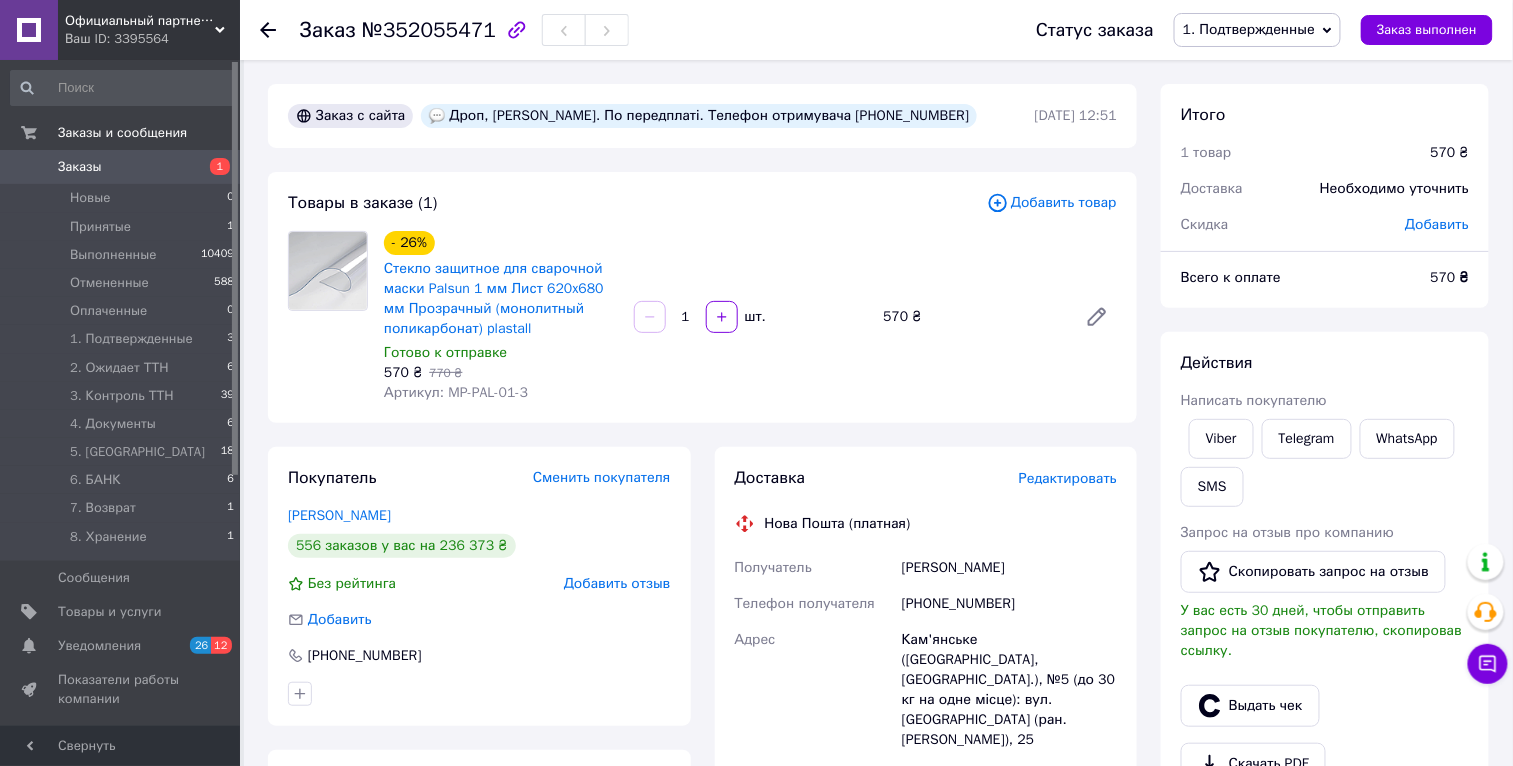 click on "Кам'янське (Дніпропетровська обл., Кам'янський р-н.), №5 (до 30 кг на одне місце): вул. Звенигородська (ран. Бойко), 25" at bounding box center (1009, 690) 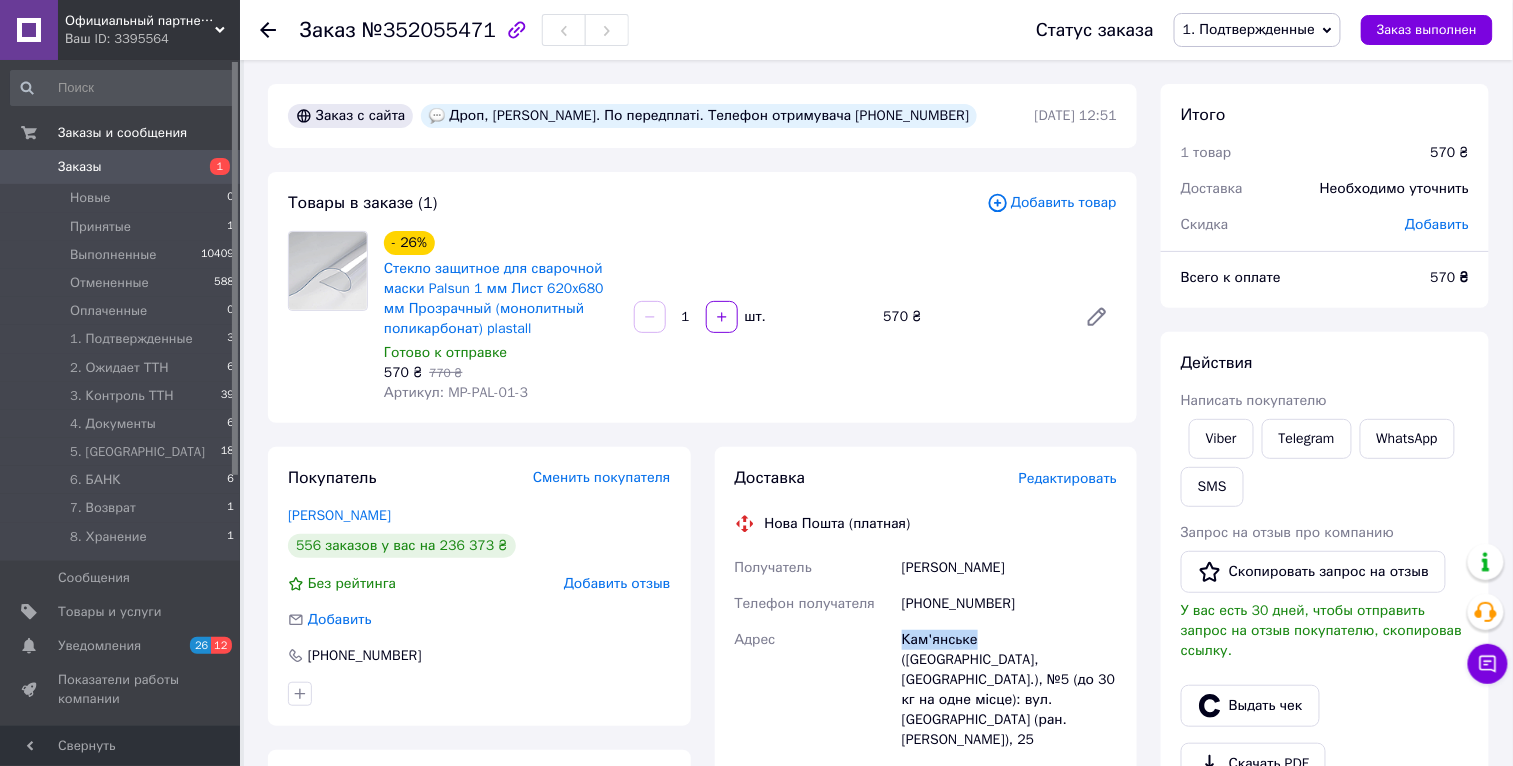 click on "Кам'янське (Дніпропетровська обл., Кам'янський р-н.), №5 (до 30 кг на одне місце): вул. Звенигородська (ран. Бойко), 25" at bounding box center (1009, 690) 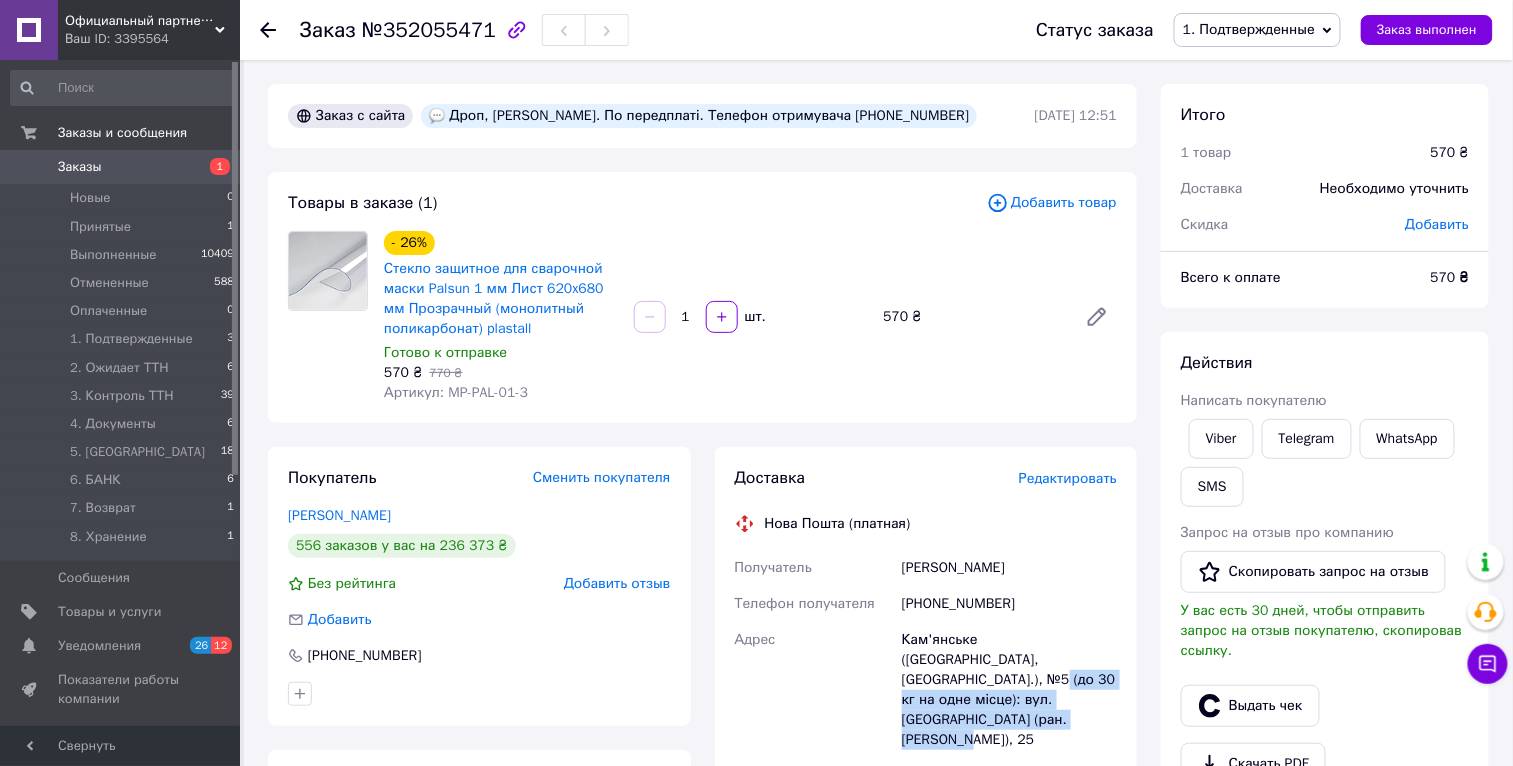 drag, startPoint x: 1063, startPoint y: 659, endPoint x: 1108, endPoint y: 714, distance: 71.063354 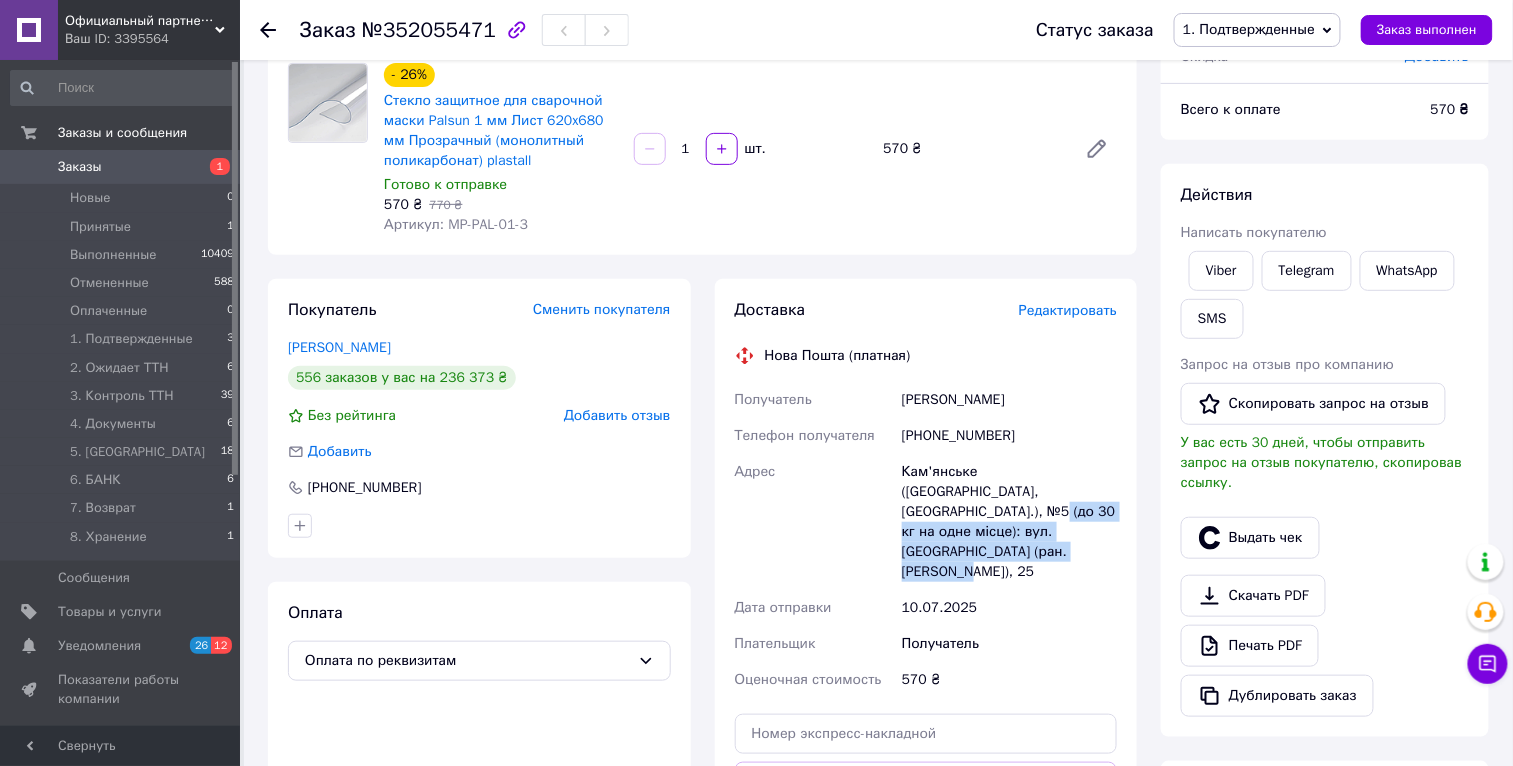 scroll, scrollTop: 624, scrollLeft: 0, axis: vertical 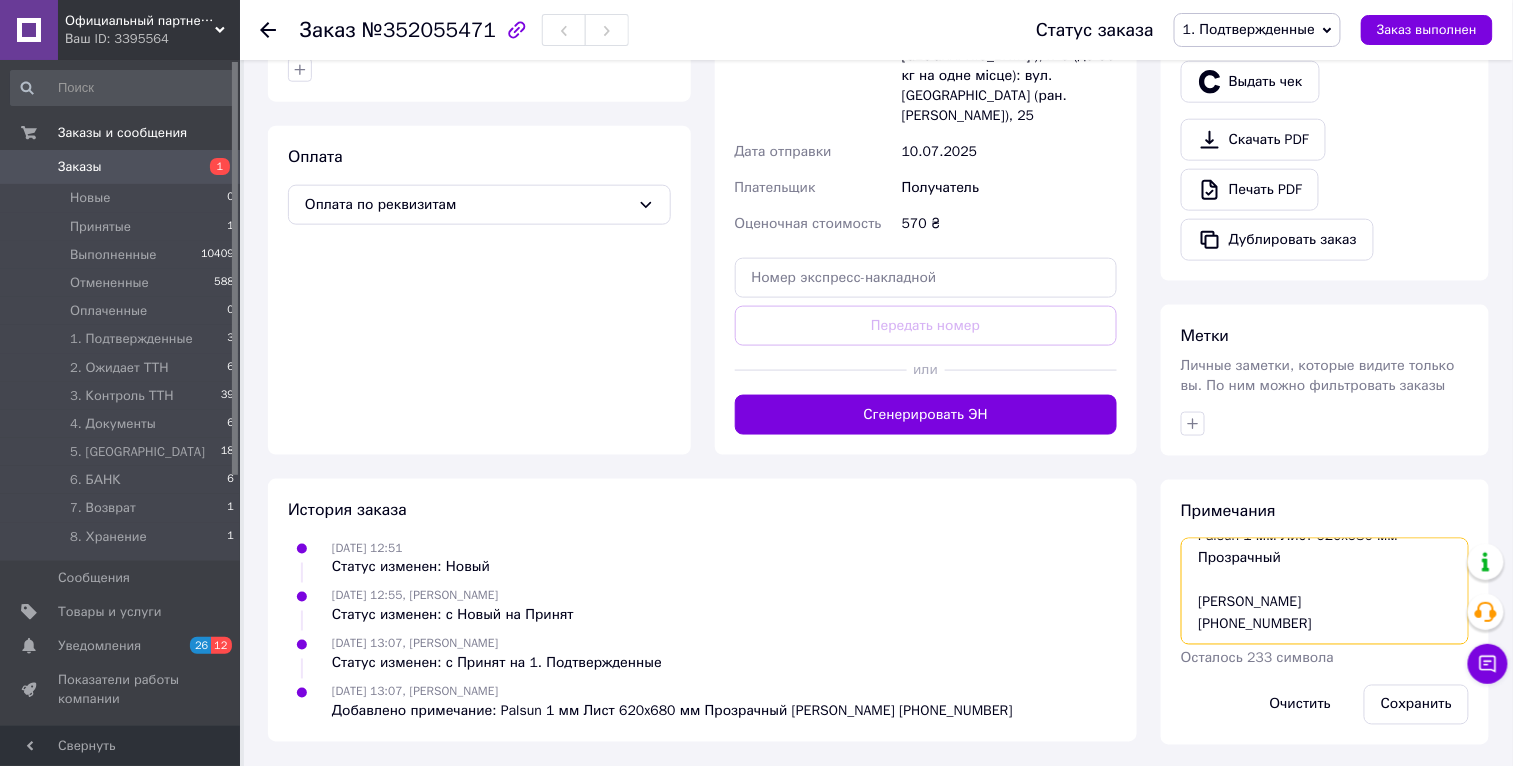 click on "Palsun 1 мм Лист 620x680 мм Прозрачный
Васюк Иван
+380930941017" at bounding box center (1325, 591) 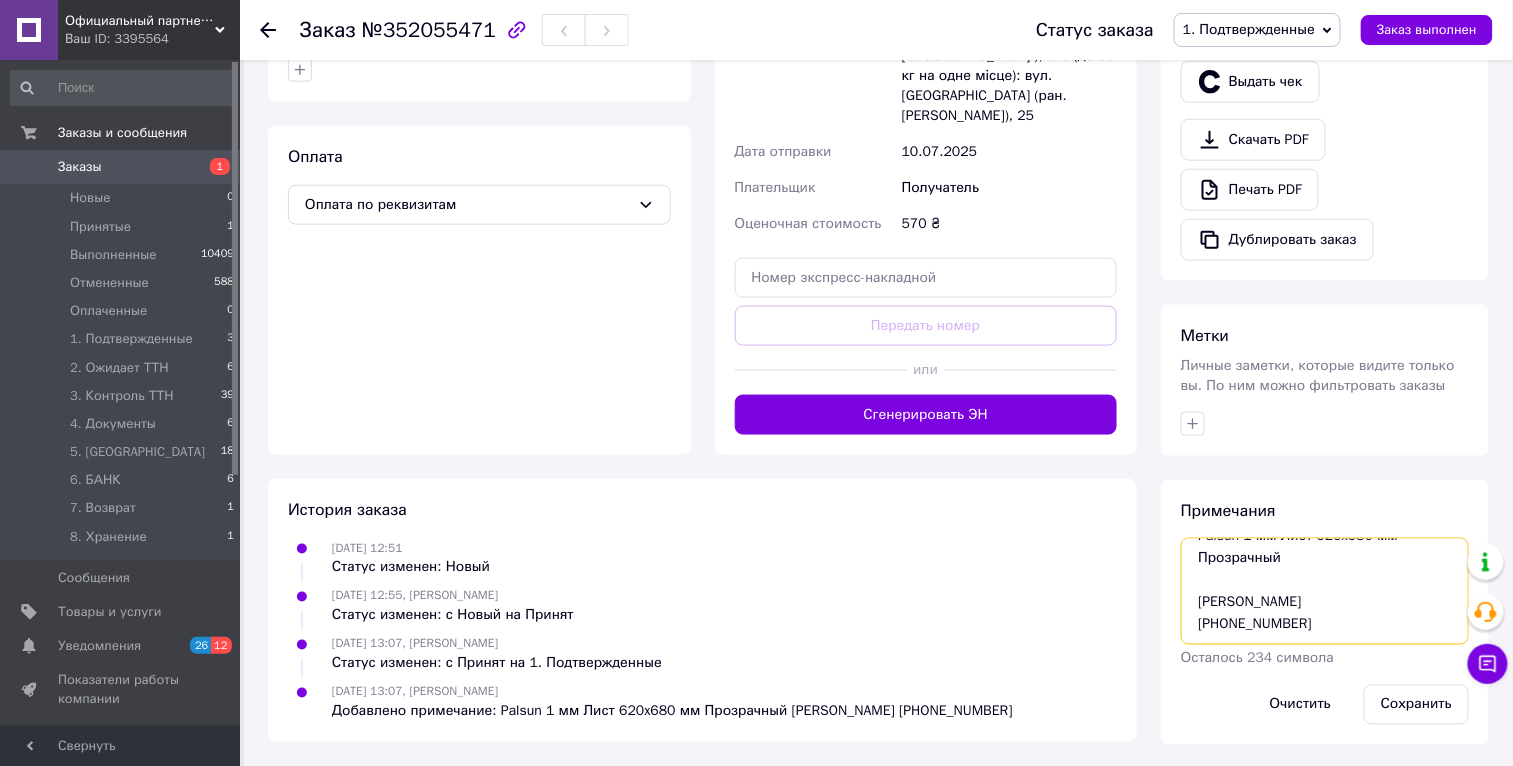 paste on "20451203002730" 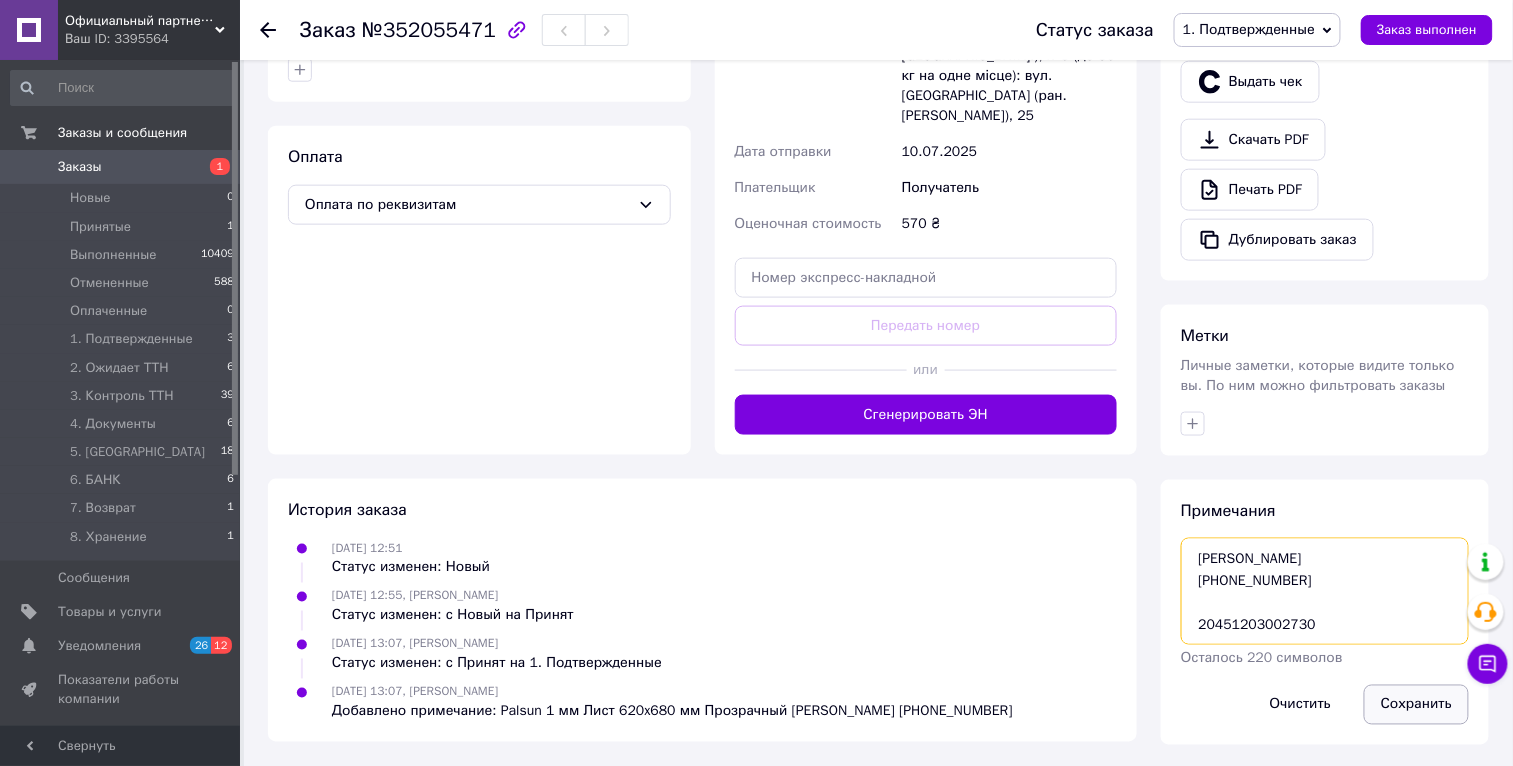 type on "Palsun 1 мм Лист 620x680 мм Прозрачный
Васюк Иван
+380930941017
20451203002730" 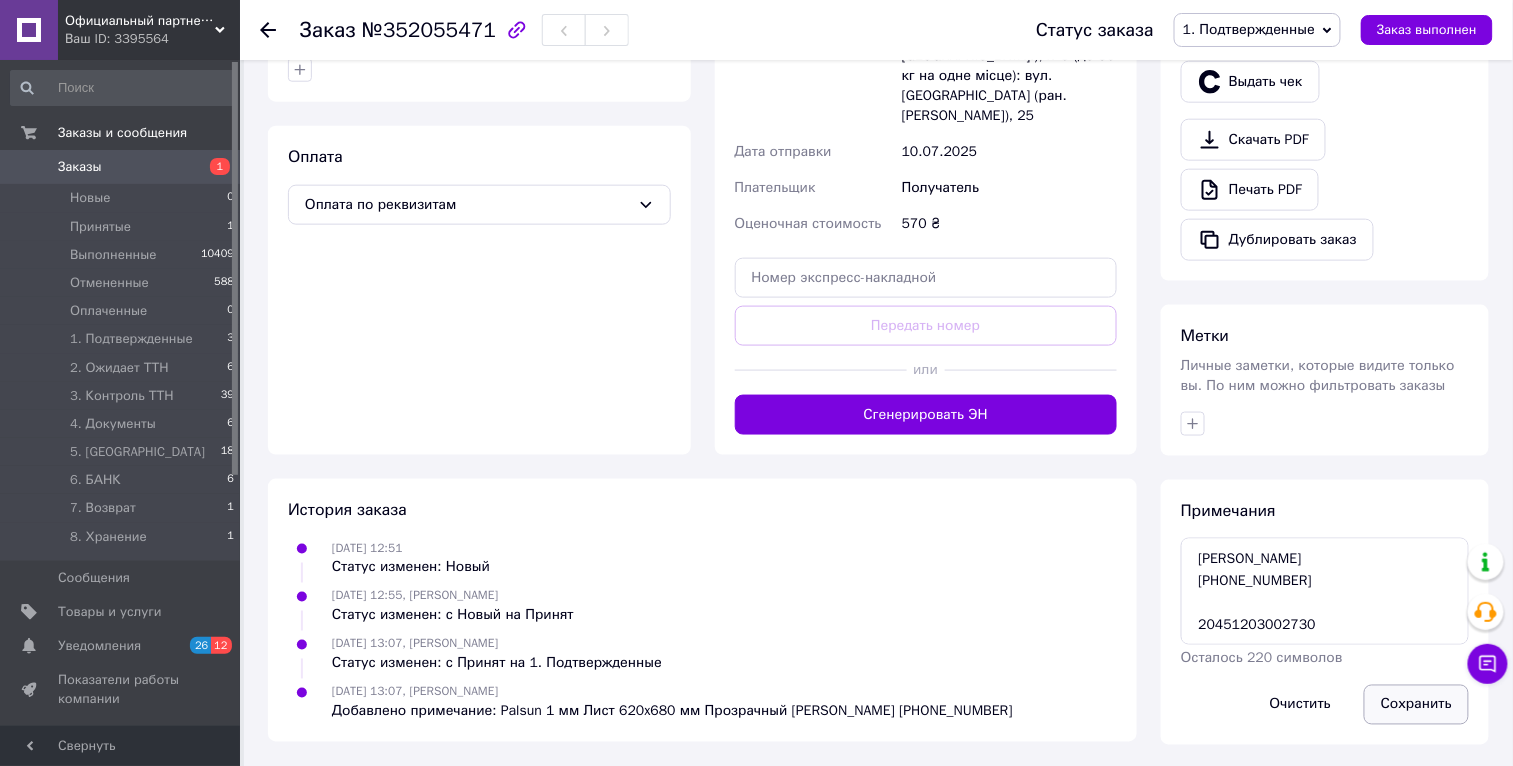 click on "Сохранить" at bounding box center [1416, 705] 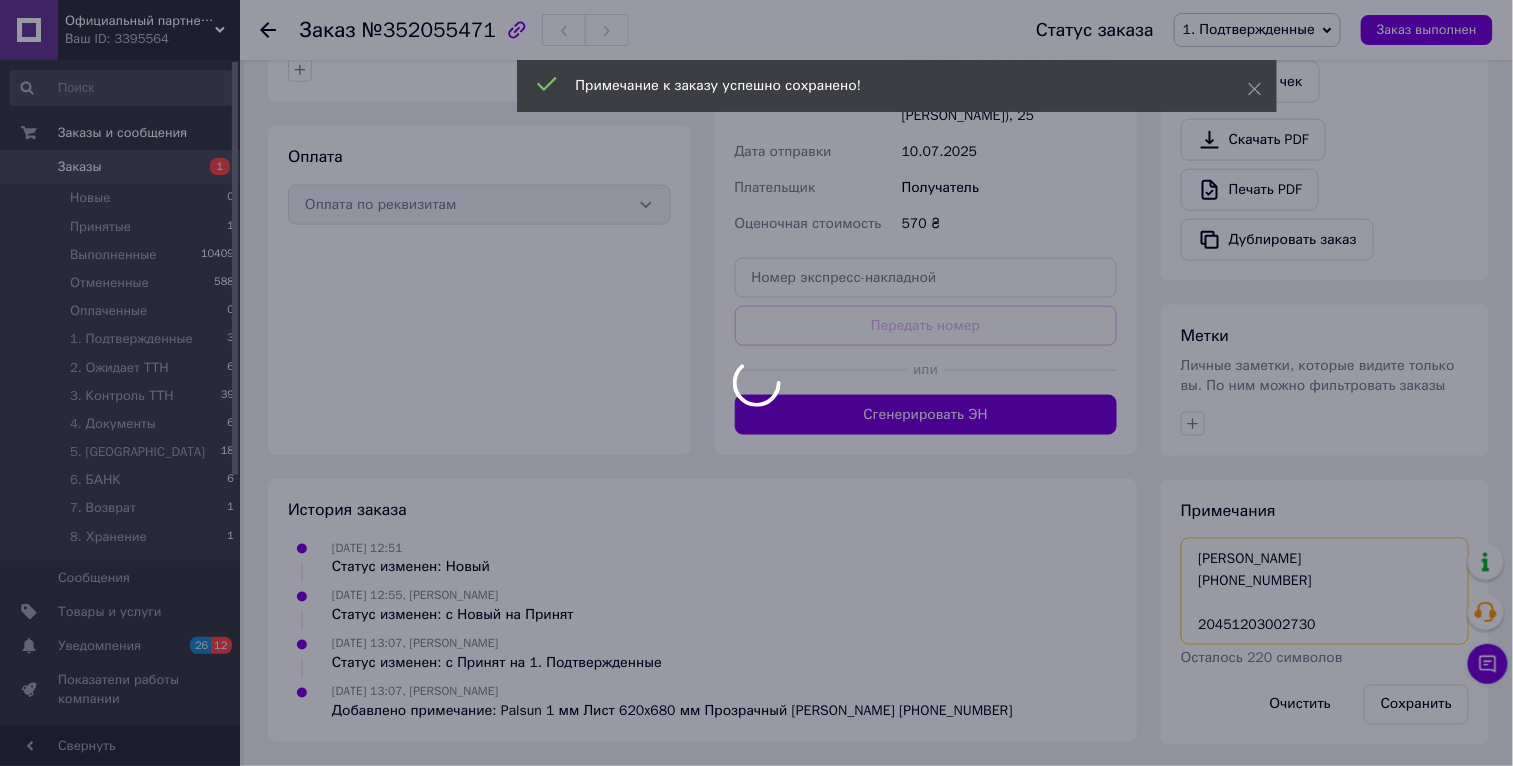 click on "Официальный партнер Plastall Украина Ваш ID: 3395564 Сайт Официальный партнер Plastall Украин... Кабинет покупателя Проверить состояние системы Страница на портале Маркетплейс "Daymart" товары от производ... Маркетплейс "7 Трав" товары от производи... Интернет-магазин "hotdeal" Справка Выйти Заказы и сообщения Заказы 1 Новые 0 Принятые 1 Выполненные 10409 Отмененные 588 Оплаченные 0 1. Подтвержденные 3 2. Ожидает ТТН 6 3. Контроль ТТН 39 4. Документы 6 5. Свалка 18 6. БАНК 6 7. Возврат 1 8. Хранение 1 Сообщения 0 Товары и услуги Уведомления 26 12 Отзывы" at bounding box center [756, 72] 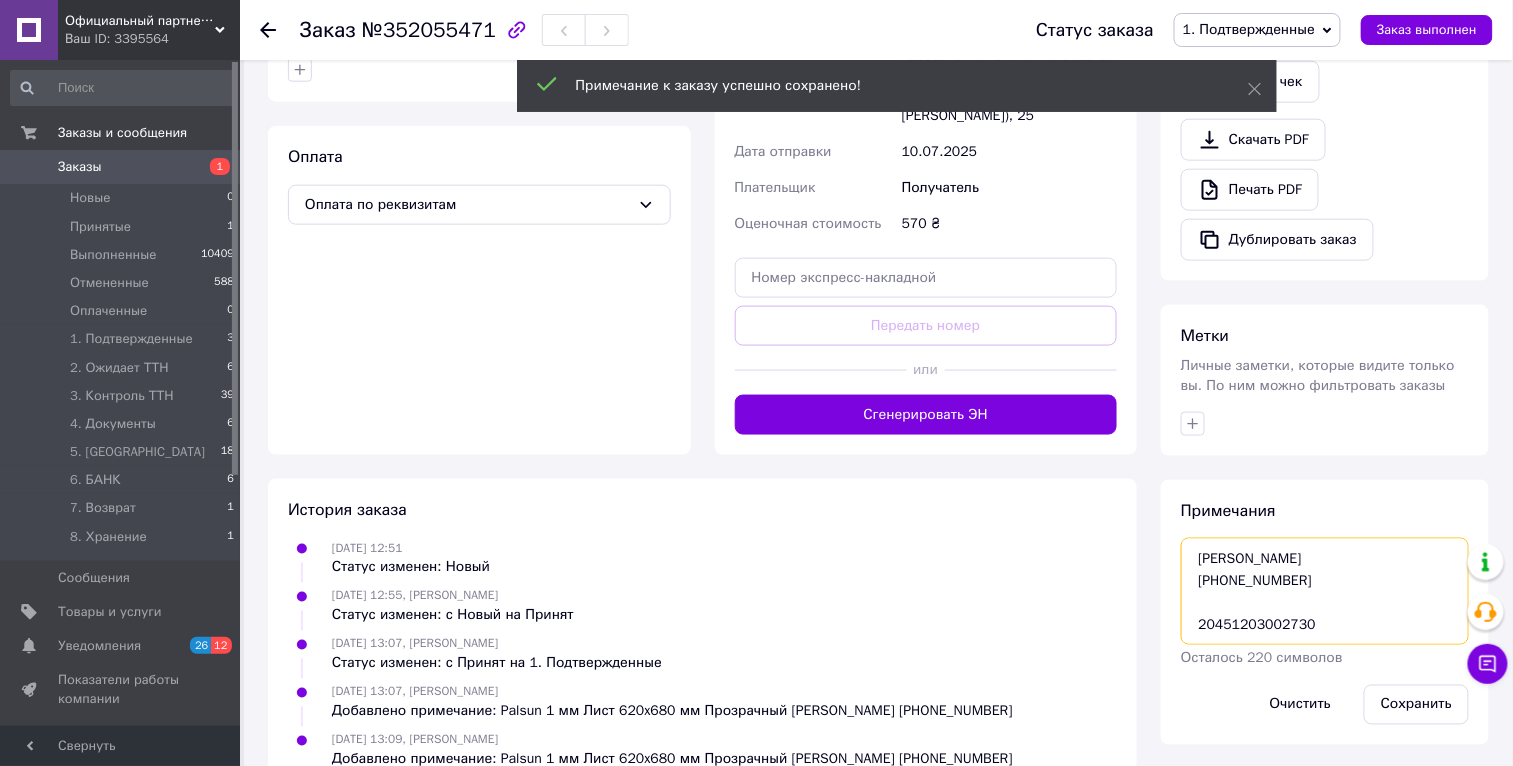 scroll, scrollTop: 0, scrollLeft: 0, axis: both 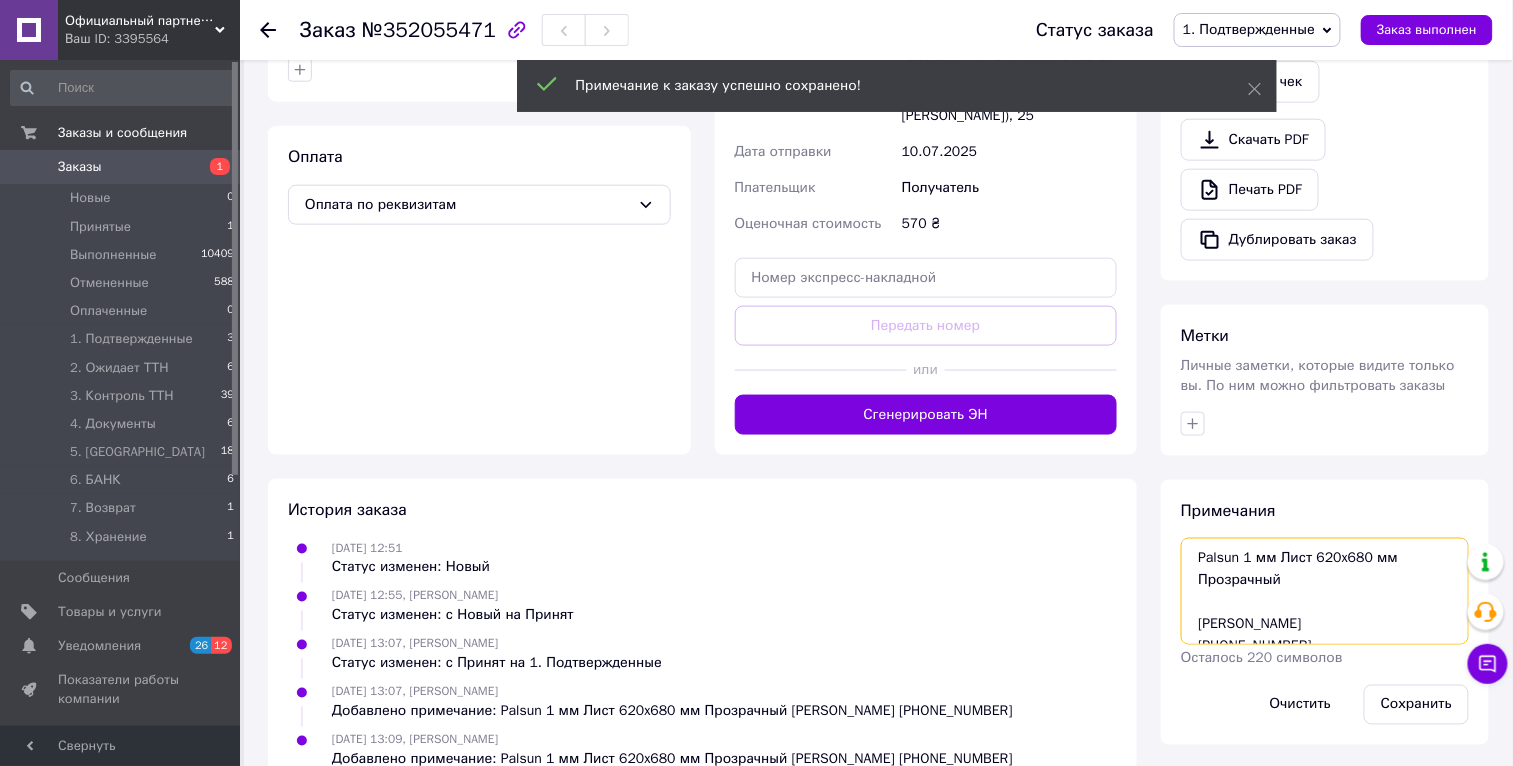 drag, startPoint x: 1326, startPoint y: 626, endPoint x: 1203, endPoint y: 471, distance: 197.8737 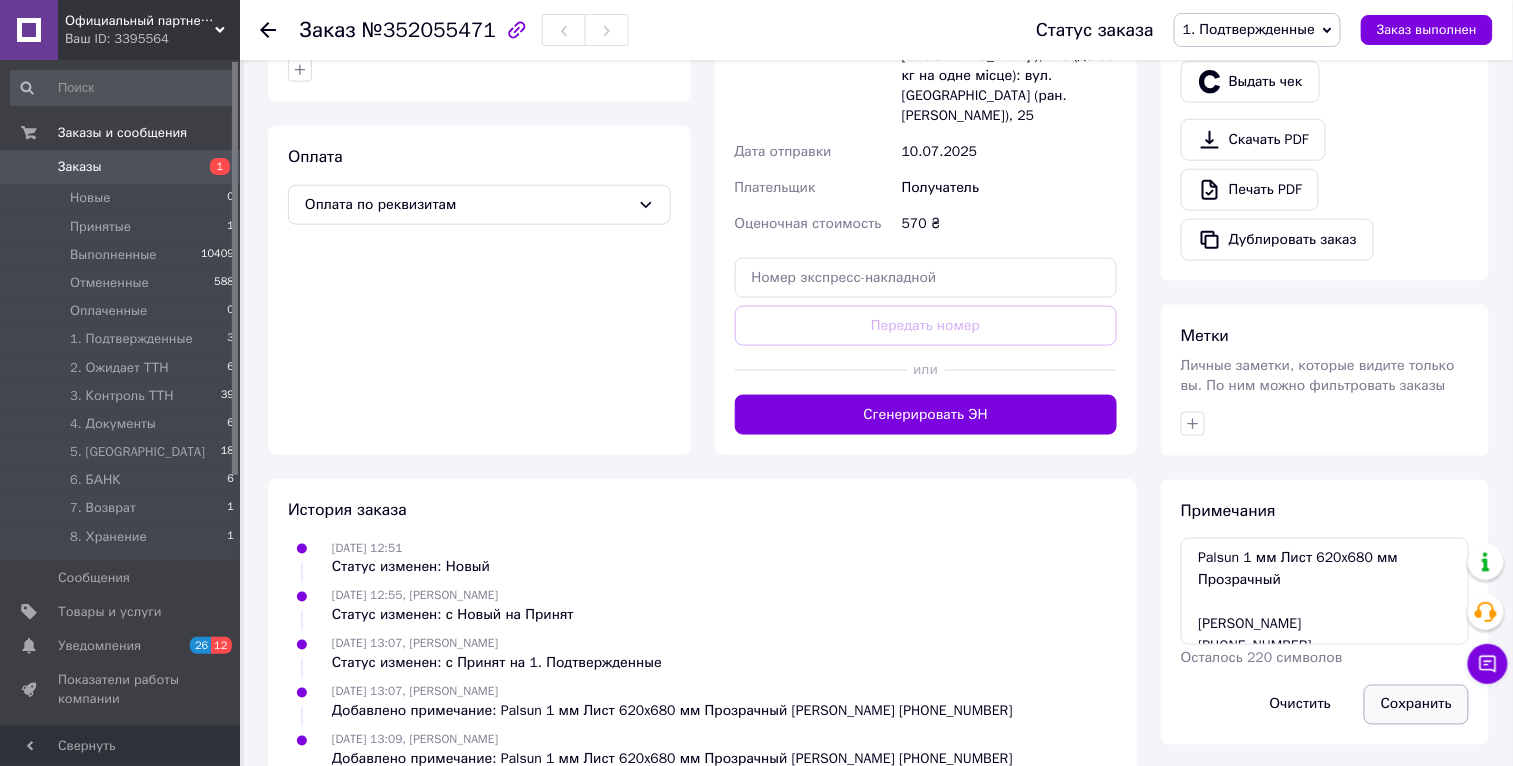 click on "Сохранить" at bounding box center [1416, 705] 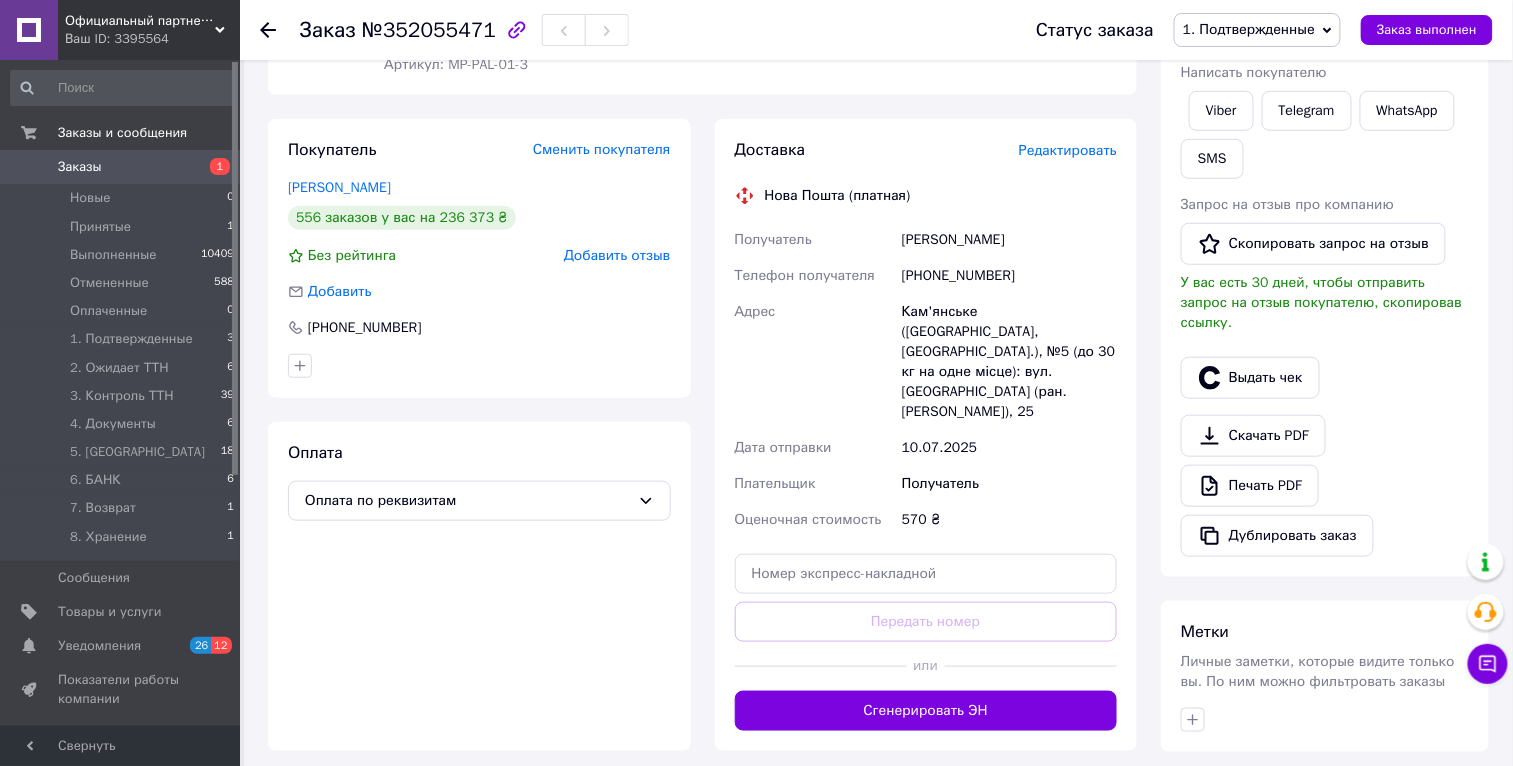 scroll, scrollTop: 0, scrollLeft: 0, axis: both 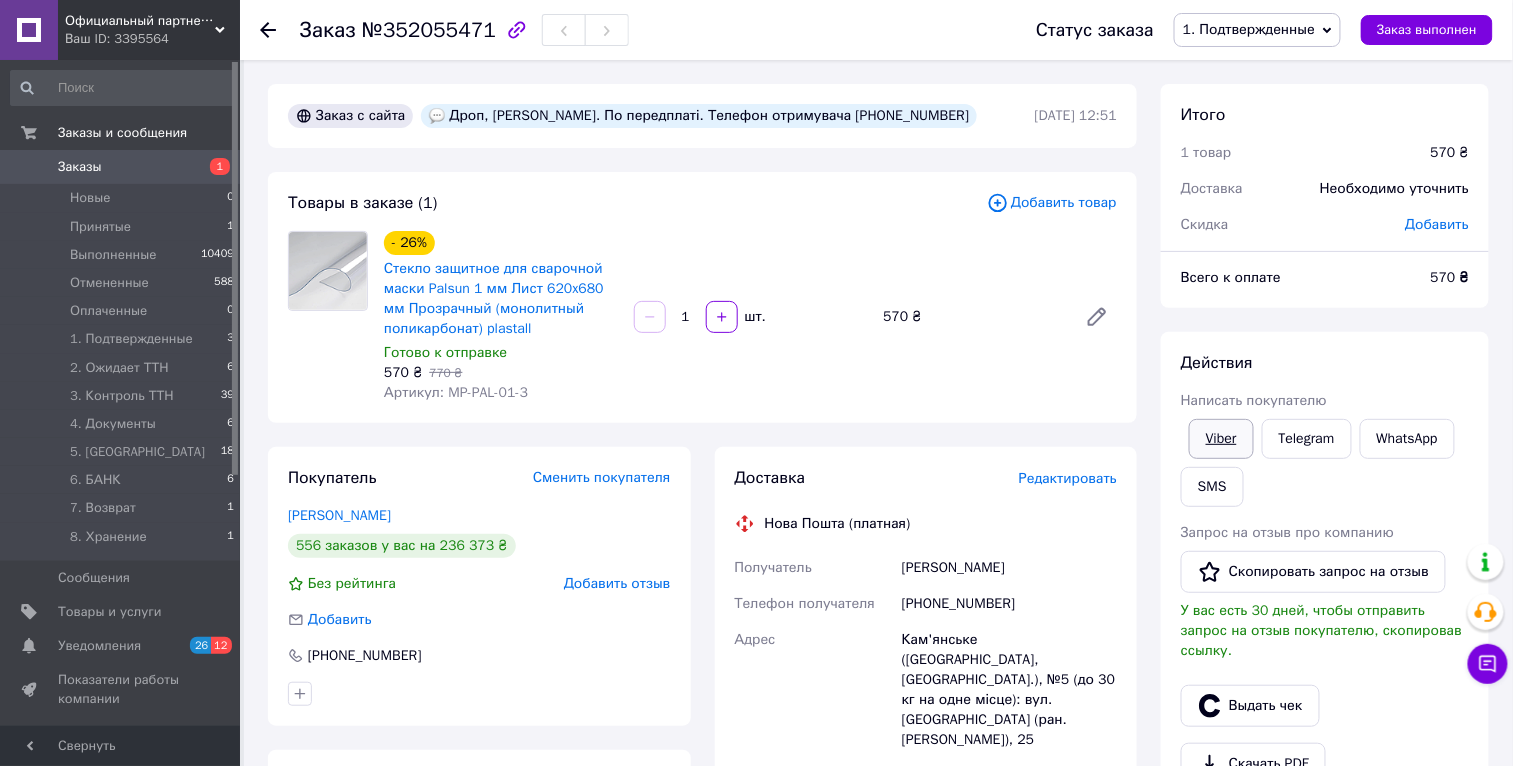 click on "Viber" at bounding box center [1221, 439] 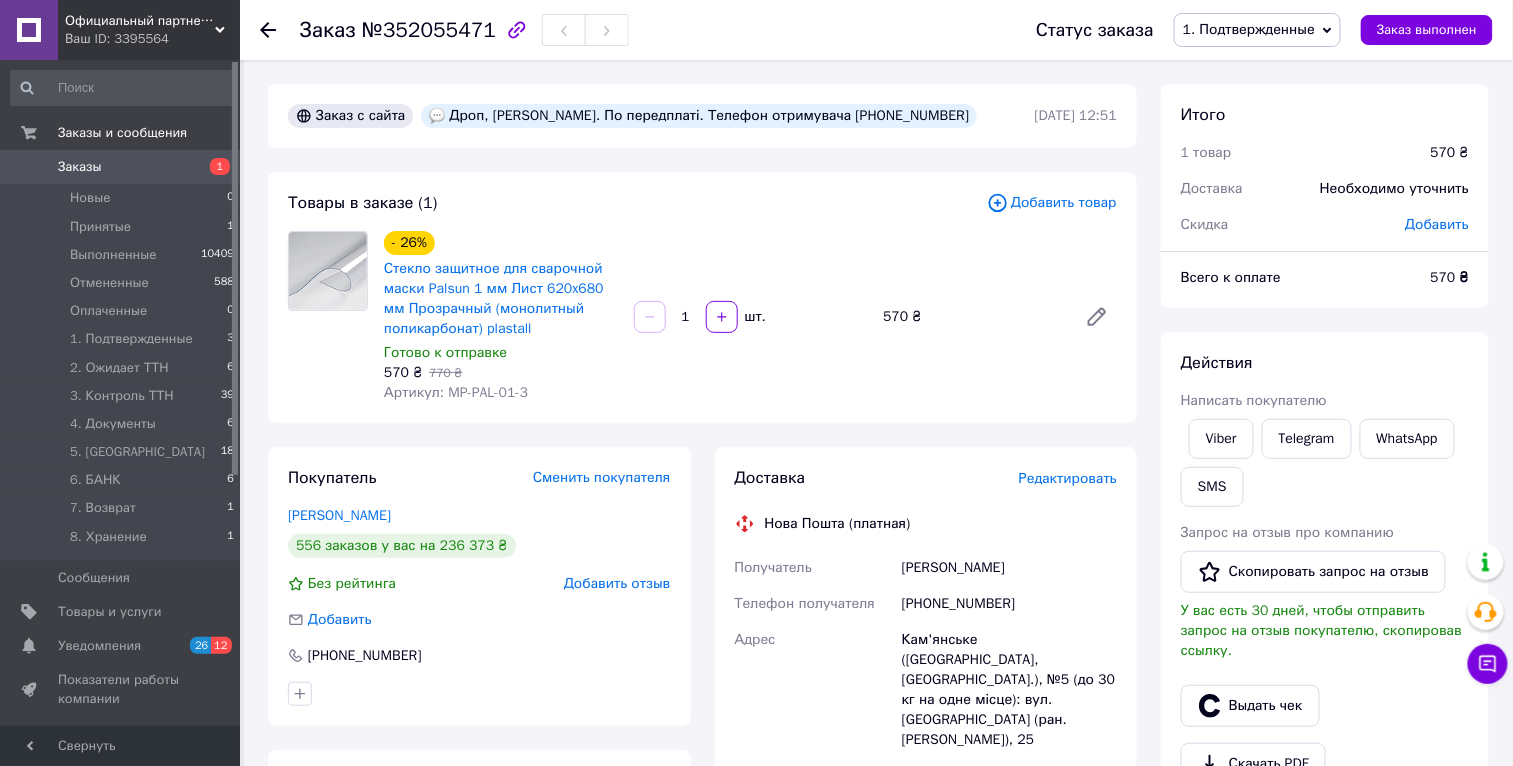 click on "1. Подтвержденные" at bounding box center (1249, 29) 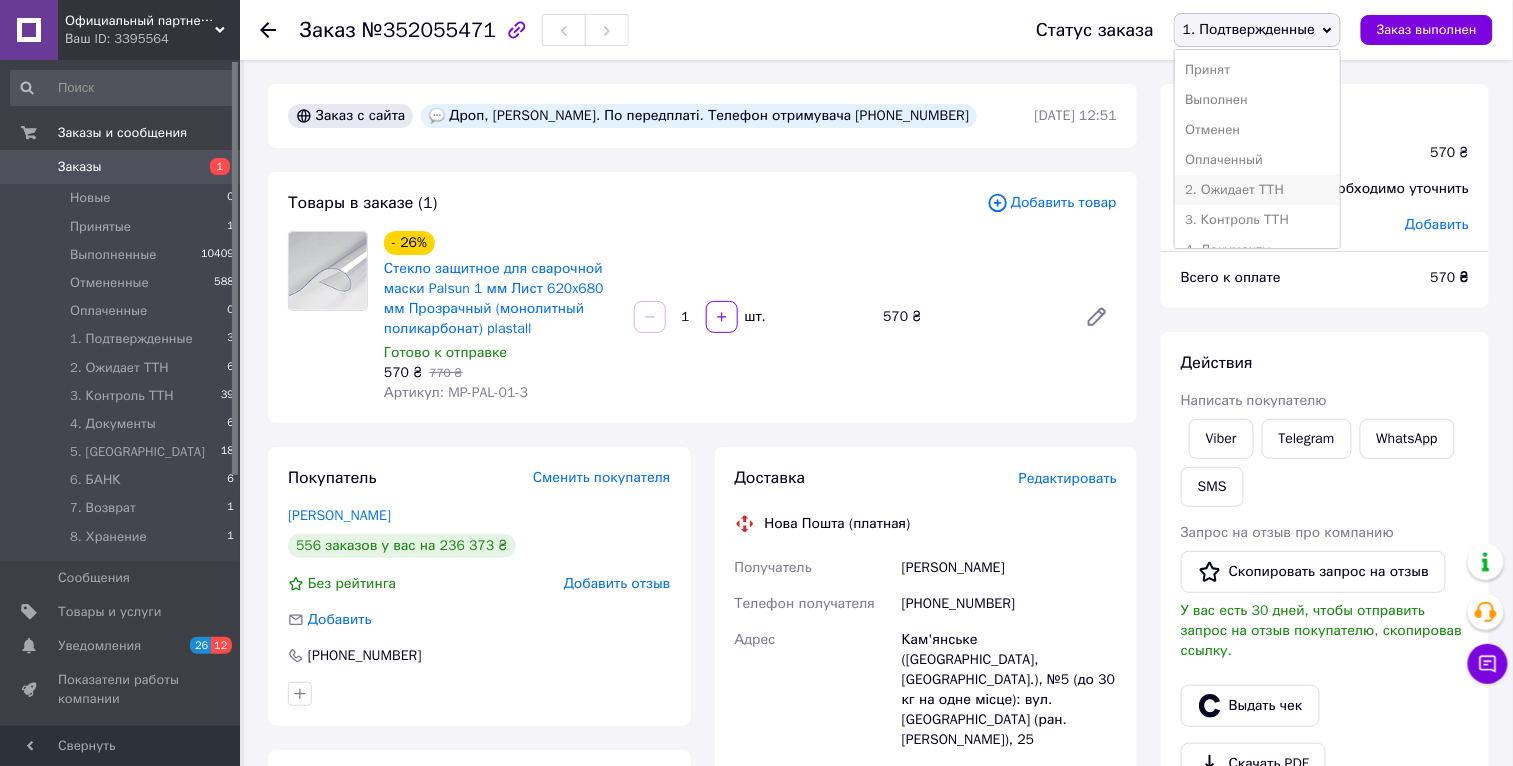 click on "2. Ожидает ТТН" at bounding box center (1257, 190) 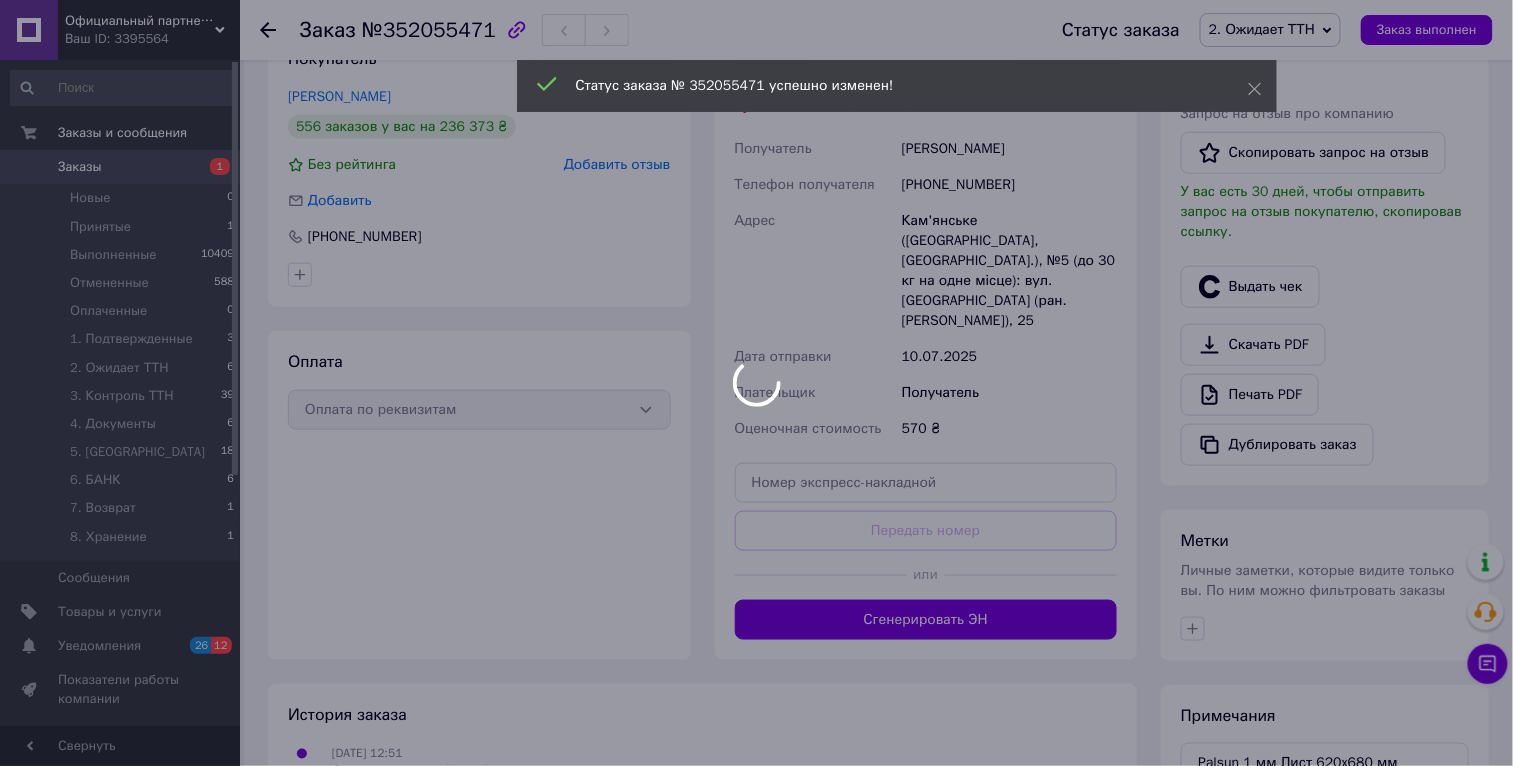 scroll, scrollTop: 650, scrollLeft: 0, axis: vertical 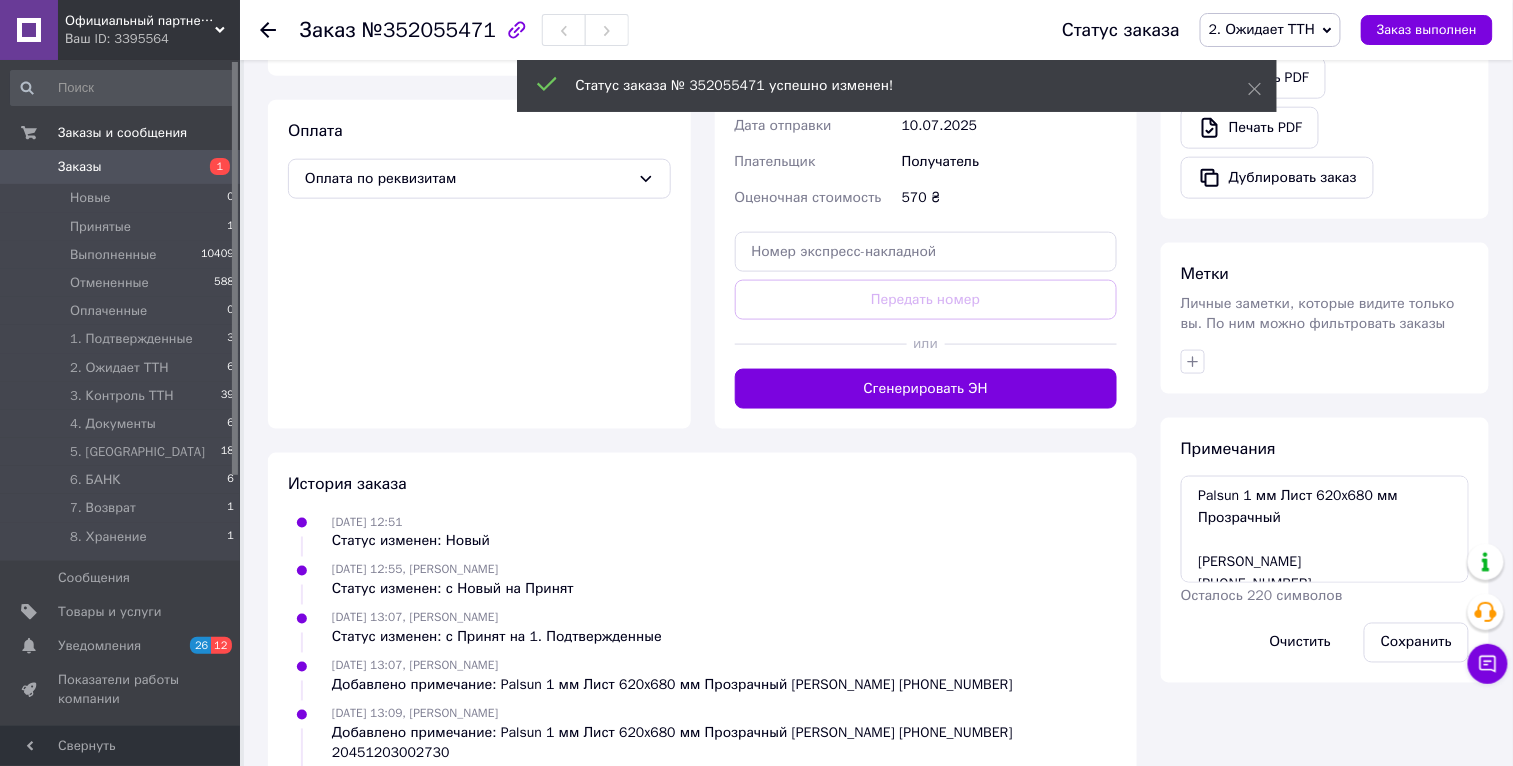 click on "Примечания Palsun 1 мм Лист 620x680 мм Прозрачный
Васюк Иван
+380930941017
20451203002730 Осталось 220 символов Очистить Сохранить" at bounding box center [1325, 550] 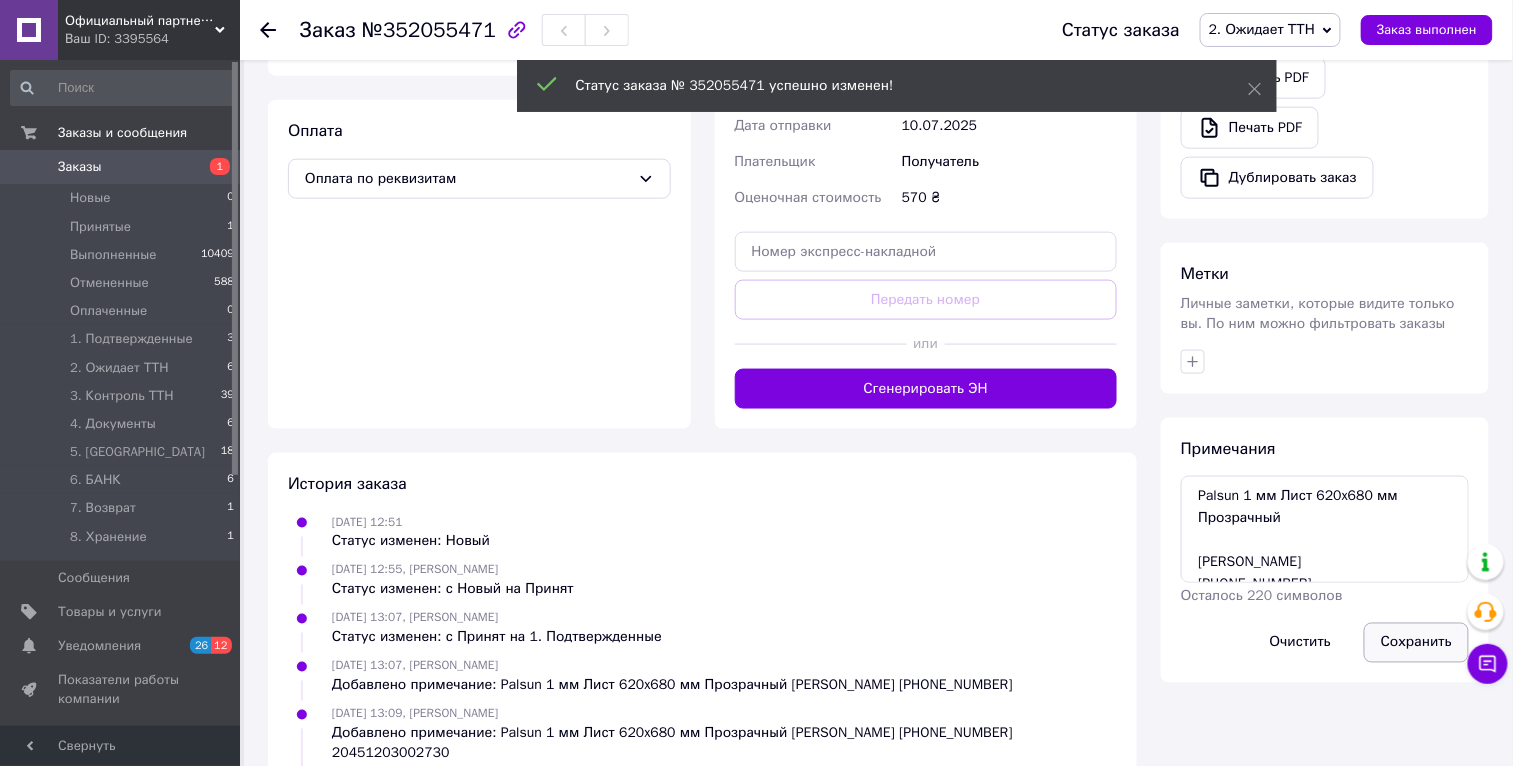 click on "Сохранить" at bounding box center (1416, 643) 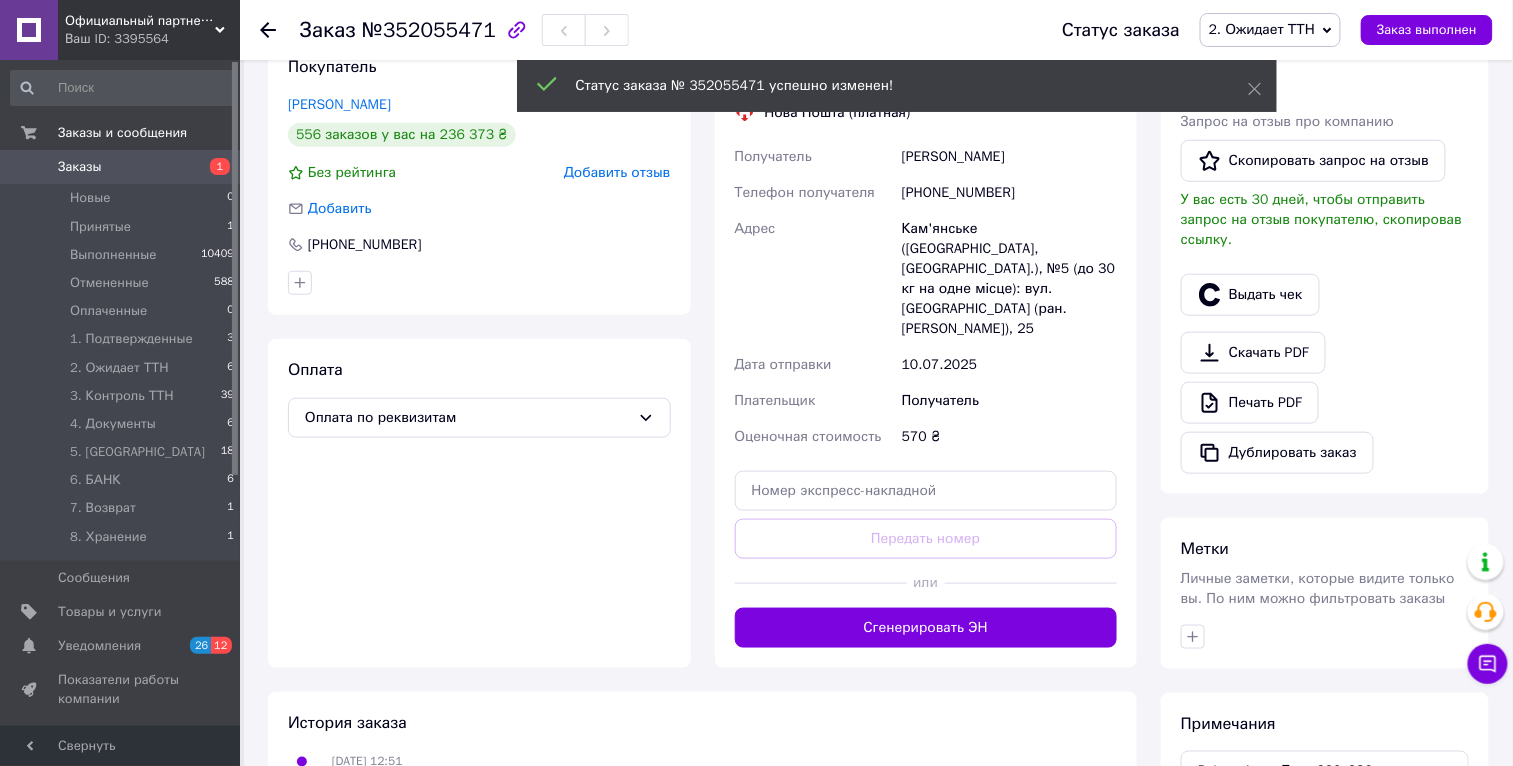 scroll, scrollTop: 0, scrollLeft: 0, axis: both 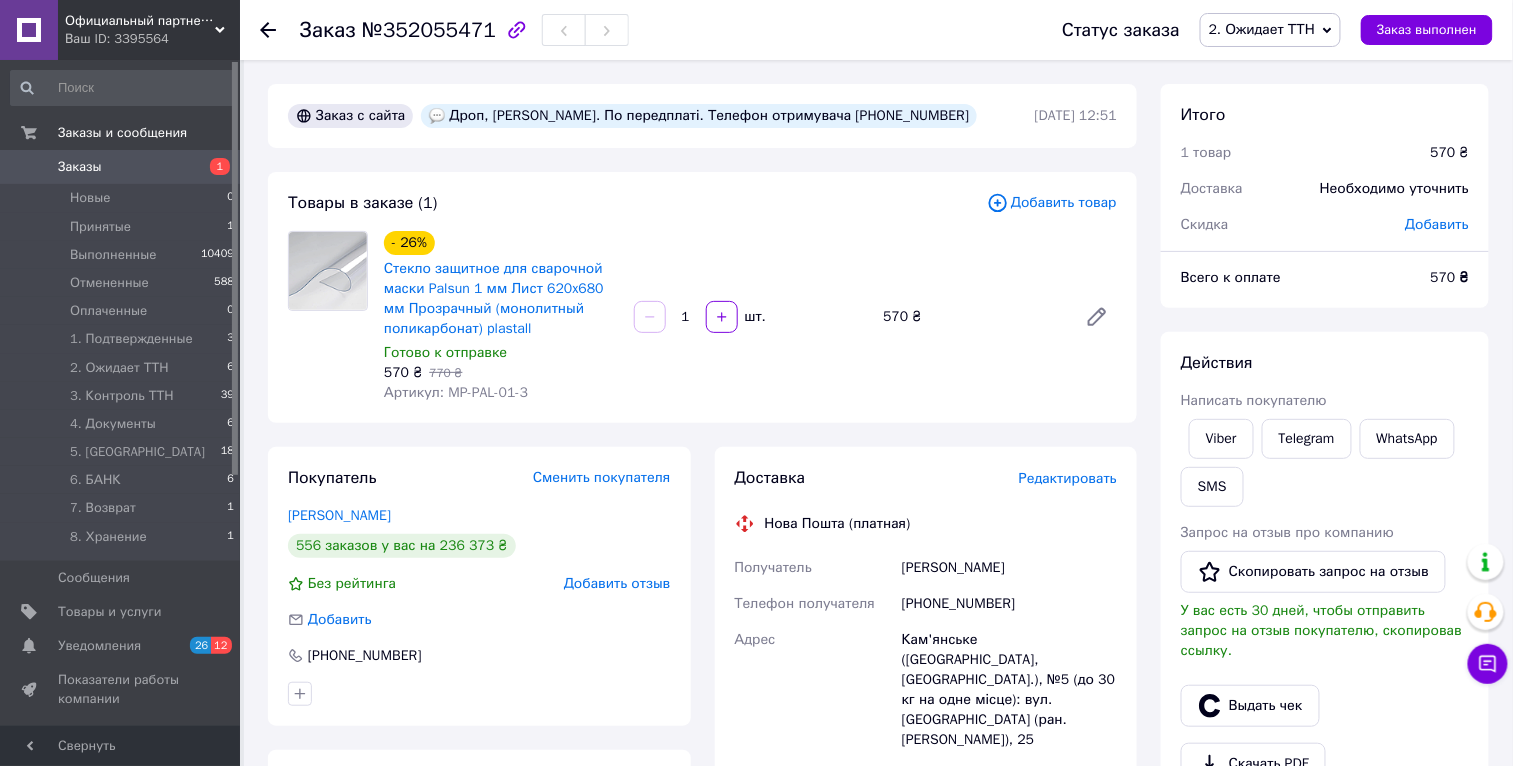 click on "Заказы" at bounding box center [121, 167] 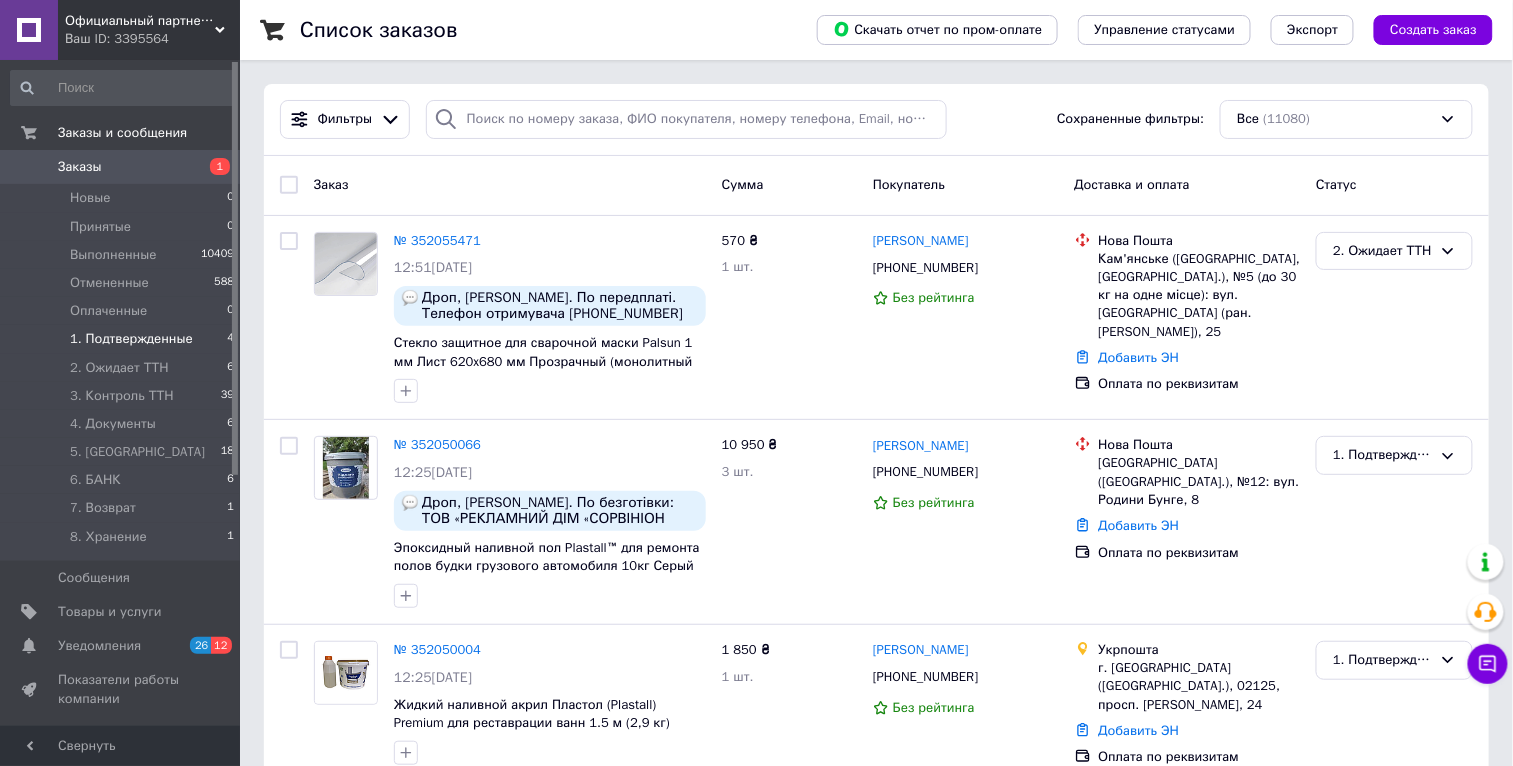 click on "1. Подтвержденные 4" at bounding box center [123, 339] 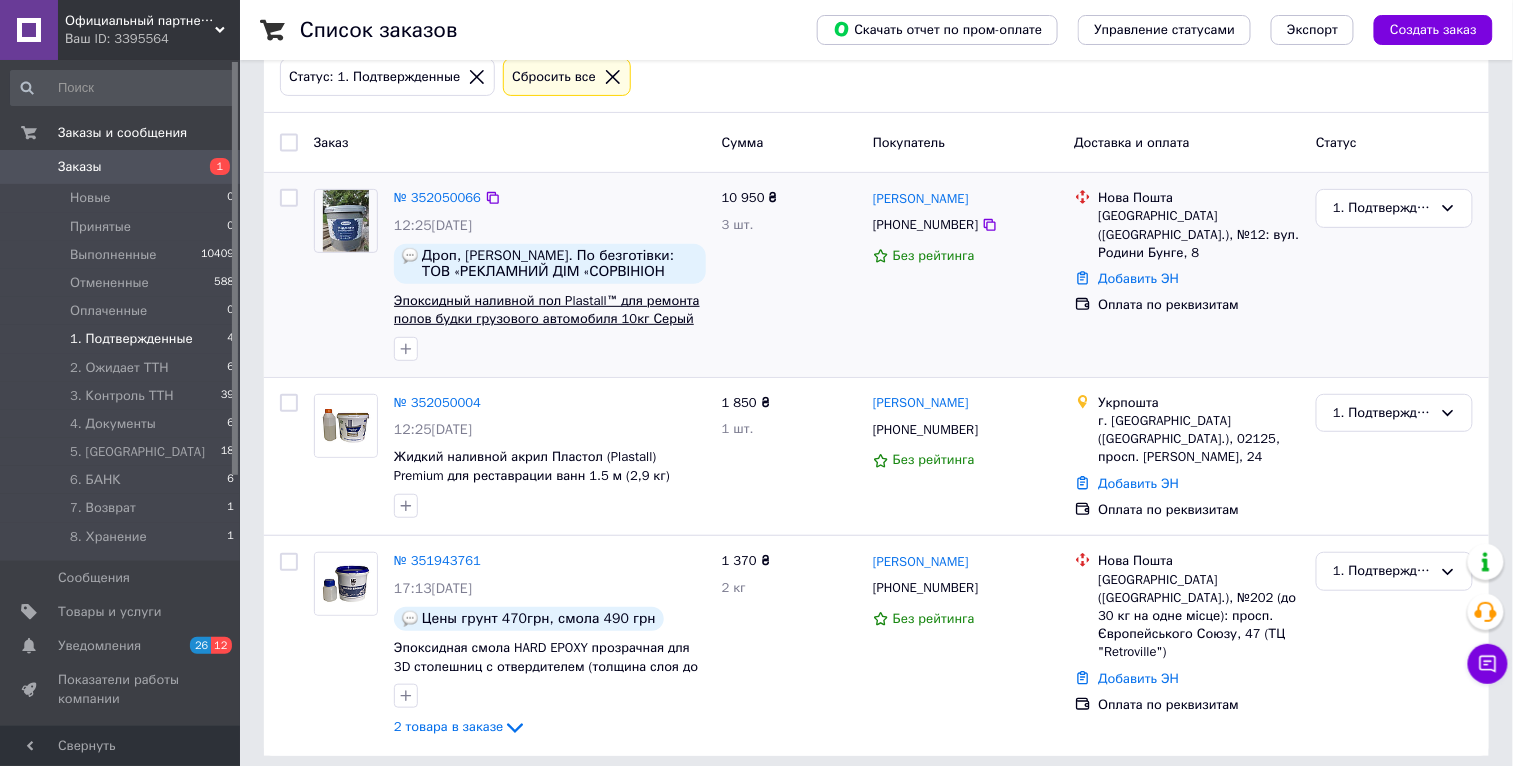 scroll, scrollTop: 125, scrollLeft: 0, axis: vertical 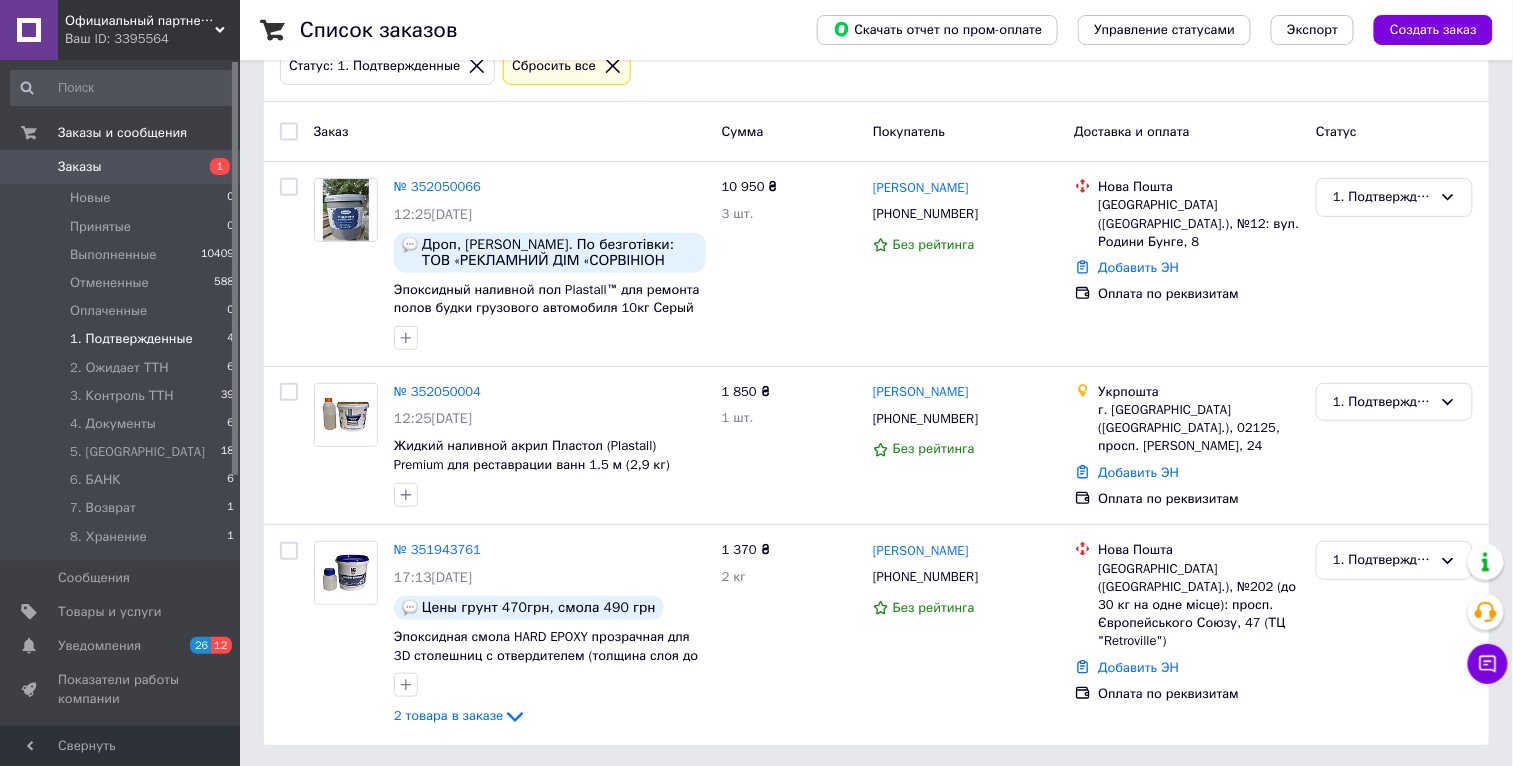click on "Официальный партнер Plastall [GEOGRAPHIC_DATA]" at bounding box center [140, 21] 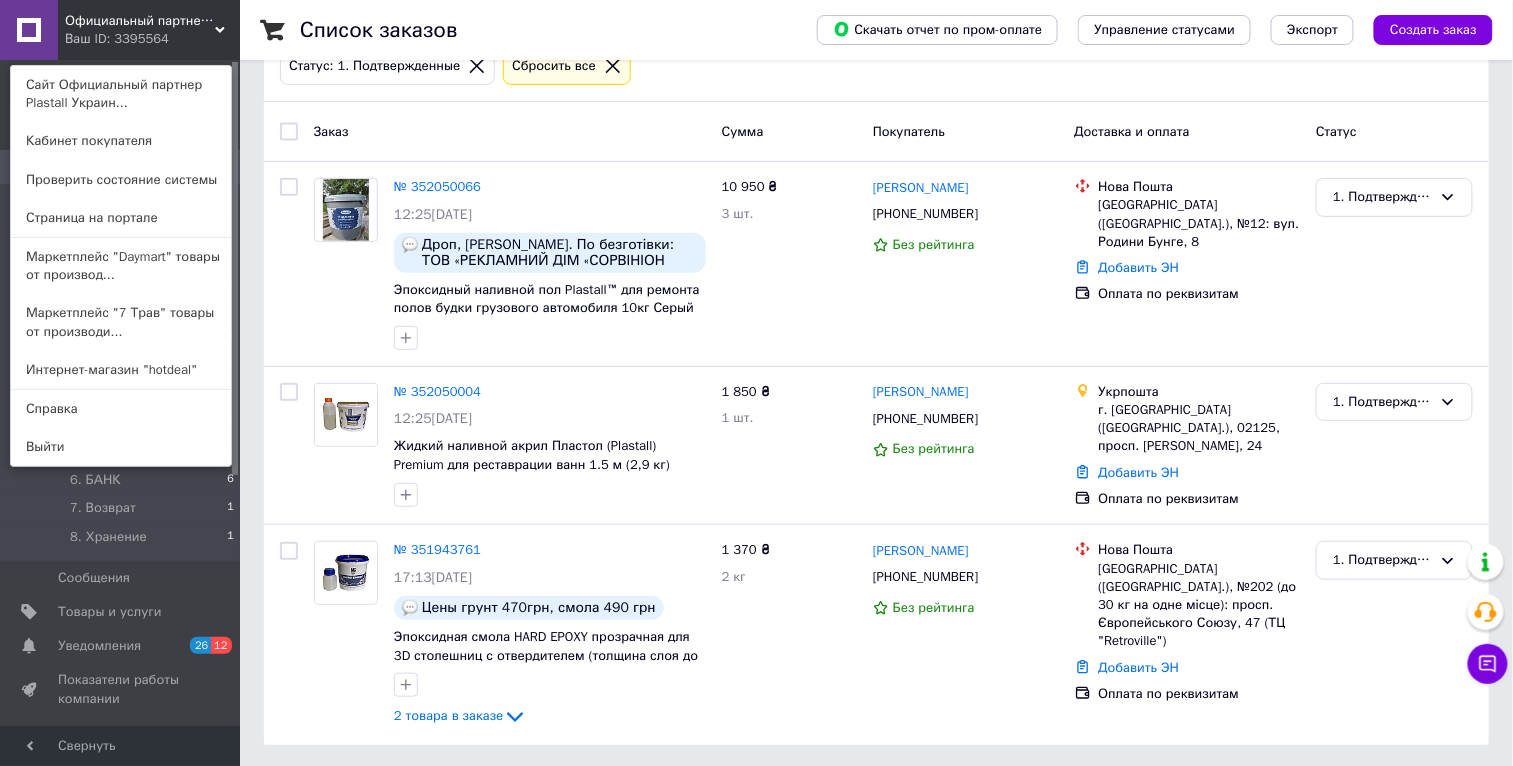 click on "Официальный партнер Plastall [GEOGRAPHIC_DATA]" at bounding box center [140, 21] 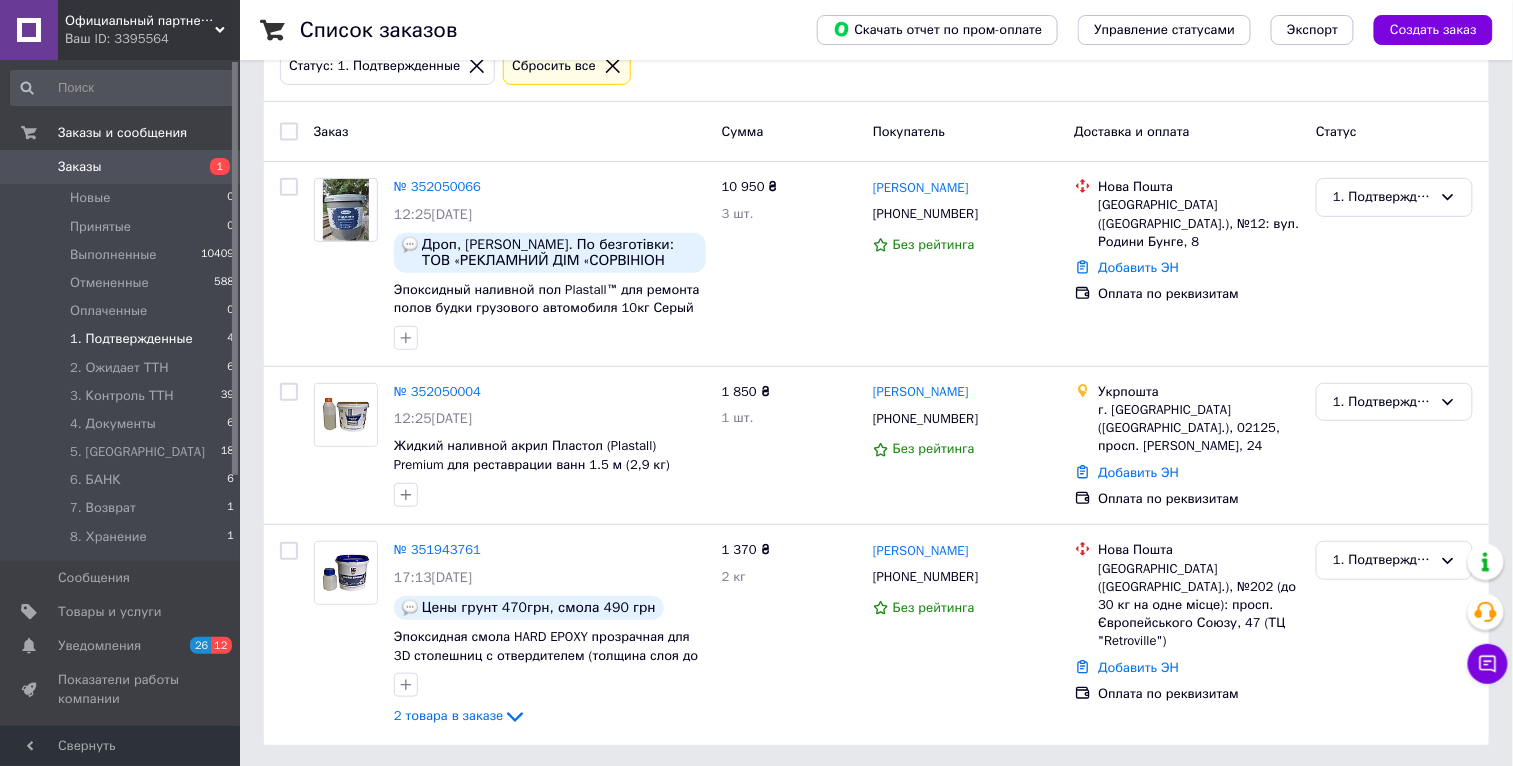 click on "Заказы" at bounding box center (121, 167) 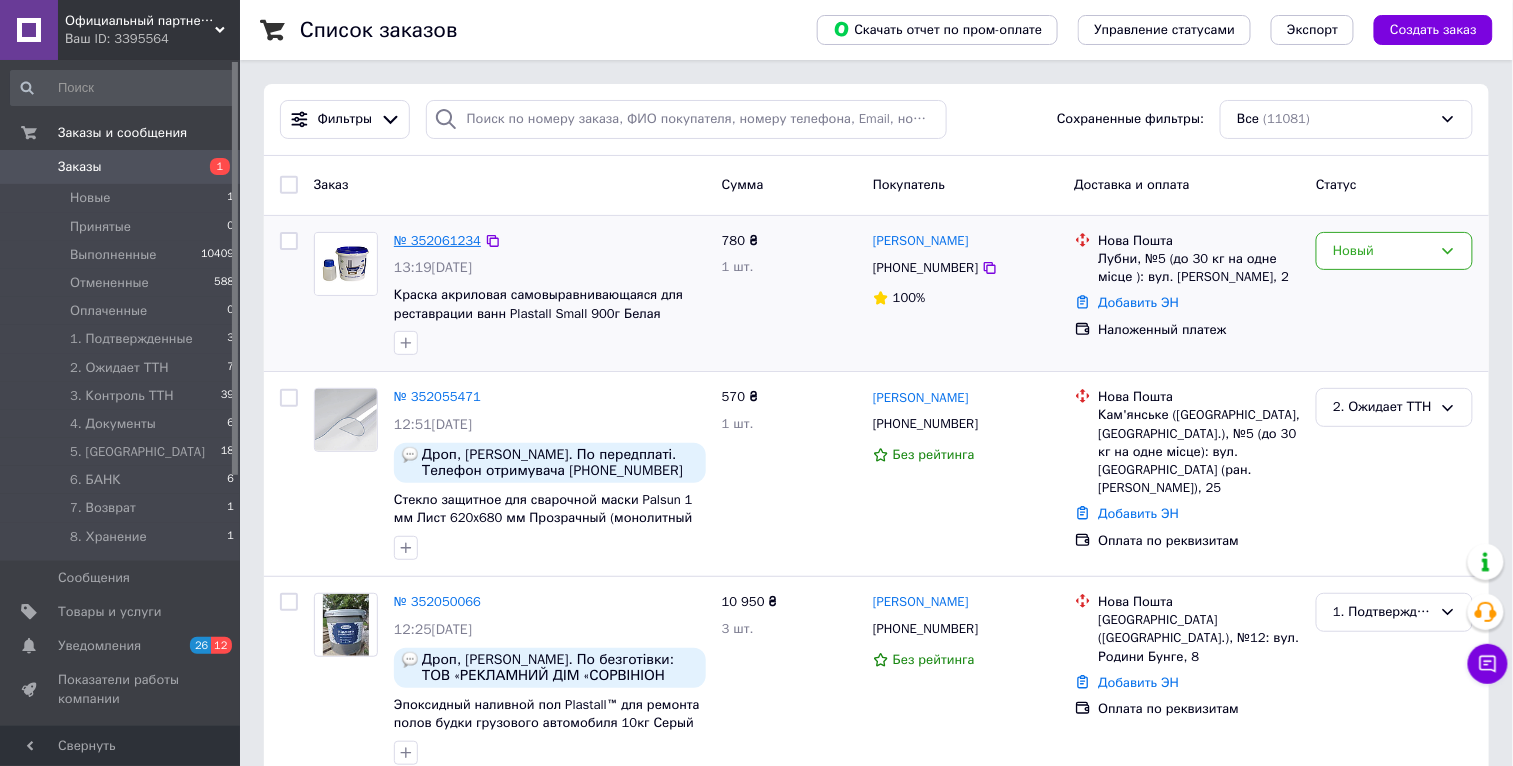 click on "№ 352061234" at bounding box center [437, 240] 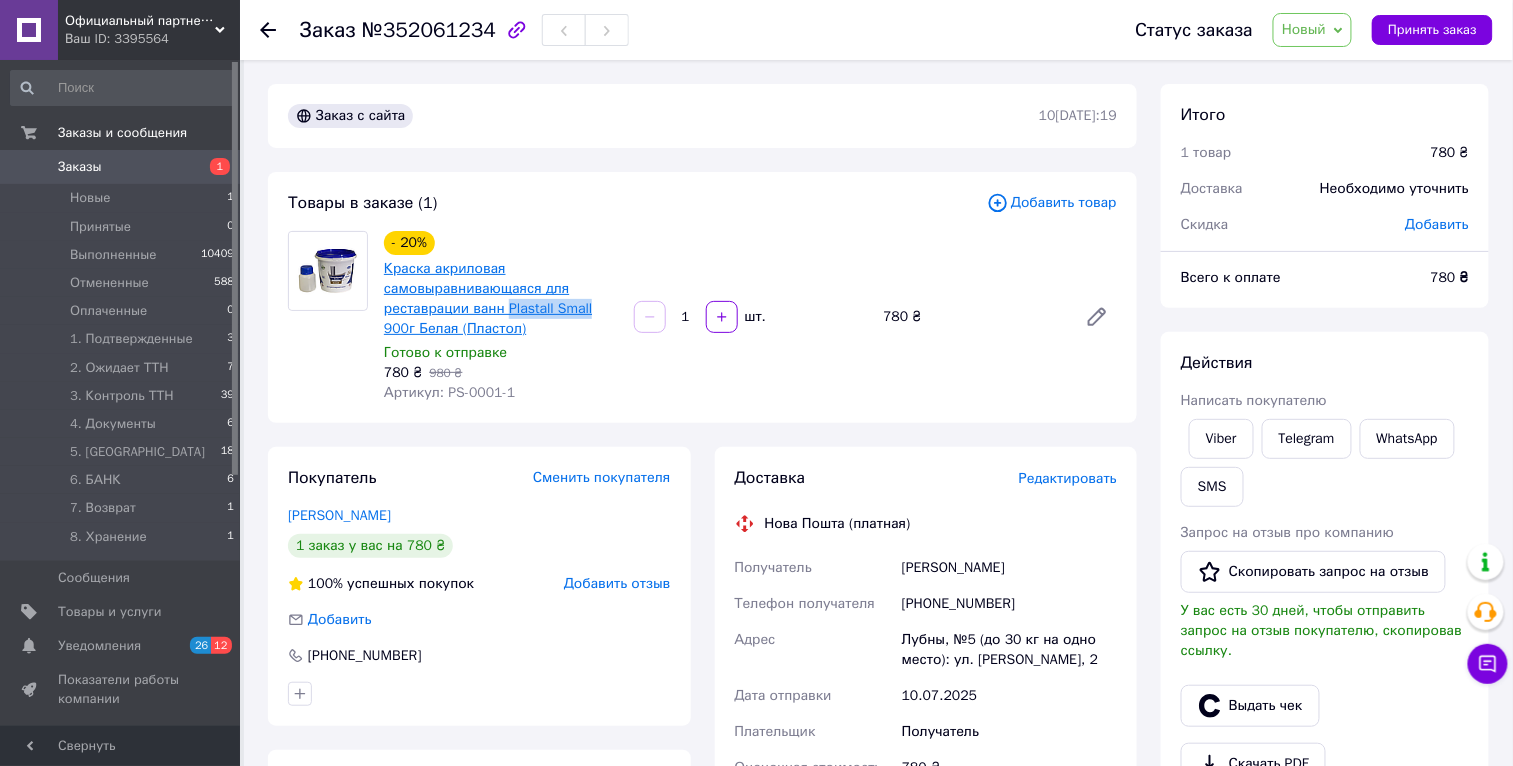 drag, startPoint x: 597, startPoint y: 312, endPoint x: 507, endPoint y: 308, distance: 90.088844 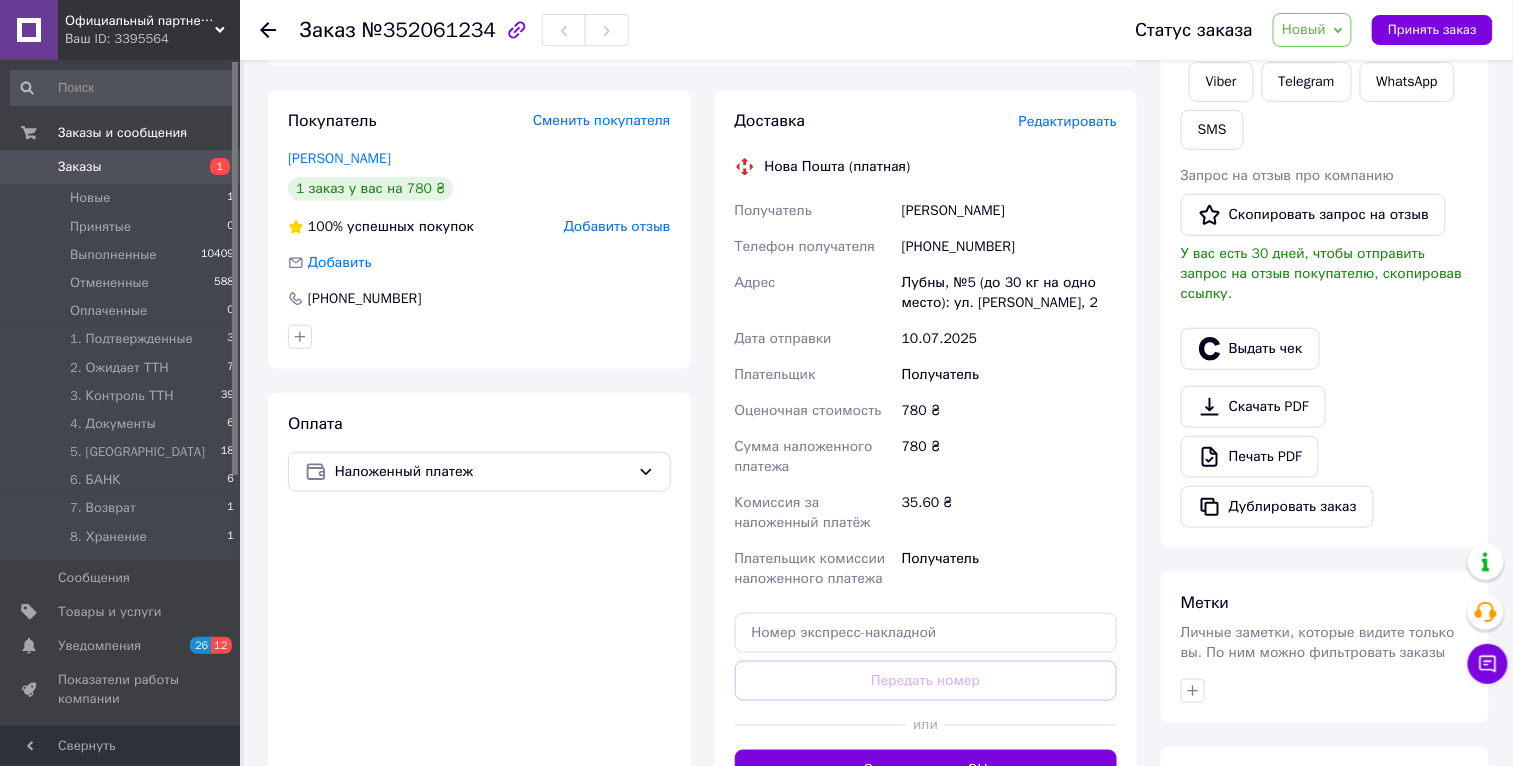 scroll, scrollTop: 624, scrollLeft: 0, axis: vertical 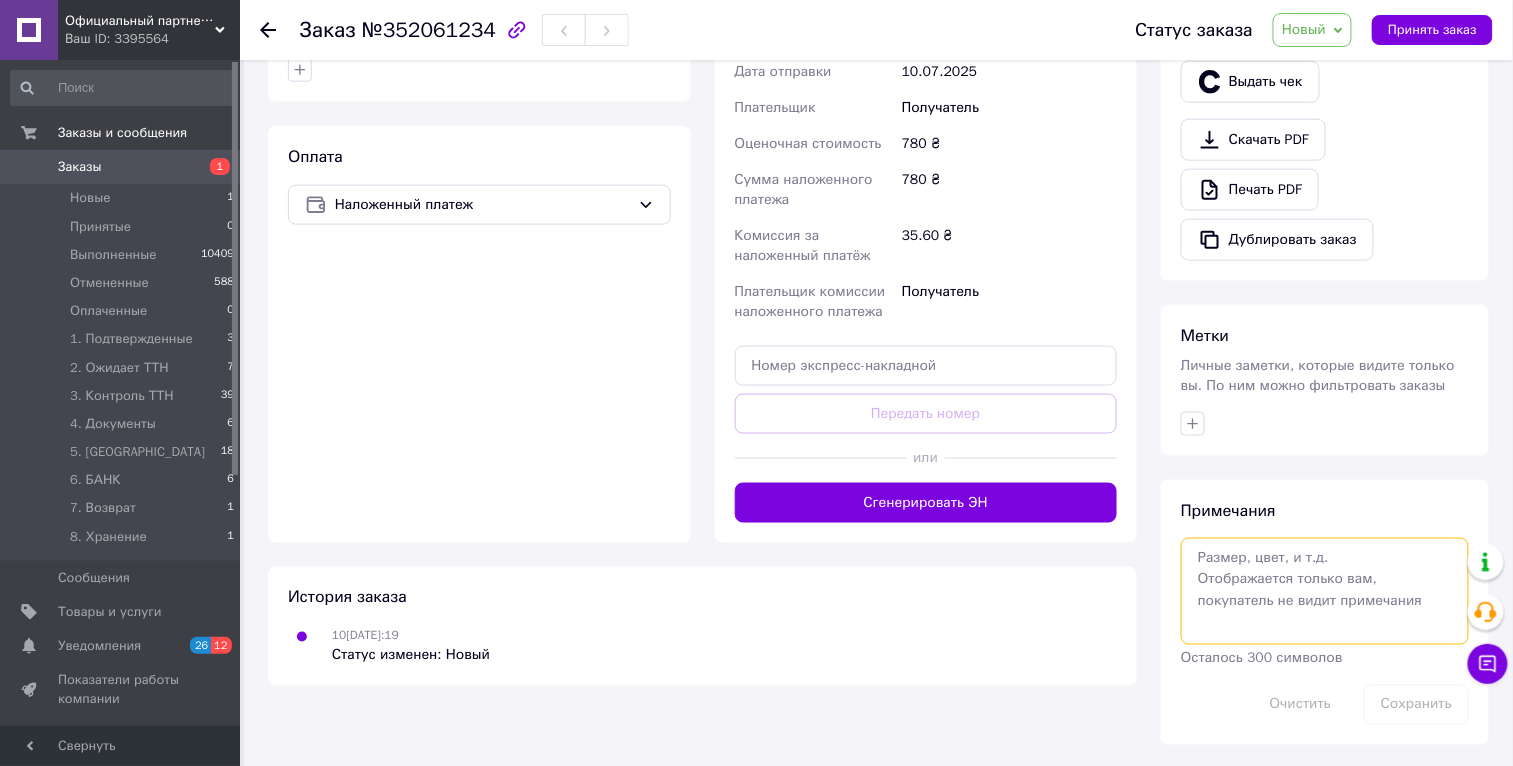 click at bounding box center (1325, 591) 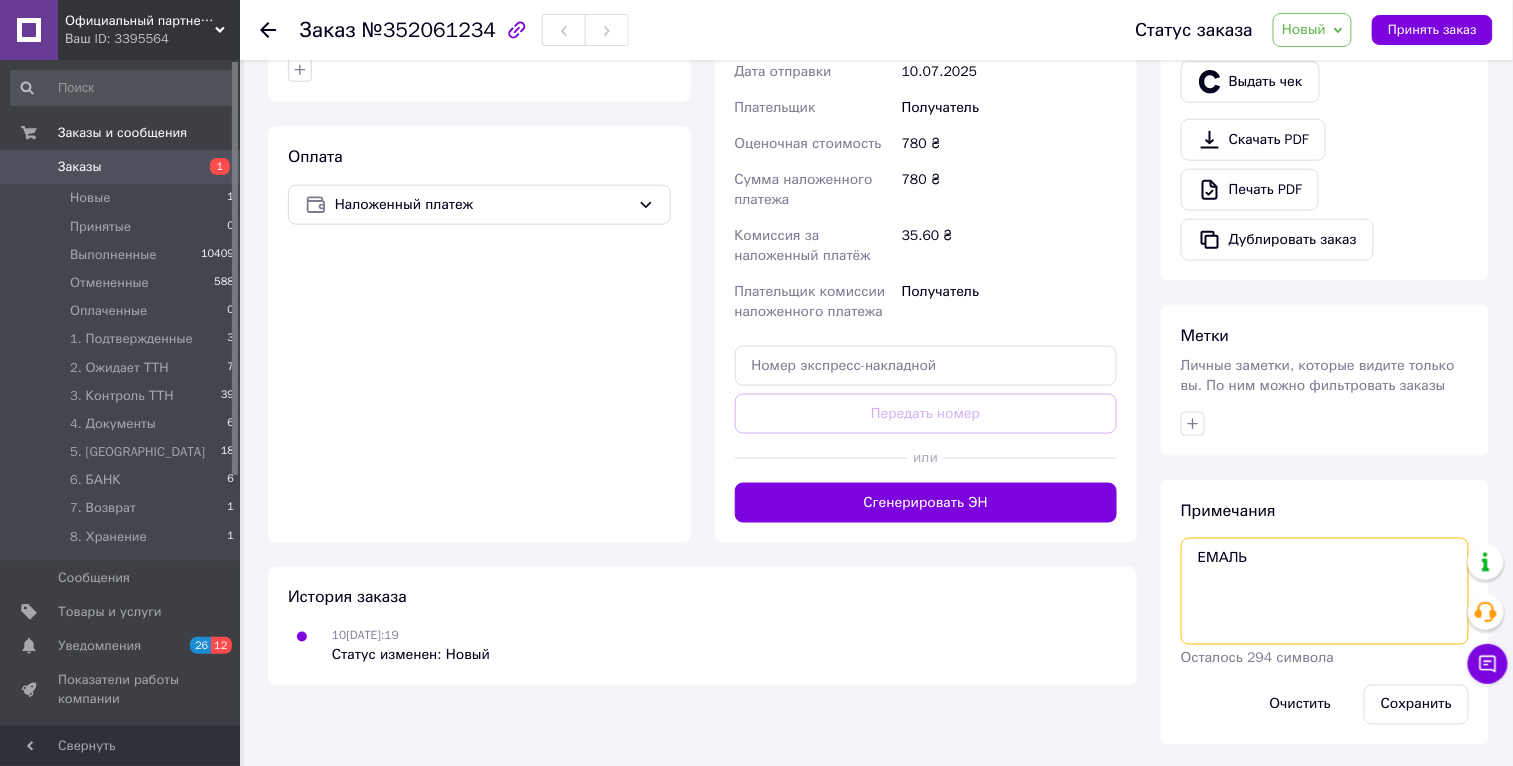 paste on "Plastall Small" 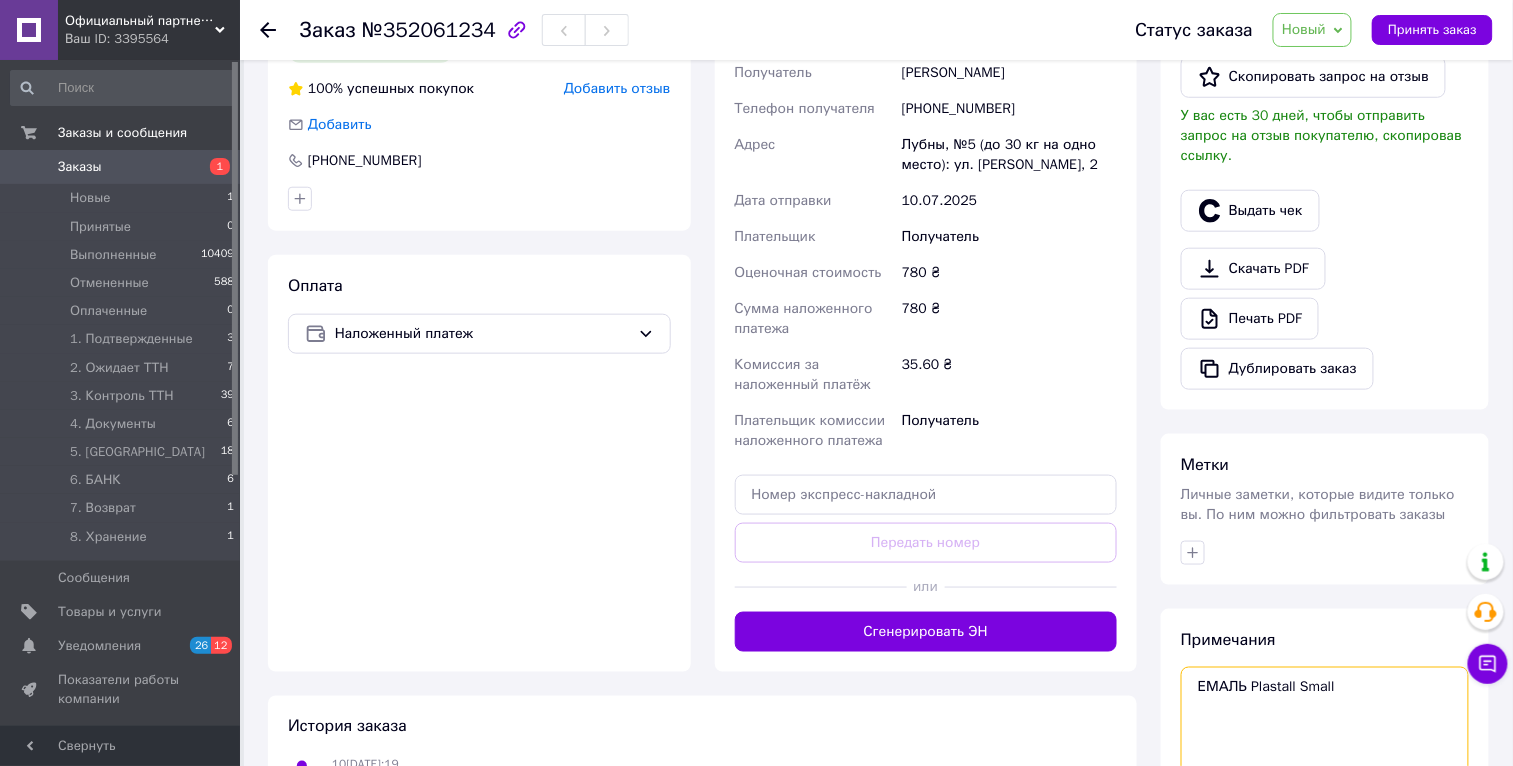 scroll, scrollTop: 244, scrollLeft: 0, axis: vertical 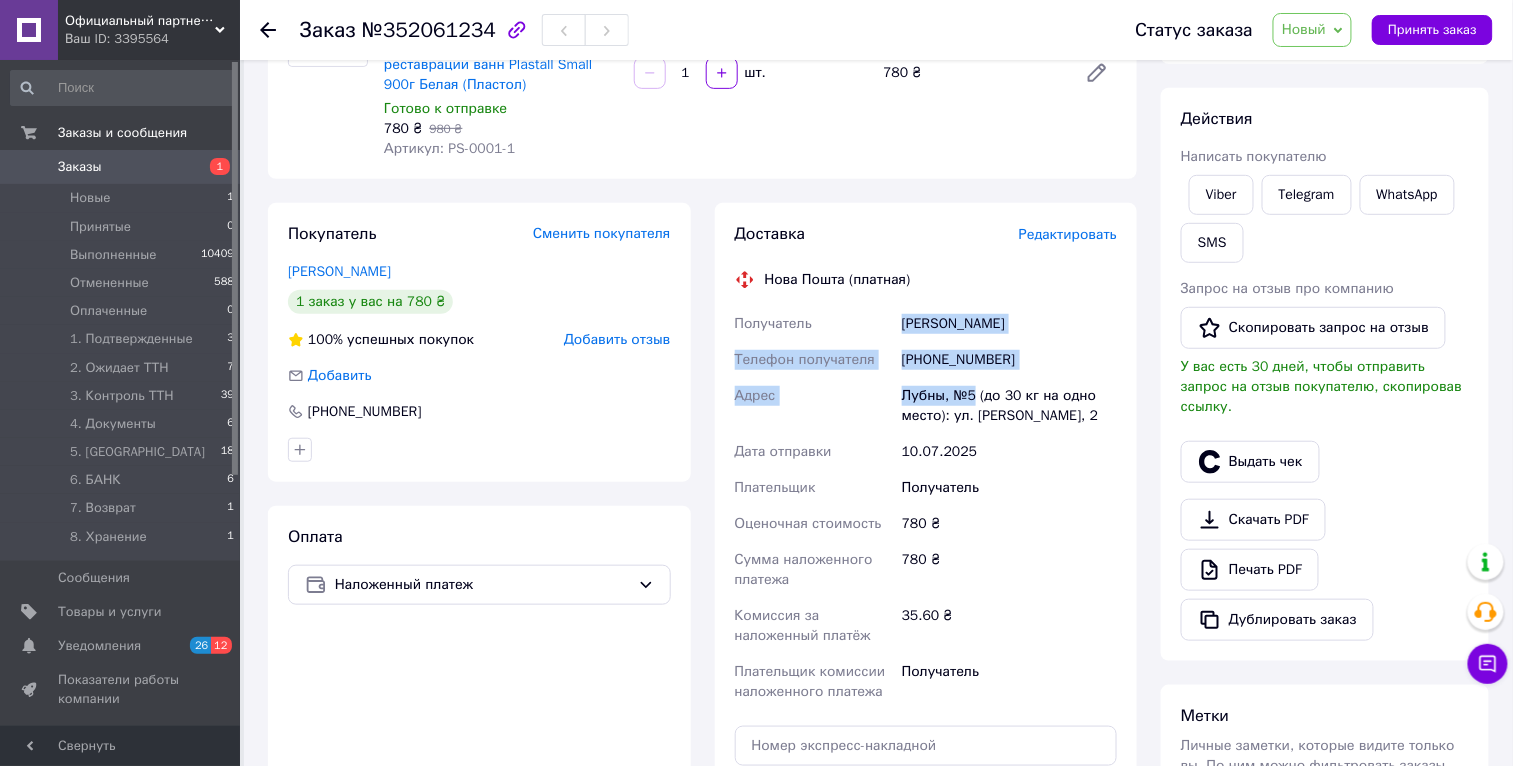 drag, startPoint x: 903, startPoint y: 319, endPoint x: 976, endPoint y: 395, distance: 105.380264 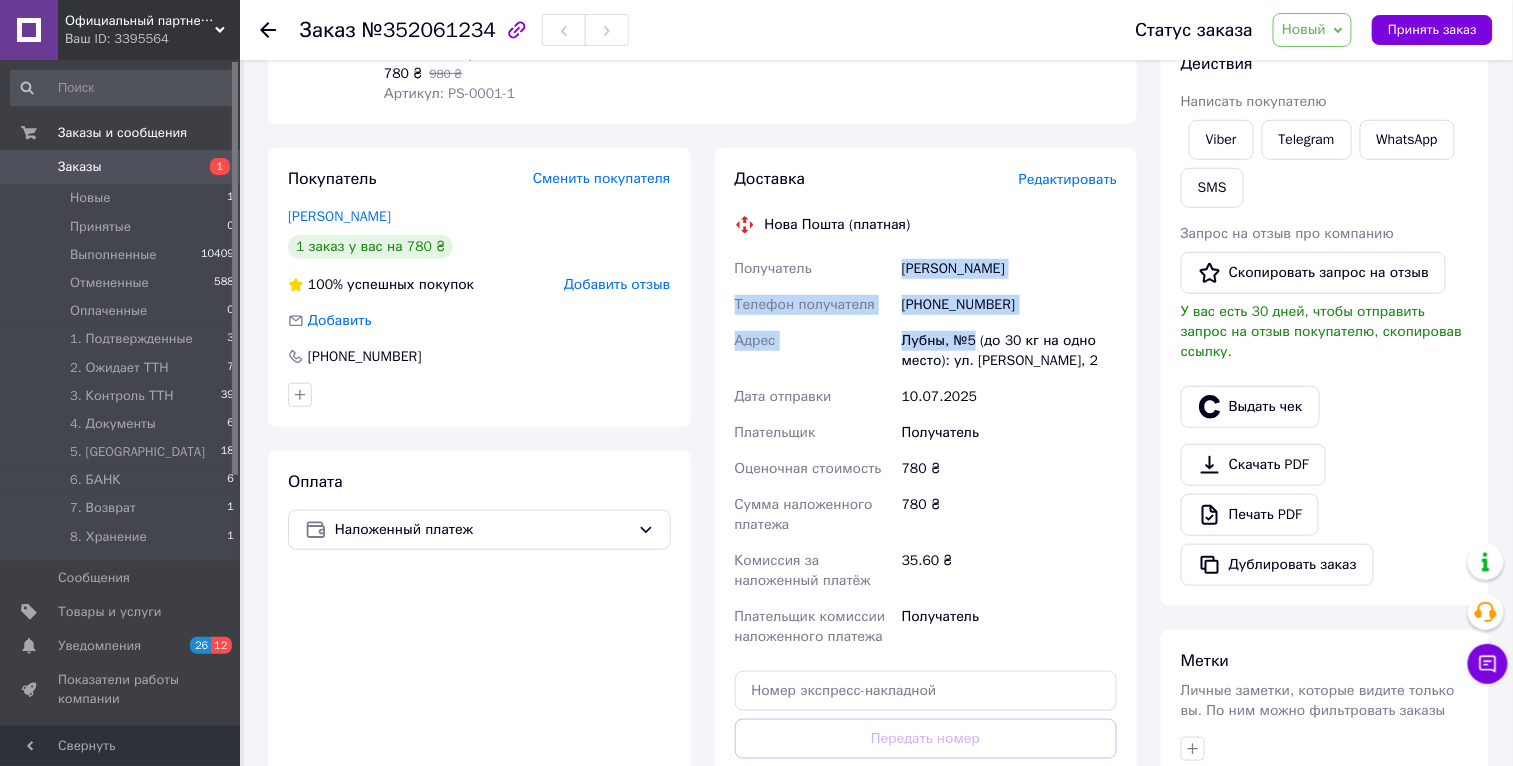 scroll, scrollTop: 624, scrollLeft: 0, axis: vertical 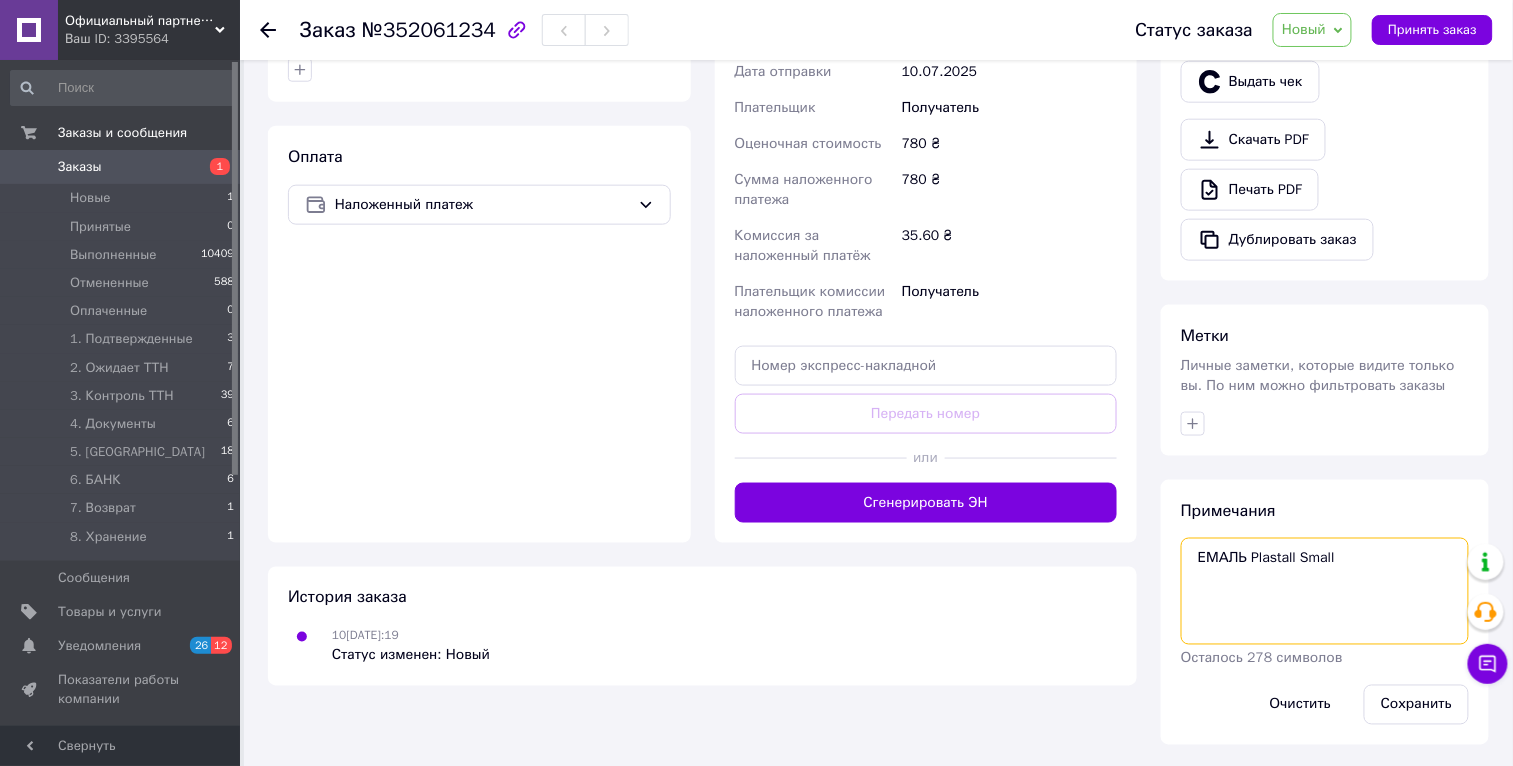 click on "ЕМАЛЬ Plastall Small" at bounding box center [1325, 591] 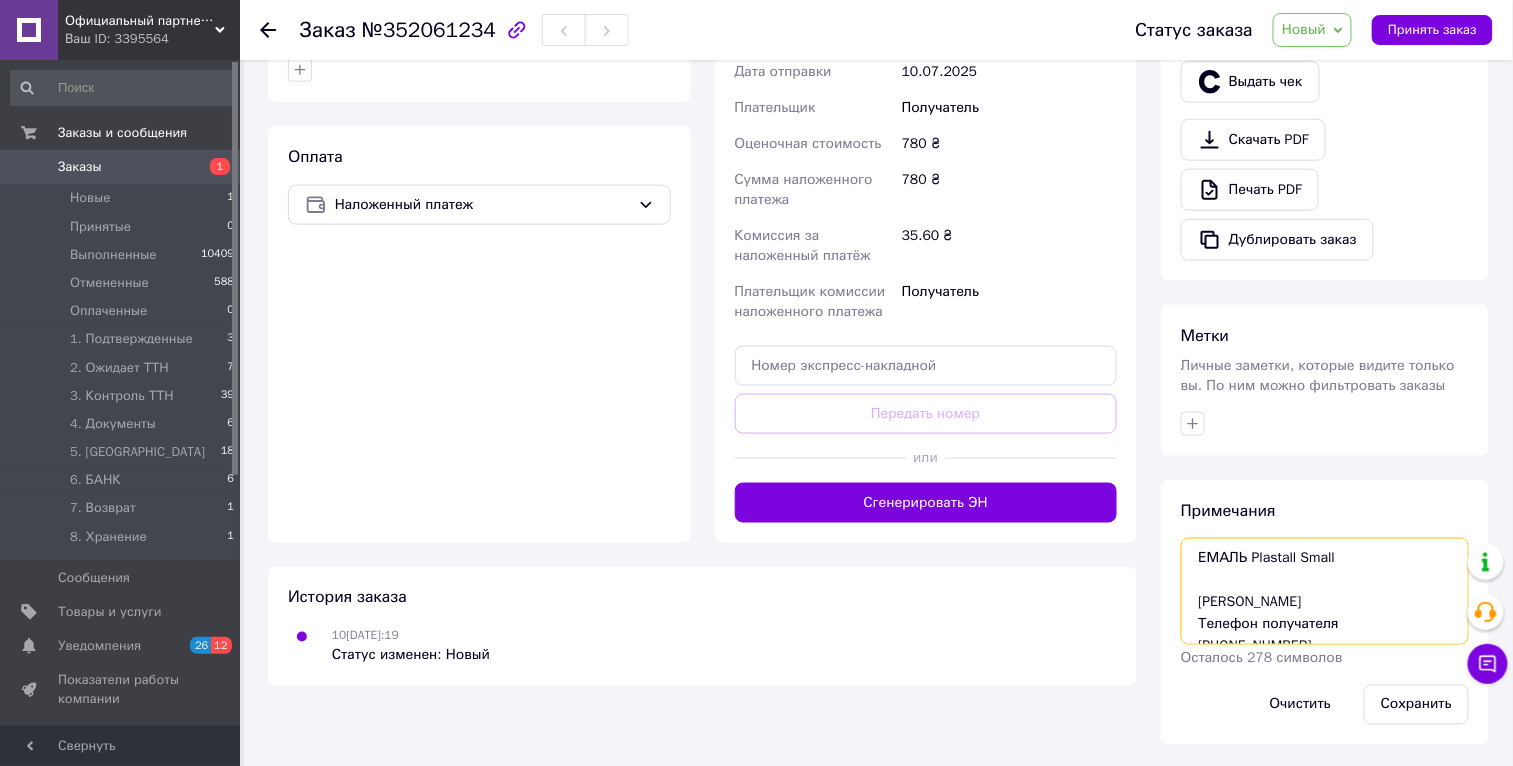 scroll, scrollTop: 55, scrollLeft: 0, axis: vertical 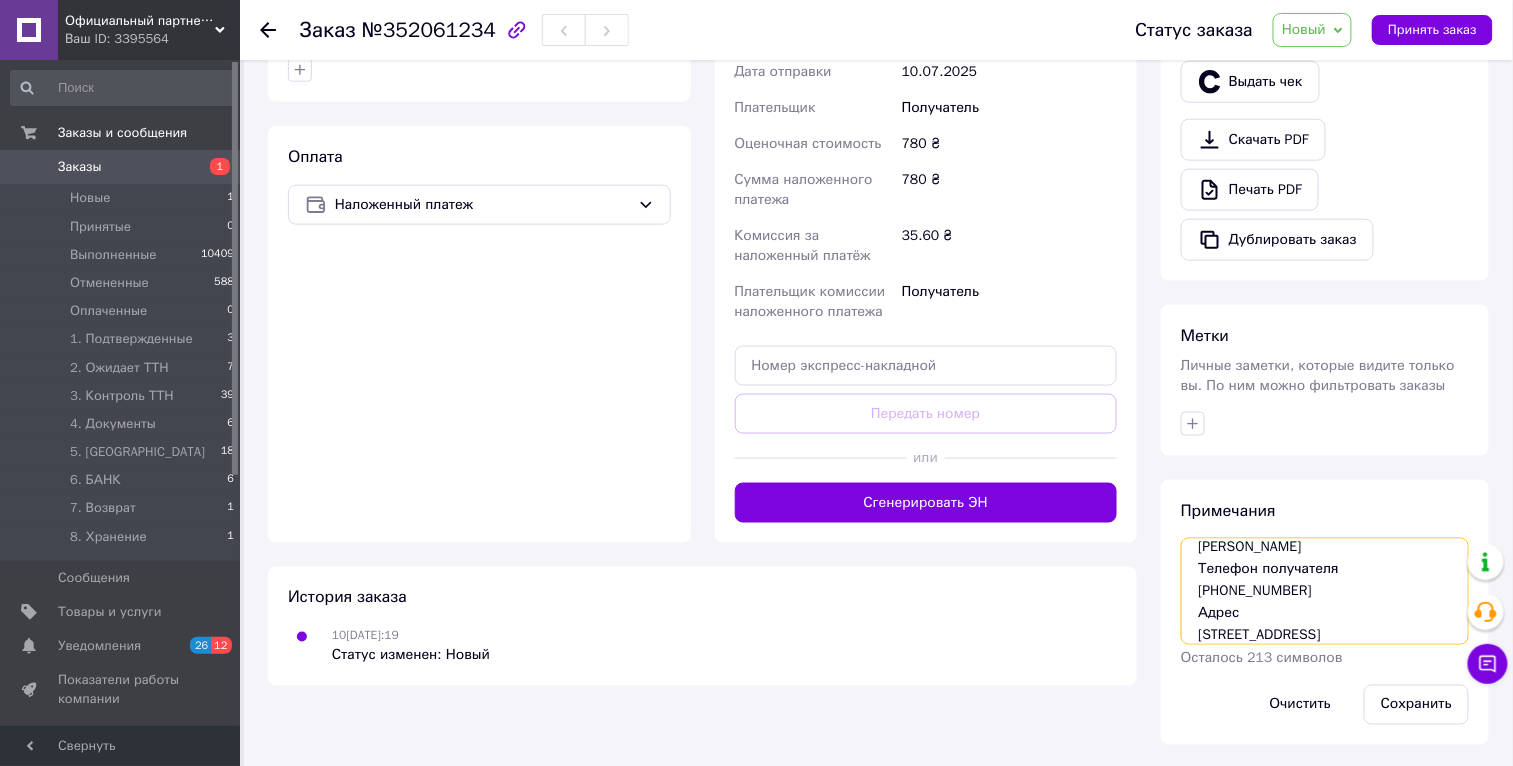 drag, startPoint x: 1354, startPoint y: 570, endPoint x: 1160, endPoint y: 566, distance: 194.04123 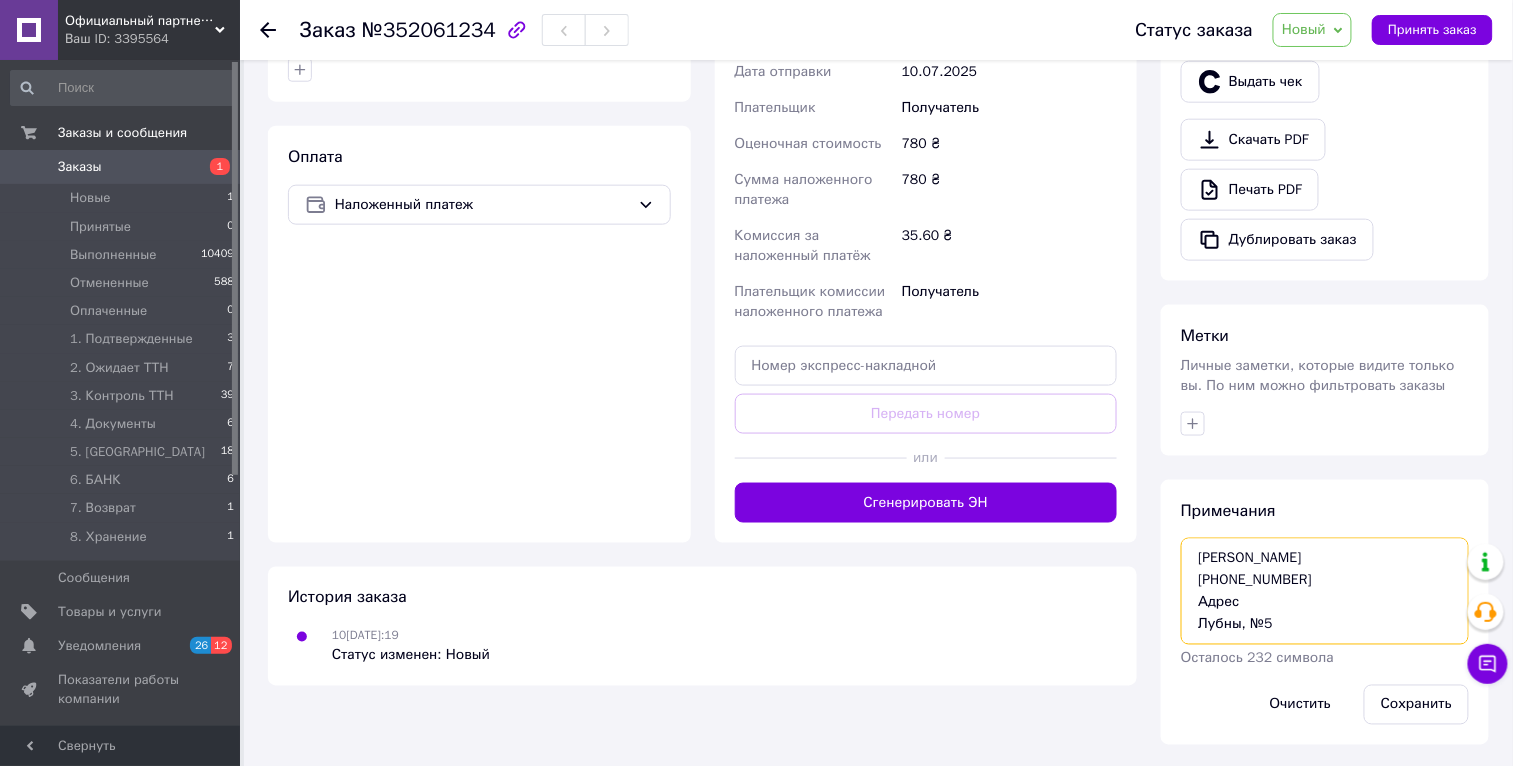 scroll, scrollTop: 43, scrollLeft: 0, axis: vertical 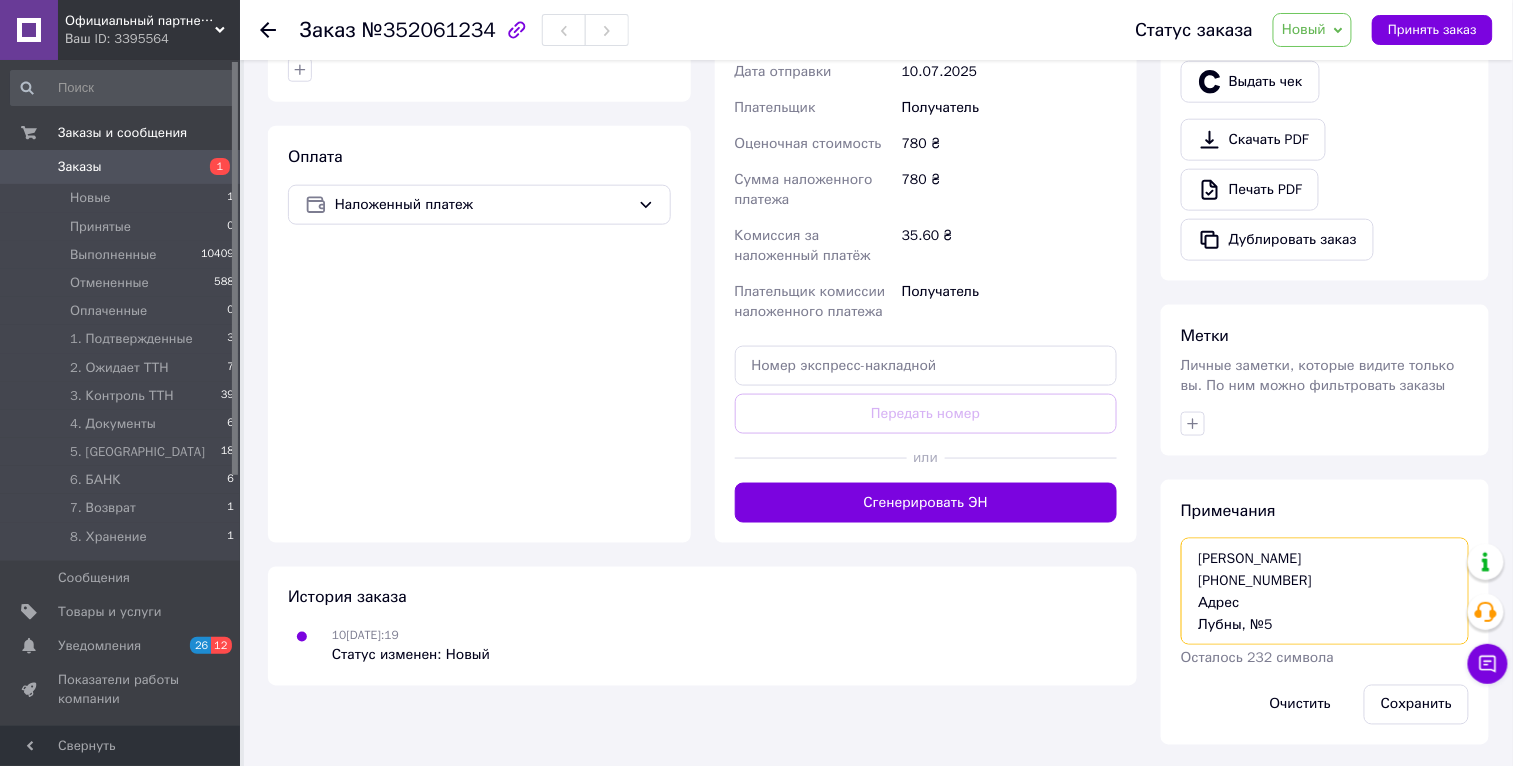 click on "Примечания ЕМАЛЬ Plastall Small
Демидовська Юлія
+380507666367
Адрес
Лубны, №5 Осталось 232 символа Очистить Сохранить" at bounding box center [1325, 612] 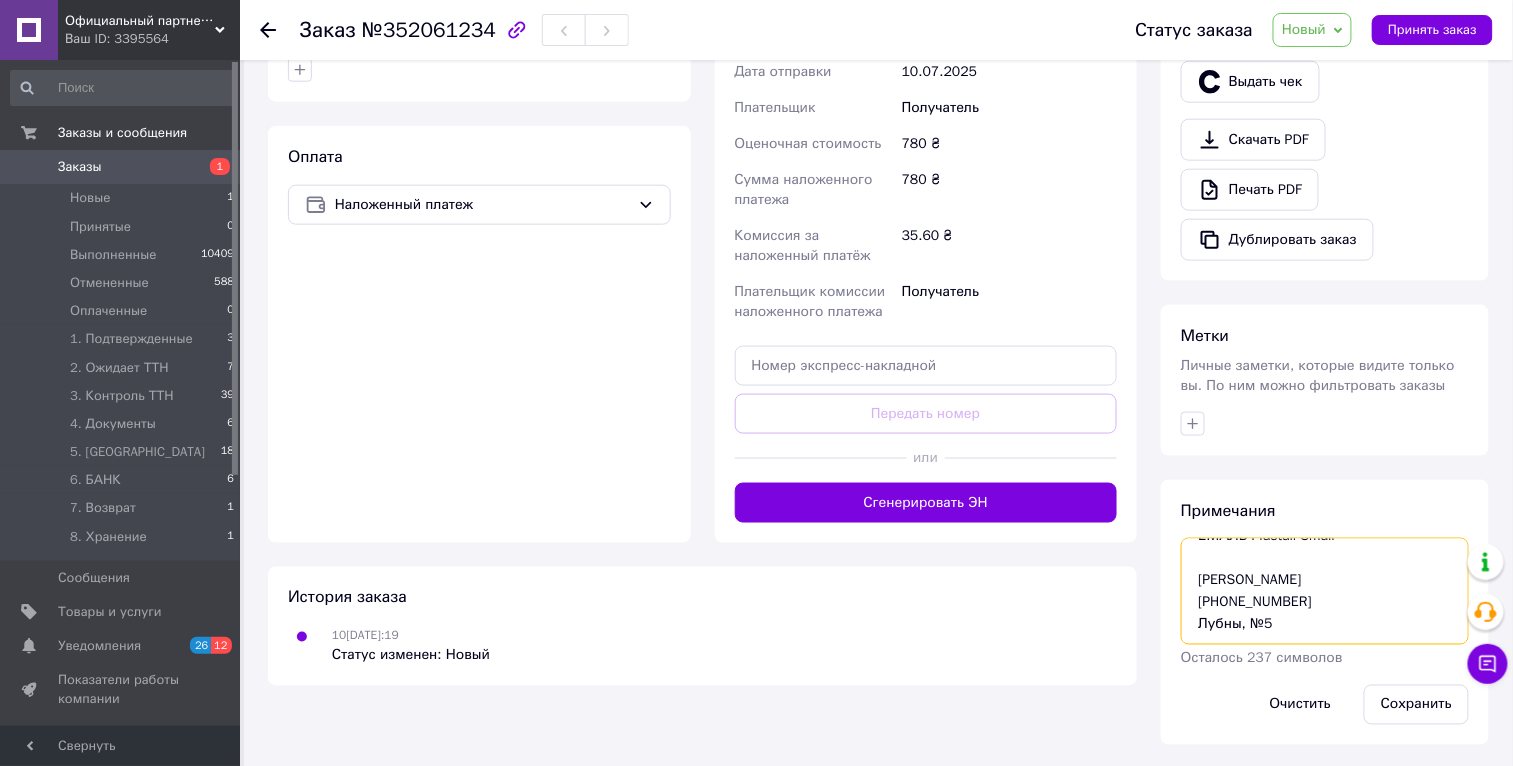 scroll, scrollTop: 21, scrollLeft: 0, axis: vertical 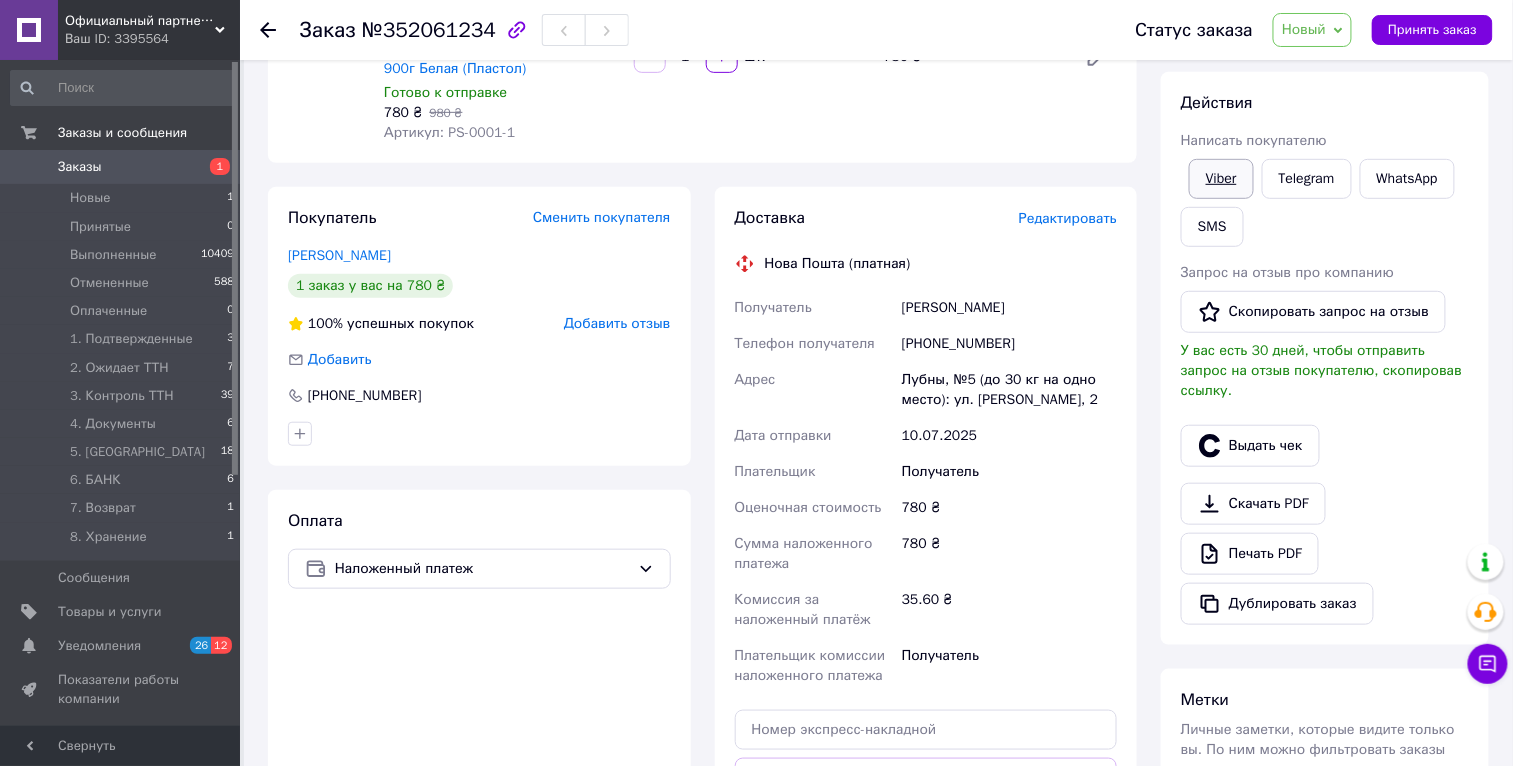 type on "ЕМАЛЬ Plastall Small
Демидовська Юлія
+380507666367
Лубны, №5" 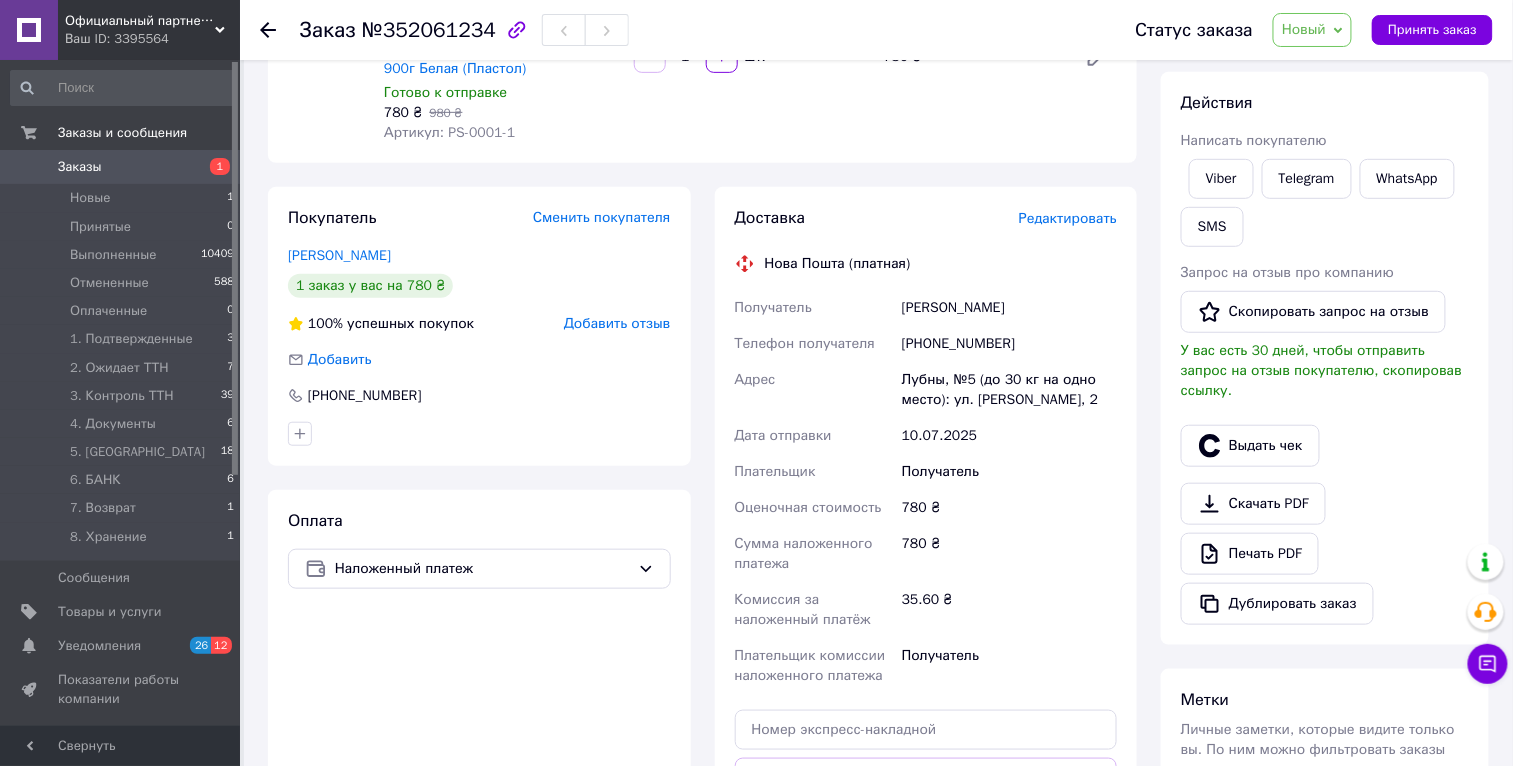 click on "Новый" at bounding box center (1304, 29) 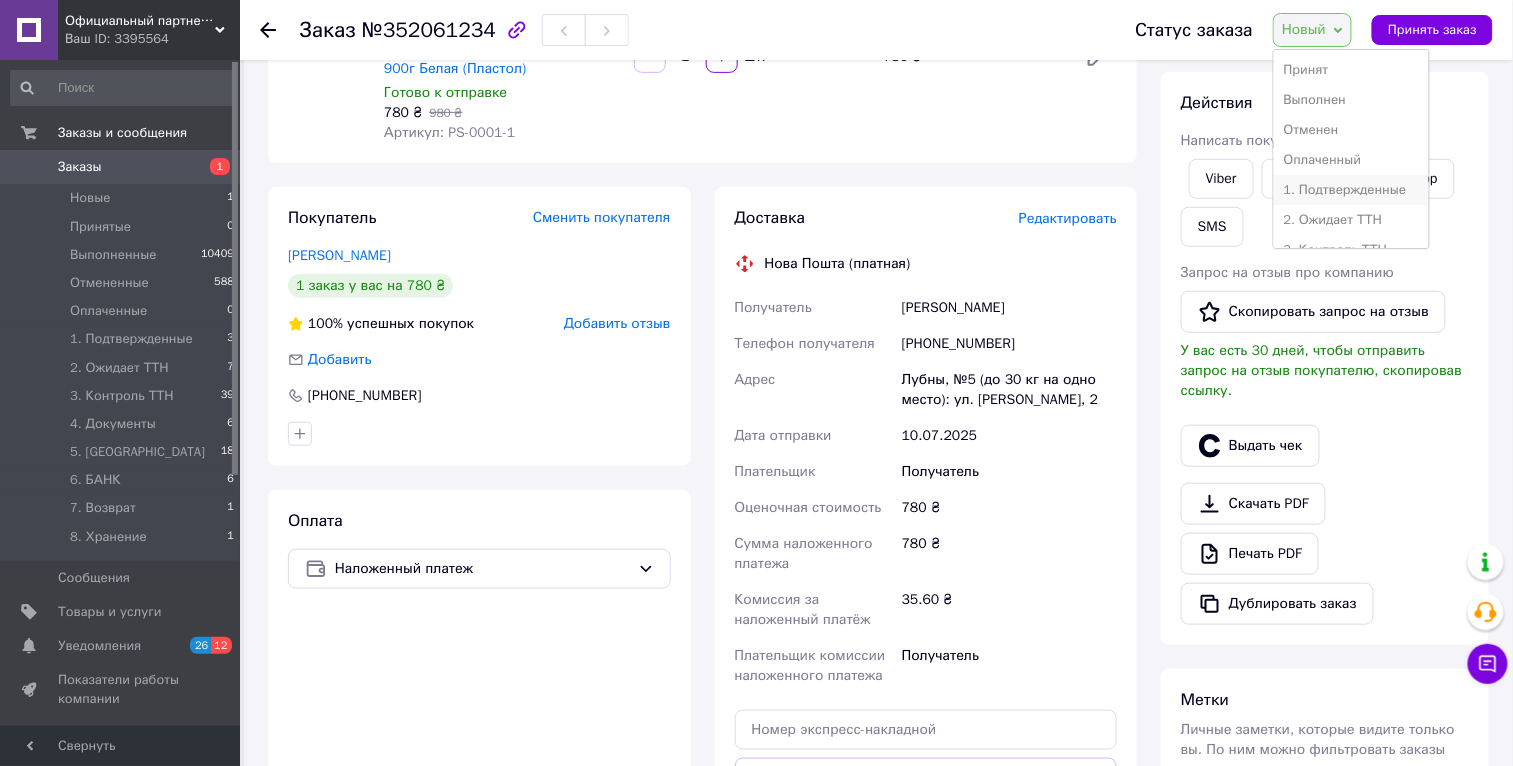 click on "1. Подтвержденные" at bounding box center (1351, 190) 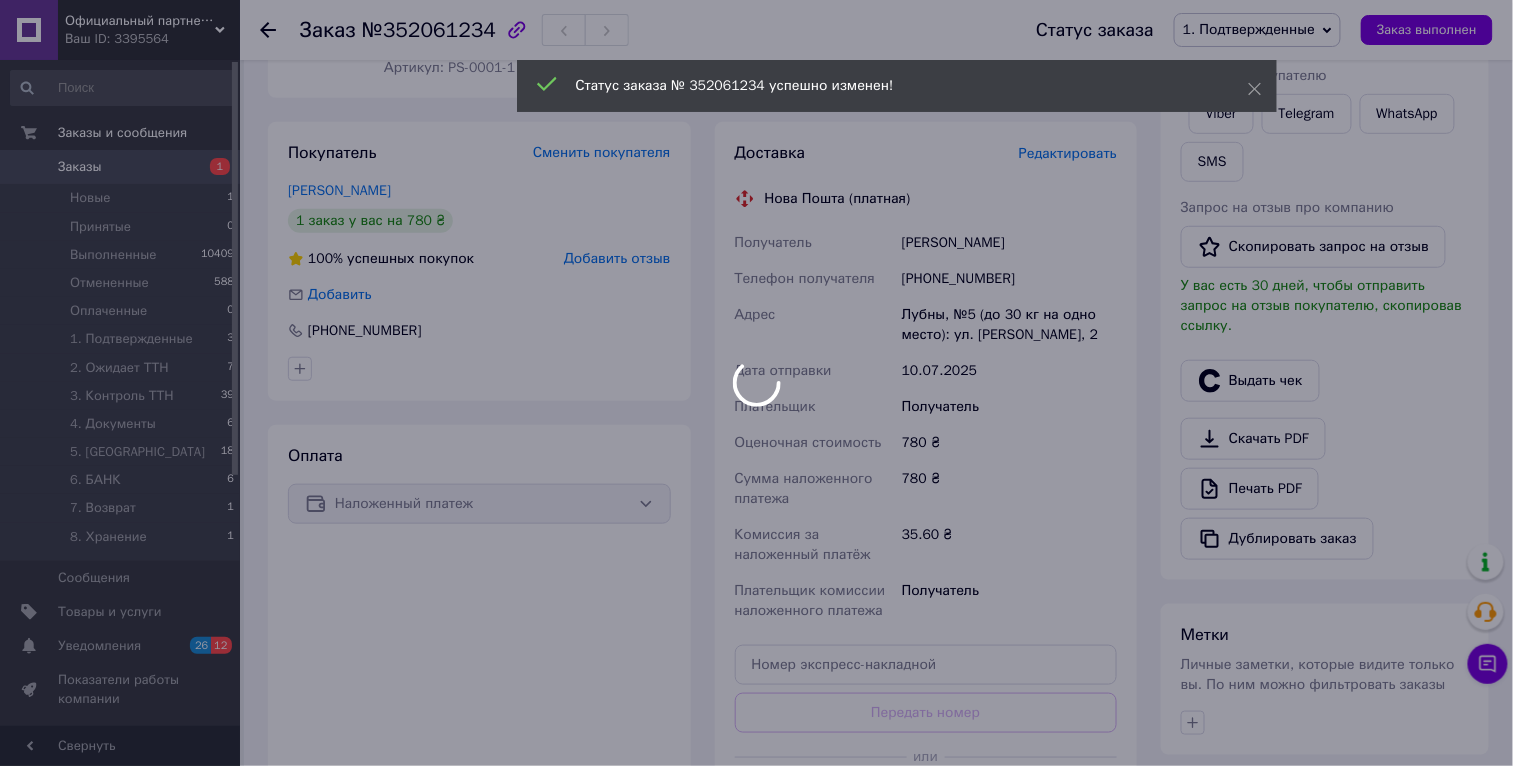 scroll, scrollTop: 624, scrollLeft: 0, axis: vertical 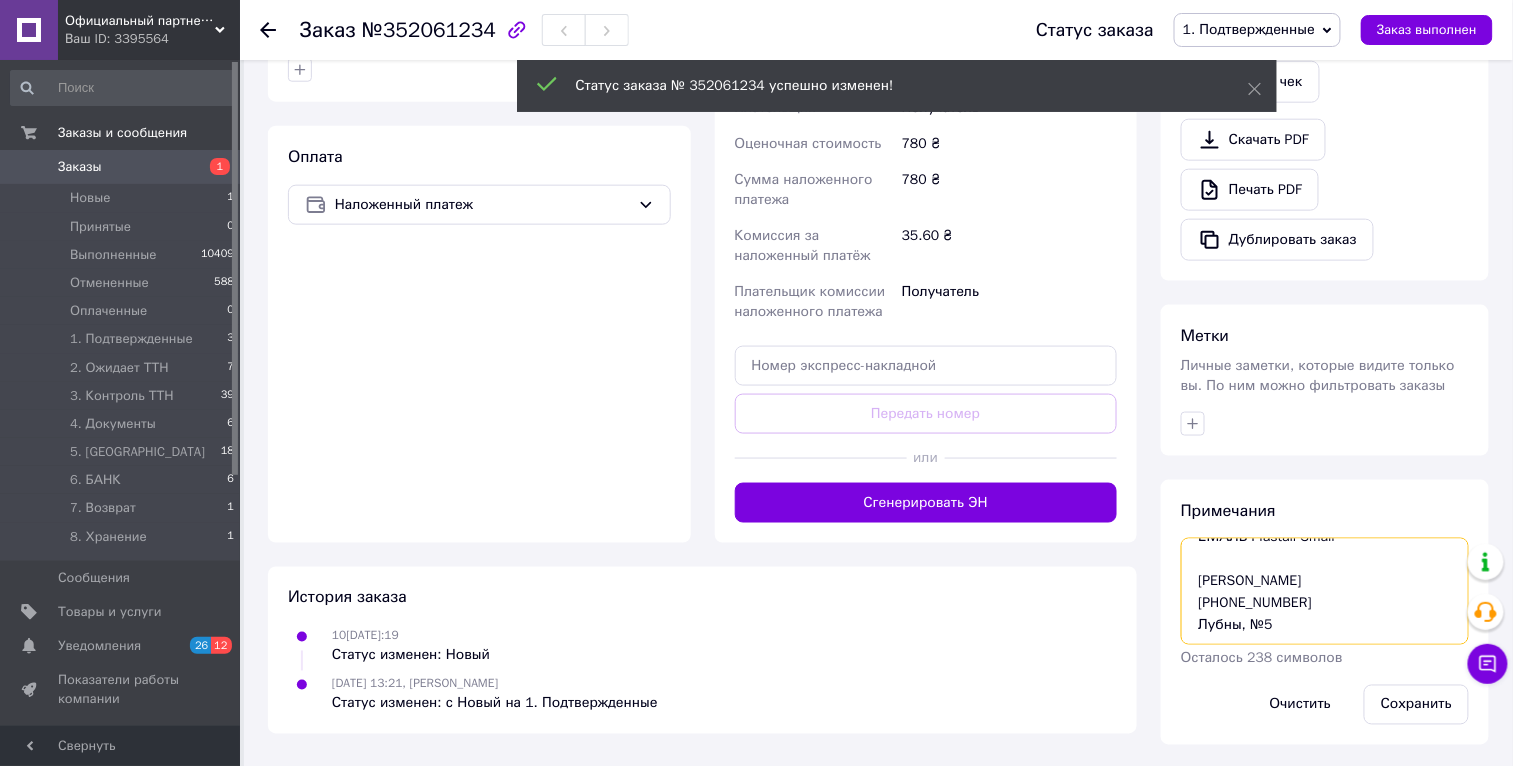 click on "ЕМАЛЬ Plastall Small
Демидовська Юлія
+380507666367
Лубны, №5" at bounding box center [1325, 591] 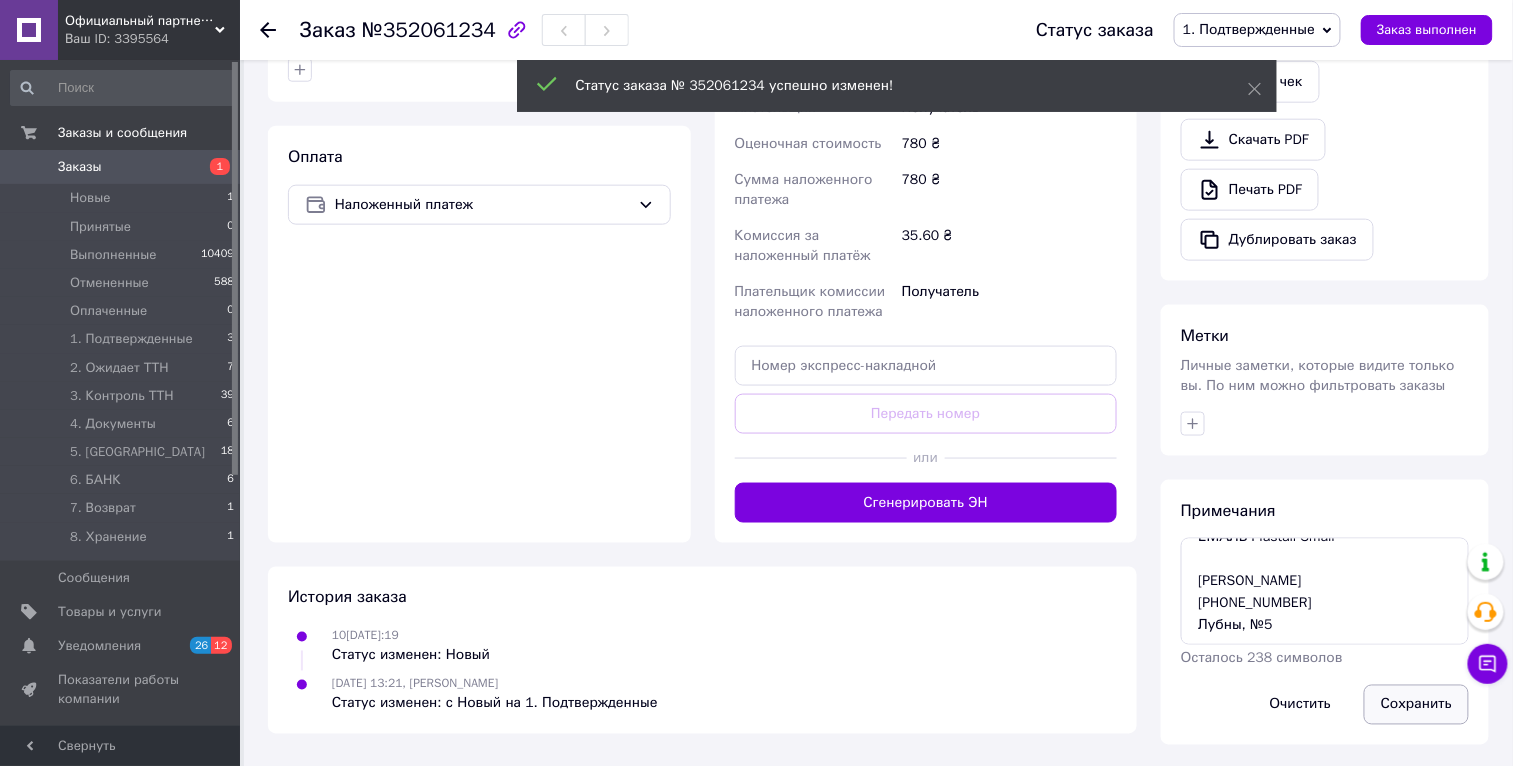 click on "Сохранить" at bounding box center [1416, 705] 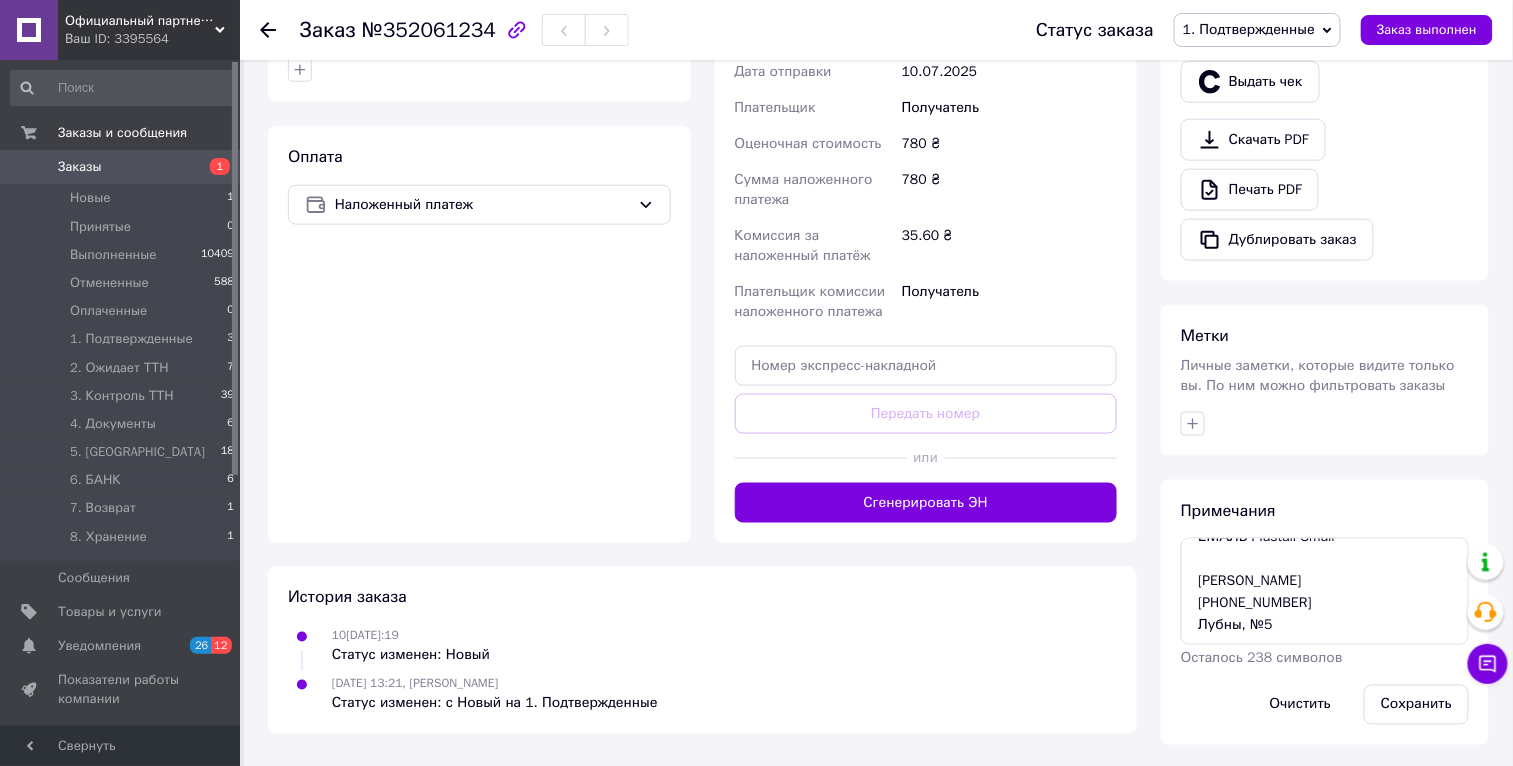 scroll, scrollTop: 0, scrollLeft: 0, axis: both 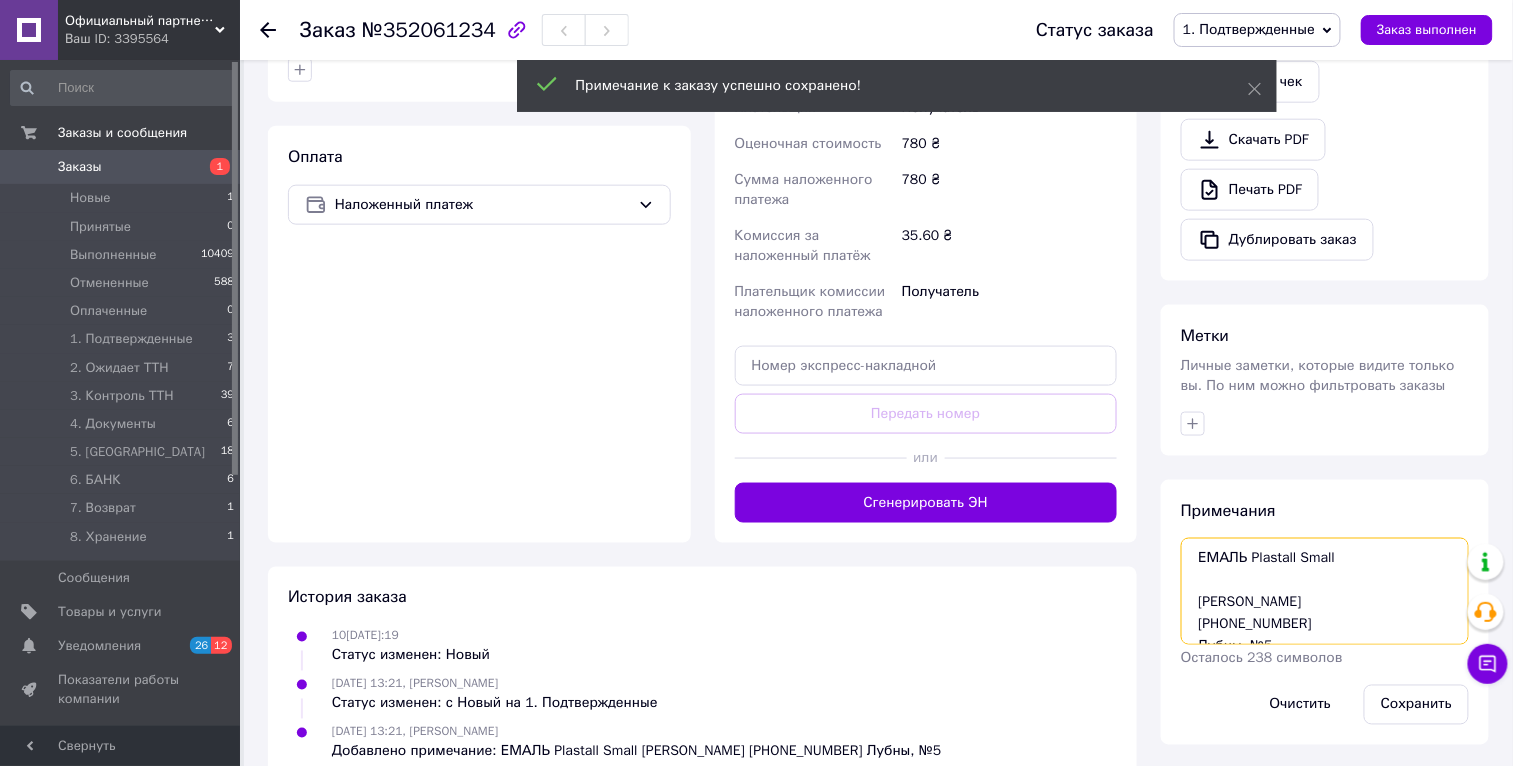drag, startPoint x: 1354, startPoint y: 558, endPoint x: 1069, endPoint y: 558, distance: 285 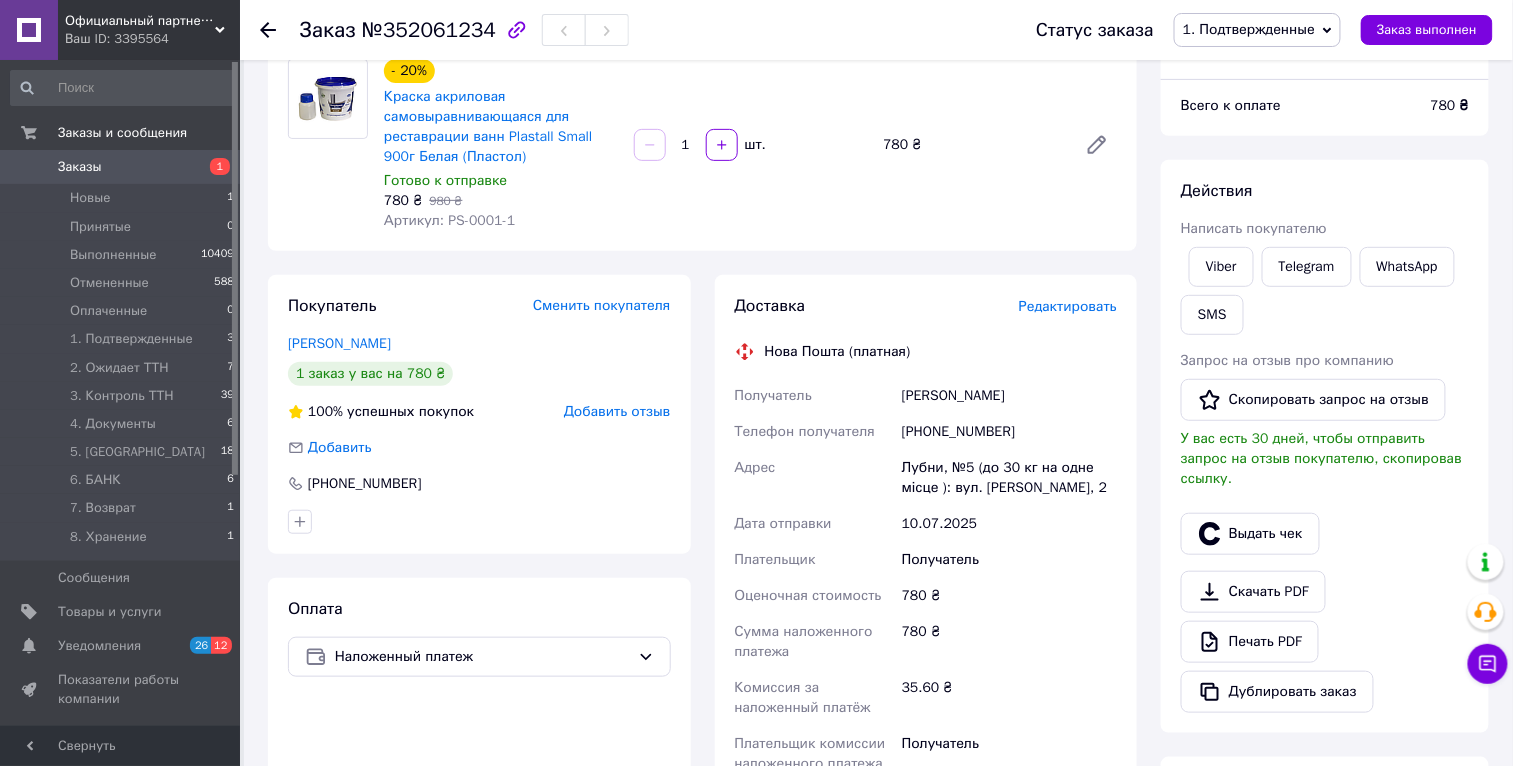 scroll, scrollTop: 0, scrollLeft: 0, axis: both 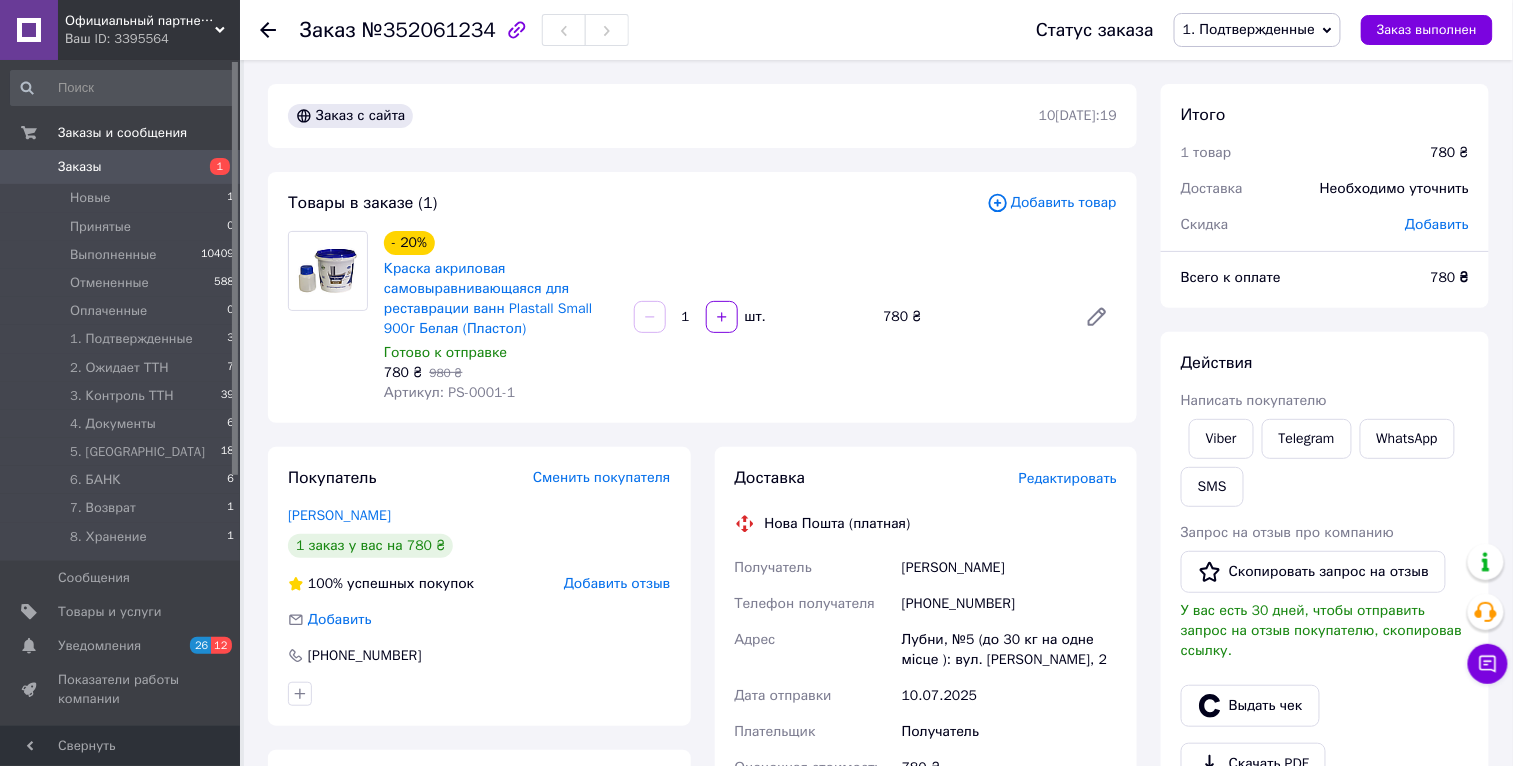 click on "+380507666367" at bounding box center [1009, 604] 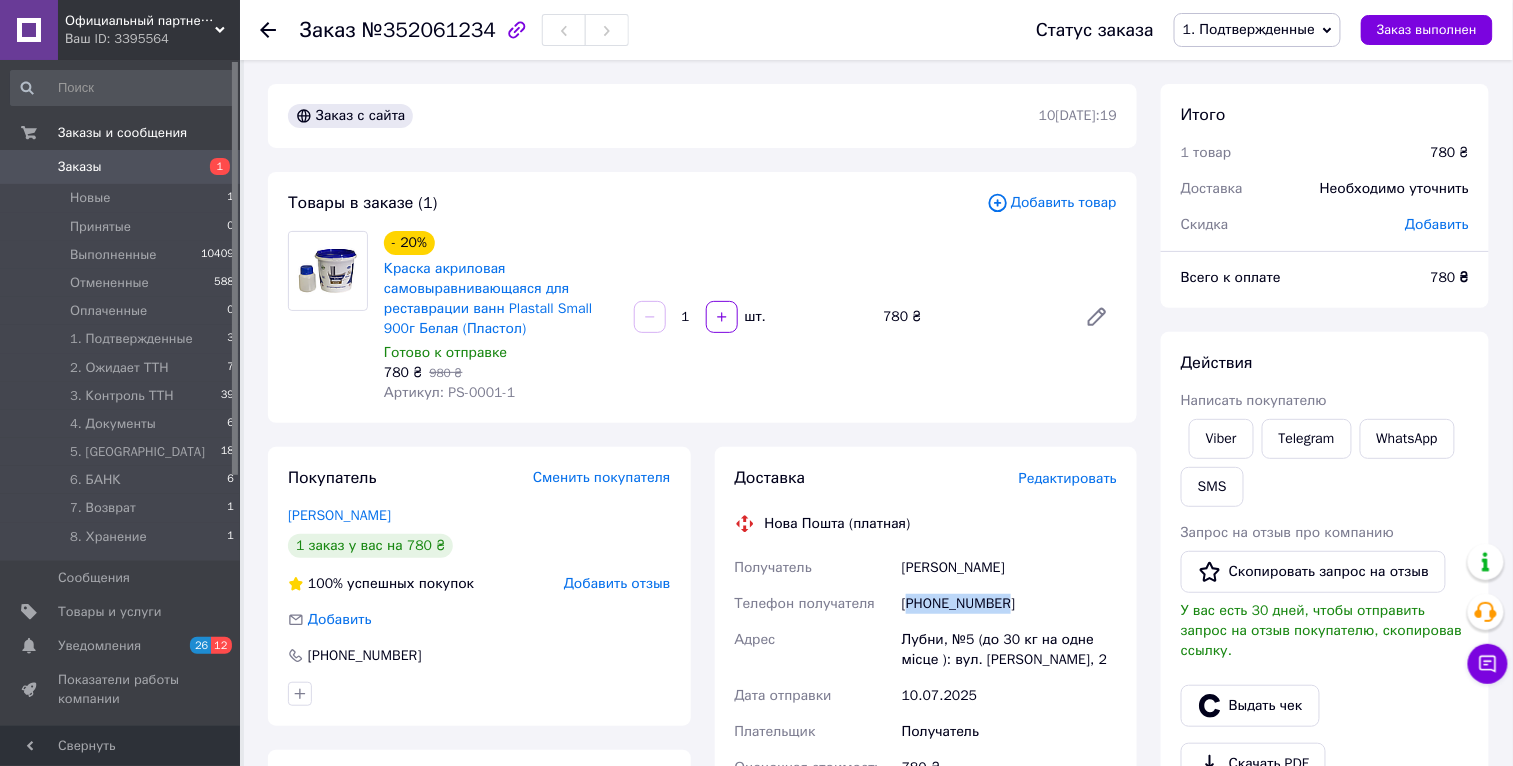 click on "+380507666367" at bounding box center [1009, 604] 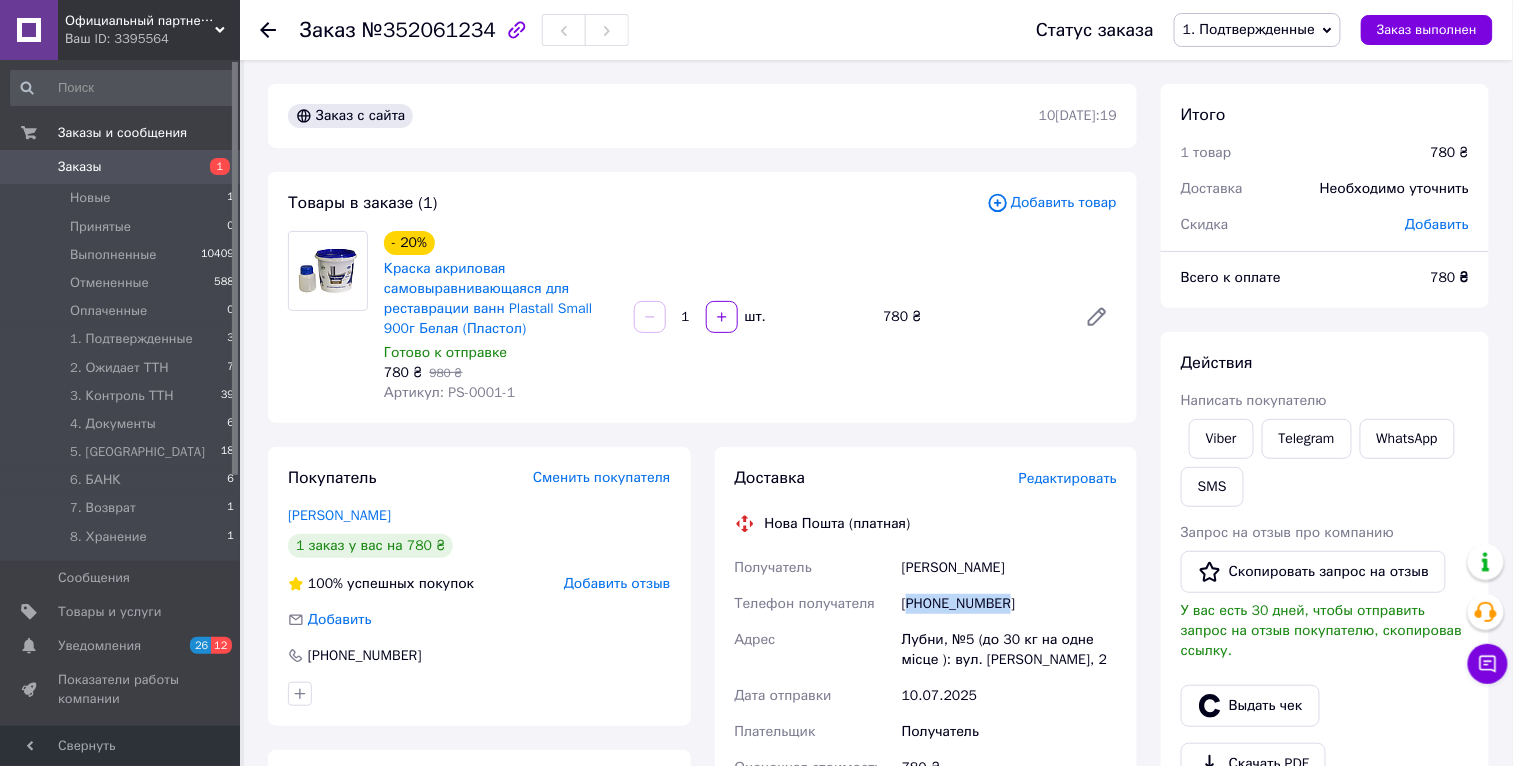 click on "+380507666367" at bounding box center [1009, 604] 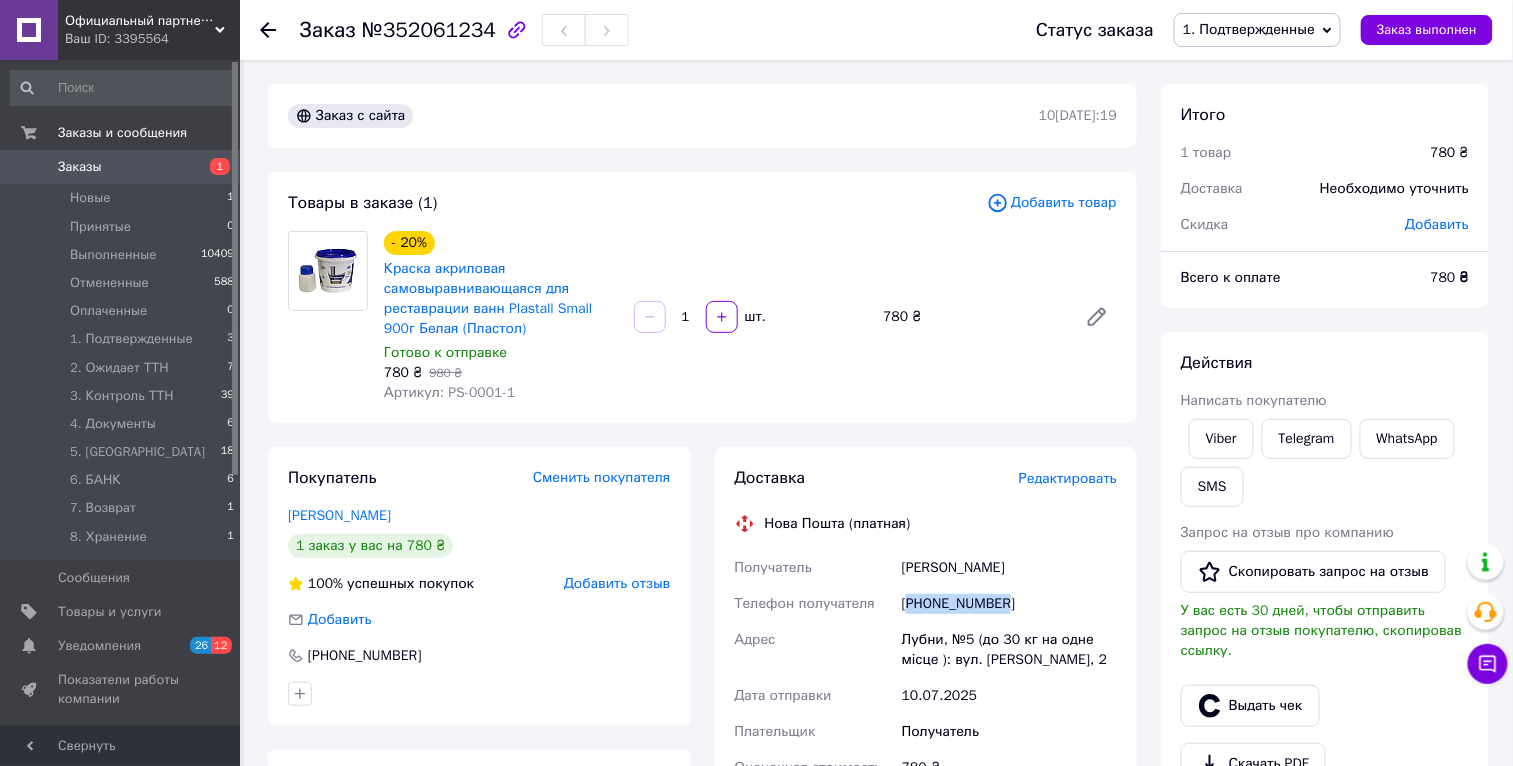 click on "Демидовська Юлія" at bounding box center [1009, 568] 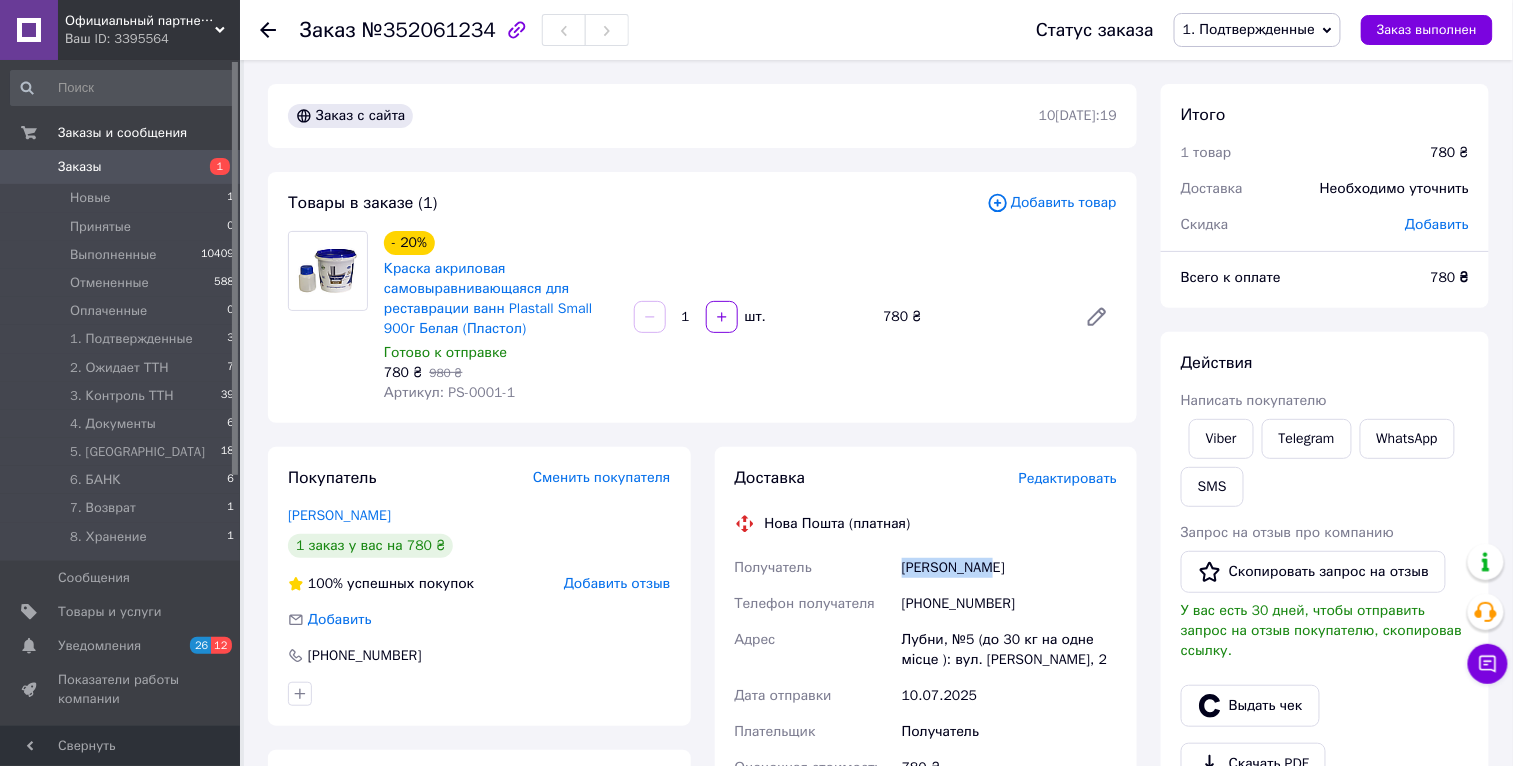 click on "Демидовська Юлія" at bounding box center (1009, 568) 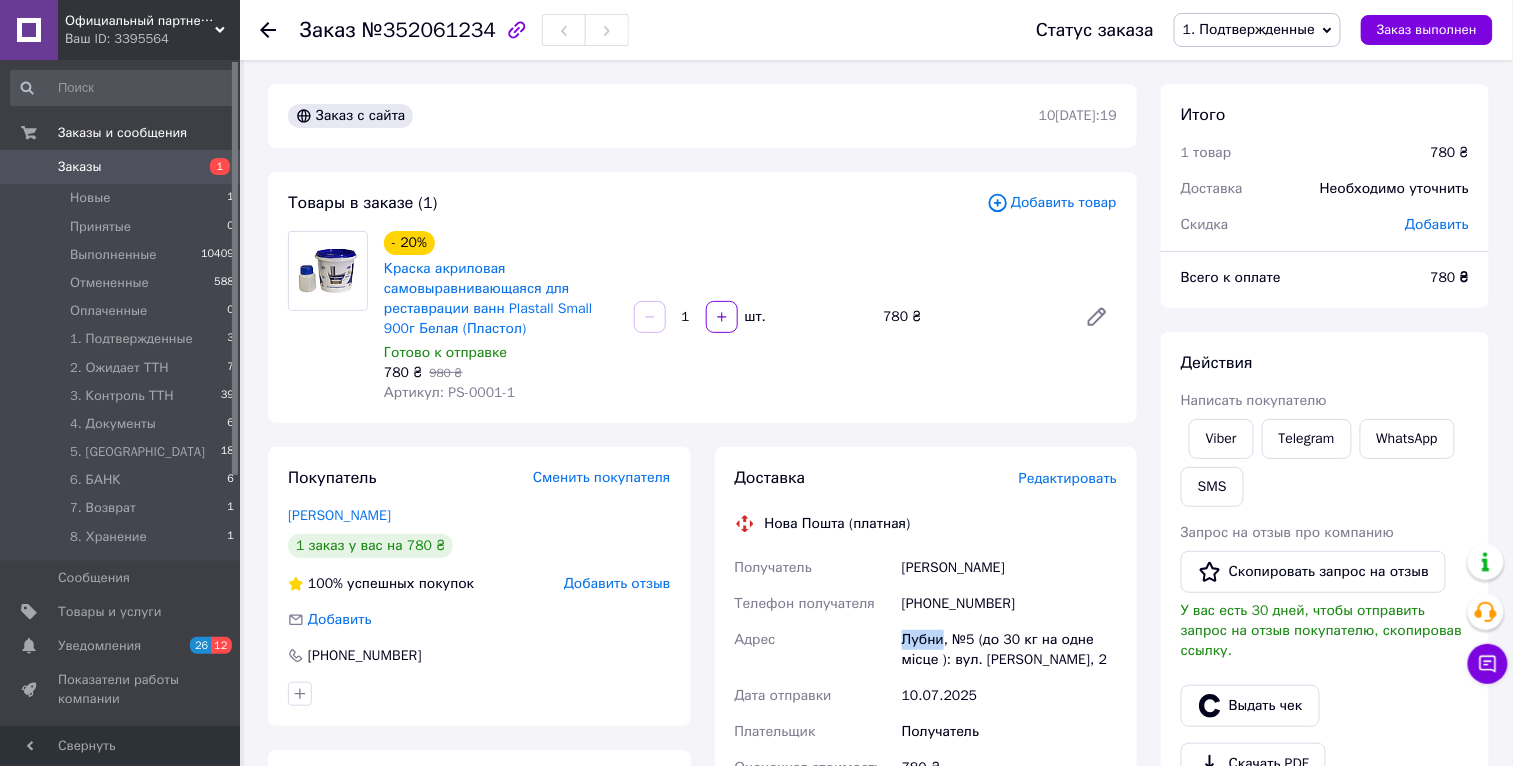 click on "Лубни, №5 (до 30 кг на одне місце ): вул. Тютюнника Григора, 2" at bounding box center (1009, 650) 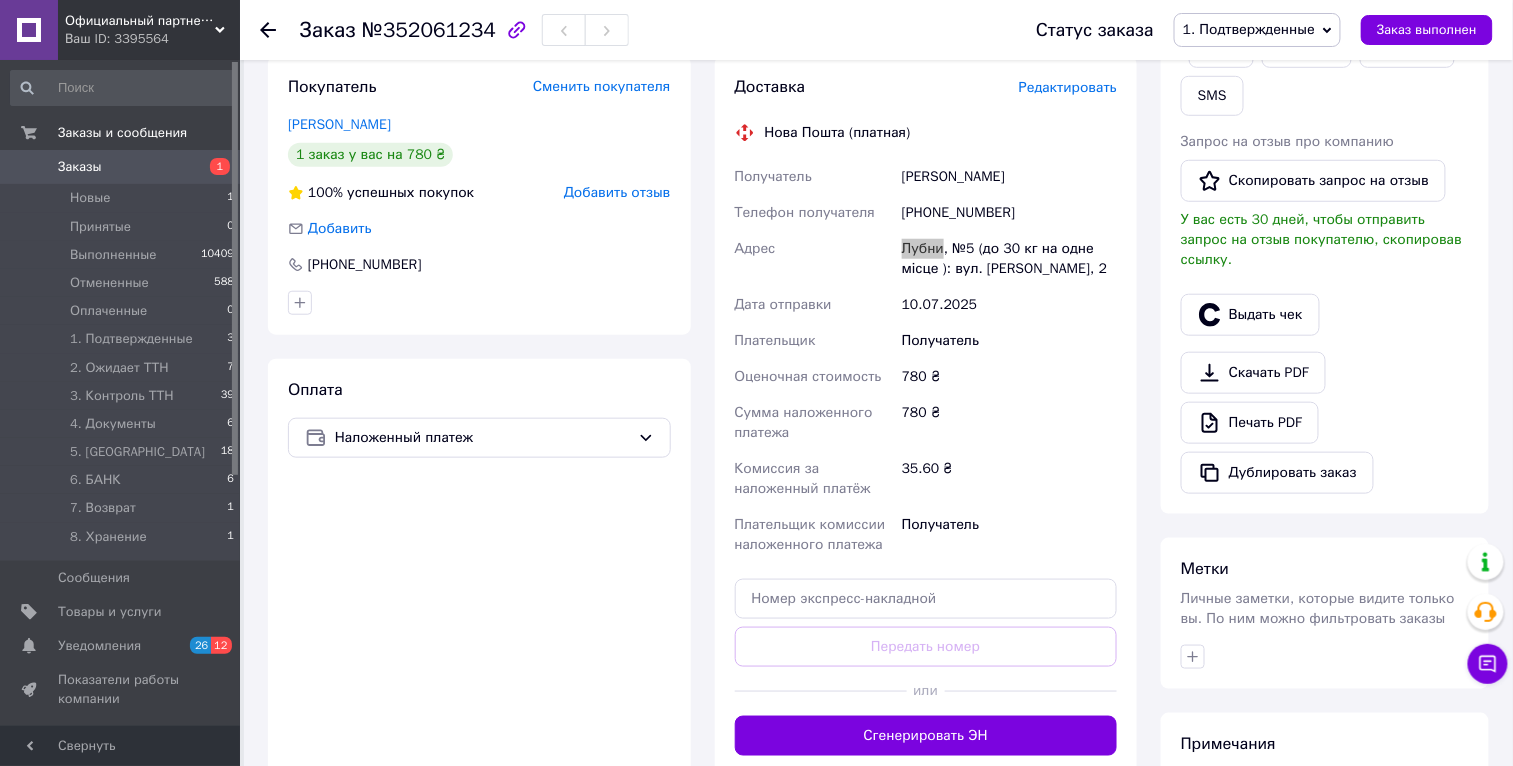 scroll, scrollTop: 682, scrollLeft: 0, axis: vertical 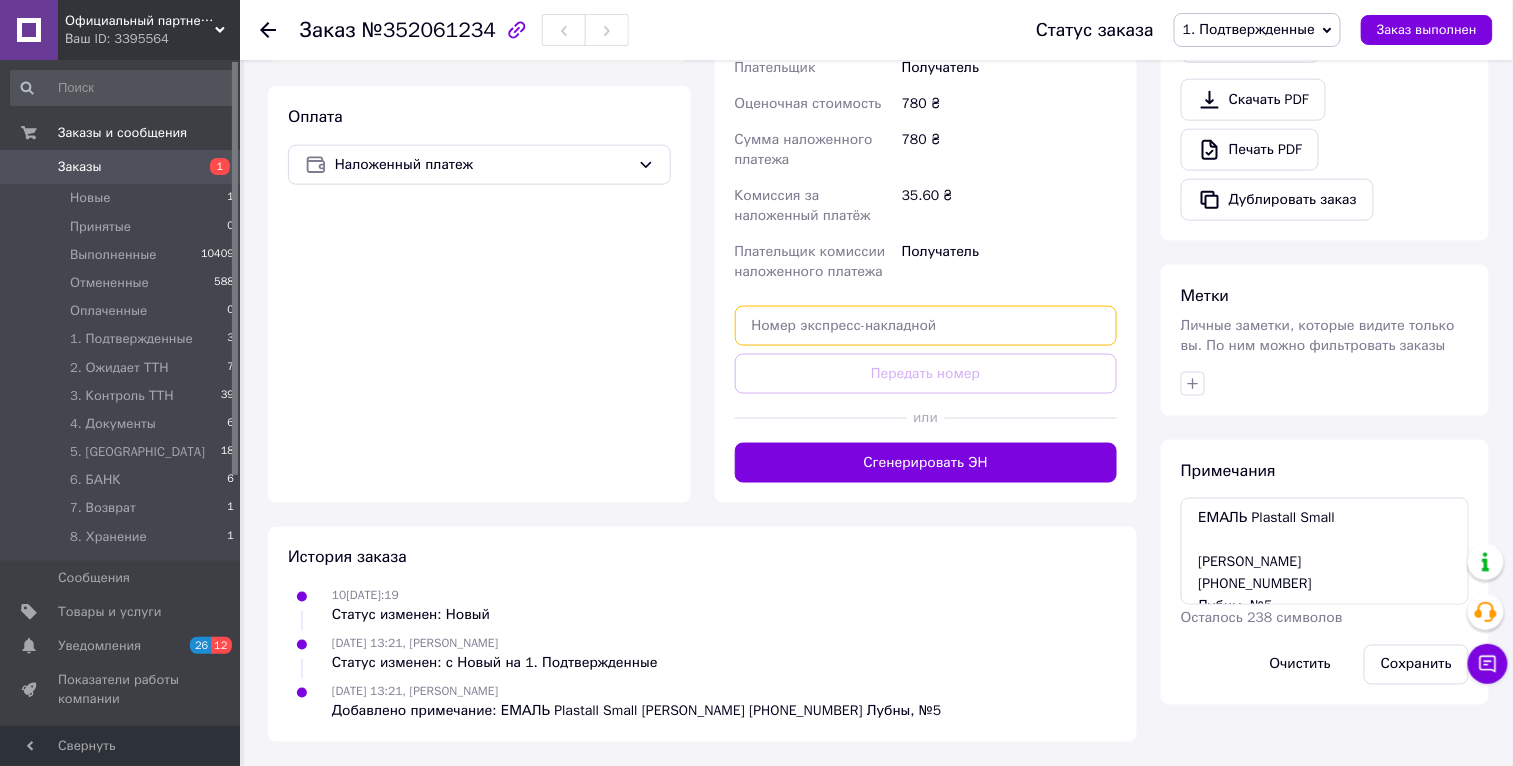 click at bounding box center [926, 326] 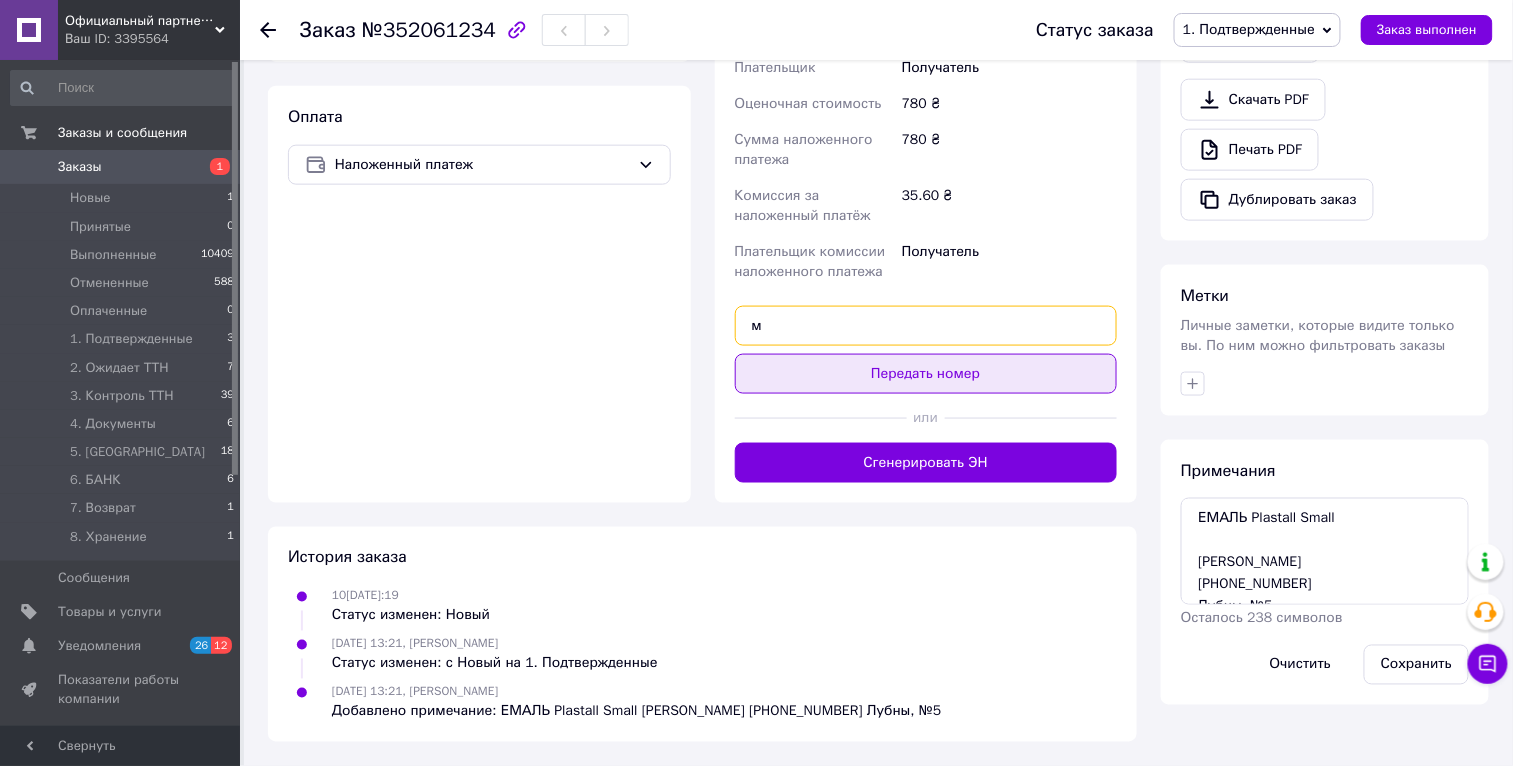 type on "м" 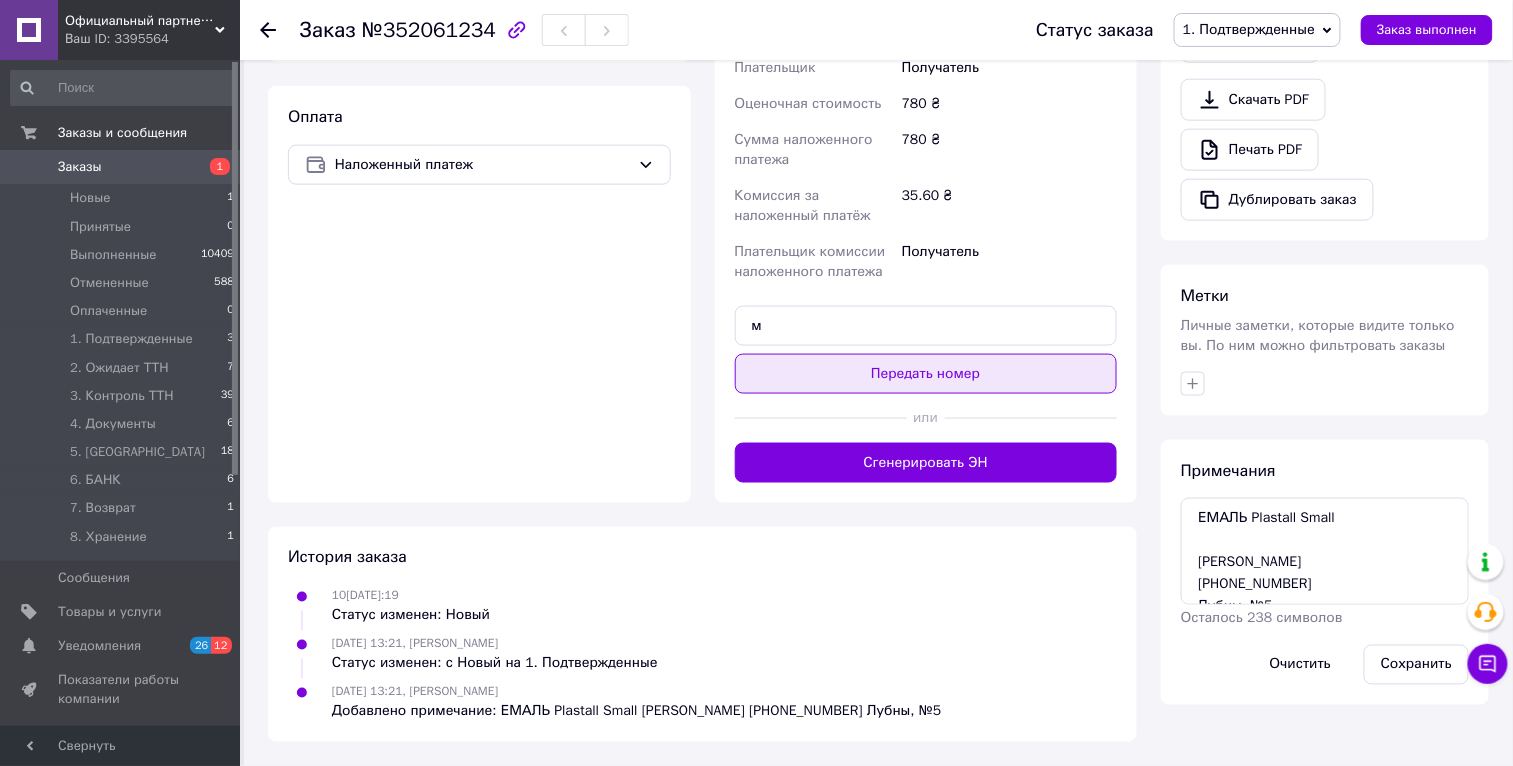 click on "Передать номер" at bounding box center (926, 374) 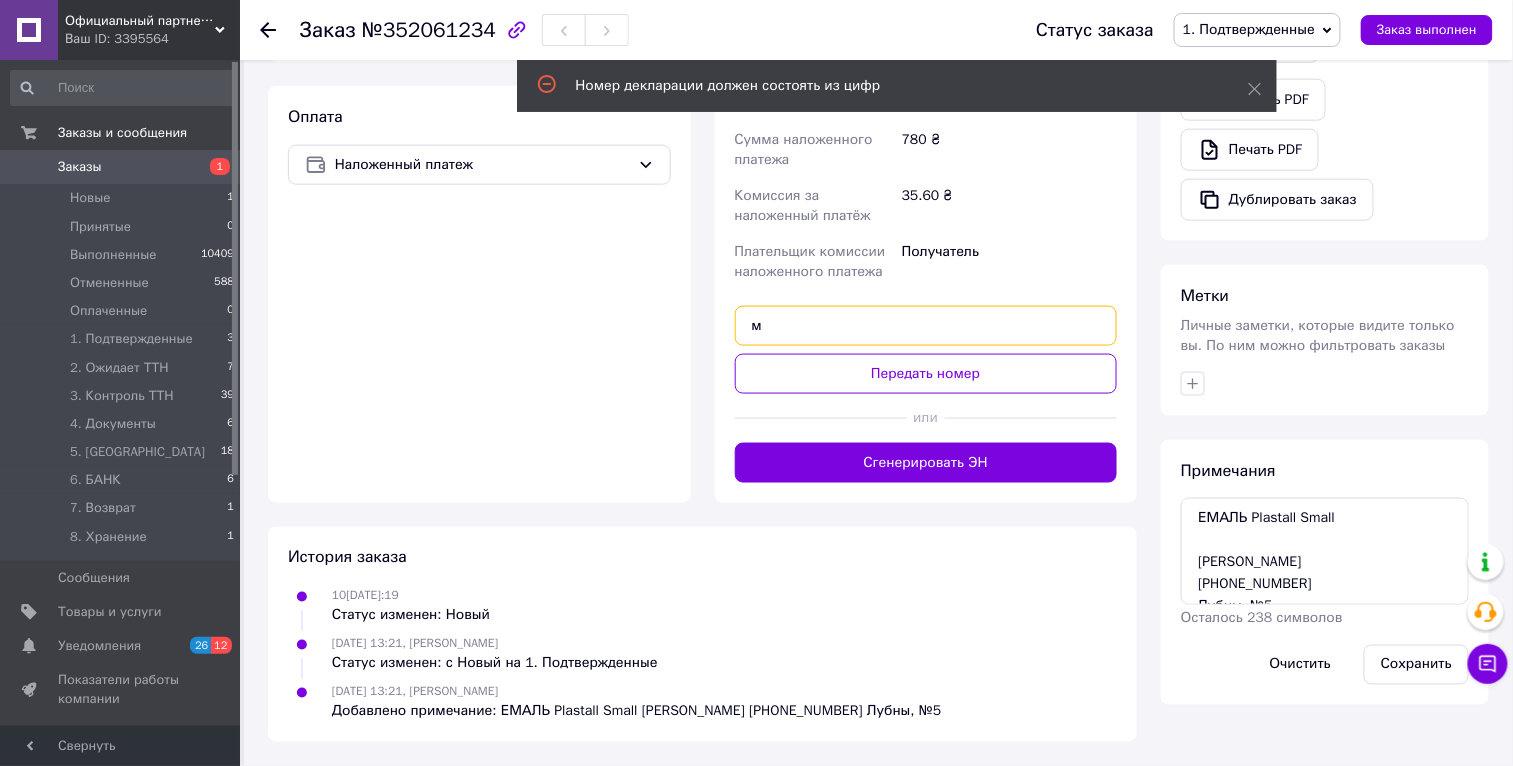 drag, startPoint x: 891, startPoint y: 329, endPoint x: 809, endPoint y: 323, distance: 82.219215 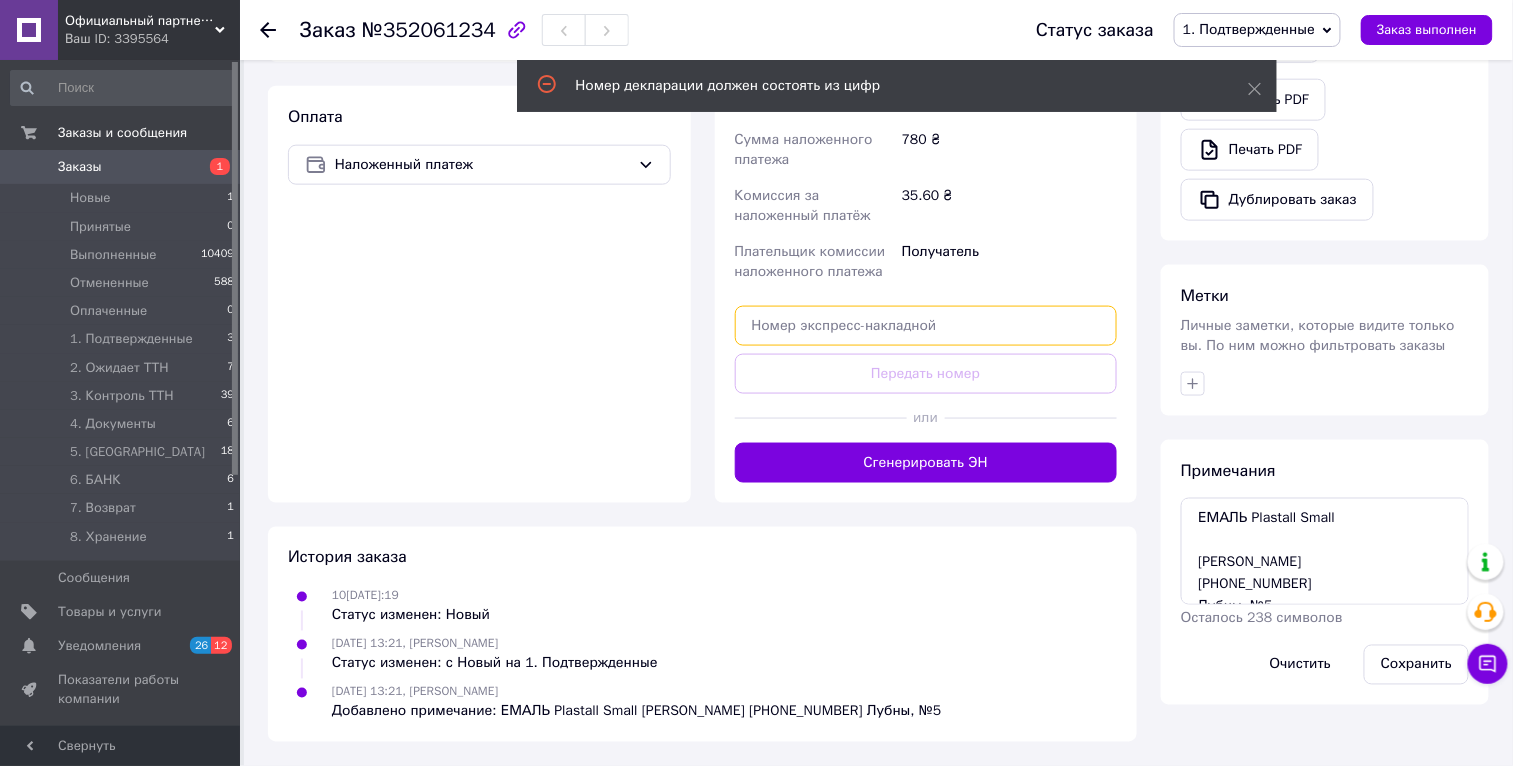 paste on "20451203021431" 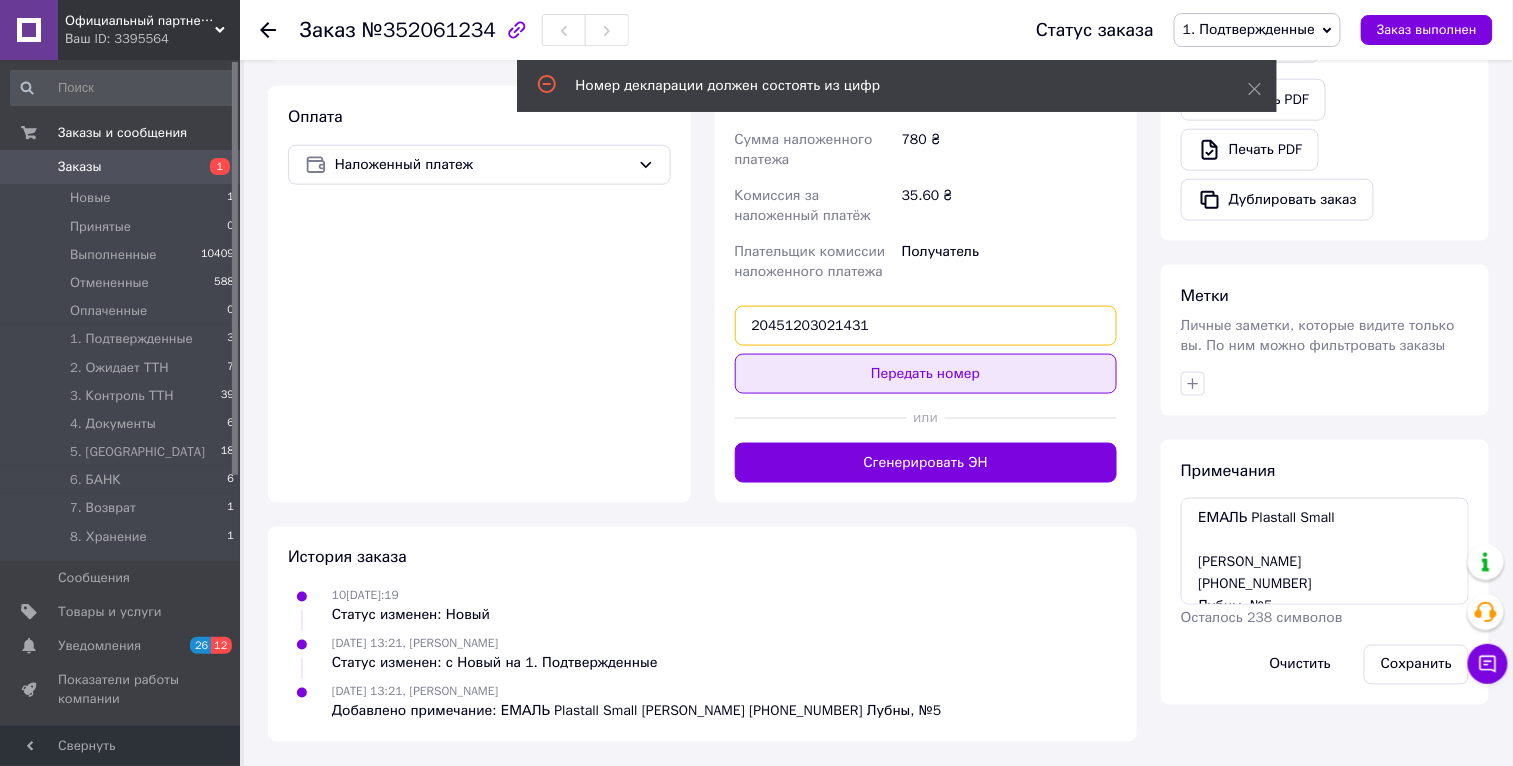 type on "20451203021431" 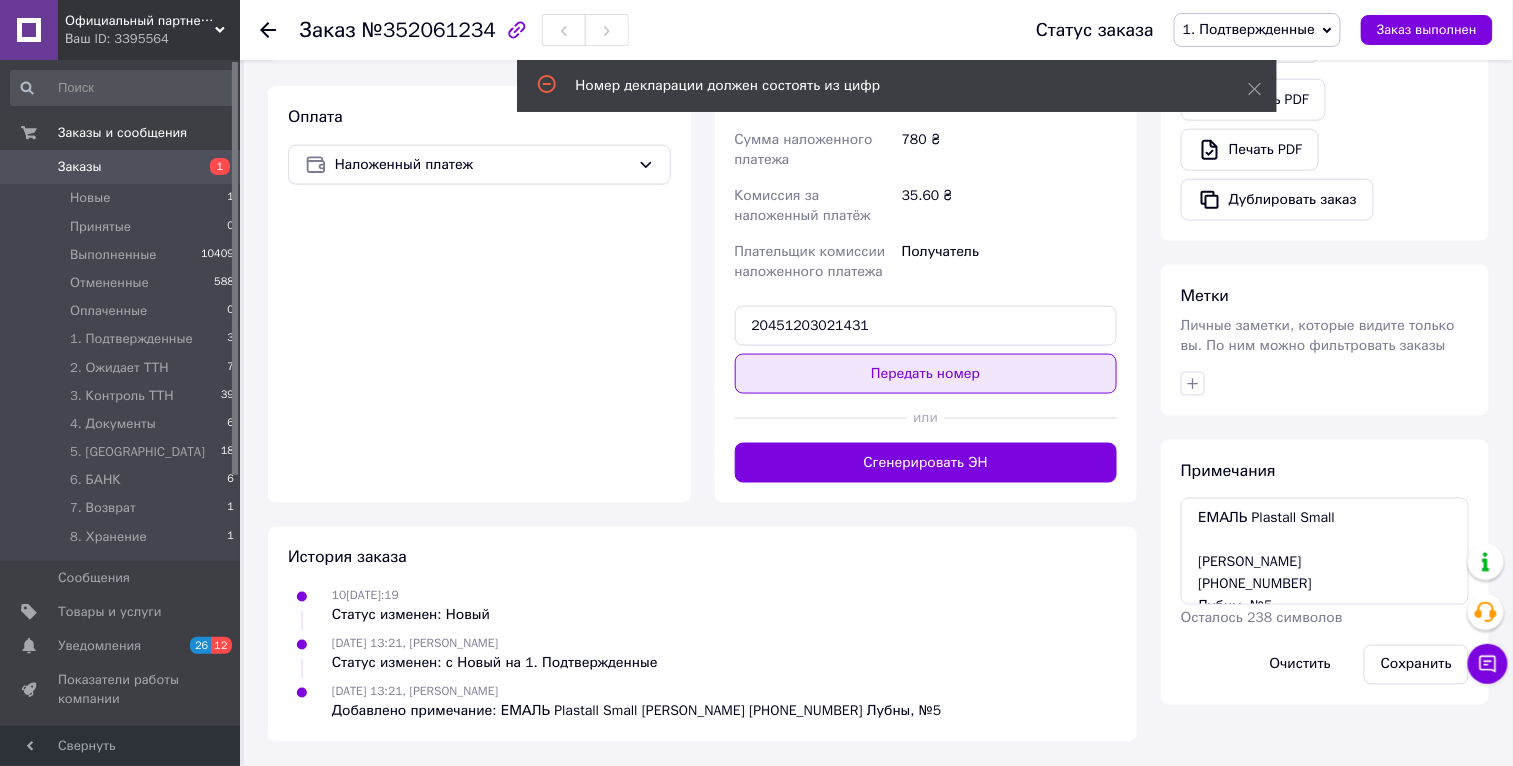 click on "Передать номер" at bounding box center [926, 374] 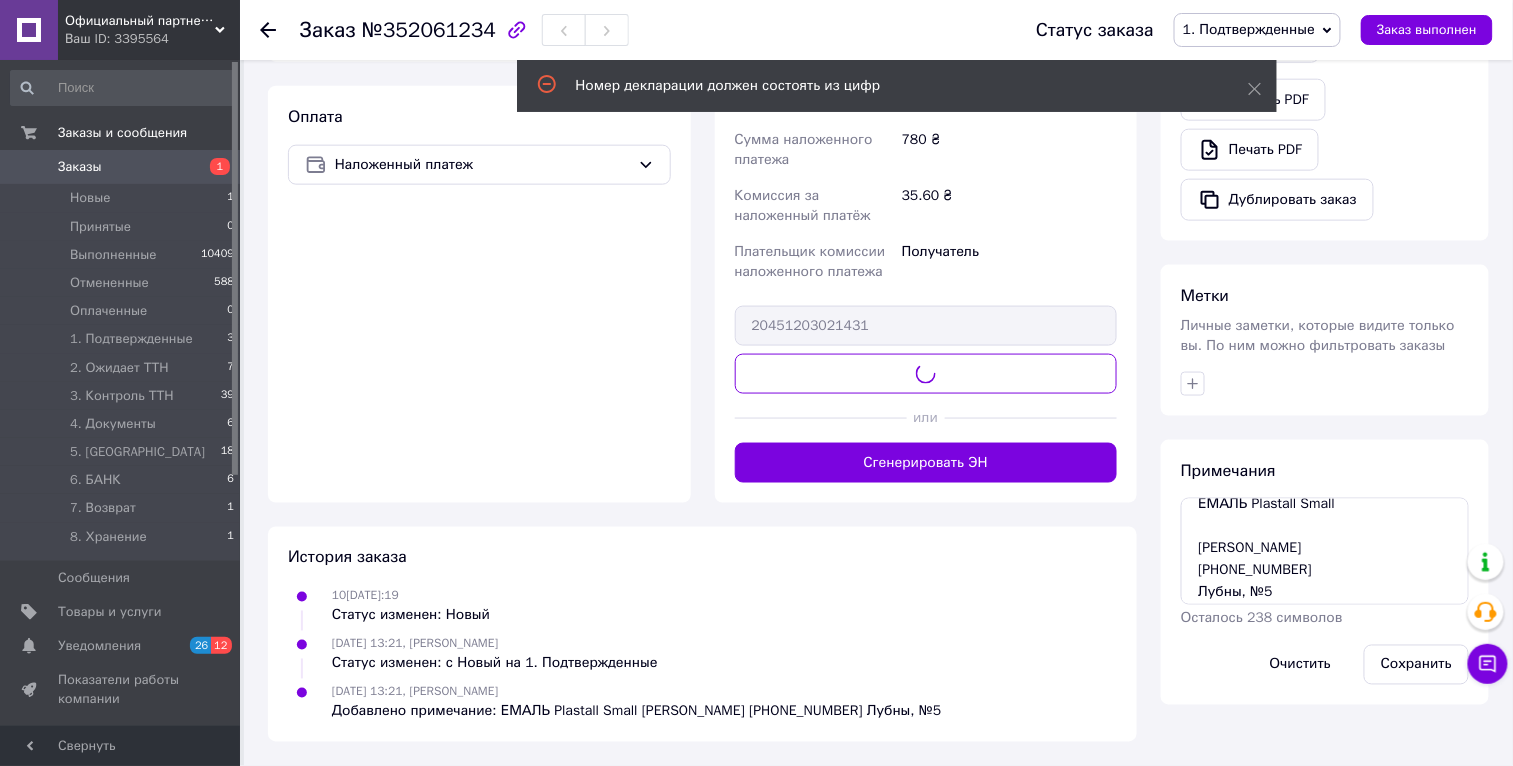 scroll, scrollTop: 21, scrollLeft: 0, axis: vertical 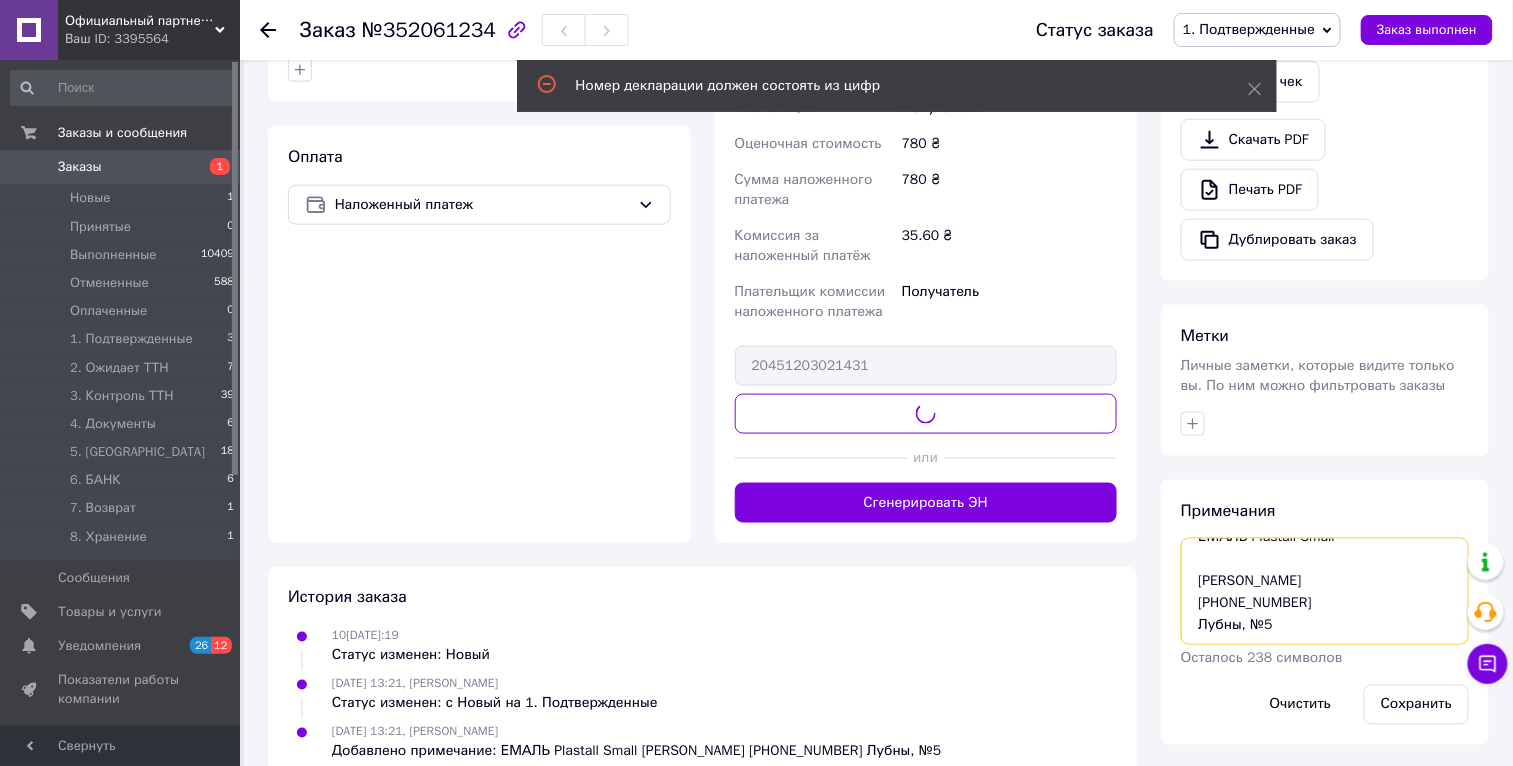 click on "ЕМАЛЬ Plastall Small
Демидовська Юлія
+380507666367
Лубны, №5" at bounding box center [1325, 591] 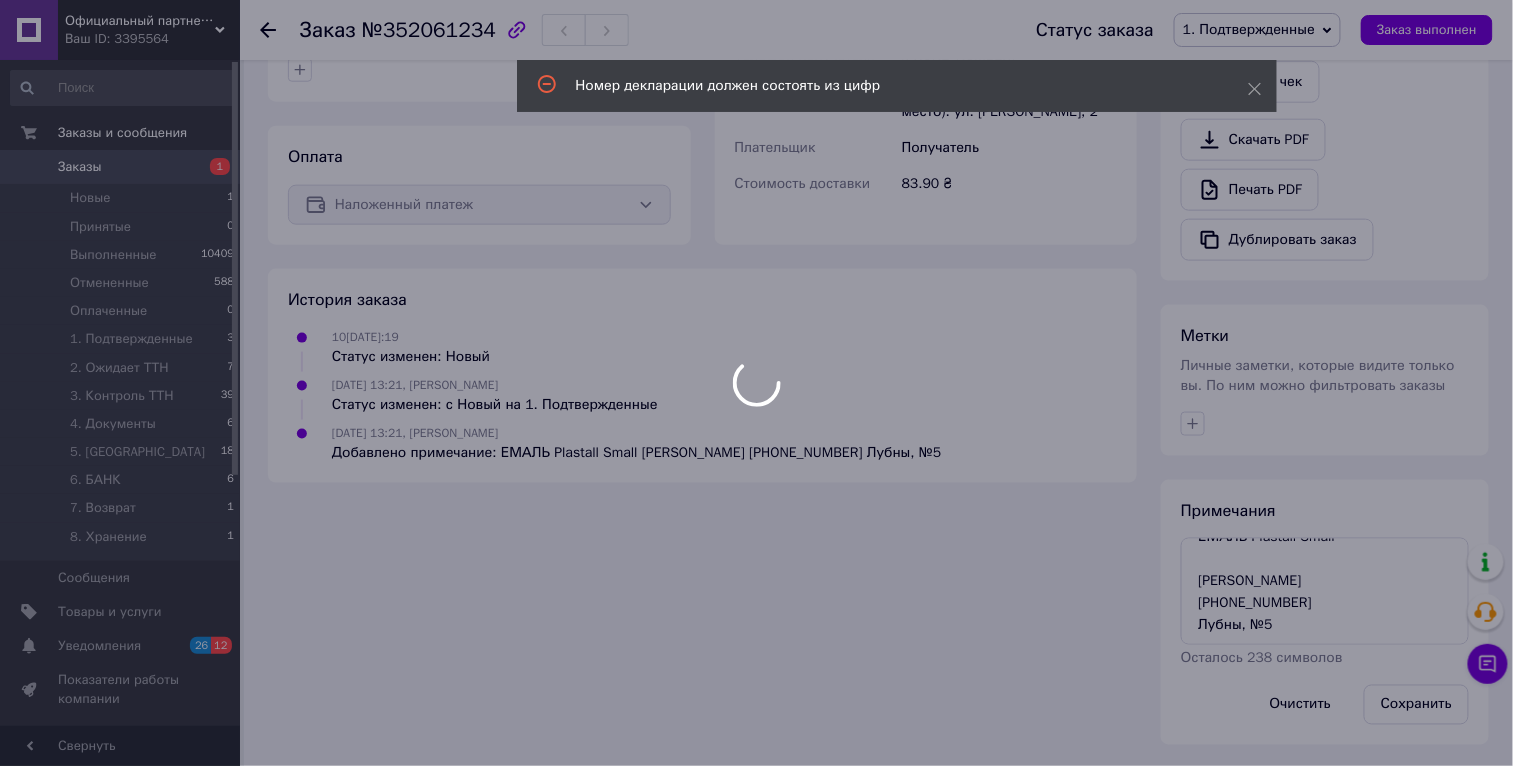 click at bounding box center (756, 383) 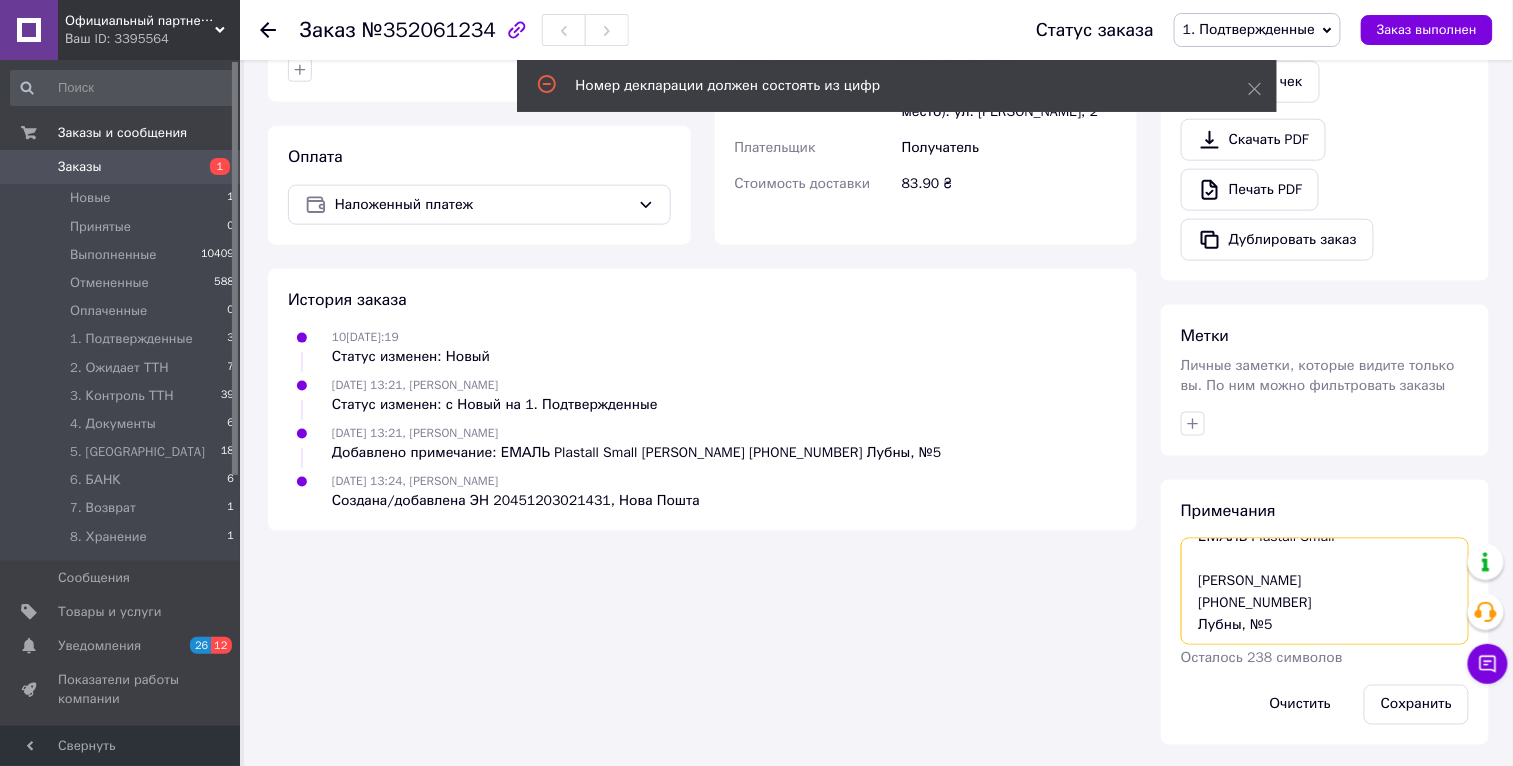 click on "ЕМАЛЬ Plastall Small
Демидовська Юлія
+380507666367
Лубны, №5" at bounding box center (1325, 591) 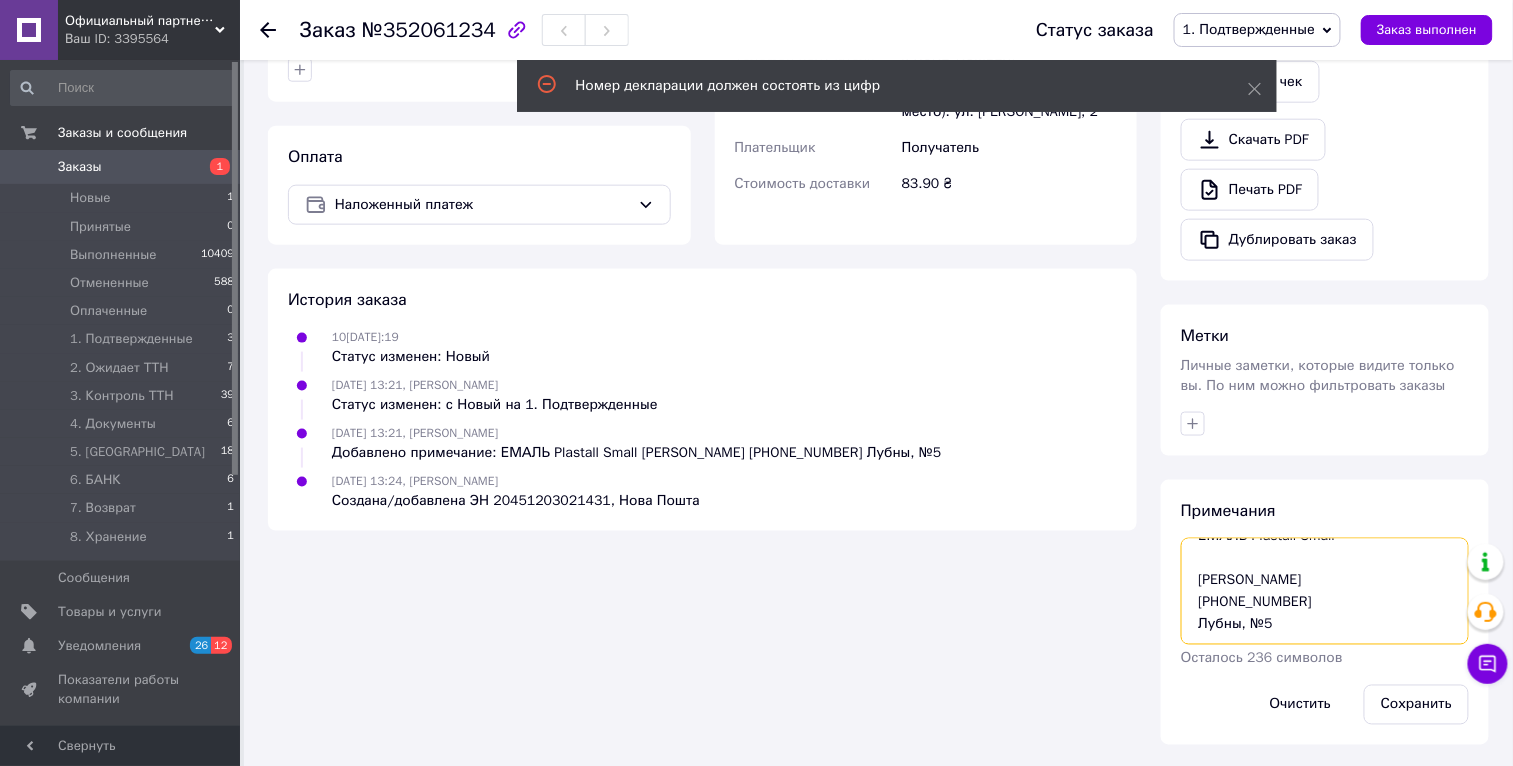 scroll, scrollTop: 55, scrollLeft: 0, axis: vertical 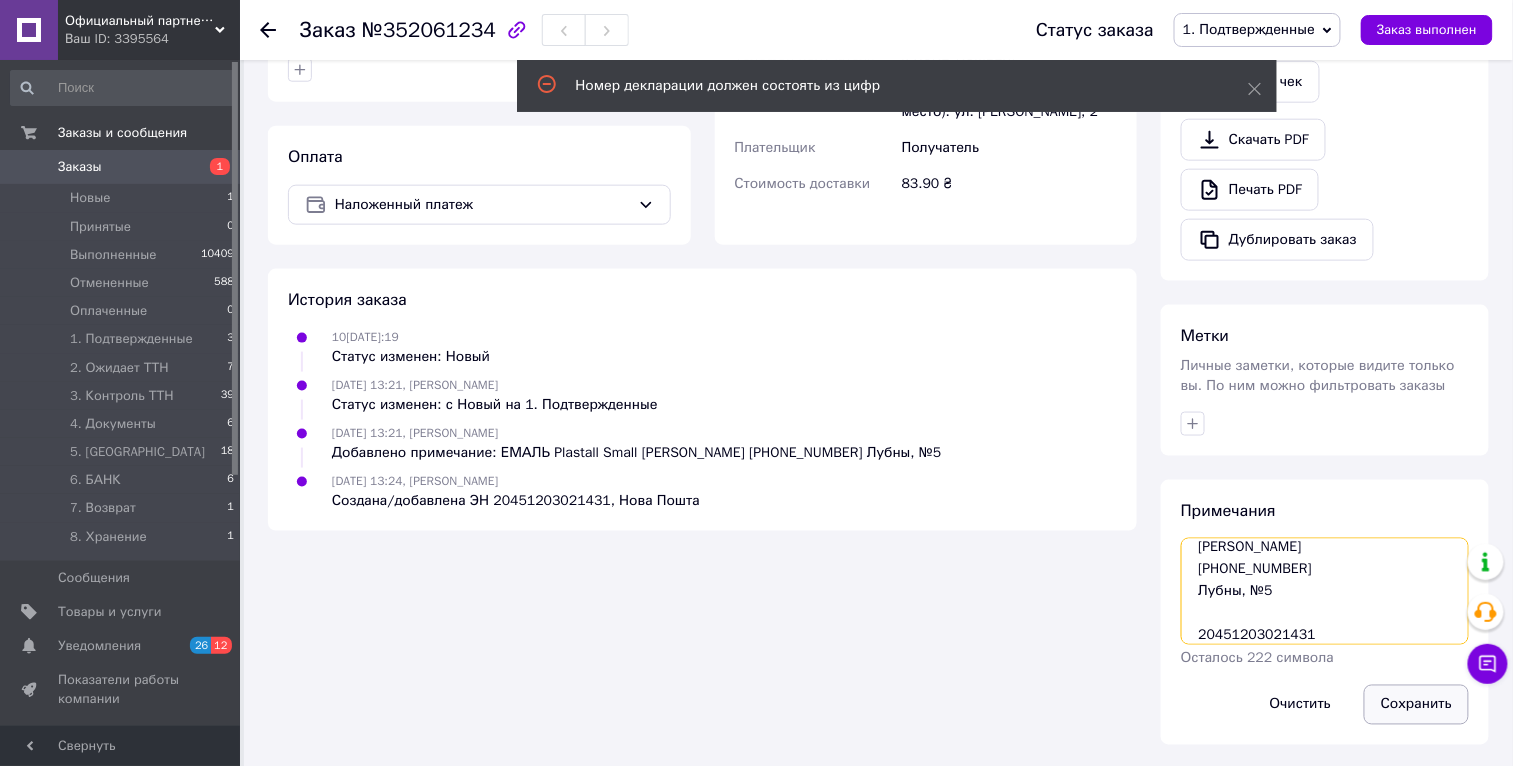type on "ЕМАЛЬ Plastall Small
Демидовська Юлія
+380507666367
Лубны, №5
20451203021431" 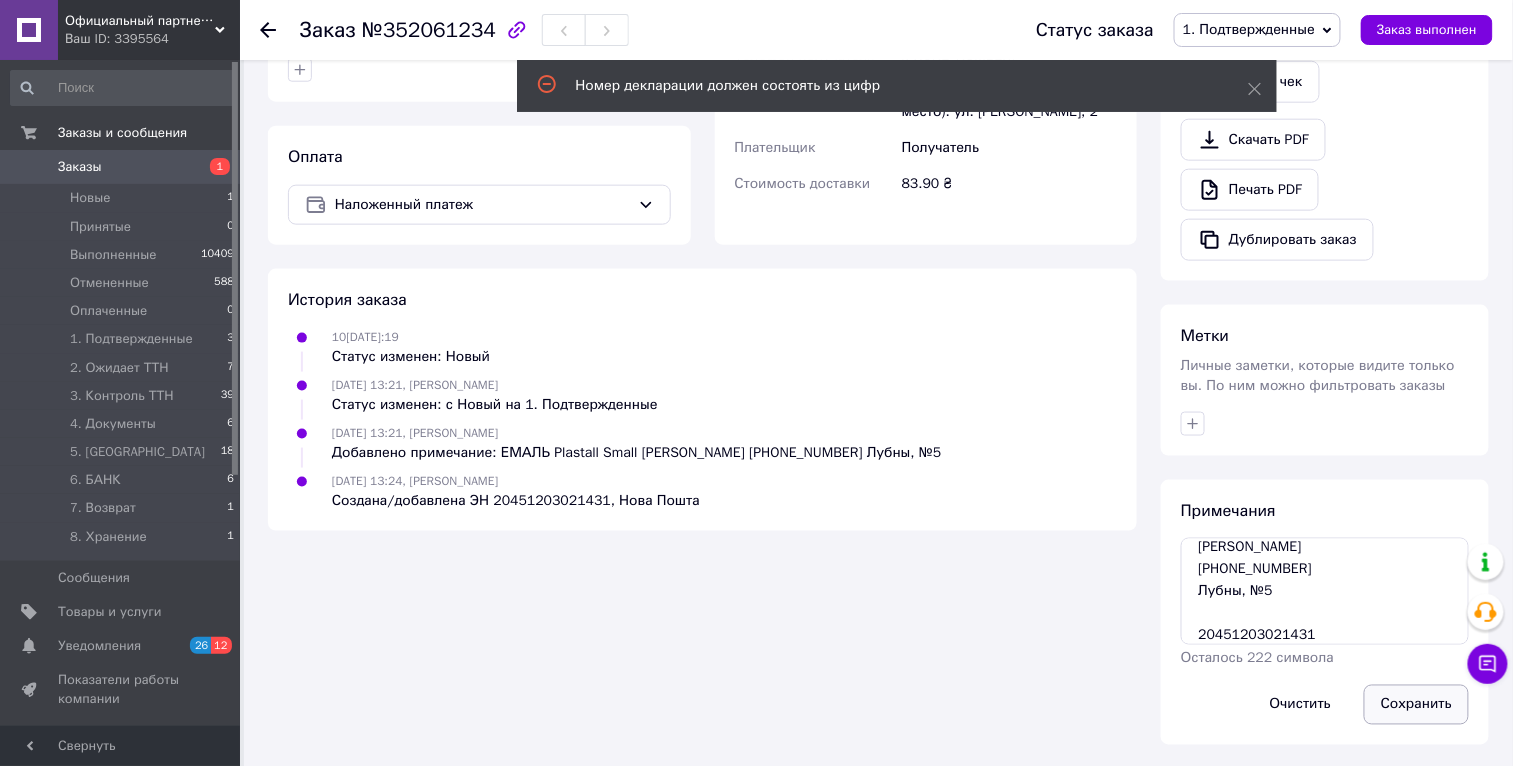 click on "Сохранить" at bounding box center (1416, 705) 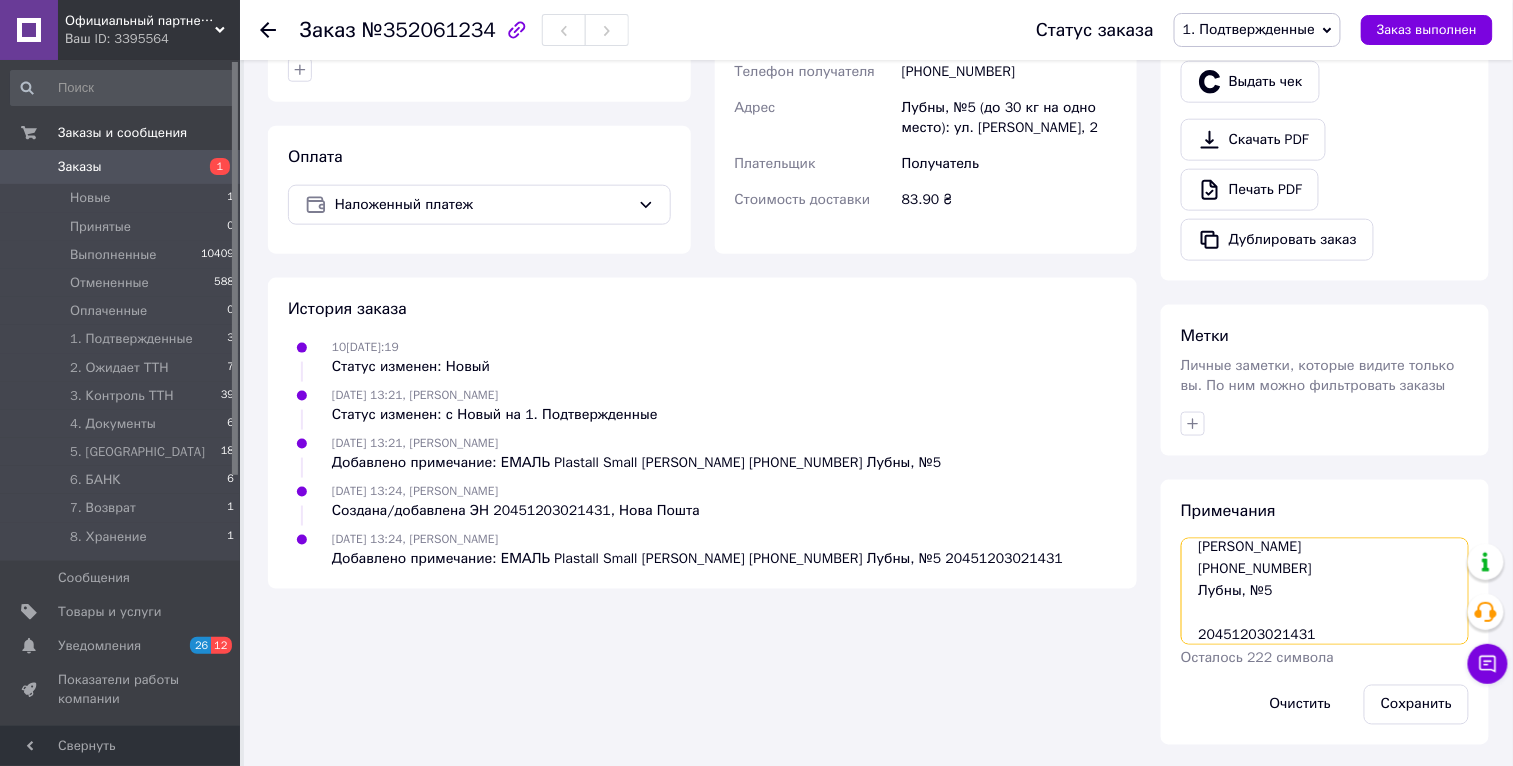 scroll, scrollTop: 0, scrollLeft: 0, axis: both 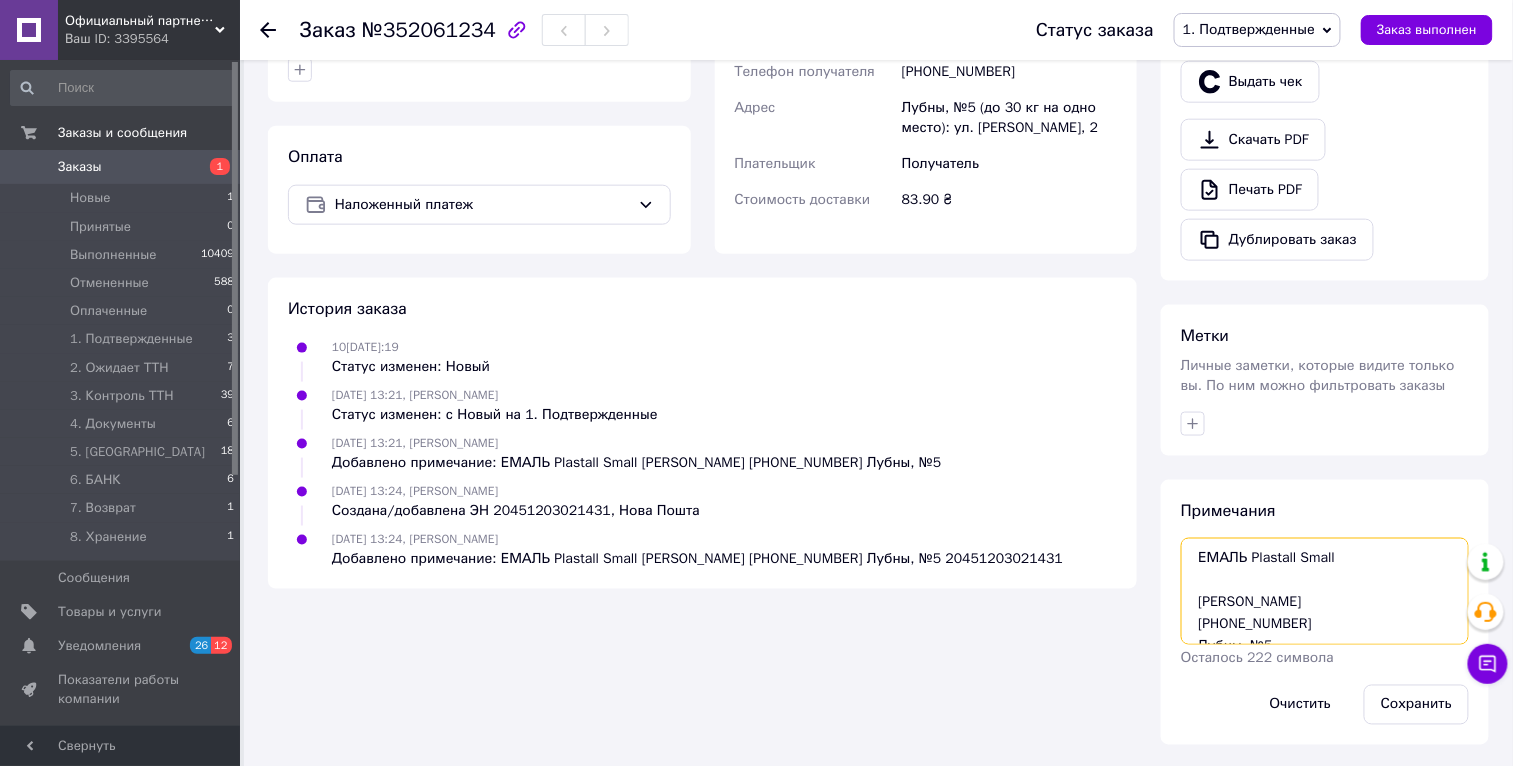 drag, startPoint x: 1332, startPoint y: 635, endPoint x: 1189, endPoint y: 502, distance: 195.28954 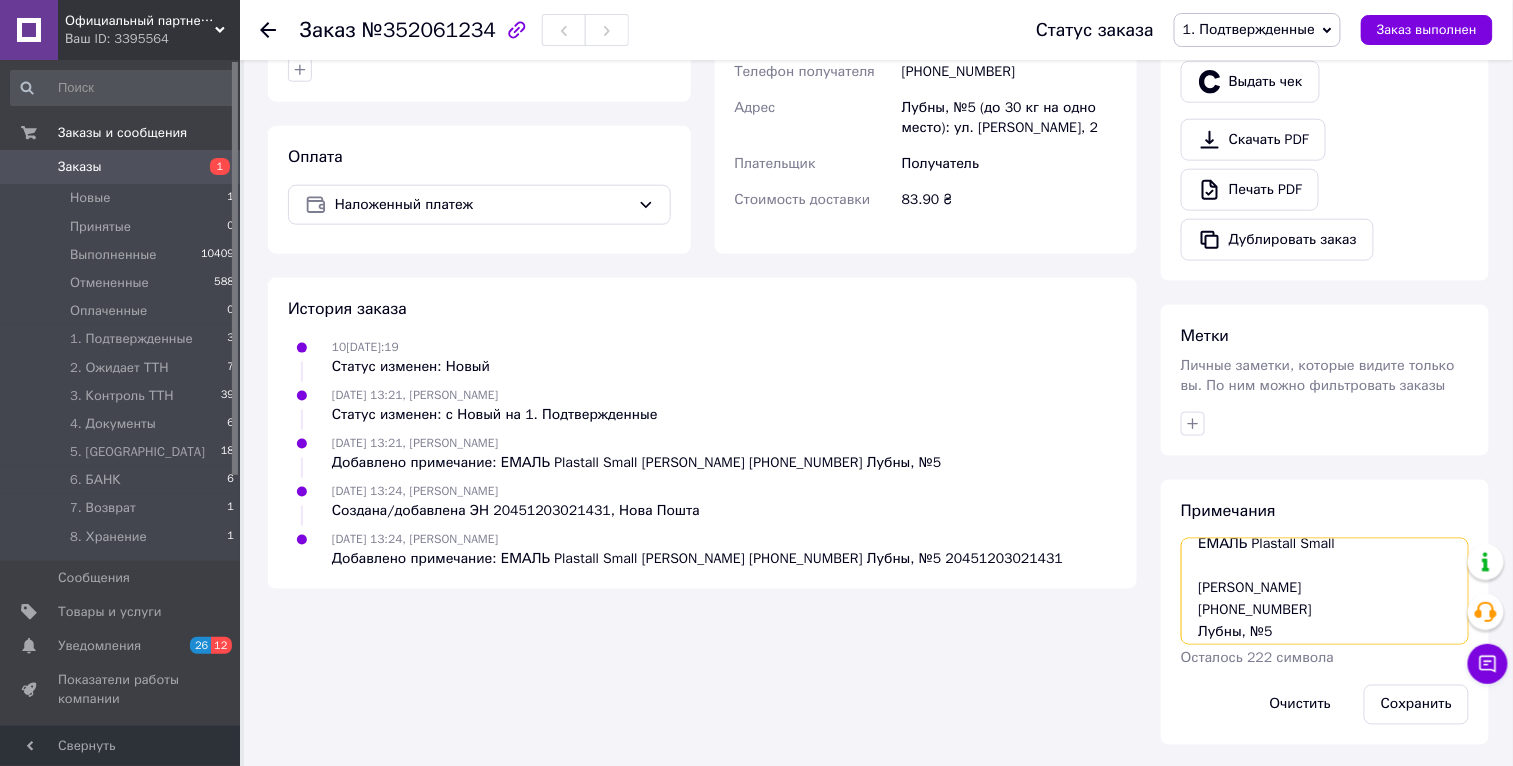 scroll, scrollTop: 24, scrollLeft: 0, axis: vertical 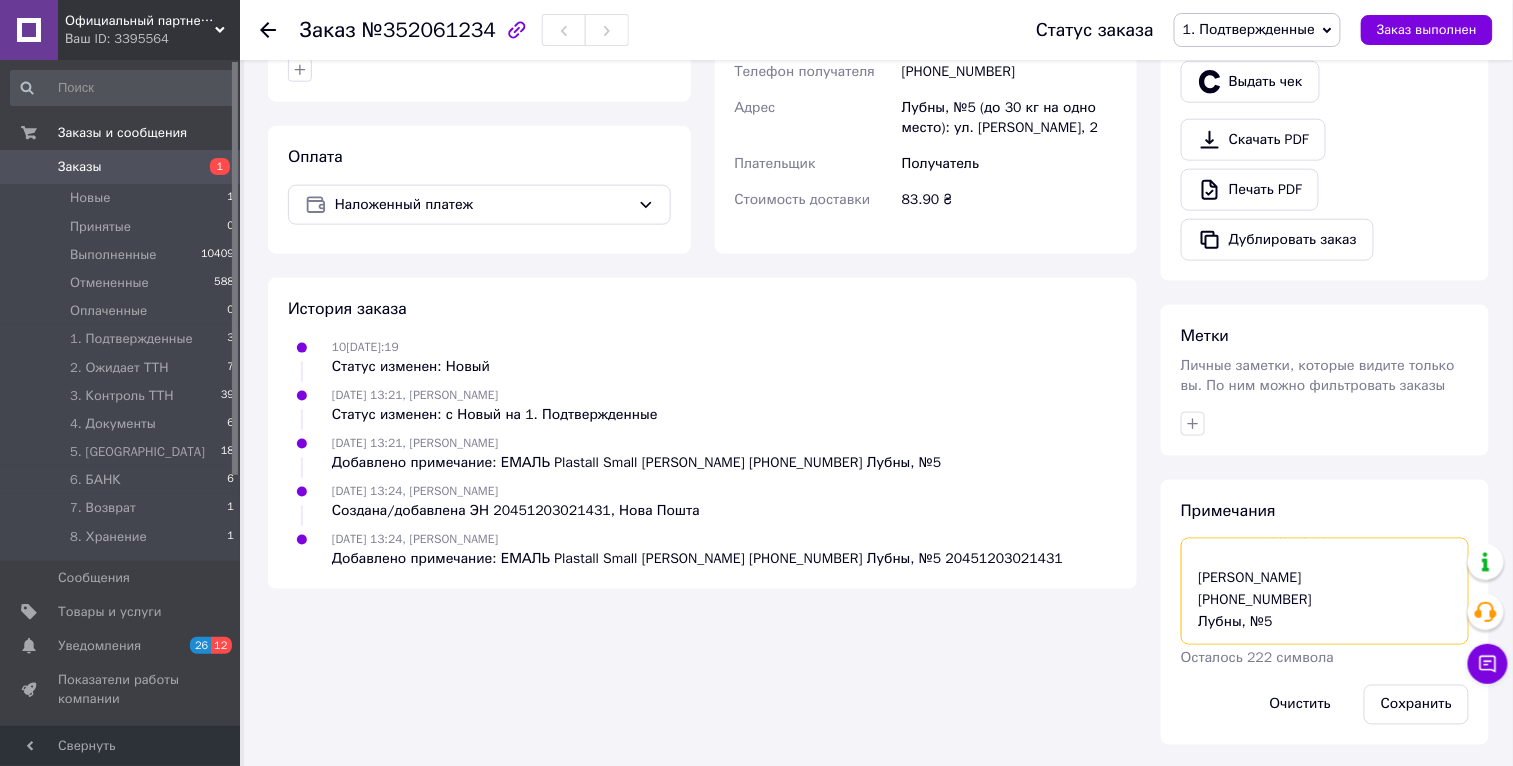 click on "ЕМАЛЬ Plastall Small
Демидовська Юлія
+380507666367
Лубны, №5
20451203021431" at bounding box center (1325, 591) 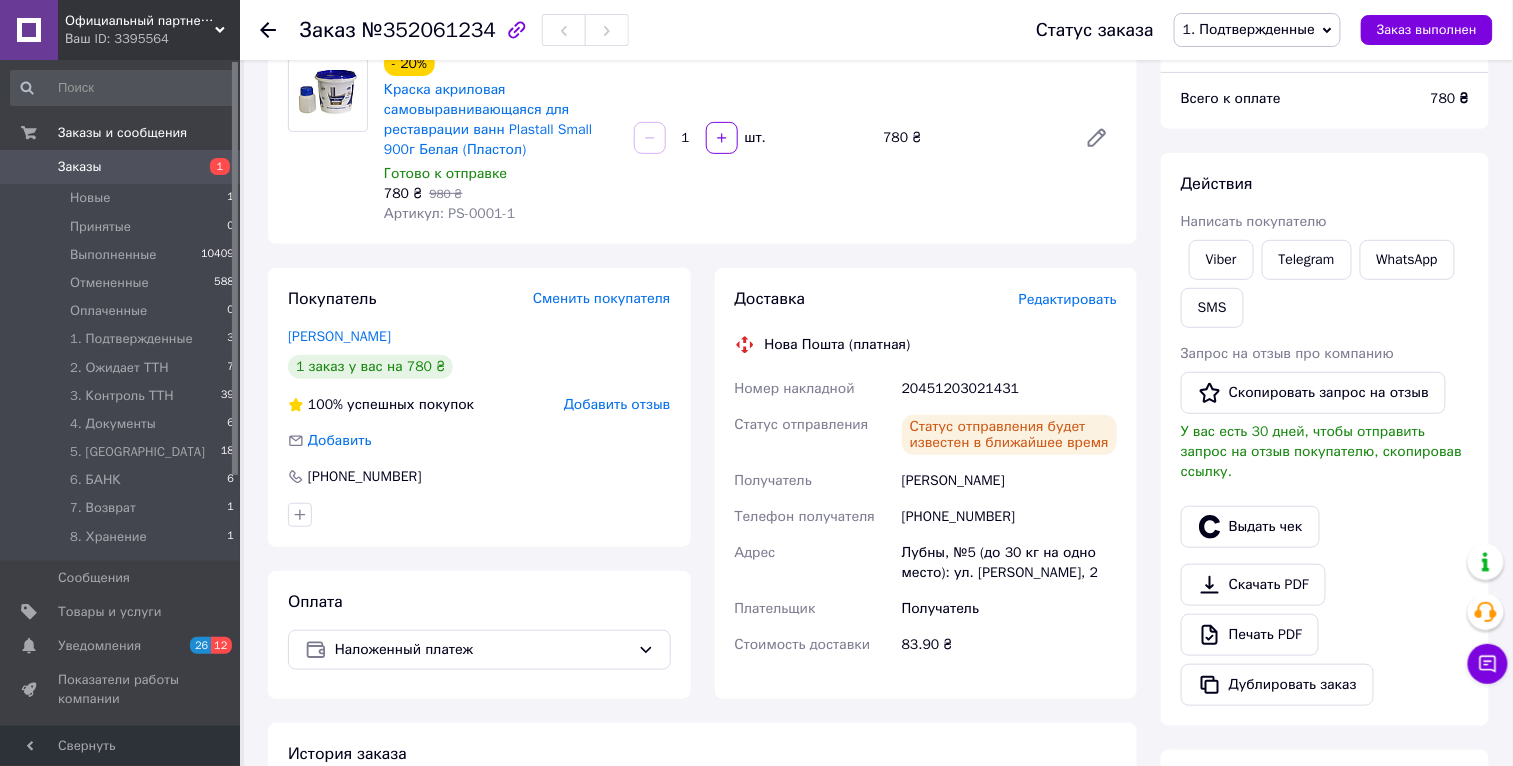 scroll, scrollTop: 0, scrollLeft: 0, axis: both 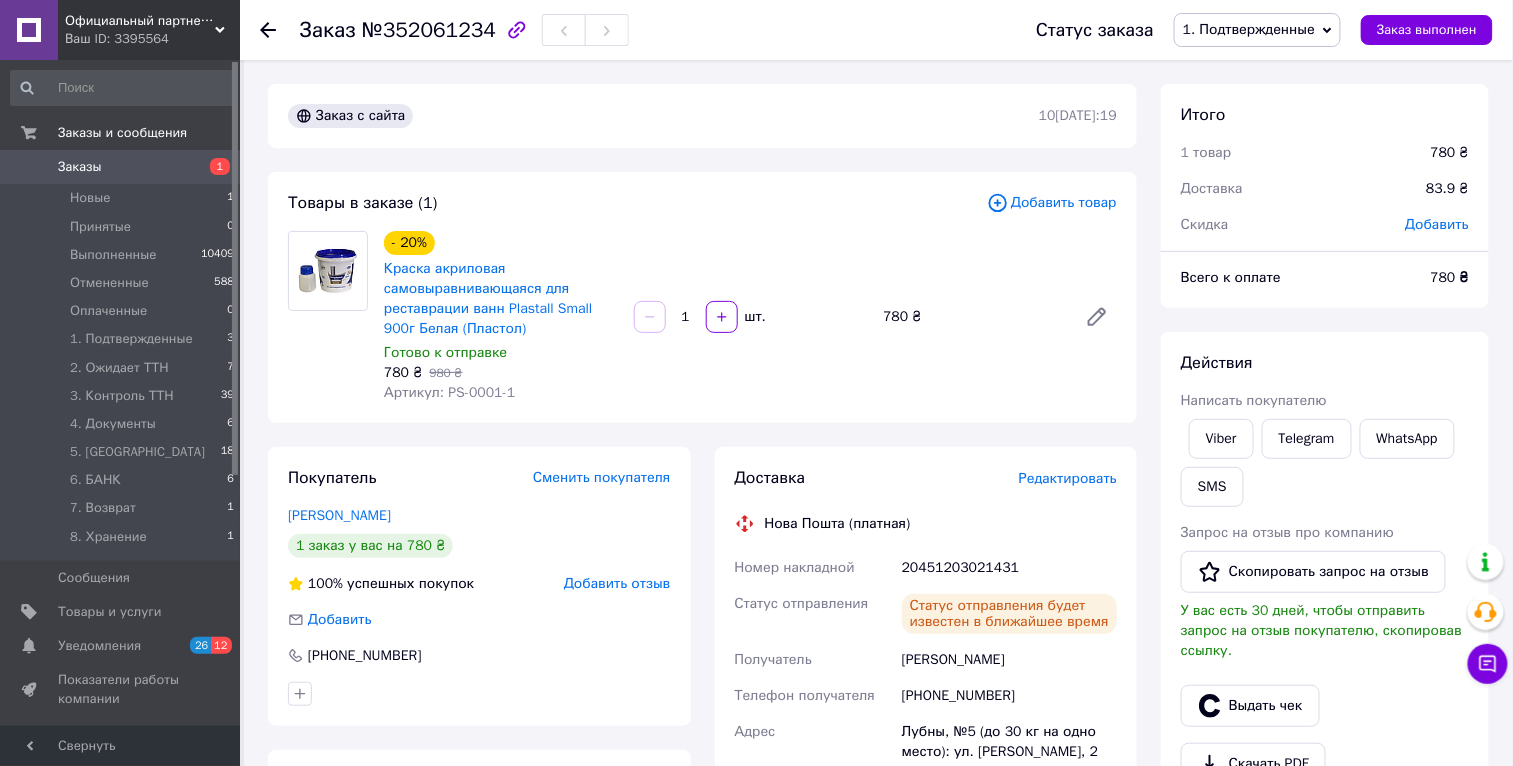 click on "1. Подтвержденные" at bounding box center [1249, 29] 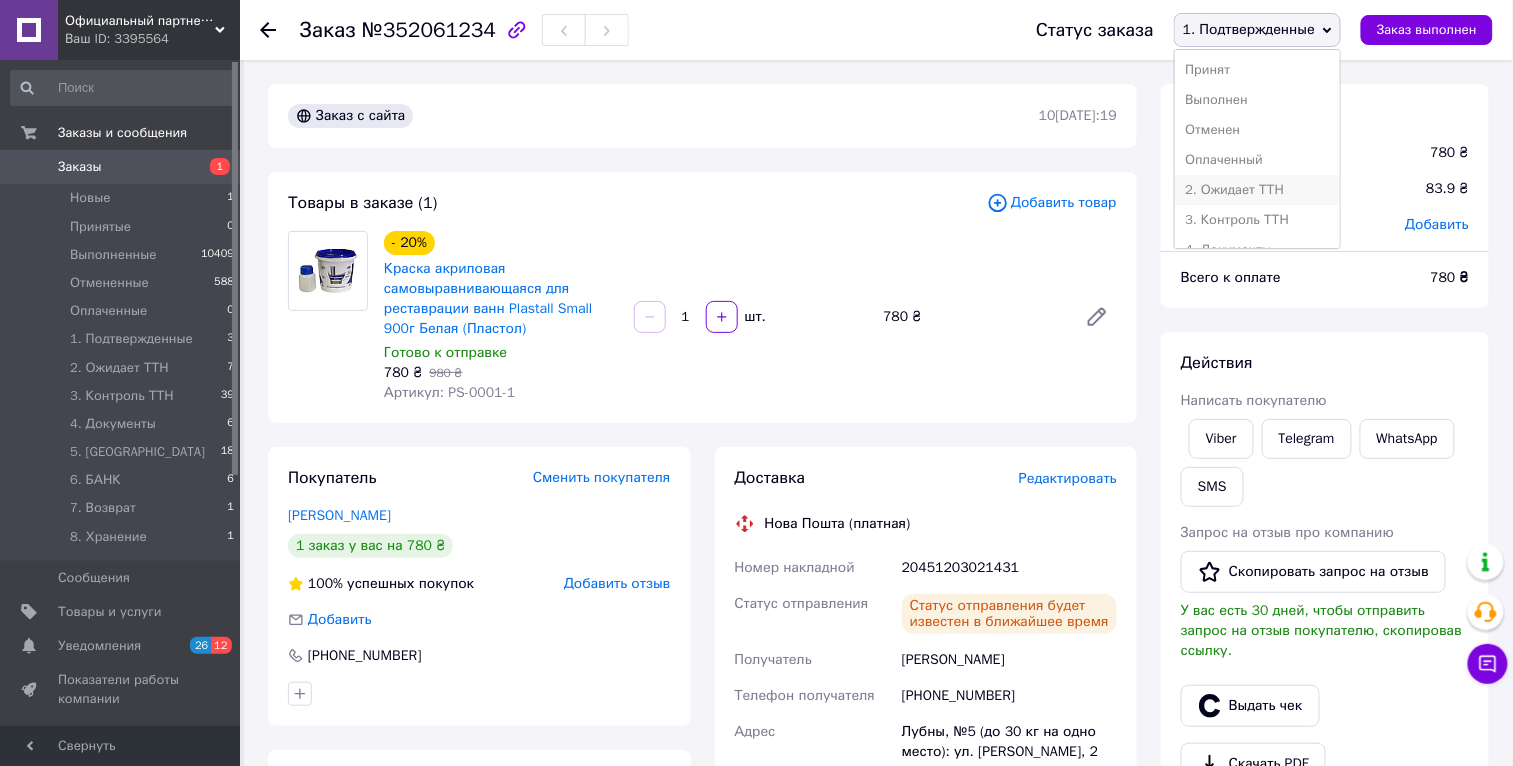 click on "2. Ожидает ТТН" at bounding box center (1257, 190) 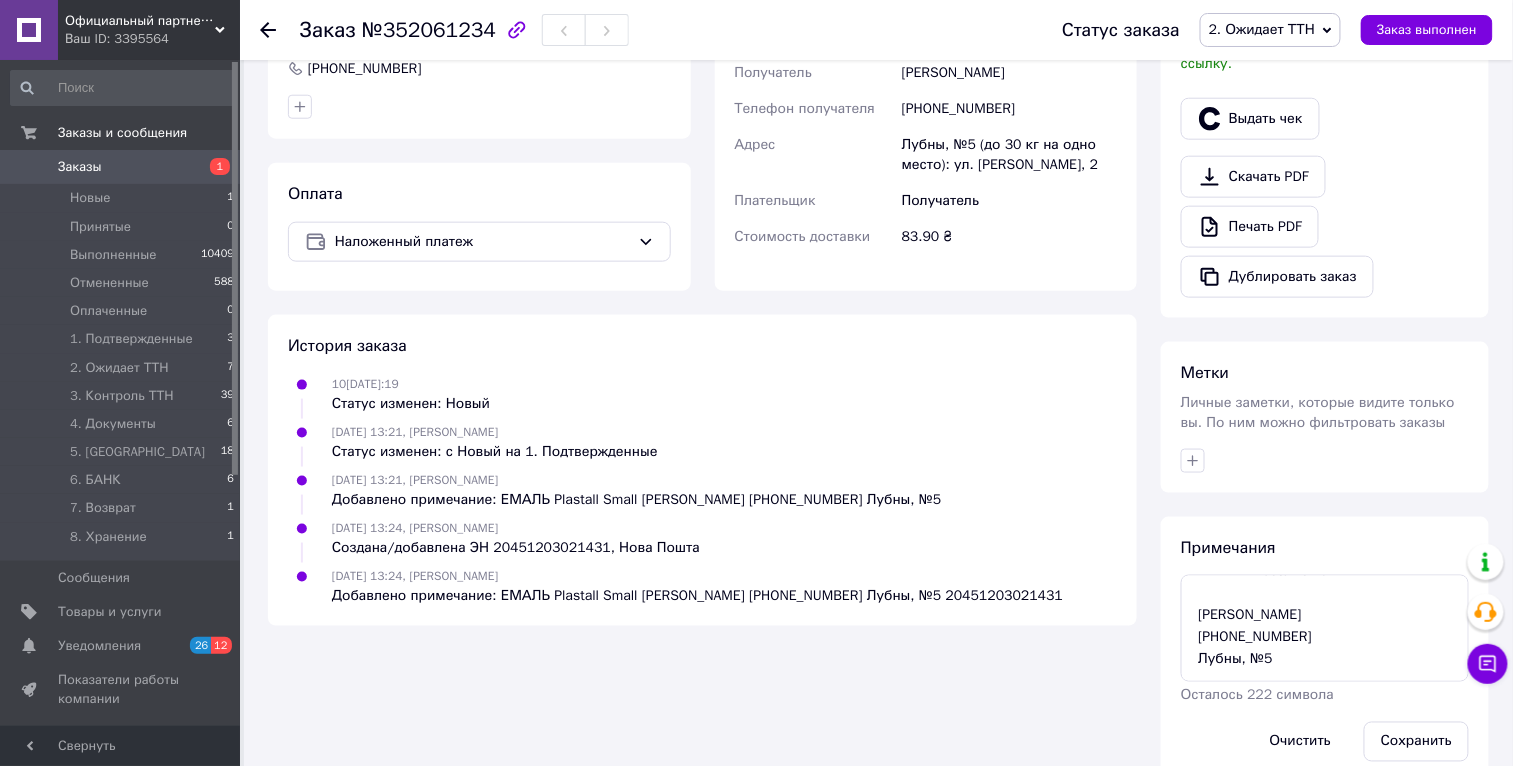 scroll, scrollTop: 624, scrollLeft: 0, axis: vertical 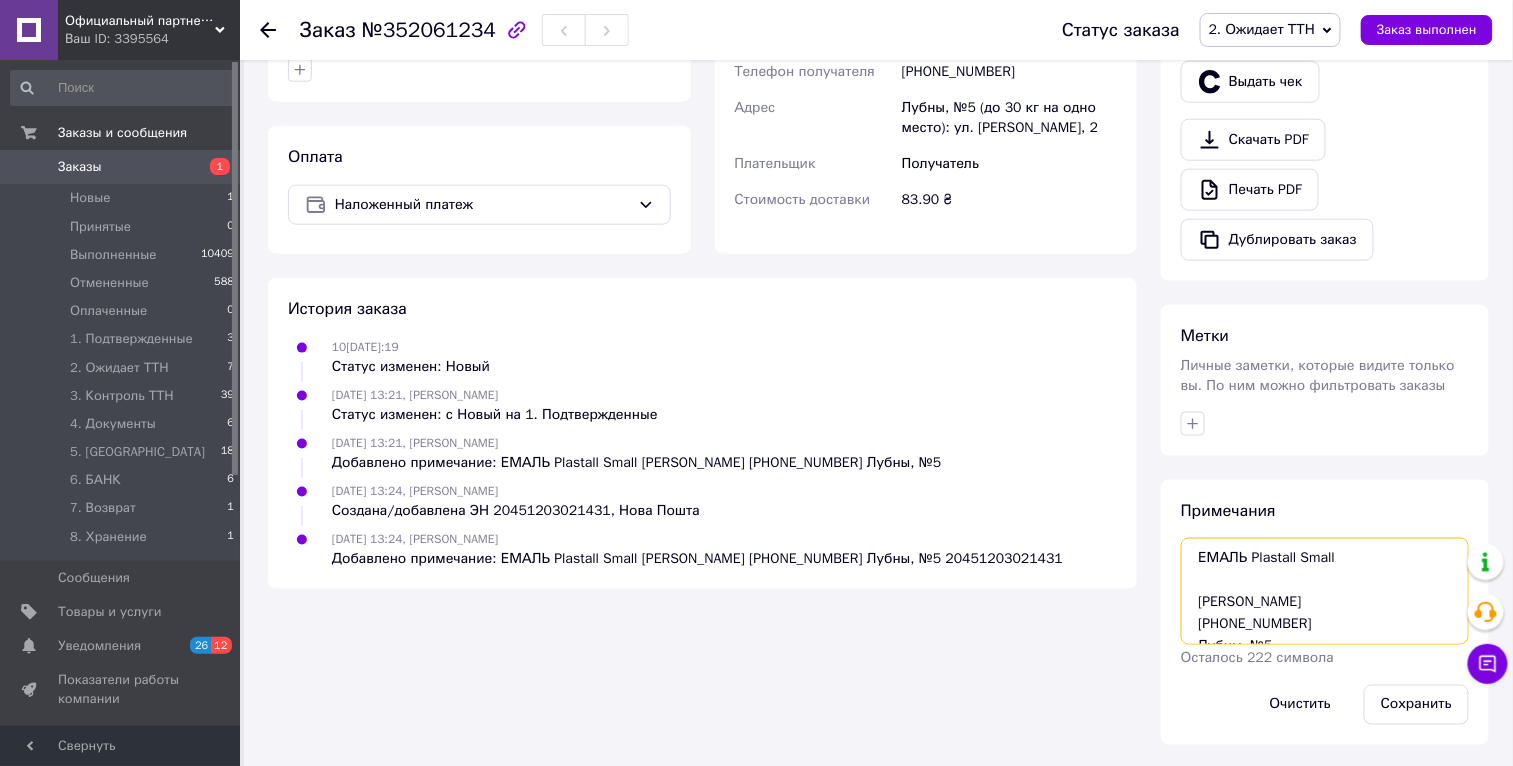 drag, startPoint x: 1331, startPoint y: 629, endPoint x: 1169, endPoint y: 493, distance: 211.51833 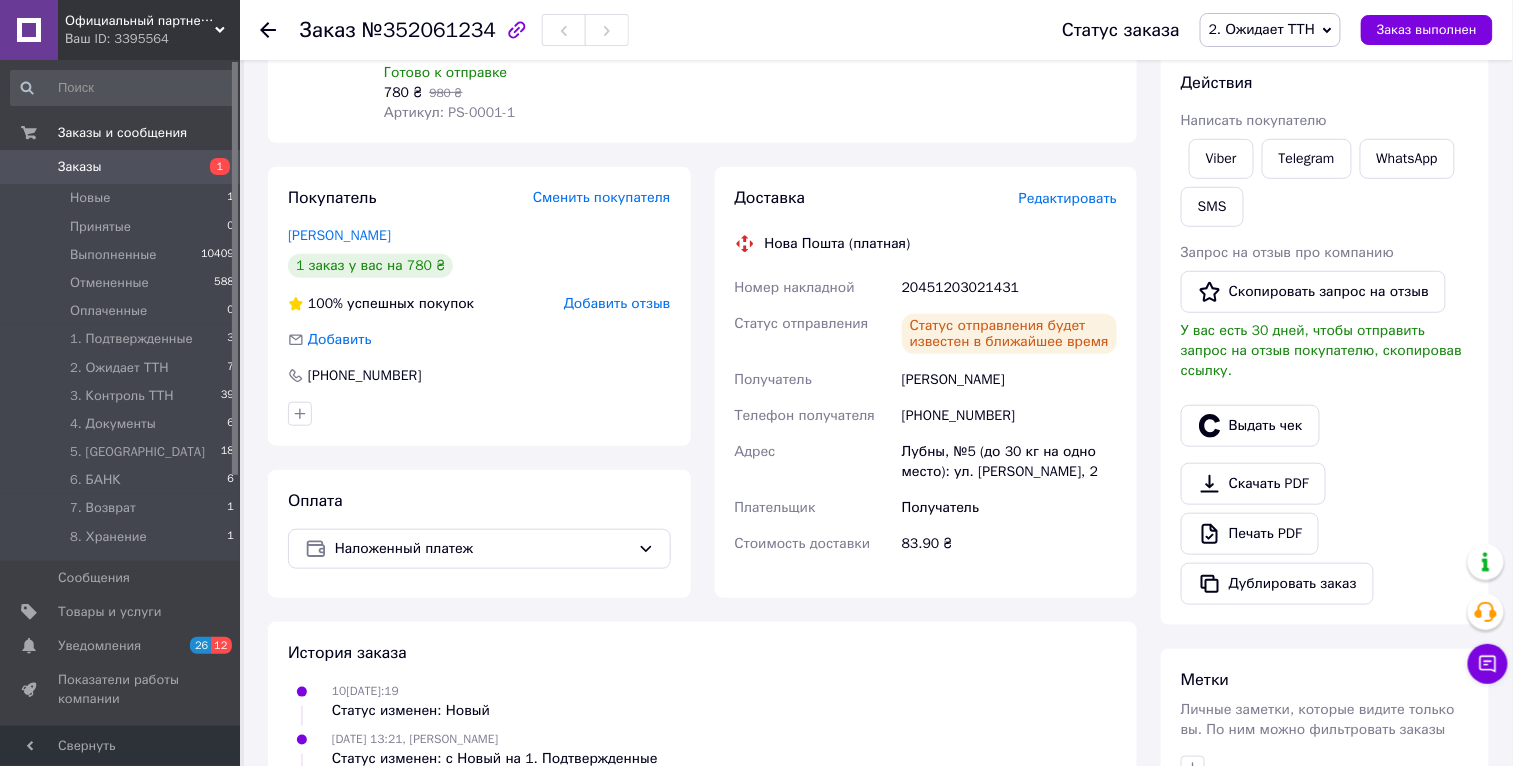 scroll, scrollTop: 0, scrollLeft: 0, axis: both 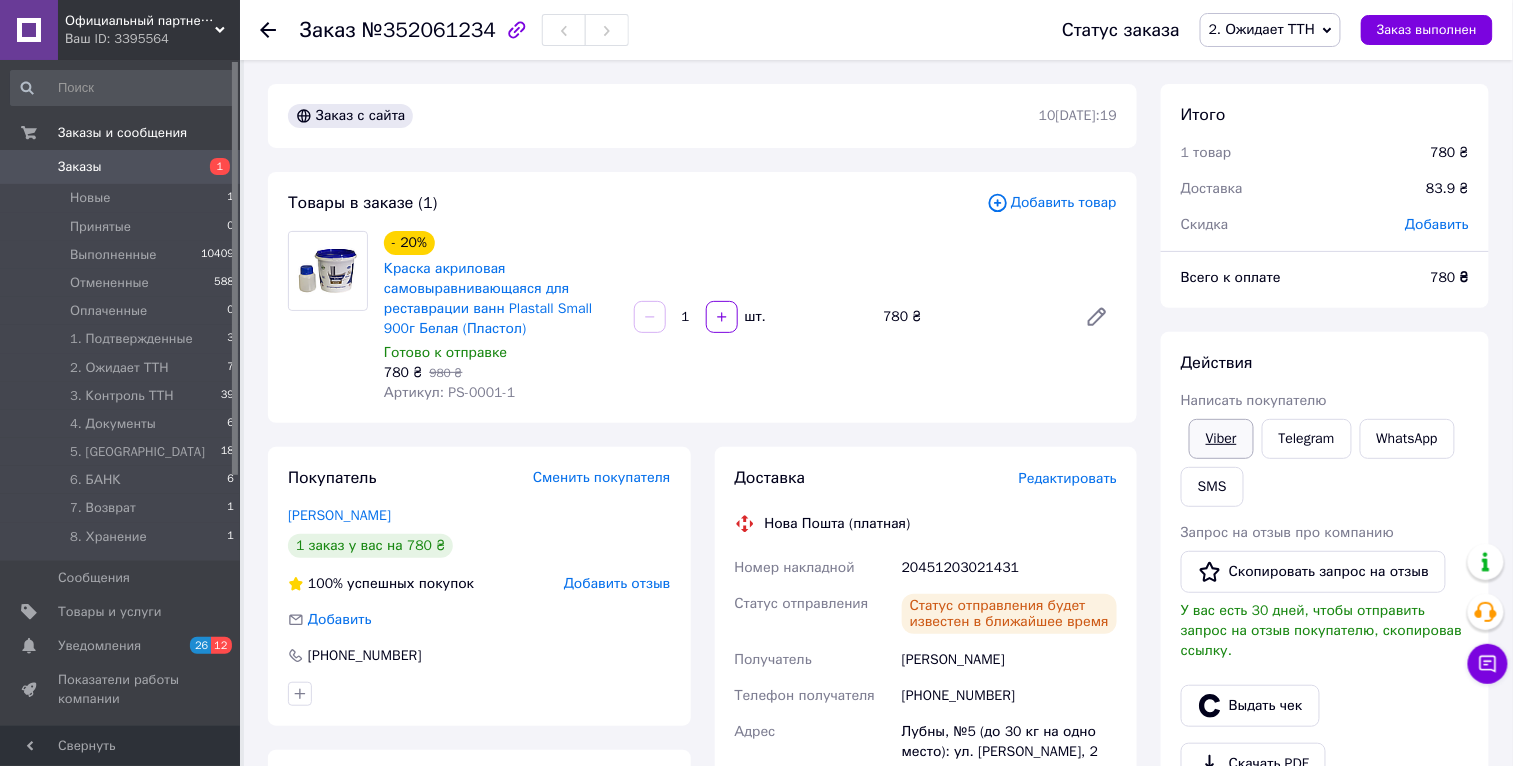 click on "Viber" at bounding box center [1221, 439] 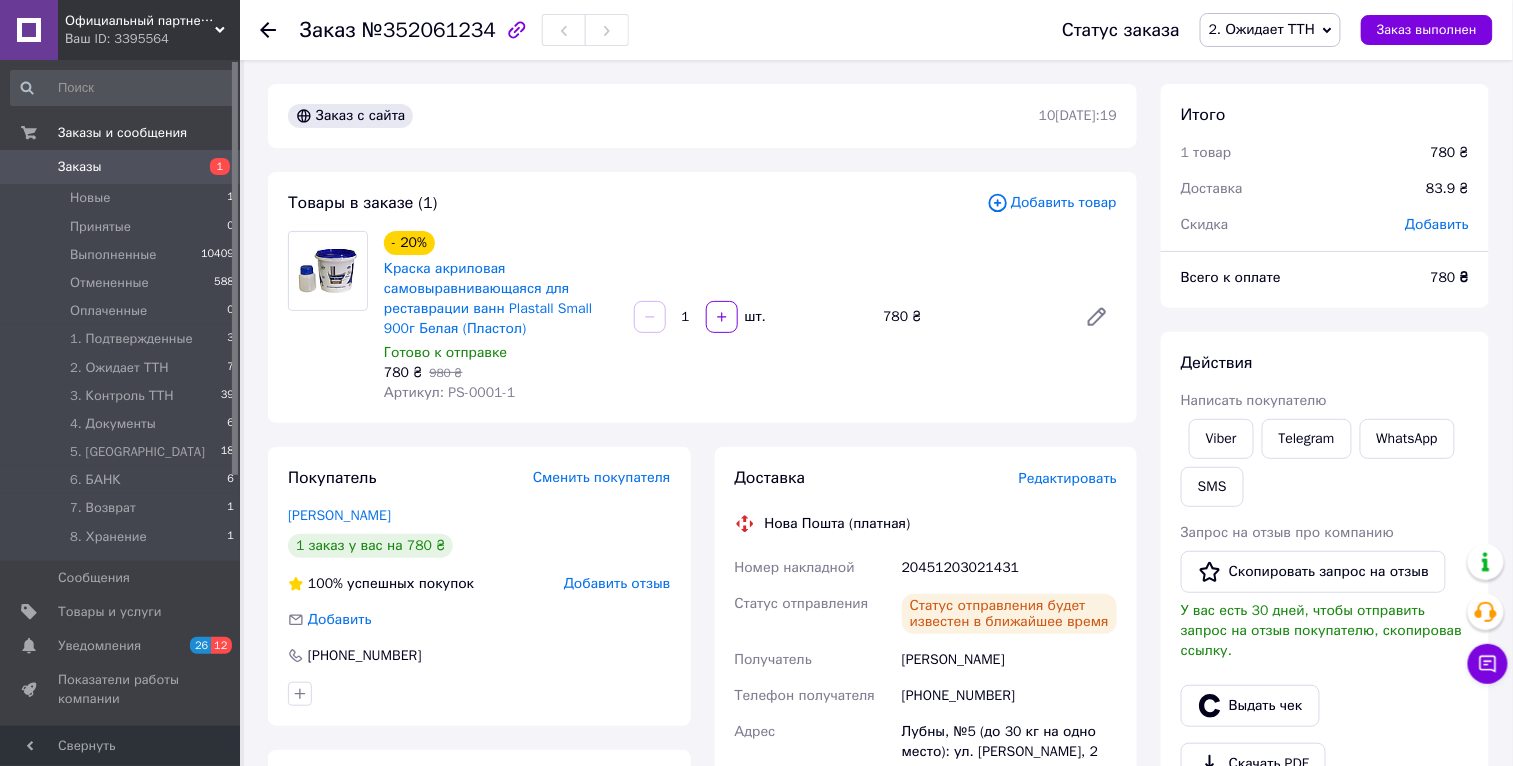 click on "20451203021431" at bounding box center (1009, 568) 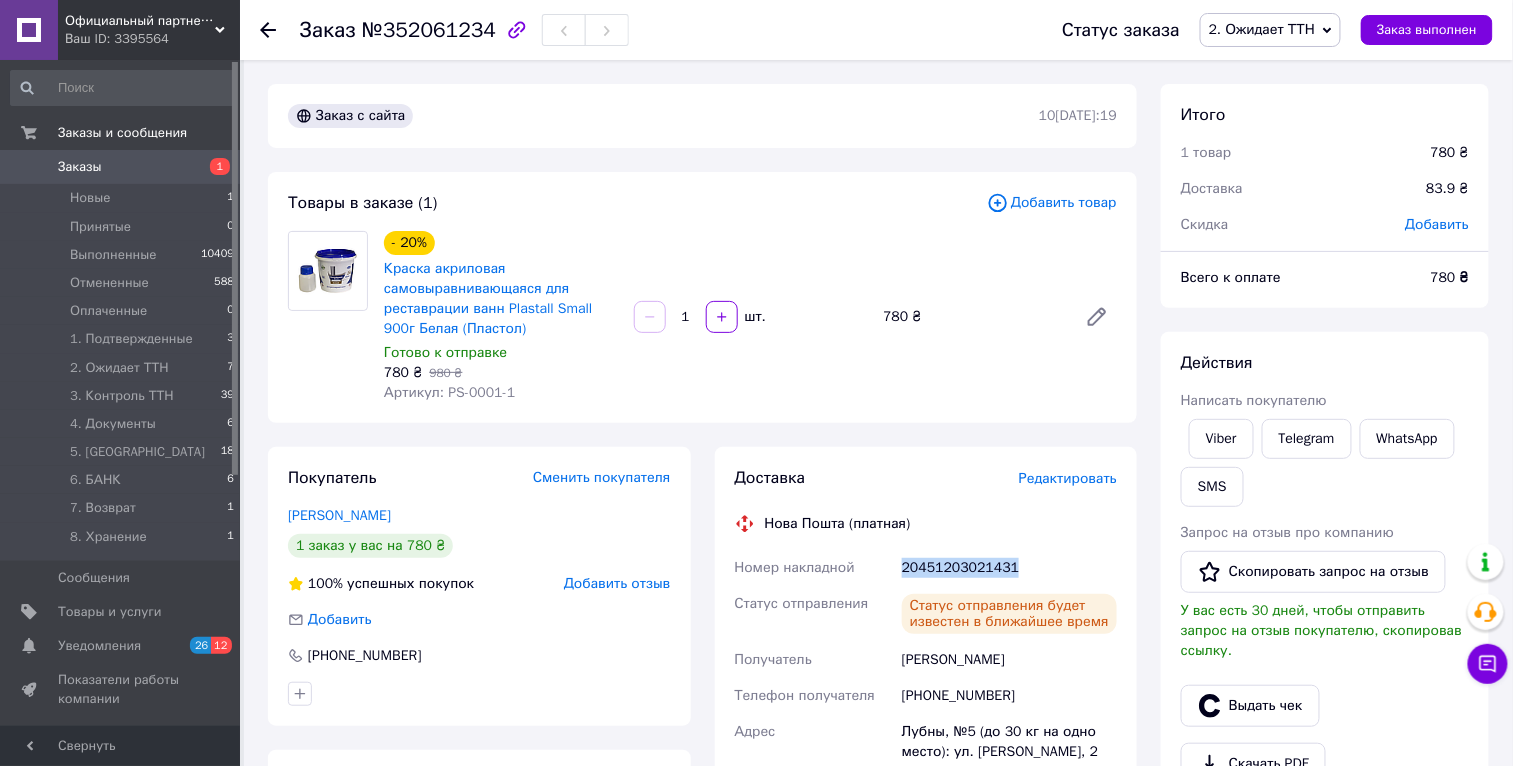 click on "20451203021431" at bounding box center [1009, 568] 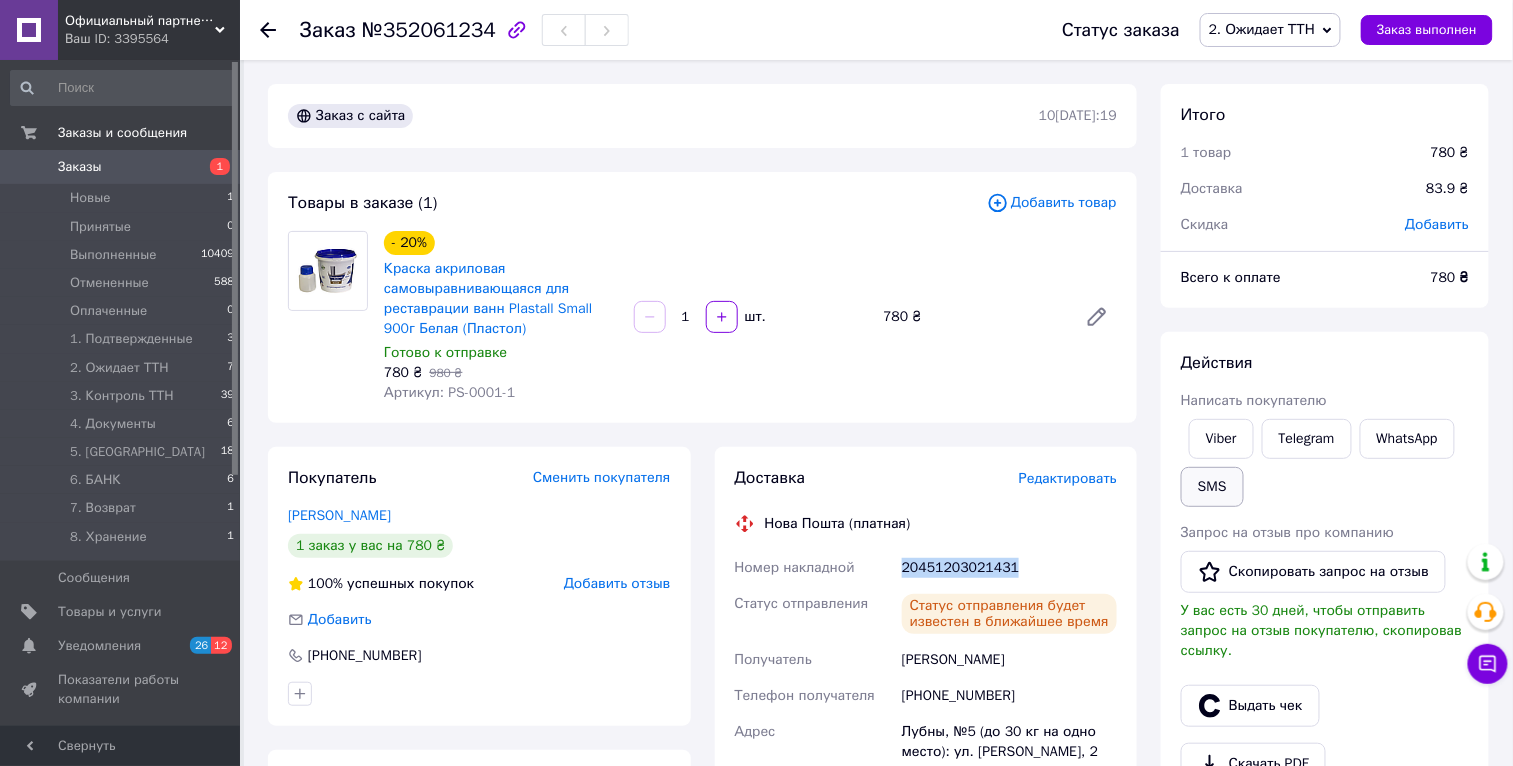 click on "SMS" at bounding box center [1212, 487] 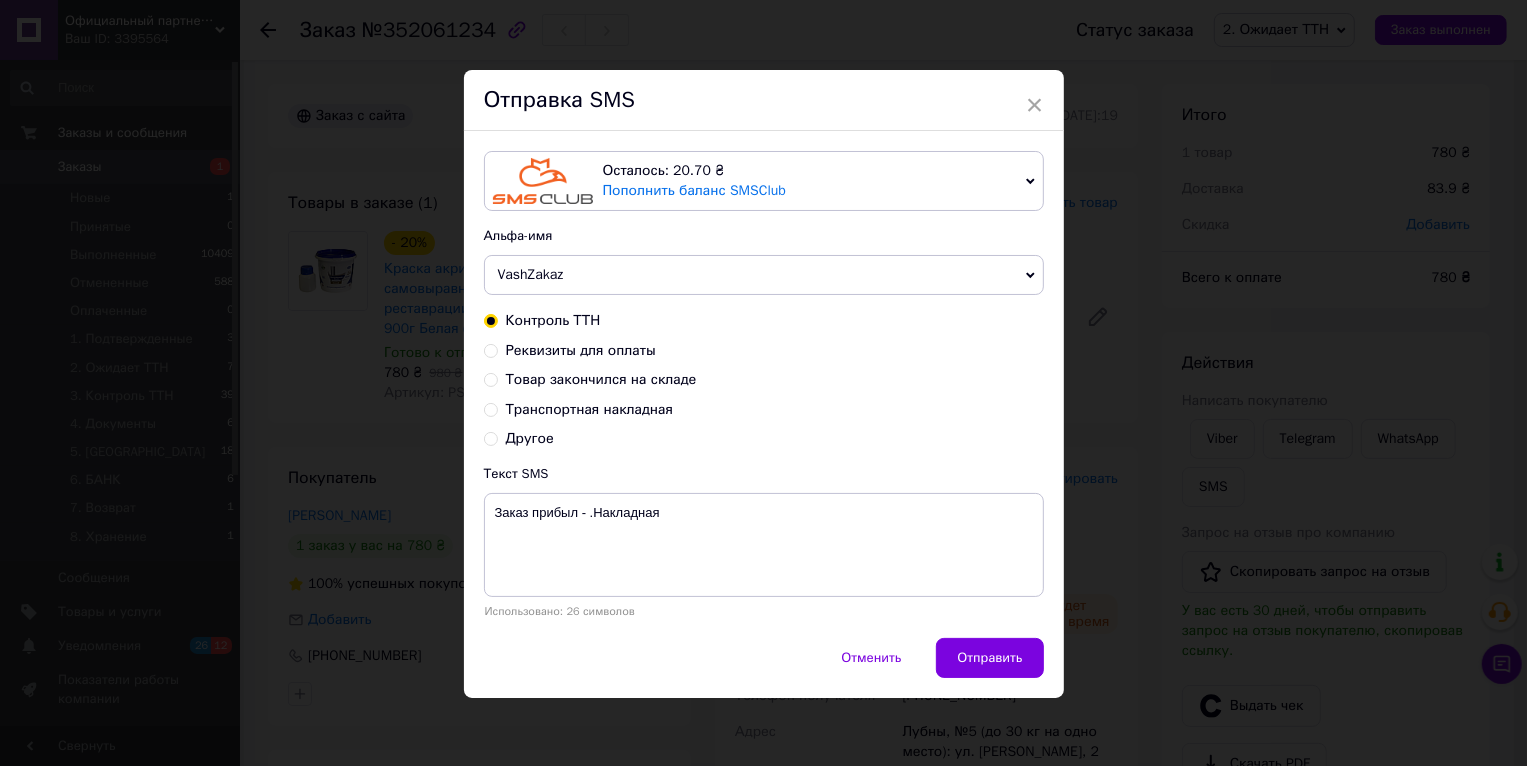 click on "Транспортная накладная" at bounding box center [590, 409] 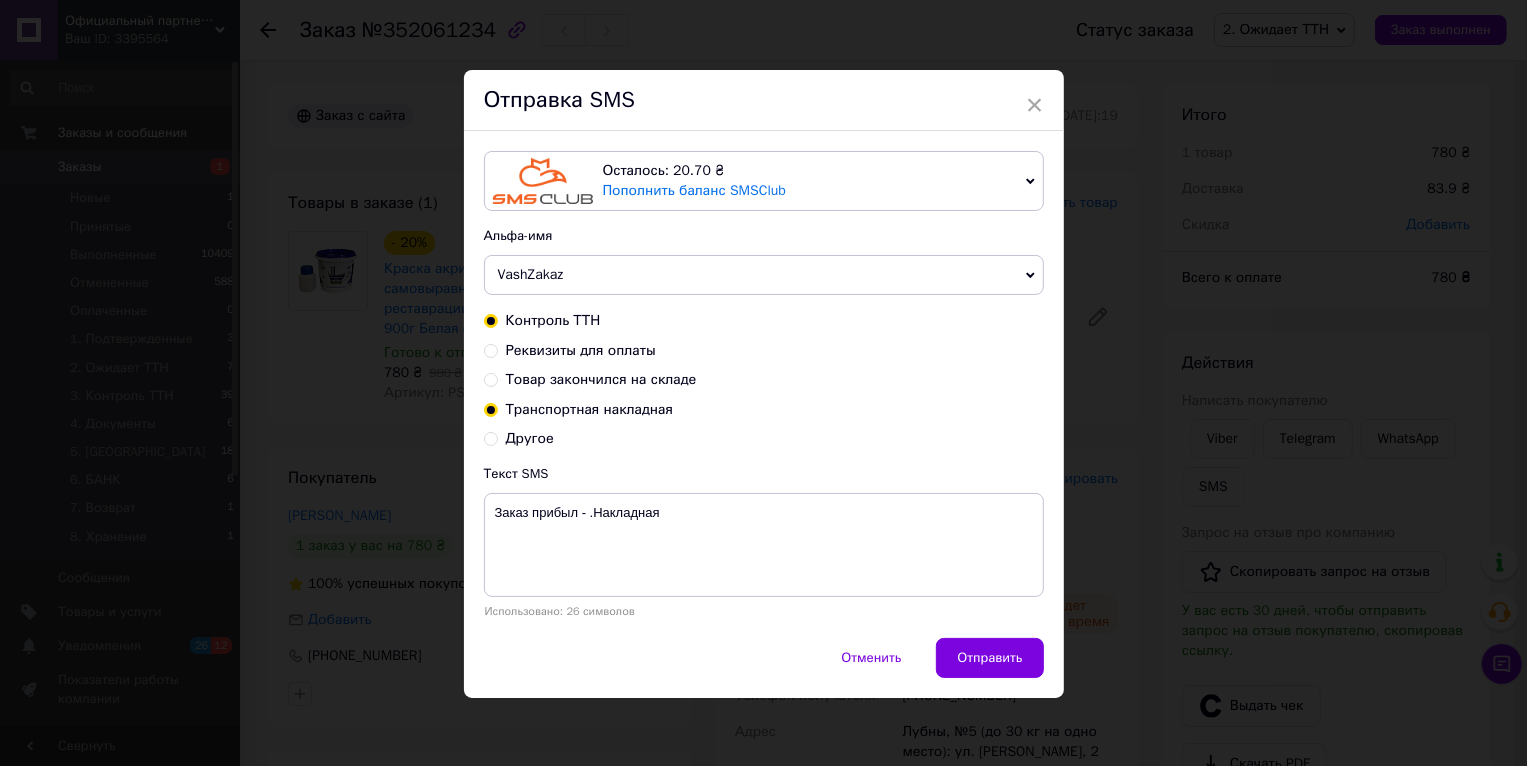 radio on "true" 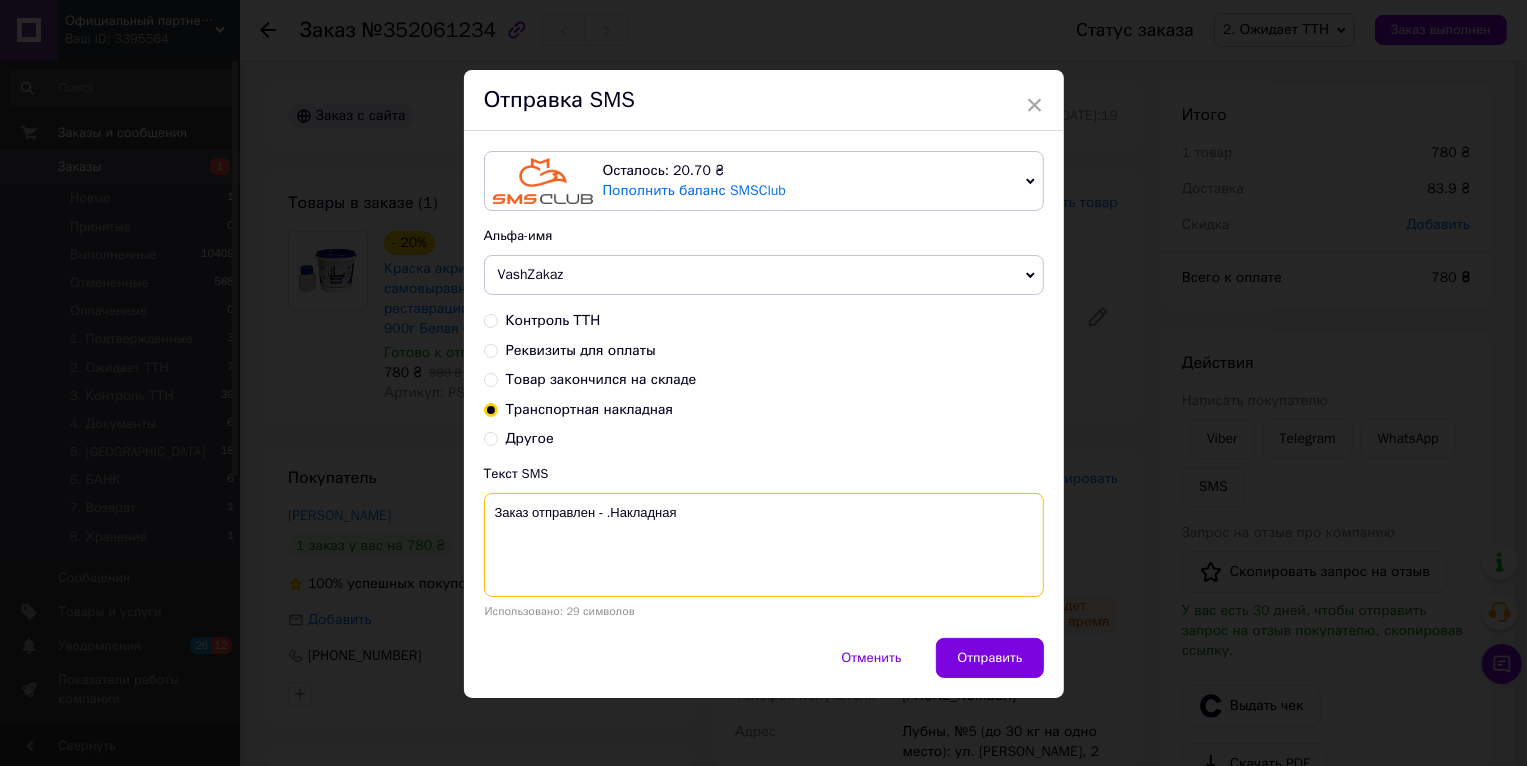 click on "Заказ отправлен - .Накладная" at bounding box center (764, 545) 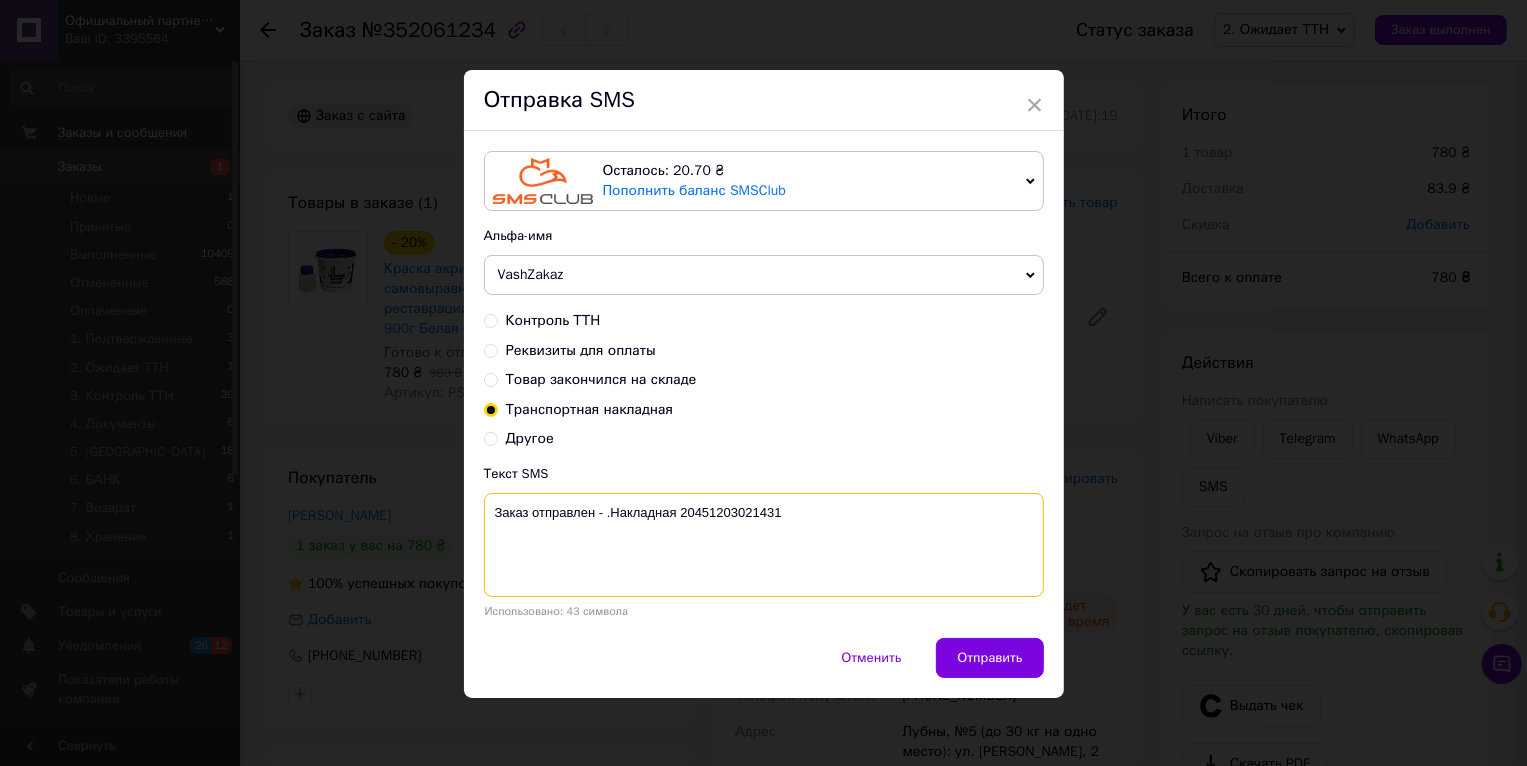 click on "Заказ отправлен - .Накладная 20451203021431" at bounding box center (764, 545) 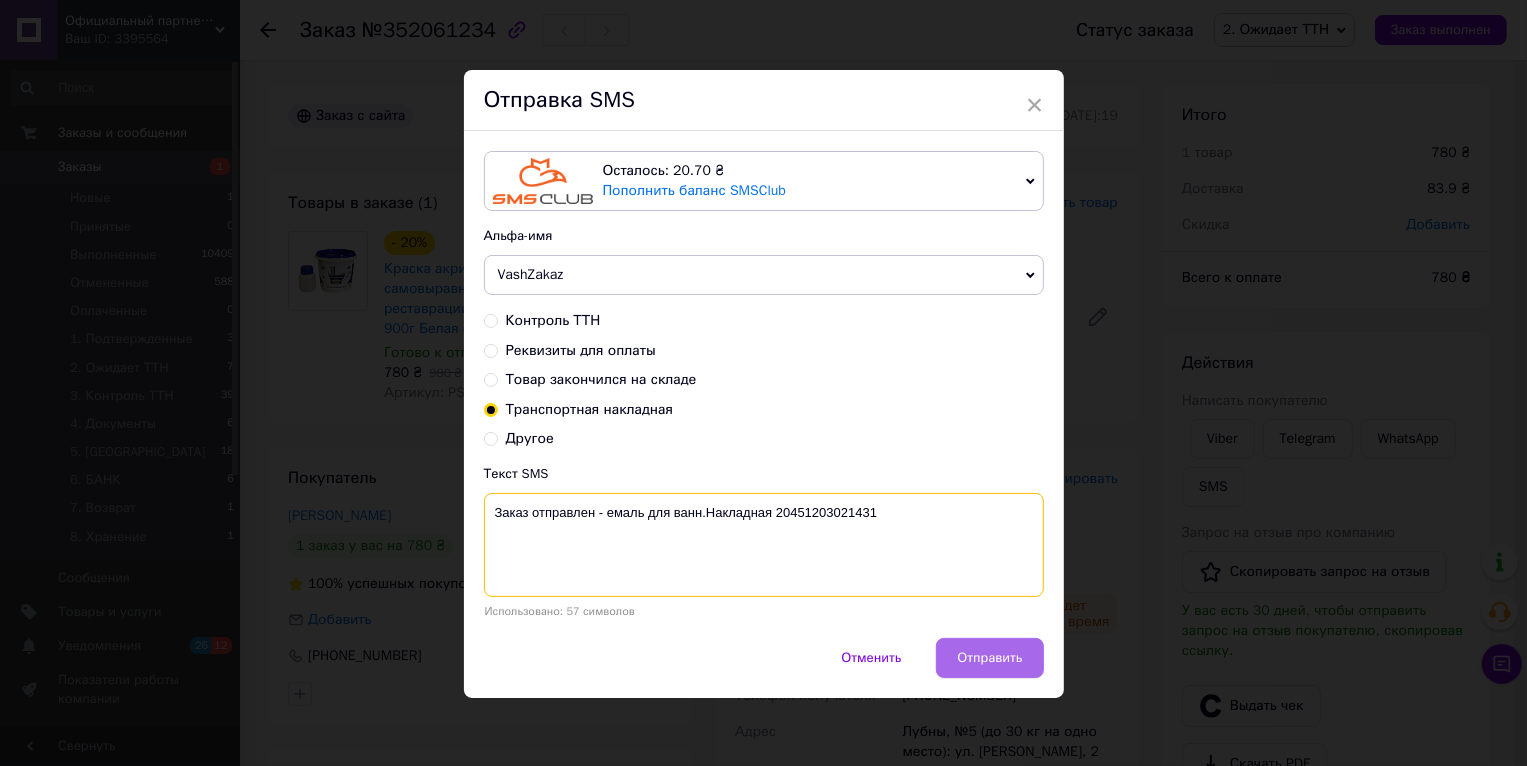type on "Заказ отправлен - емаль для ванн.Накладная 20451203021431" 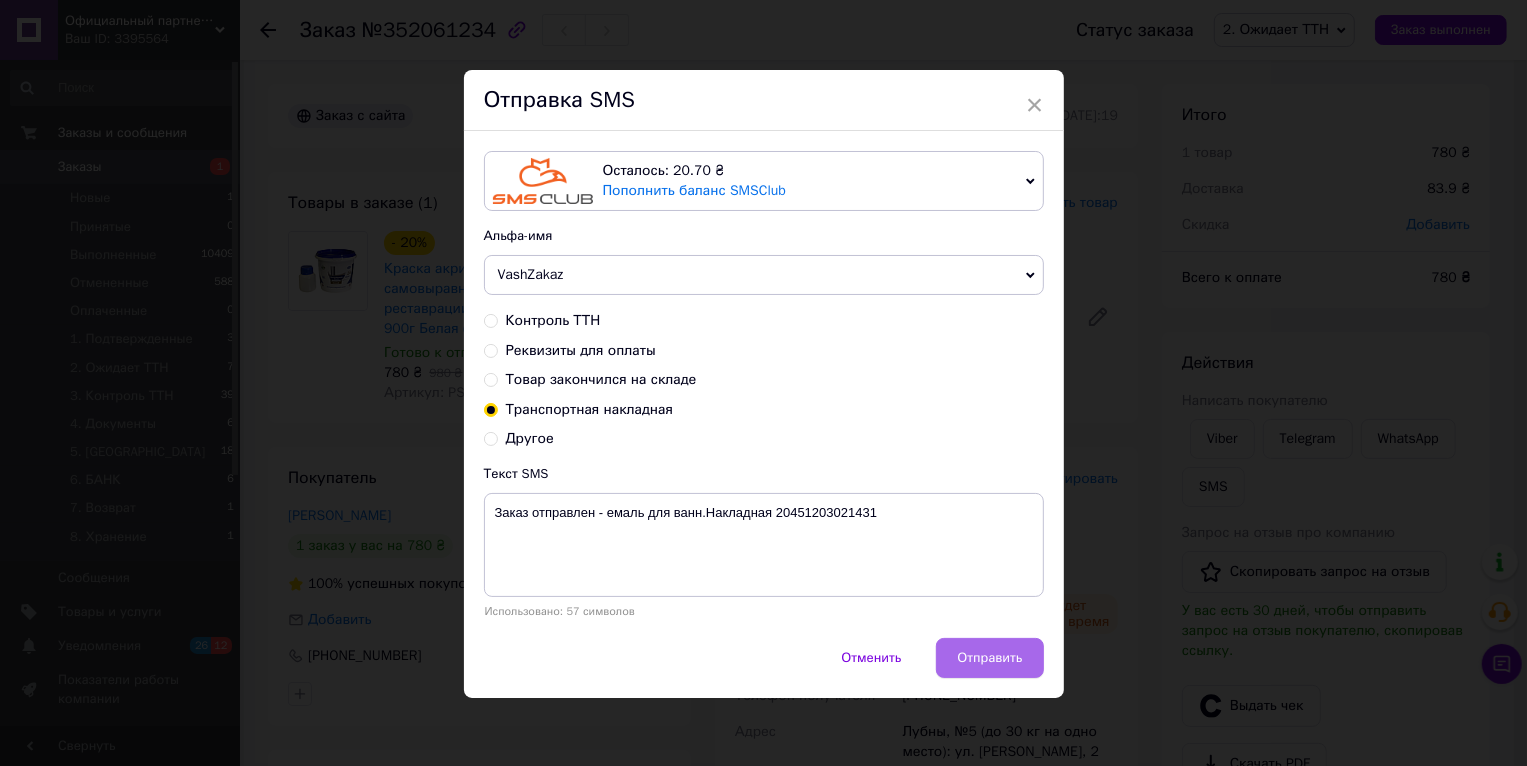 click on "Отправить" at bounding box center (989, 658) 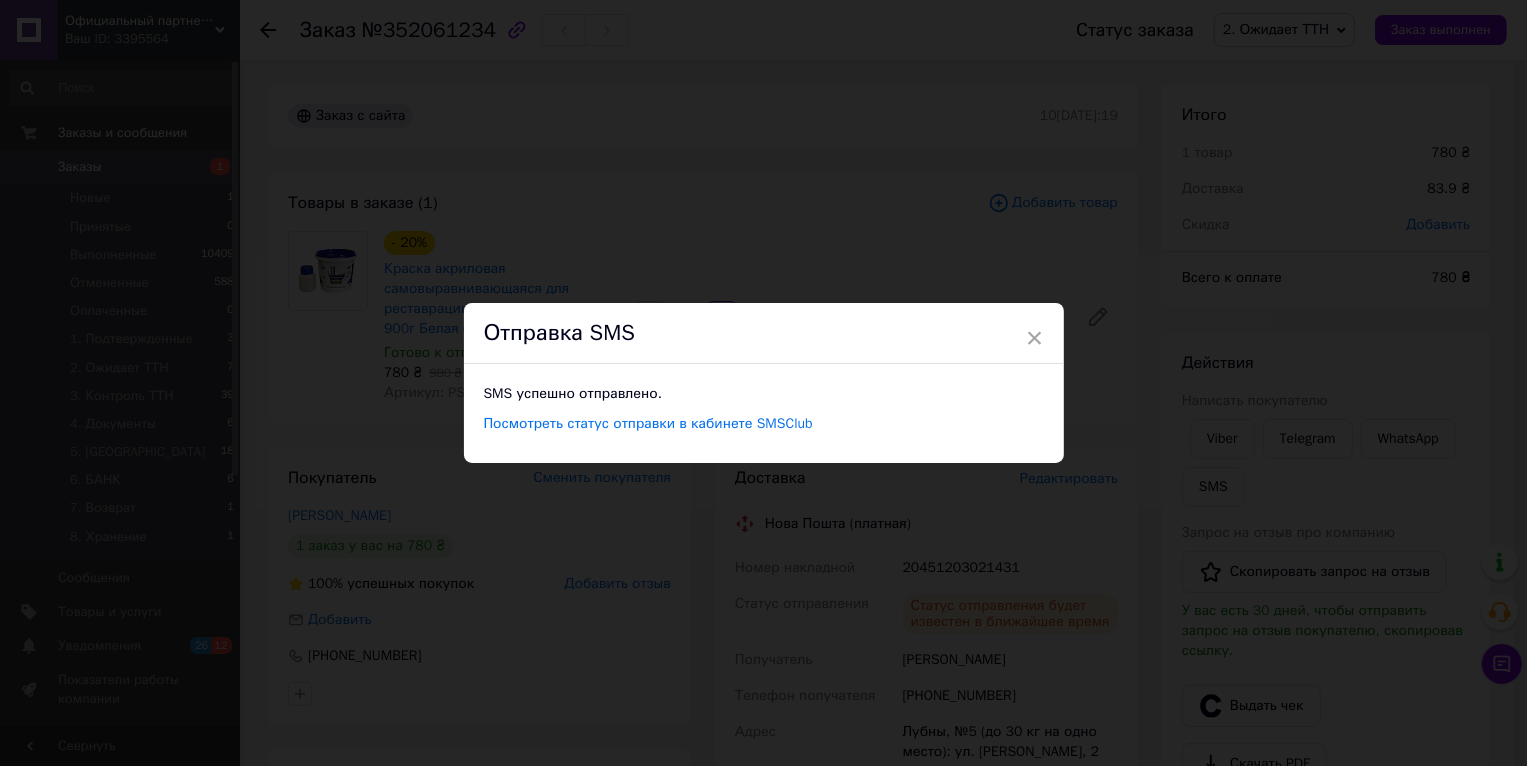 click on "× Отправка SMS SMS успешно отправлено. Посмотреть статус отправки в кабинете SMSClub" at bounding box center (763, 383) 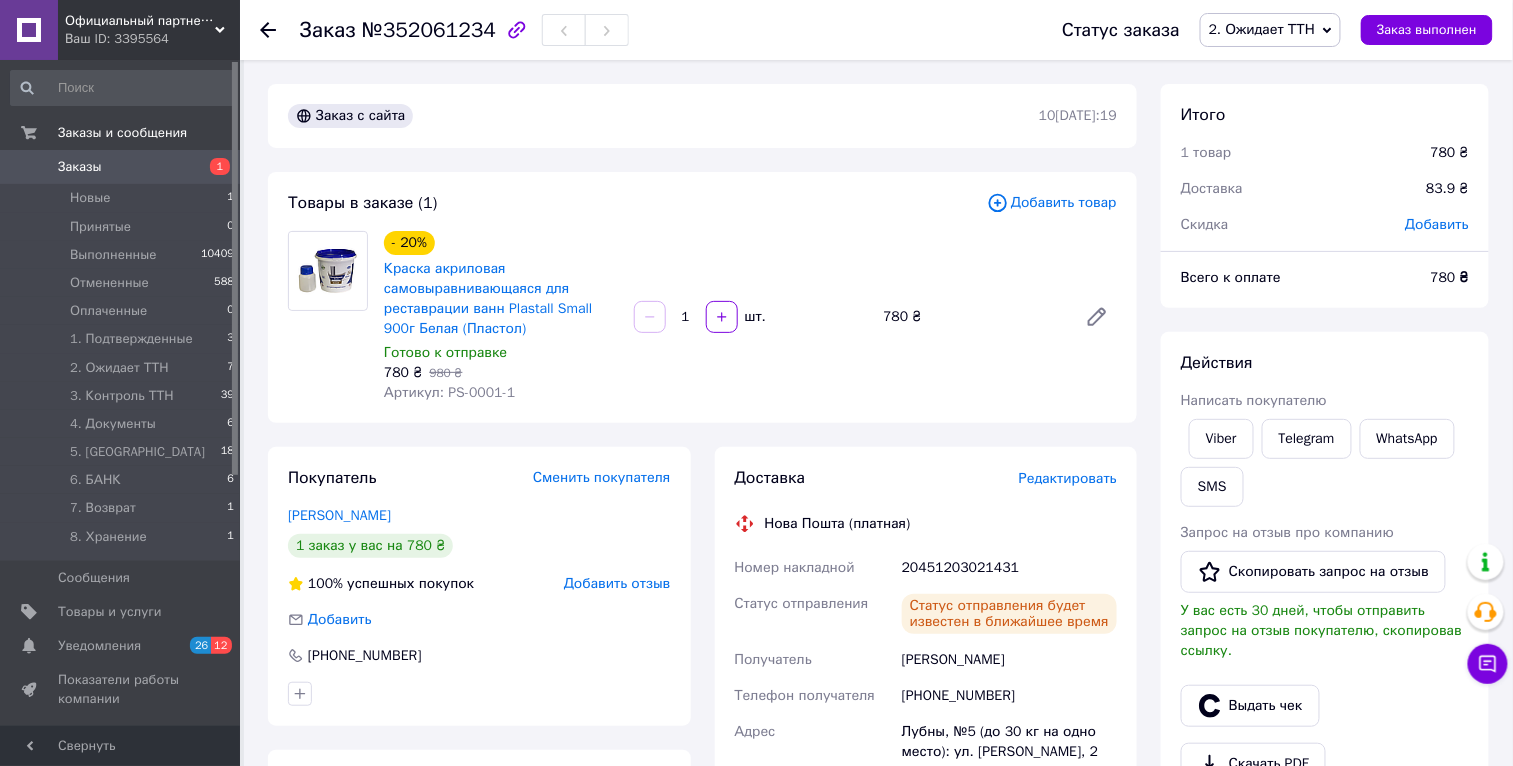click 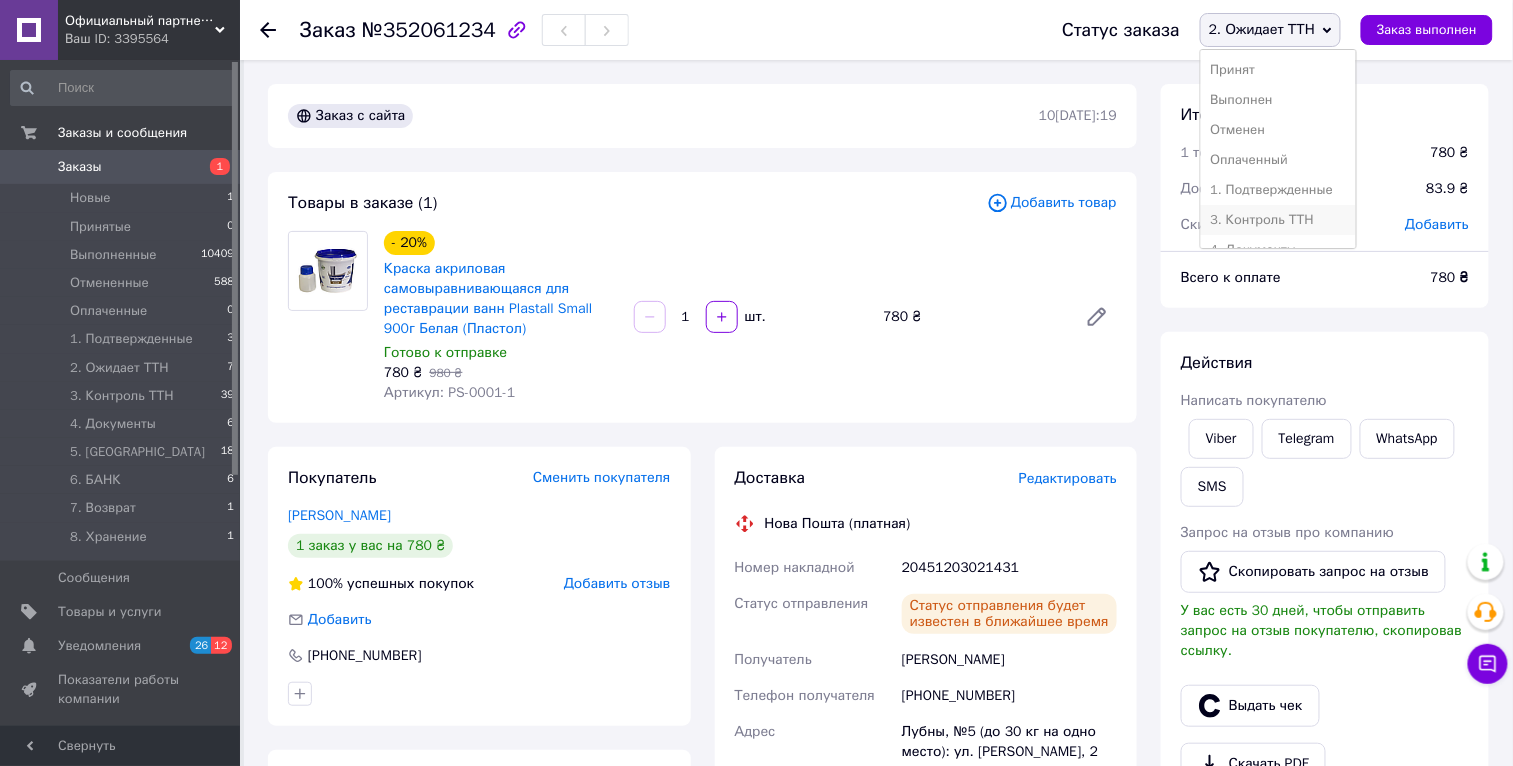 click on "3. Контроль ТТН" at bounding box center (1278, 220) 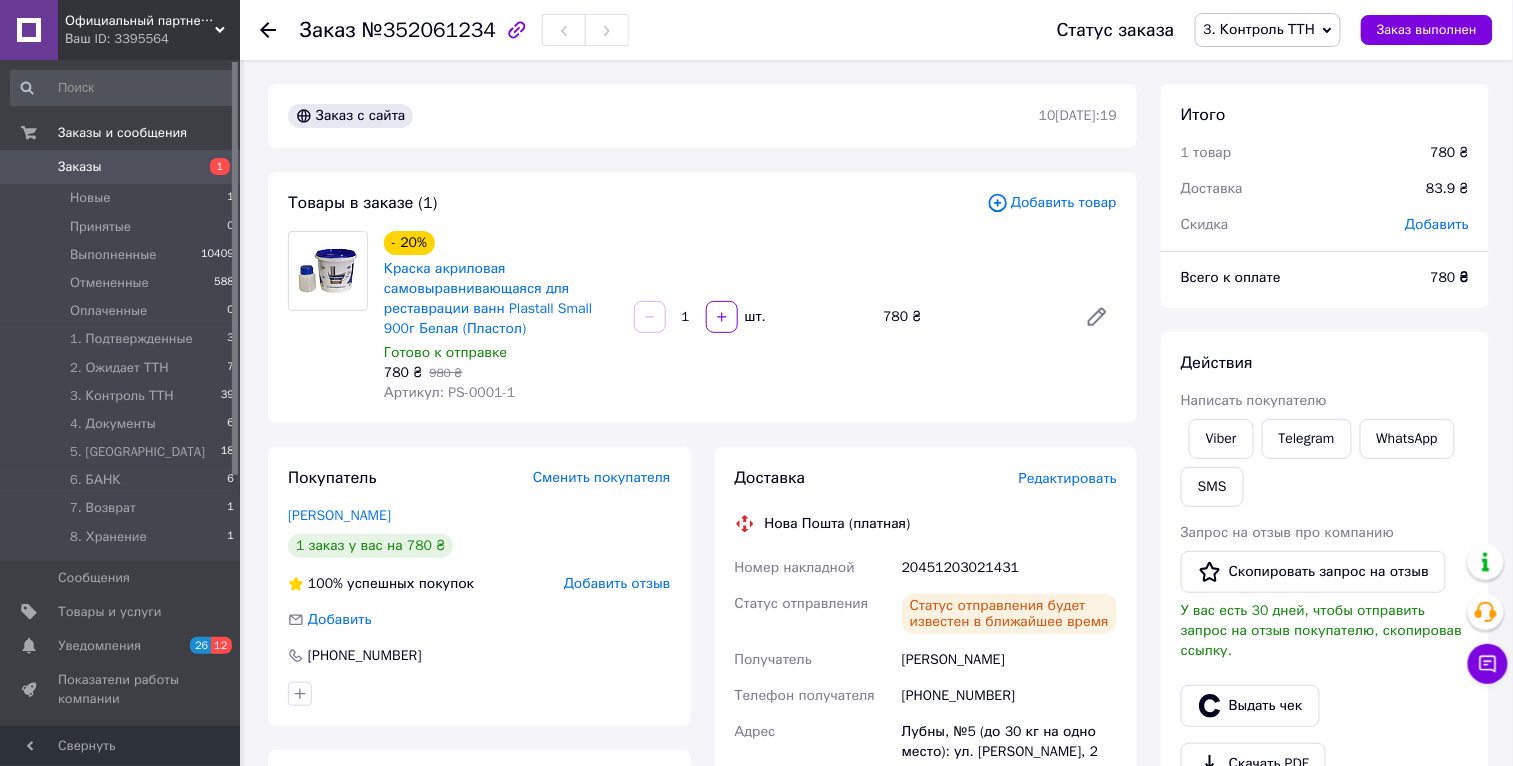 click on "Заказы 1" at bounding box center [123, 167] 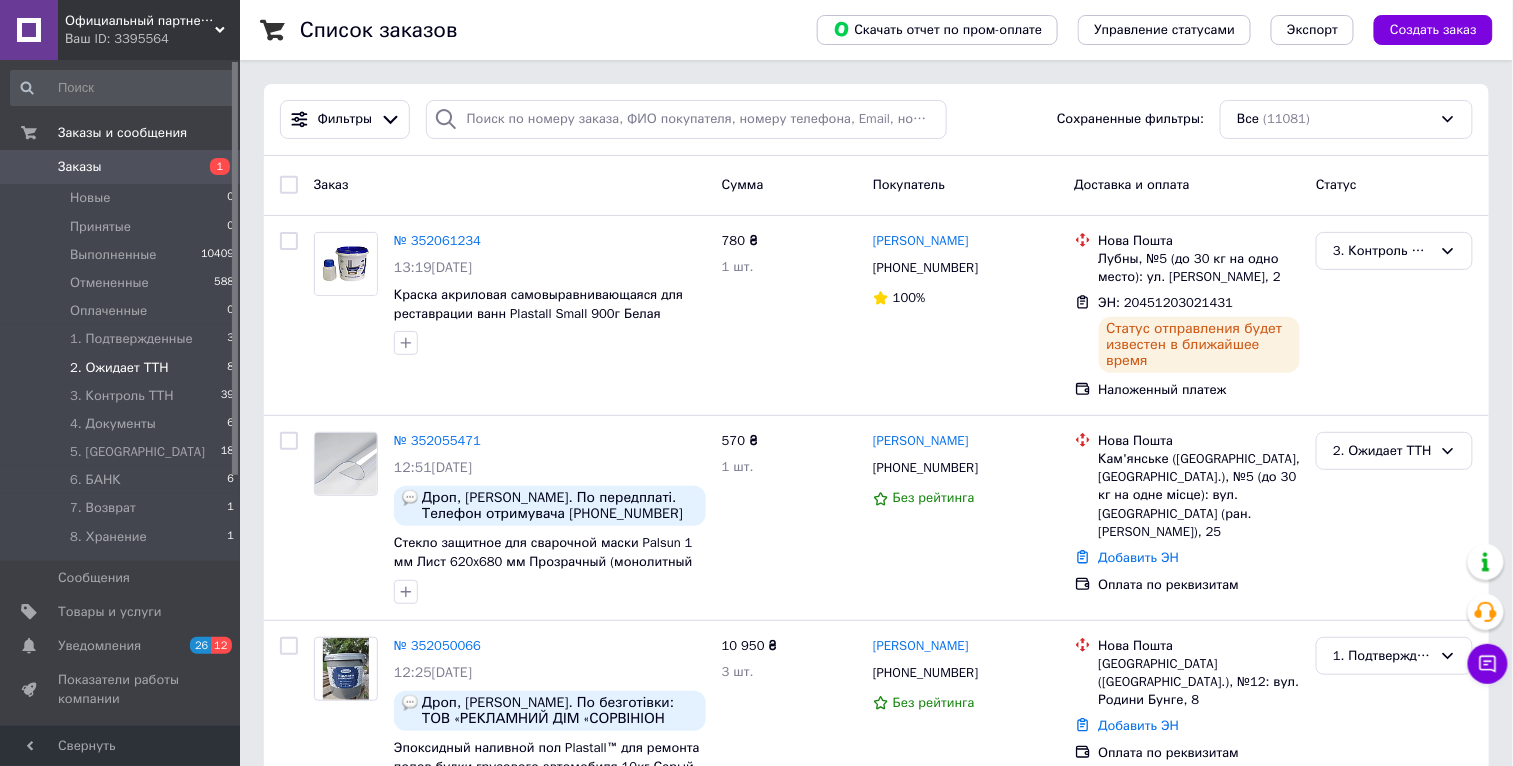 click on "2. Ожидает ТТН 8" at bounding box center (123, 368) 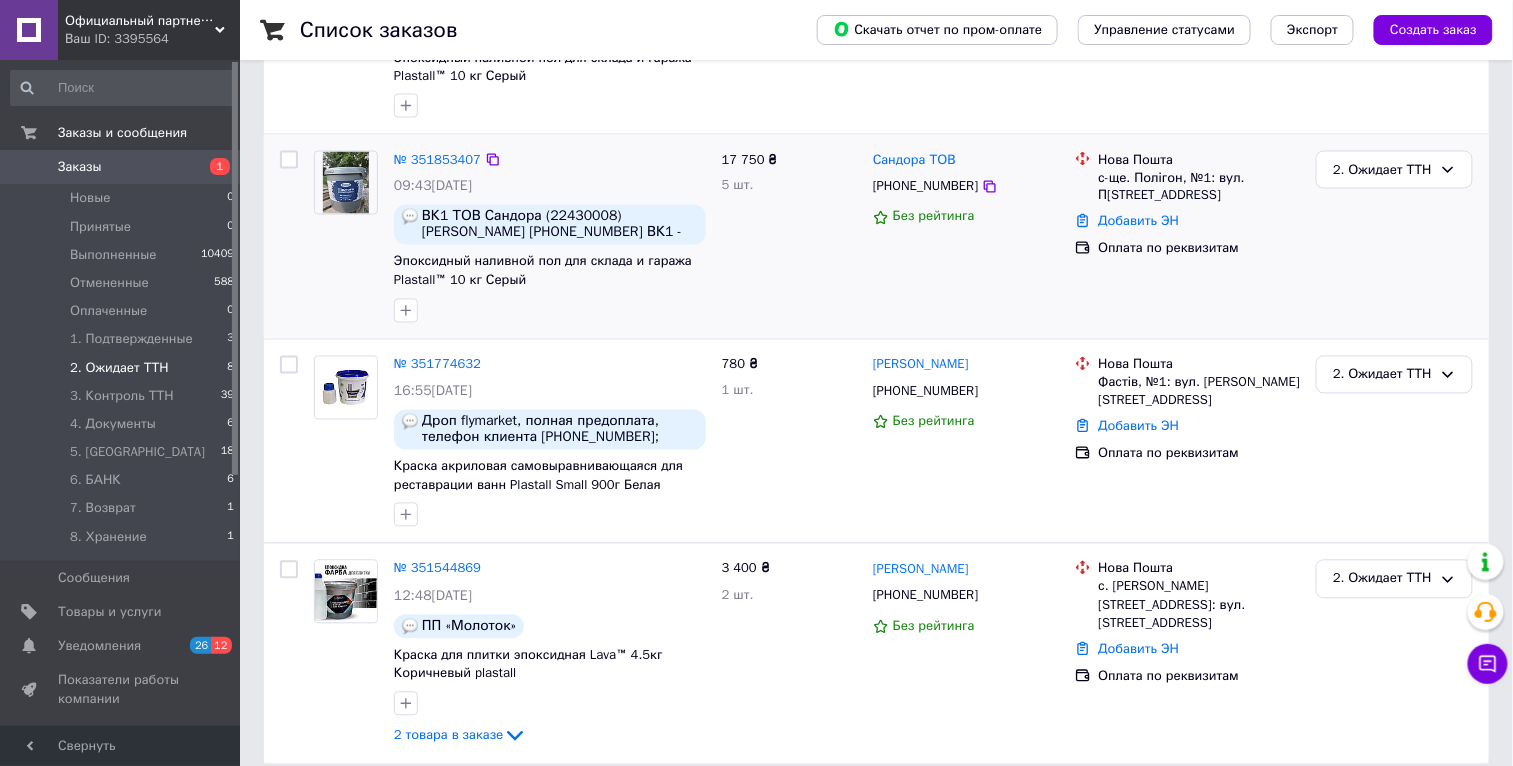 scroll, scrollTop: 1007, scrollLeft: 0, axis: vertical 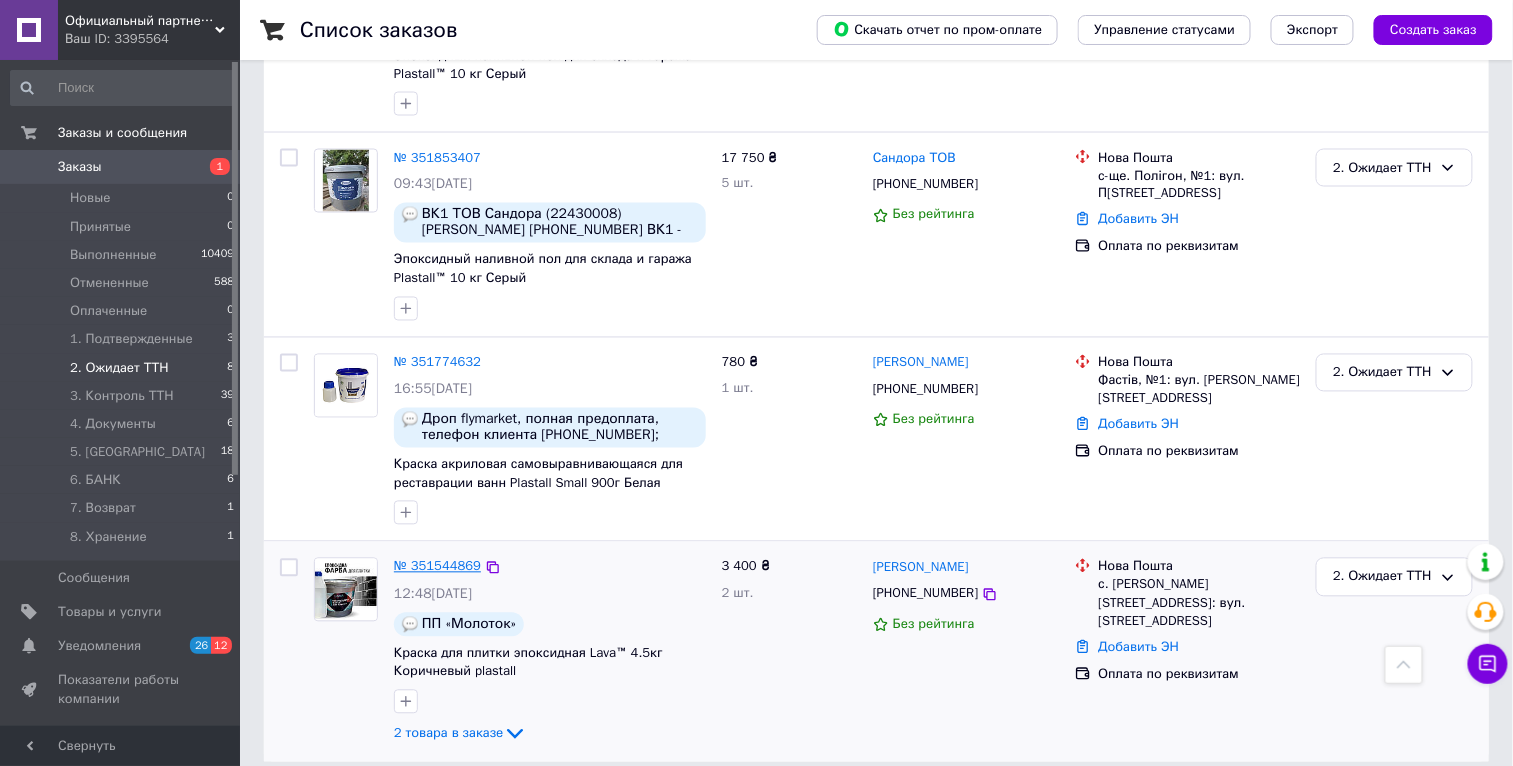 click on "№ 351544869" at bounding box center (437, 566) 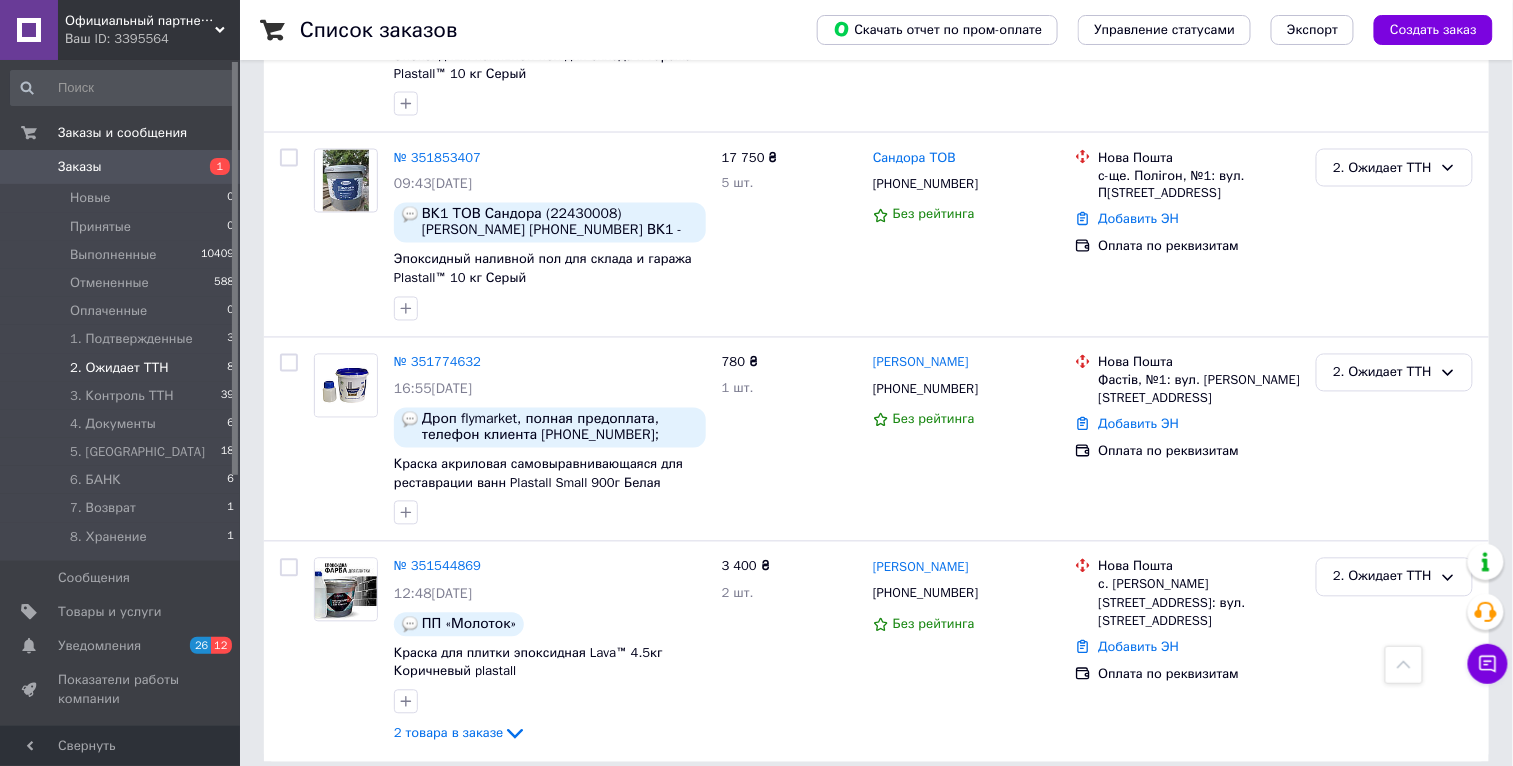 click on "Официальный партнер Plastall [GEOGRAPHIC_DATA]" at bounding box center (140, 21) 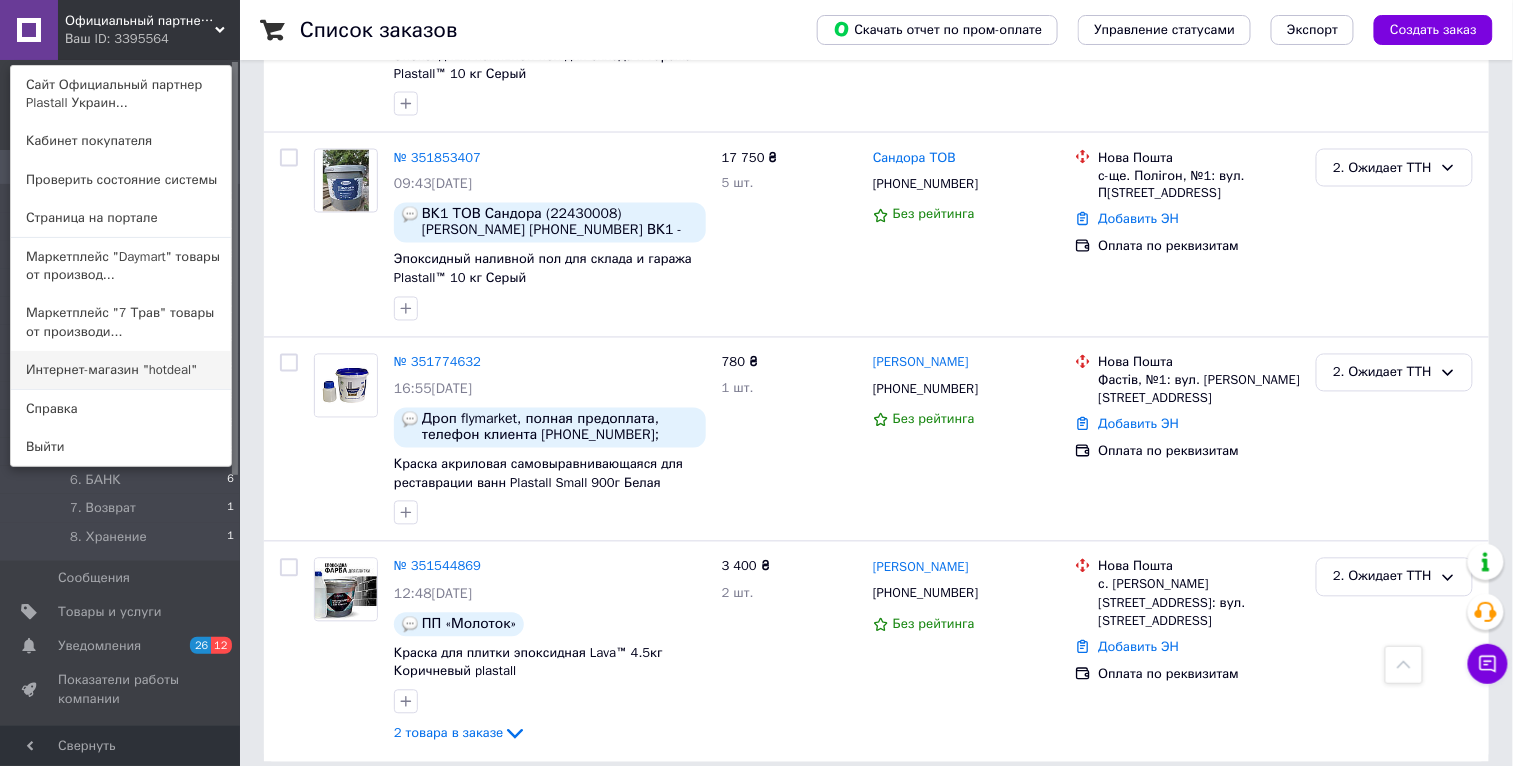 click on "Интернет-магазин "hotdeal"" at bounding box center [121, 370] 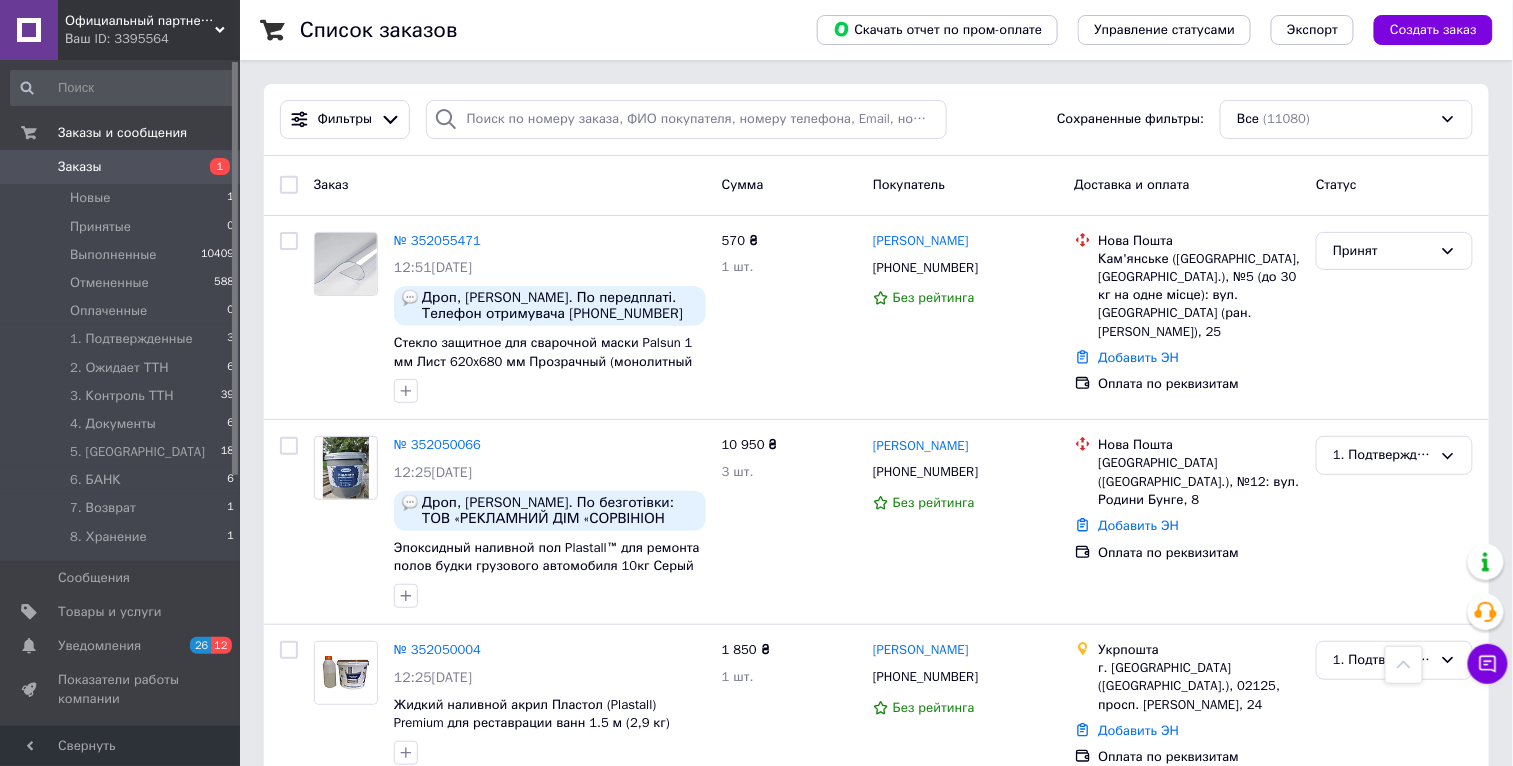 scroll, scrollTop: 18062, scrollLeft: 0, axis: vertical 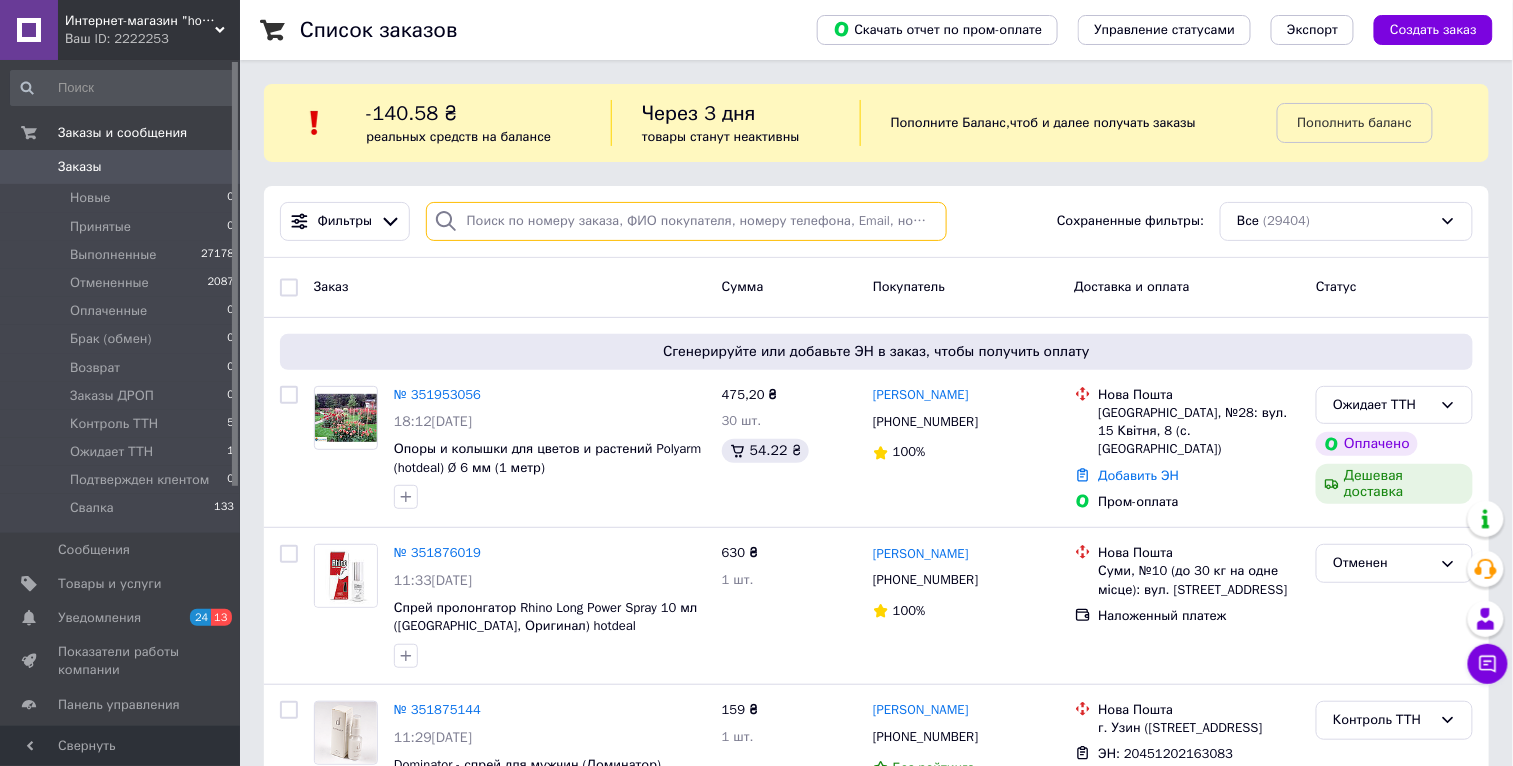 click at bounding box center (686, 221) 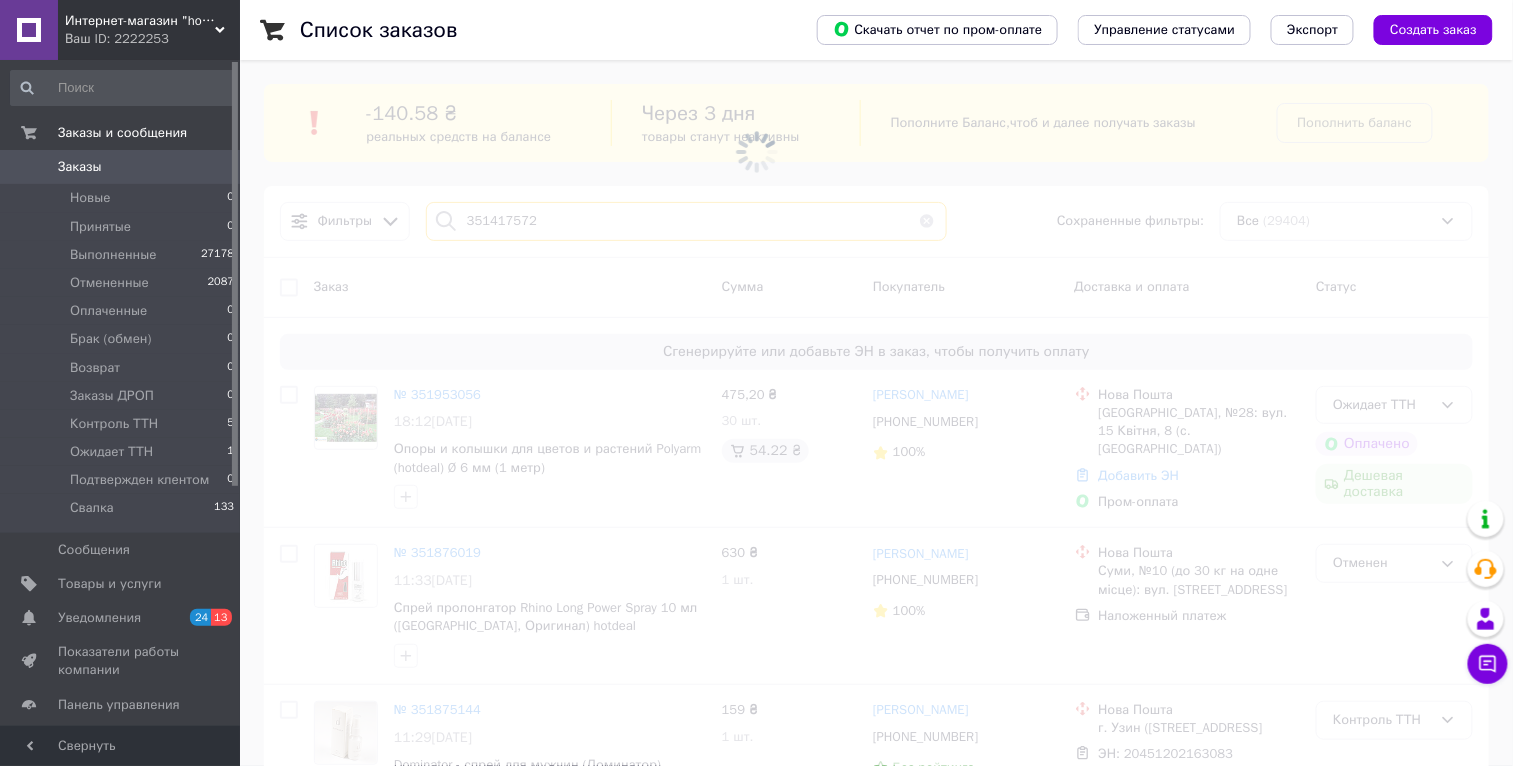 type on "351417572" 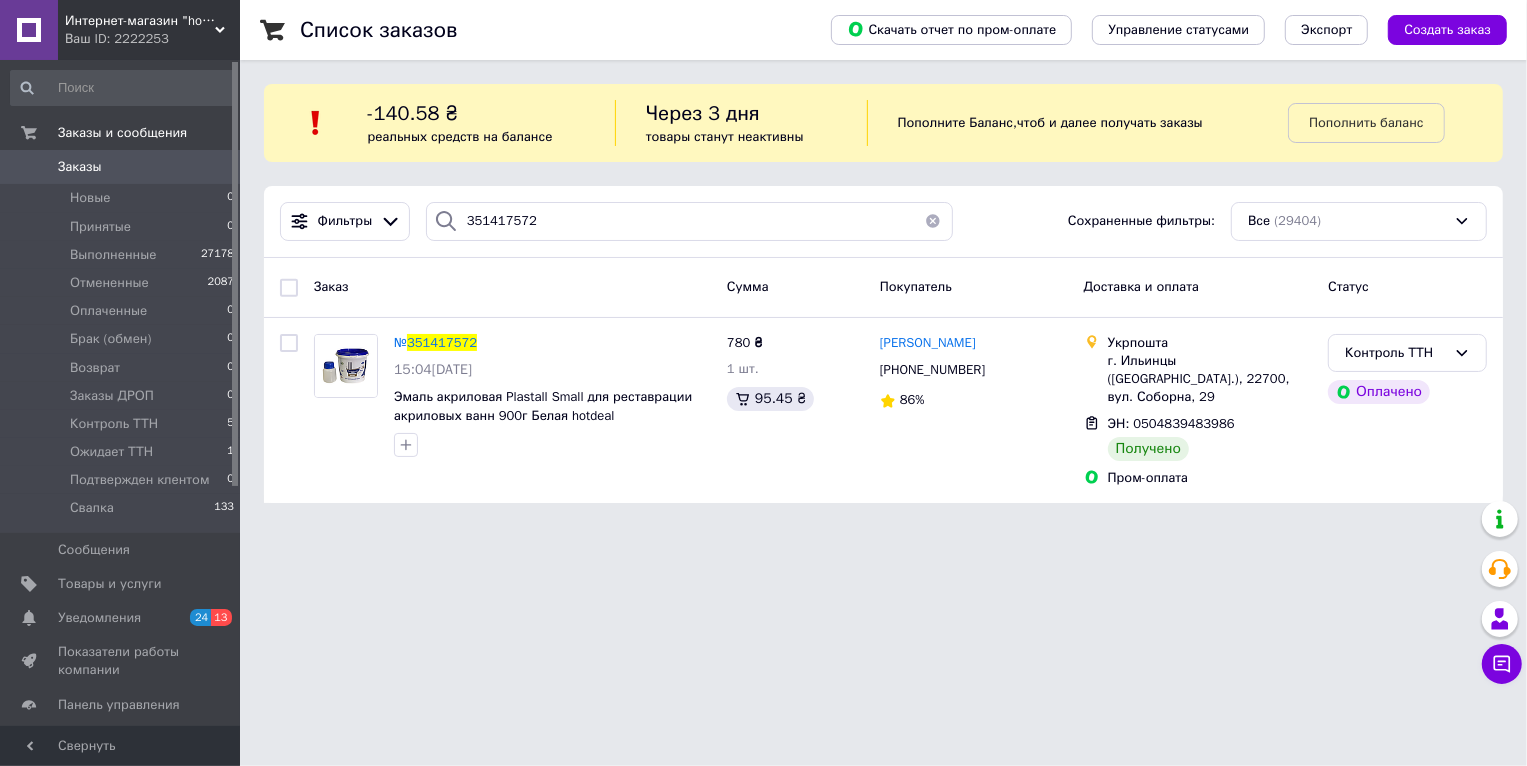click on "Ваш ID: 2222253" at bounding box center [152, 39] 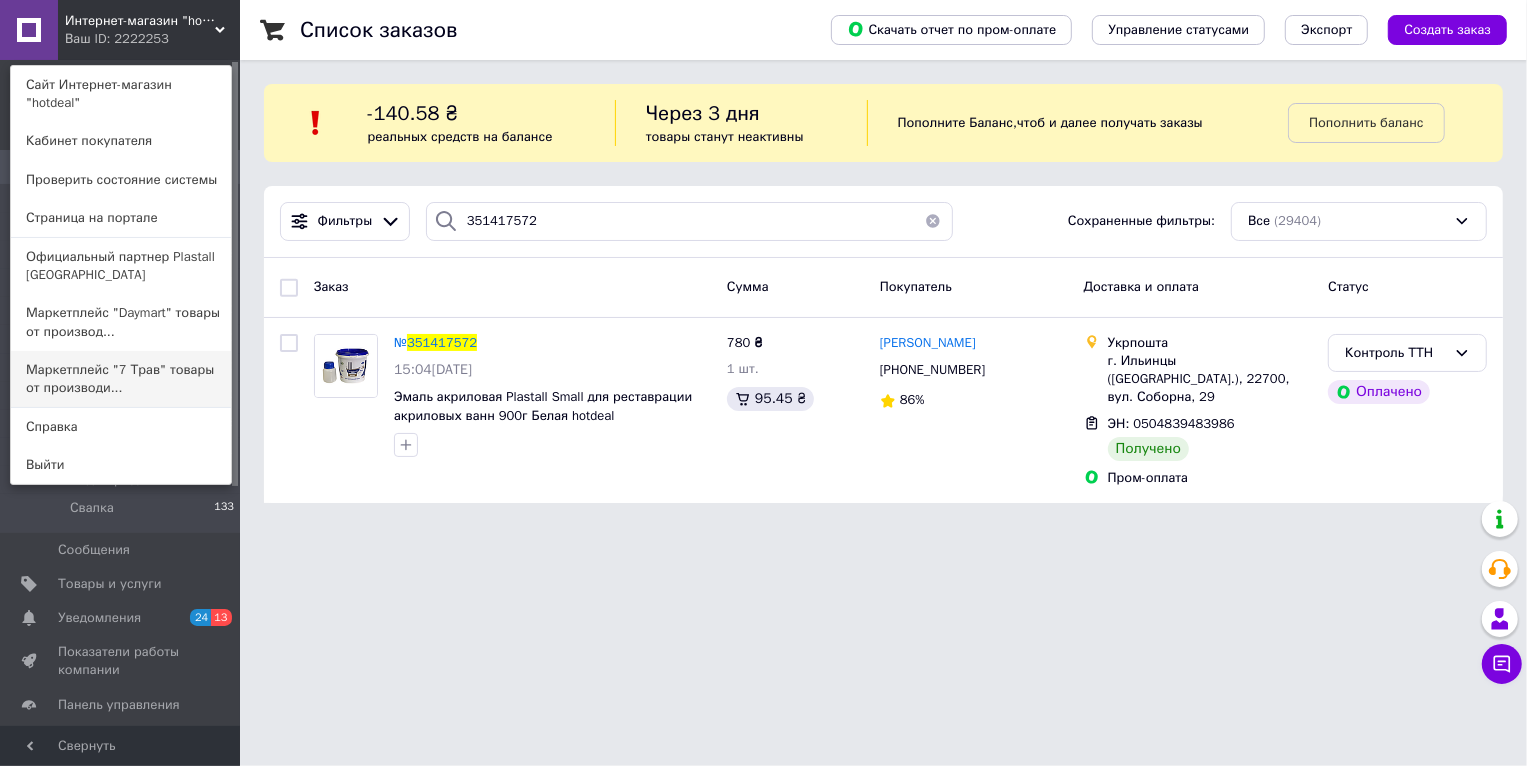 click on "Маркетплейс "7 Трав" товары от производи..." at bounding box center (121, 379) 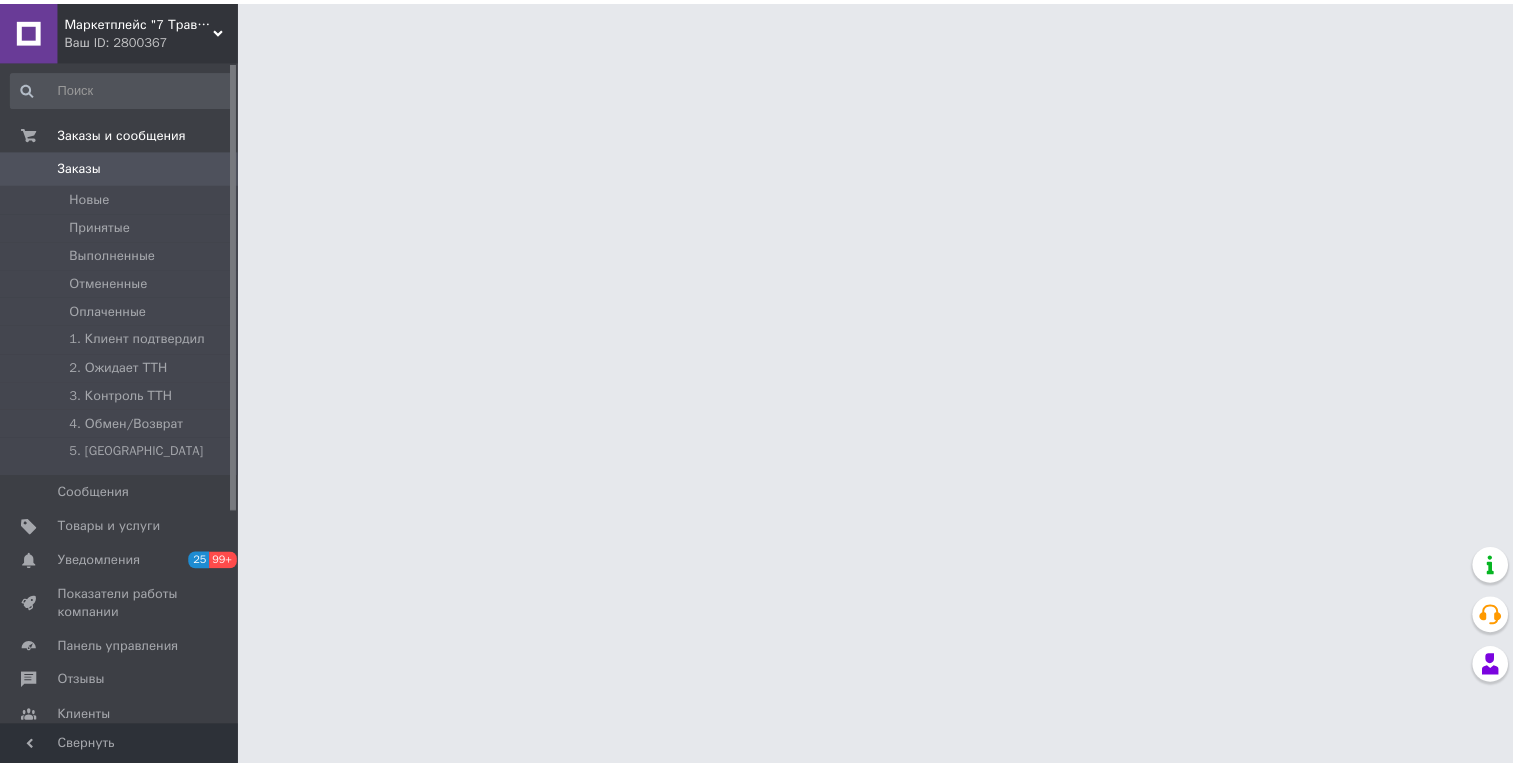 scroll, scrollTop: 0, scrollLeft: 0, axis: both 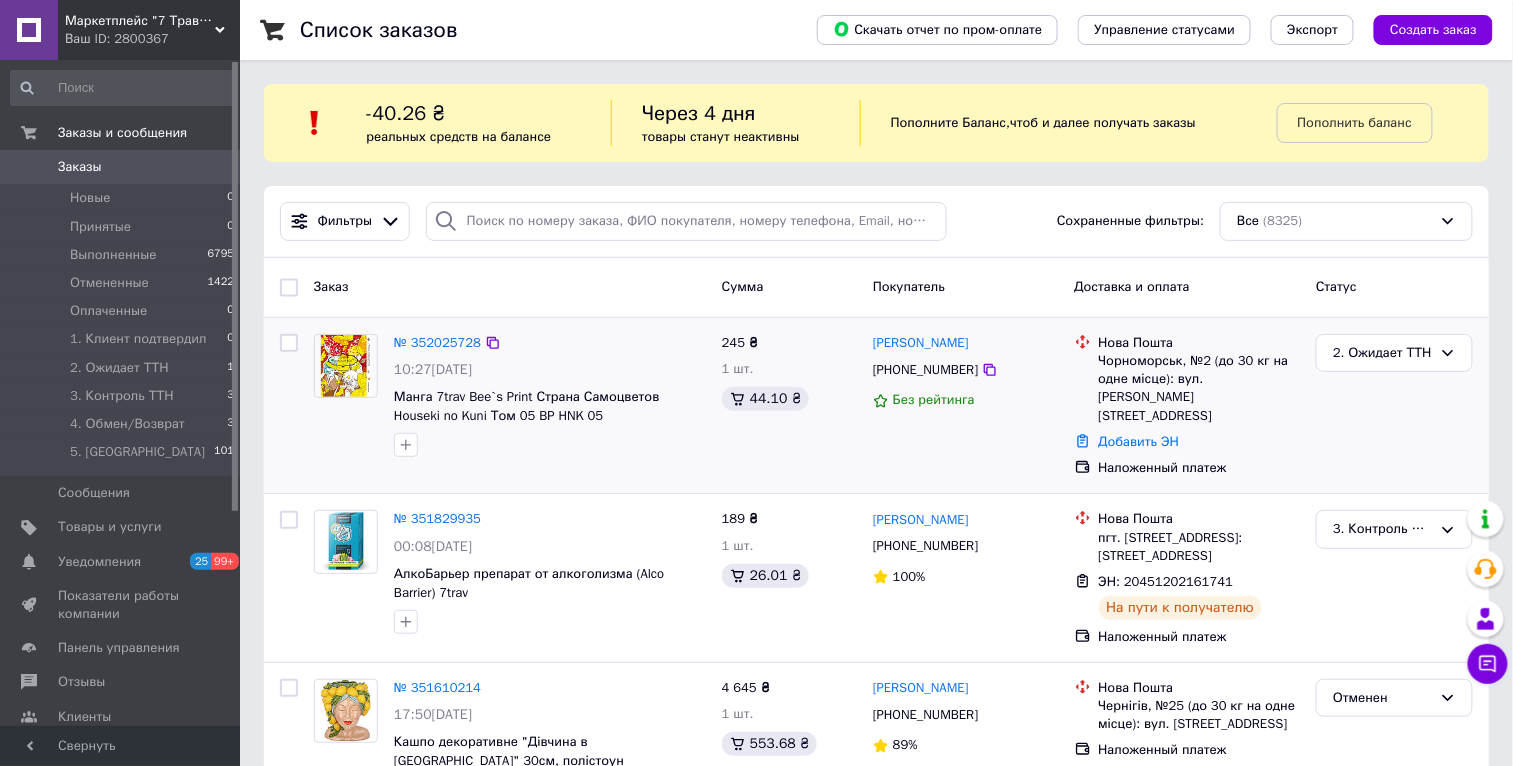 click on "№ 352025728 10:27[DATE] Манга 7trav Bee`s Print Страна Самоцветов Houseki no Kuni Том 05 BP HNK 05 245 ₴ 1 шт. 44.10 ₴ [PERSON_NAME] [PHONE_NUMBER] Без рейтинга Нова Пошта Чорноморськ, №2 (до 30 кг на одне місце): вул. [PERSON_NAME], 21а Добавить ЭН Наложенный платеж 2. Ожидает ТТН" at bounding box center (876, 406) 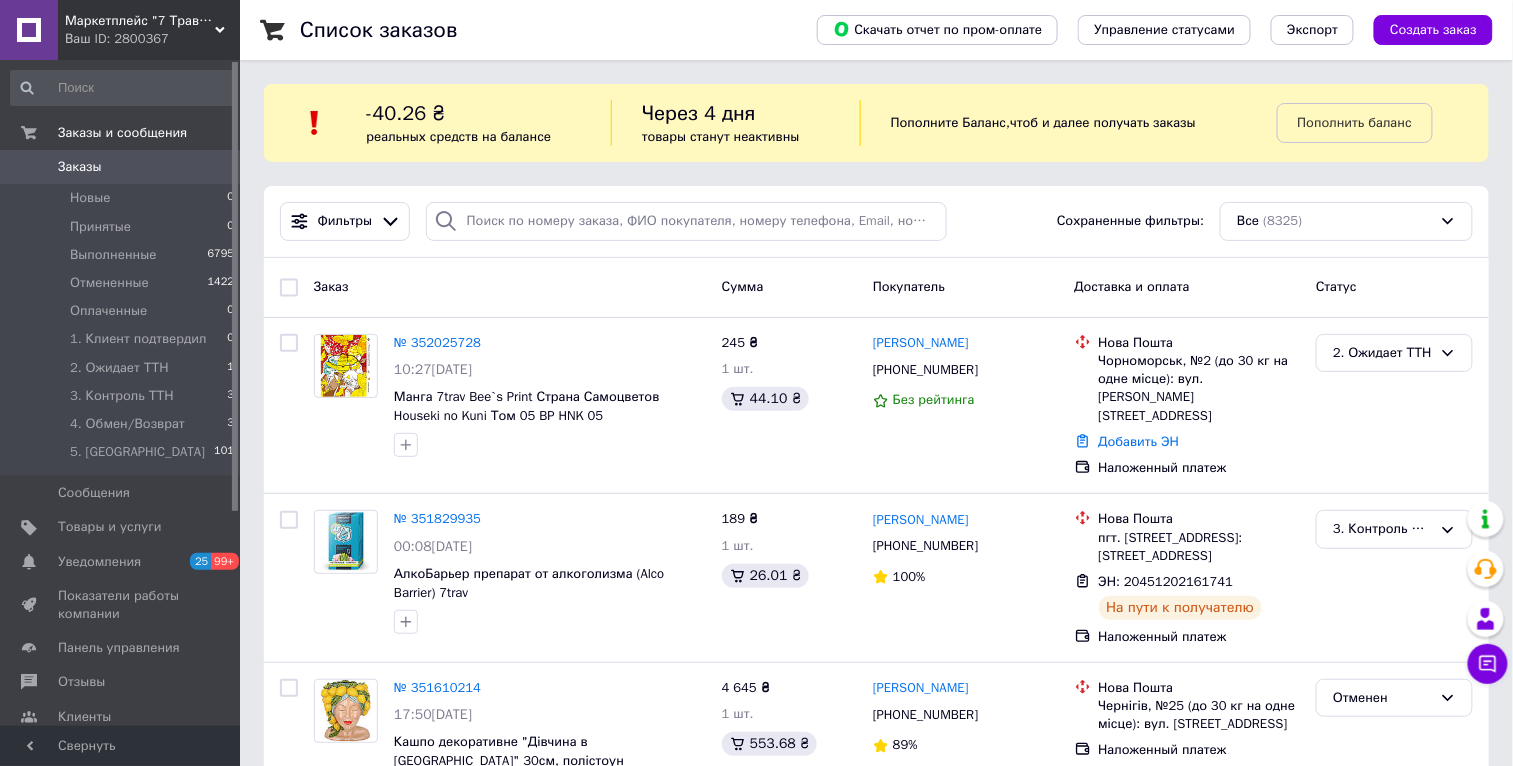 click on "Маркетплейс "7 Трав" товары от производителей [GEOGRAPHIC_DATA], [GEOGRAPHIC_DATA] и [GEOGRAPHIC_DATA]" at bounding box center [140, 21] 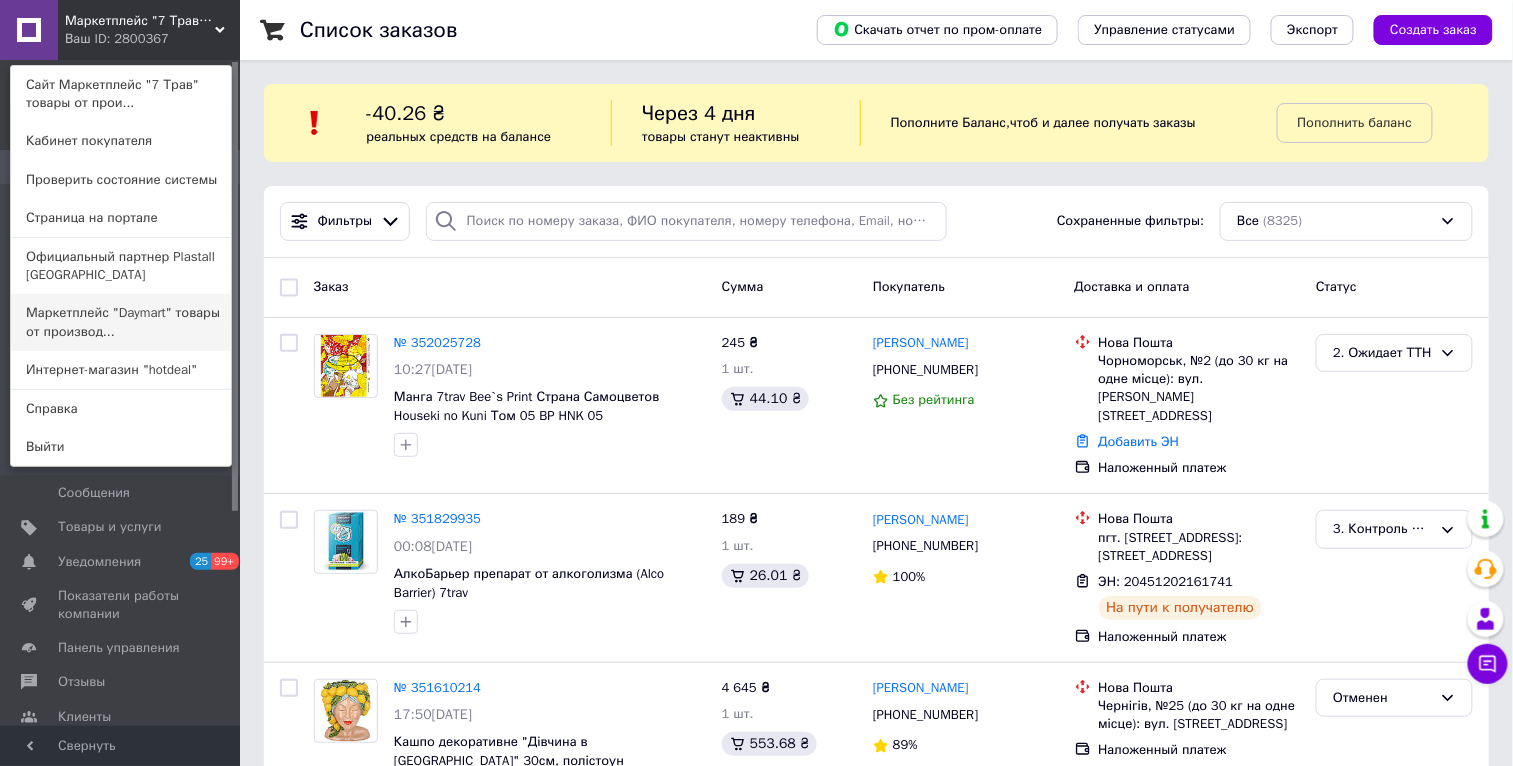 click on "Маркетплейс "Daymart" товары от производ..." at bounding box center [121, 322] 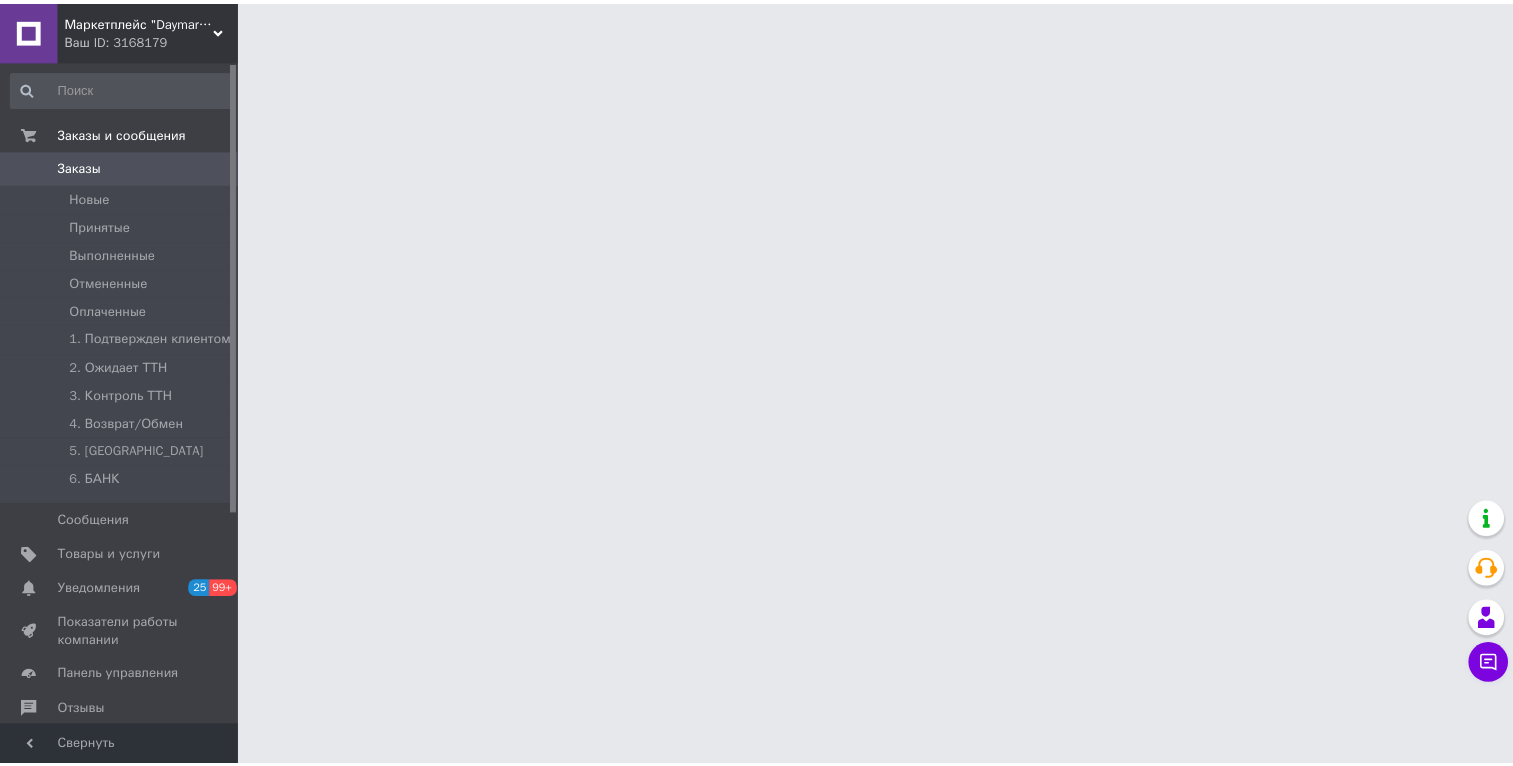 scroll, scrollTop: 0, scrollLeft: 0, axis: both 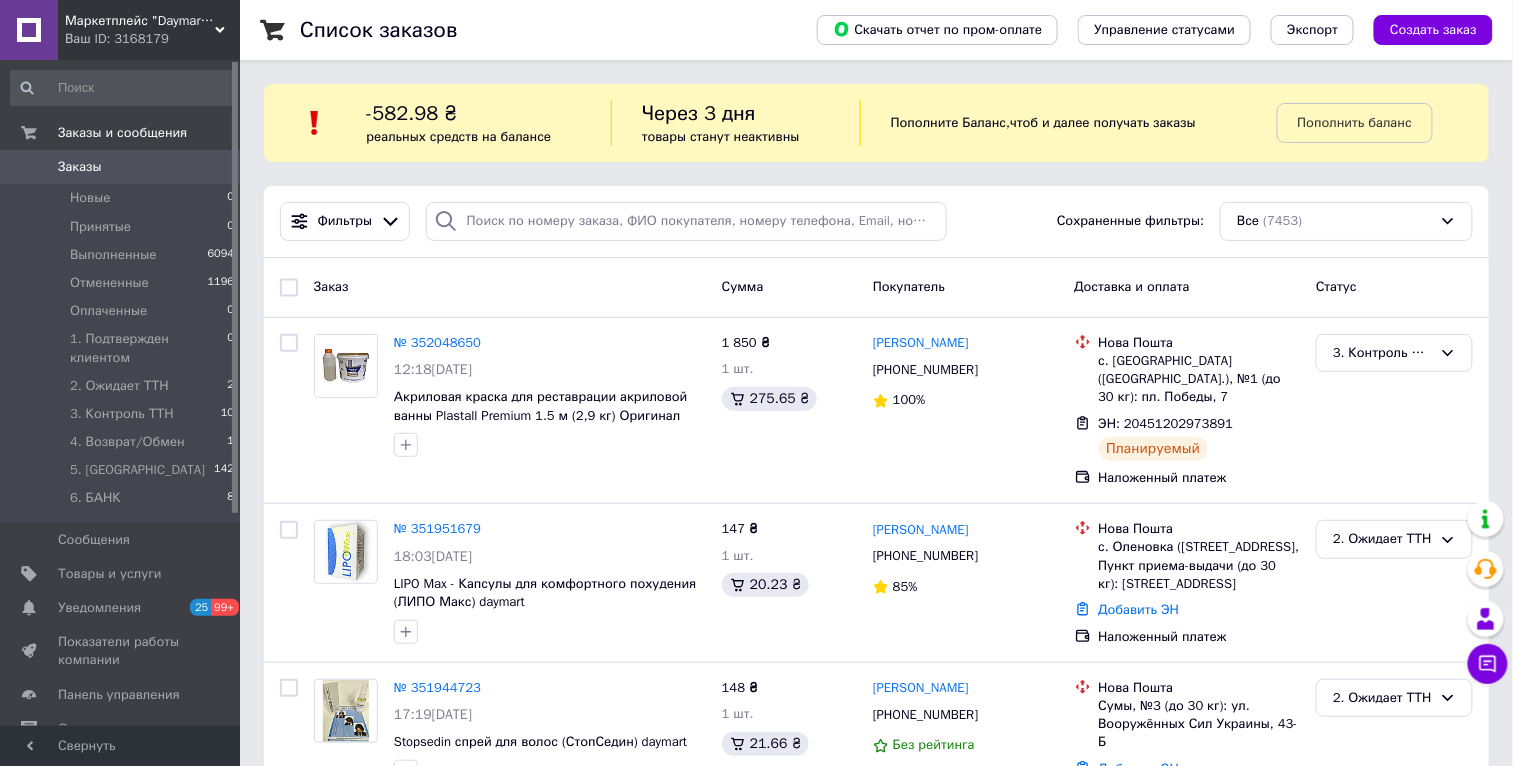 click on "Маркетплейс "Daymart" товары от производителей [GEOGRAPHIC_DATA], [GEOGRAPHIC_DATA] и [GEOGRAPHIC_DATA]" at bounding box center (140, 21) 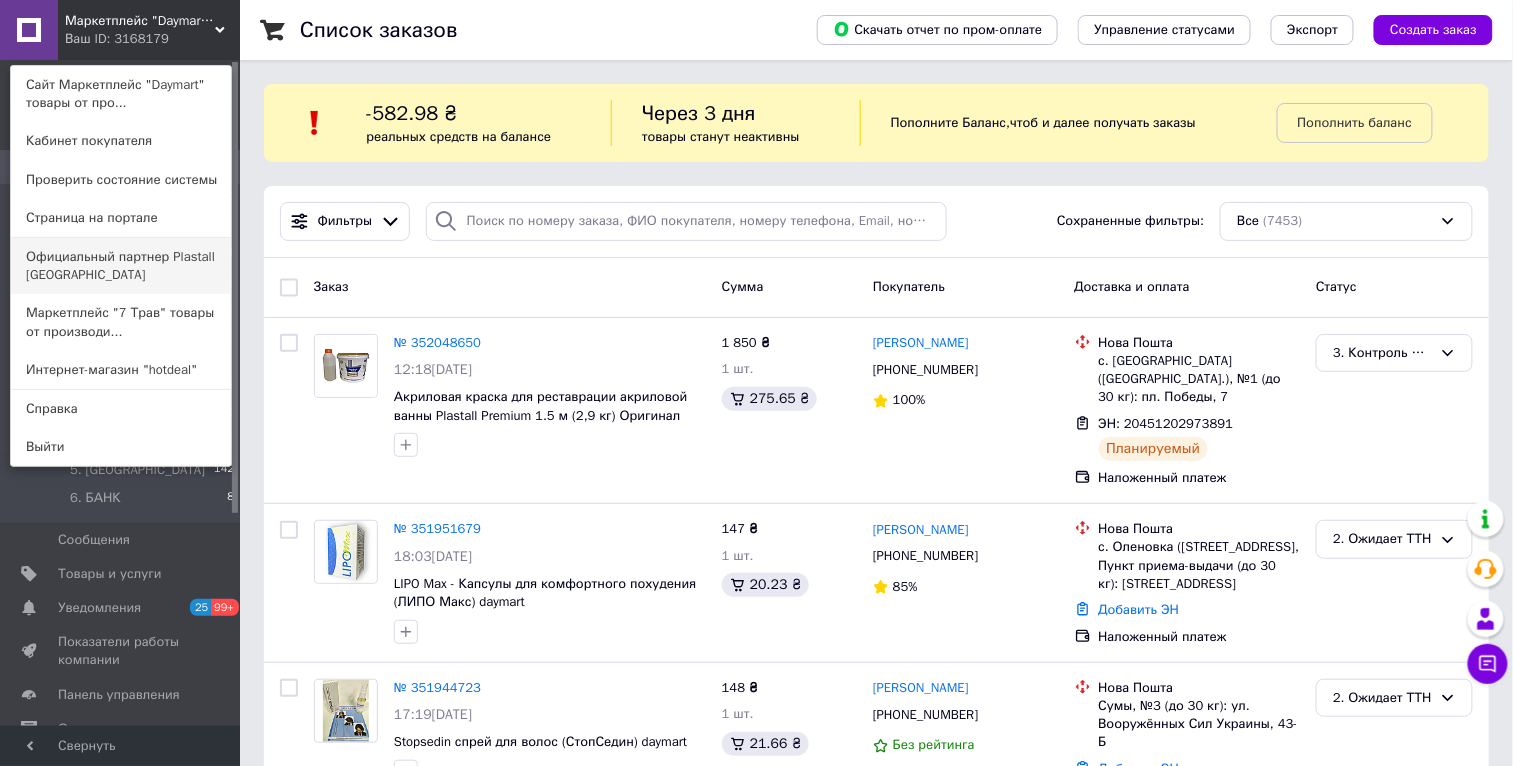 click on "Официальный партнер Plastall [GEOGRAPHIC_DATA]" at bounding box center [121, 266] 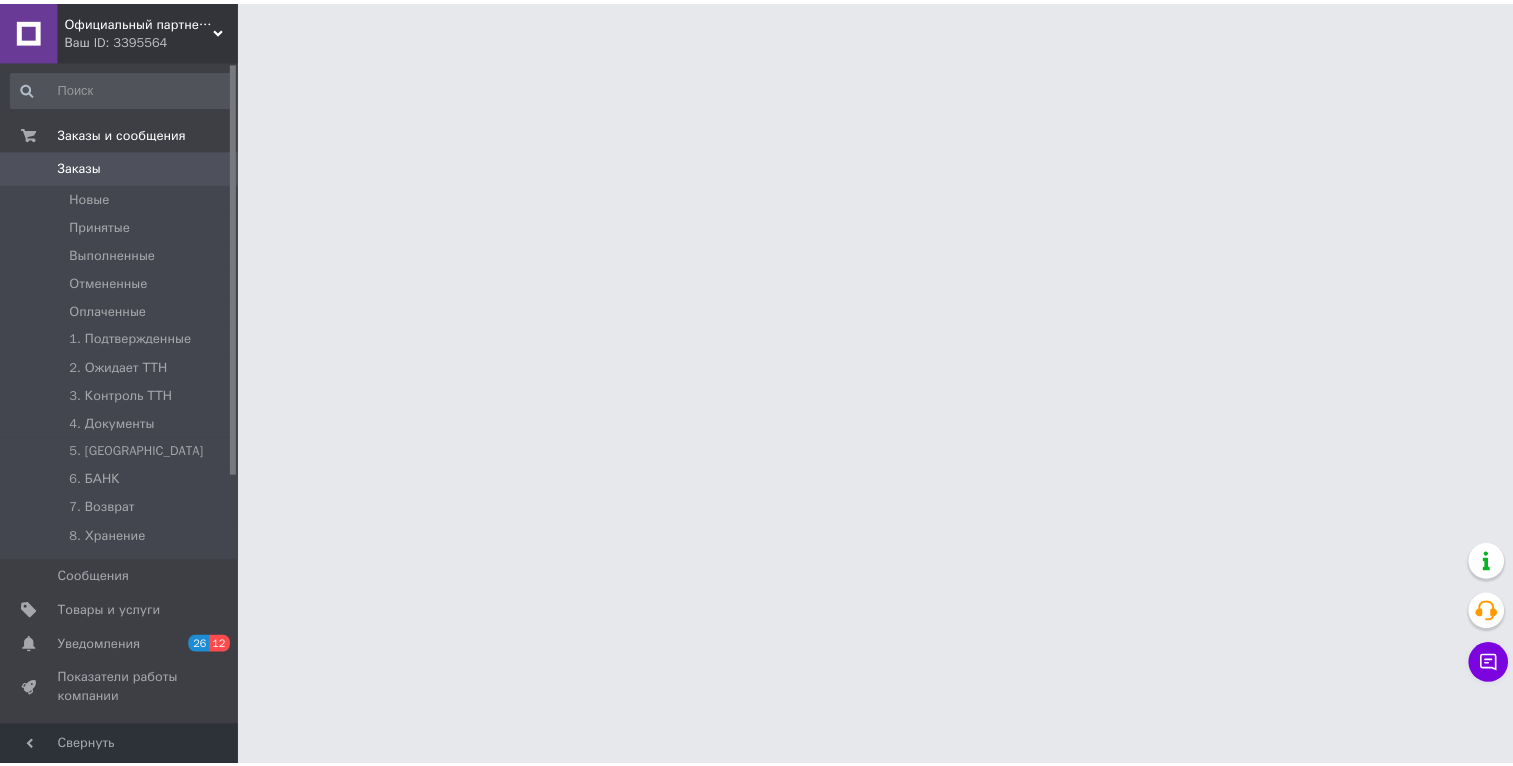 scroll, scrollTop: 0, scrollLeft: 0, axis: both 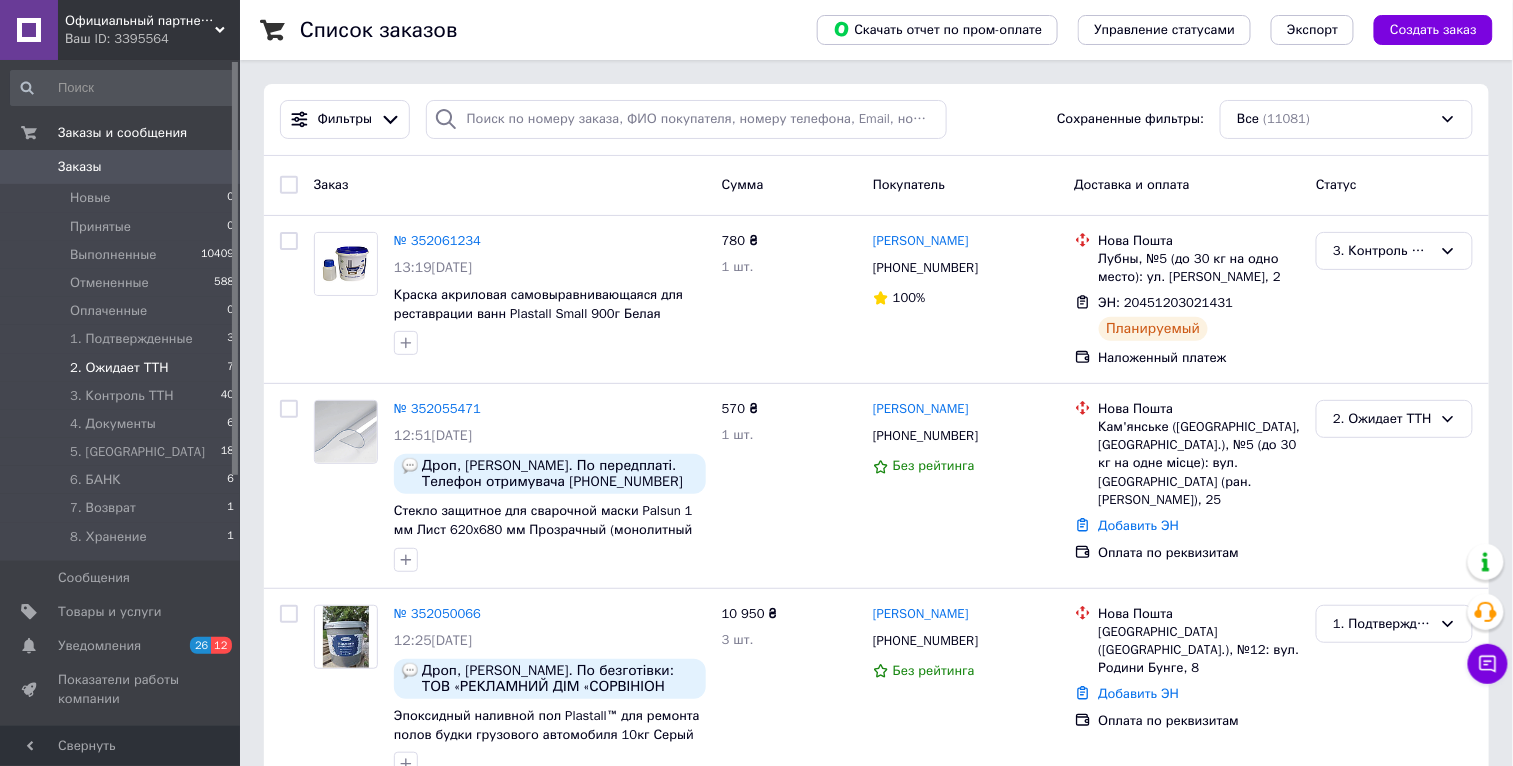 click on "2. Ожидает ТТН" at bounding box center (119, 368) 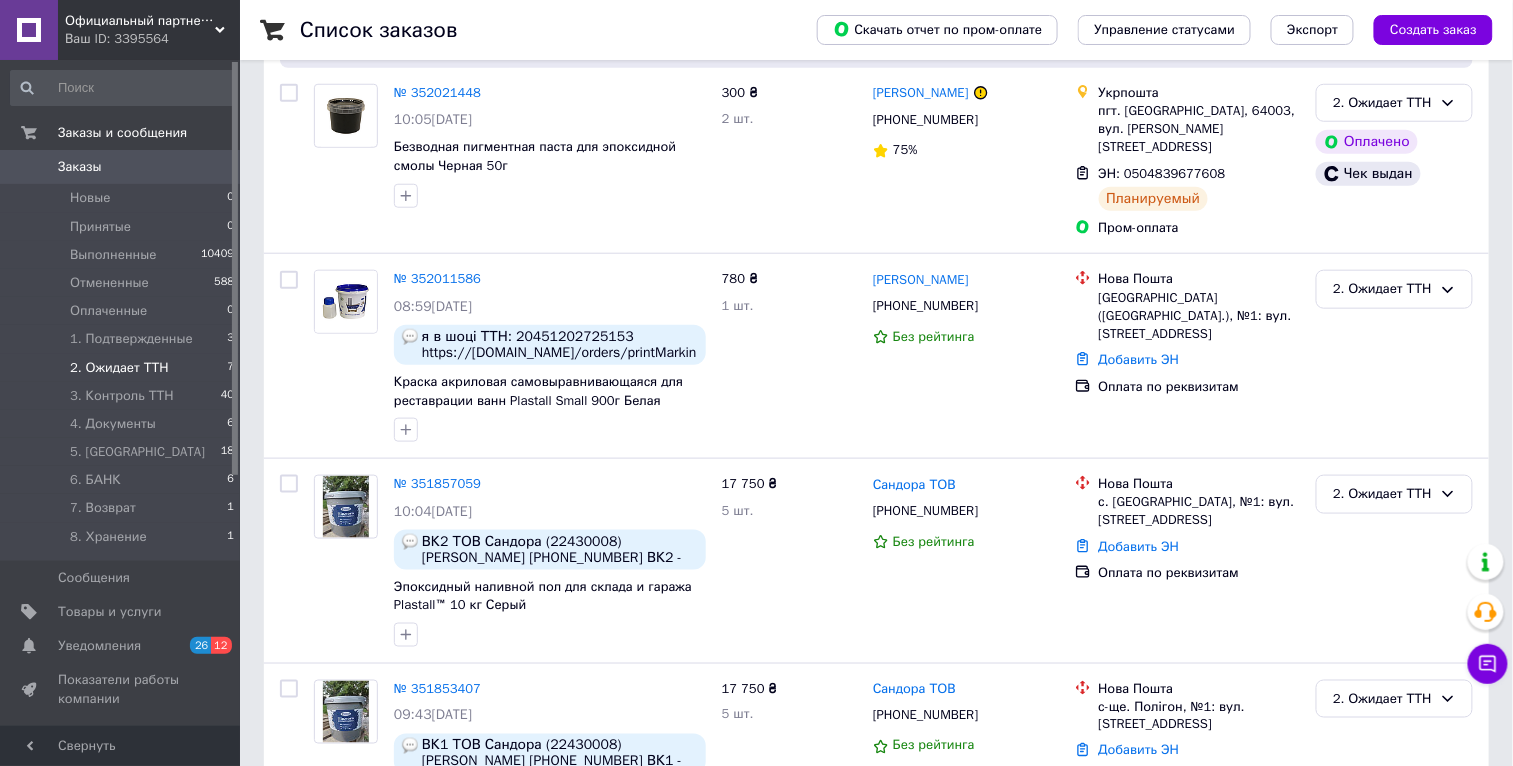 scroll, scrollTop: 1007, scrollLeft: 0, axis: vertical 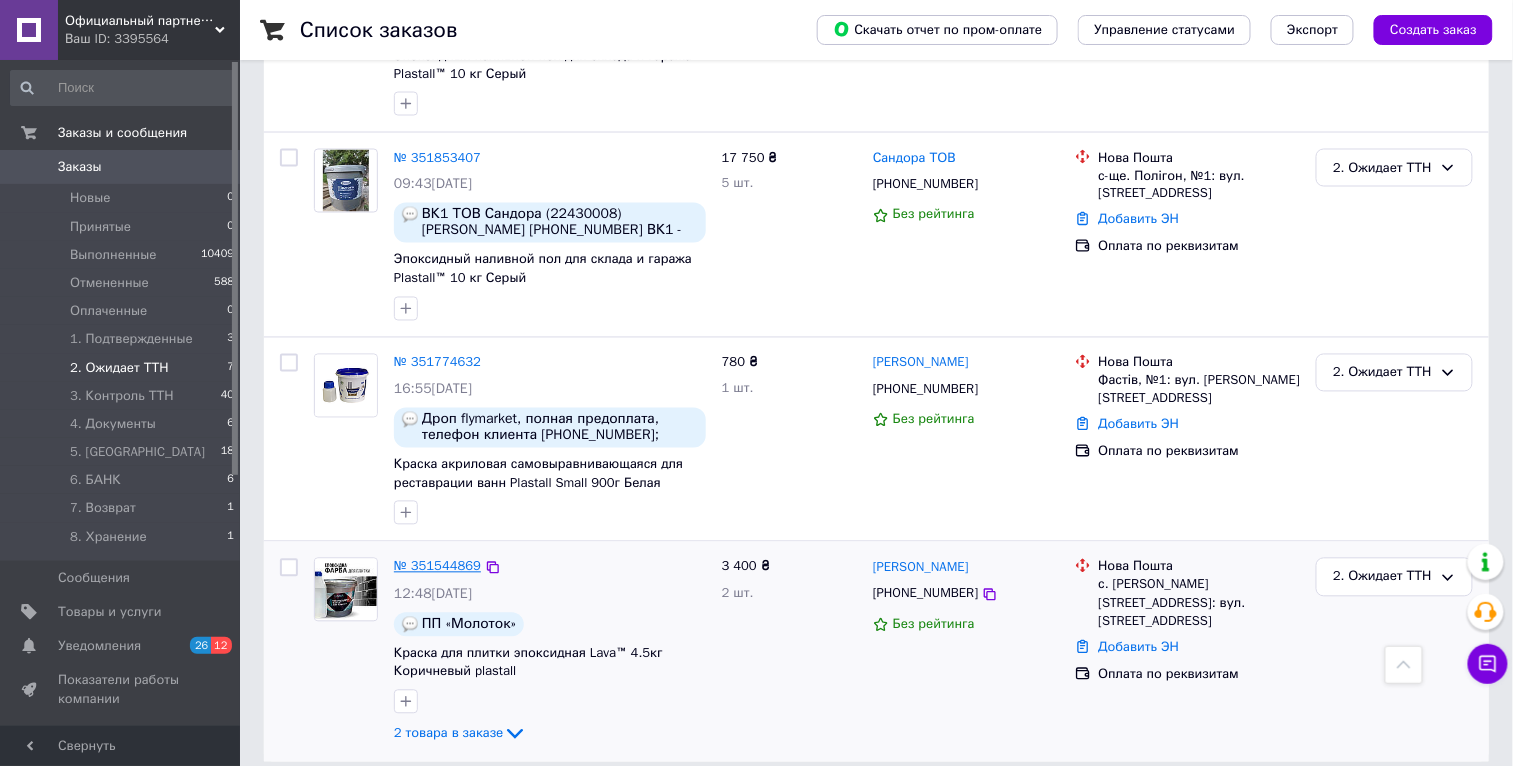 click on "№ 351544869" at bounding box center [437, 566] 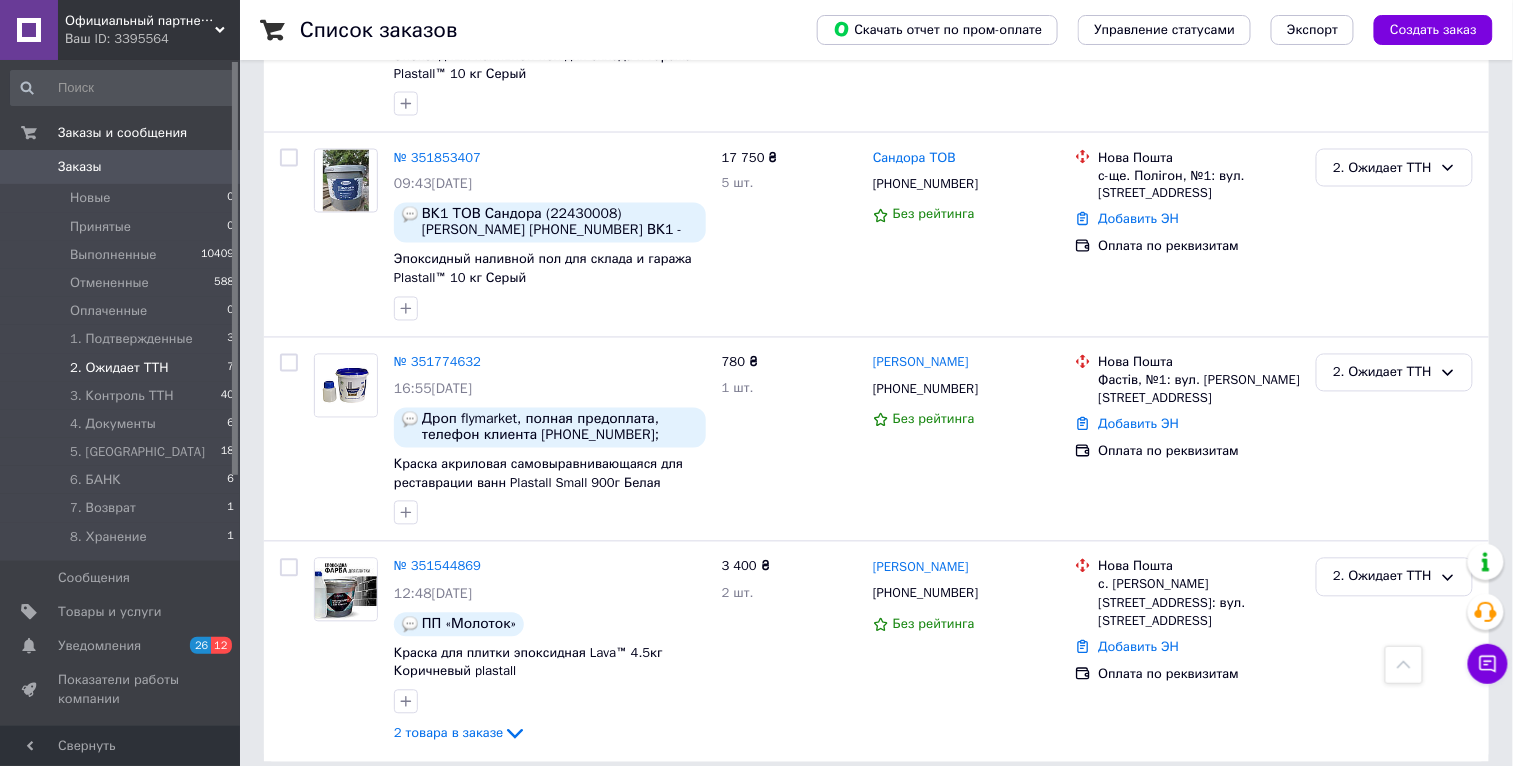 scroll, scrollTop: 0, scrollLeft: 0, axis: both 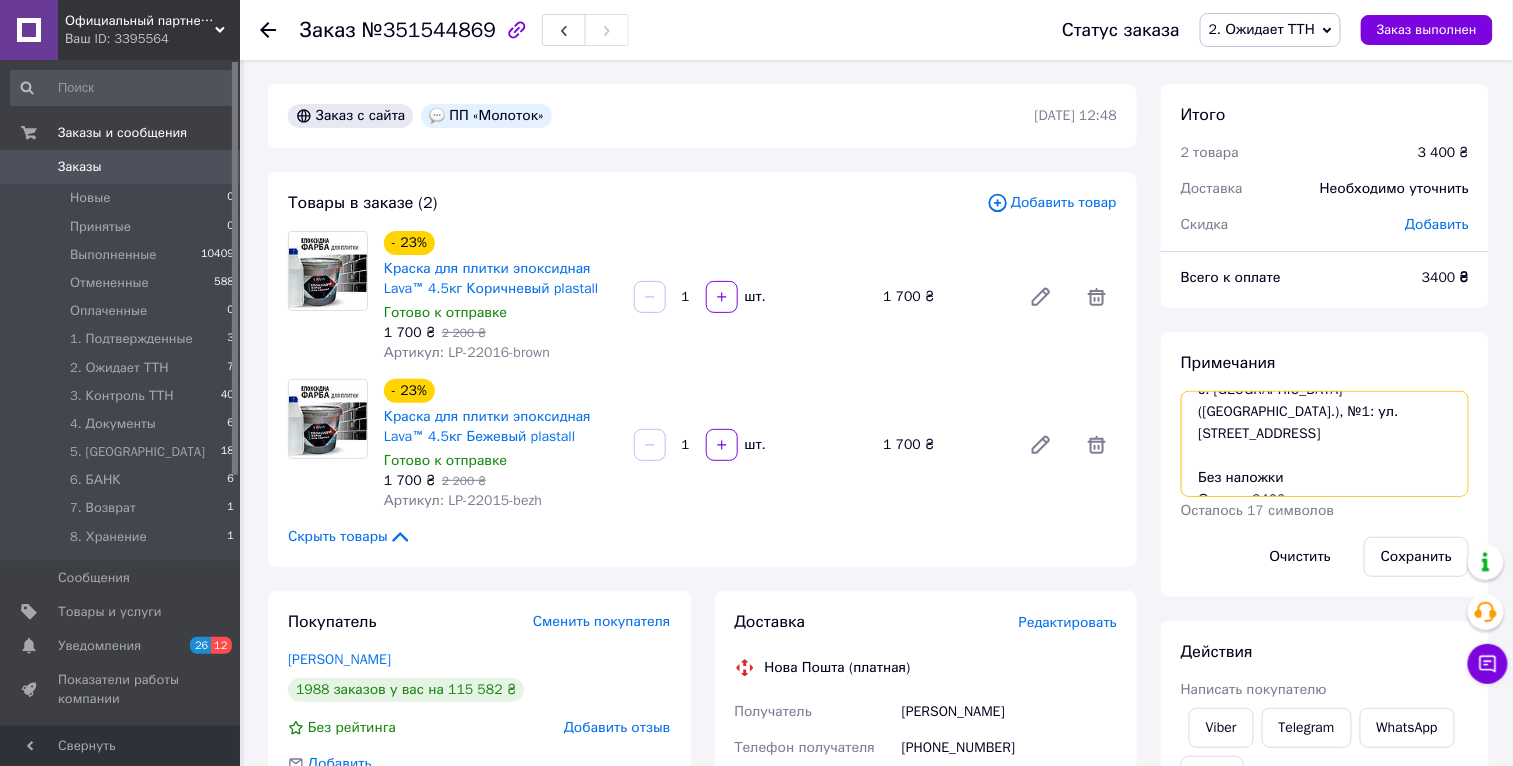 click on "опл на ФОП Макс 2600 грн 10/07
1шт - Краска для плитки MG 4.5кг Коричневый
1шт - Краска для плитки MG 4.5кг Бежевый
ПП «Молоток» ЄДРПОУ: 36474100
Осадчук Олексій
067 430 92 26
с. Медвежье Ушко (Вінницька обл.), №1: ул. Школьная, 8
Без наложки
Оценка 3400 грн
Оплата по безготівці" at bounding box center (1325, 444) 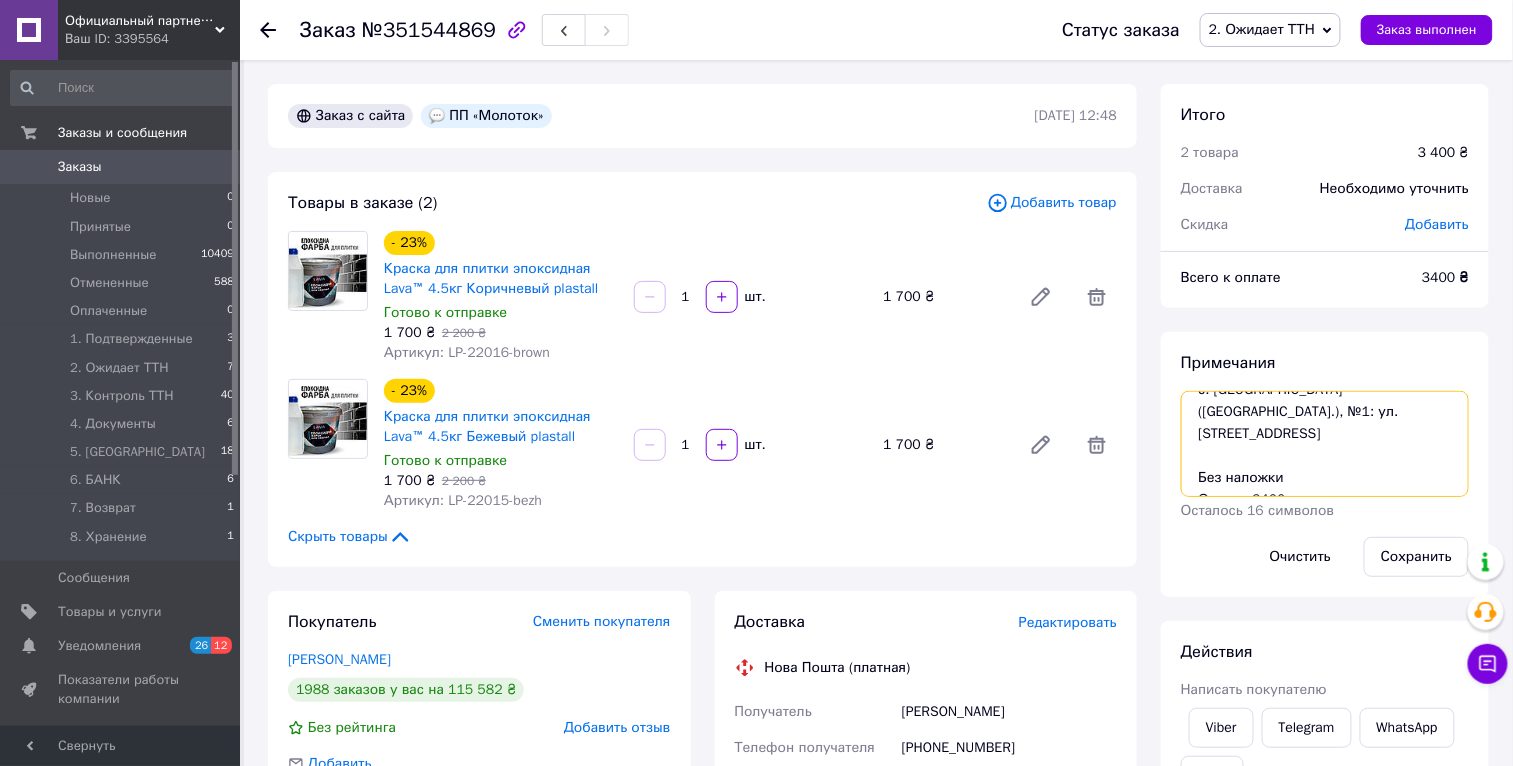 scroll, scrollTop: 296, scrollLeft: 0, axis: vertical 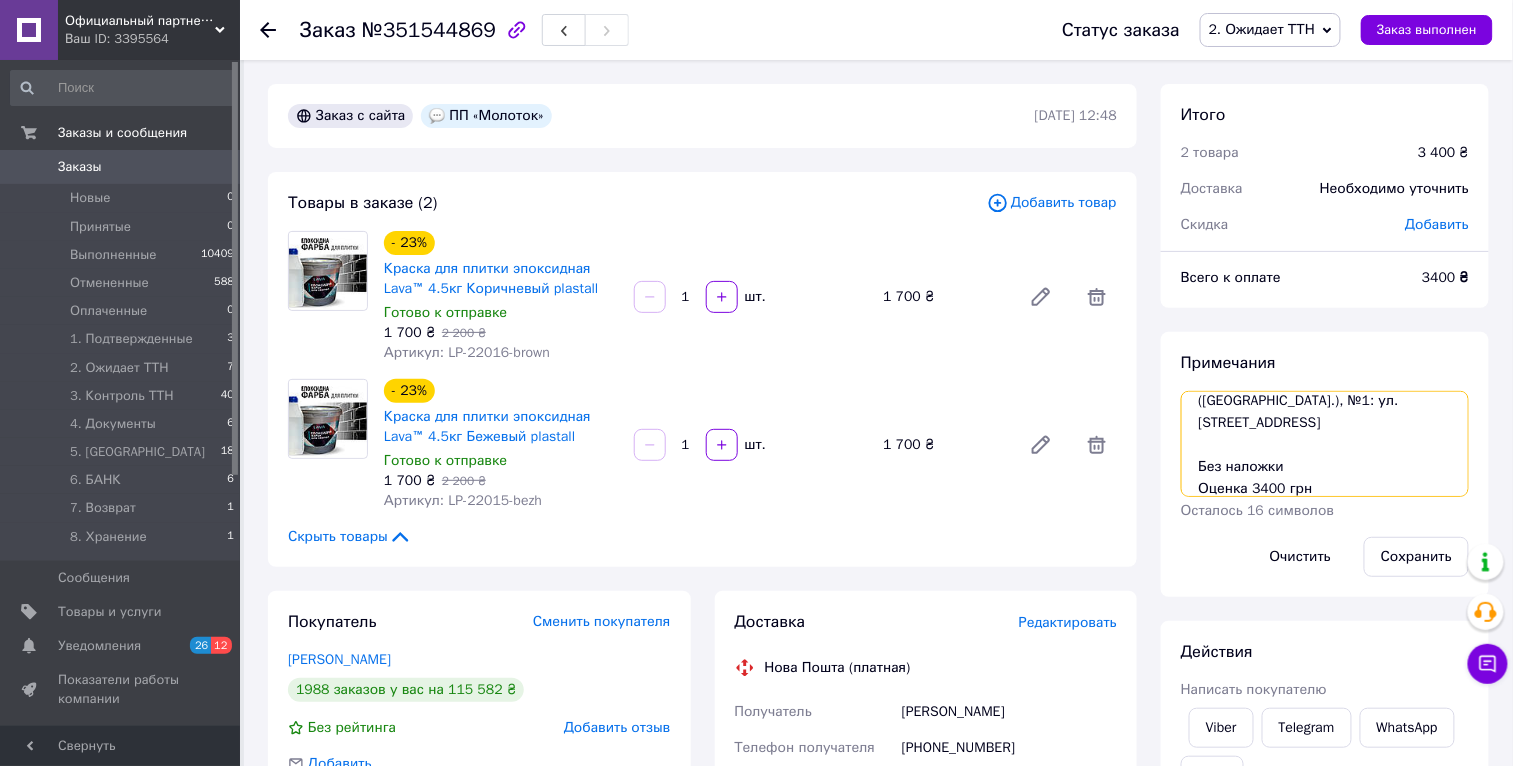 paste on "20451203080506" 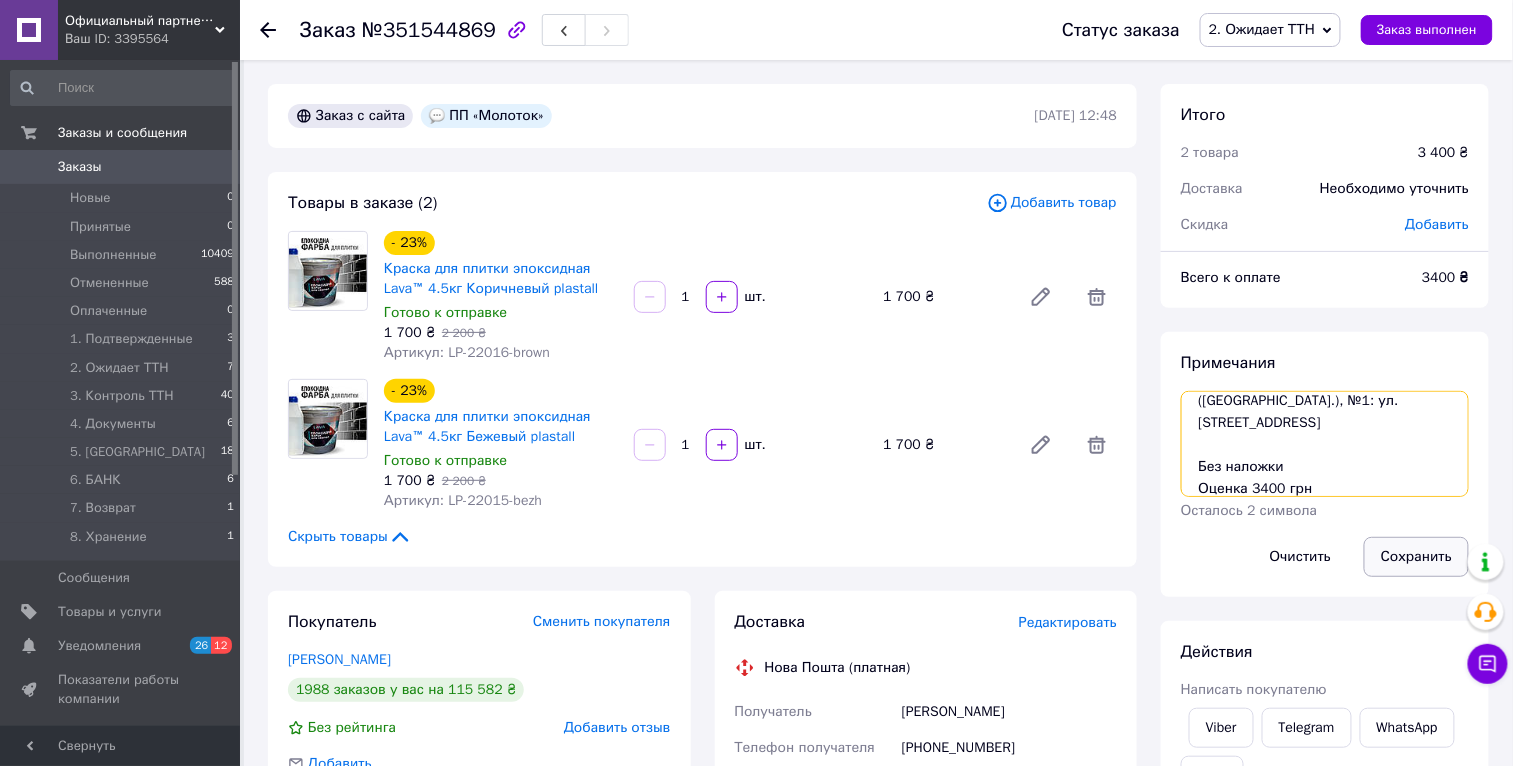 type on "опл на ФОП Макс 2600 грн 10/07
1шт - Краска для плитки MG 4.5кг Коричневый
1шт - Краска для плитки MG 4.5кг Бежевый
ПП «Молоток» ЄДРПОУ: 36474100
Осадчук Олексій
067 430 92 26
с. Медвежье Ушко (Вінницька обл.), №1: ул. Школьная, 8
Без наложки
Оценка 3400 грн
Оплата по безготівці
20451203080506" 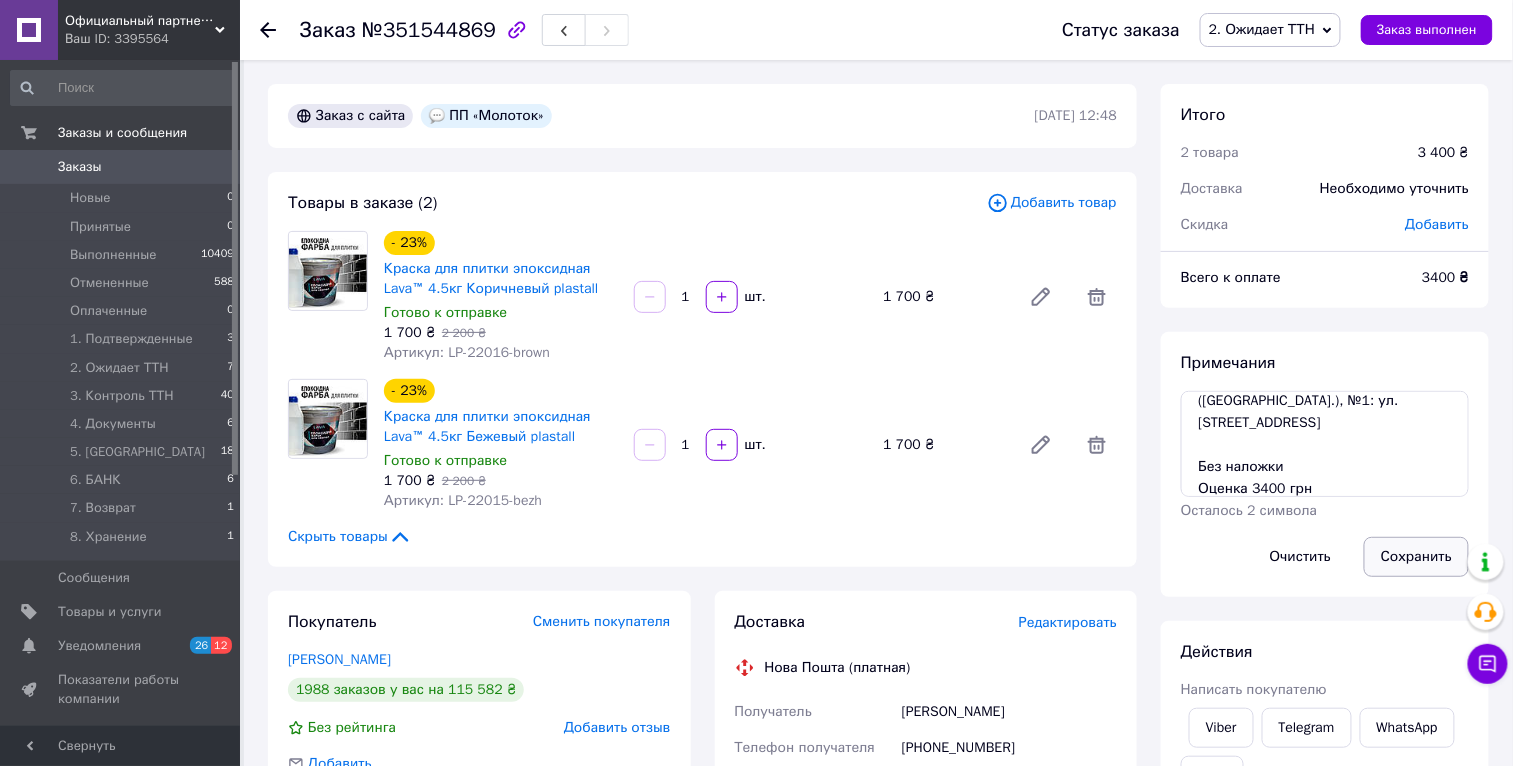click on "Сохранить" at bounding box center (1416, 557) 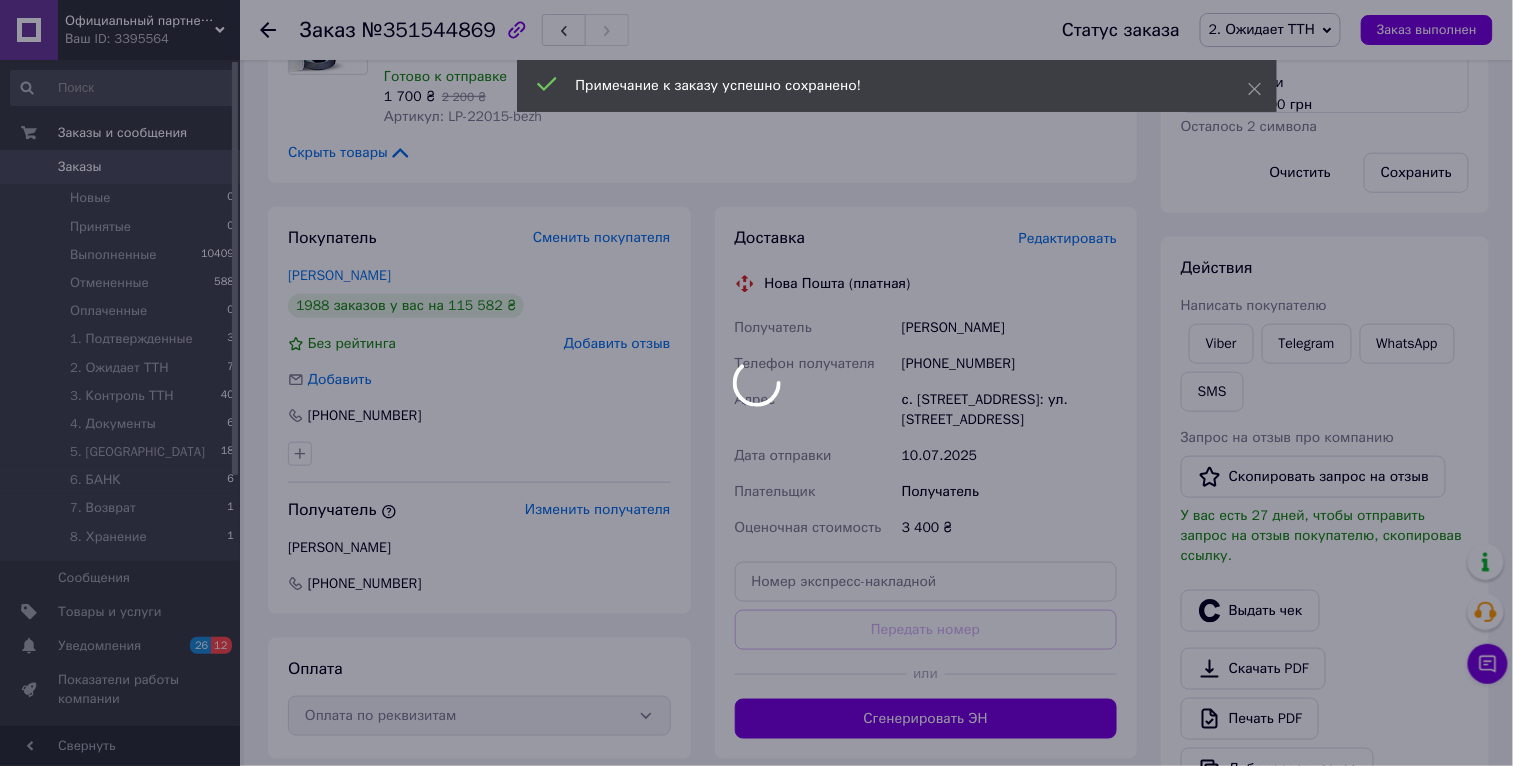 scroll, scrollTop: 539, scrollLeft: 0, axis: vertical 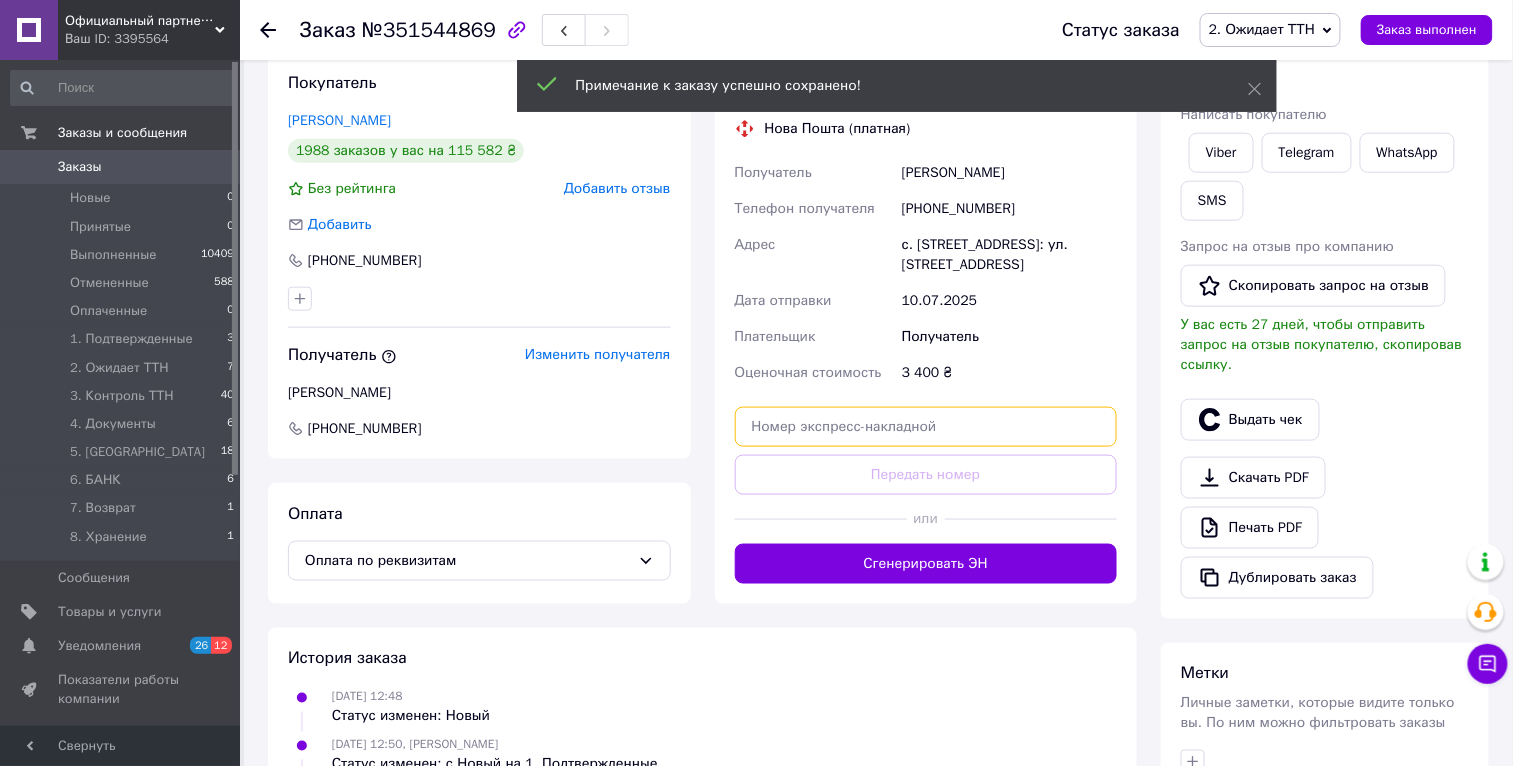click at bounding box center (926, 427) 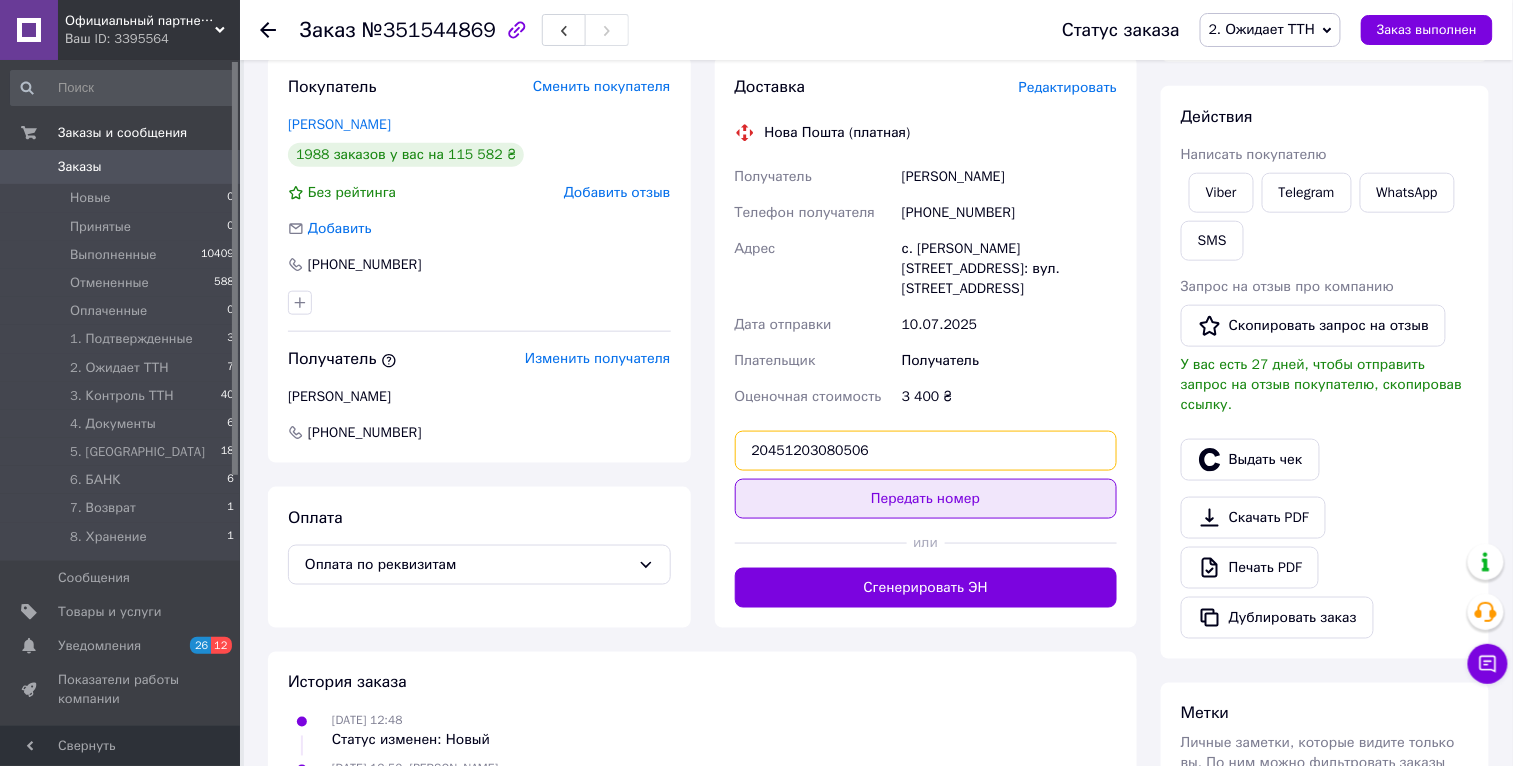 type on "20451203080506" 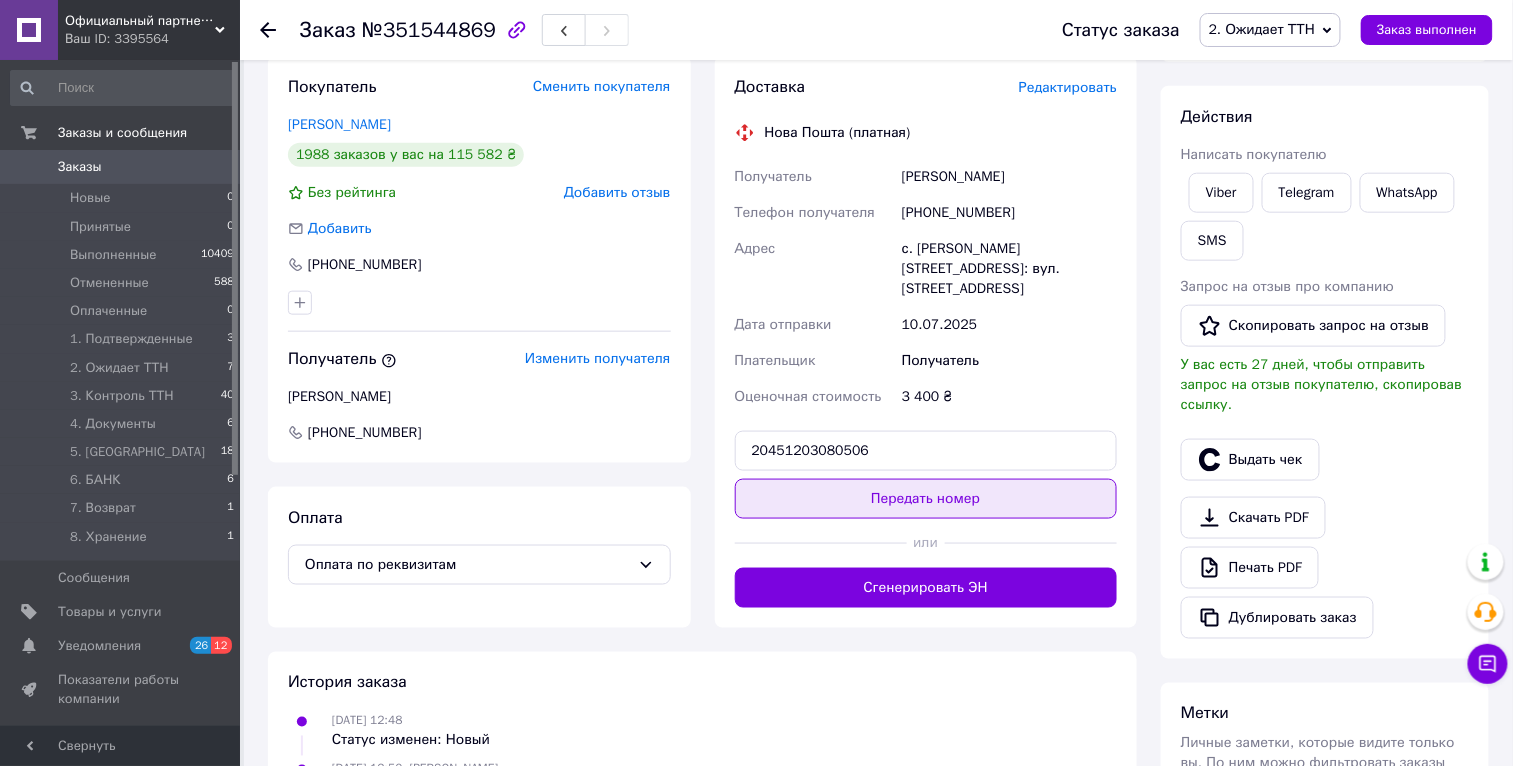 click on "Передать номер" at bounding box center (926, 499) 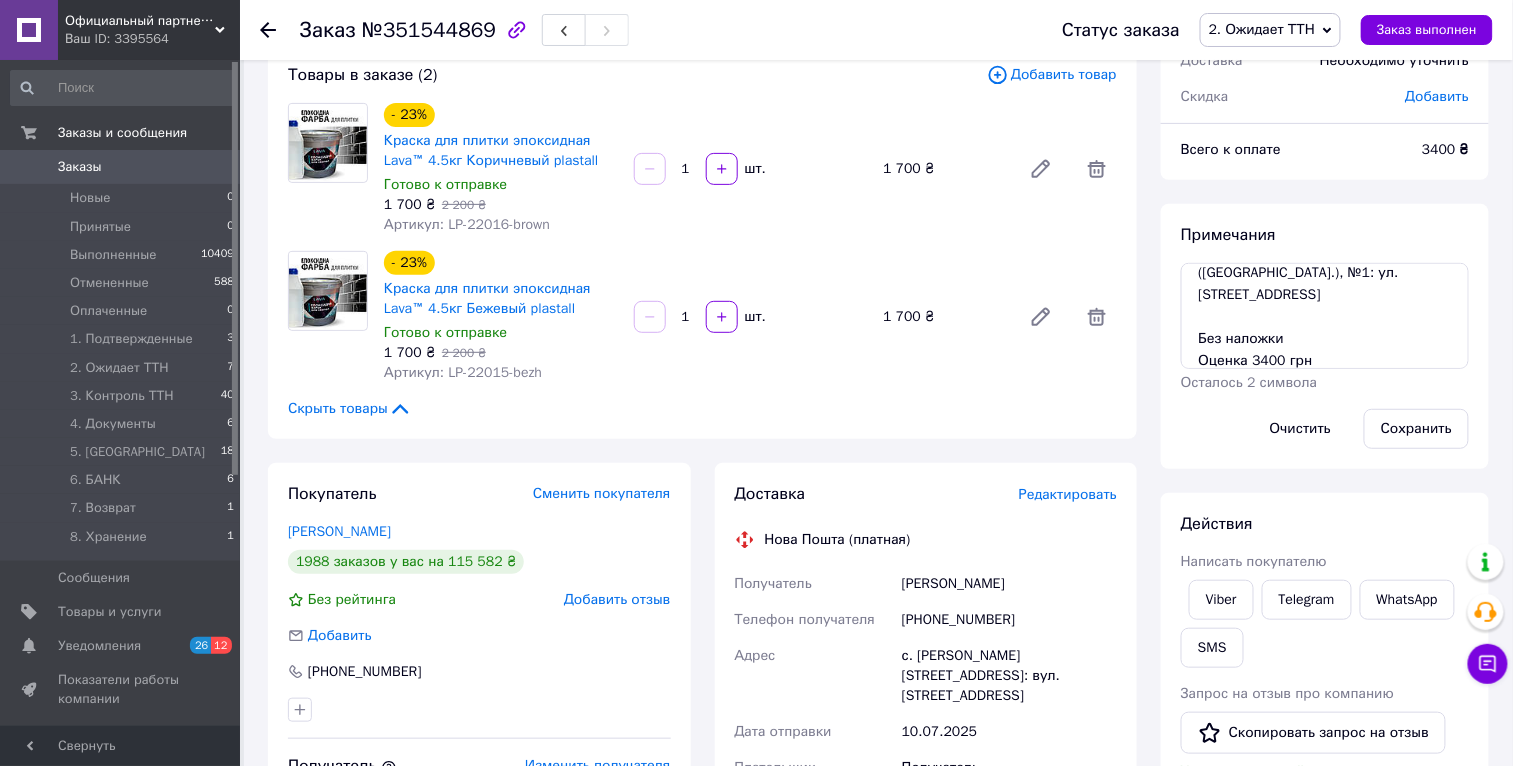 scroll, scrollTop: 0, scrollLeft: 0, axis: both 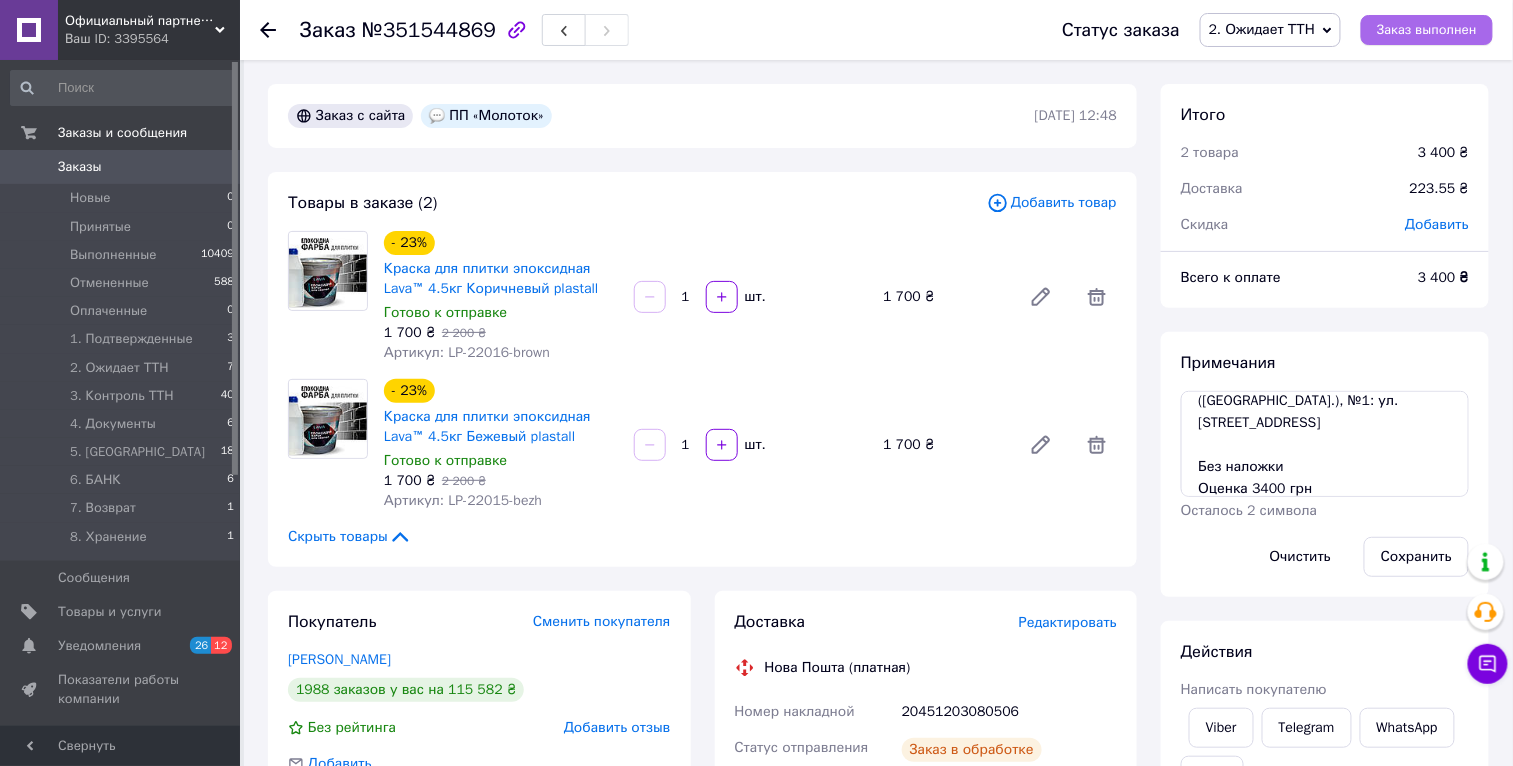click on "Заказ выполнен" at bounding box center (1427, 30) 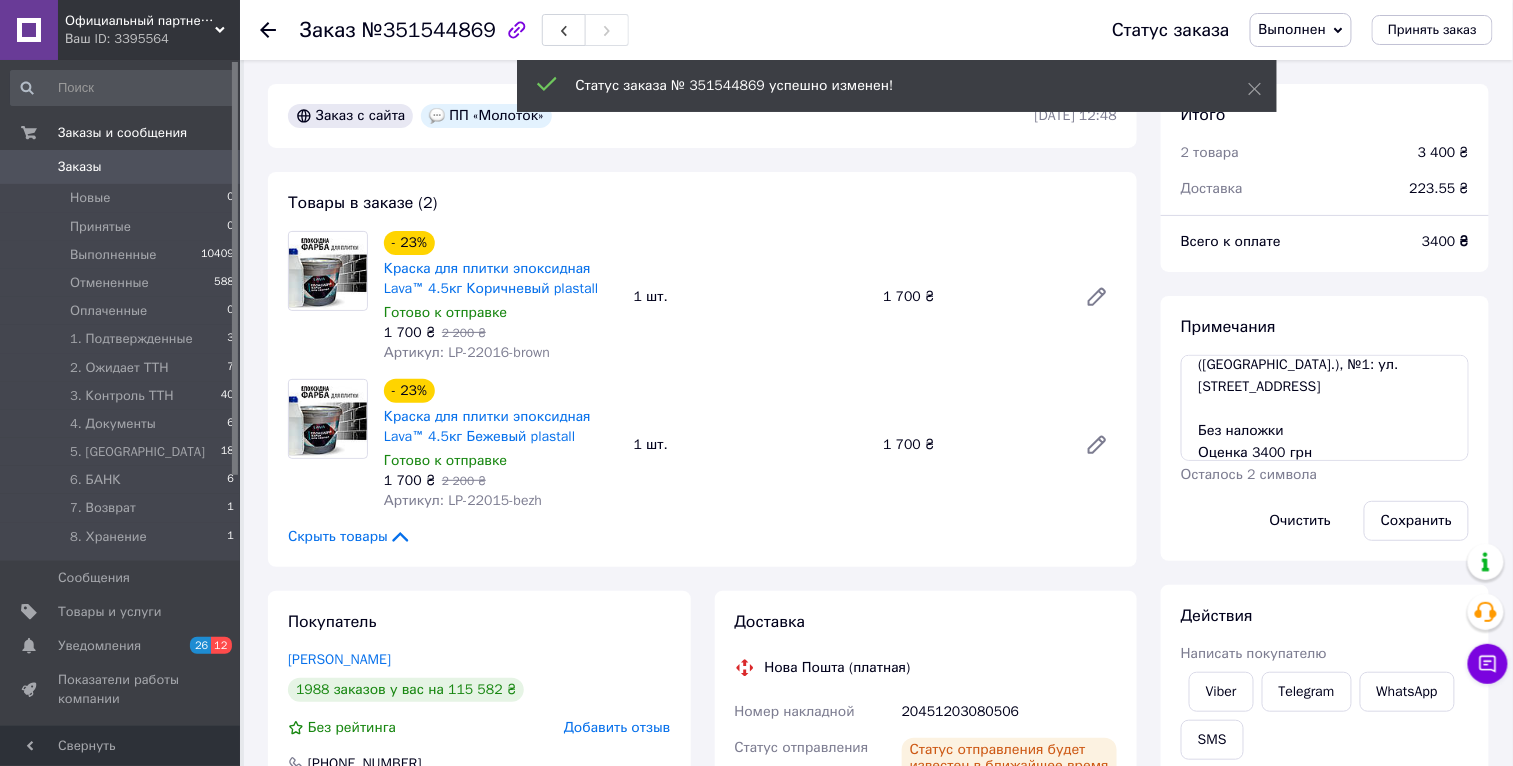 click on "Заказы" at bounding box center [121, 167] 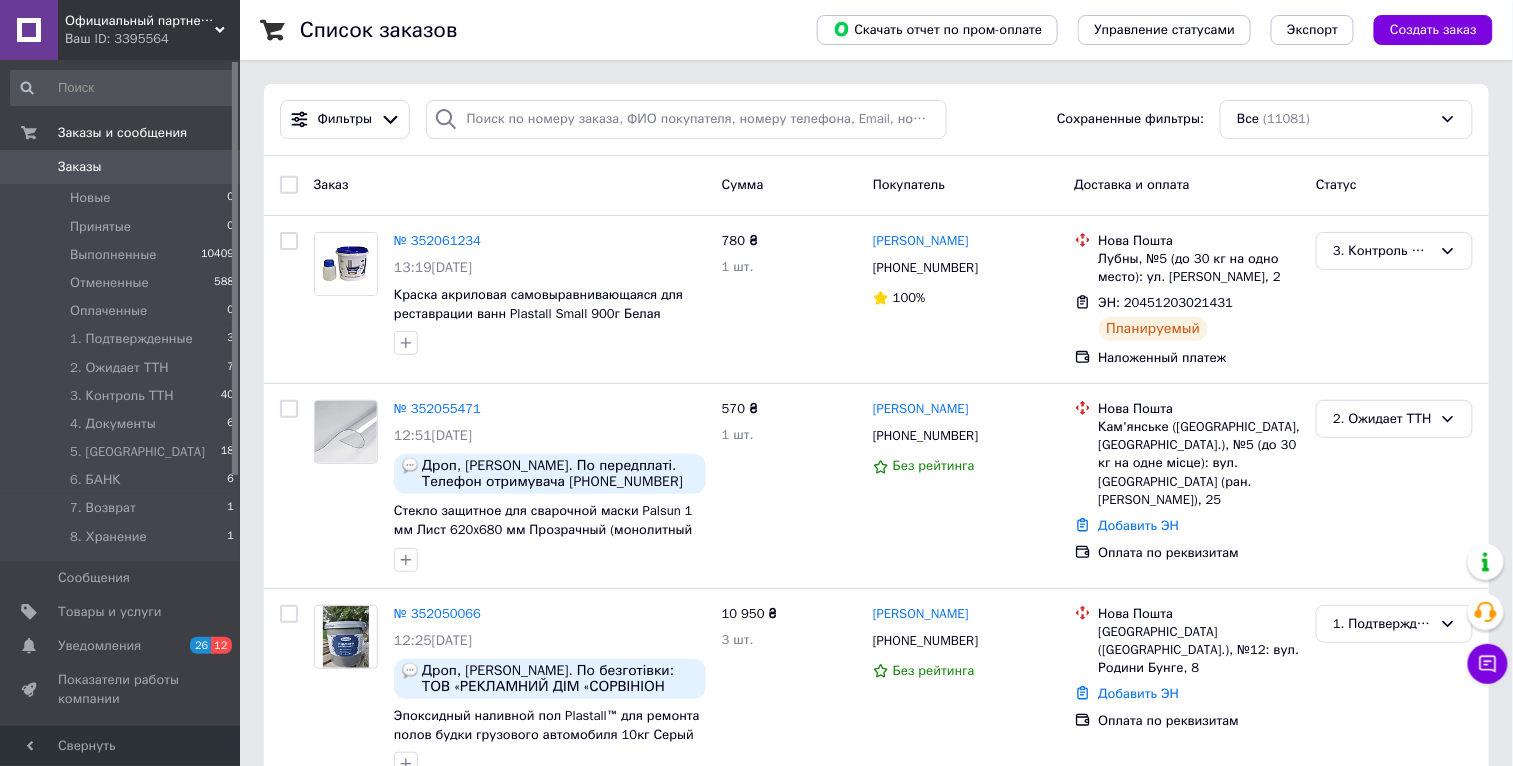 click on "Официальный партнер Plastall [GEOGRAPHIC_DATA]" at bounding box center [140, 21] 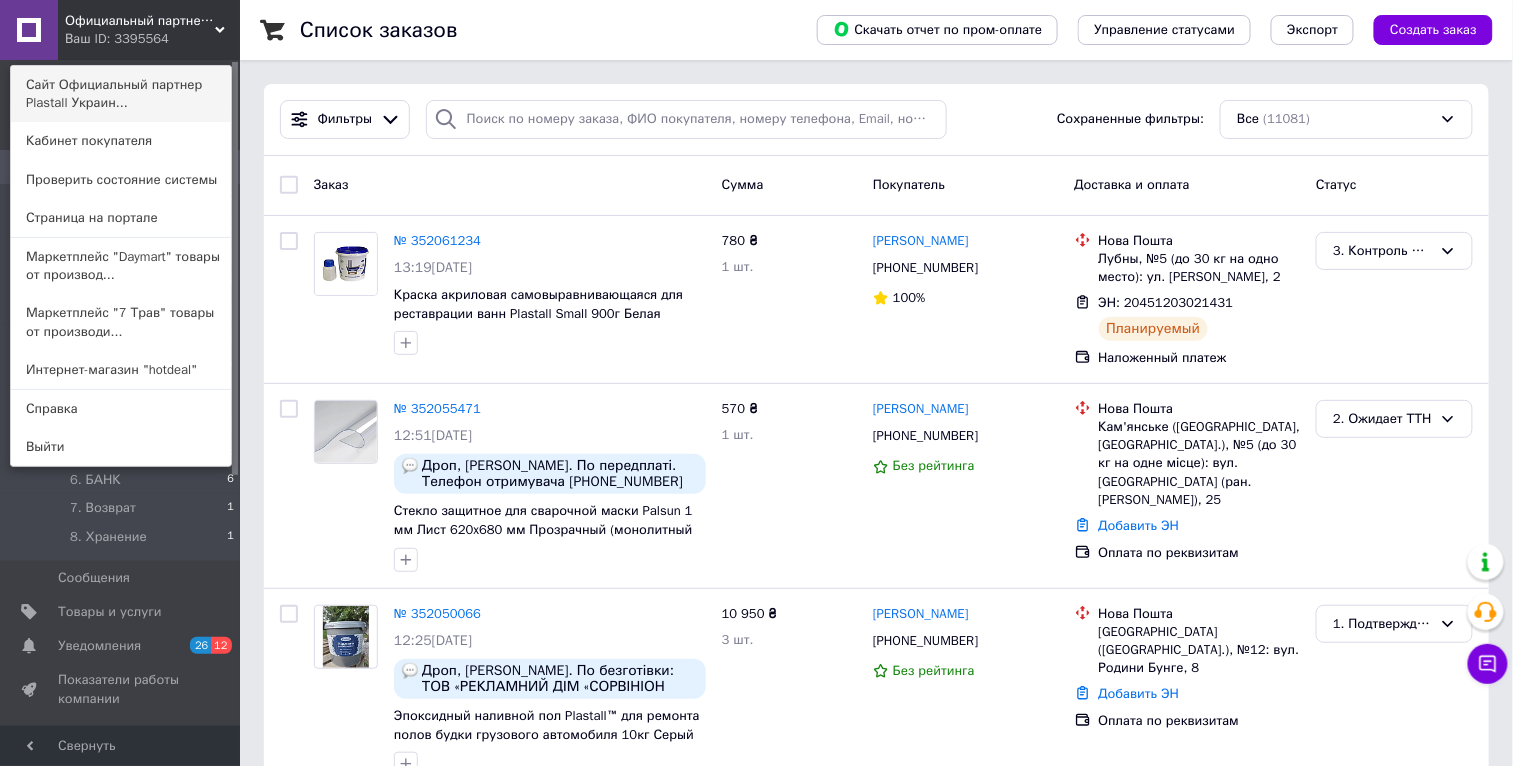 click on "Сайт Официальный партнер Plastall Украин..." at bounding box center (121, 94) 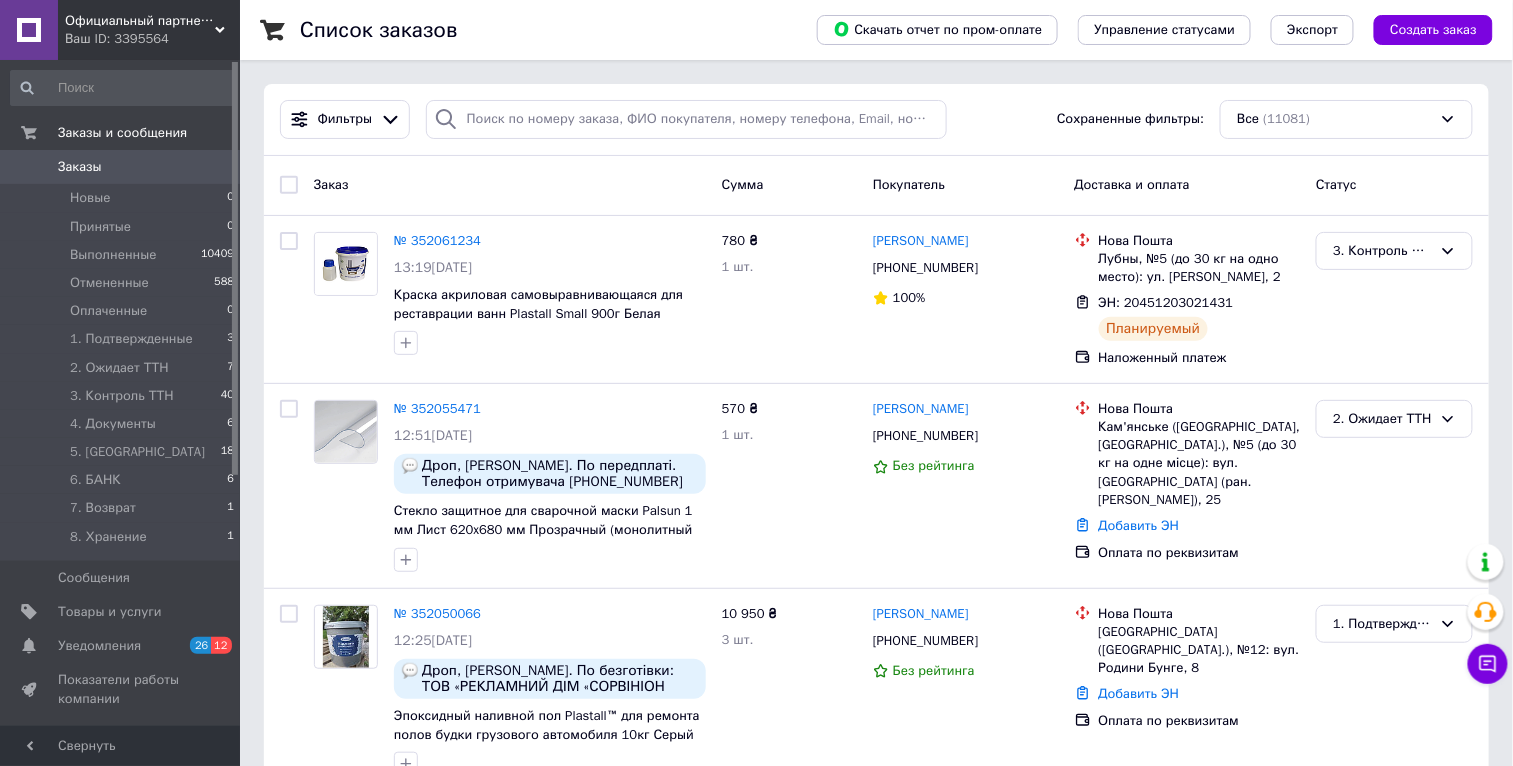 click on "Заказы" at bounding box center (121, 167) 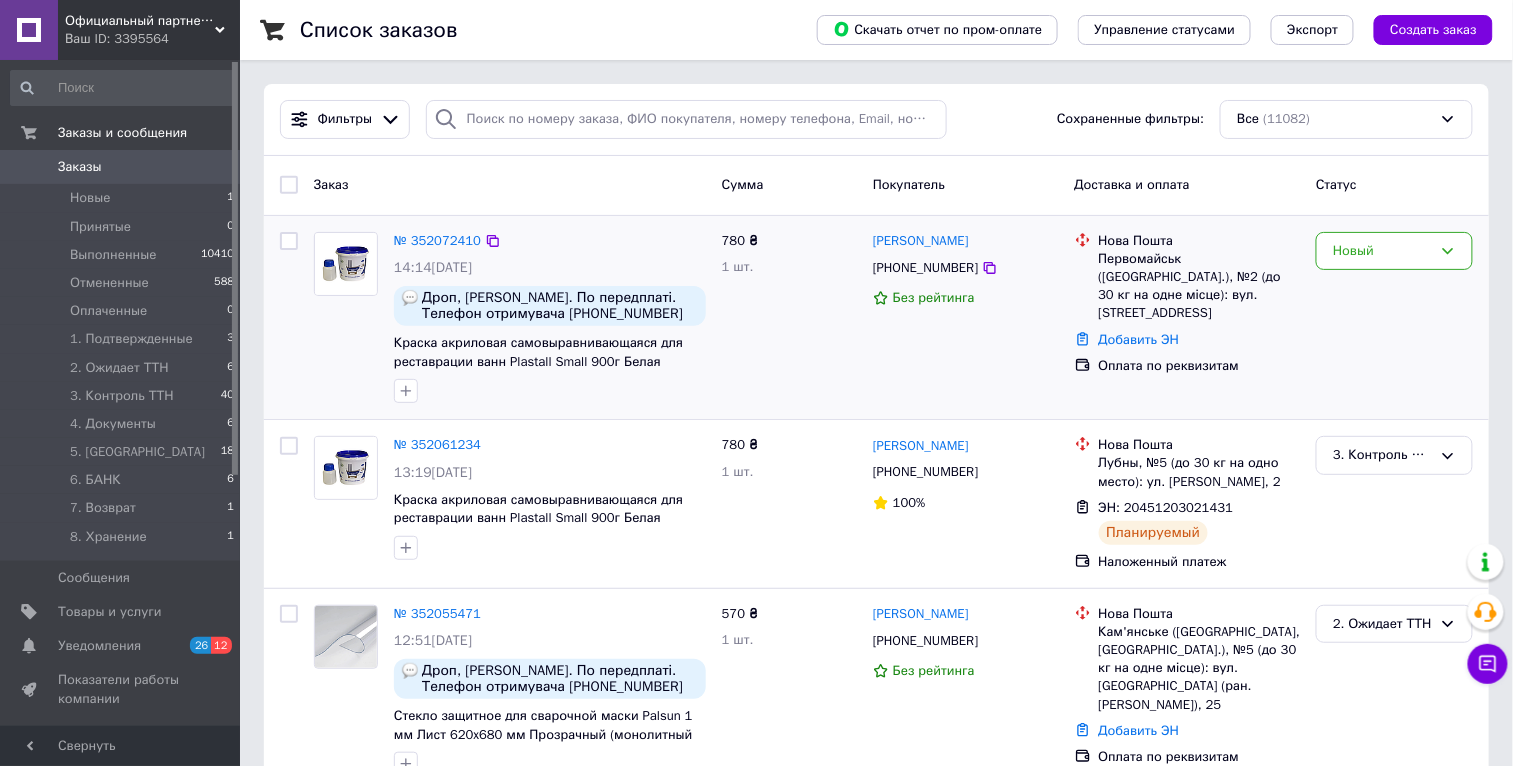 click on "Новый" at bounding box center [1394, 318] 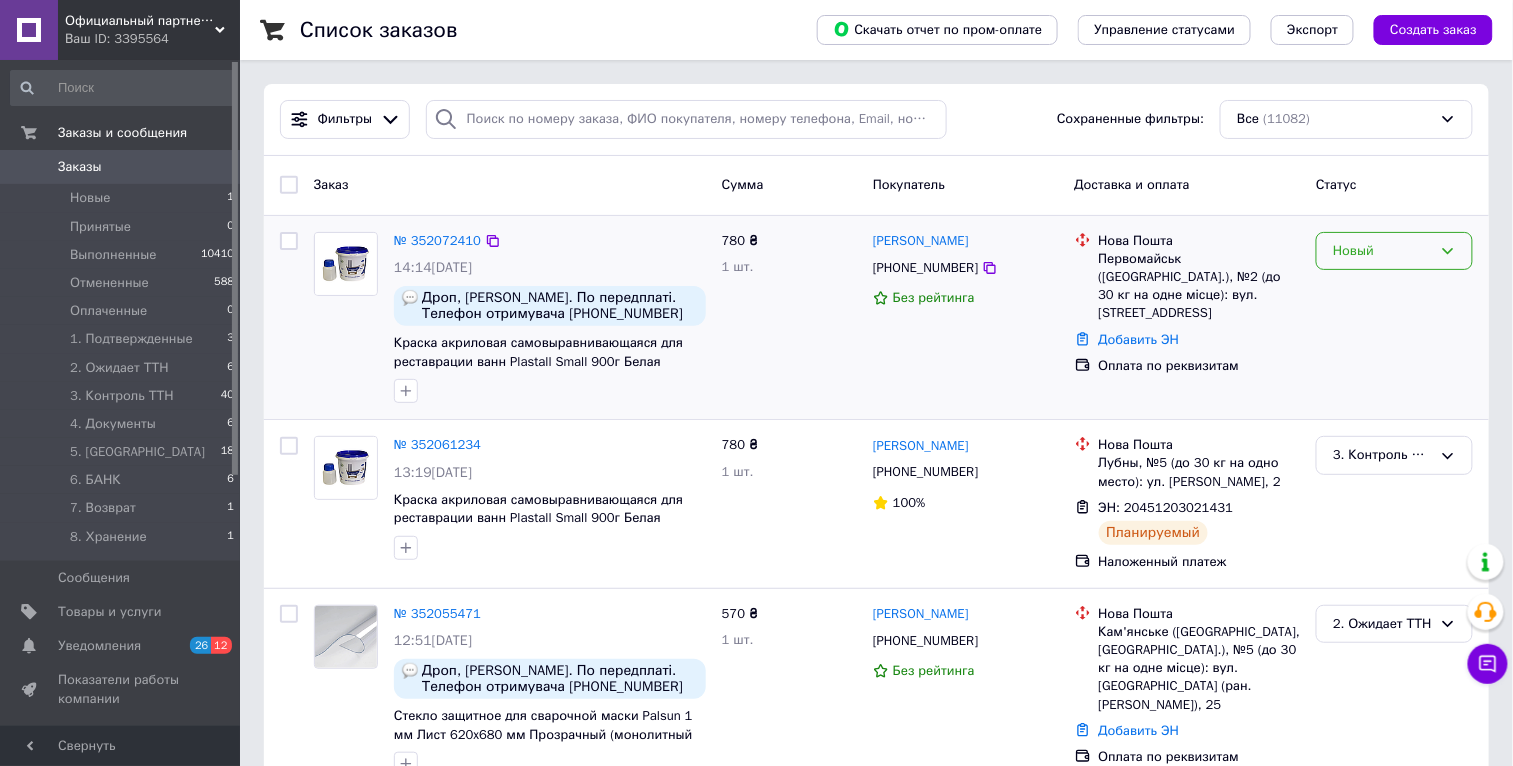 click on "Новый" at bounding box center (1382, 251) 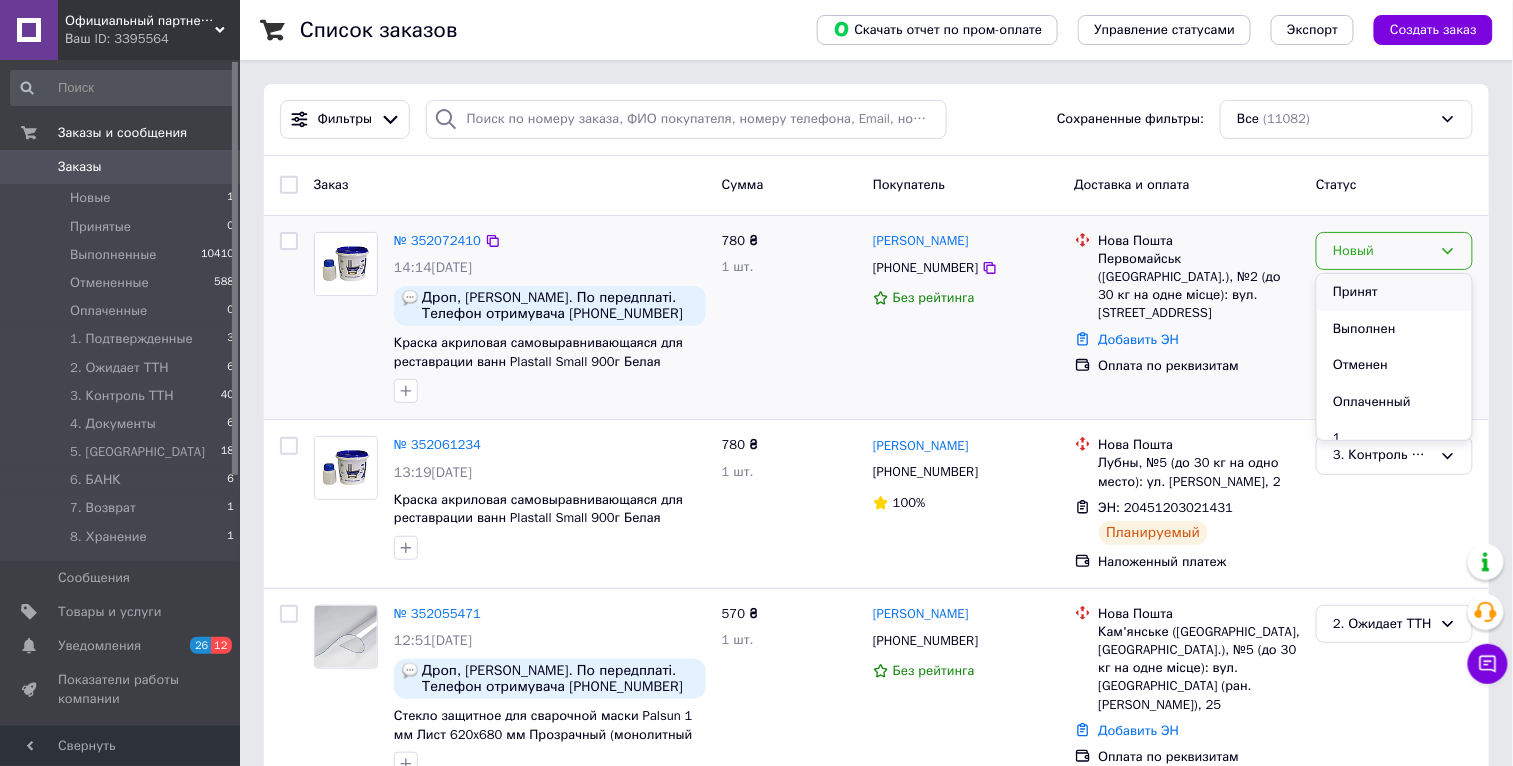 click on "Принят" at bounding box center (1394, 292) 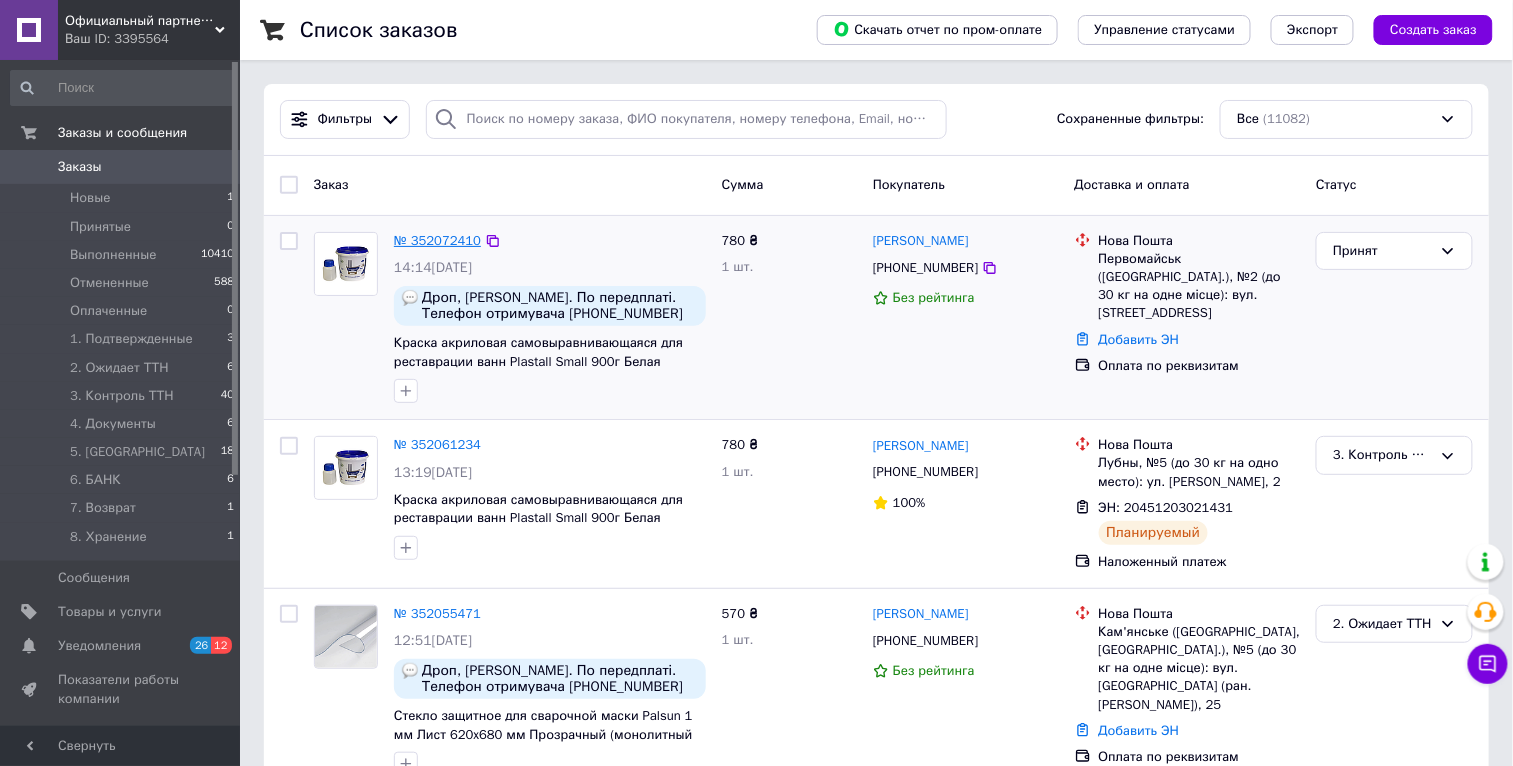 click on "№ 352072410" at bounding box center [437, 240] 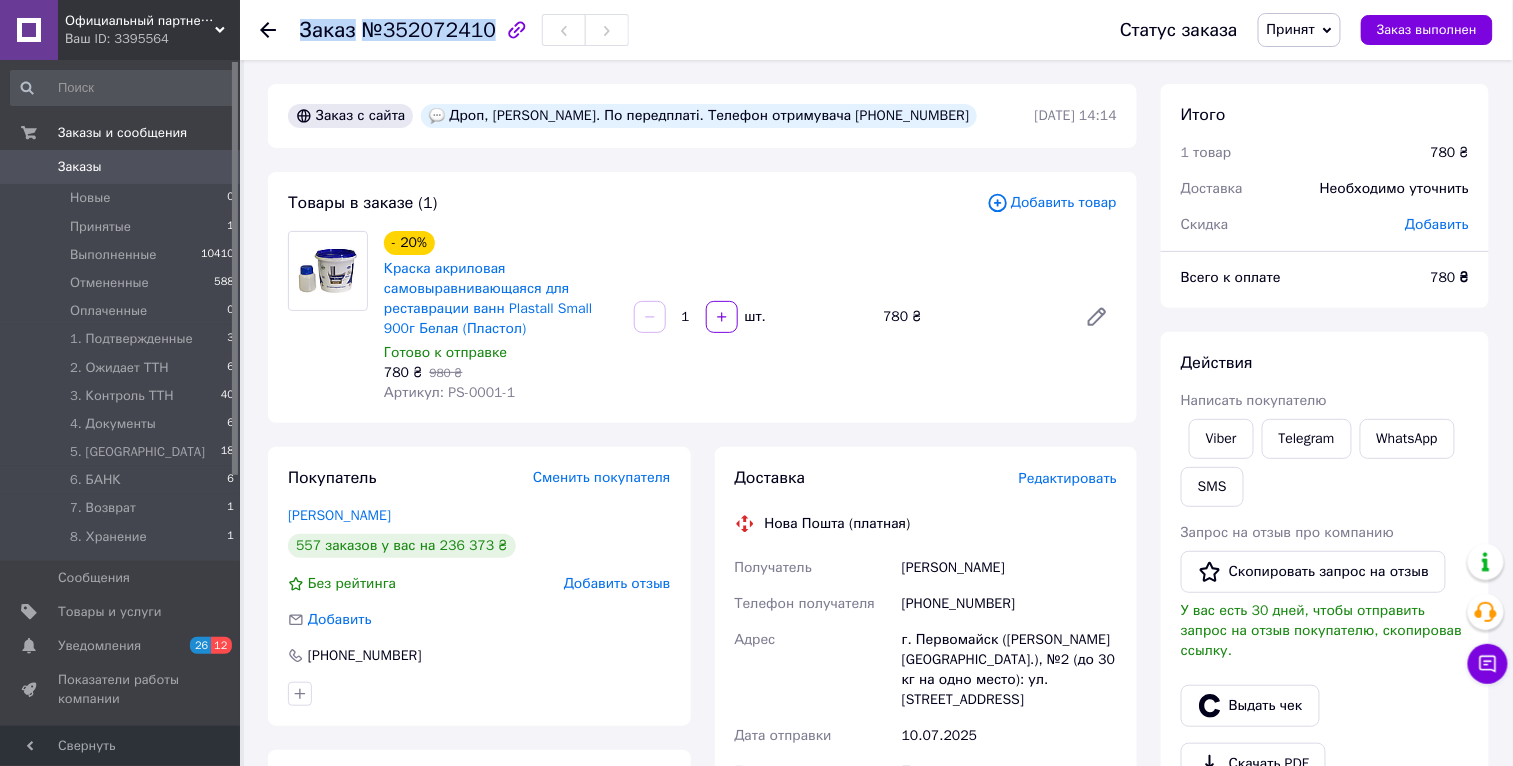 drag, startPoint x: 305, startPoint y: 31, endPoint x: 490, endPoint y: 31, distance: 185 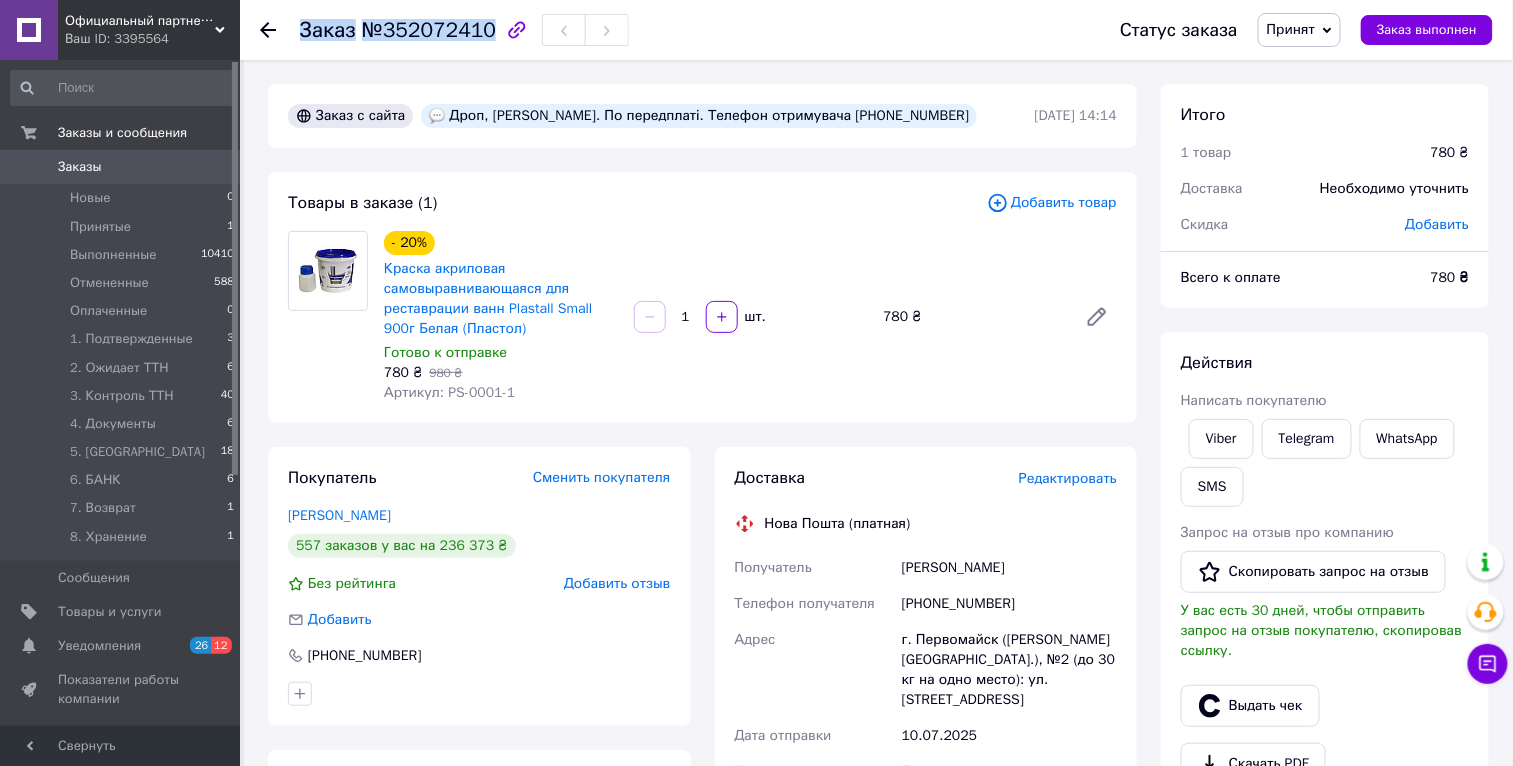 copy on "Заказ №352072410" 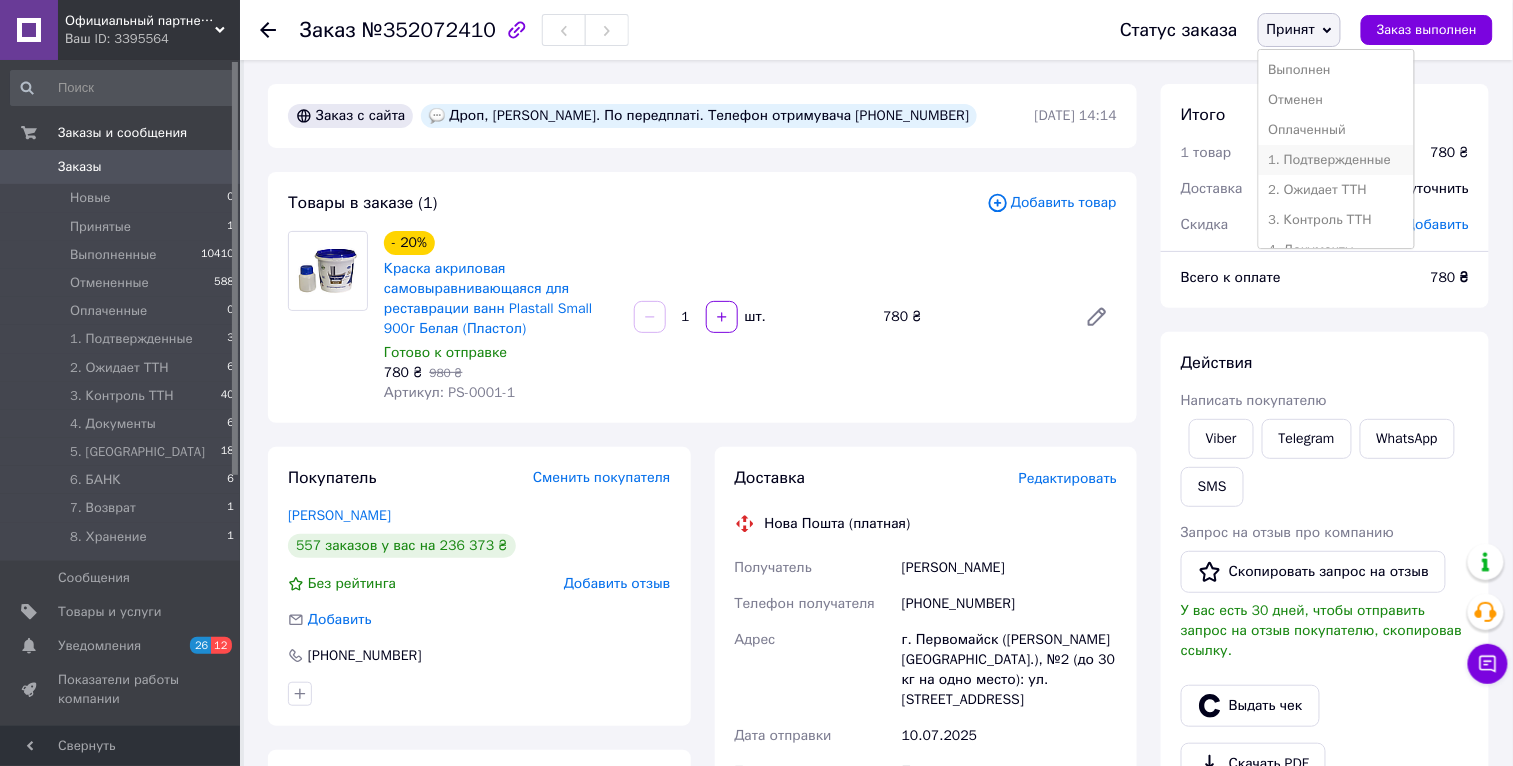 click on "1. Подтвержденные" at bounding box center (1336, 160) 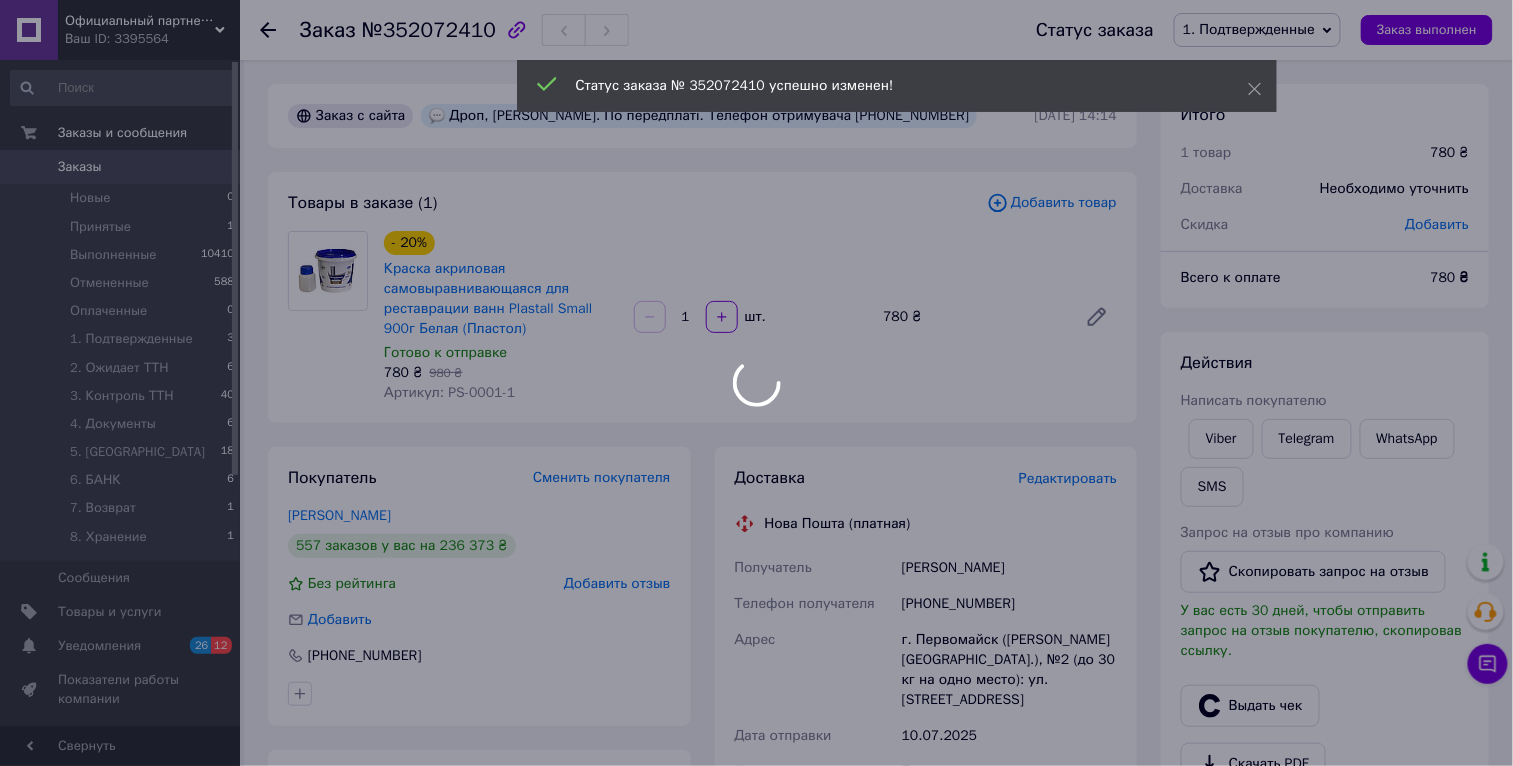 drag, startPoint x: 596, startPoint y: 308, endPoint x: 546, endPoint y: 308, distance: 50 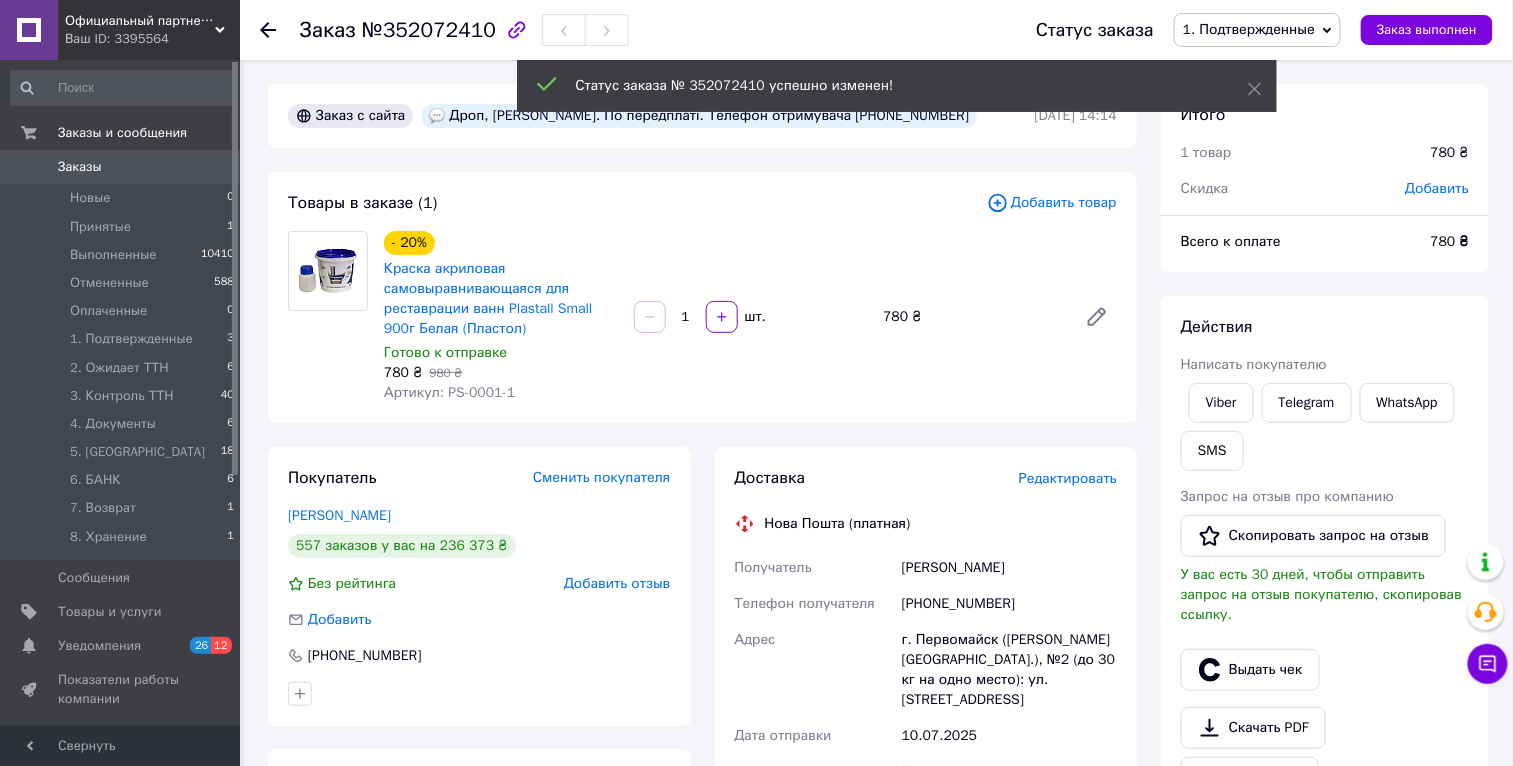 click on "Краска акриловая самовыравнивающаяся для реставрации ванн Plastall Small 900г Белая (Пластол)" at bounding box center (501, 299) 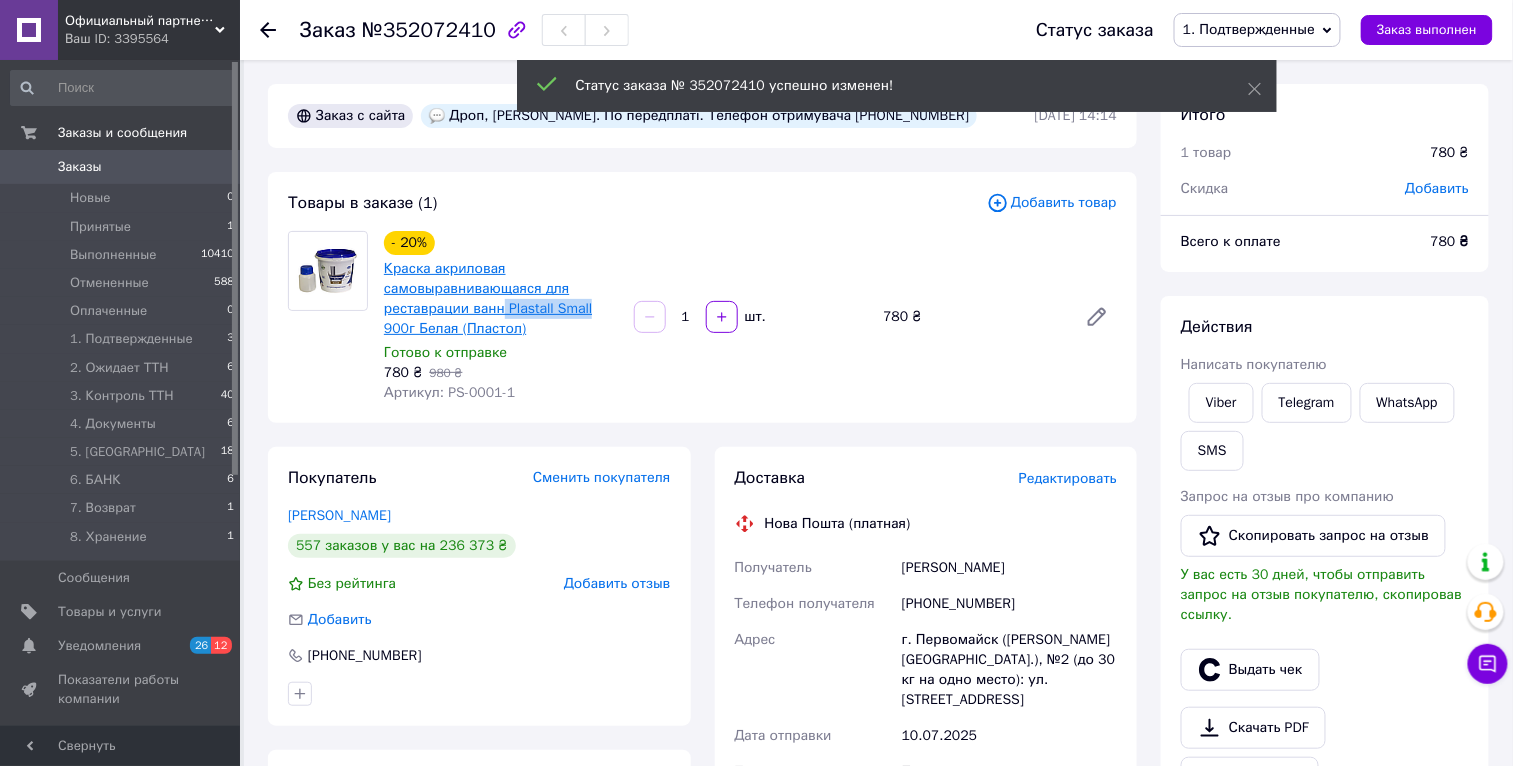 drag, startPoint x: 614, startPoint y: 309, endPoint x: 505, endPoint y: 308, distance: 109.004585 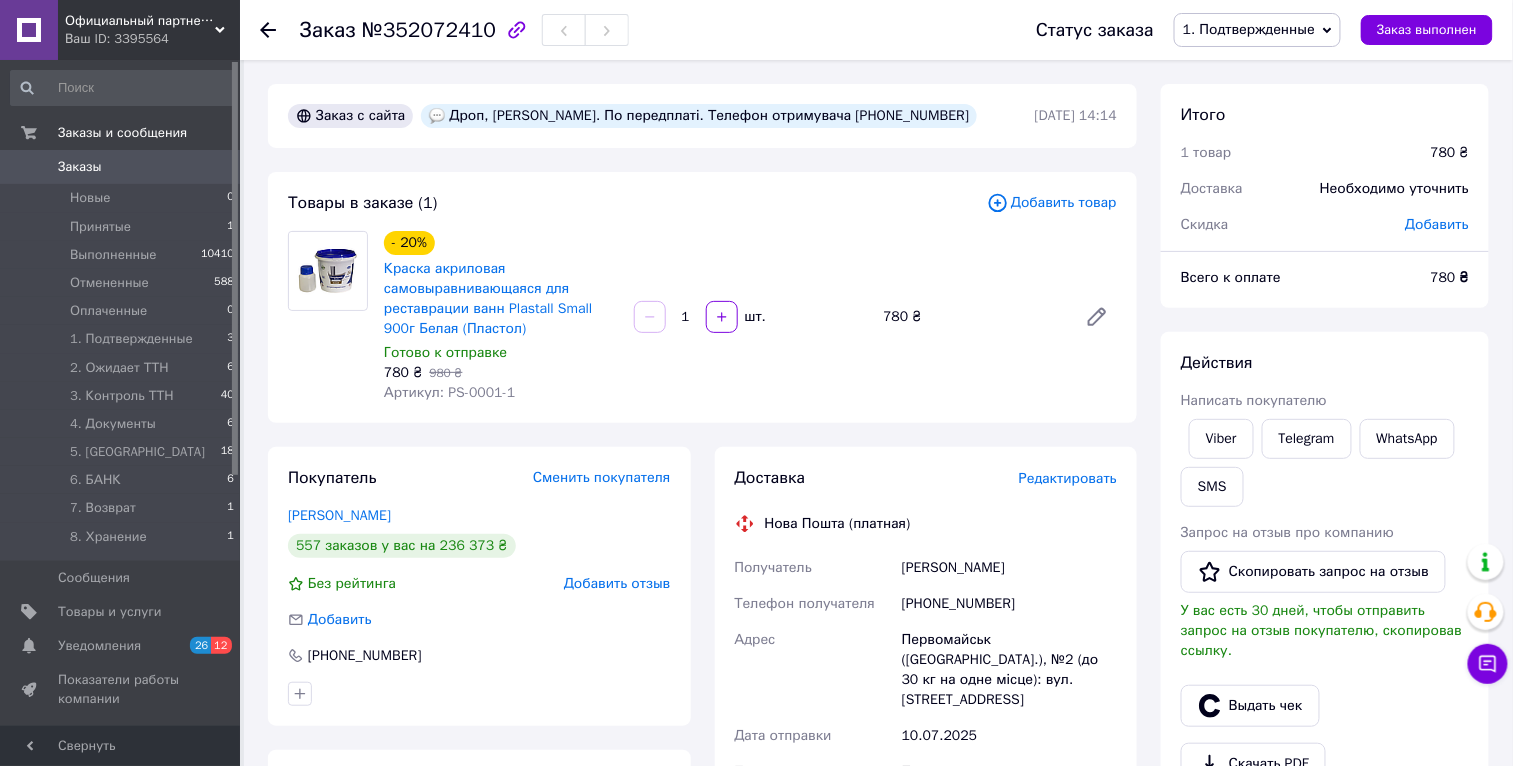 click on "Краска акриловая самовыравнивающаяся для реставрации ванн Plastall Small 900г Белая (Пластол)" at bounding box center (501, 299) 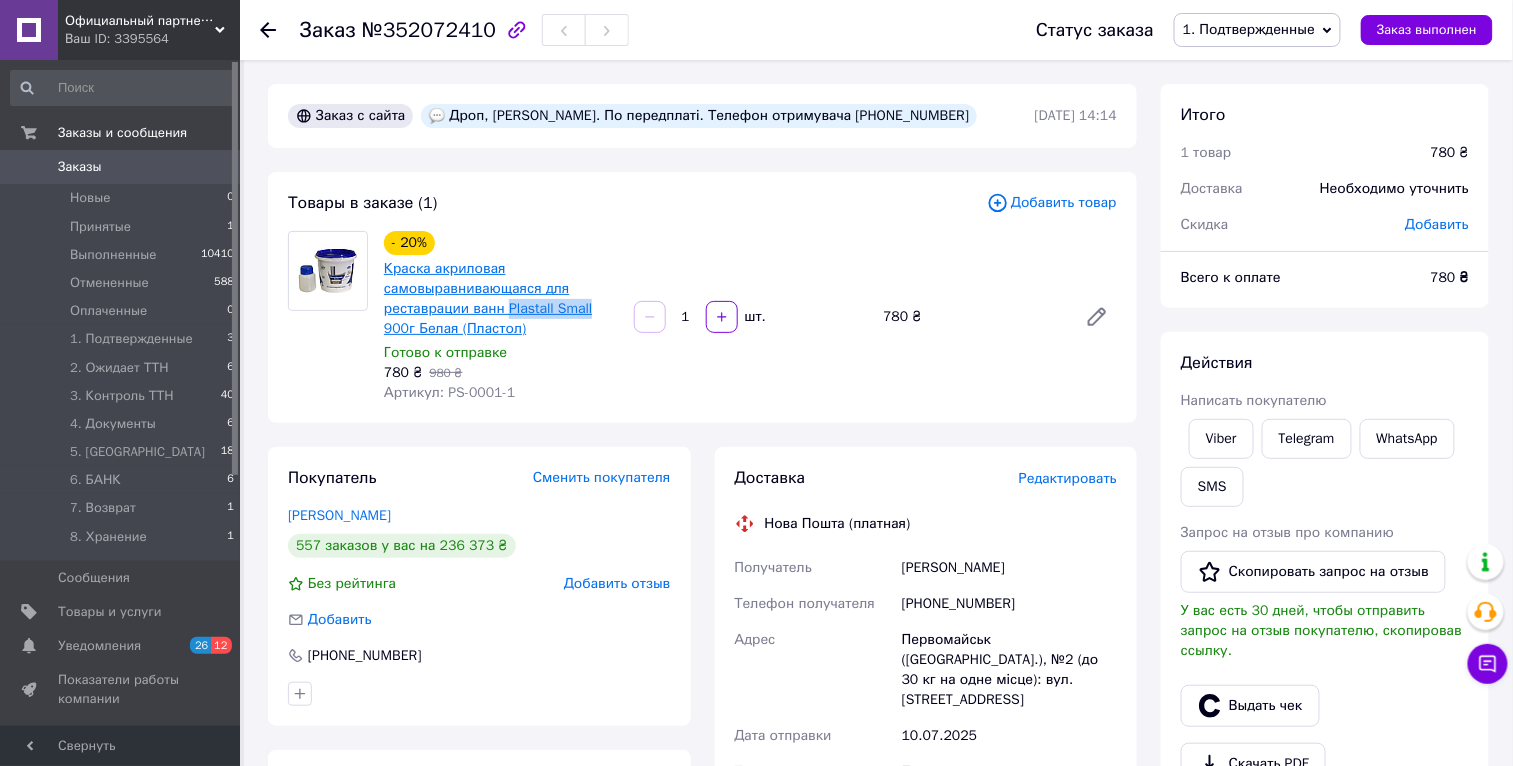 drag, startPoint x: 598, startPoint y: 308, endPoint x: 508, endPoint y: 309, distance: 90.005554 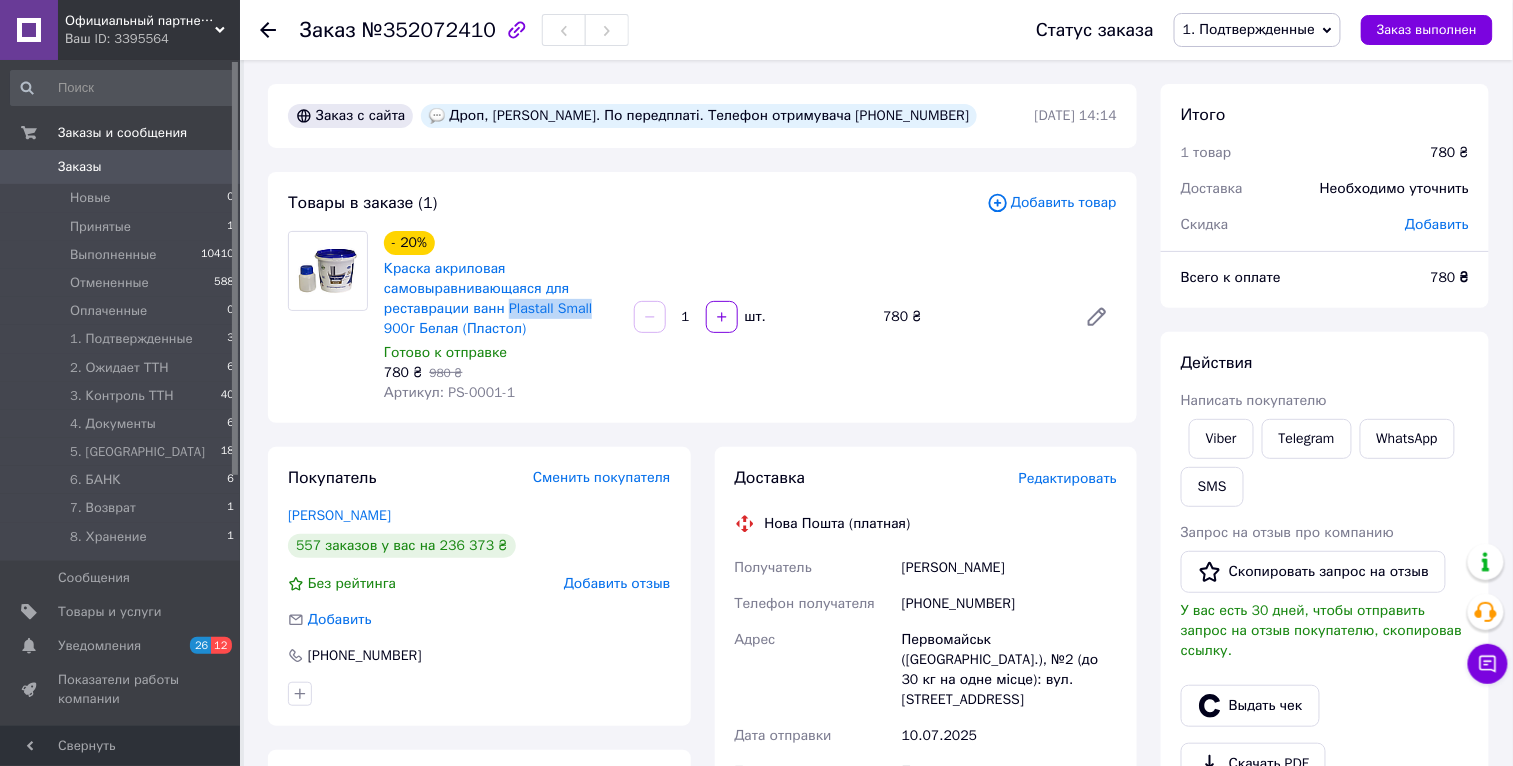copy on "Plastall Small" 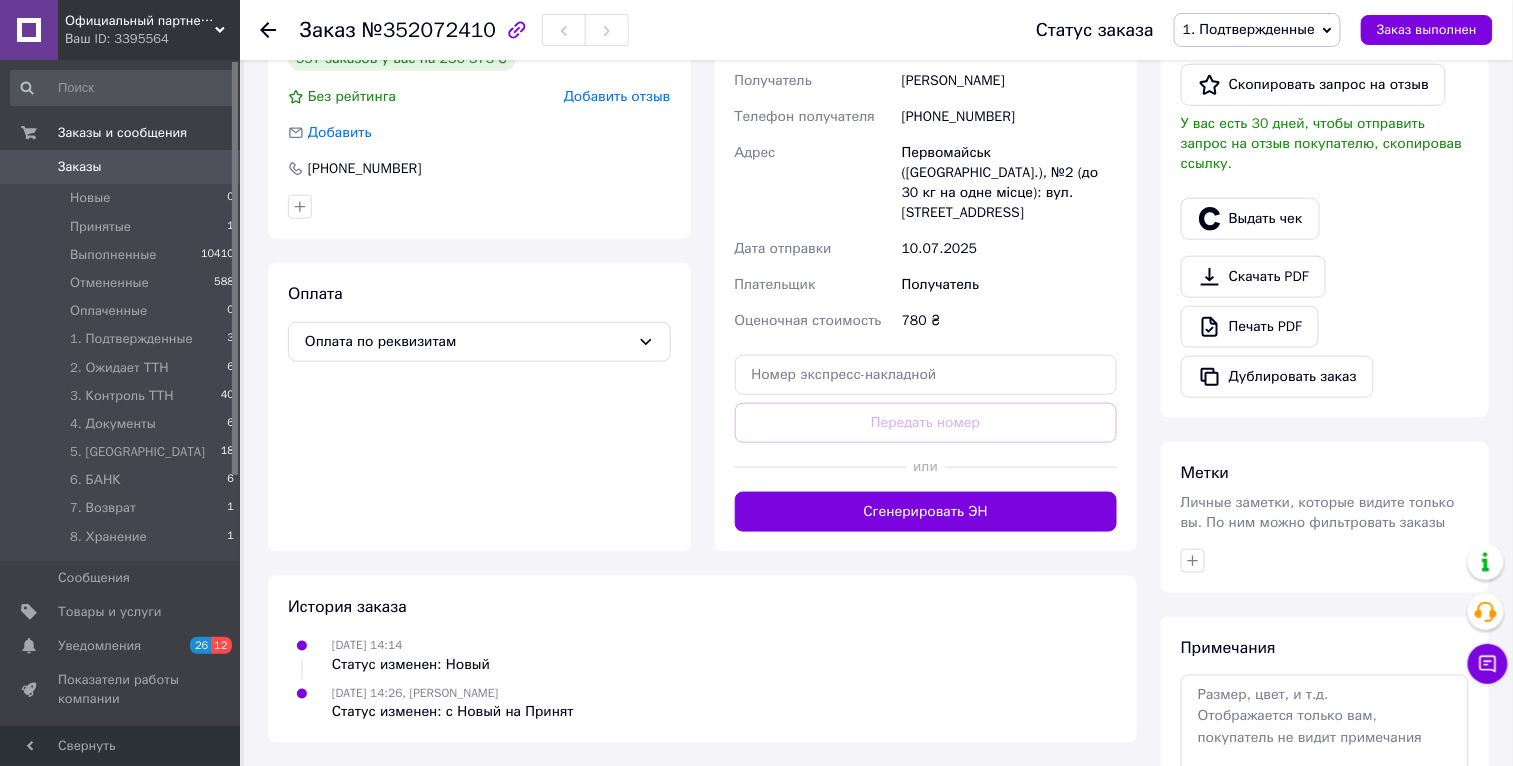 scroll, scrollTop: 624, scrollLeft: 0, axis: vertical 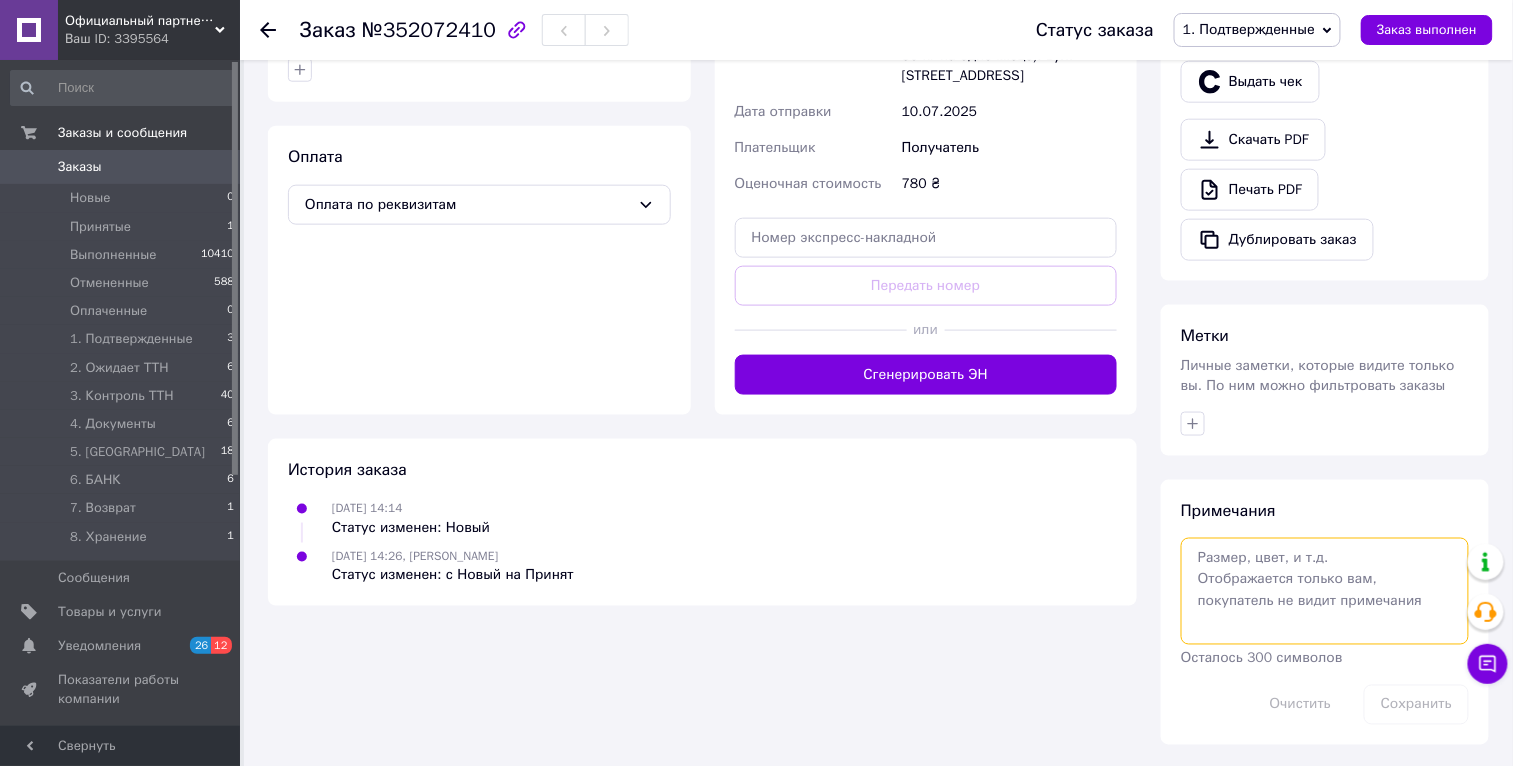 click at bounding box center [1325, 591] 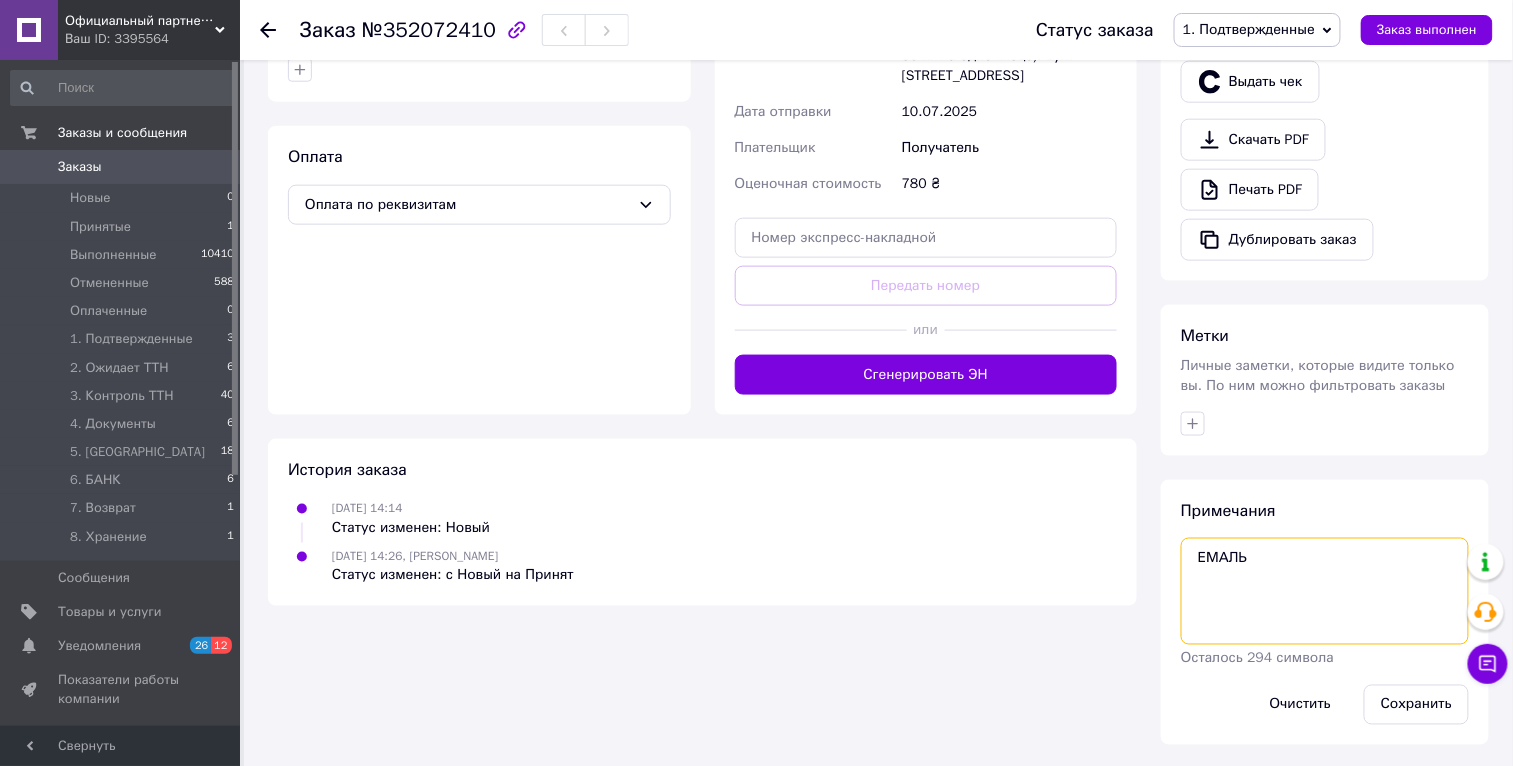 paste on "Plastall Small" 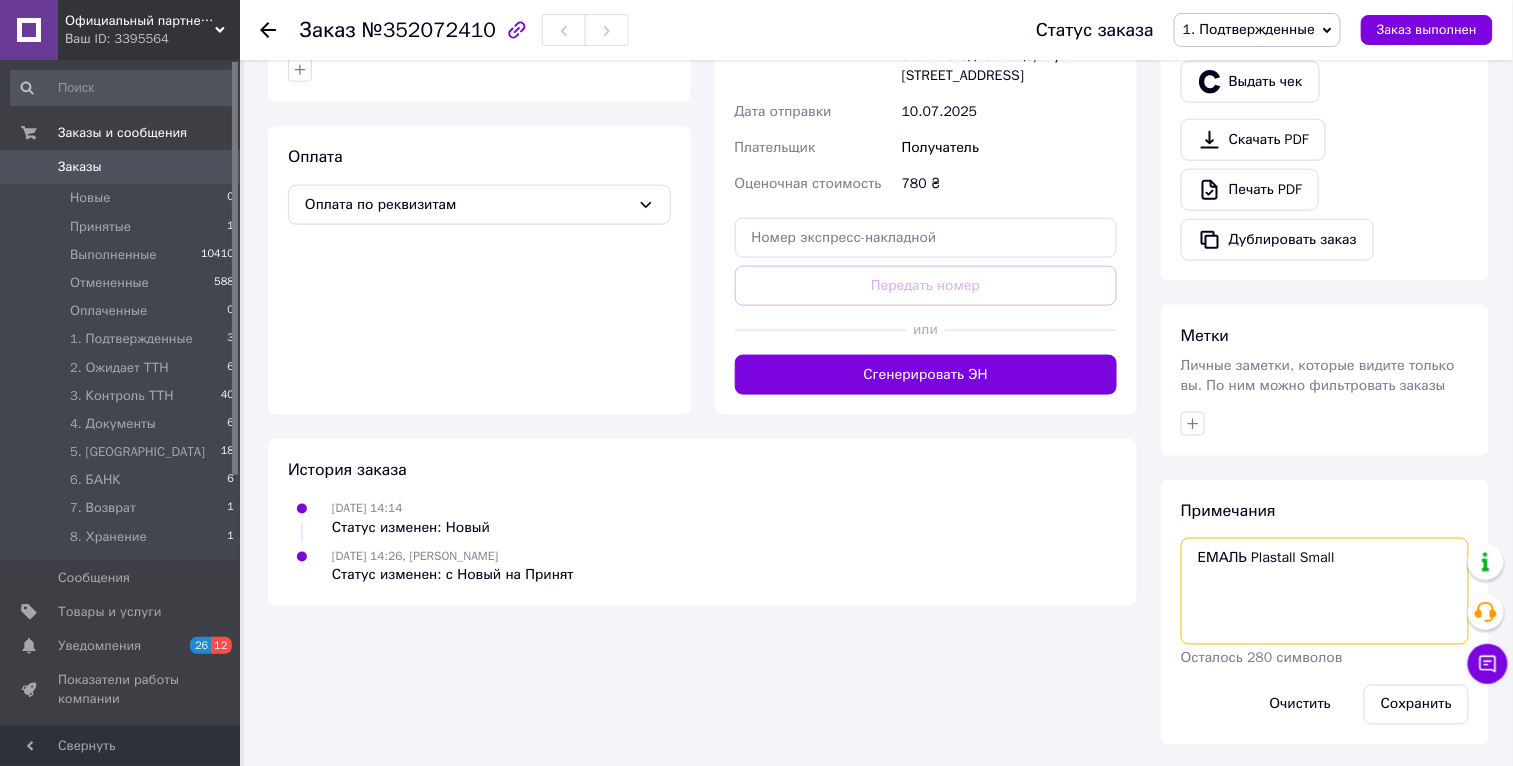 paste on "Plastall Small" 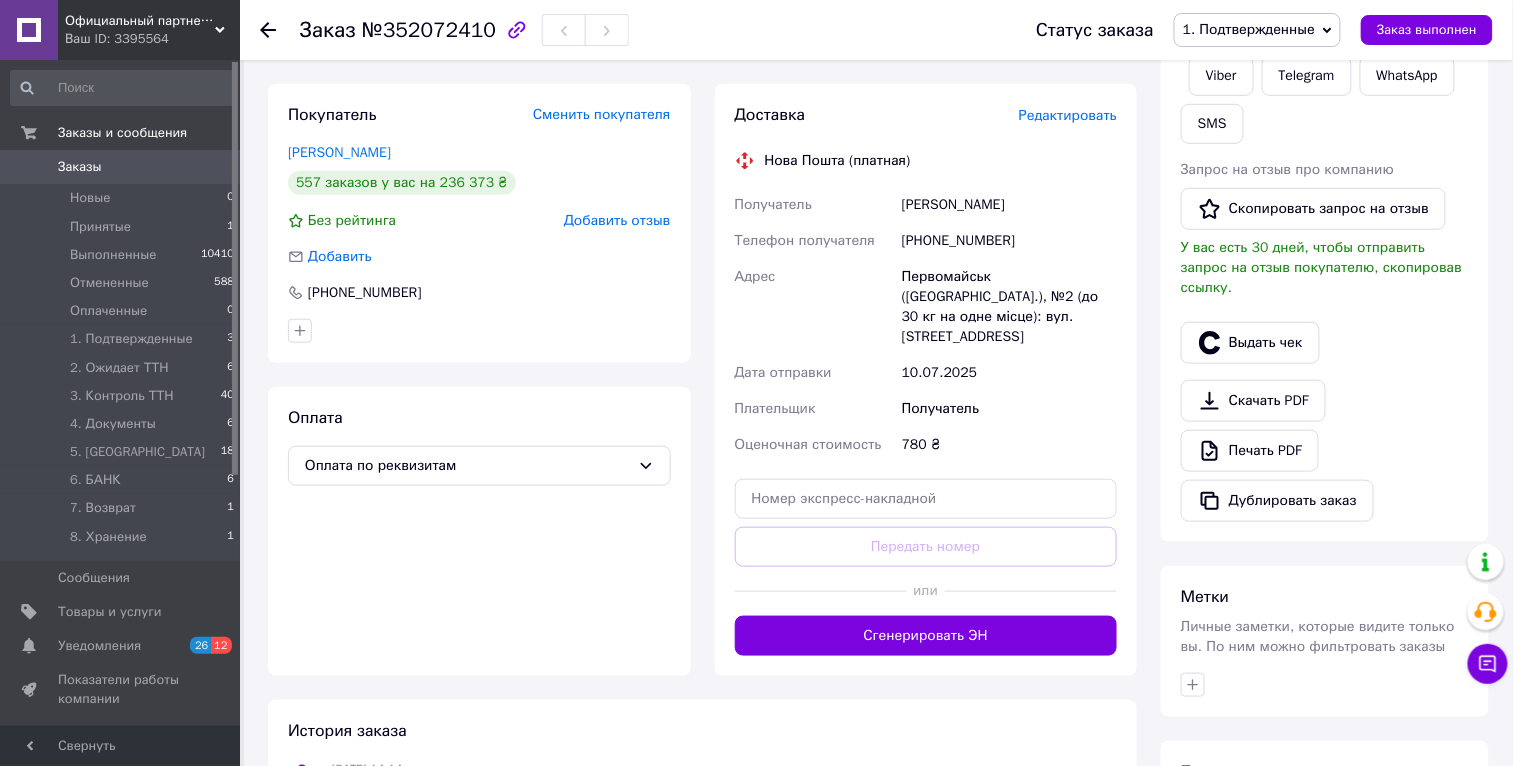 scroll, scrollTop: 0, scrollLeft: 0, axis: both 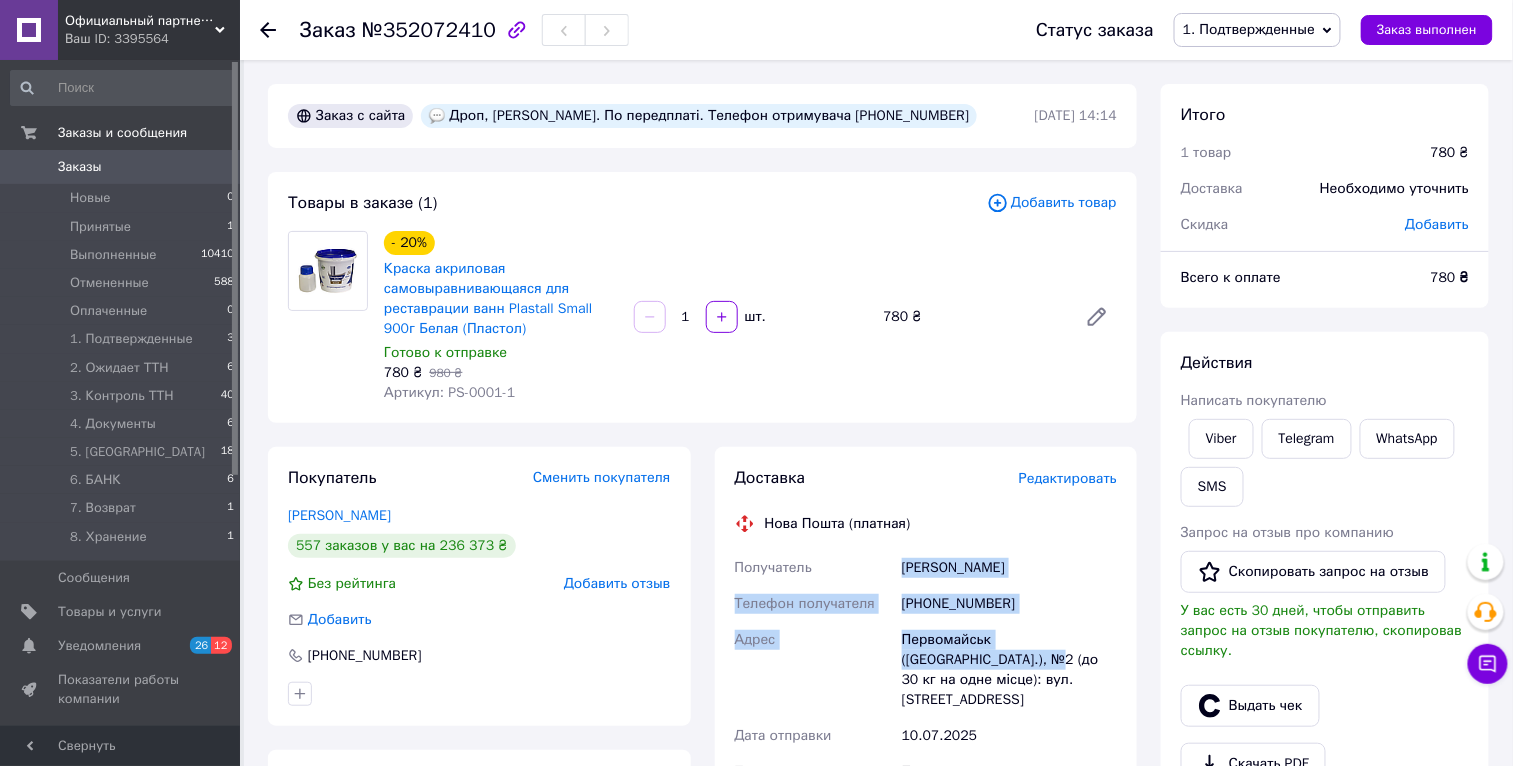 drag, startPoint x: 903, startPoint y: 567, endPoint x: 966, endPoint y: 652, distance: 105.801704 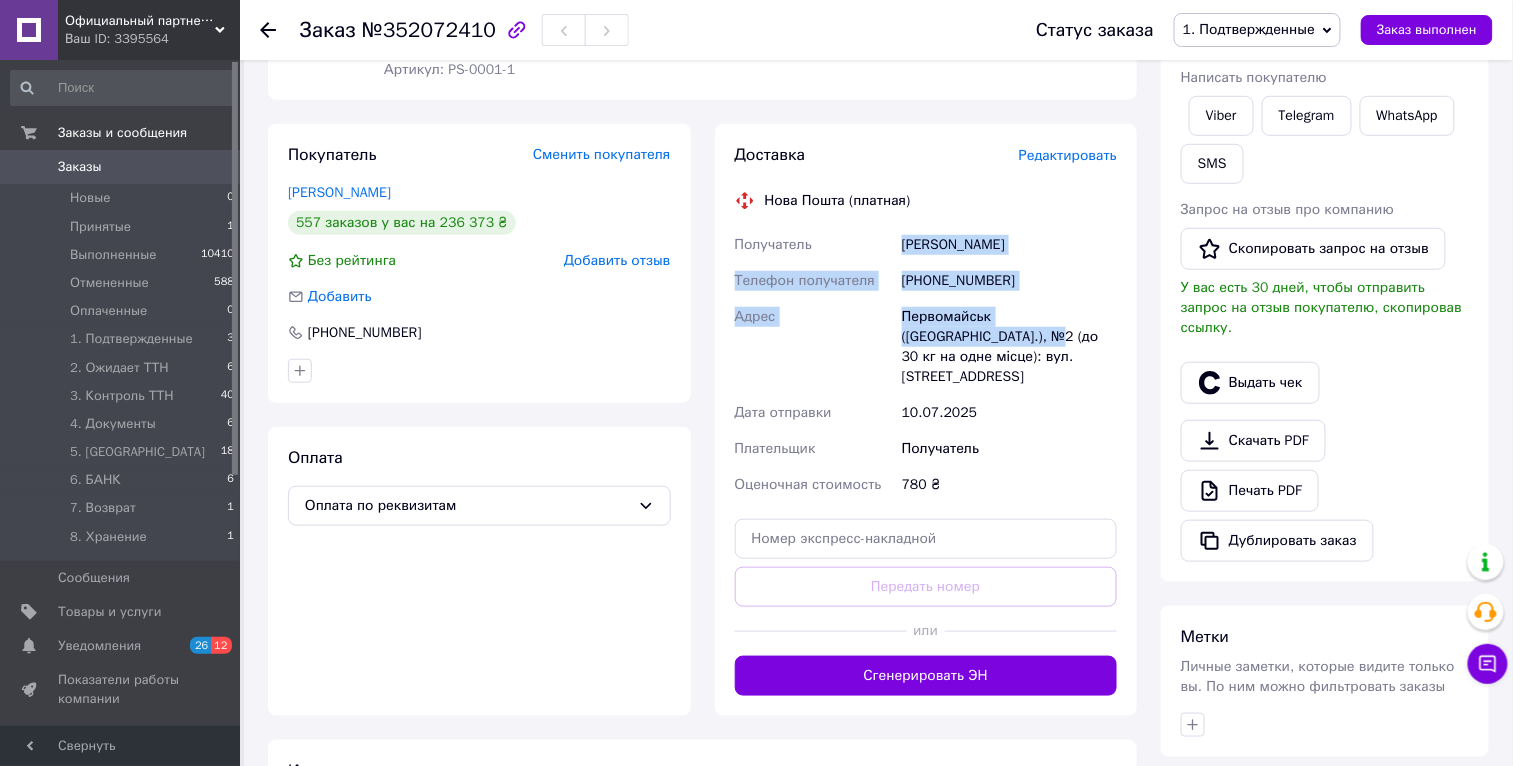 scroll, scrollTop: 624, scrollLeft: 0, axis: vertical 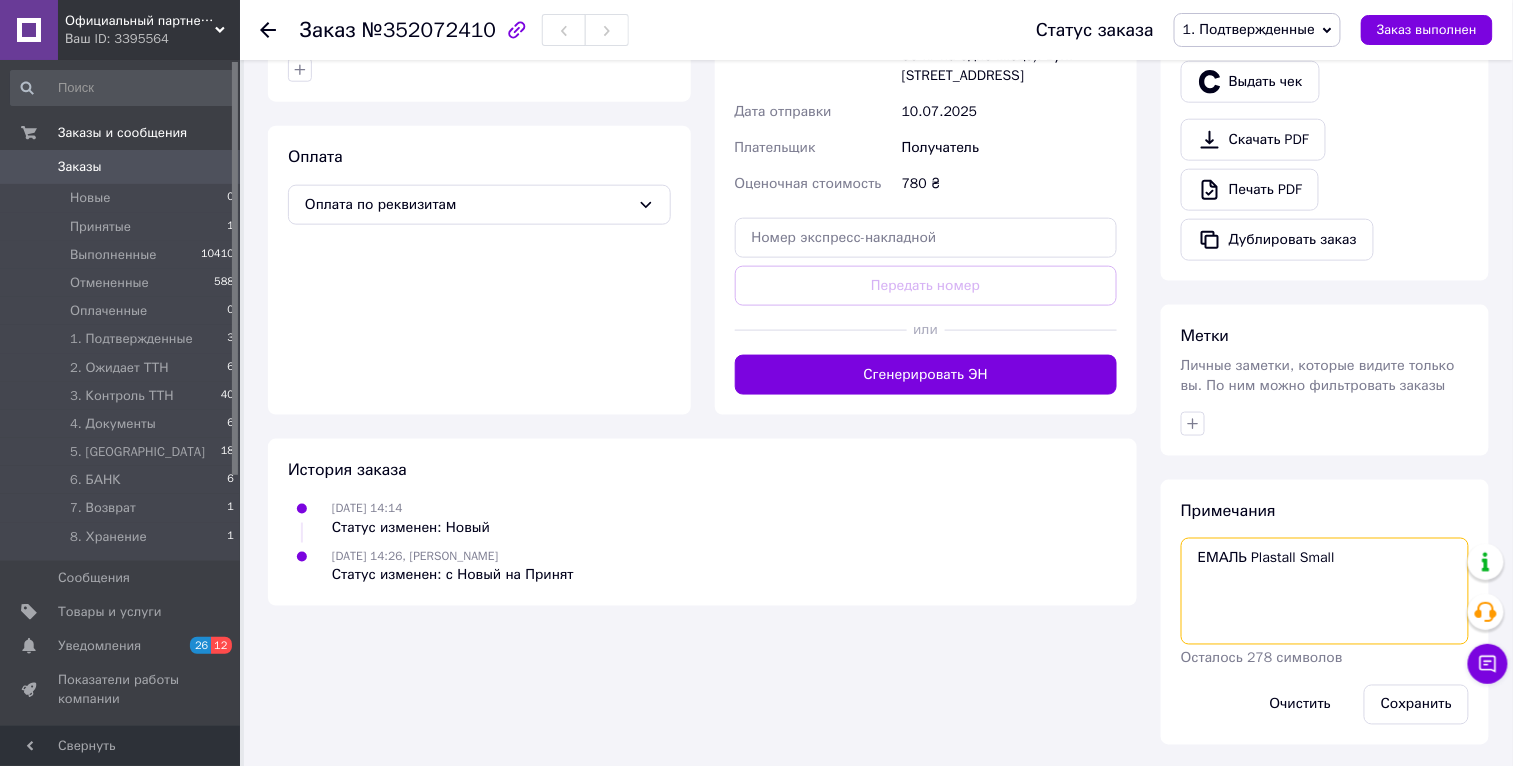 click on "ЕМАЛЬ Plastall Small" at bounding box center (1325, 591) 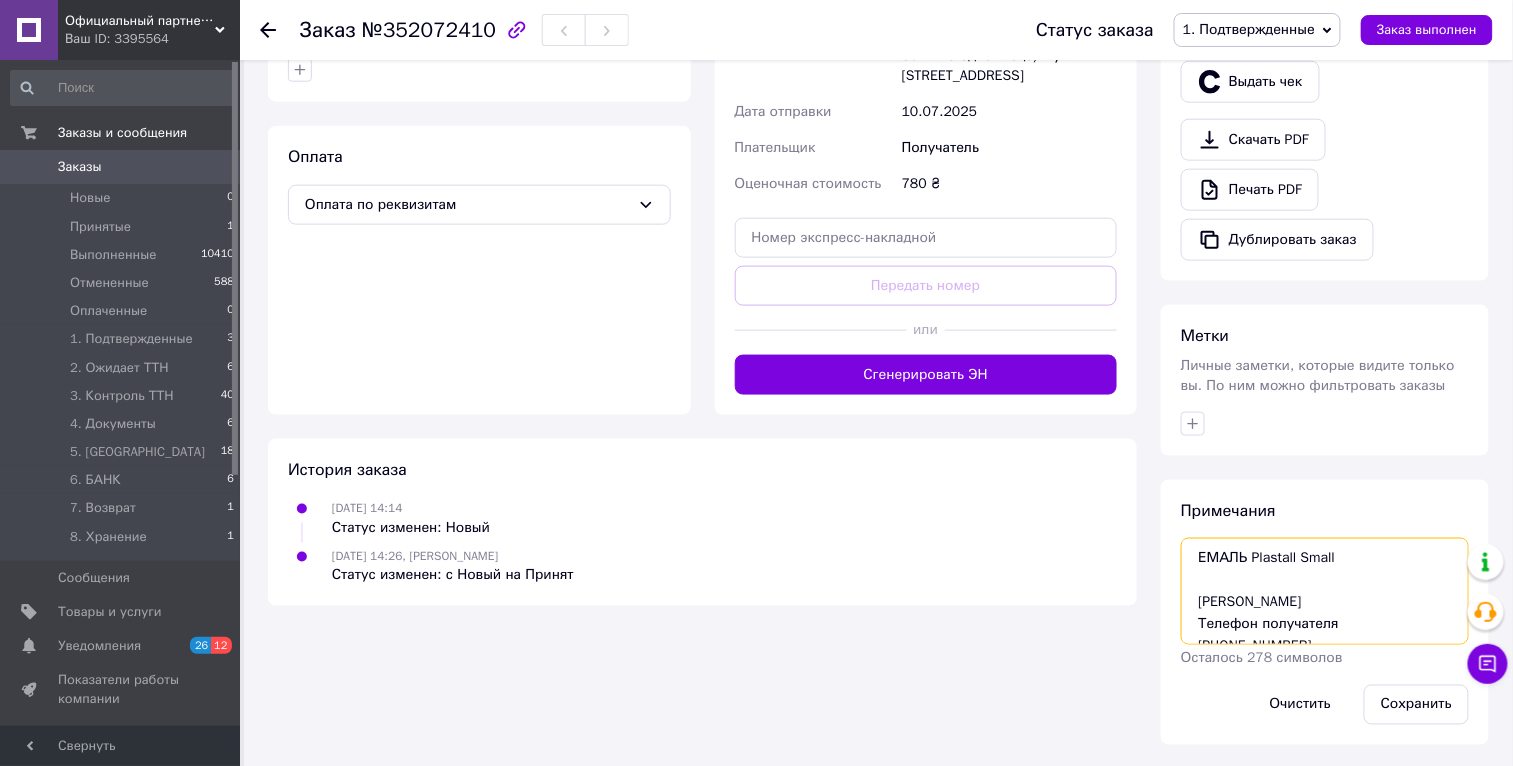 scroll, scrollTop: 76, scrollLeft: 0, axis: vertical 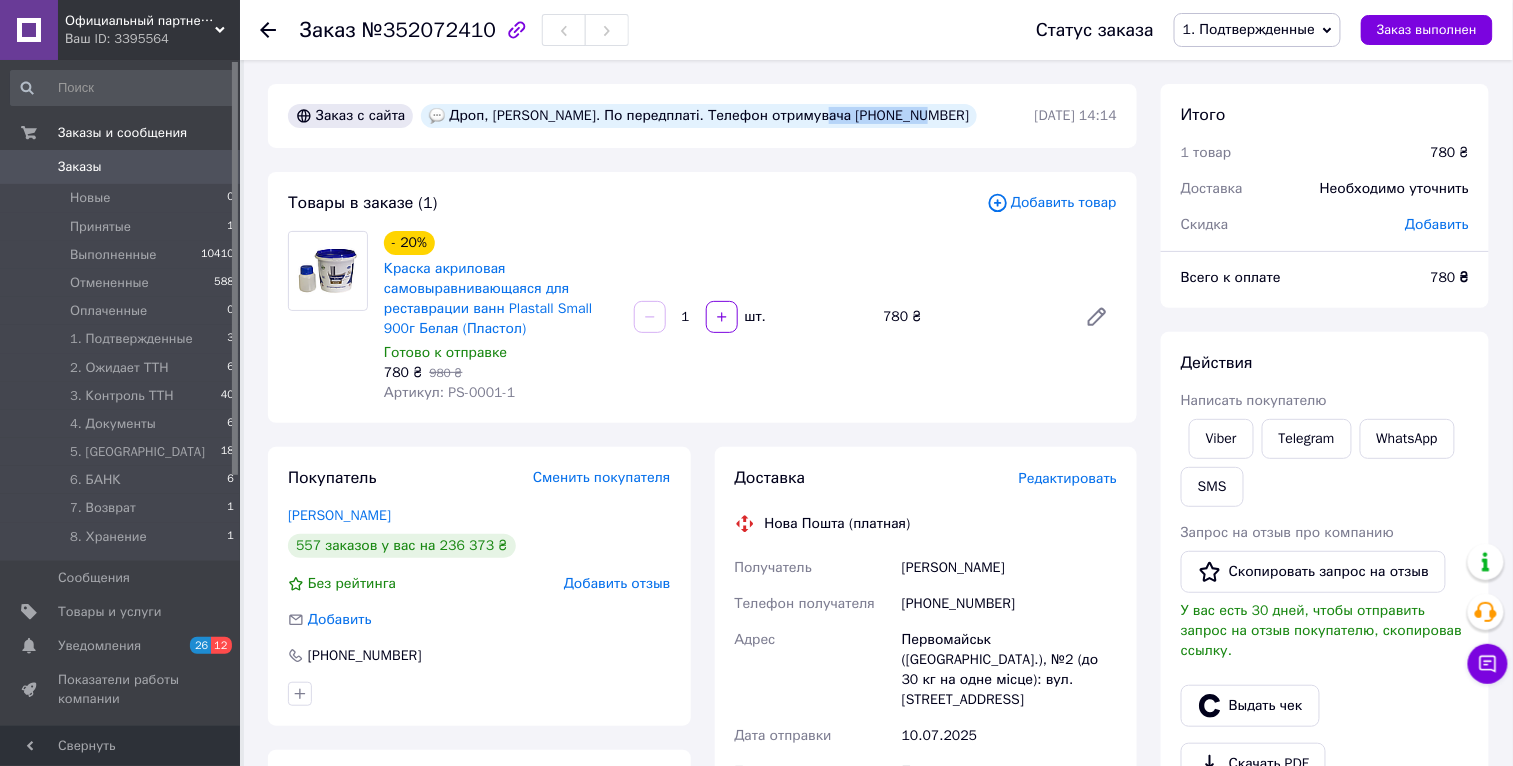 drag, startPoint x: 811, startPoint y: 120, endPoint x: 929, endPoint y: 124, distance: 118.06778 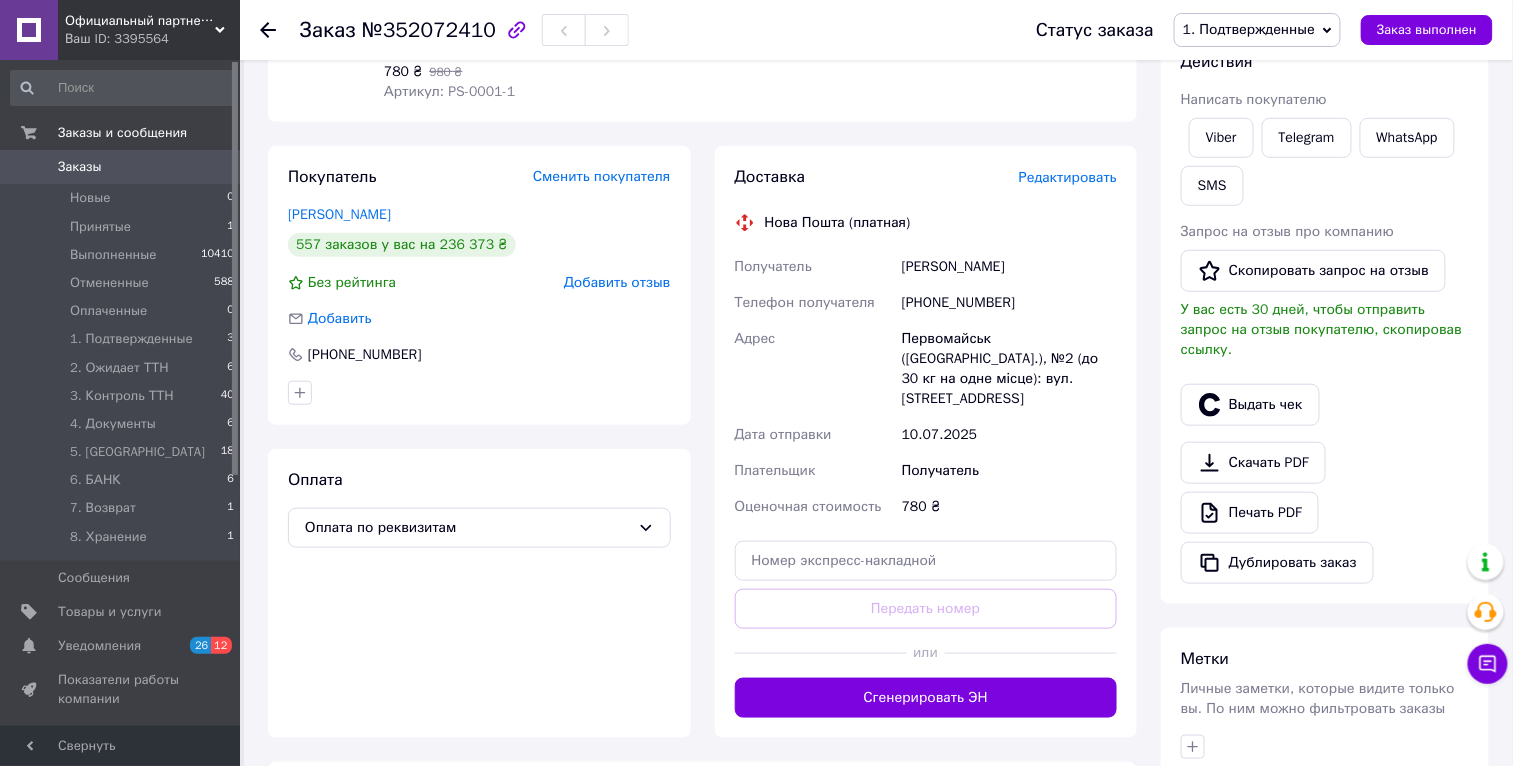 scroll, scrollTop: 624, scrollLeft: 0, axis: vertical 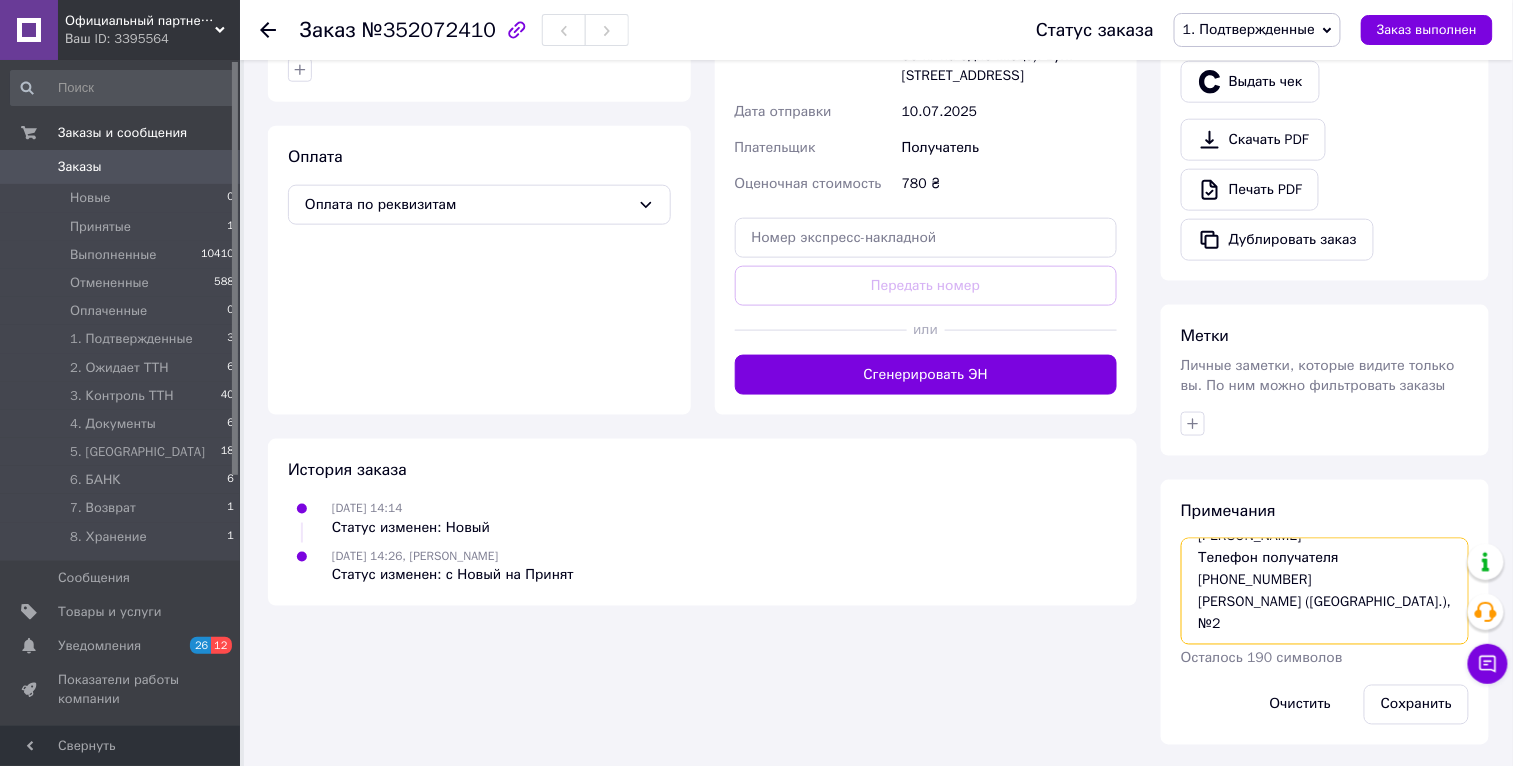 drag, startPoint x: 1251, startPoint y: 592, endPoint x: 1187, endPoint y: 548, distance: 77.665955 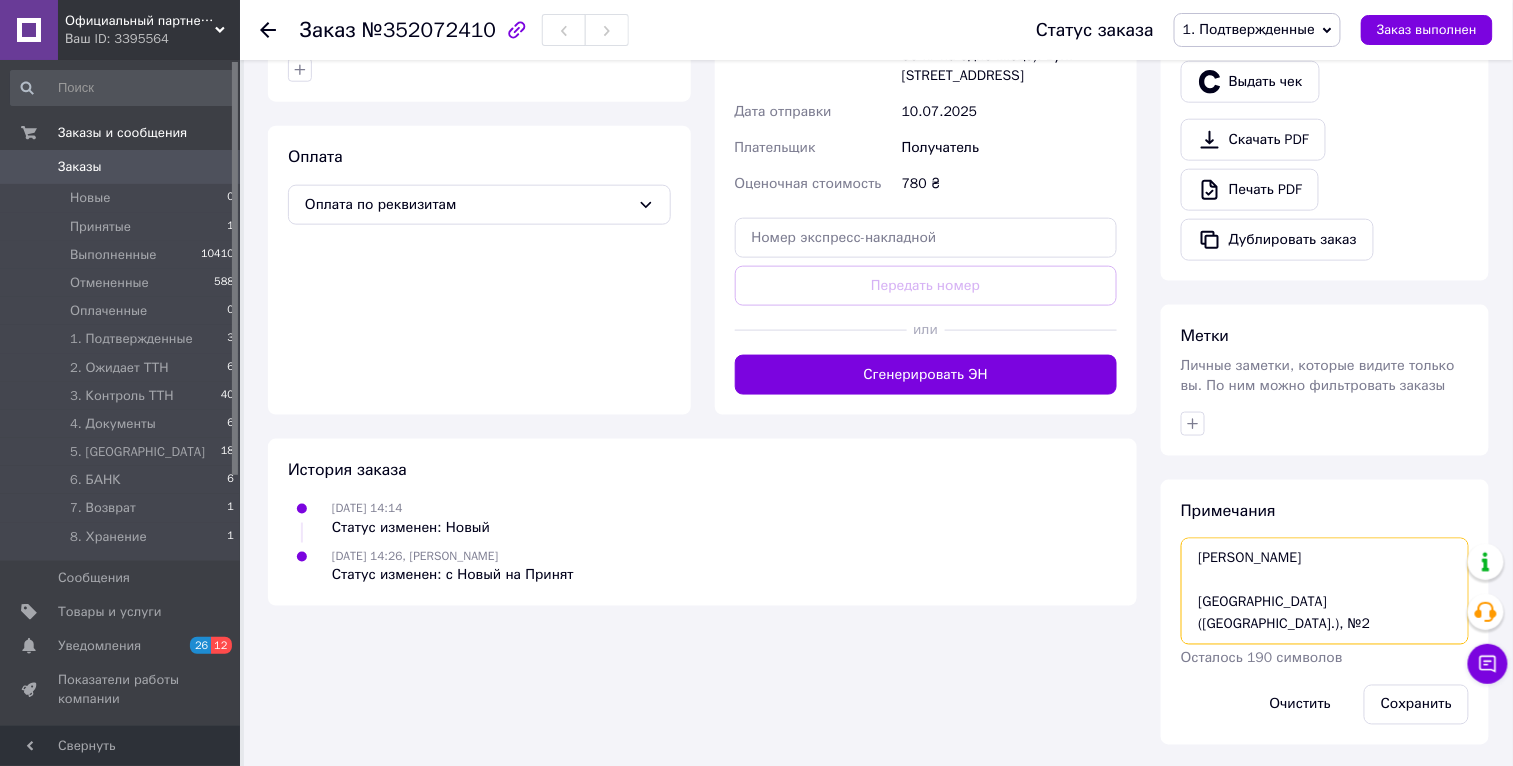 scroll, scrollTop: 43, scrollLeft: 0, axis: vertical 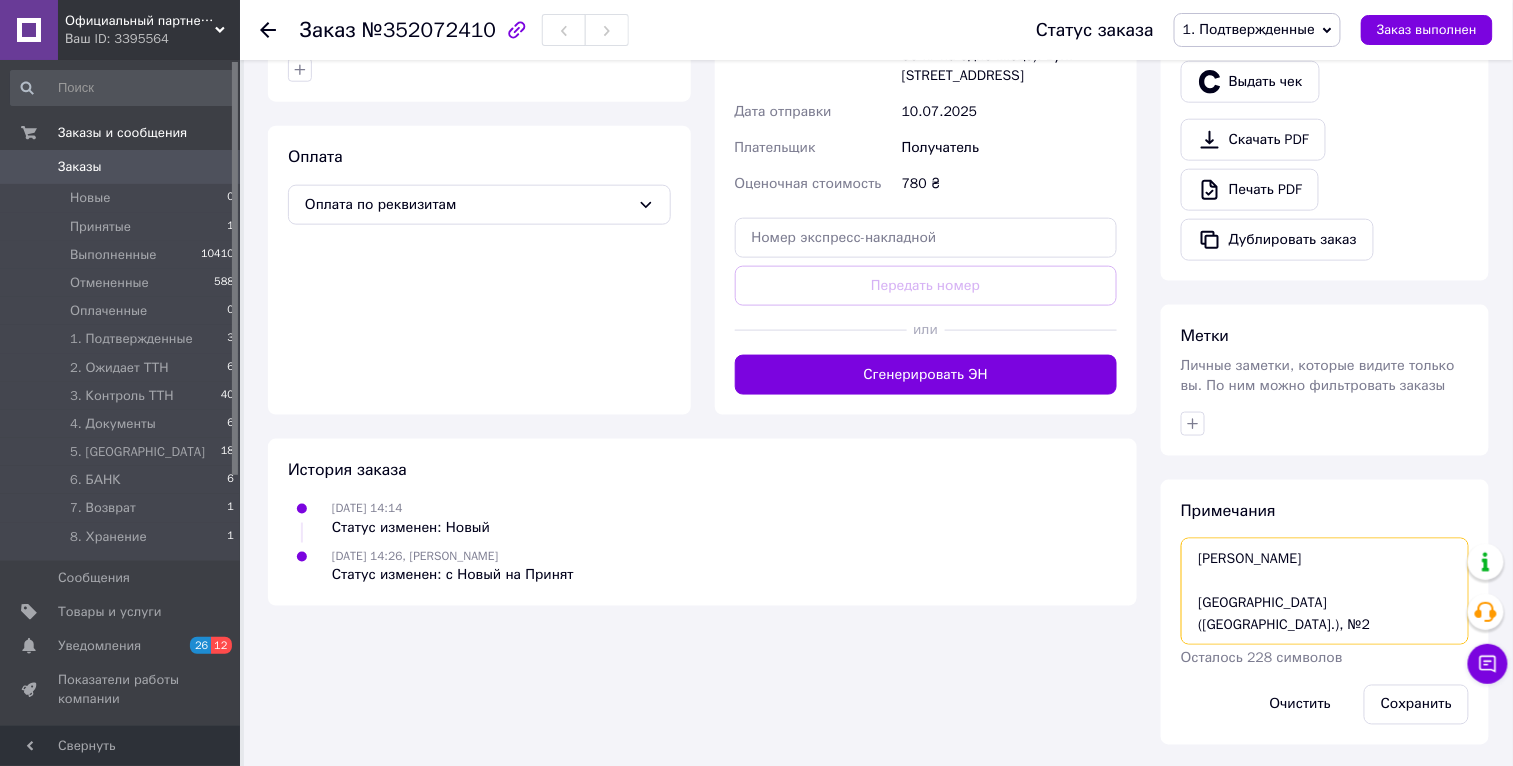 paste on "+380955559395" 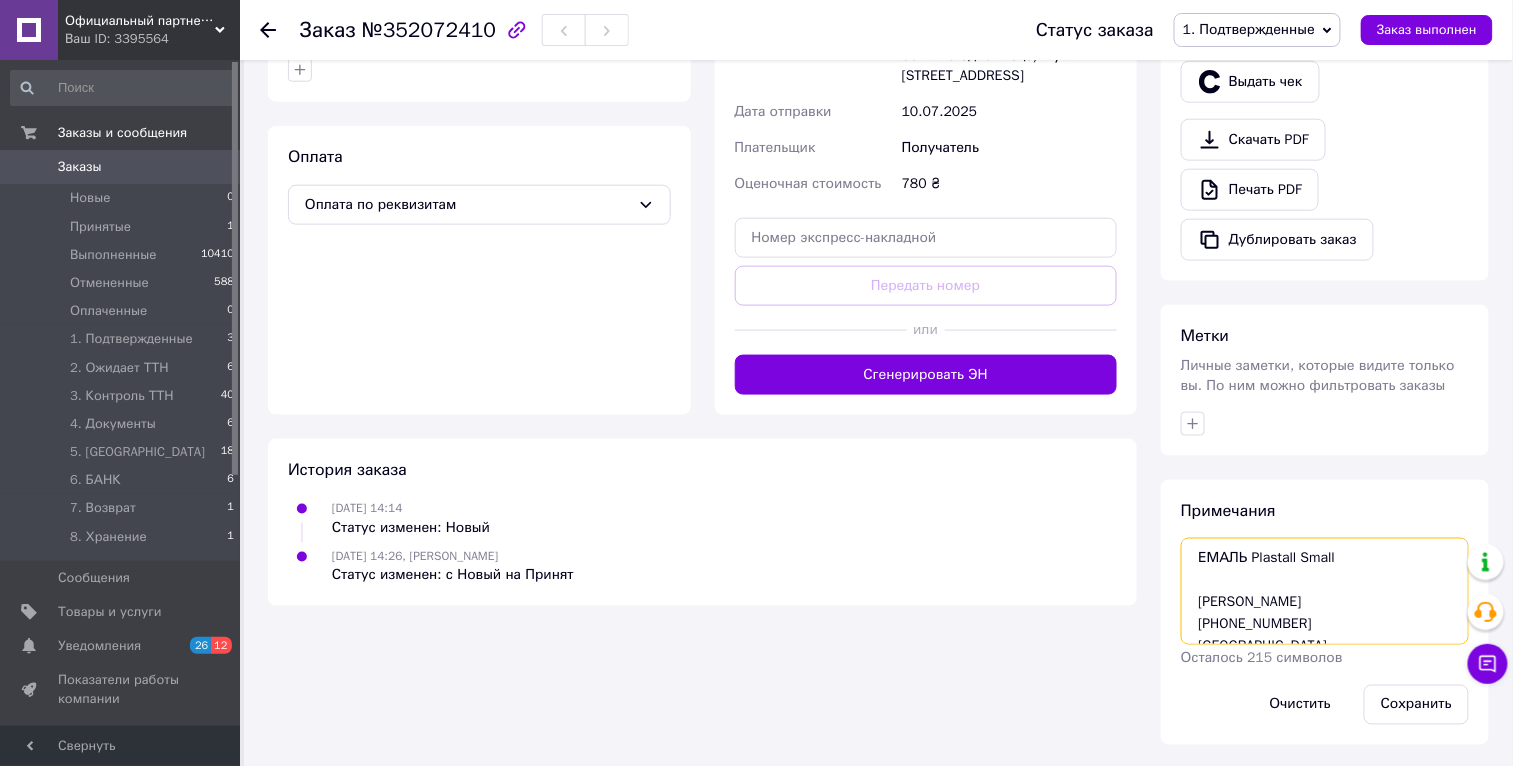 scroll, scrollTop: 0, scrollLeft: 0, axis: both 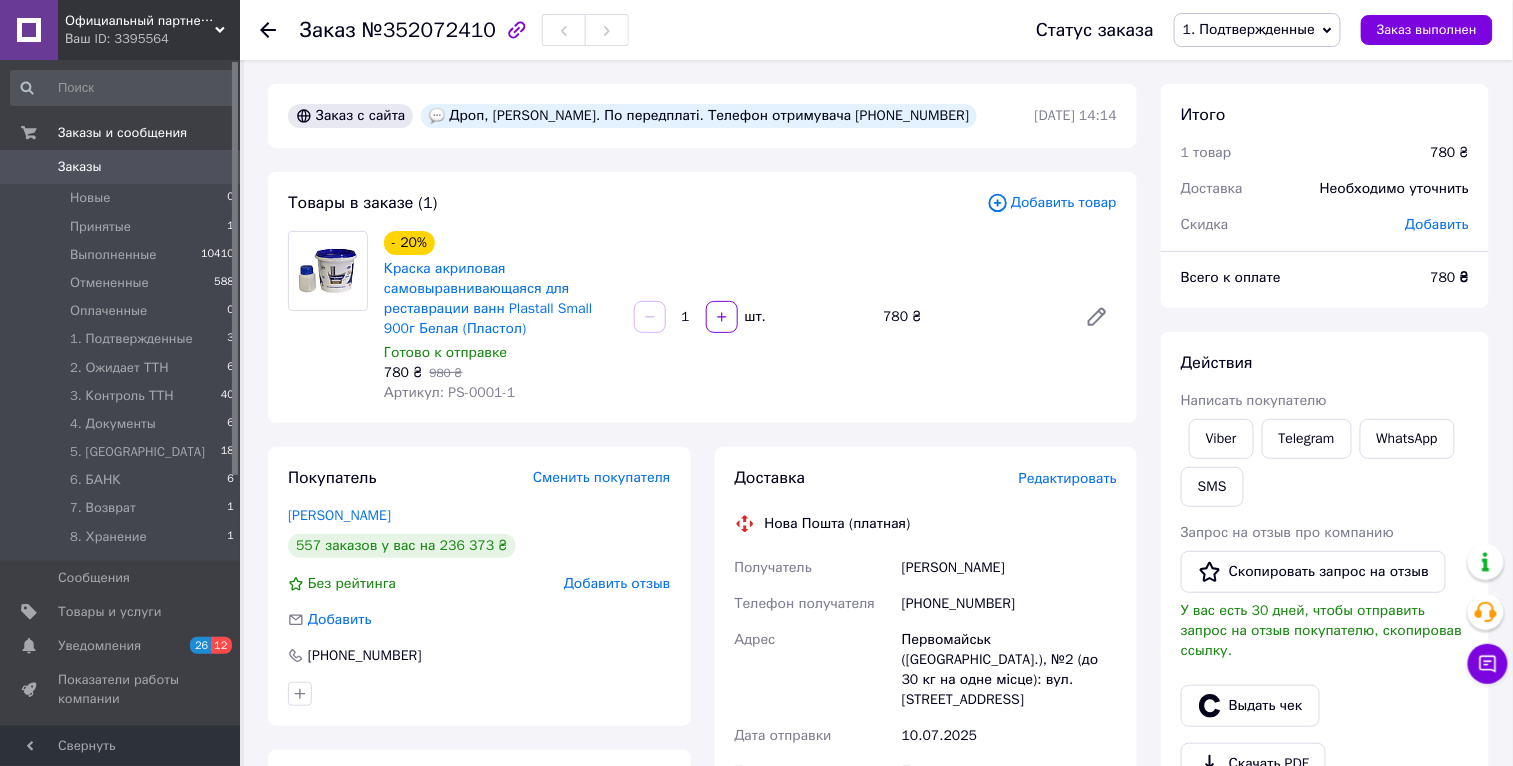 click on "Дроп, Андрієнко. По передплаті.
Телефон отримувача
+380955559395" at bounding box center [699, 116] 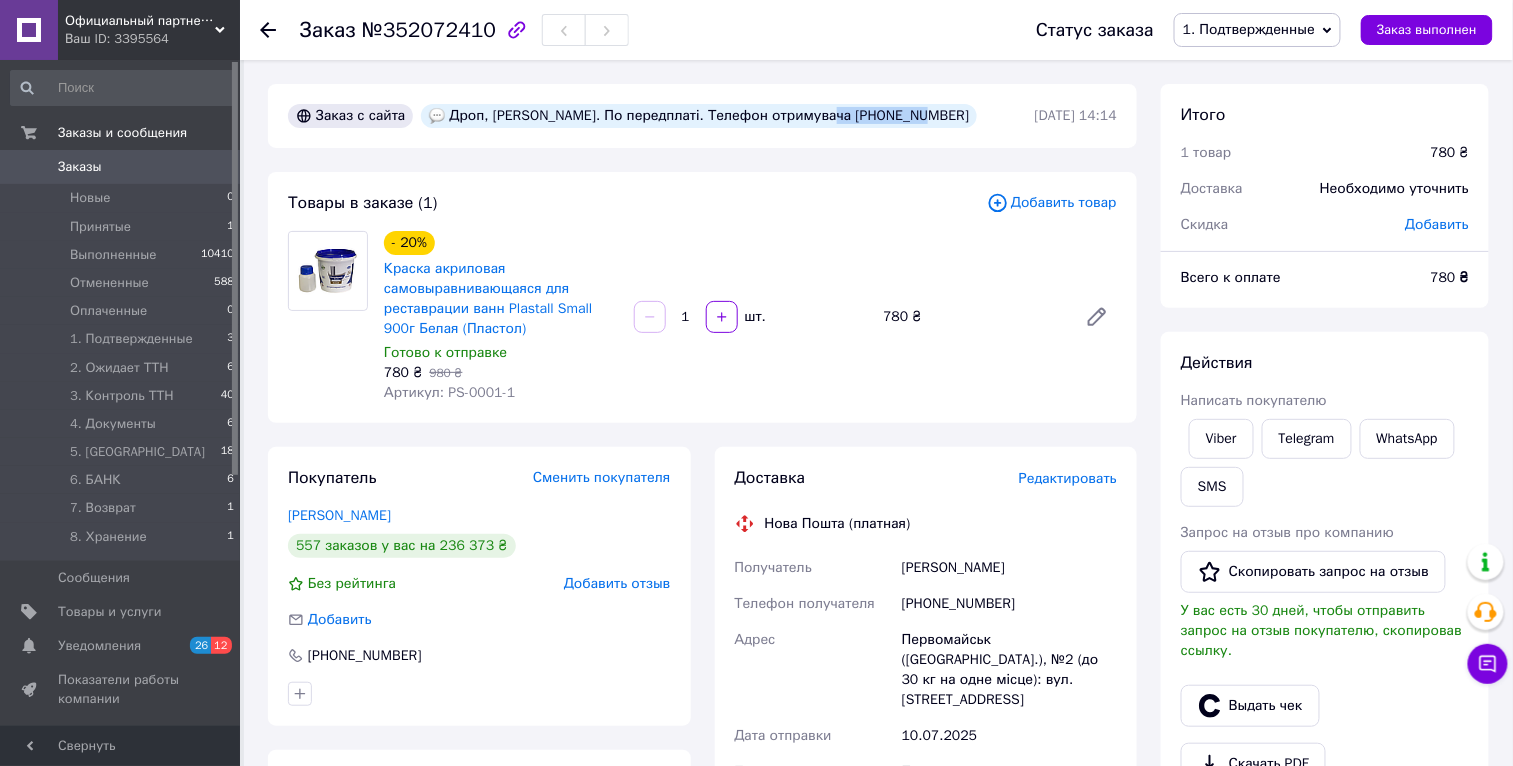 click on "Дроп, Андрієнко. По передплаті.
Телефон отримувача
+380955559395" at bounding box center (699, 116) 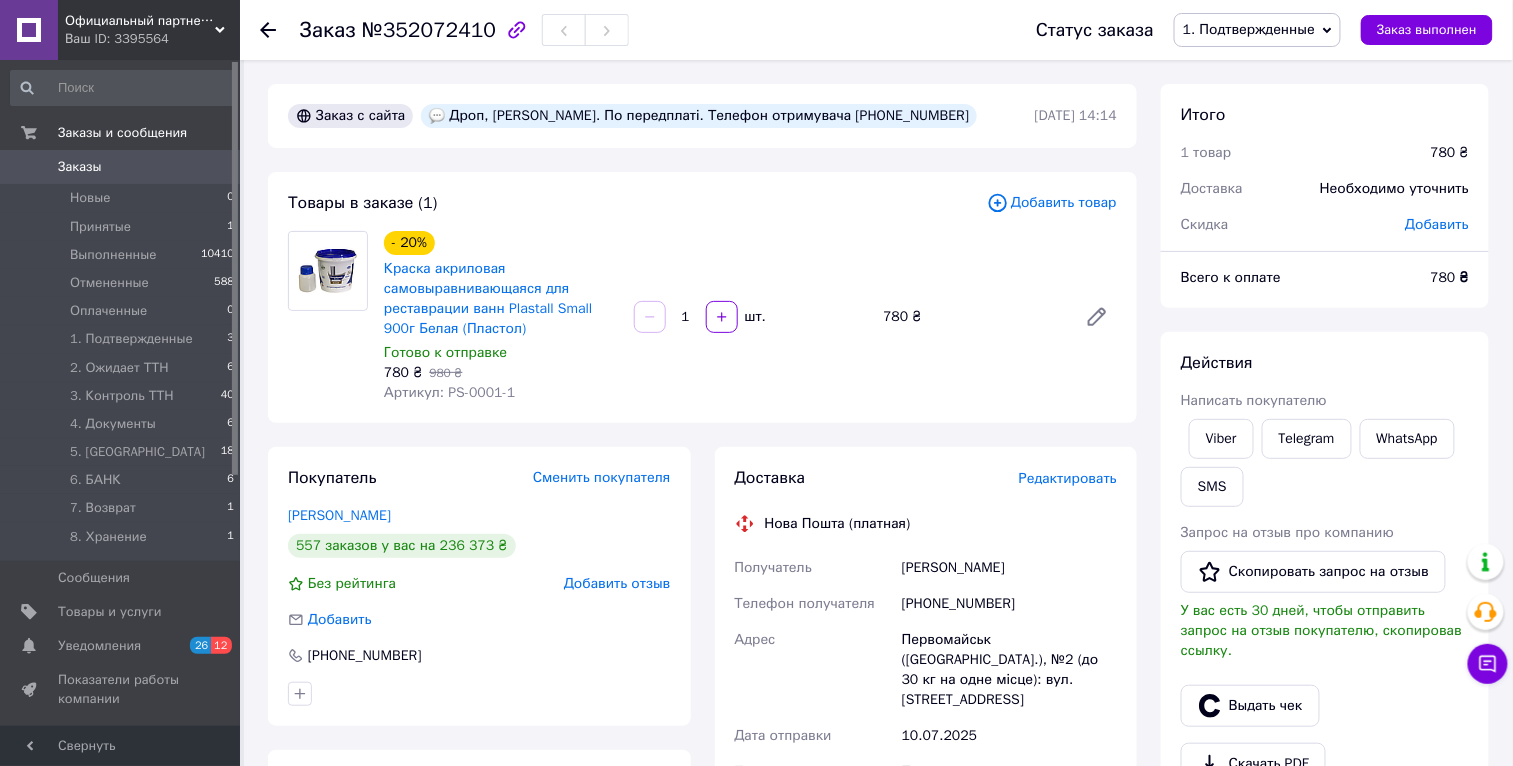 click on "Аббасов Фарид" at bounding box center (1009, 568) 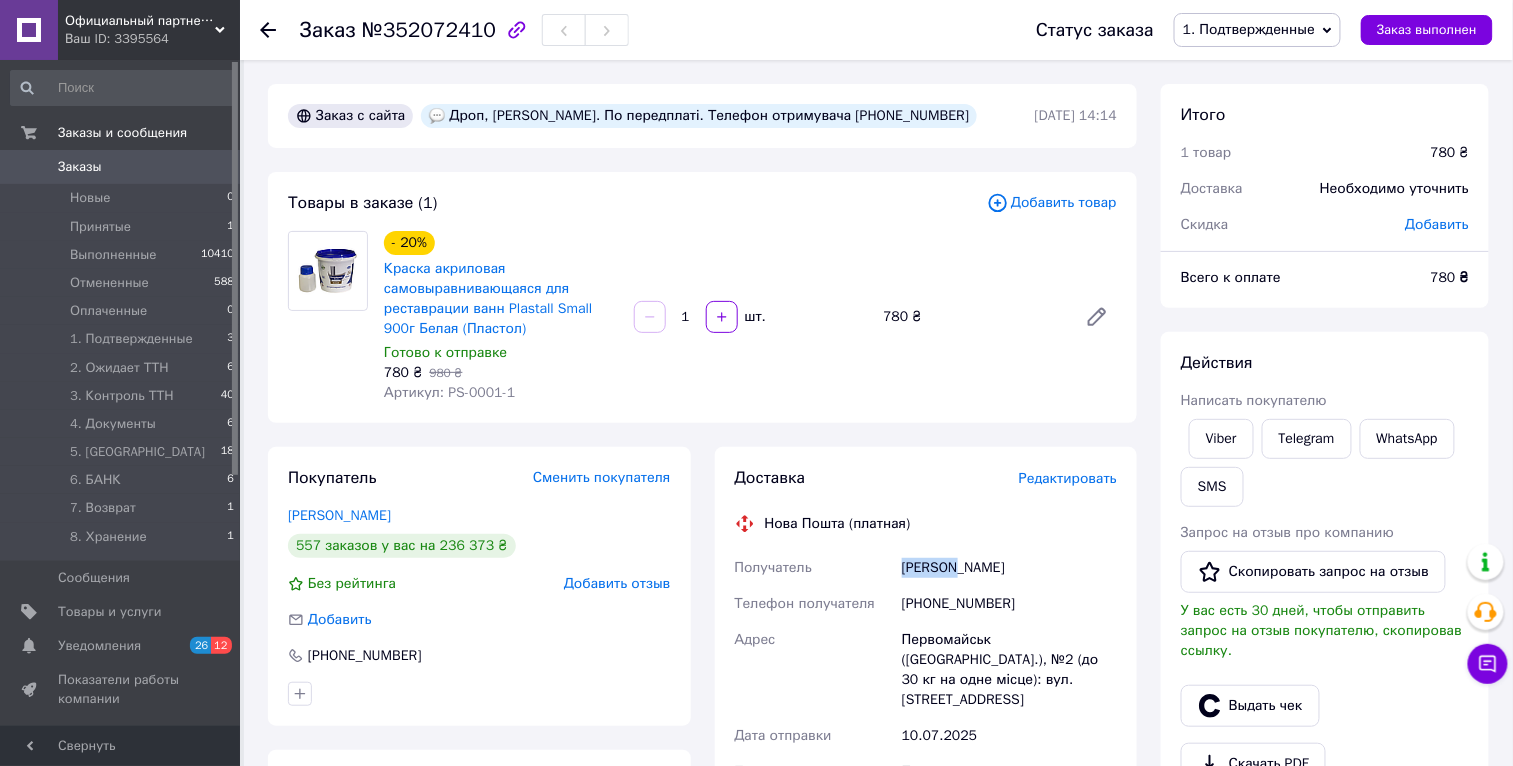 click on "Аббасов Фарид" at bounding box center (1009, 568) 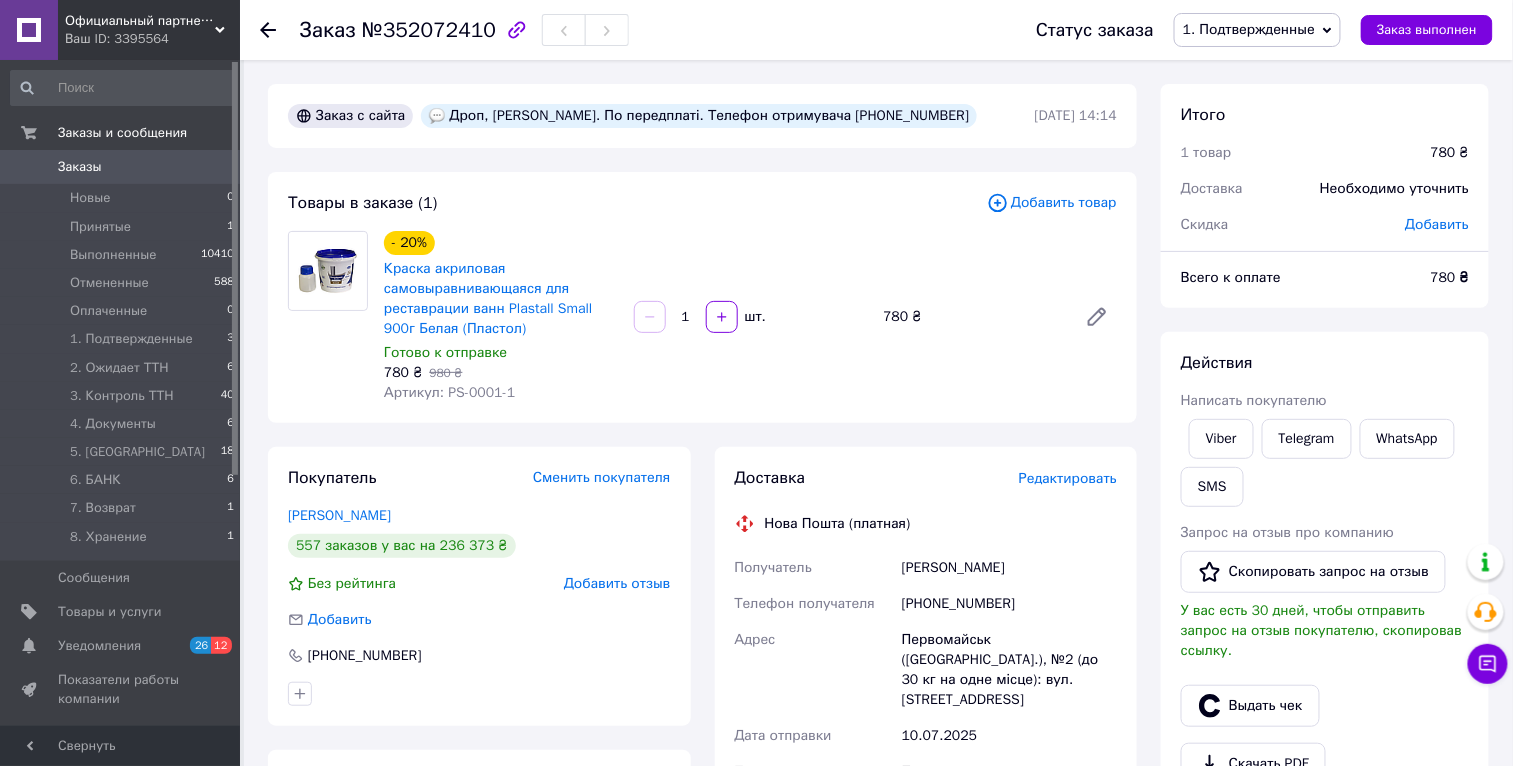 click on "Аббасов Фарид" at bounding box center (1009, 568) 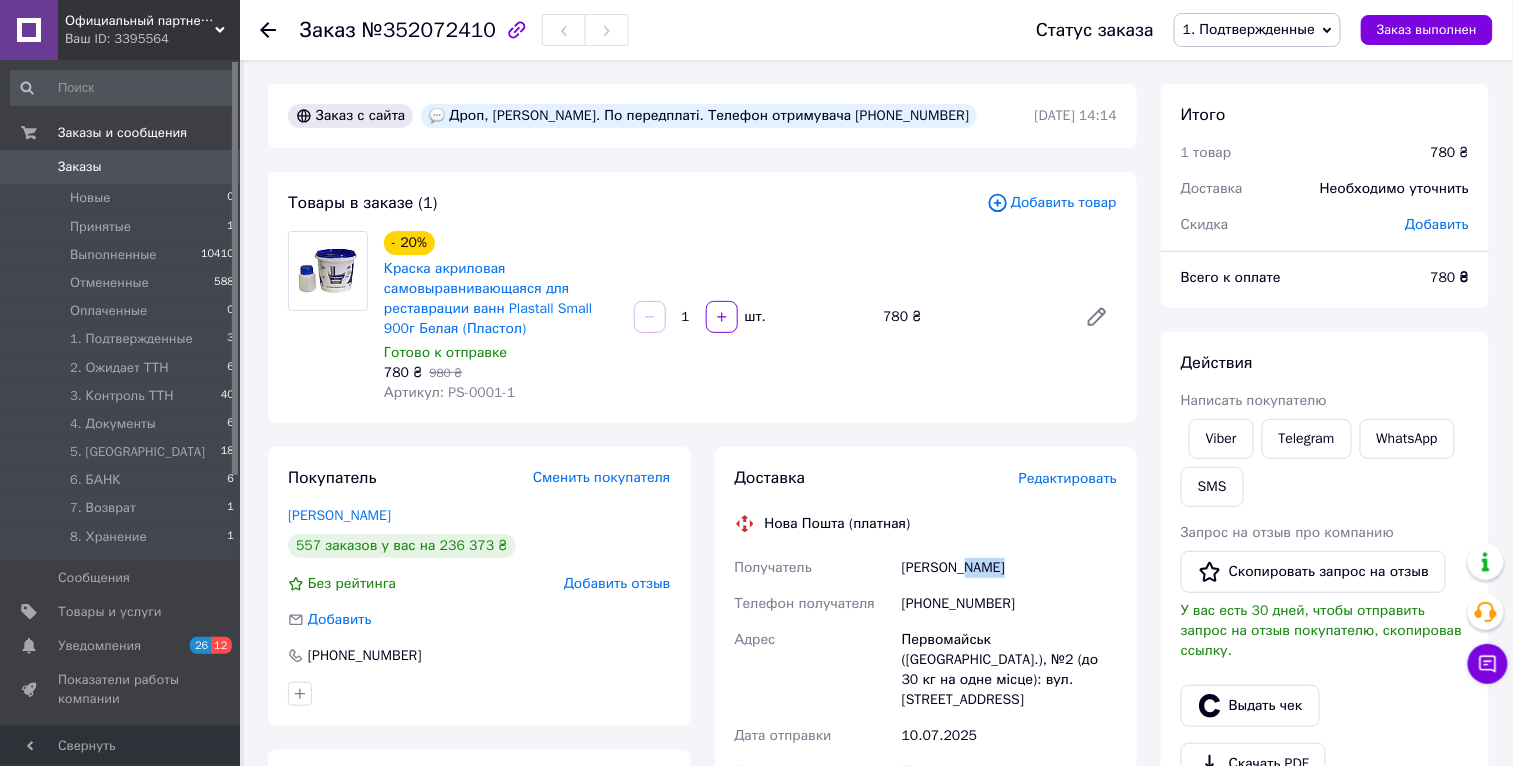 click on "Аббасов Фарид" at bounding box center [1009, 568] 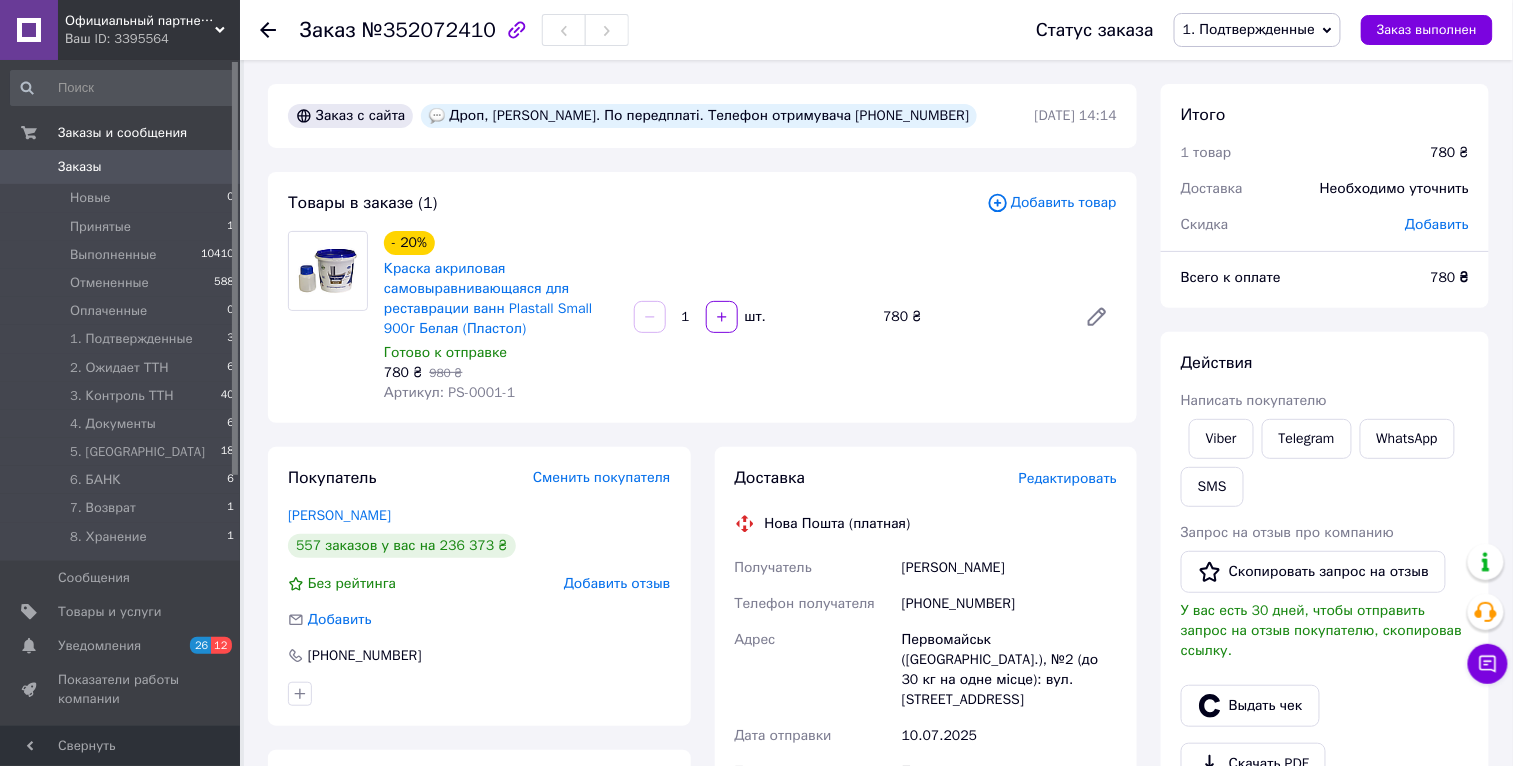 click on "Первомайськ (Миколаївська обл.), №2 (до 30 кг на одне місце): вул. Первомайська, 37а" at bounding box center (1009, 670) 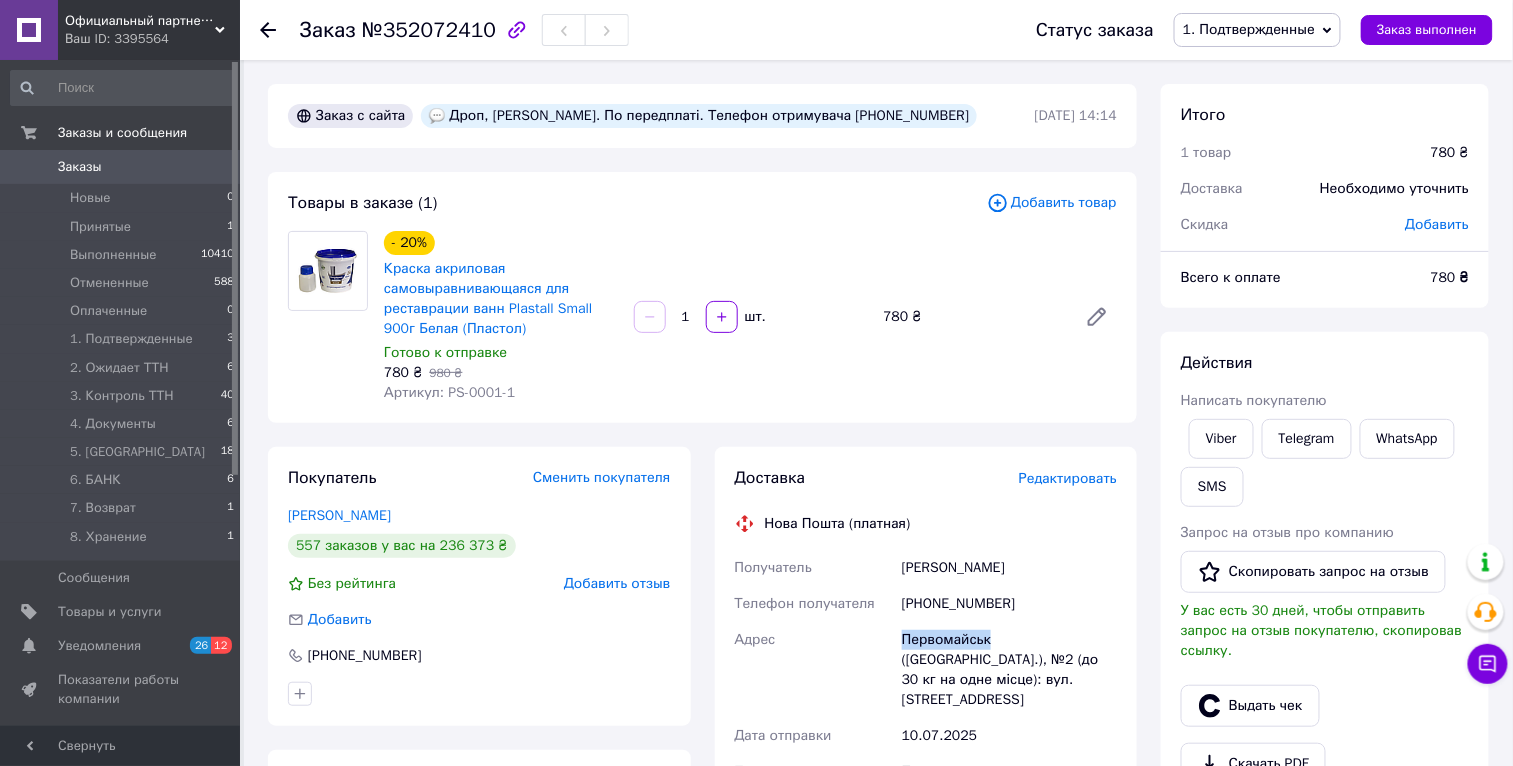 click on "Первомайськ (Миколаївська обл.), №2 (до 30 кг на одне місце): вул. Первомайська, 37а" at bounding box center (1009, 670) 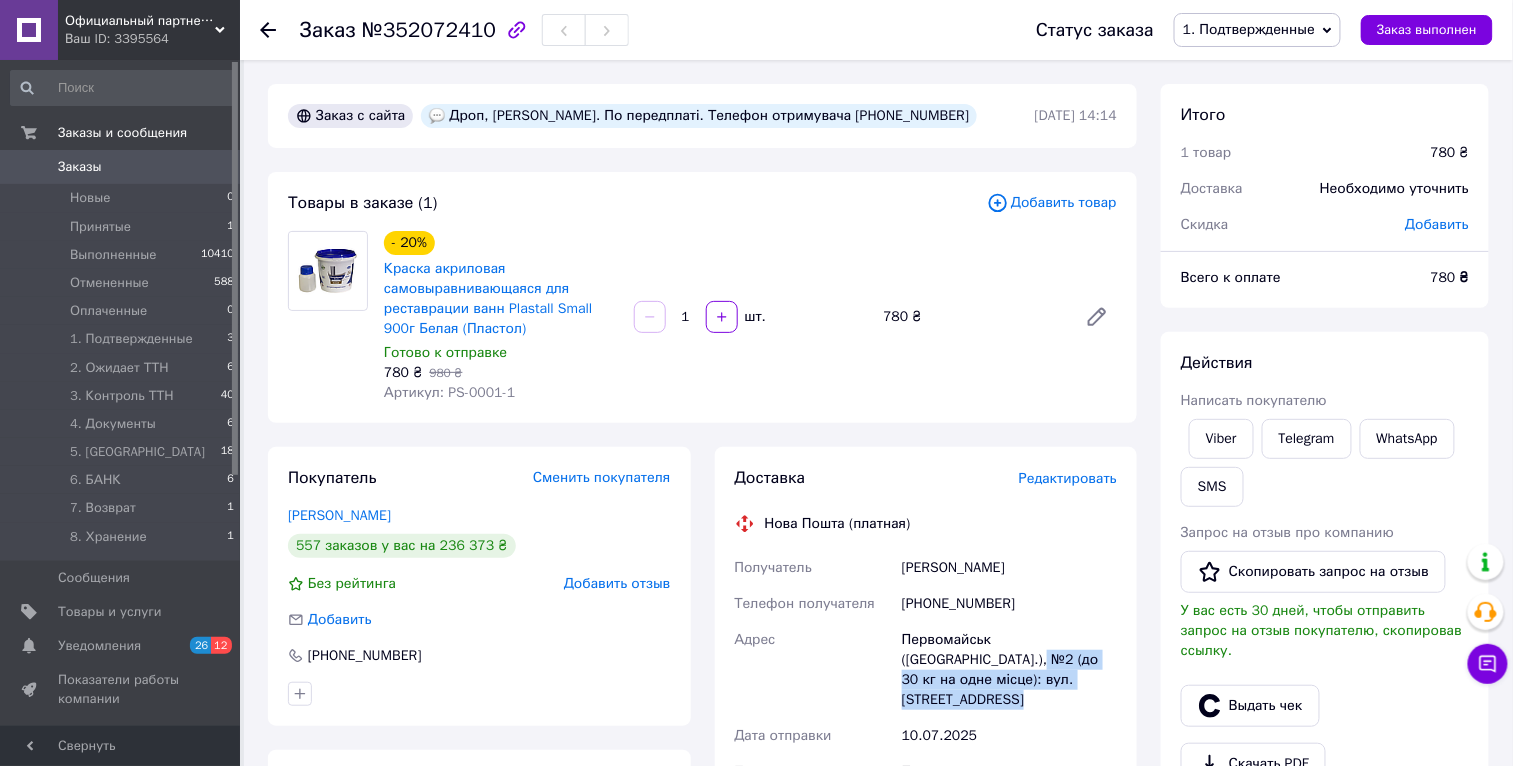 drag, startPoint x: 945, startPoint y: 659, endPoint x: 1113, endPoint y: 676, distance: 168.85793 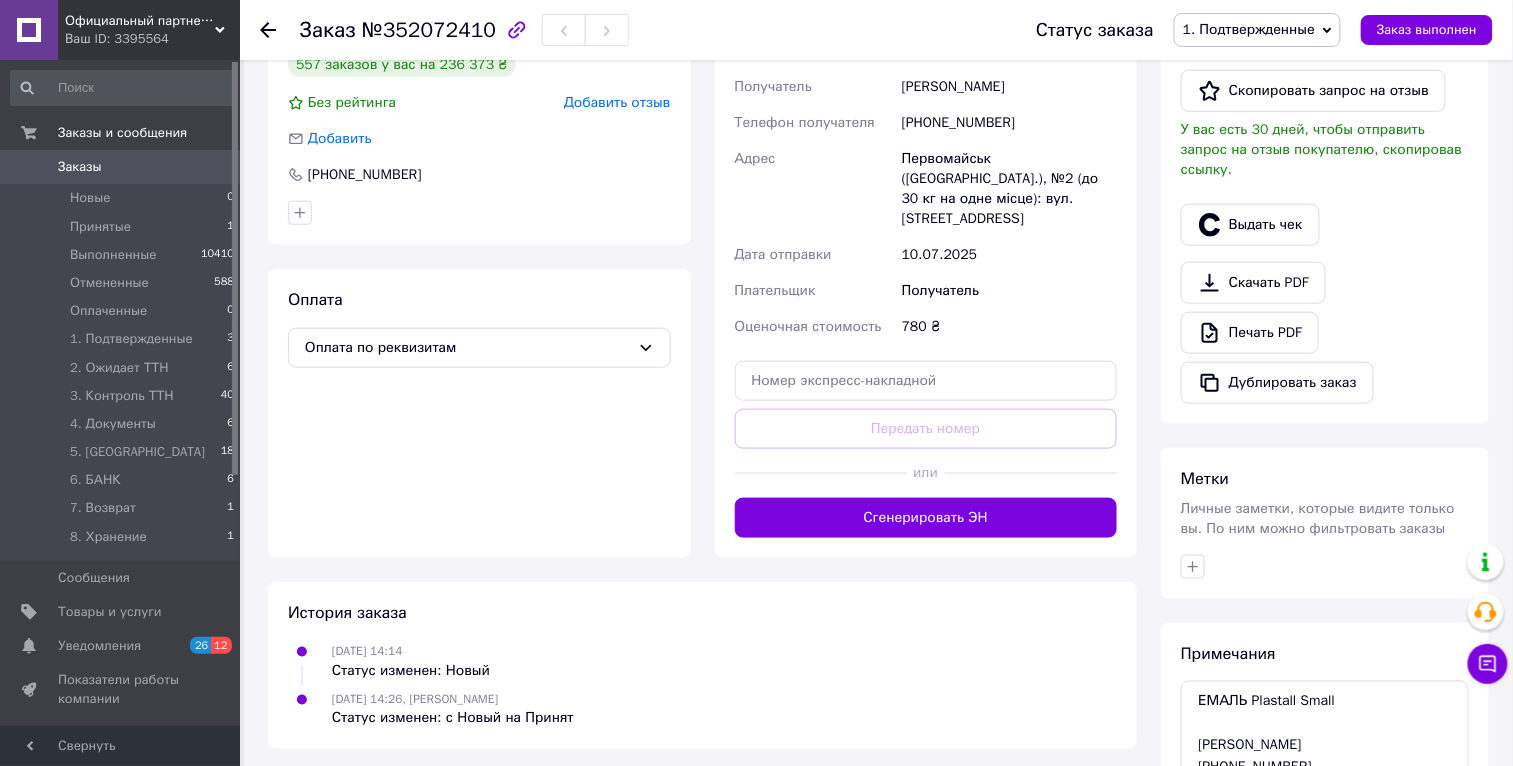 scroll, scrollTop: 624, scrollLeft: 0, axis: vertical 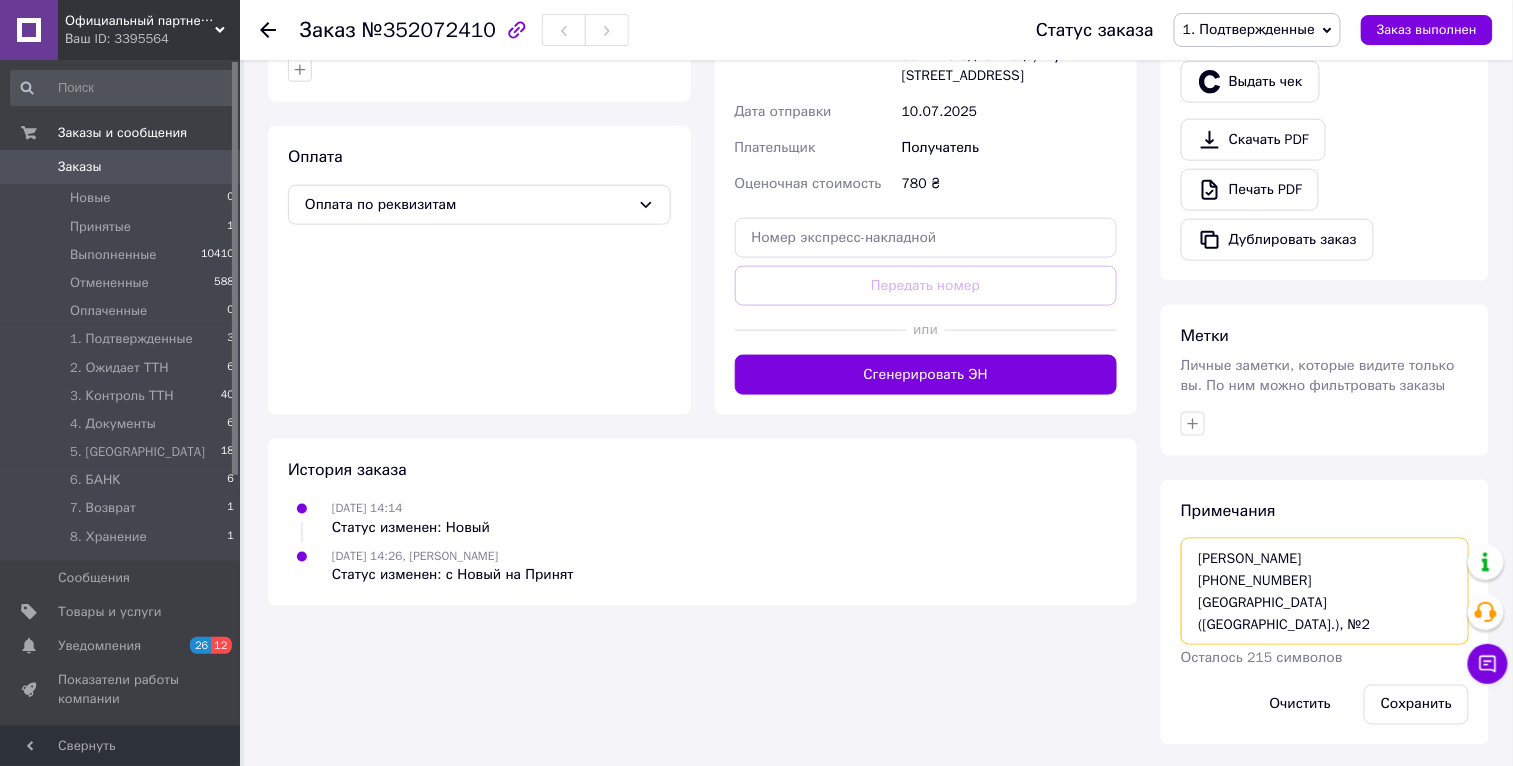 click on "ЕМАЛЬ Plastall Small
Аббасов Фарид
+380955559395
Первомайськ (Миколаївська обл.), №2" at bounding box center (1325, 591) 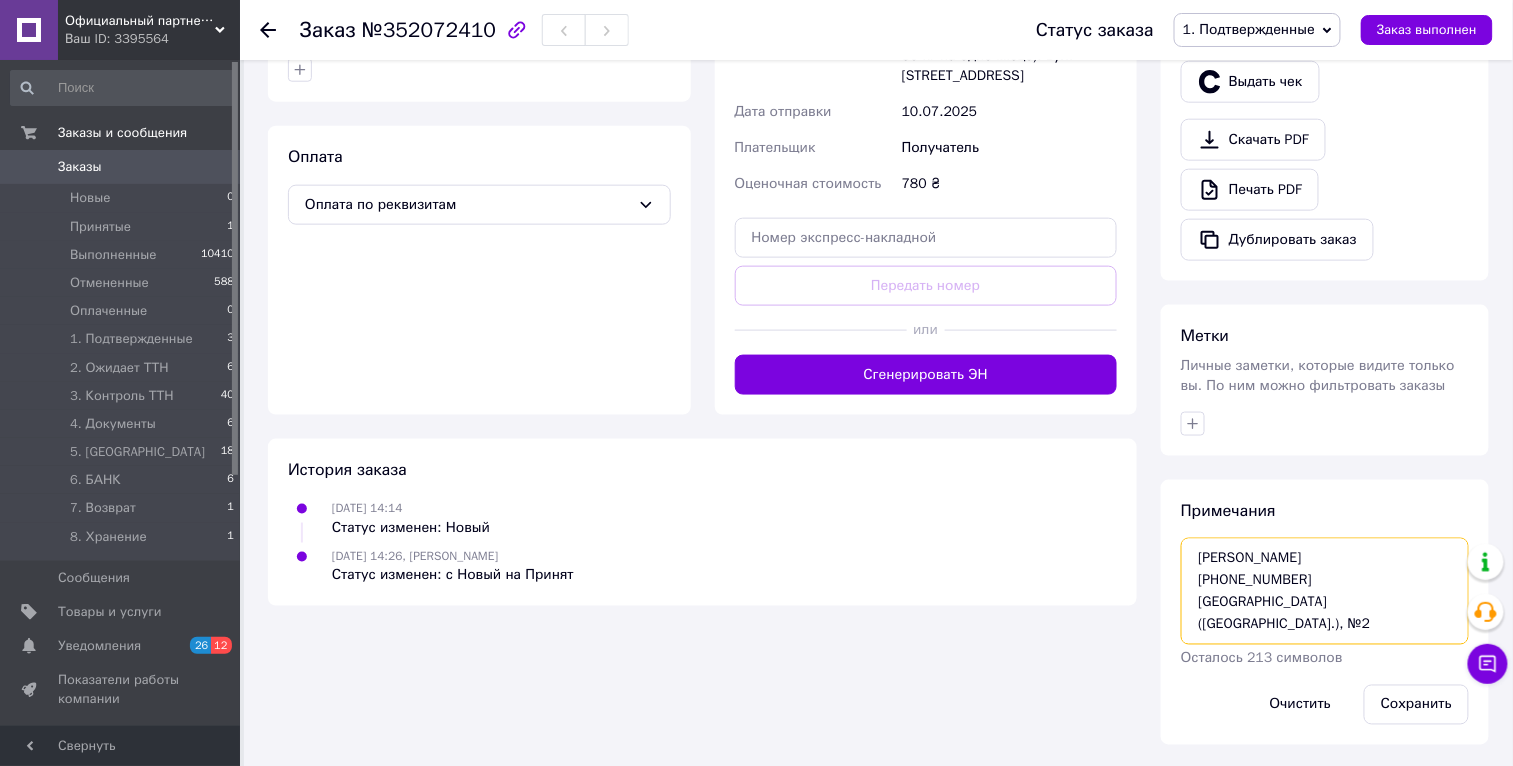 scroll, scrollTop: 76, scrollLeft: 0, axis: vertical 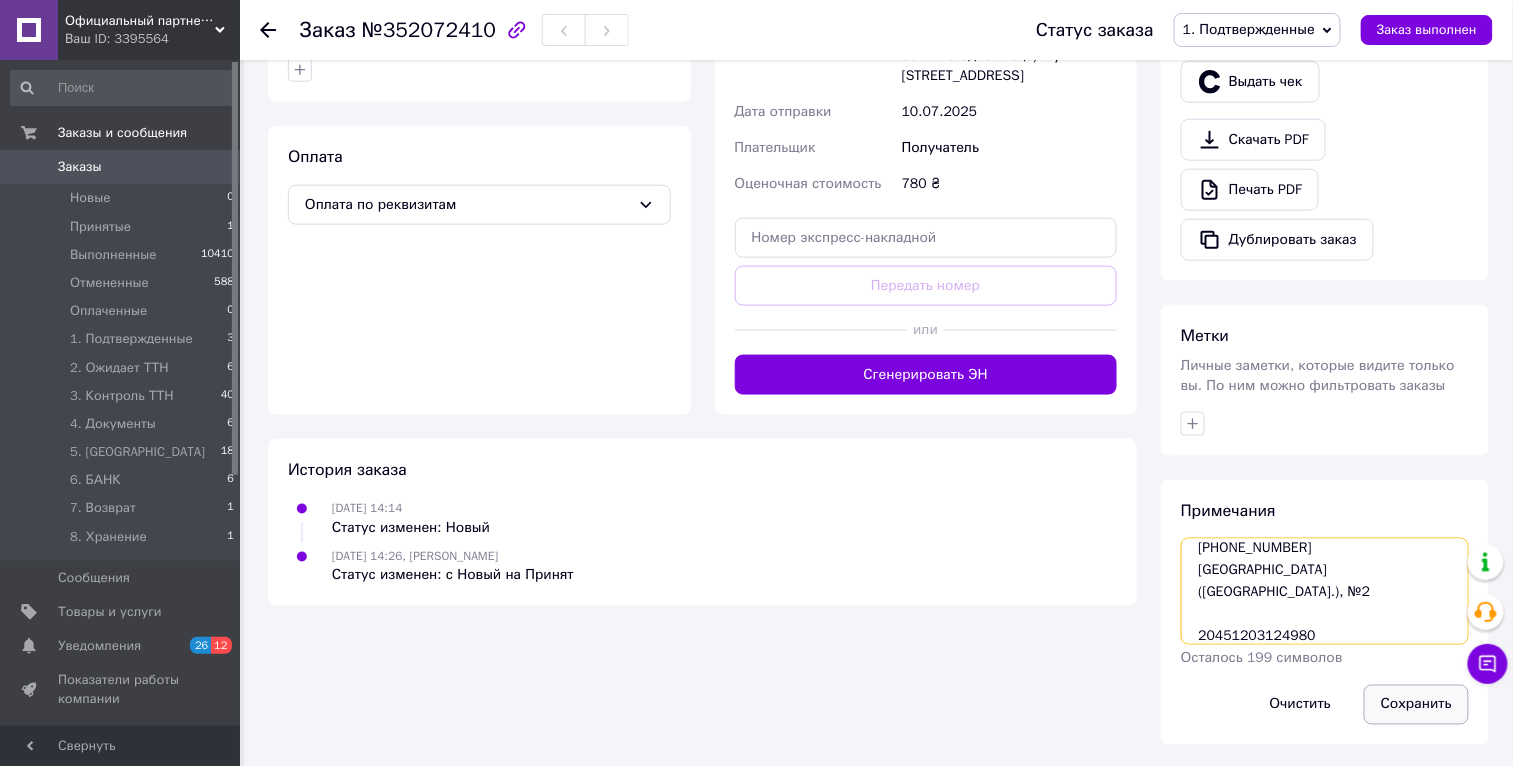 type on "ЕМАЛЬ Plastall Small
Аббасов Фарид
+380955559395
Первомайськ (Миколаївська обл.), №2
20451203124980" 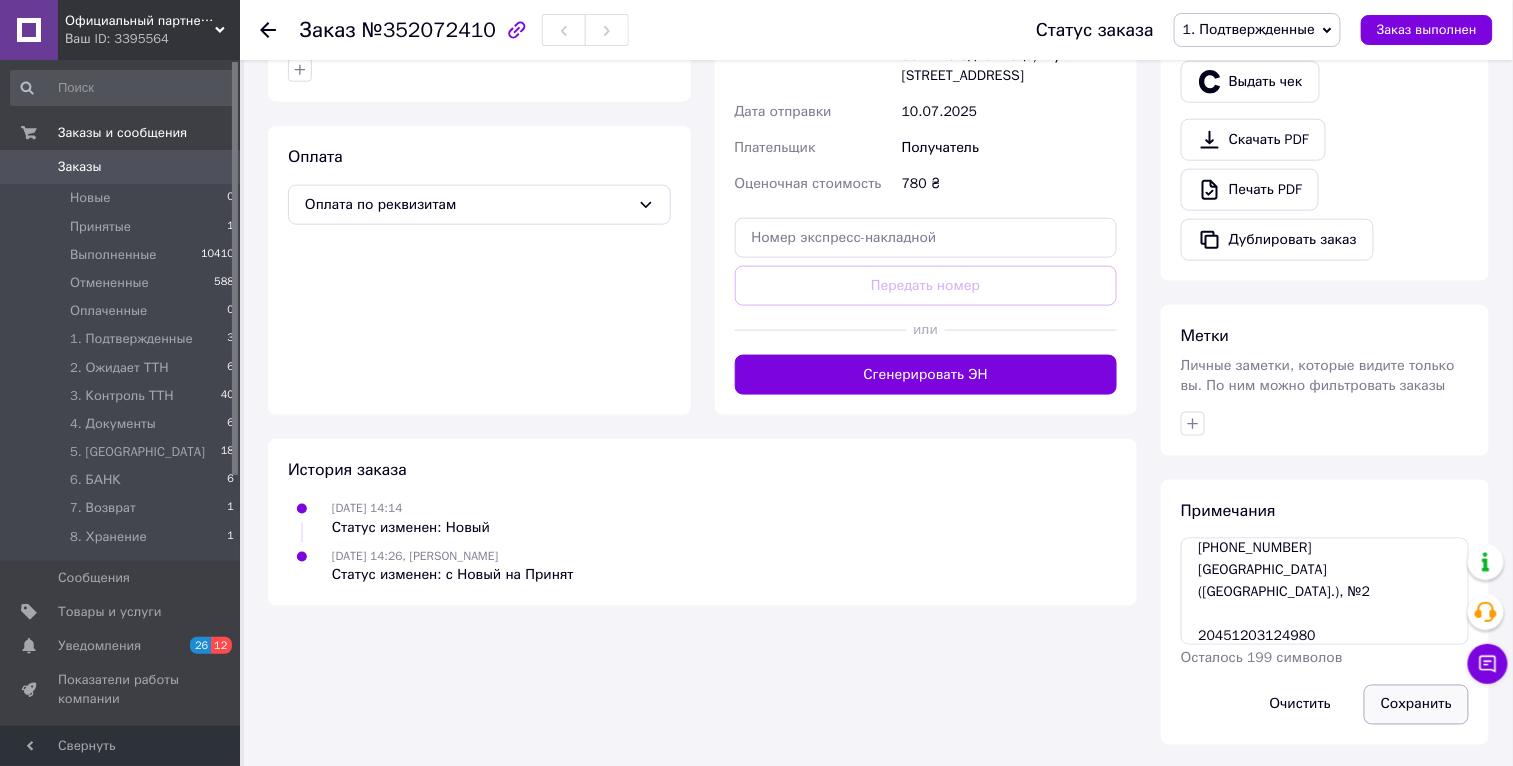 click on "Сохранить" at bounding box center (1416, 705) 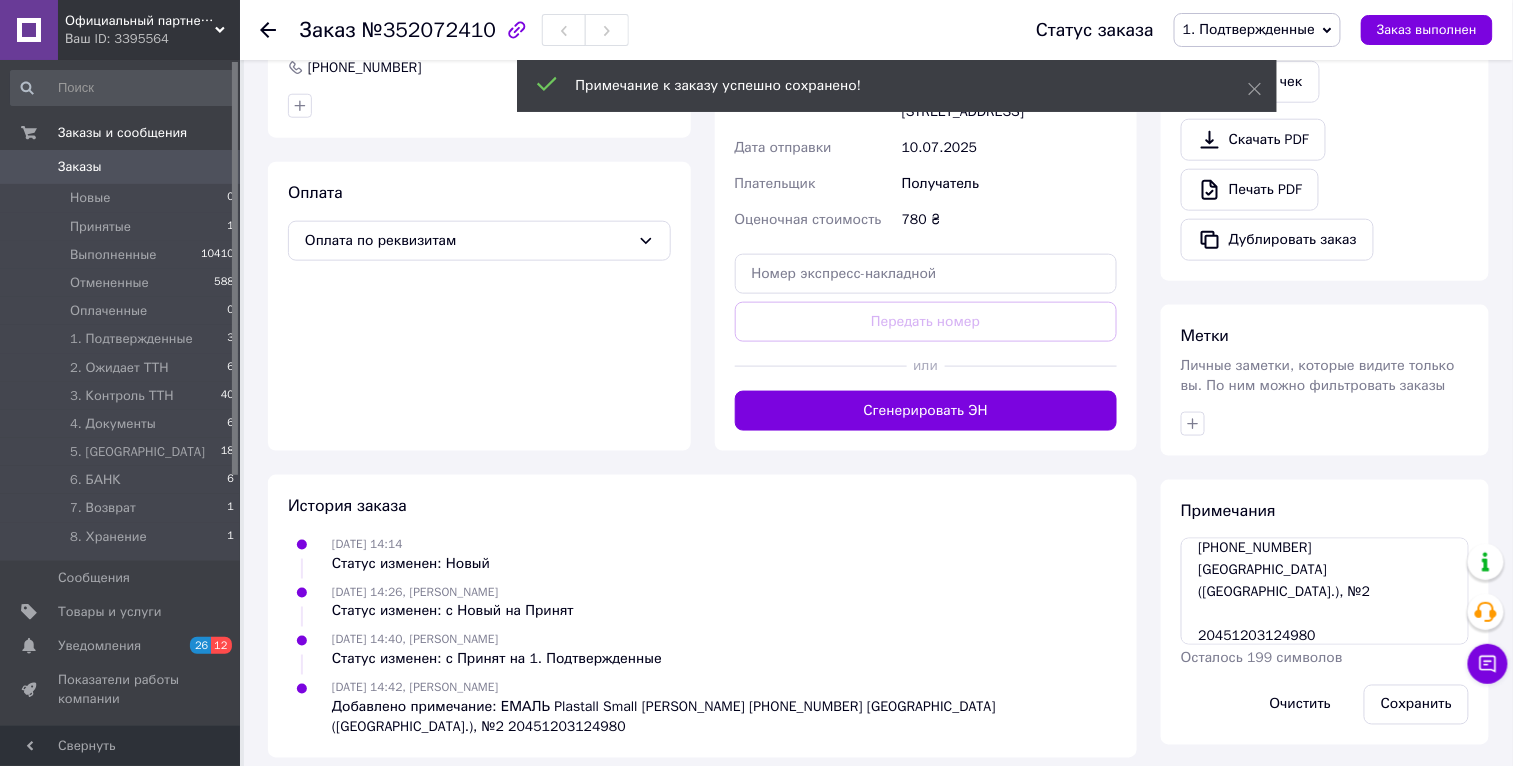 scroll, scrollTop: 624, scrollLeft: 0, axis: vertical 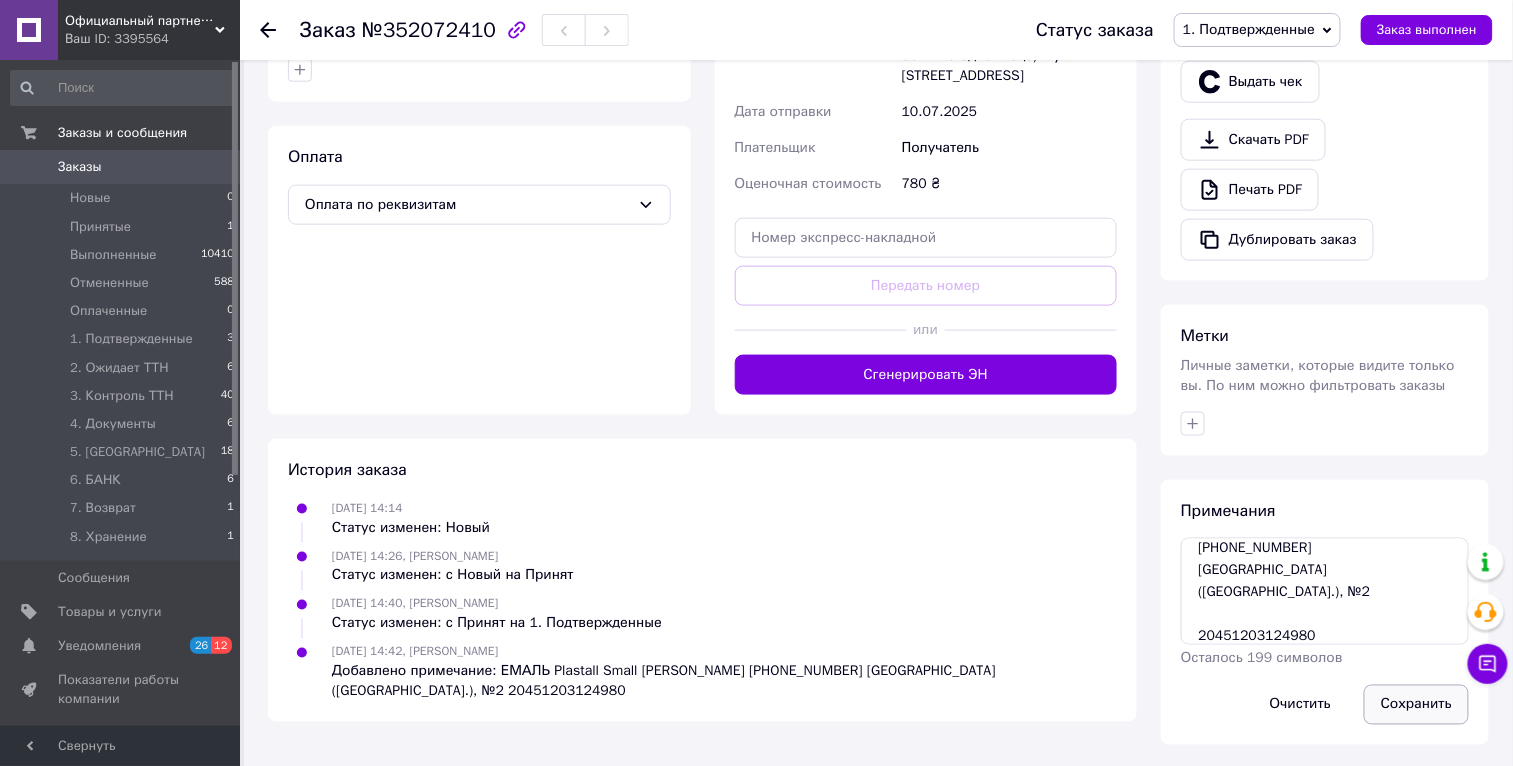 click on "Сохранить" at bounding box center (1416, 705) 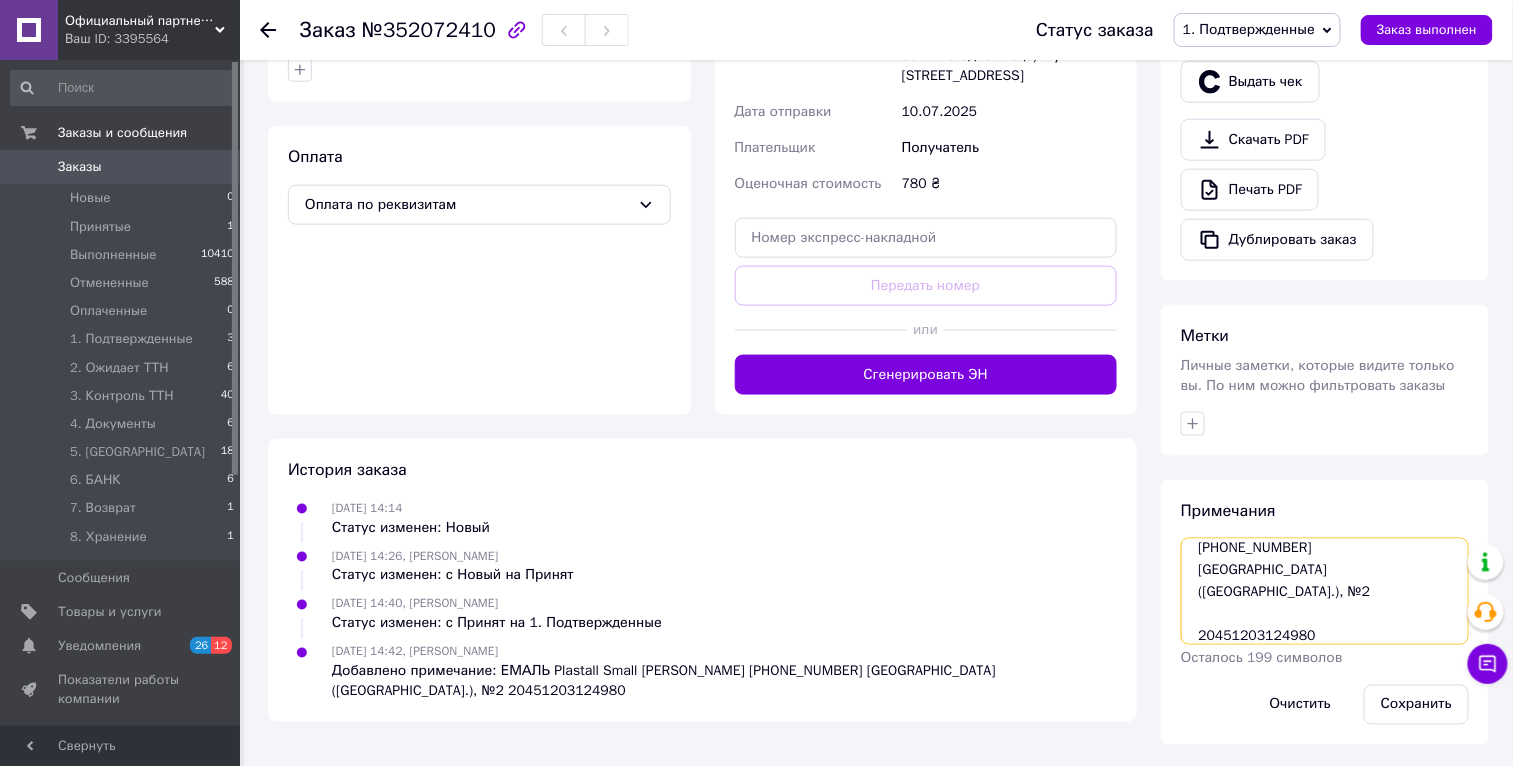 scroll, scrollTop: 0, scrollLeft: 0, axis: both 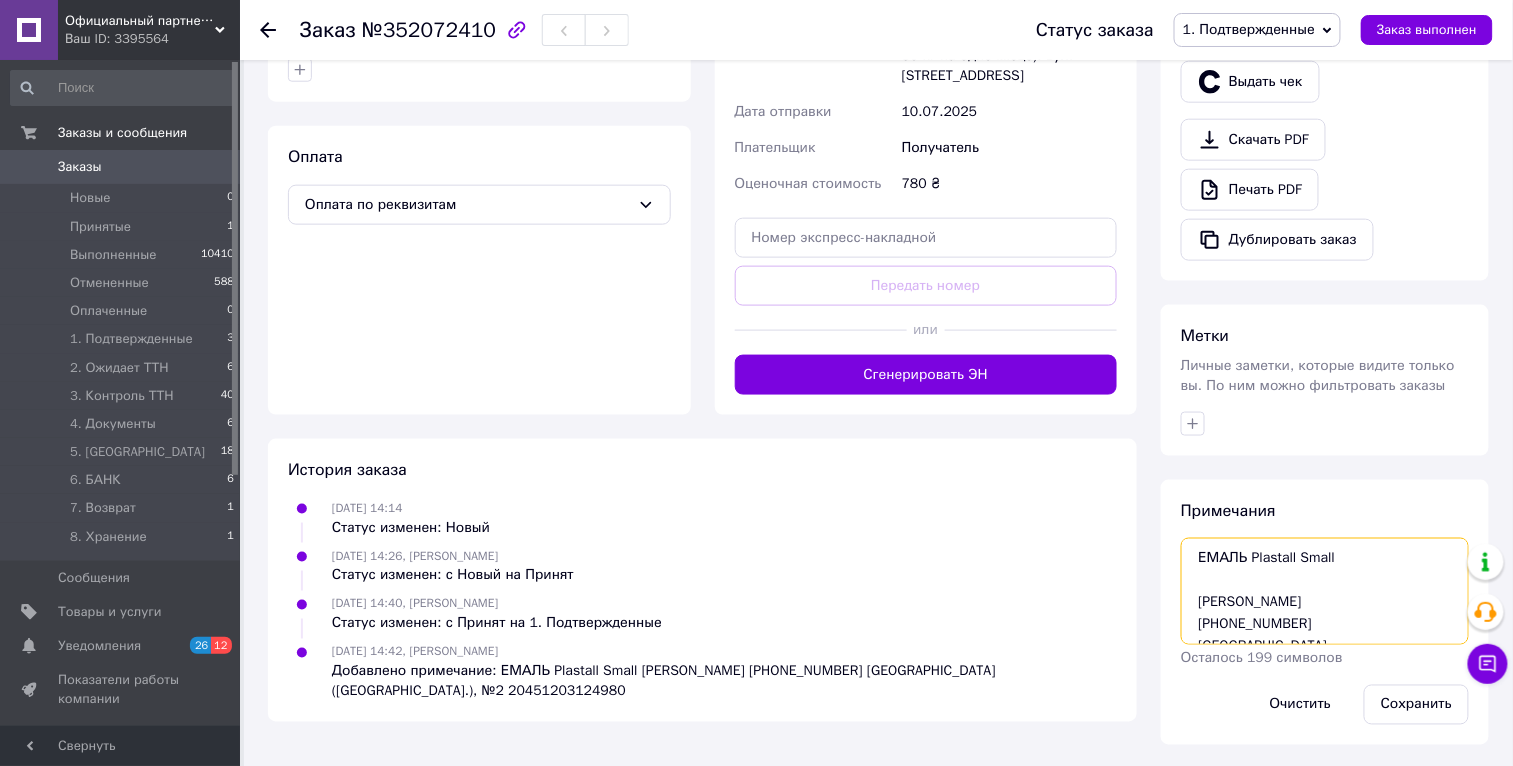 drag, startPoint x: 1327, startPoint y: 637, endPoint x: 1199, endPoint y: 503, distance: 185.31055 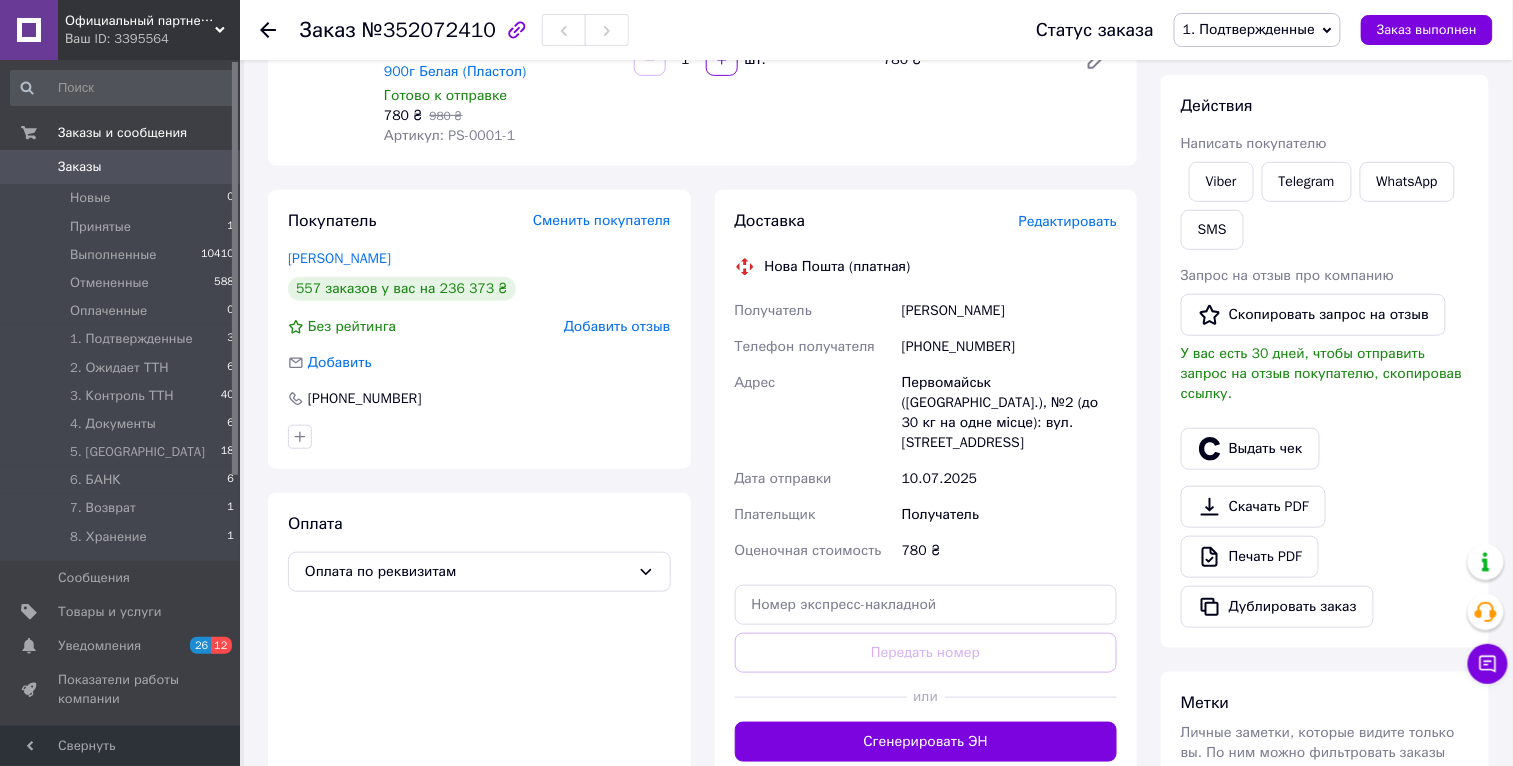 scroll, scrollTop: 0, scrollLeft: 0, axis: both 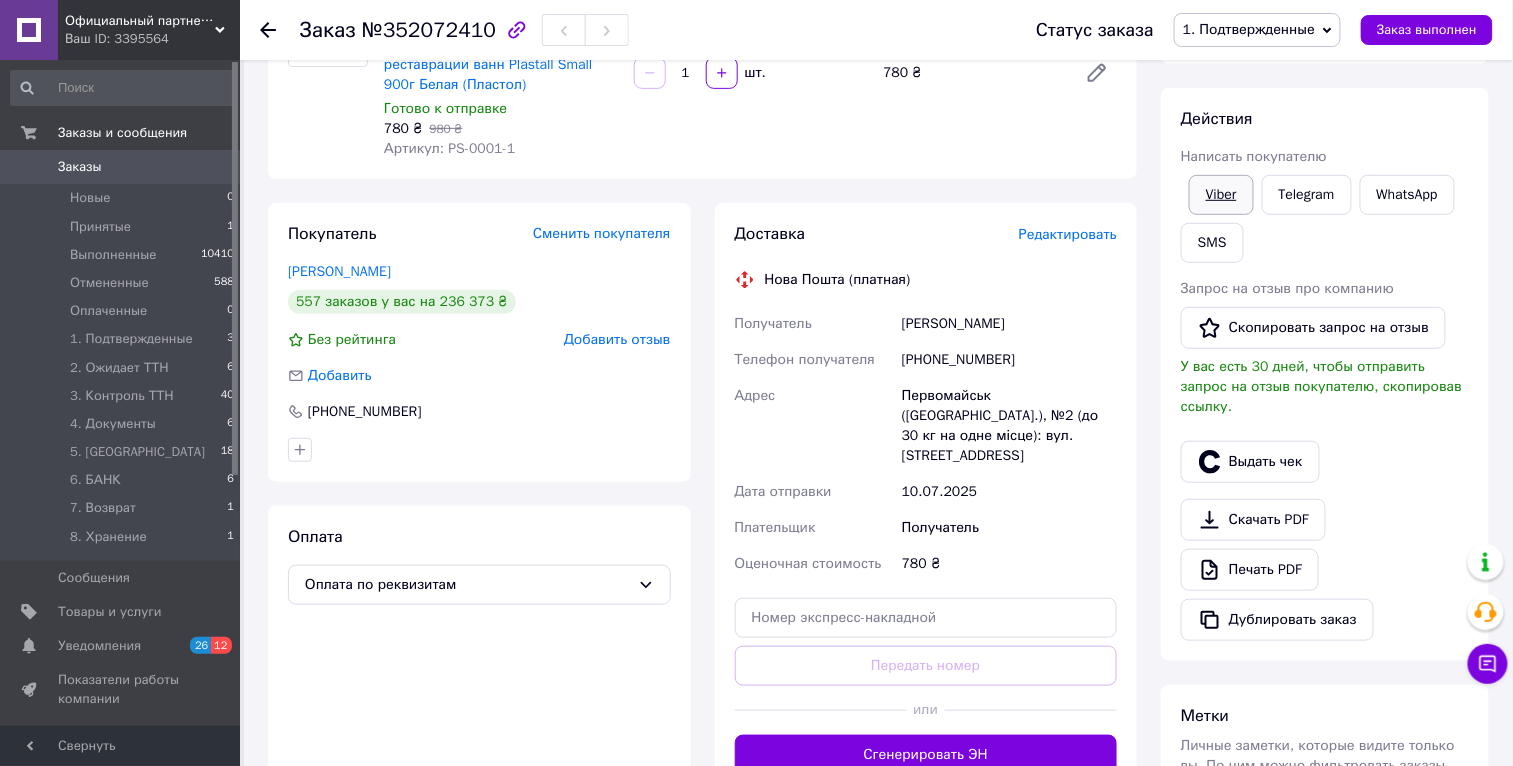 click on "Viber" at bounding box center (1221, 195) 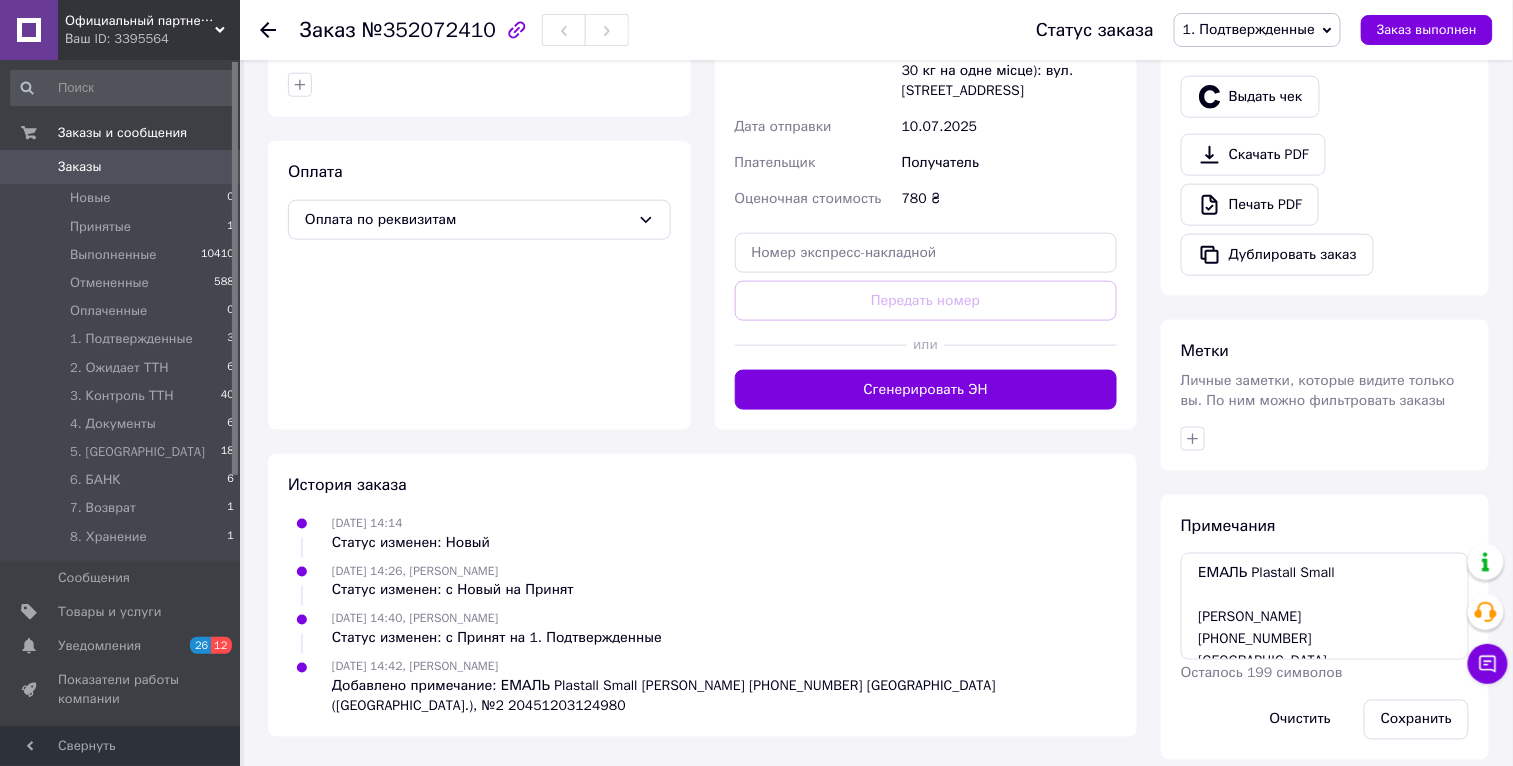 scroll, scrollTop: 624, scrollLeft: 0, axis: vertical 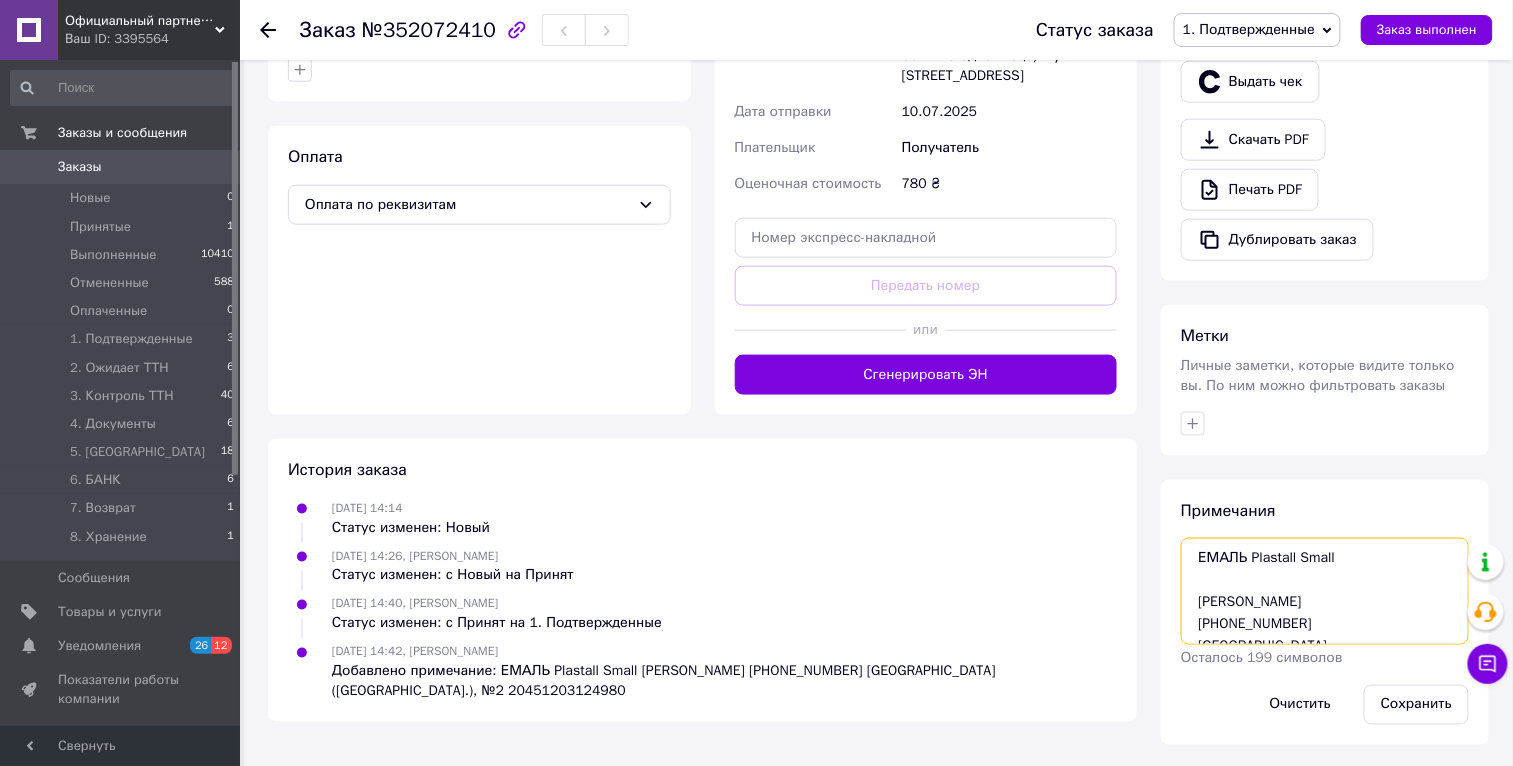 click on "ЕМАЛЬ Plastall Small
Аббасов Фарид
+380955559395
Первомайськ (Миколаївська обл.), №2
20451203124980" at bounding box center [1325, 591] 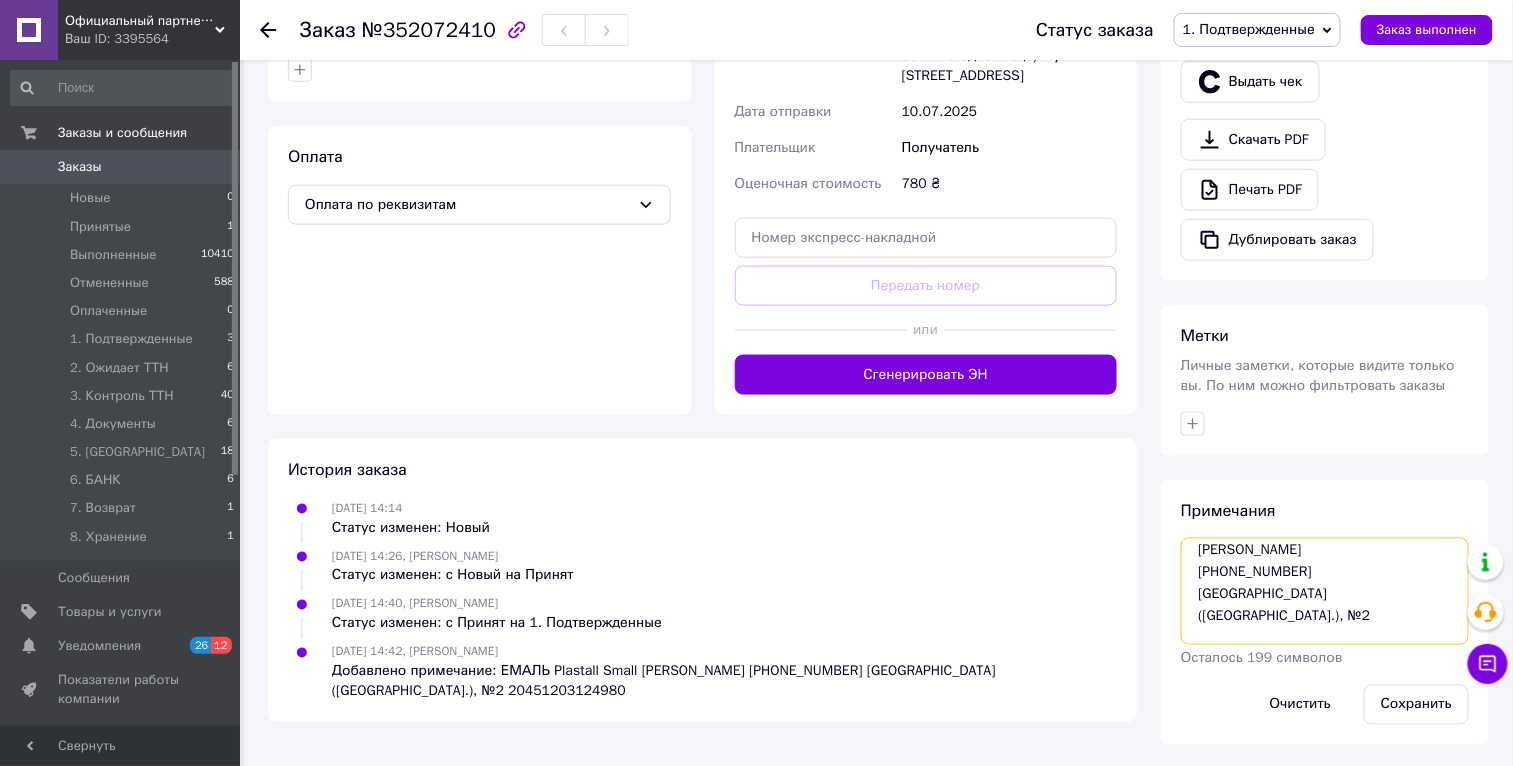scroll, scrollTop: 49, scrollLeft: 0, axis: vertical 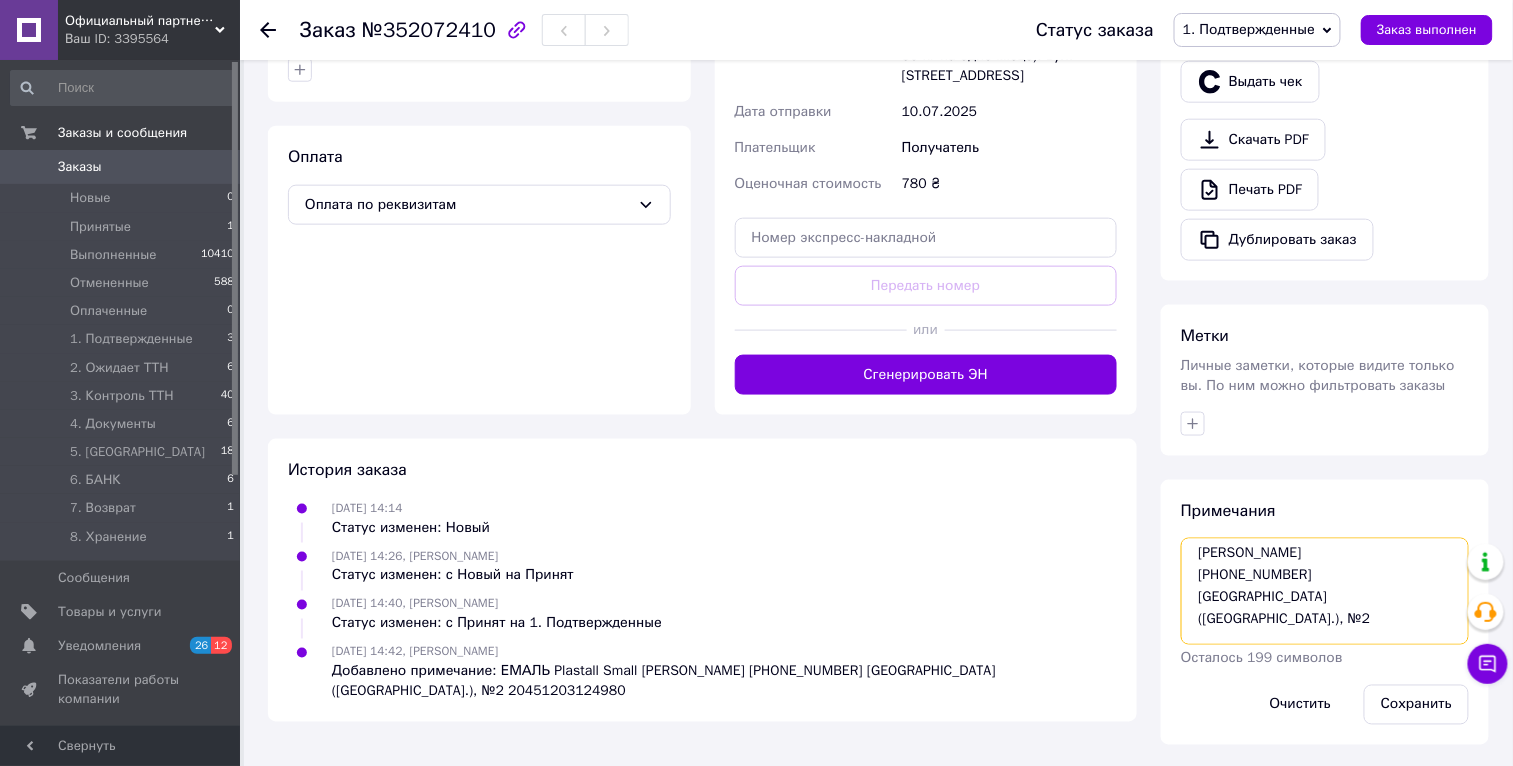 drag, startPoint x: 1227, startPoint y: 612, endPoint x: 1191, endPoint y: 558, distance: 64.899925 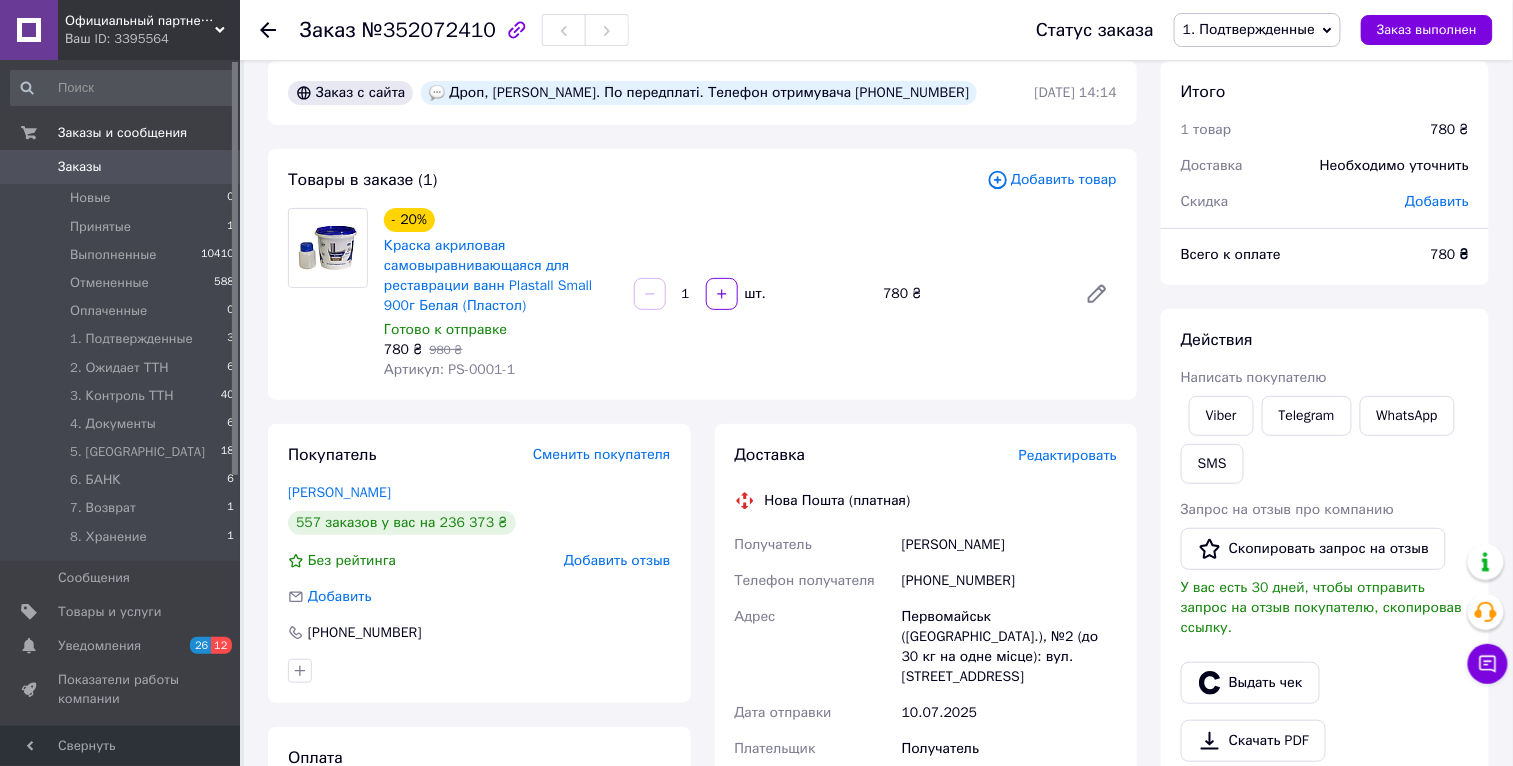 scroll, scrollTop: 0, scrollLeft: 0, axis: both 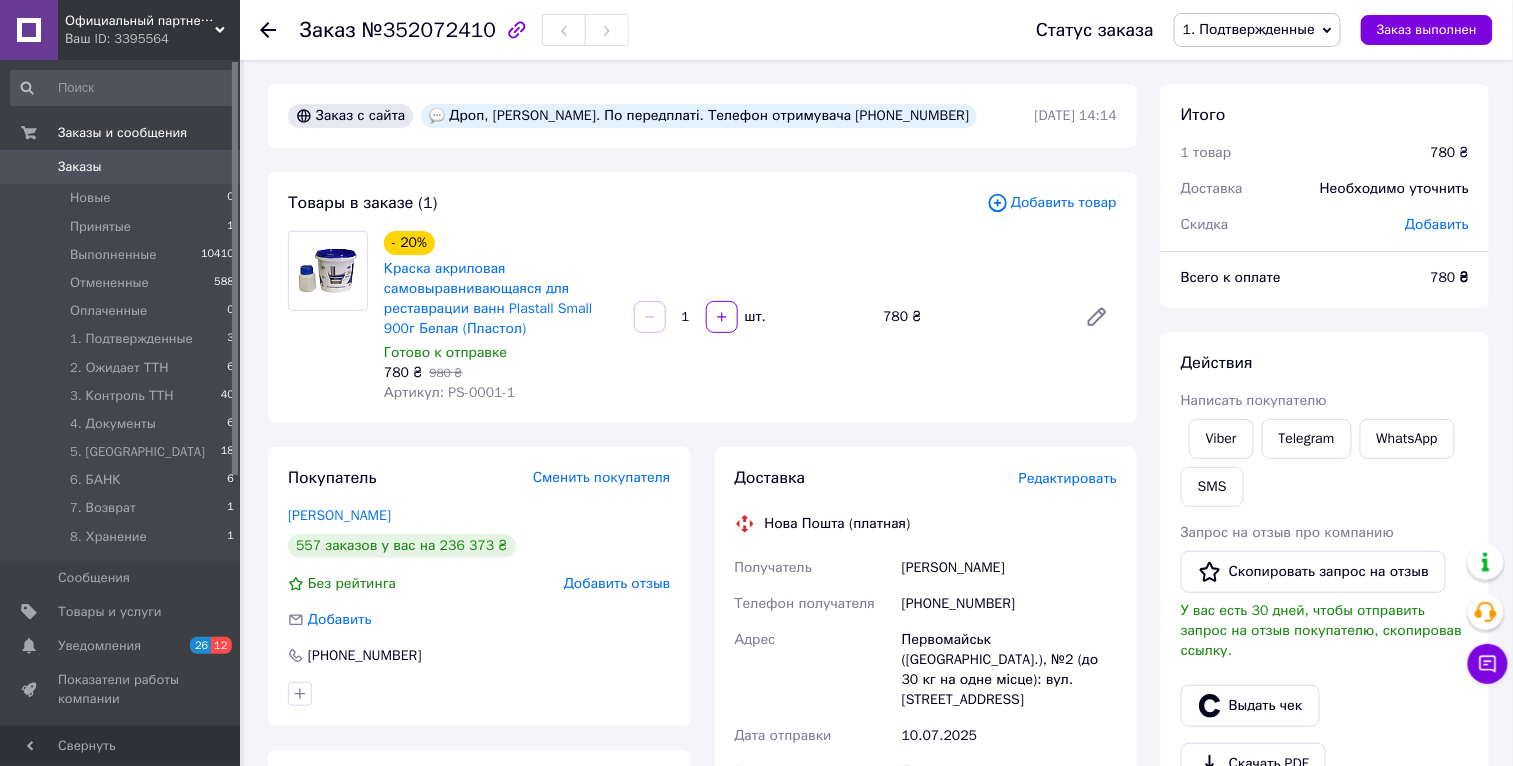 click on "1. Подтвержденные" at bounding box center [1257, 30] 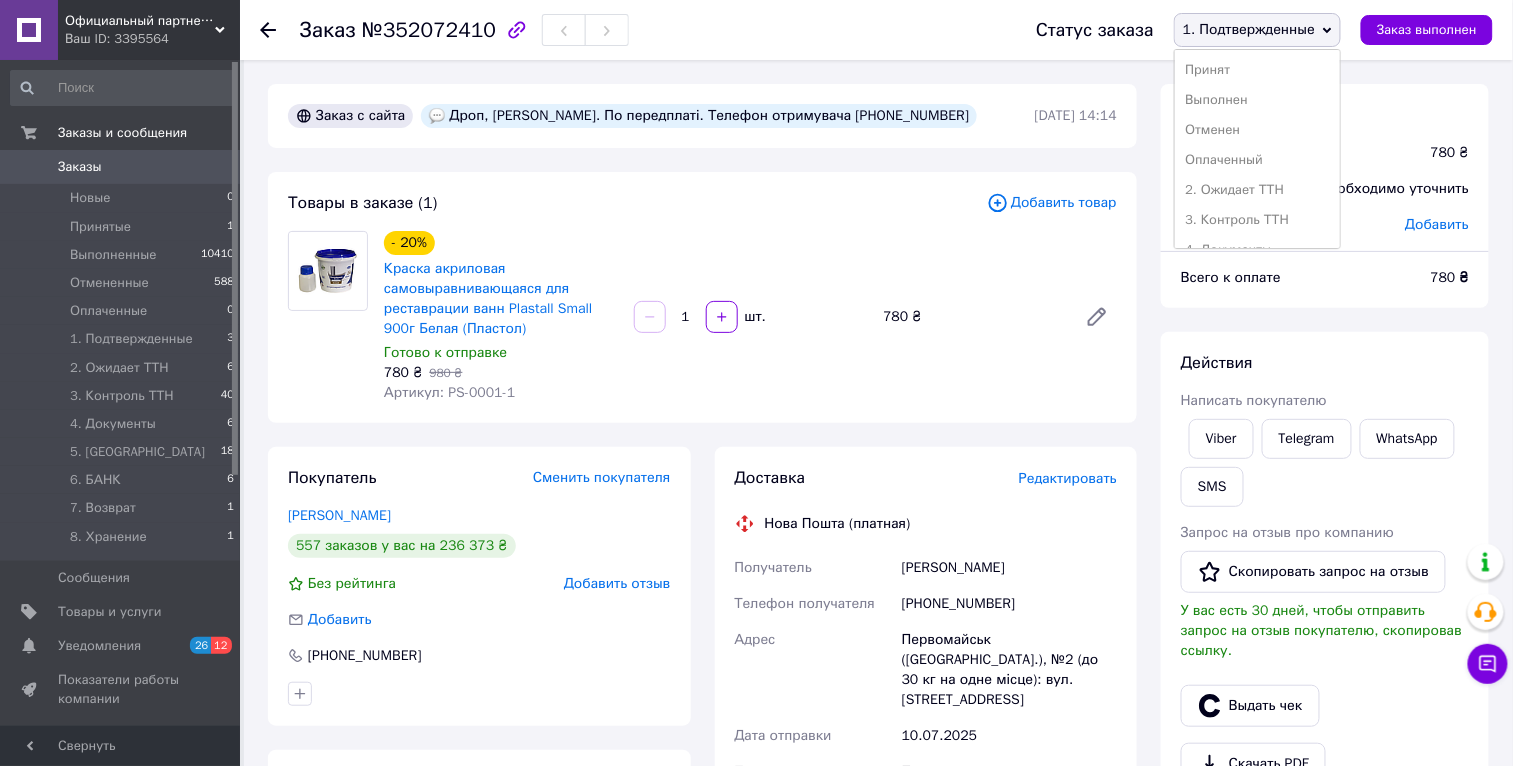 click on "2. Ожидает ТТН" at bounding box center (1257, 190) 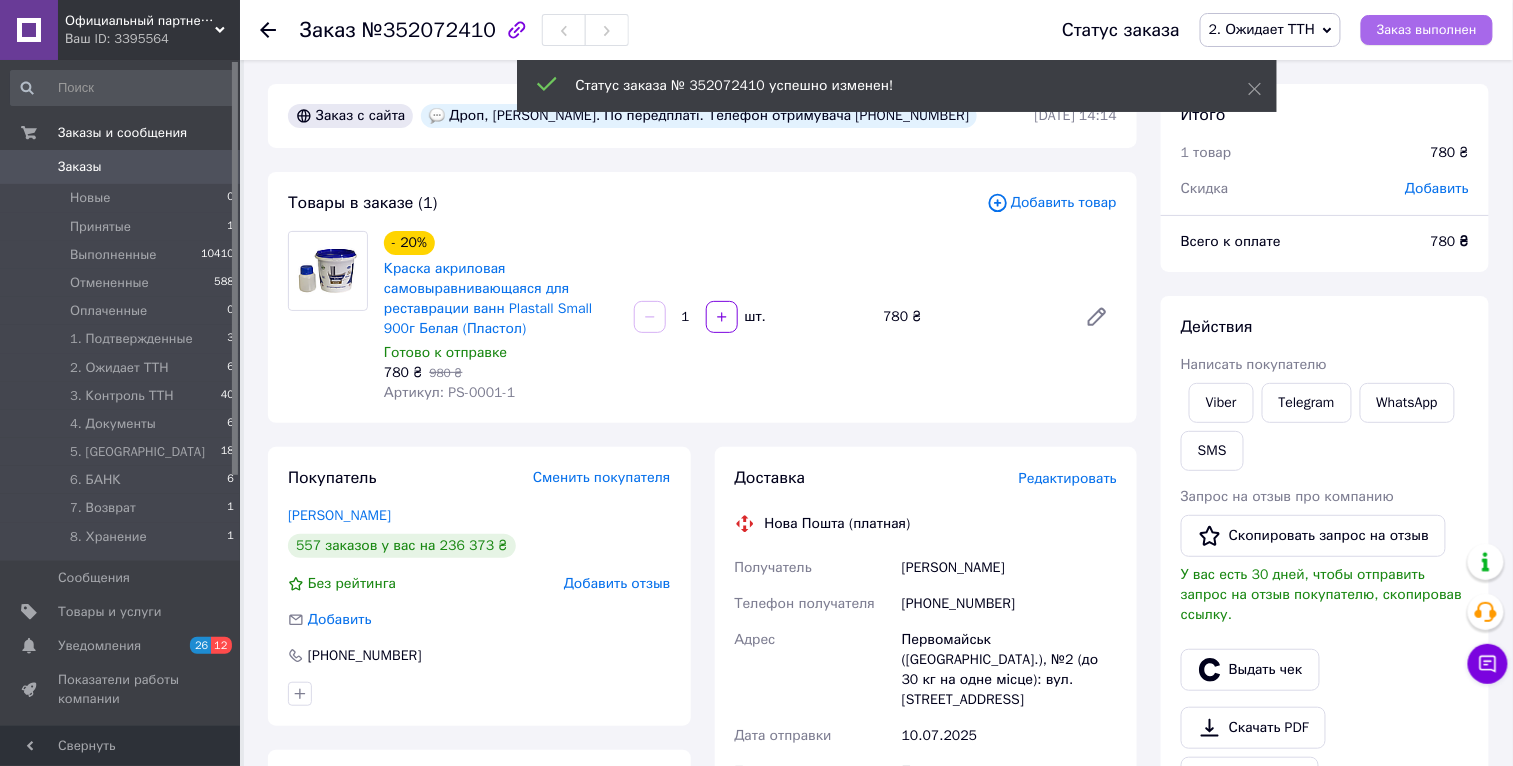 click on "Заказ выполнен" at bounding box center (1427, 30) 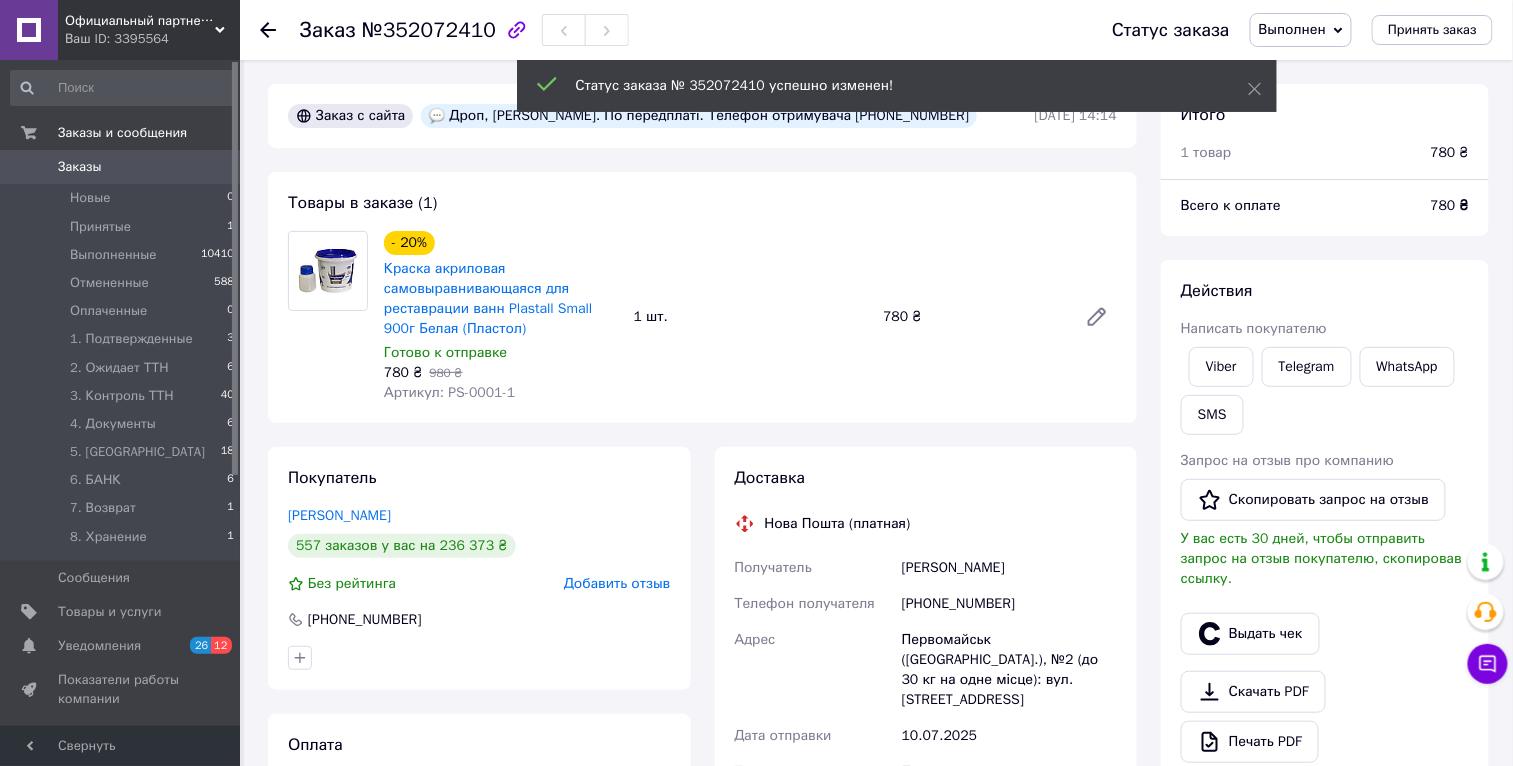 click on "Заказы" at bounding box center (121, 167) 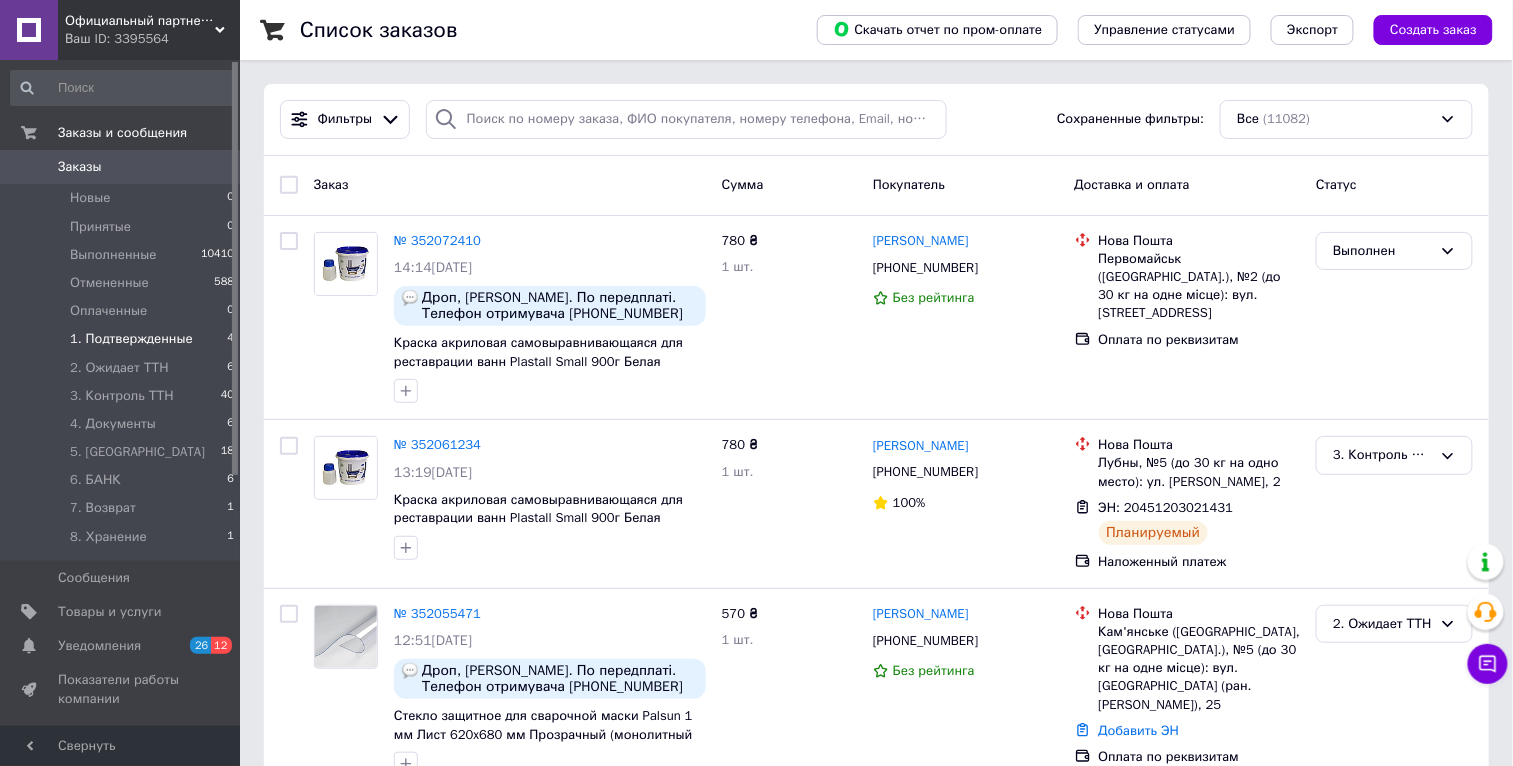 click on "1. Подтвержденные 4" at bounding box center [123, 339] 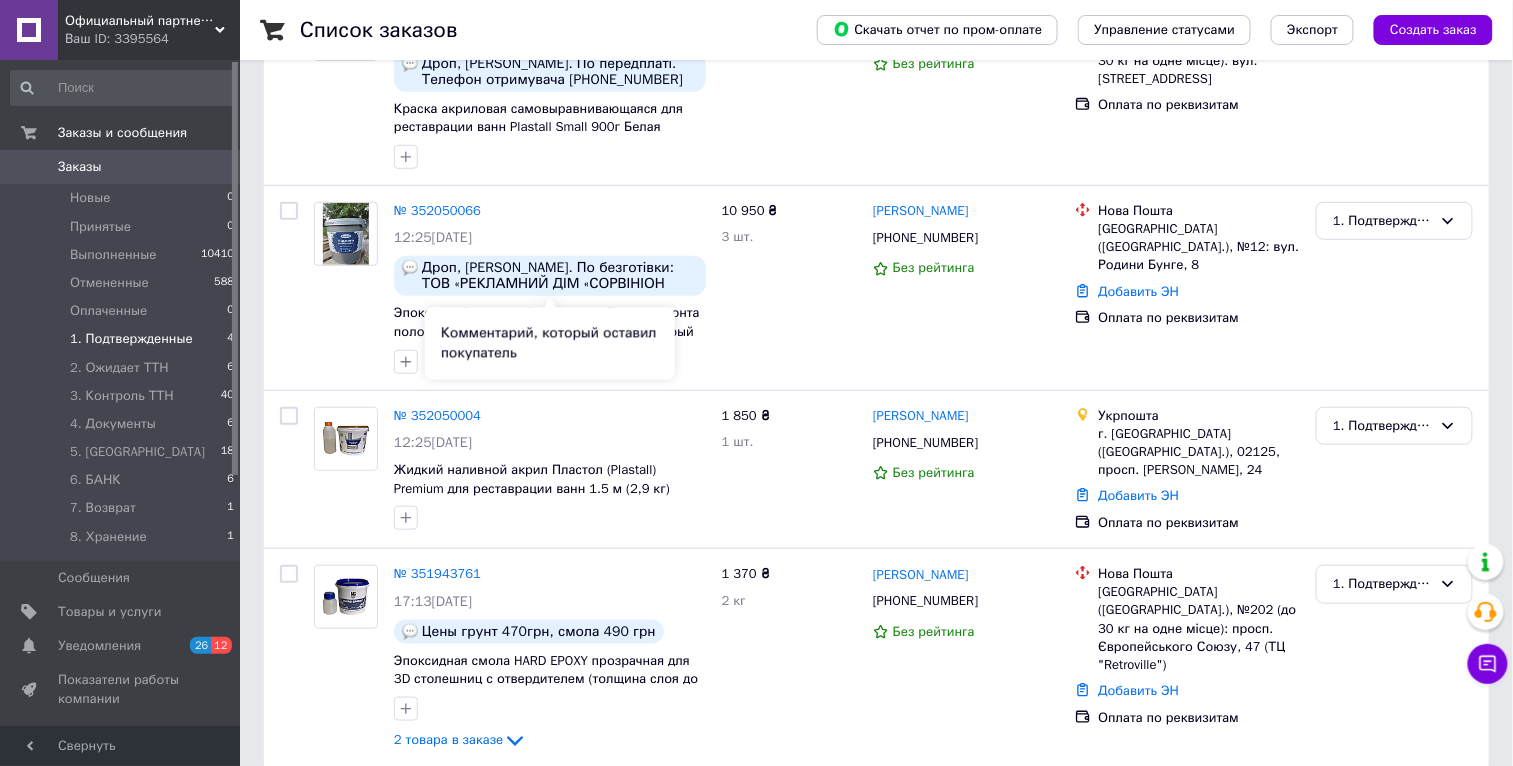 scroll, scrollTop: 329, scrollLeft: 0, axis: vertical 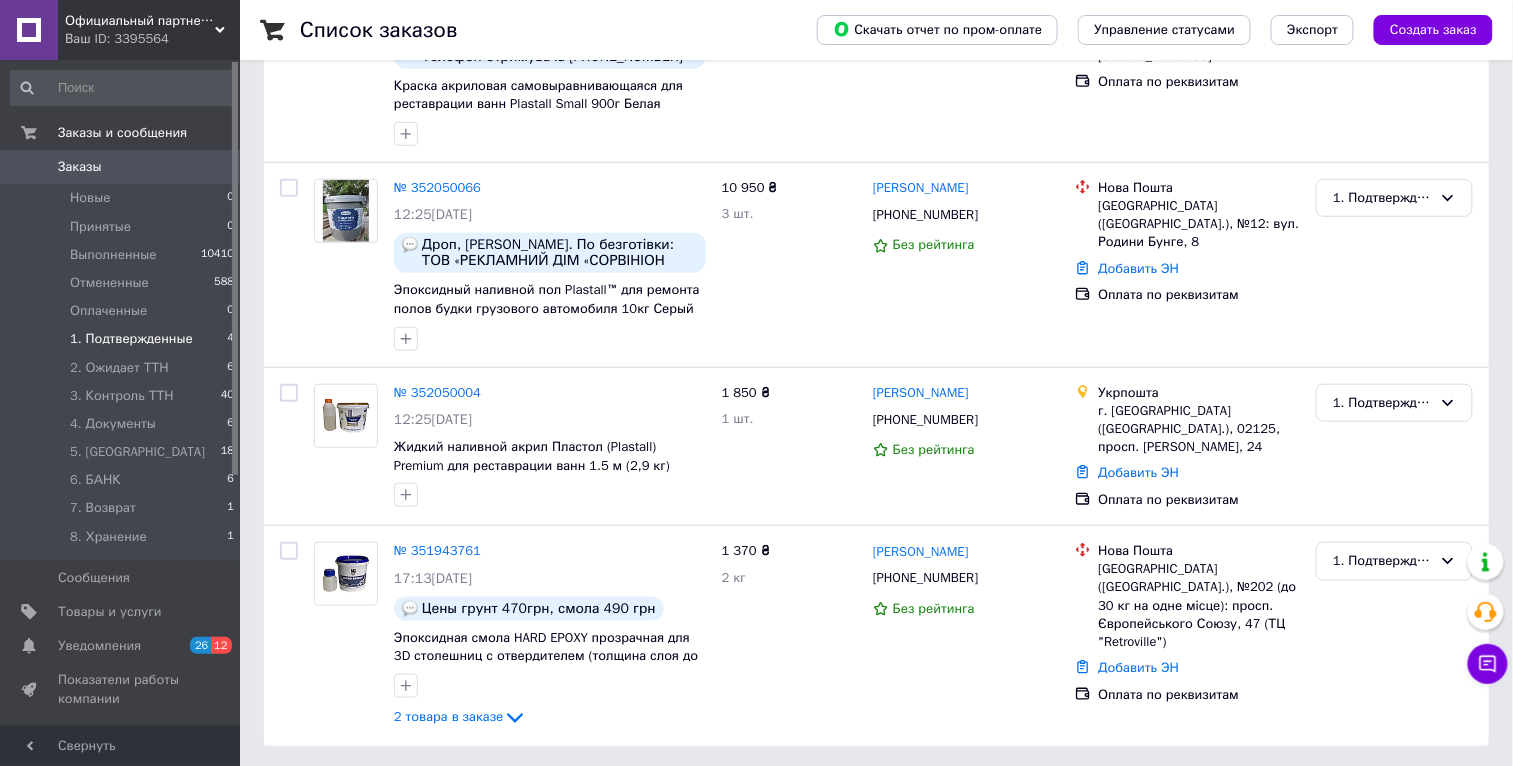 click on "Официальный партнер Plastall [GEOGRAPHIC_DATA]" at bounding box center [140, 21] 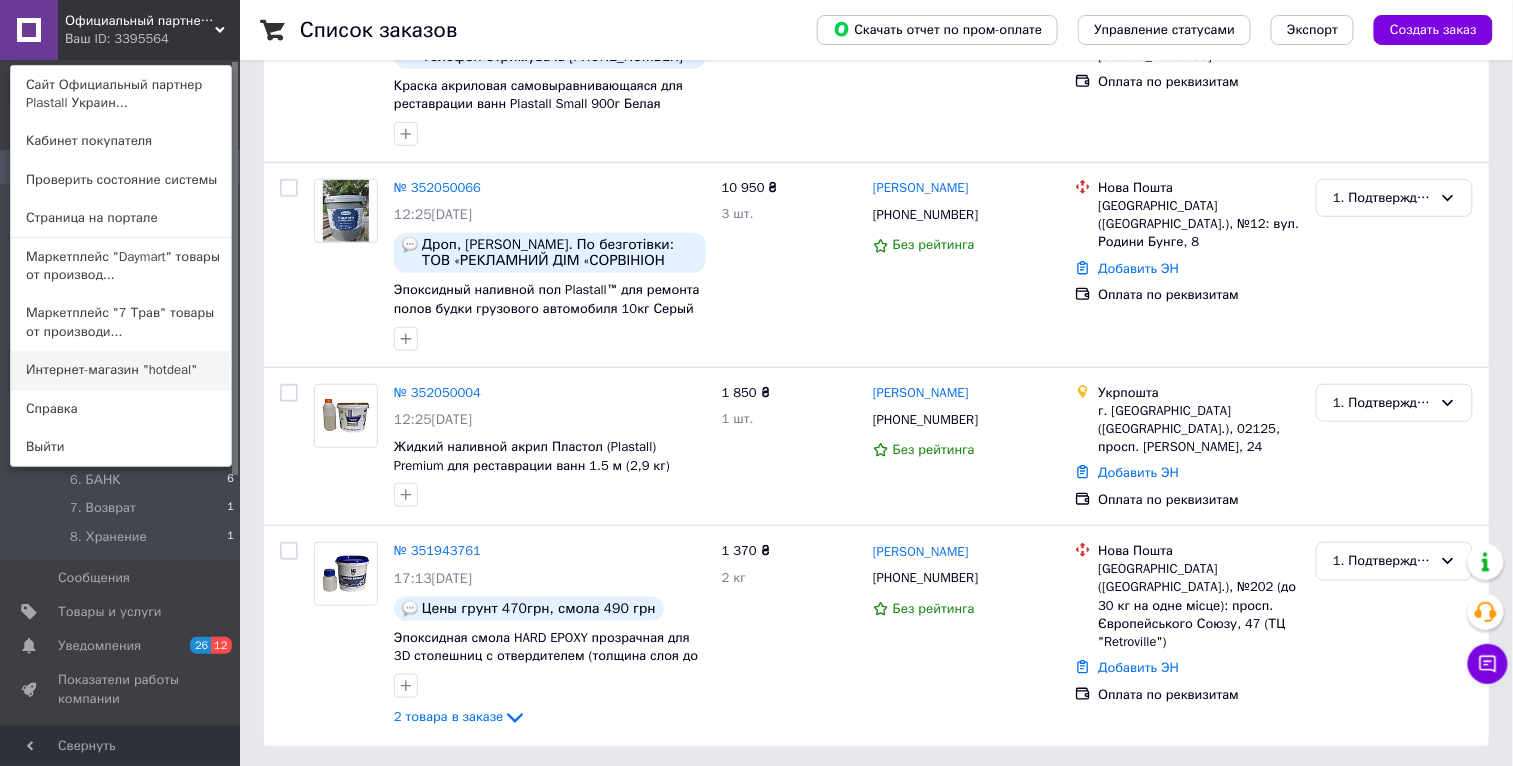 click on "Интернет-магазин "hotdeal"" at bounding box center (121, 370) 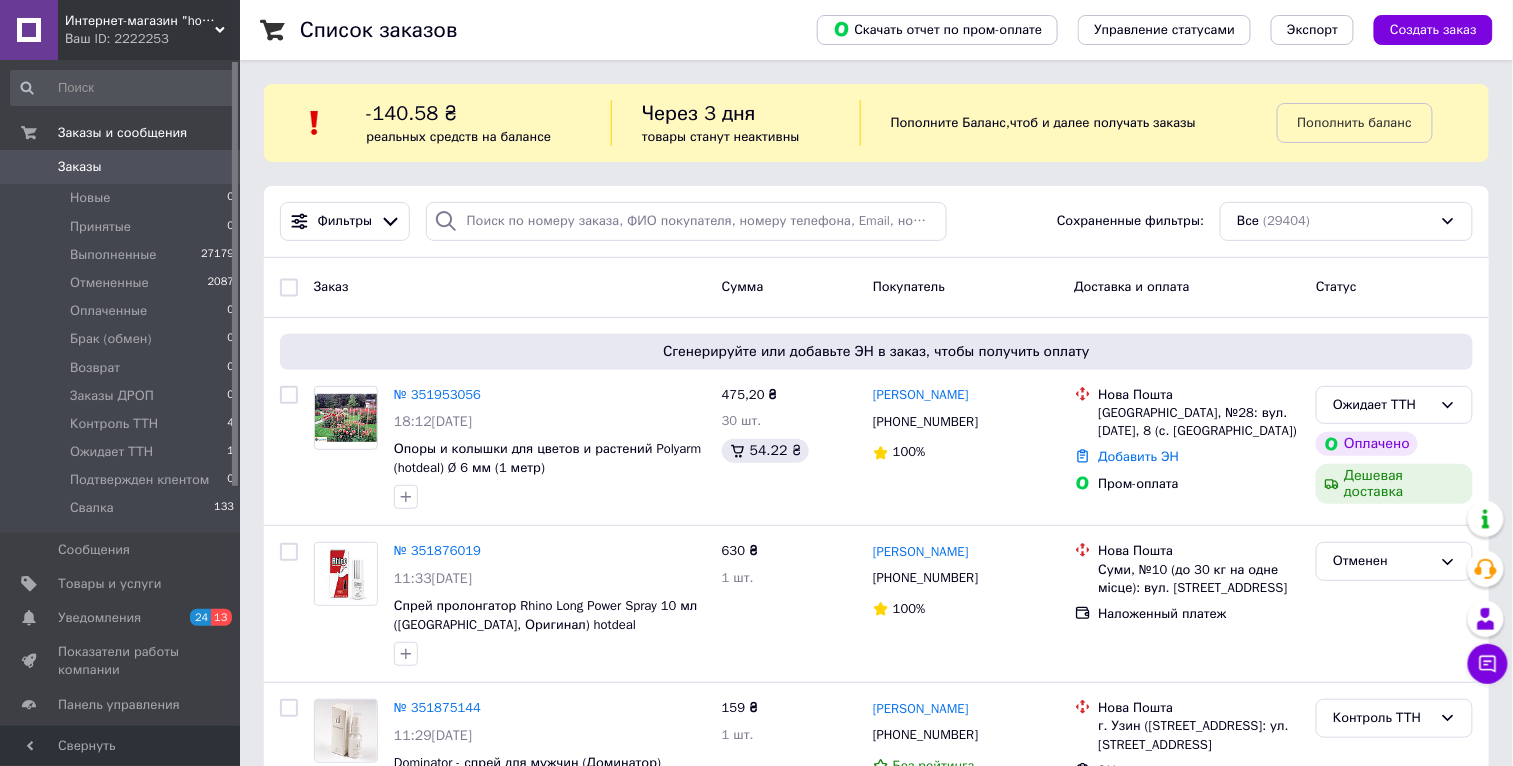 scroll, scrollTop: 1172, scrollLeft: 0, axis: vertical 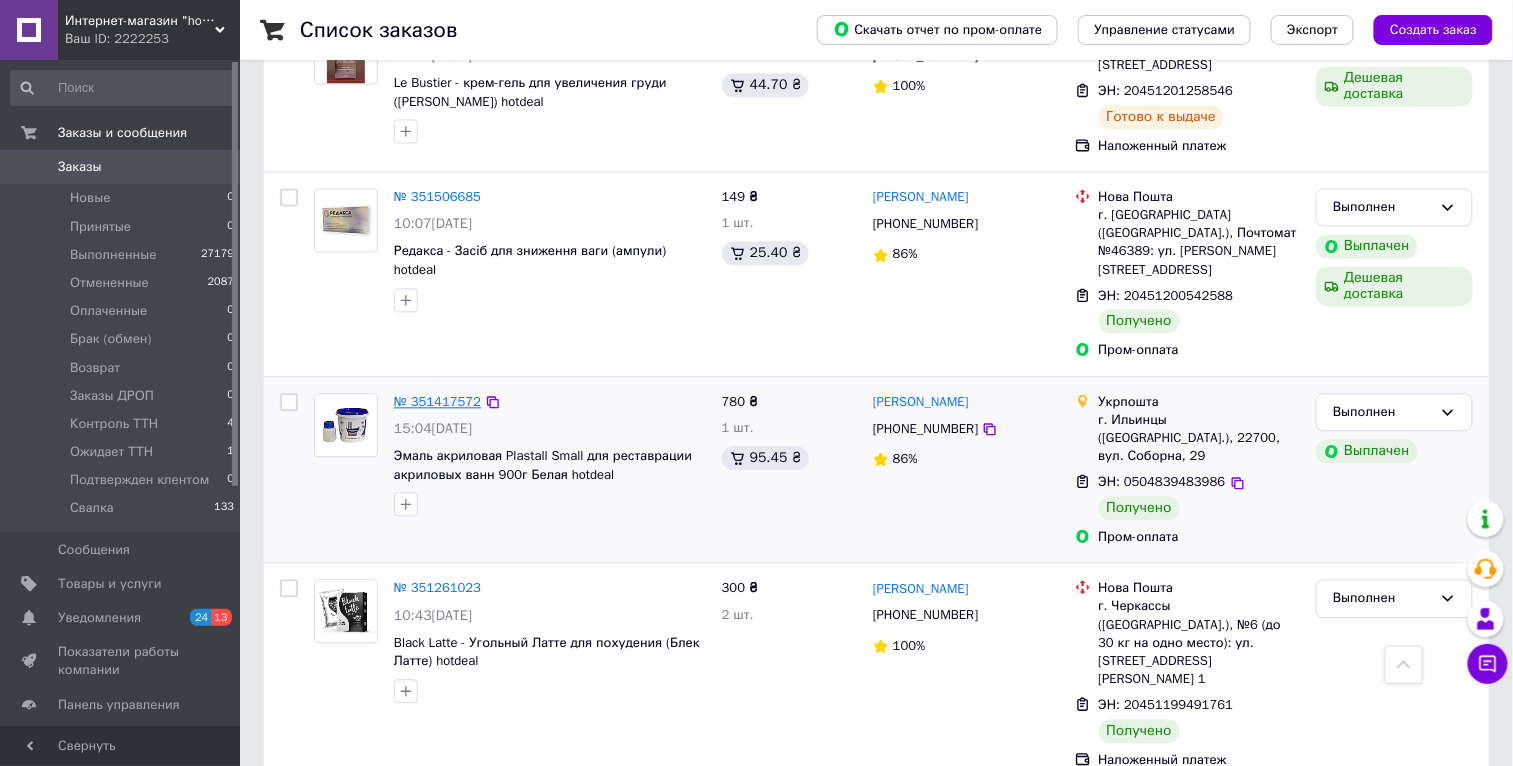 click on "№ 351417572" at bounding box center [437, 402] 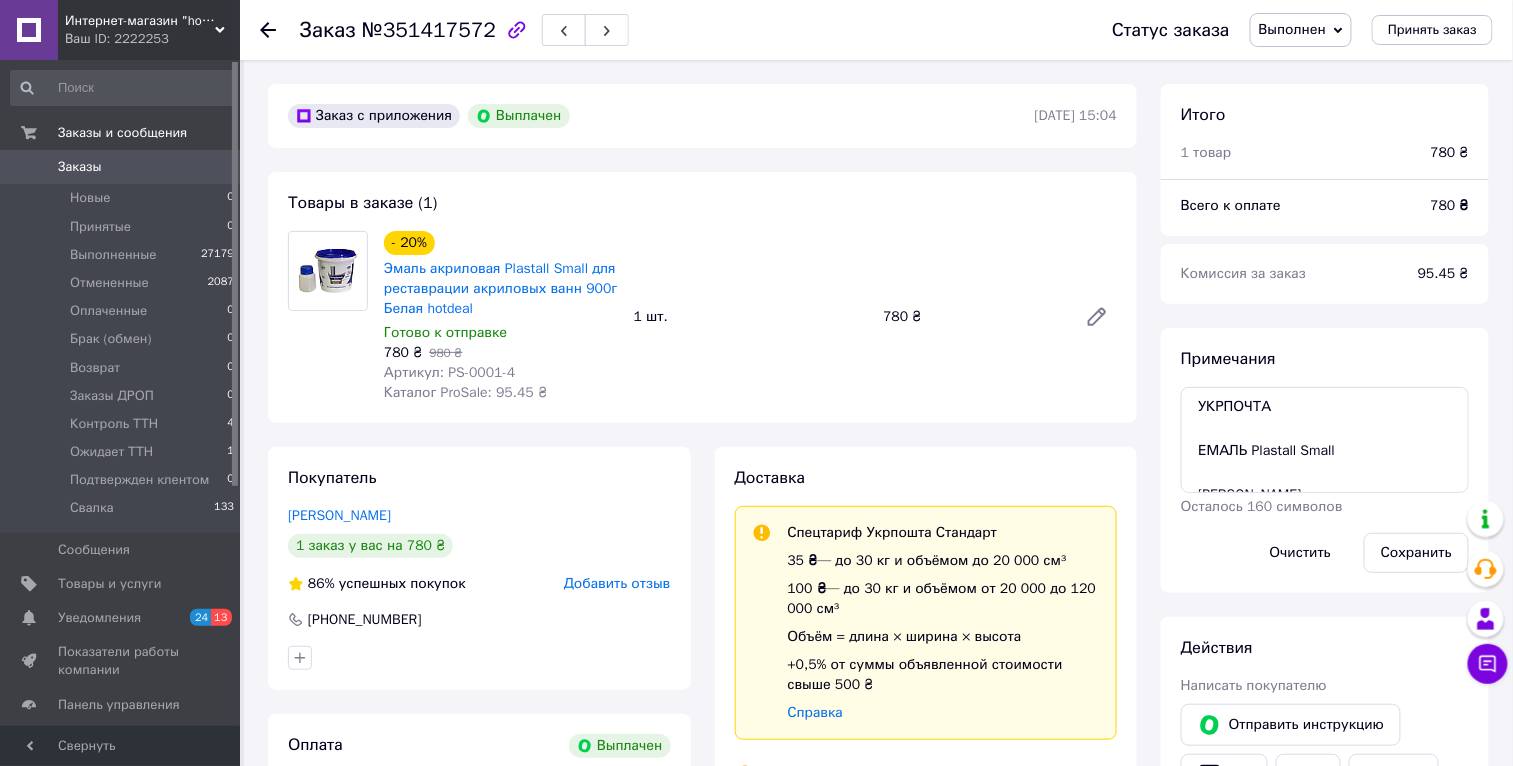 scroll, scrollTop: 260, scrollLeft: 0, axis: vertical 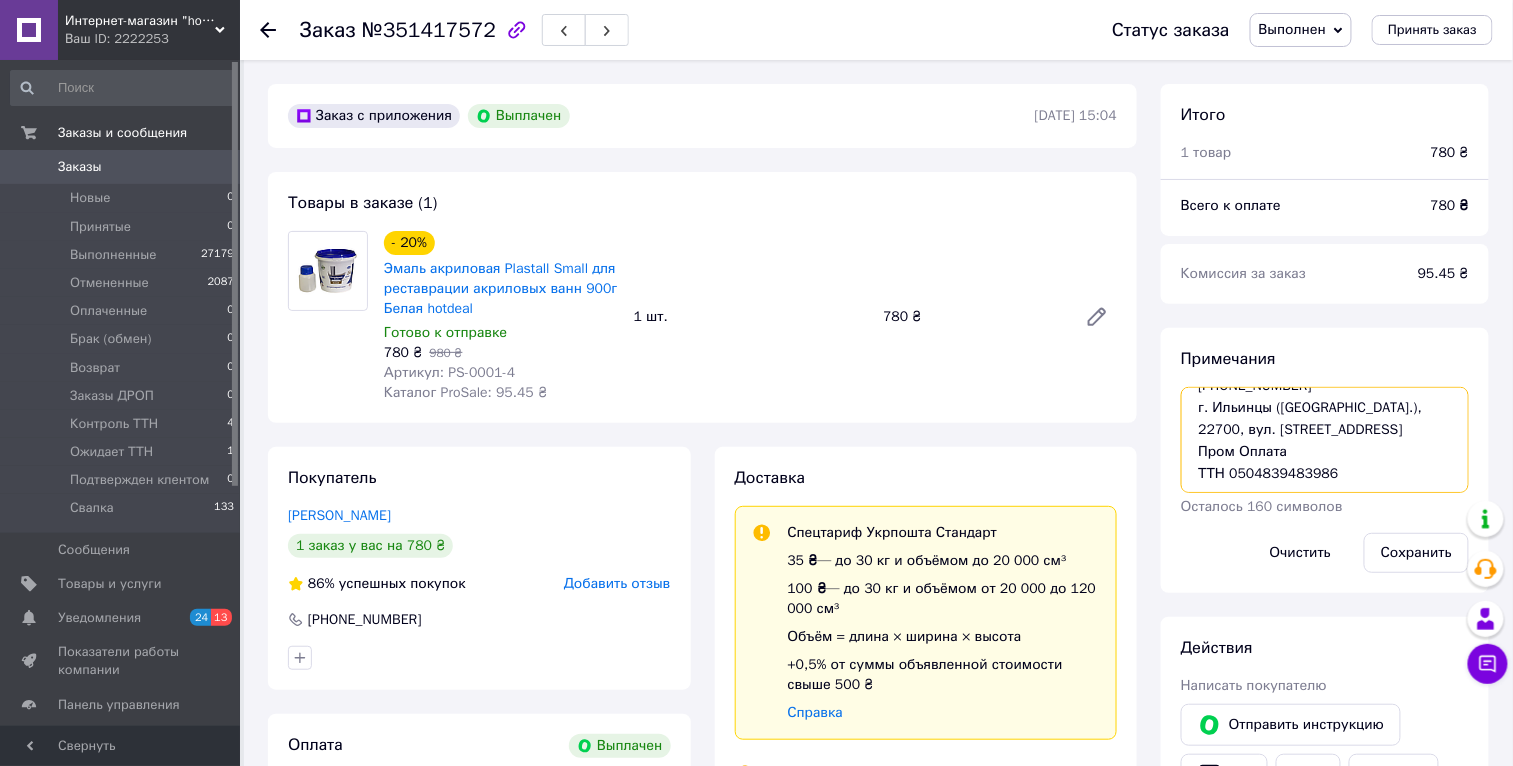 click on "УКРПОЧТА
ЕМАЛЬ Plastall Small
[PERSON_NAME]
[PHONE_NUMBER]
г. Ильинцы ([GEOGRAPHIC_DATA].), 22700, вул. [STREET_ADDRESS]
Пром Оплата
ТТН 0504839483986" at bounding box center [1325, 440] 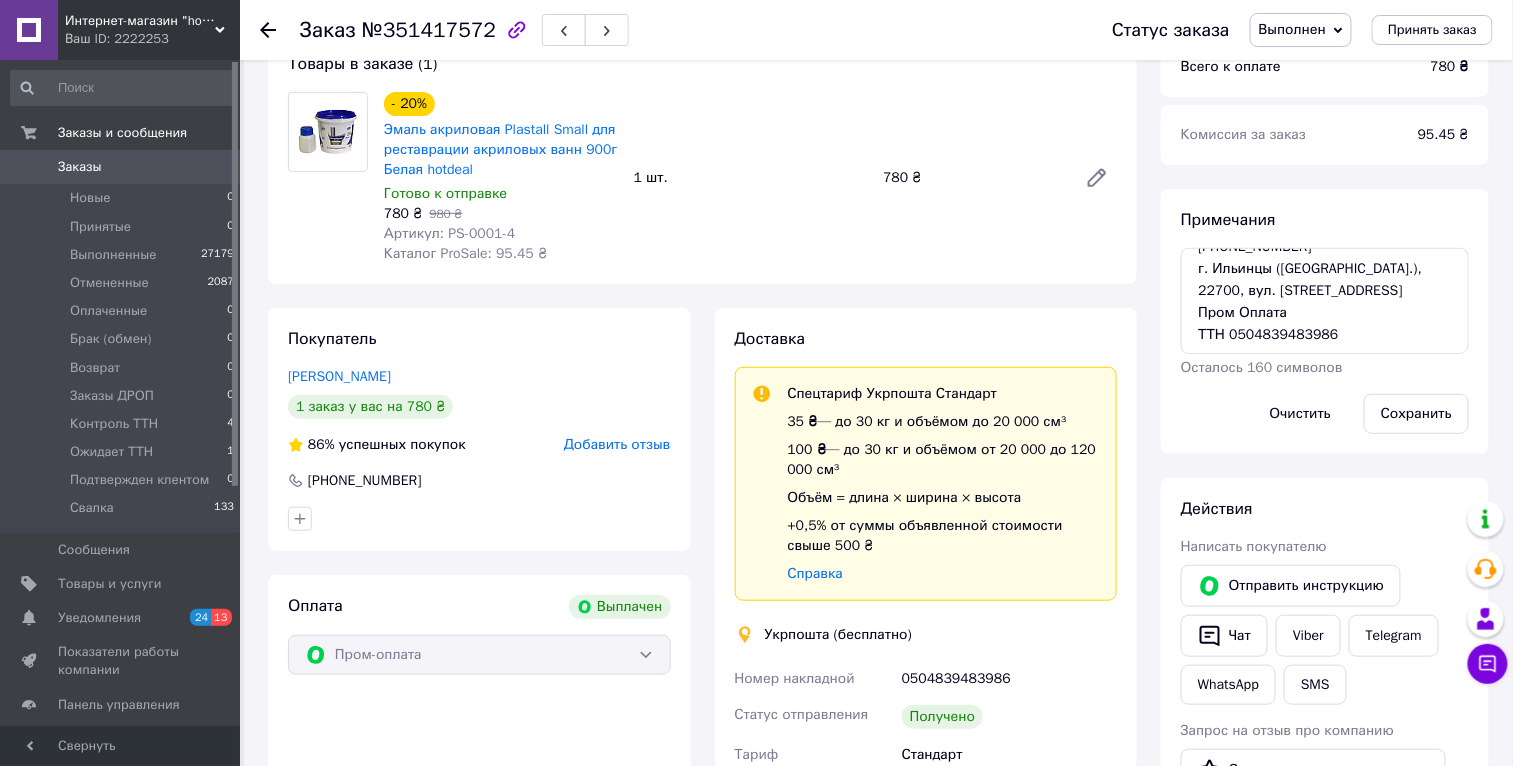 scroll, scrollTop: 187, scrollLeft: 0, axis: vertical 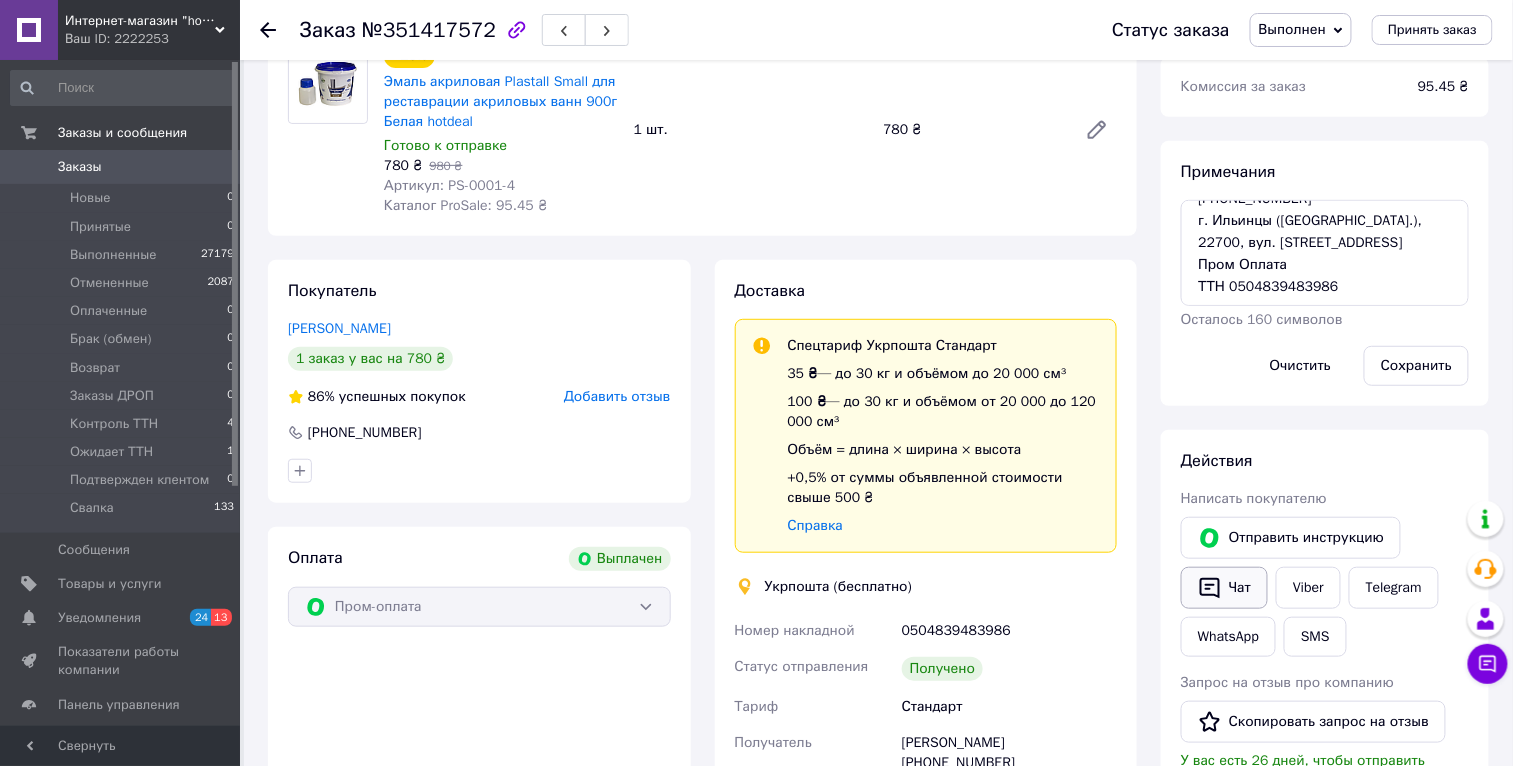 click on "Чат" at bounding box center (1224, 588) 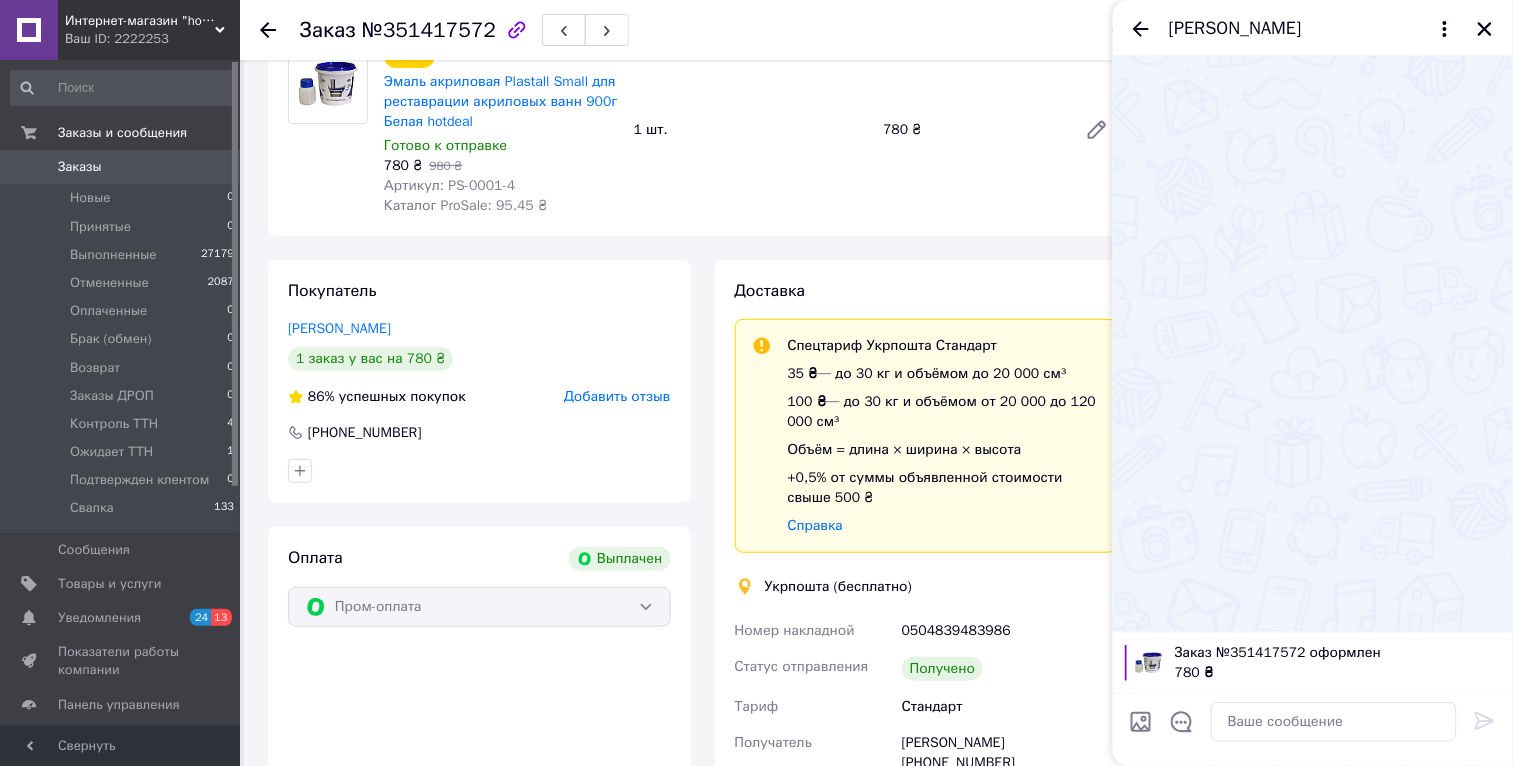 type on "Доброго дня. Дякую за покупку. По можливості, залиште нам позитивний відгук. Дякую (smiley)" 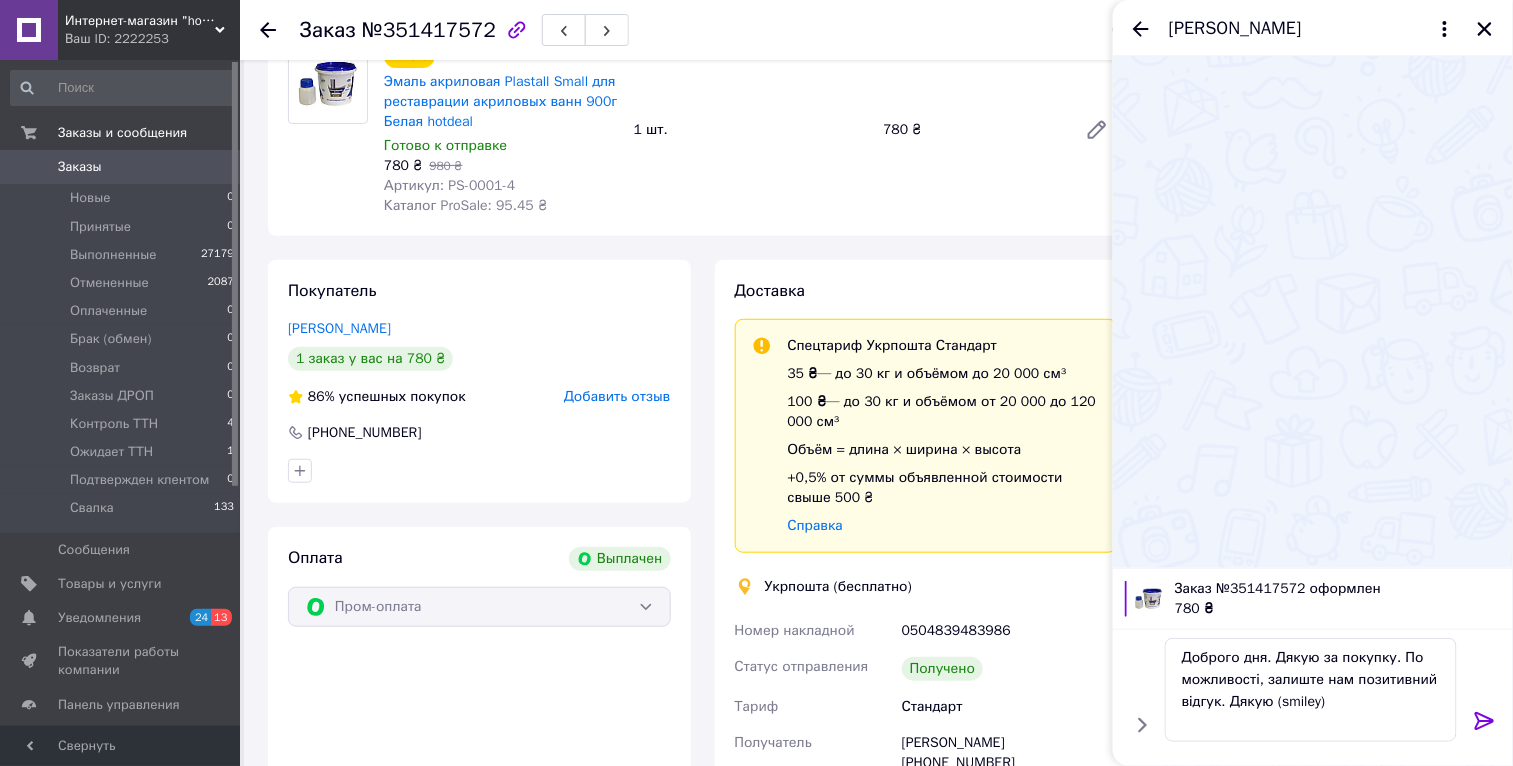 type 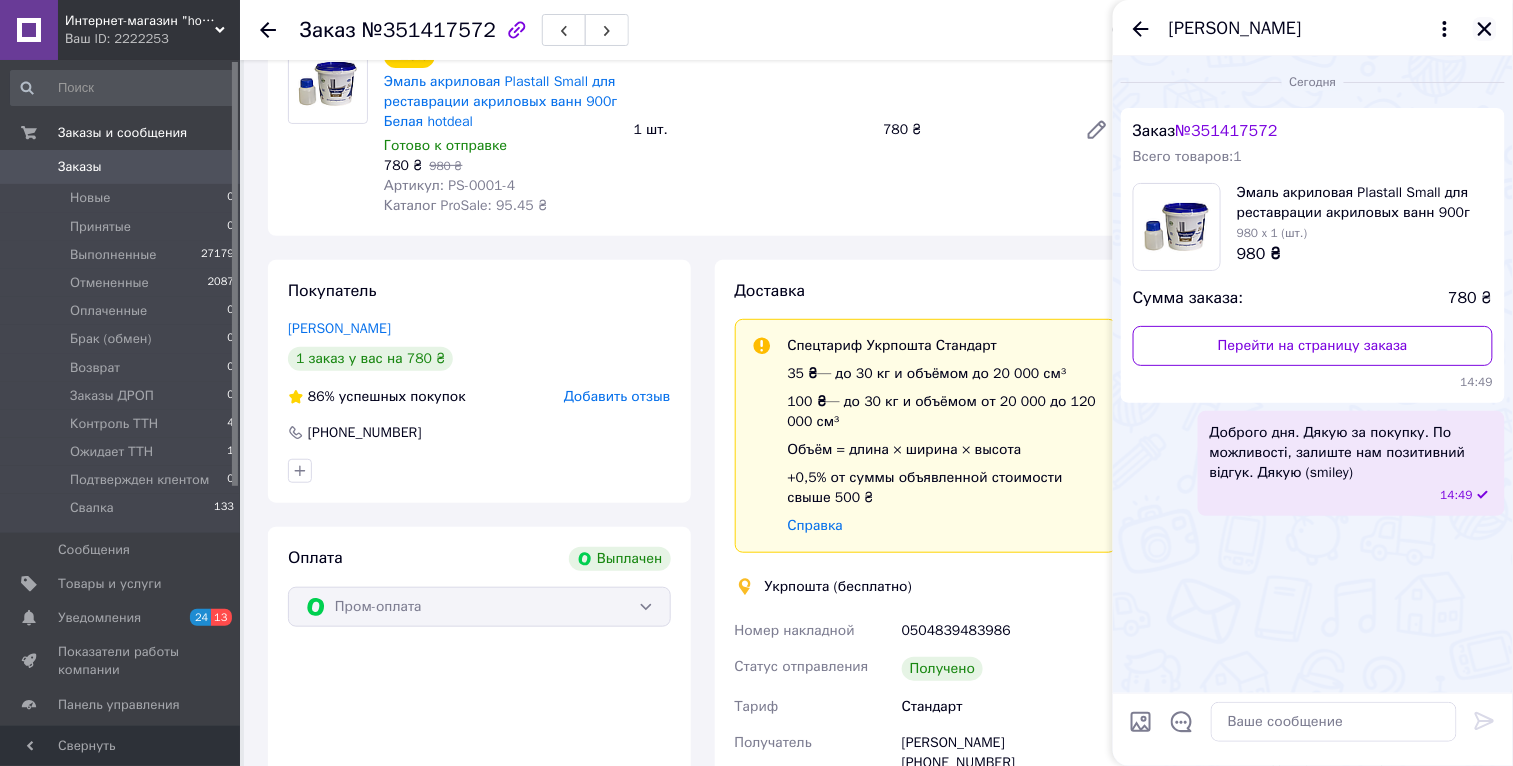click 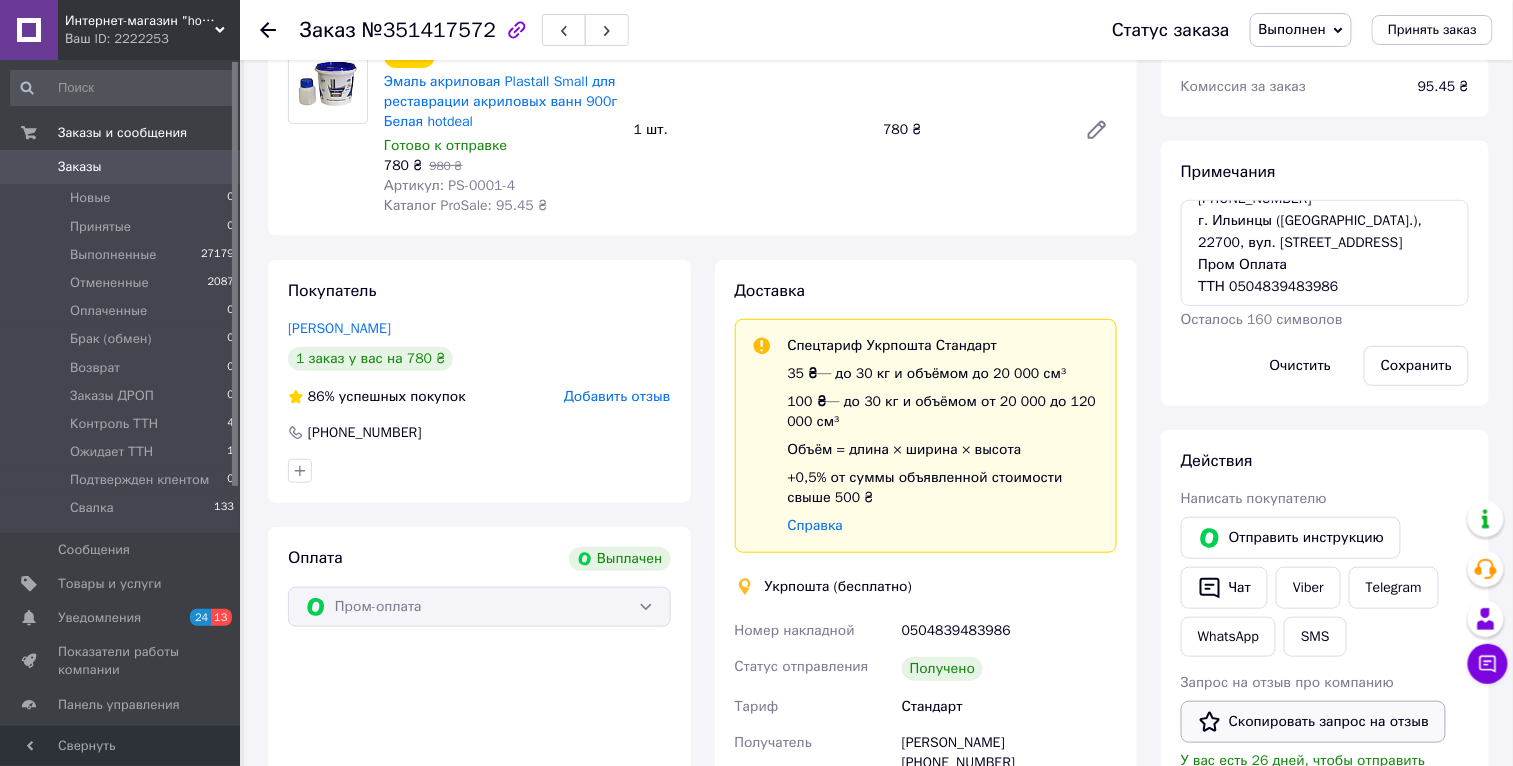 click on "Скопировать запрос на отзыв" at bounding box center (1313, 722) 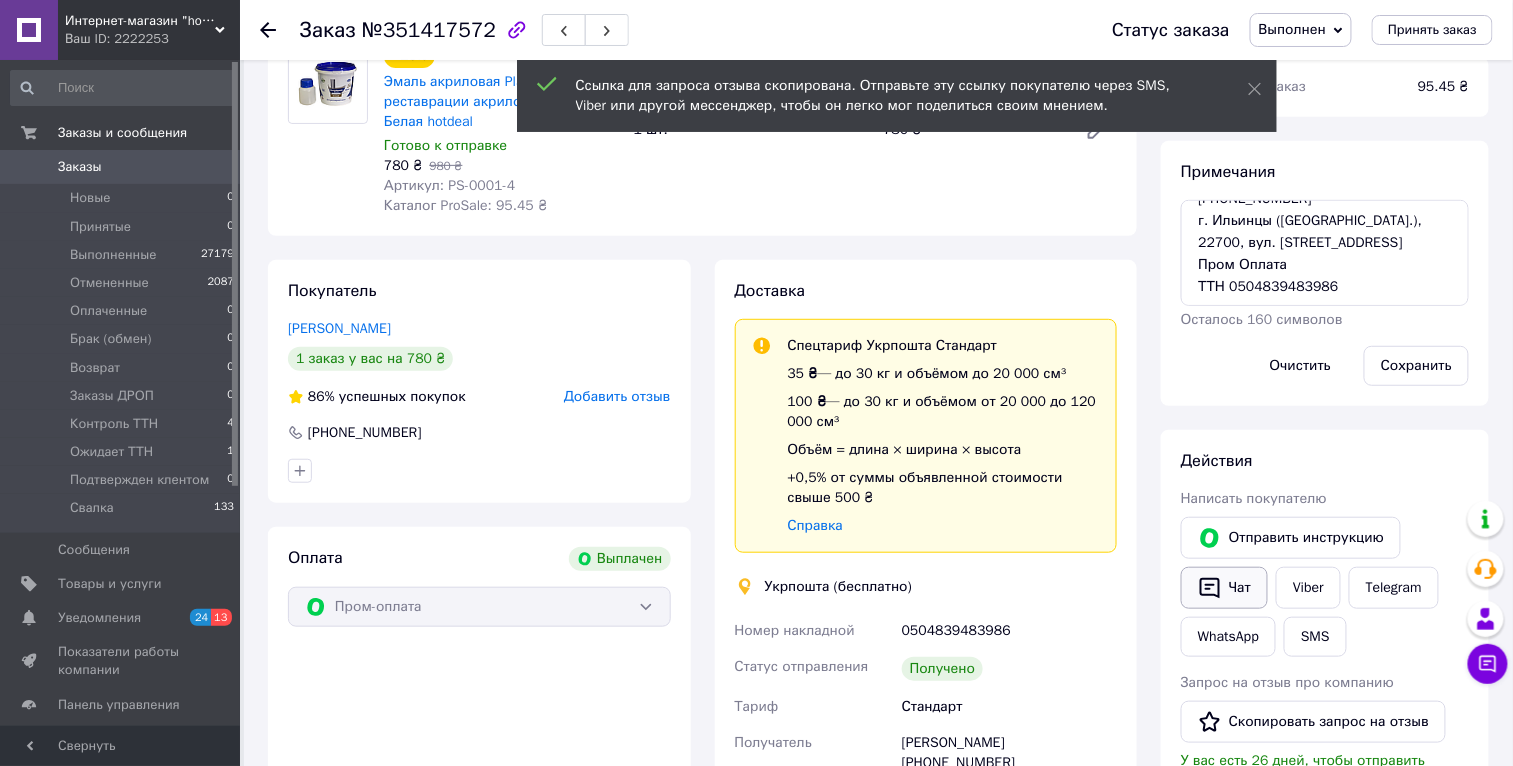 click on "Чат" at bounding box center [1224, 588] 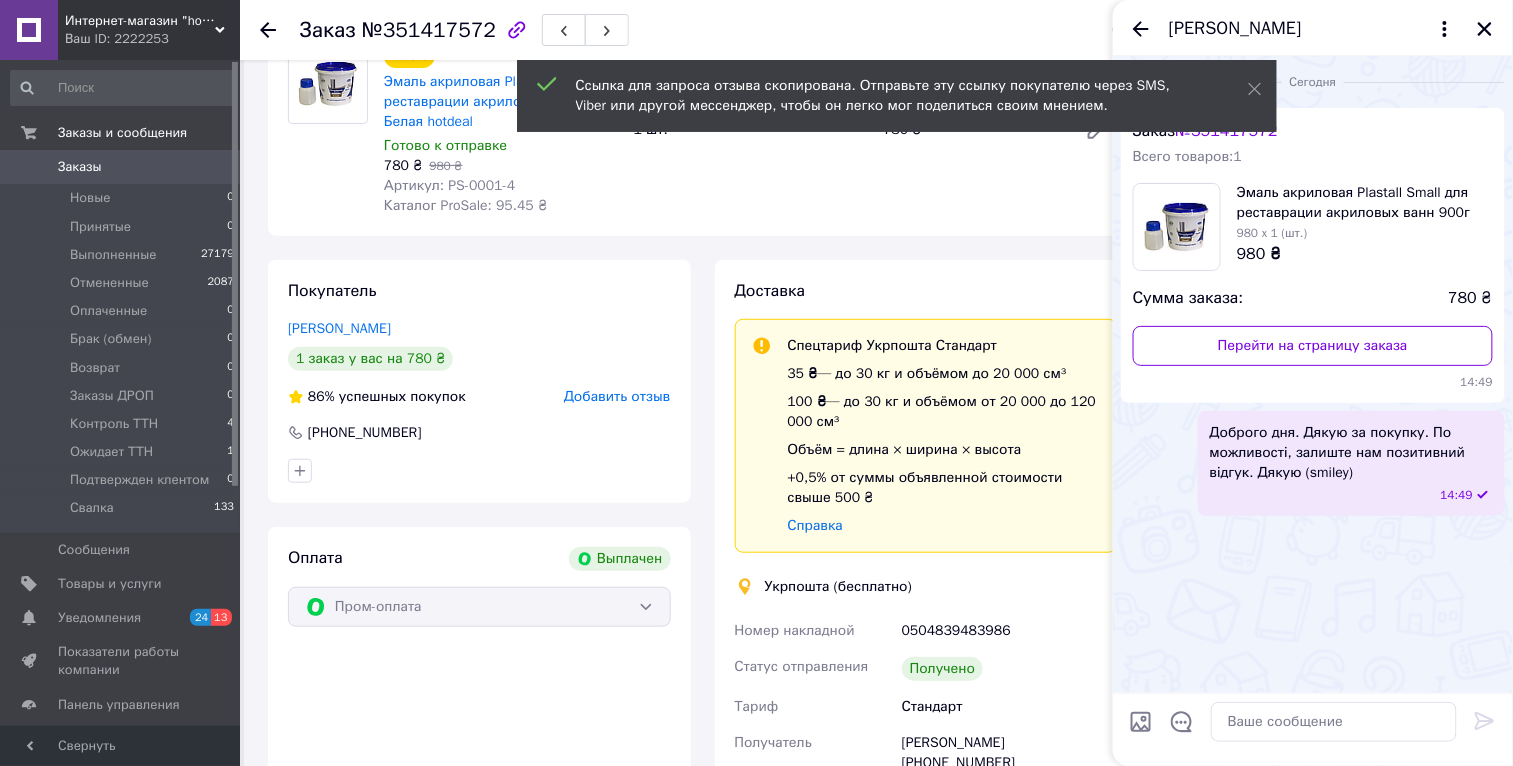 click at bounding box center [1334, 722] 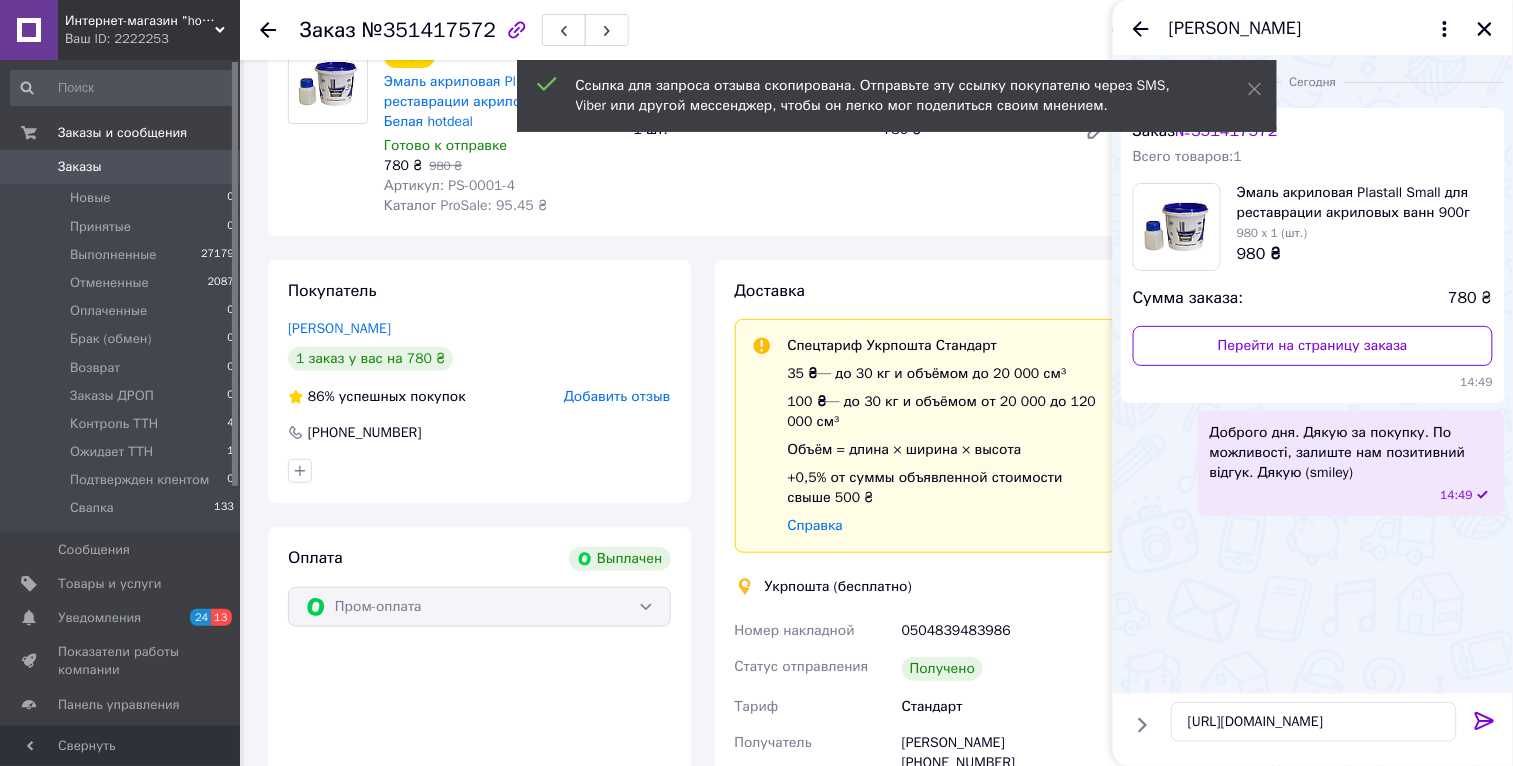 type 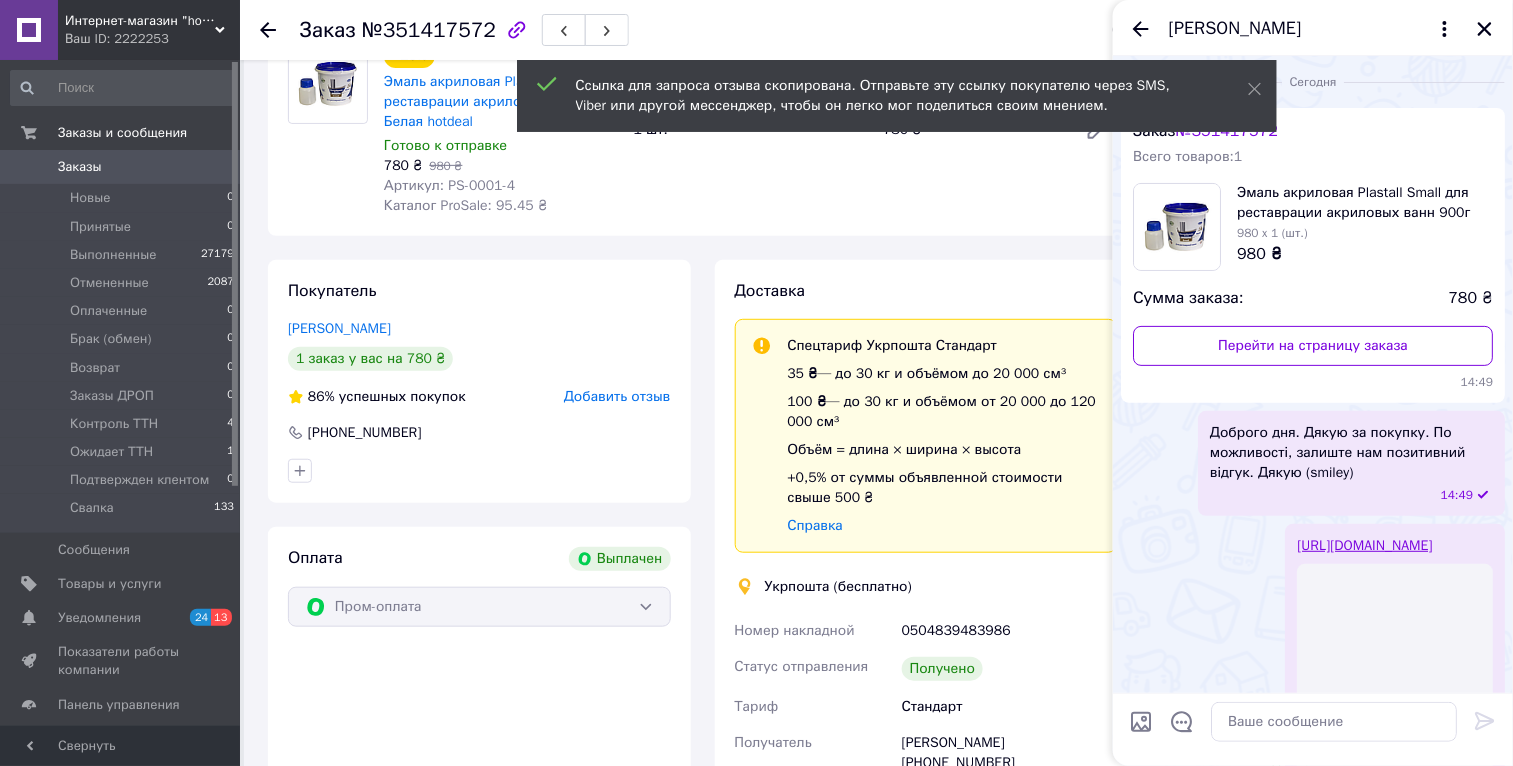 scroll, scrollTop: 151, scrollLeft: 0, axis: vertical 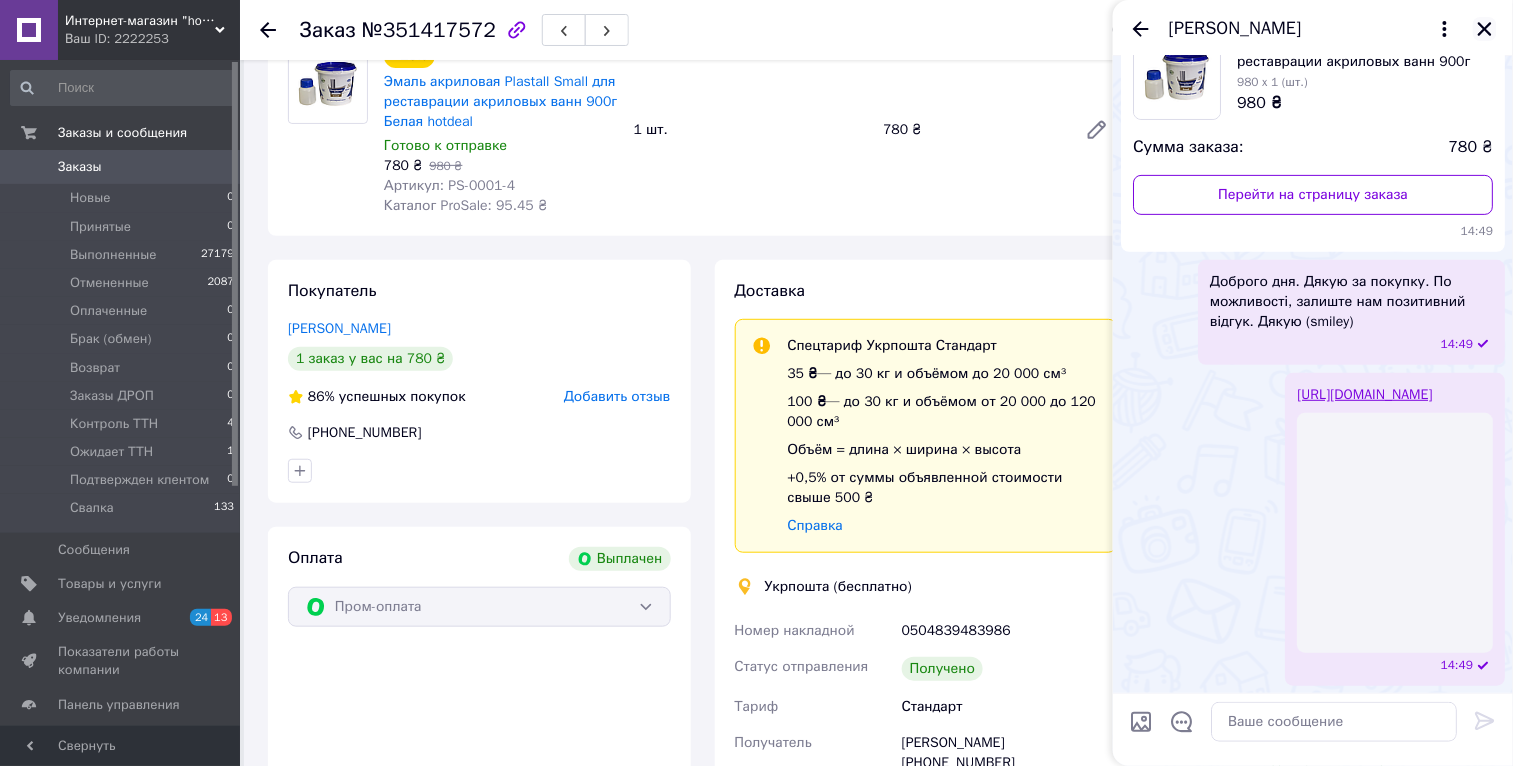 click 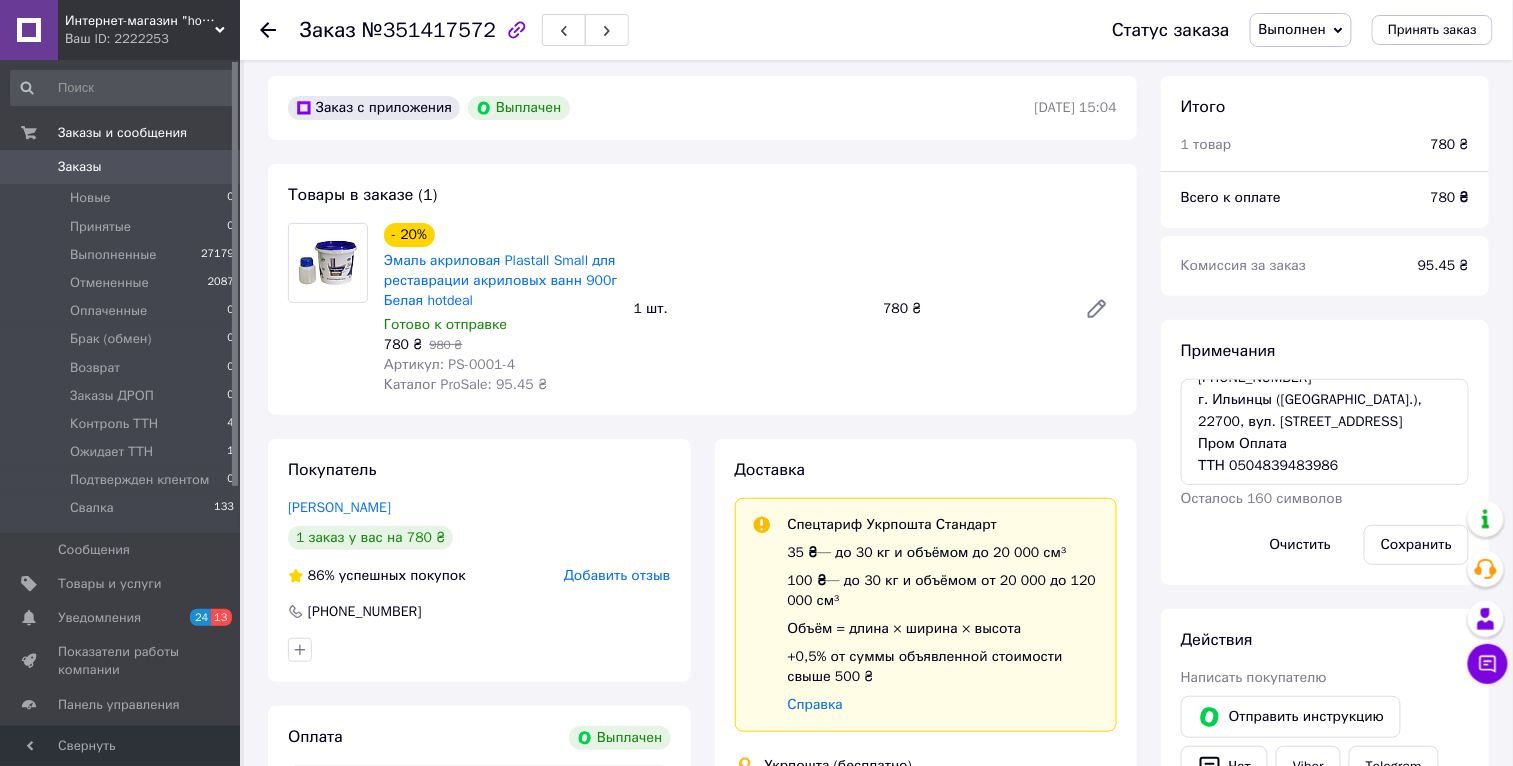 scroll, scrollTop: 0, scrollLeft: 0, axis: both 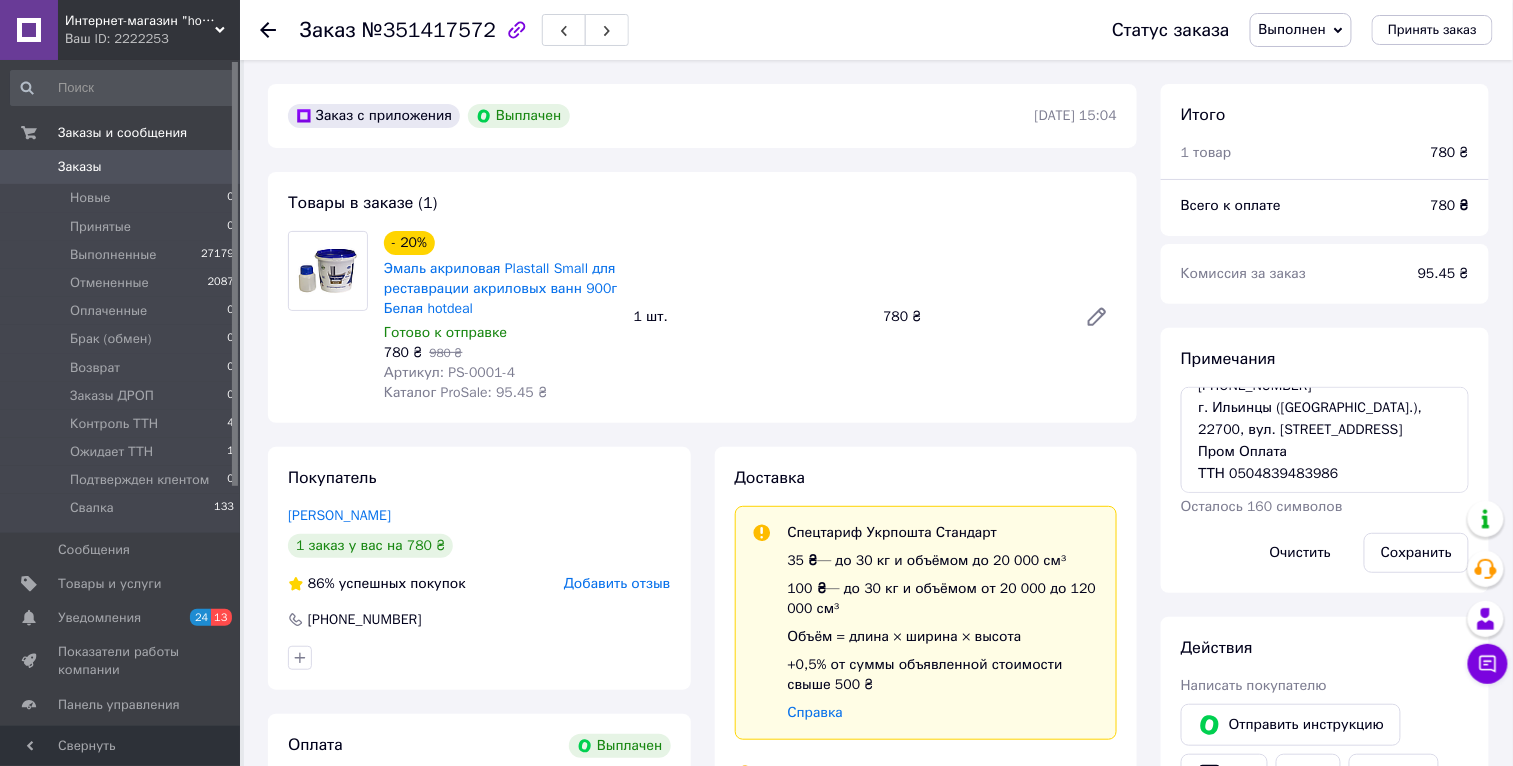 click on "Заказы" at bounding box center (121, 167) 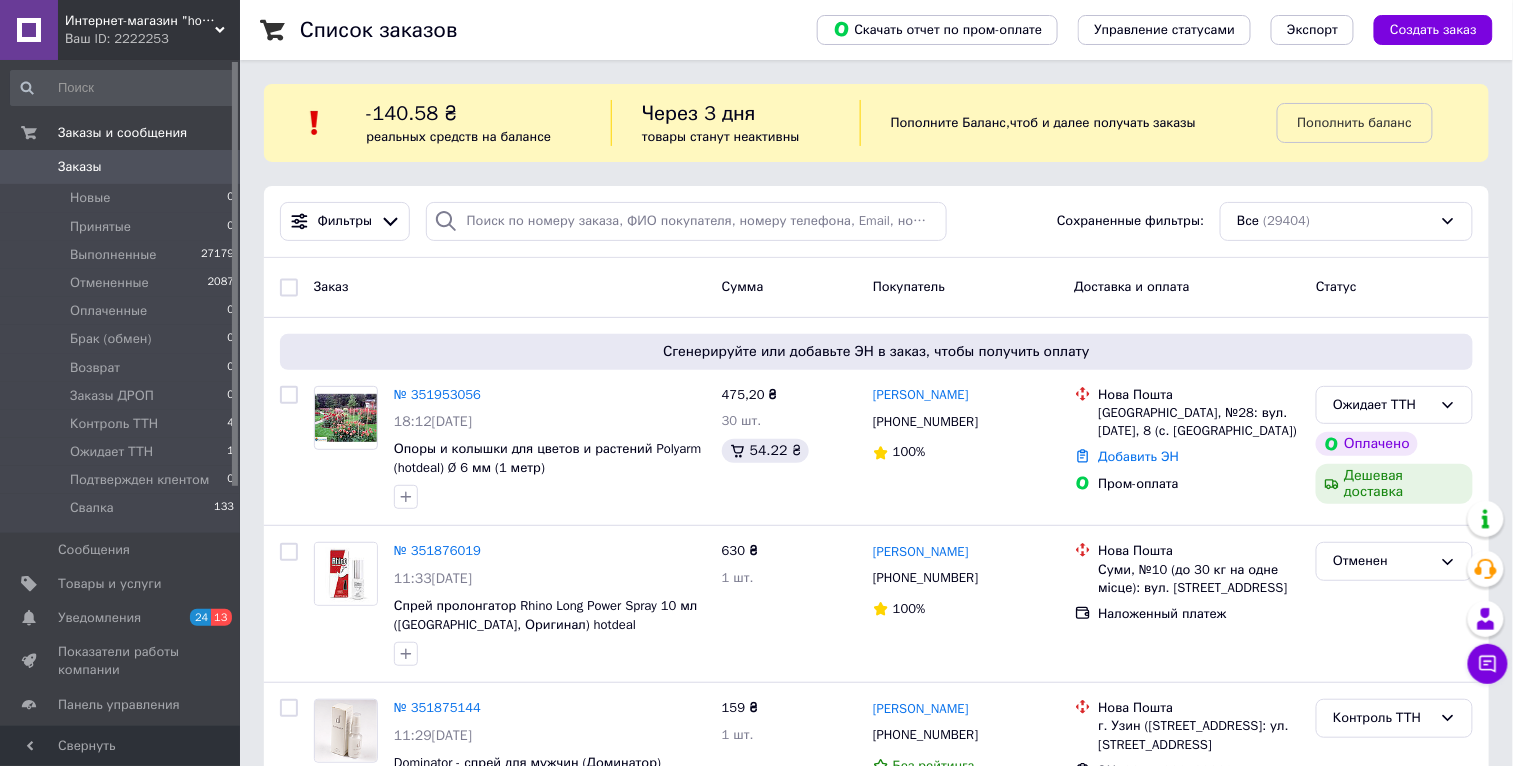 click on "Интернет-магазин "hotdeal" Ваш ID: 2222253" at bounding box center [149, 30] 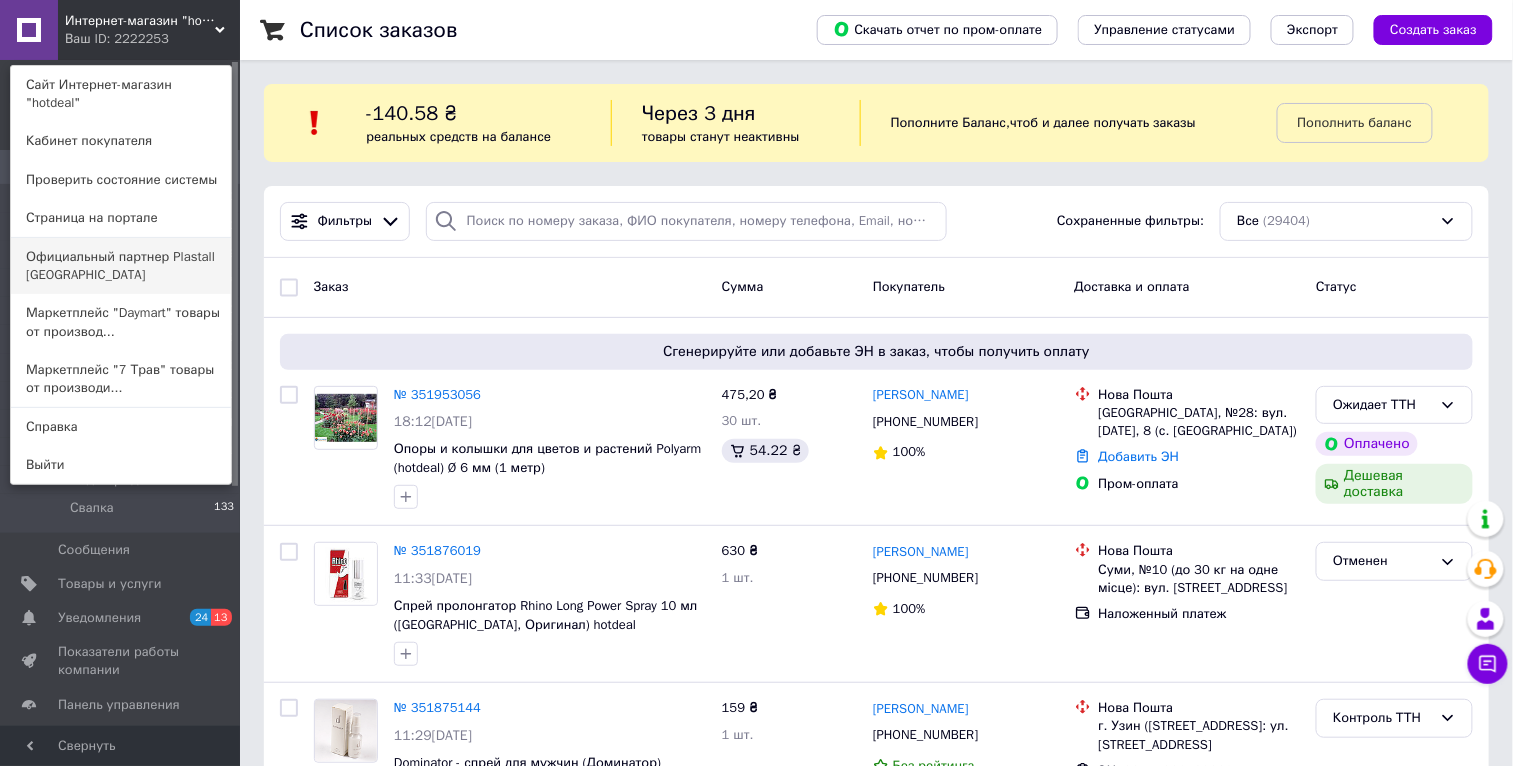 click on "Официальный партнер Plastall [GEOGRAPHIC_DATA]" at bounding box center [121, 266] 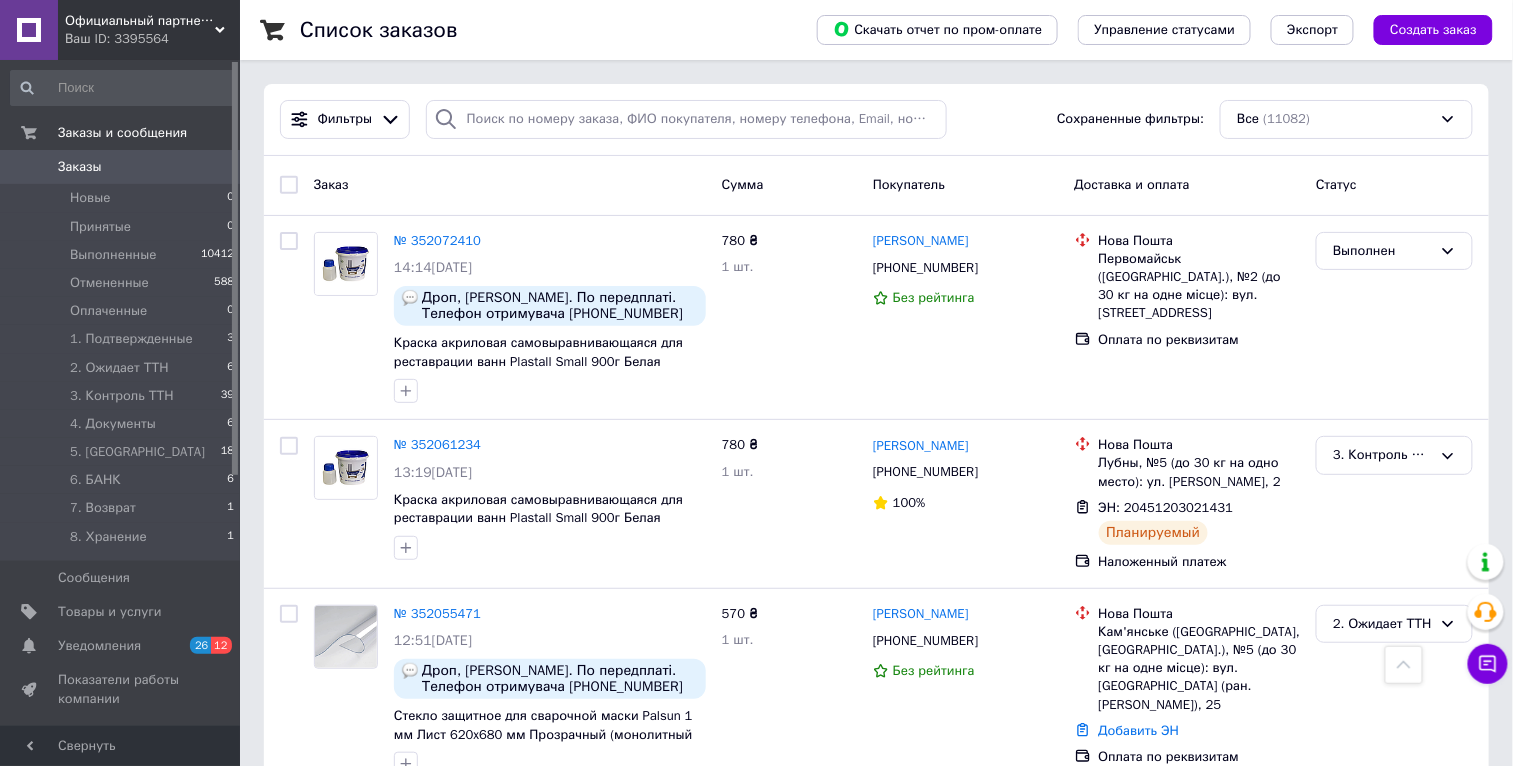 scroll, scrollTop: 11929, scrollLeft: 0, axis: vertical 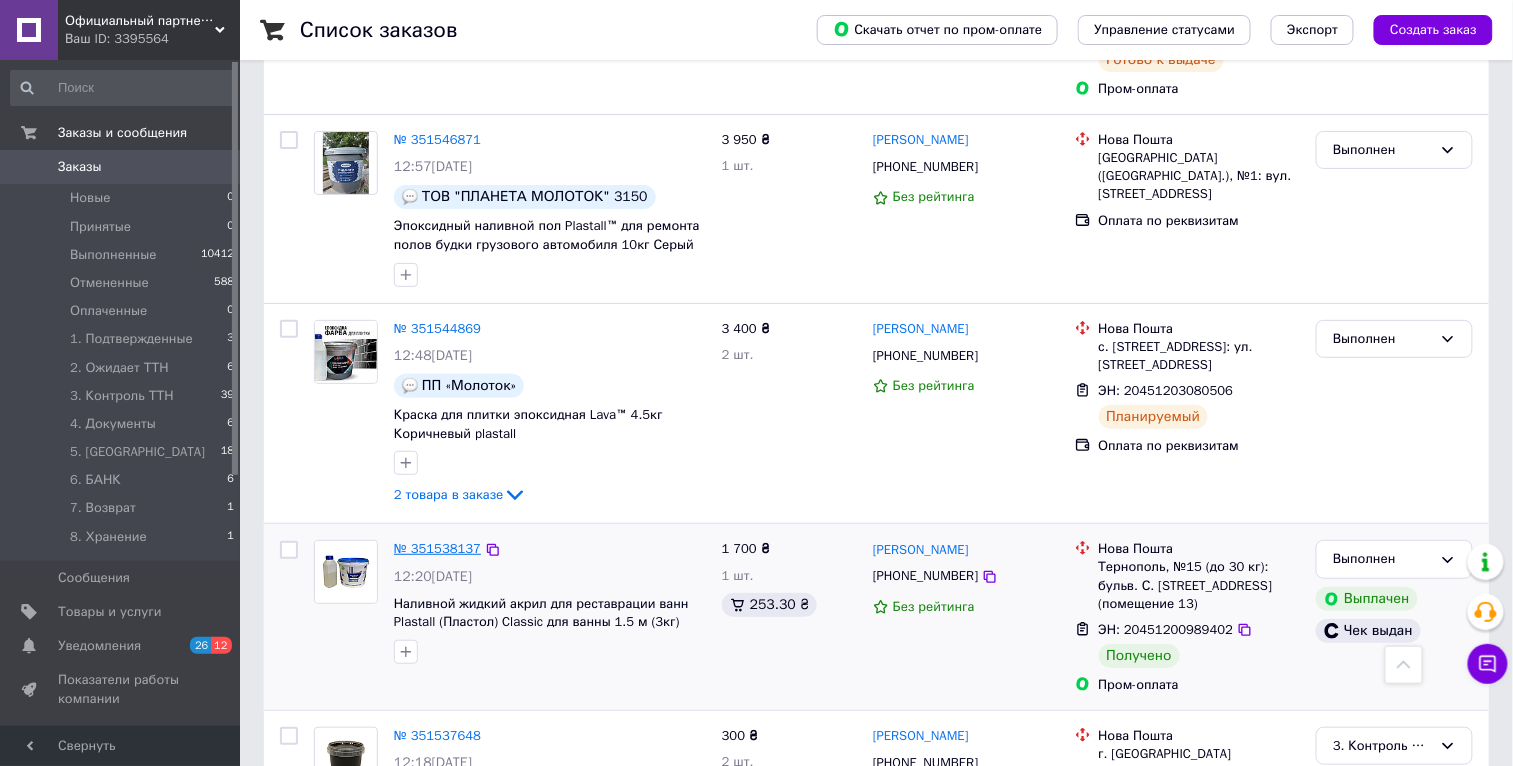 click on "№ 351538137" at bounding box center [437, 548] 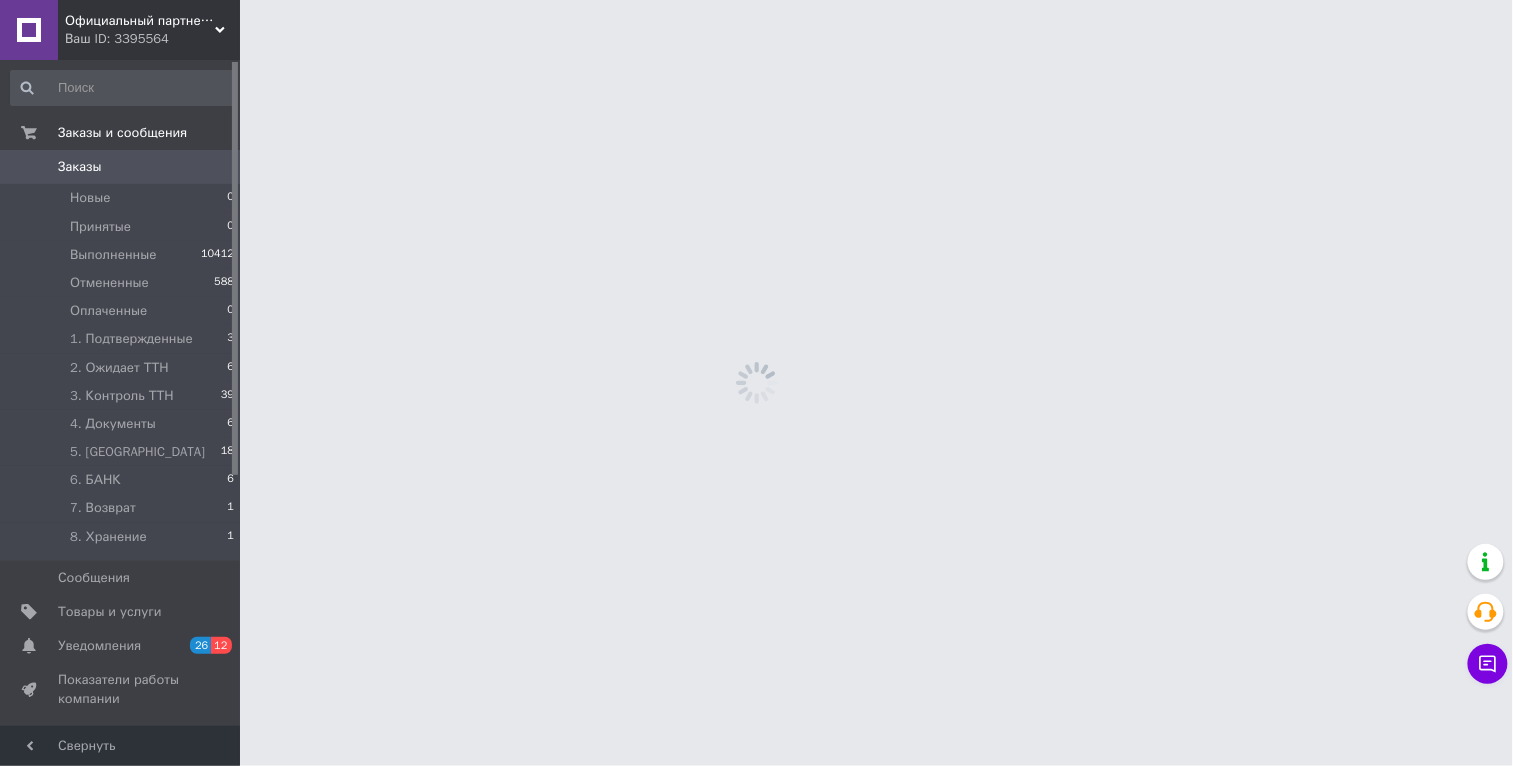 scroll, scrollTop: 0, scrollLeft: 0, axis: both 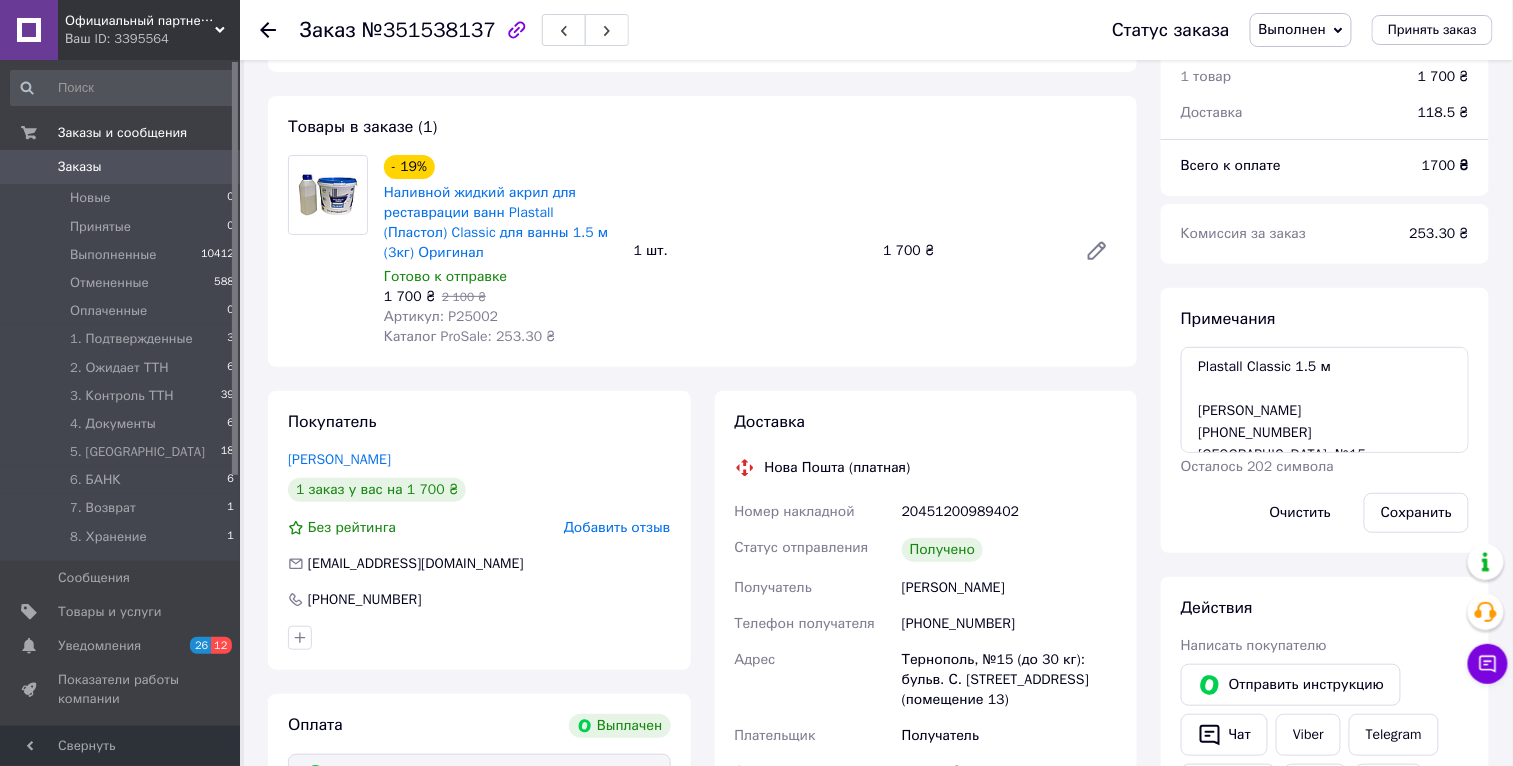 click on "20451200989402" at bounding box center (1009, 512) 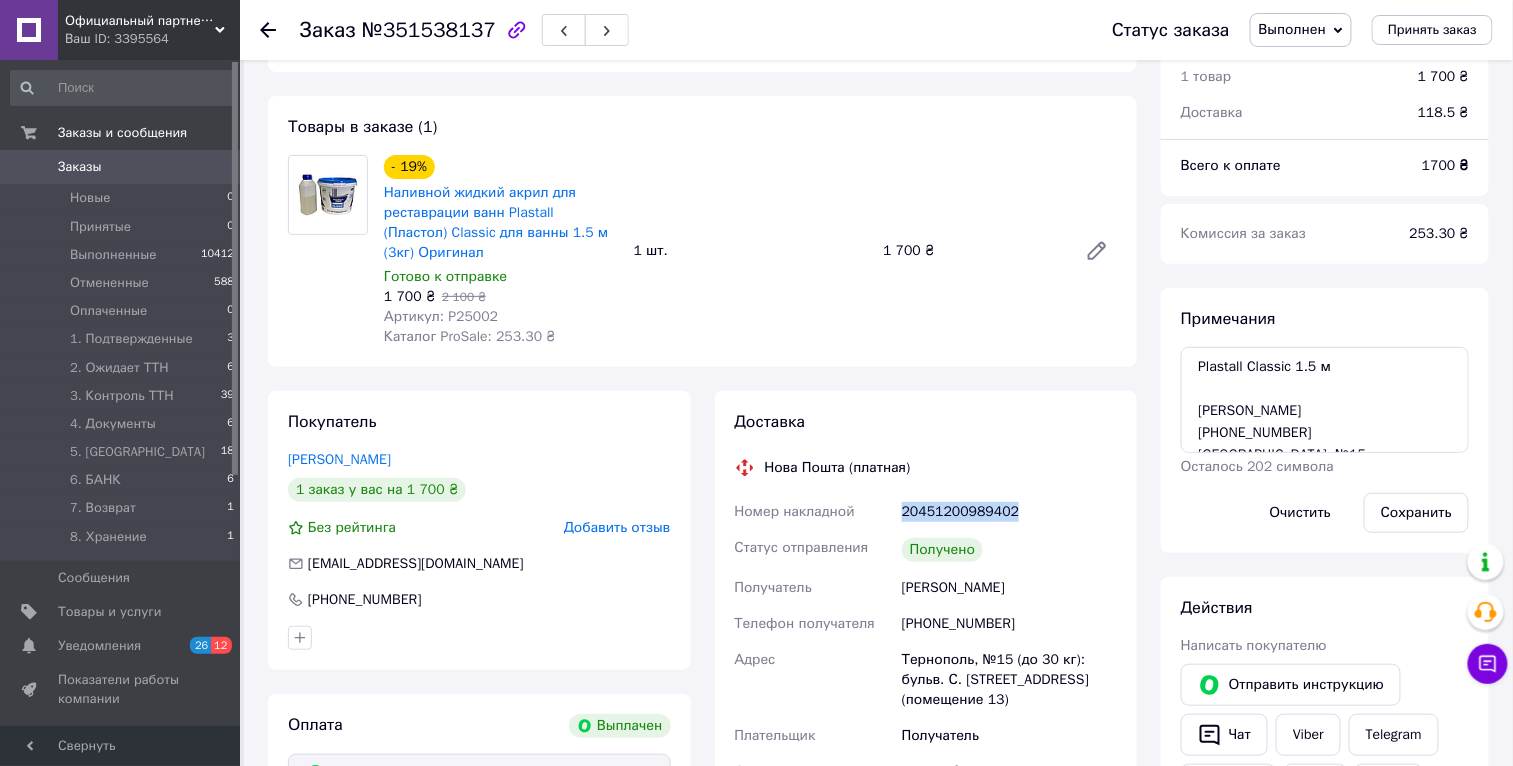 click on "20451200989402" at bounding box center (1009, 512) 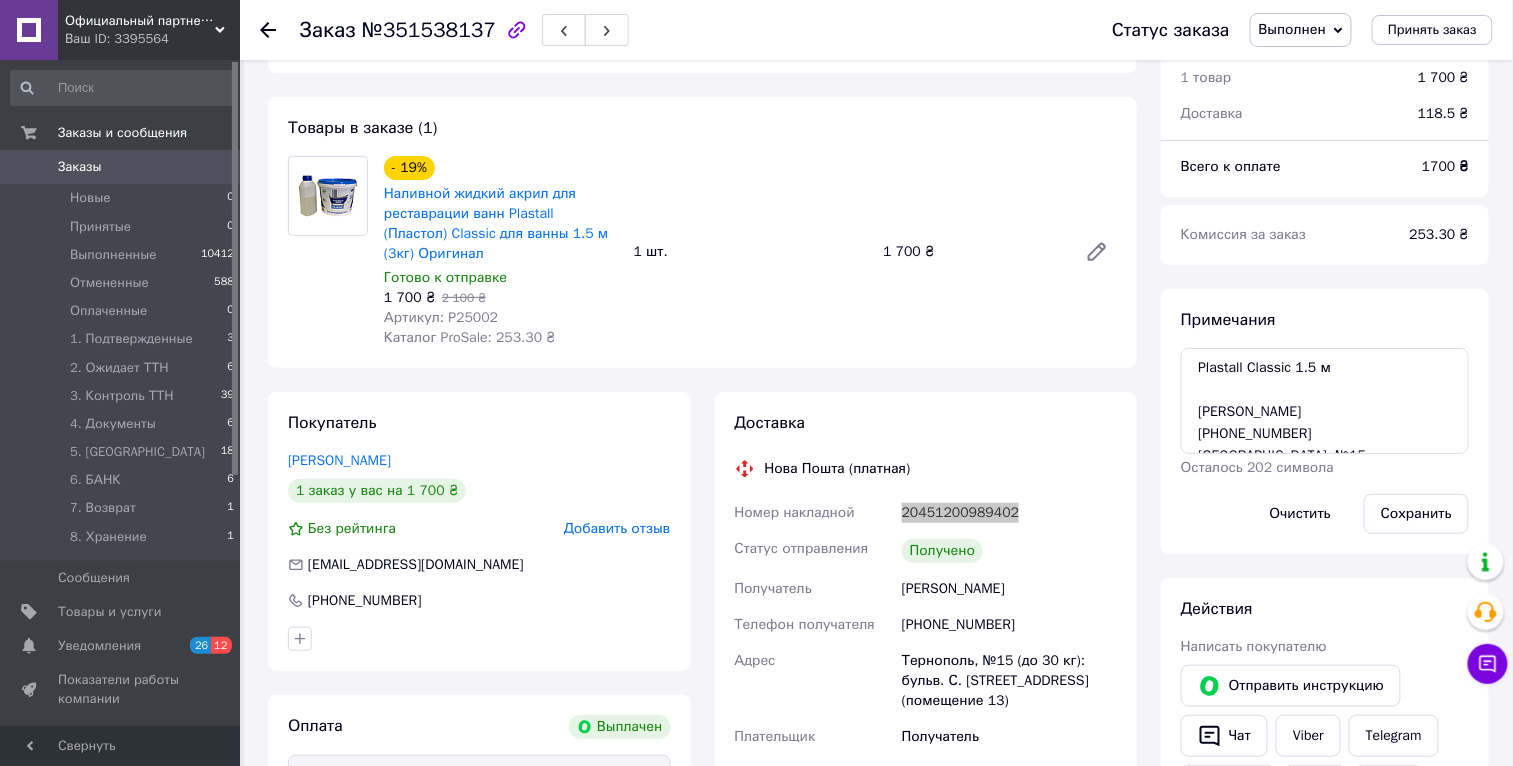 scroll, scrollTop: 109, scrollLeft: 0, axis: vertical 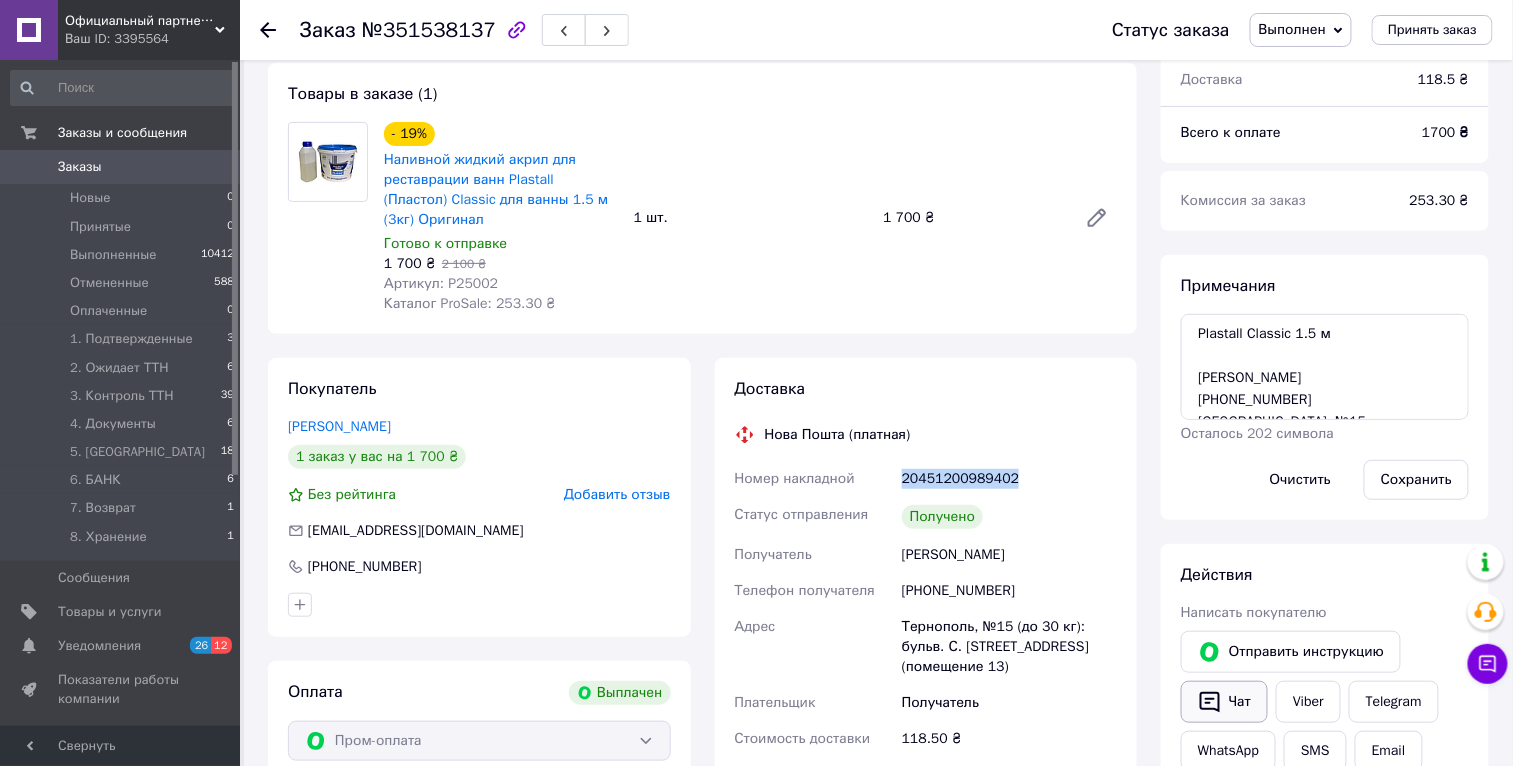 click on "Чат" at bounding box center [1224, 702] 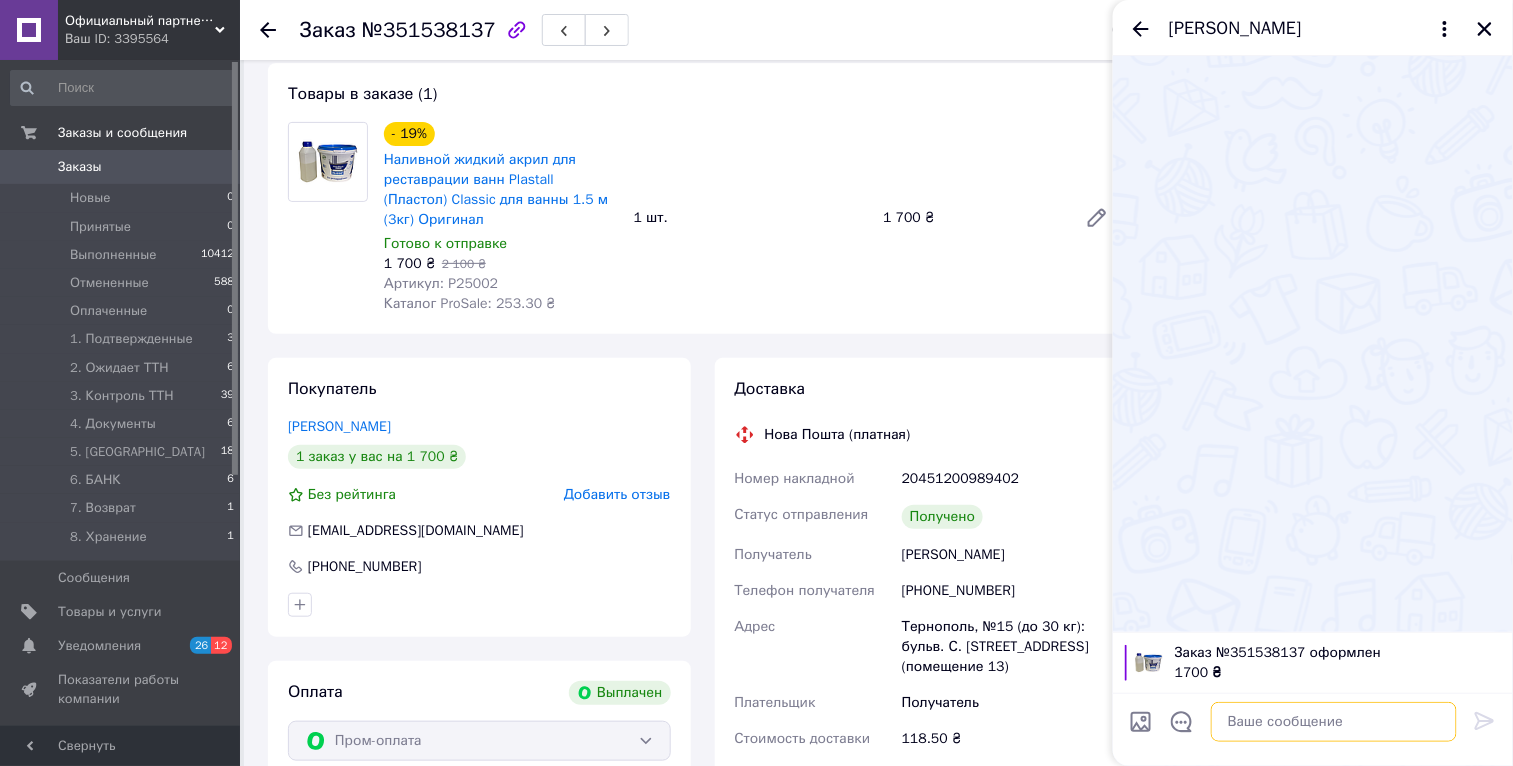 click at bounding box center [1334, 722] 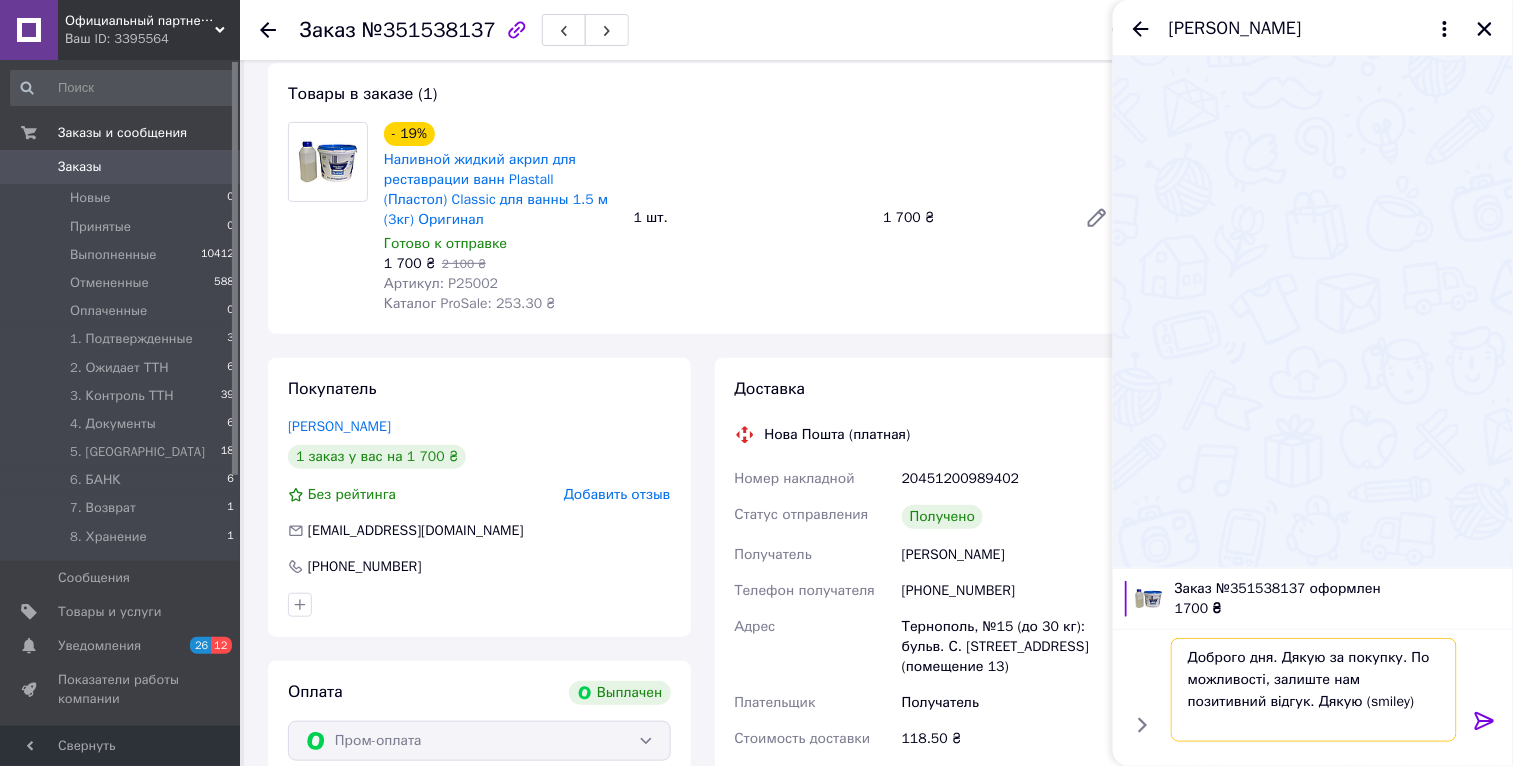 type 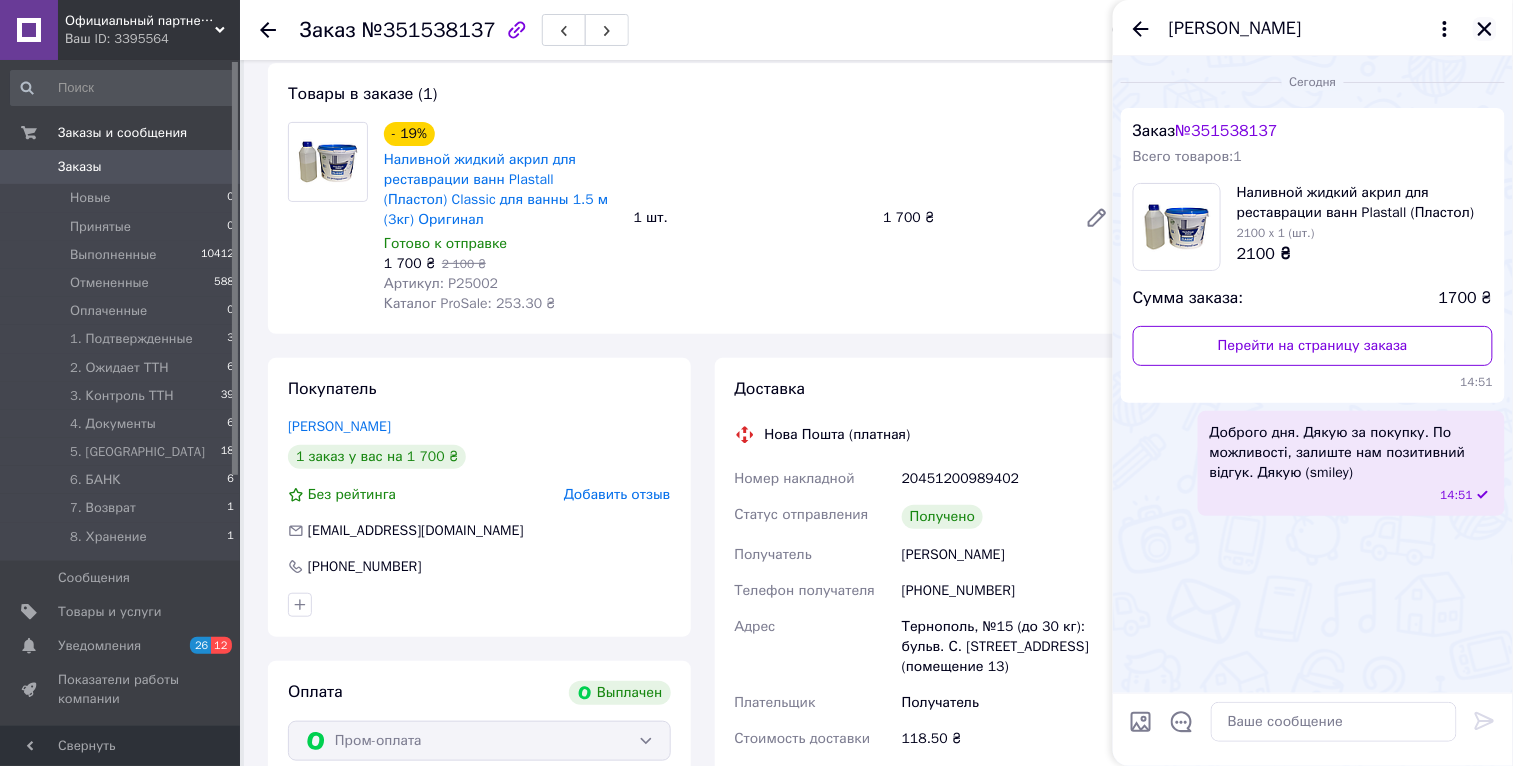 click 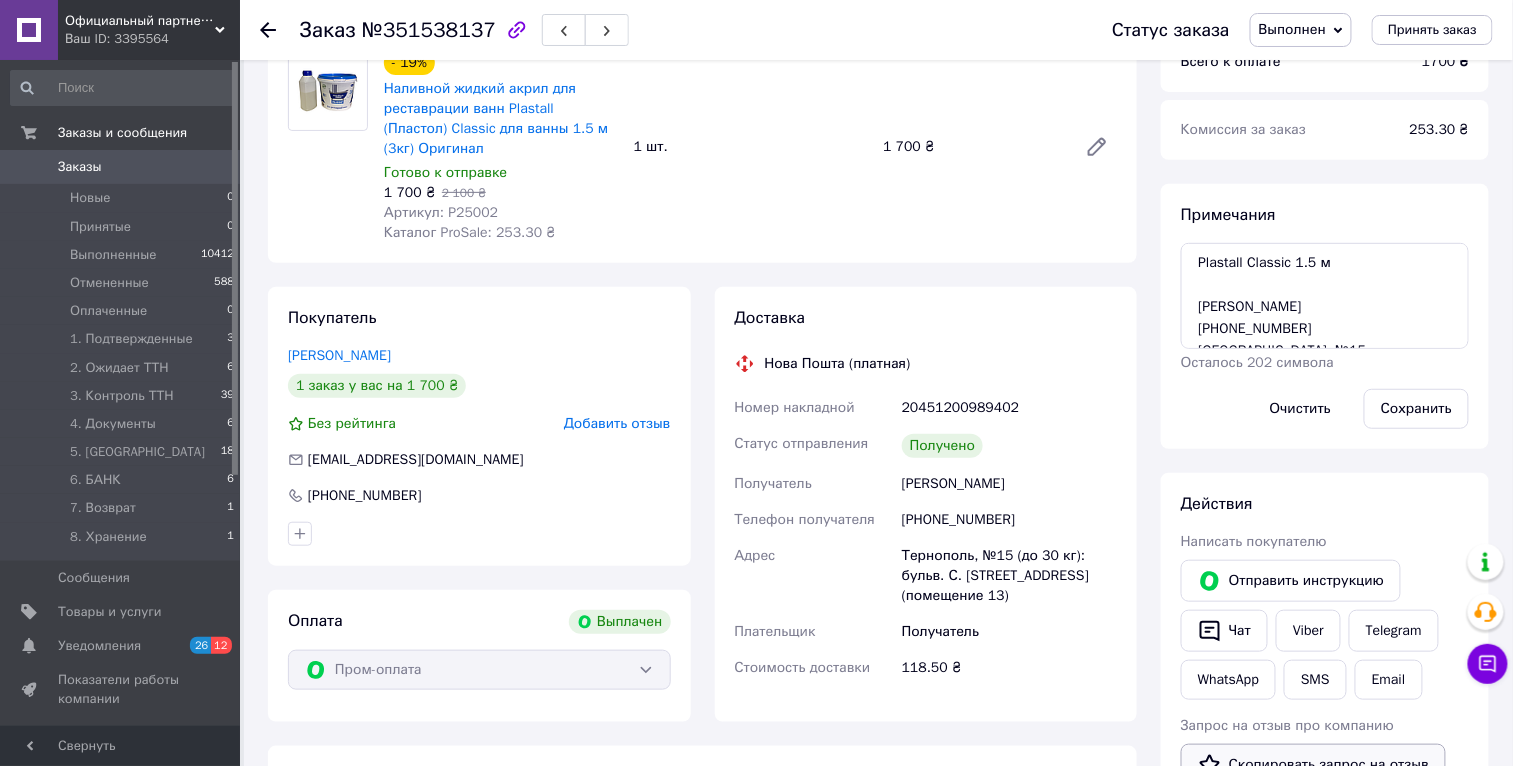 scroll, scrollTop: 240, scrollLeft: 0, axis: vertical 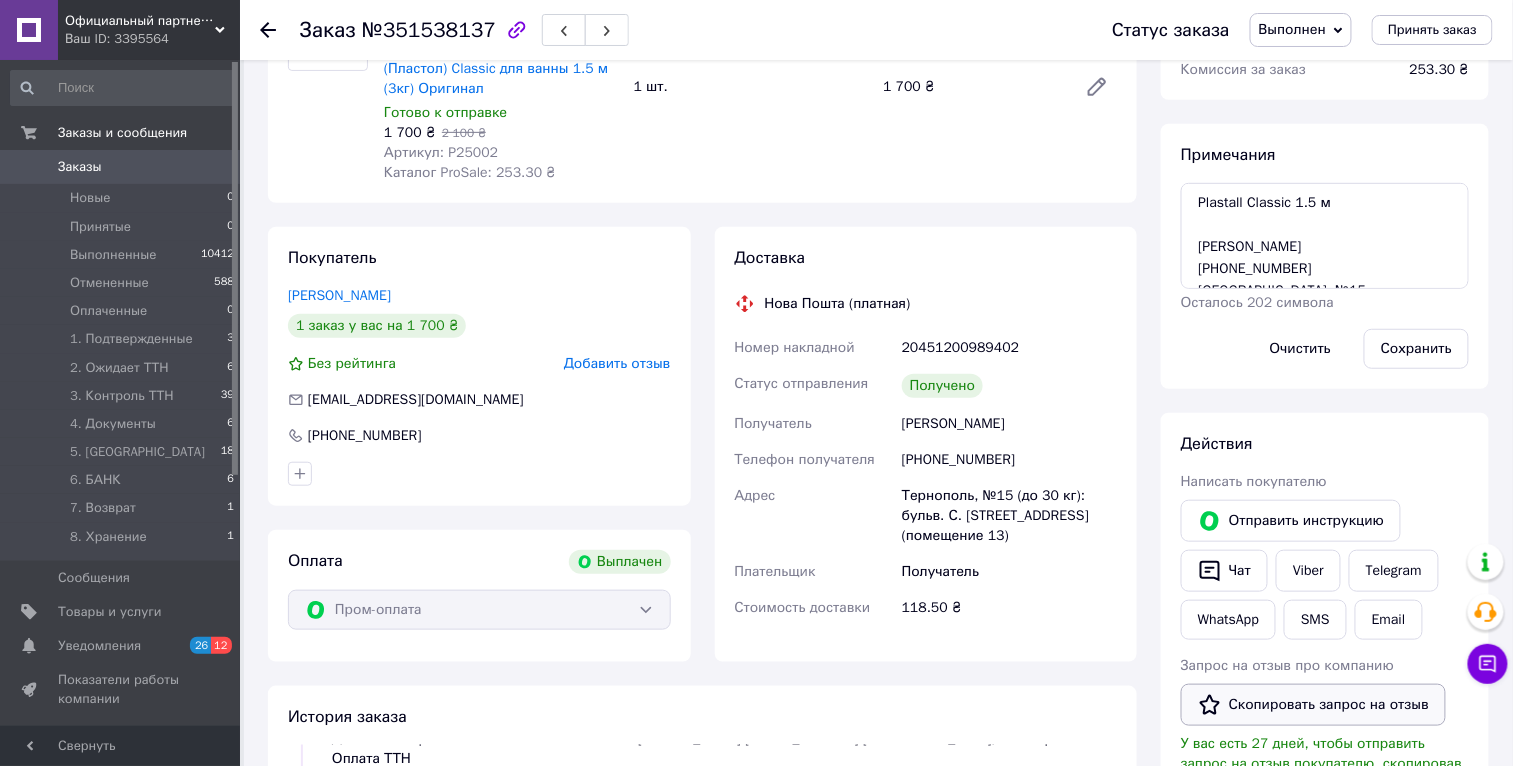 click on "Скопировать запрос на отзыв" at bounding box center (1313, 705) 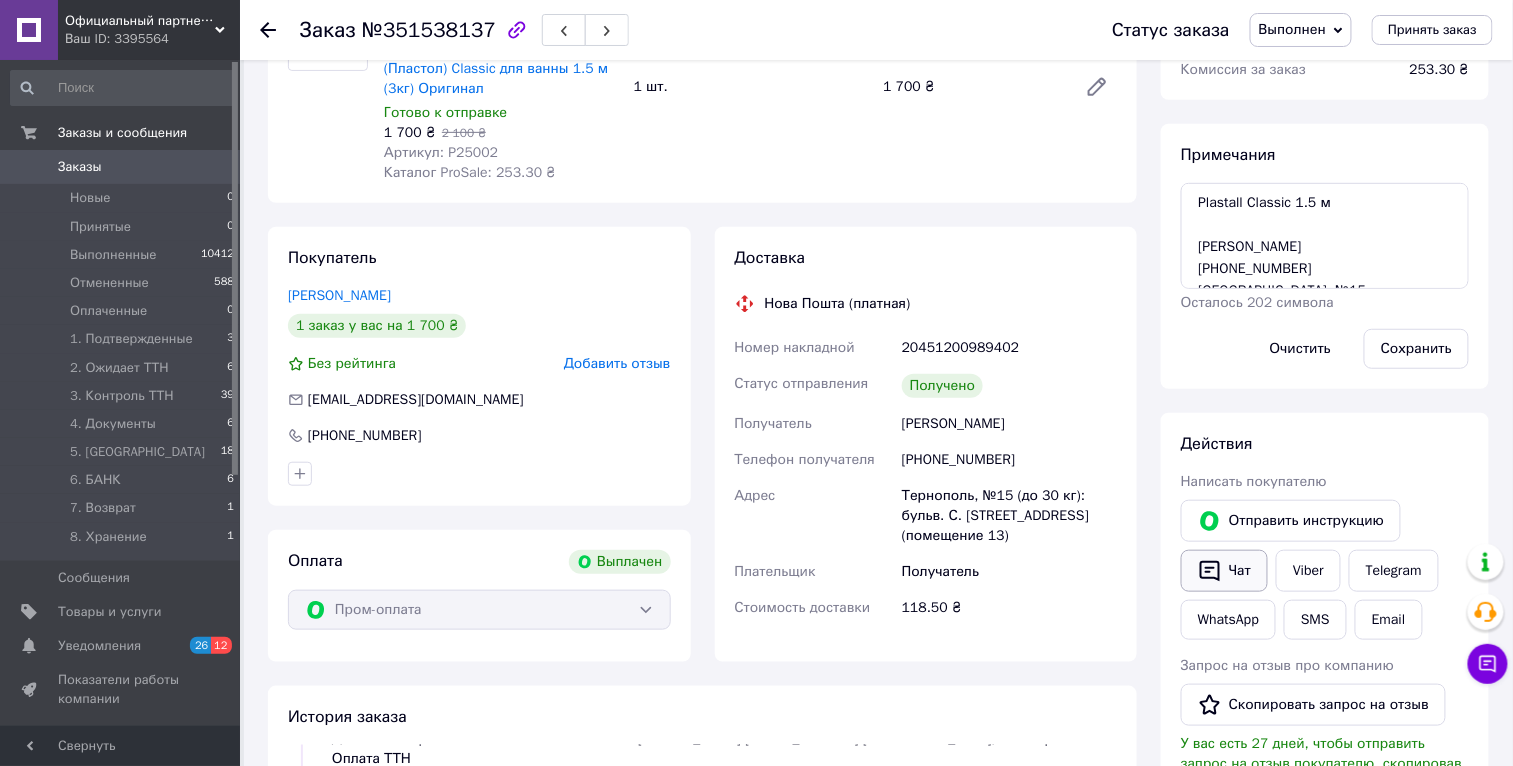 click on "Чат" at bounding box center (1224, 571) 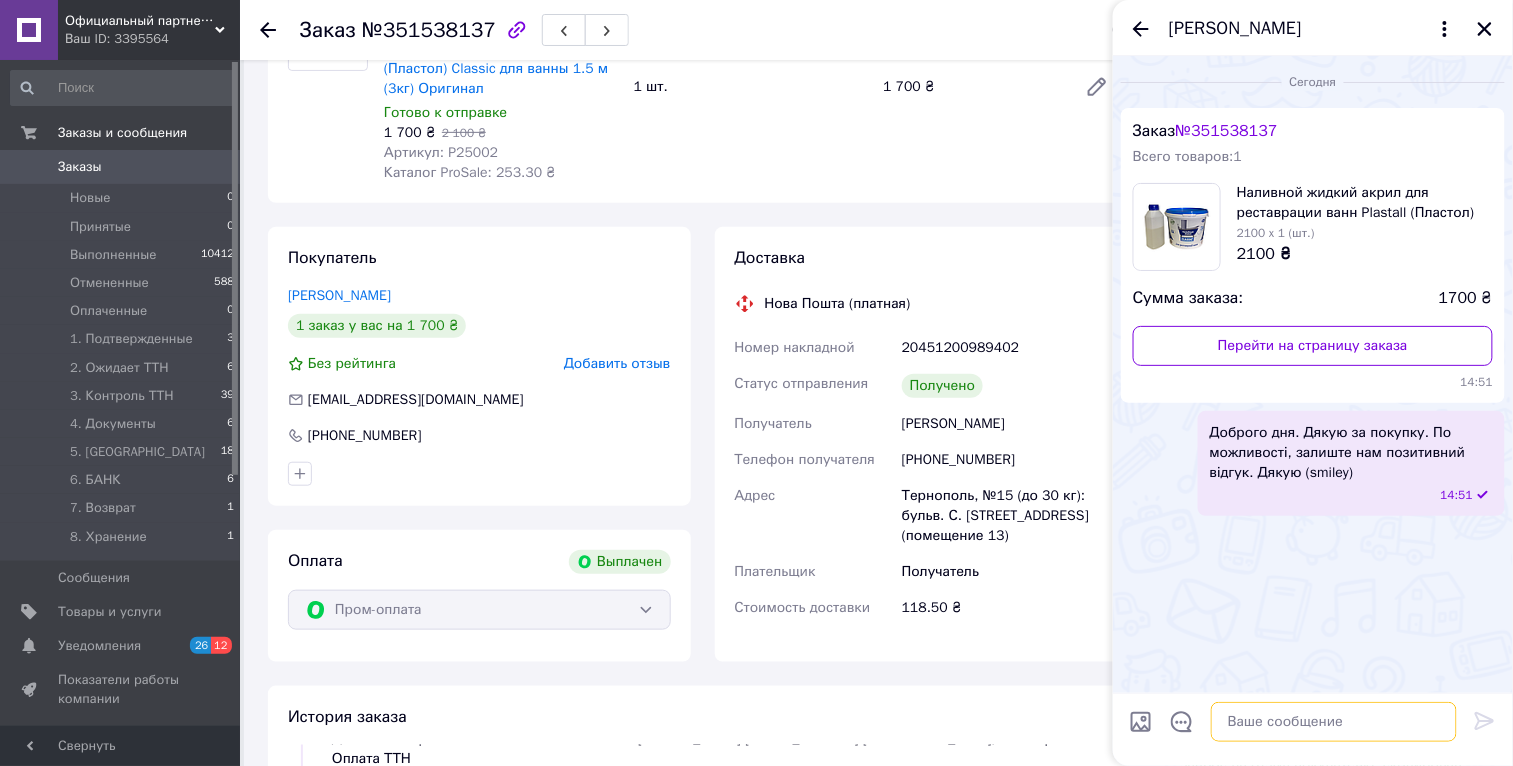 click at bounding box center (1334, 722) 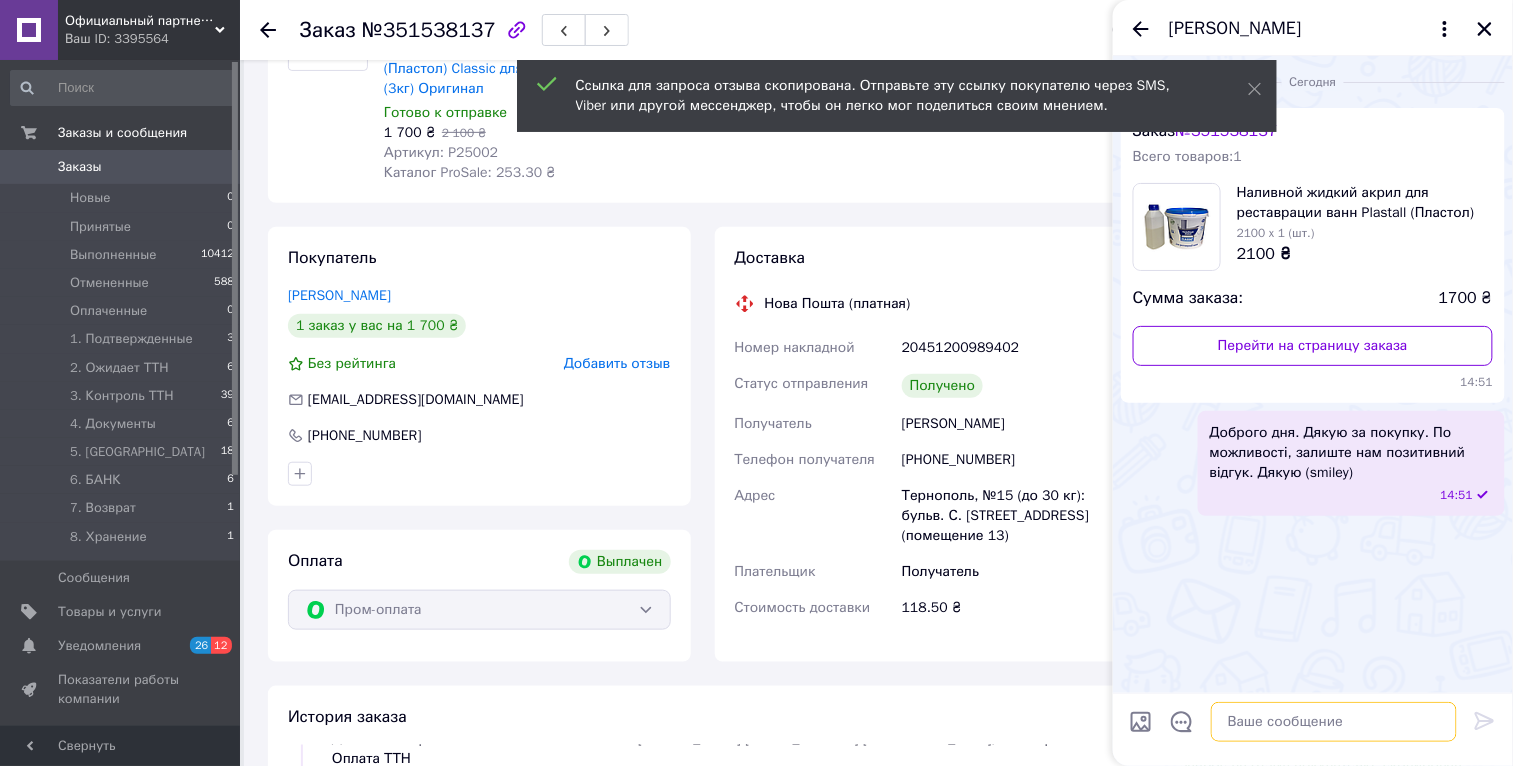 paste on "https://s.prom.st/8K6Hwo1tiC3" 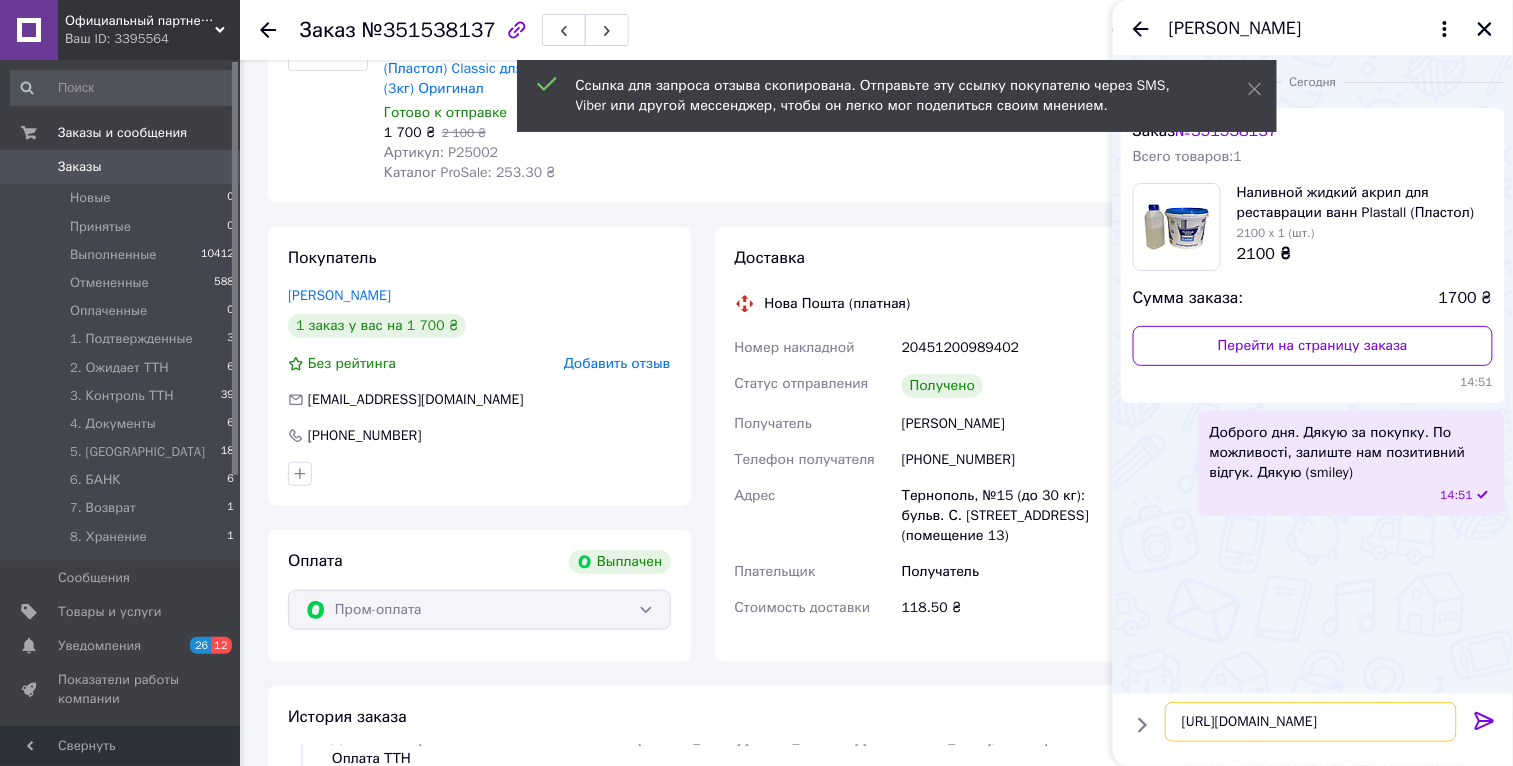type 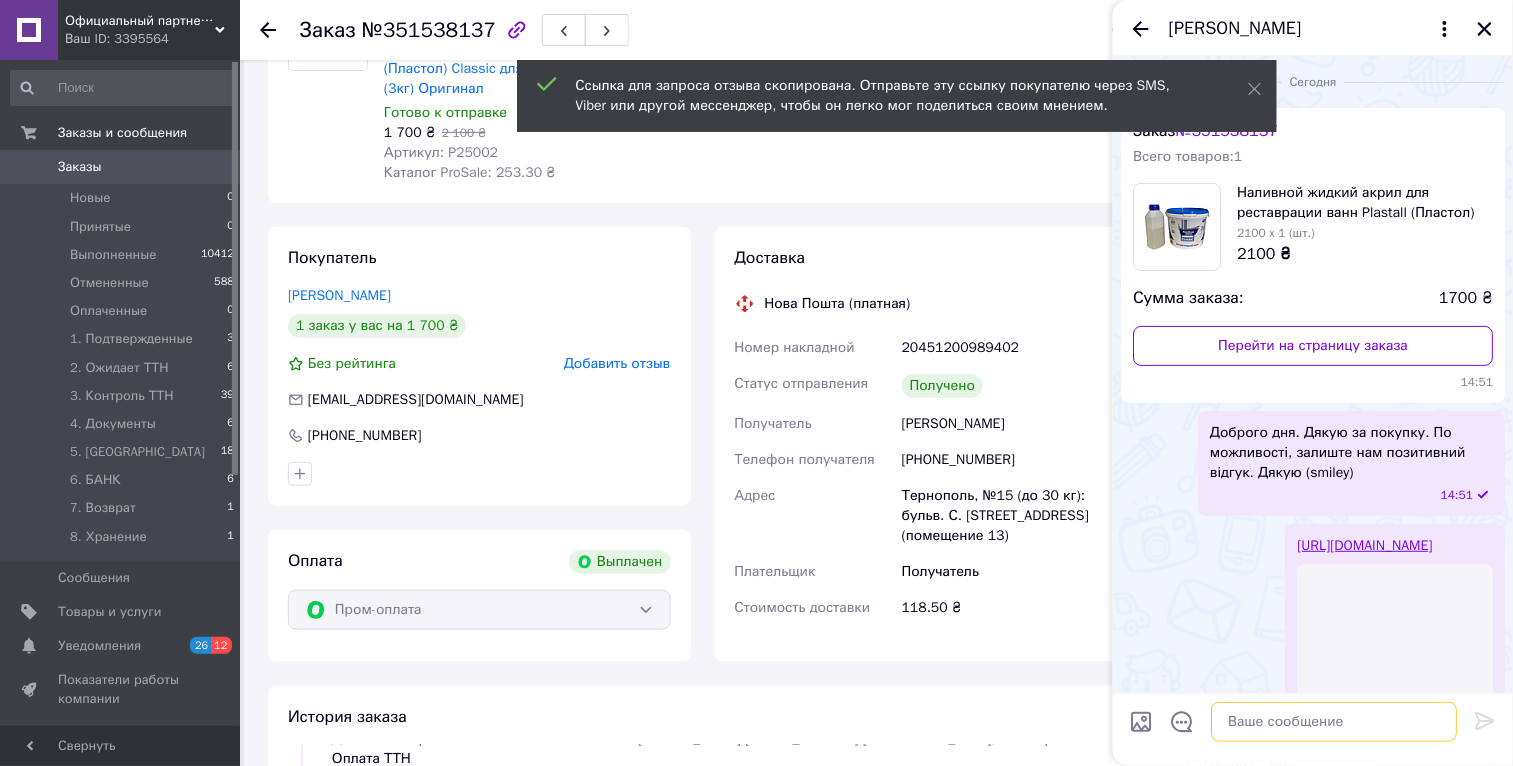 scroll, scrollTop: 151, scrollLeft: 0, axis: vertical 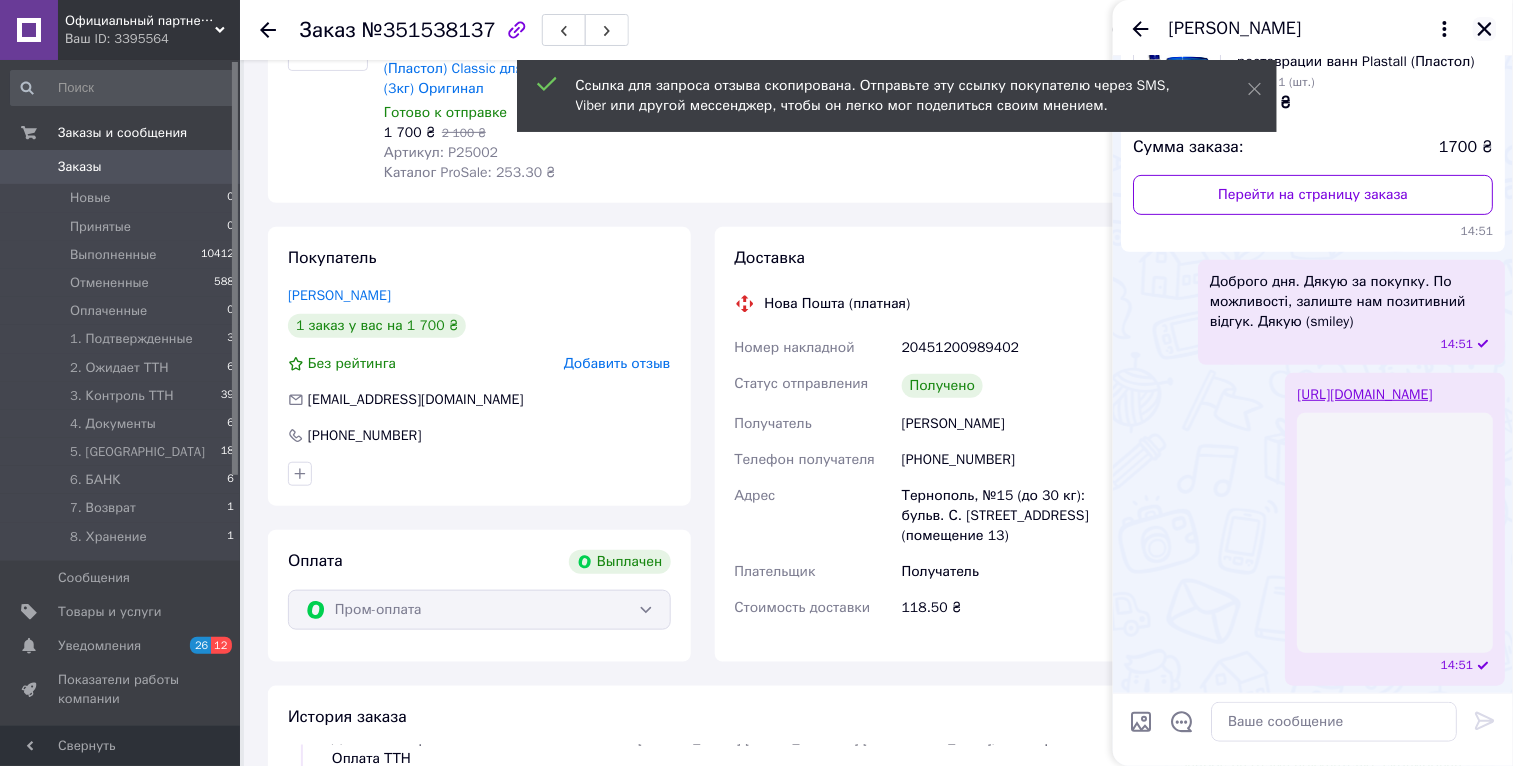 click 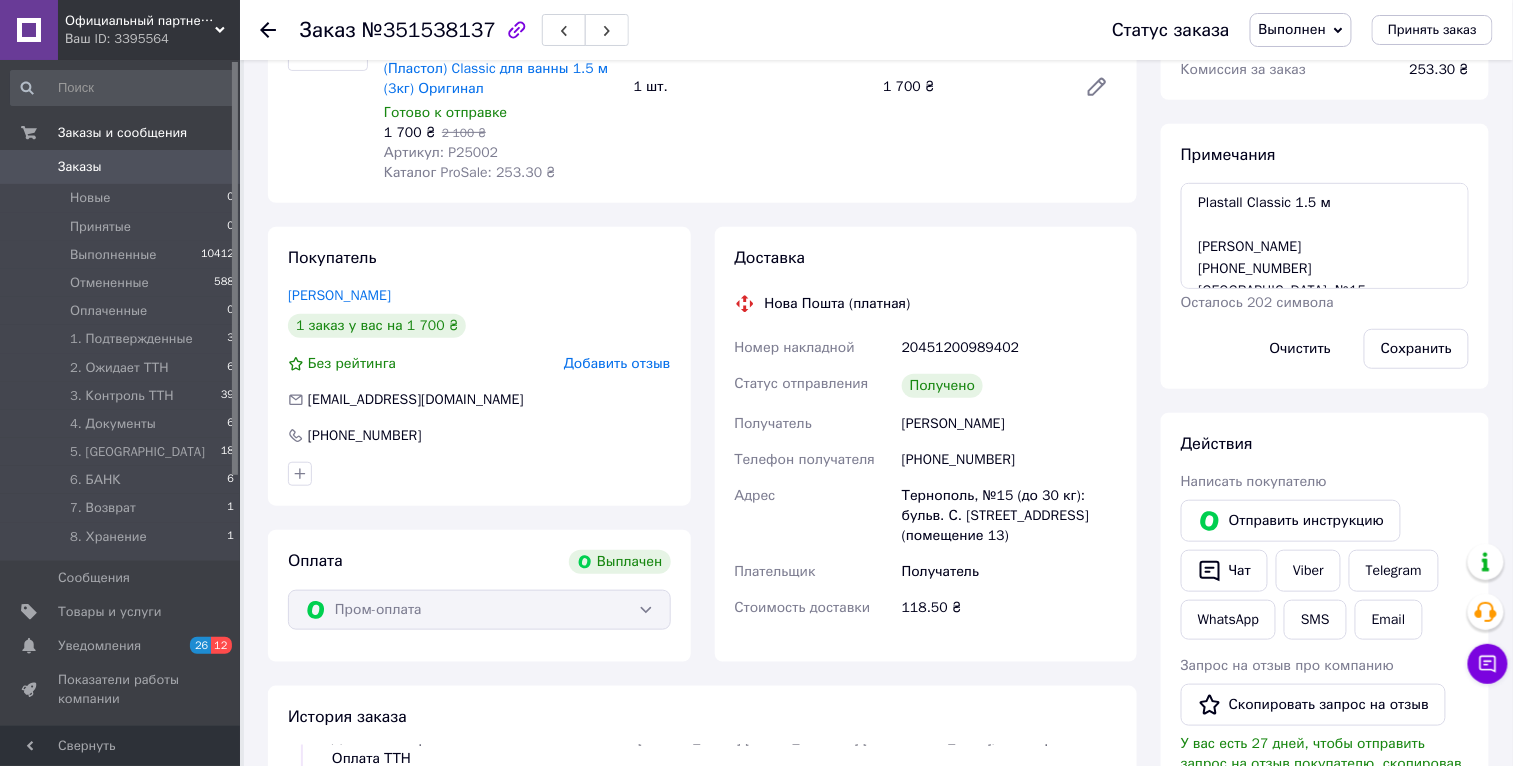 click on "Заказы" at bounding box center (80, 167) 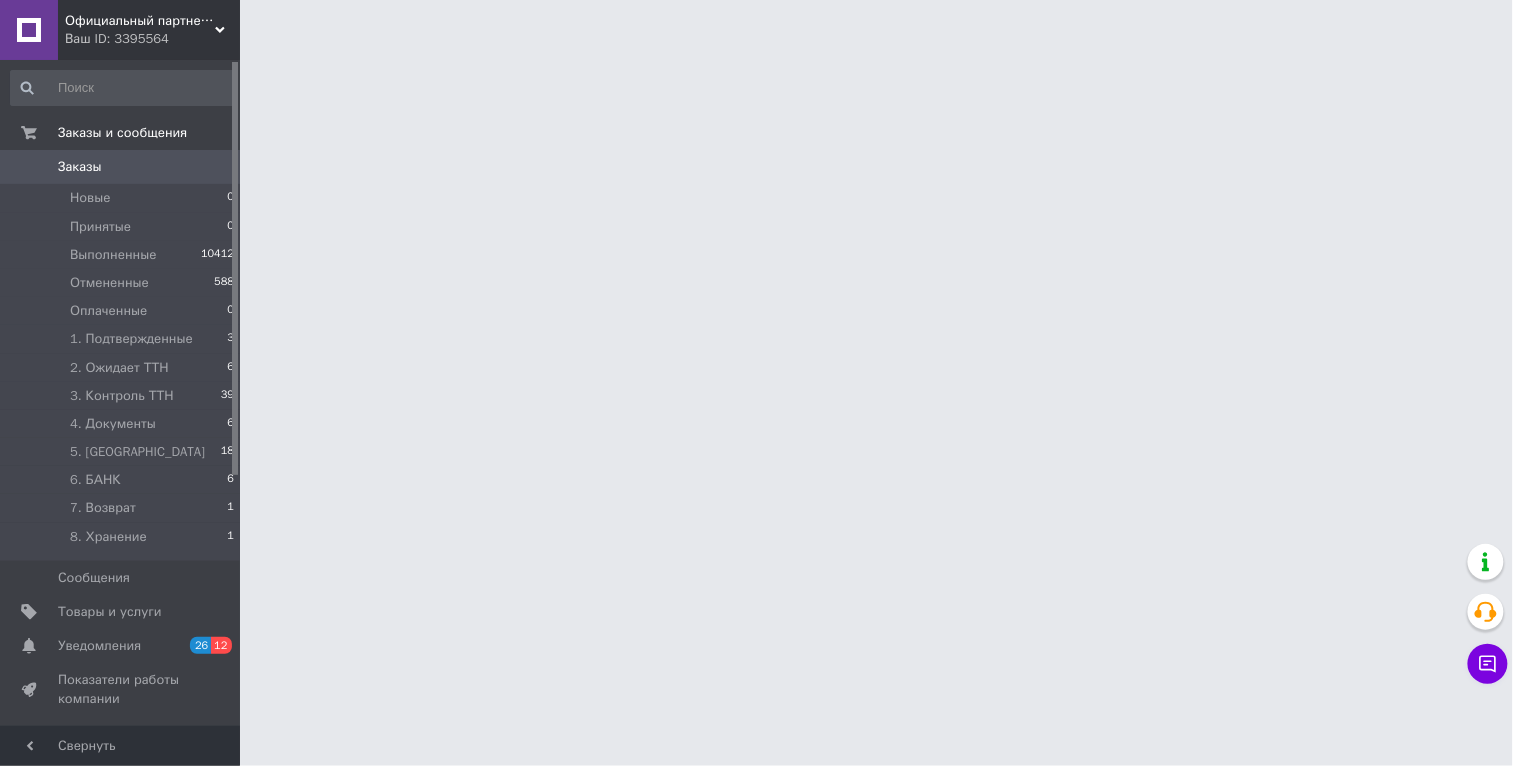 scroll, scrollTop: 0, scrollLeft: 0, axis: both 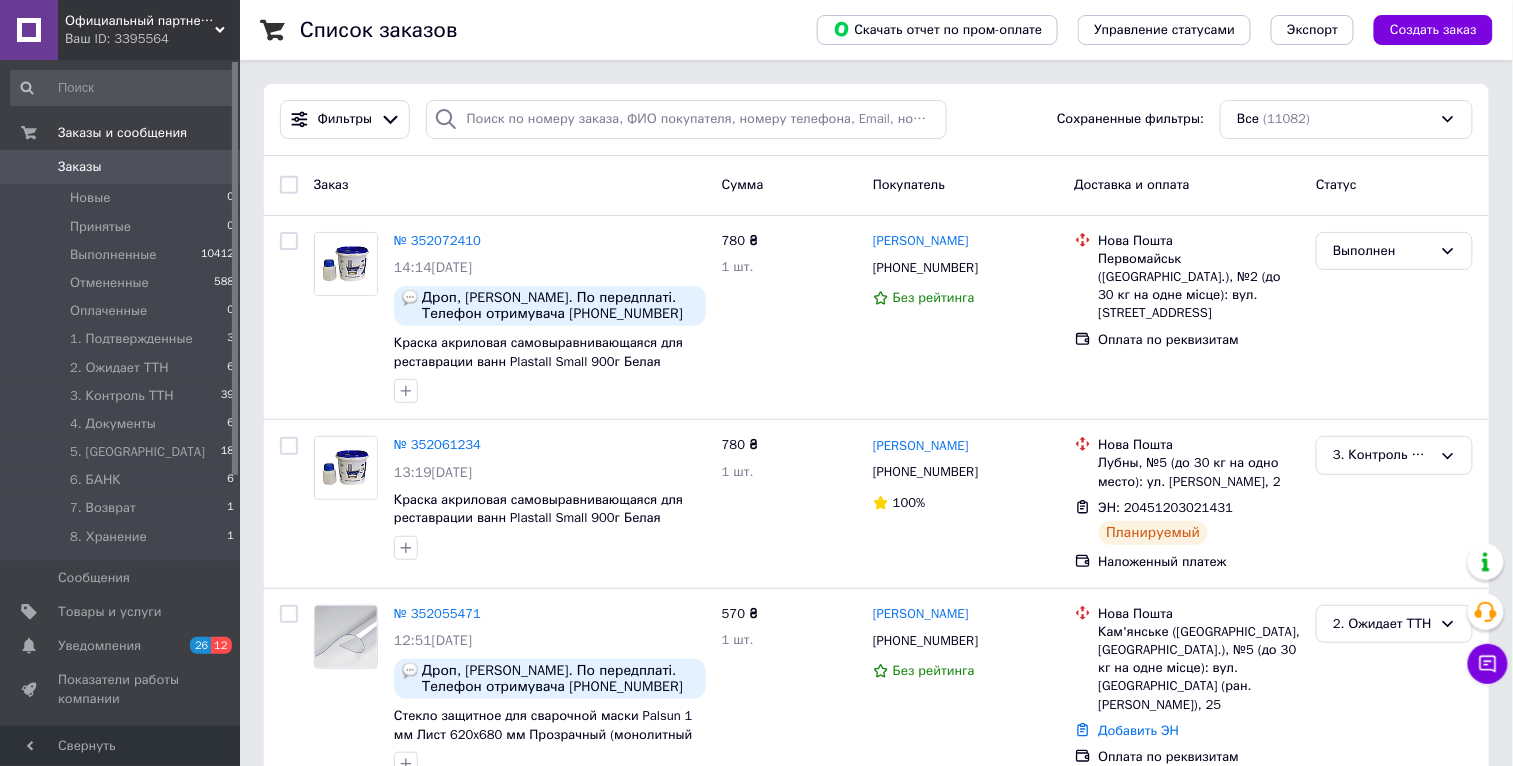 click on "Ваш ID: 3395564" at bounding box center (152, 39) 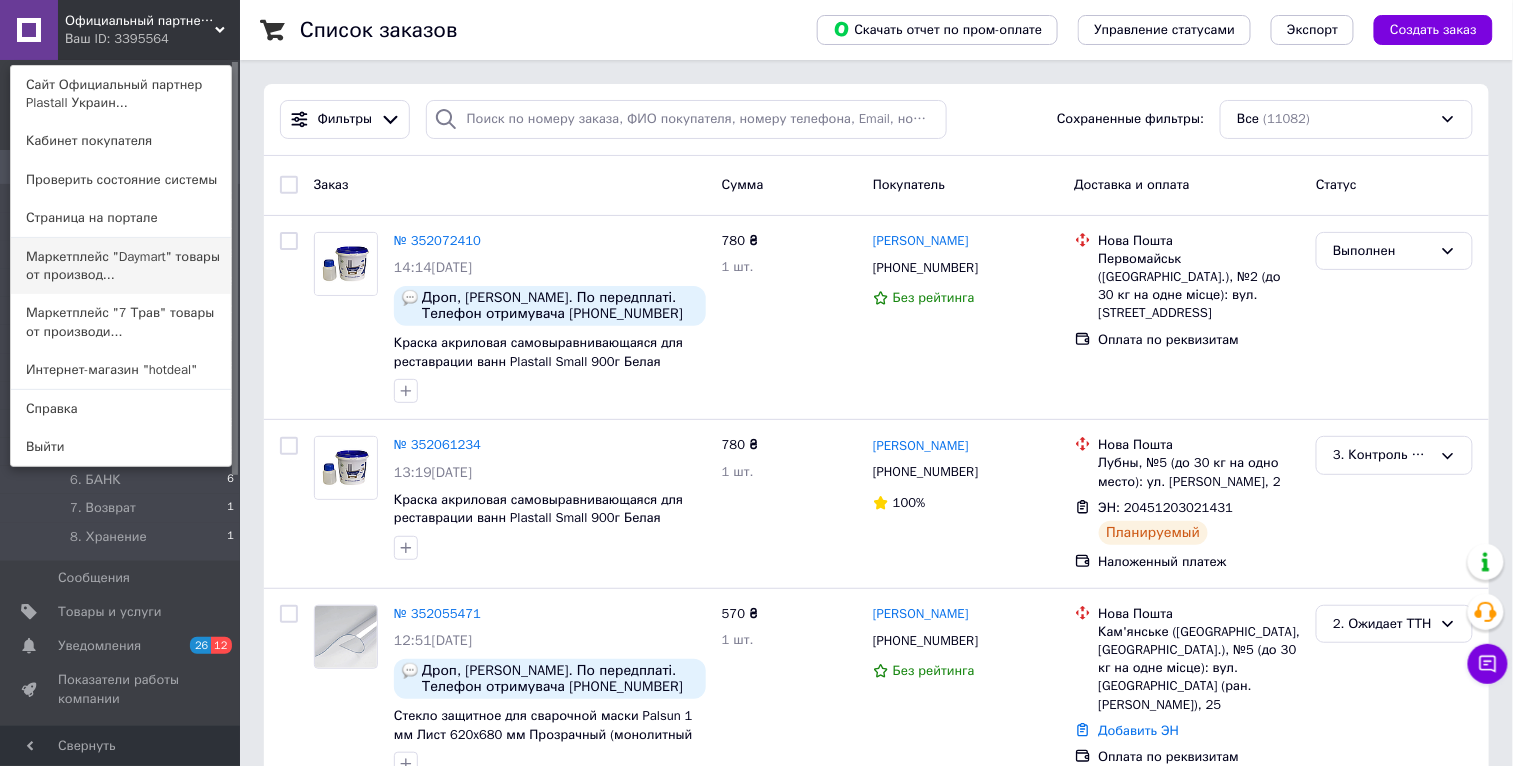 click on "Маркетплейс "Daymart" товары от производ..." at bounding box center (121, 266) 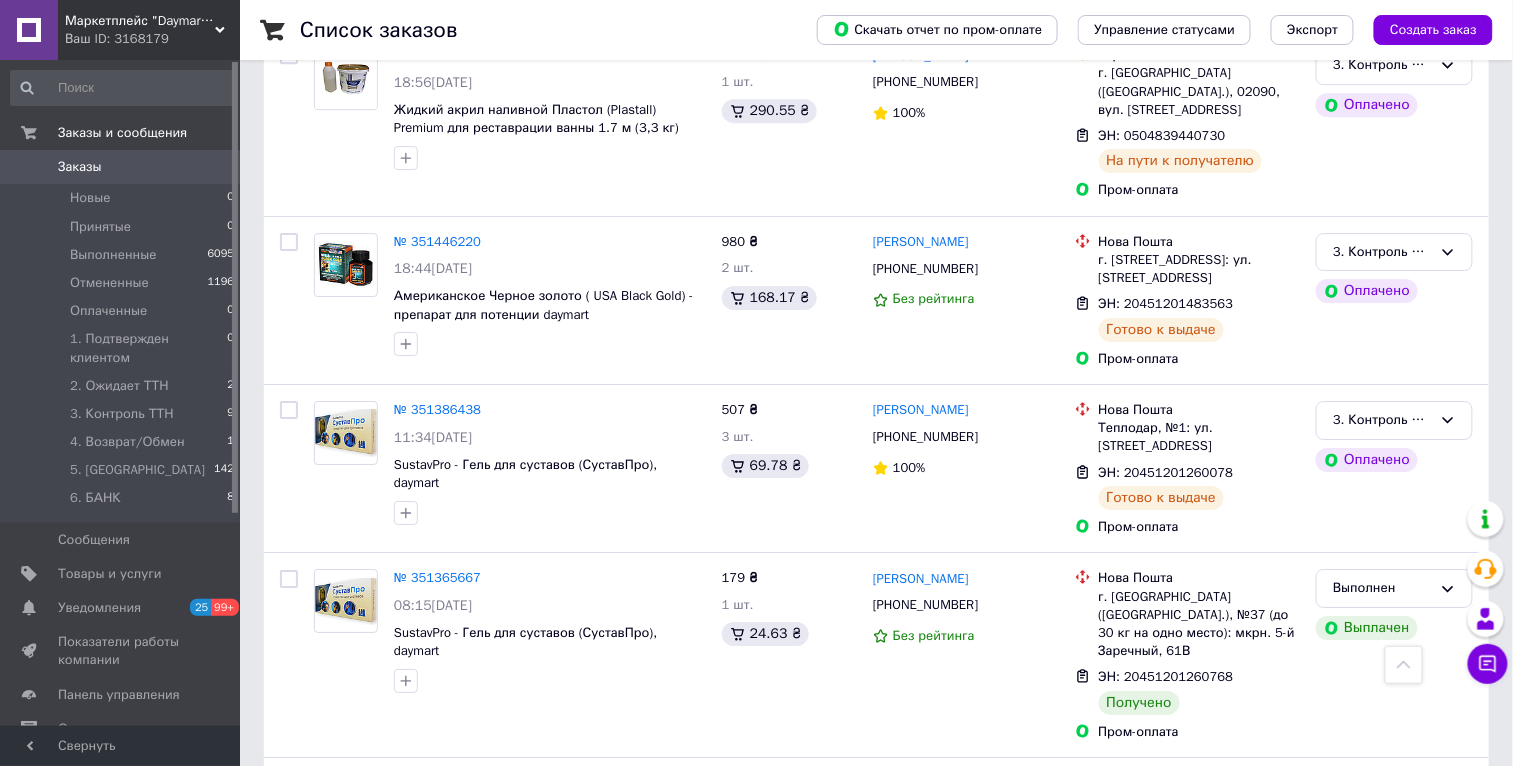 scroll, scrollTop: 2057, scrollLeft: 0, axis: vertical 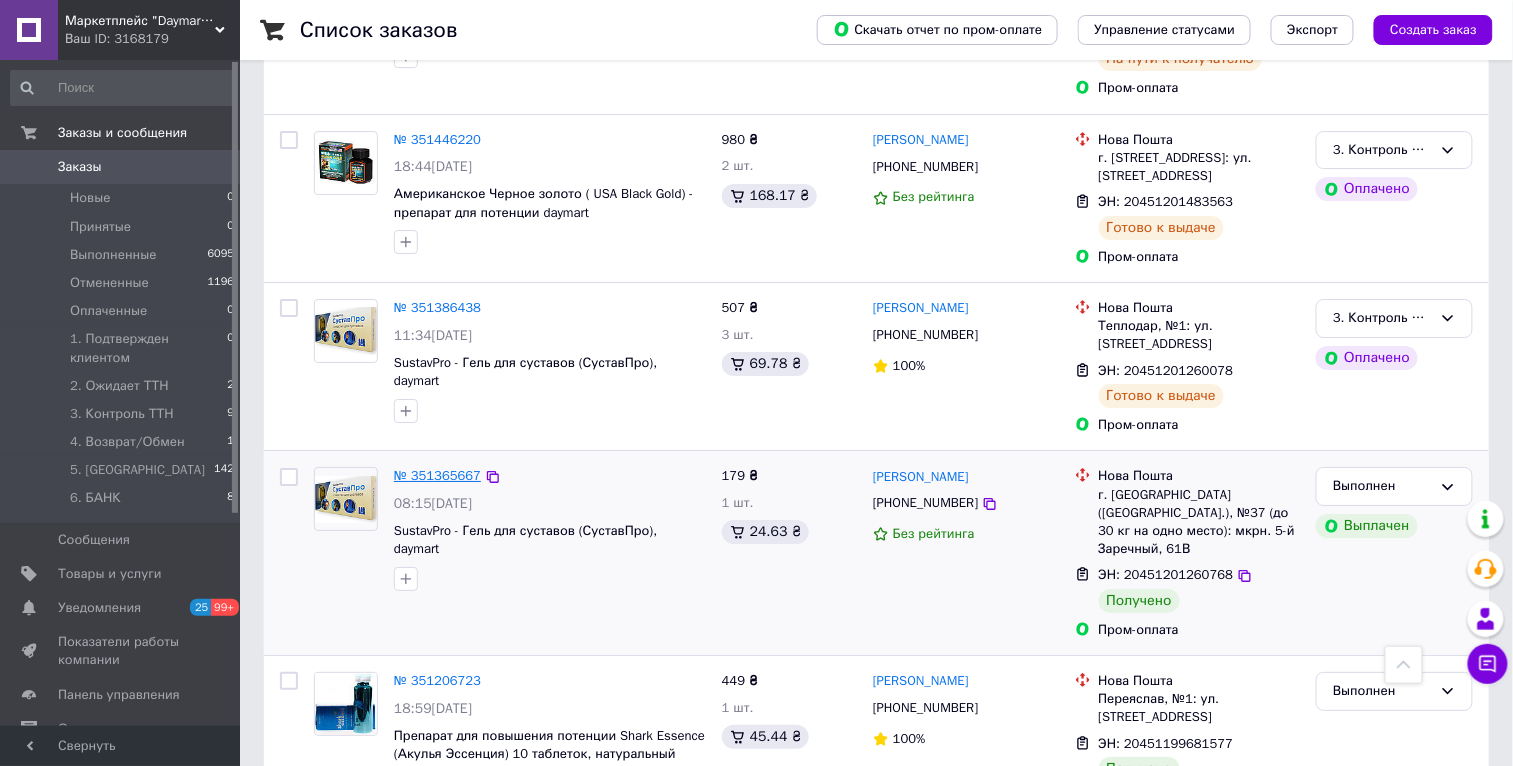 click on "№ 351365667" at bounding box center (437, 475) 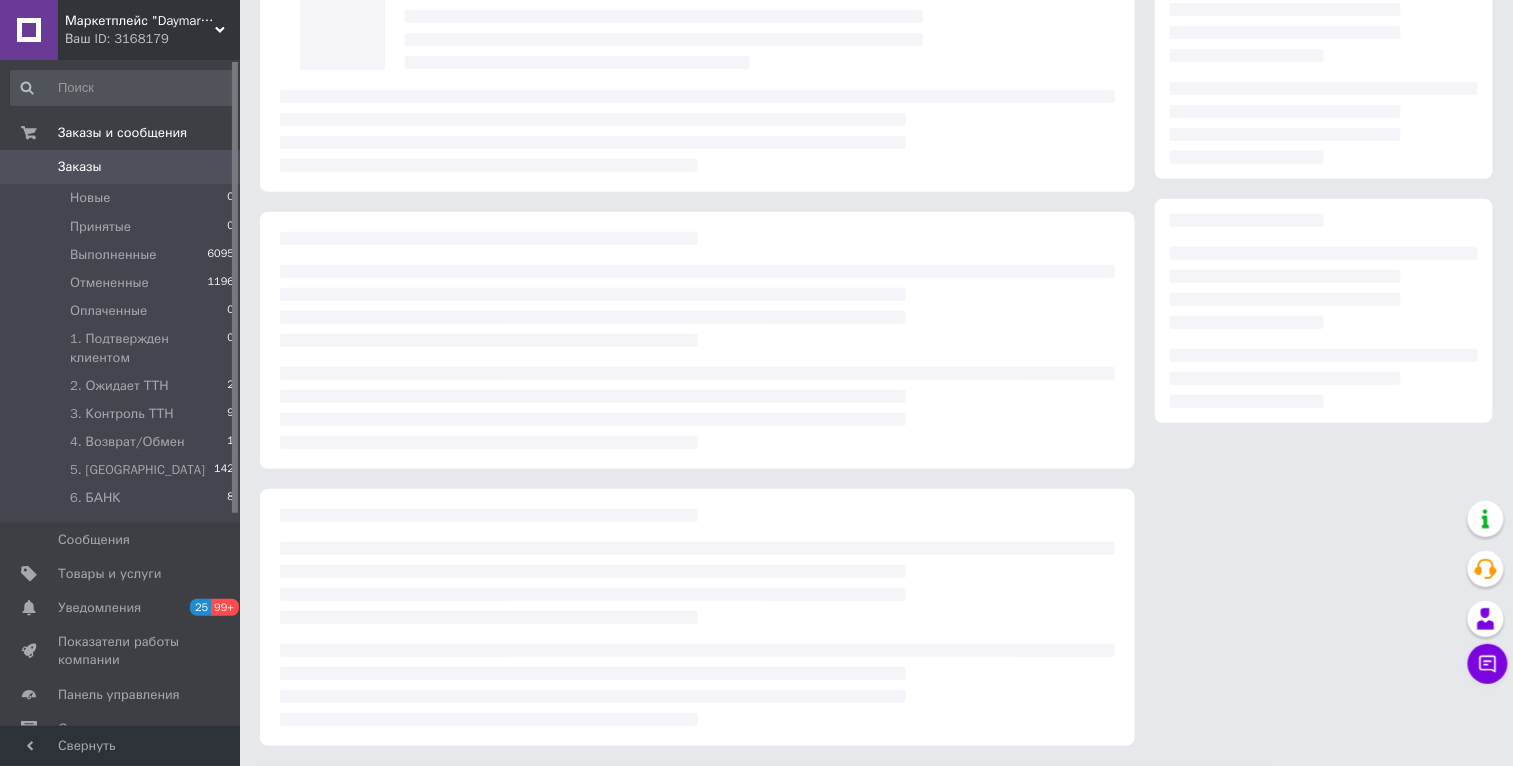 scroll, scrollTop: 0, scrollLeft: 0, axis: both 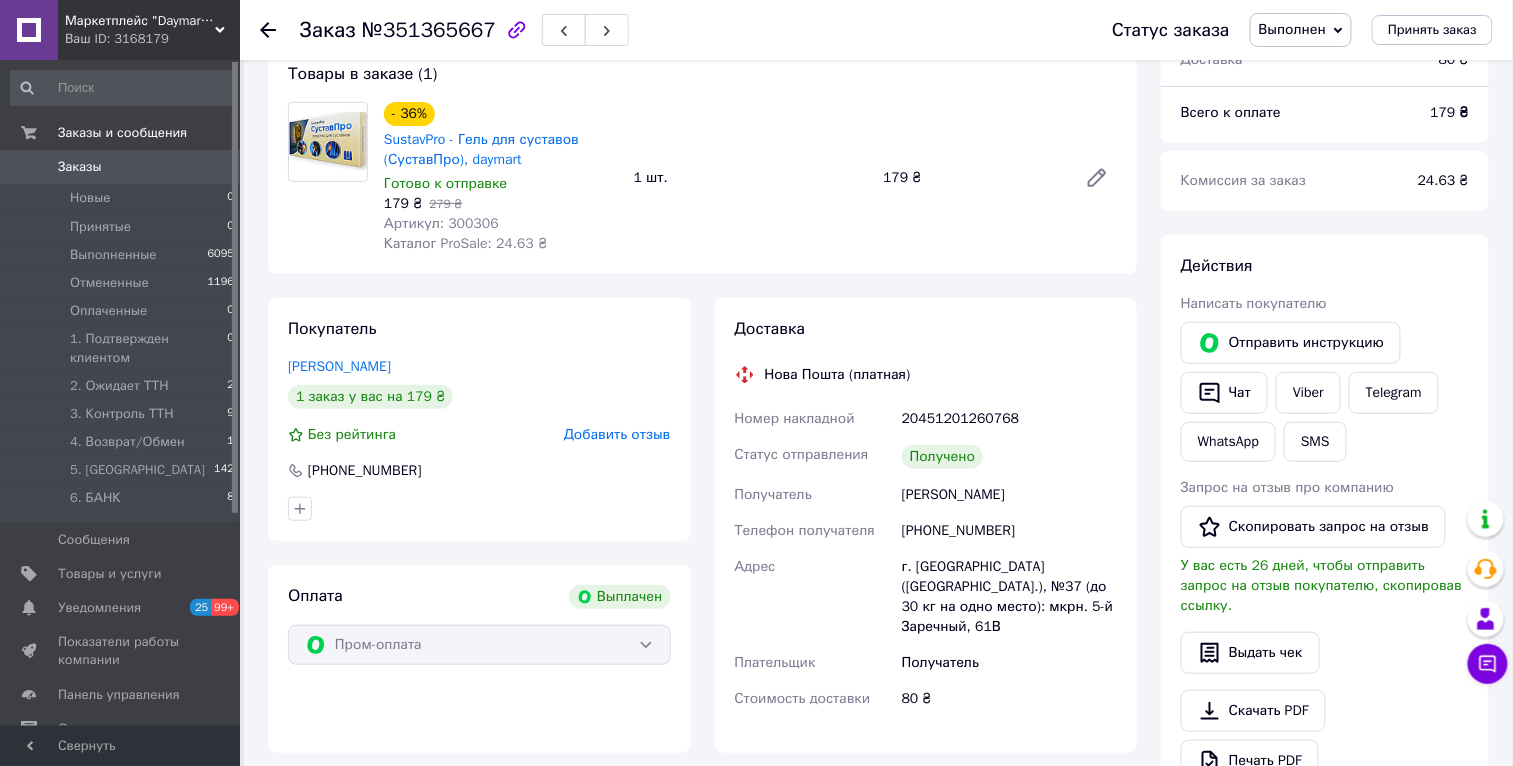 click on "20451201260768" at bounding box center [1009, 419] 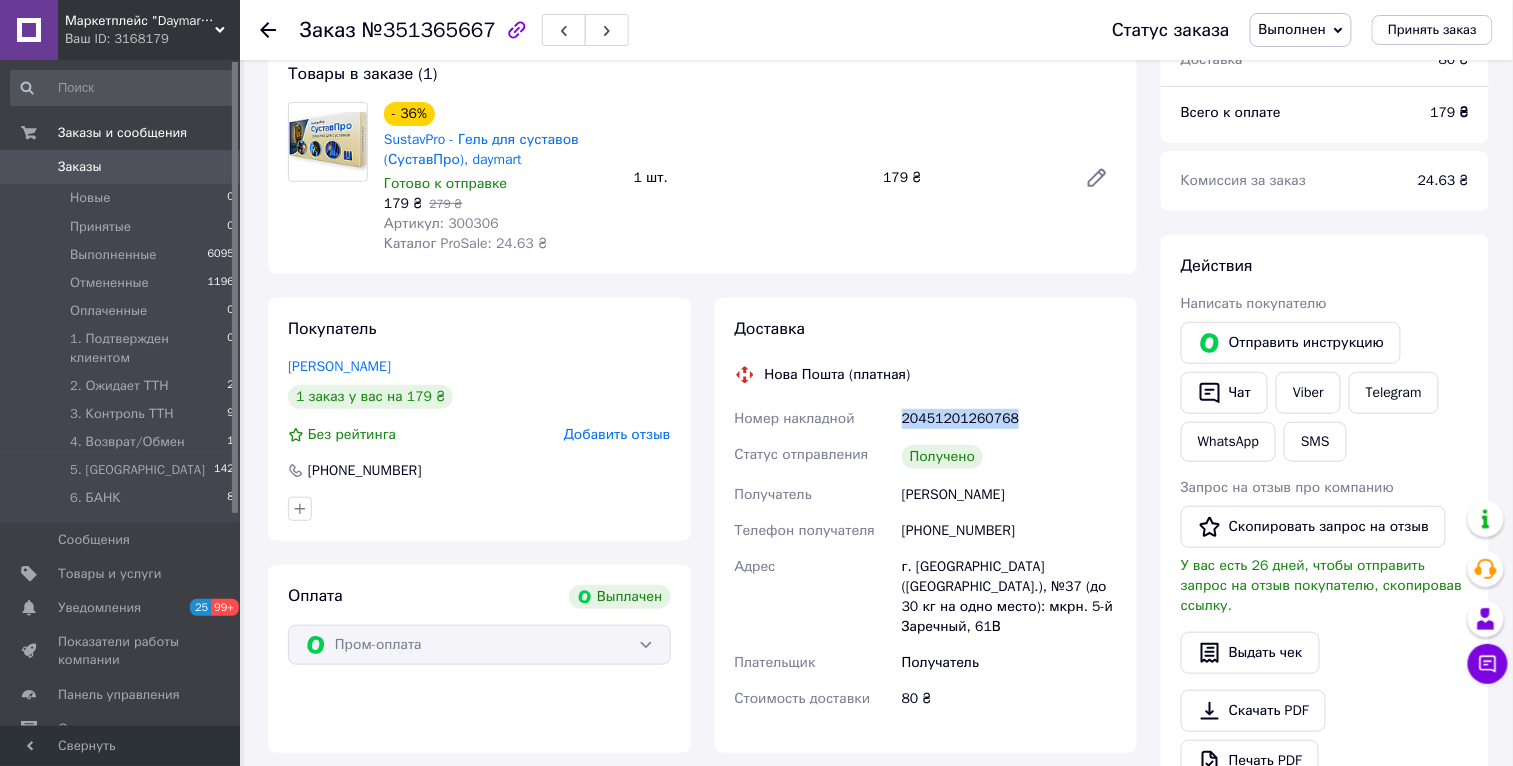 click on "20451201260768" at bounding box center (1009, 419) 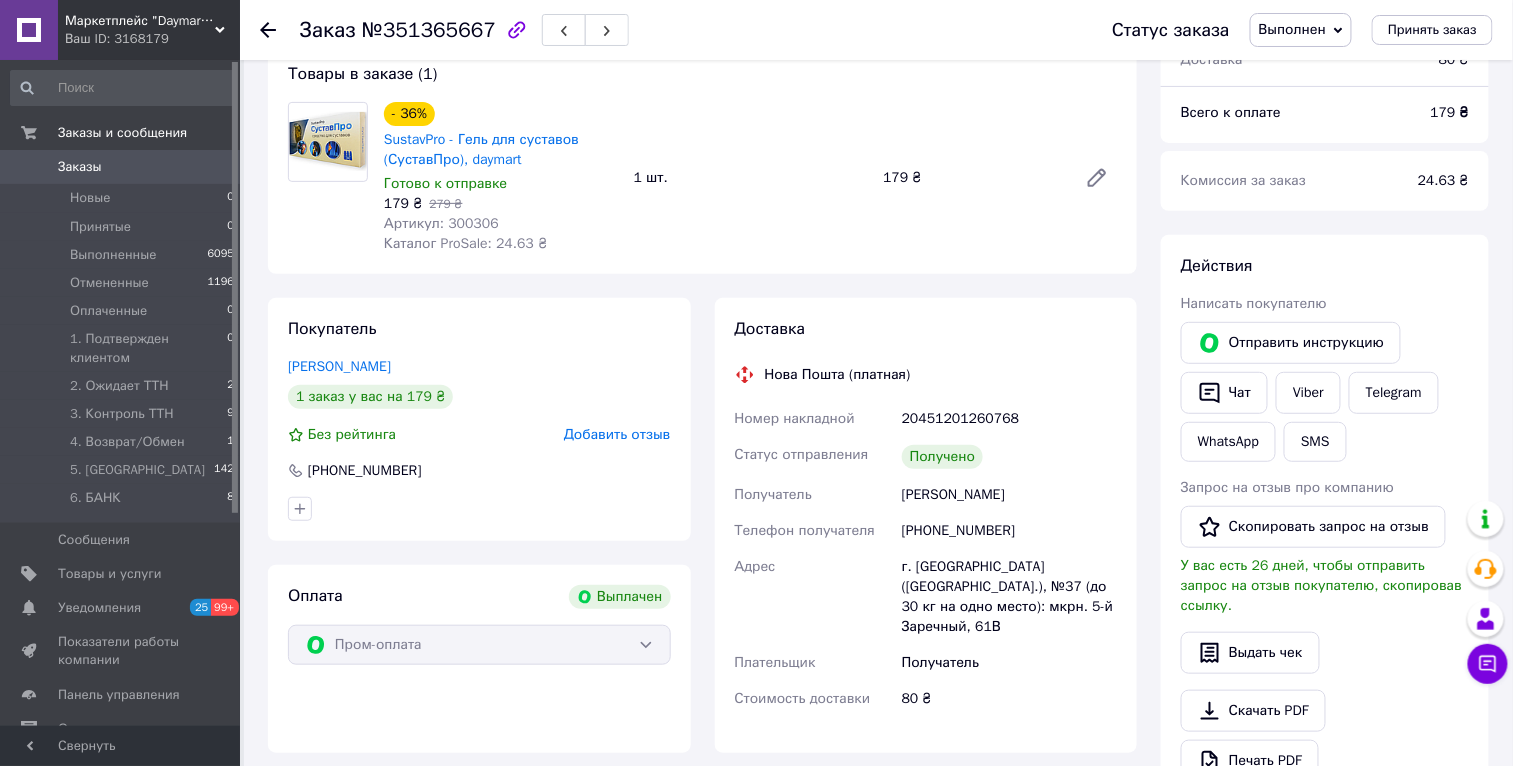 click on "Маркетплейс "Daymart" товары от производителей [GEOGRAPHIC_DATA], [GEOGRAPHIC_DATA] и [GEOGRAPHIC_DATA]" at bounding box center (140, 21) 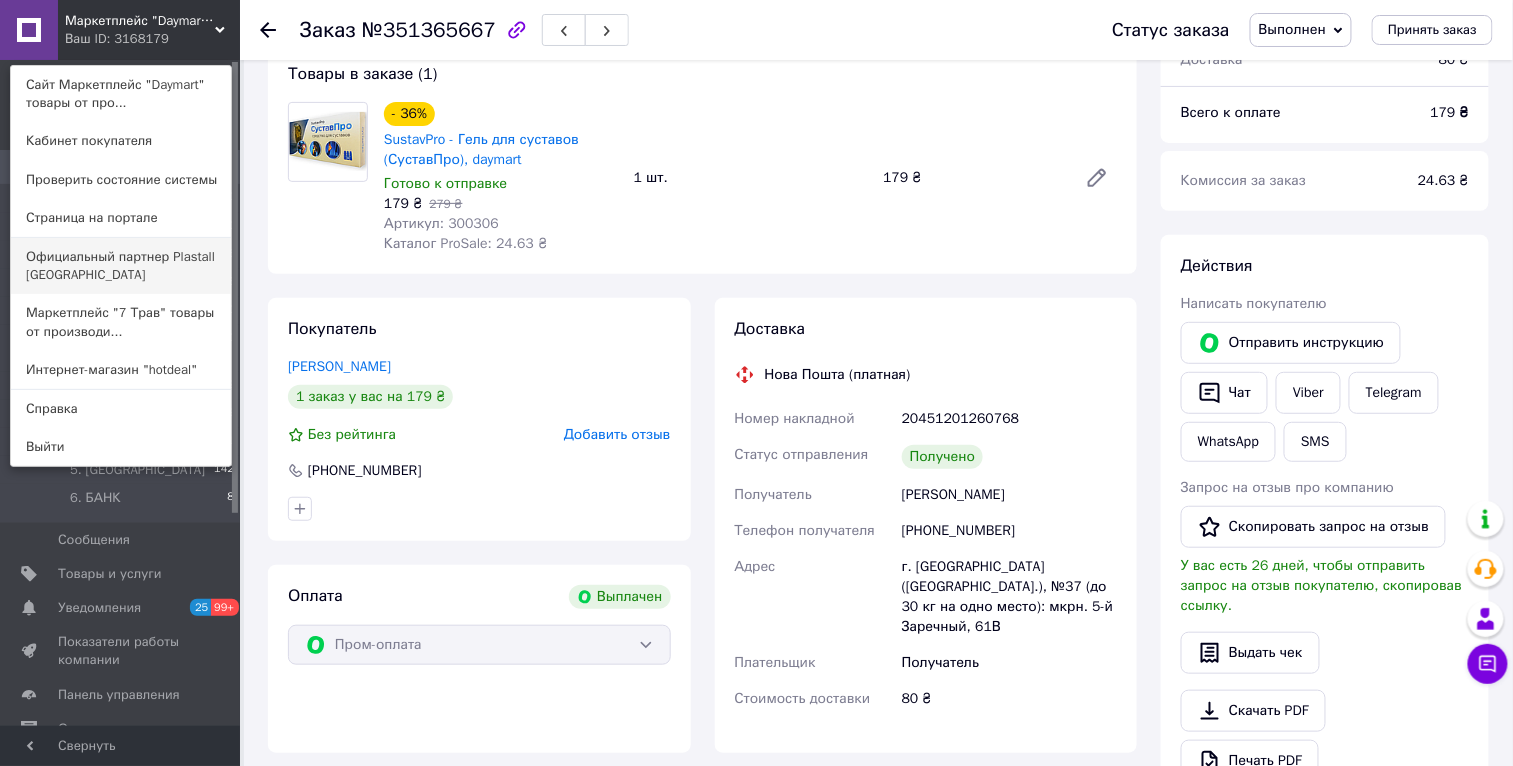 click on "Официальный партнер Plastall [GEOGRAPHIC_DATA]" at bounding box center [121, 266] 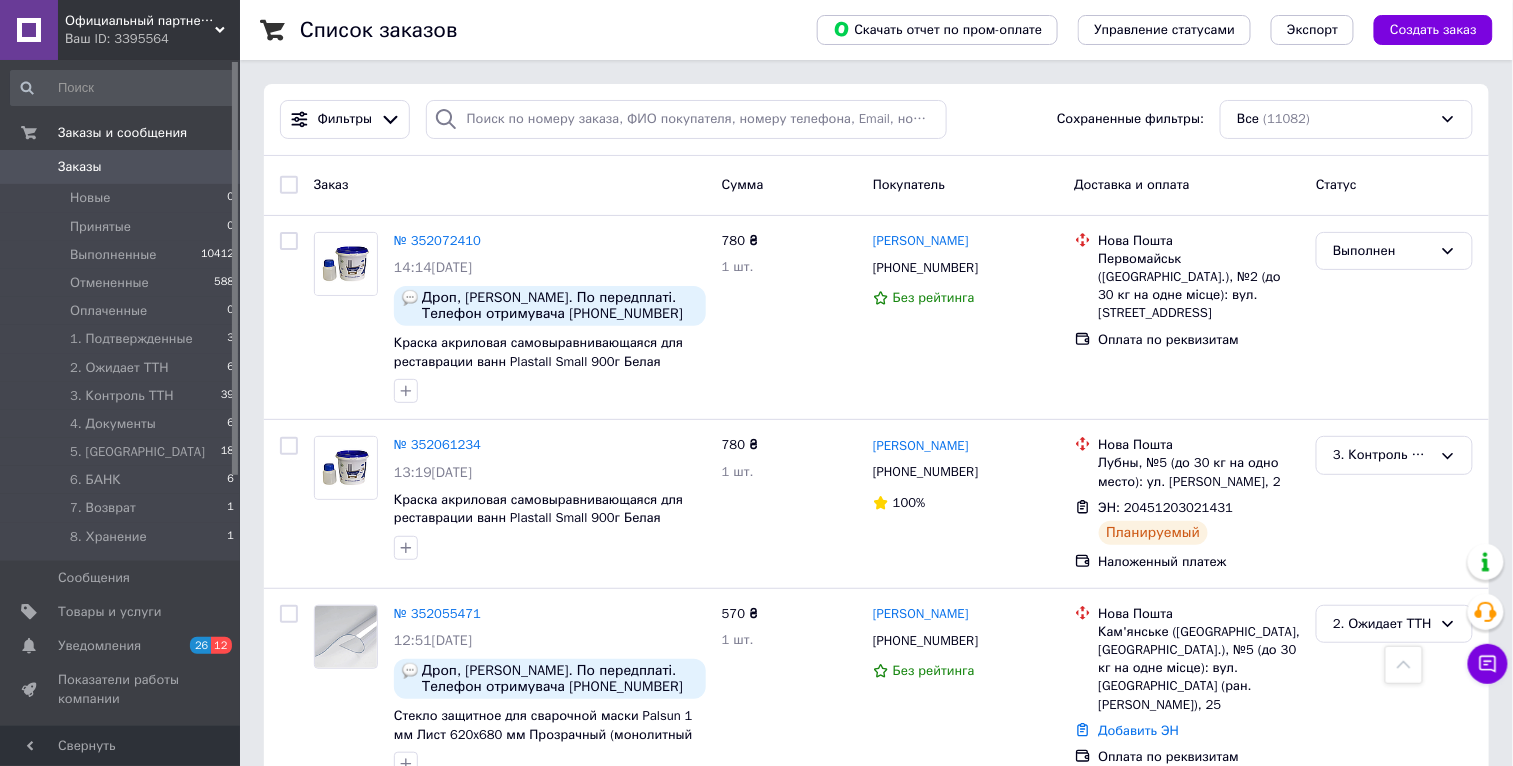 scroll, scrollTop: 3261, scrollLeft: 0, axis: vertical 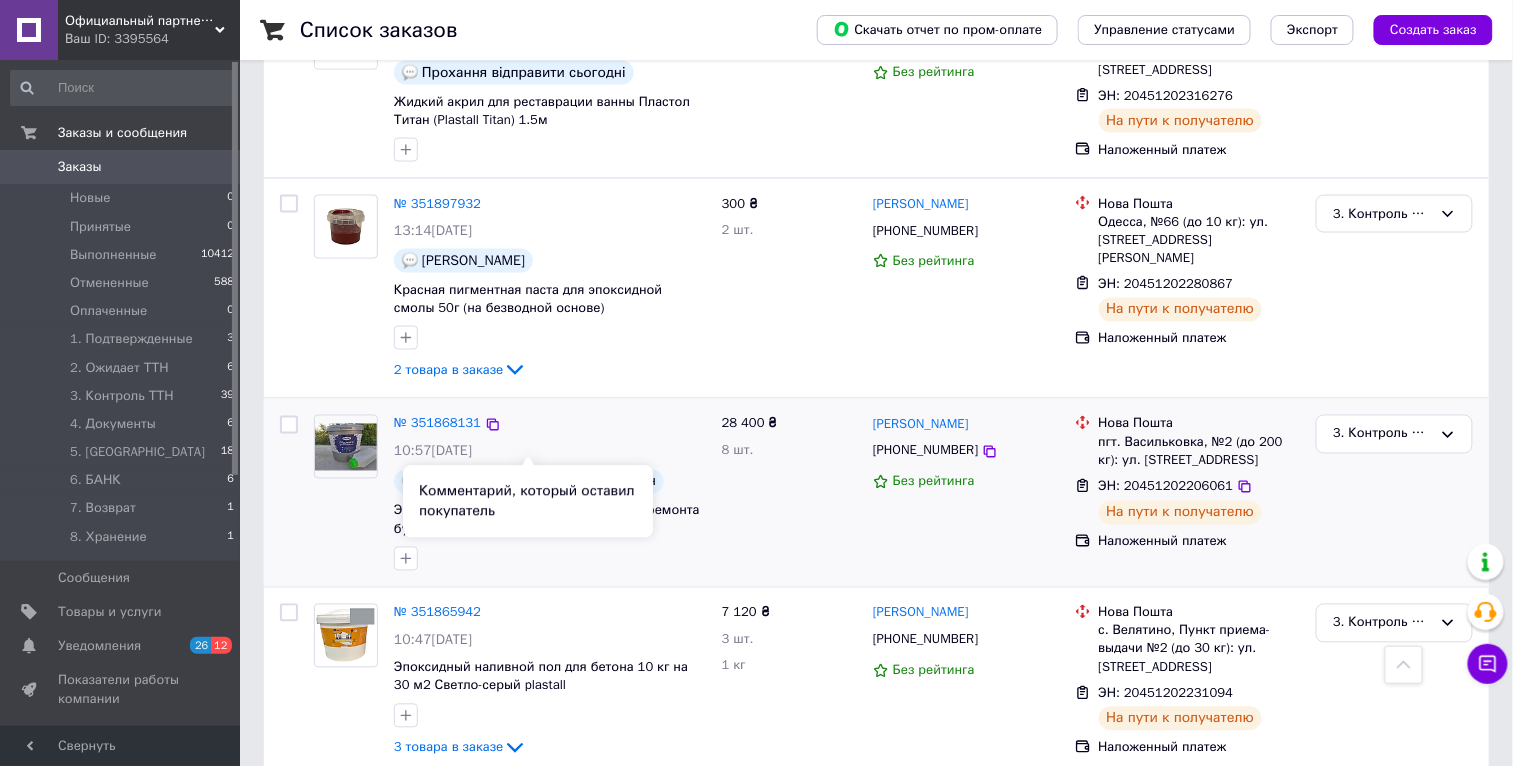 click on "ДРОП ПОЛЯЕВ наложка 31600 грн" at bounding box center (529, 482) 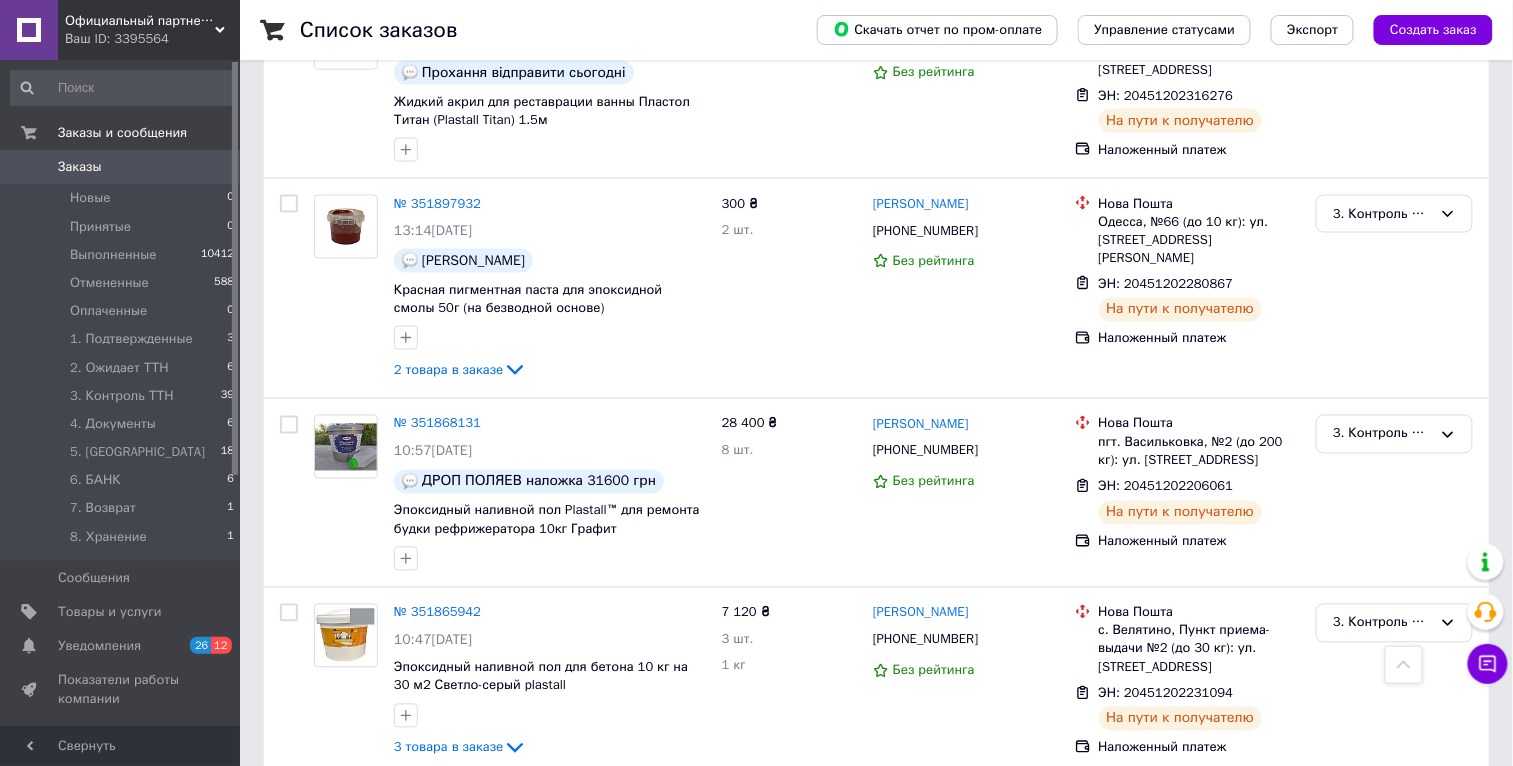 scroll, scrollTop: 11929, scrollLeft: 0, axis: vertical 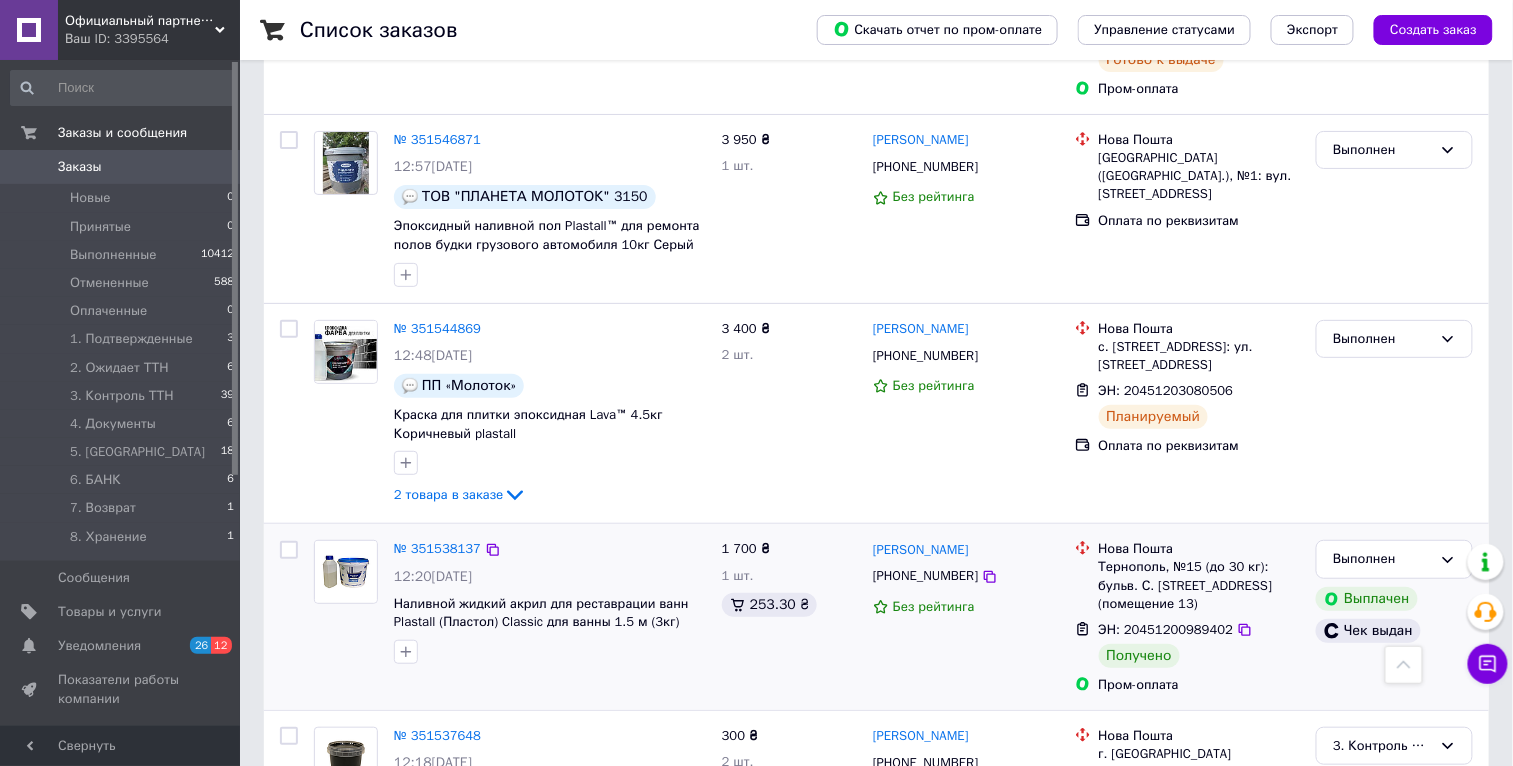 click on "ЭН: 20451200989402" at bounding box center (1166, 629) 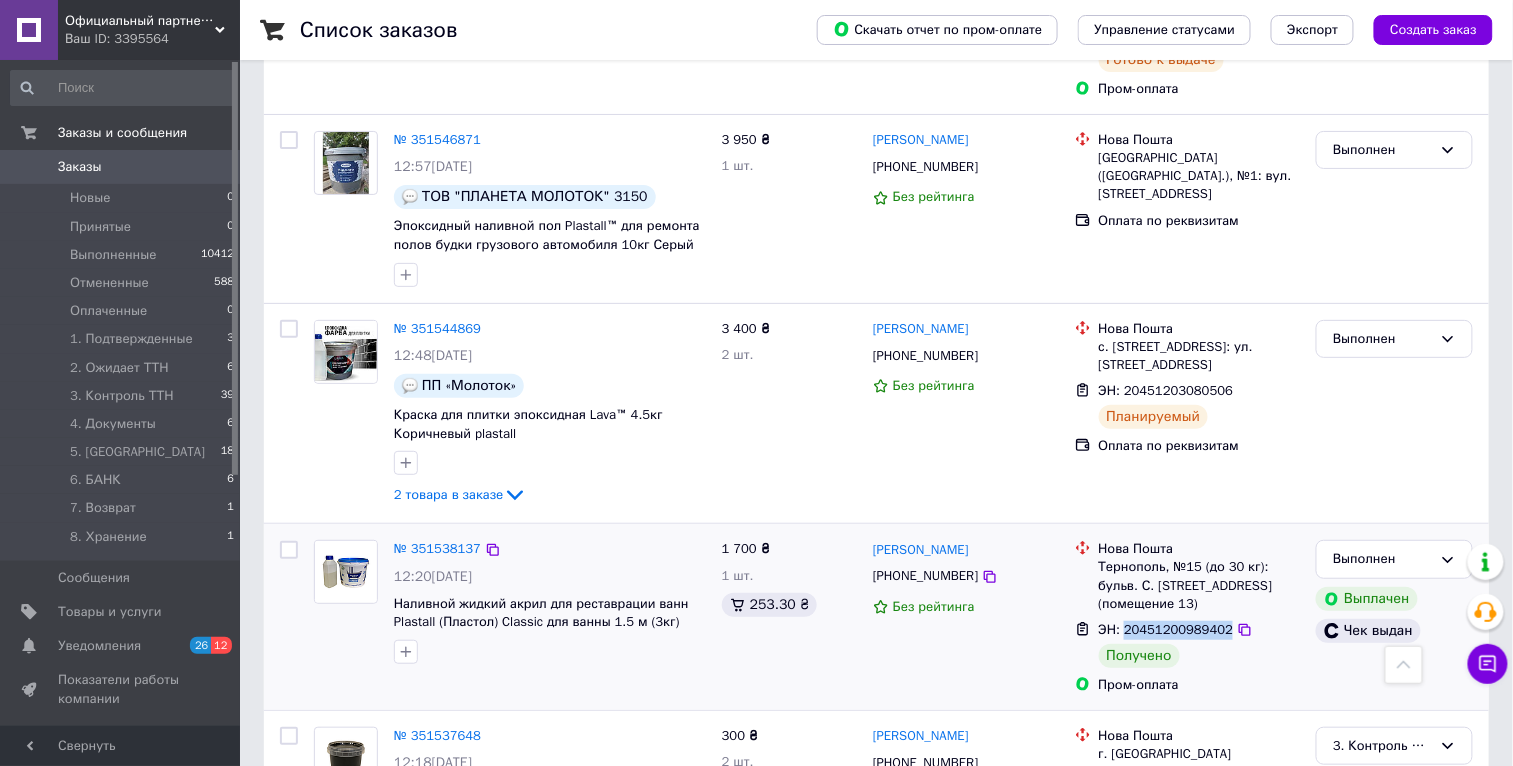 click on "ЭН: 20451200989402" at bounding box center (1166, 629) 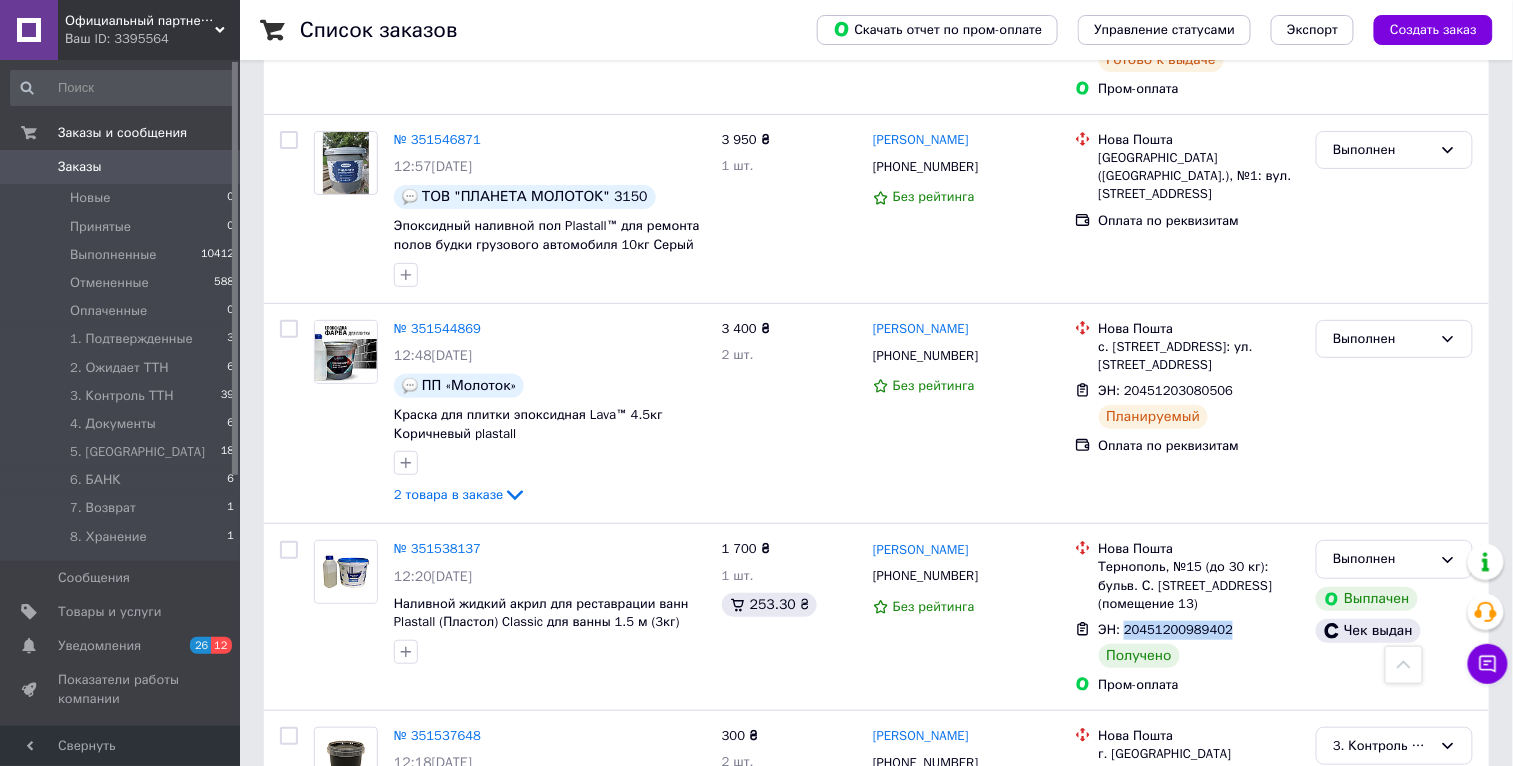 copy on "20451200989402" 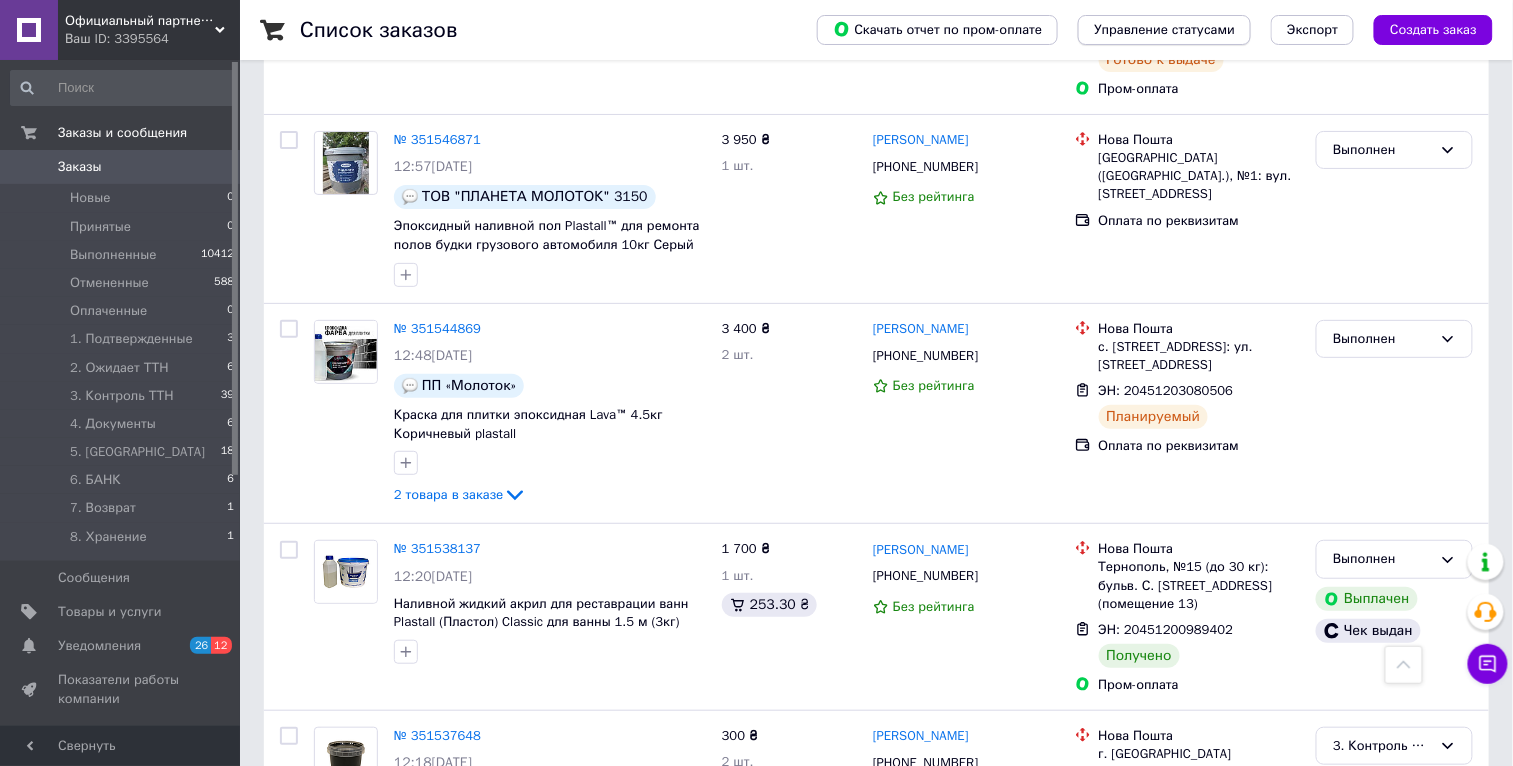scroll, scrollTop: 5400, scrollLeft: 0, axis: vertical 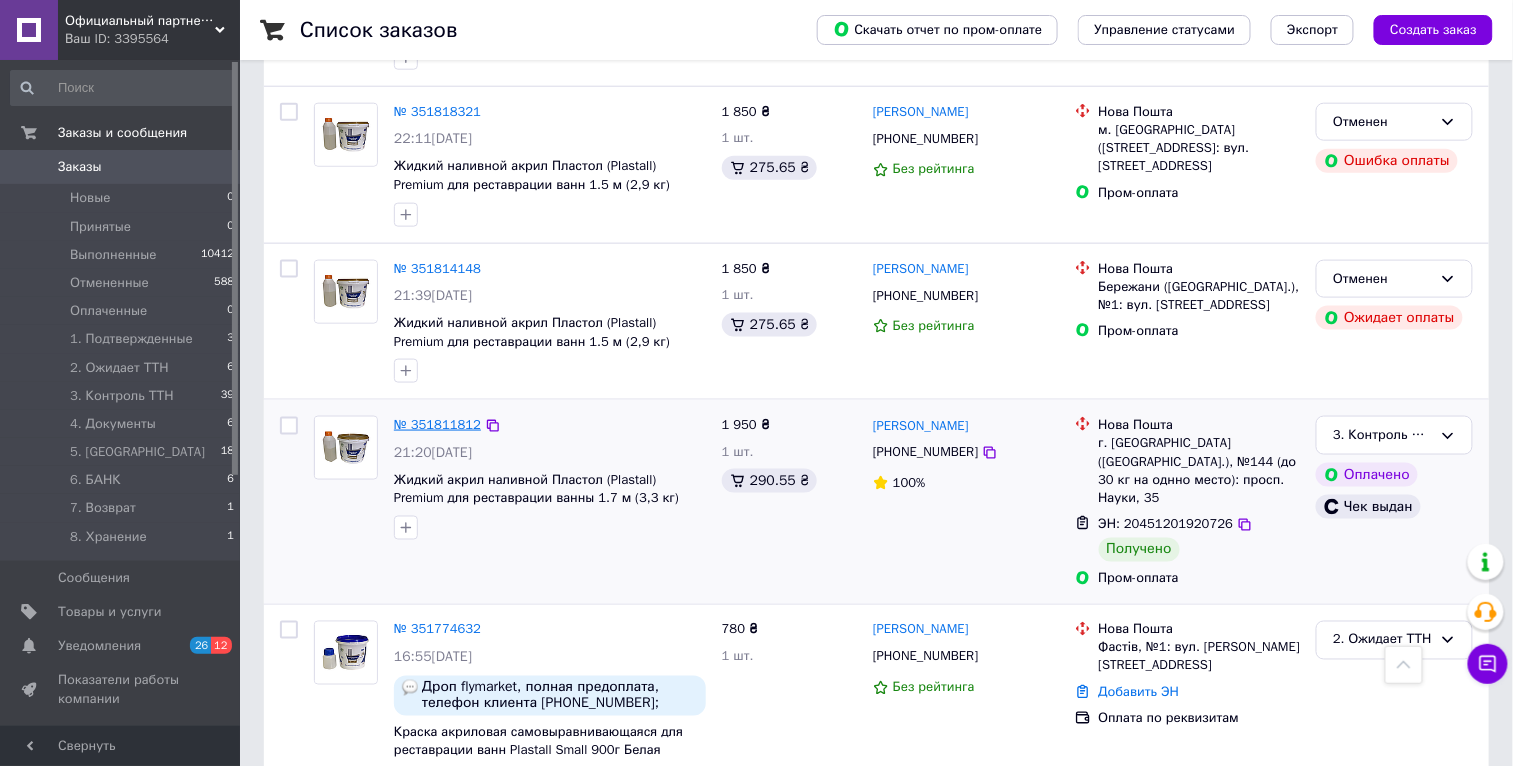 click on "№ 351811812" at bounding box center [437, 424] 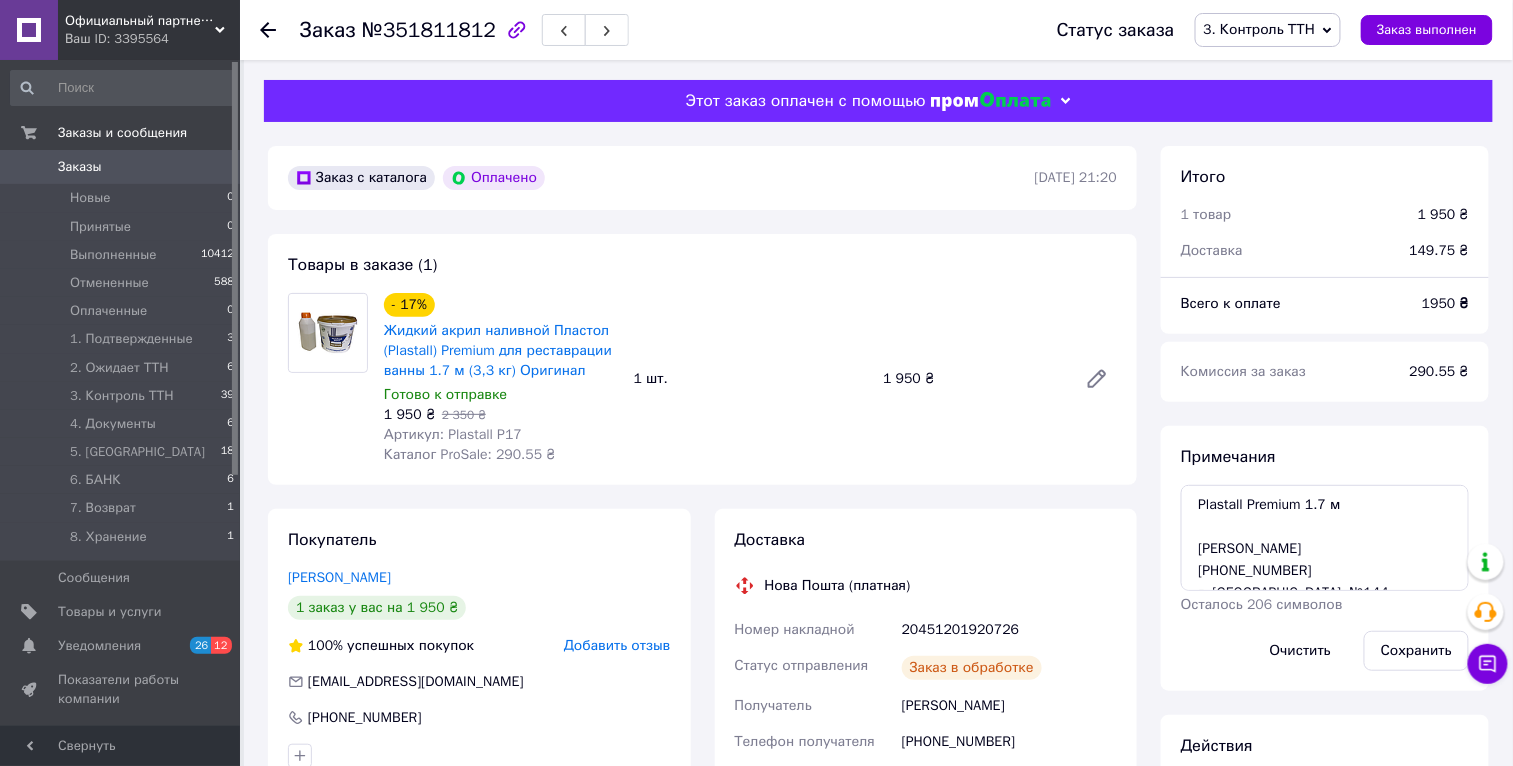 scroll, scrollTop: 84, scrollLeft: 0, axis: vertical 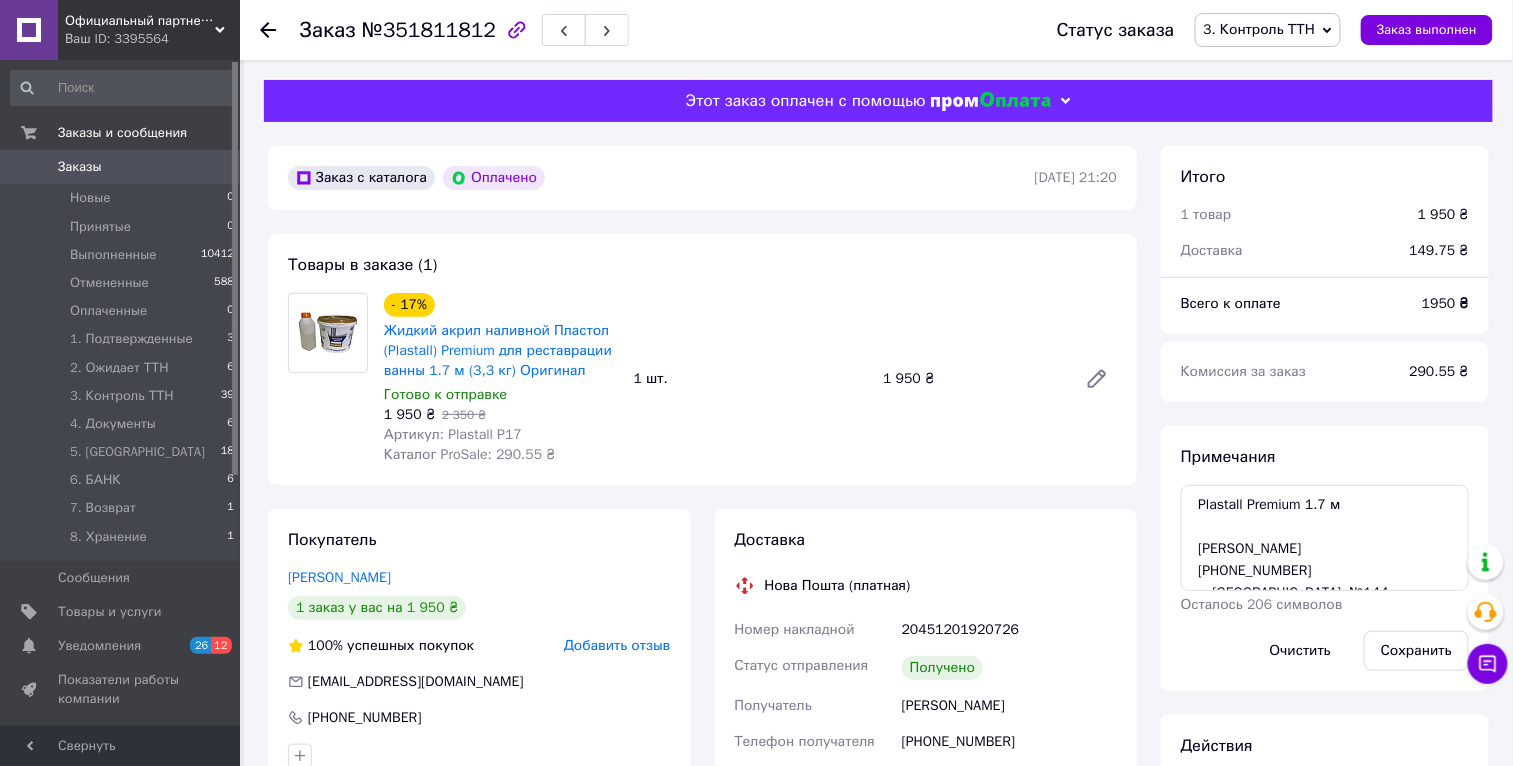 click on "Заказы" at bounding box center [80, 167] 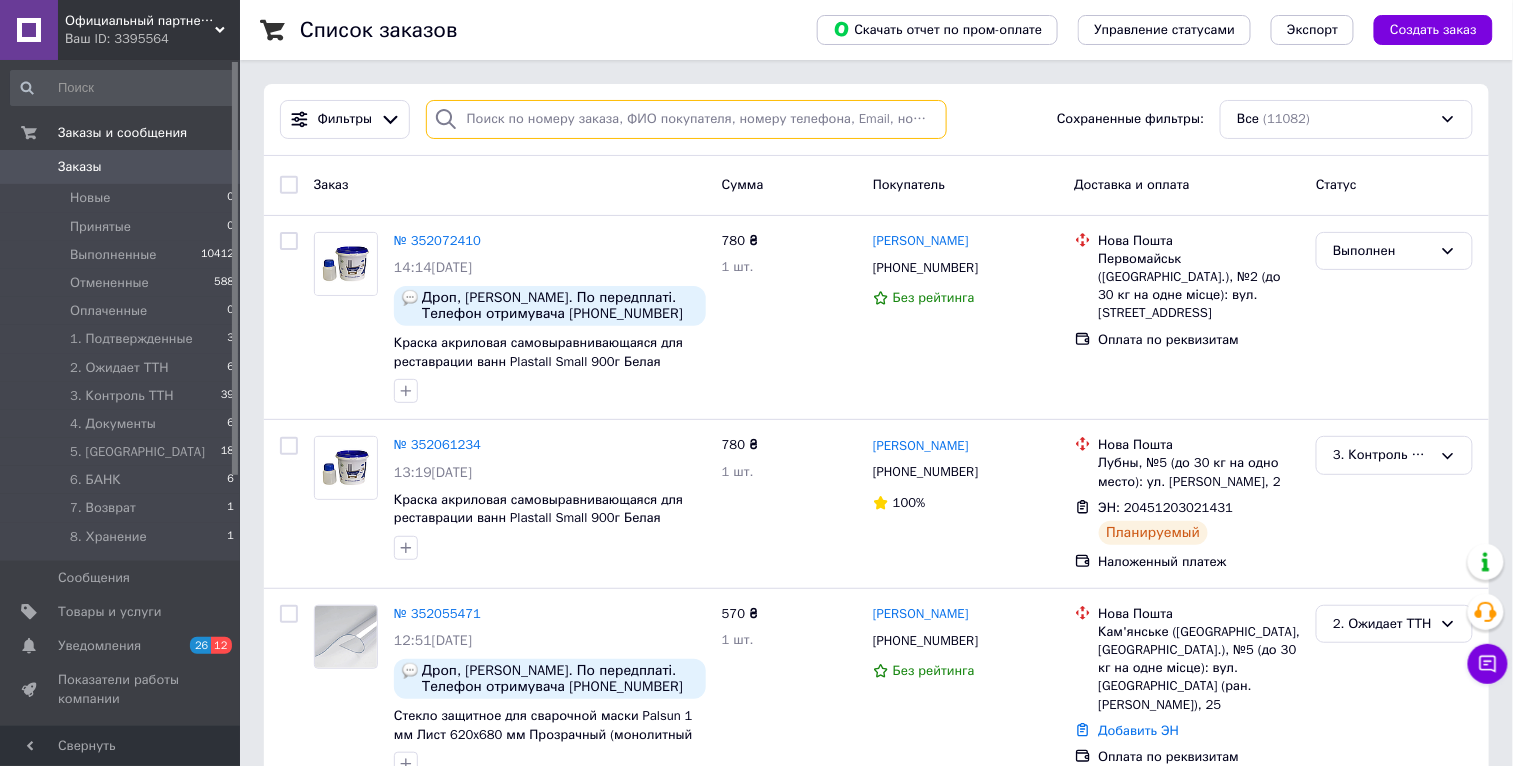 click at bounding box center [686, 119] 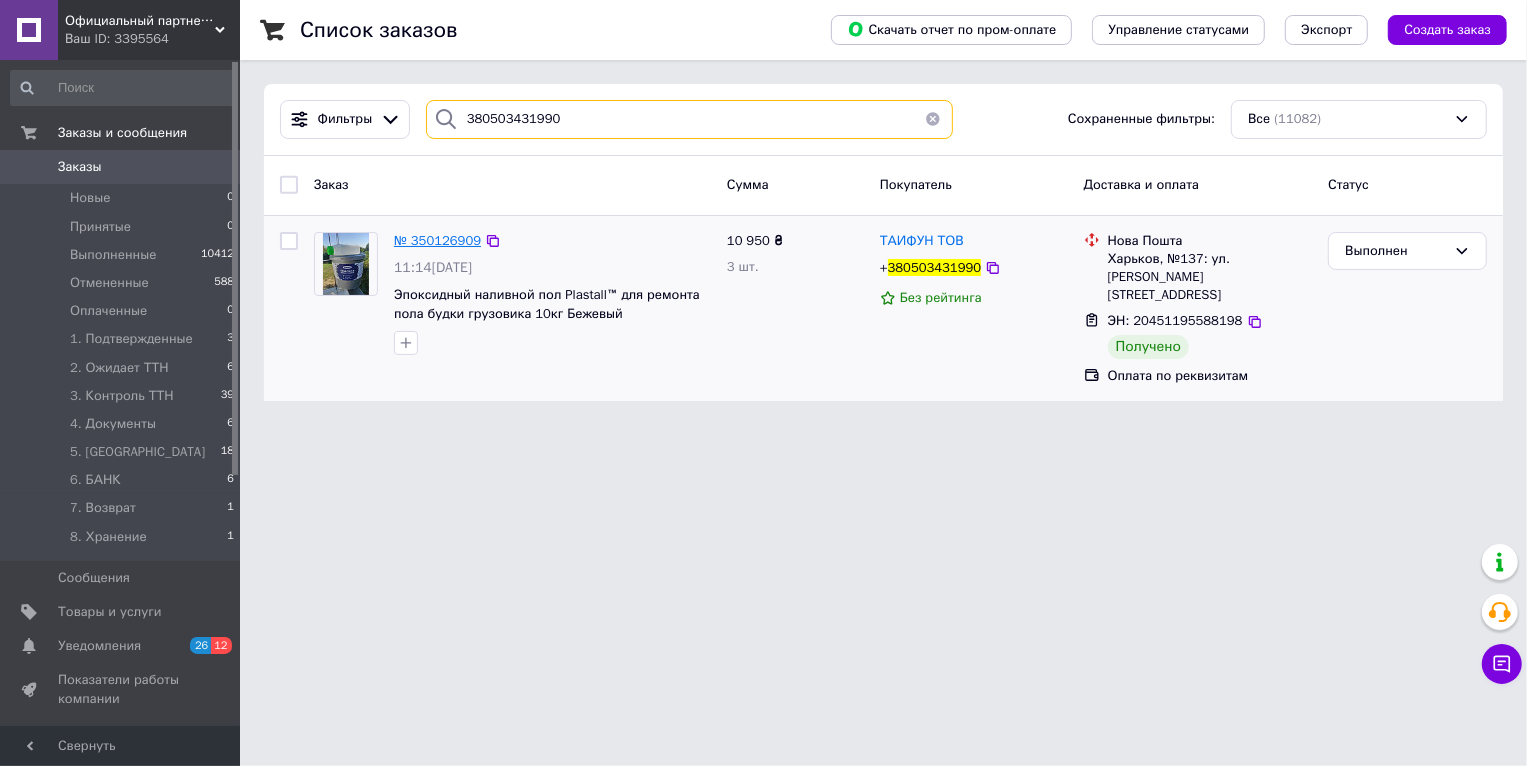 type on "380503431990" 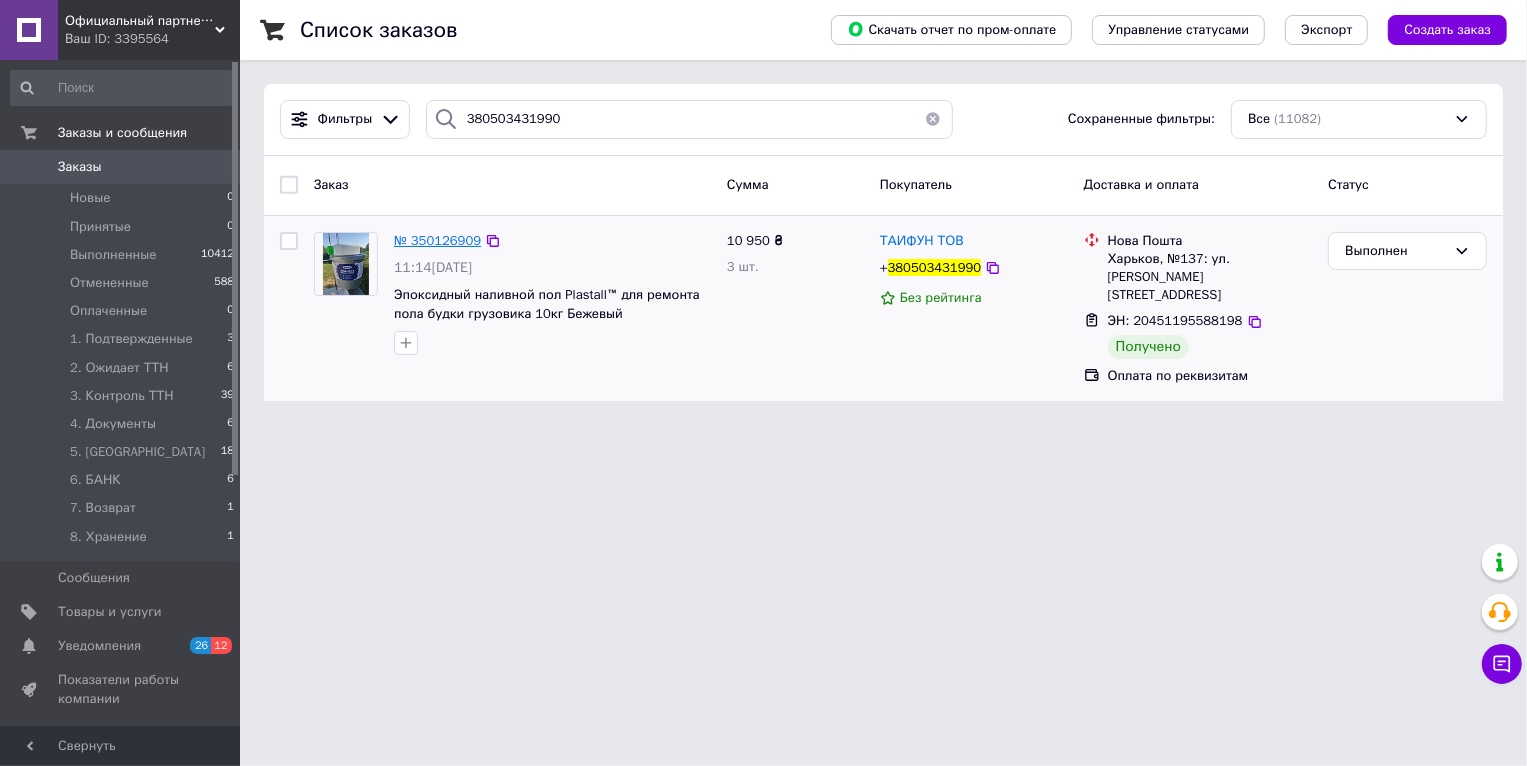 click on "№ 350126909" at bounding box center (437, 240) 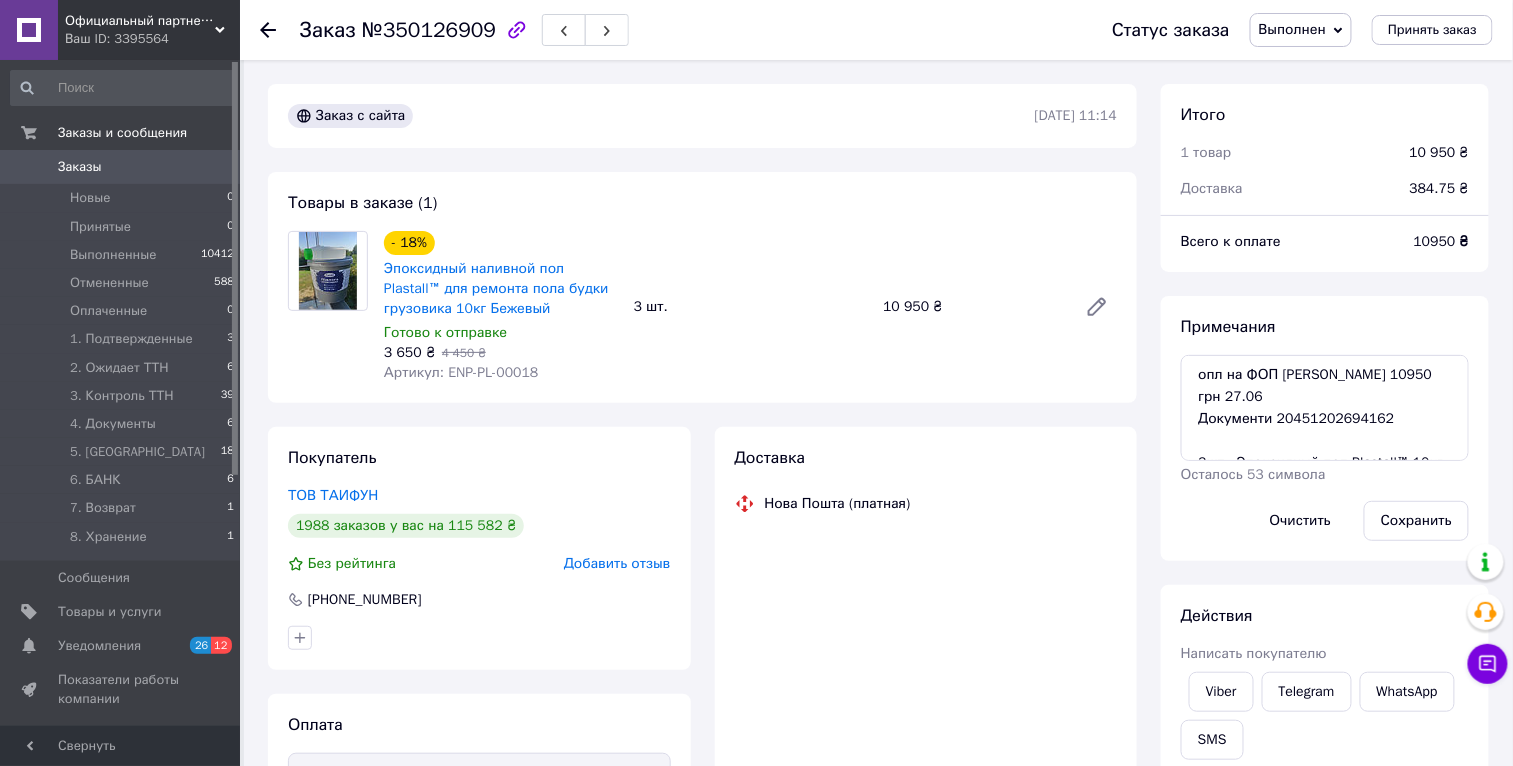 scroll, scrollTop: 311, scrollLeft: 0, axis: vertical 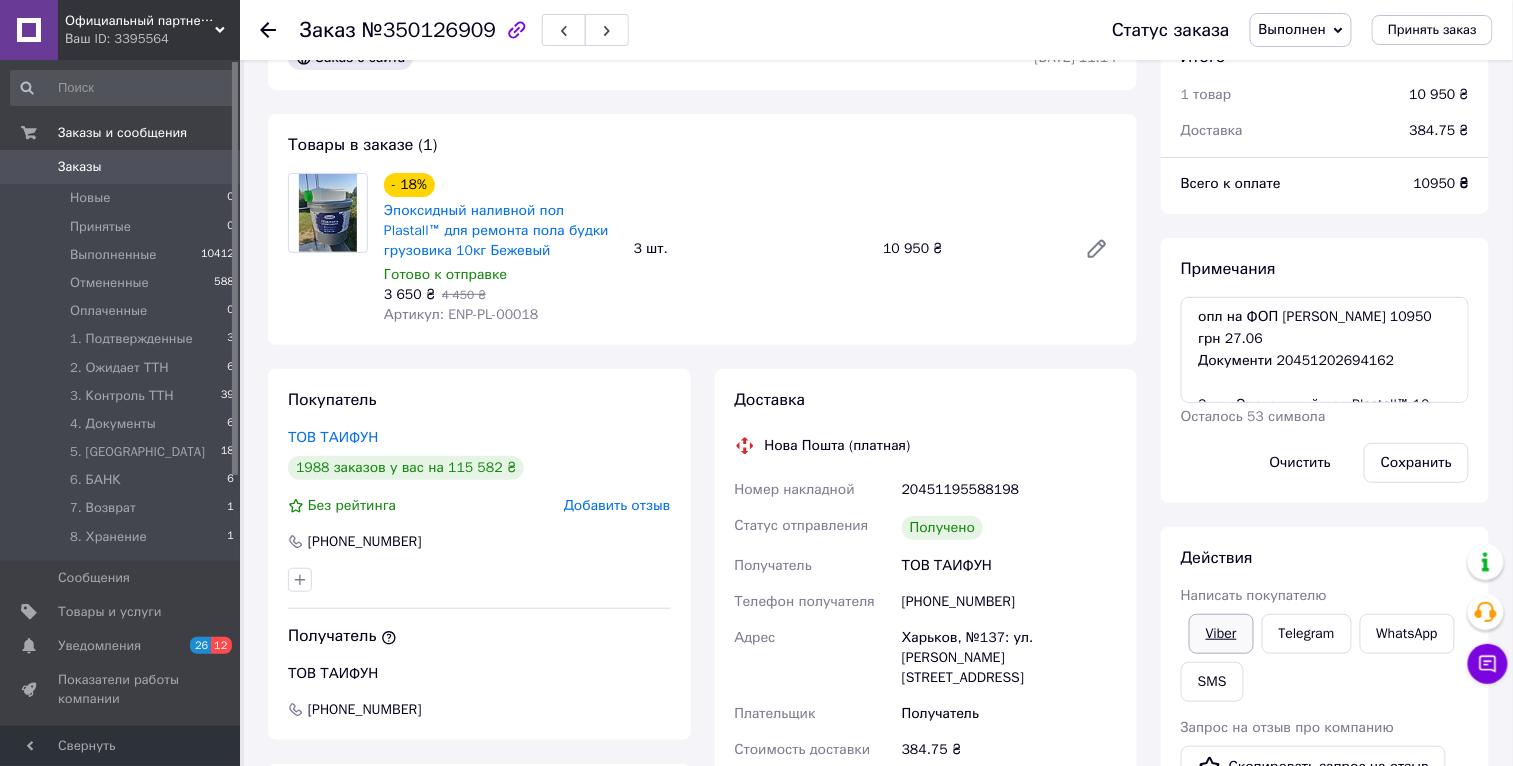 click on "Viber" at bounding box center [1221, 634] 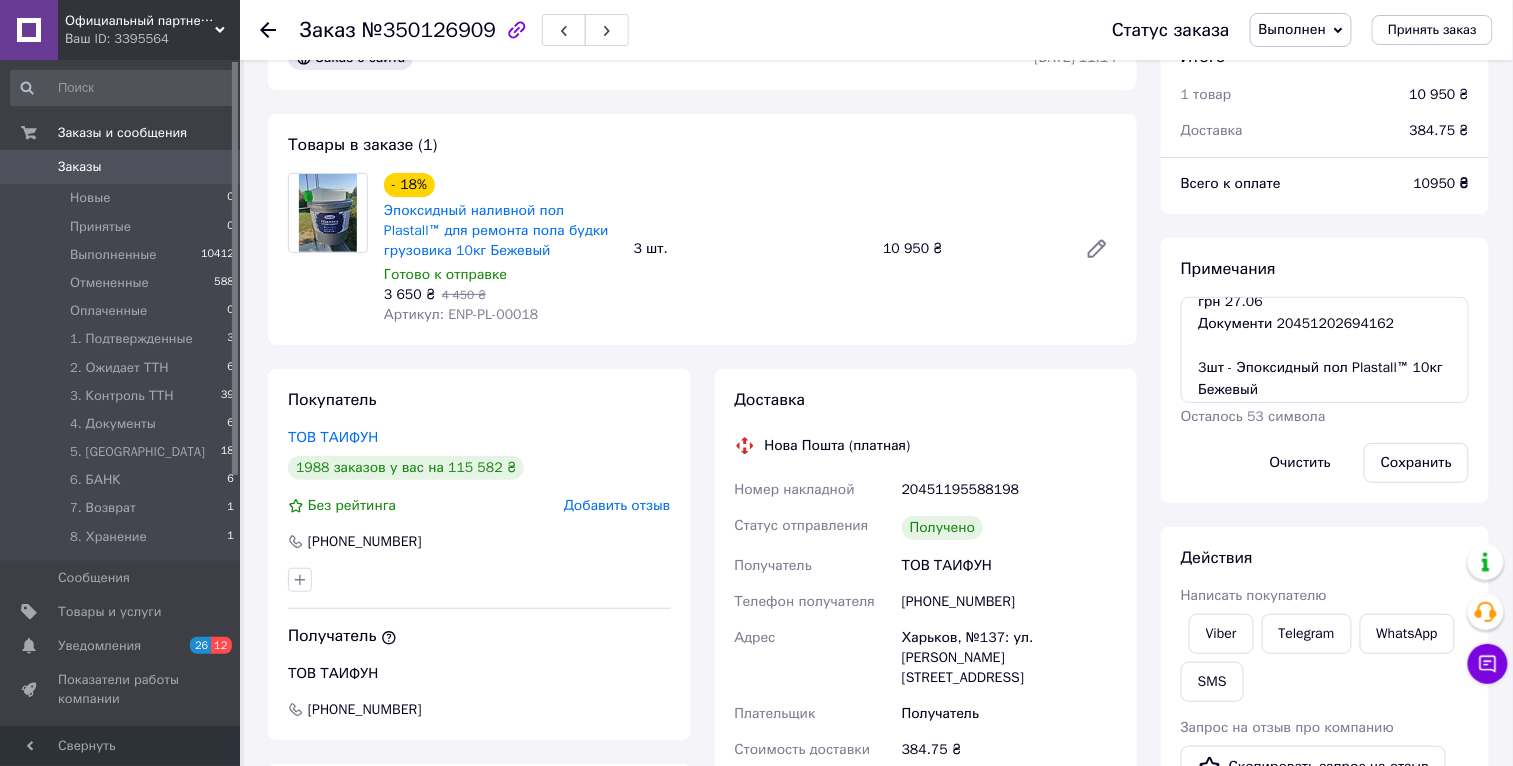 scroll, scrollTop: 59, scrollLeft: 0, axis: vertical 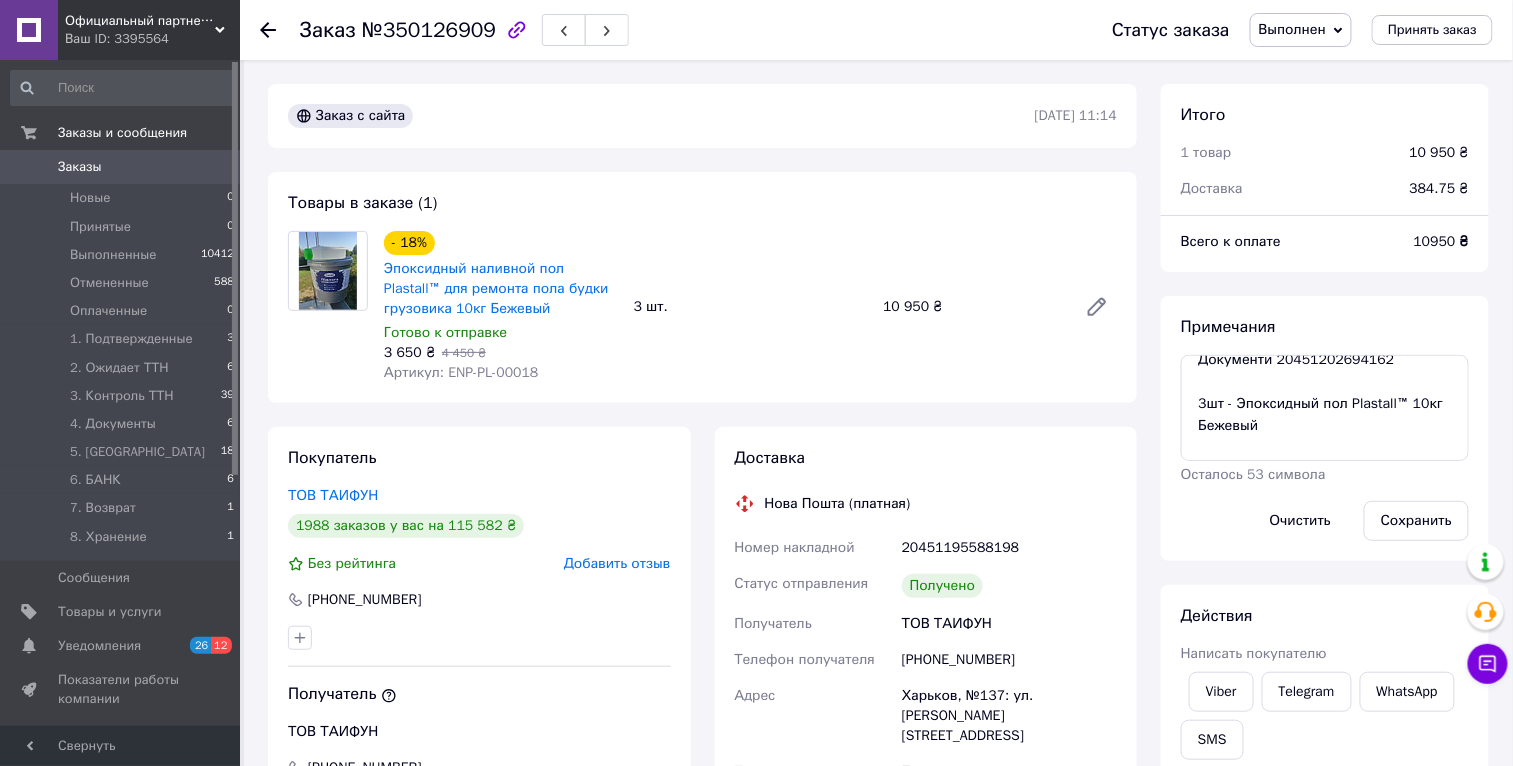 click on "Заказы" at bounding box center (121, 167) 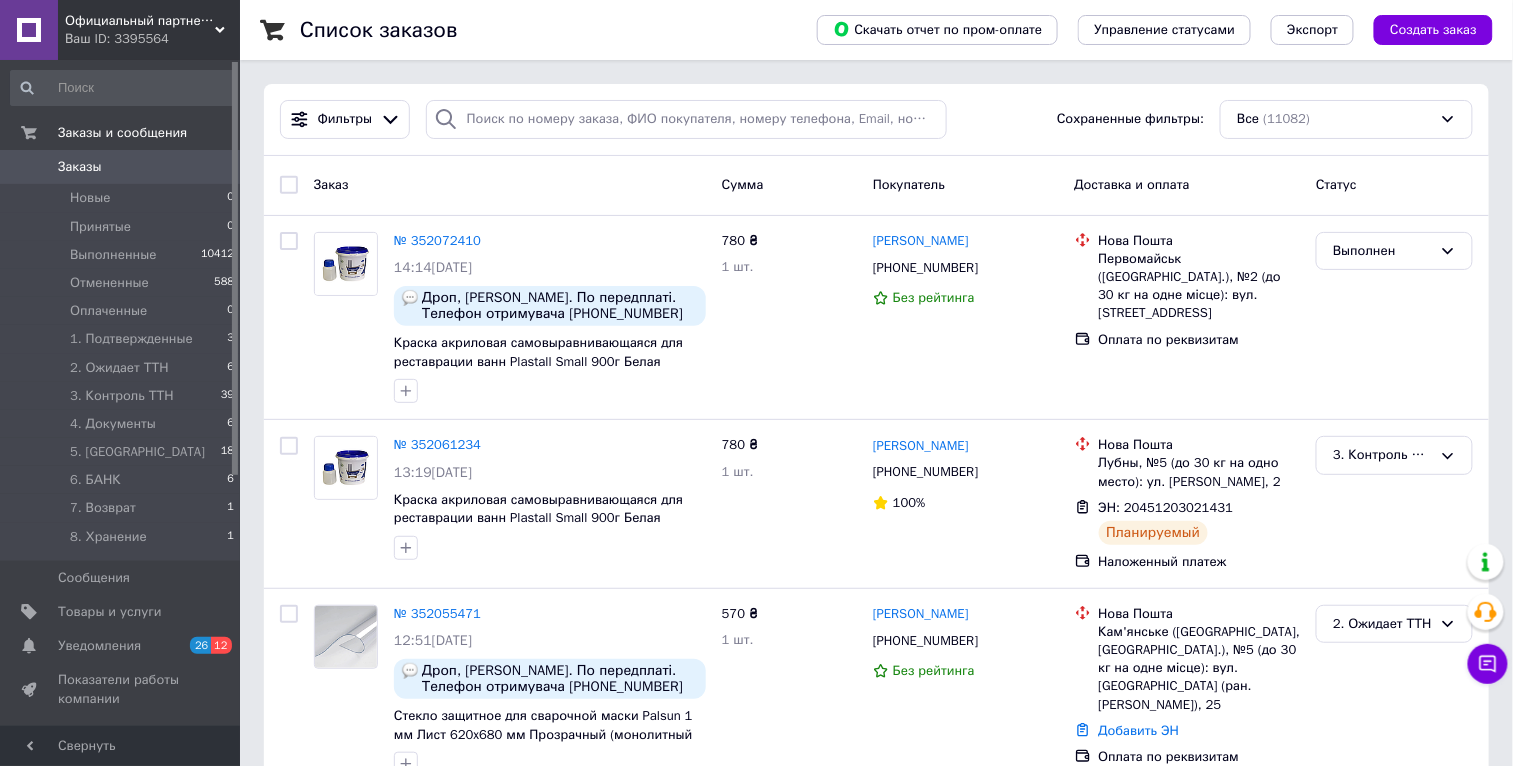 click on "Ваш ID: 3395564" at bounding box center [152, 39] 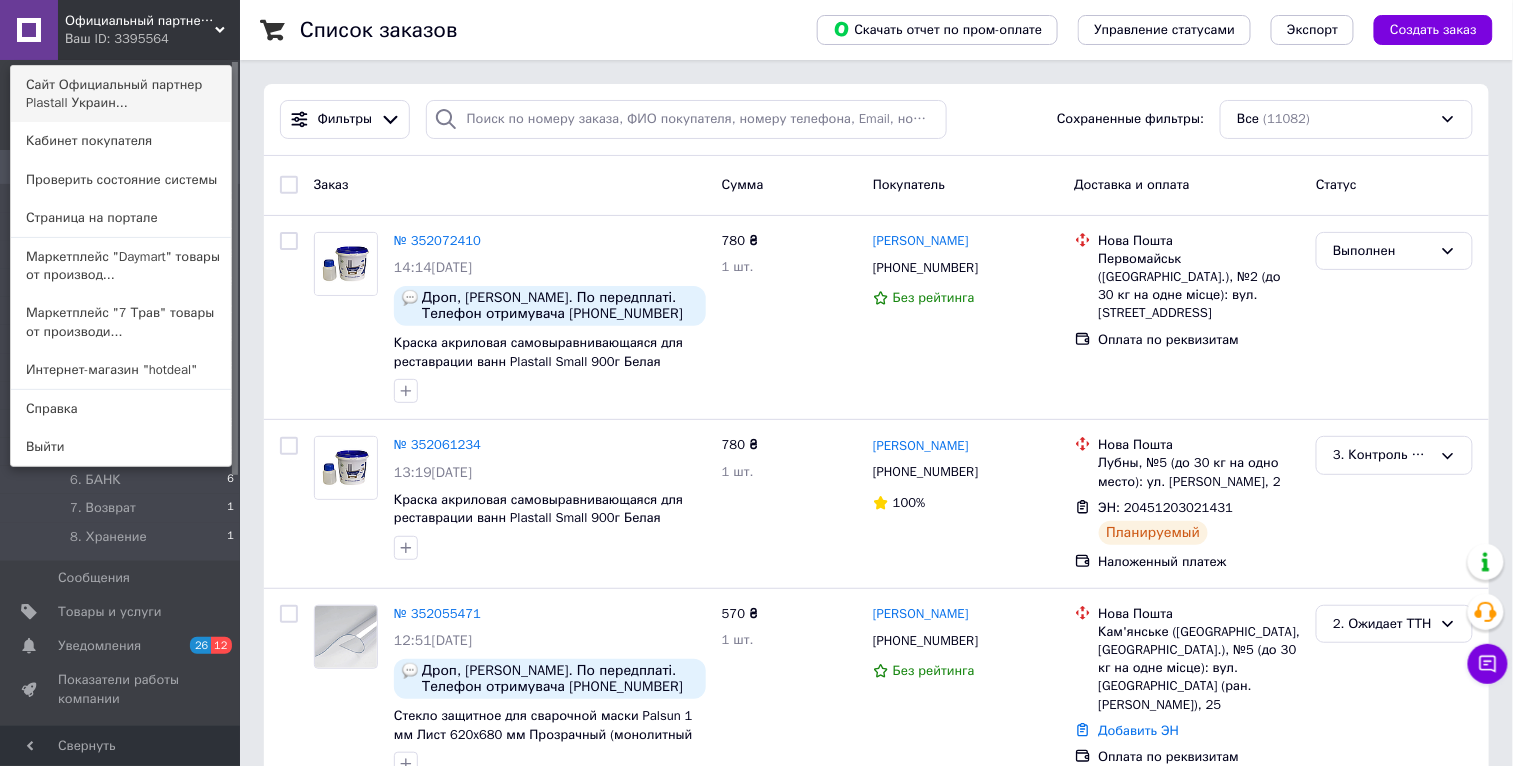 click on "Сайт Официальный партнер Plastall Украин..." at bounding box center (121, 94) 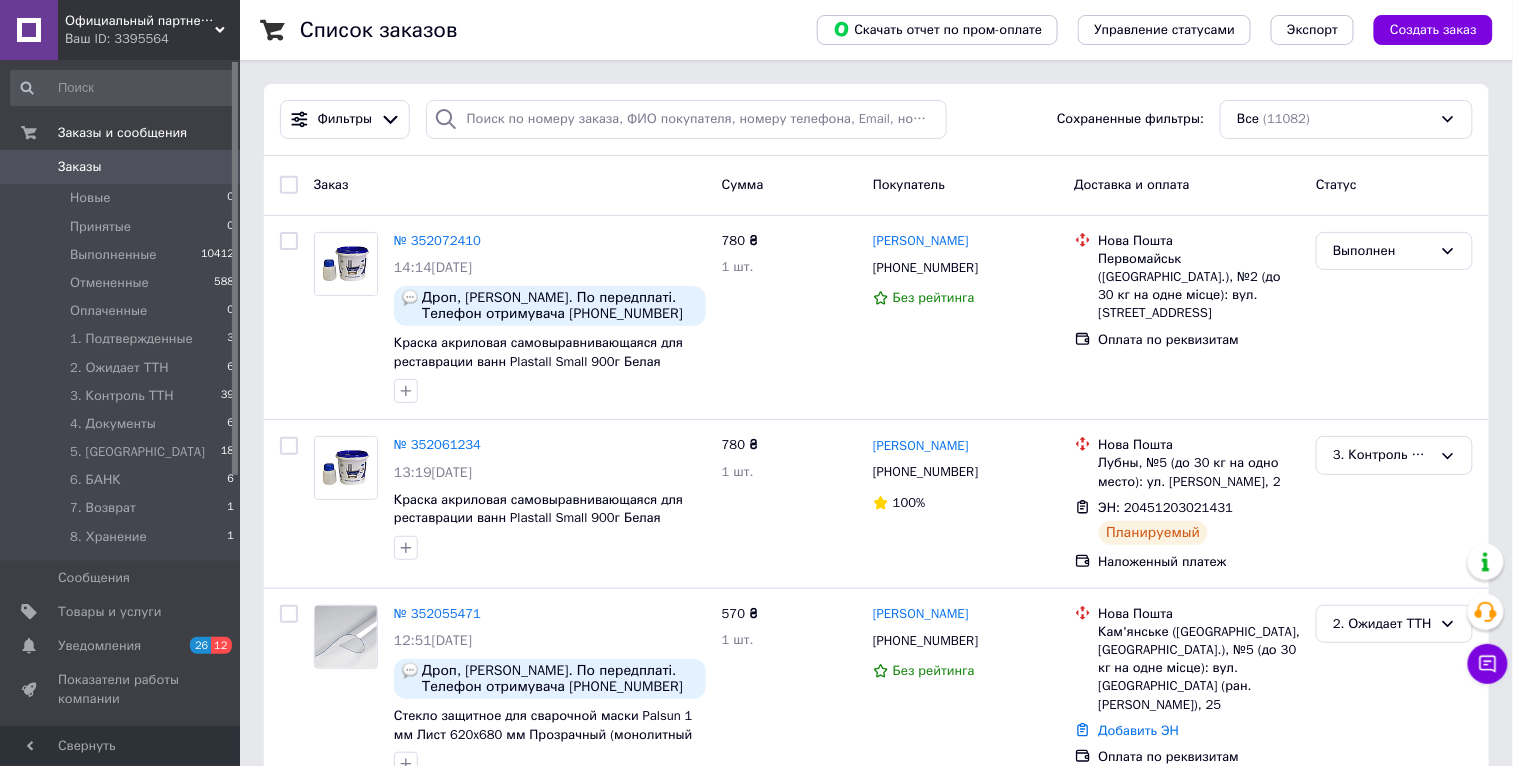 click on "Официальный партнер Plastall Украина Ваш ID: 3395564" at bounding box center (149, 30) 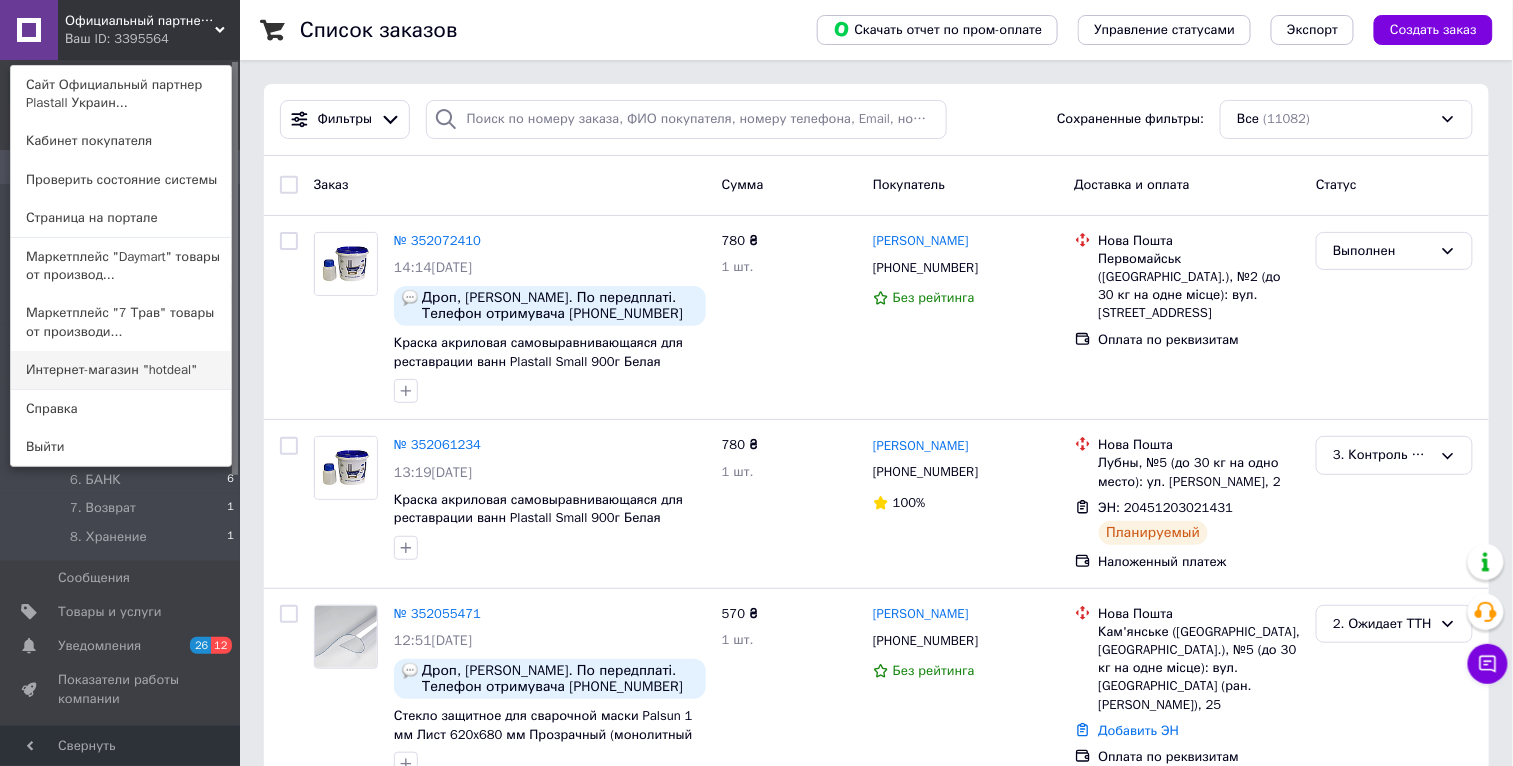 click on "Интернет-магазин "hotdeal"" at bounding box center (121, 370) 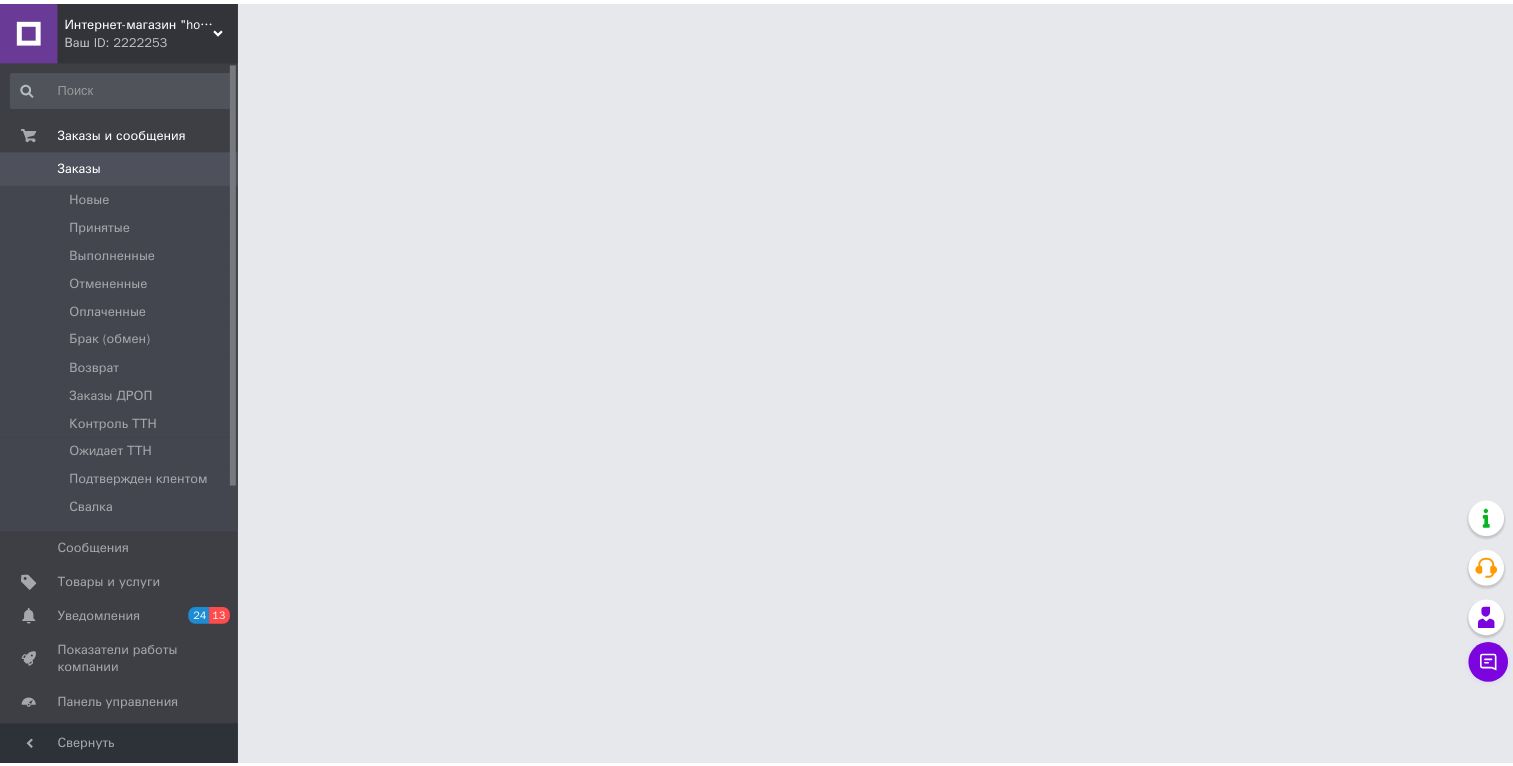 scroll, scrollTop: 0, scrollLeft: 0, axis: both 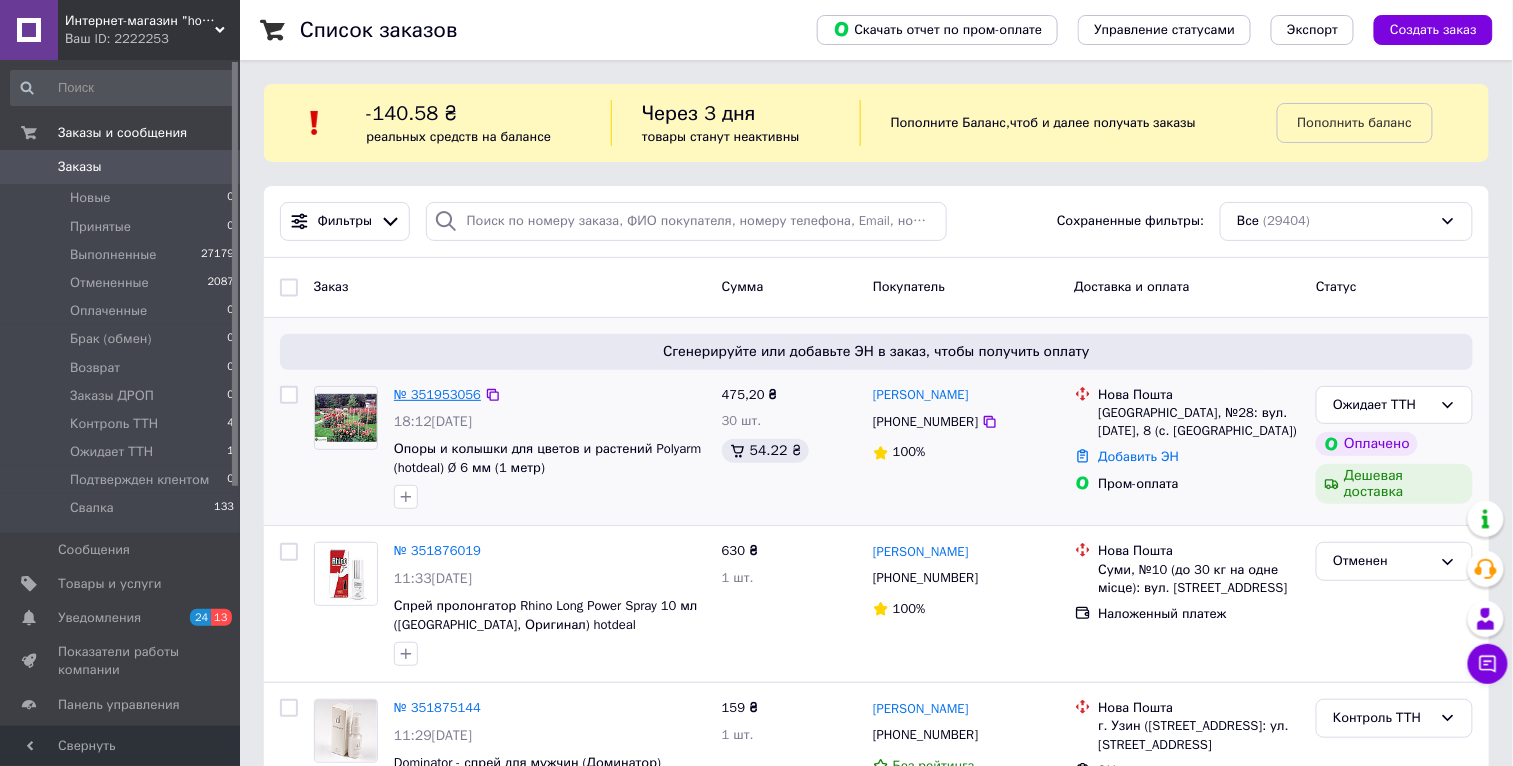 click on "№ 351953056" at bounding box center (437, 394) 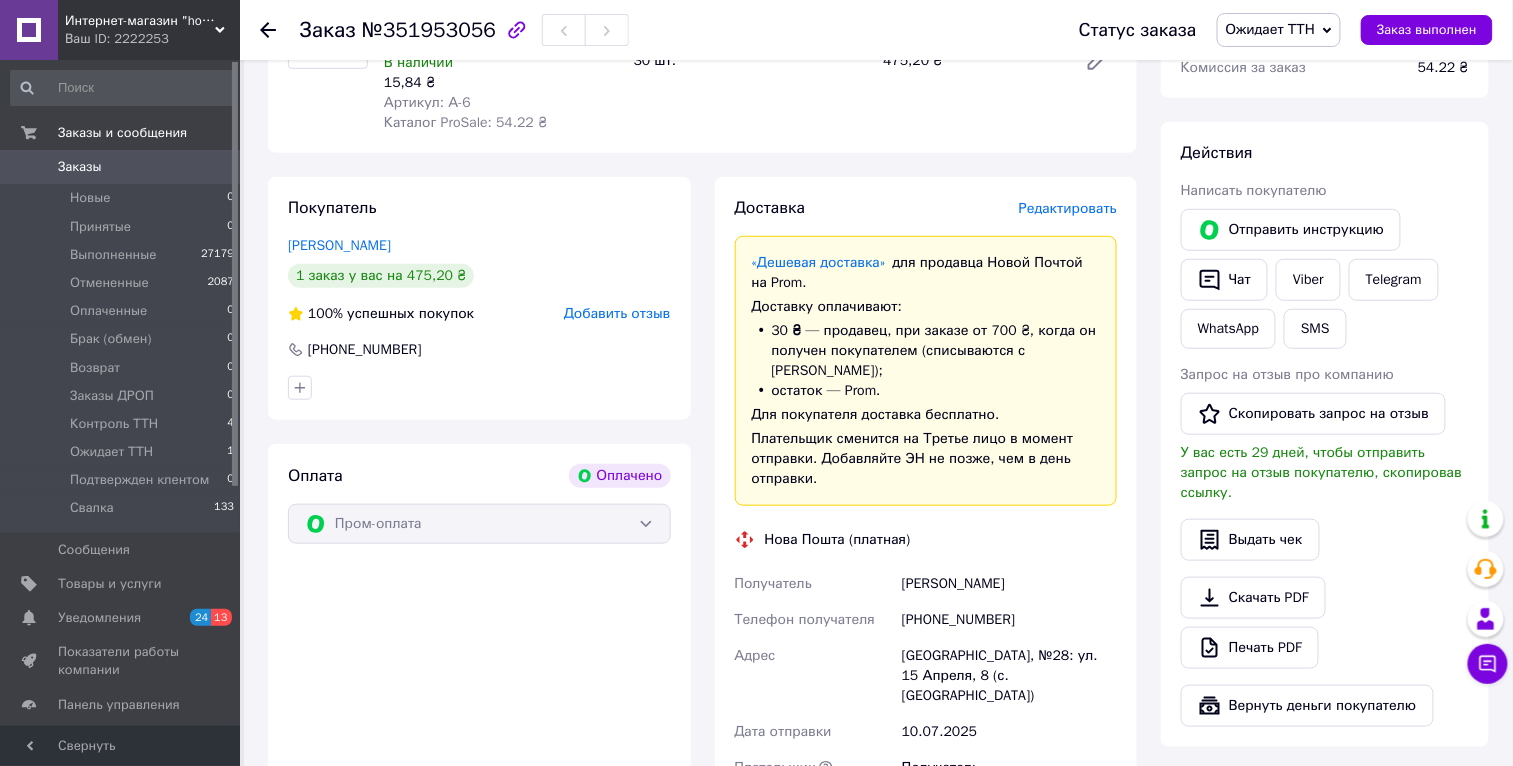 scroll, scrollTop: 305, scrollLeft: 0, axis: vertical 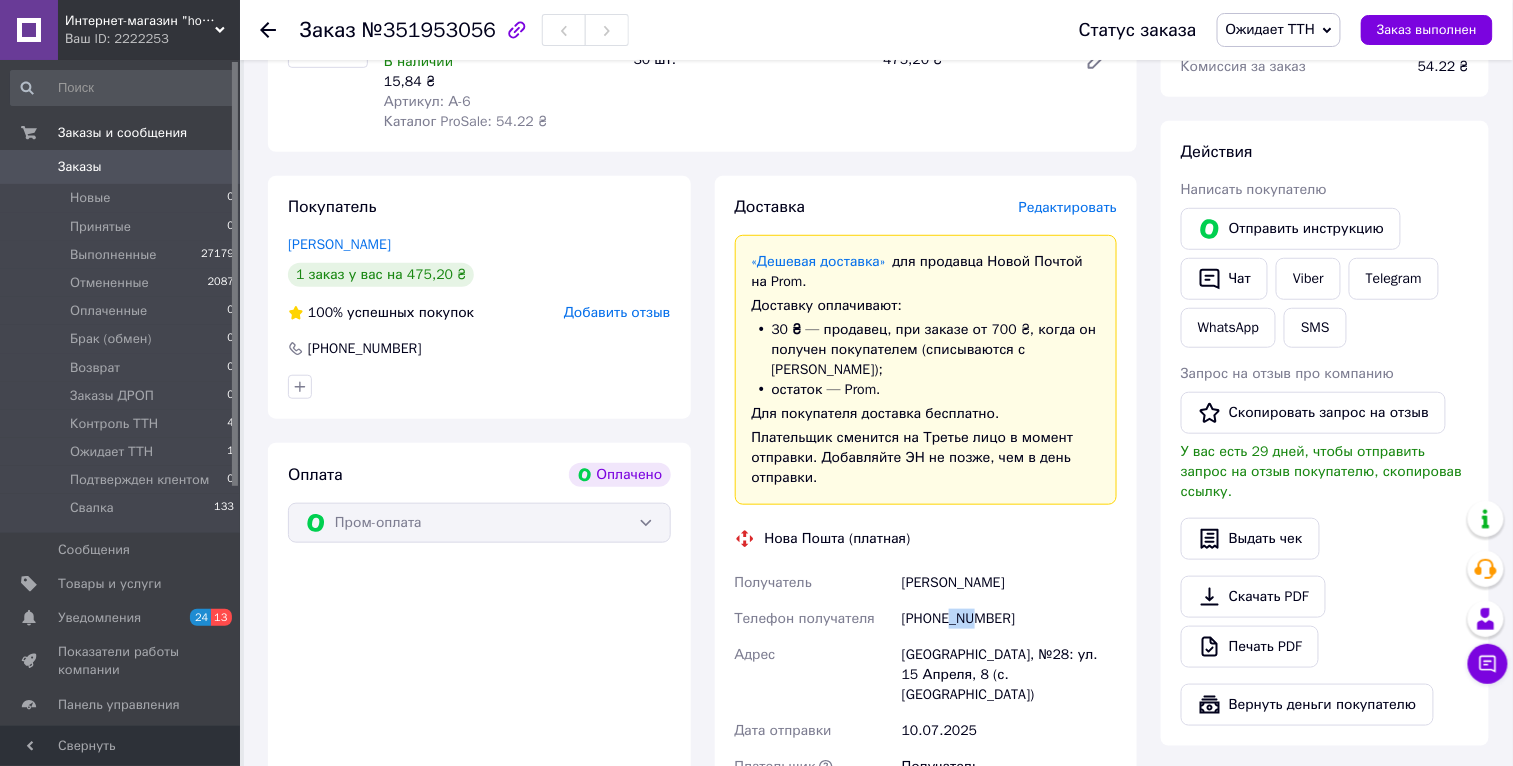 drag, startPoint x: 956, startPoint y: 597, endPoint x: 981, endPoint y: 599, distance: 25.079872 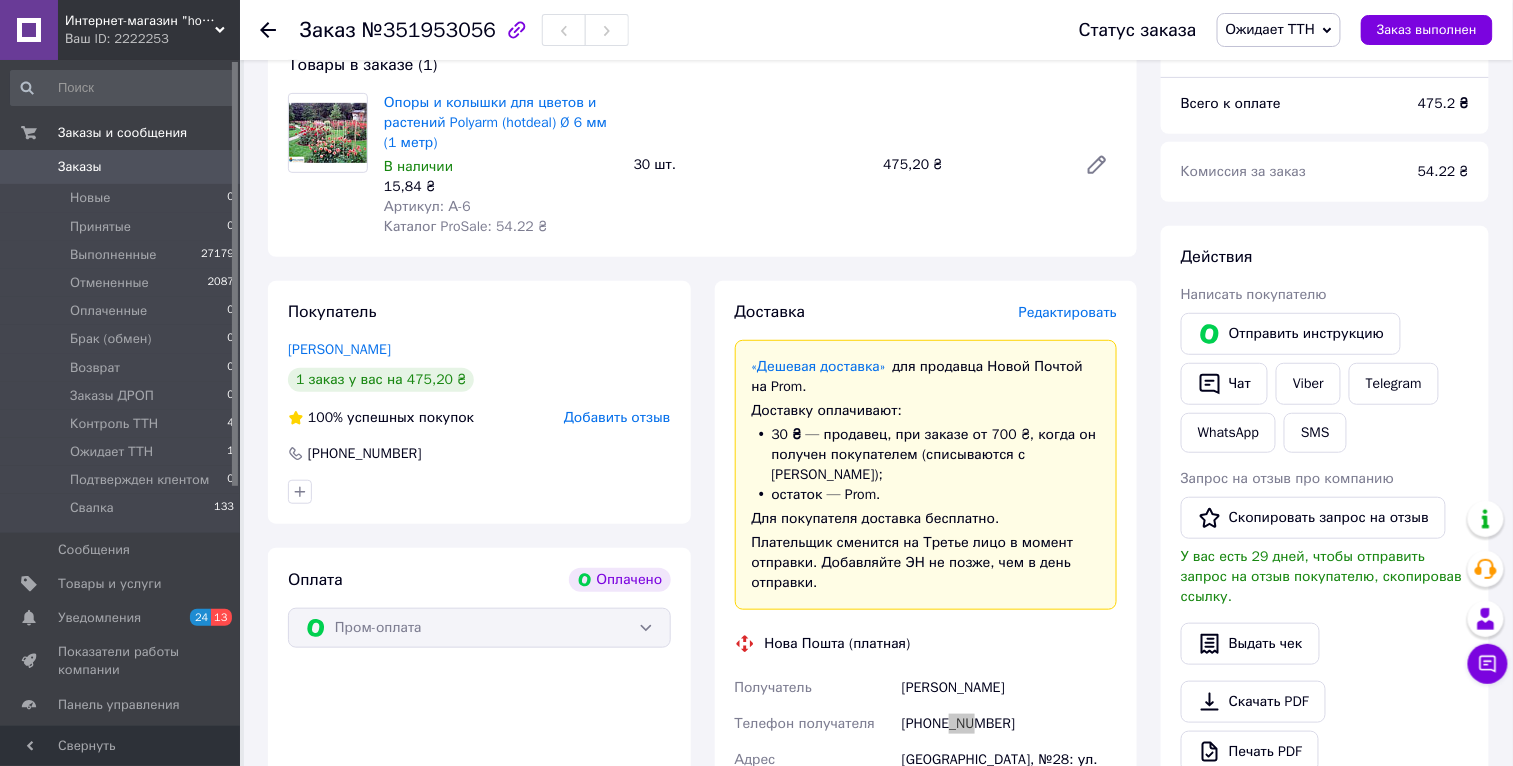 scroll, scrollTop: 73, scrollLeft: 0, axis: vertical 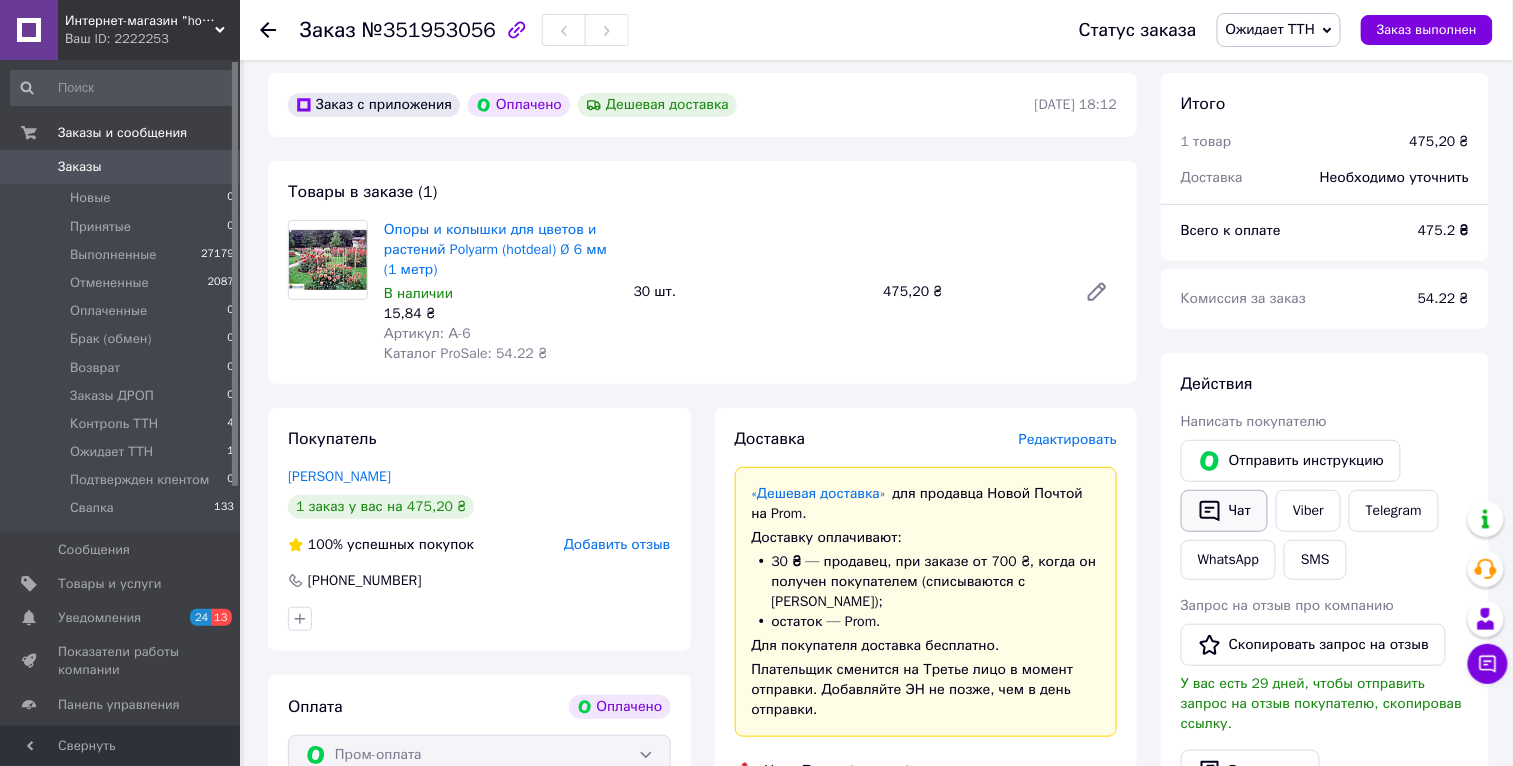 click 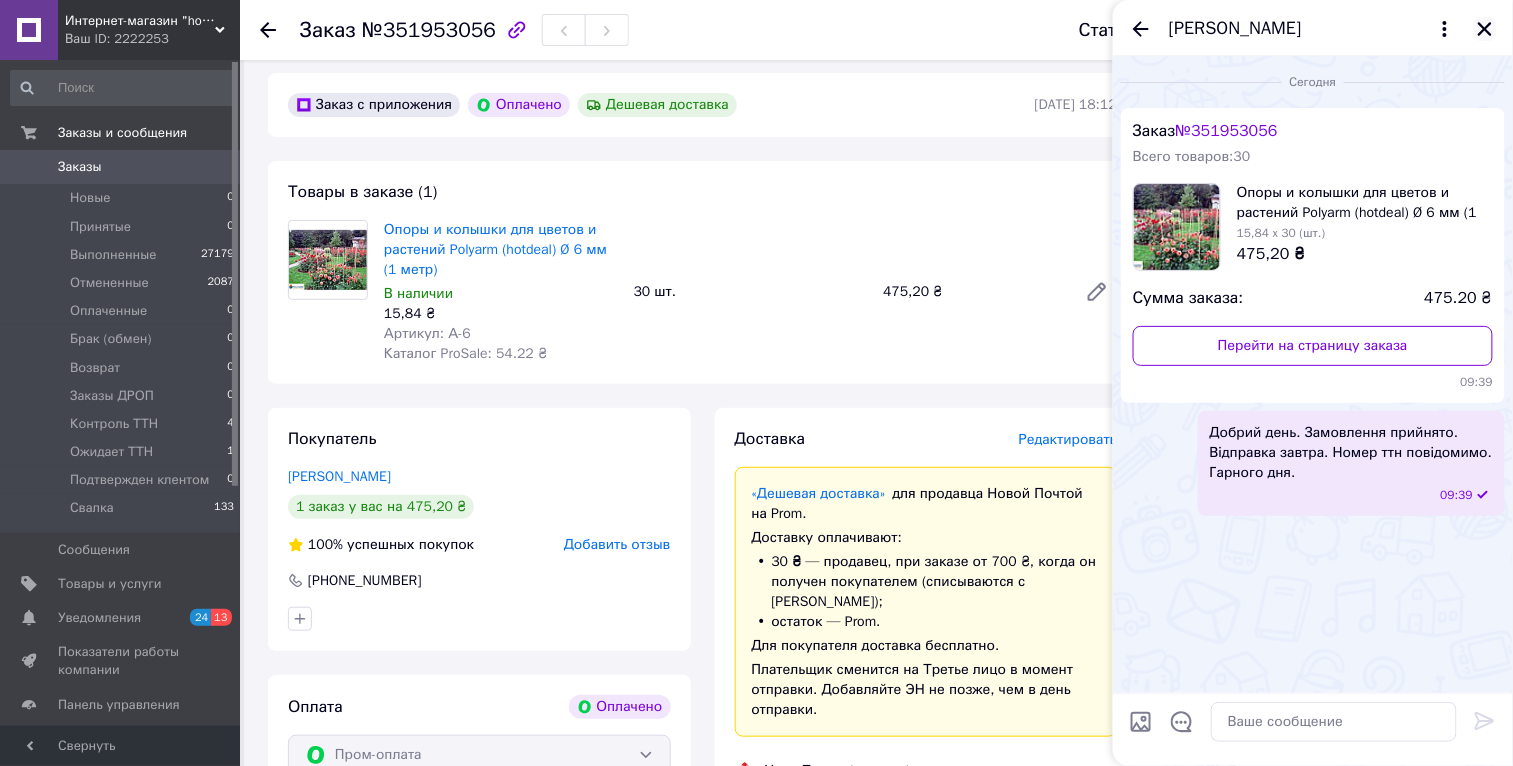 click 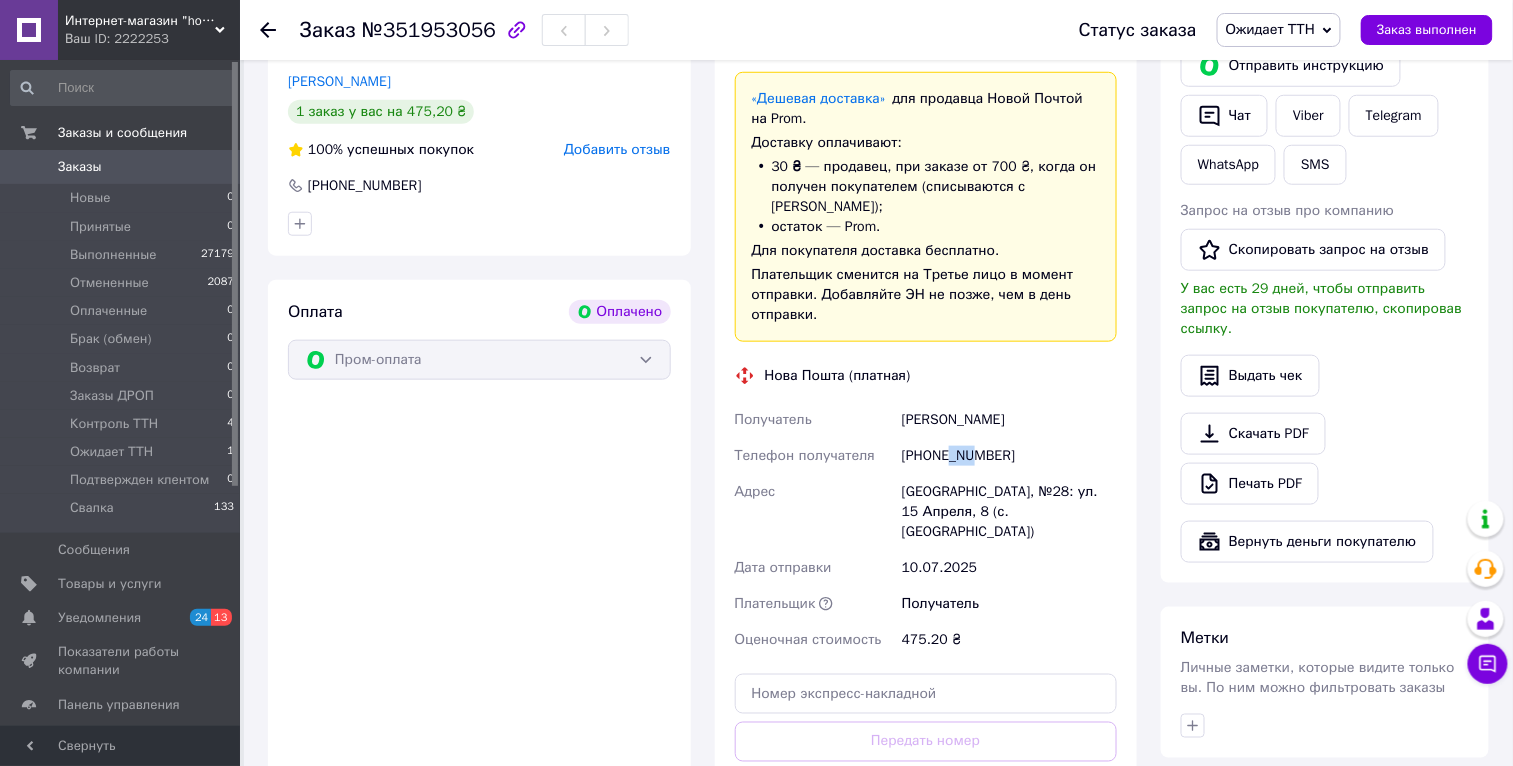 scroll, scrollTop: 751, scrollLeft: 0, axis: vertical 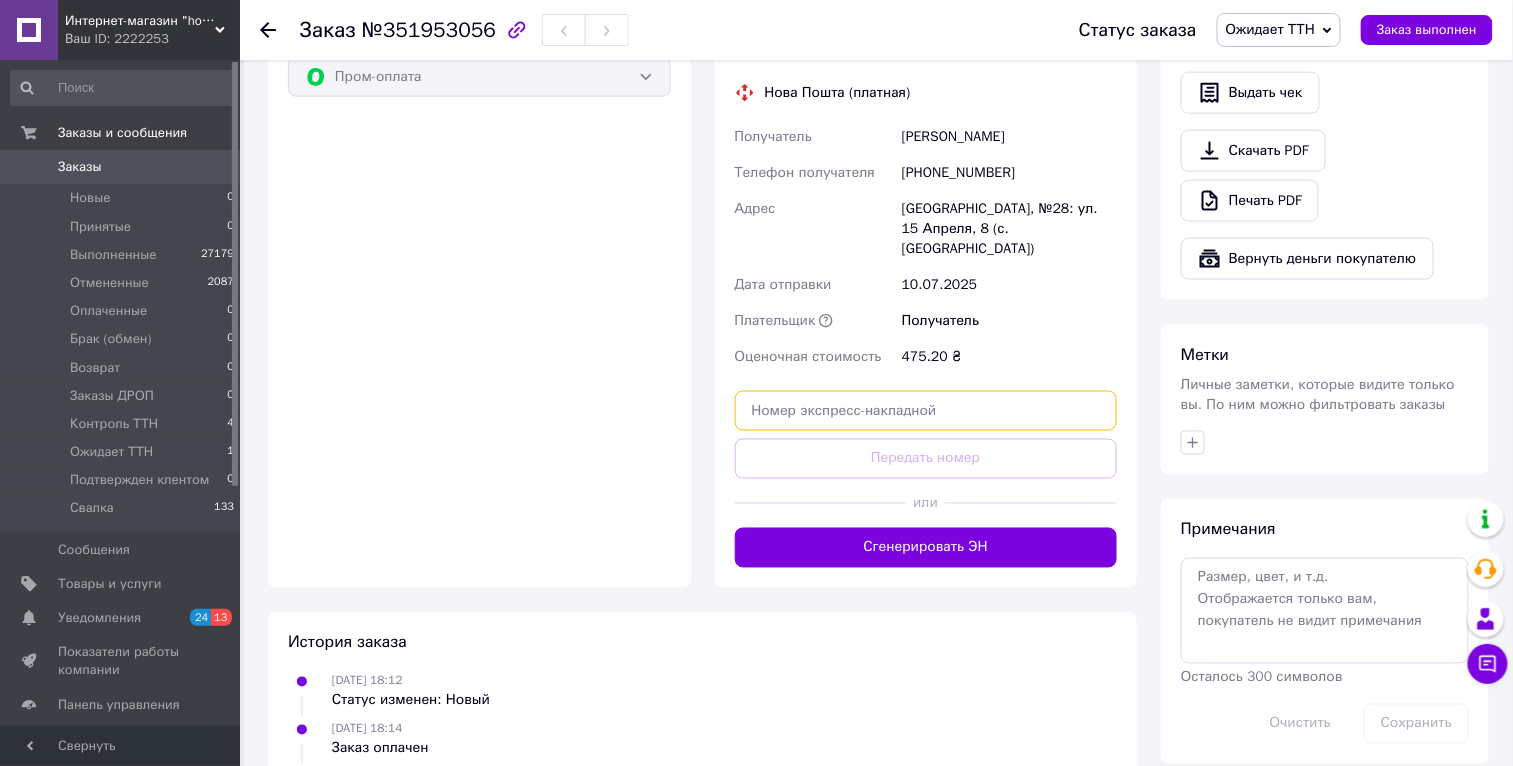 click at bounding box center (926, 411) 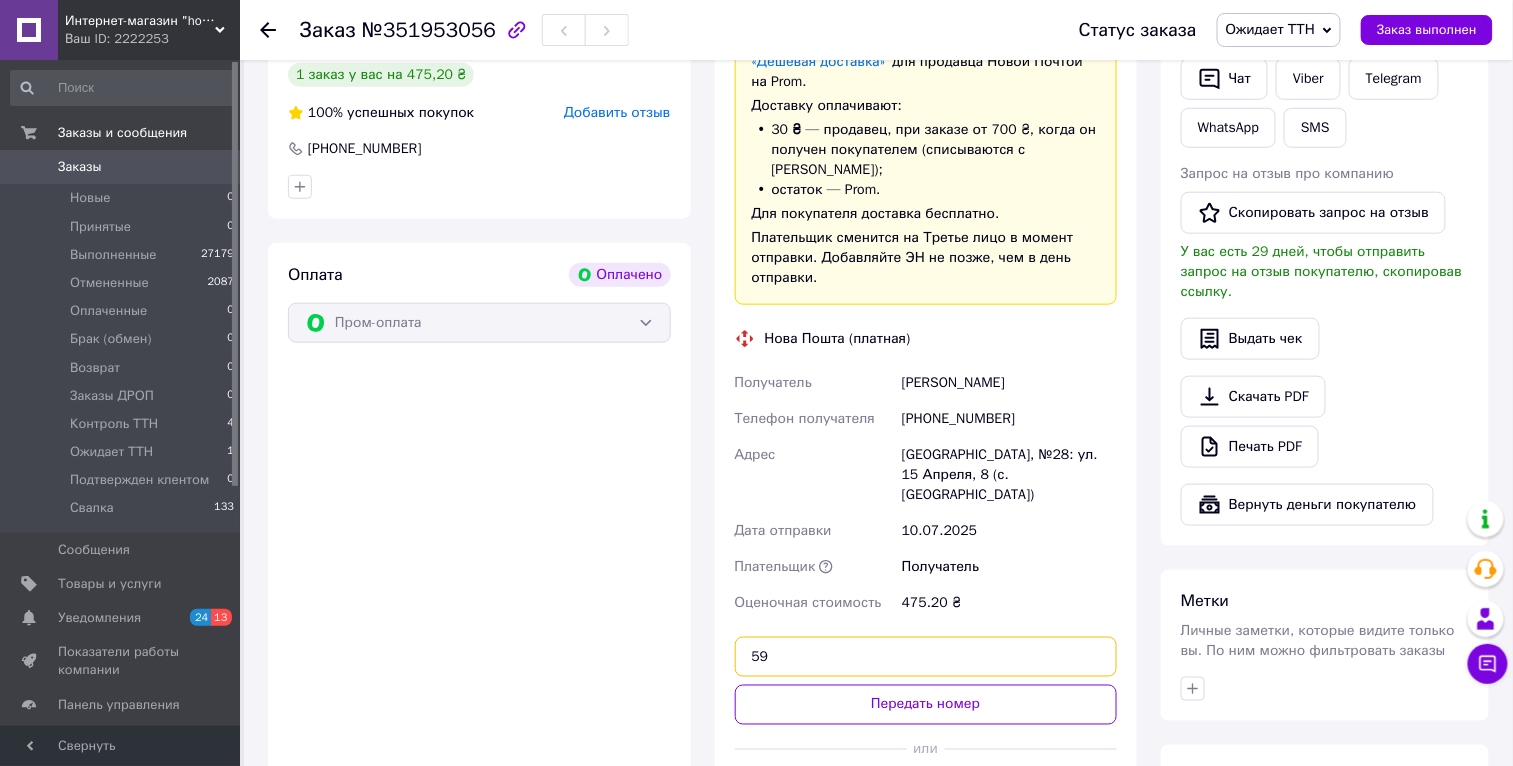 scroll, scrollTop: 466, scrollLeft: 0, axis: vertical 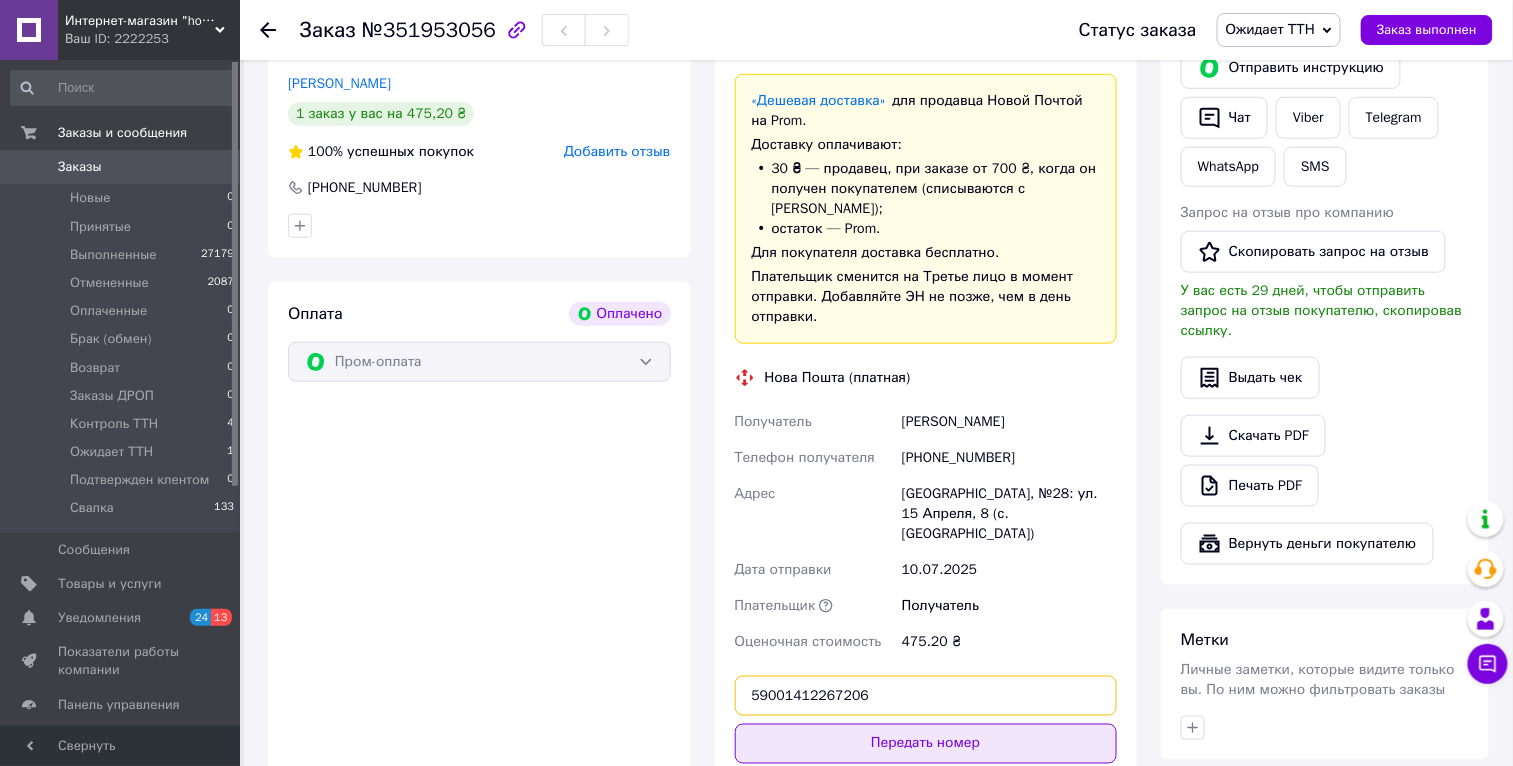 type on "59001412267206" 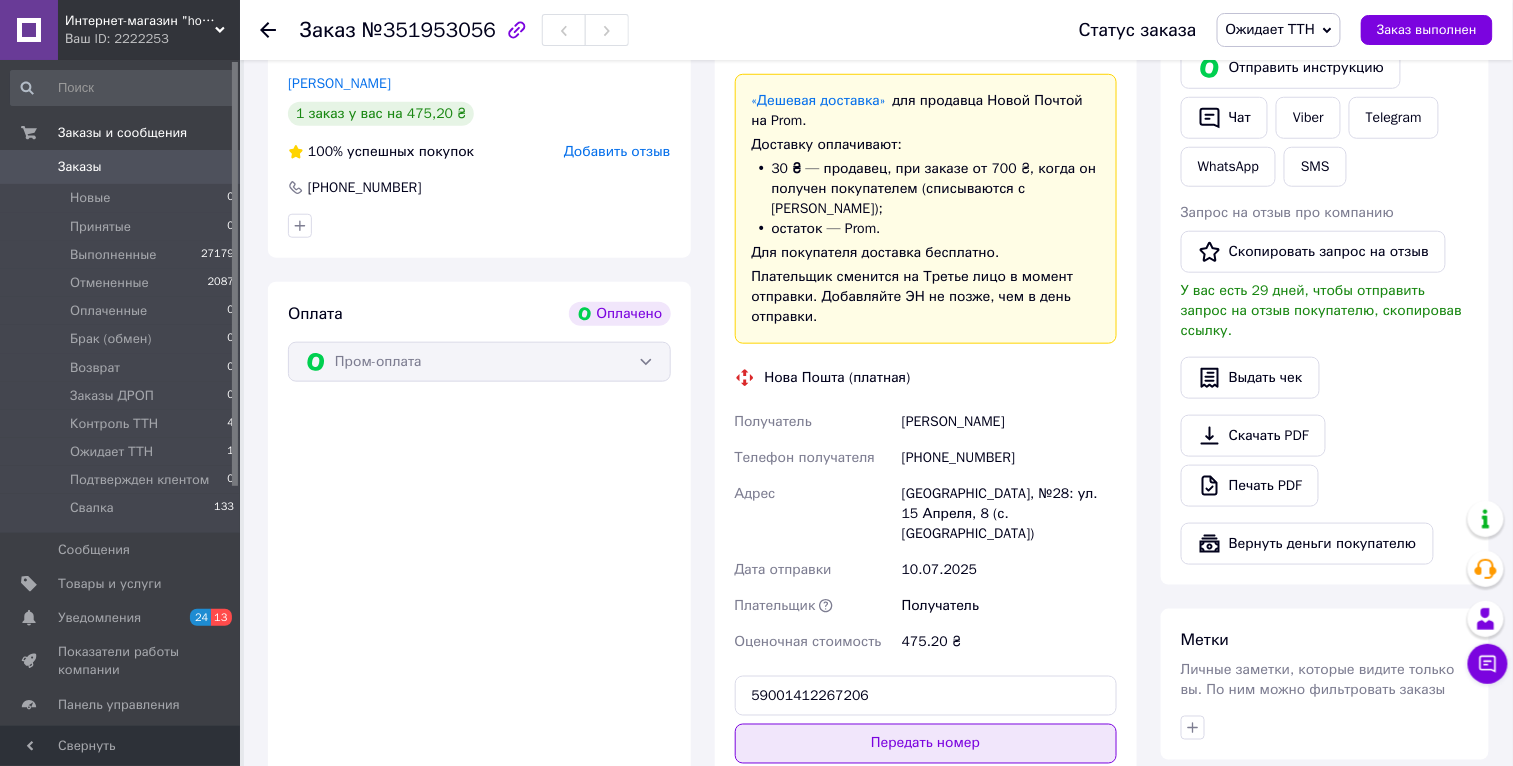 click on "Передать номер" at bounding box center (926, 744) 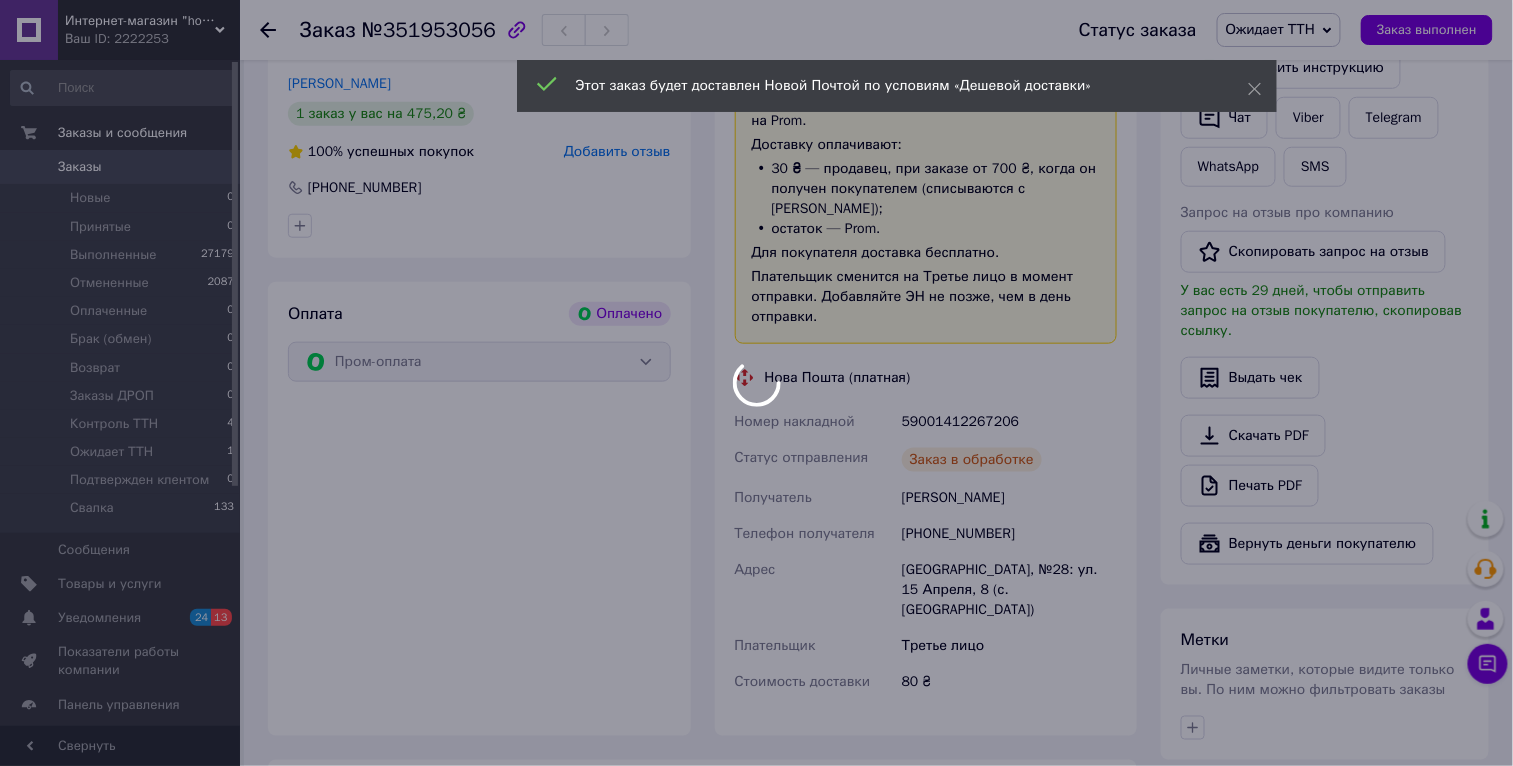 click at bounding box center (756, 383) 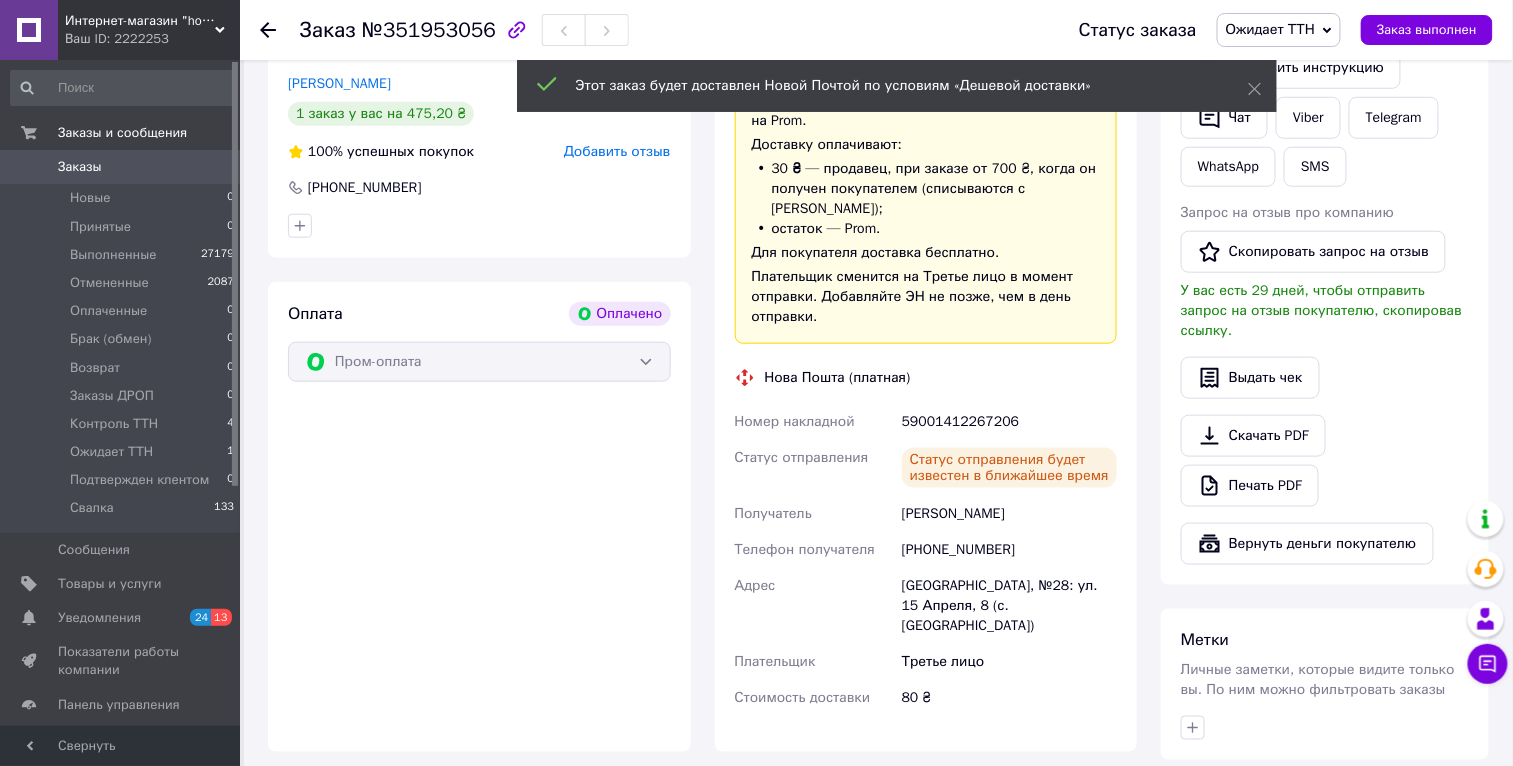 scroll, scrollTop: 234, scrollLeft: 0, axis: vertical 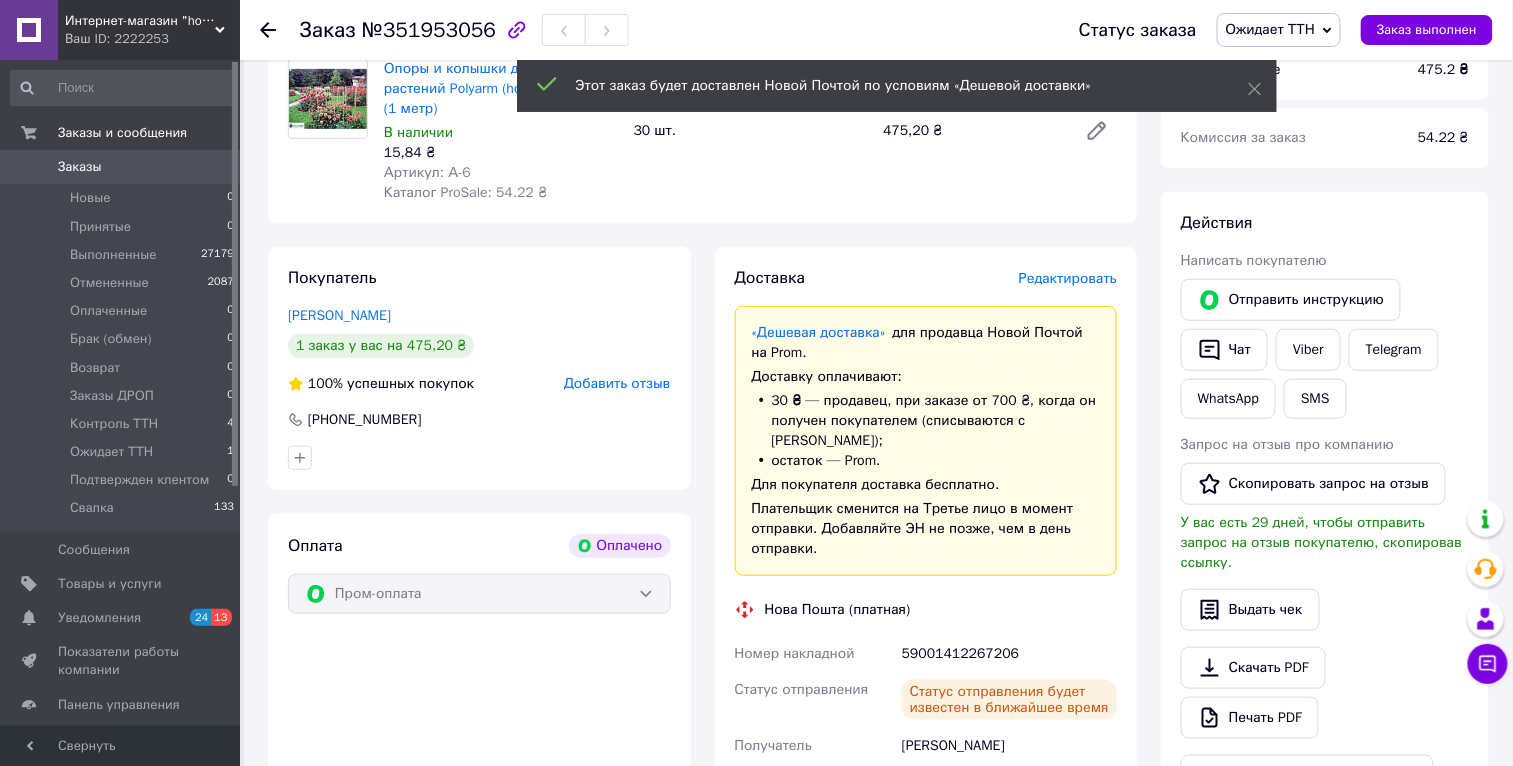 click on "59001412267206" at bounding box center (1009, 654) 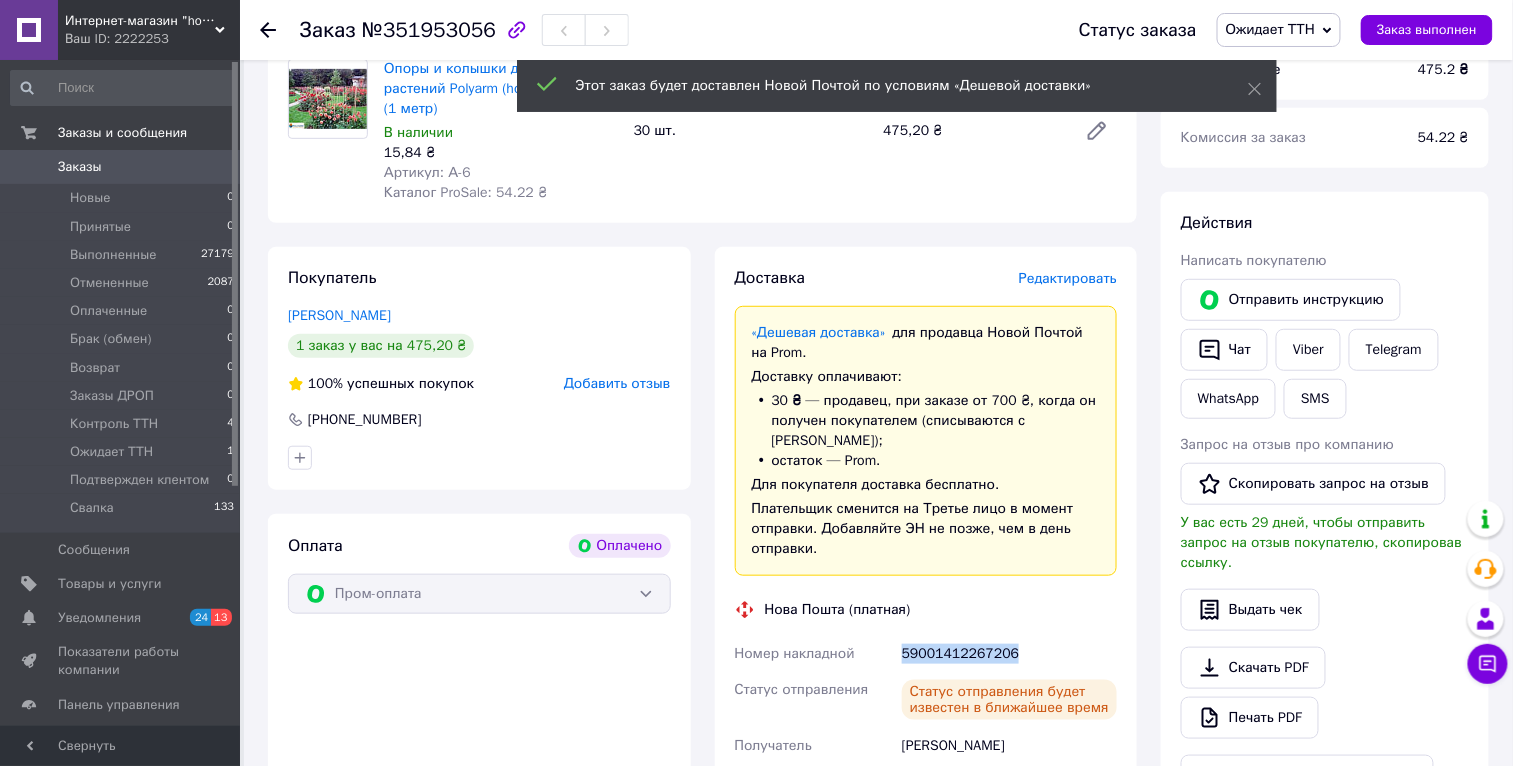 click on "59001412267206" at bounding box center (1009, 654) 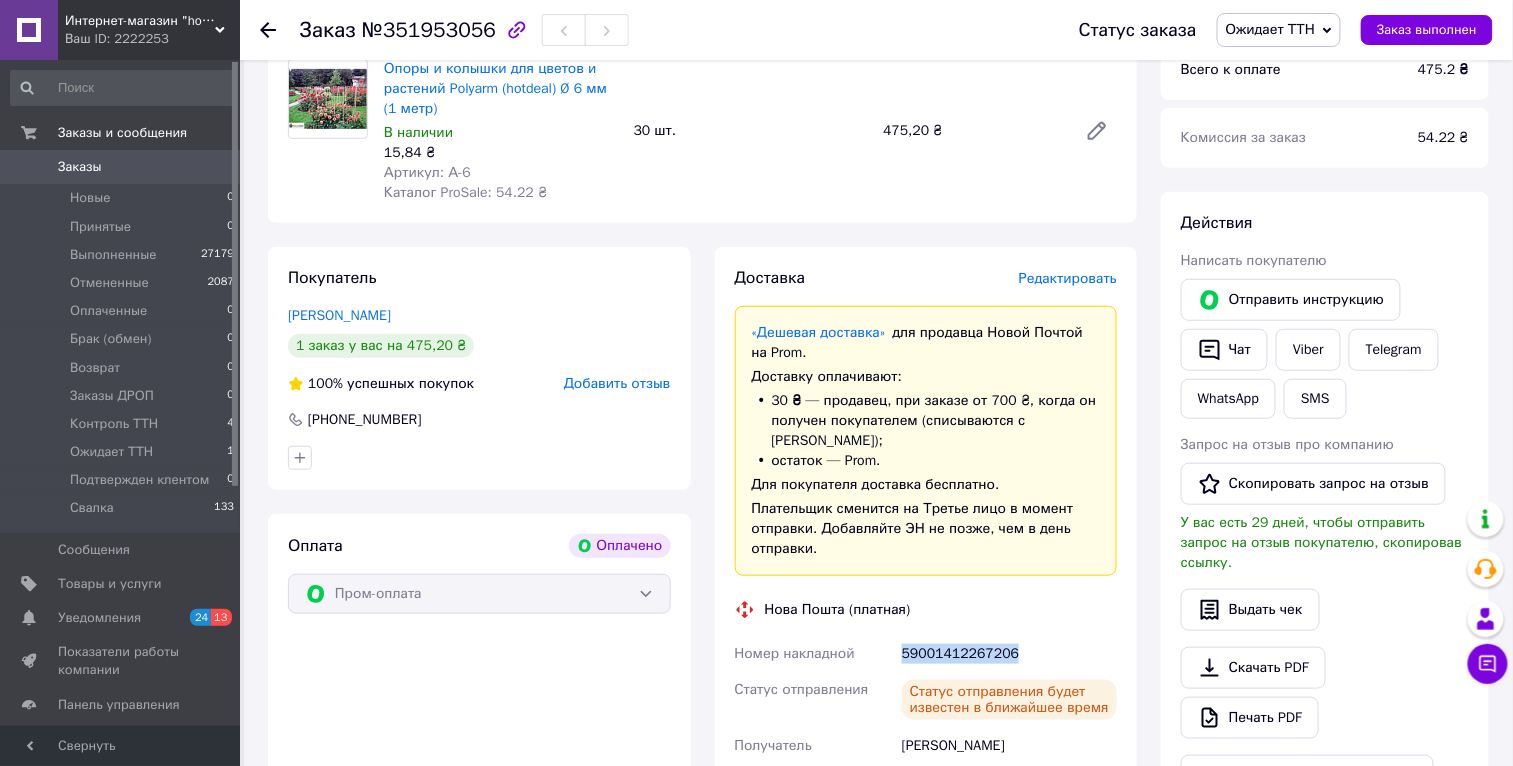 copy on "59001412267206" 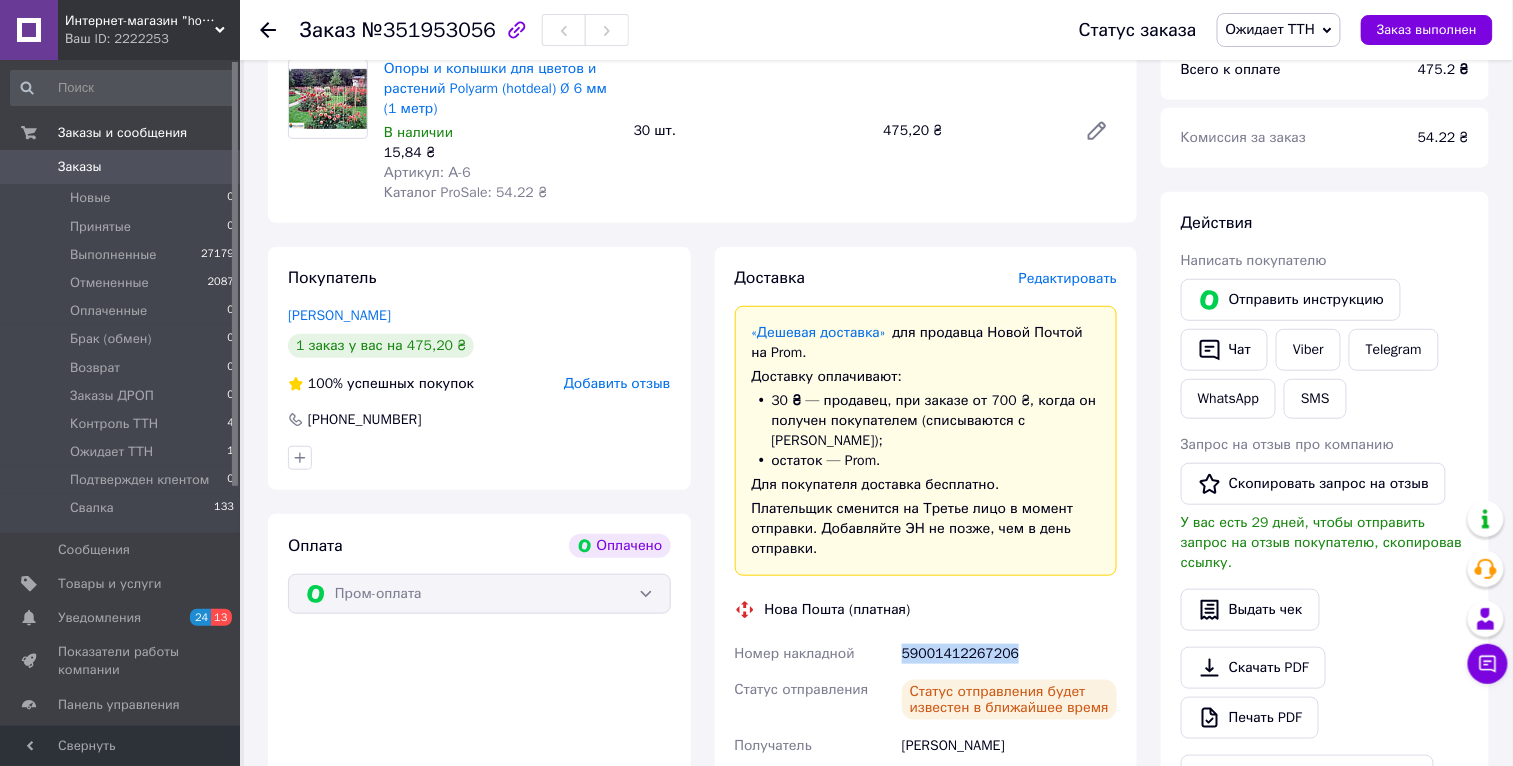 click on "59001412267206" at bounding box center [1009, 654] 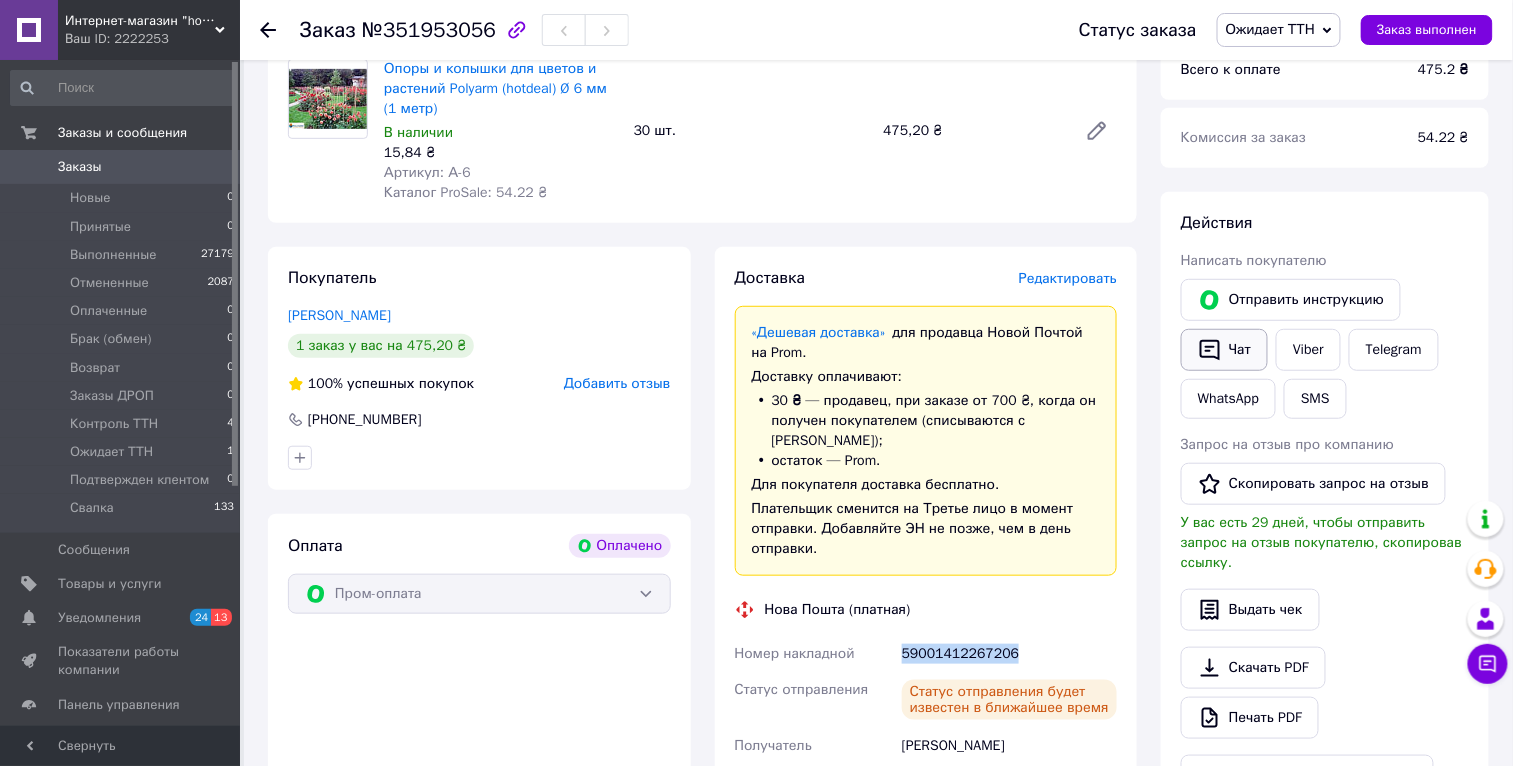 click on "Чат" at bounding box center (1224, 350) 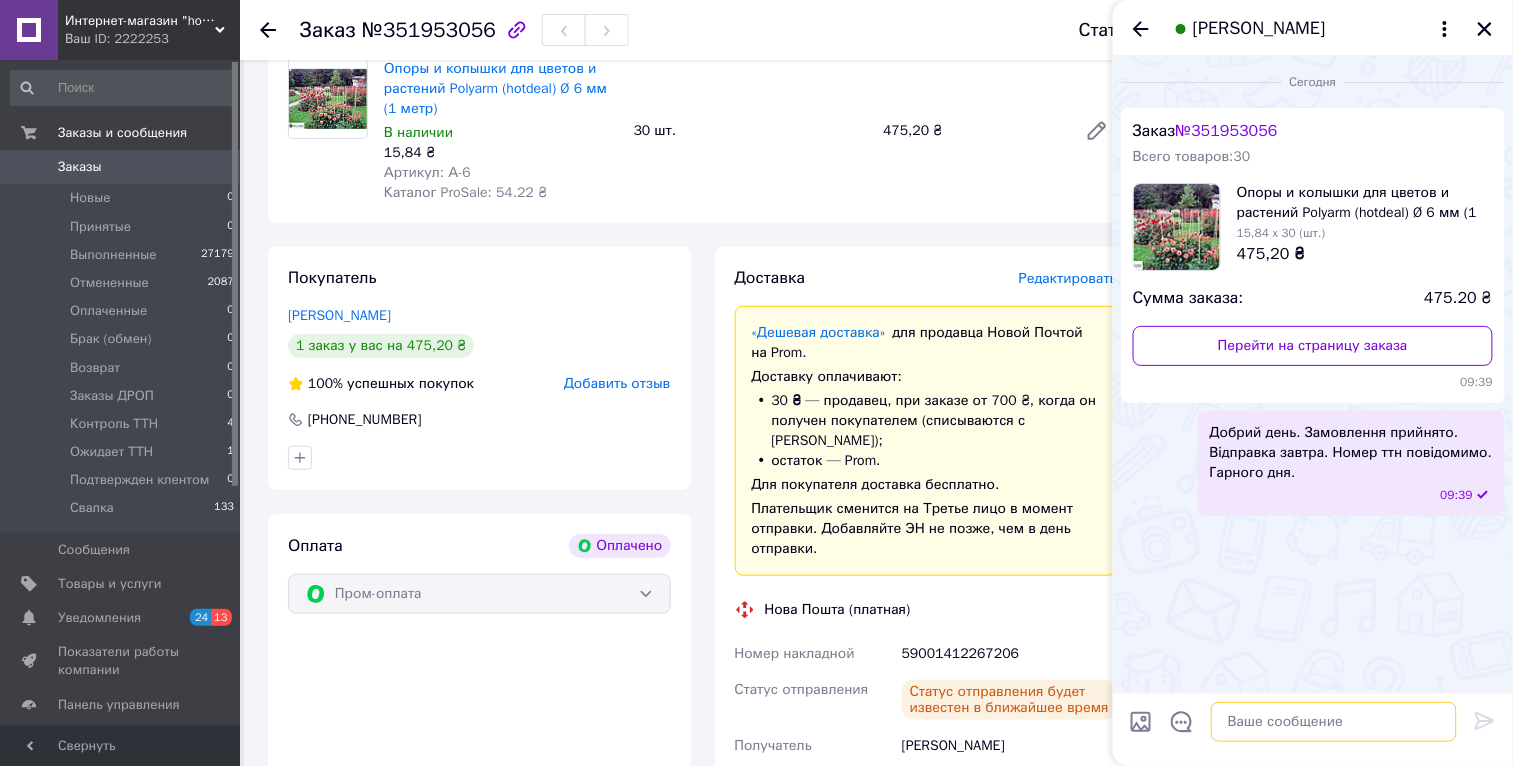 click at bounding box center [1334, 722] 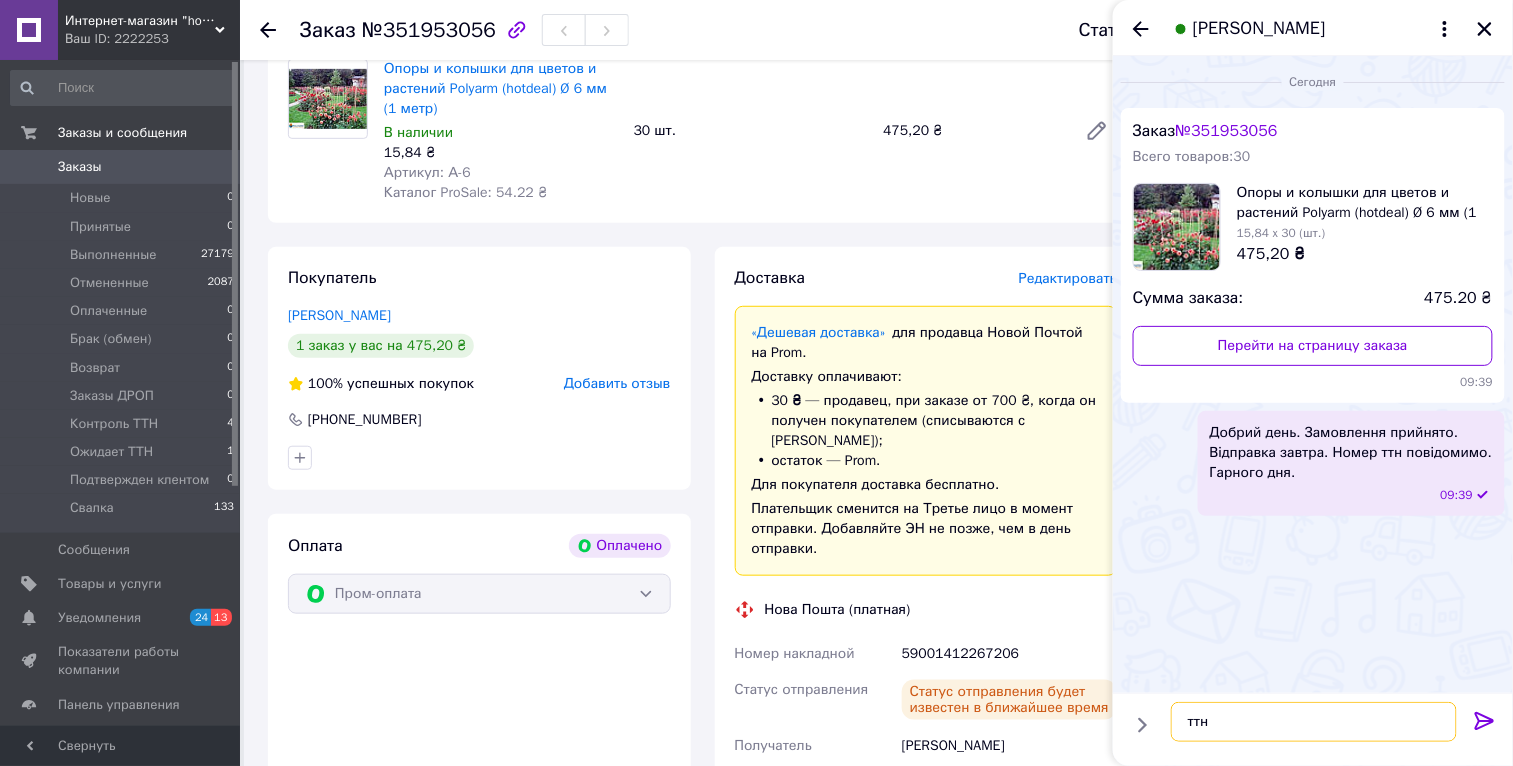 paste on "59001412267206" 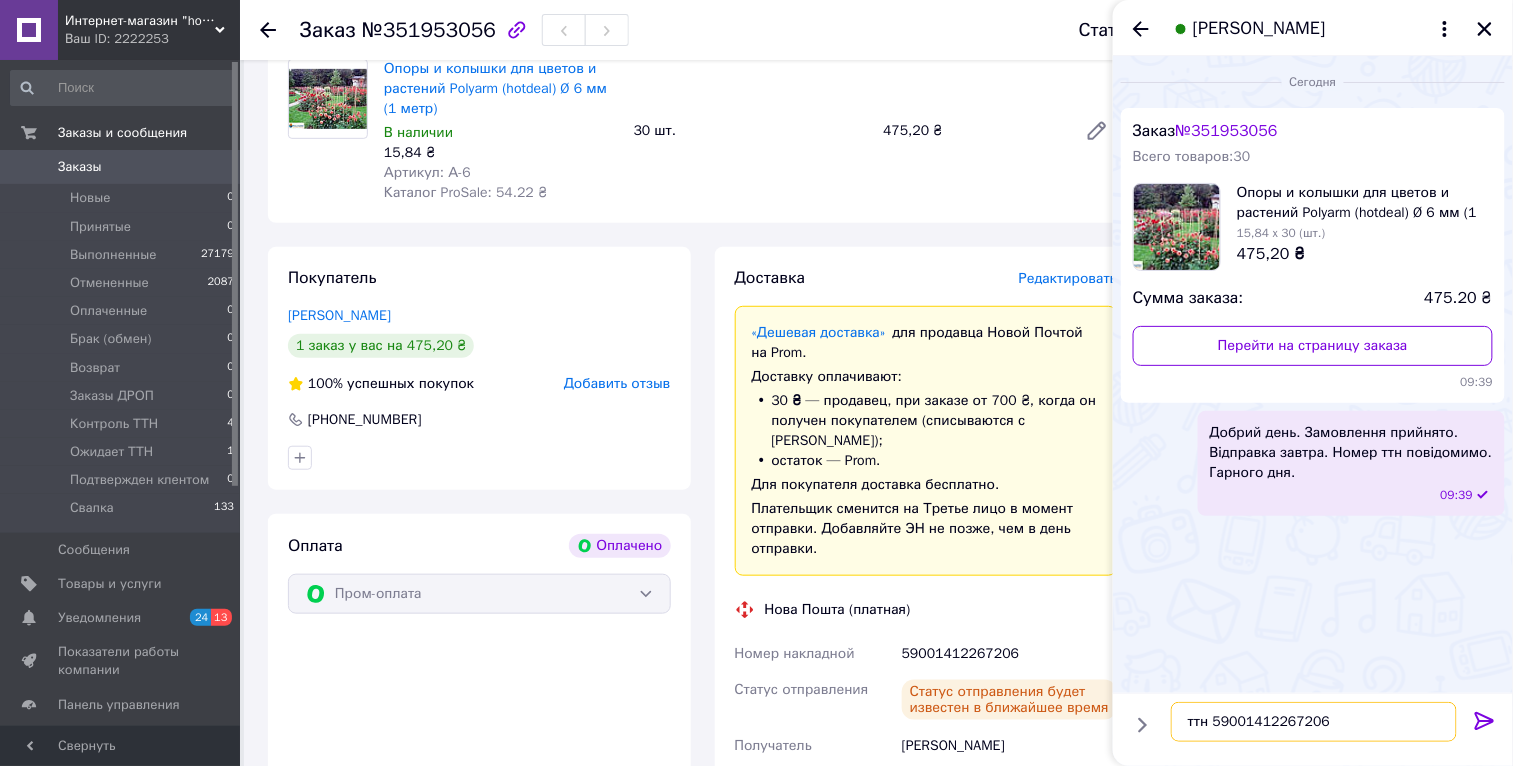 paste on "59001412267206" 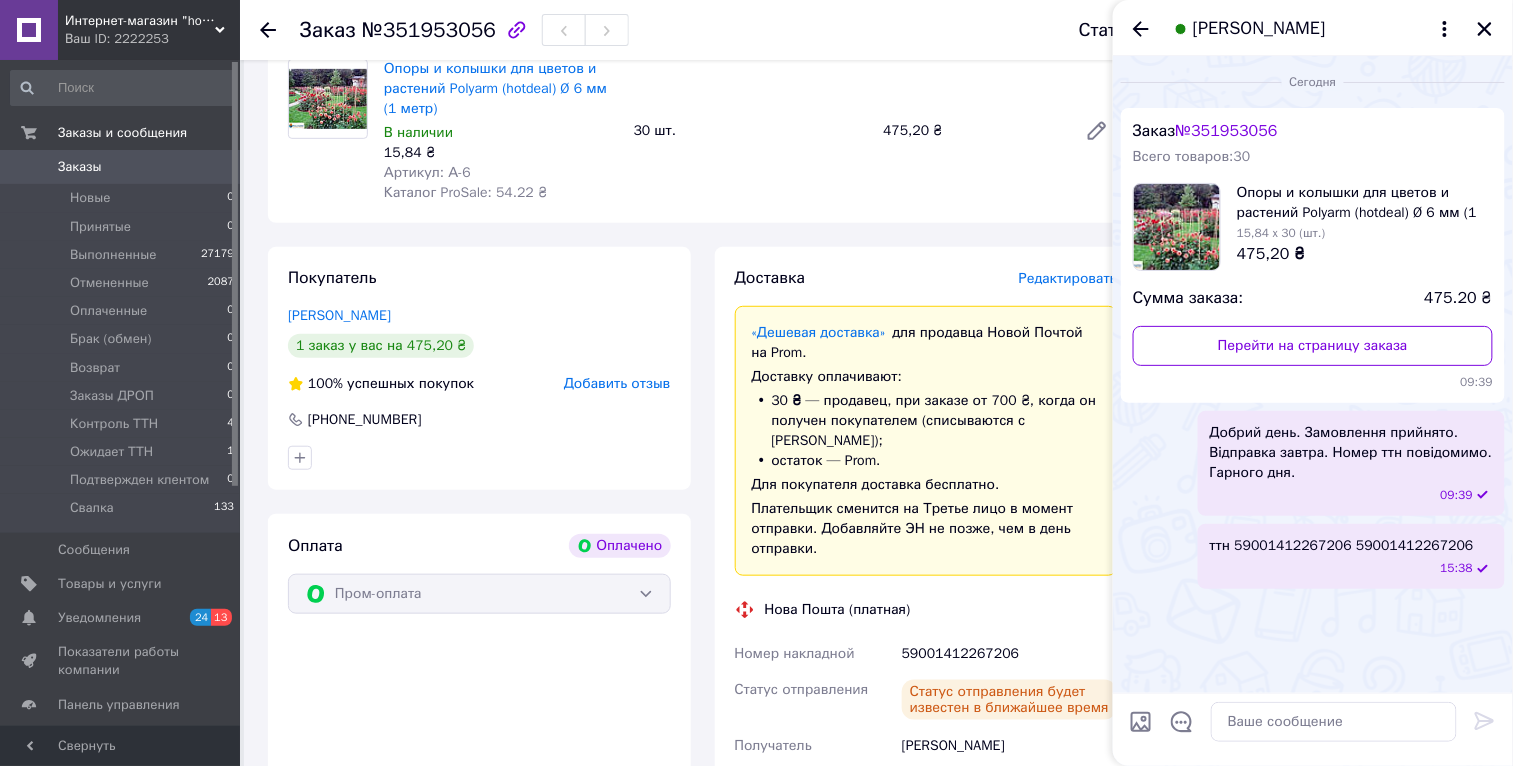 click on "ттн 59001412267206 59001412267206" at bounding box center [1342, 546] 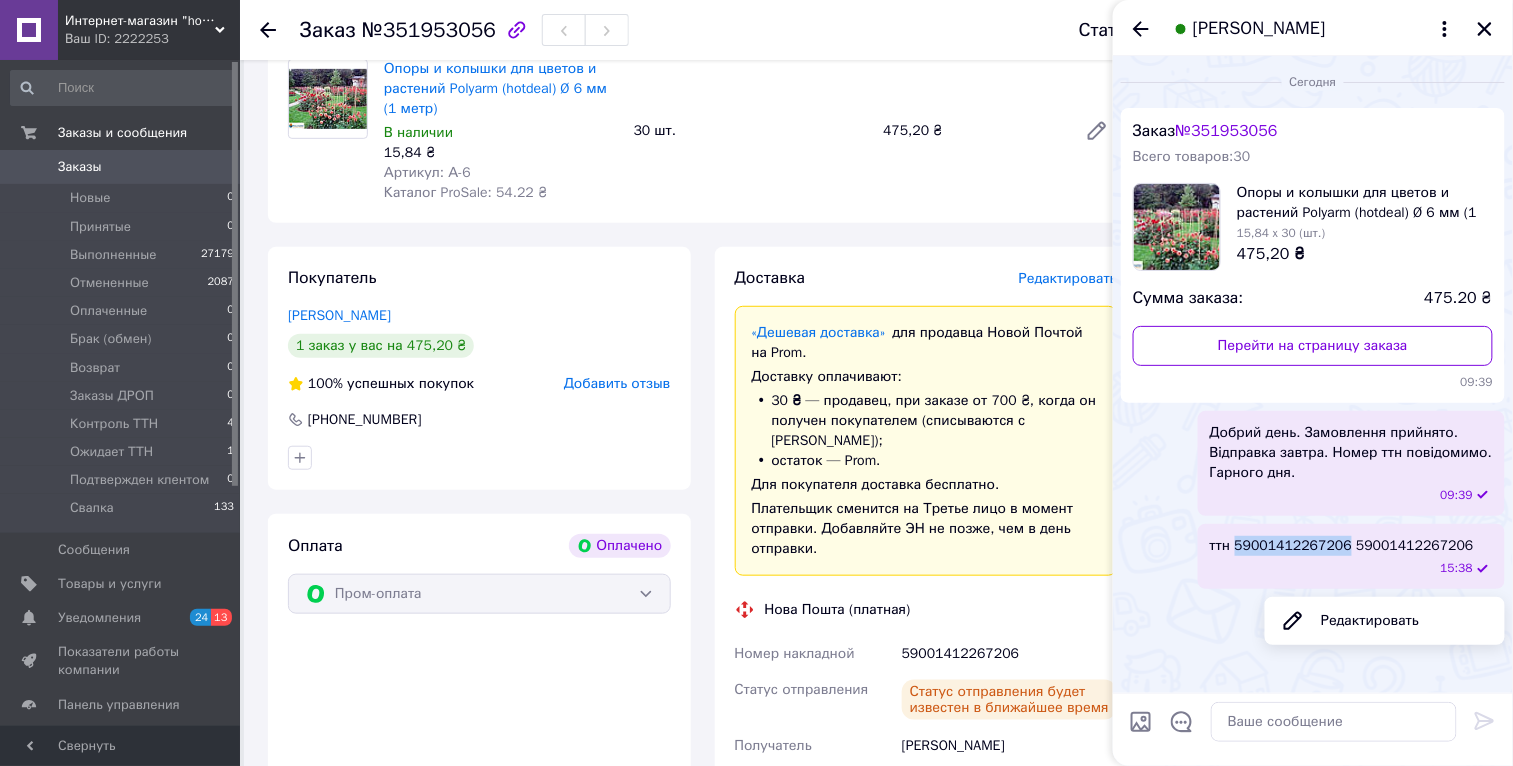 click on "ттн 59001412267206 59001412267206" at bounding box center [1342, 546] 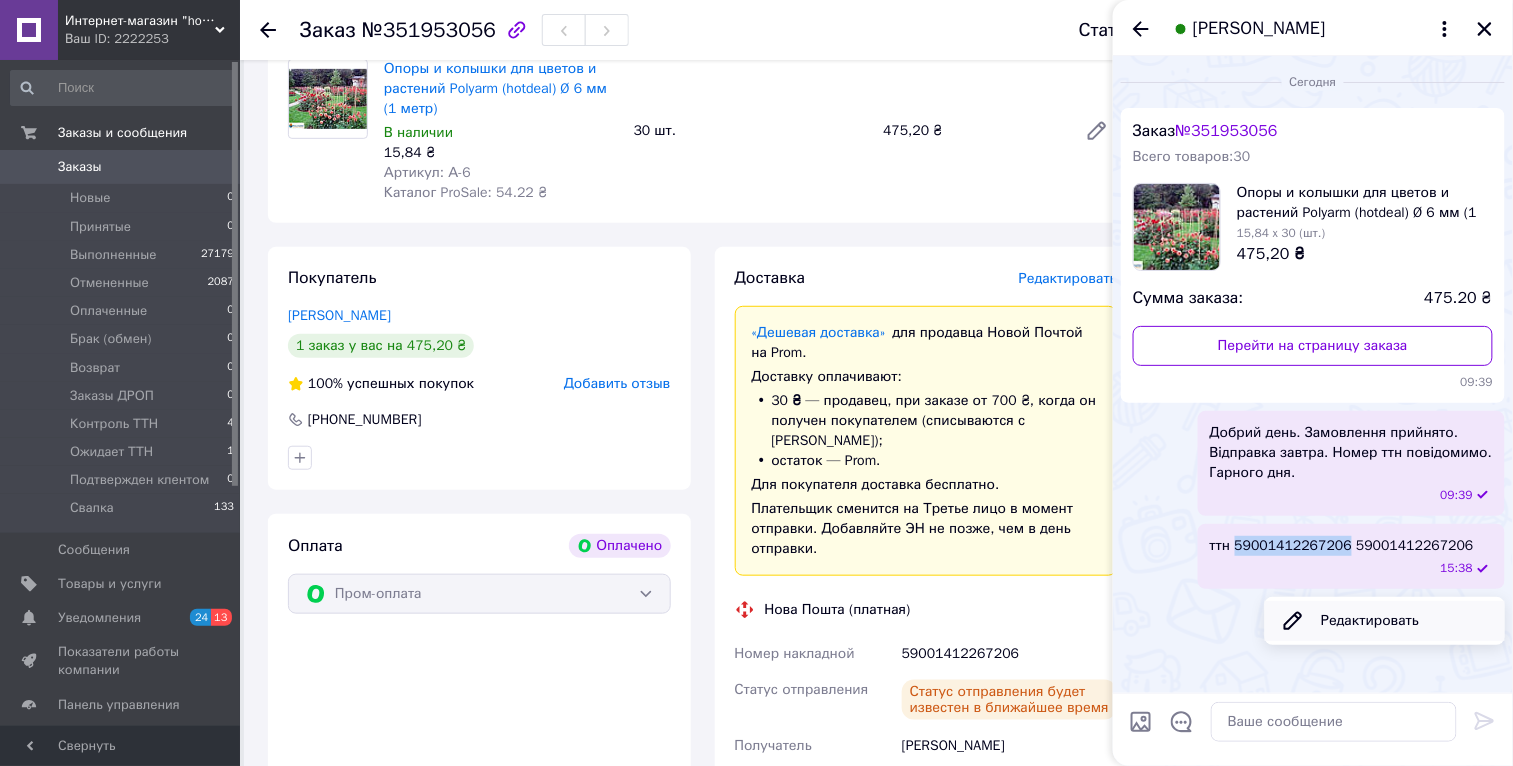 click on "Редактировать" at bounding box center (1385, 621) 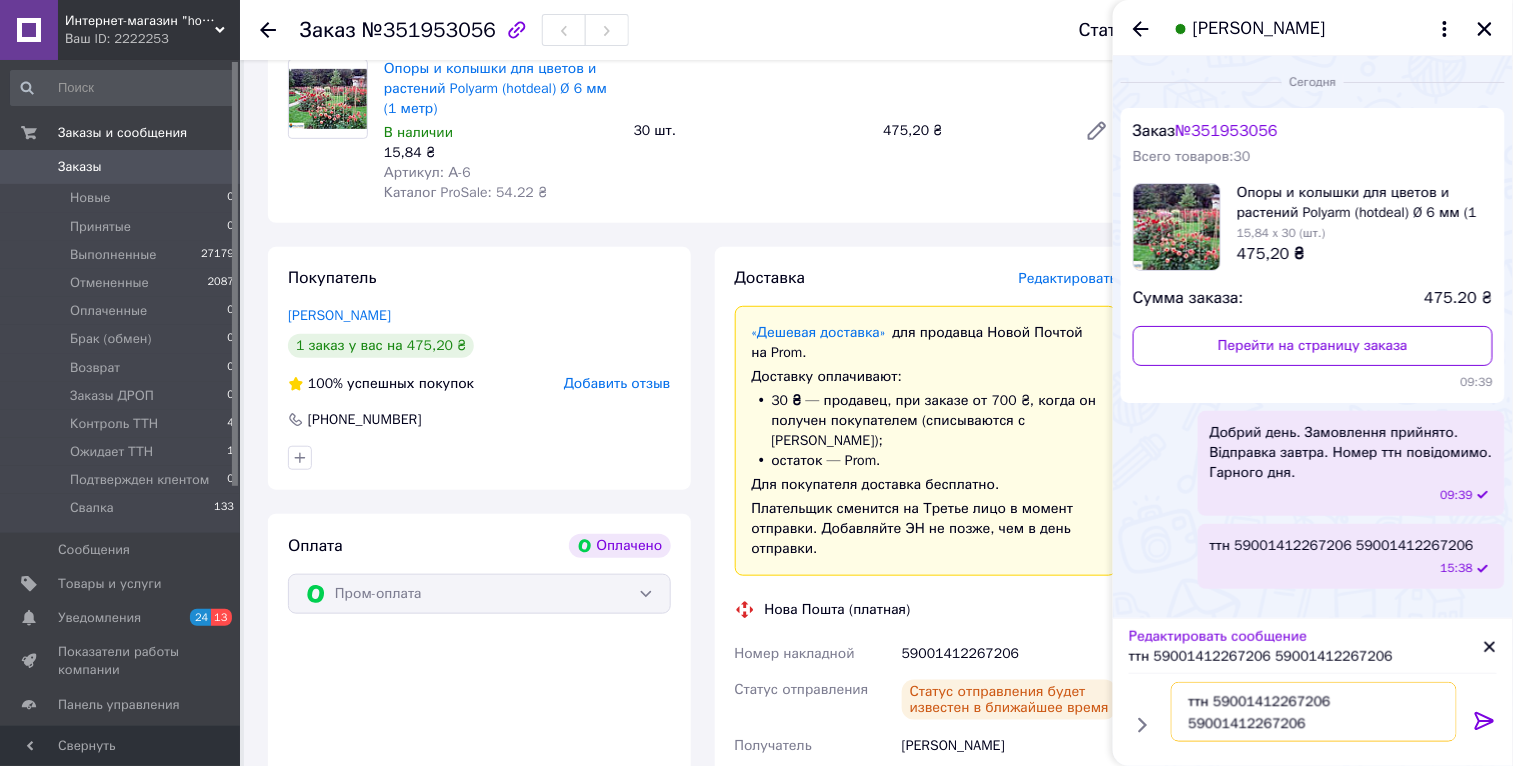 click on "ттн 59001412267206 59001412267206" at bounding box center [1314, 712] 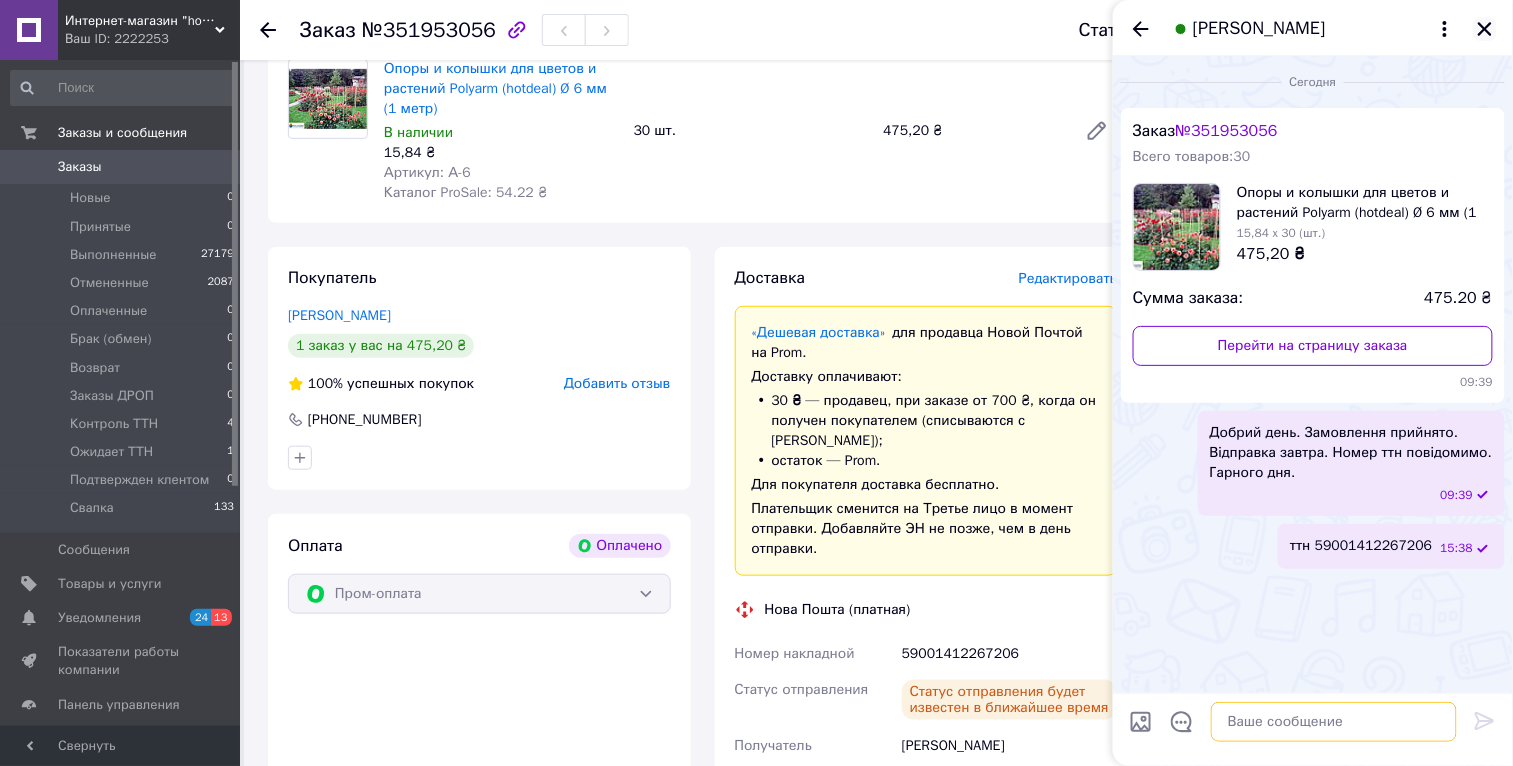 type 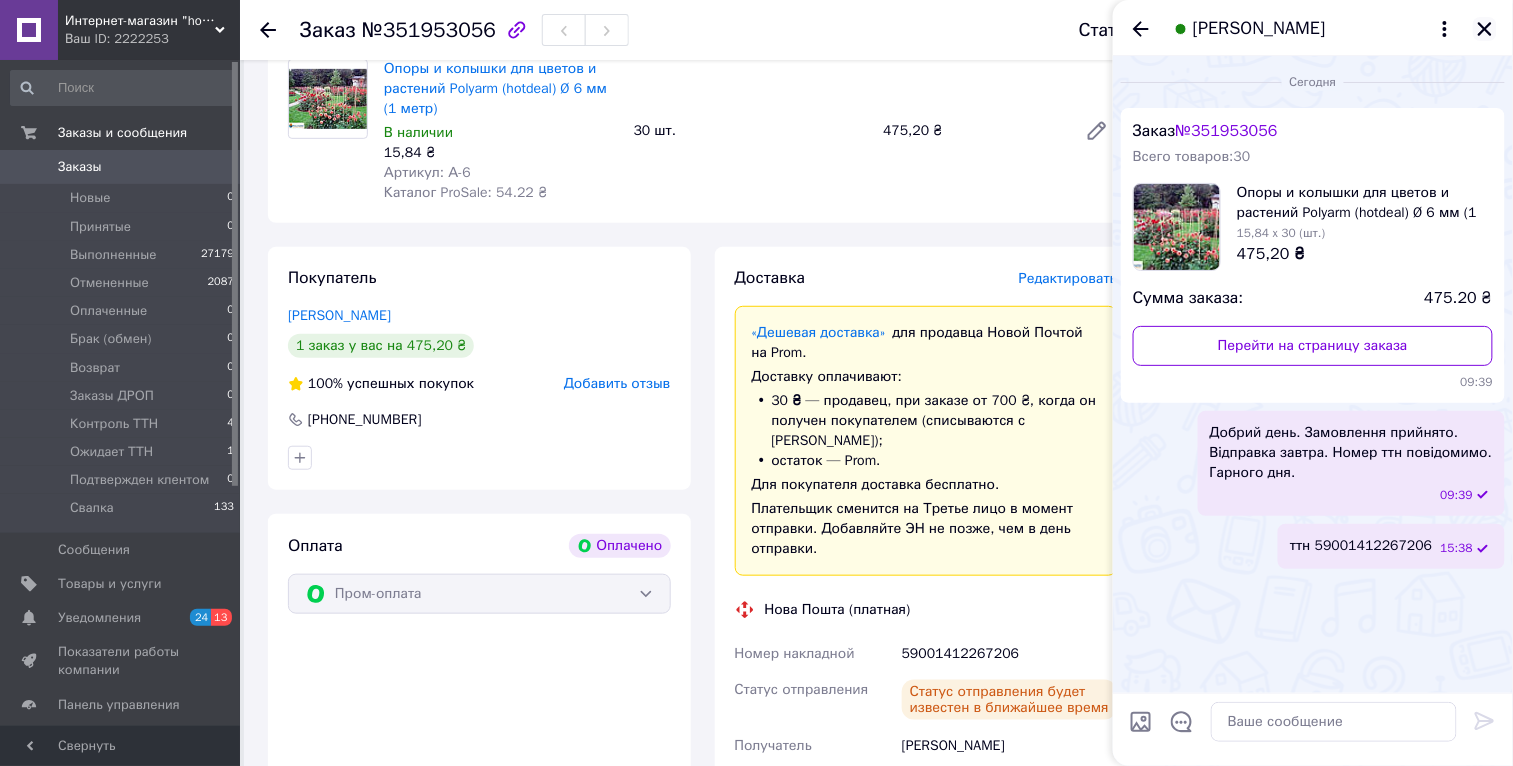 click at bounding box center (1485, 29) 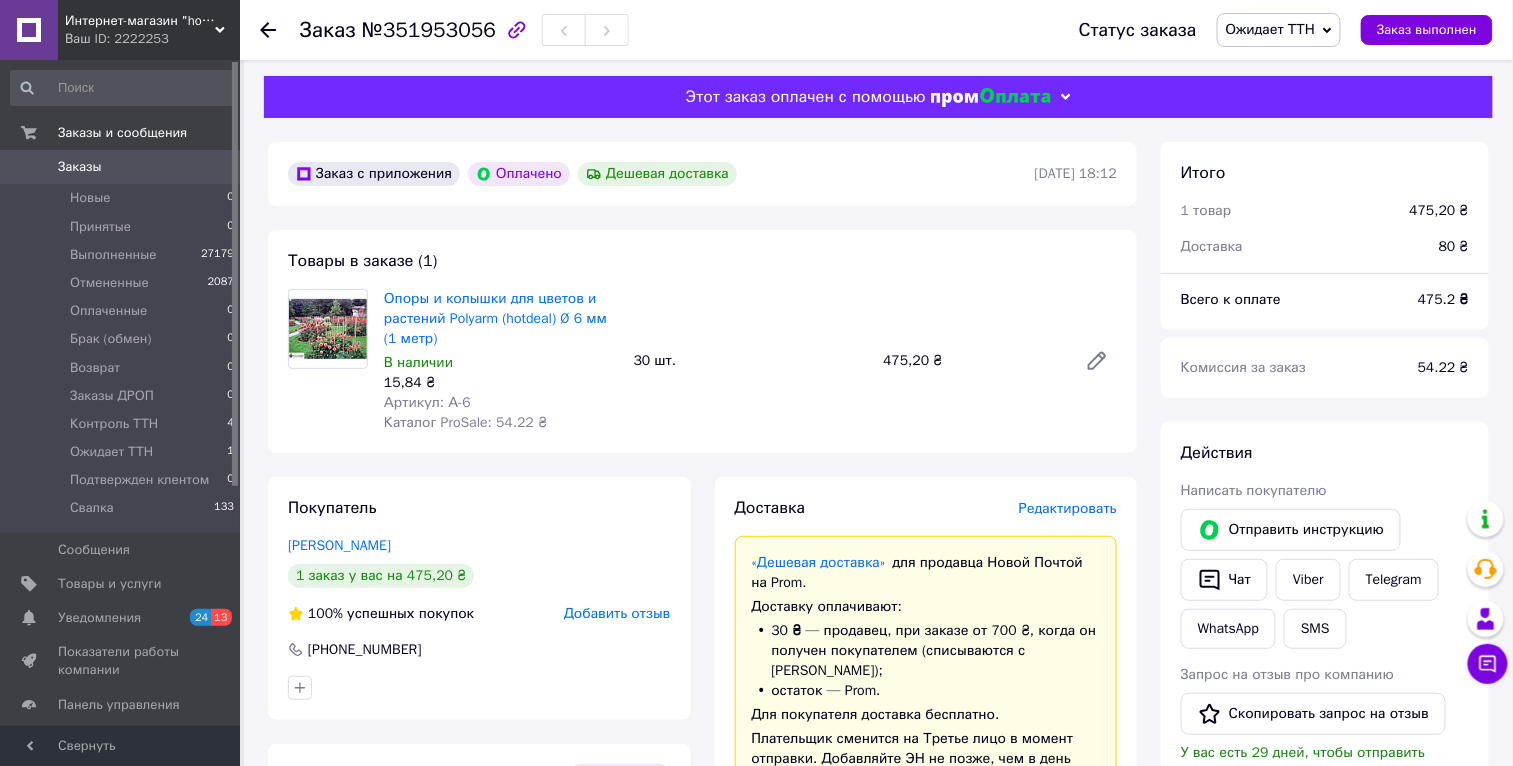scroll, scrollTop: 0, scrollLeft: 0, axis: both 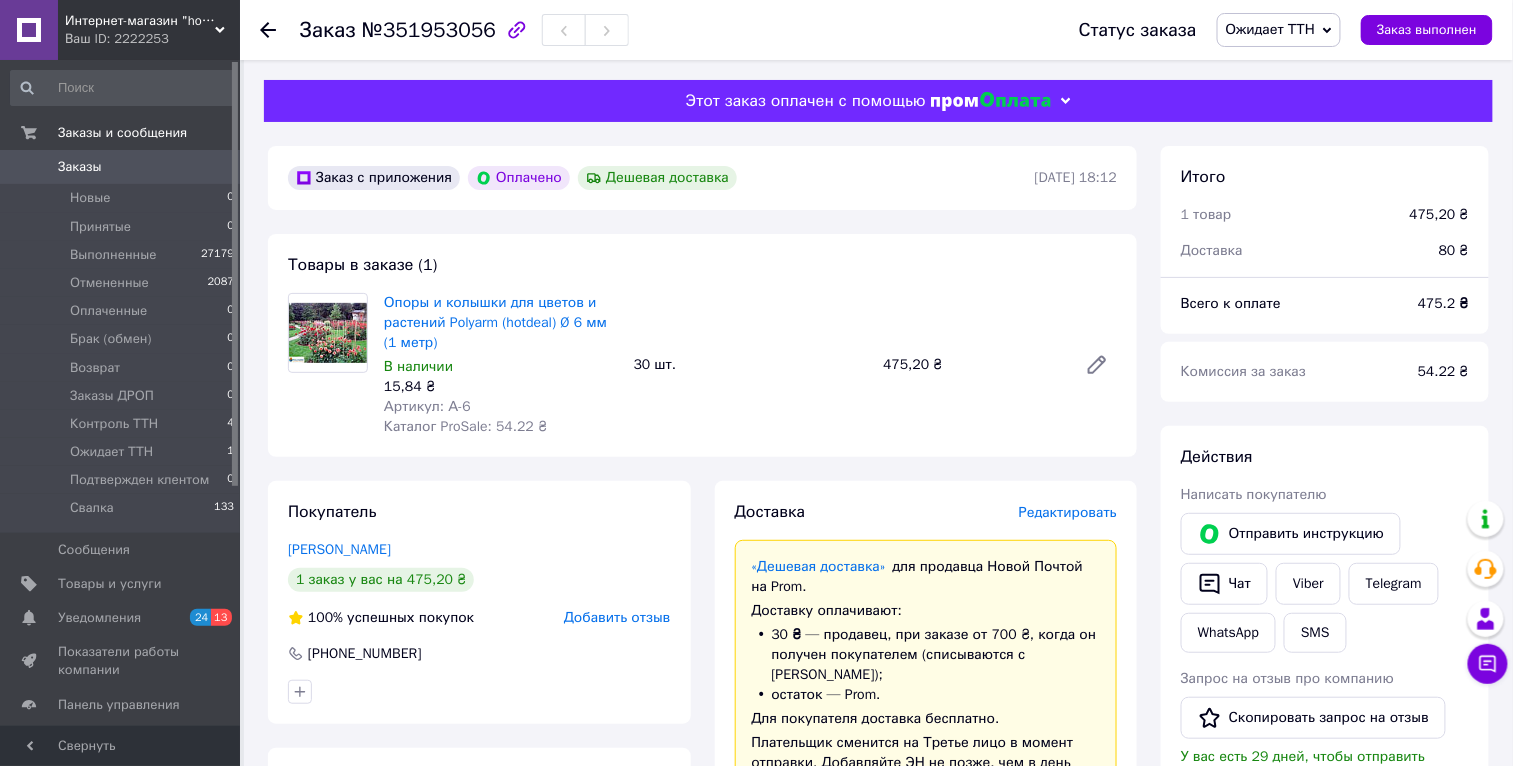 click on "Ожидает ТТН" at bounding box center (1270, 29) 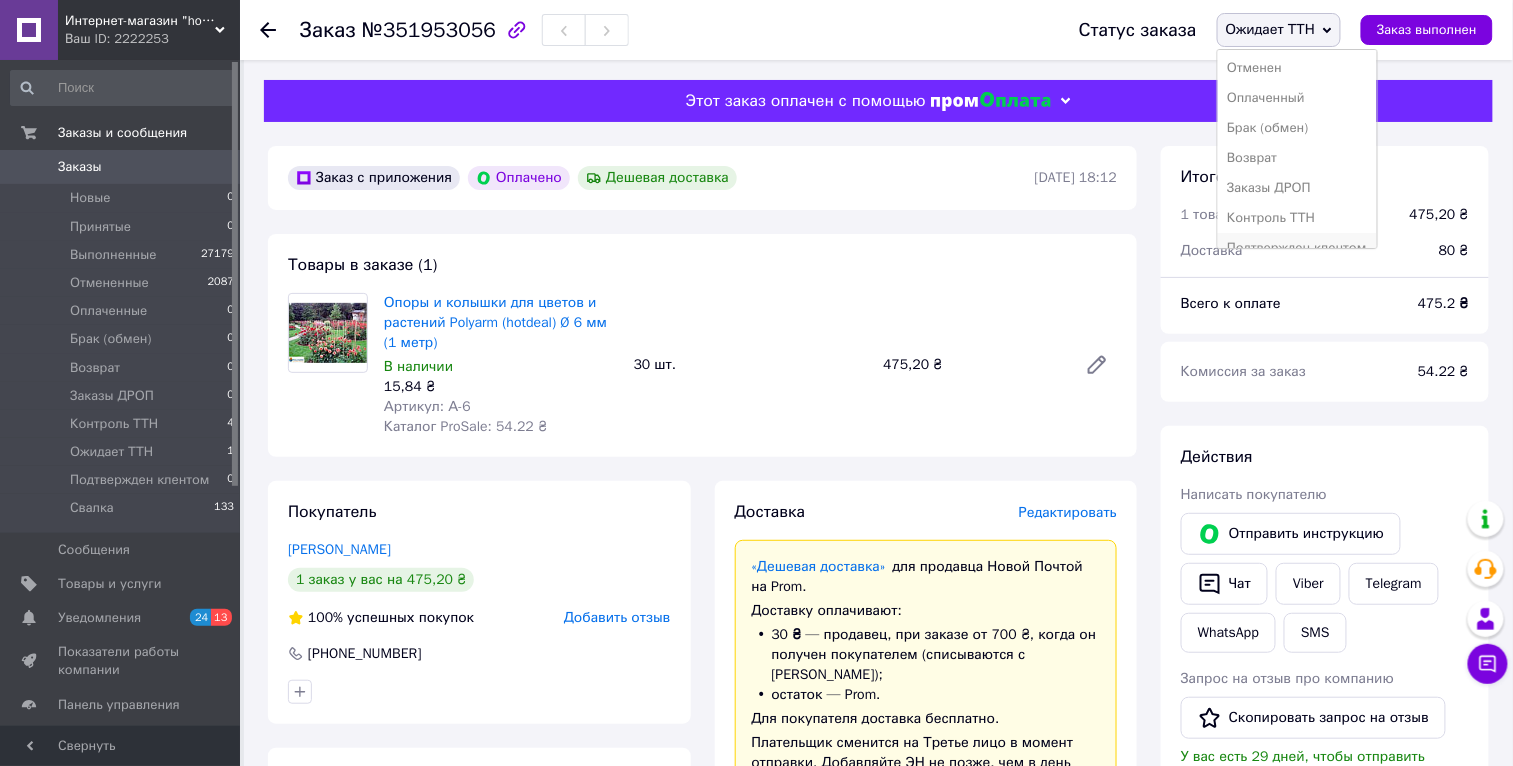 scroll, scrollTop: 111, scrollLeft: 0, axis: vertical 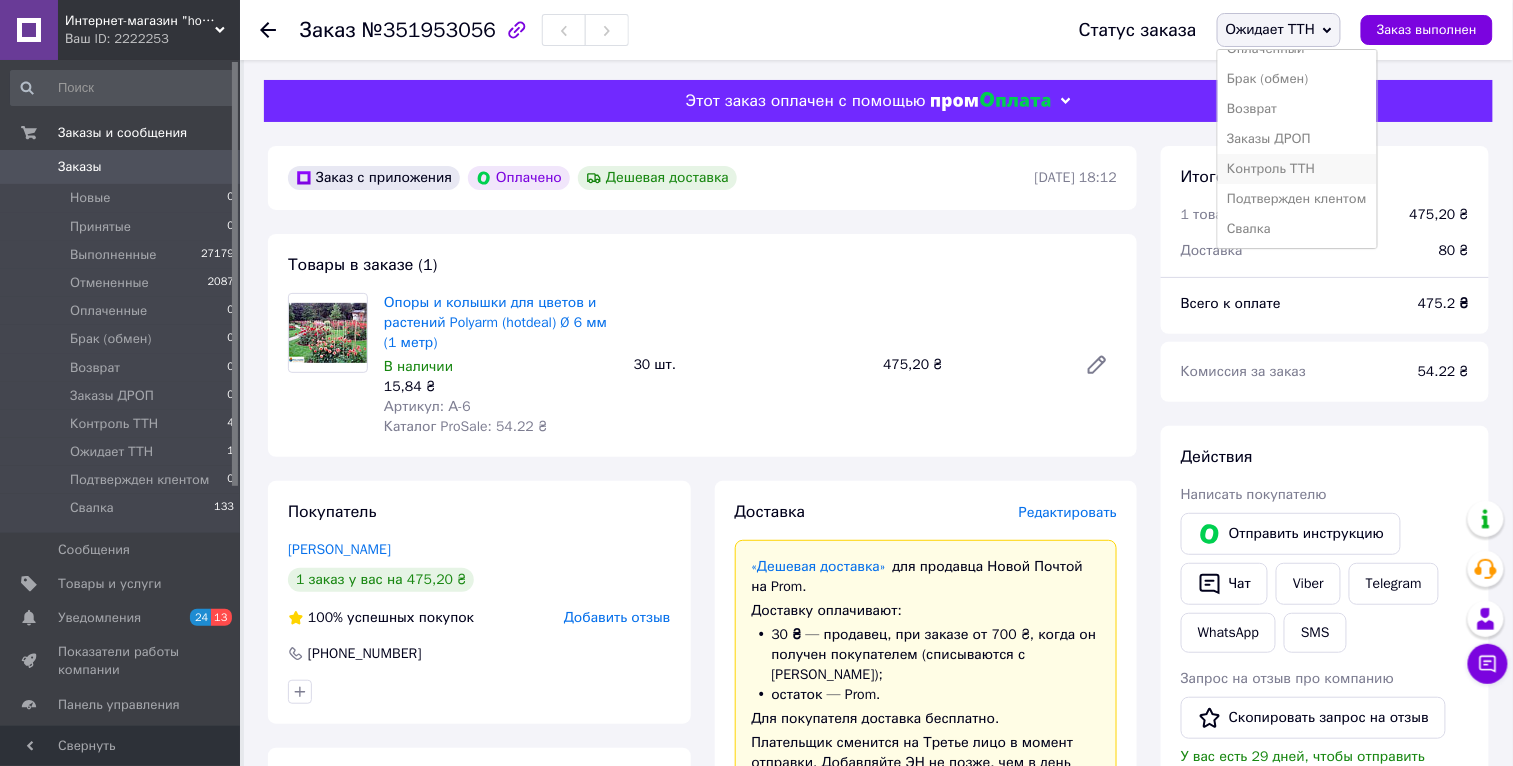 click on "Контроль ТТН" at bounding box center (1298, 169) 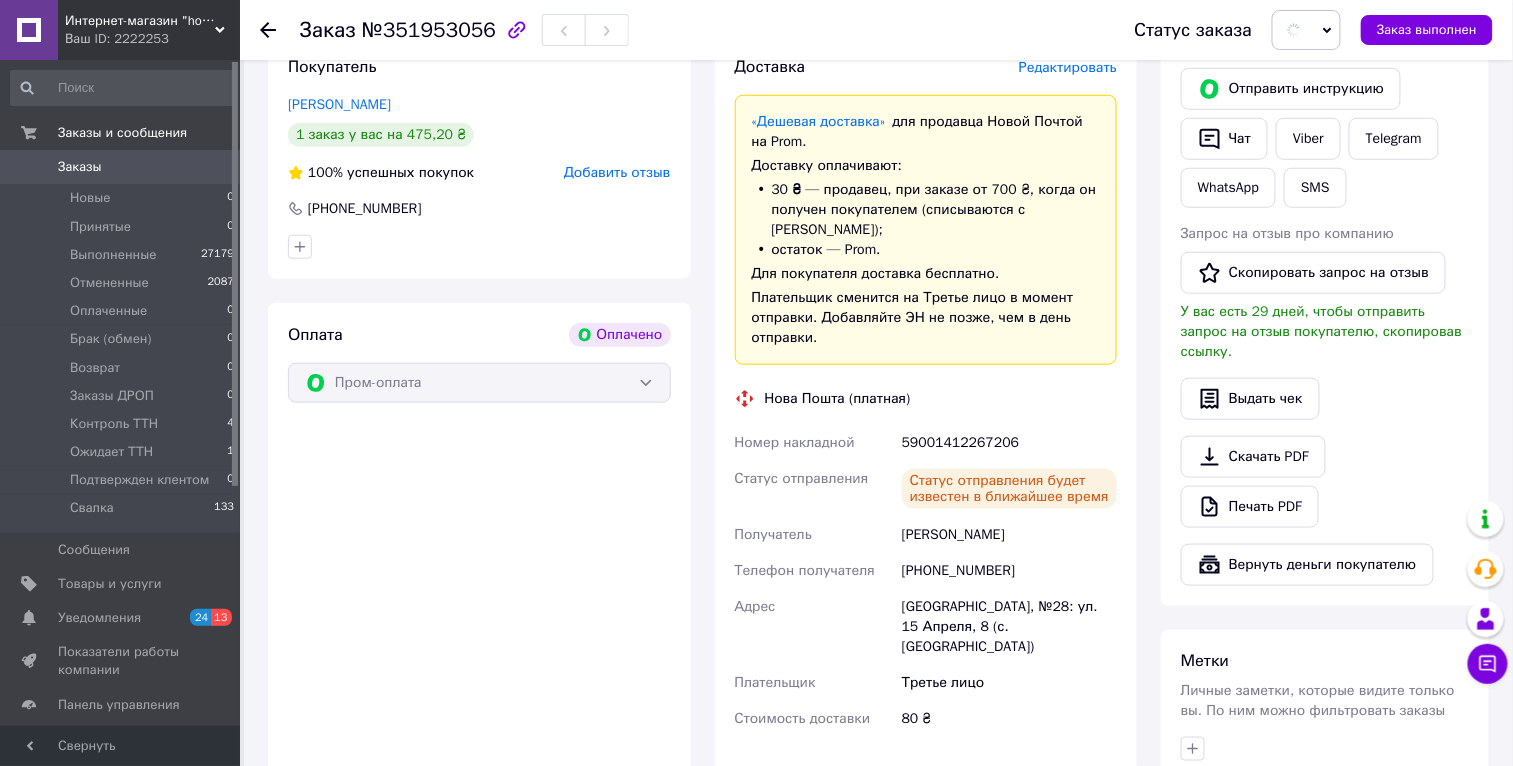 scroll, scrollTop: 741, scrollLeft: 0, axis: vertical 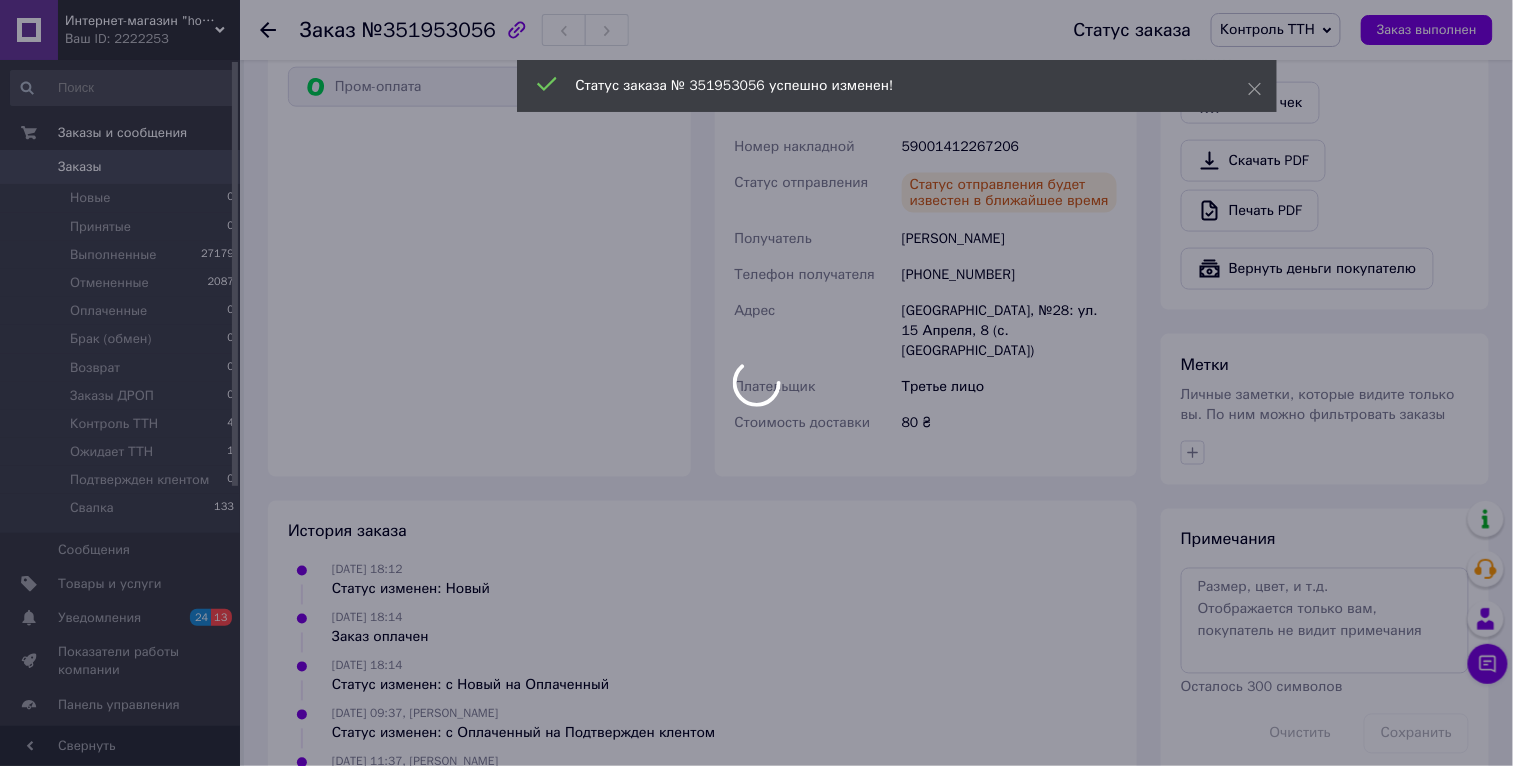 click at bounding box center (756, 383) 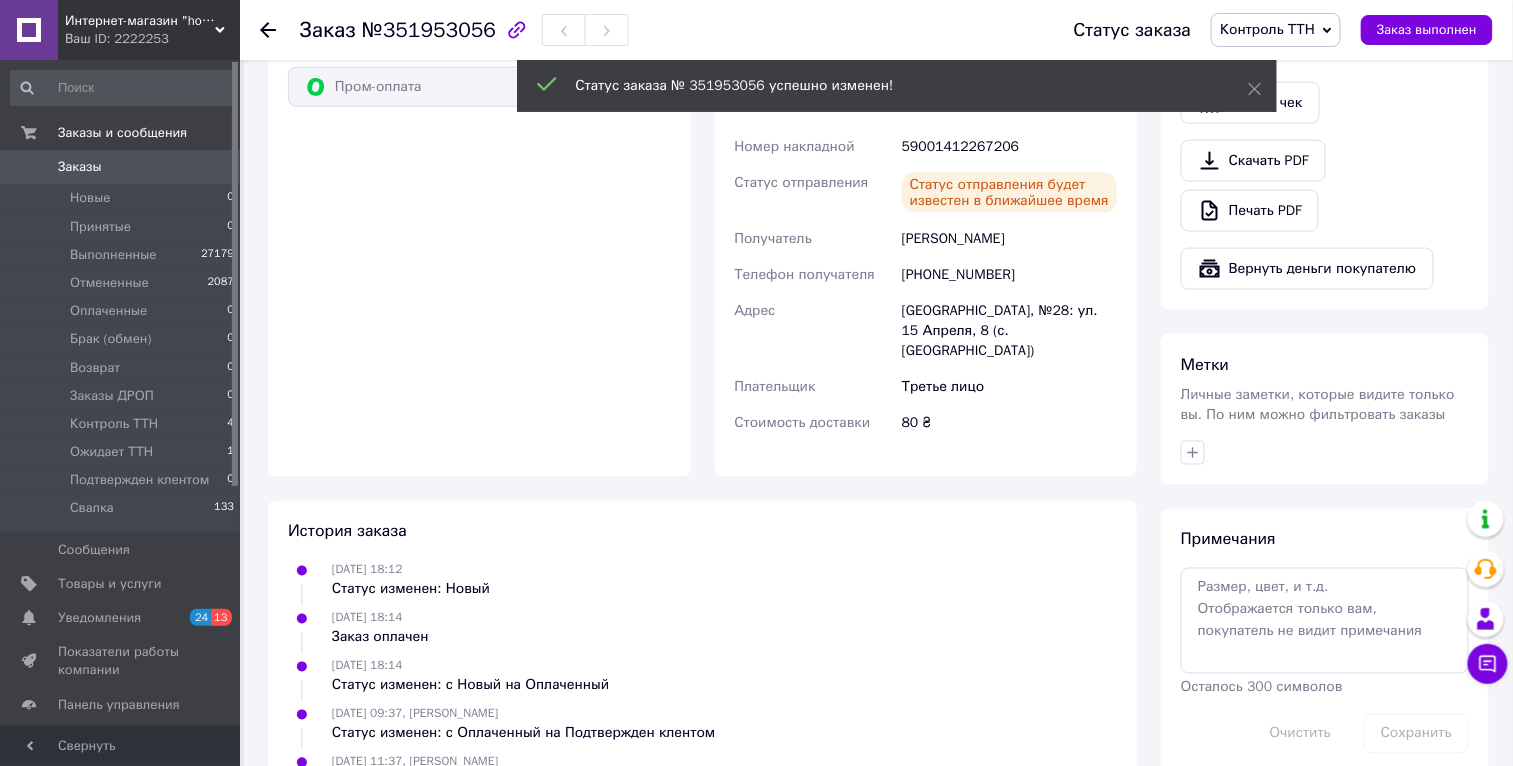 click on "59001412267206" at bounding box center (1009, 147) 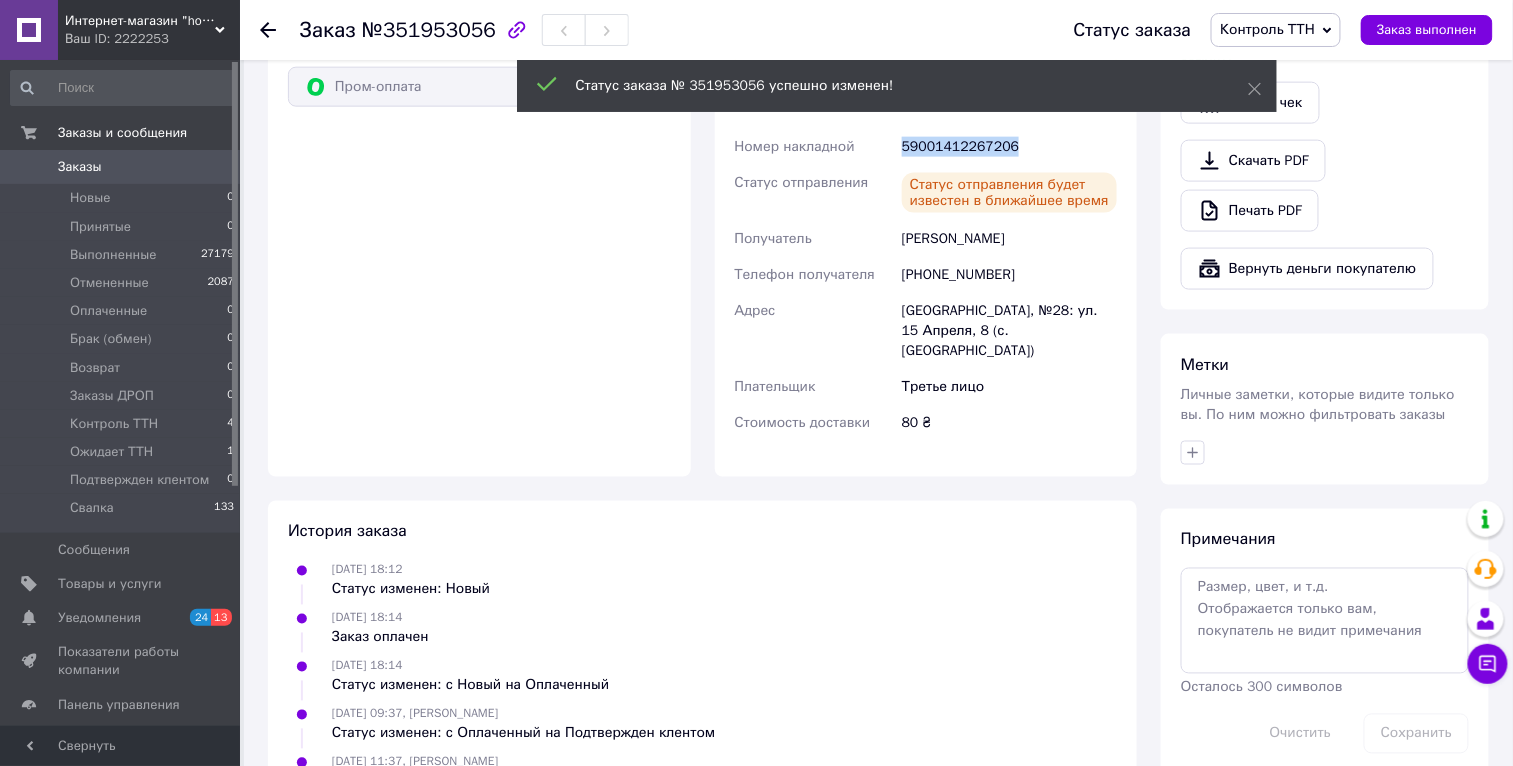 click on "59001412267206" at bounding box center (1009, 147) 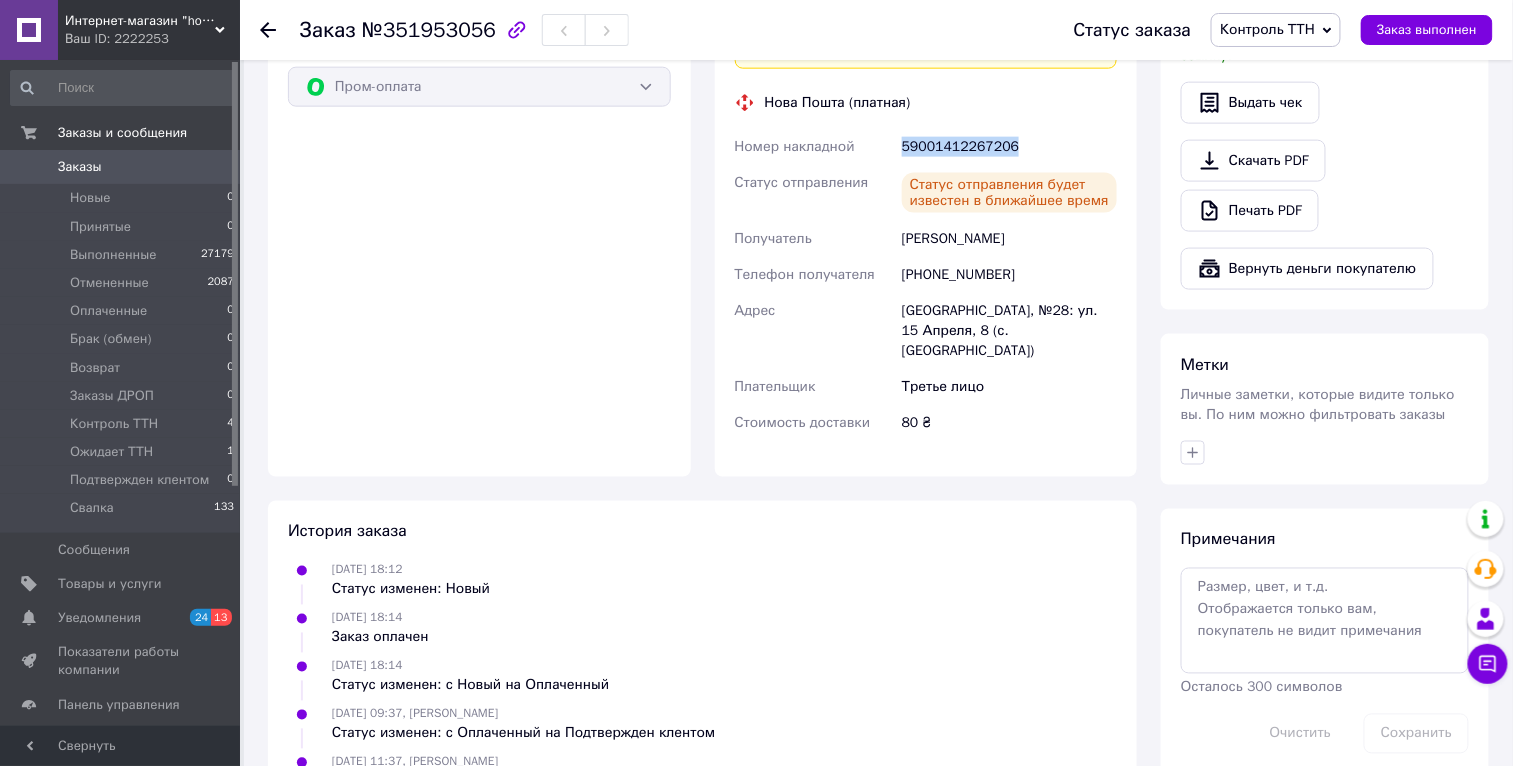 copy on "59001412267206" 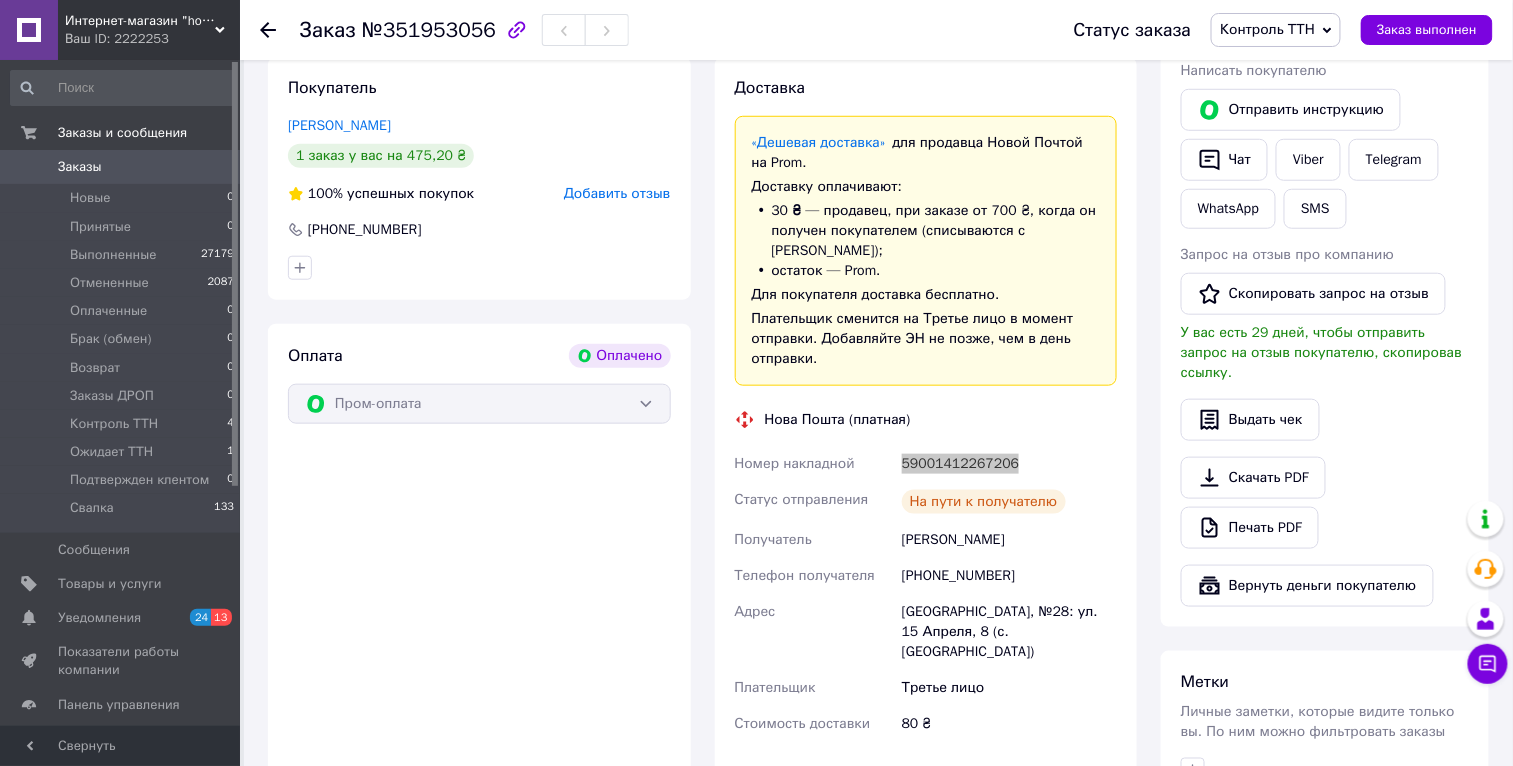 scroll, scrollTop: 0, scrollLeft: 0, axis: both 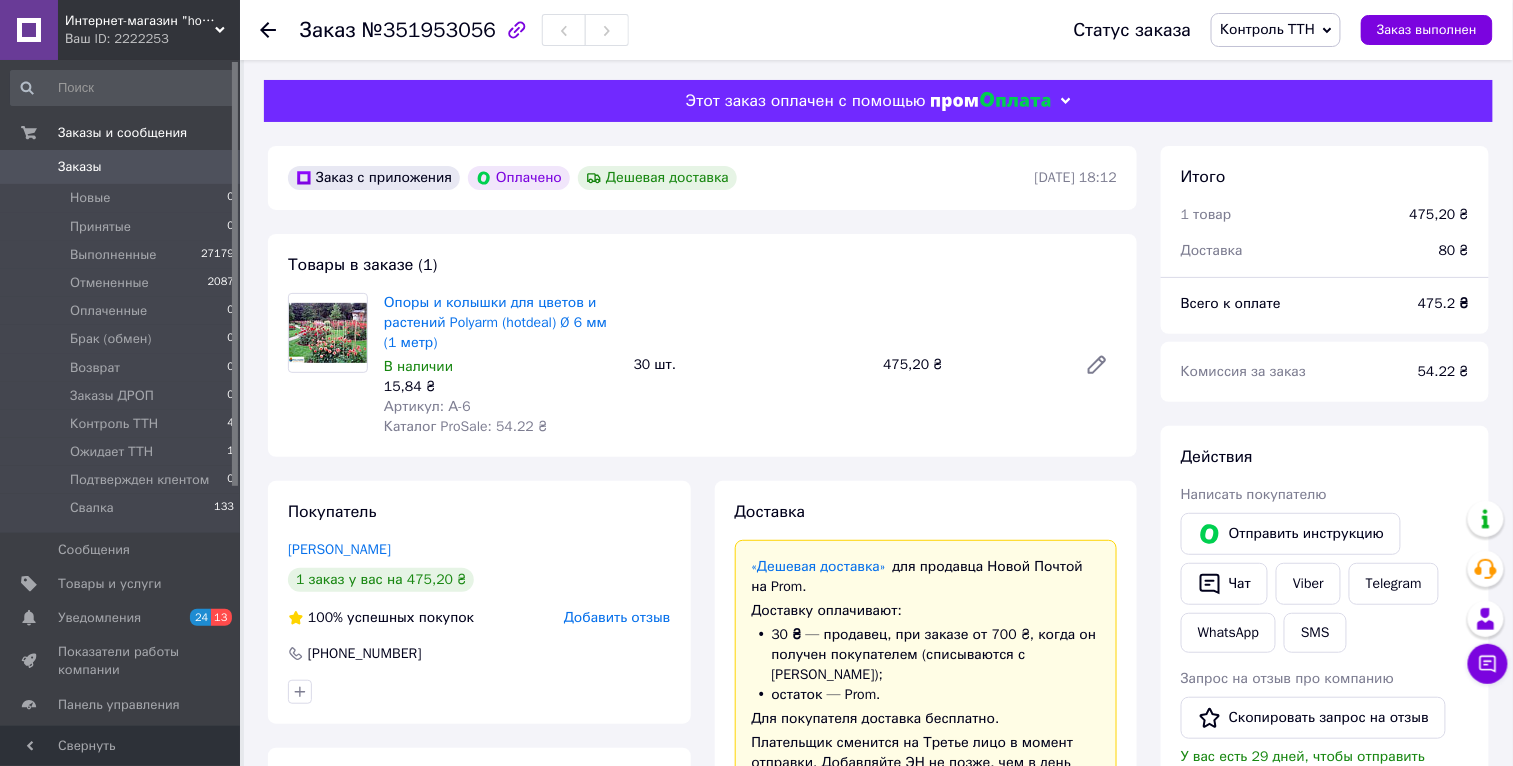 click on "Заказы" at bounding box center [121, 167] 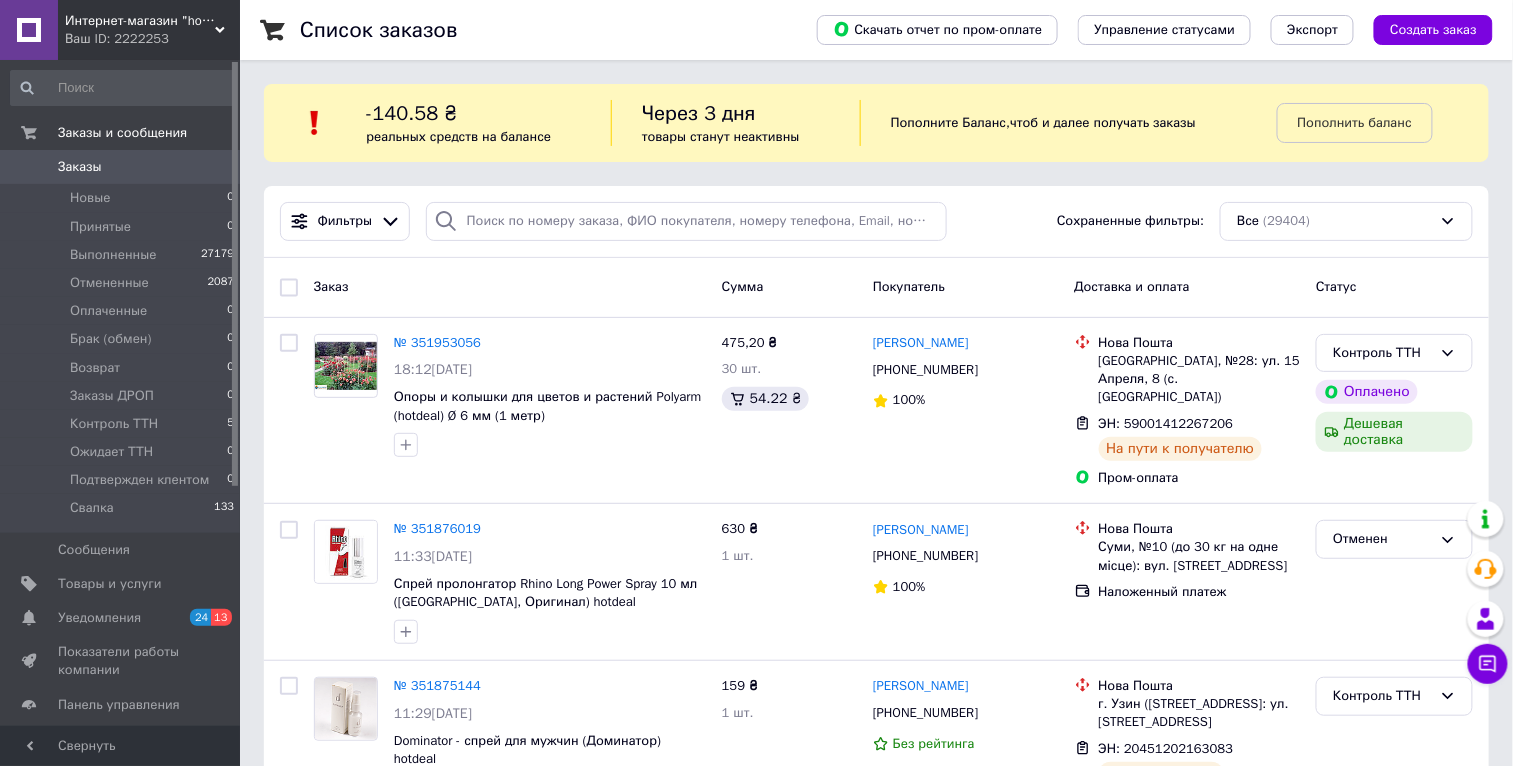 click on "Интернет-магазин "hotdeal"" at bounding box center (140, 21) 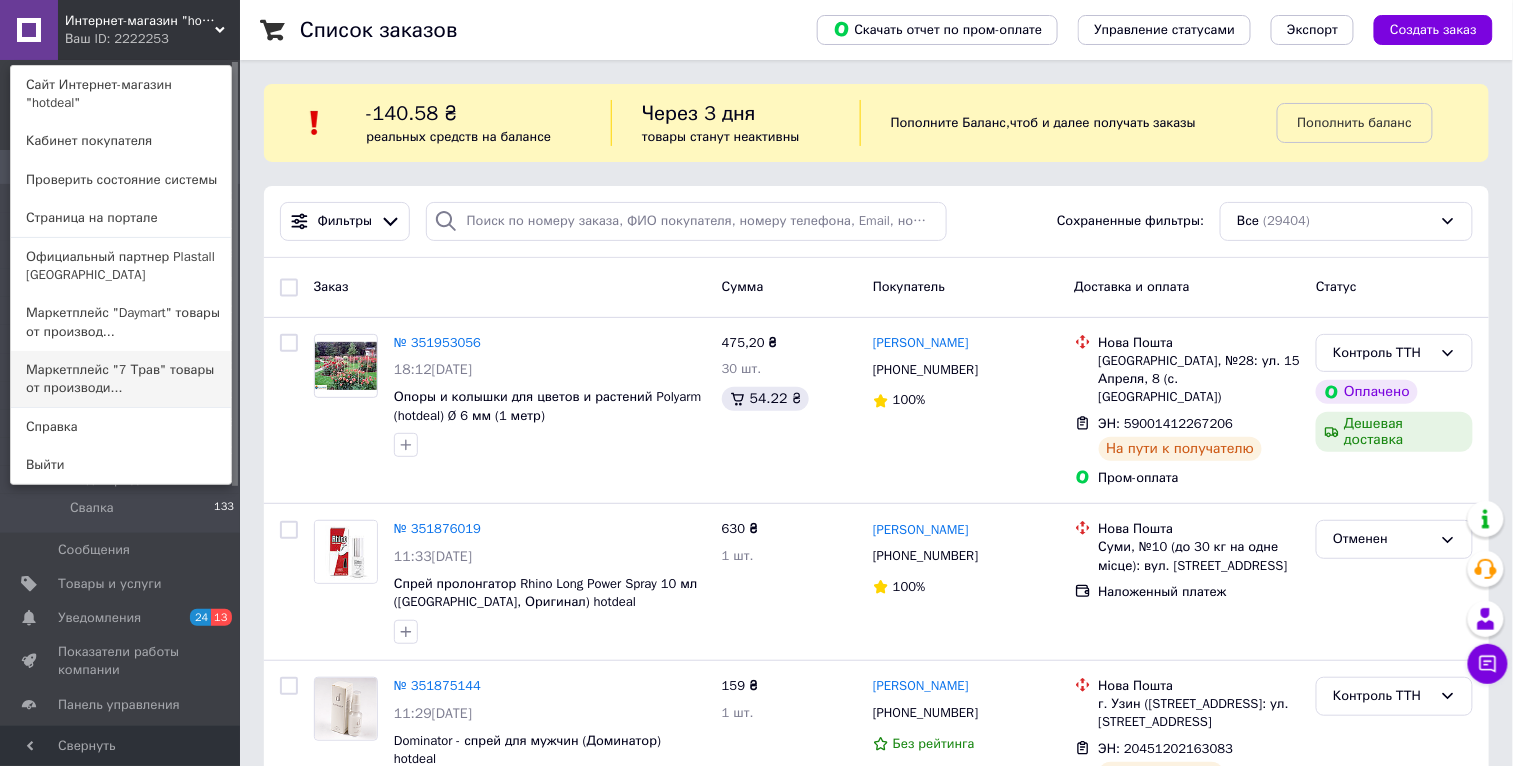 click on "Маркетплейс "7 Трав" товары от производи..." at bounding box center [121, 379] 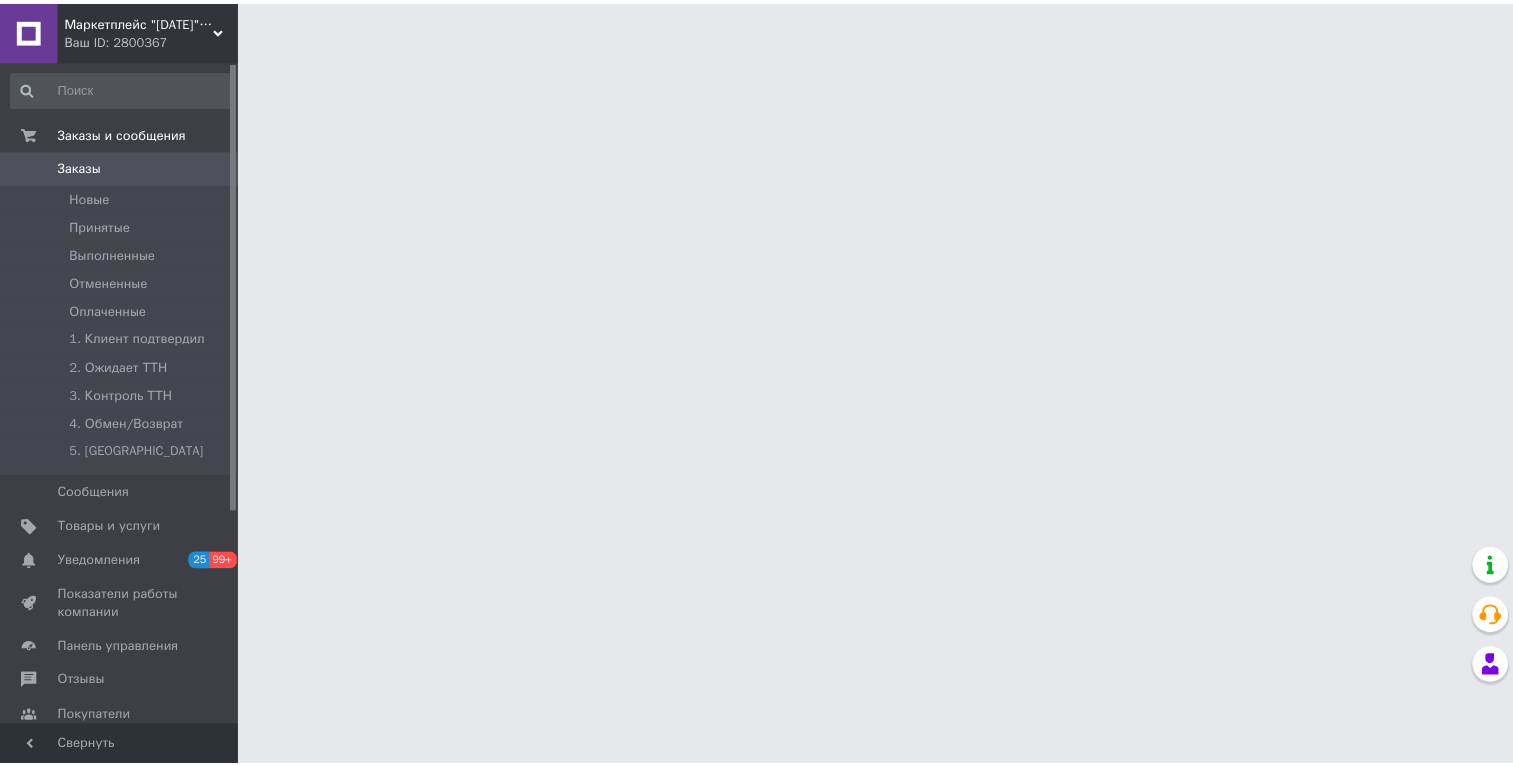 scroll, scrollTop: 0, scrollLeft: 0, axis: both 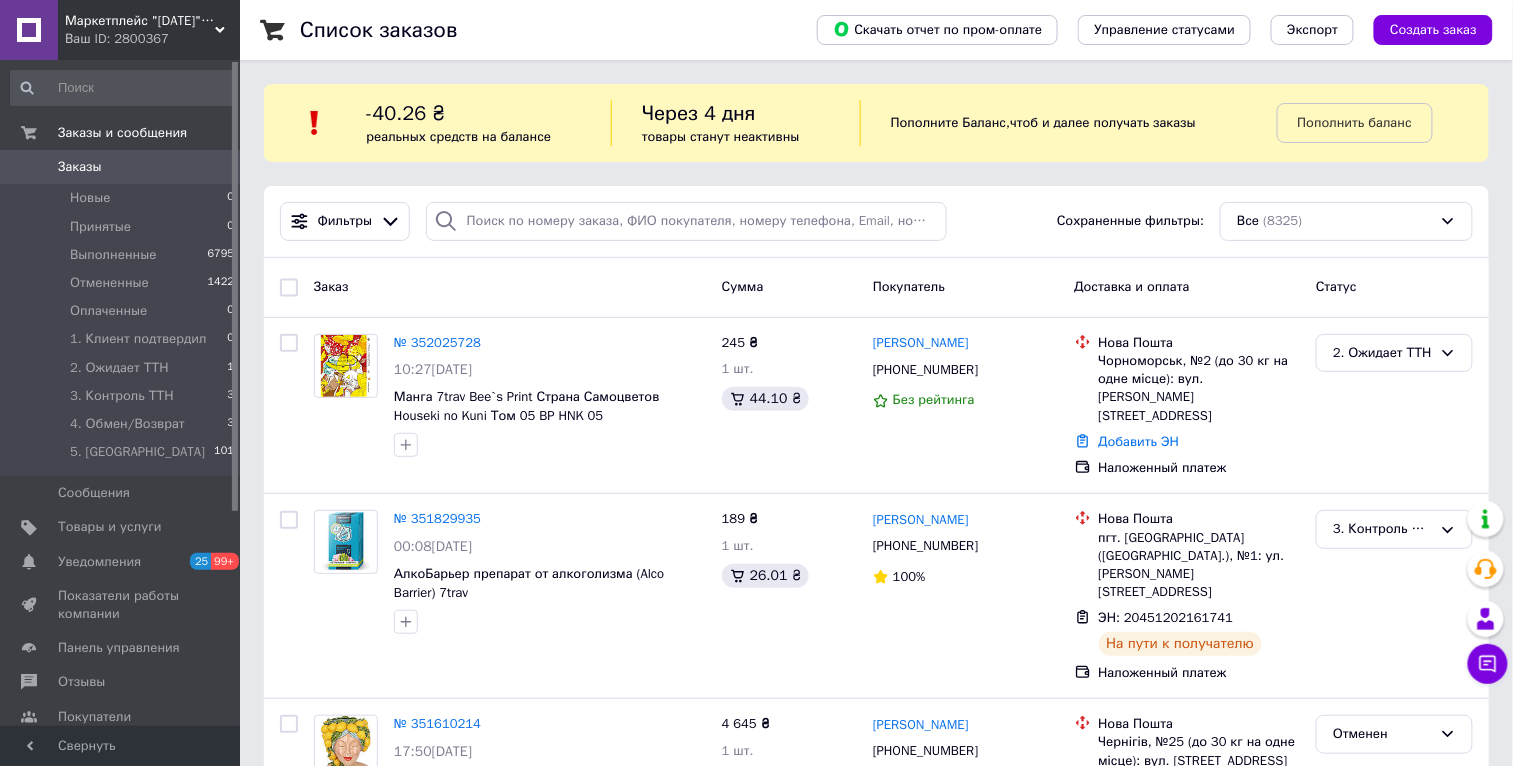click on "Ваш ID: 2800367" at bounding box center (152, 39) 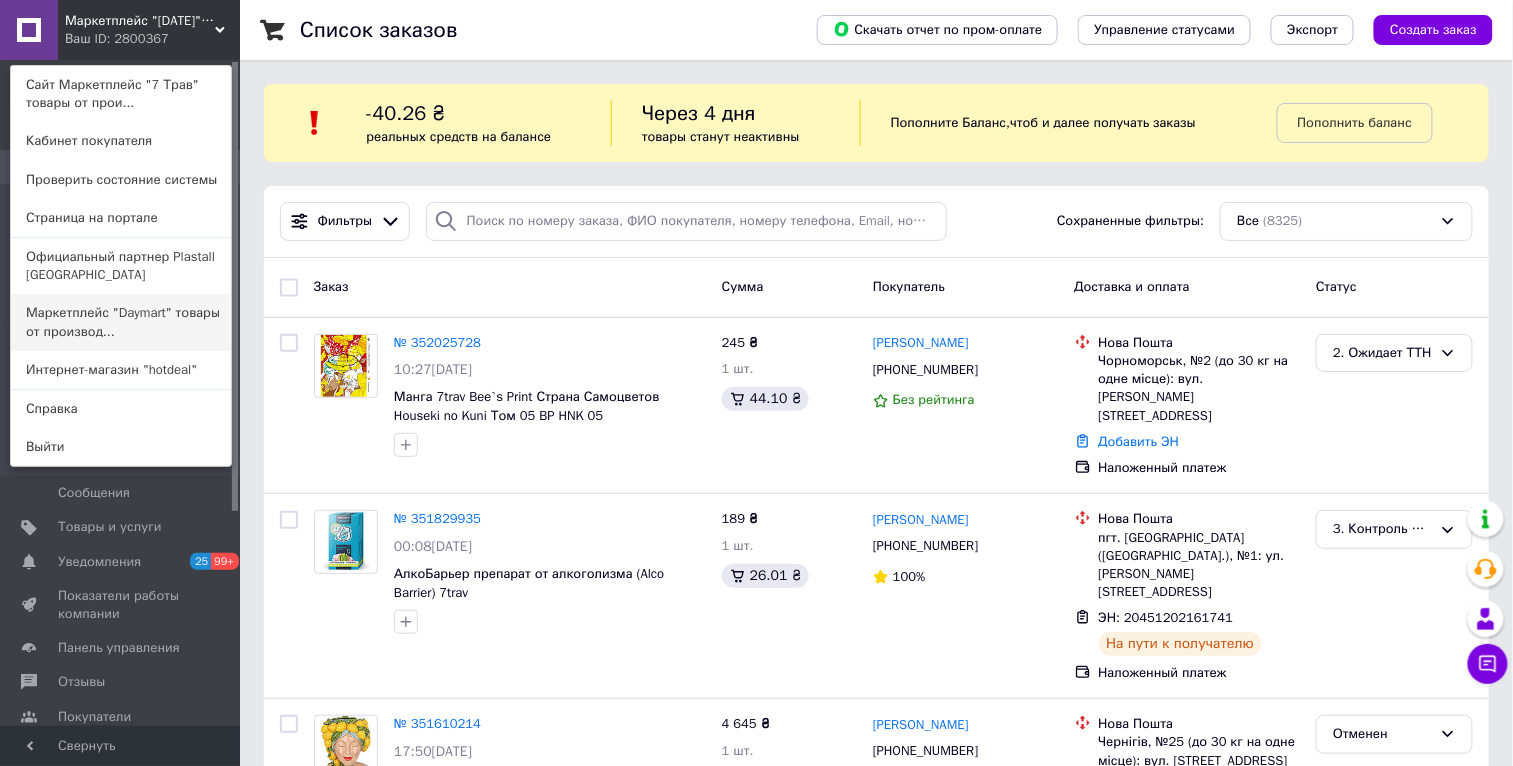 click on "Маркетплейс "Daymart" товары от производ..." at bounding box center [121, 322] 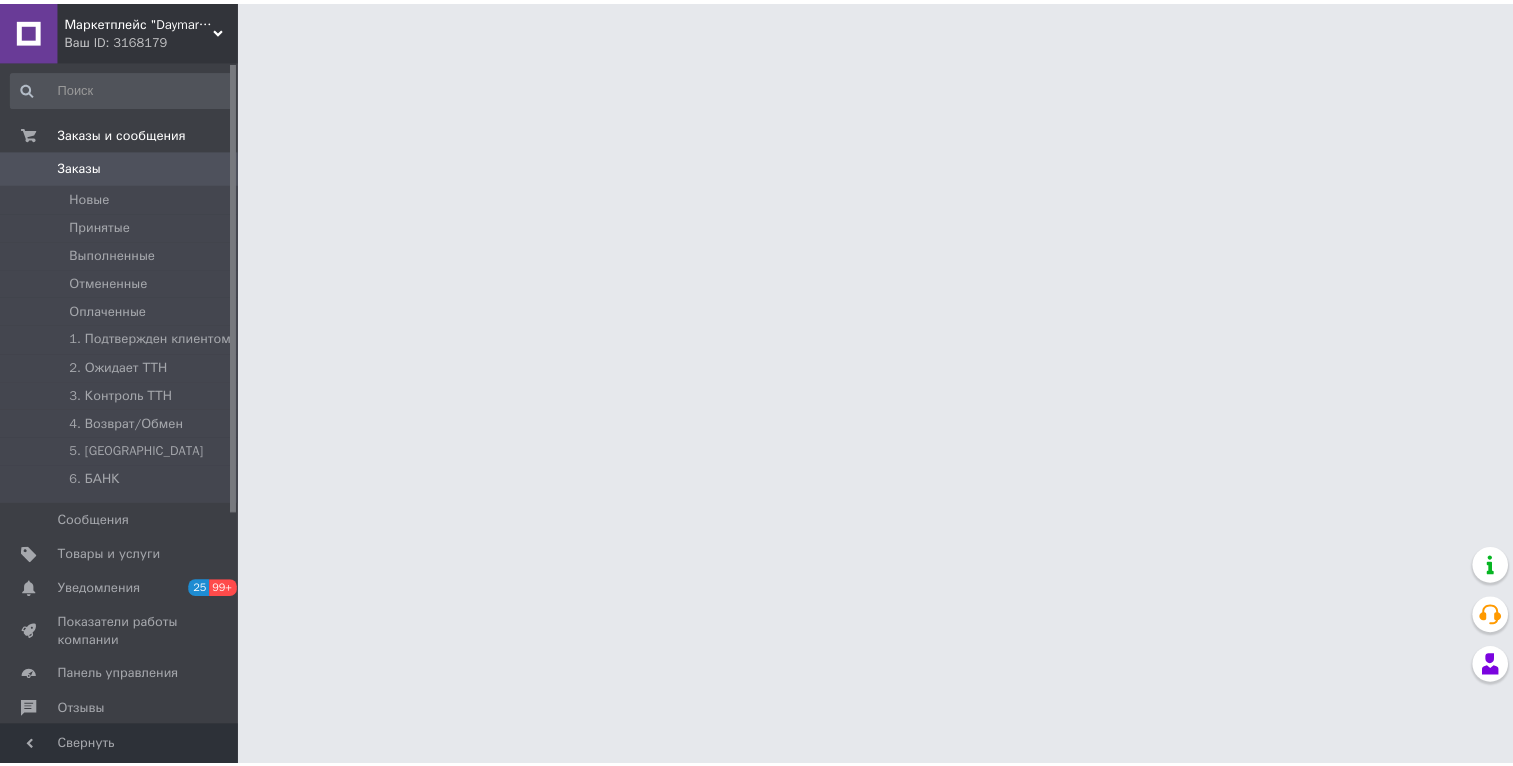 scroll, scrollTop: 0, scrollLeft: 0, axis: both 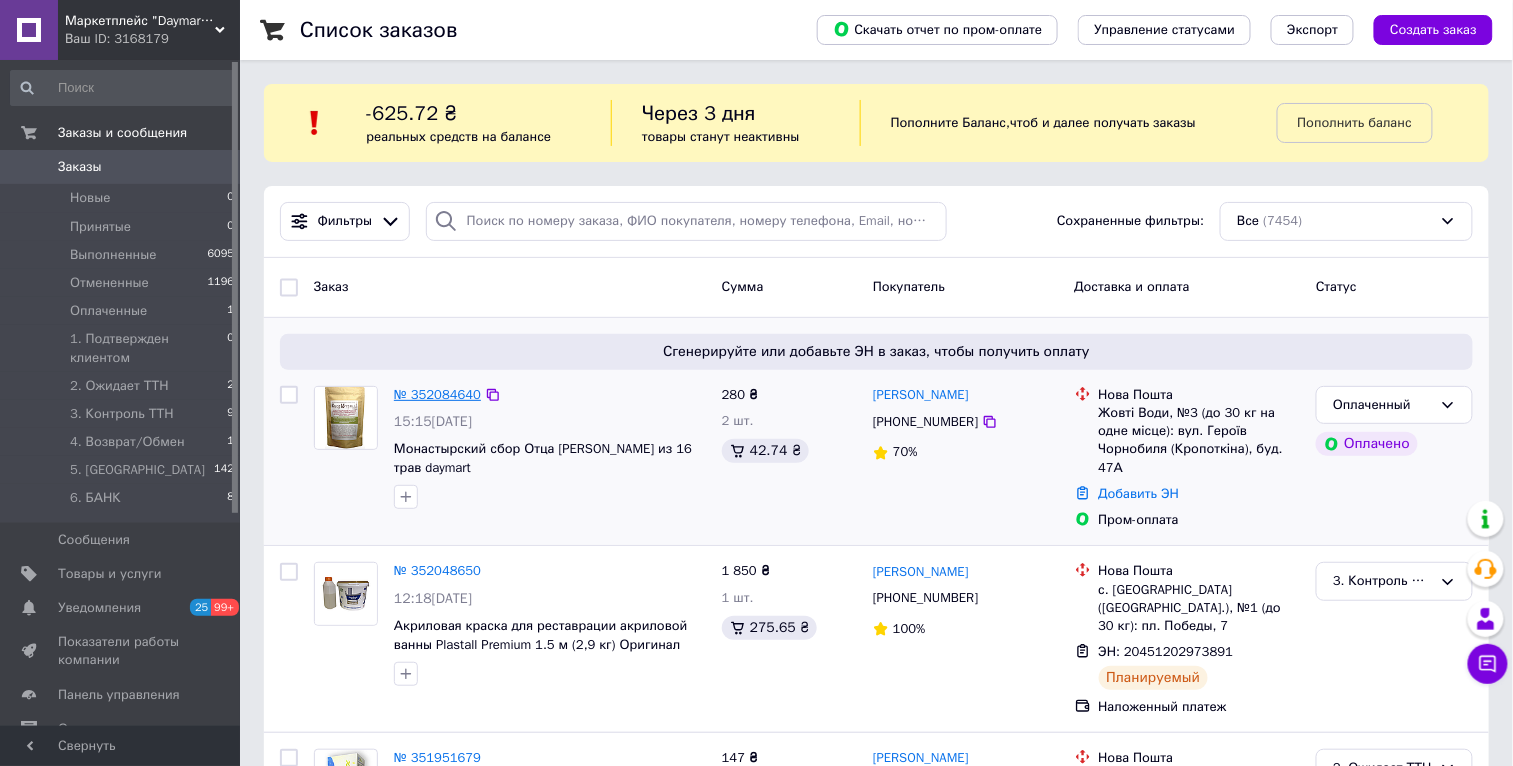 click on "№ 352084640" at bounding box center (437, 394) 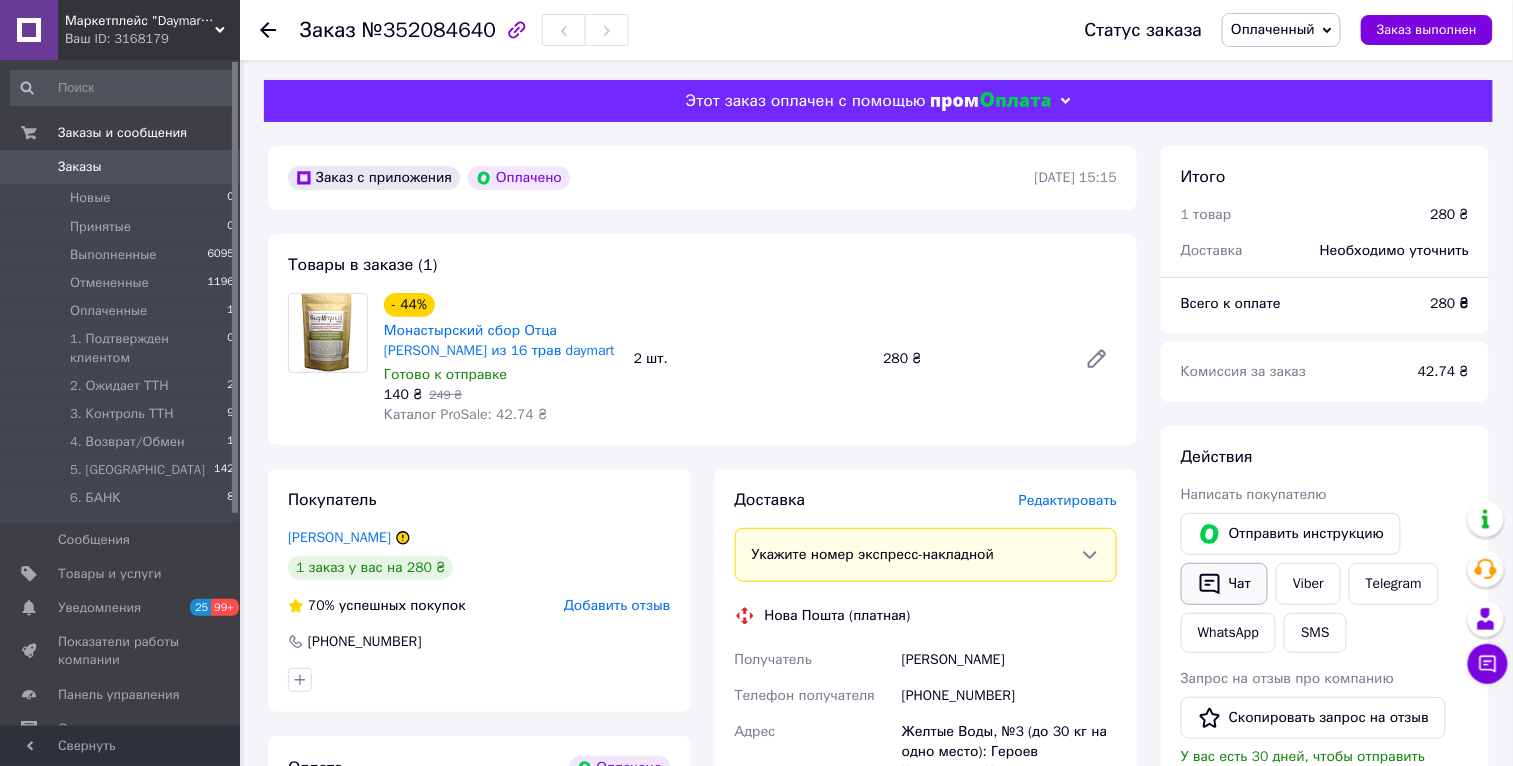 click on "Чат" at bounding box center [1224, 584] 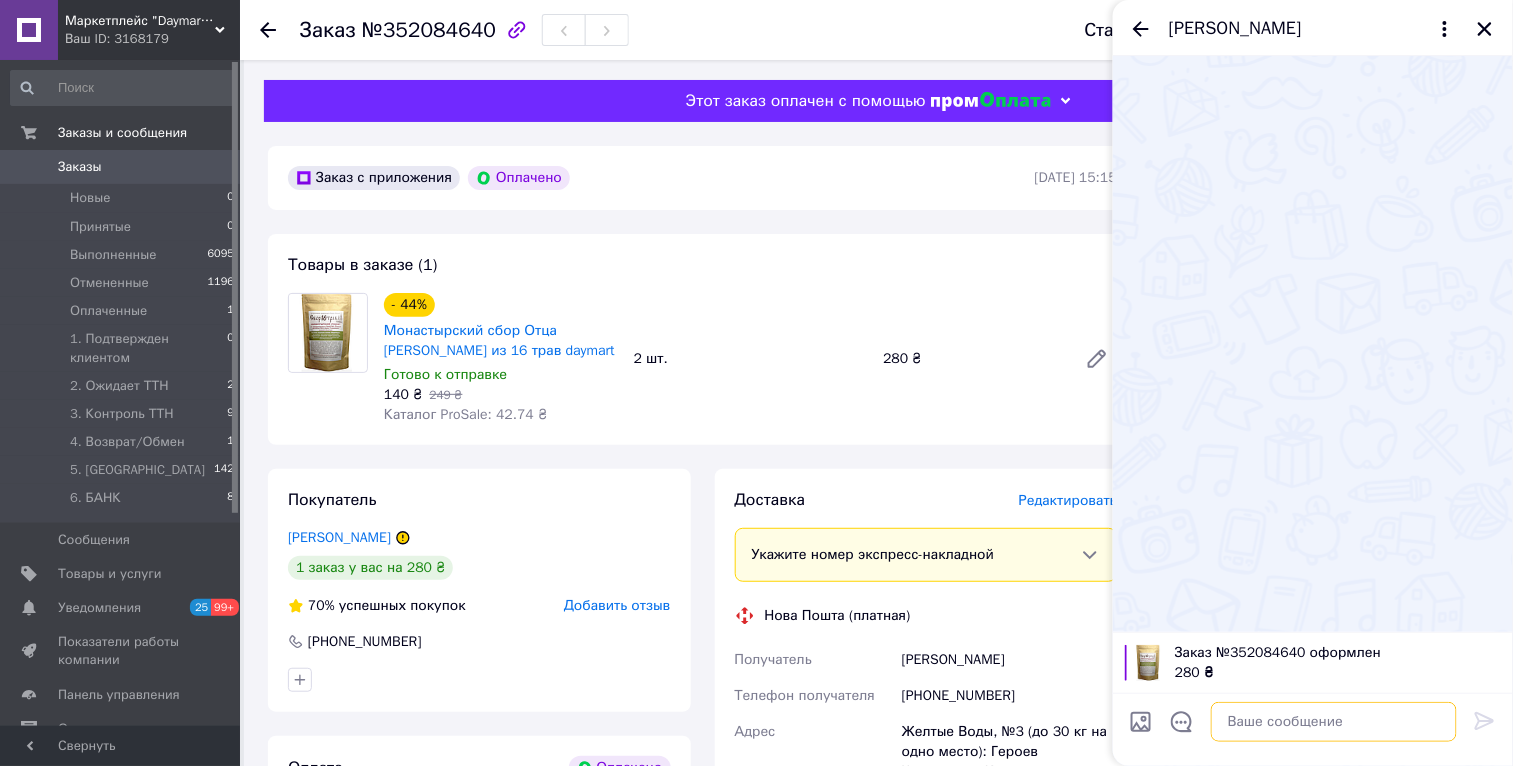 click at bounding box center [1334, 722] 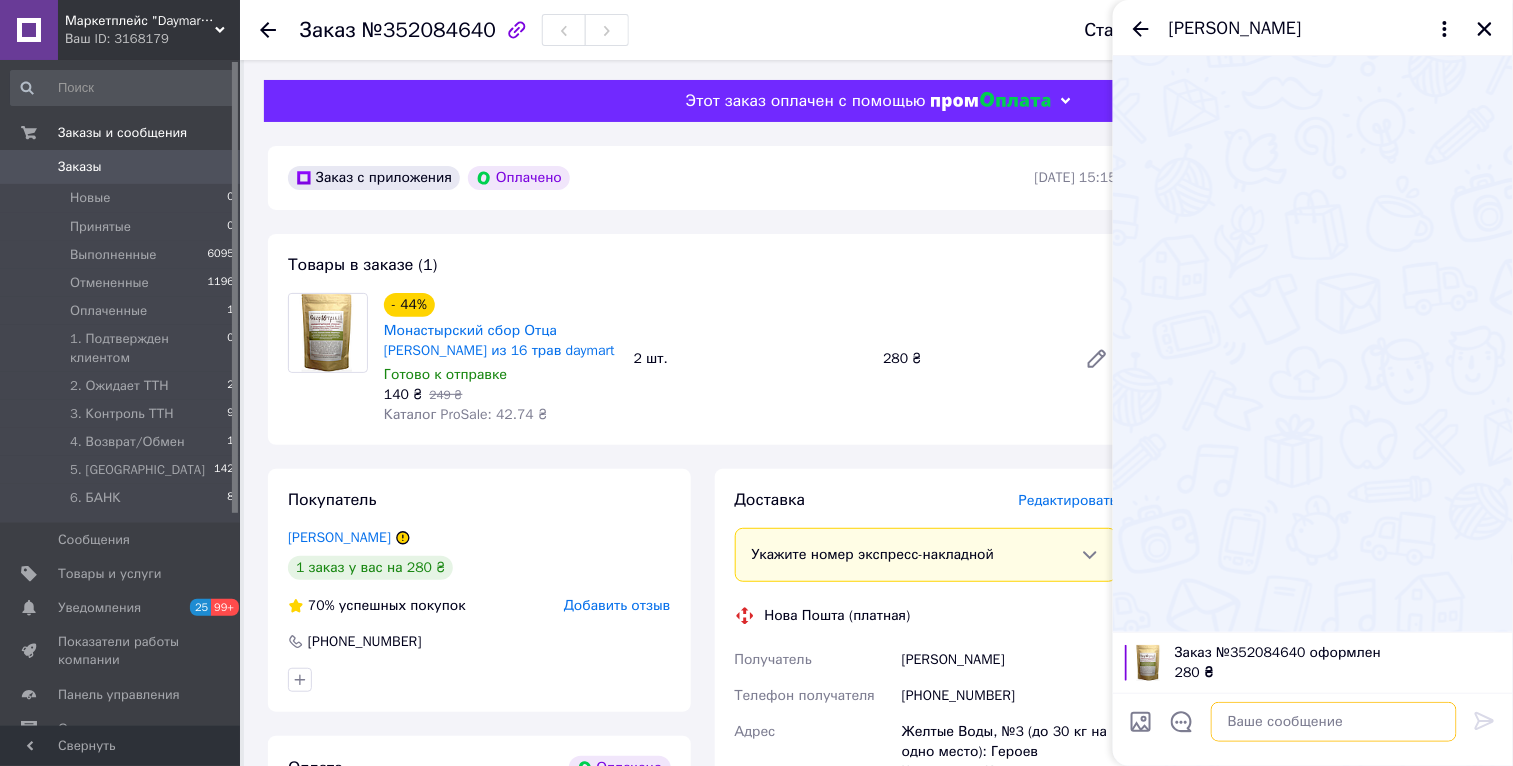 paste on "Добрий день. Замовлення прийнято. Відправка завтра. Номер ттн повідомимо. Гарного дня." 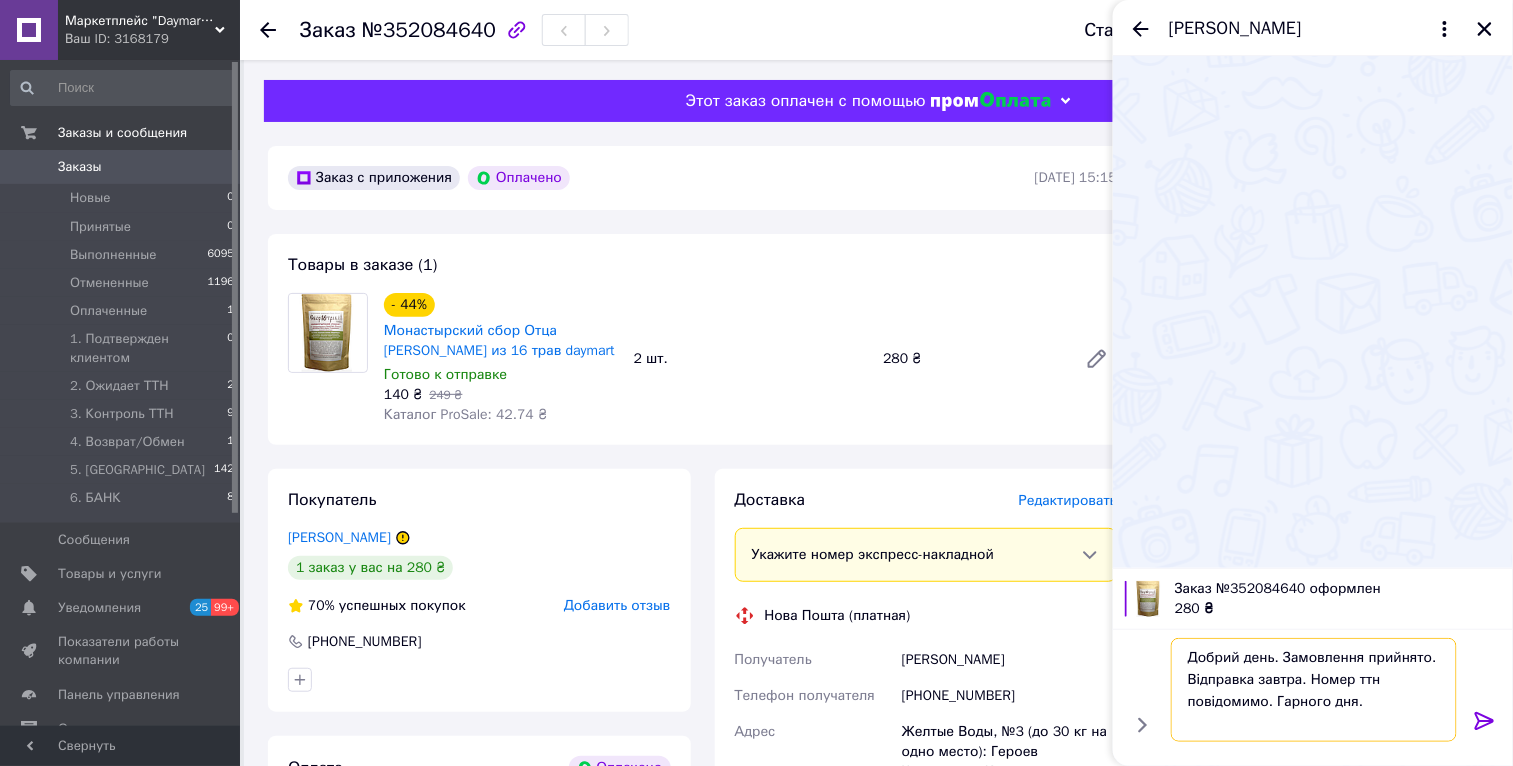 type 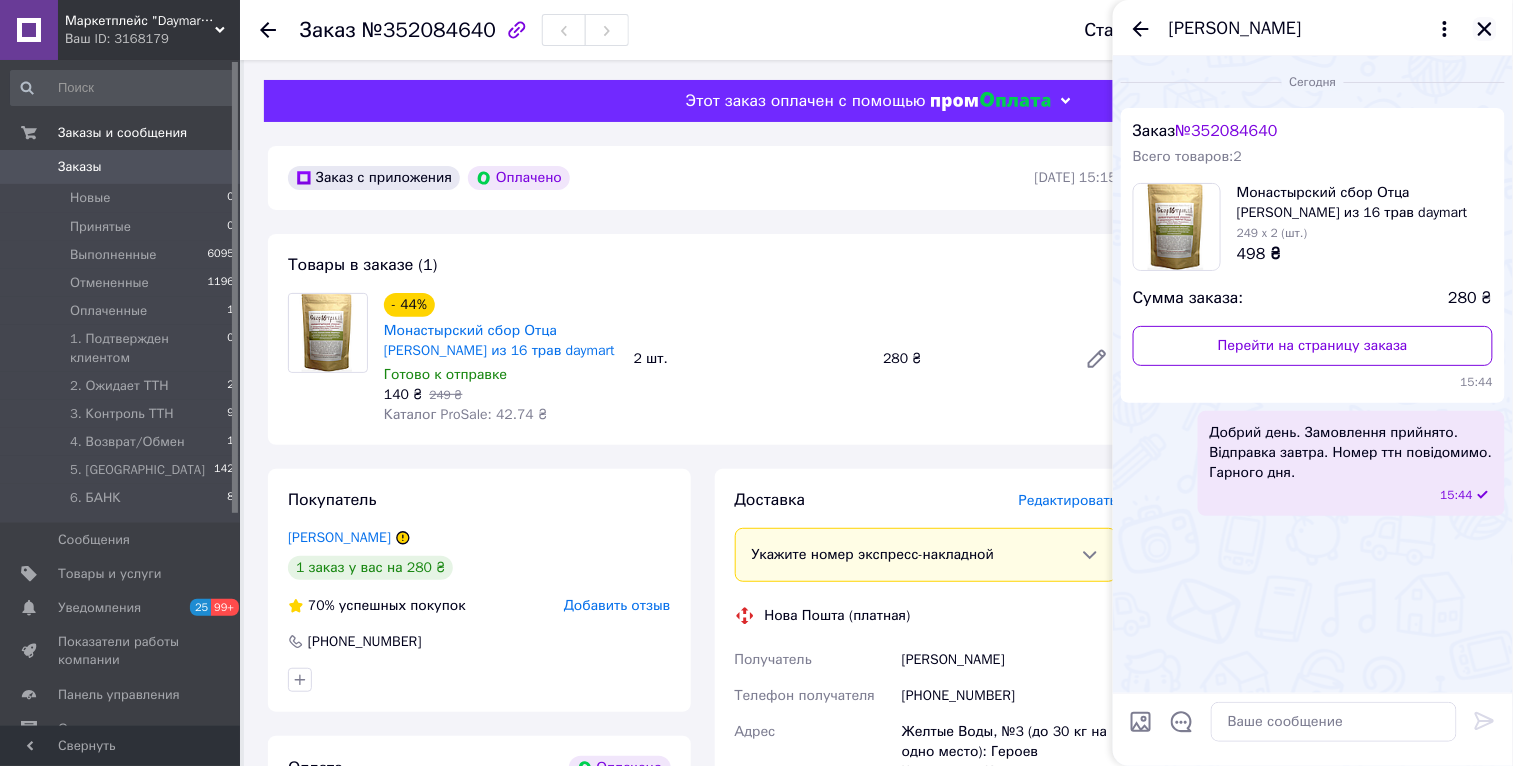 click 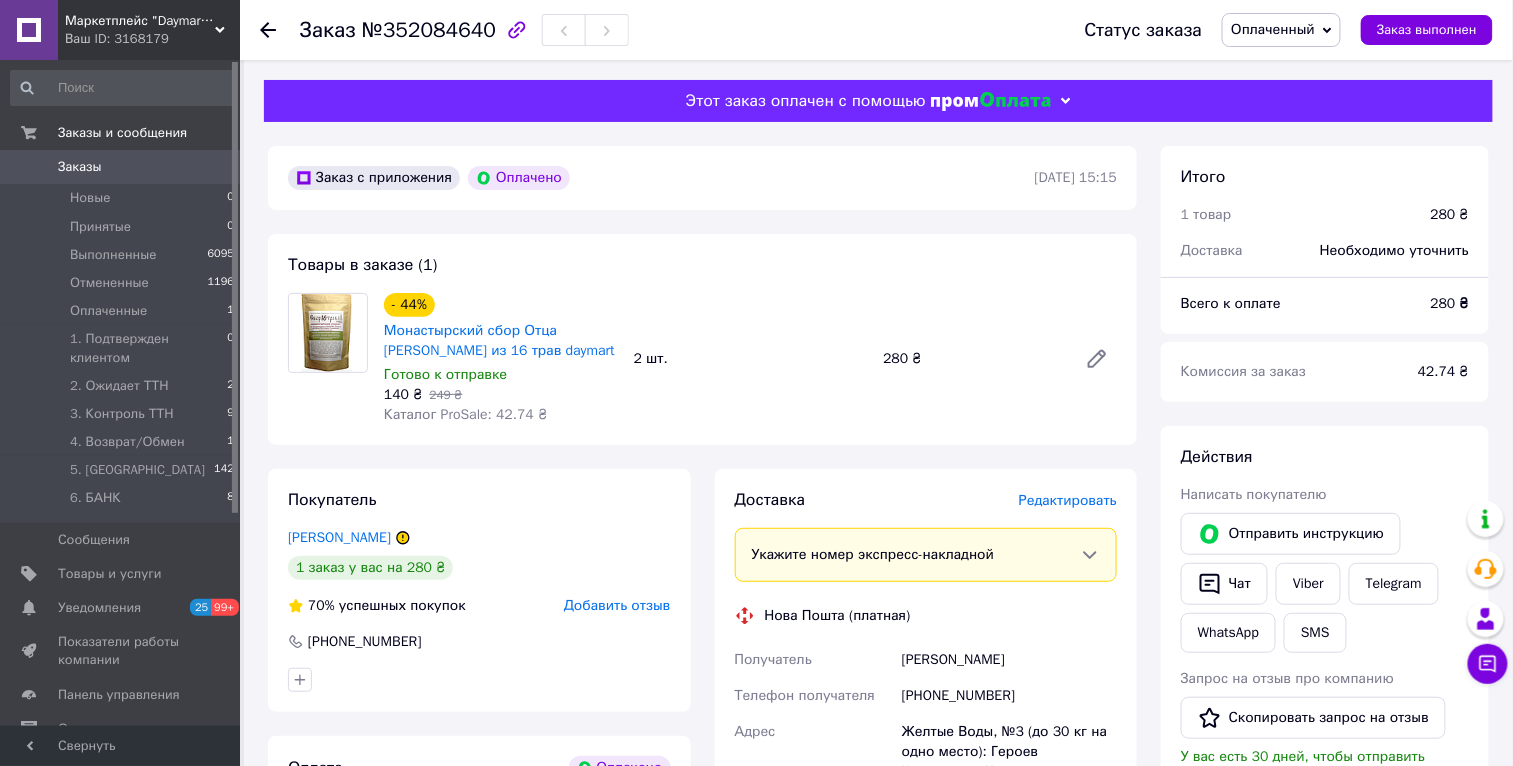 drag, startPoint x: 1069, startPoint y: 664, endPoint x: 900, endPoint y: 661, distance: 169.02663 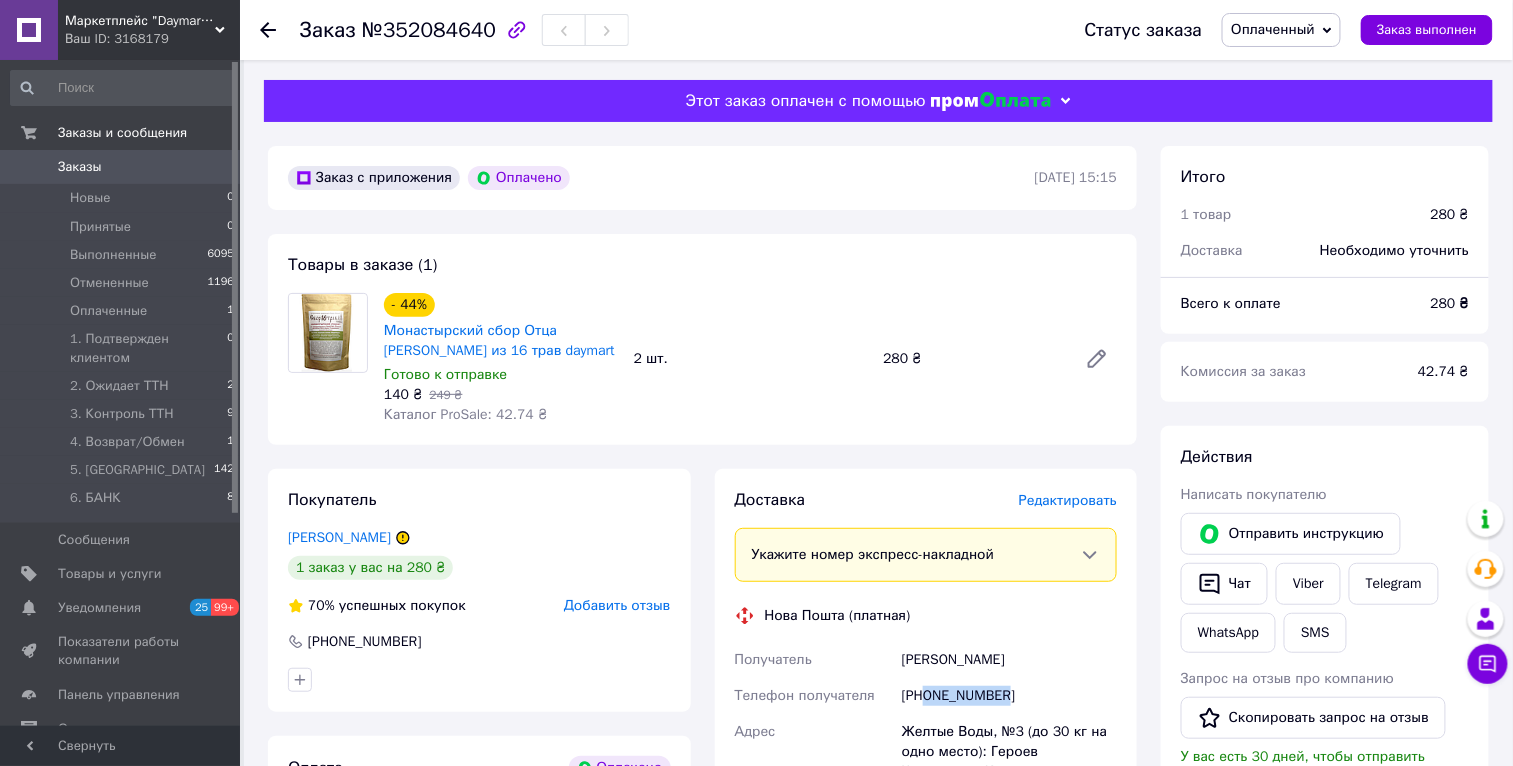 drag, startPoint x: 1015, startPoint y: 704, endPoint x: 931, endPoint y: 700, distance: 84.095184 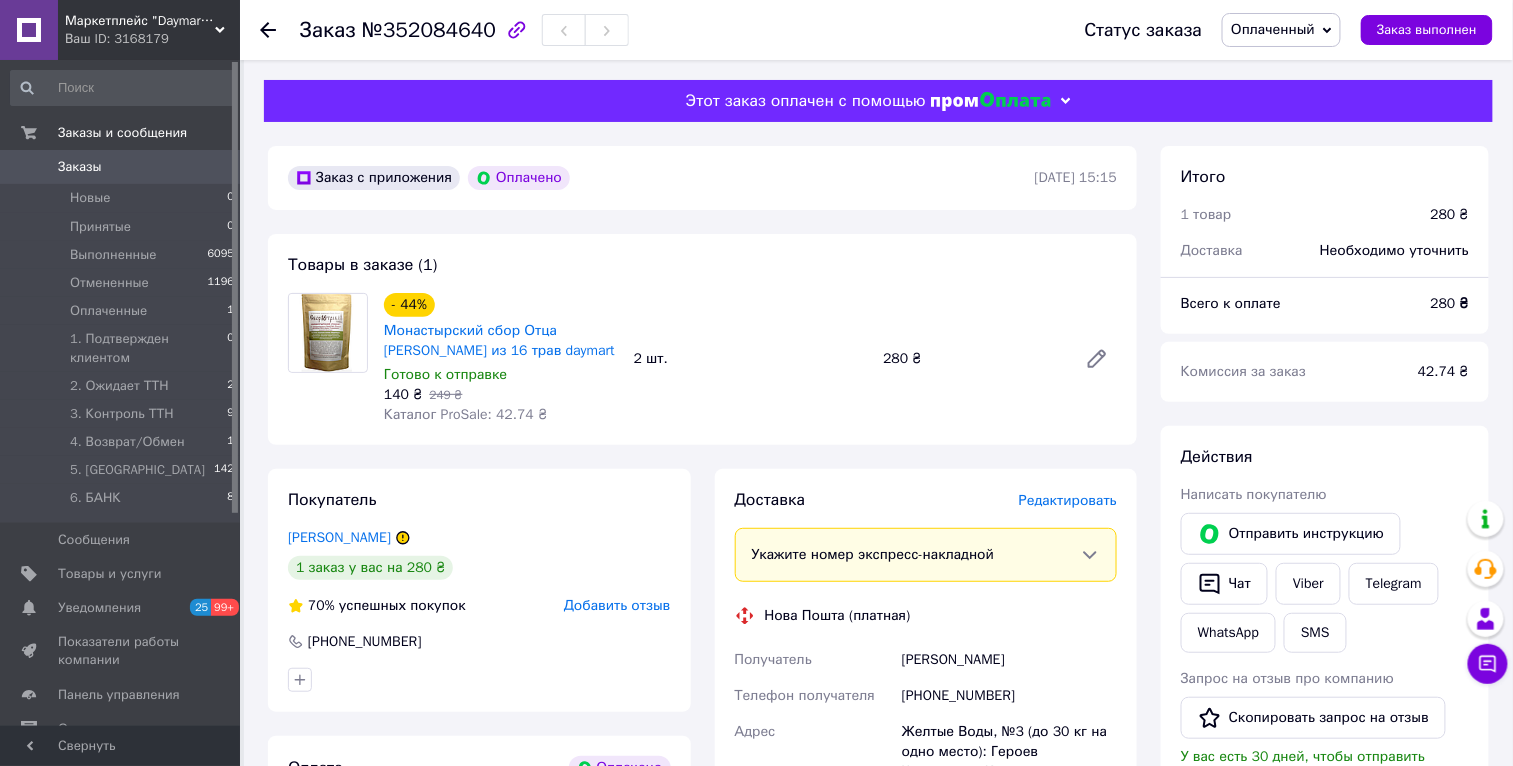 click on "Желтые Воды, №3 (до 30 кг на одно место): Героев Чернобыля (Кропоткина), дом. 47А" at bounding box center (1009, 762) 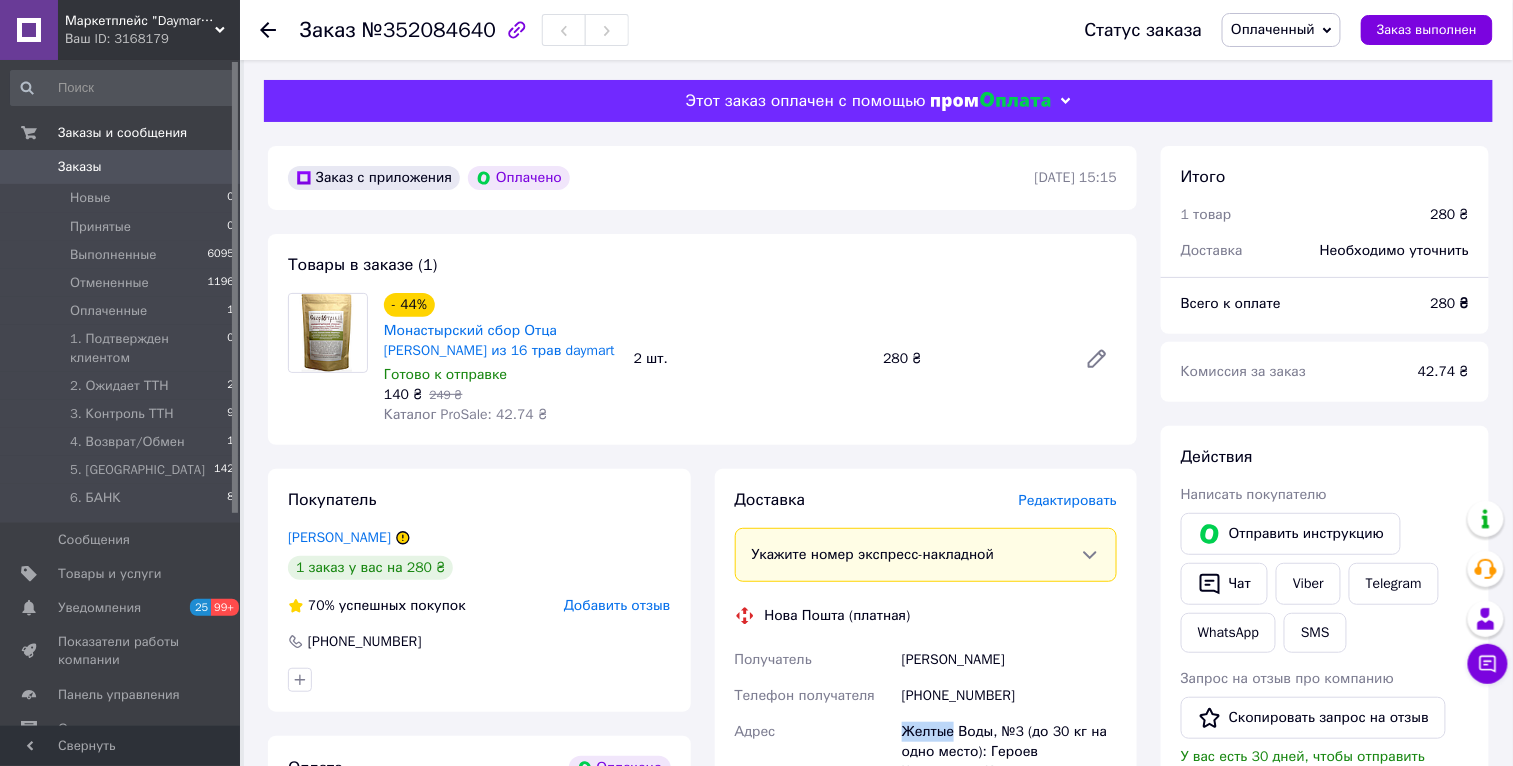 click on "Желтые Воды, №3 (до 30 кг на одно место): Героев Чернобыля (Кропоткина), дом. 47А" at bounding box center [1009, 762] 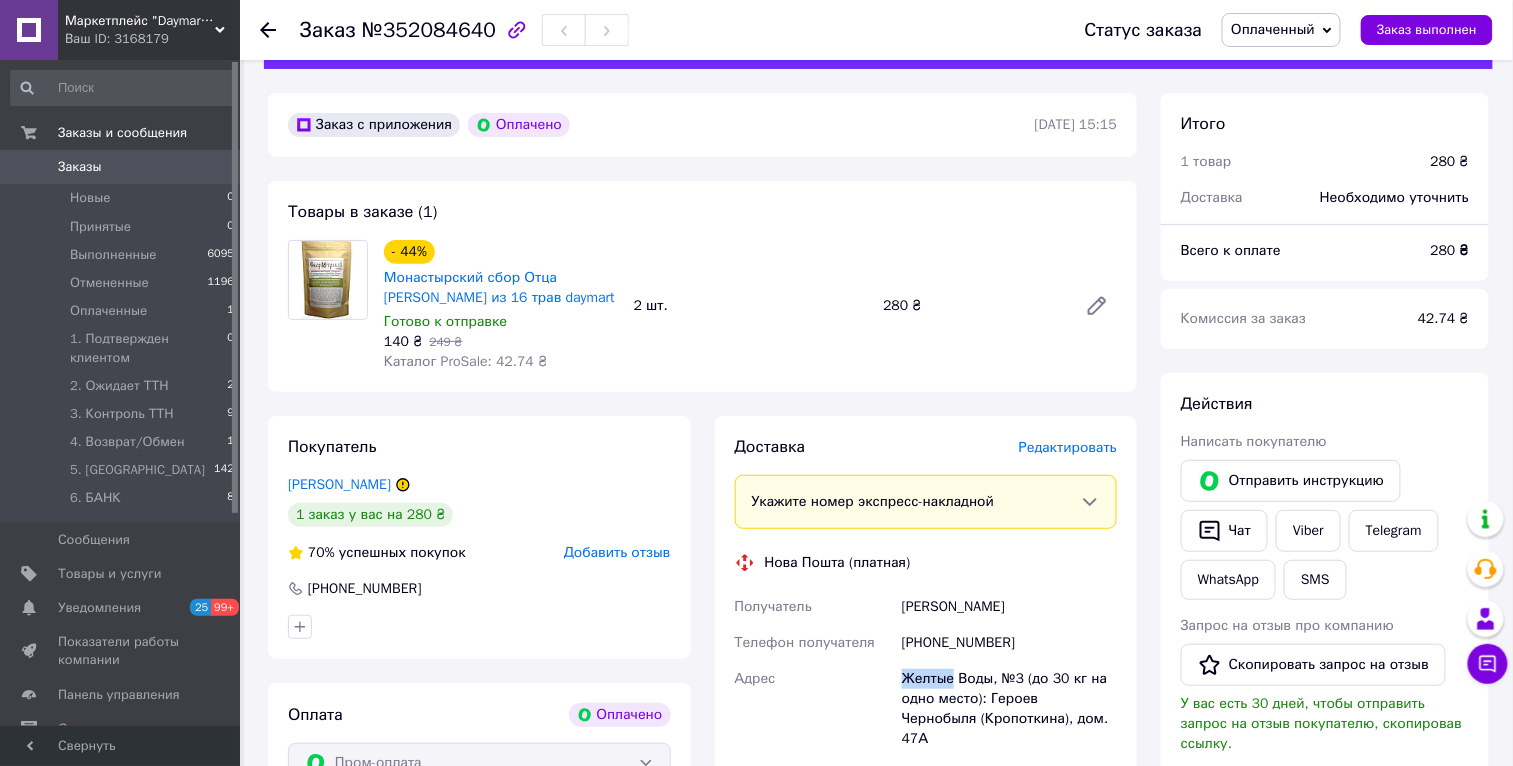 scroll, scrollTop: 101, scrollLeft: 0, axis: vertical 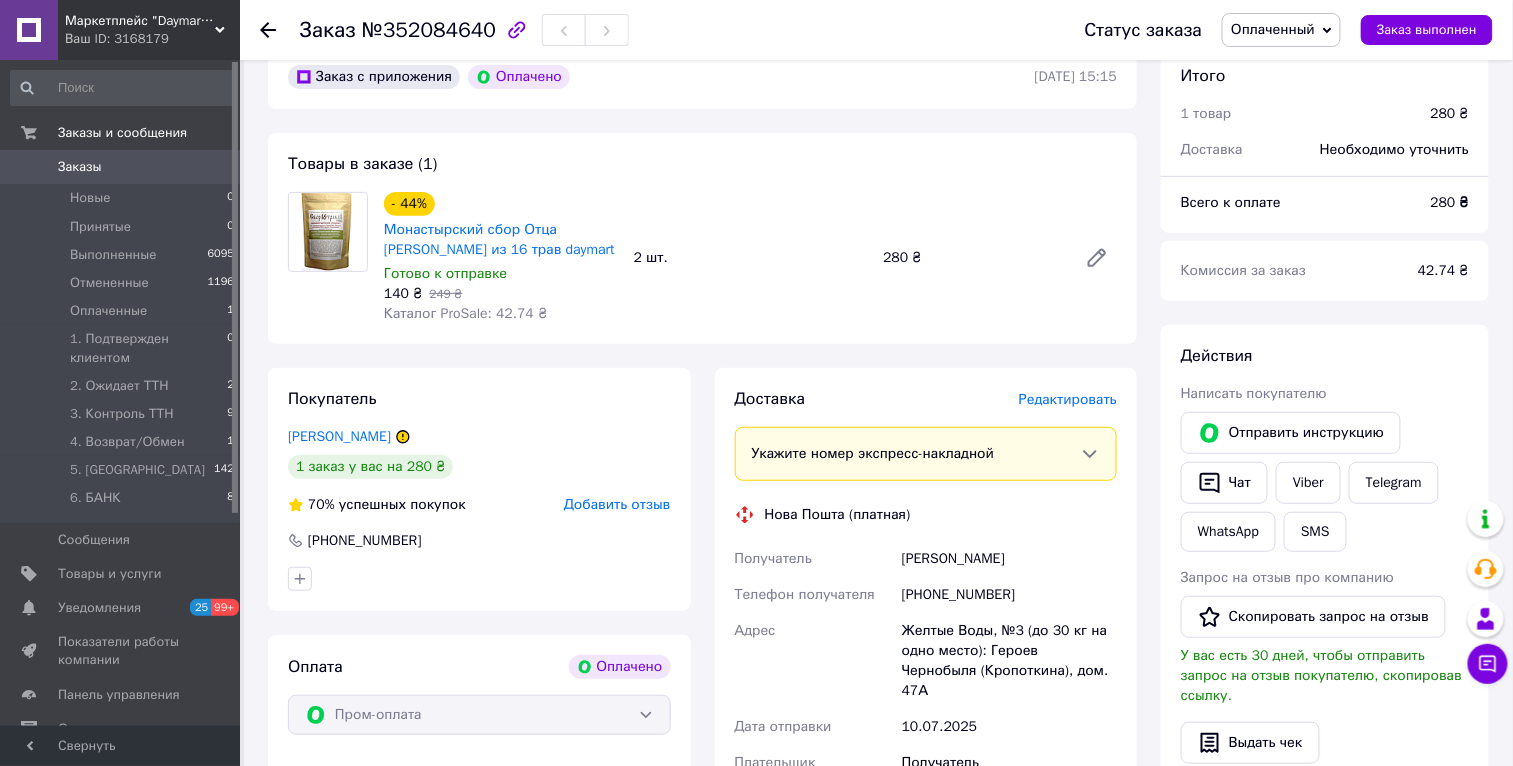 click on "Желтые Воды, №3 (до 30 кг на одно место): Героев Чернобыля (Кропоткина), дом. 47А" at bounding box center [1009, 661] 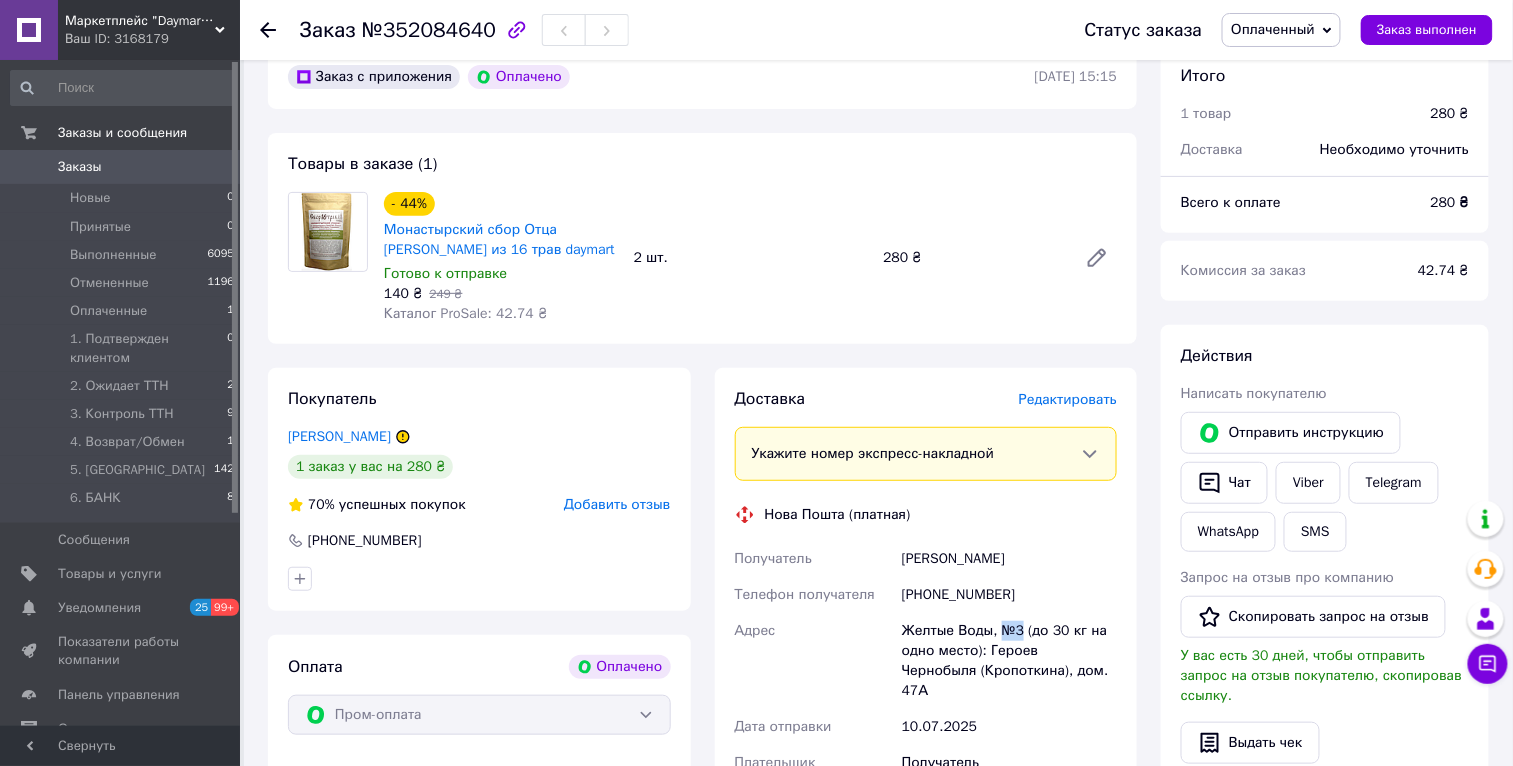 drag, startPoint x: 1003, startPoint y: 627, endPoint x: 1063, endPoint y: 649, distance: 63.90618 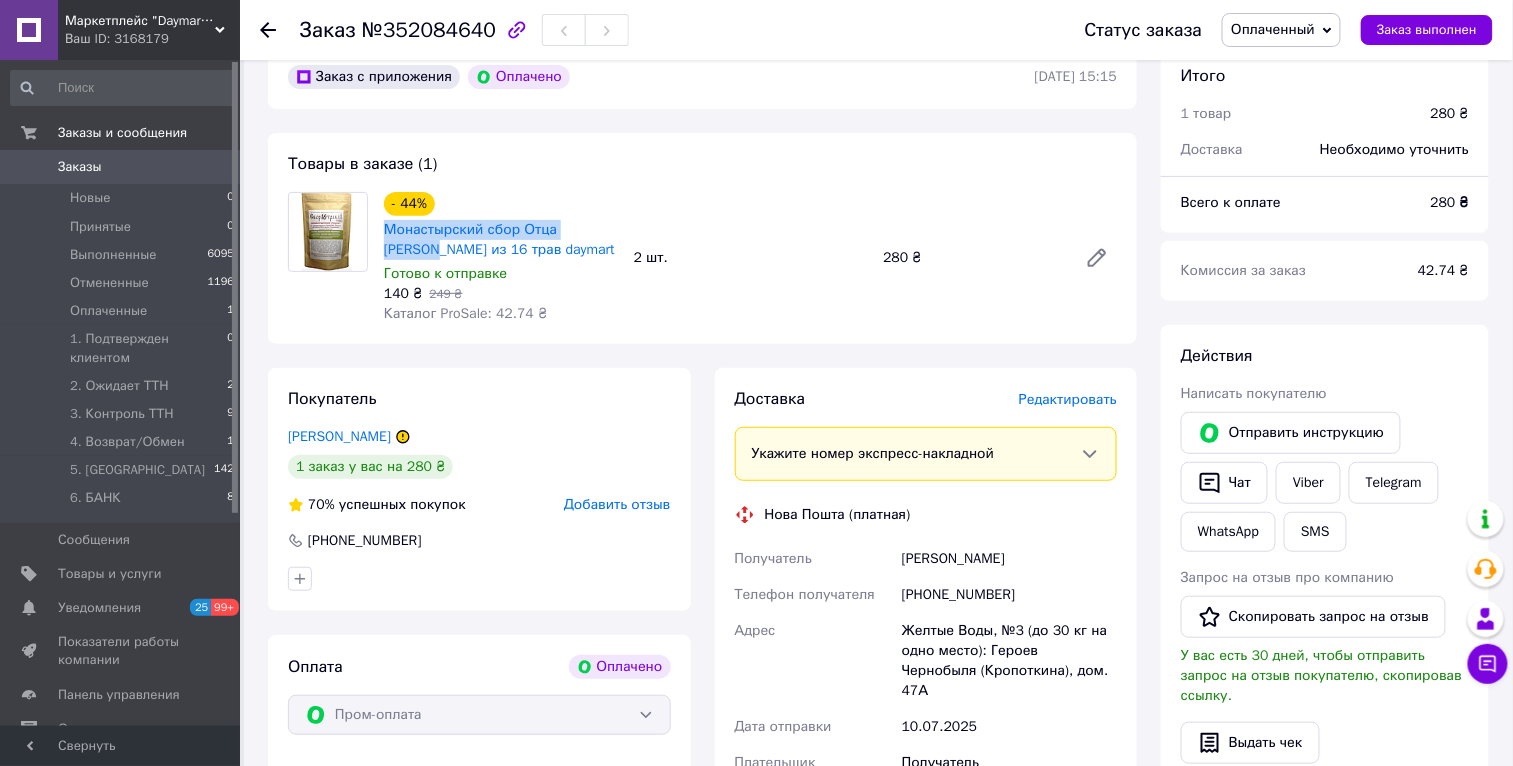 drag, startPoint x: 383, startPoint y: 225, endPoint x: 617, endPoint y: 228, distance: 234.01923 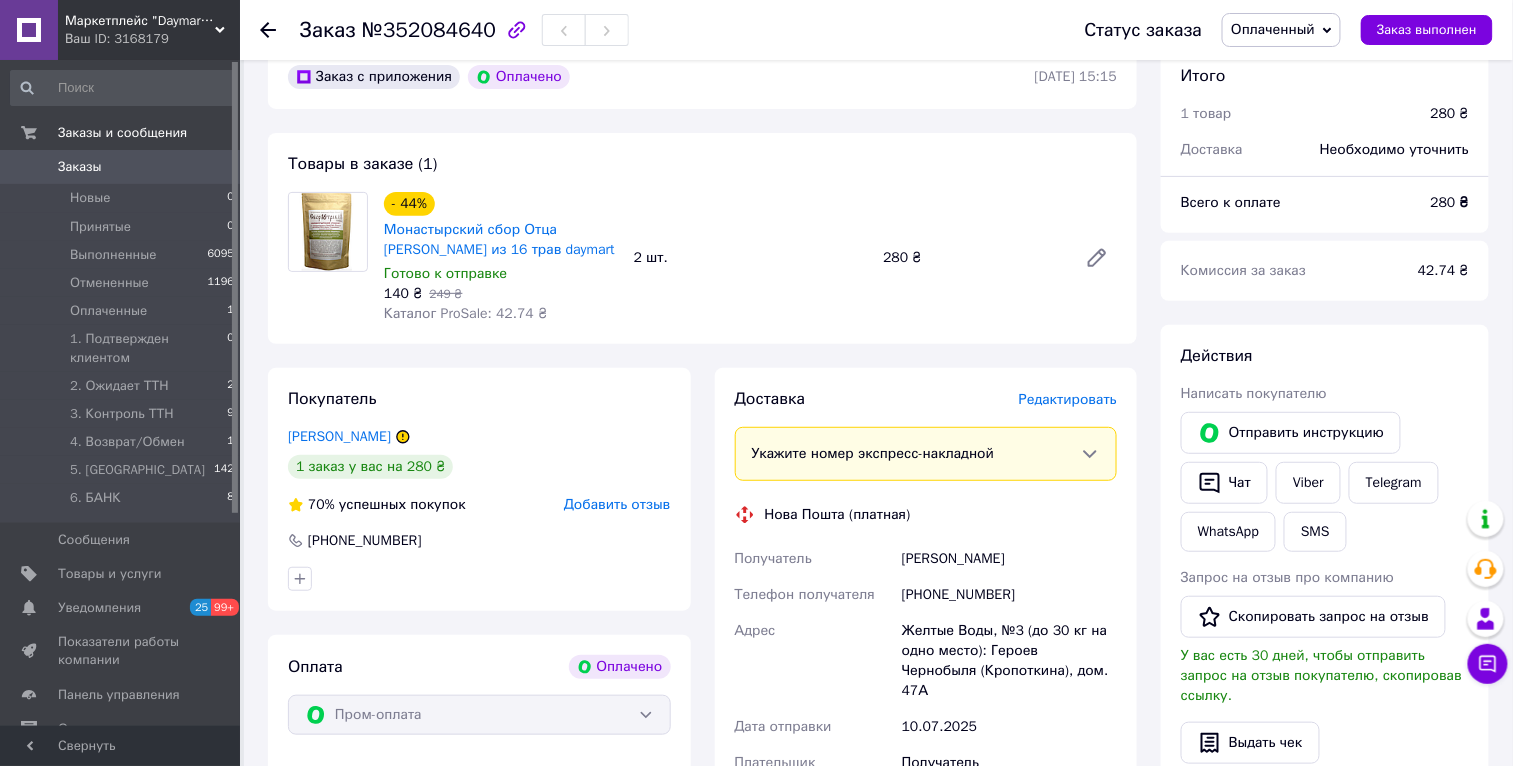 click at bounding box center [328, 258] 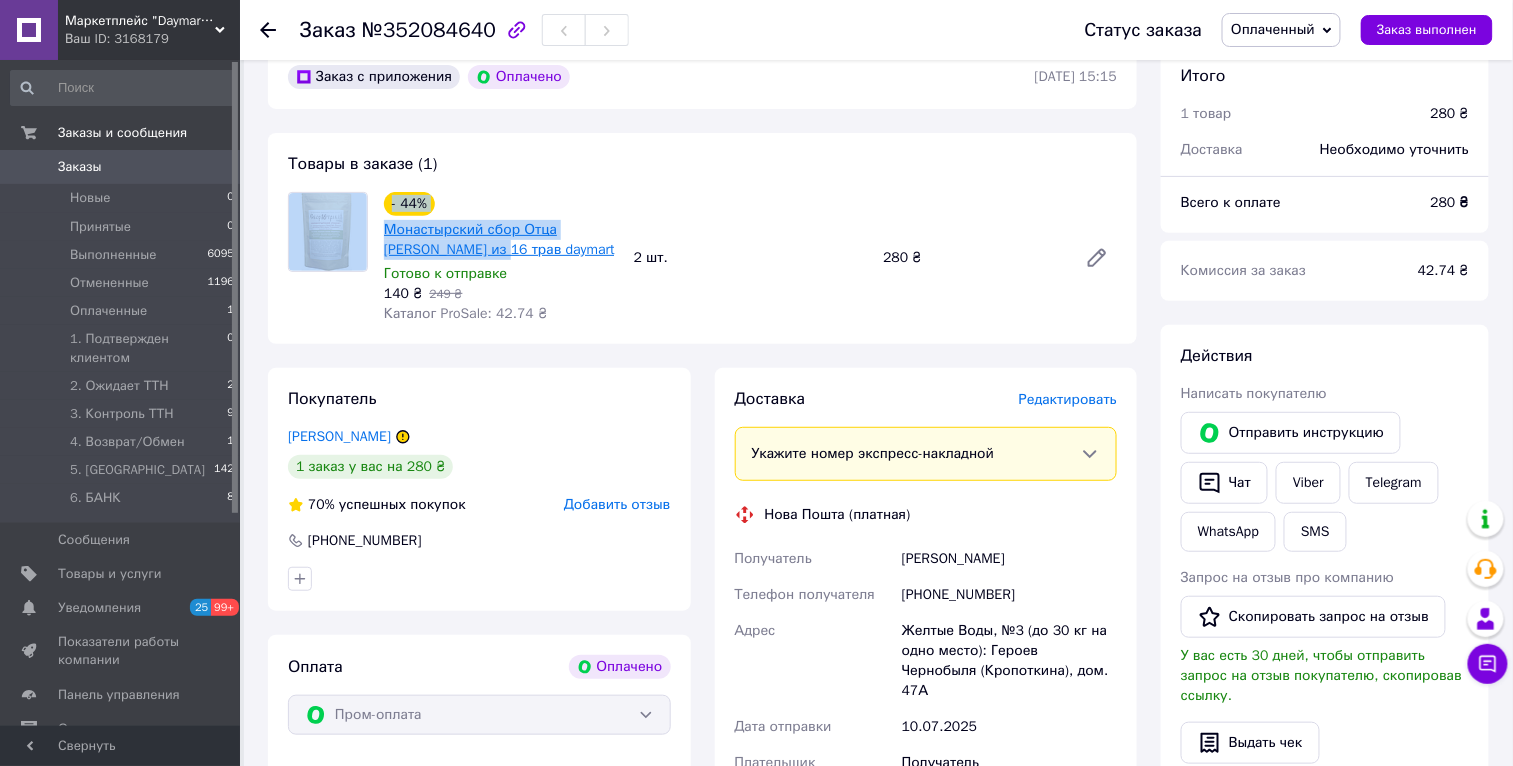 drag, startPoint x: 398, startPoint y: 243, endPoint x: 443, endPoint y: 256, distance: 46.840153 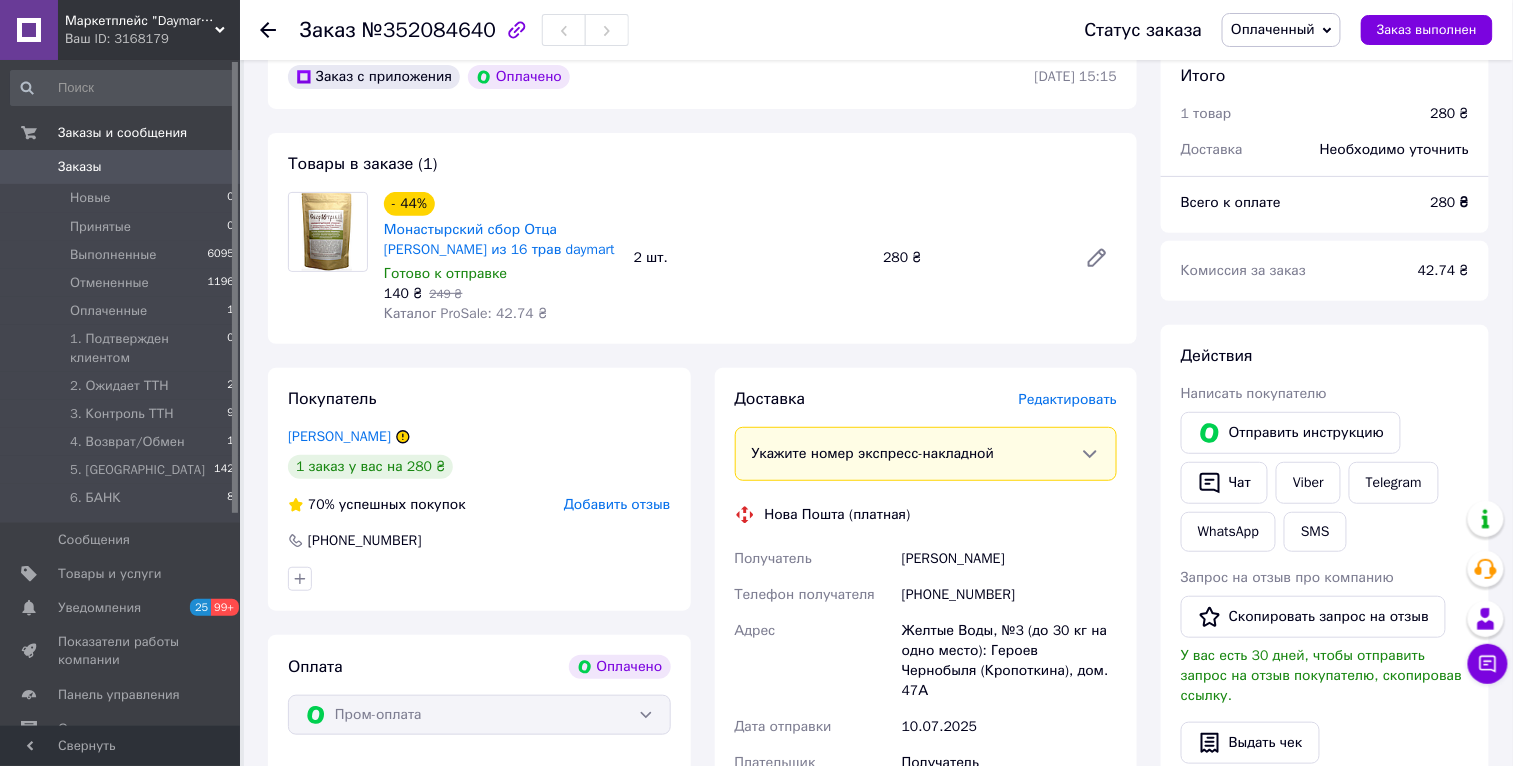 click on "- 44% Монастырский сбор Отца Георгия из 16 трав daymart Готово к отправке 140 ₴   249 ₴ Каталог ProSale: 42.74 ₴  2 шт. 280 ₴" at bounding box center (750, 258) 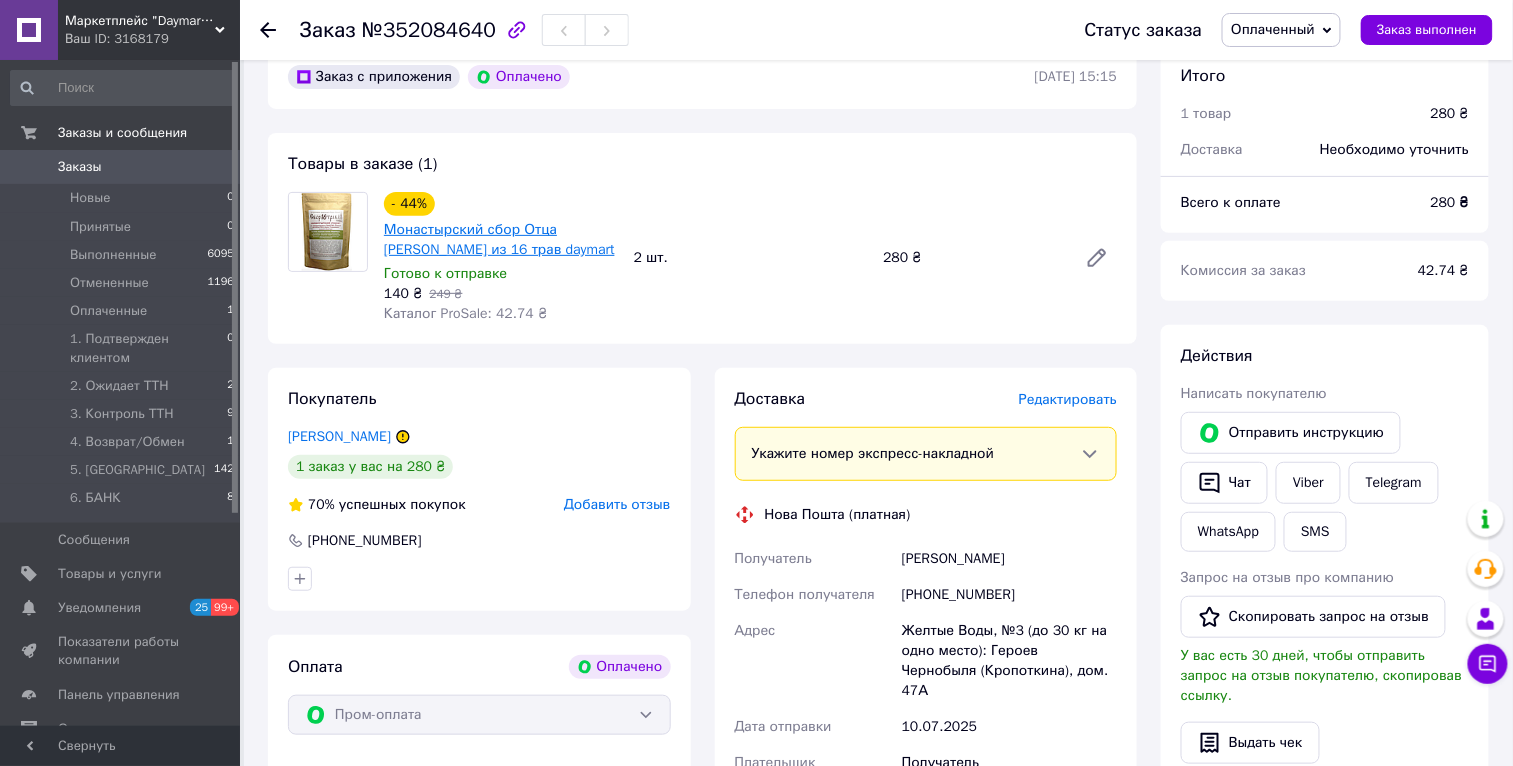 drag, startPoint x: 375, startPoint y: 228, endPoint x: 420, endPoint y: 245, distance: 48.104053 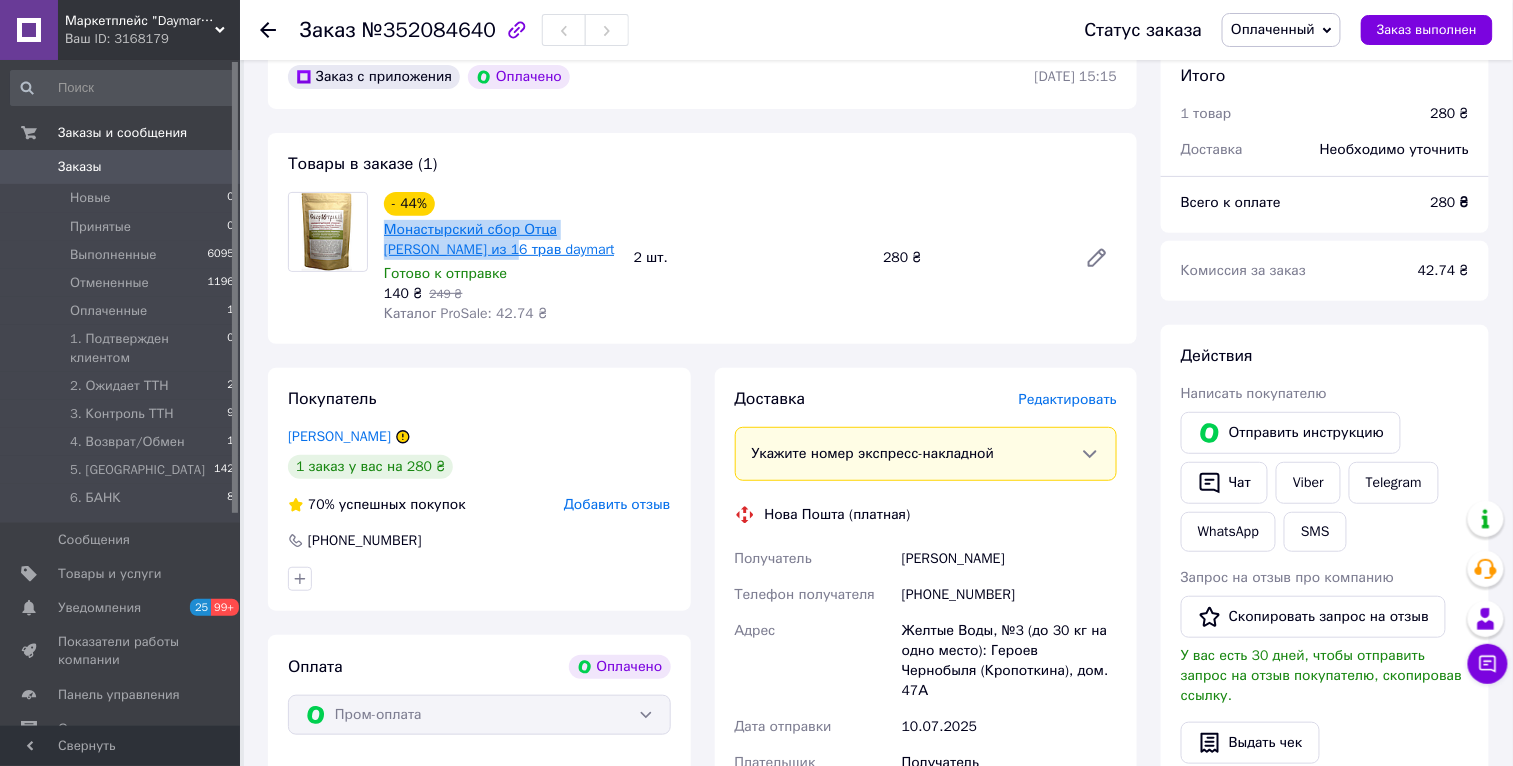drag, startPoint x: 381, startPoint y: 228, endPoint x: 448, endPoint y: 247, distance: 69.641945 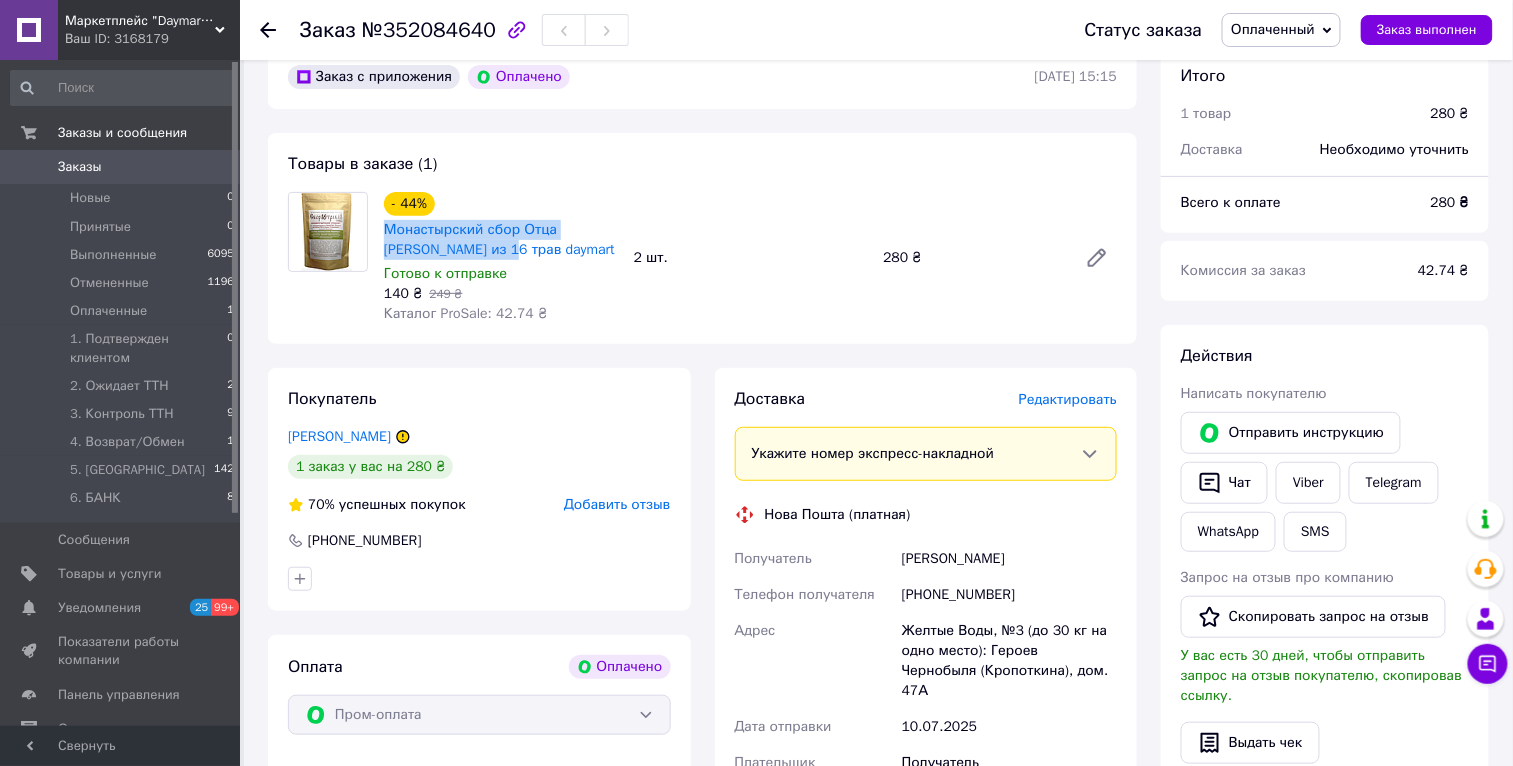 copy on "Монастырский сбор Отца Георгия из 16 трав" 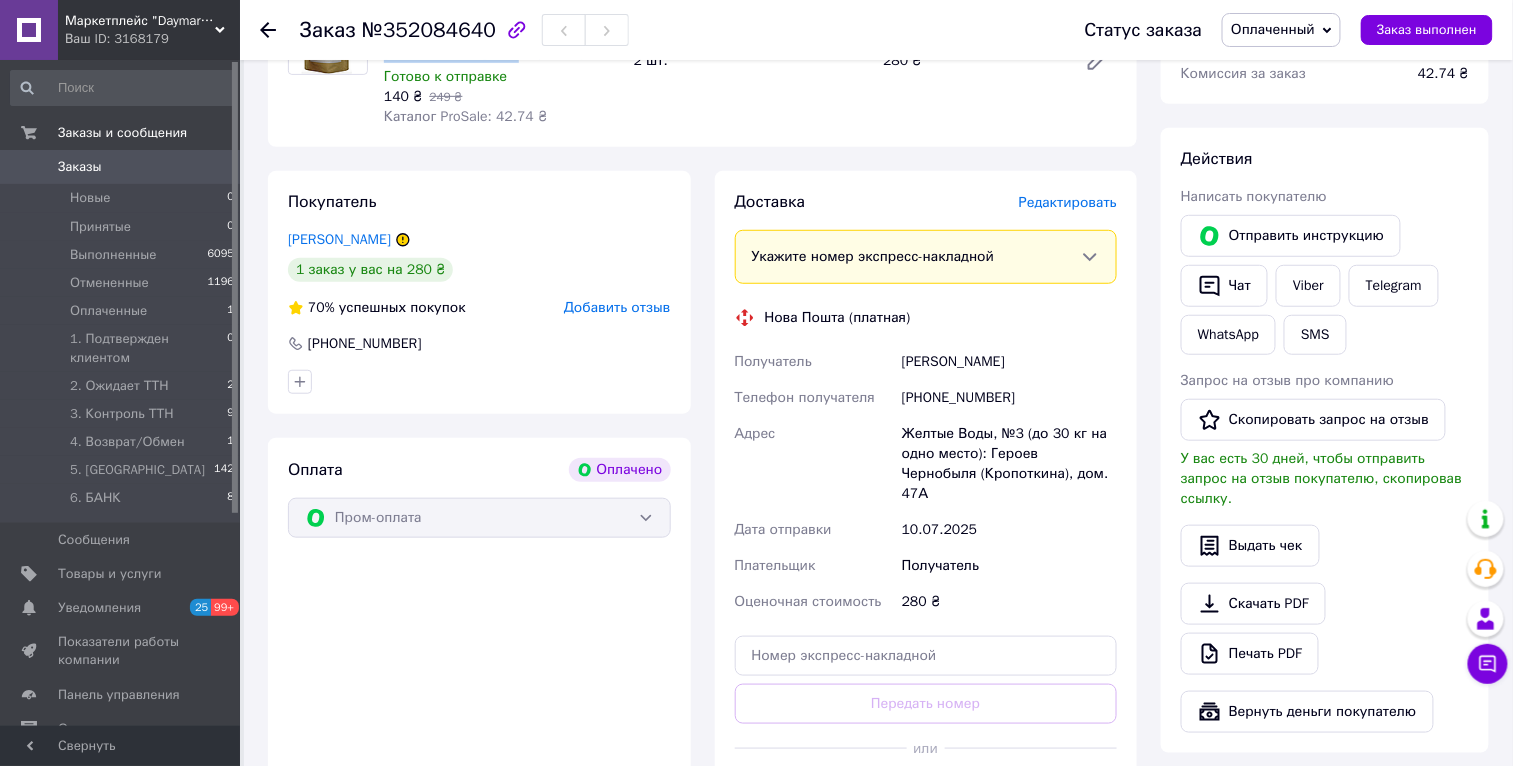 scroll, scrollTop: 0, scrollLeft: 0, axis: both 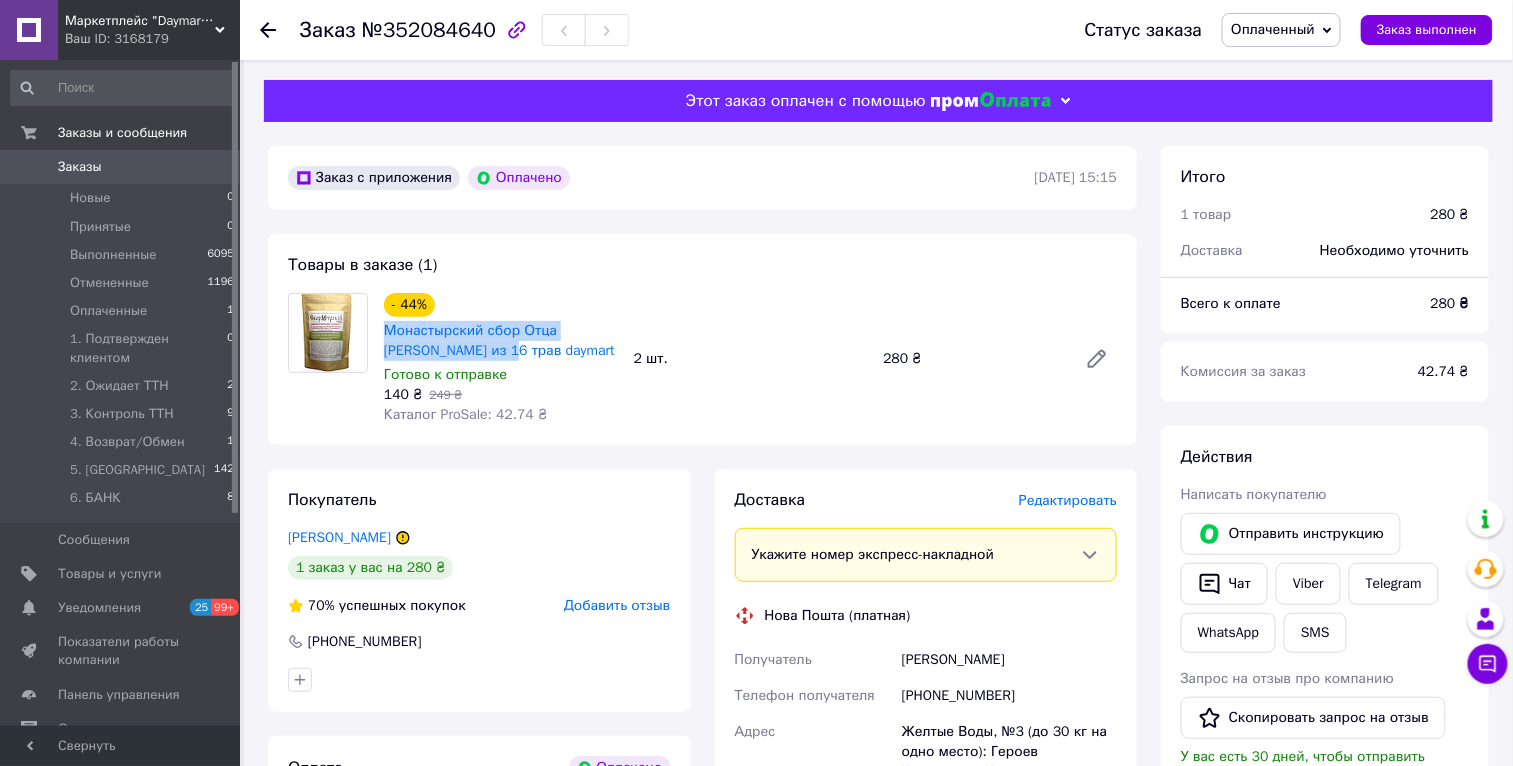 click on "Оплаченный" at bounding box center (1273, 29) 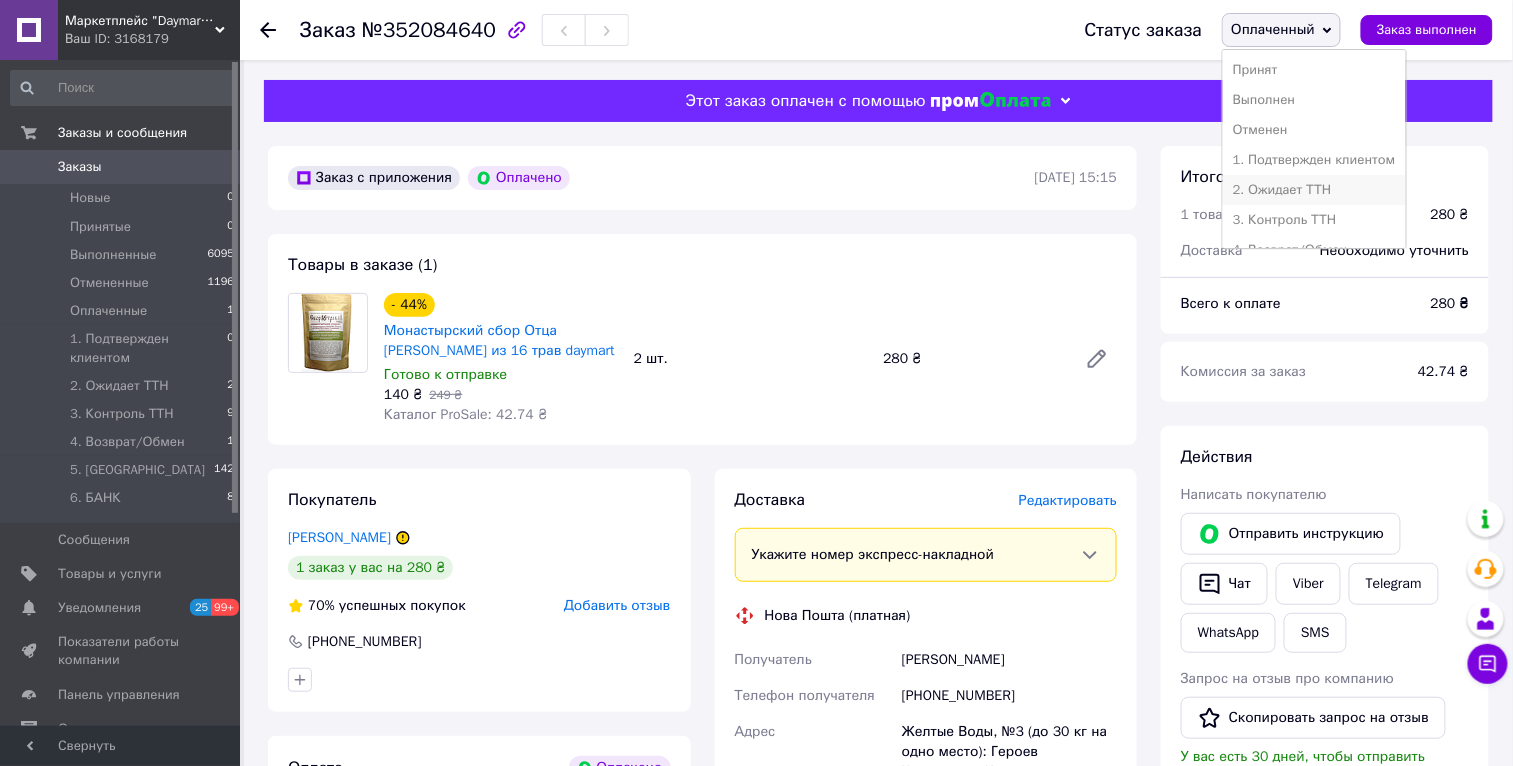 click on "2. Ожидает ТТН" at bounding box center [1314, 190] 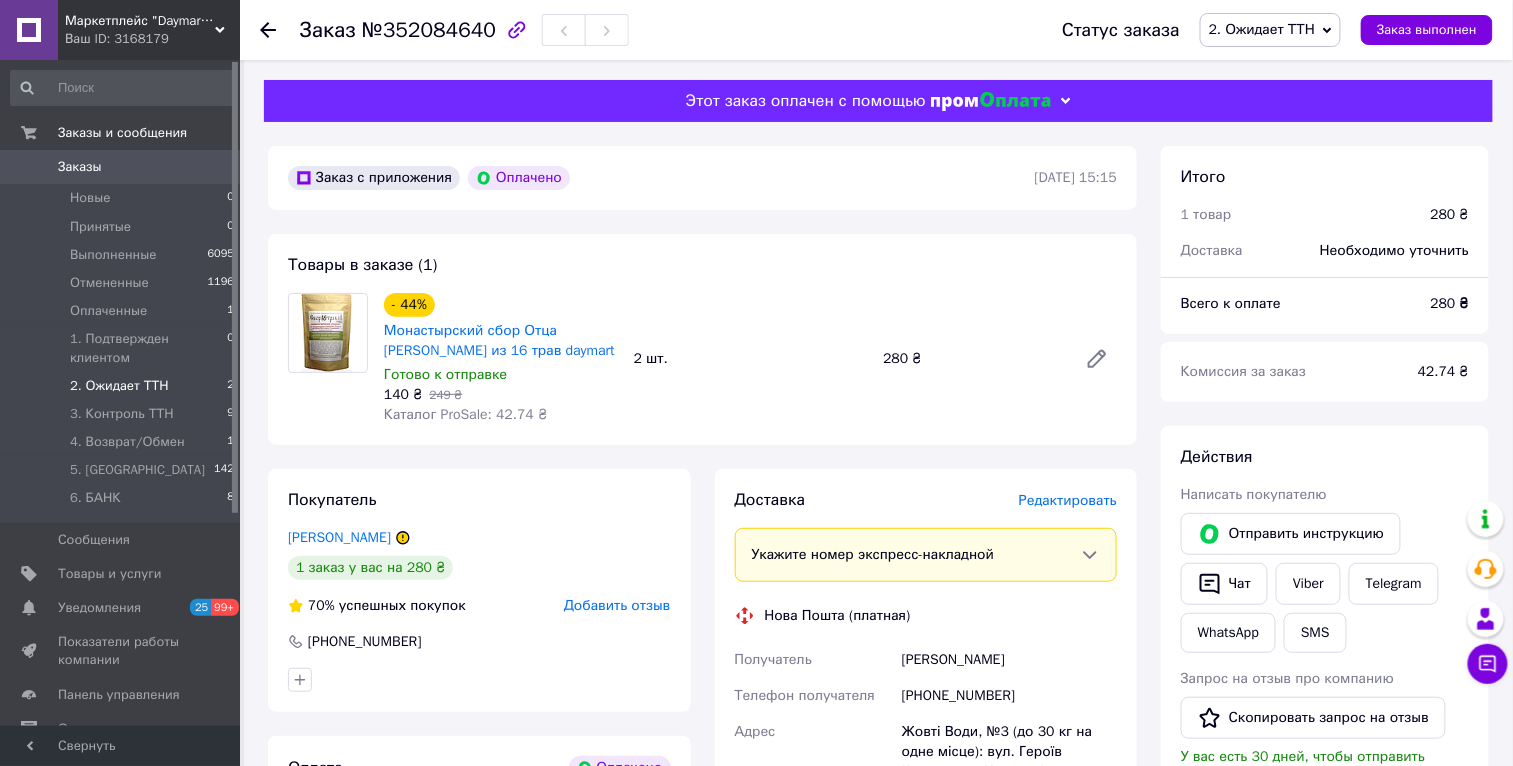 click on "2. Ожидает ТТН" at bounding box center [119, 386] 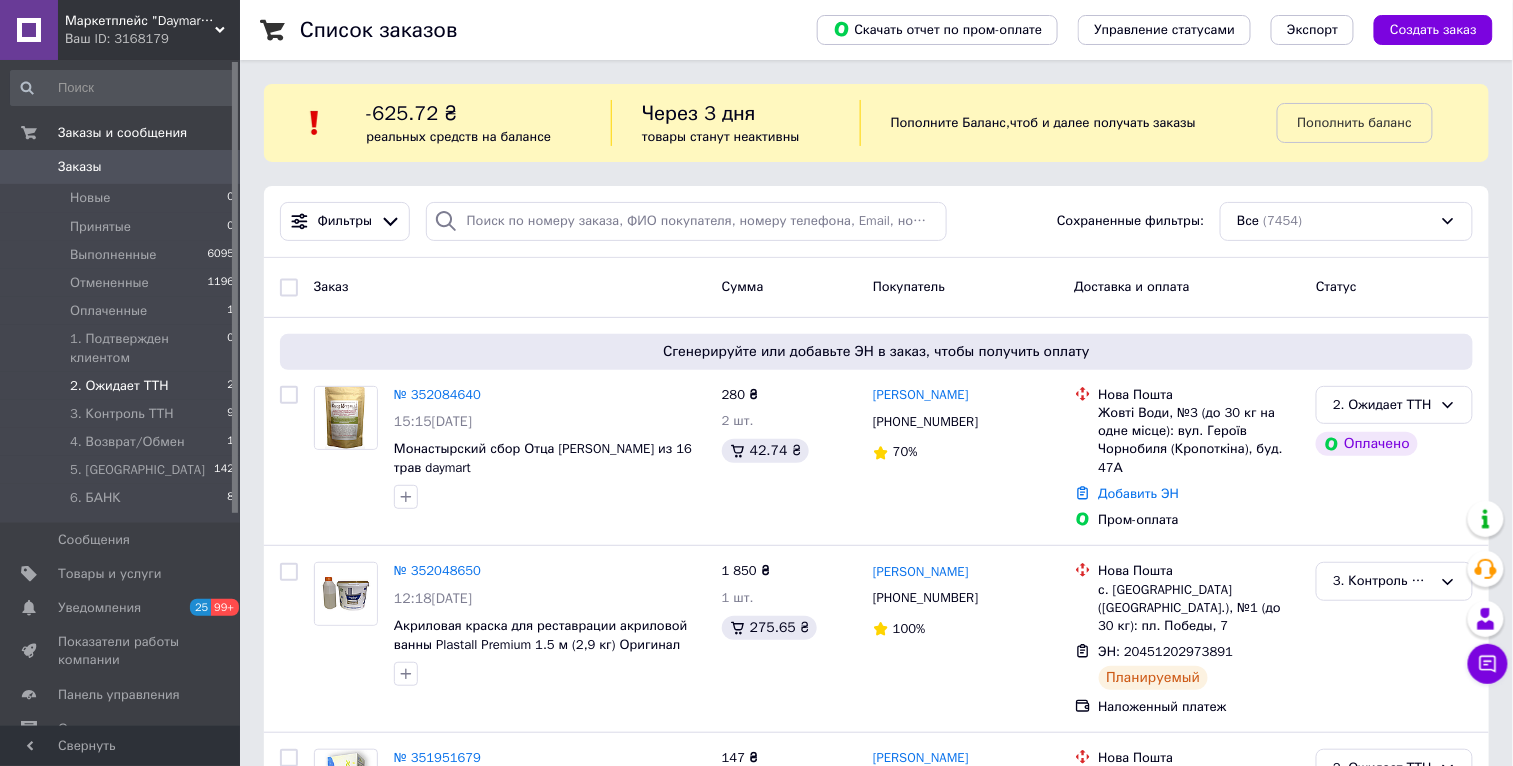 click on "2. Ожидает ТТН" at bounding box center [119, 386] 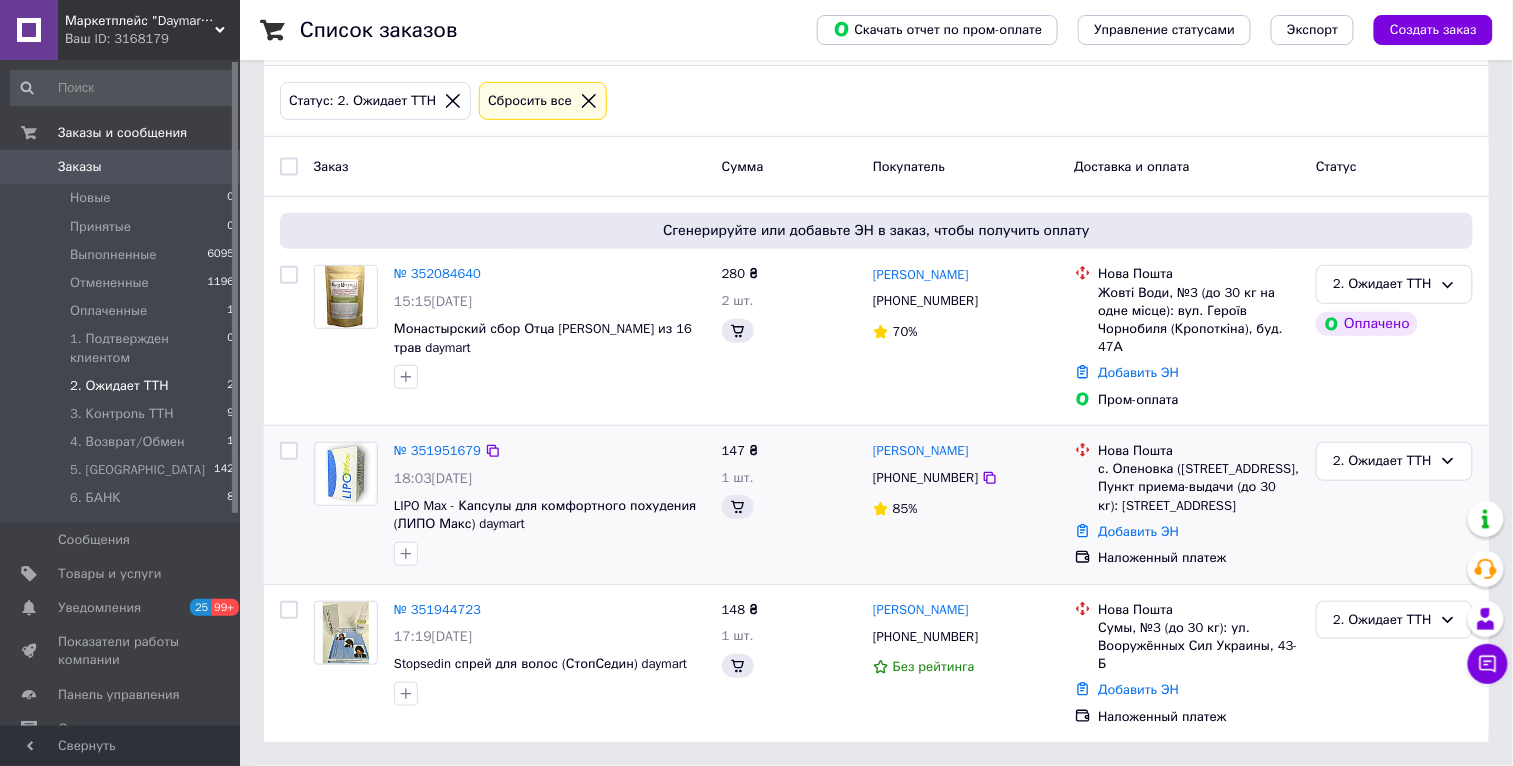 scroll, scrollTop: 209, scrollLeft: 0, axis: vertical 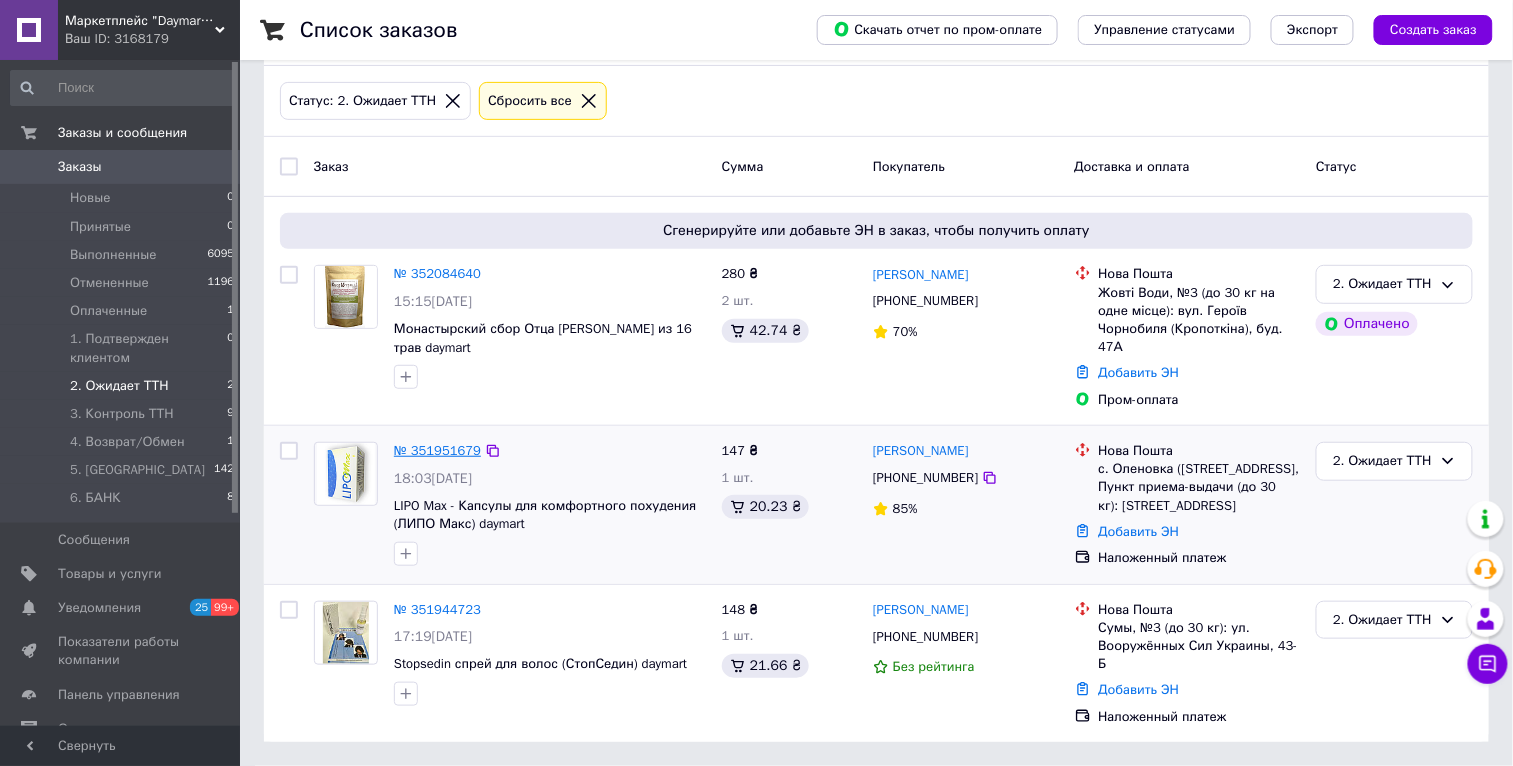 click on "№ 351951679" at bounding box center [437, 450] 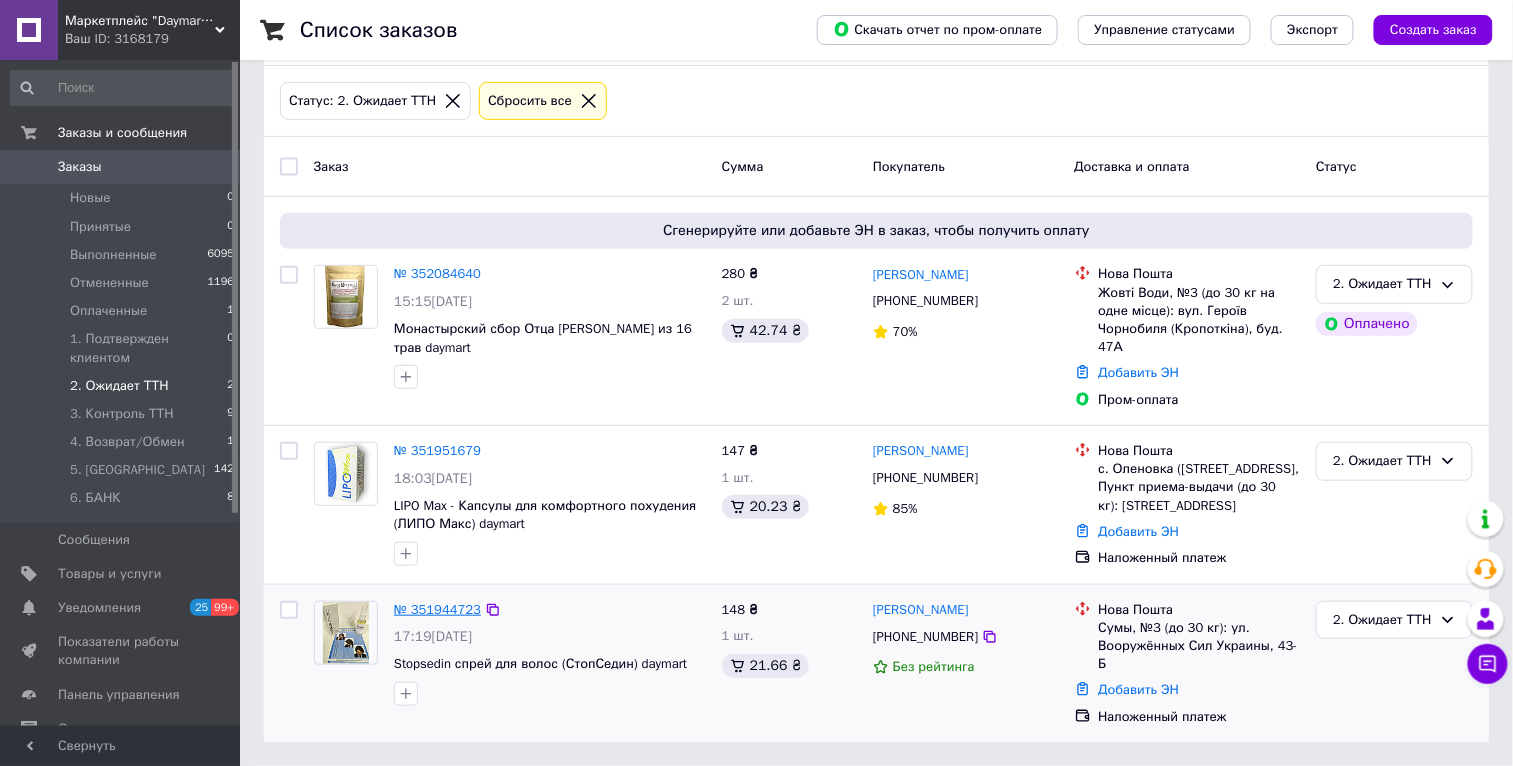 click on "№ 351944723" at bounding box center (437, 609) 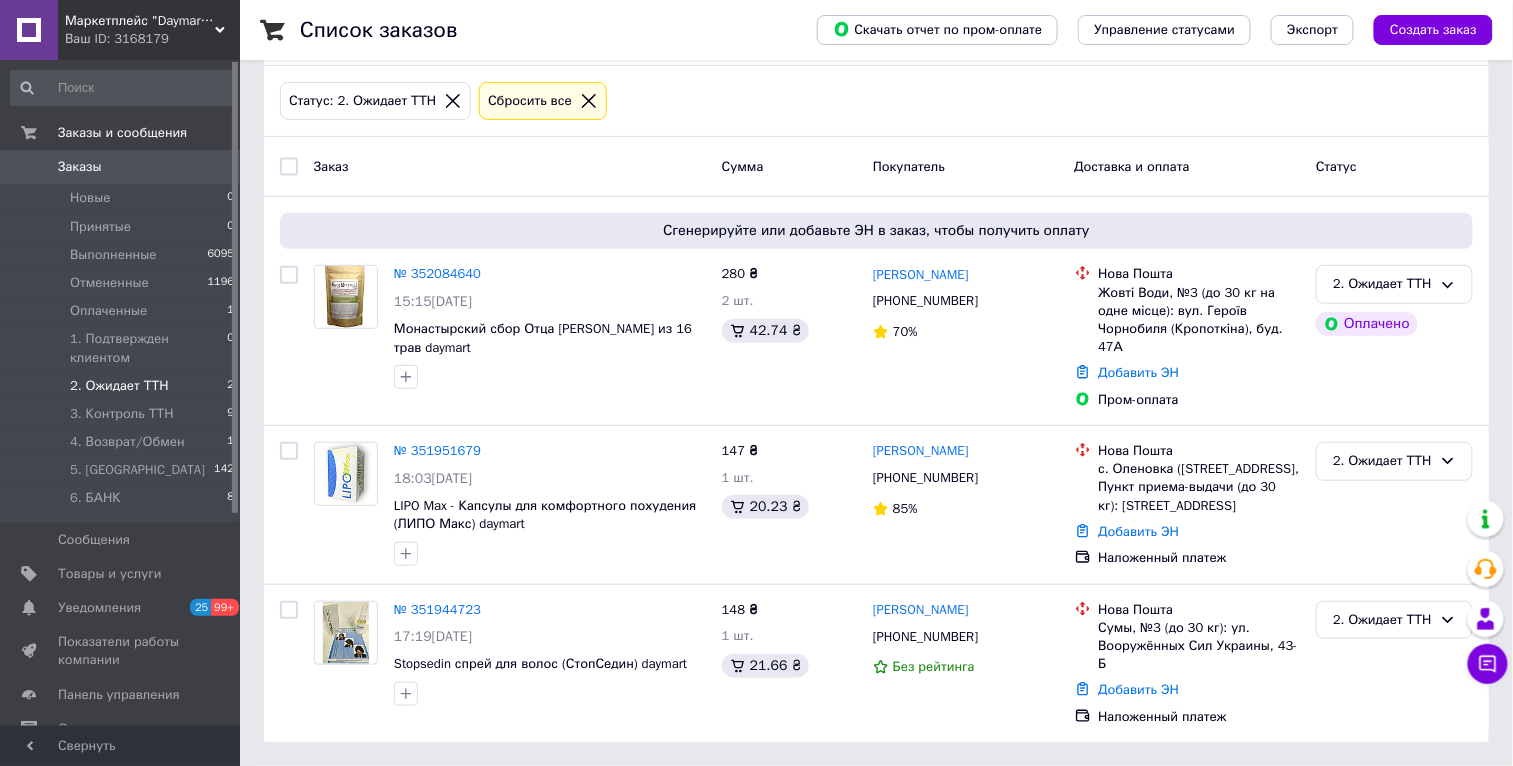 scroll, scrollTop: 0, scrollLeft: 0, axis: both 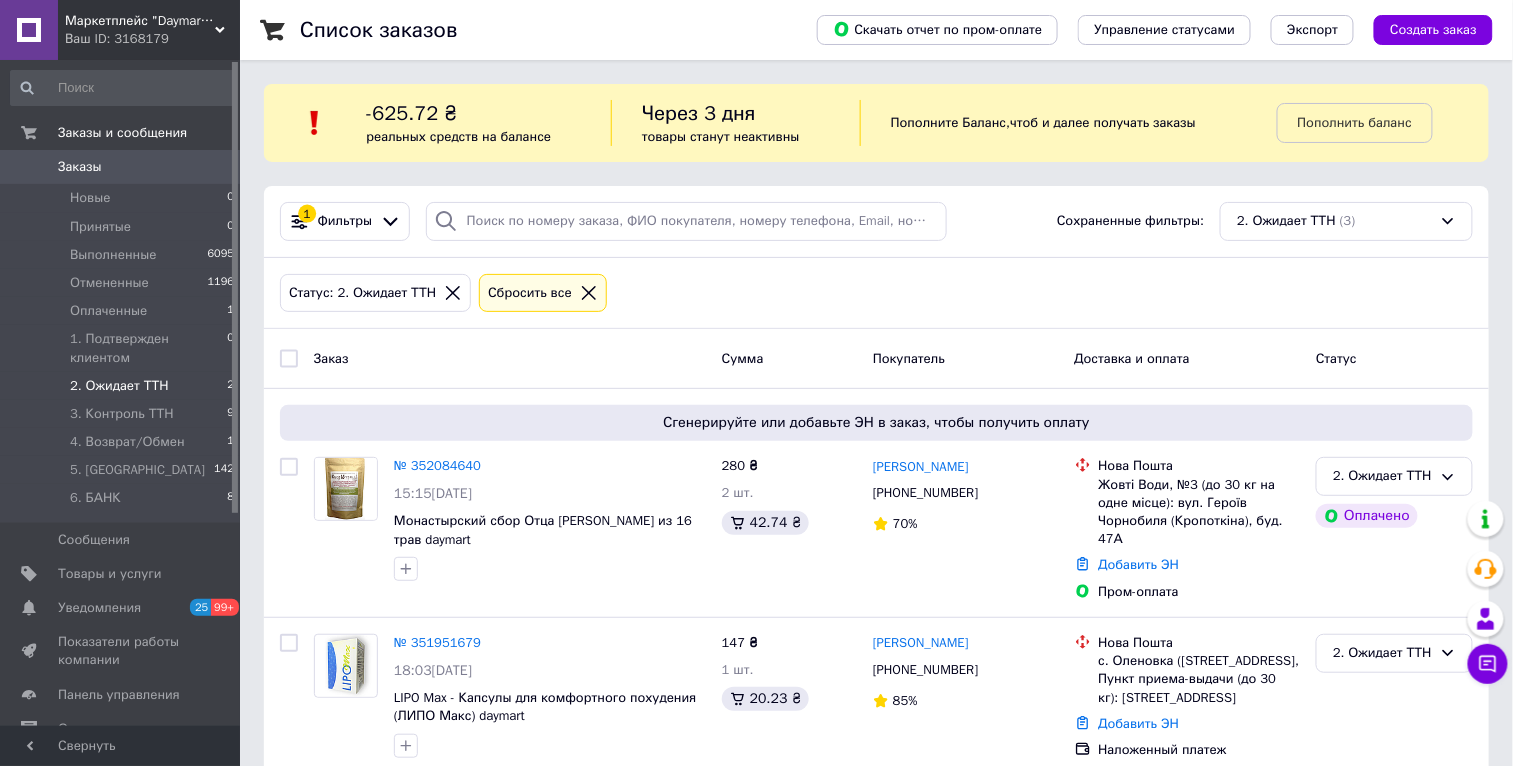 click on "Заказы" at bounding box center (121, 167) 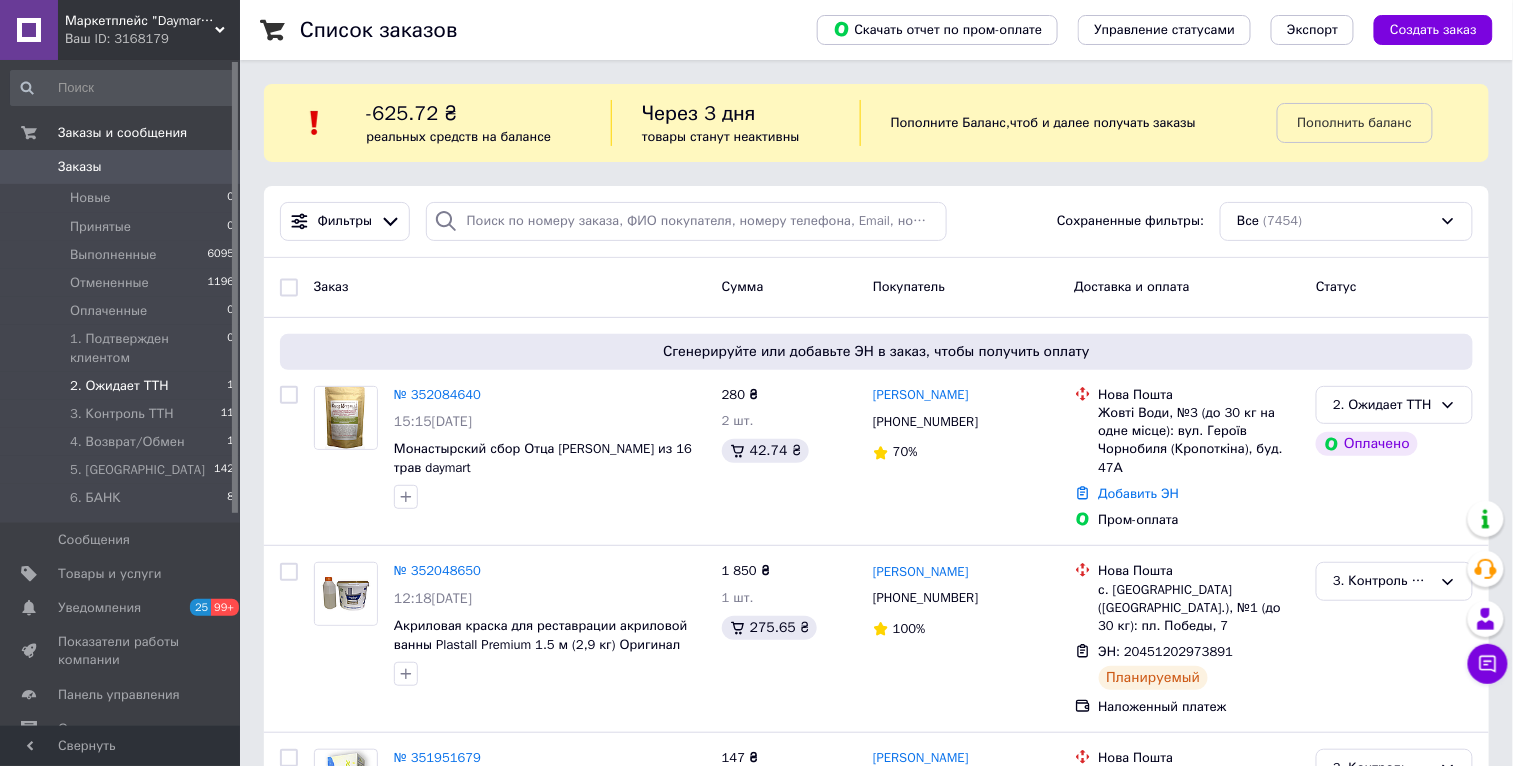 click on "2. Ожидает ТТН 1" at bounding box center [123, 386] 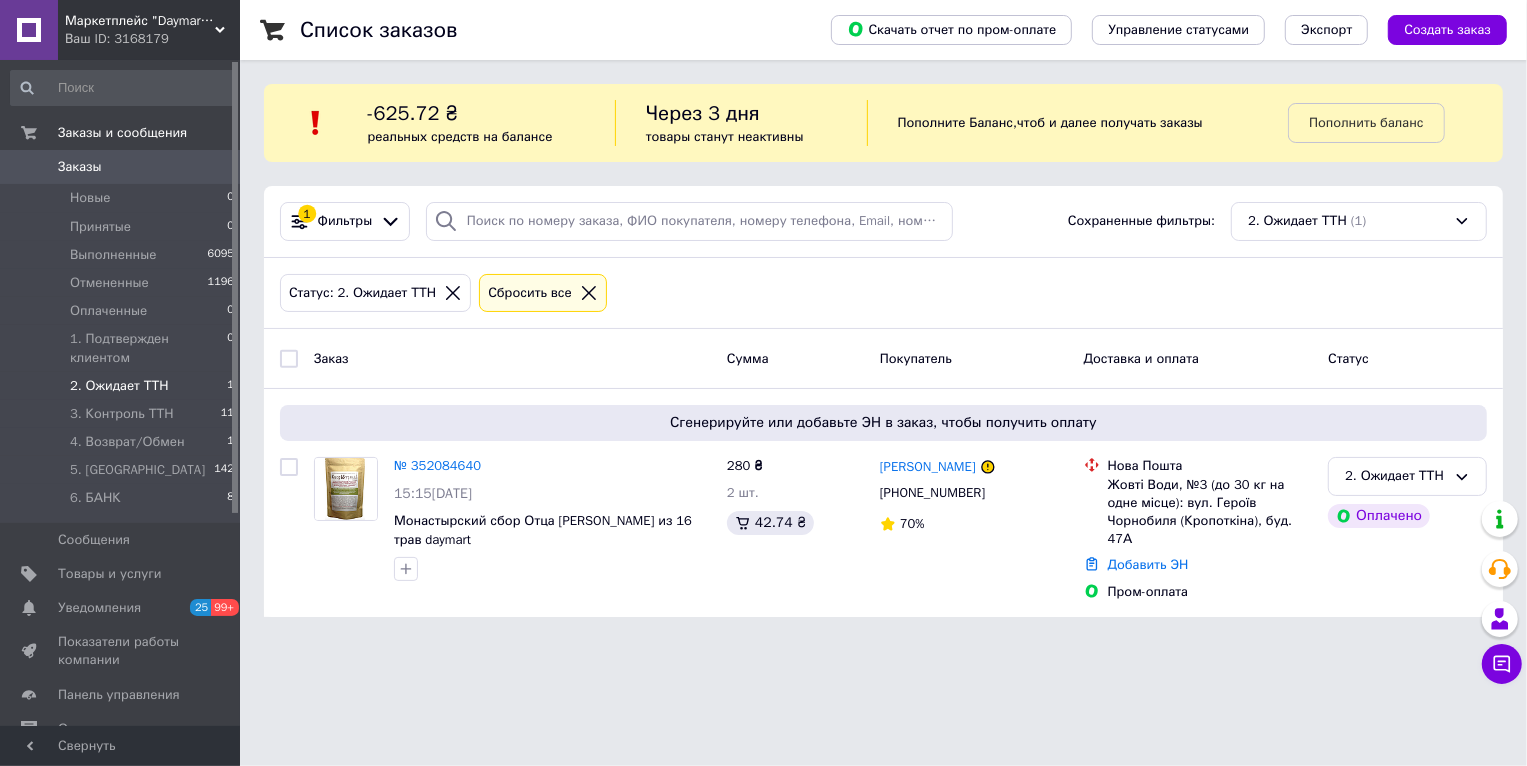 click on "Ваш ID: 3168179" at bounding box center (152, 39) 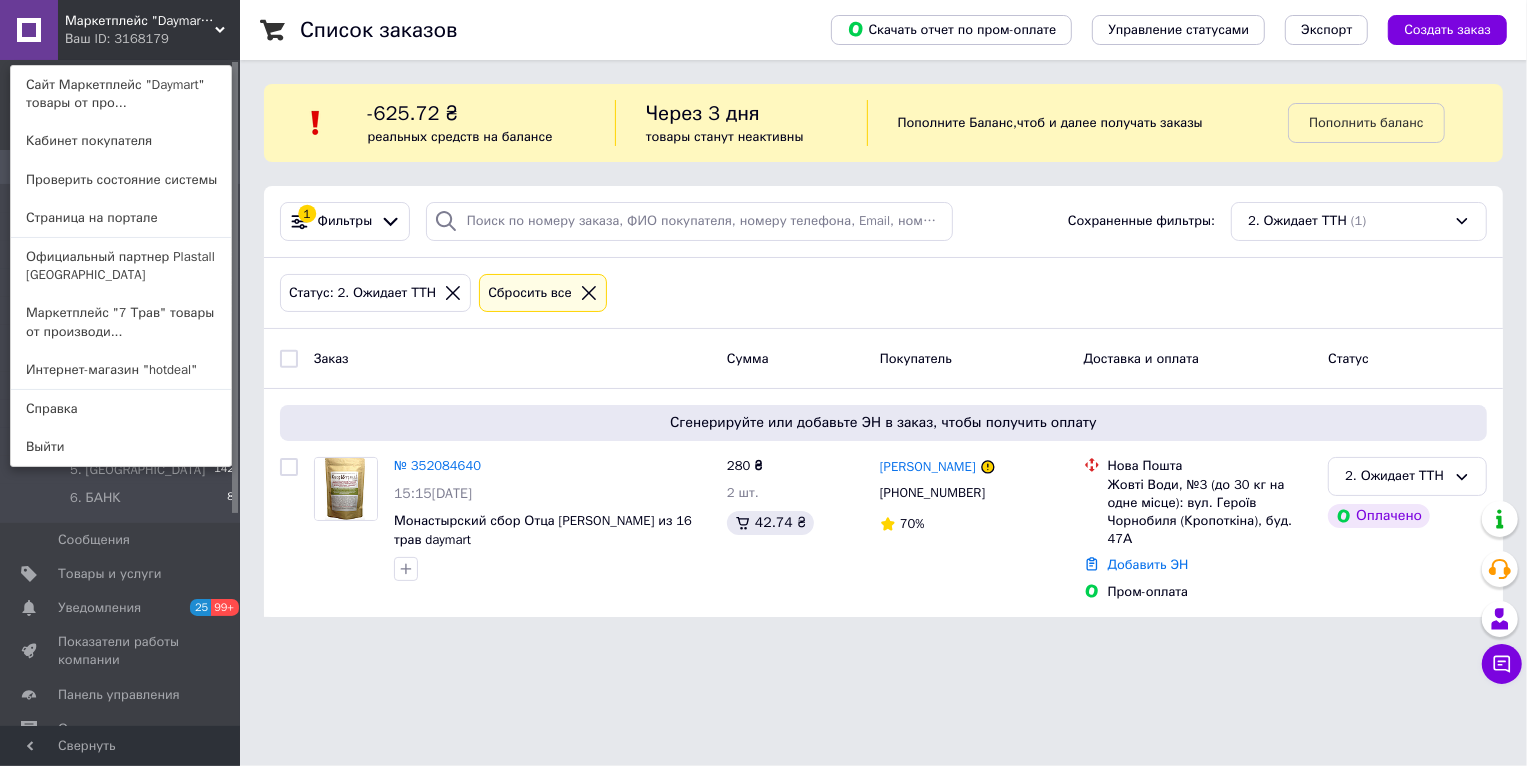 click on "Маркетплейс "Daymart" товары от производителей Украины, Европы и Азии Ваш ID: 3168179 Сайт Маркетплейс "Daymart" товары от про... Кабинет покупателя Проверить состояние системы Страница на портале Официальный партнер Plastall Украина Маркетплейс "7 Трав" товары от производи... Интернет-магазин "hotdeal" Справка Выйти" at bounding box center (120, 30) 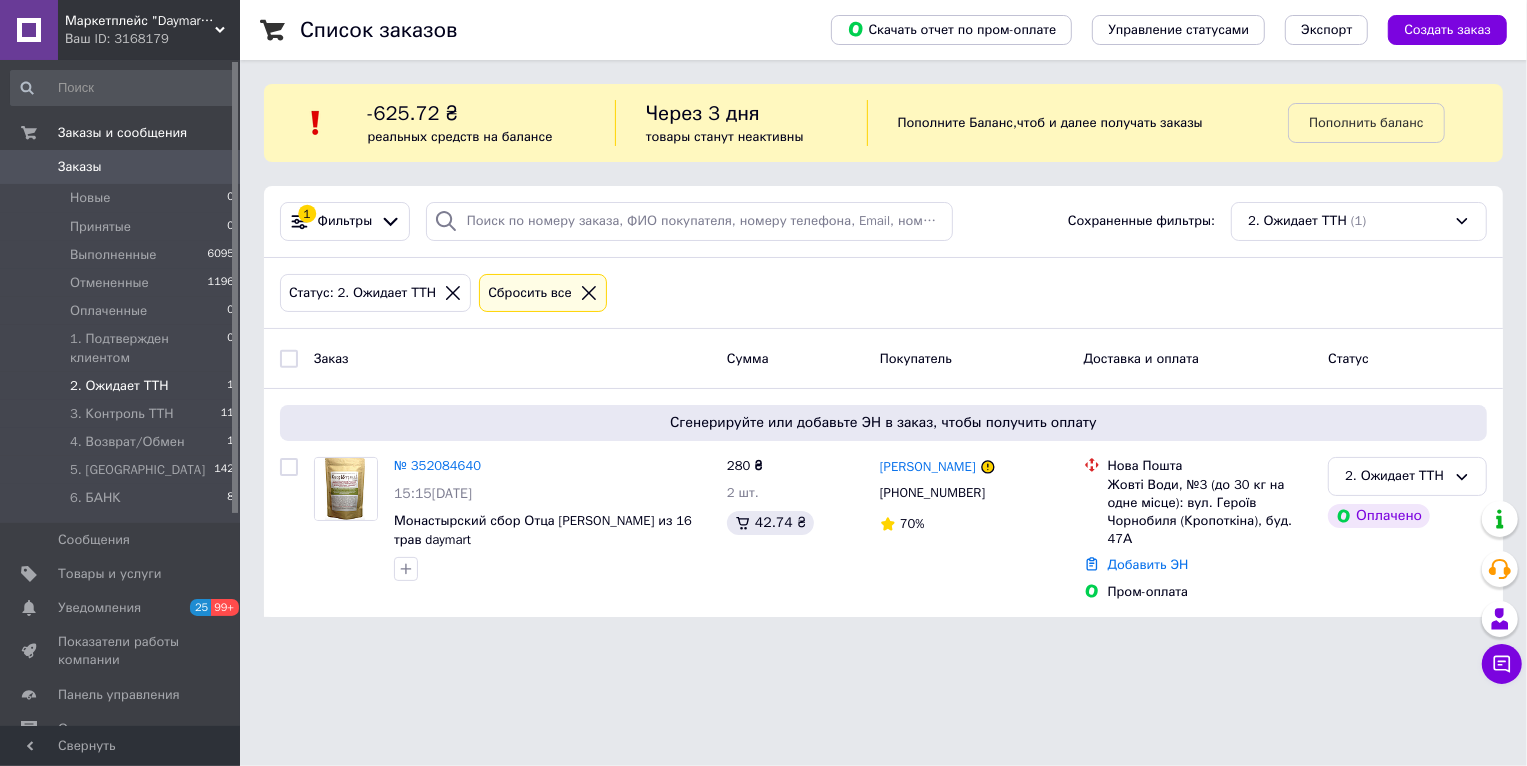 click on "Заказы 0" at bounding box center [123, 167] 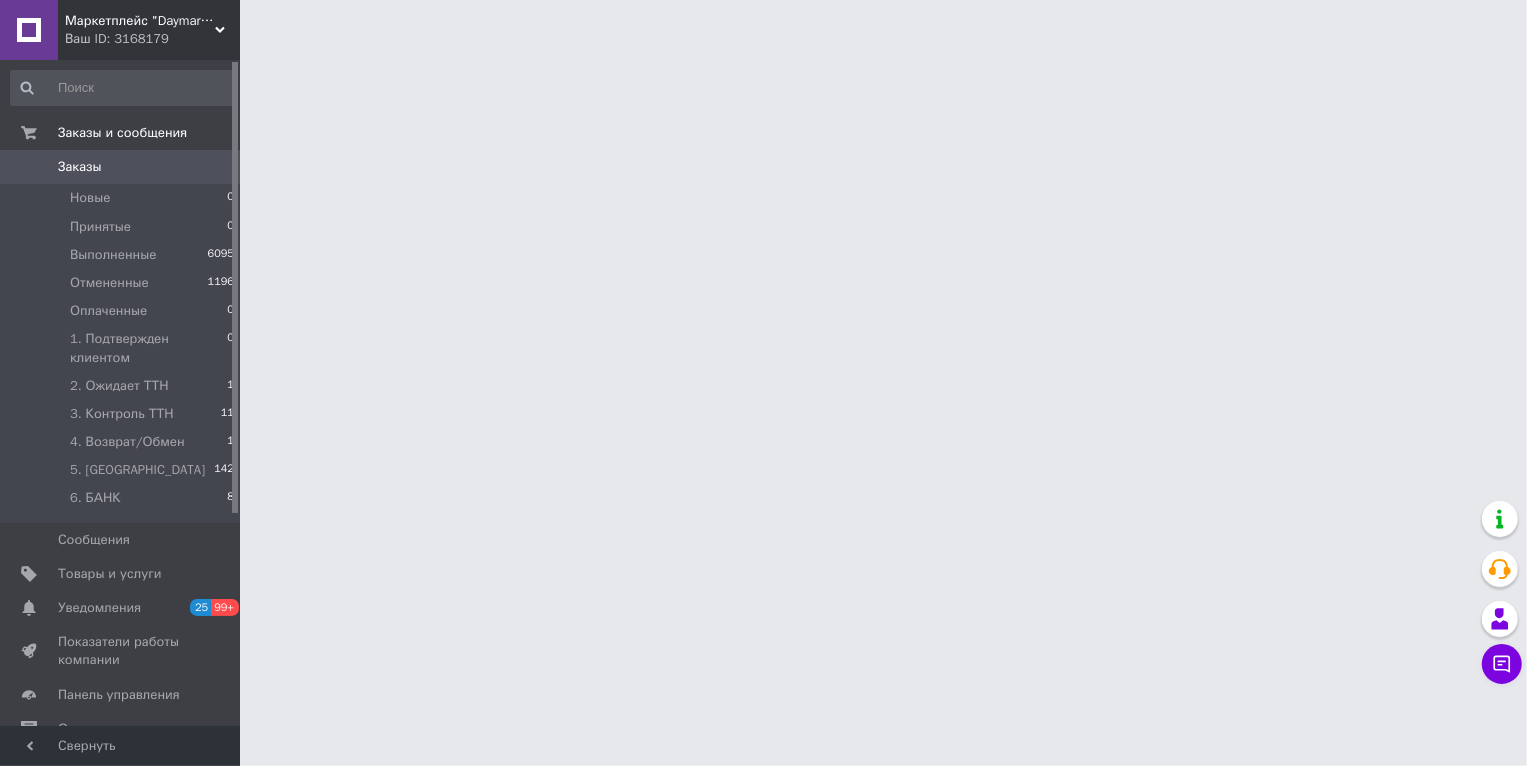 click on "Ваш ID: 3168179" at bounding box center [152, 39] 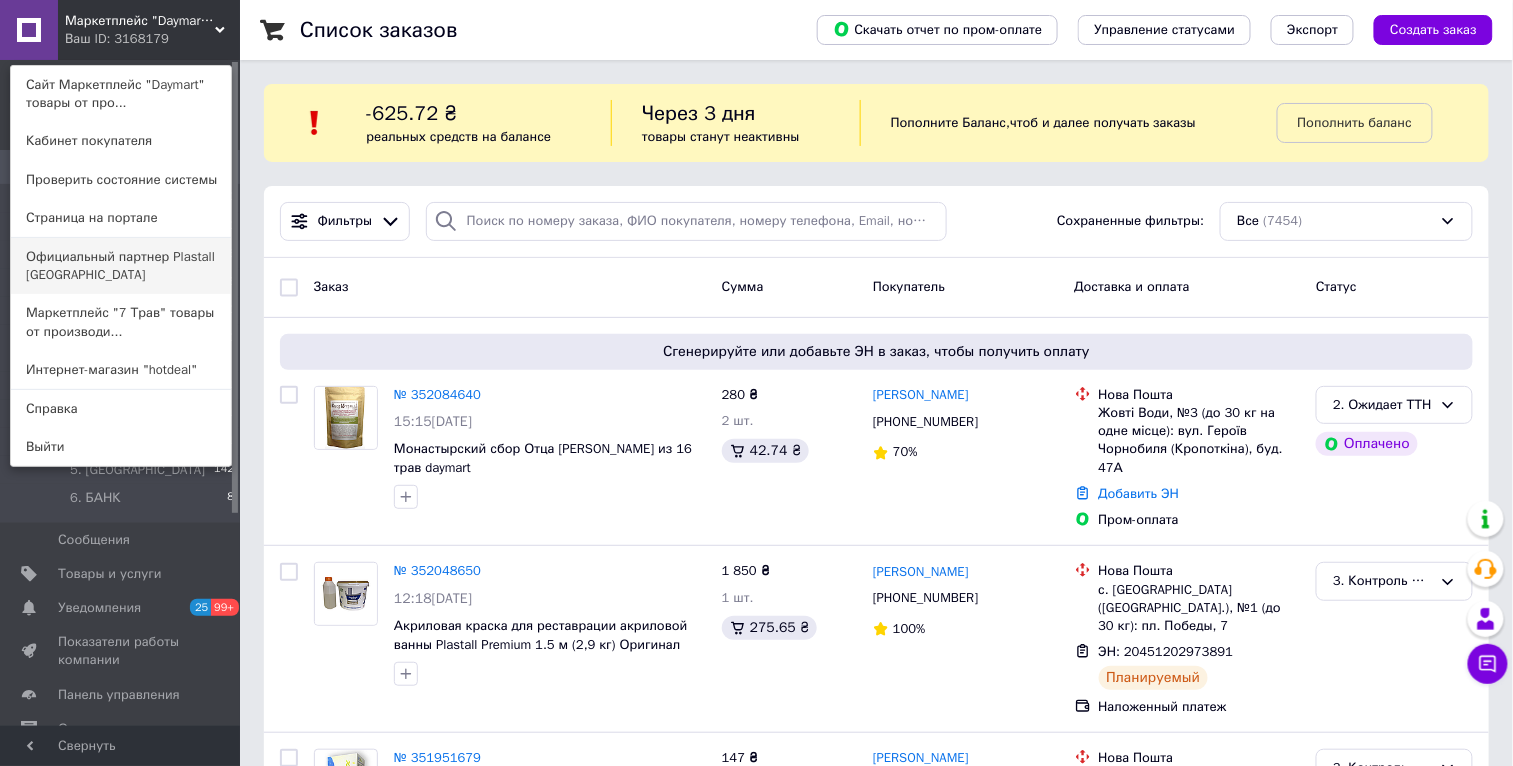 click on "Официальный партнер Plastall [GEOGRAPHIC_DATA]" at bounding box center [121, 266] 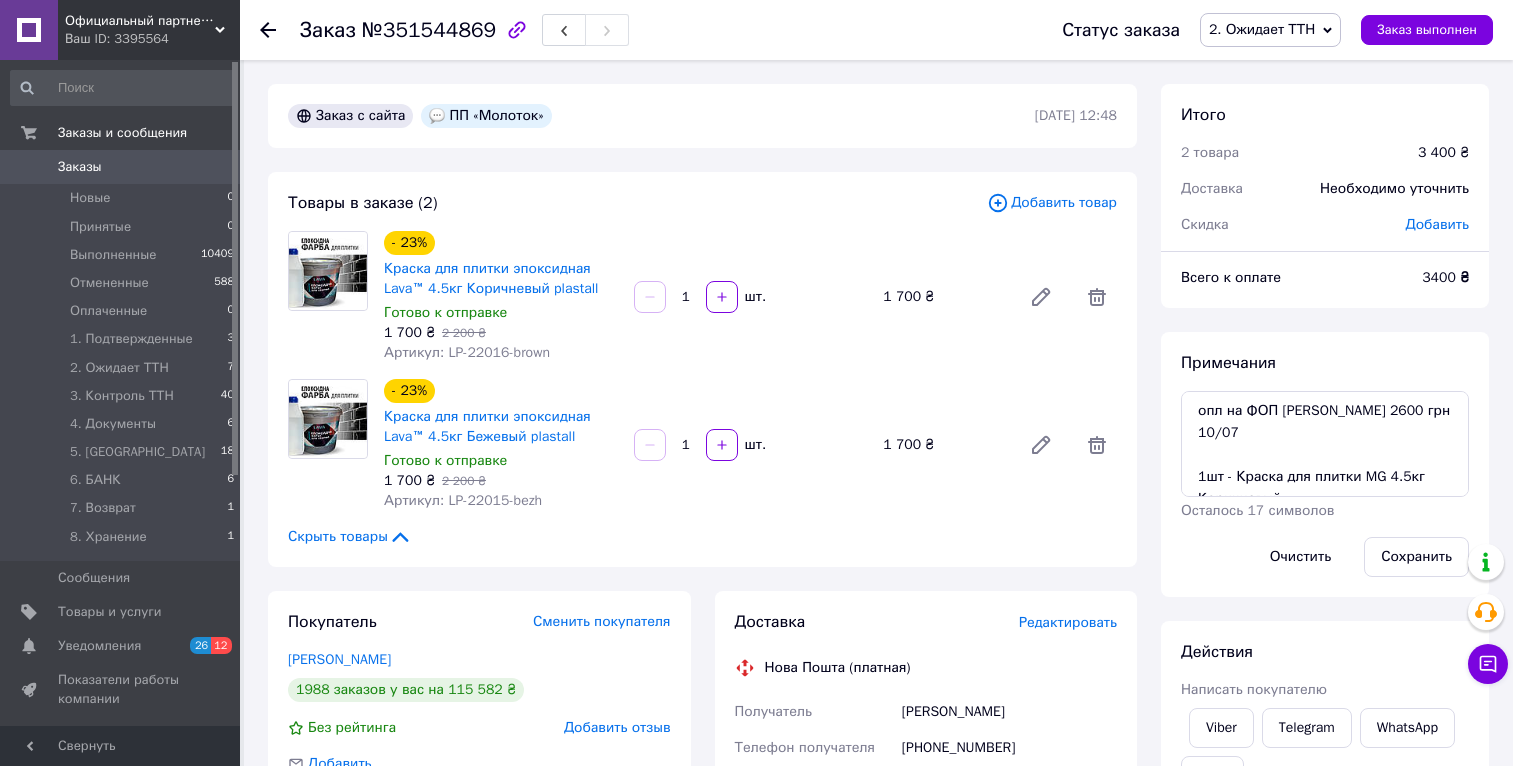 scroll, scrollTop: 0, scrollLeft: 0, axis: both 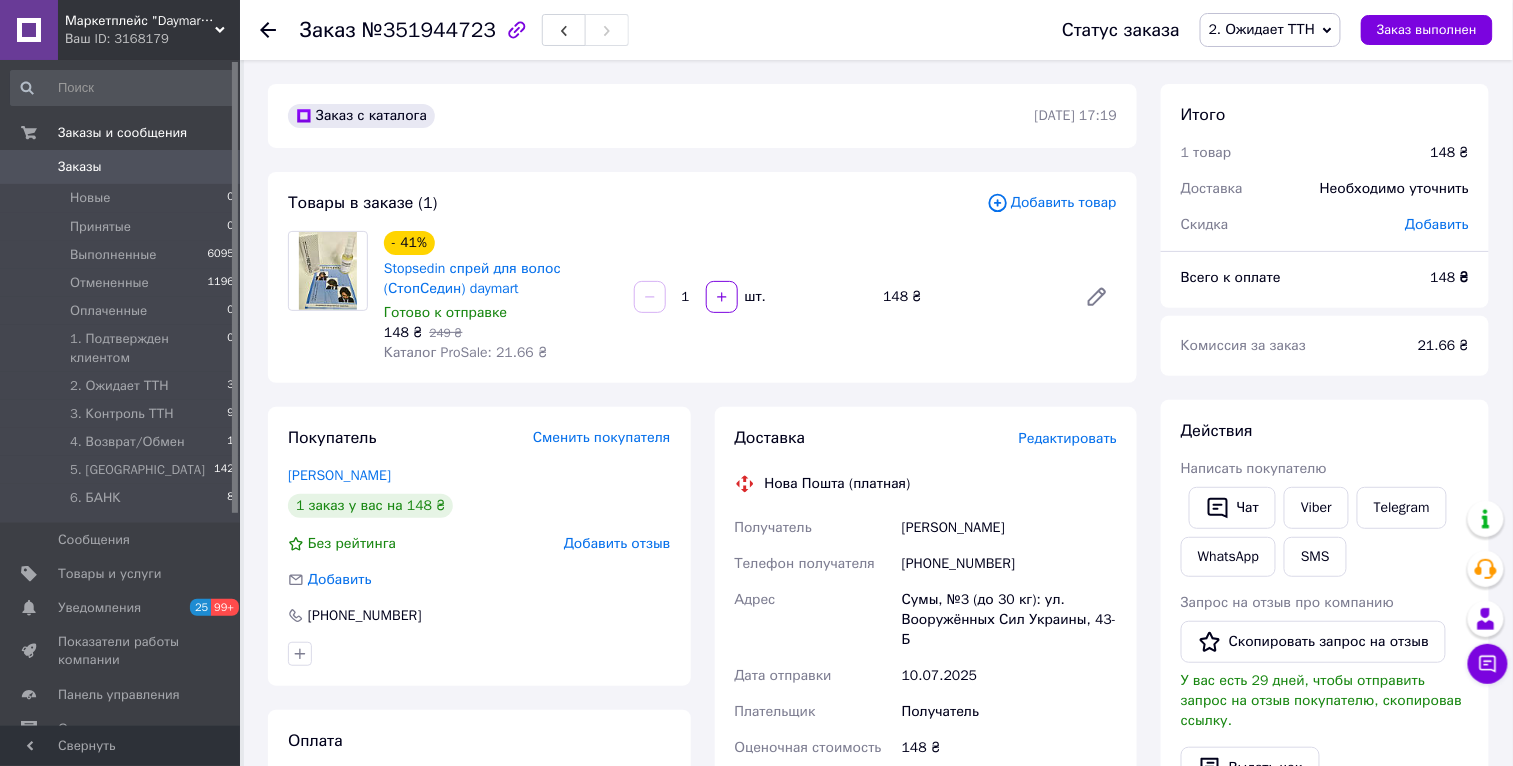 click on "[PERSON_NAME]" at bounding box center [1009, 528] 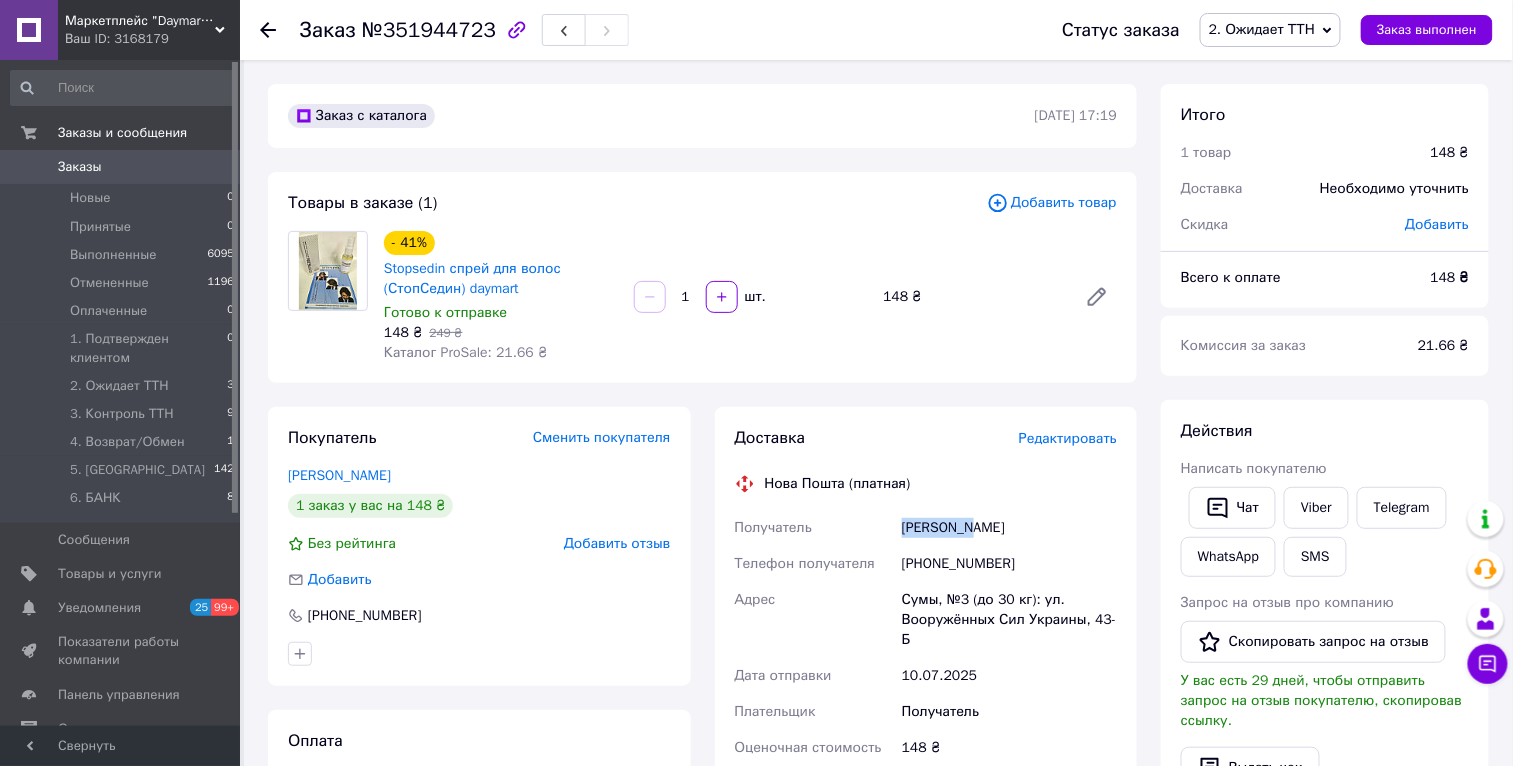 click on "[PERSON_NAME]" at bounding box center [1009, 528] 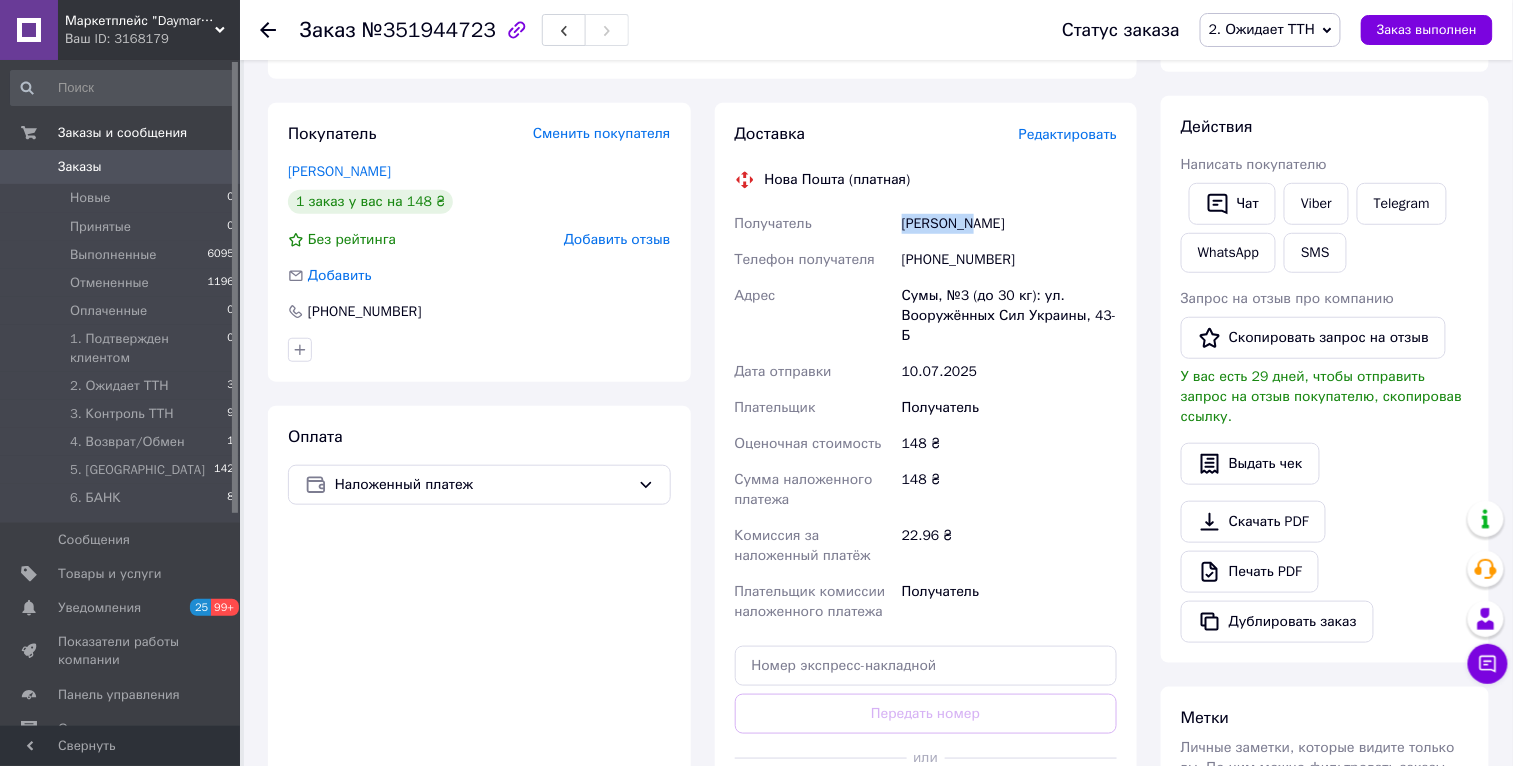 scroll, scrollTop: 306, scrollLeft: 0, axis: vertical 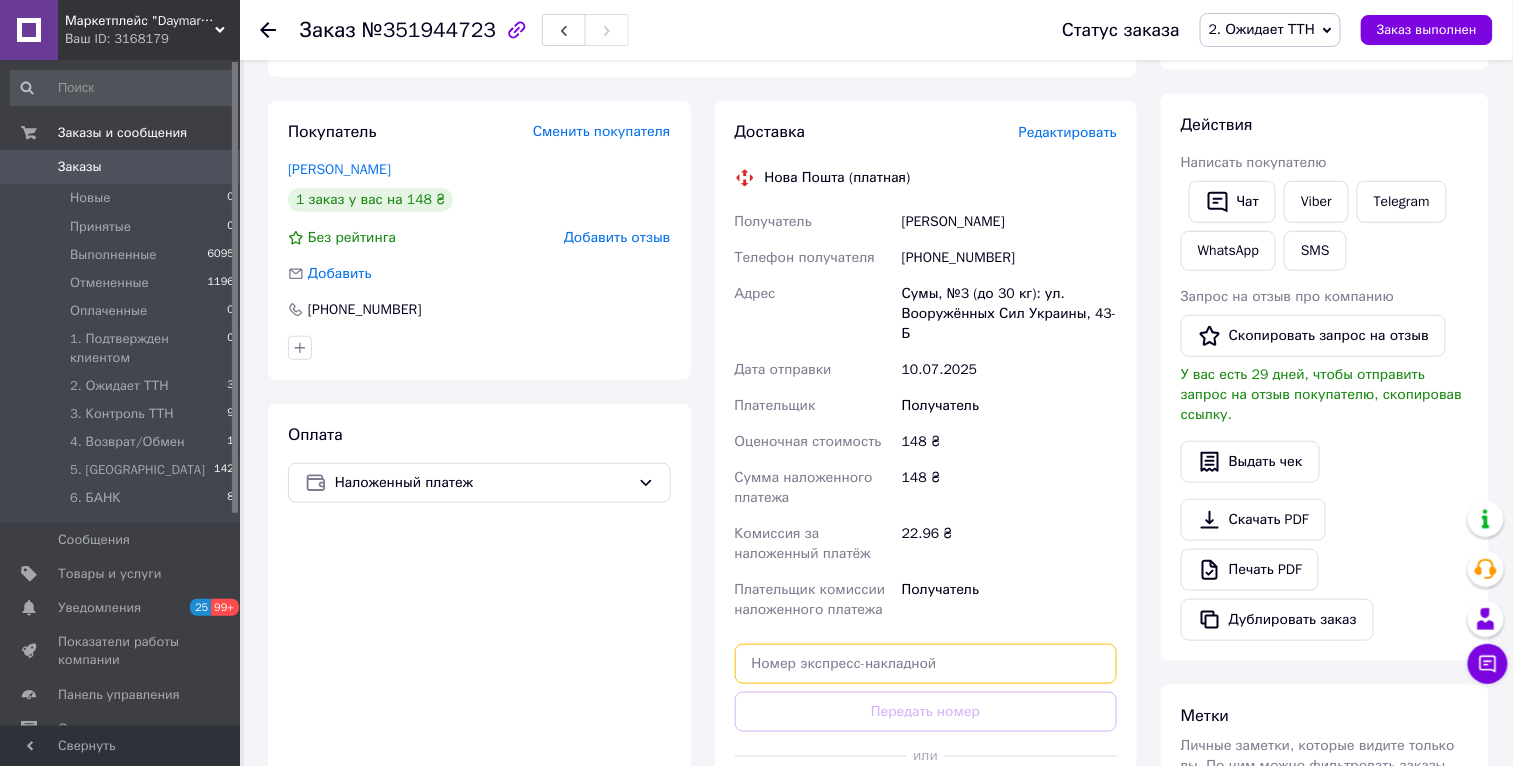 click at bounding box center [926, 664] 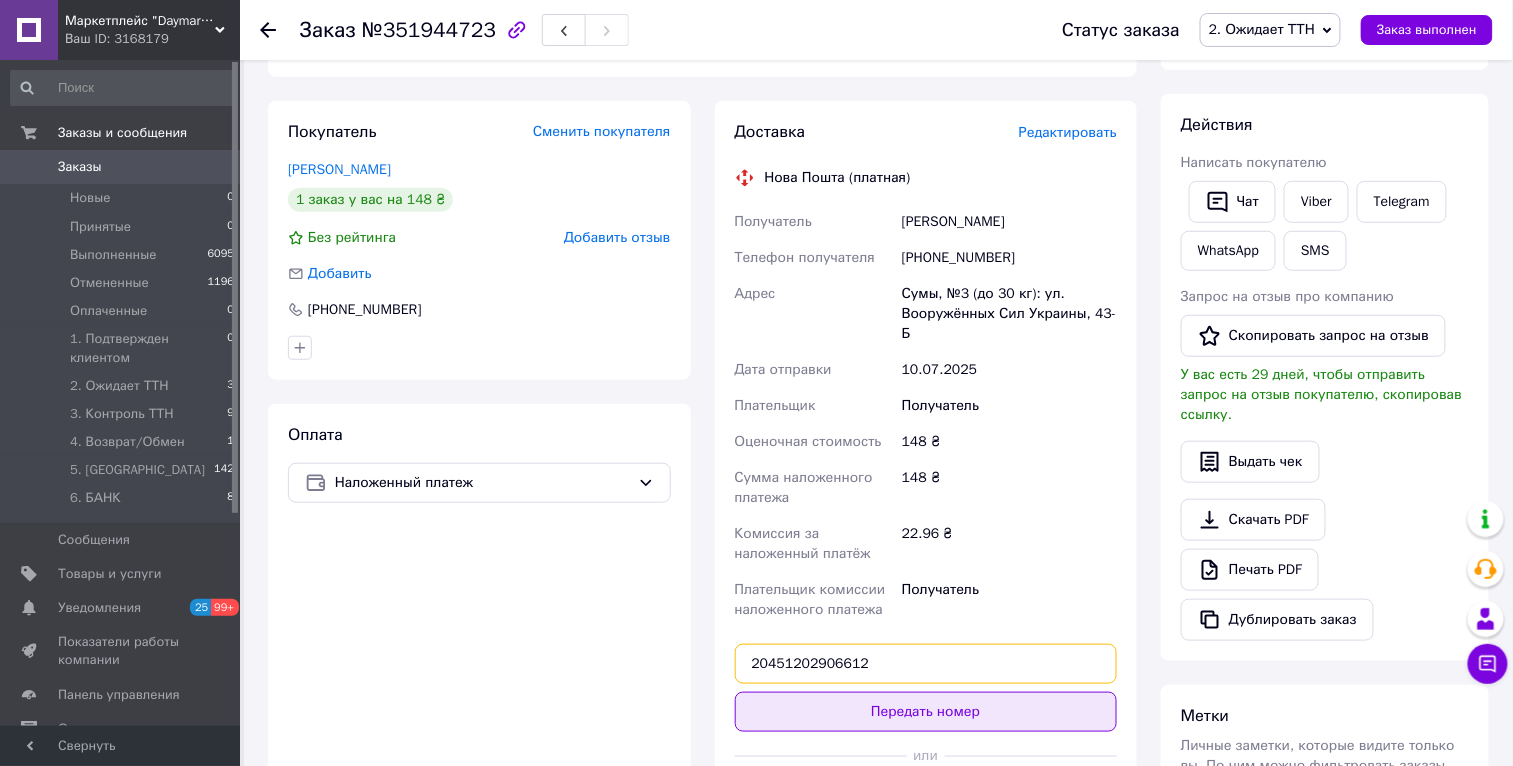 type on "20451202906612" 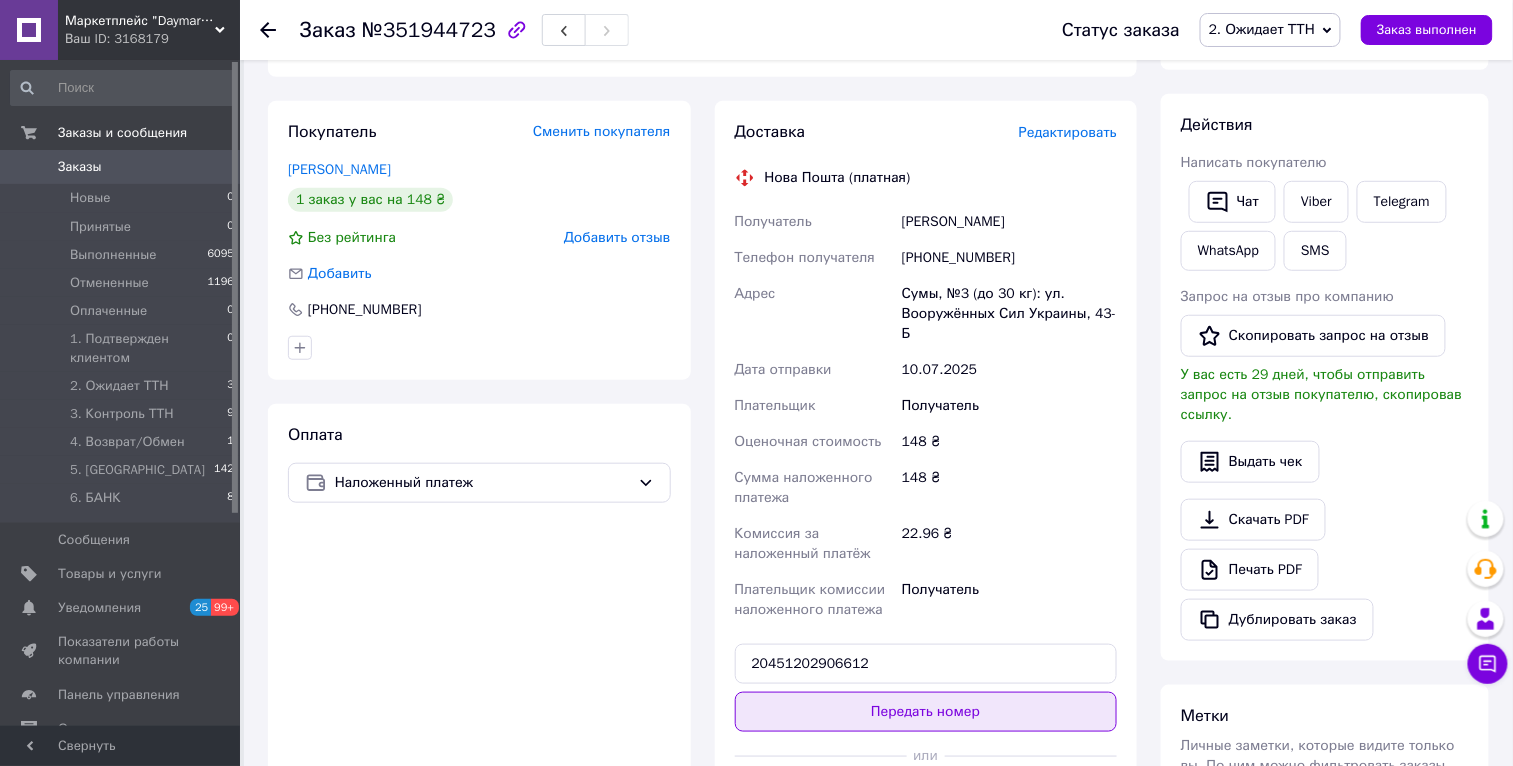 click on "Передать номер" at bounding box center [926, 712] 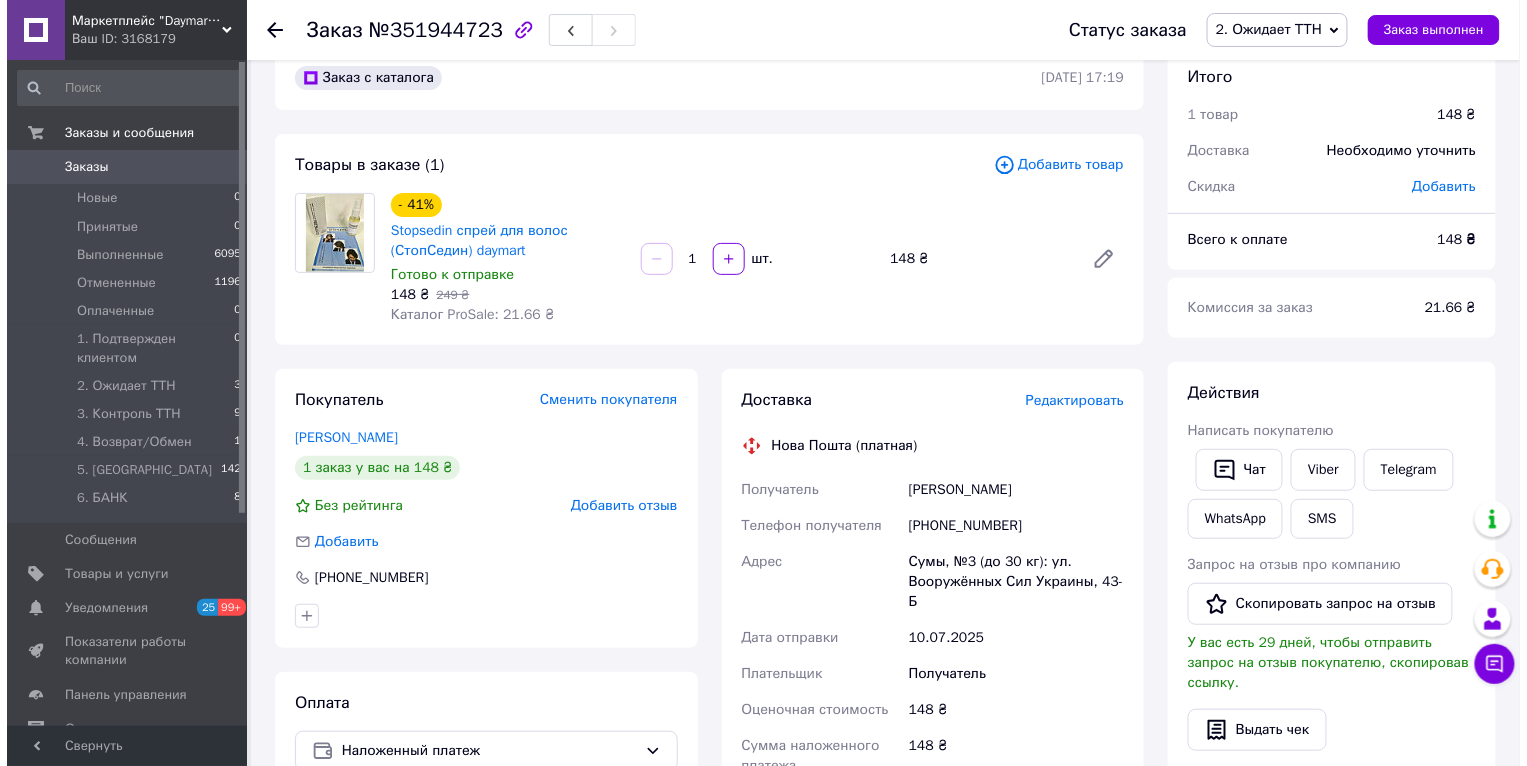 scroll, scrollTop: 0, scrollLeft: 0, axis: both 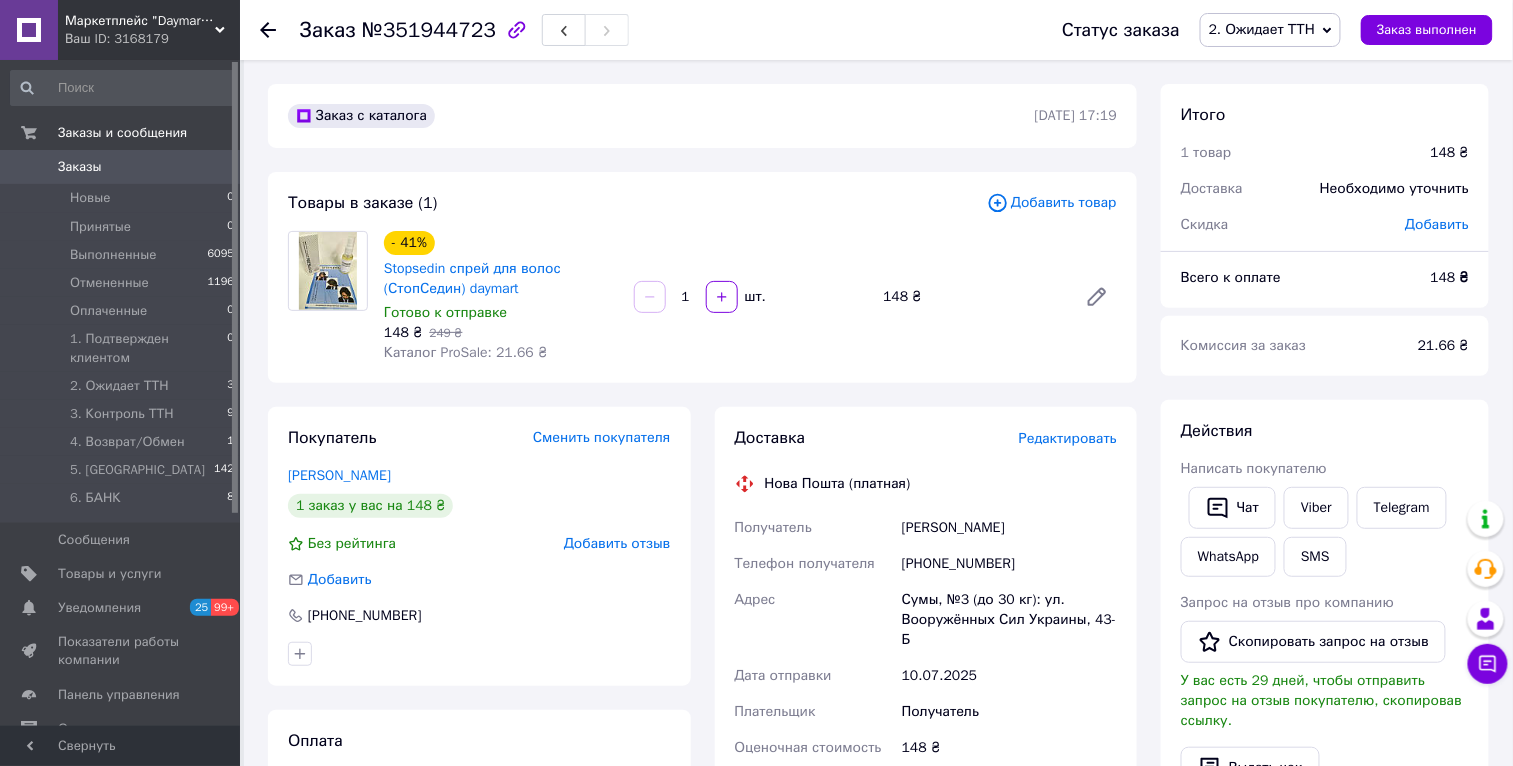 click 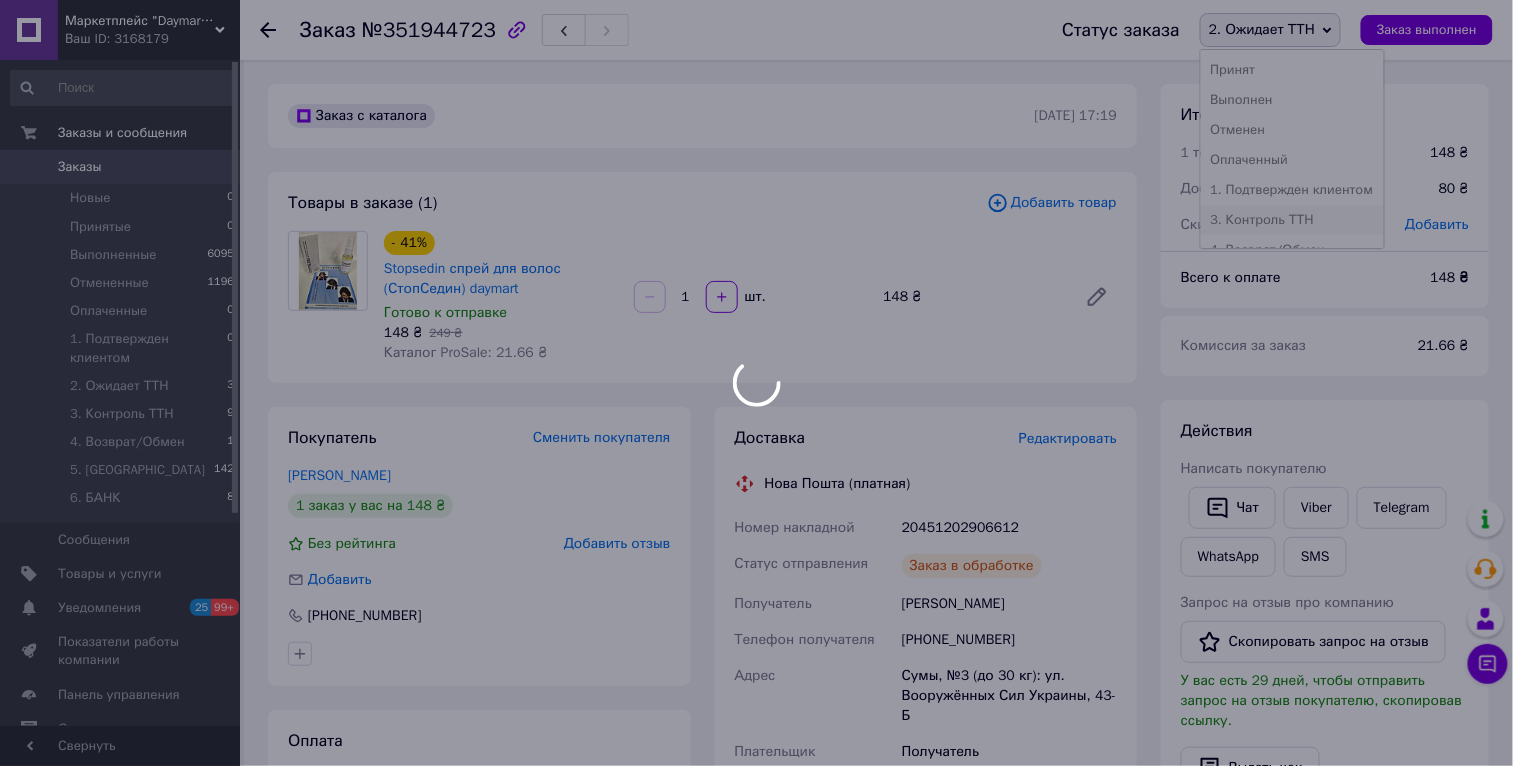 click on "Маркетплейс "Daymart" товары от производителей [GEOGRAPHIC_DATA], [GEOGRAPHIC_DATA] и [GEOGRAPHIC_DATA] Ваш ID: 3168179 Сайт Маркетплейс "Daymart" товары от про... Кабинет покупателя Проверить состояние системы Страница на портале Официальный партнер Plastall Украина Маркетплейс "7 Трав" товары от производи... Интернет-магазин "hotdeal" Справка Выйти Заказы и сообщения Заказы 0 Новые 0 Принятые 0 Выполненные 6095 Отмененные 1196 Оплаченные 0 1. Подтвержден клиентом 0 2. Ожидает ТТН 3 3. Контроль ТТН 9 4. Возврат/Обмен 1 5. Свалка 142 6. БАНК 8 Сообщения 0 Товары и услуги 25 99+ Prom топ" at bounding box center [756, 727] 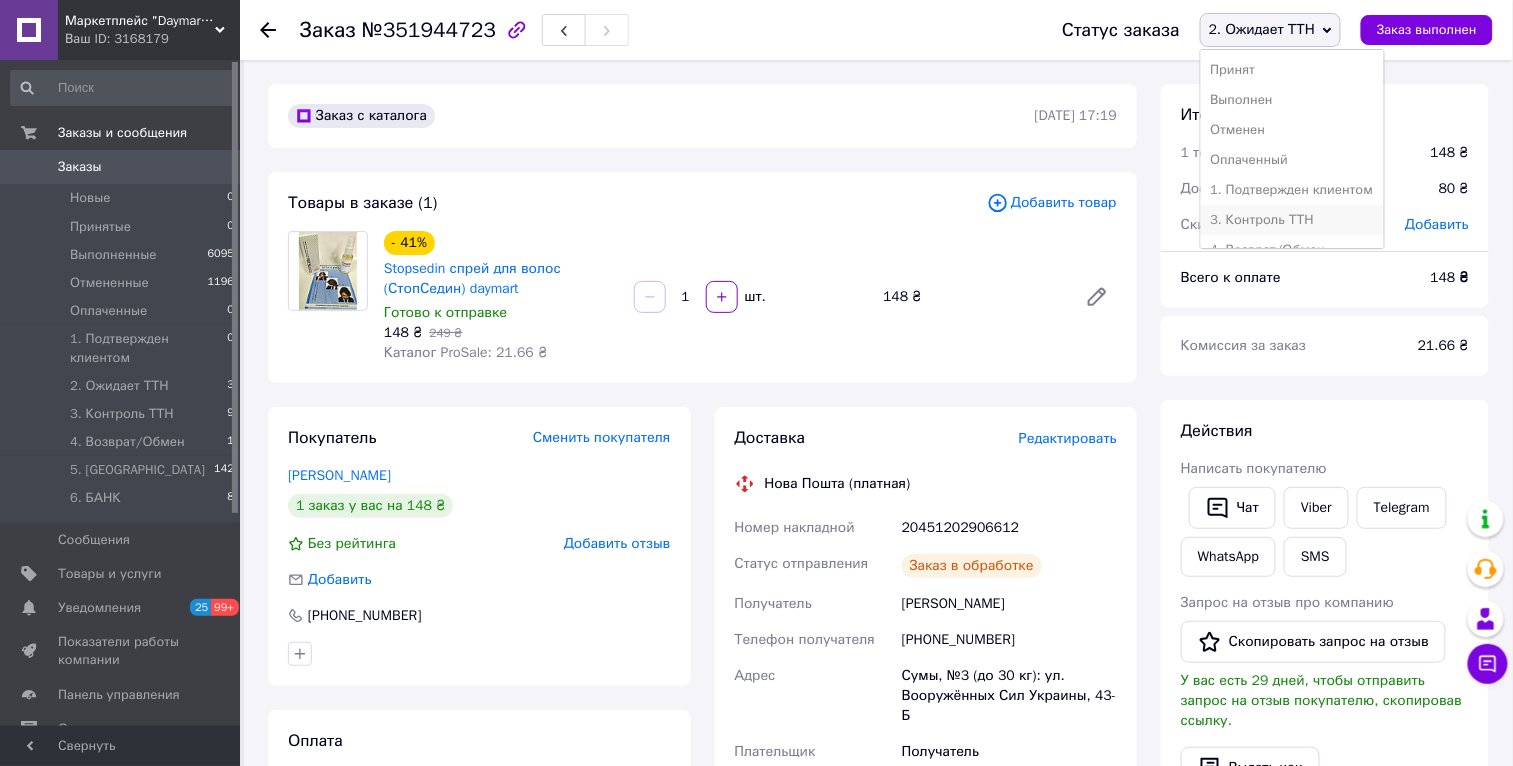 click on "3. Контроль ТТН" at bounding box center (1292, 220) 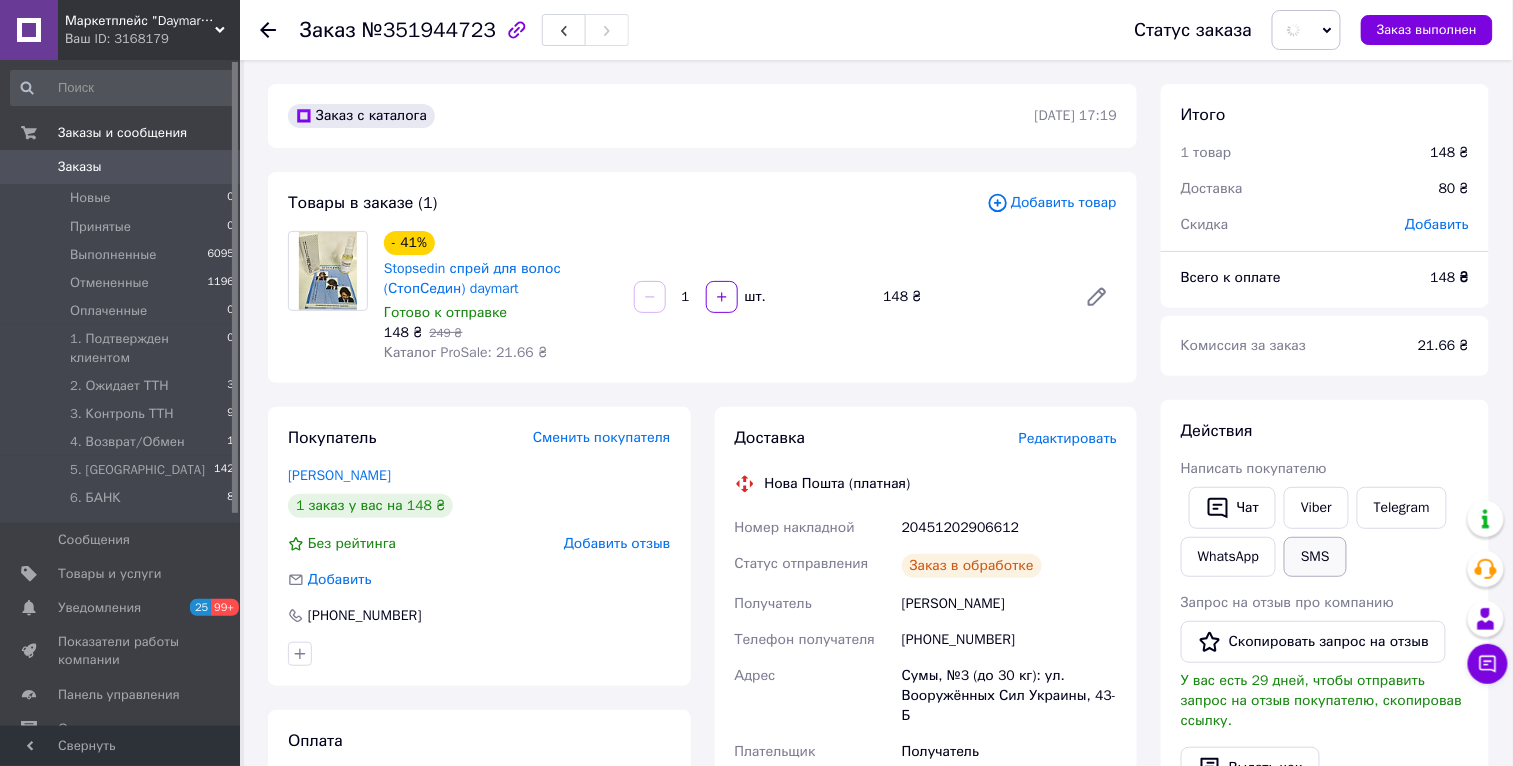 click on "SMS" at bounding box center (1315, 557) 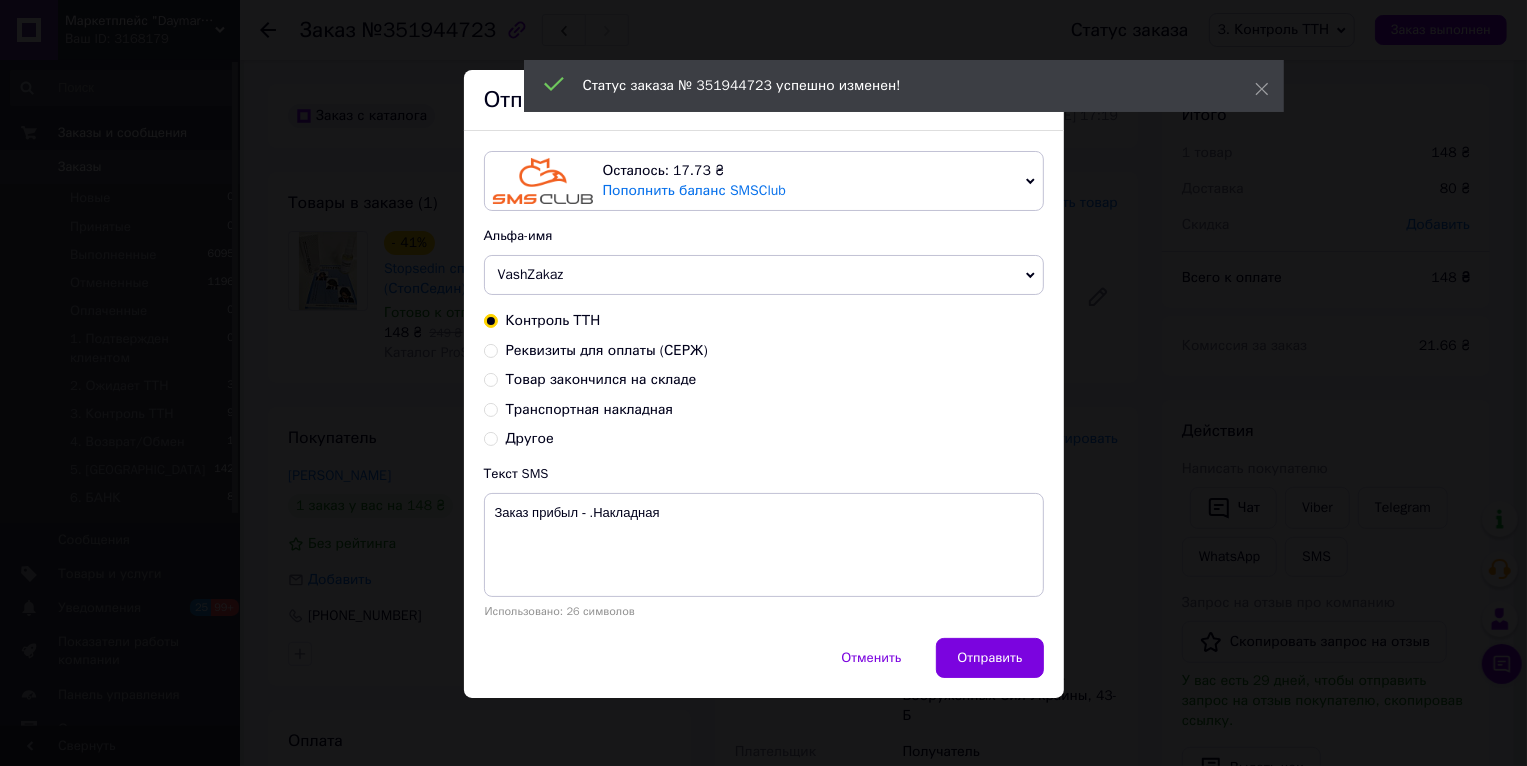 click on "Транспортная накладная" at bounding box center (590, 409) 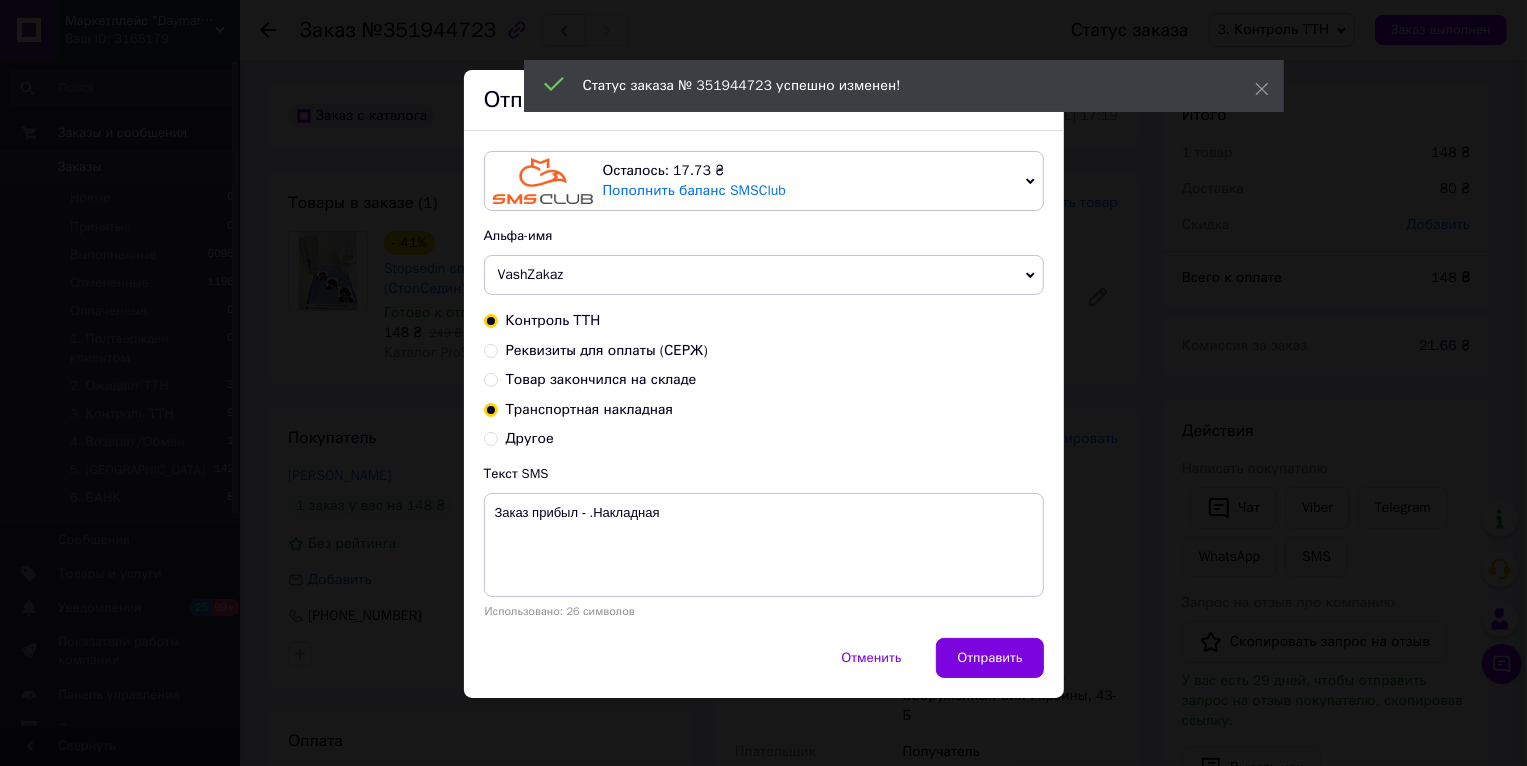 radio on "true" 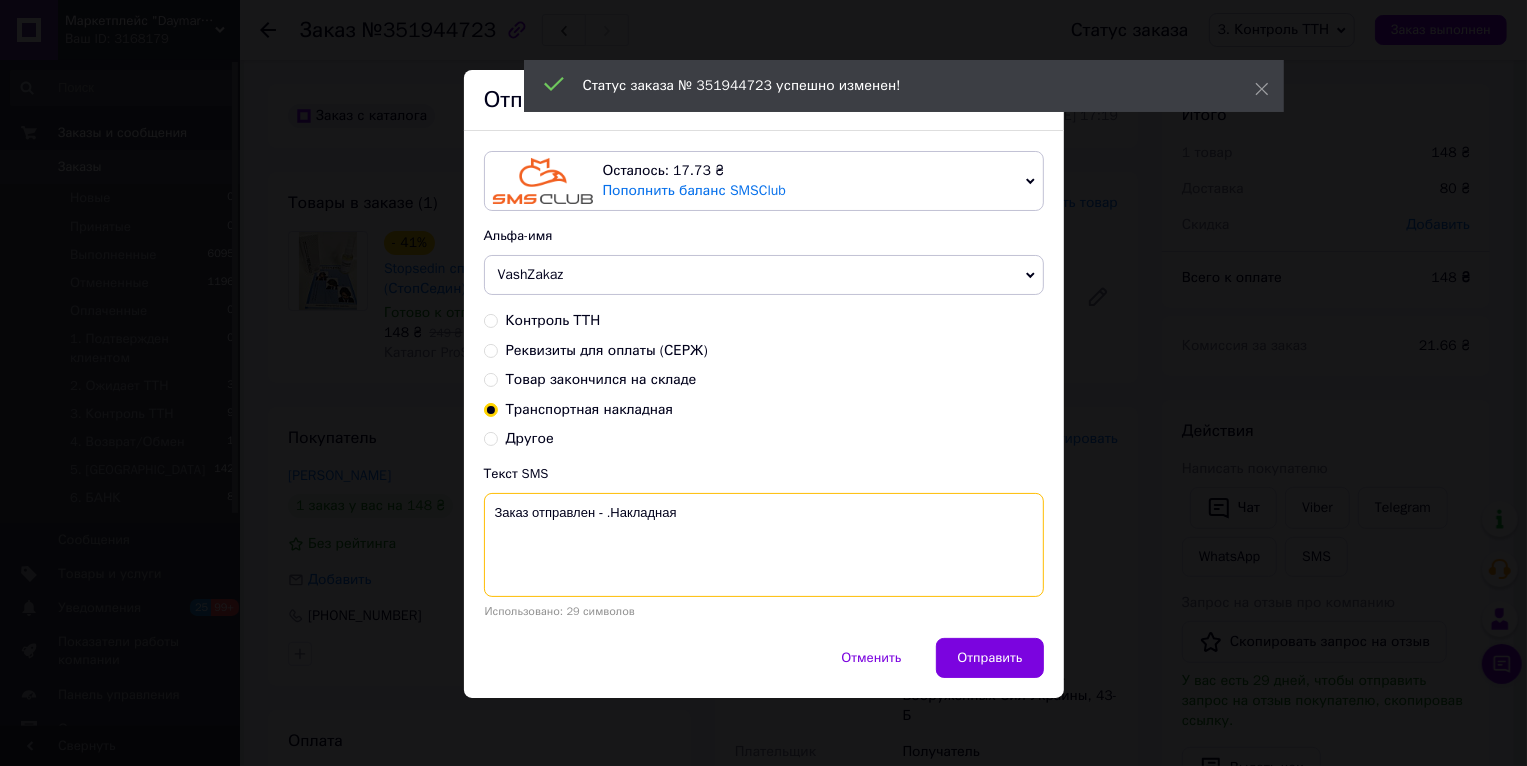 click on "Заказ отправлен - .Накладная" at bounding box center (764, 545) 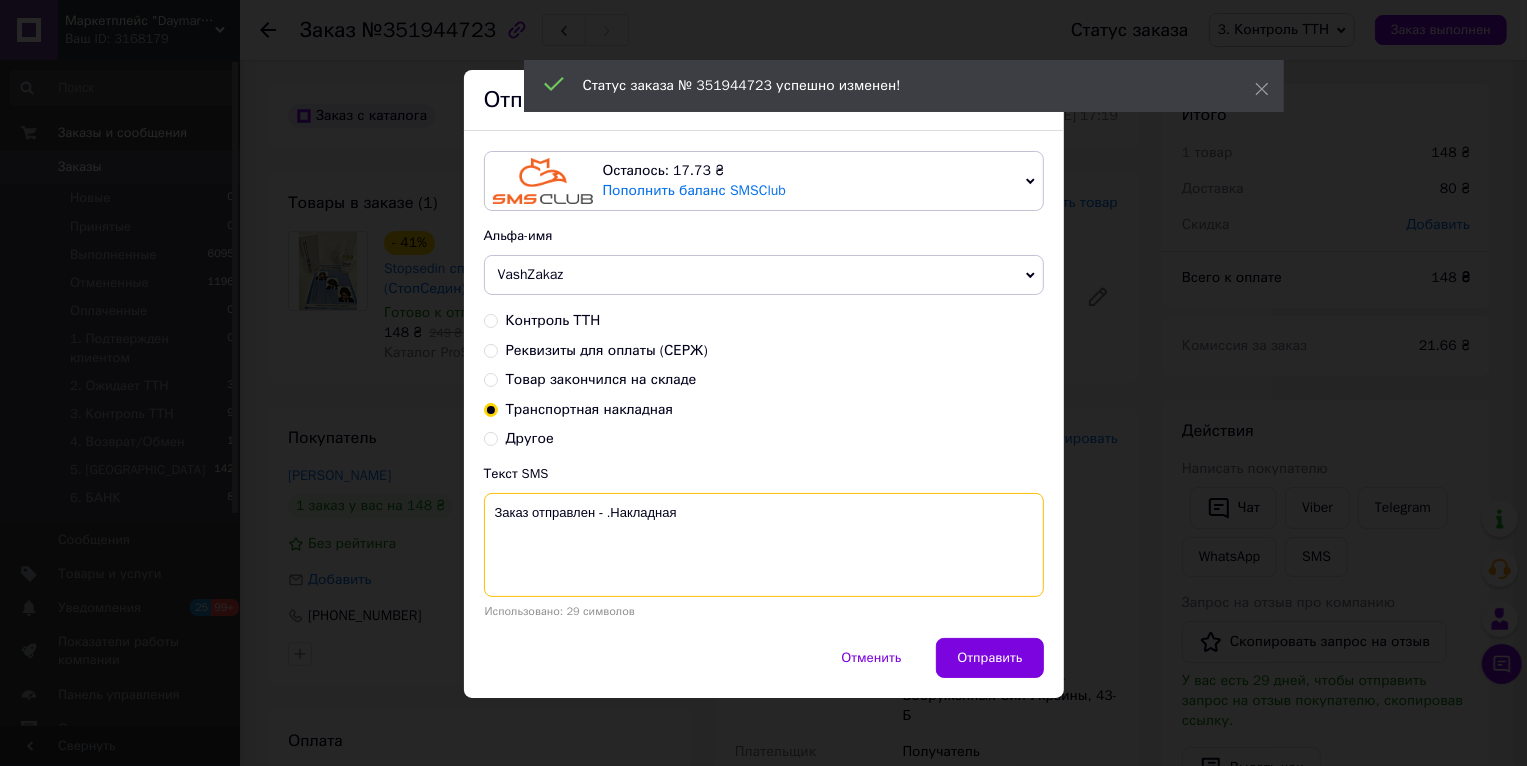 paste on "20451202906612" 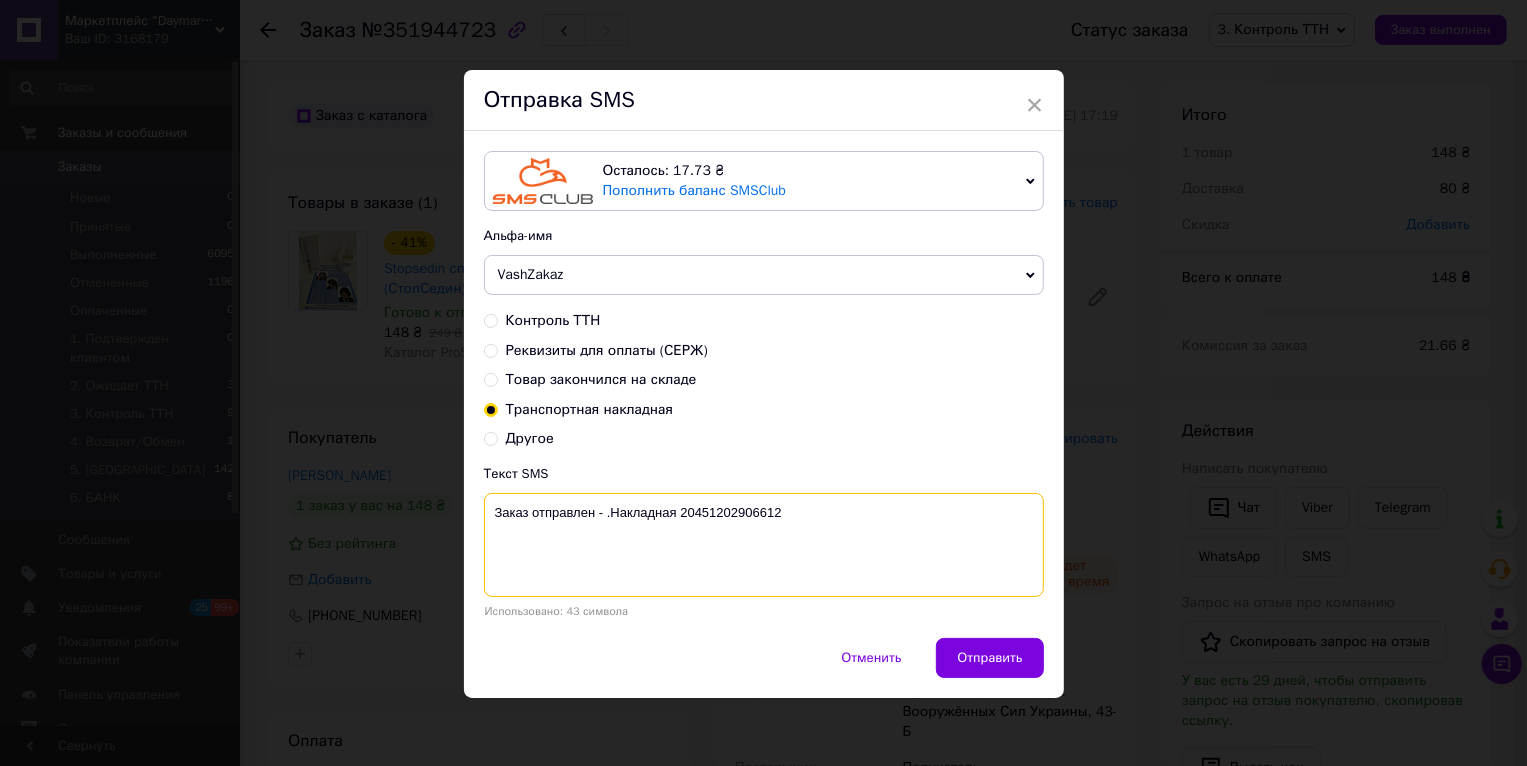 click on "Заказ отправлен - .Накладная 20451202906612" at bounding box center (764, 545) 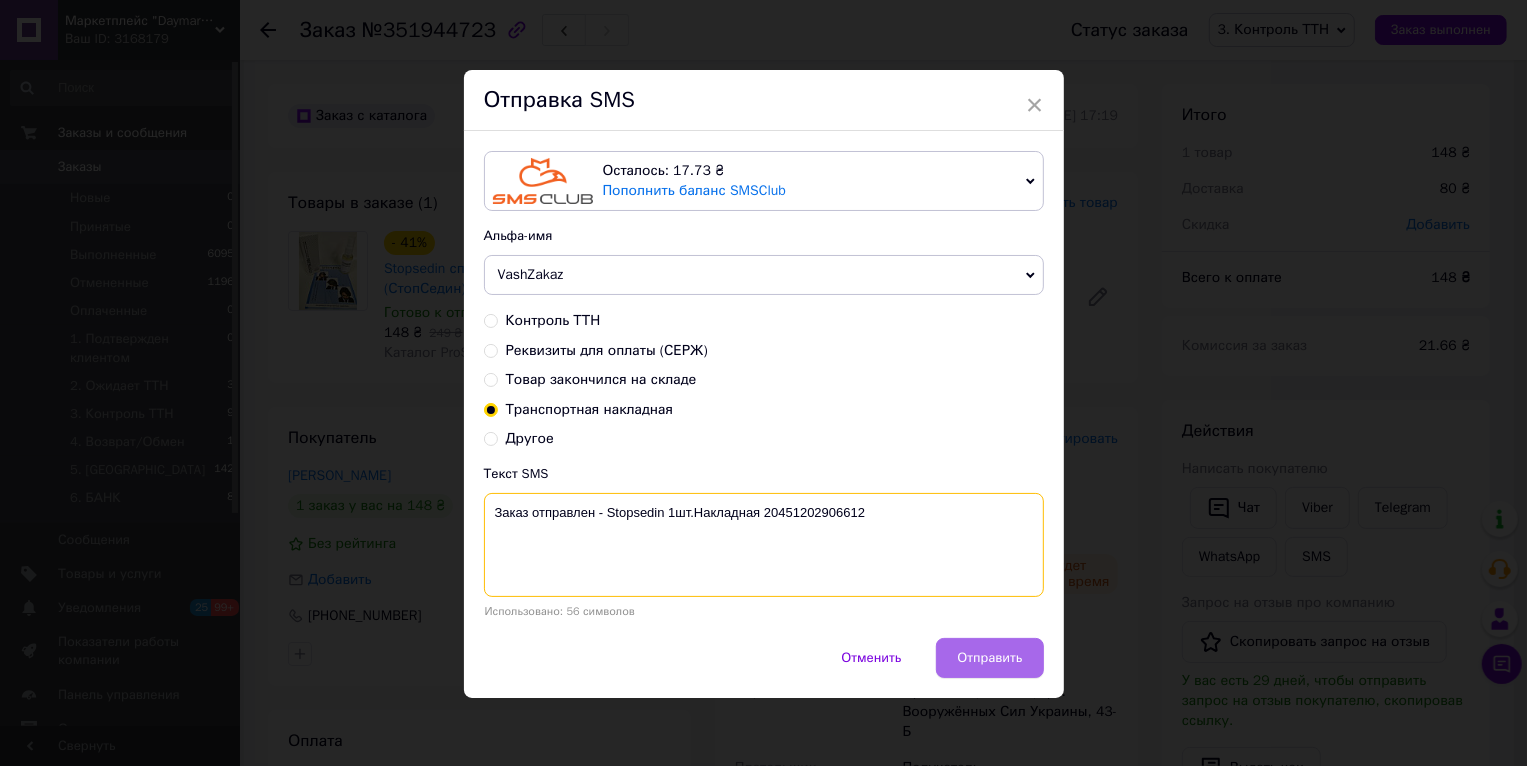 type on "Заказ отправлен - Stopsedin 1шт.Накладная 20451202906612" 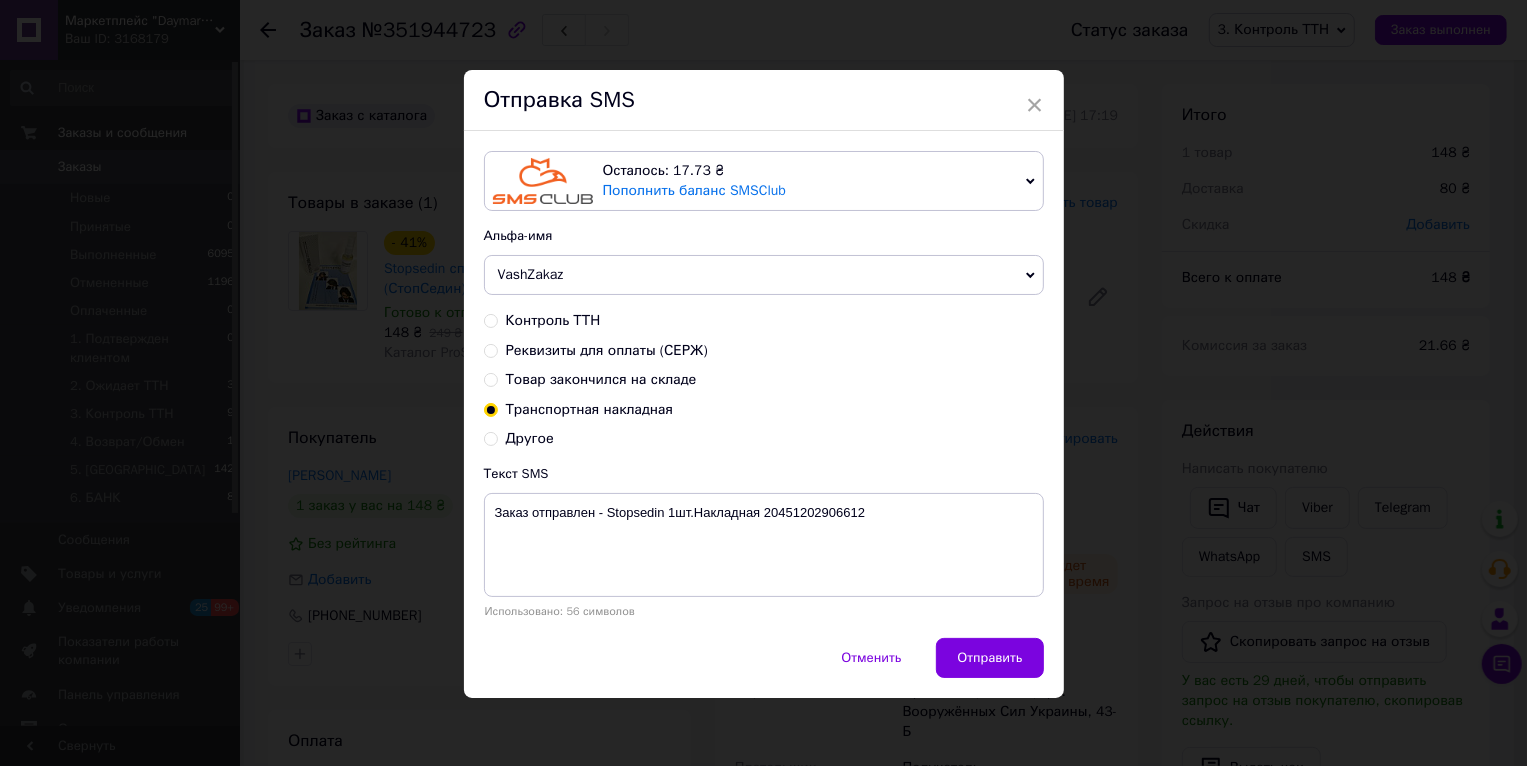 click on "Отправить" at bounding box center (989, 658) 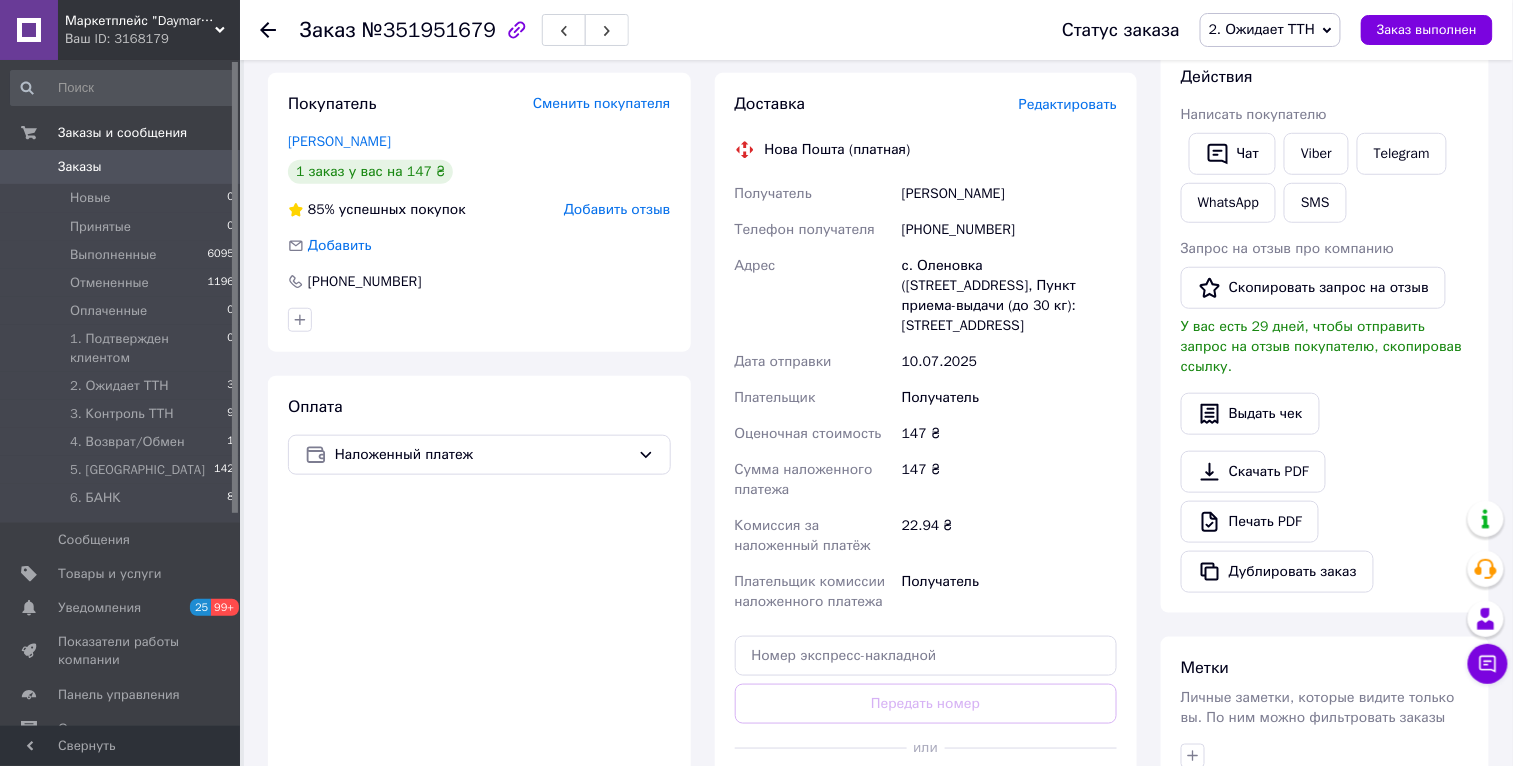 scroll, scrollTop: 592, scrollLeft: 0, axis: vertical 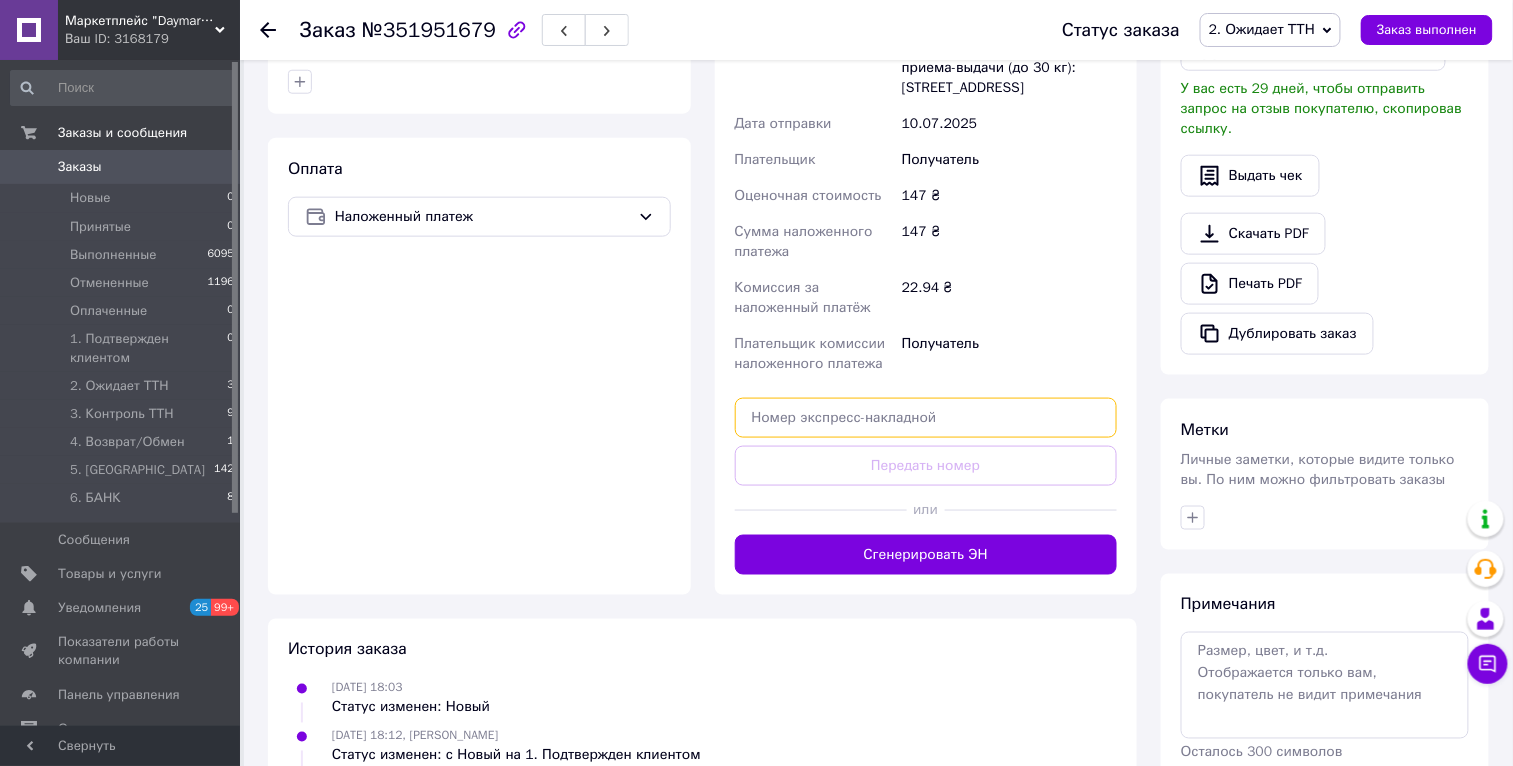 click at bounding box center (926, 418) 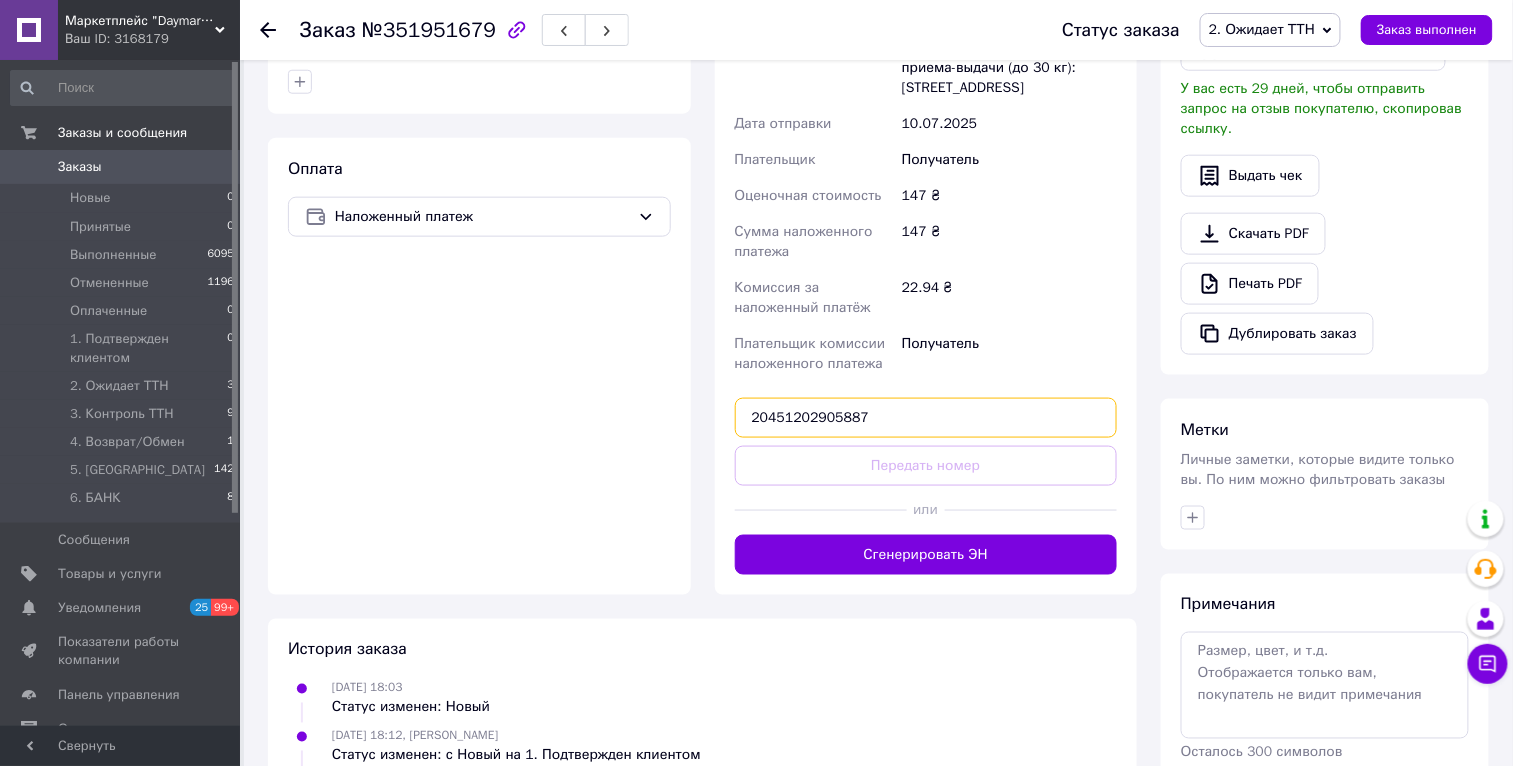 type on "20451202905887" 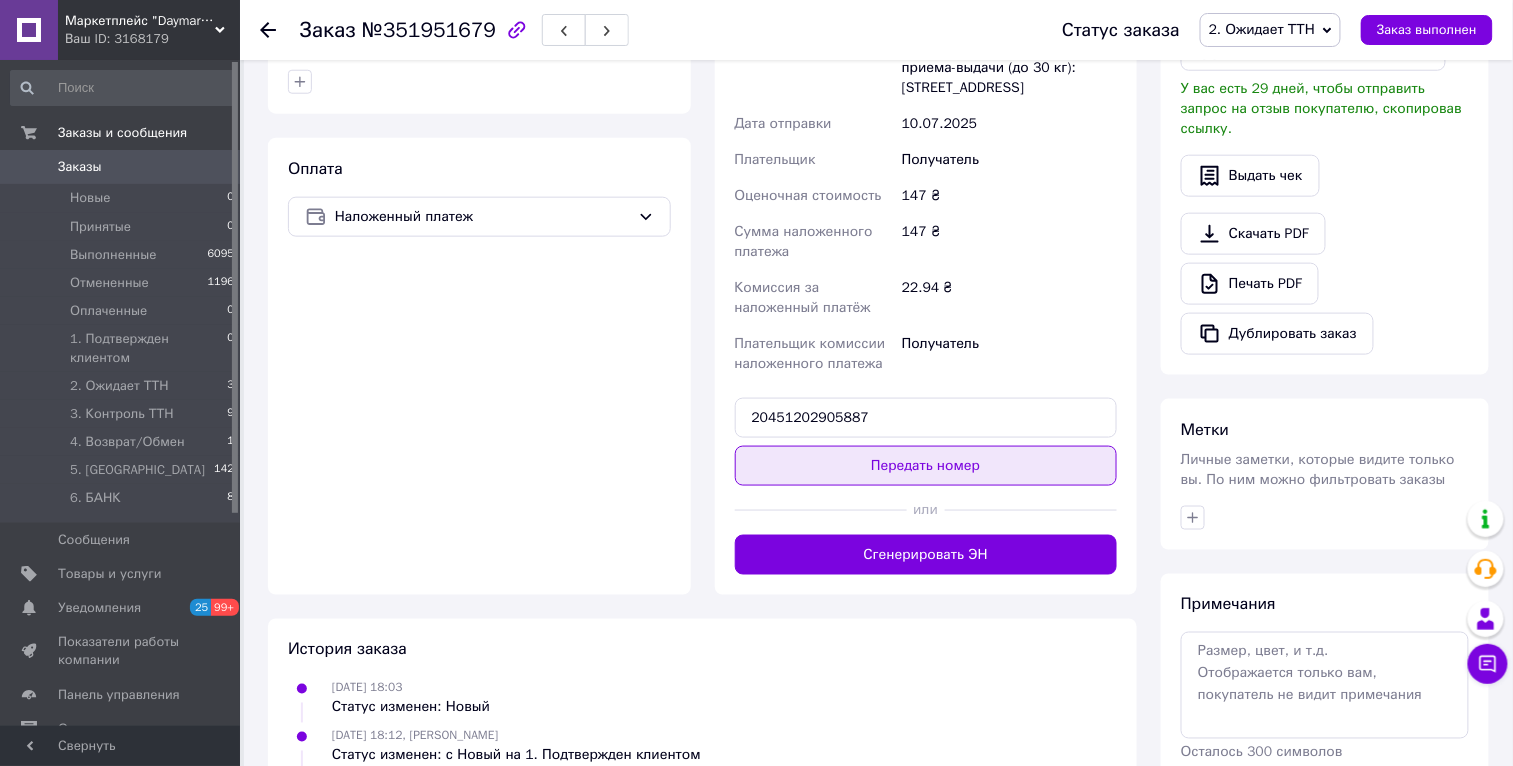 click on "Передать номер" at bounding box center (926, 466) 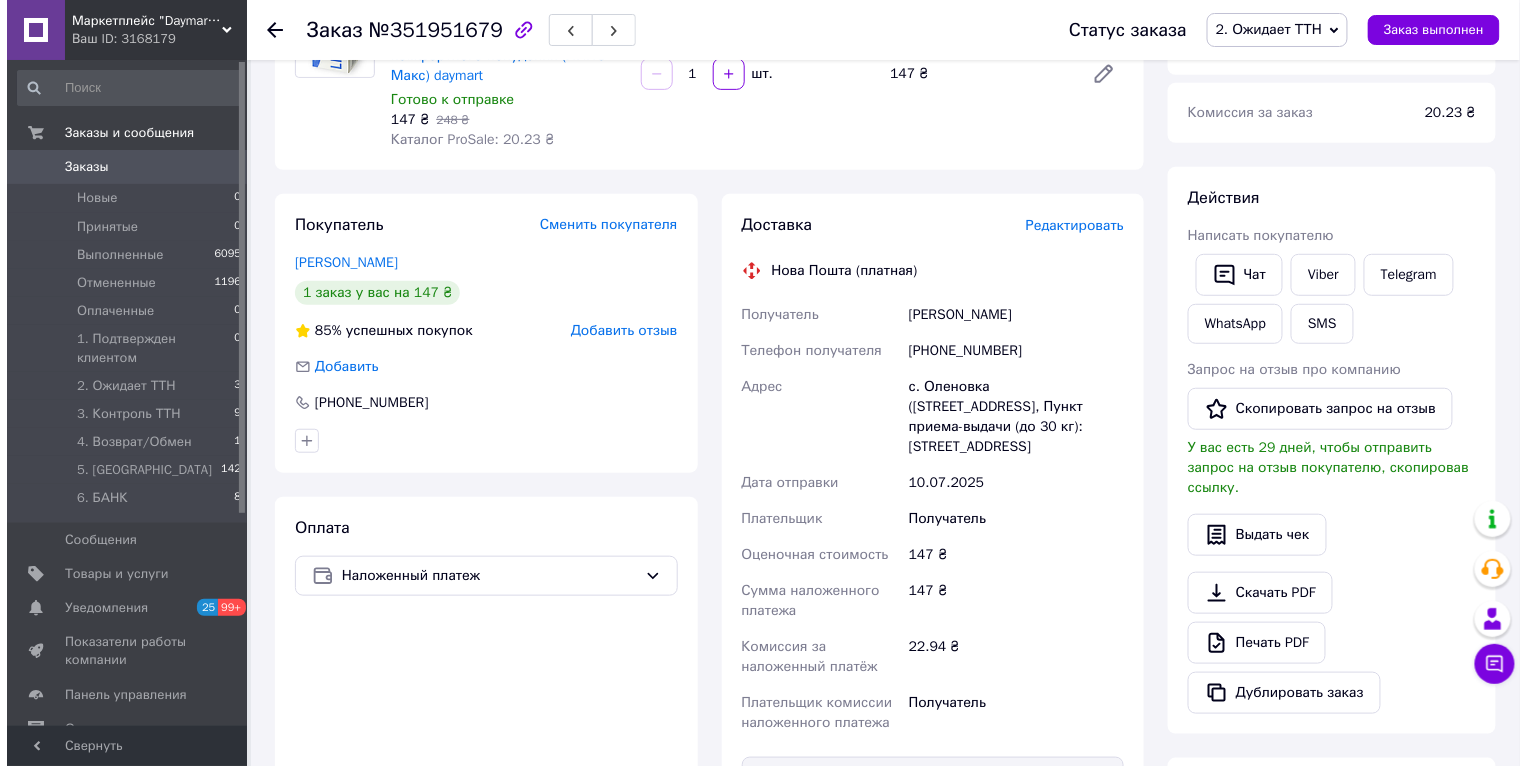 scroll, scrollTop: 0, scrollLeft: 0, axis: both 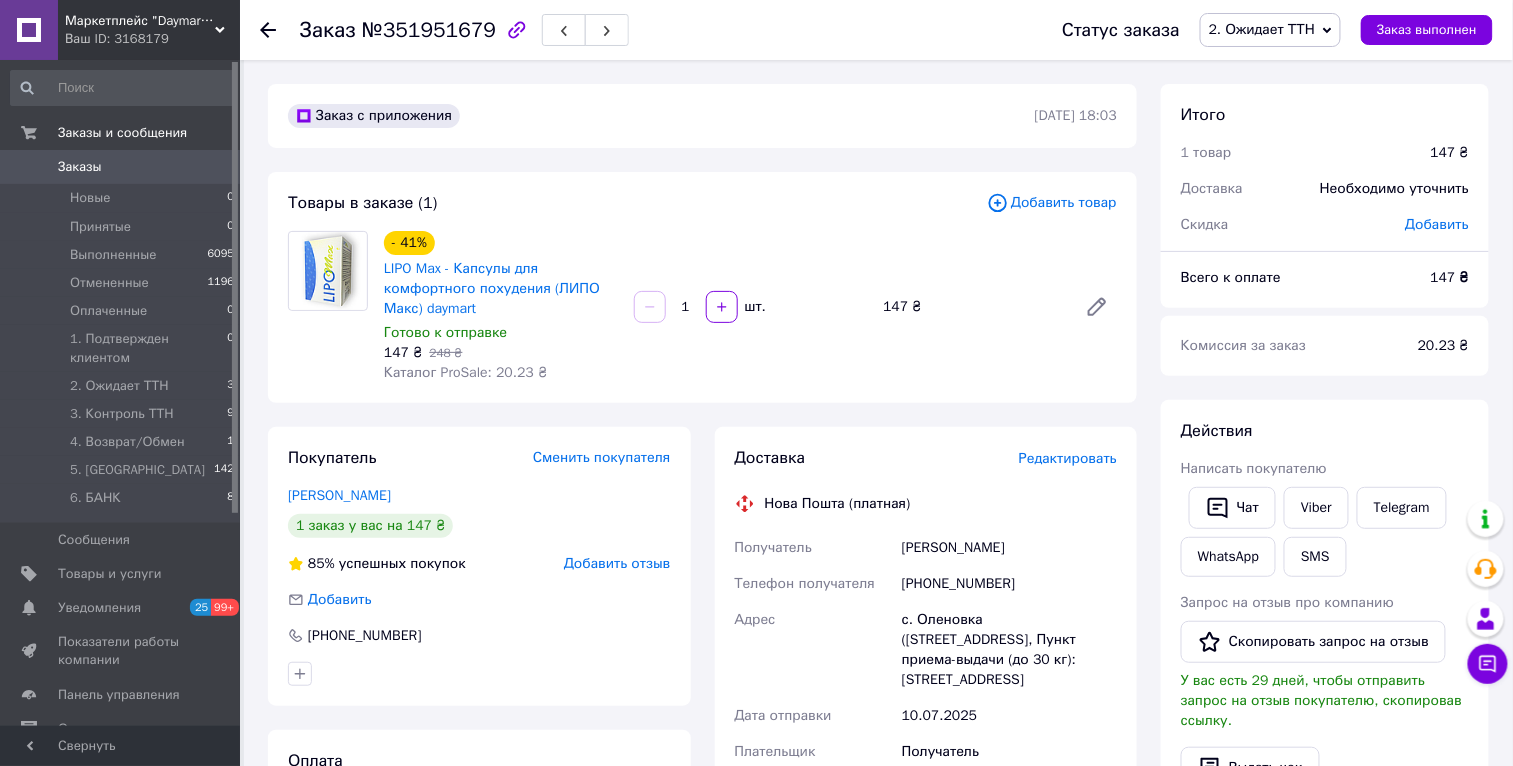 click on "2. Ожидает ТТН" at bounding box center [1262, 29] 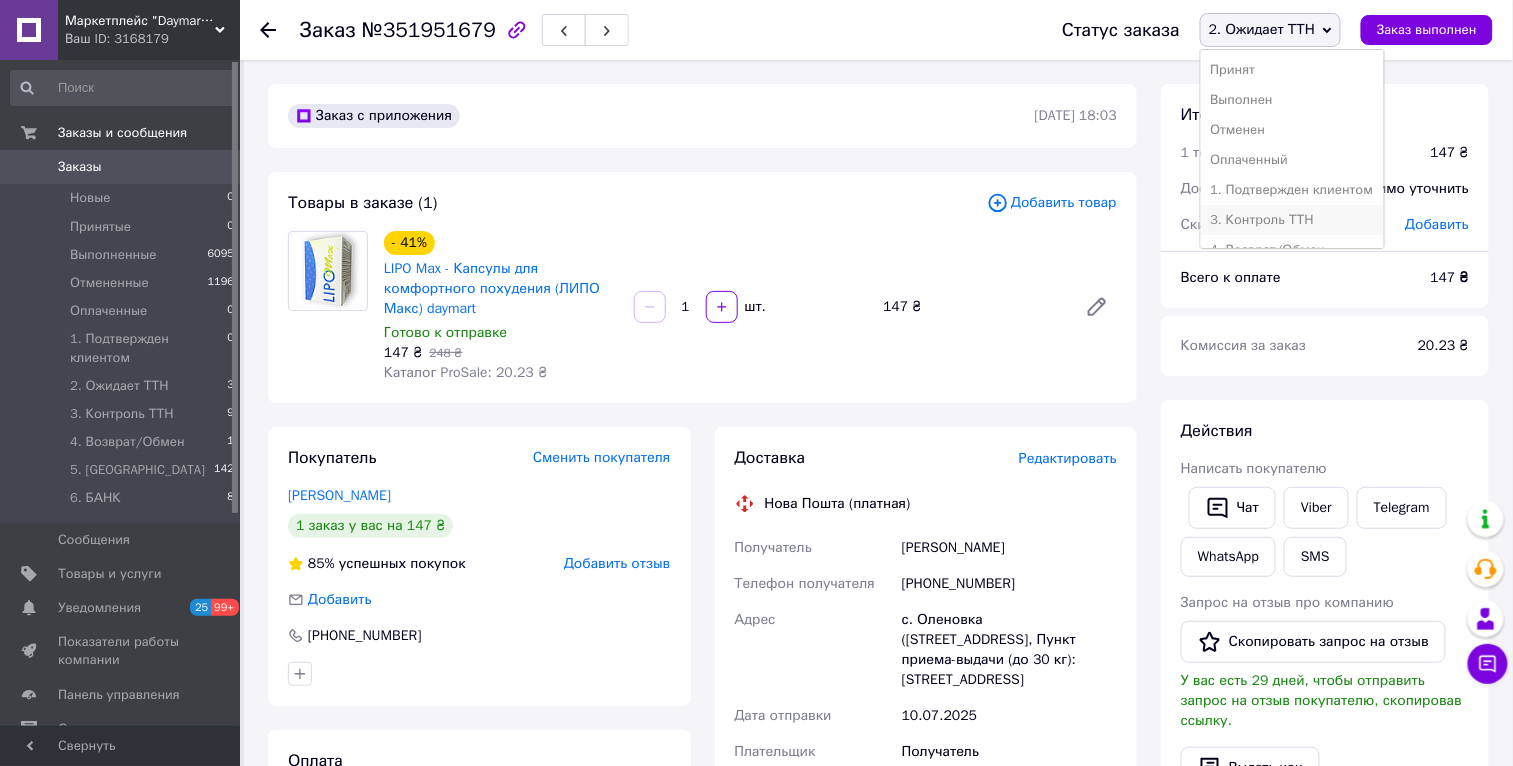 click on "3. Контроль ТТН" at bounding box center (1292, 220) 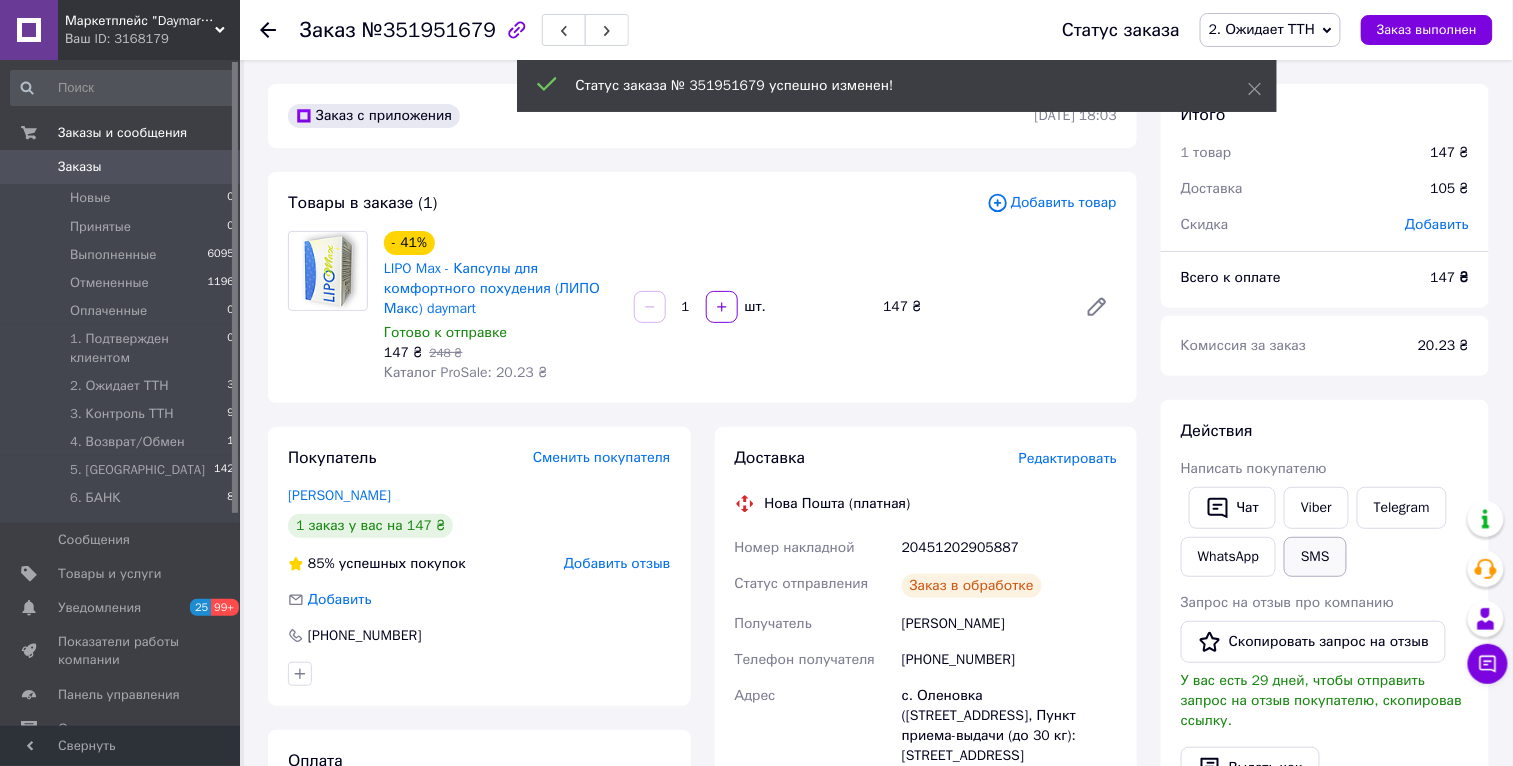 click on "SMS" at bounding box center (1315, 557) 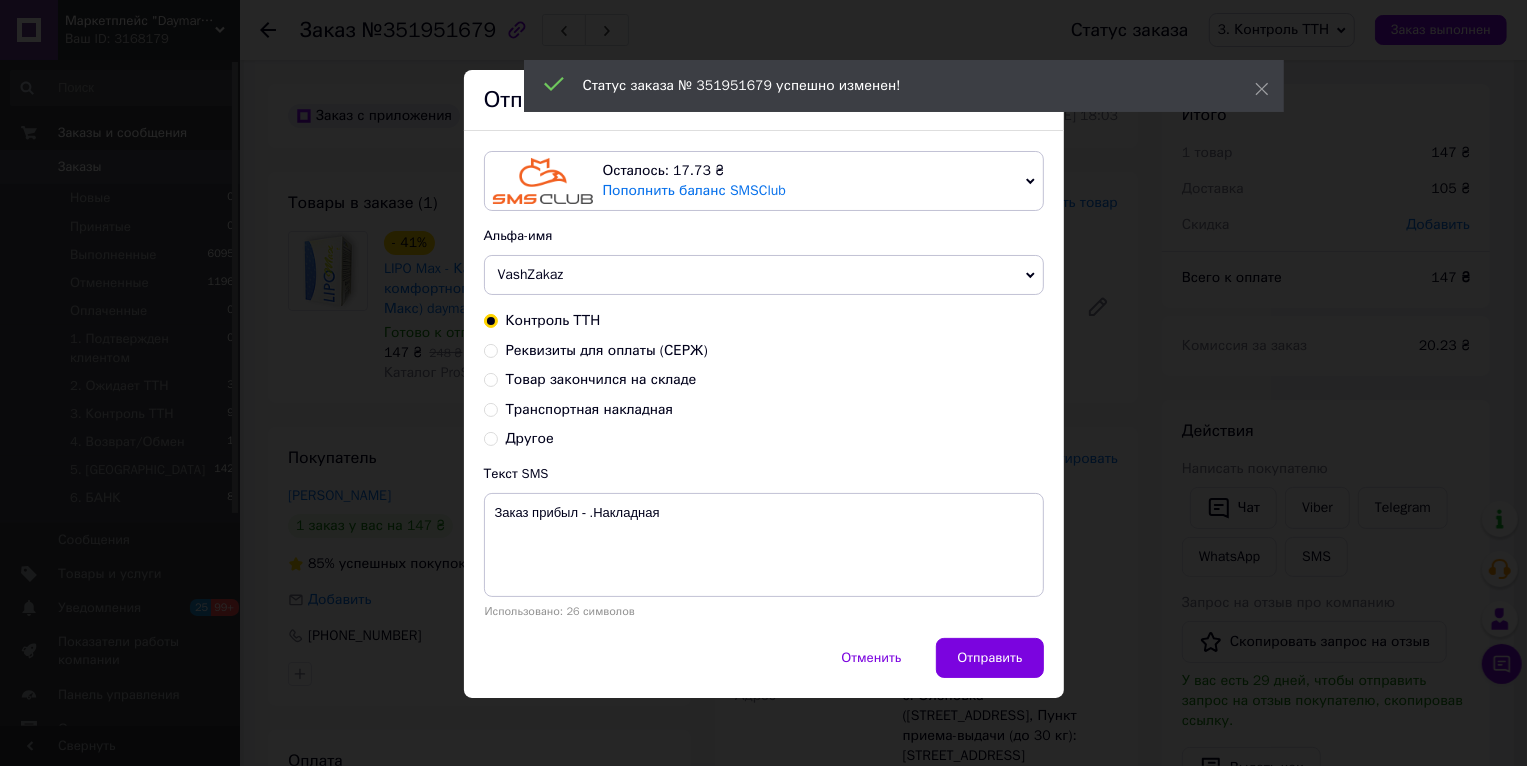 drag, startPoint x: 622, startPoint y: 411, endPoint x: 720, endPoint y: 530, distance: 154.15901 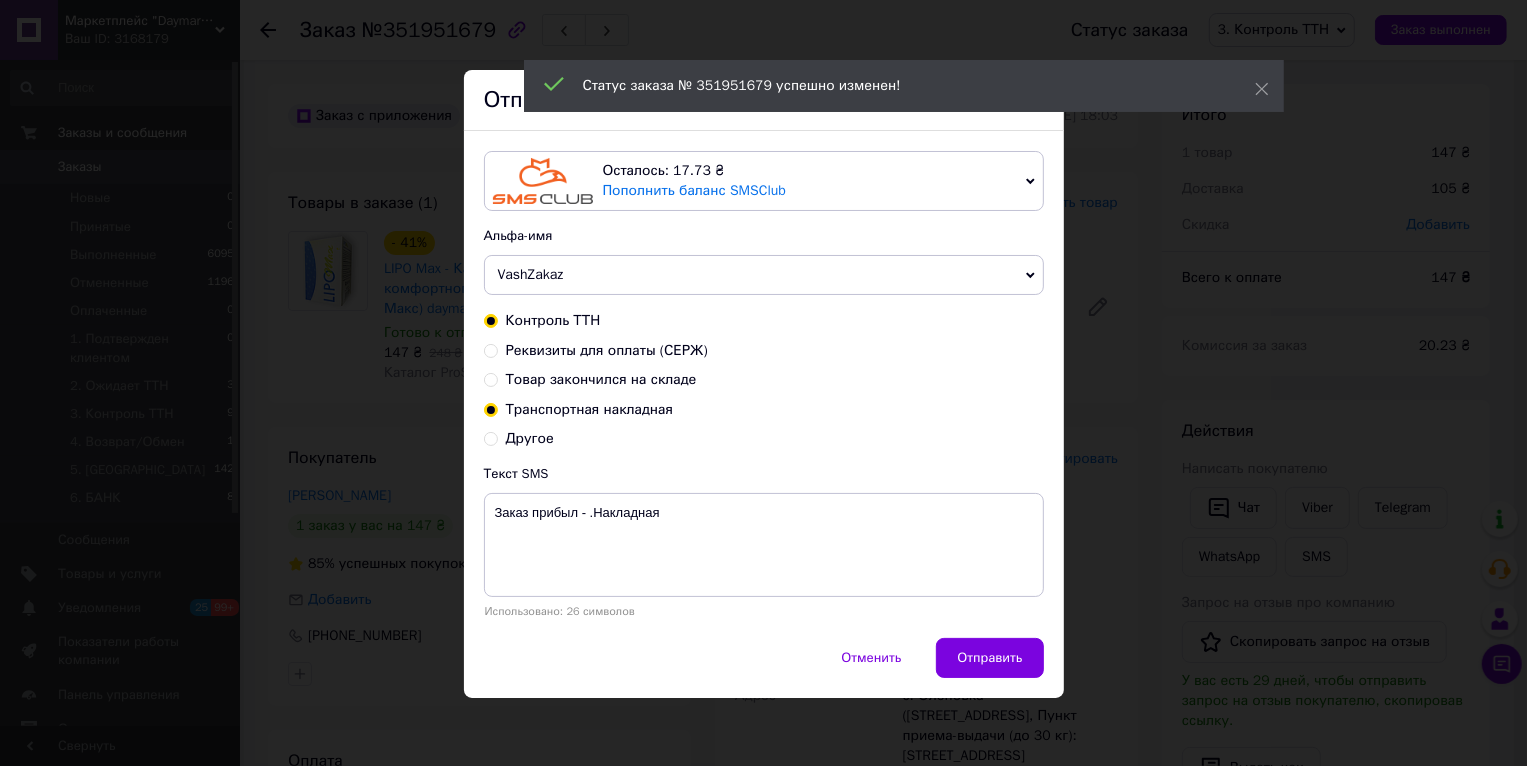 radio on "false" 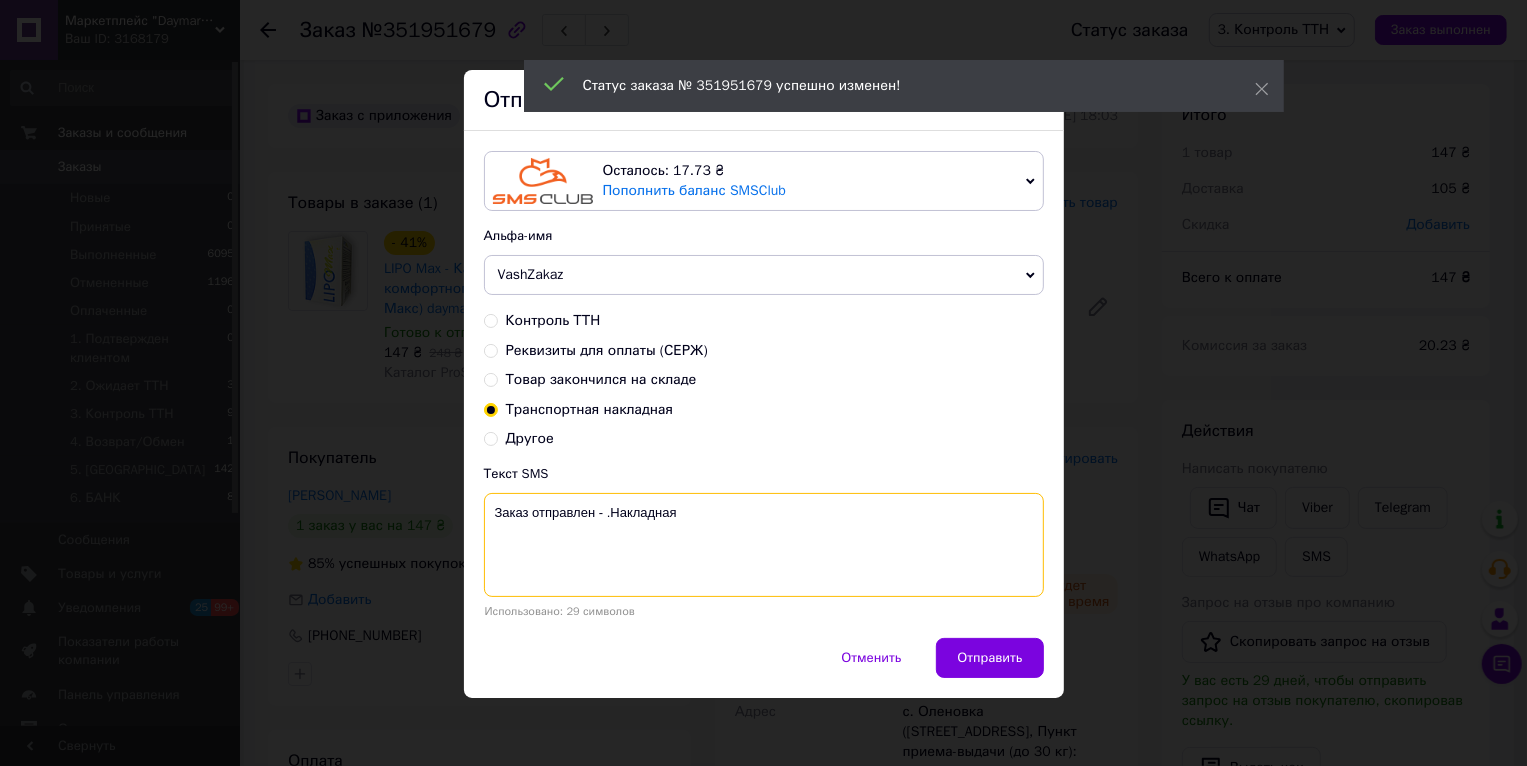 click on "Заказ отправлен - .Накладная" at bounding box center [764, 545] 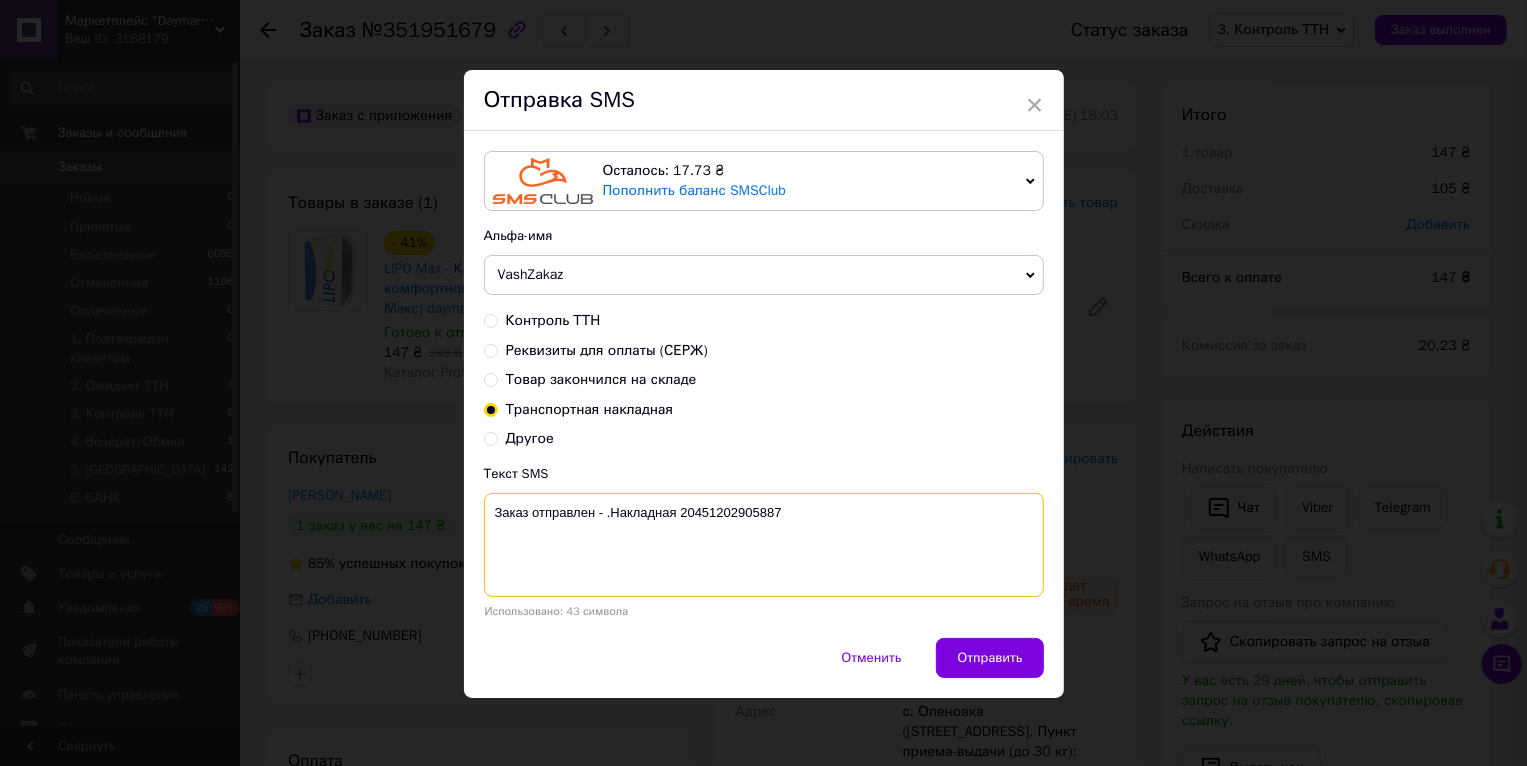 click on "Заказ отправлен - .Накладная 20451202905887" at bounding box center (764, 545) 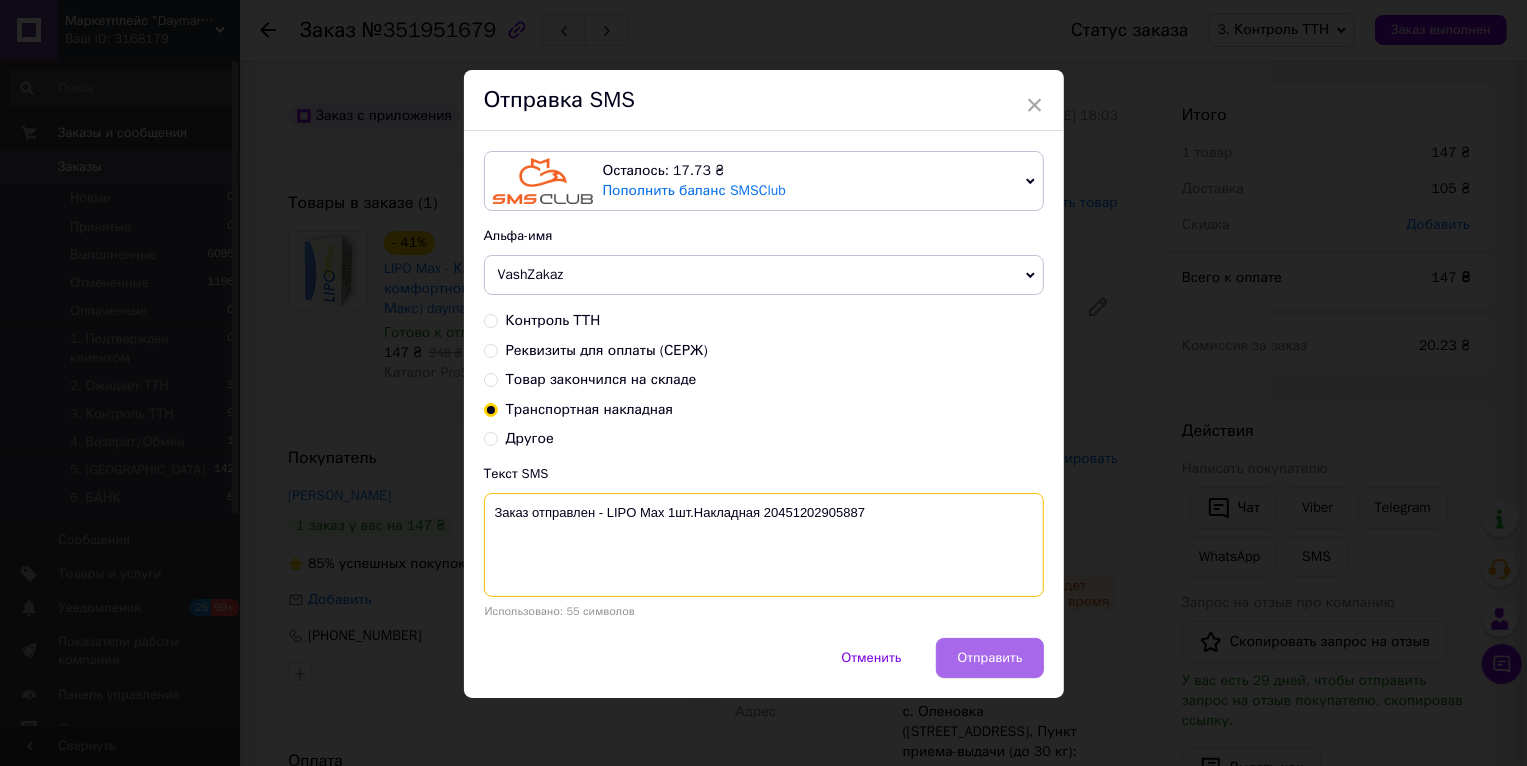 type on "Заказ отправлен - LIPO Max 1шт.Накладная 20451202905887" 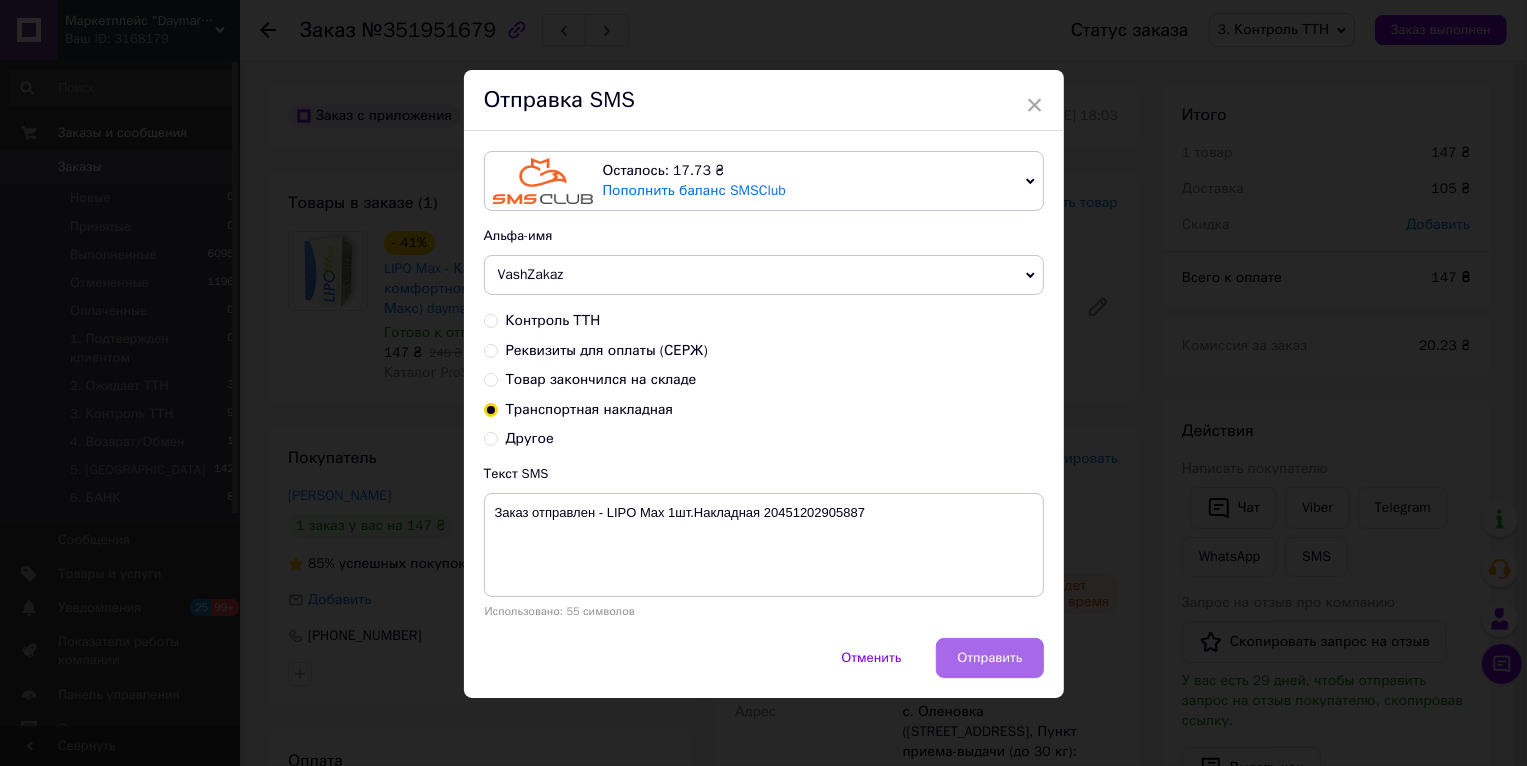 click on "Отправить" at bounding box center (989, 658) 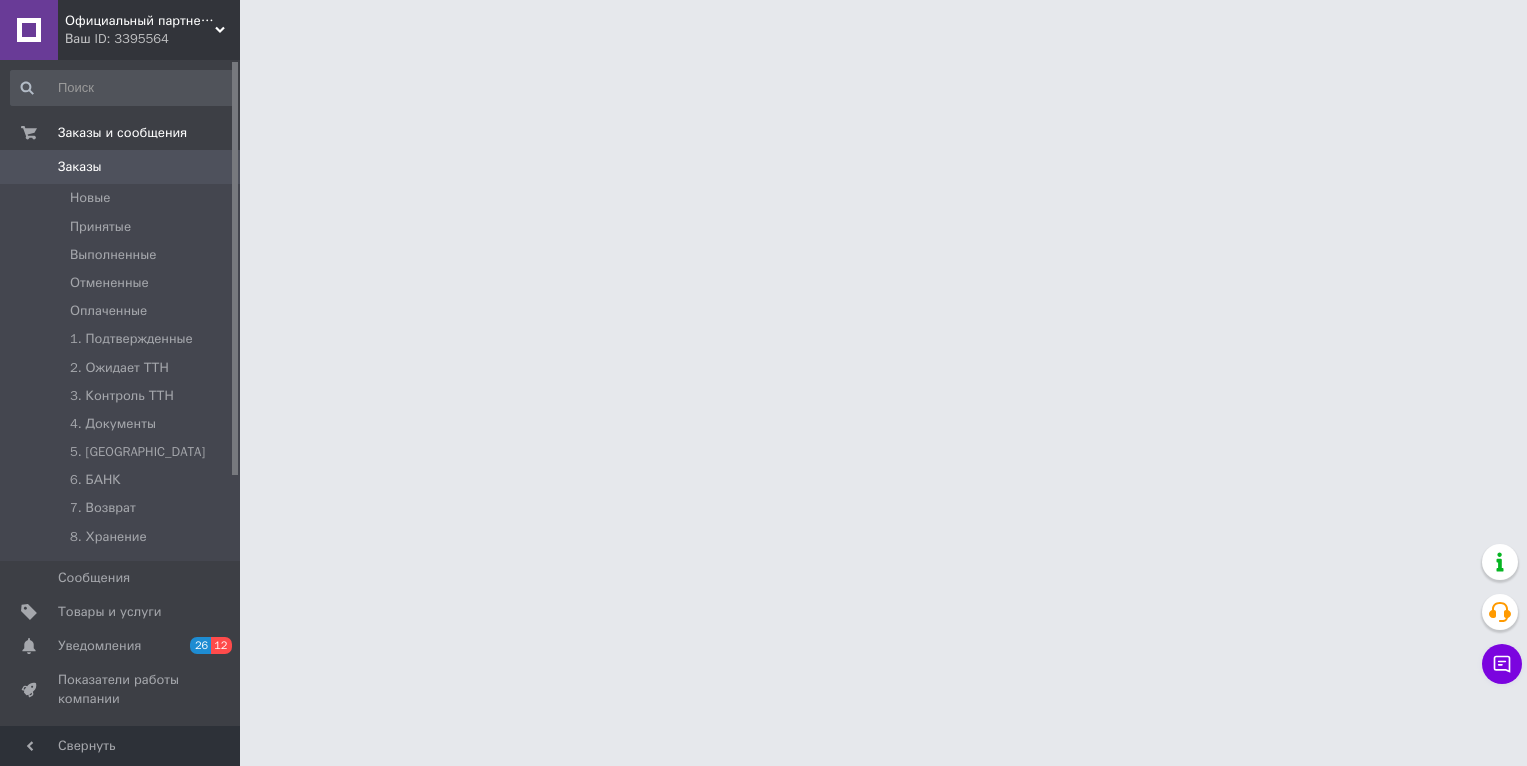 scroll, scrollTop: 0, scrollLeft: 0, axis: both 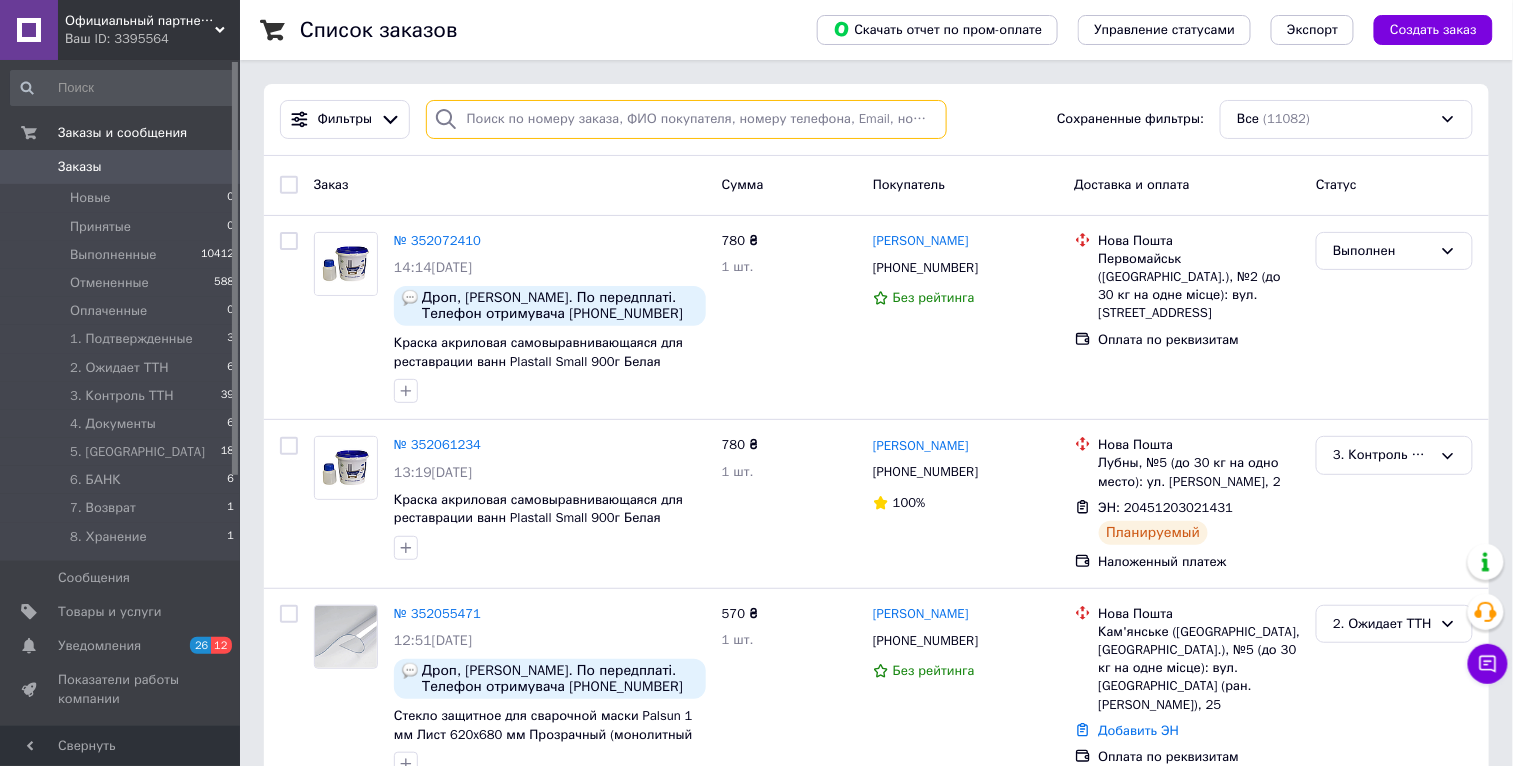click at bounding box center [686, 119] 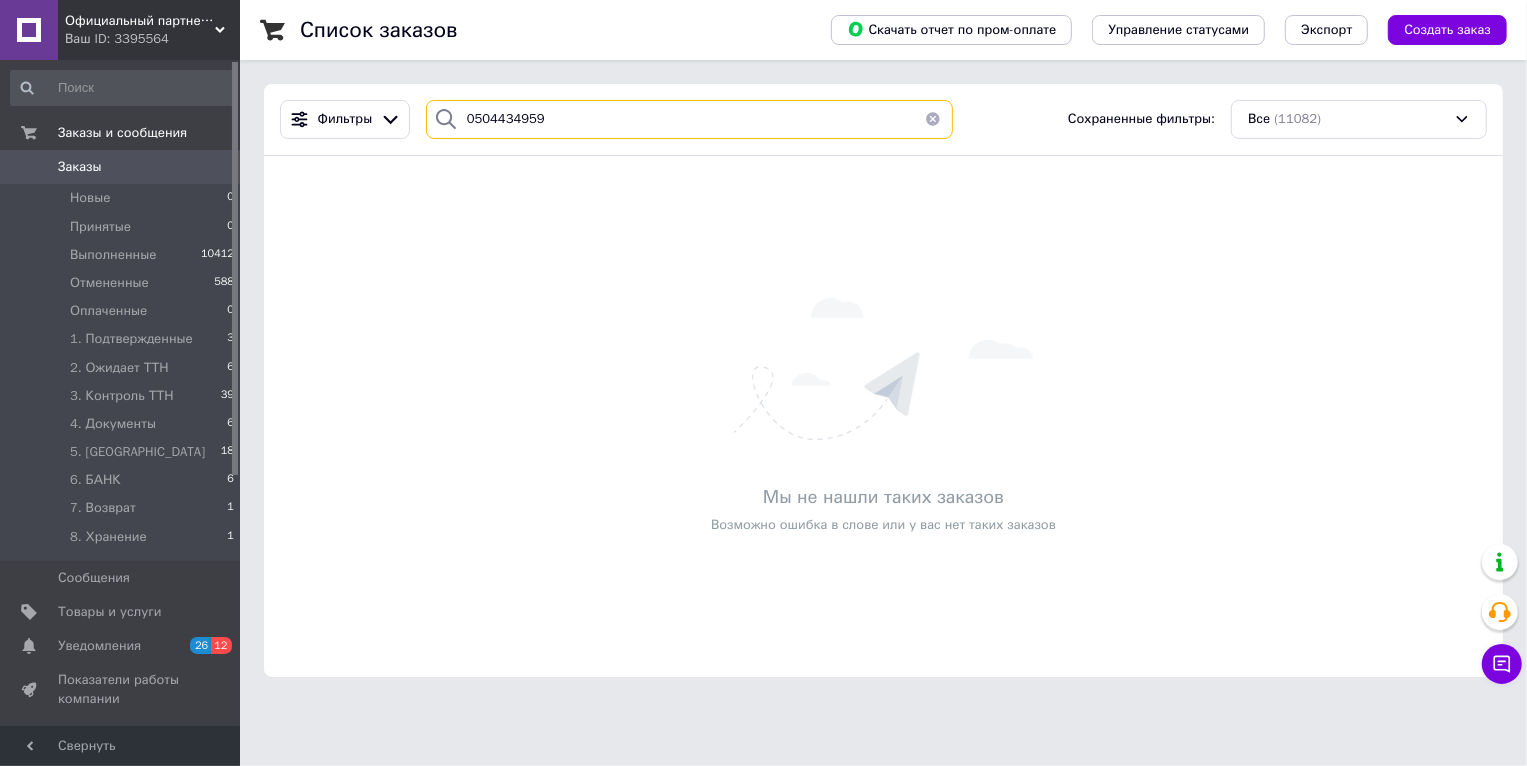 drag, startPoint x: 589, startPoint y: 122, endPoint x: 414, endPoint y: 113, distance: 175.23128 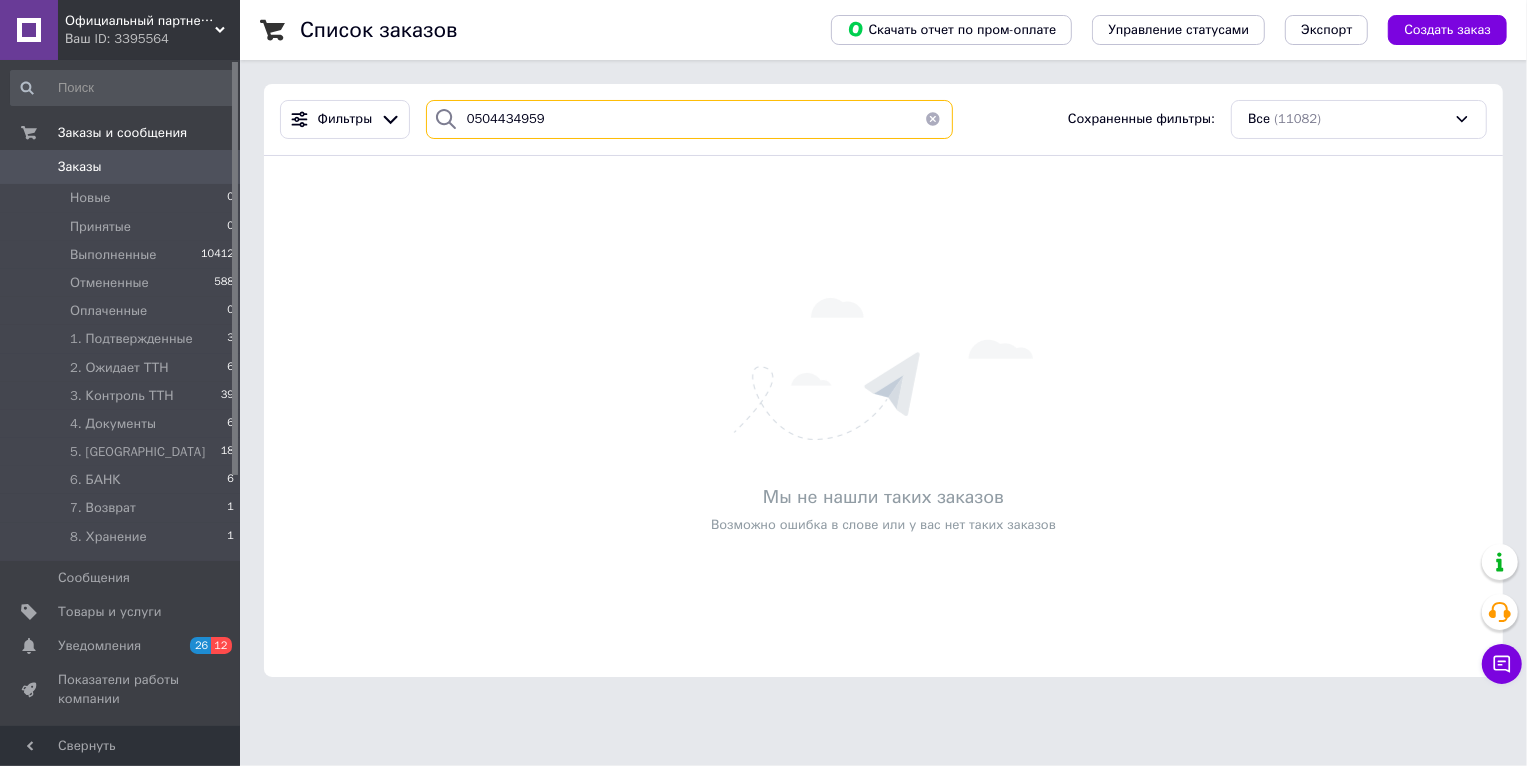 type on "0504434959" 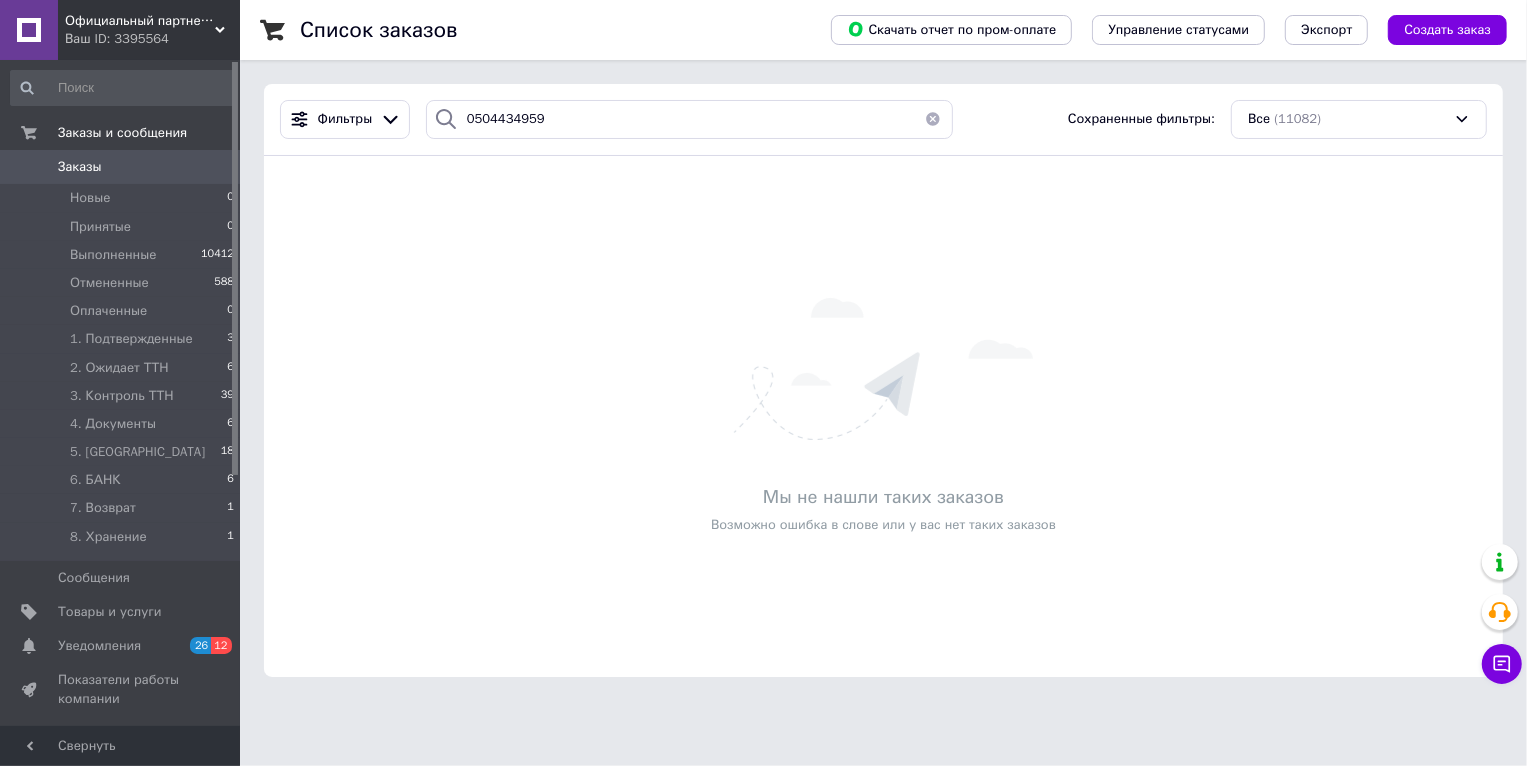 click on "Ваш ID: 3395564" at bounding box center [152, 39] 